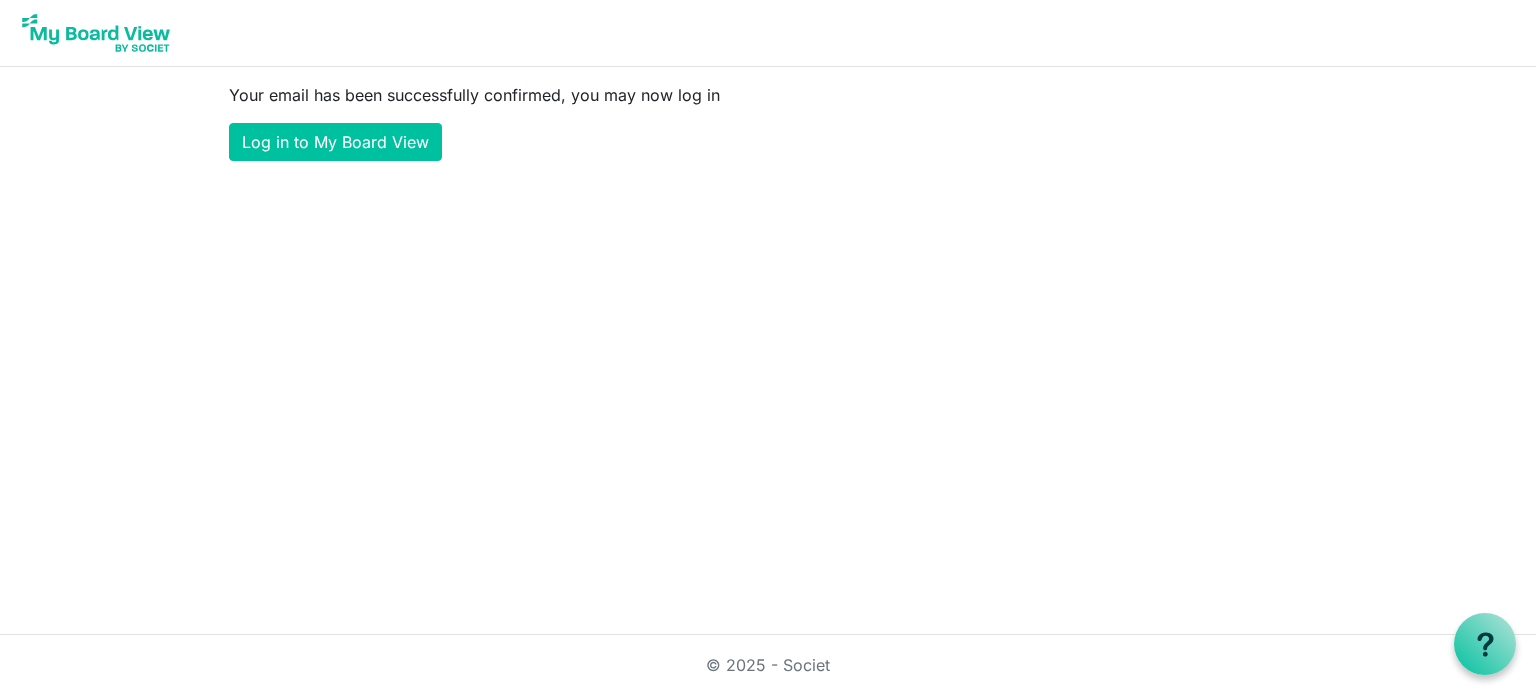 scroll, scrollTop: 0, scrollLeft: 0, axis: both 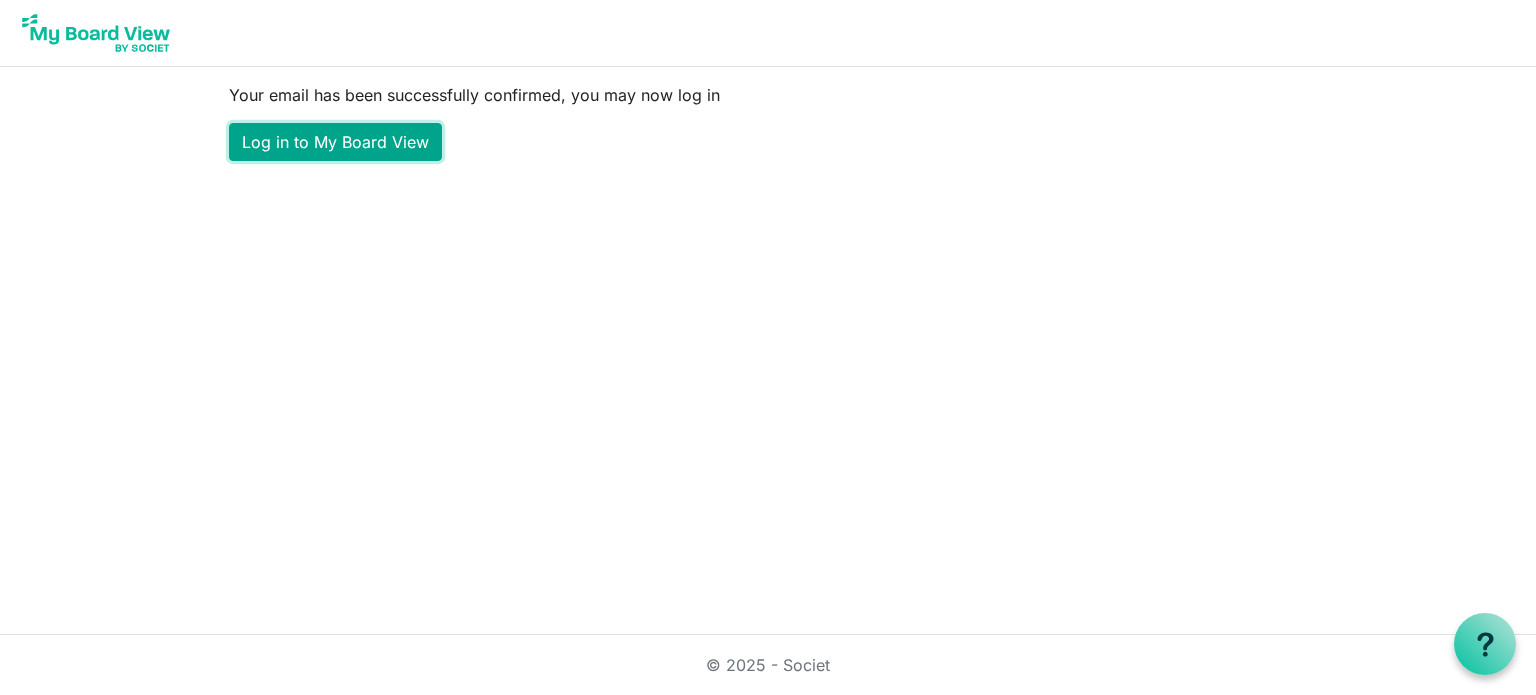click on "Log in to My Board View" at bounding box center [335, 142] 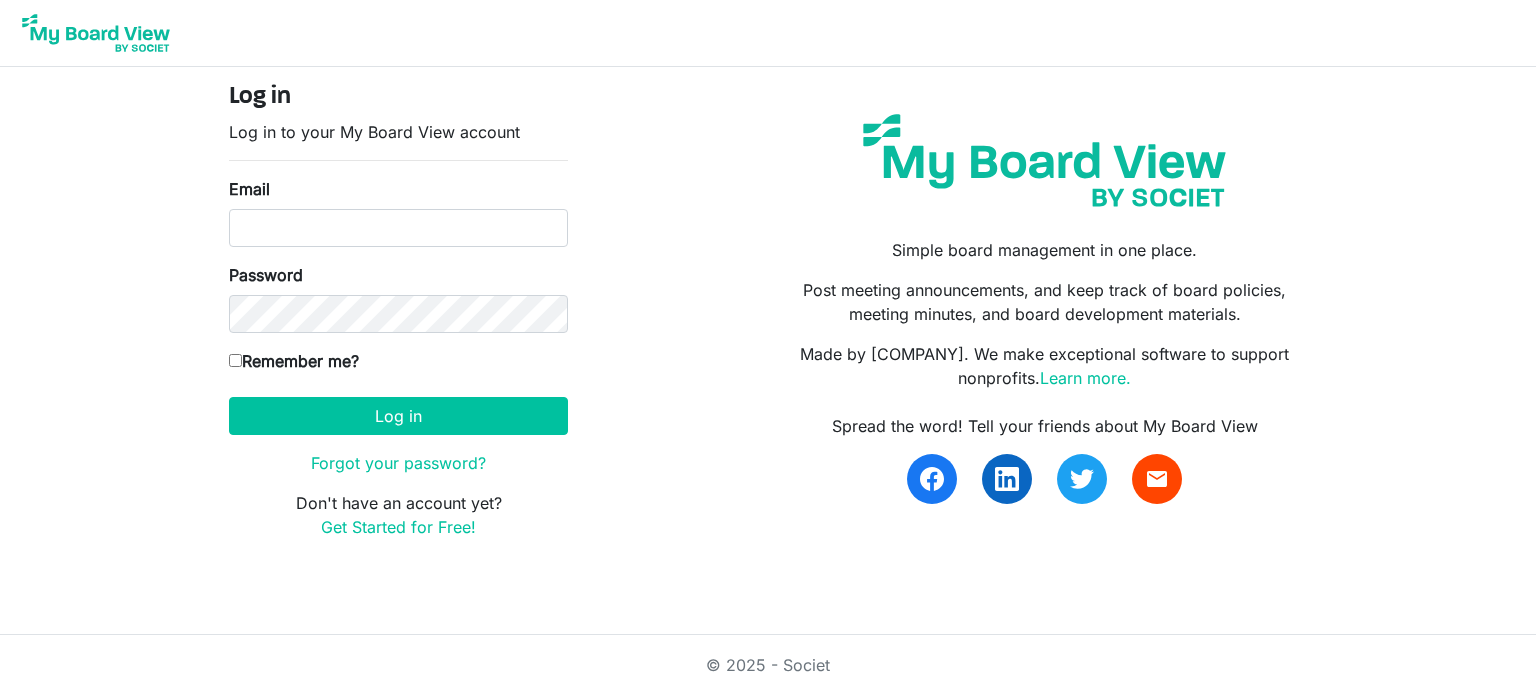 scroll, scrollTop: 0, scrollLeft: 0, axis: both 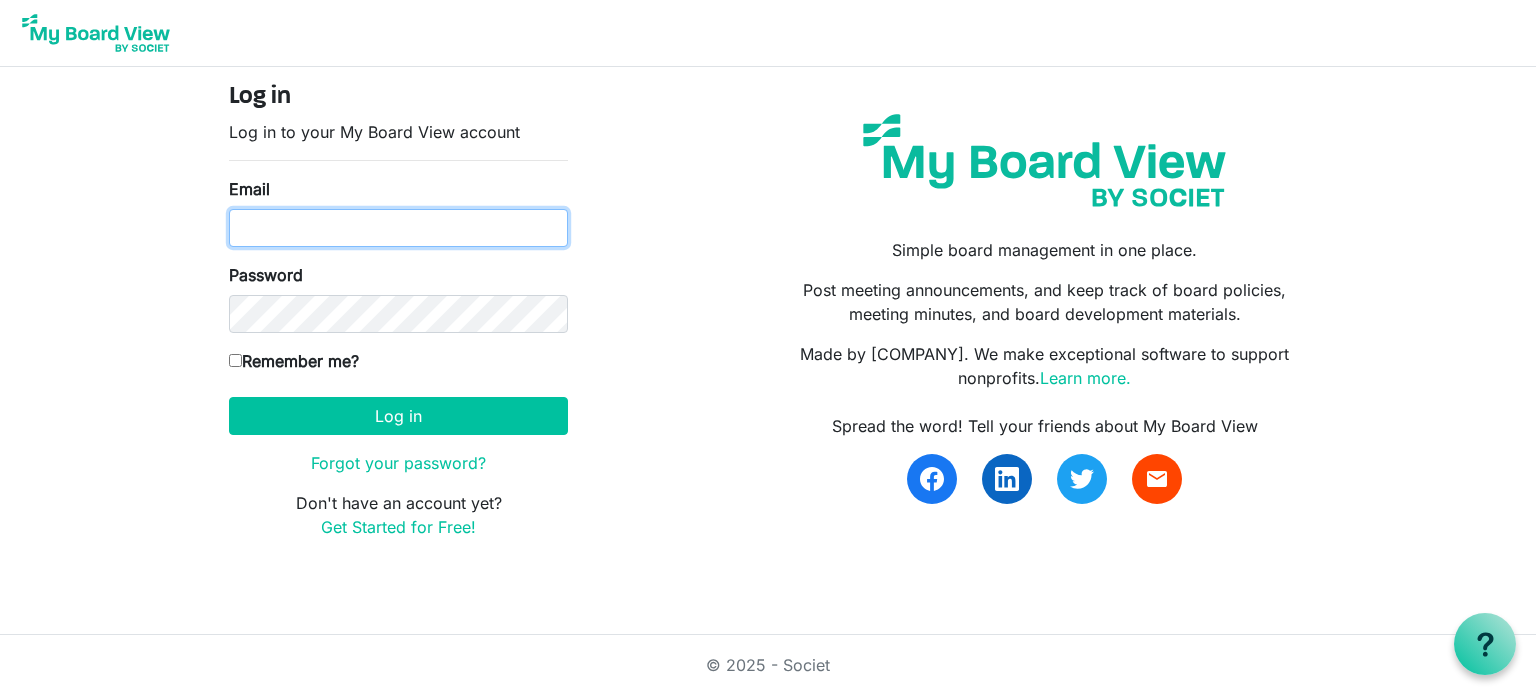 click on "Email" at bounding box center [398, 228] 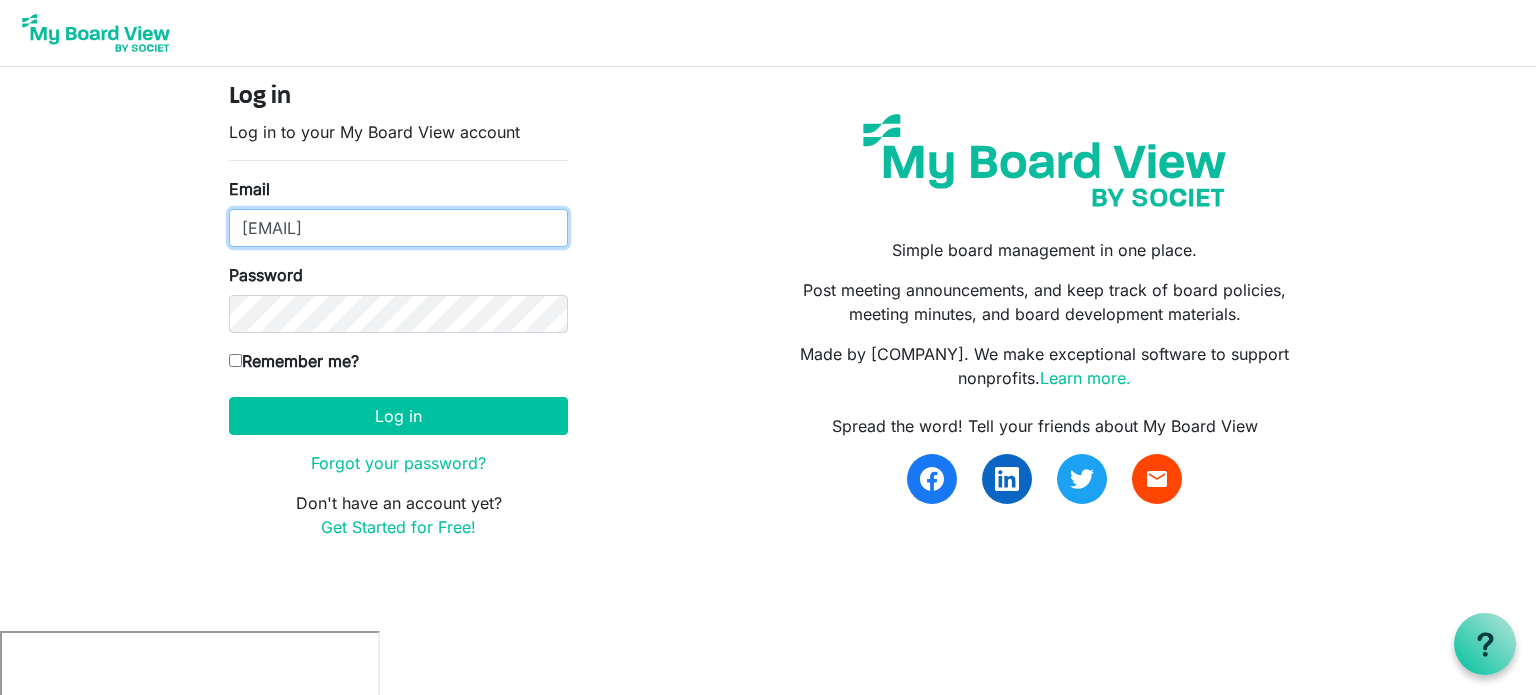 type on "amcgill1024@gmail.com" 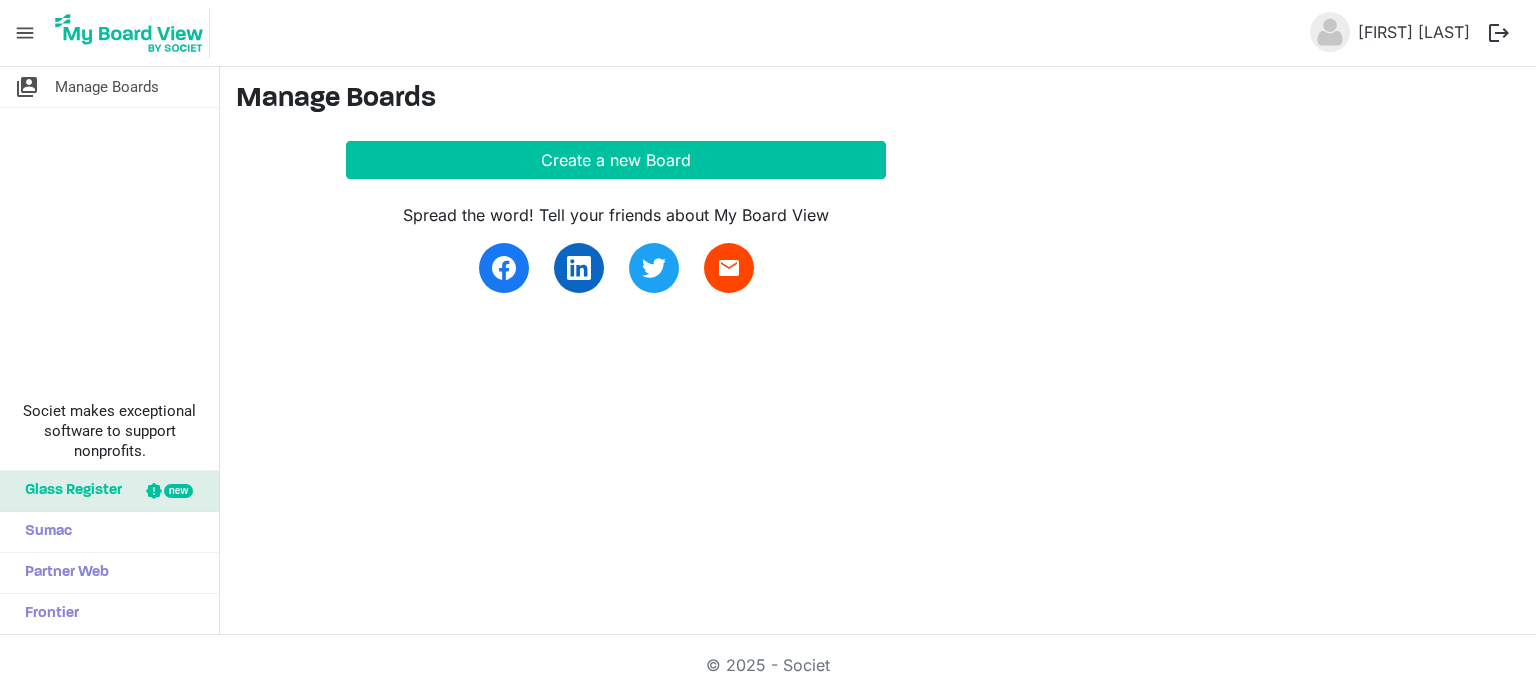 scroll, scrollTop: 0, scrollLeft: 0, axis: both 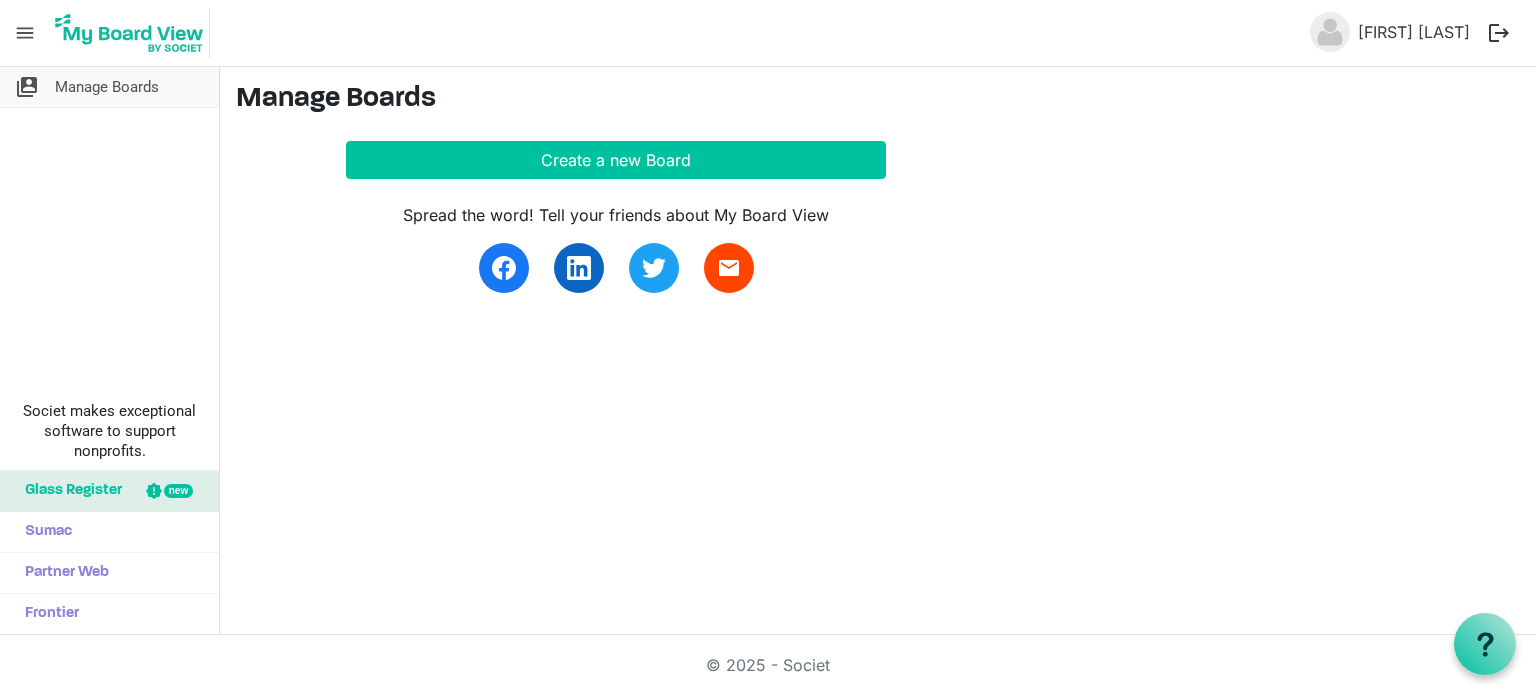 click on "Manage Boards" at bounding box center [107, 87] 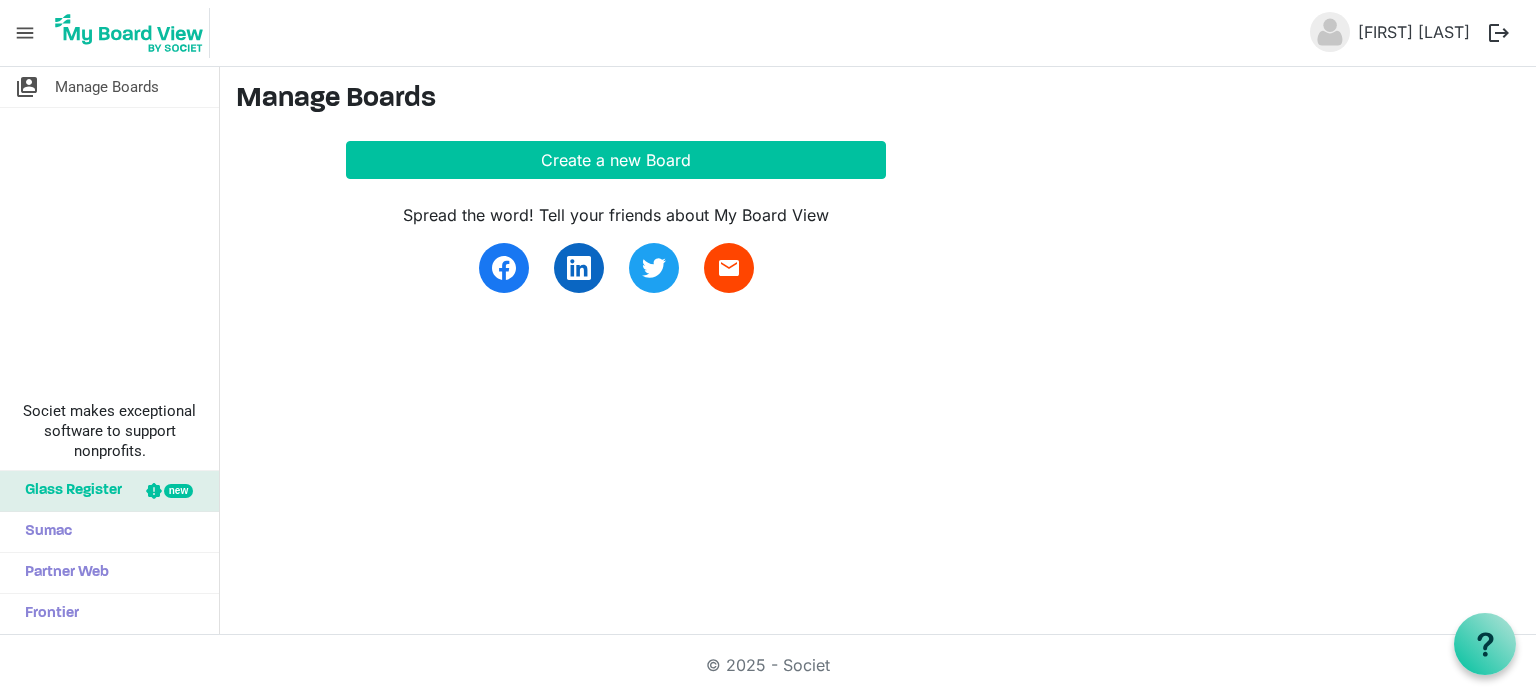 scroll, scrollTop: 0, scrollLeft: 0, axis: both 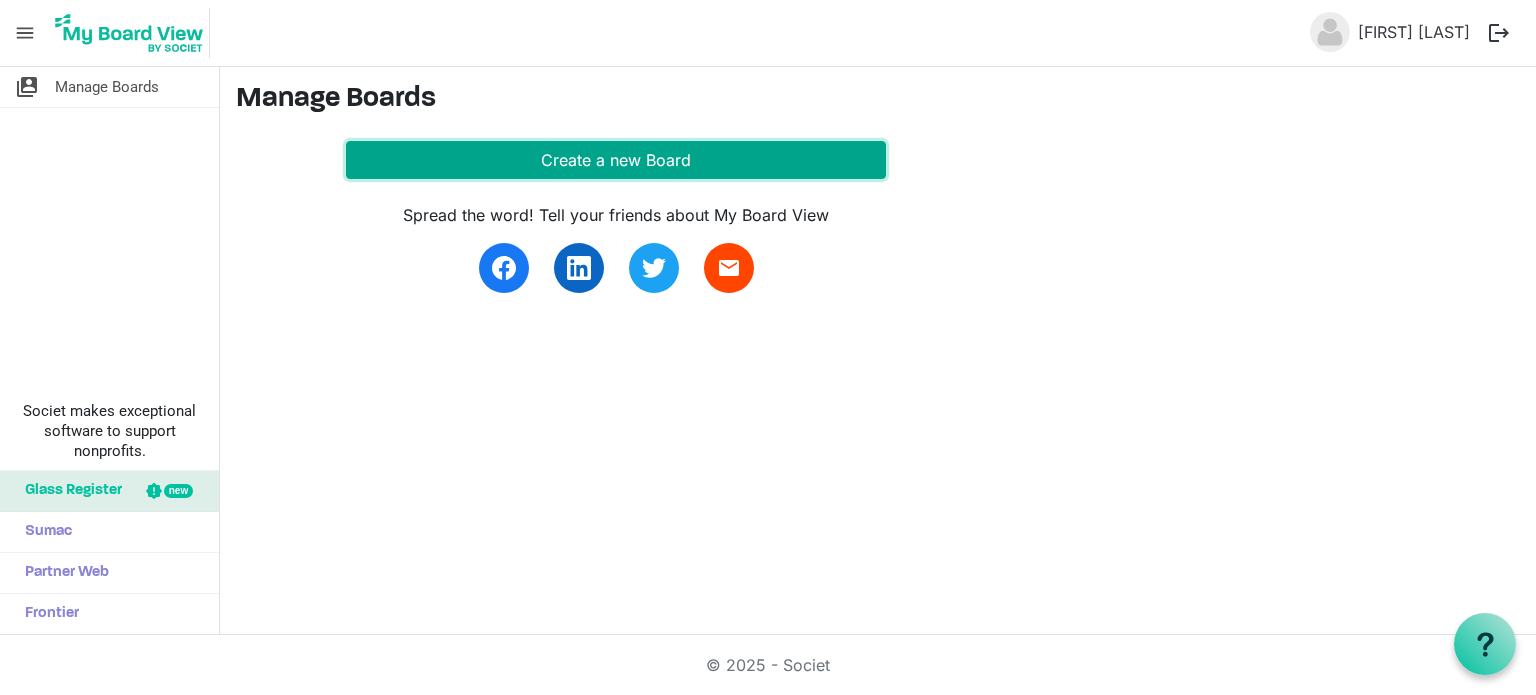 click on "Create a new Board" at bounding box center (616, 160) 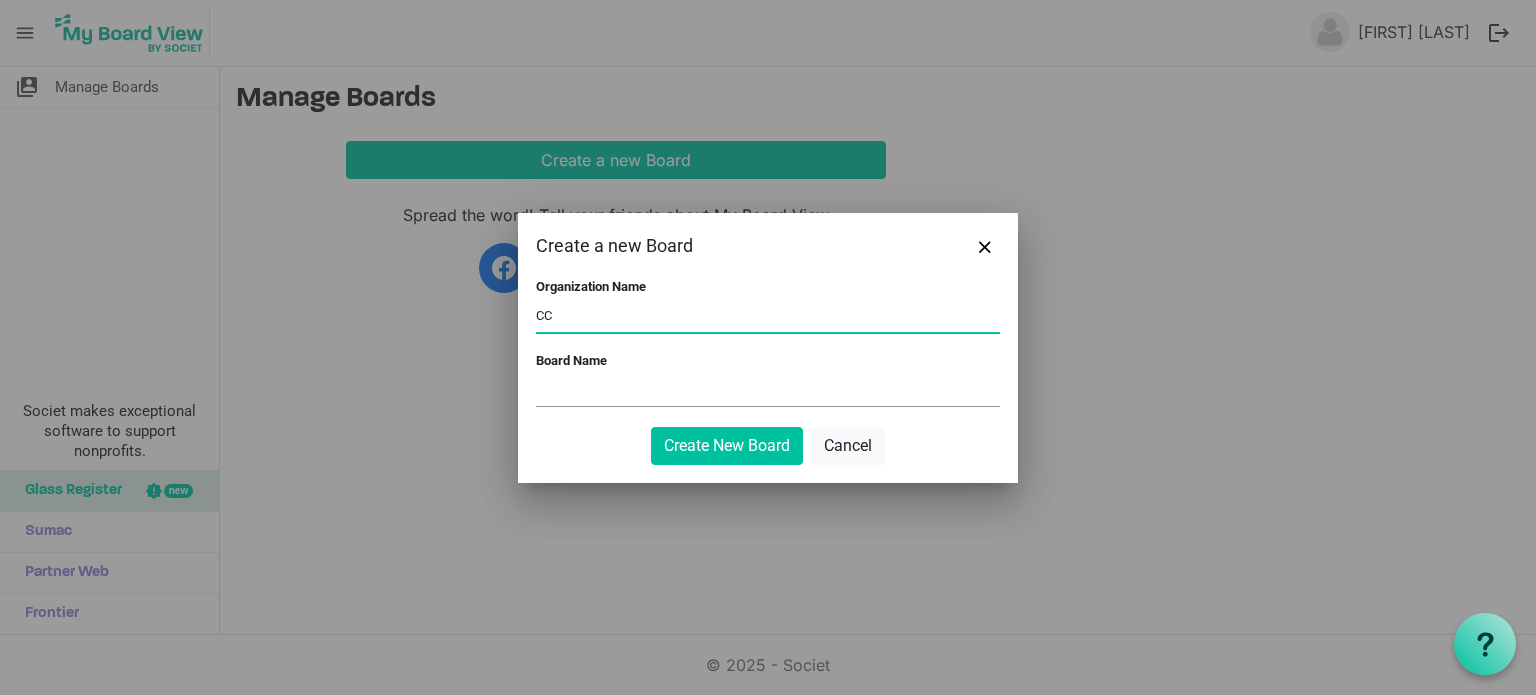 type on "C" 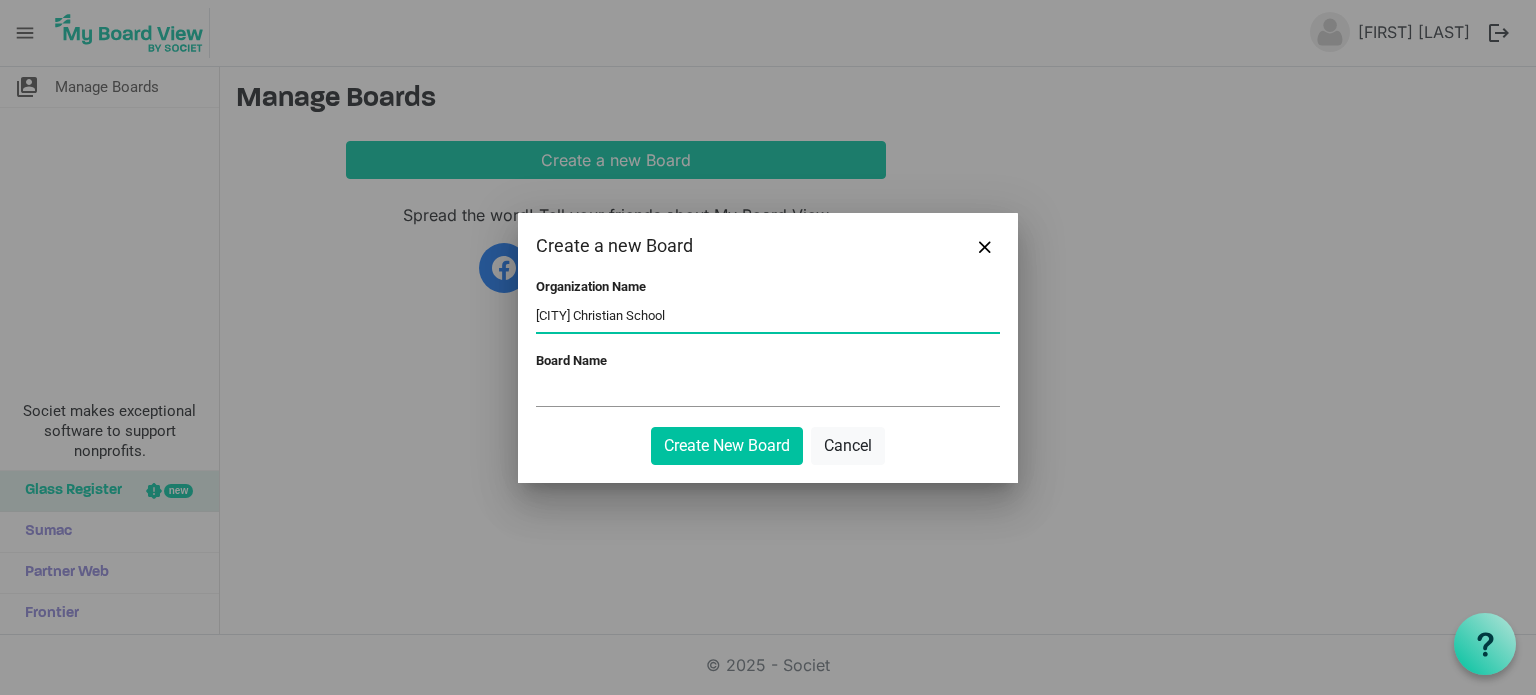 type on "Cullman Christian School" 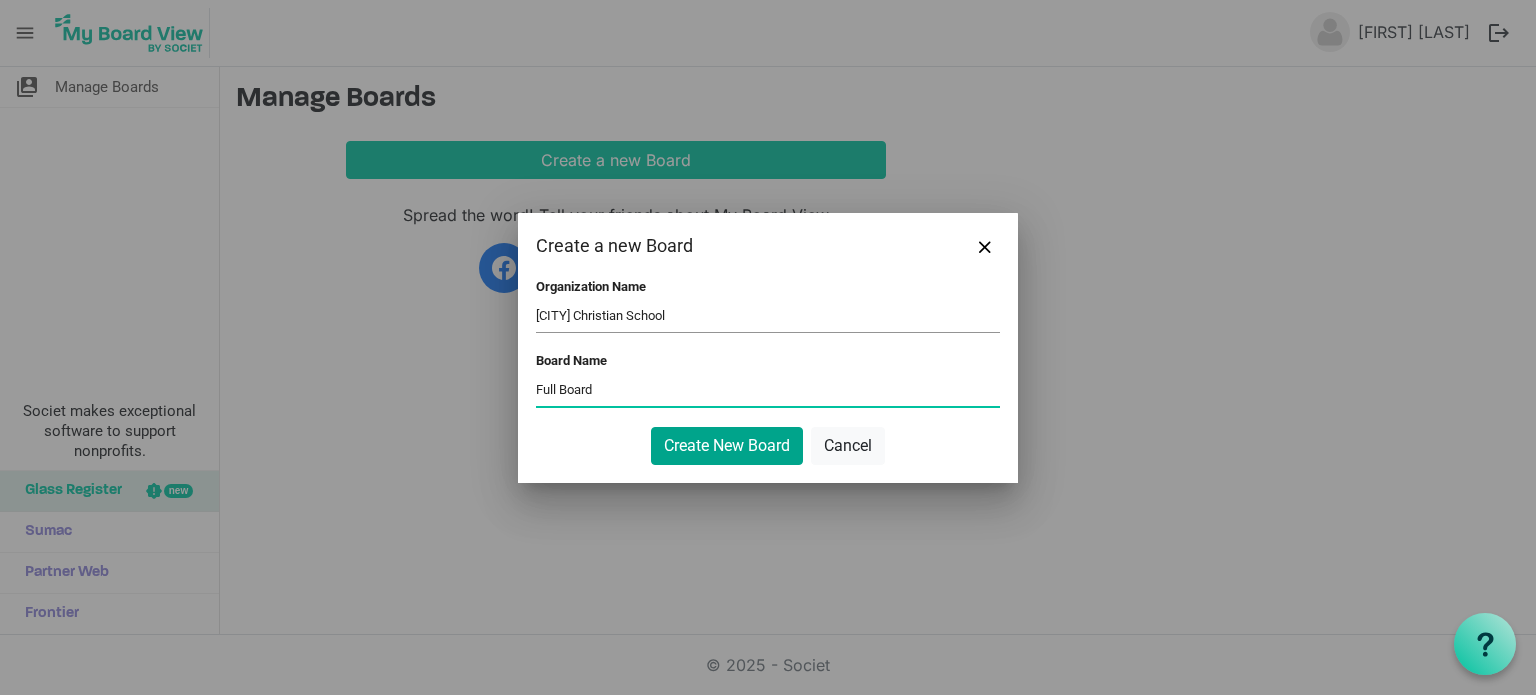 type on "Full Board" 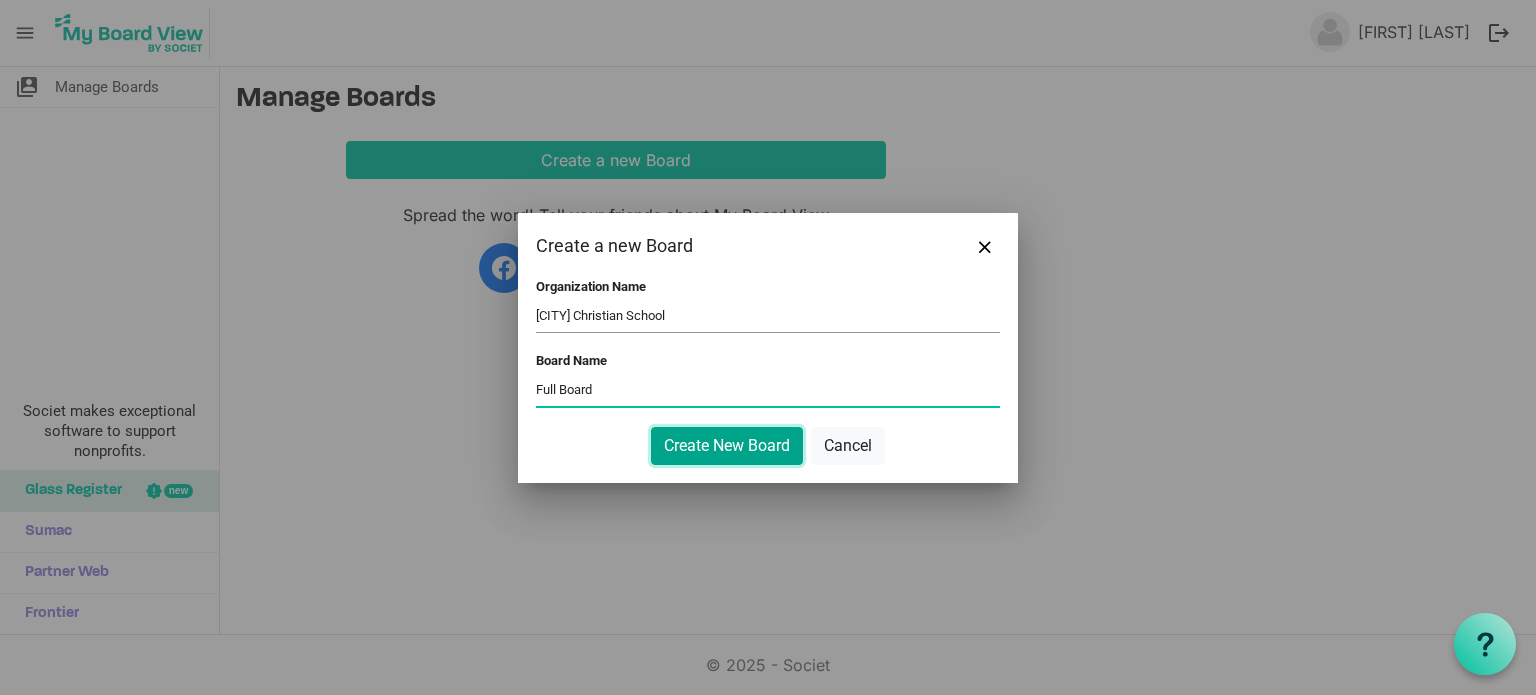 click on "Create New Board" at bounding box center (727, 446) 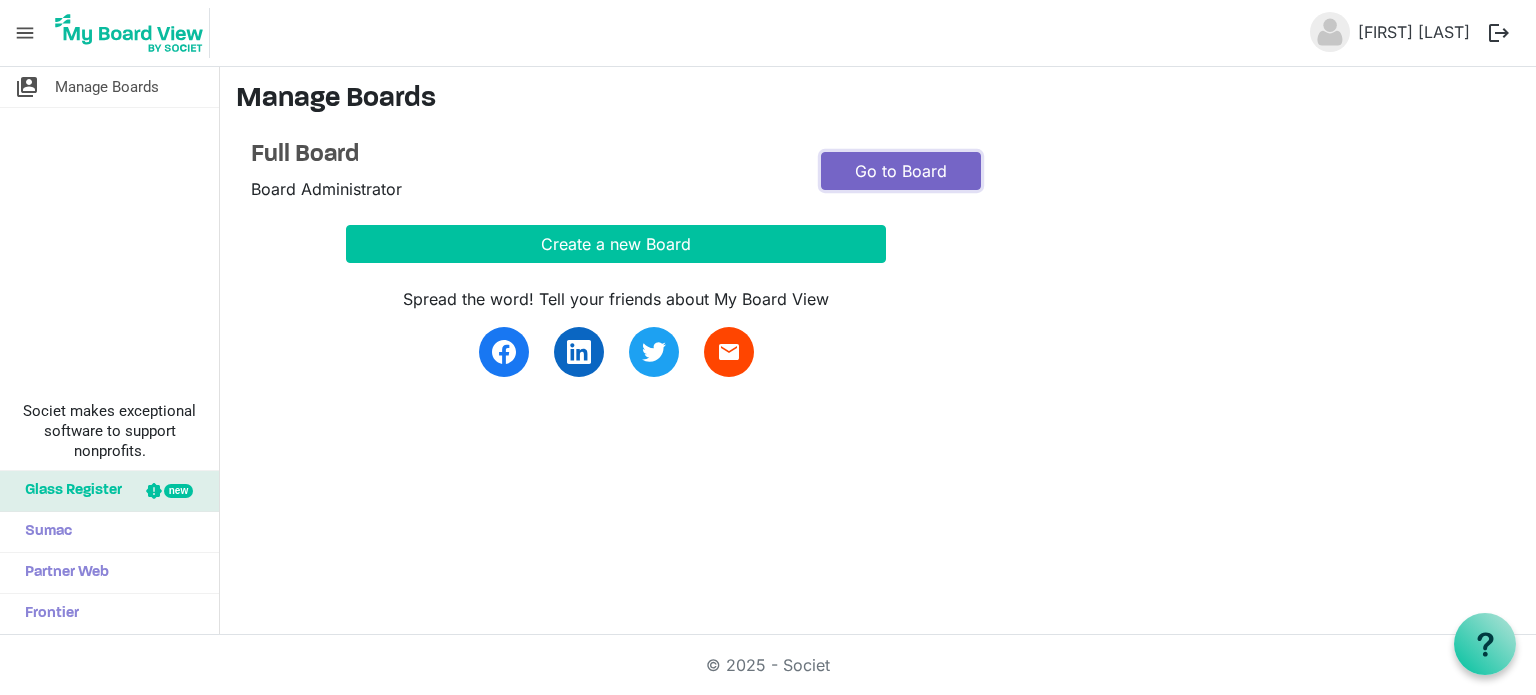 click on "Go to Board" at bounding box center (901, 171) 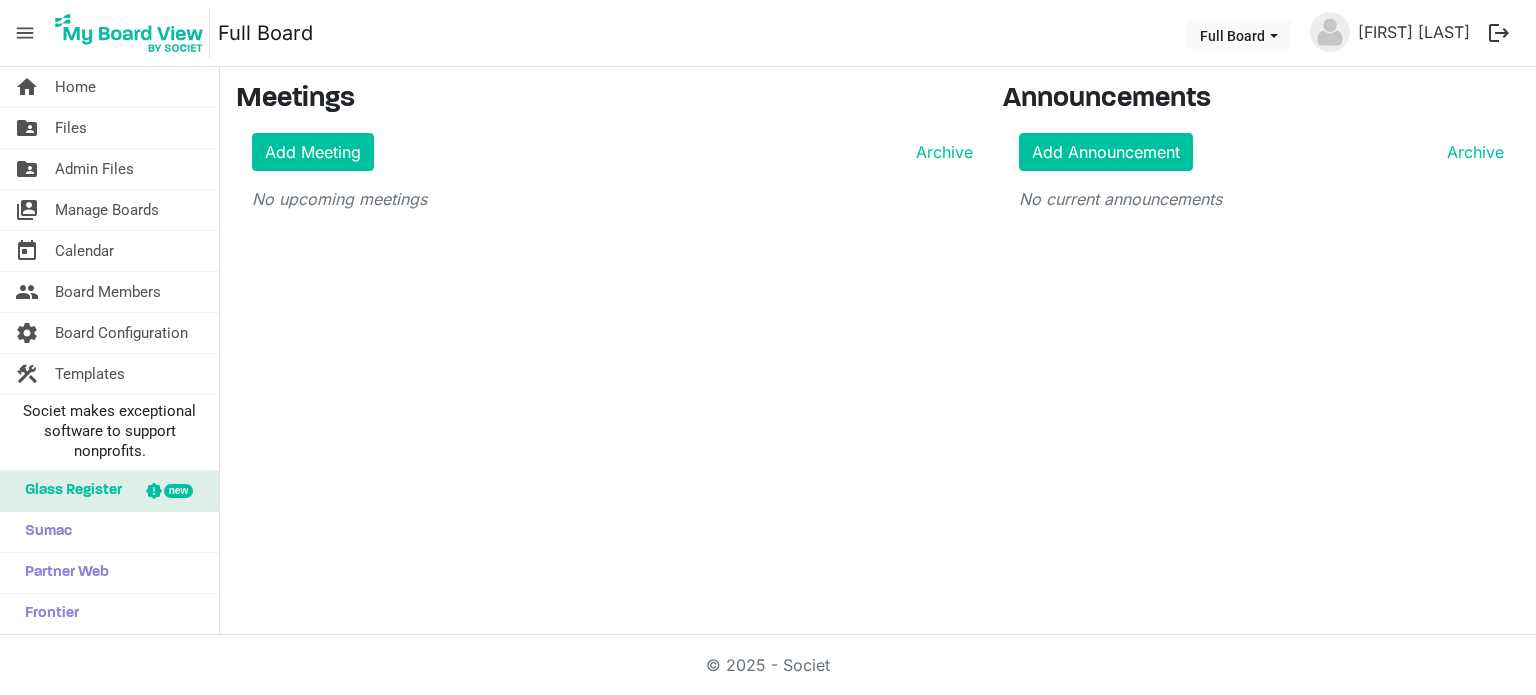 scroll, scrollTop: 0, scrollLeft: 0, axis: both 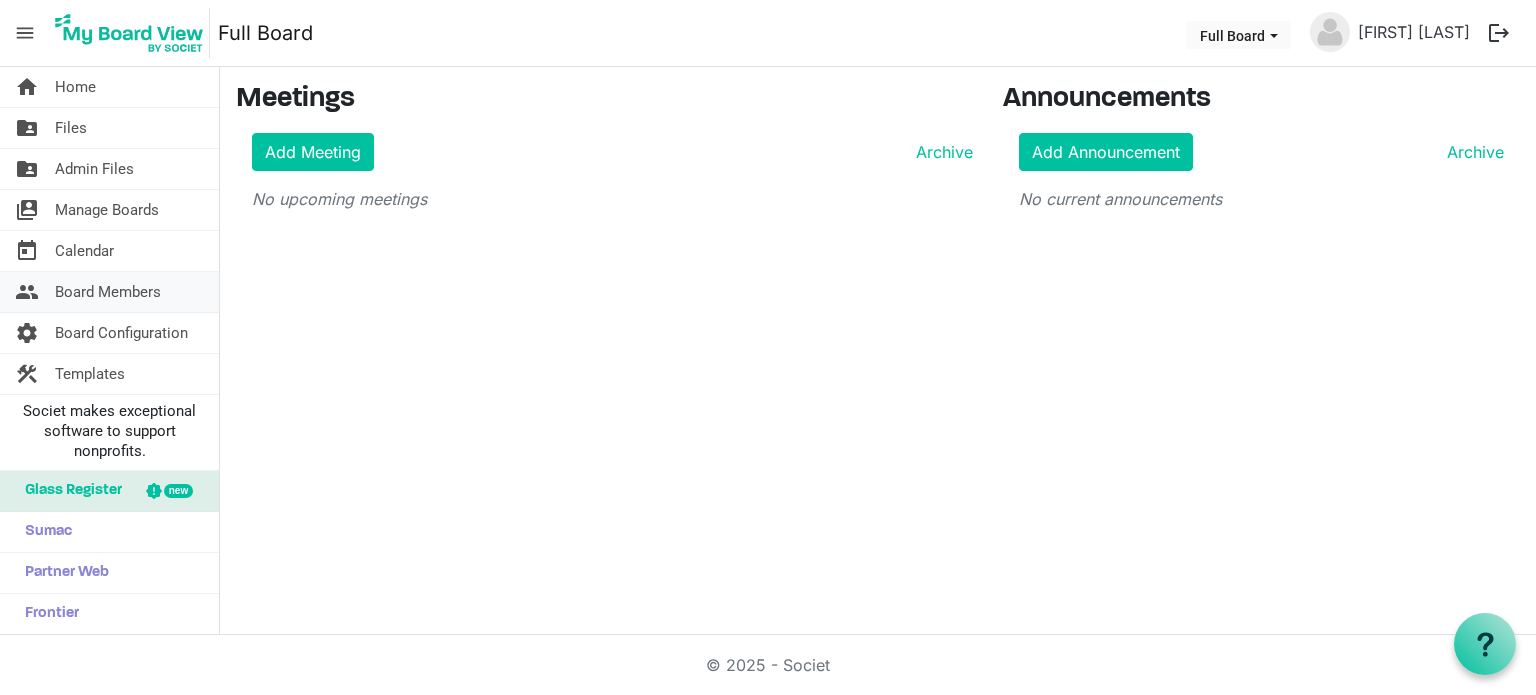 click on "Board Members" at bounding box center (108, 292) 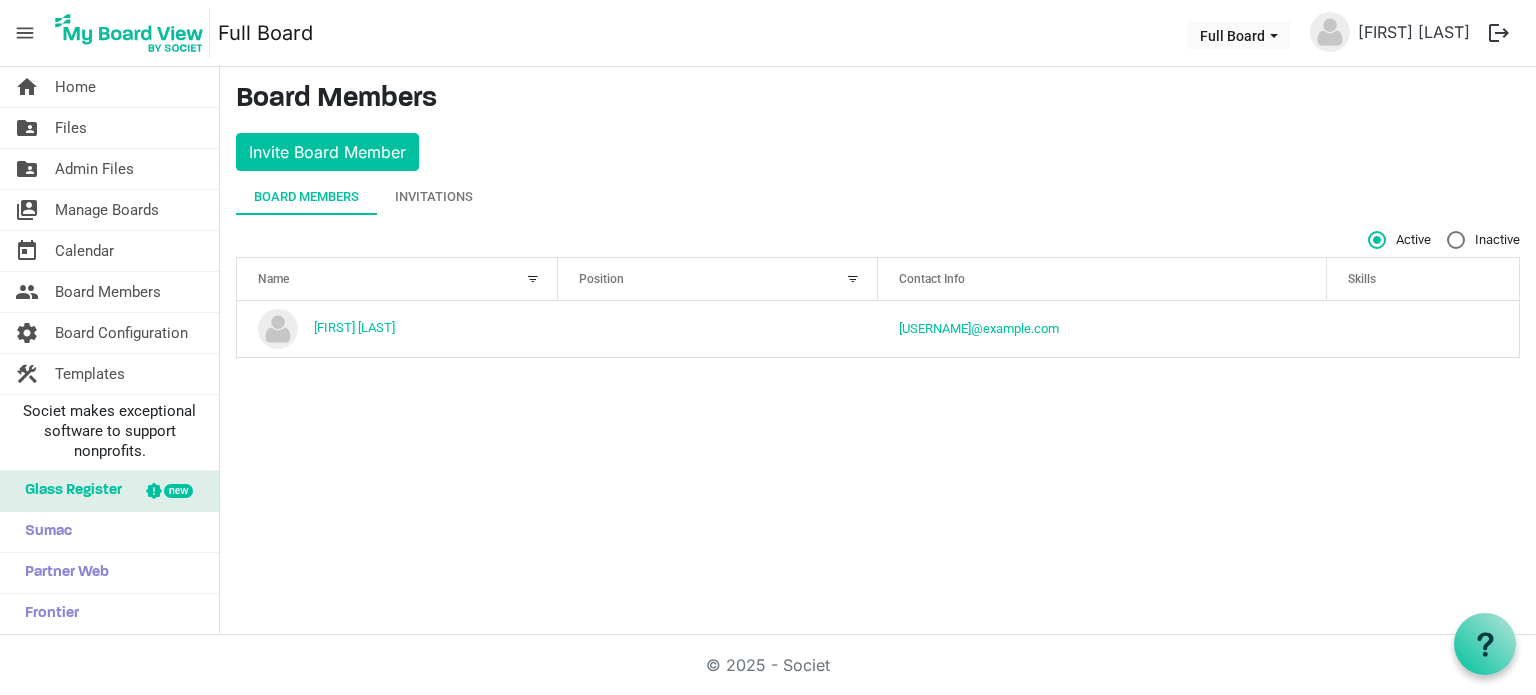 scroll, scrollTop: 0, scrollLeft: 0, axis: both 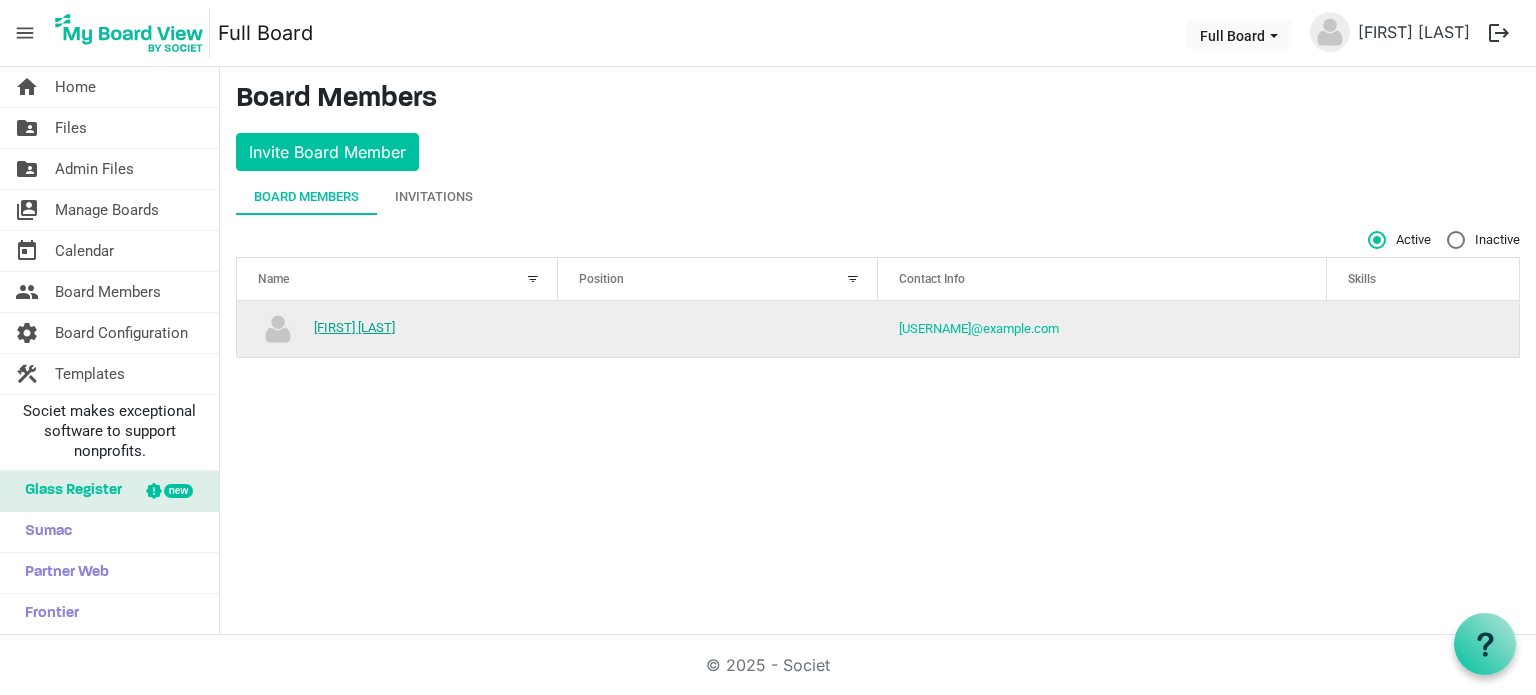 click on "[FIRST] [LAST]" at bounding box center [354, 327] 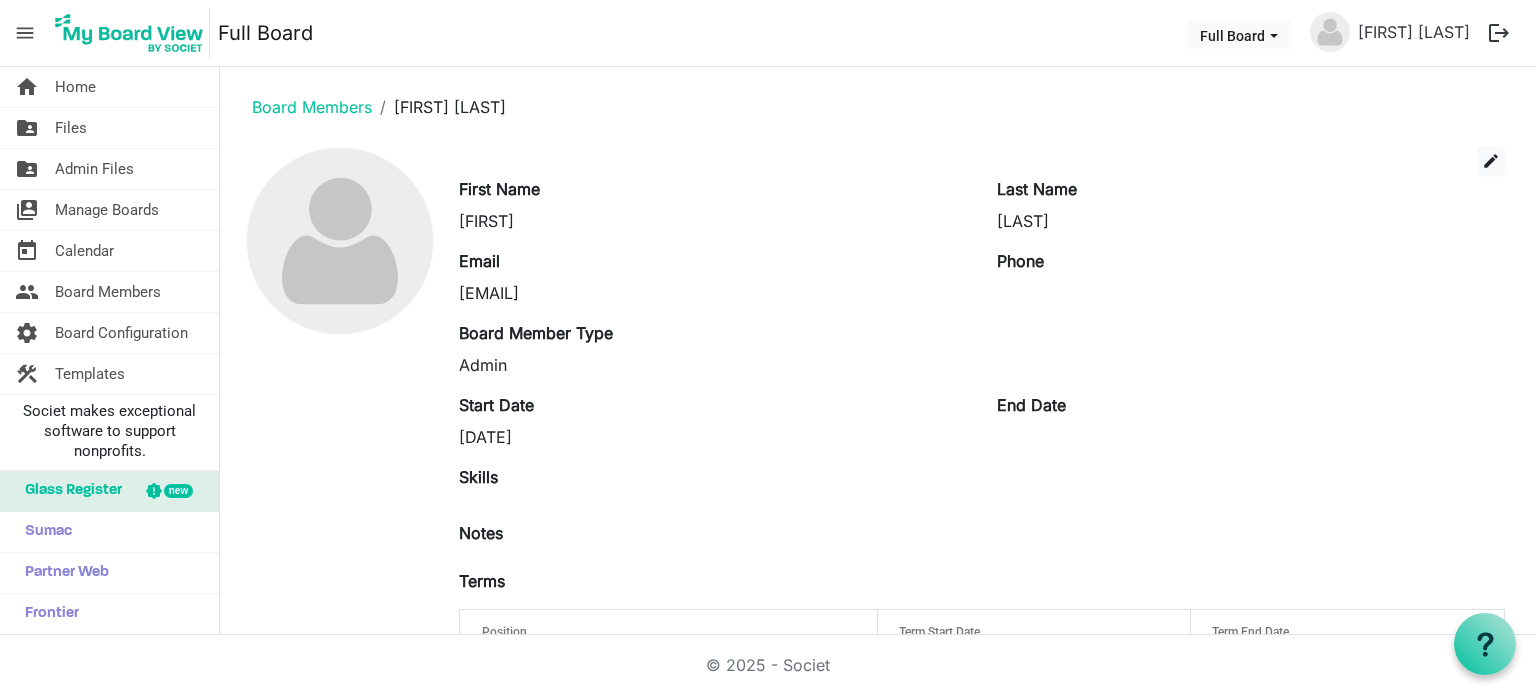 scroll, scrollTop: 0, scrollLeft: 0, axis: both 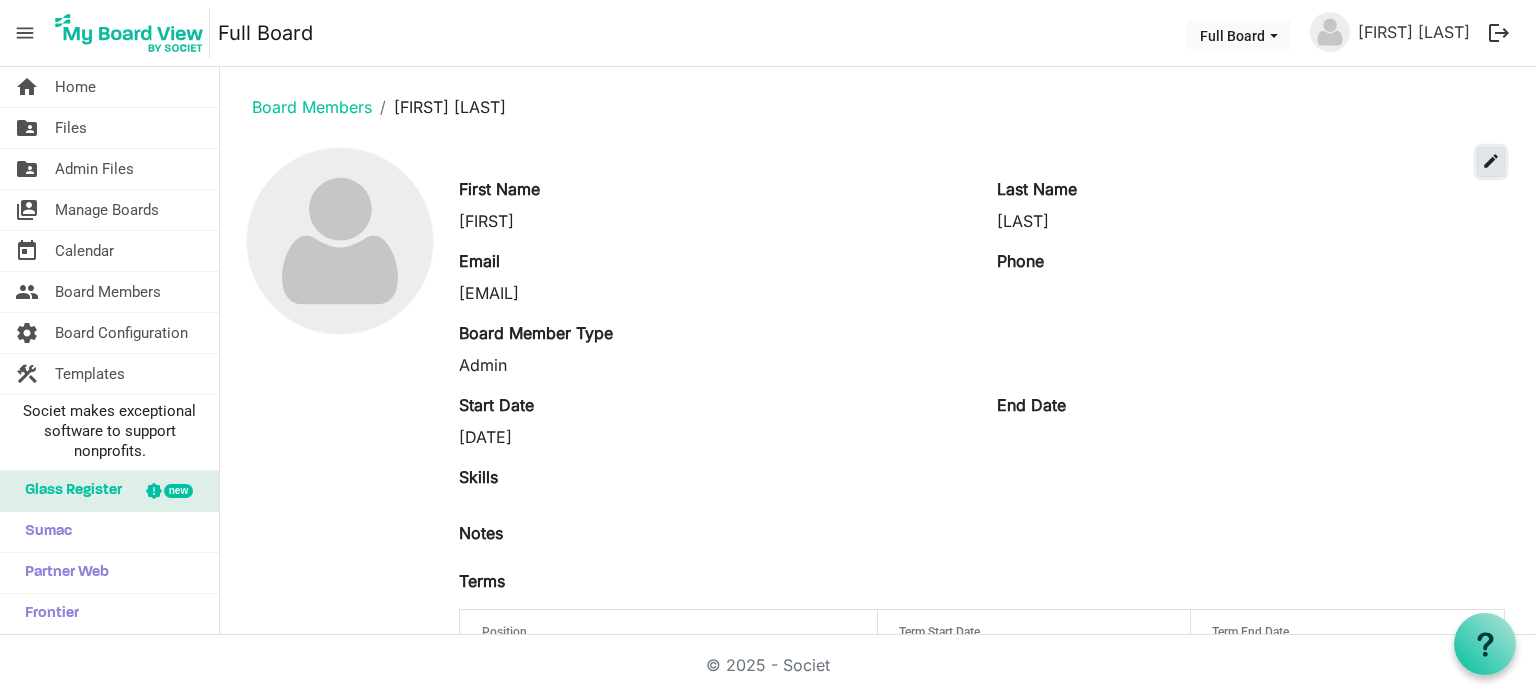 click on "edit" at bounding box center (1491, 161) 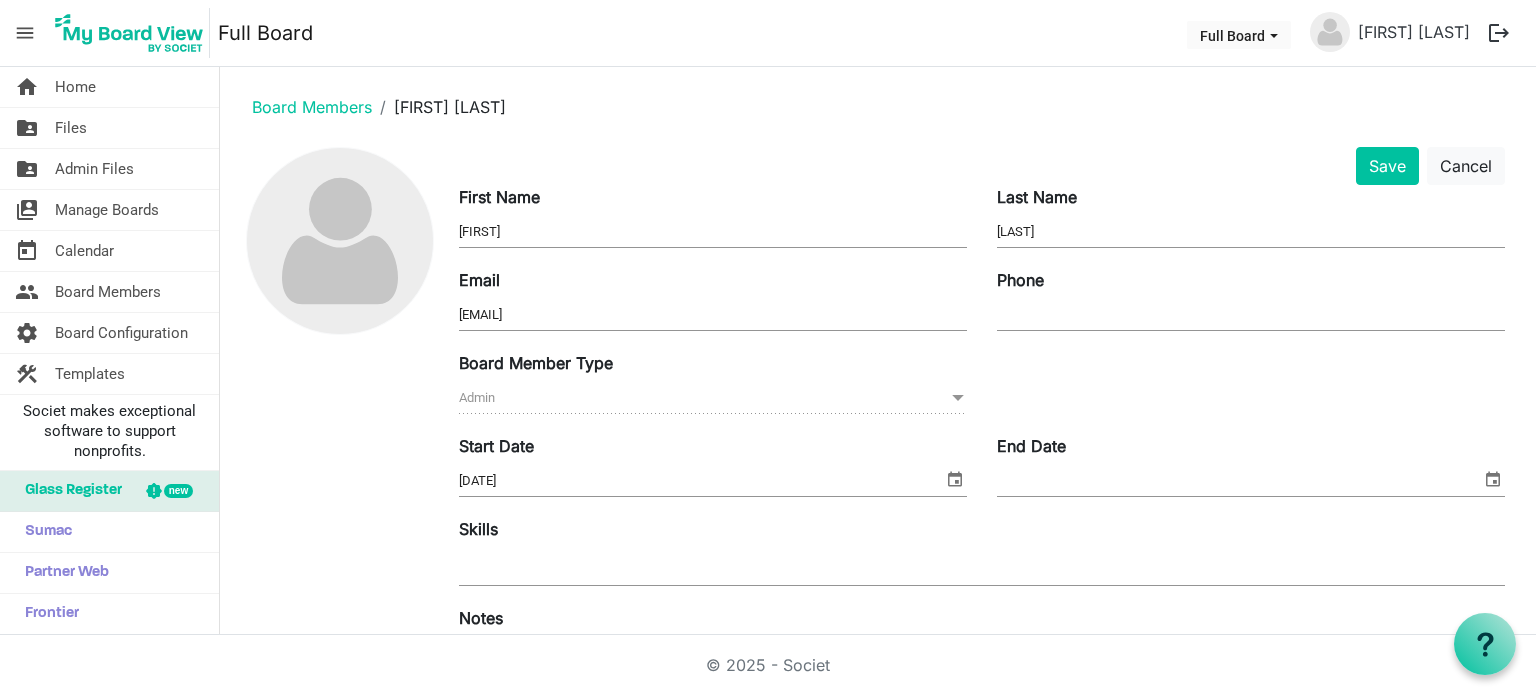 click on "Phone" at bounding box center [1251, 315] 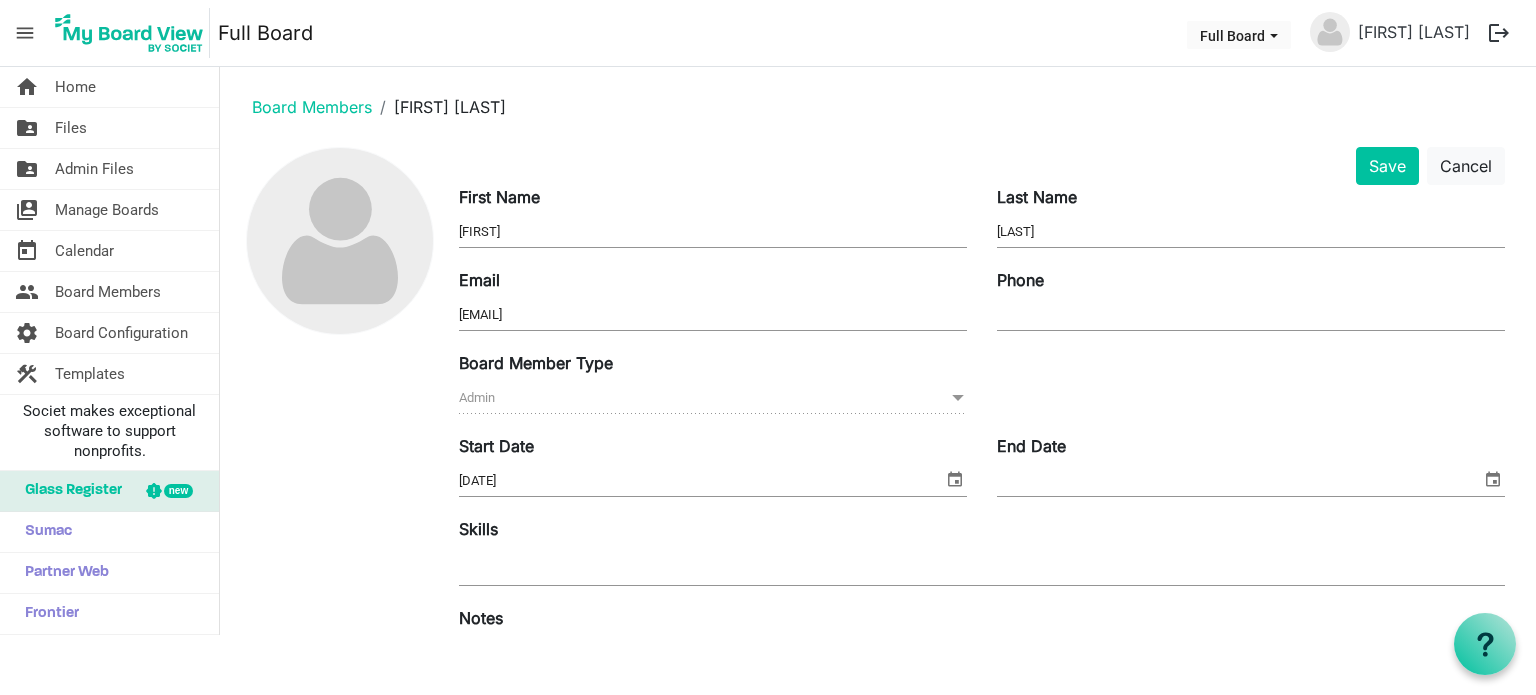 type on "[PHONE]" 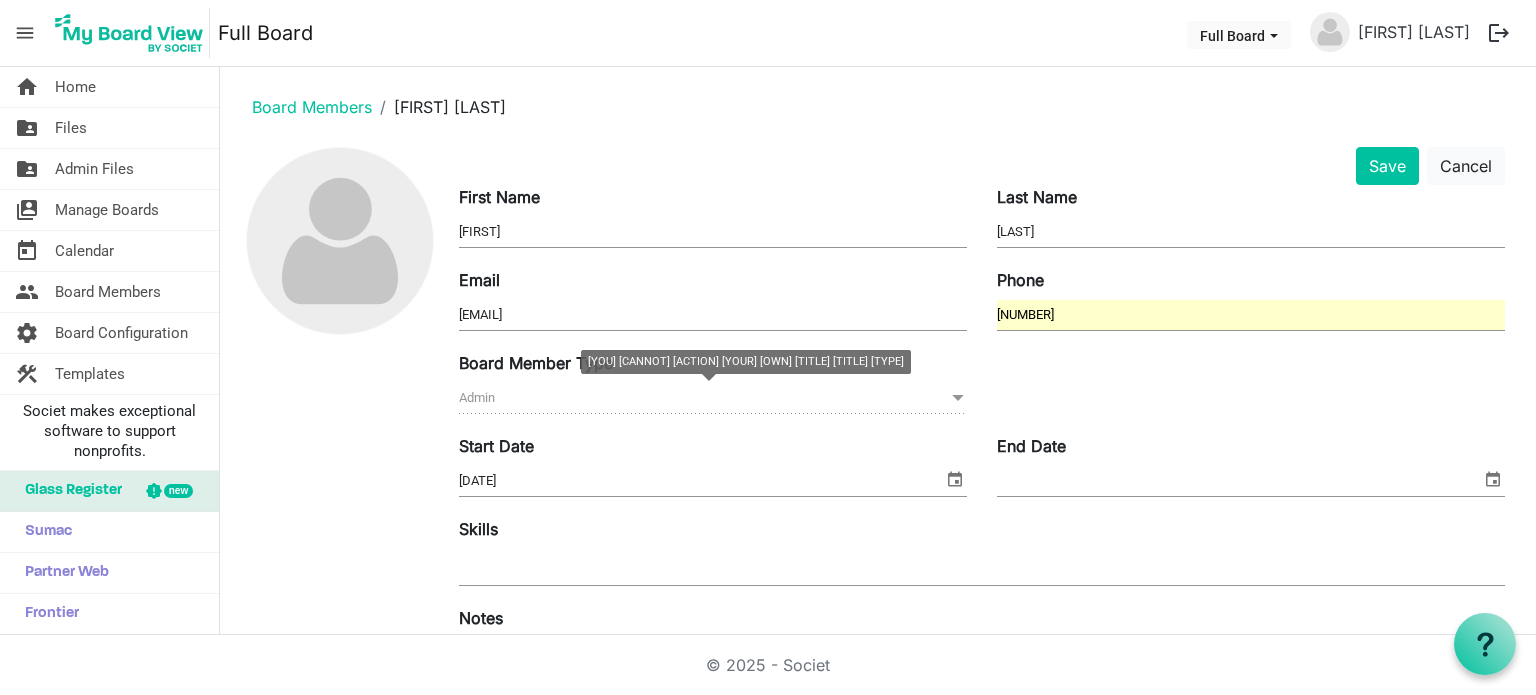 click on "Admin Admin" at bounding box center (713, 398) 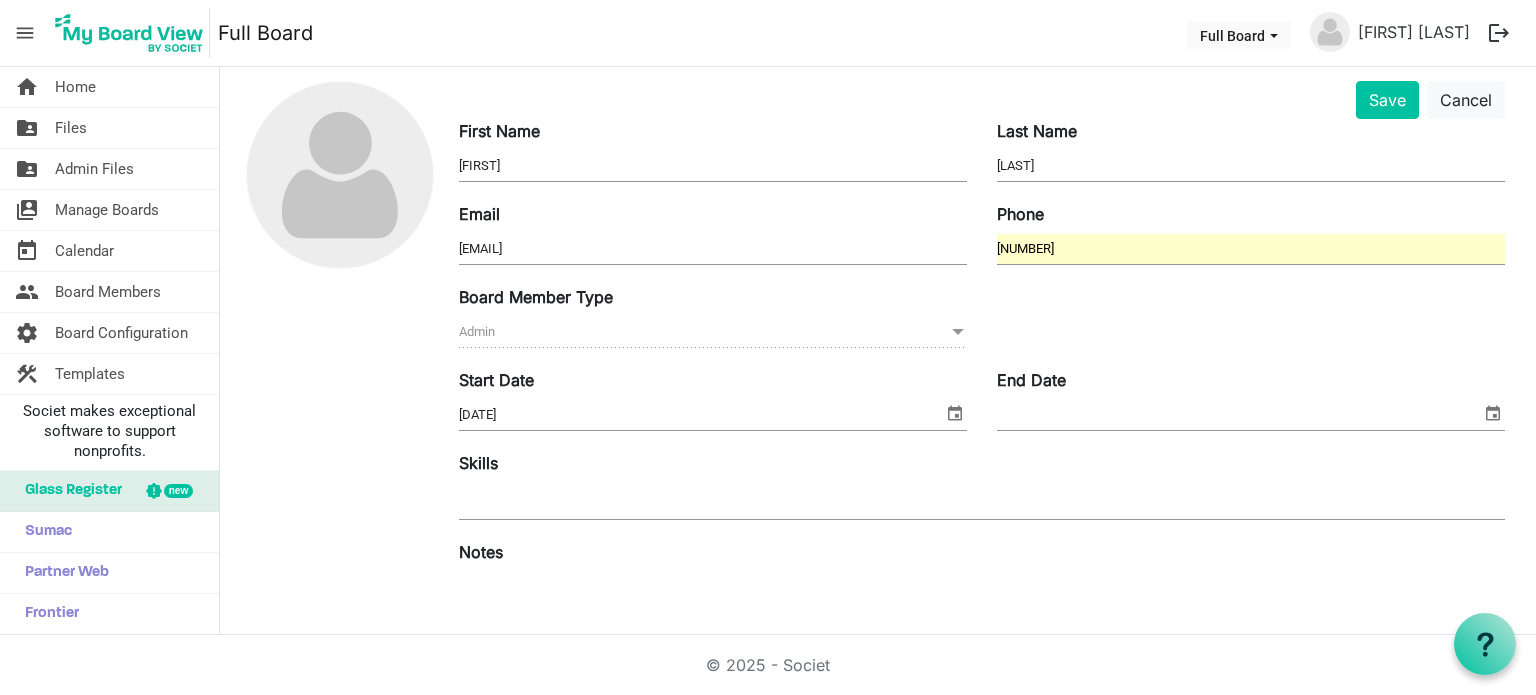 scroll, scrollTop: 200, scrollLeft: 0, axis: vertical 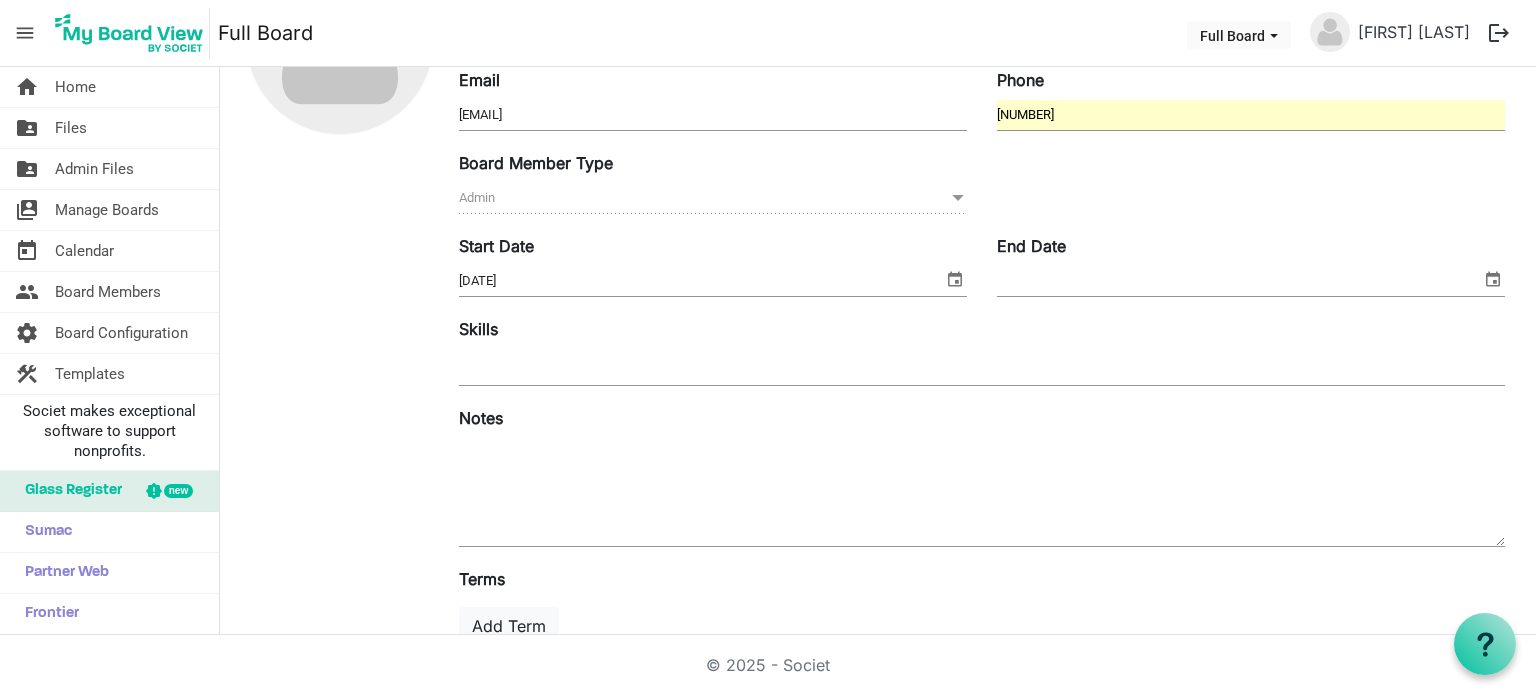 click at bounding box center (982, 367) 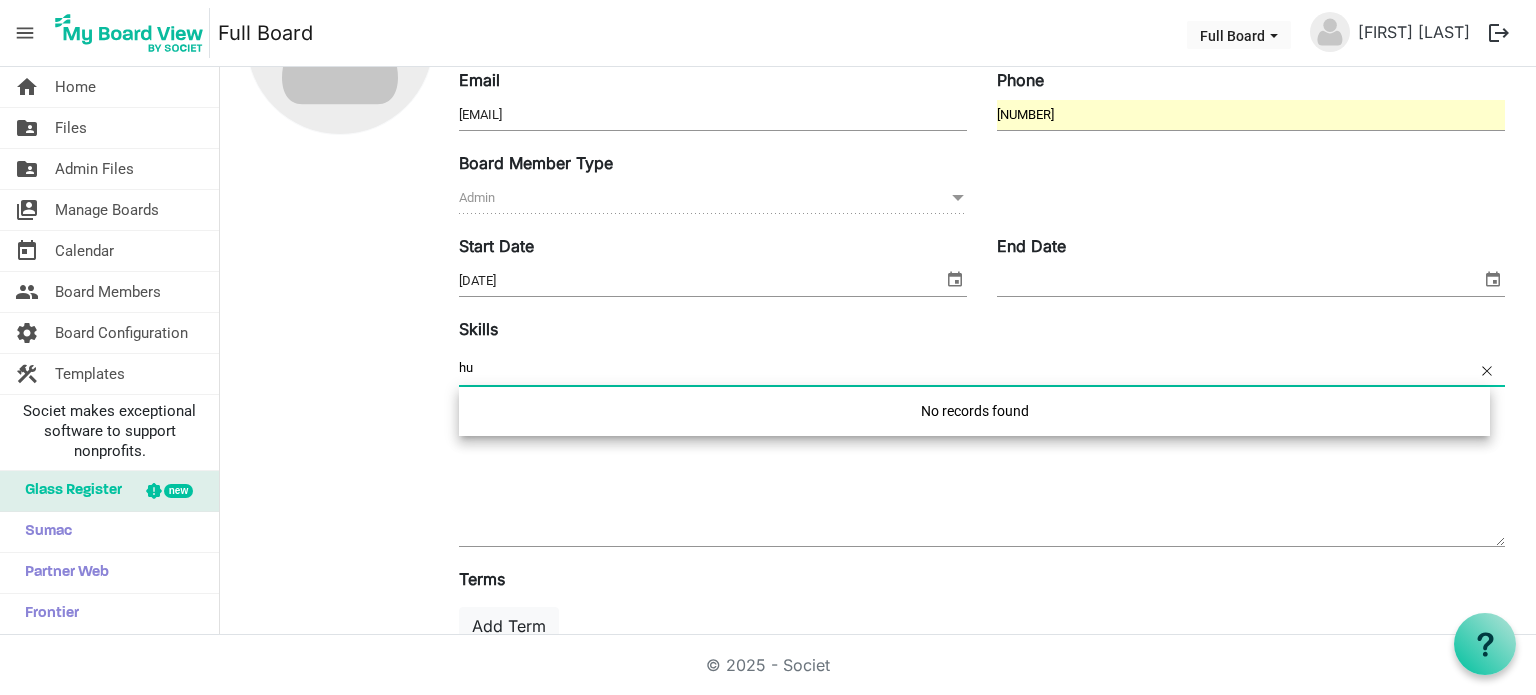 type on "h" 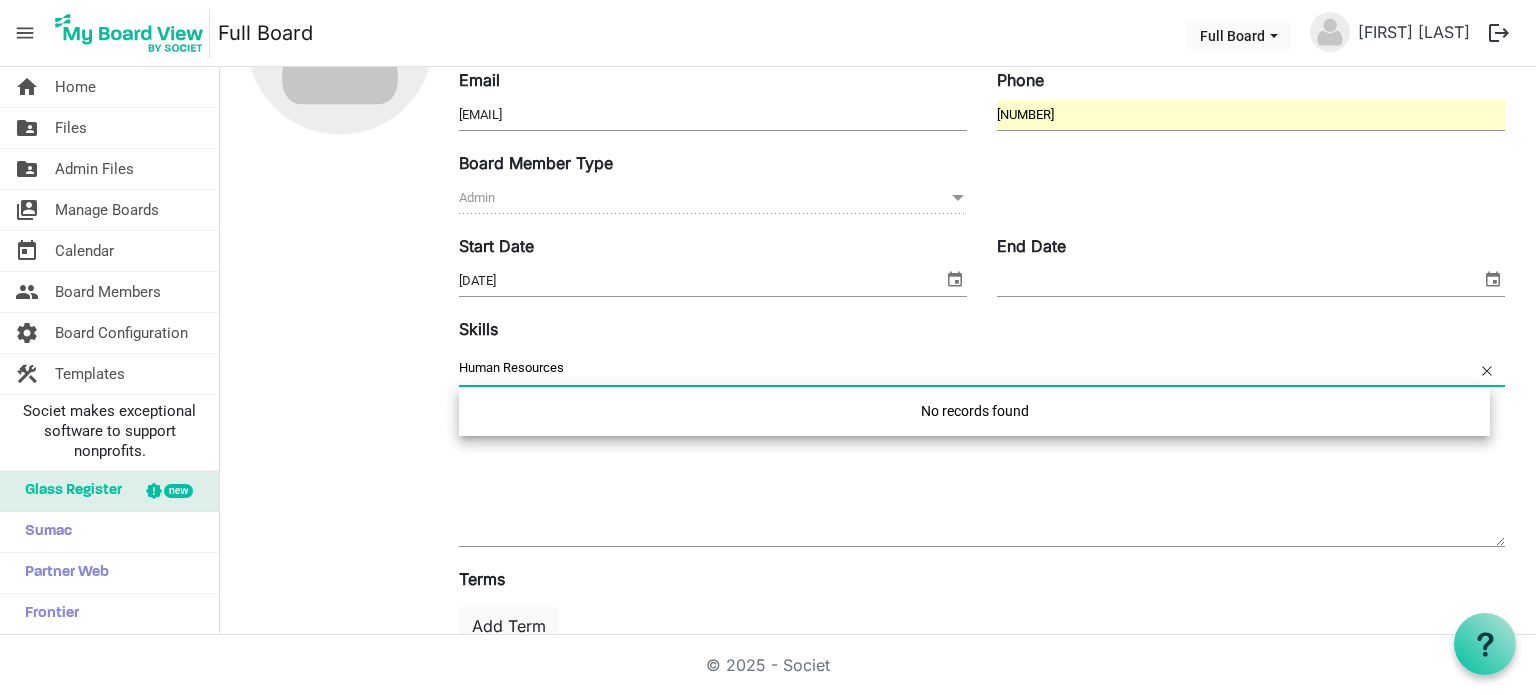 scroll, scrollTop: 0, scrollLeft: 0, axis: both 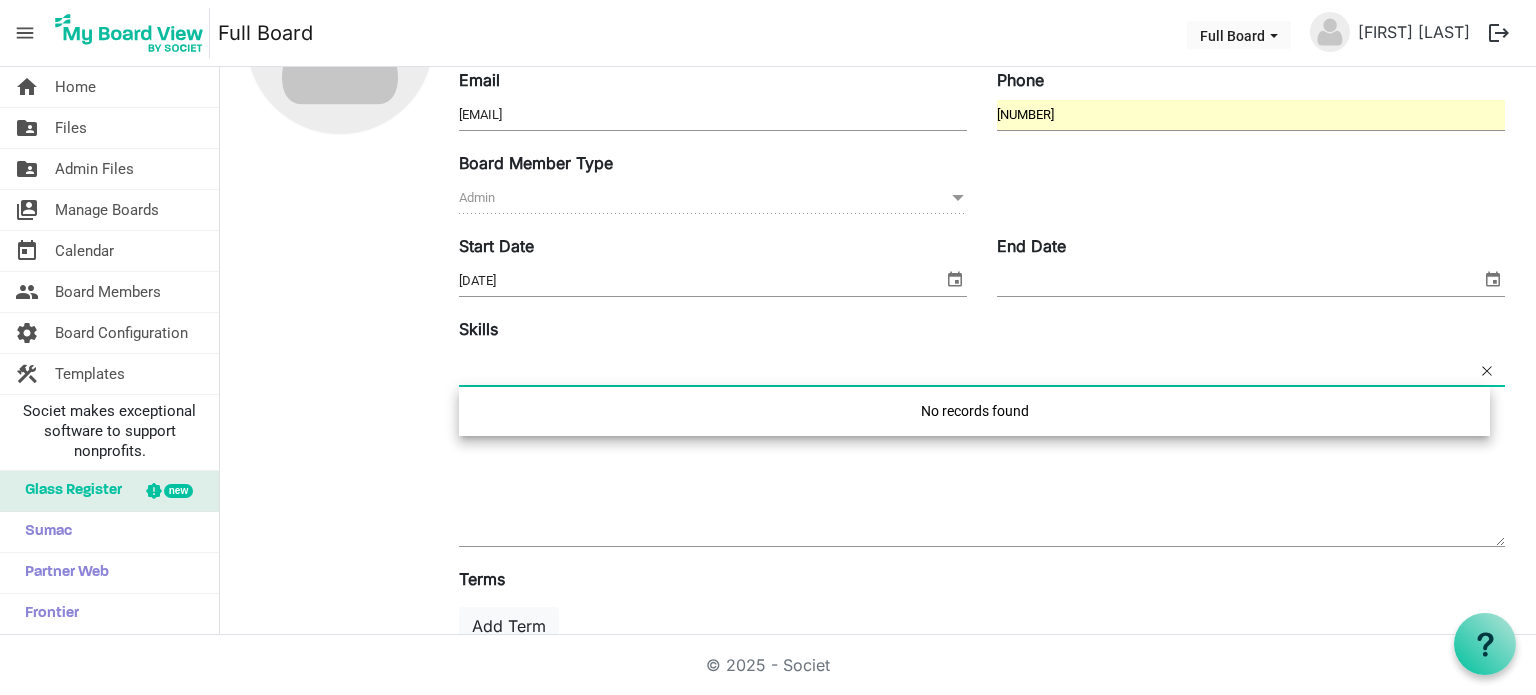click at bounding box center (982, 367) 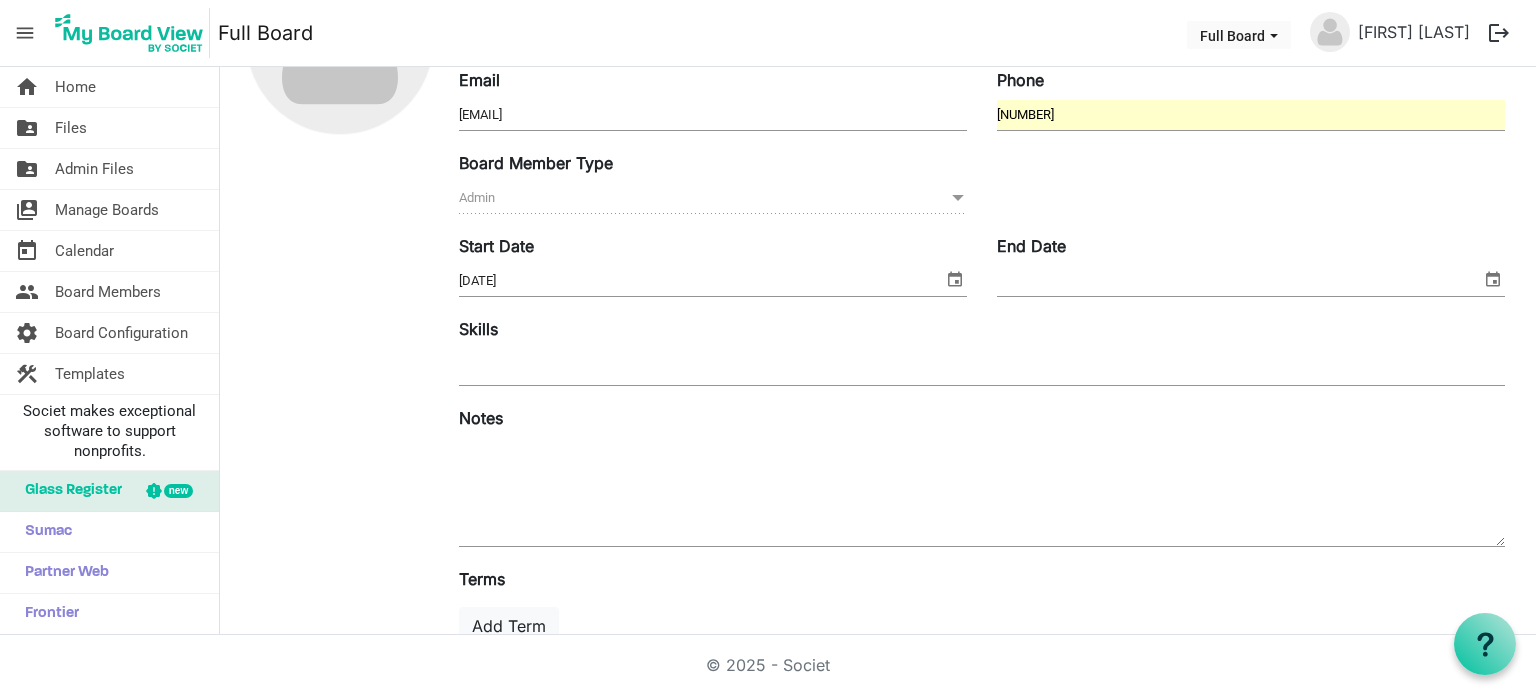 click at bounding box center (982, 367) 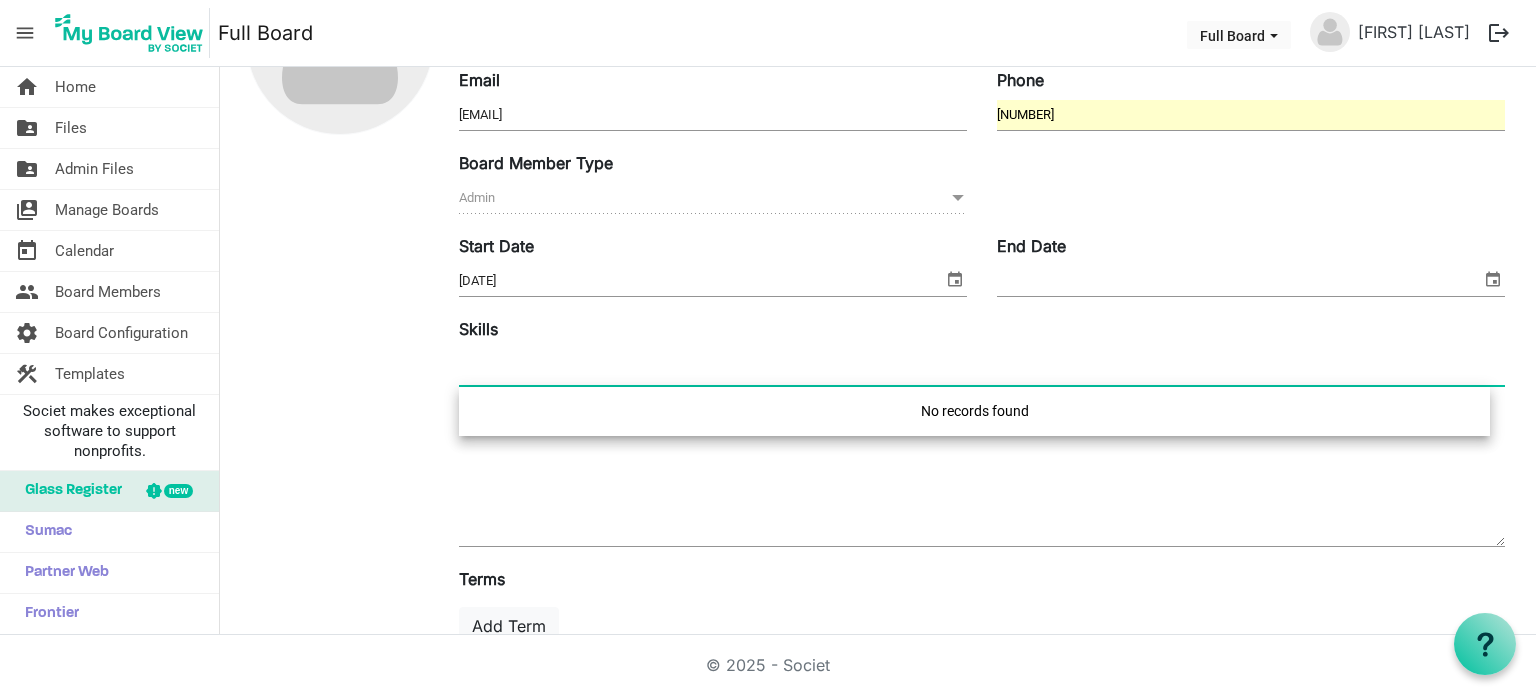 click on "Skills" at bounding box center (478, 329) 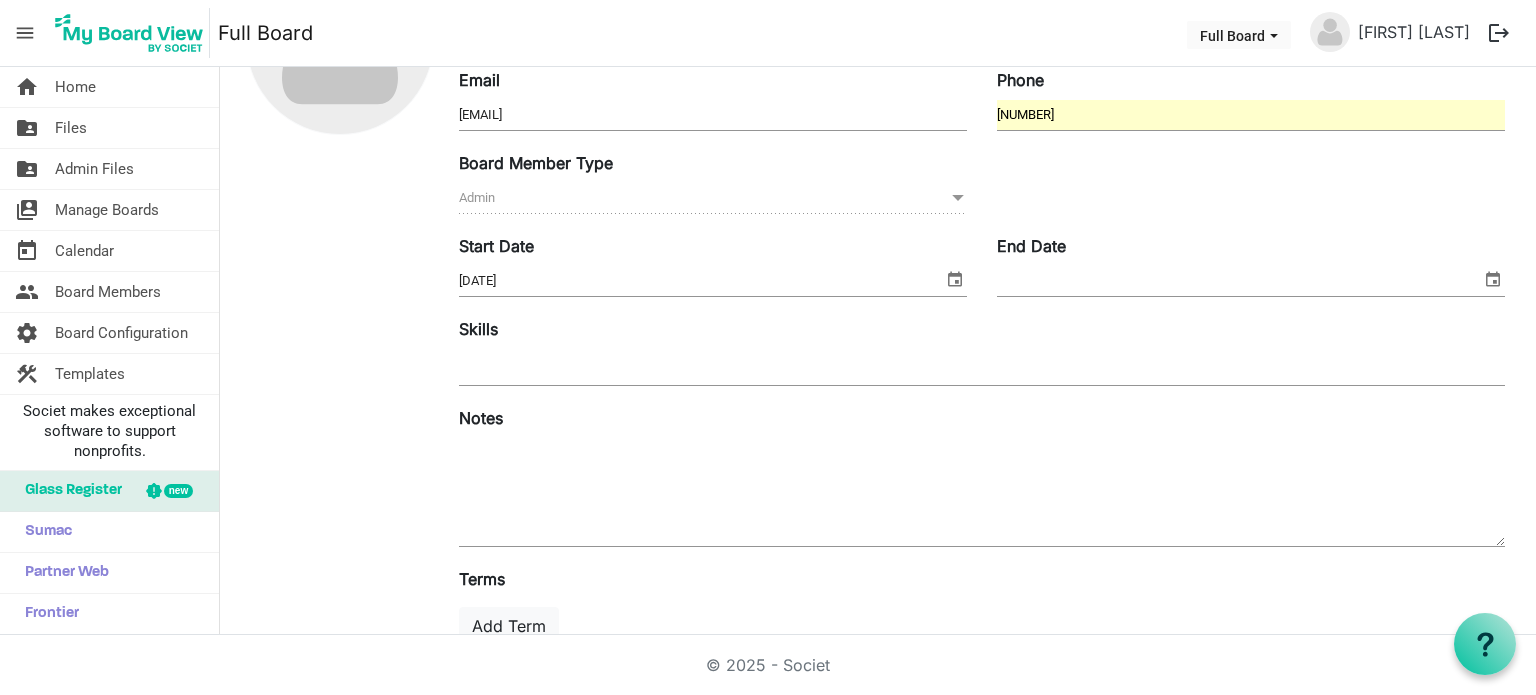 click at bounding box center (982, 492) 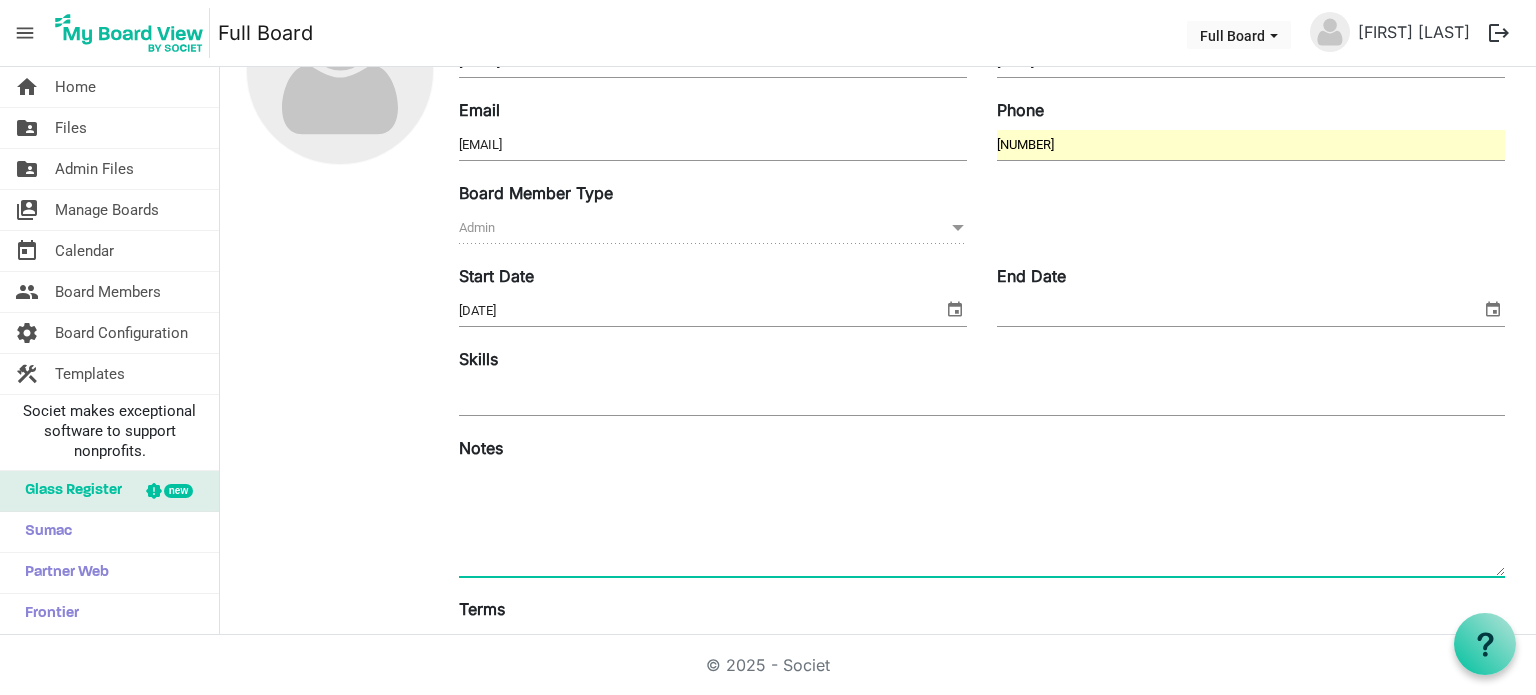 scroll, scrollTop: 200, scrollLeft: 0, axis: vertical 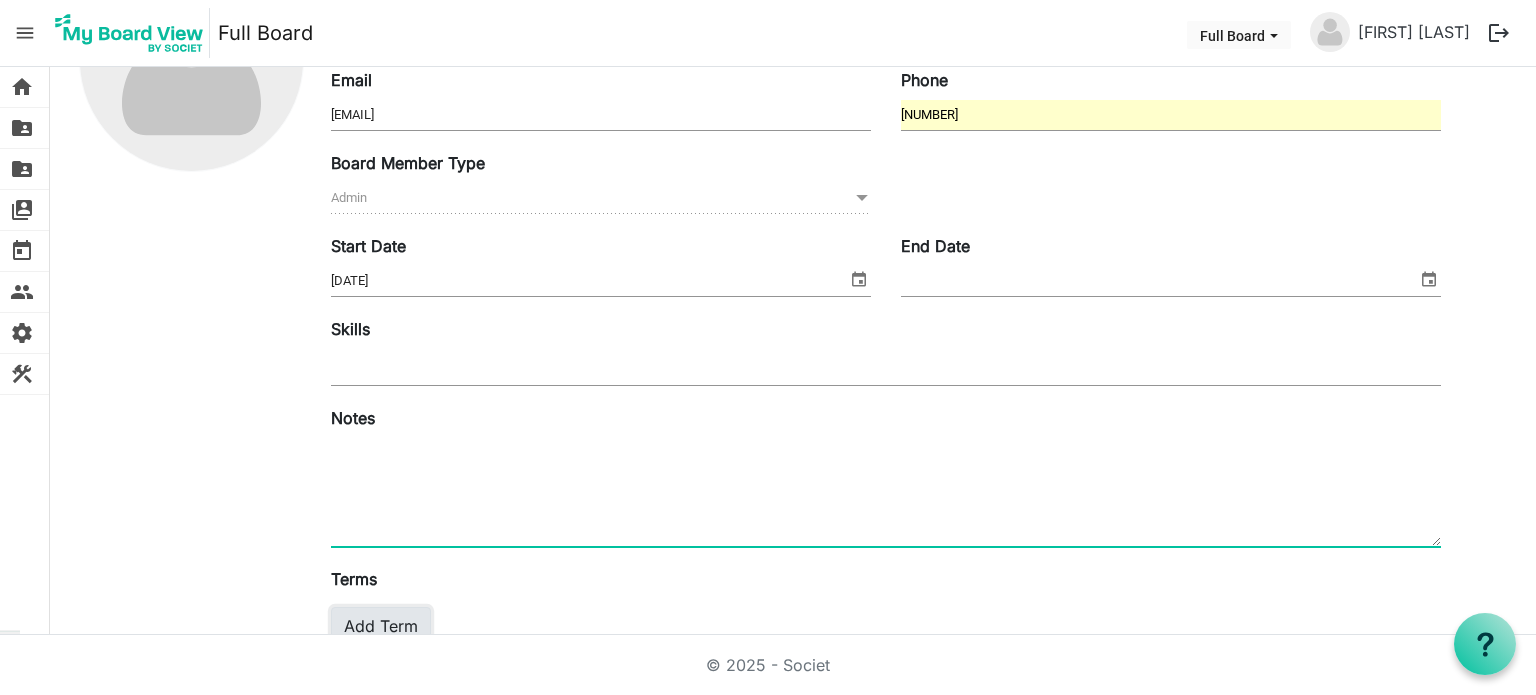 click on "Add Term" at bounding box center (381, 626) 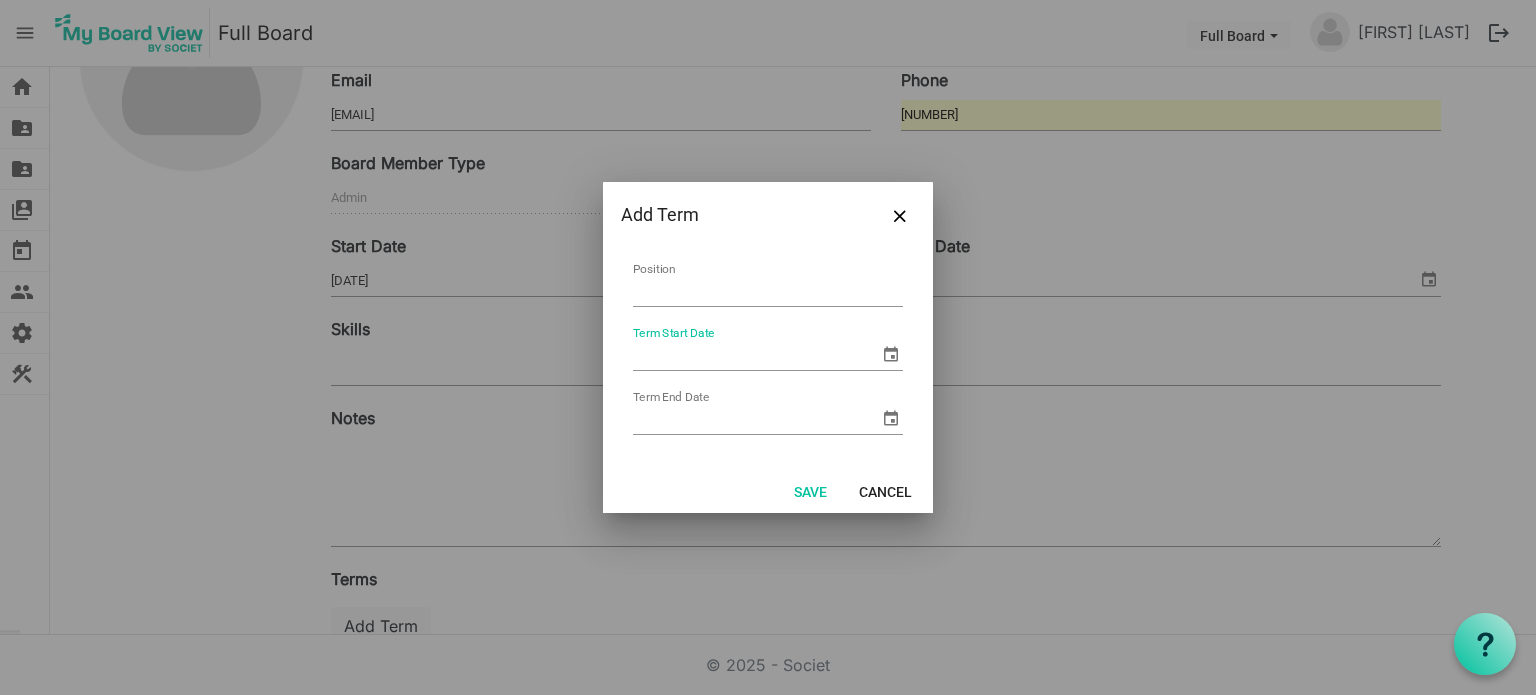 click on "Term Start Date" at bounding box center [756, 355] 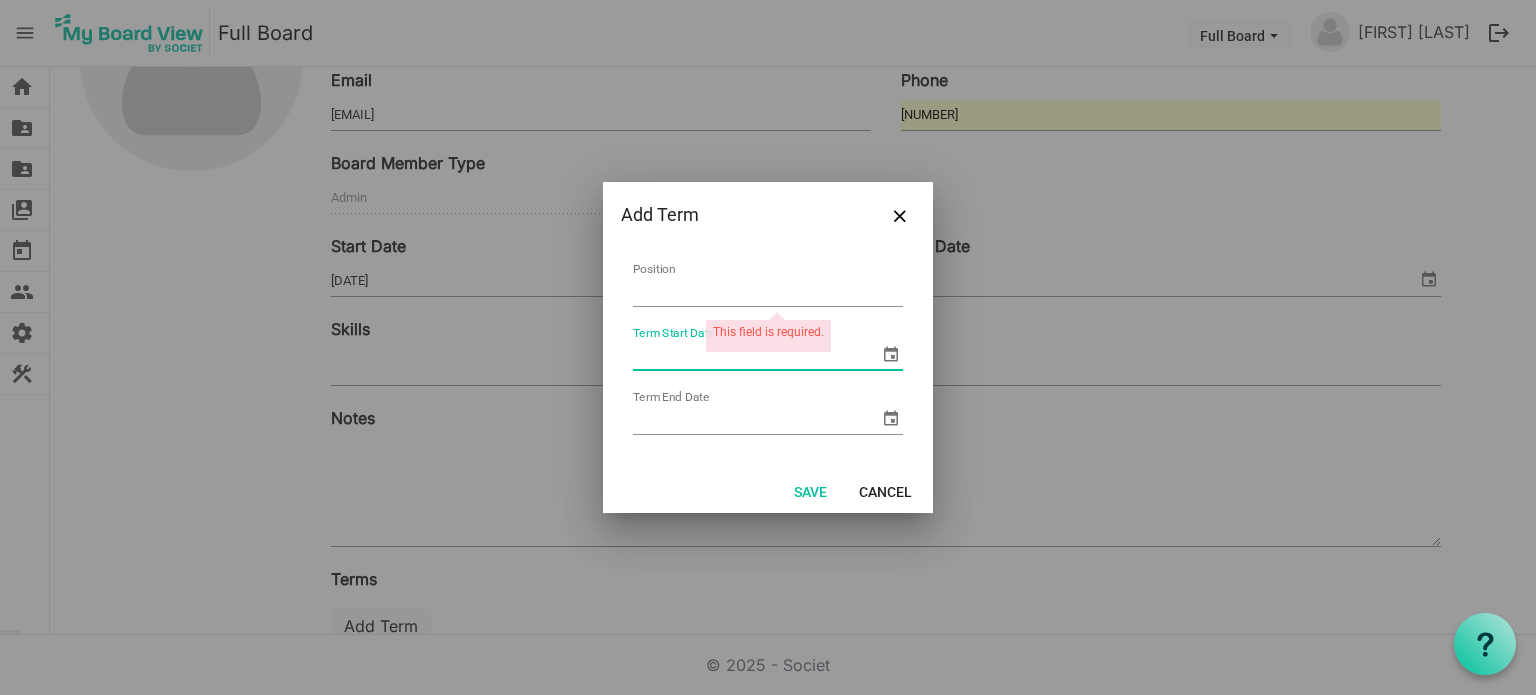 click at bounding box center [891, 354] 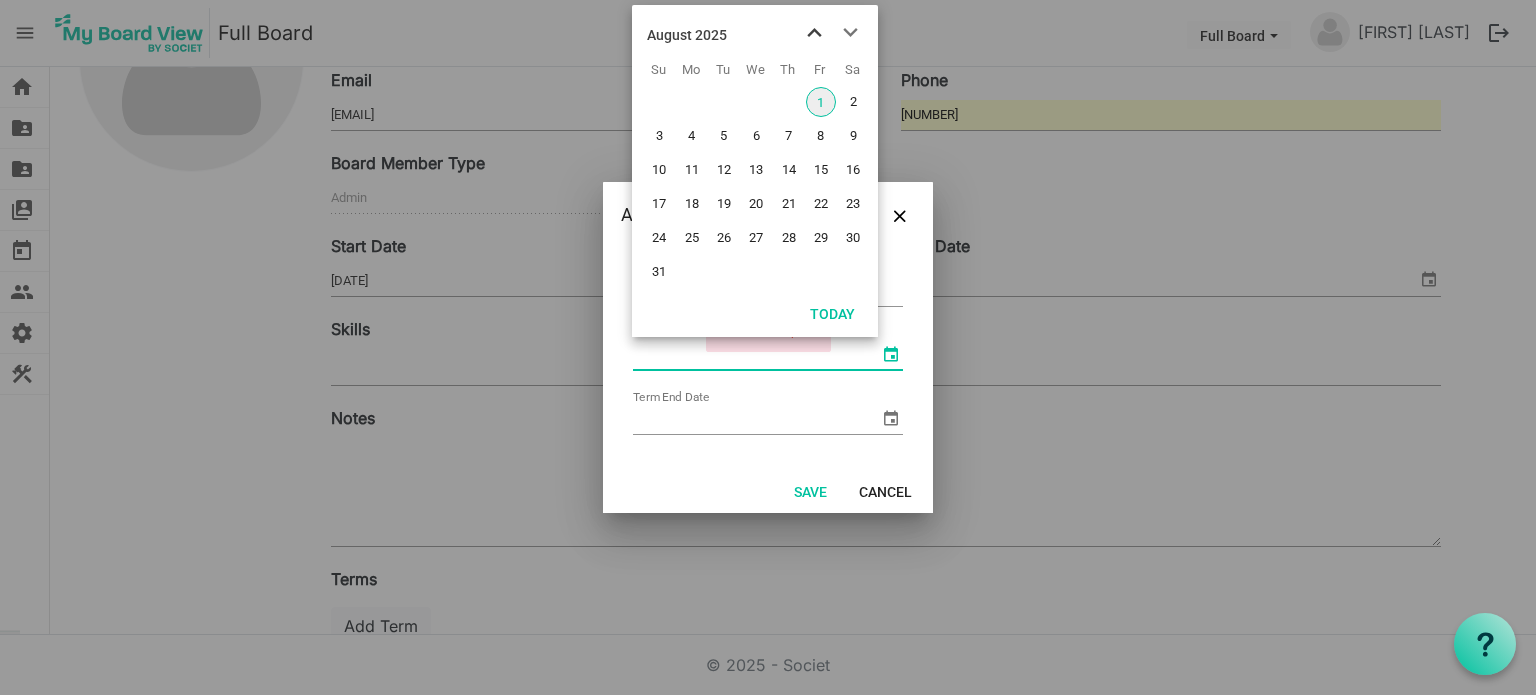 click at bounding box center [814, 33] 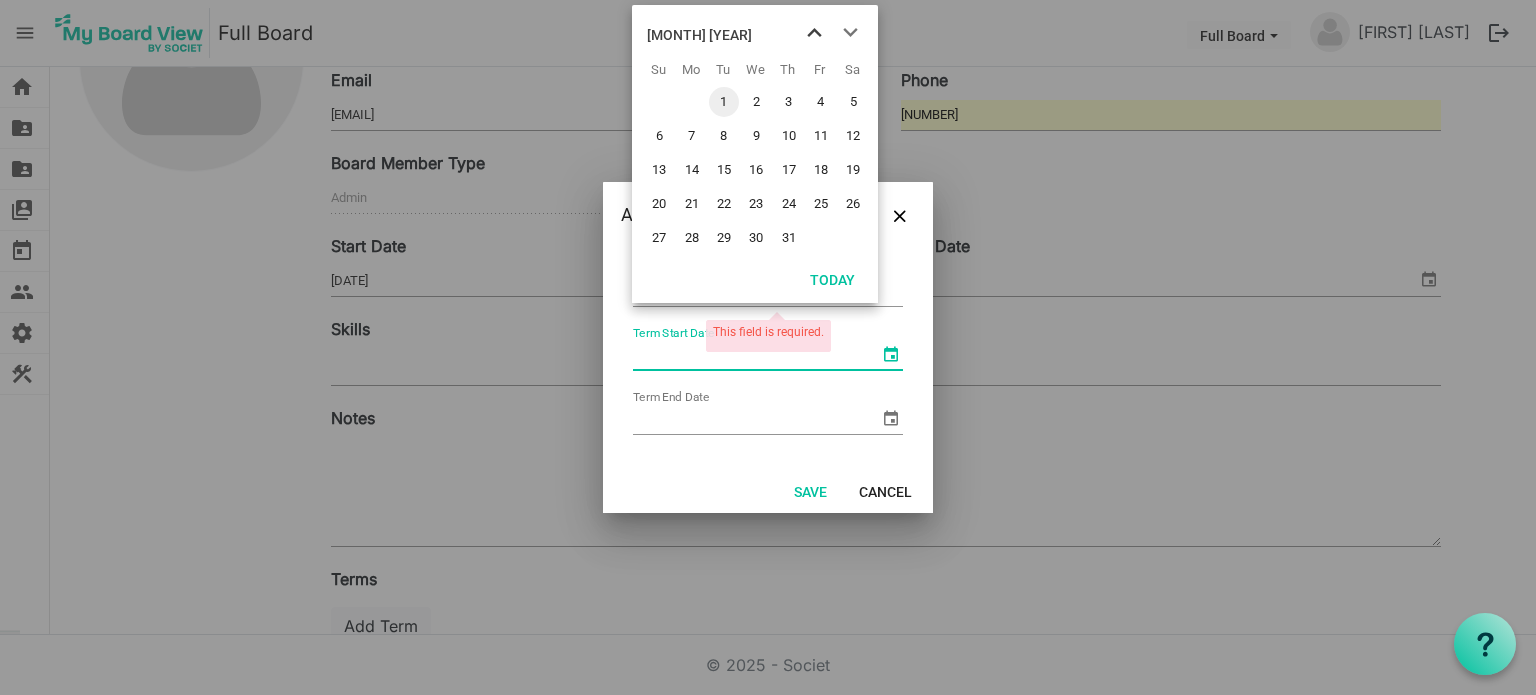 click at bounding box center [814, 33] 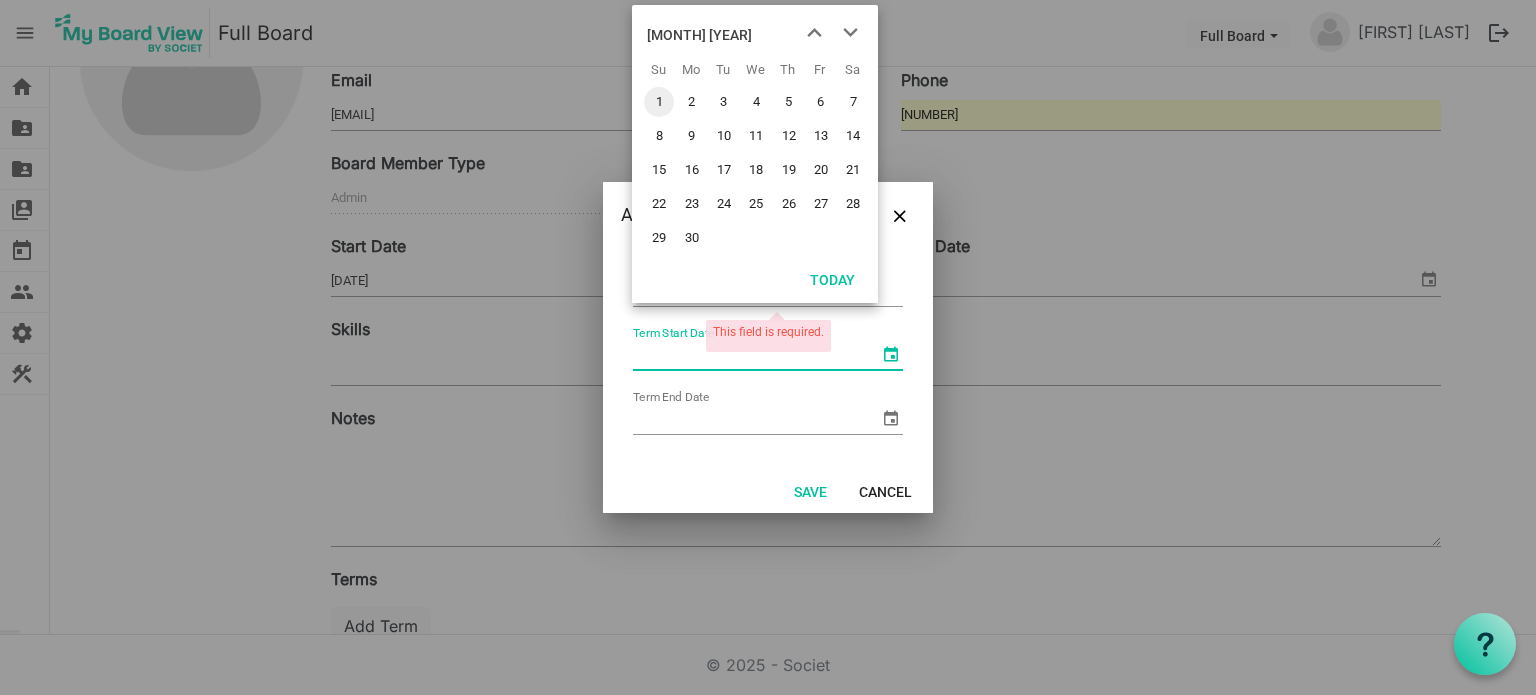 click at bounding box center [768, 371] 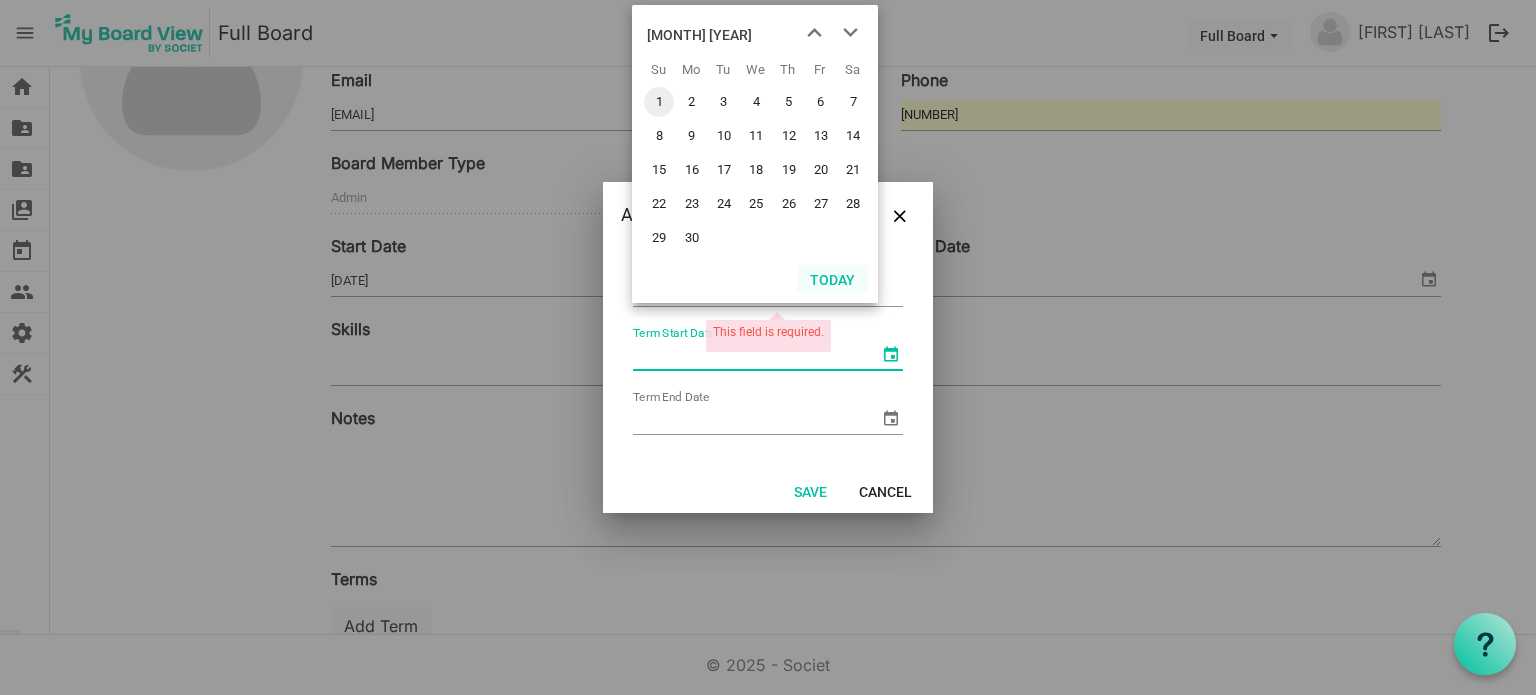 click on "Today" at bounding box center [832, 279] 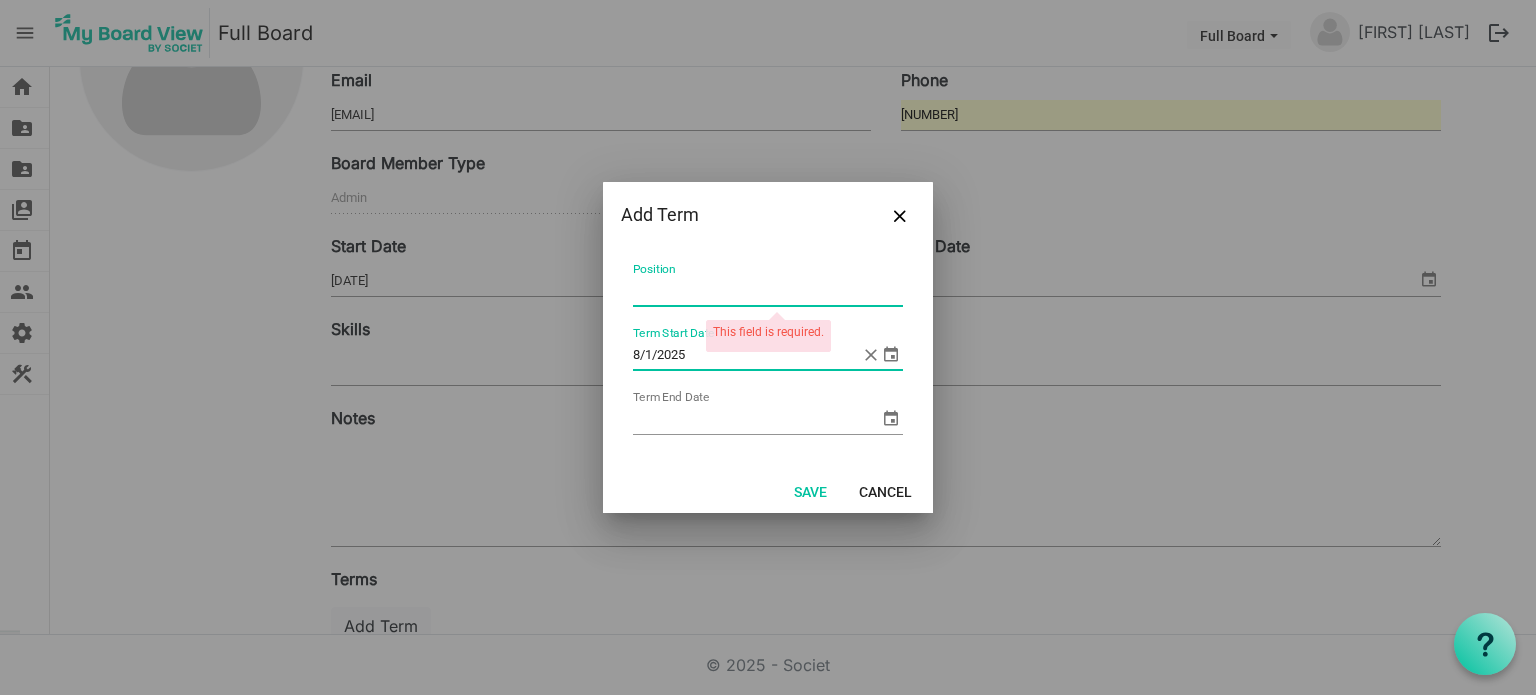 click on "Position" at bounding box center (768, 291) 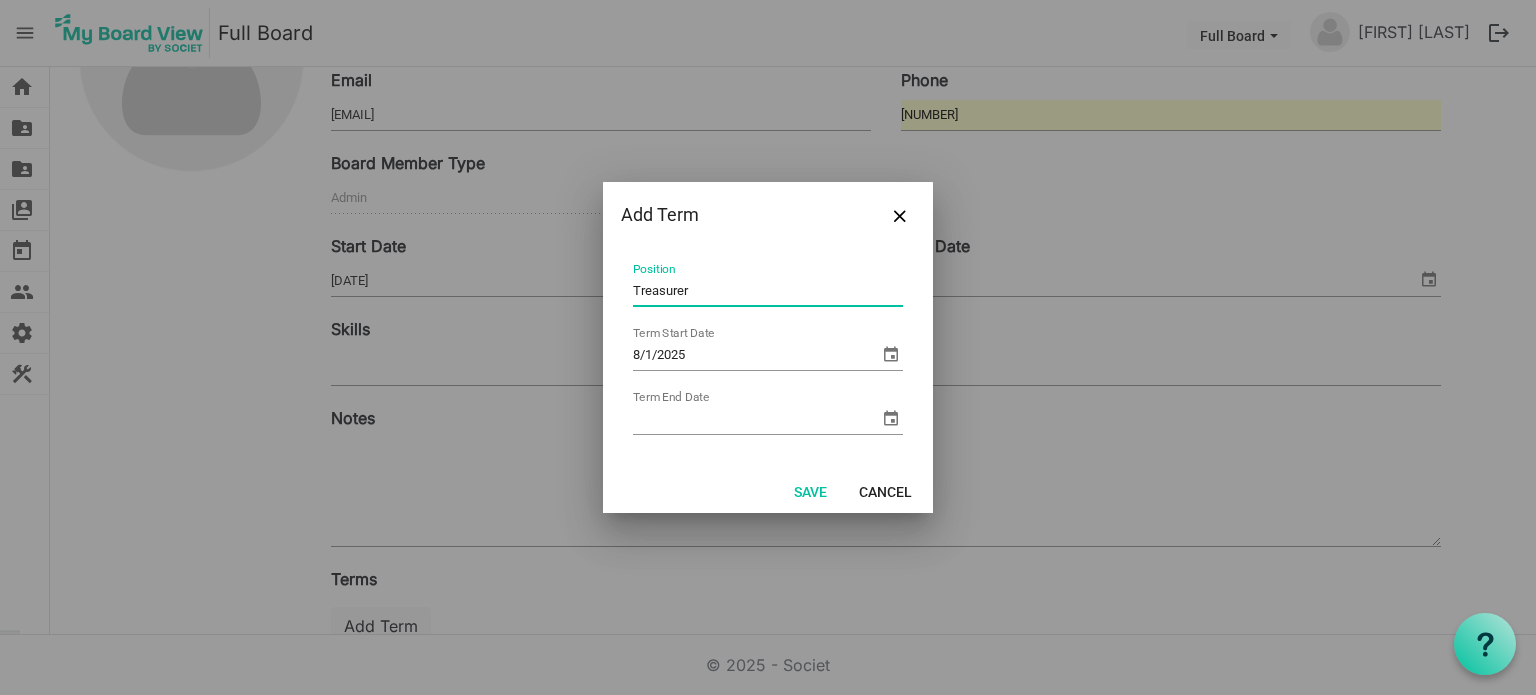 type on "Treasurer" 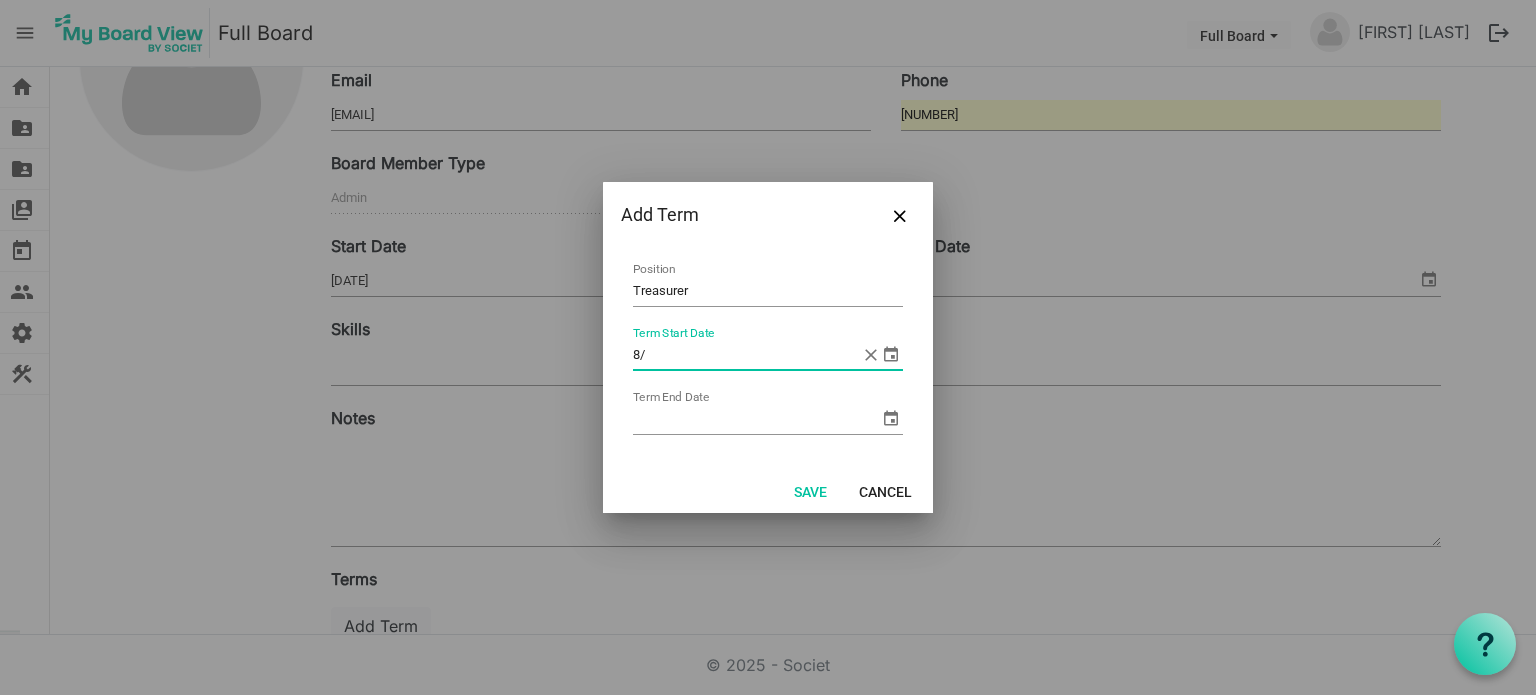 type on "8" 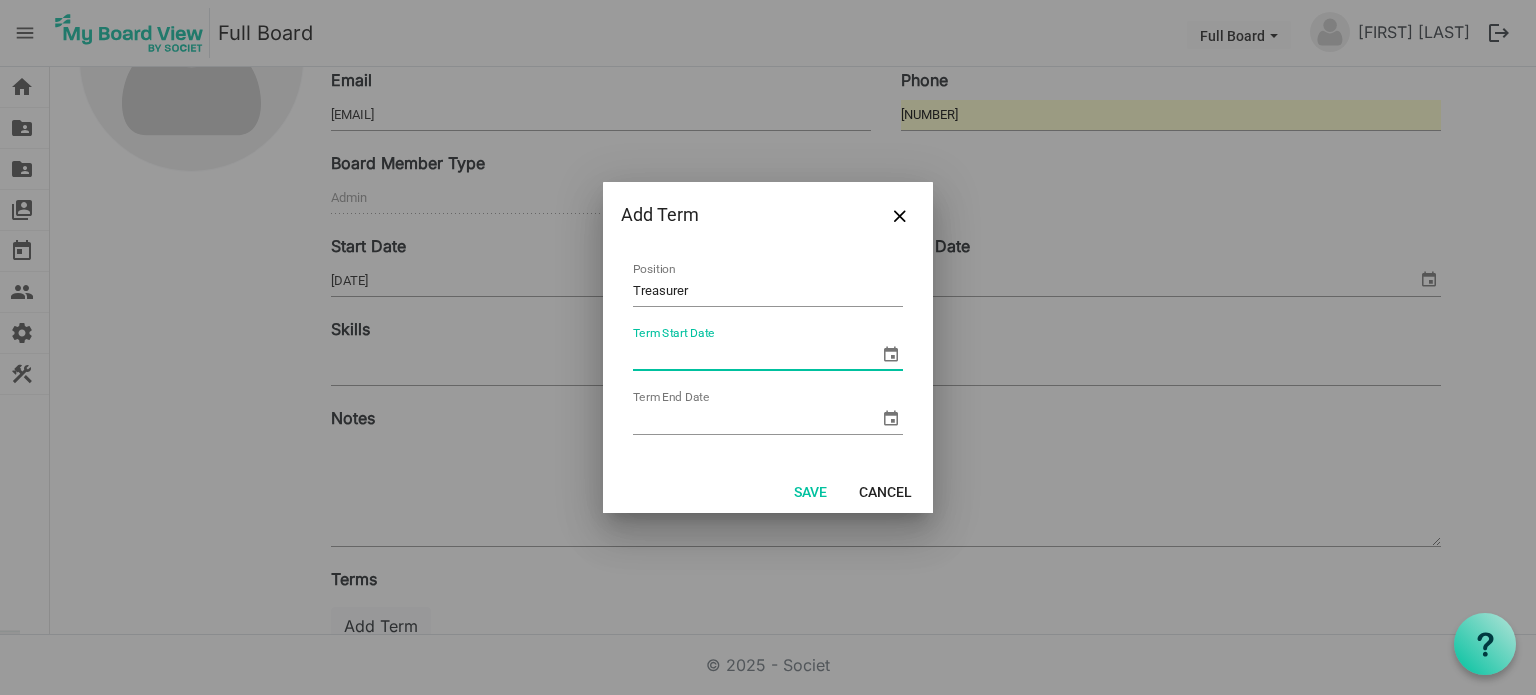 type on "/" 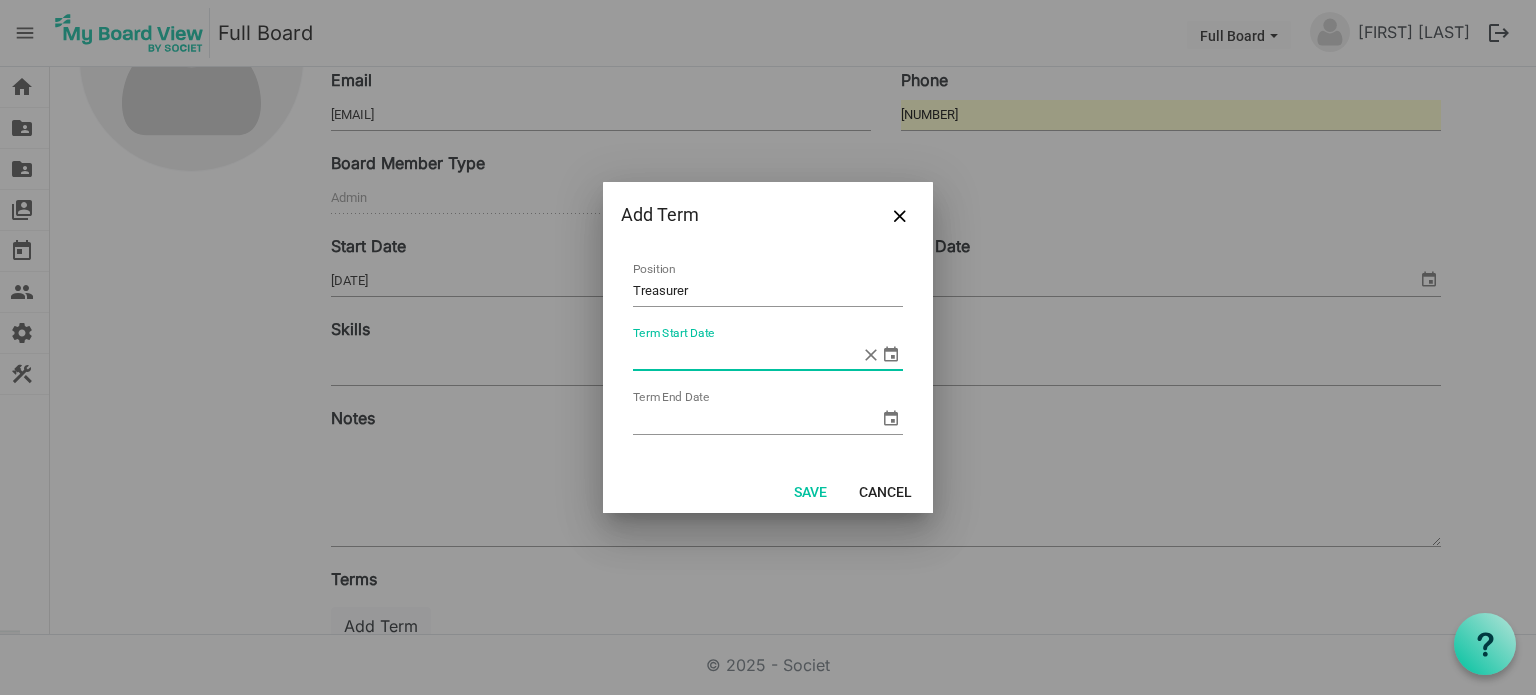 click on "Term Start Date" at bounding box center [768, 355] 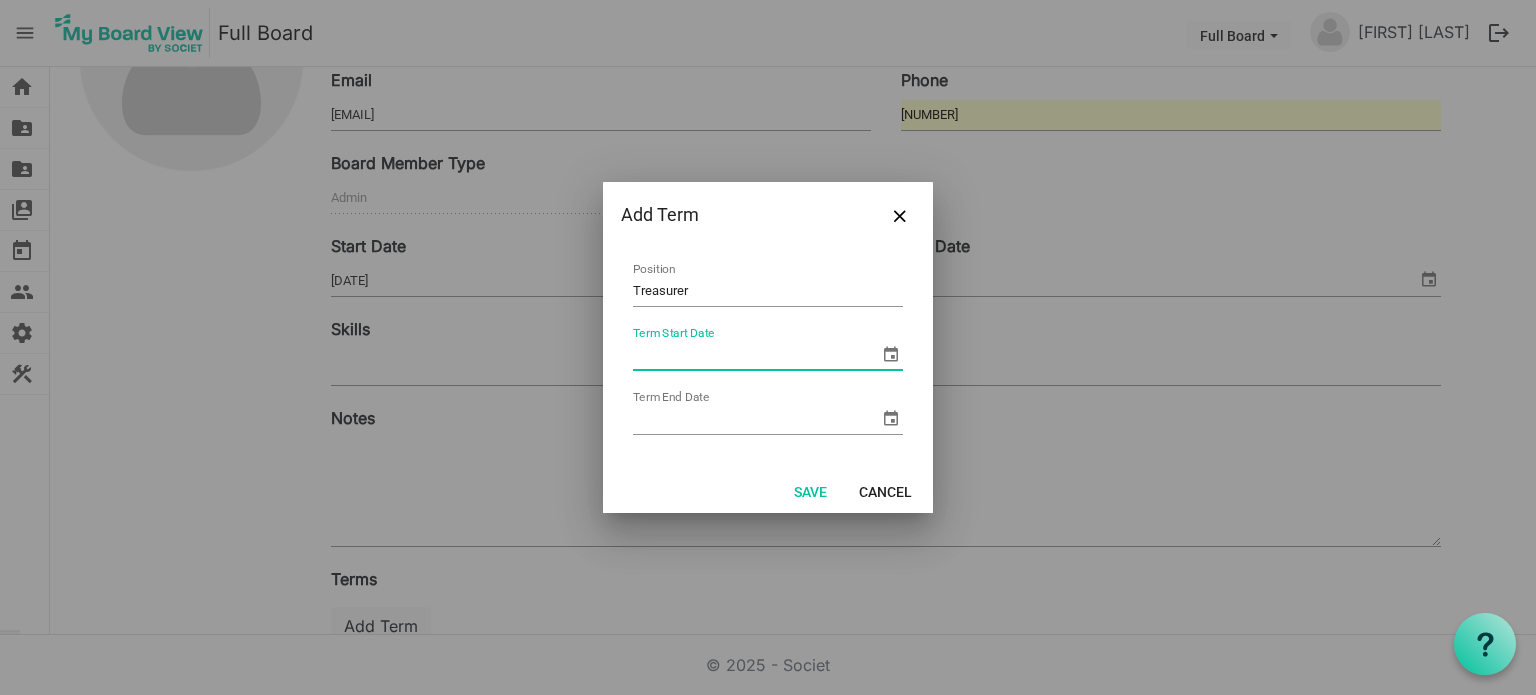 click at bounding box center [891, 354] 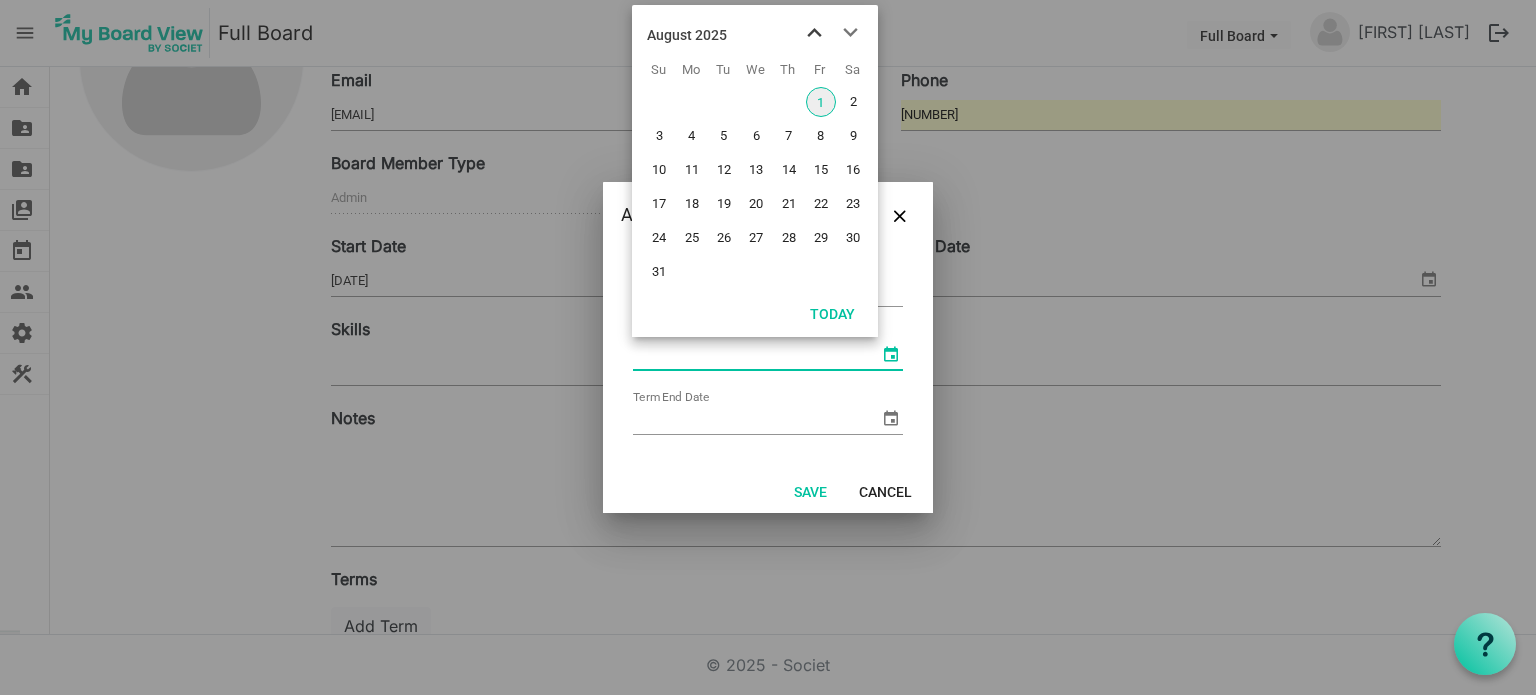 click at bounding box center [814, 33] 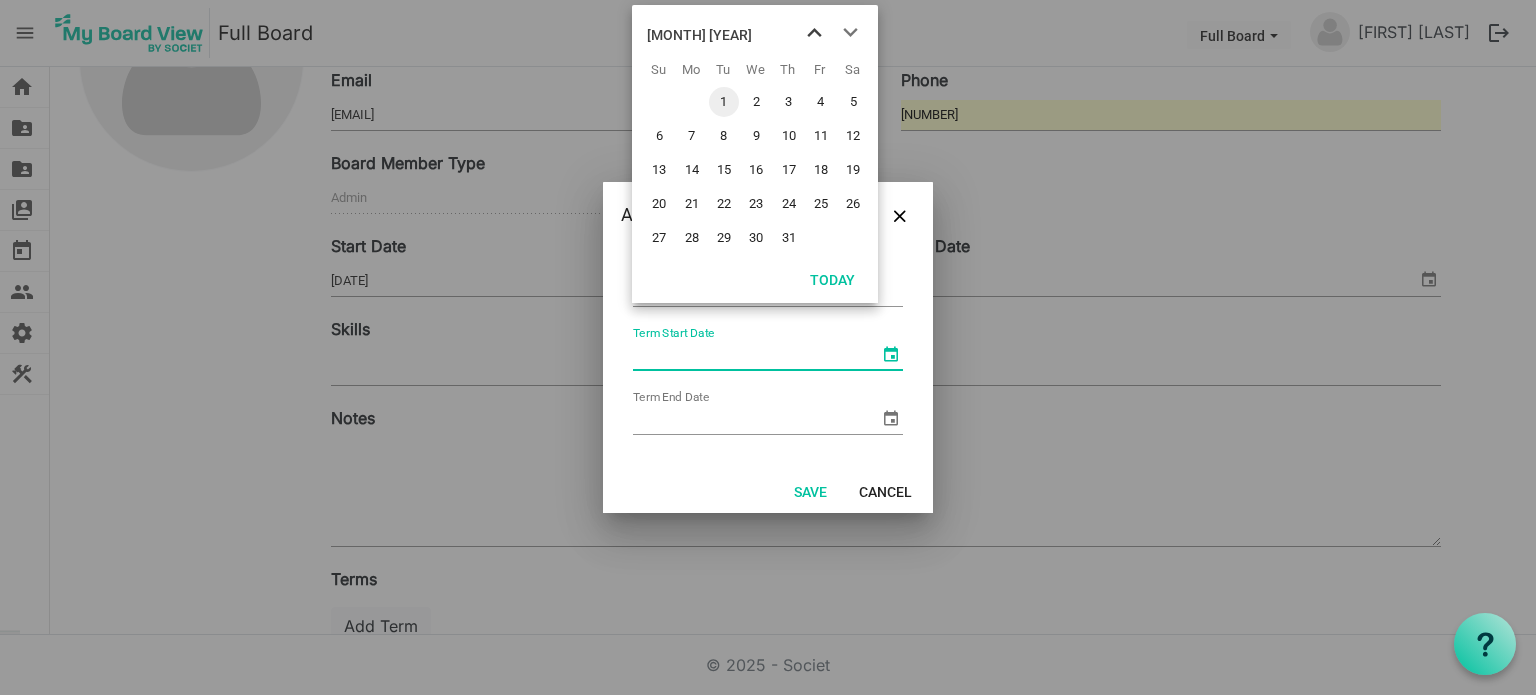click at bounding box center [814, 33] 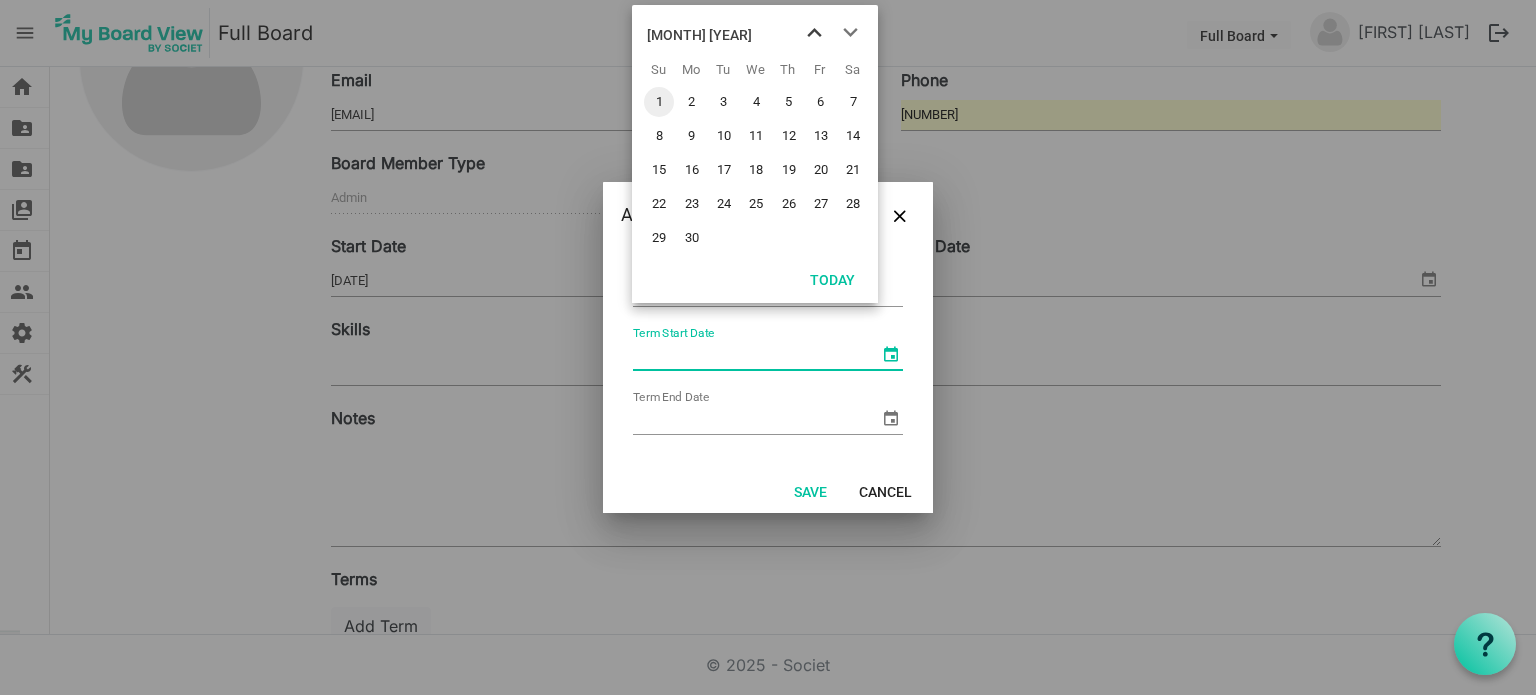 click at bounding box center [814, 33] 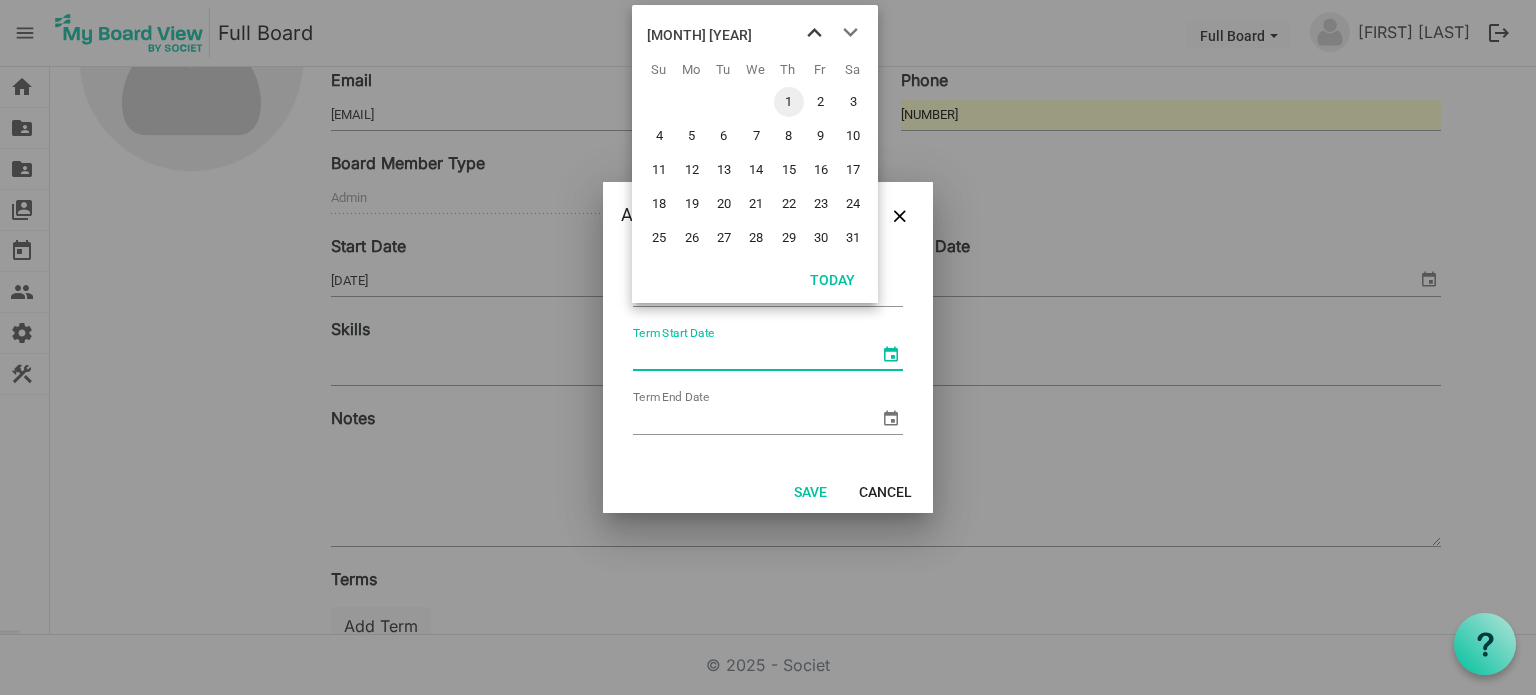click at bounding box center (814, 33) 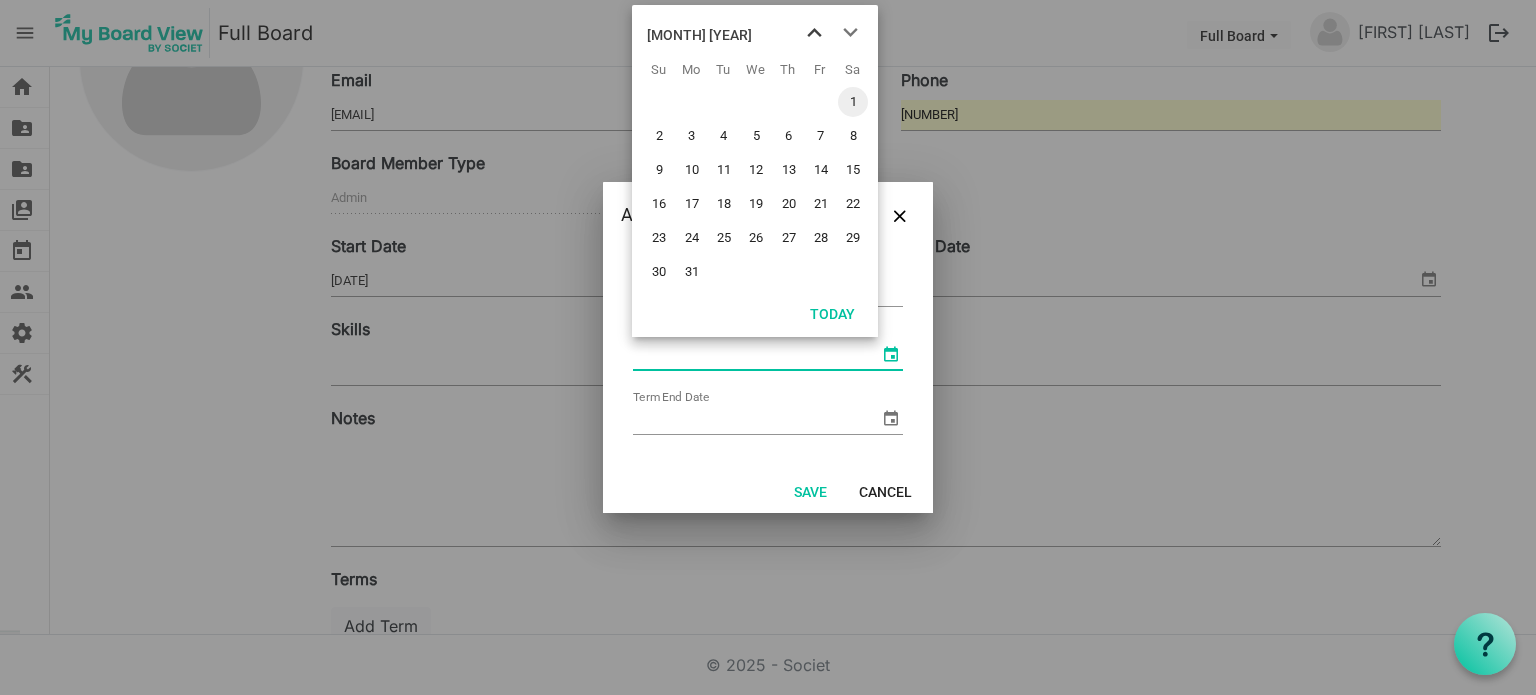 click at bounding box center [814, 33] 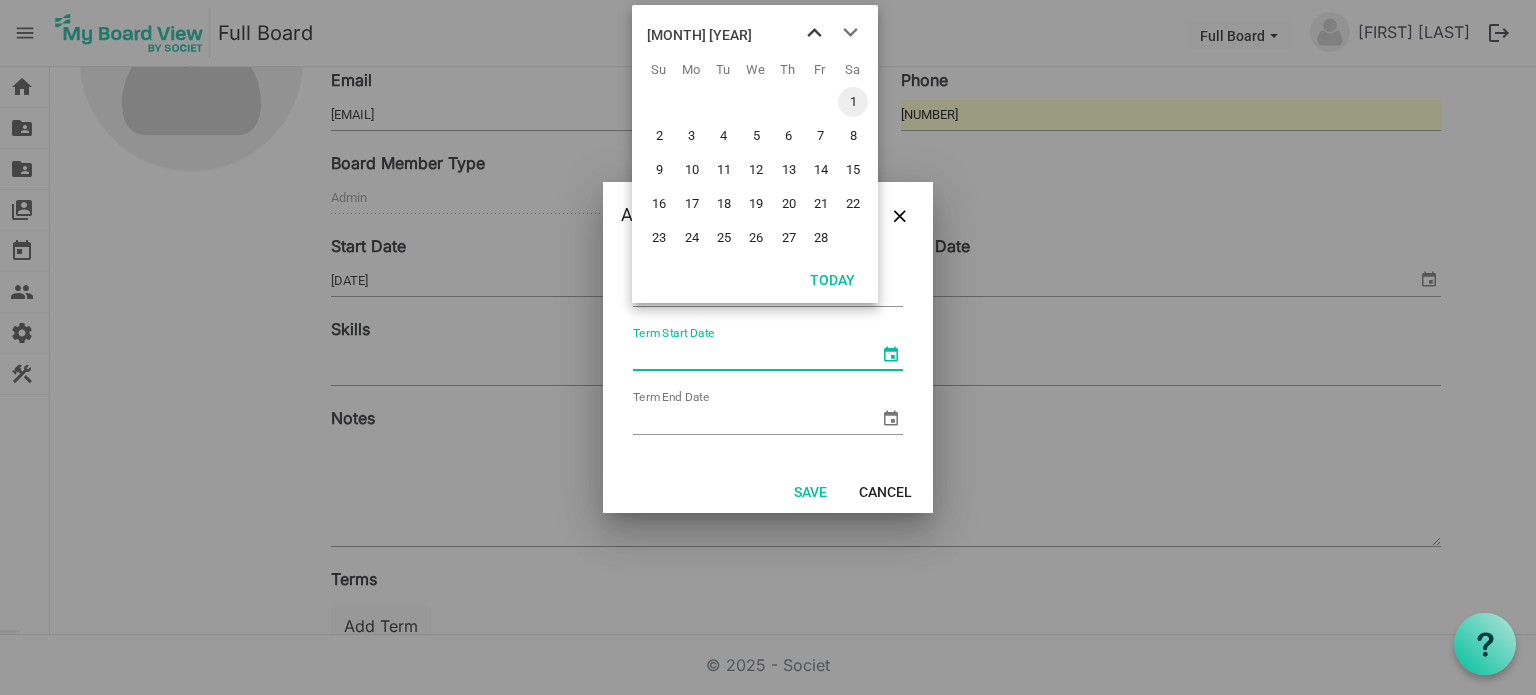 click at bounding box center [814, 33] 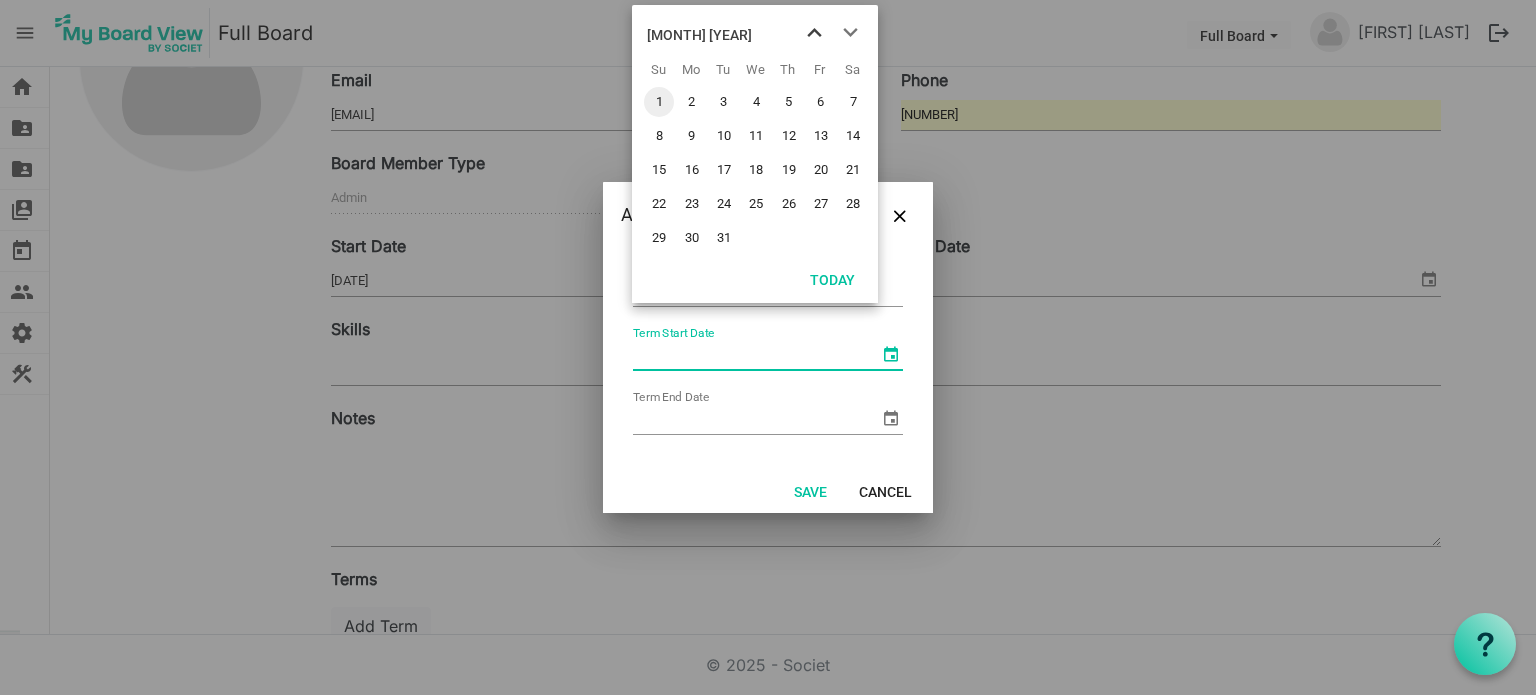 click at bounding box center (814, 33) 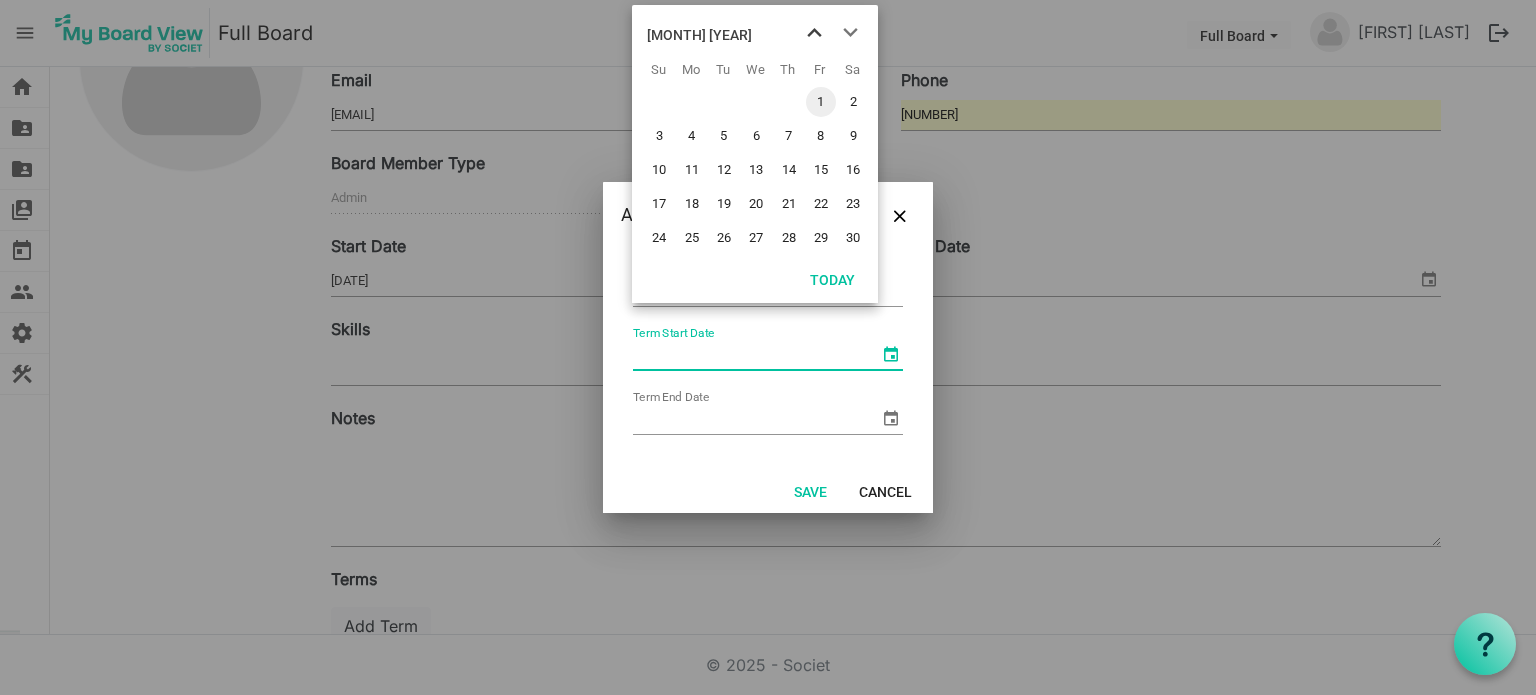click at bounding box center [814, 33] 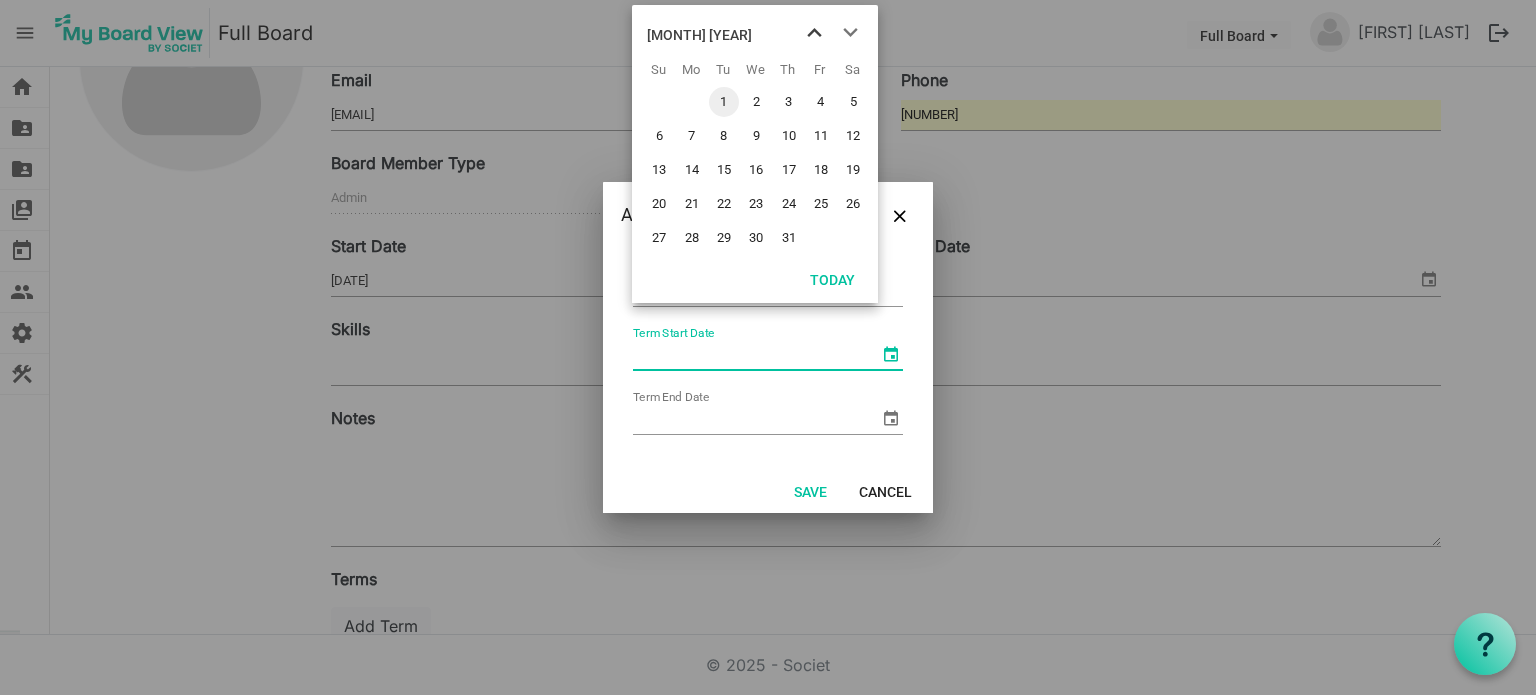 click at bounding box center [814, 33] 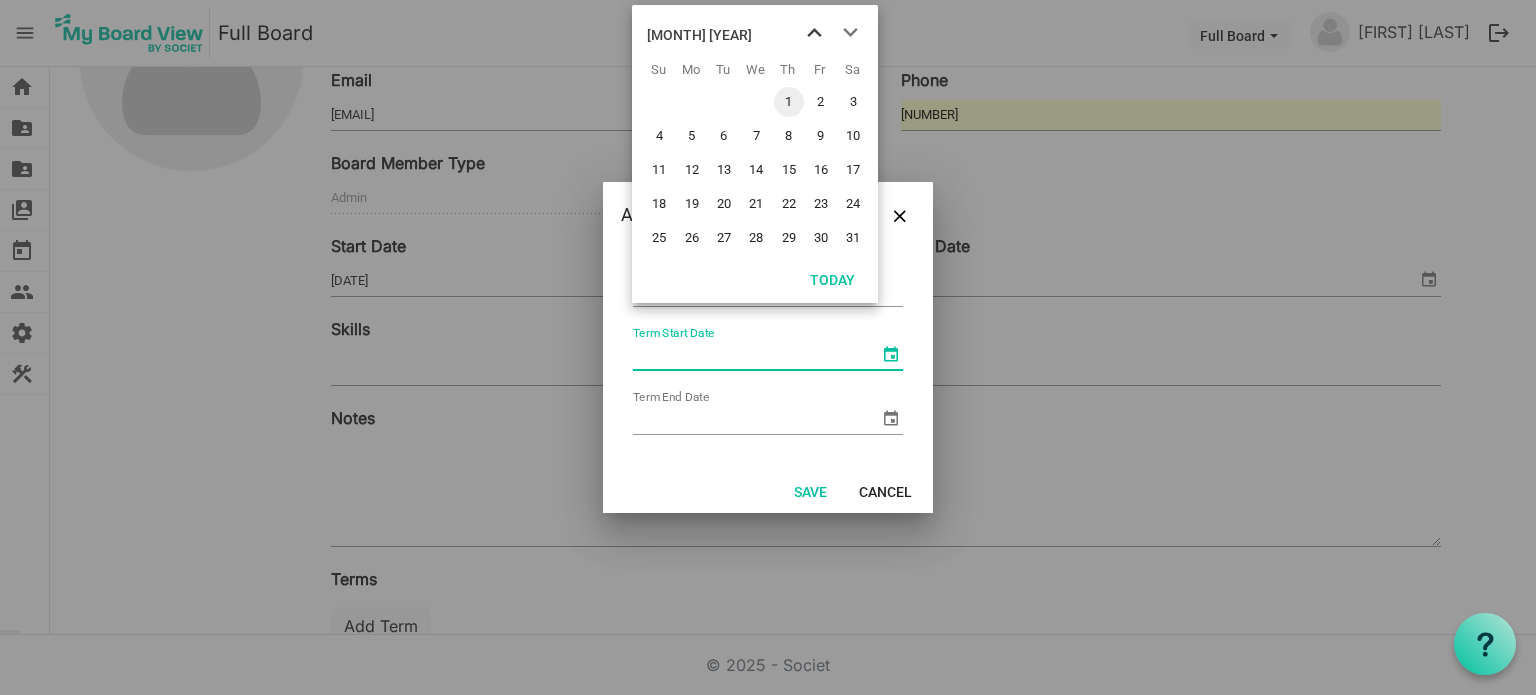 click at bounding box center (814, 33) 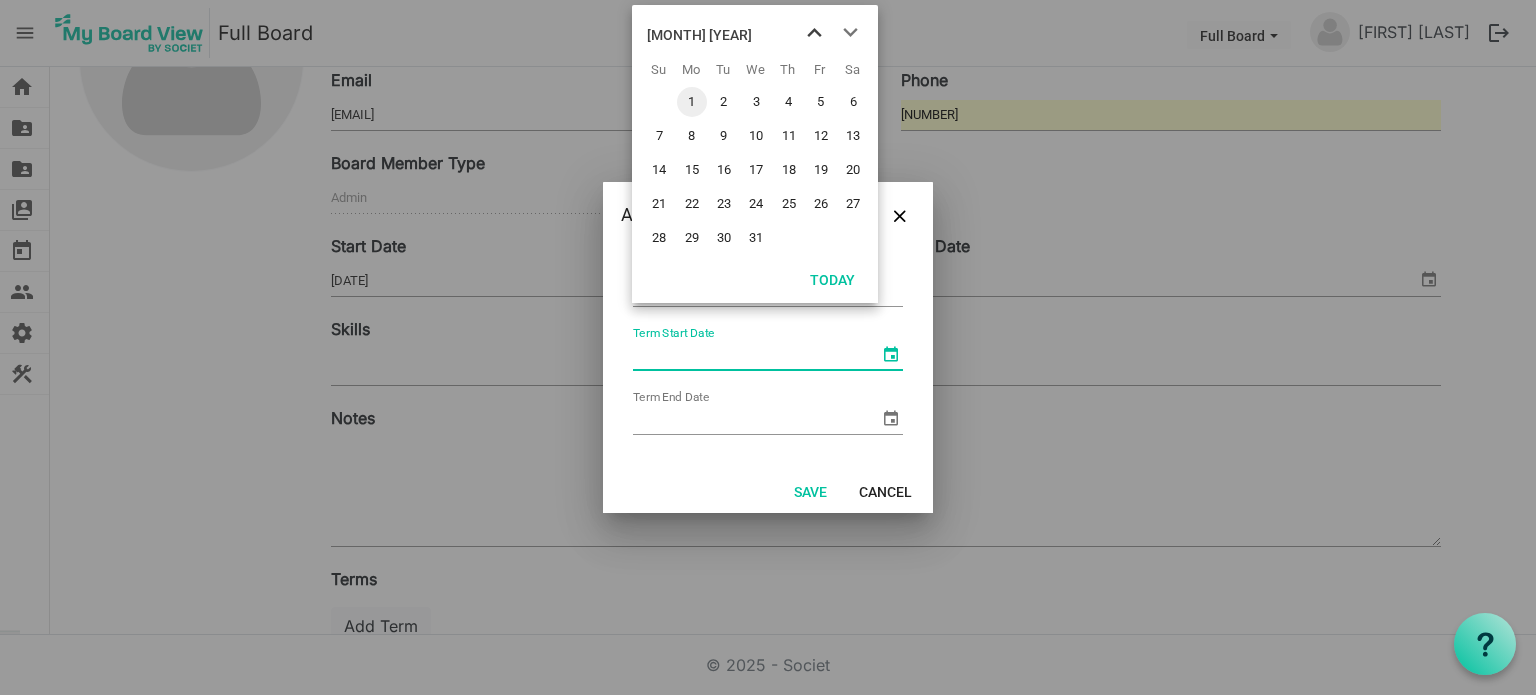 click at bounding box center [814, 33] 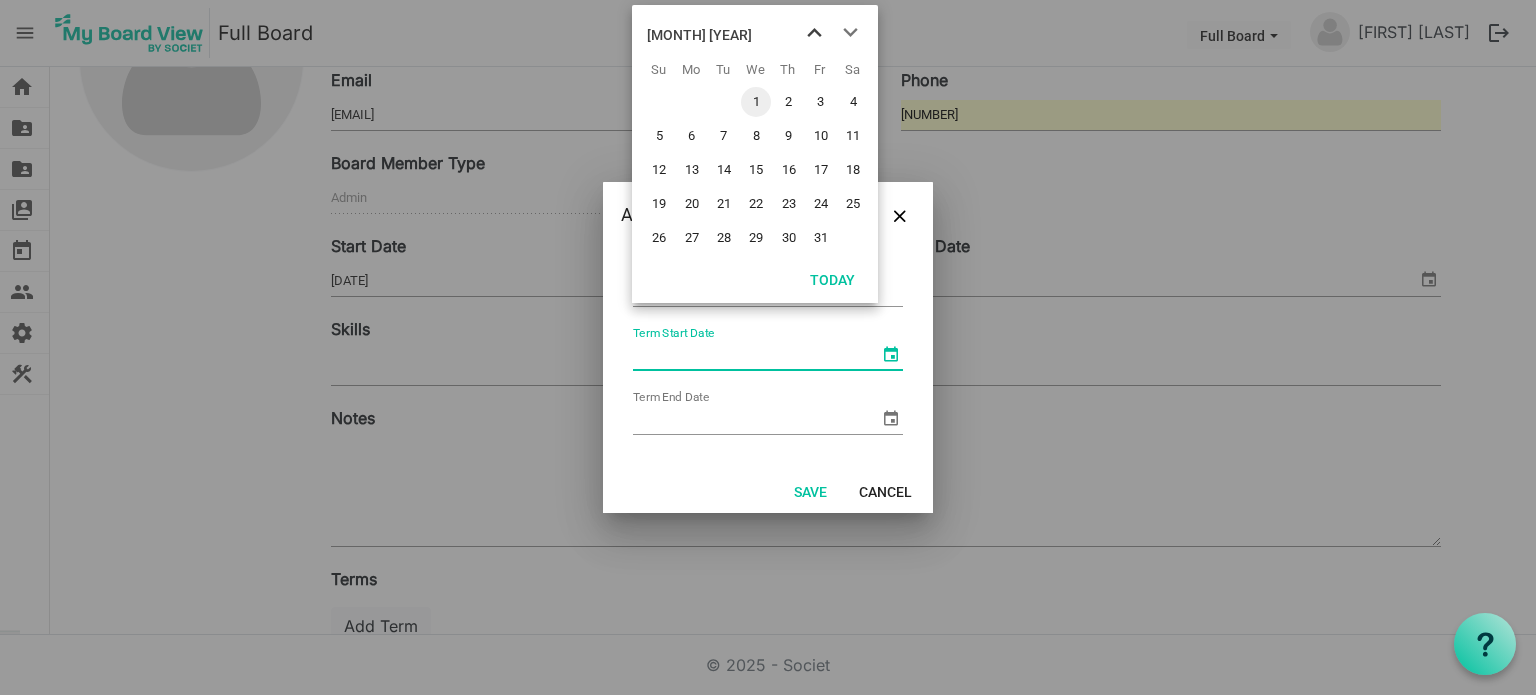 click at bounding box center [814, 33] 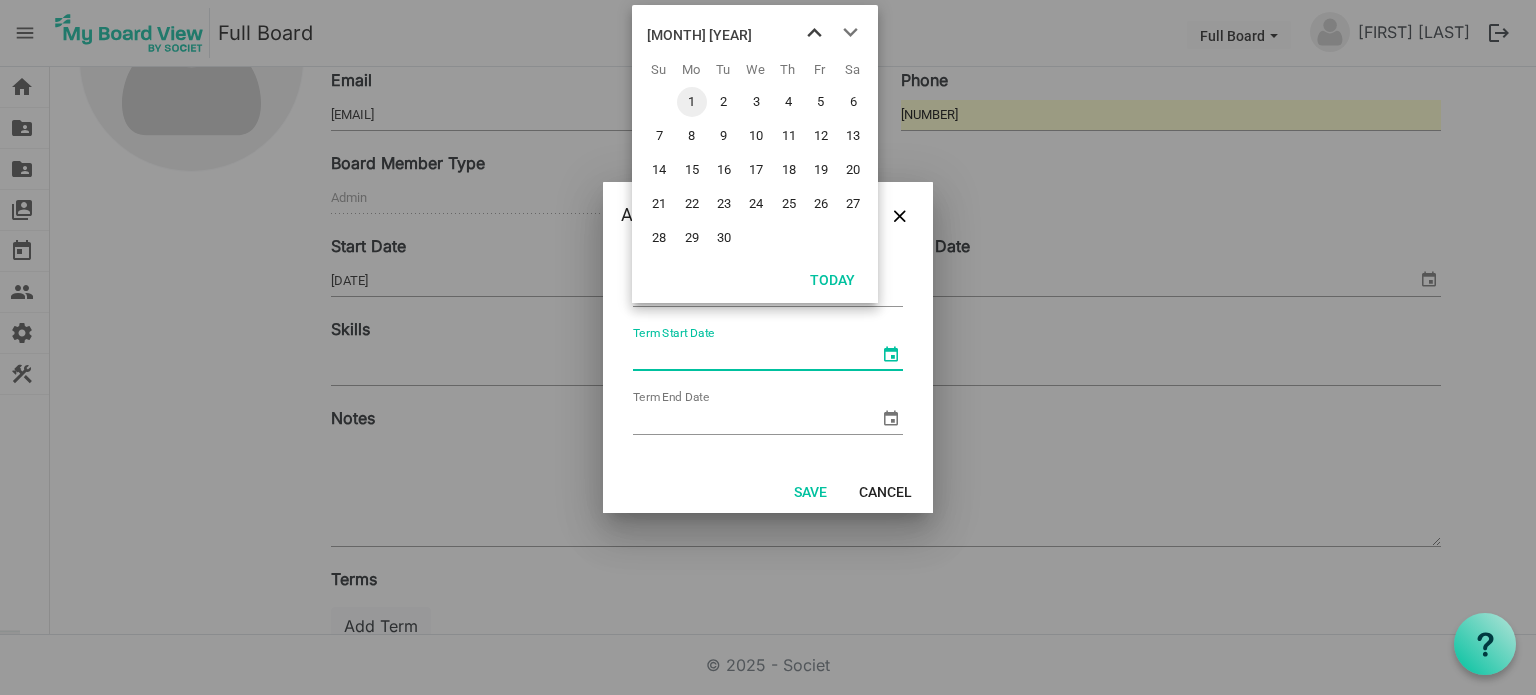 click at bounding box center [814, 33] 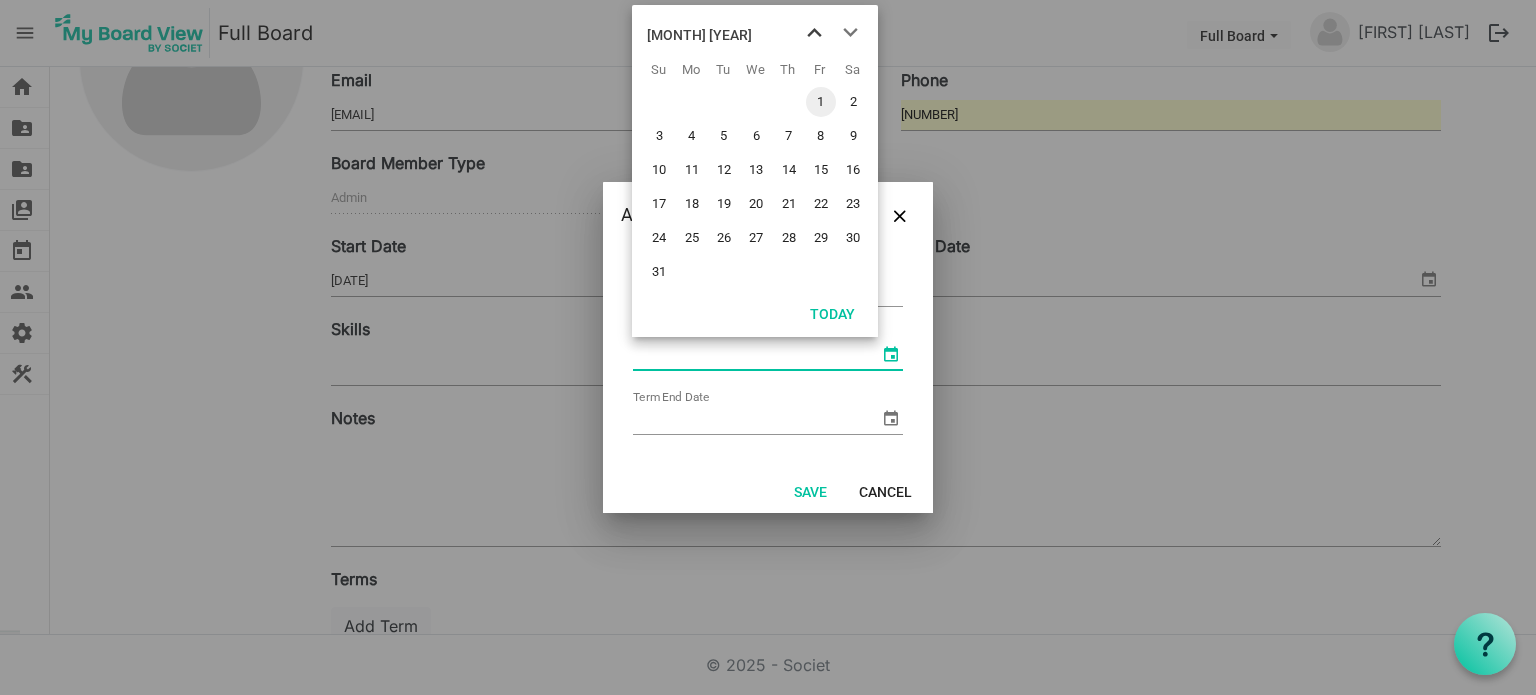 click at bounding box center [814, 33] 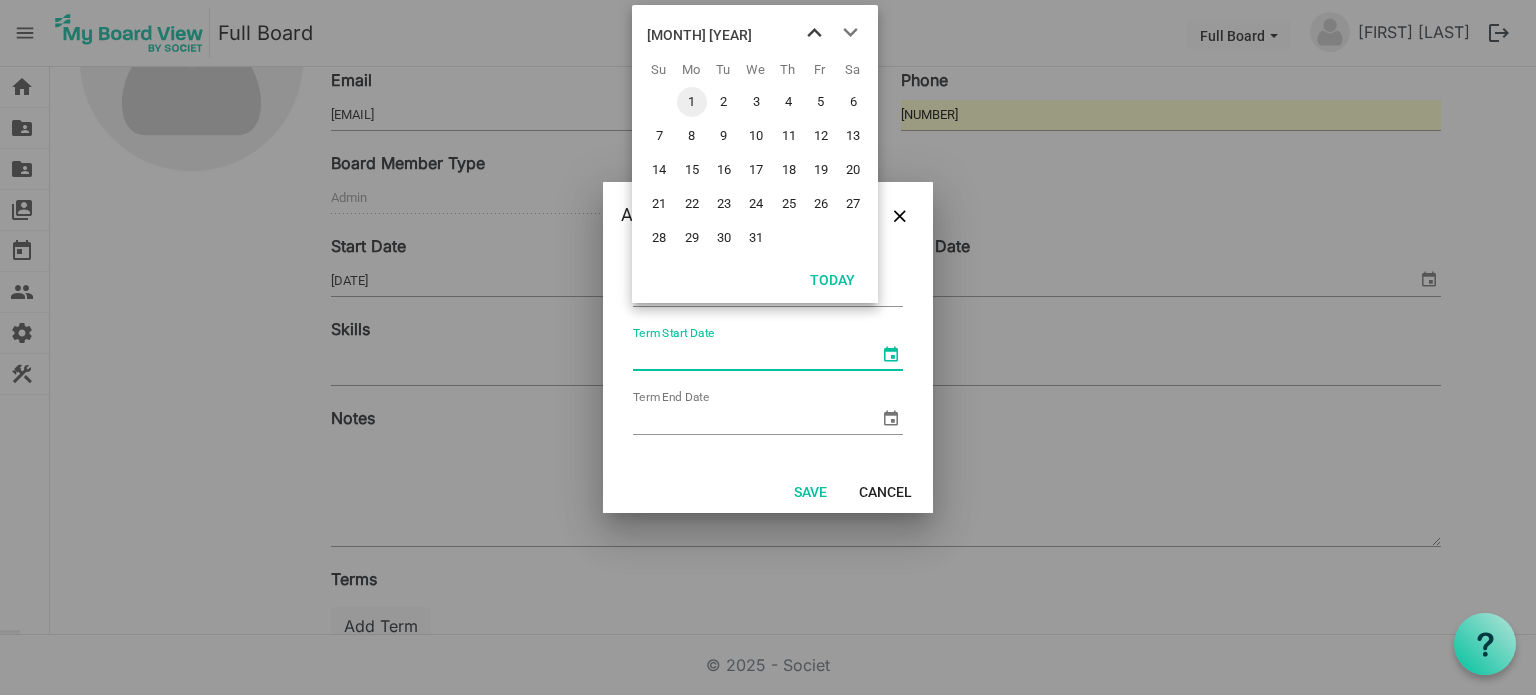 click at bounding box center [814, 33] 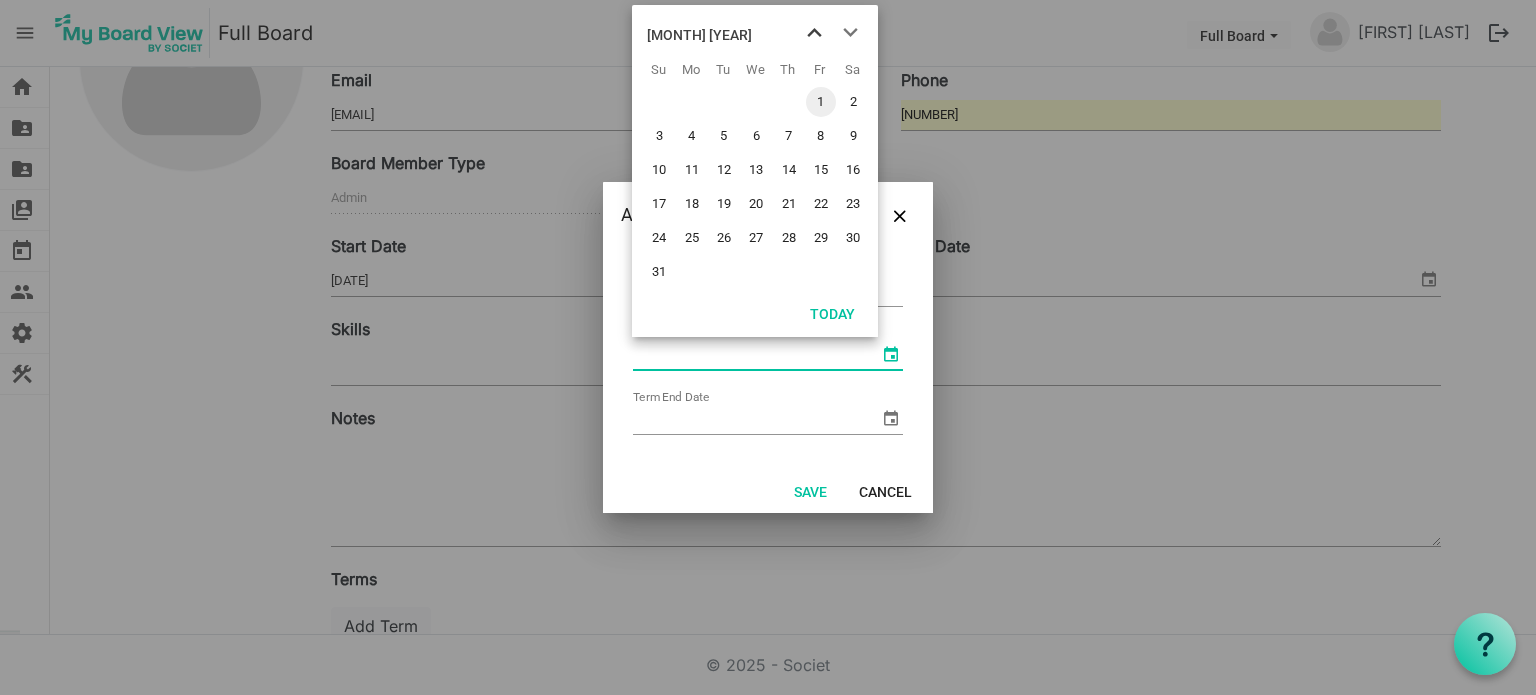 click at bounding box center [814, 33] 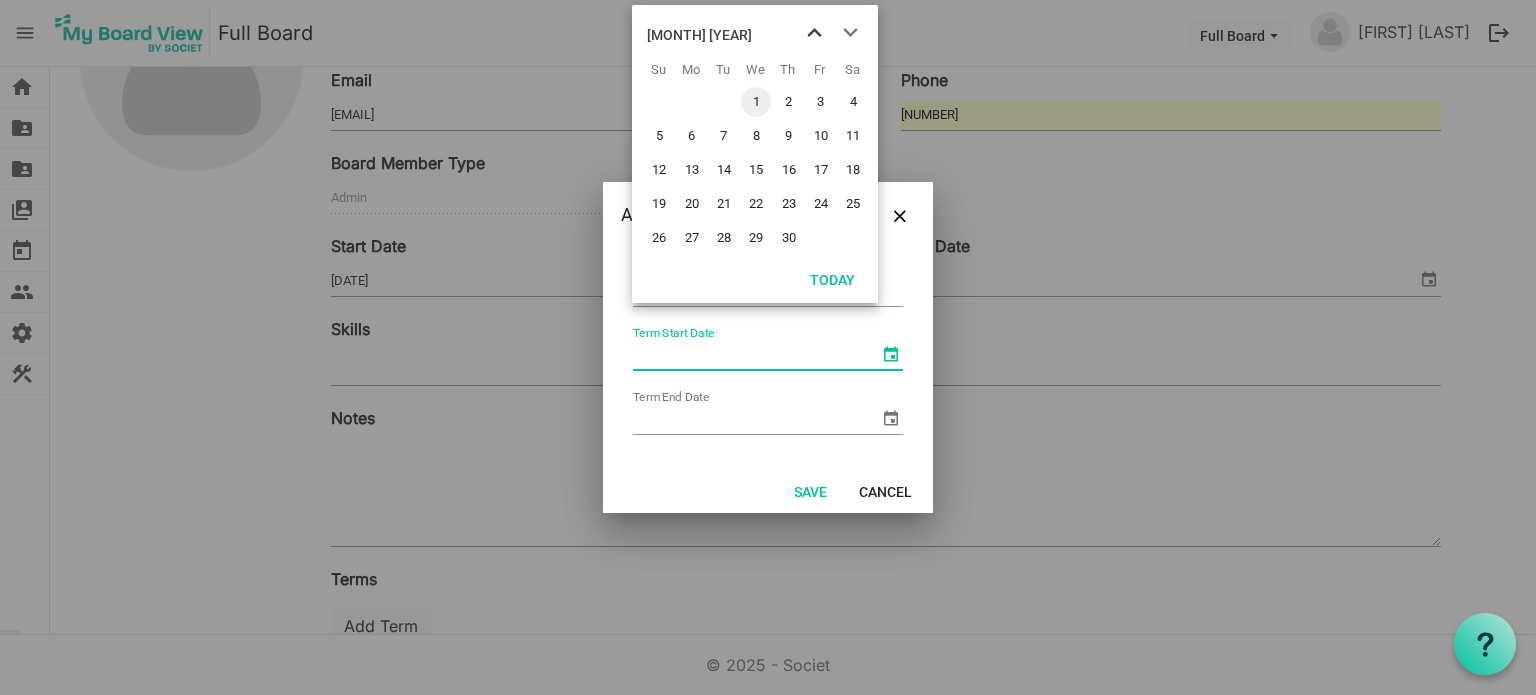 click at bounding box center [814, 33] 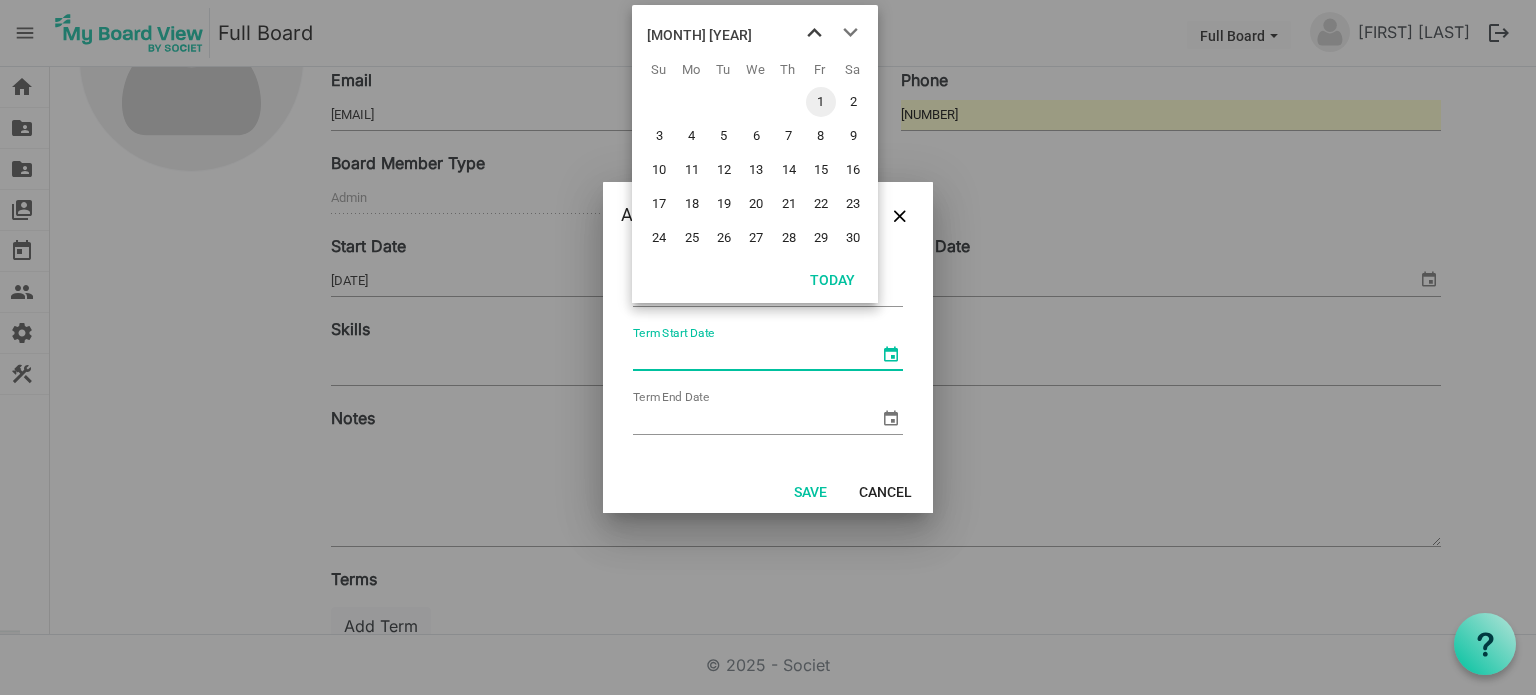 click at bounding box center (814, 33) 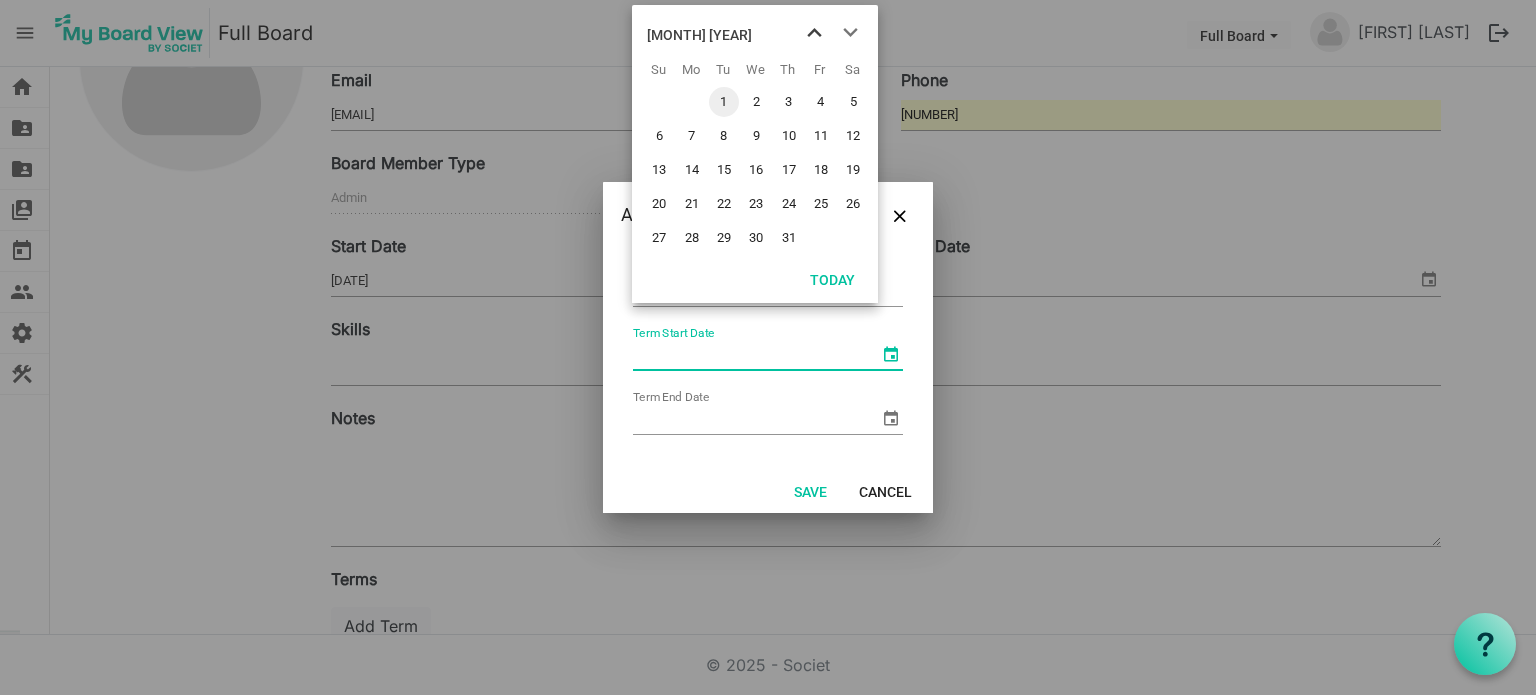 click at bounding box center (814, 33) 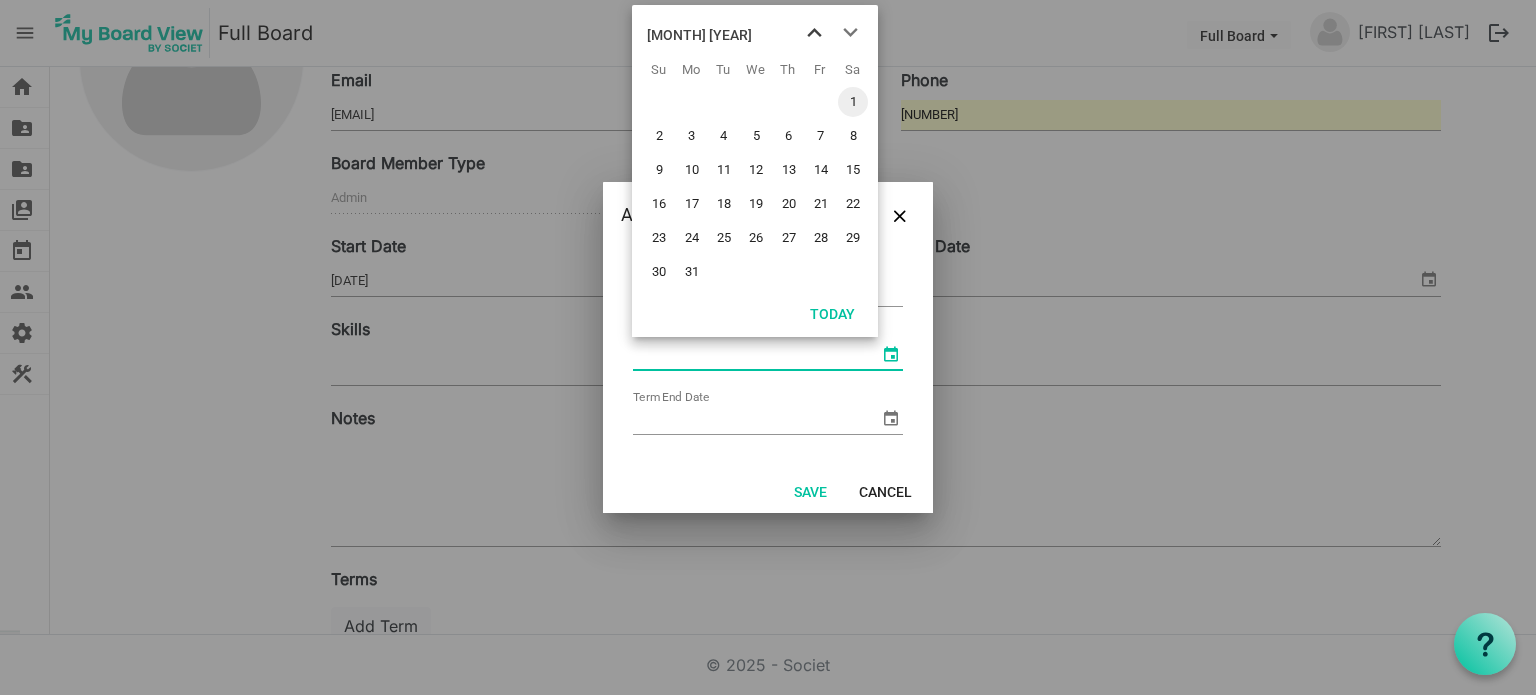 click at bounding box center (814, 33) 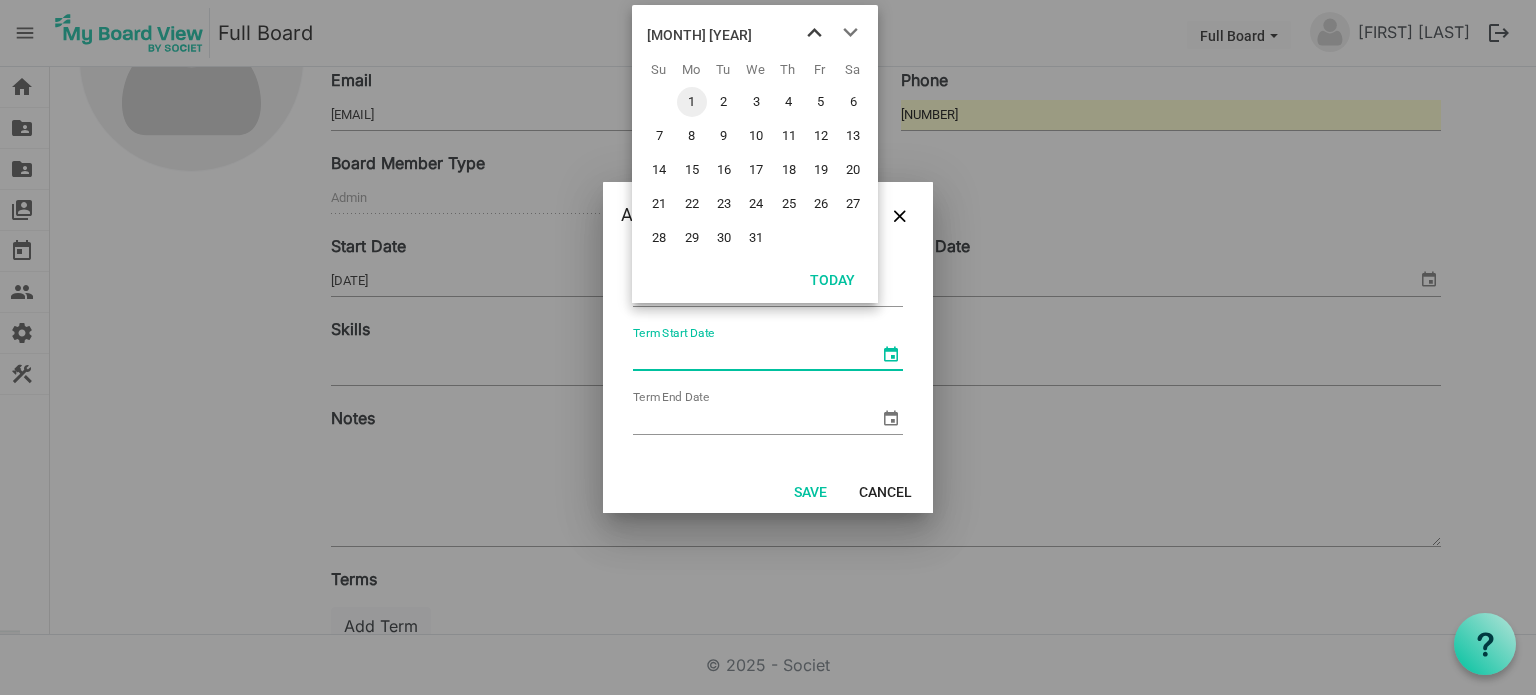 click at bounding box center [814, 33] 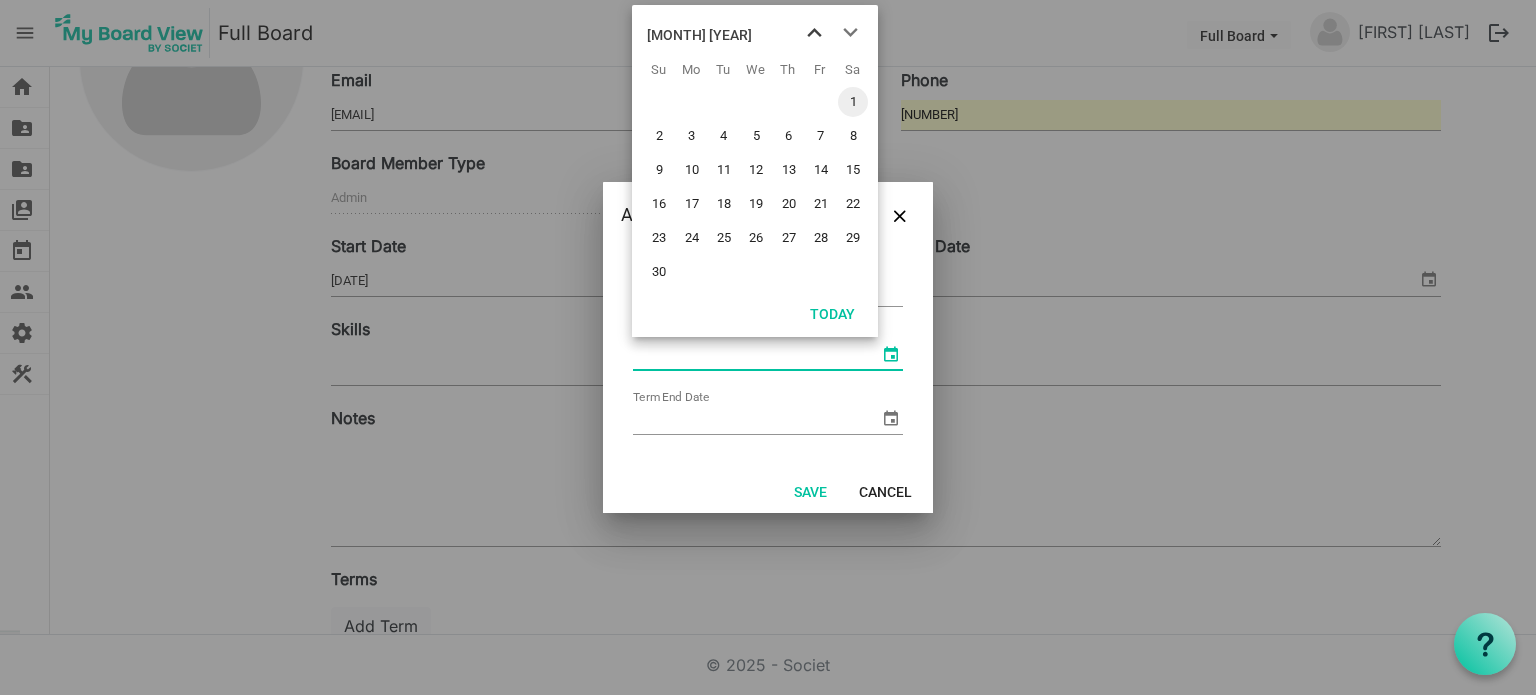 click at bounding box center (814, 33) 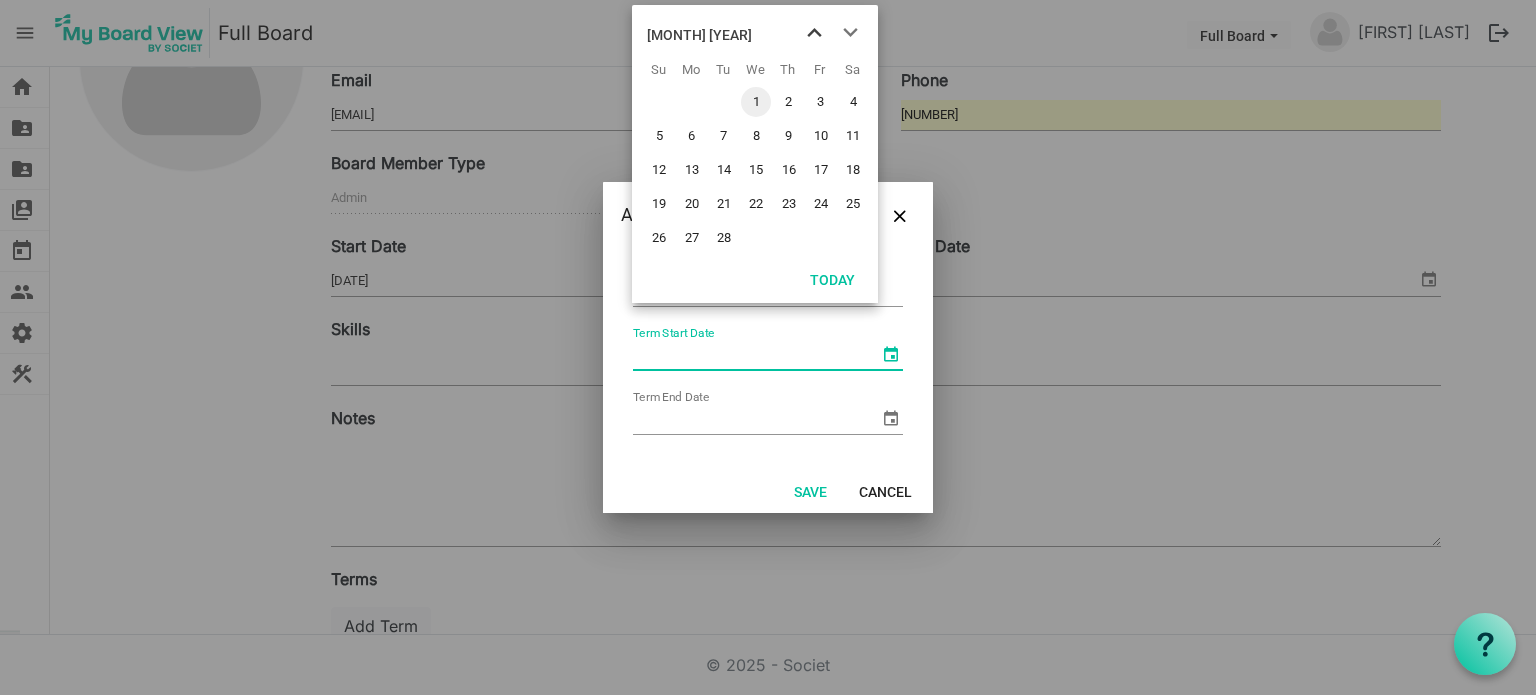 click at bounding box center (814, 33) 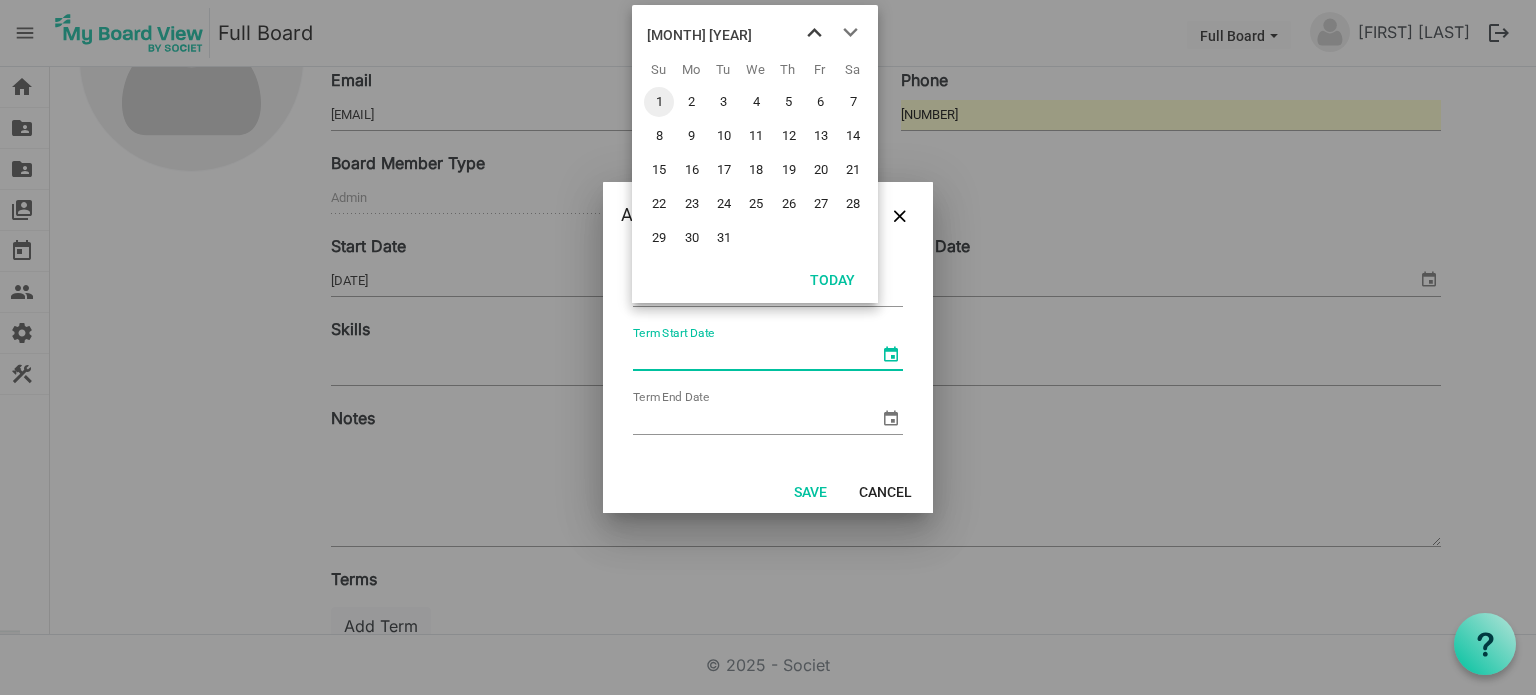 click at bounding box center [814, 33] 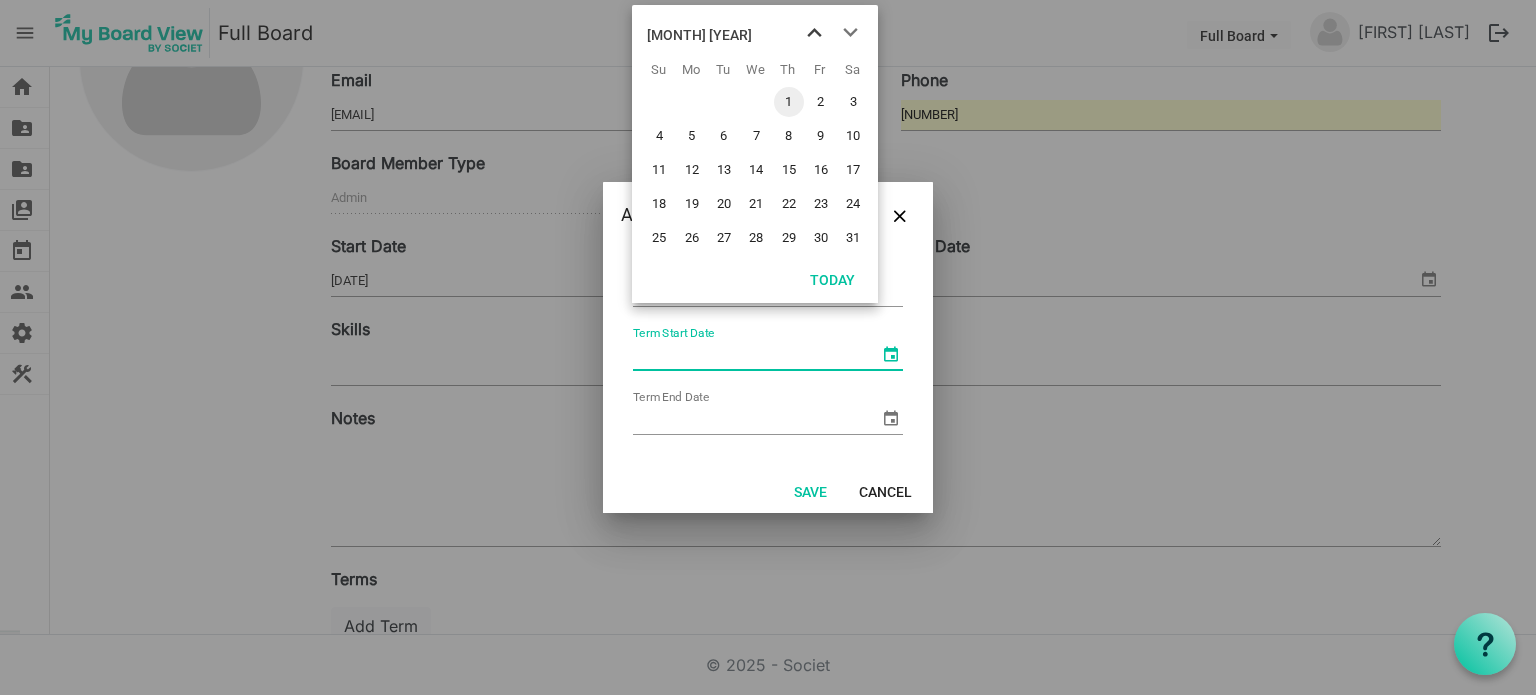 click at bounding box center (814, 33) 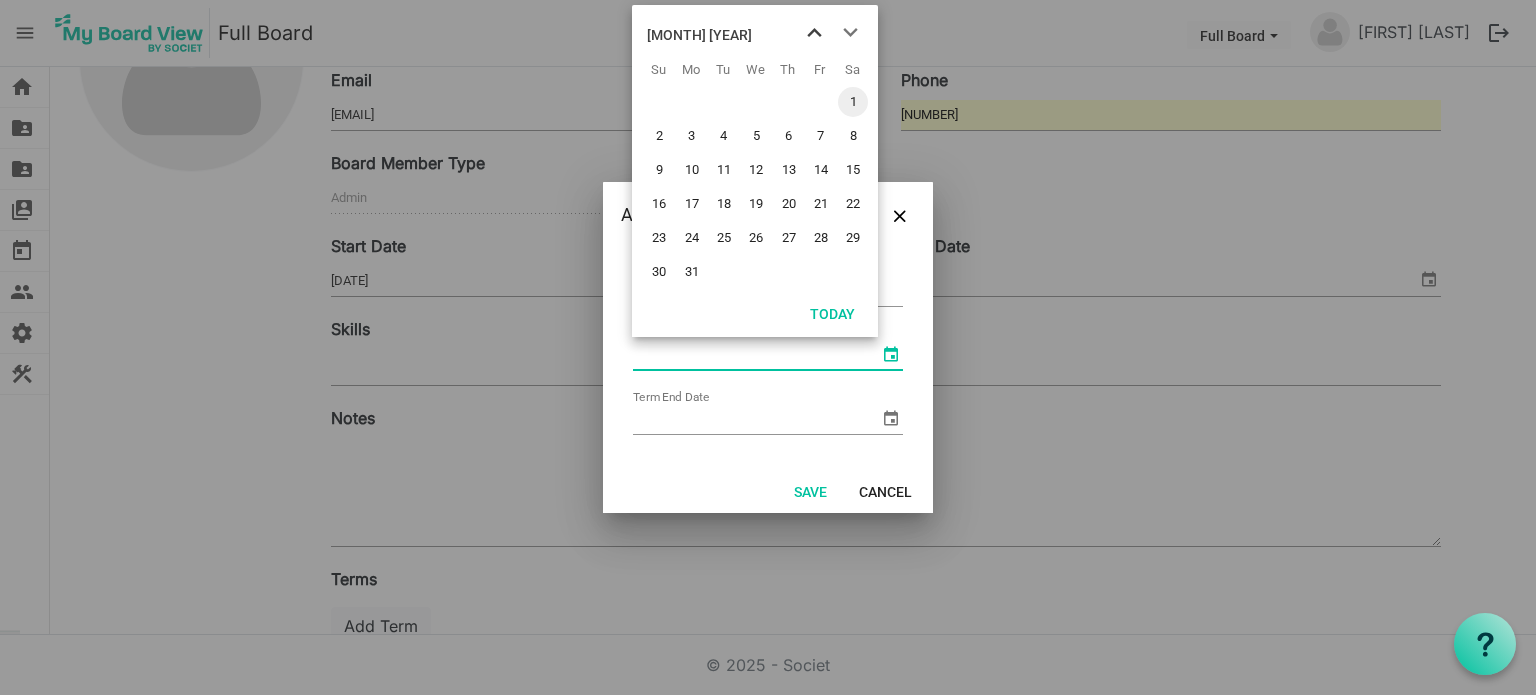 click at bounding box center (814, 33) 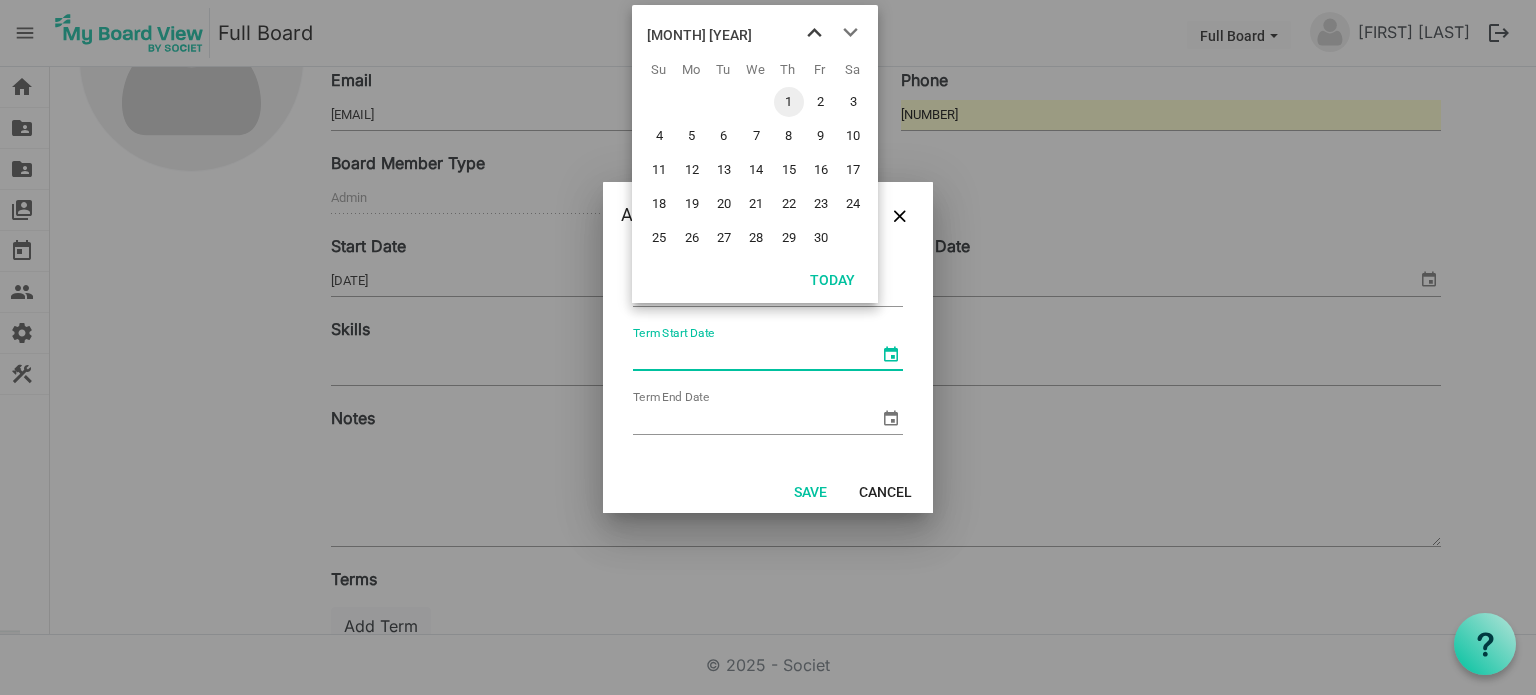 click at bounding box center (814, 33) 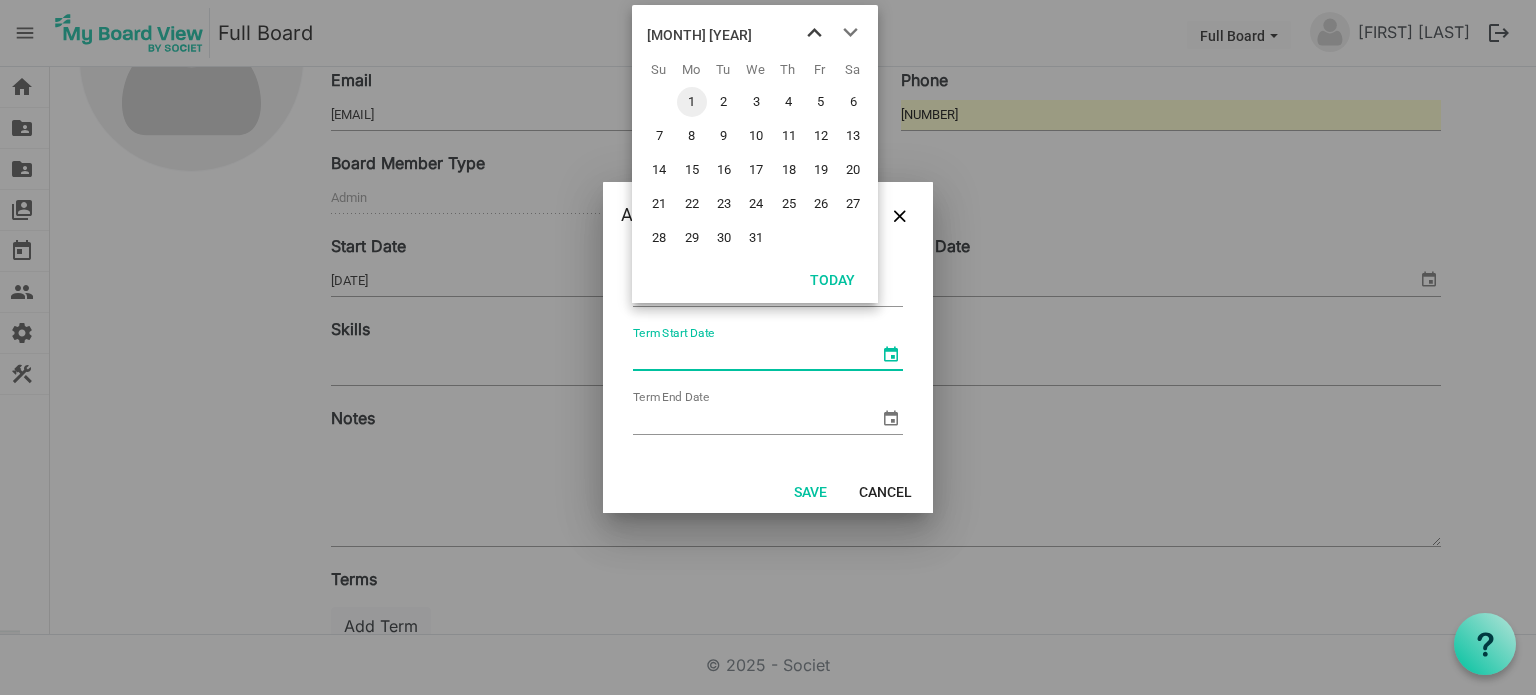 click at bounding box center [814, 33] 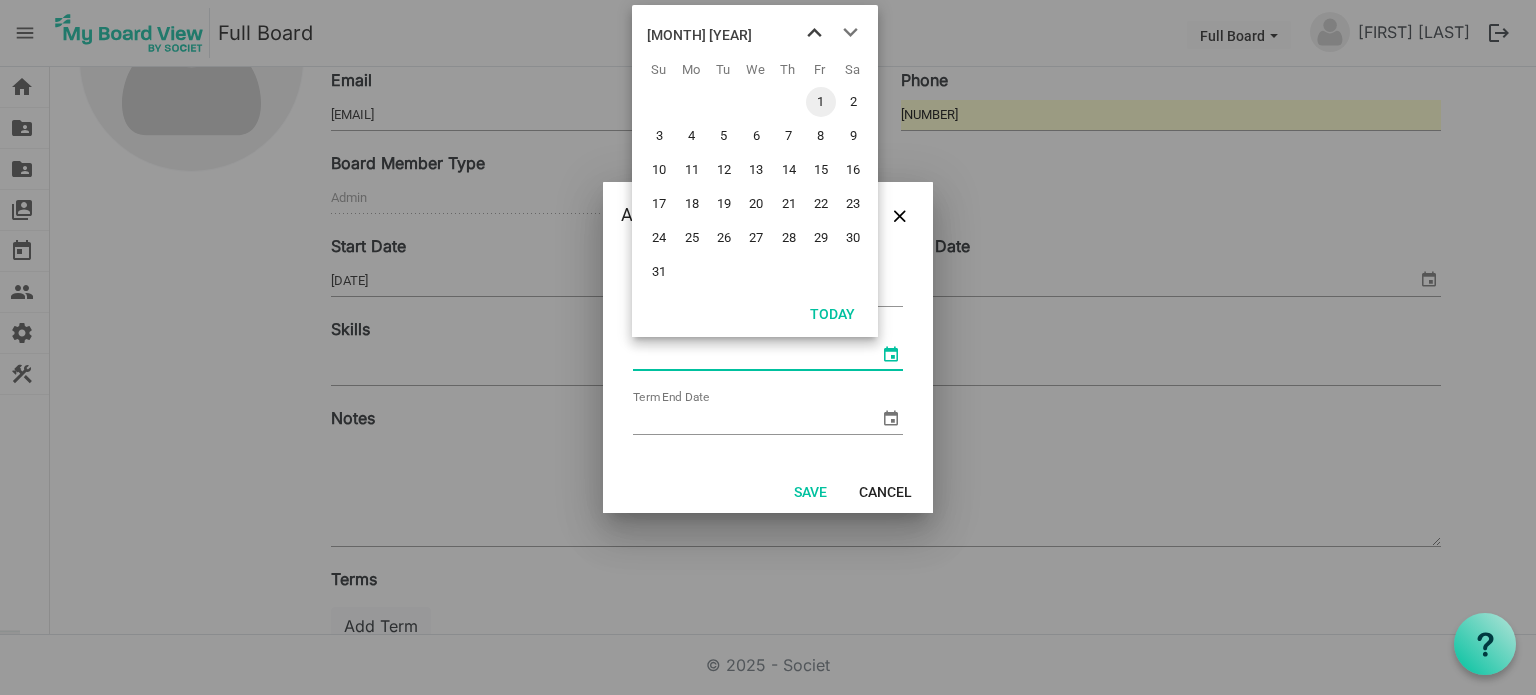 click at bounding box center [814, 33] 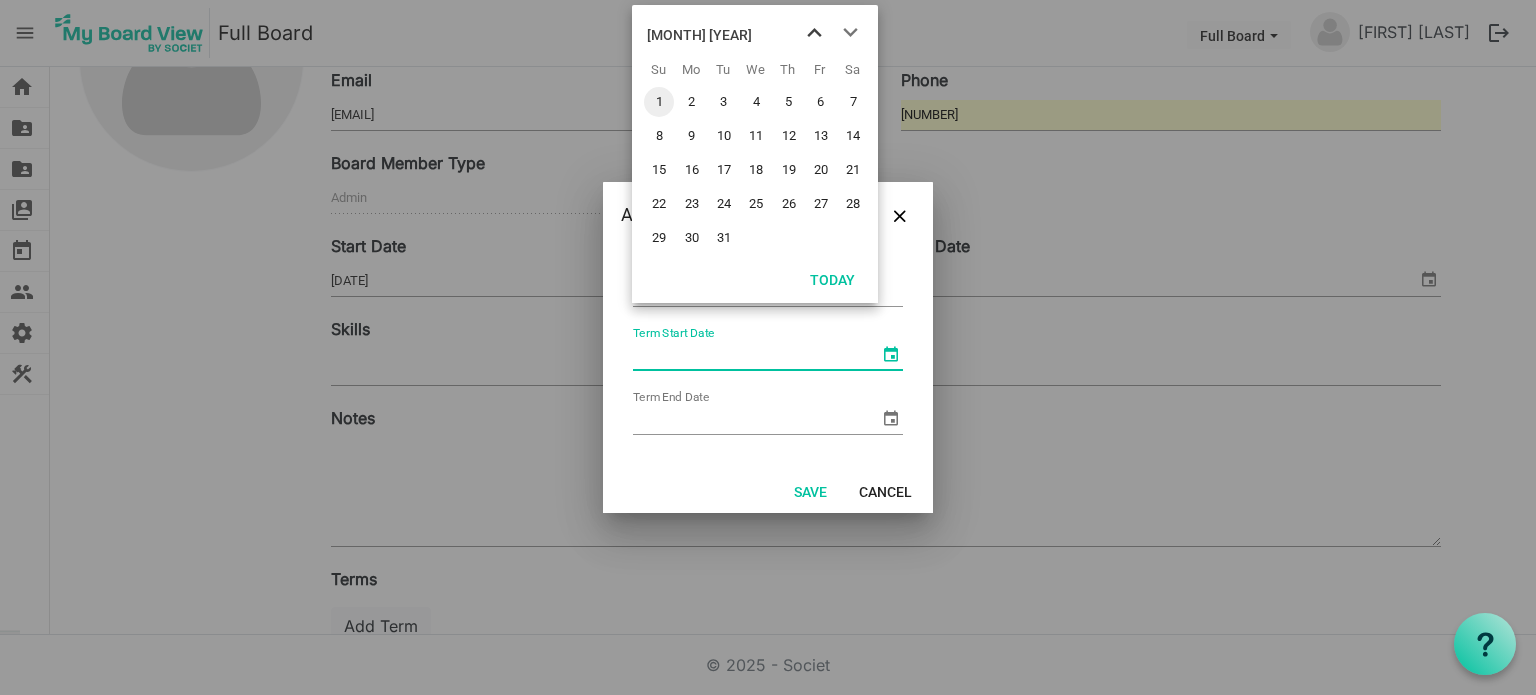 click at bounding box center (814, 33) 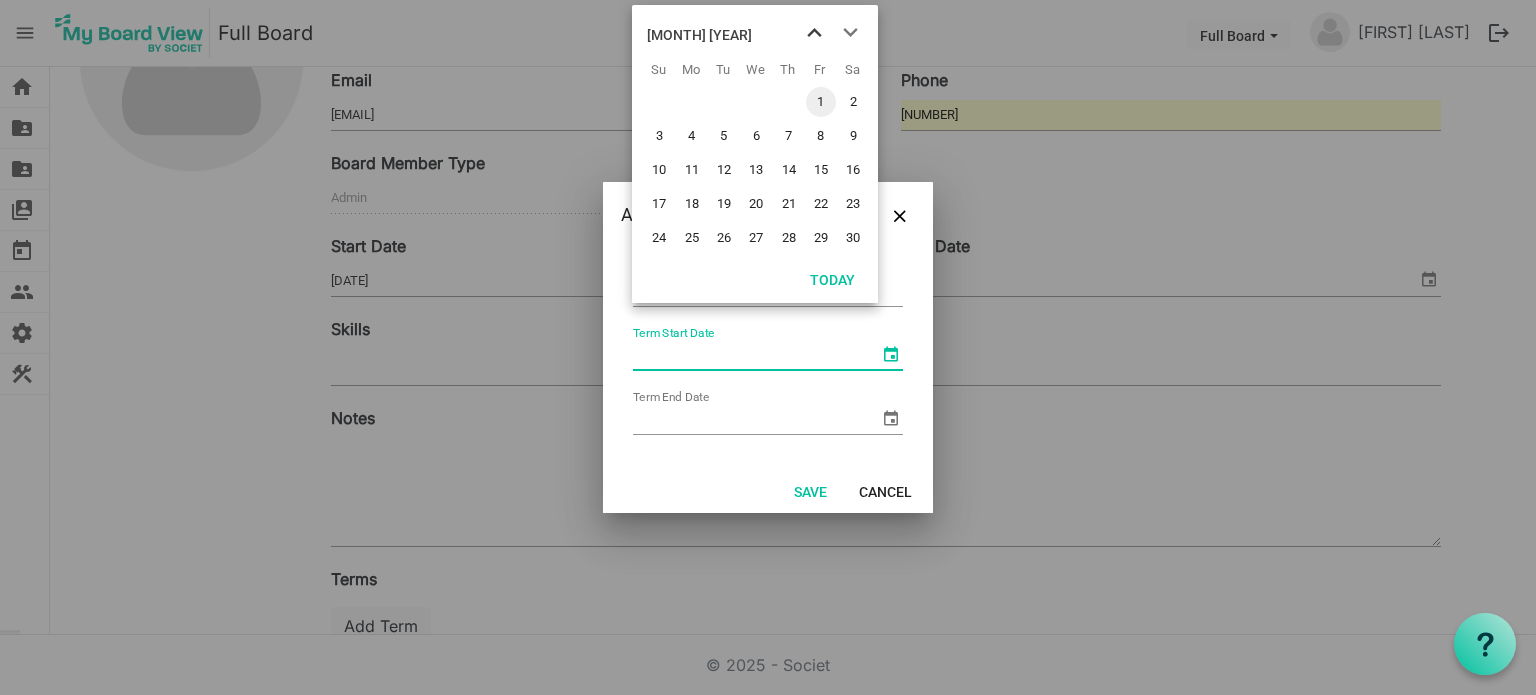 click at bounding box center [814, 33] 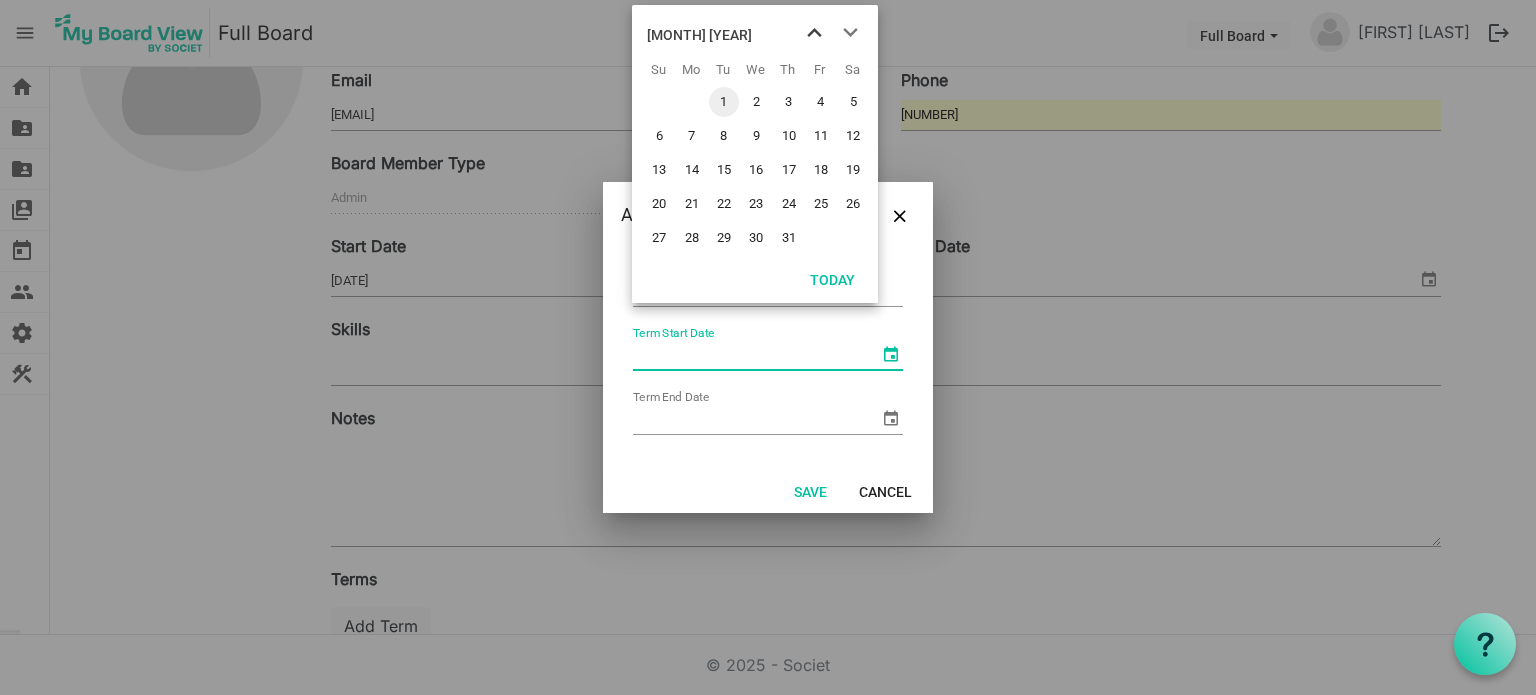 click at bounding box center [814, 33] 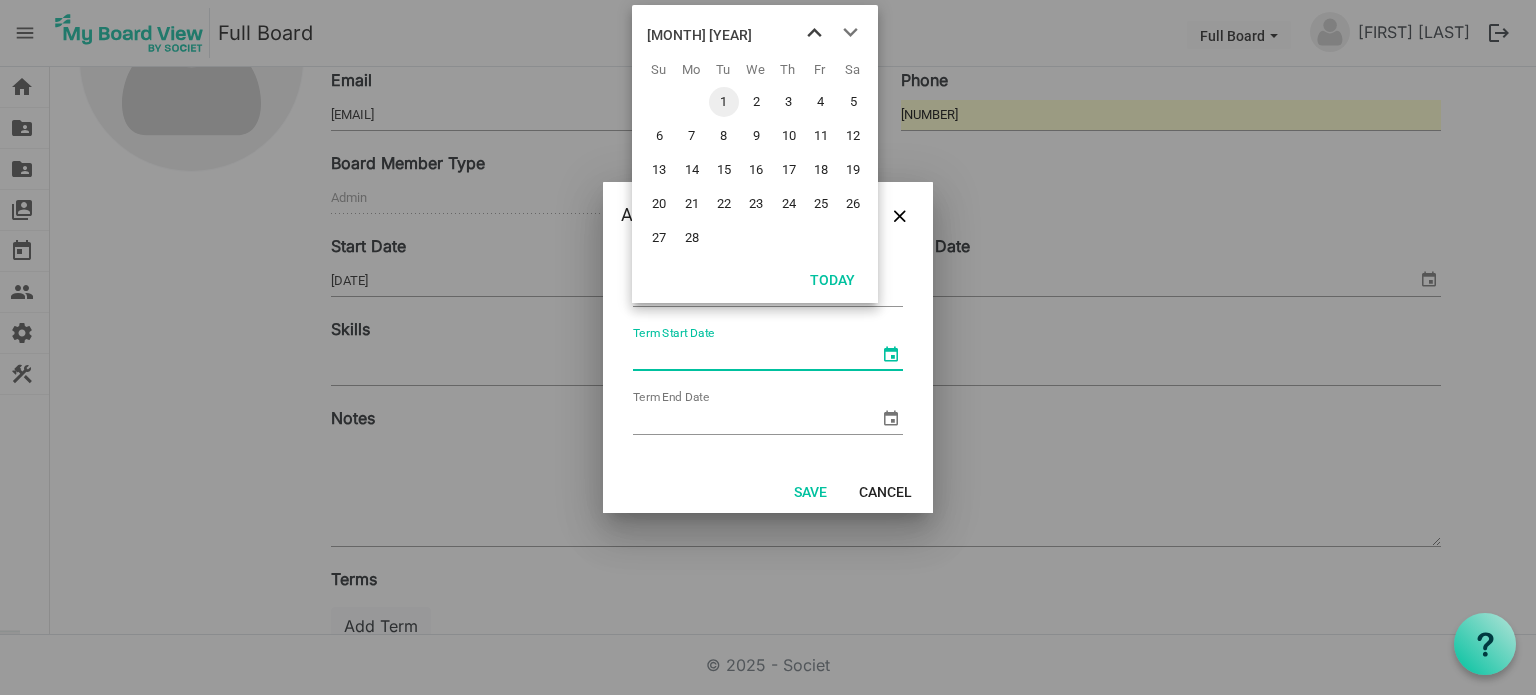 click at bounding box center [814, 33] 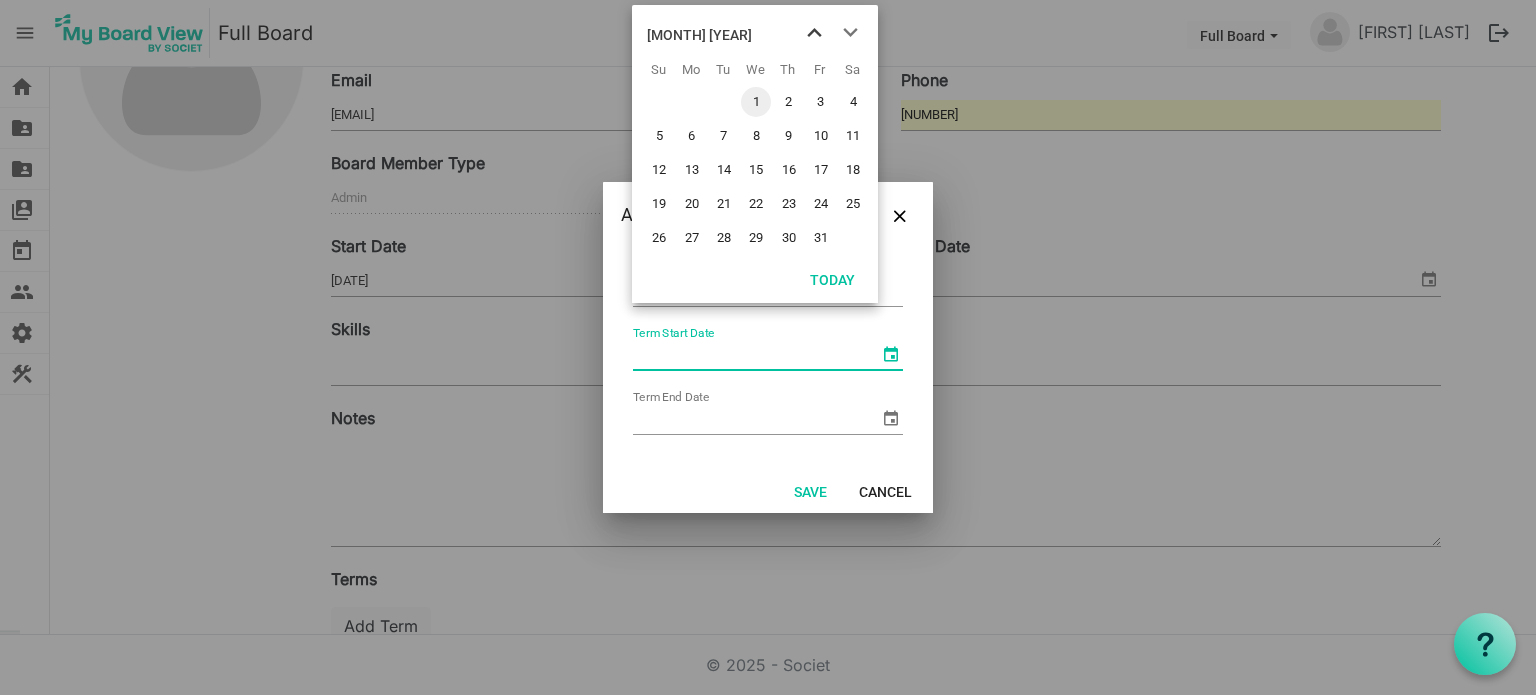 click at bounding box center (814, 33) 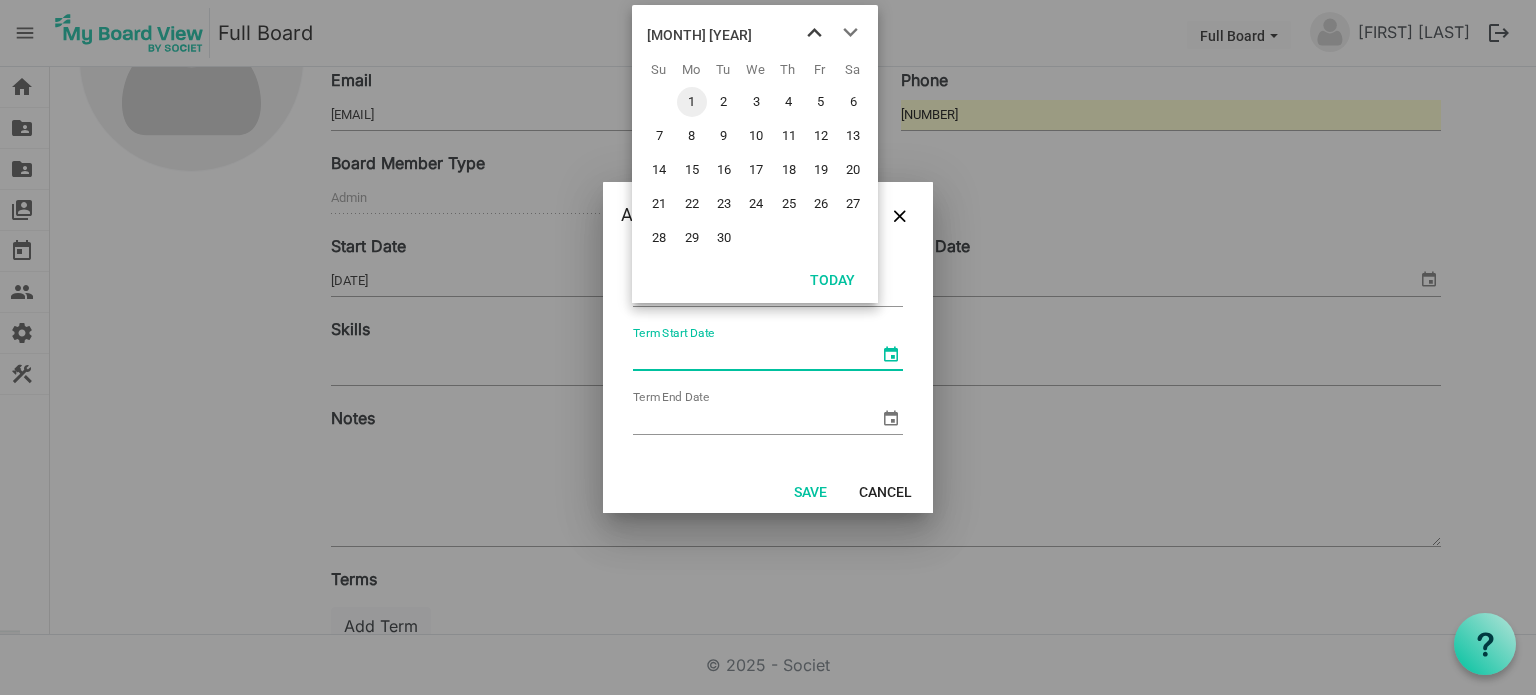 click at bounding box center [814, 33] 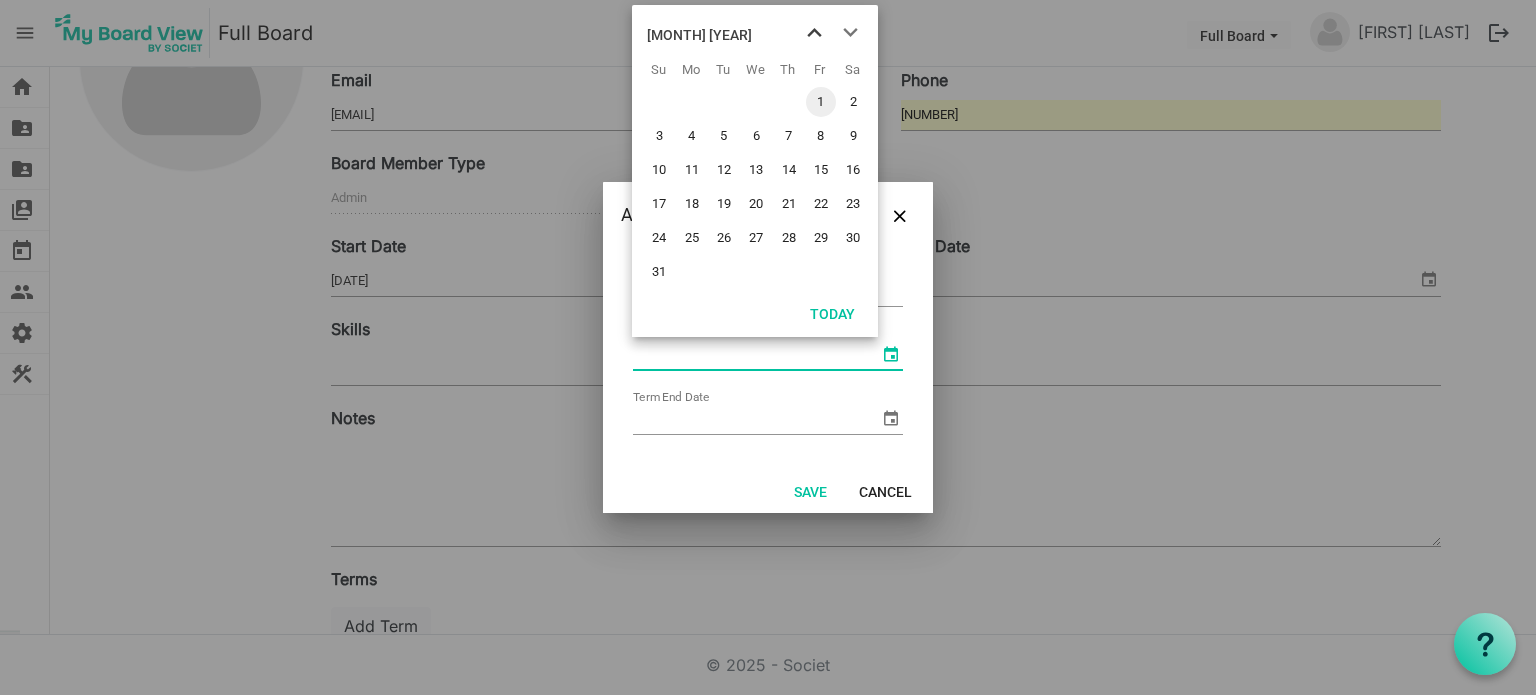 click at bounding box center (814, 33) 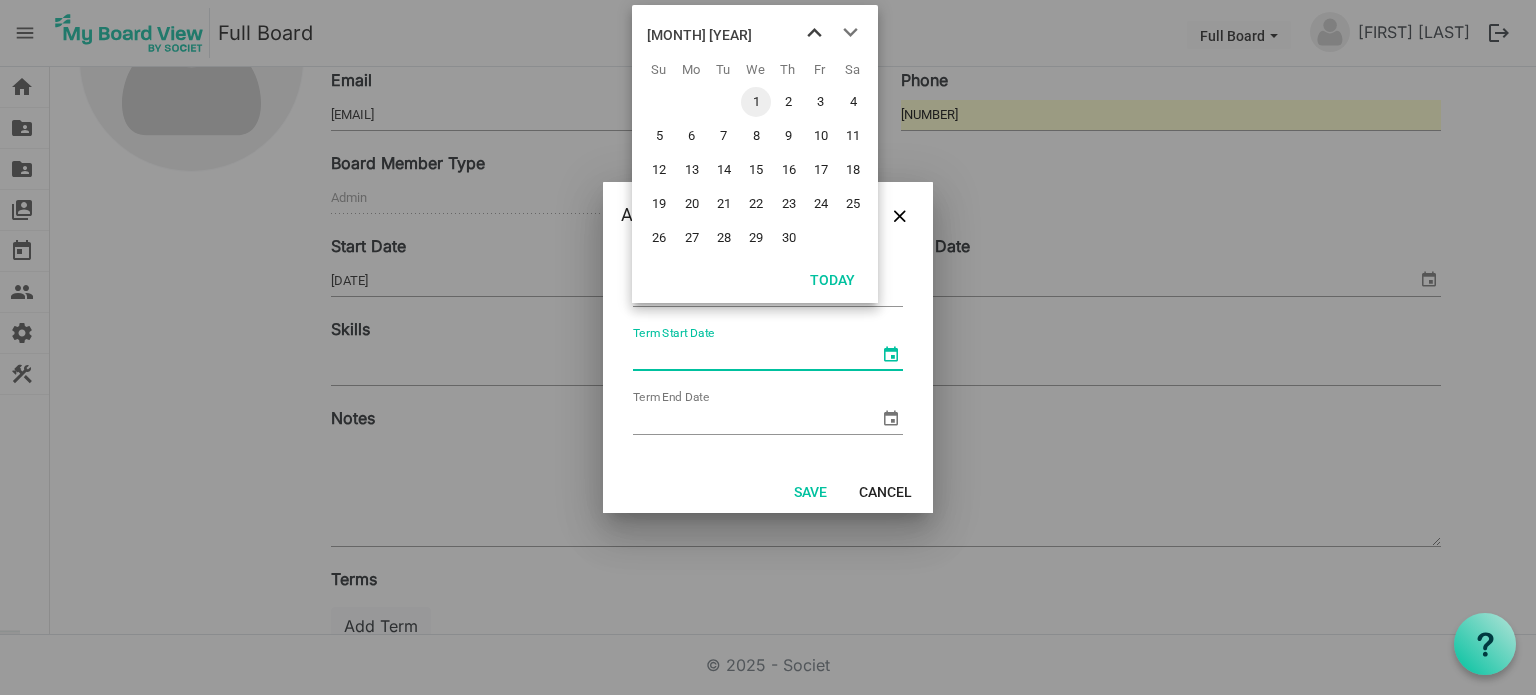 click at bounding box center (814, 33) 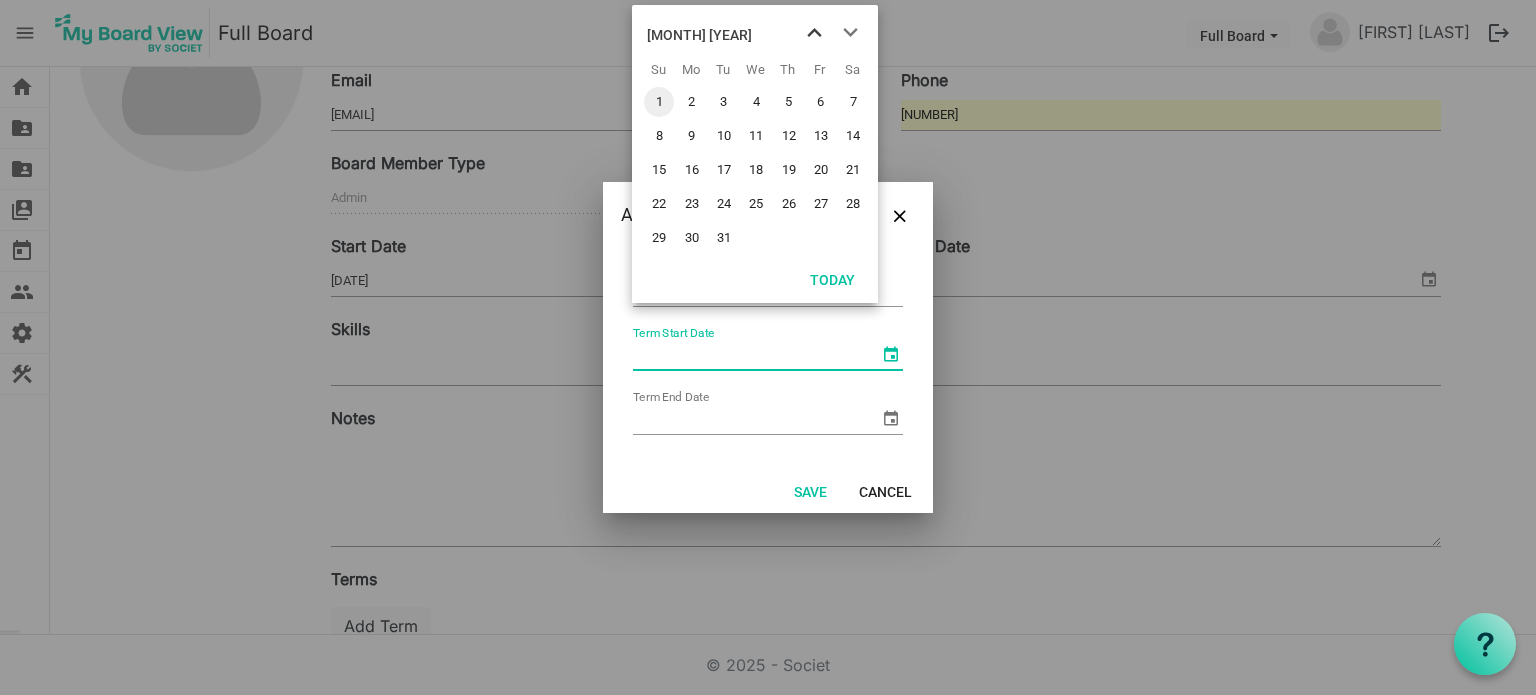 click at bounding box center [814, 33] 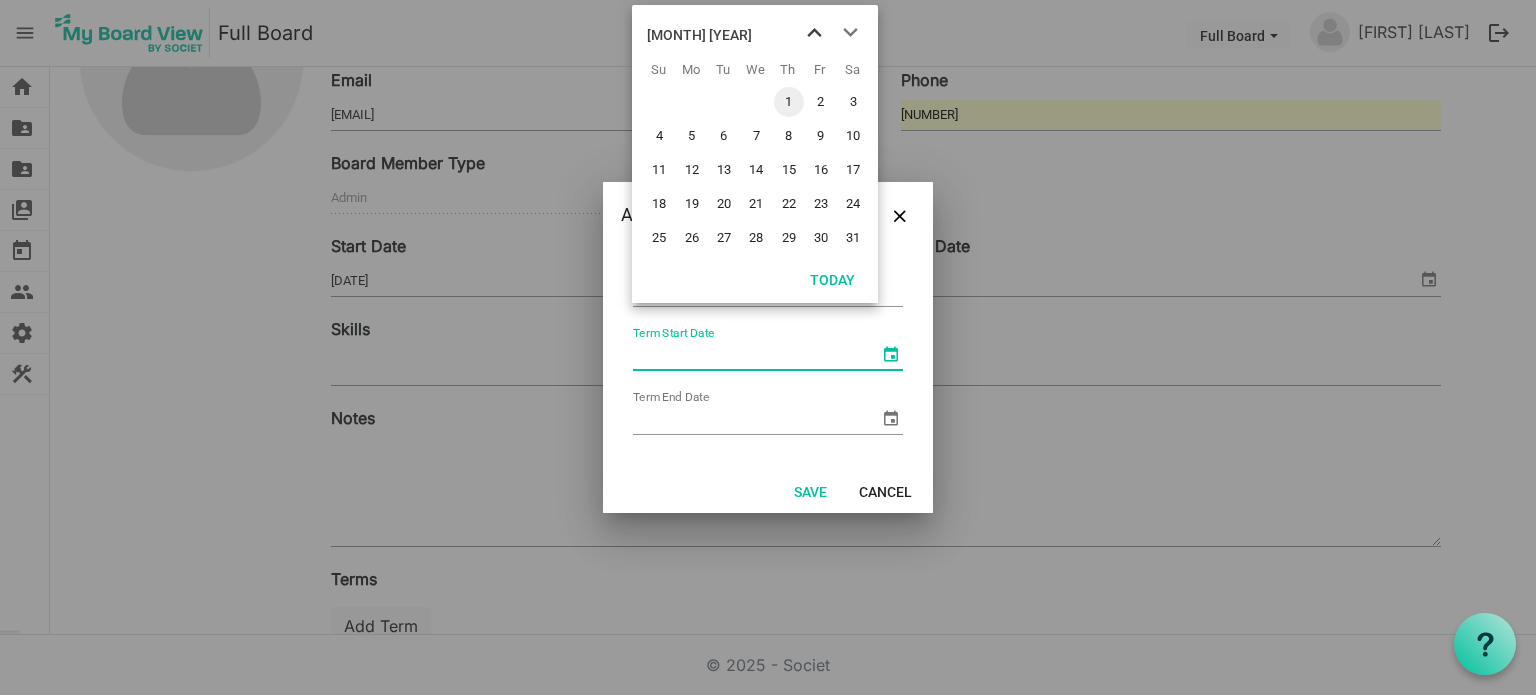 click at bounding box center (814, 33) 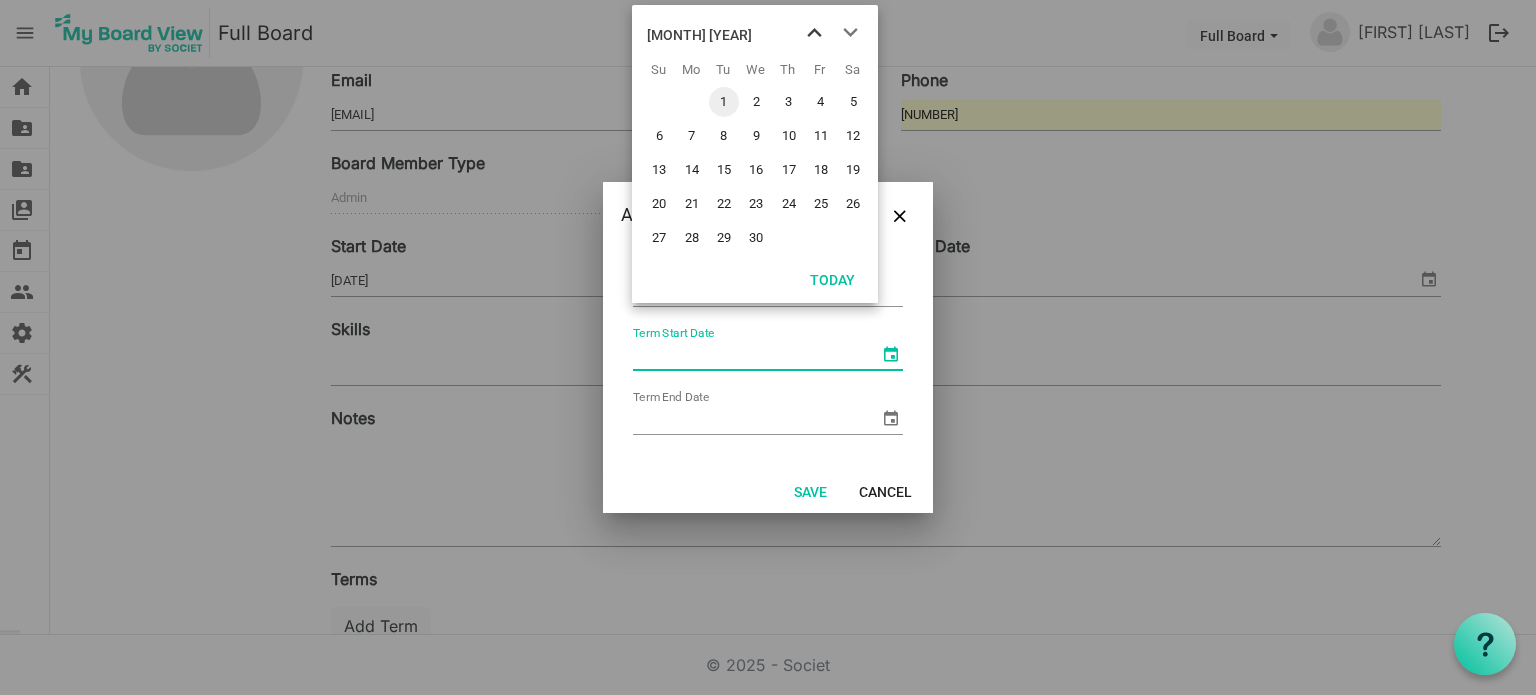 click at bounding box center (814, 33) 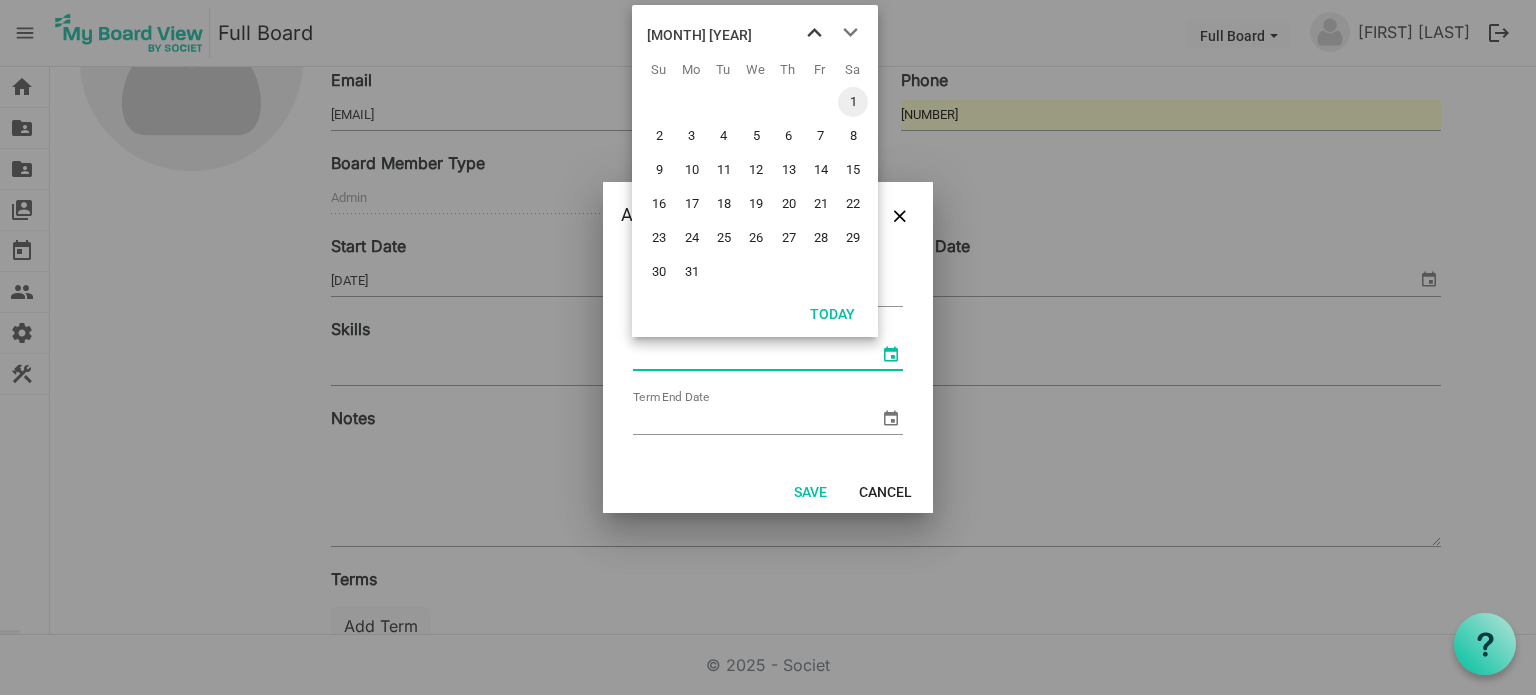 click at bounding box center [814, 33] 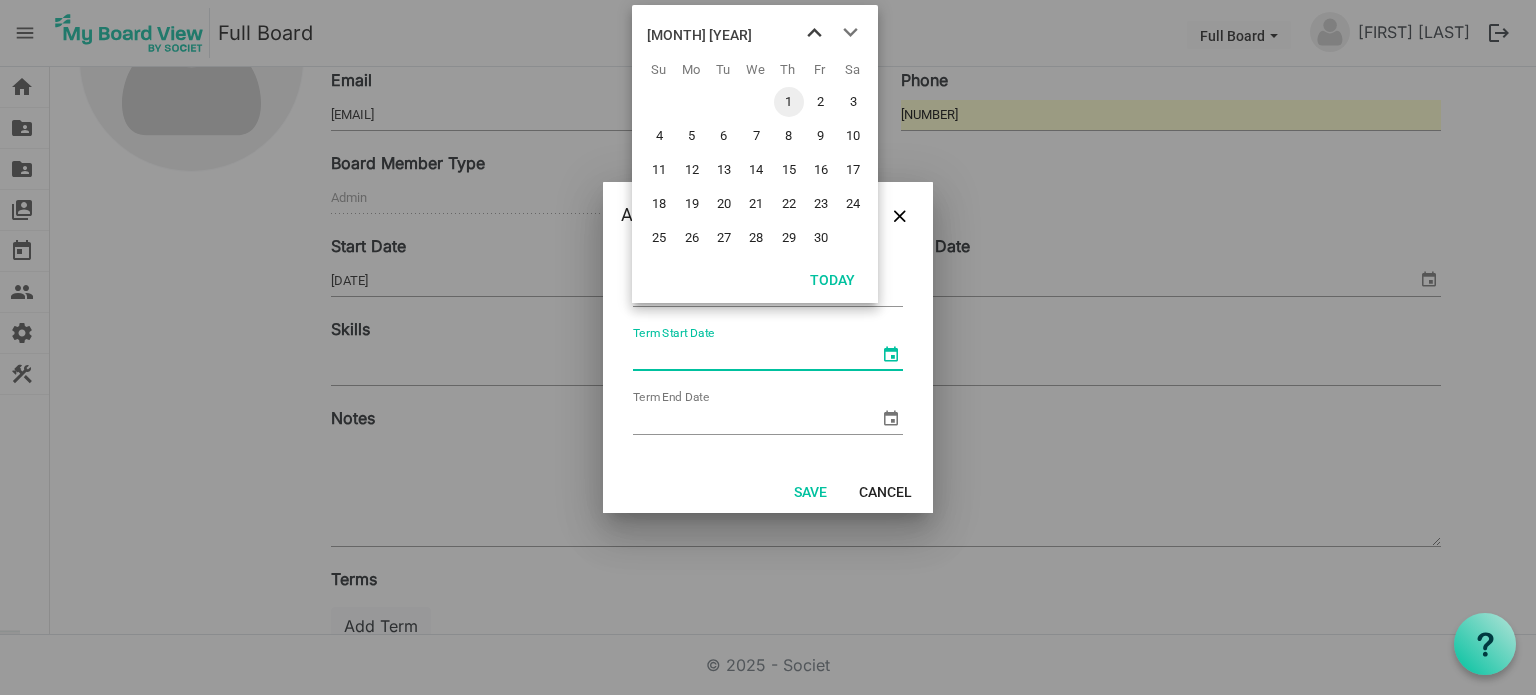 click at bounding box center (814, 33) 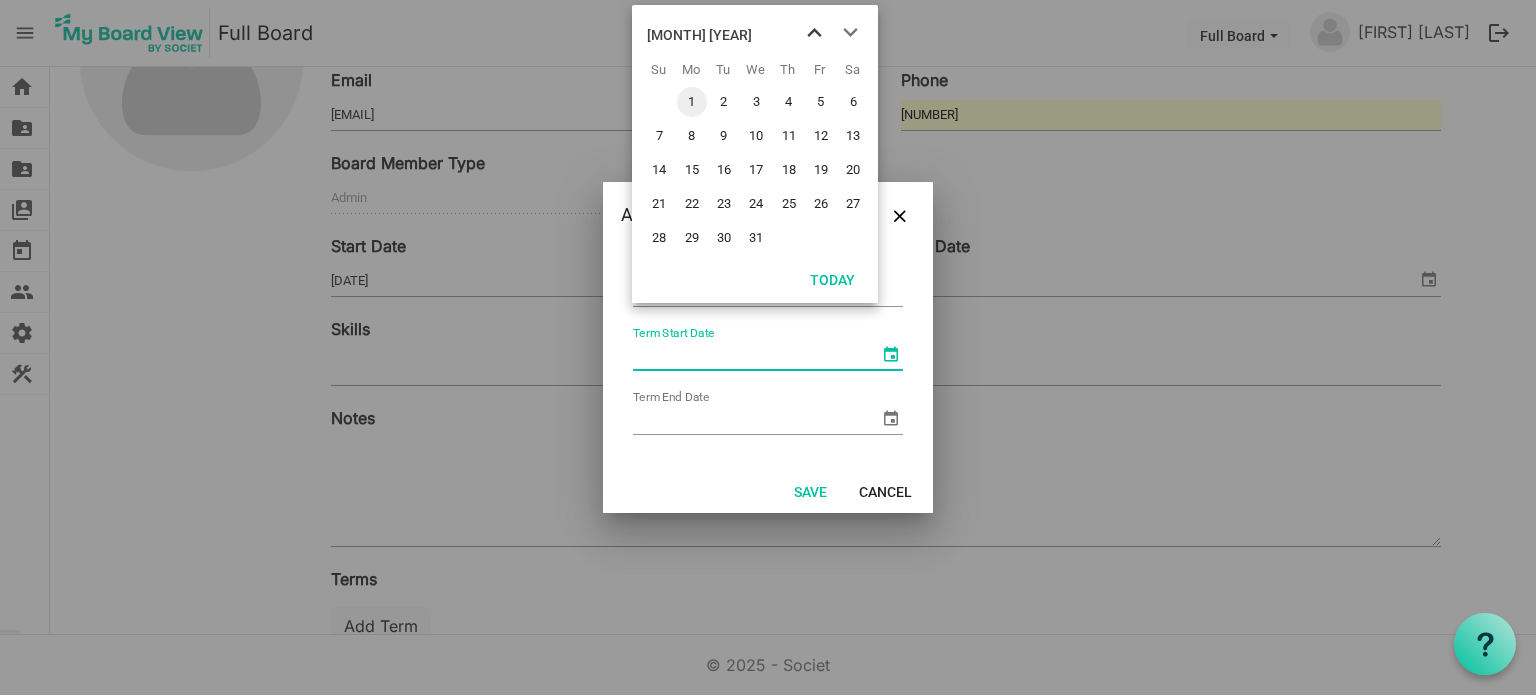 click at bounding box center (814, 33) 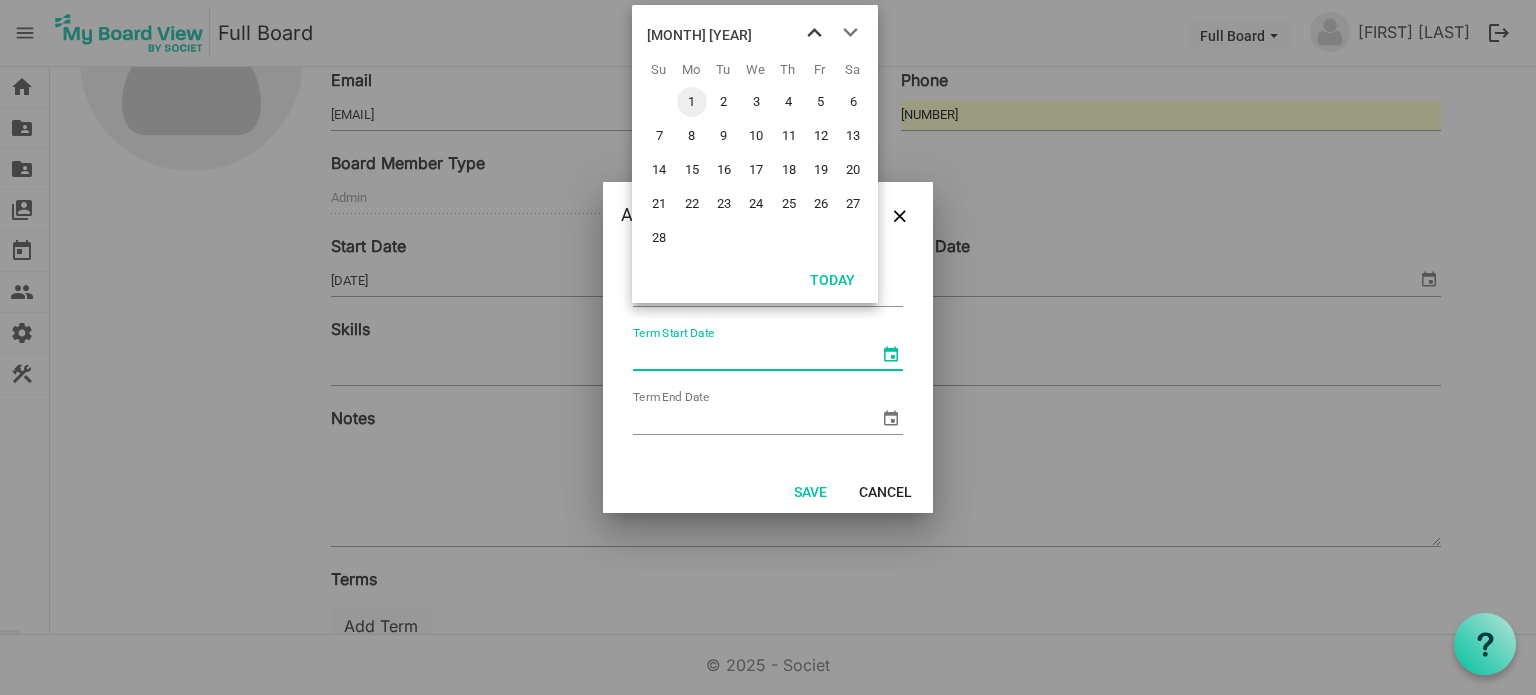 click at bounding box center (814, 33) 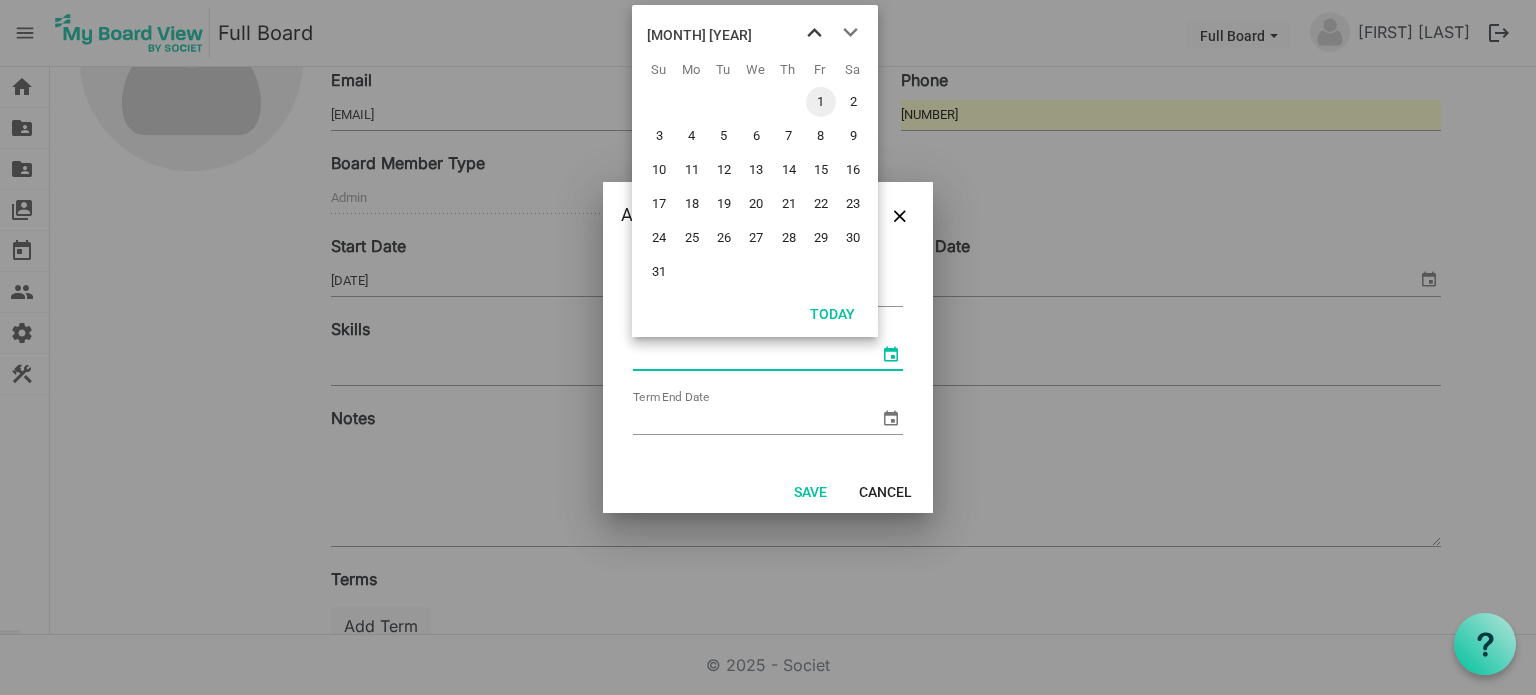 click at bounding box center [814, 33] 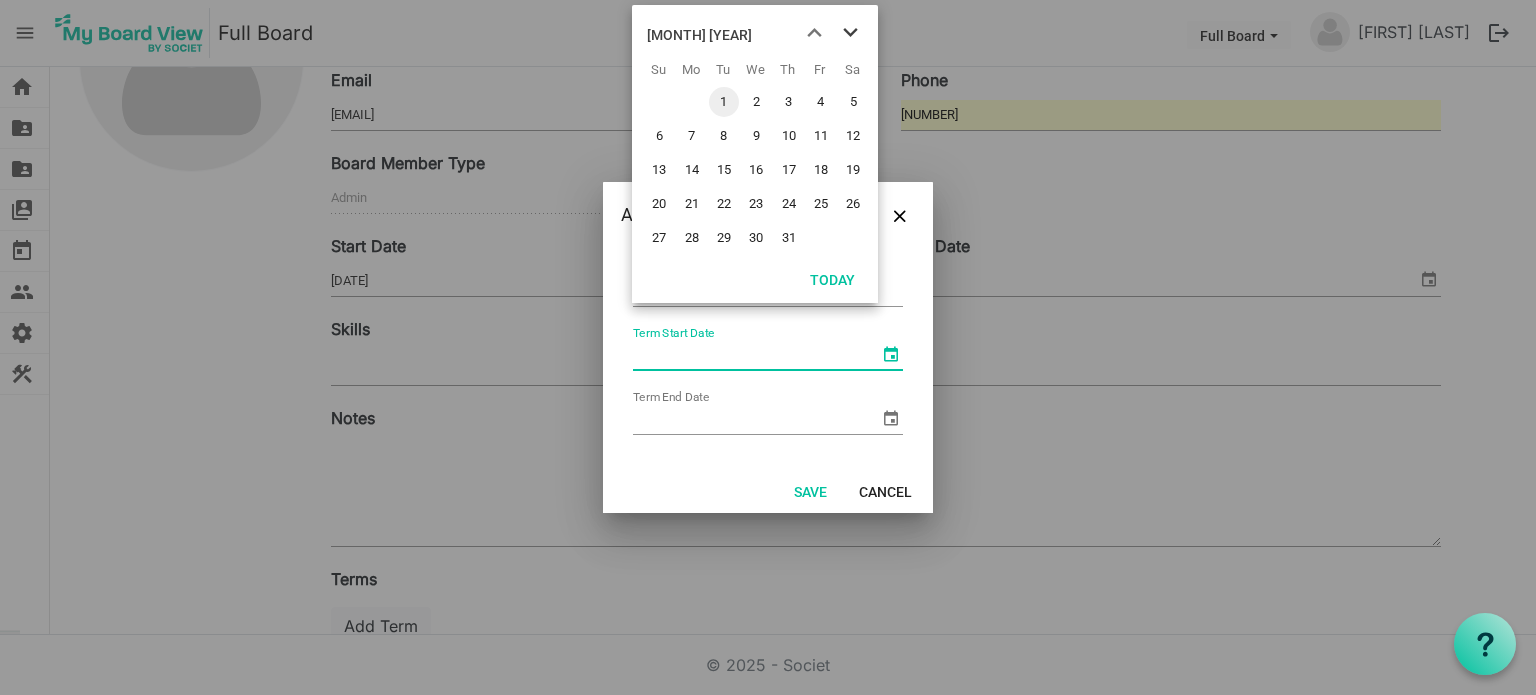 click at bounding box center (850, 33) 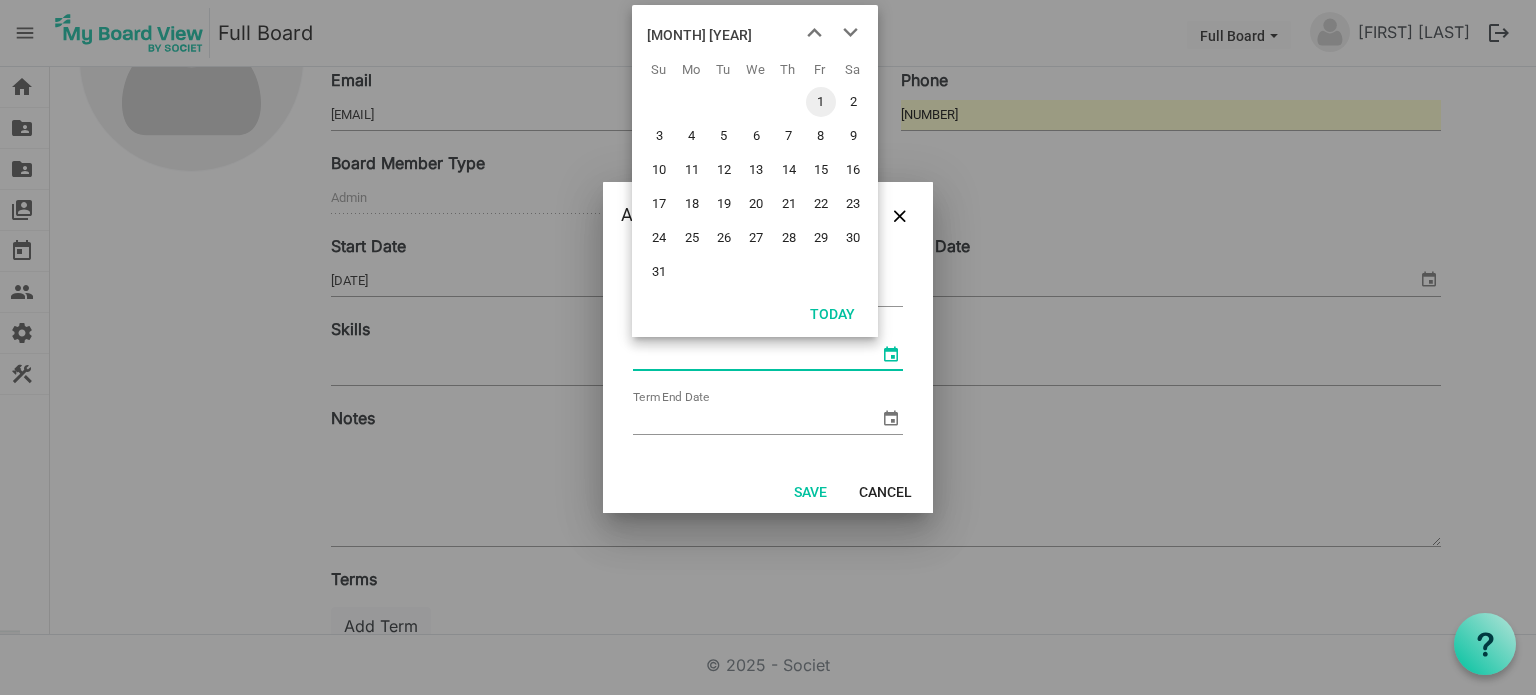 click on "1" at bounding box center (821, 102) 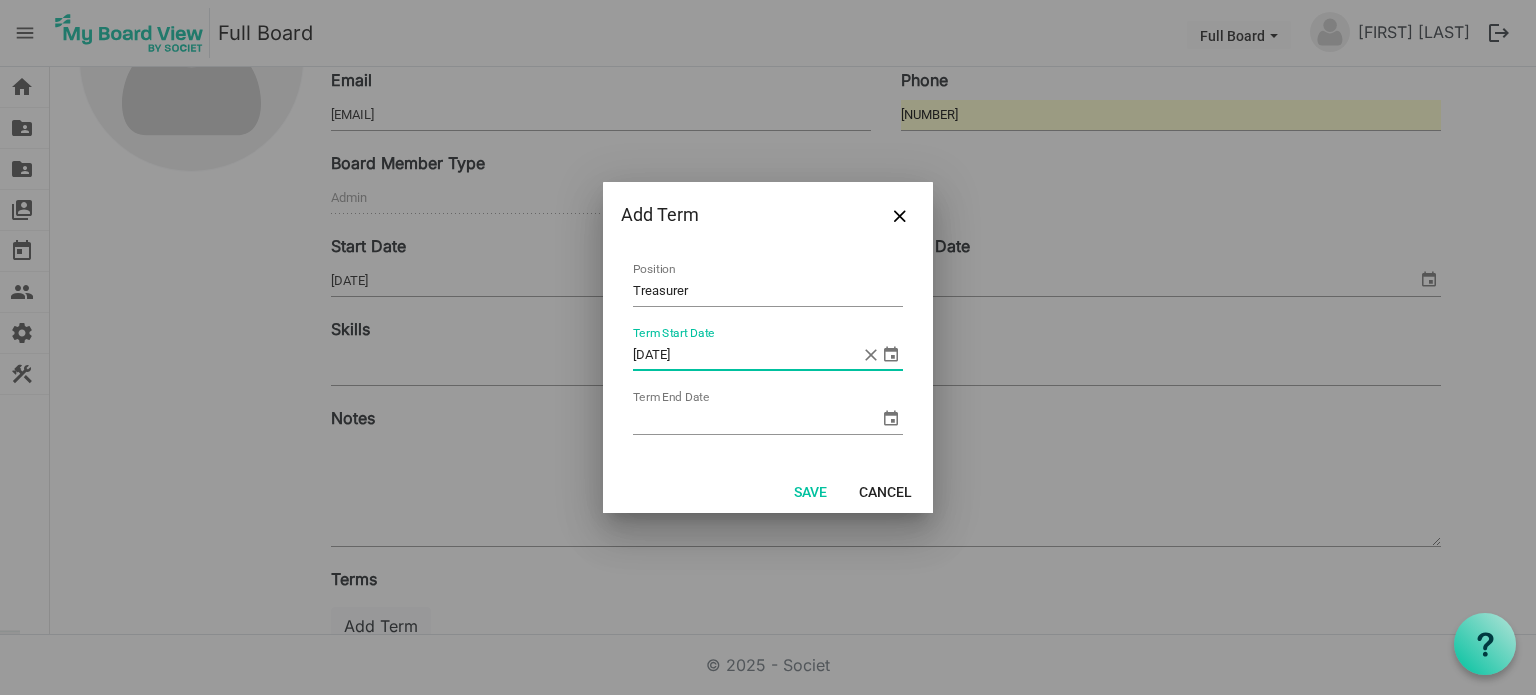 type on "1/1/2021" 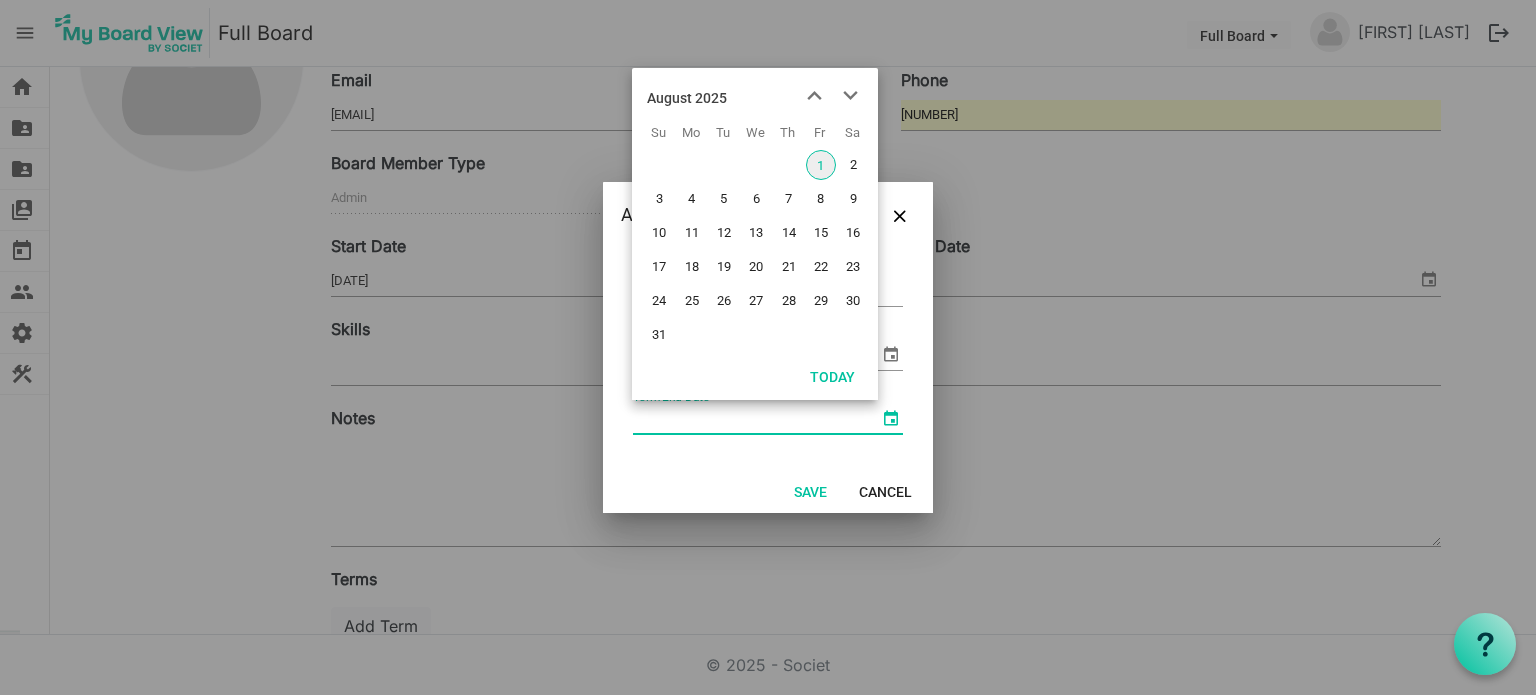 click at bounding box center (891, 418) 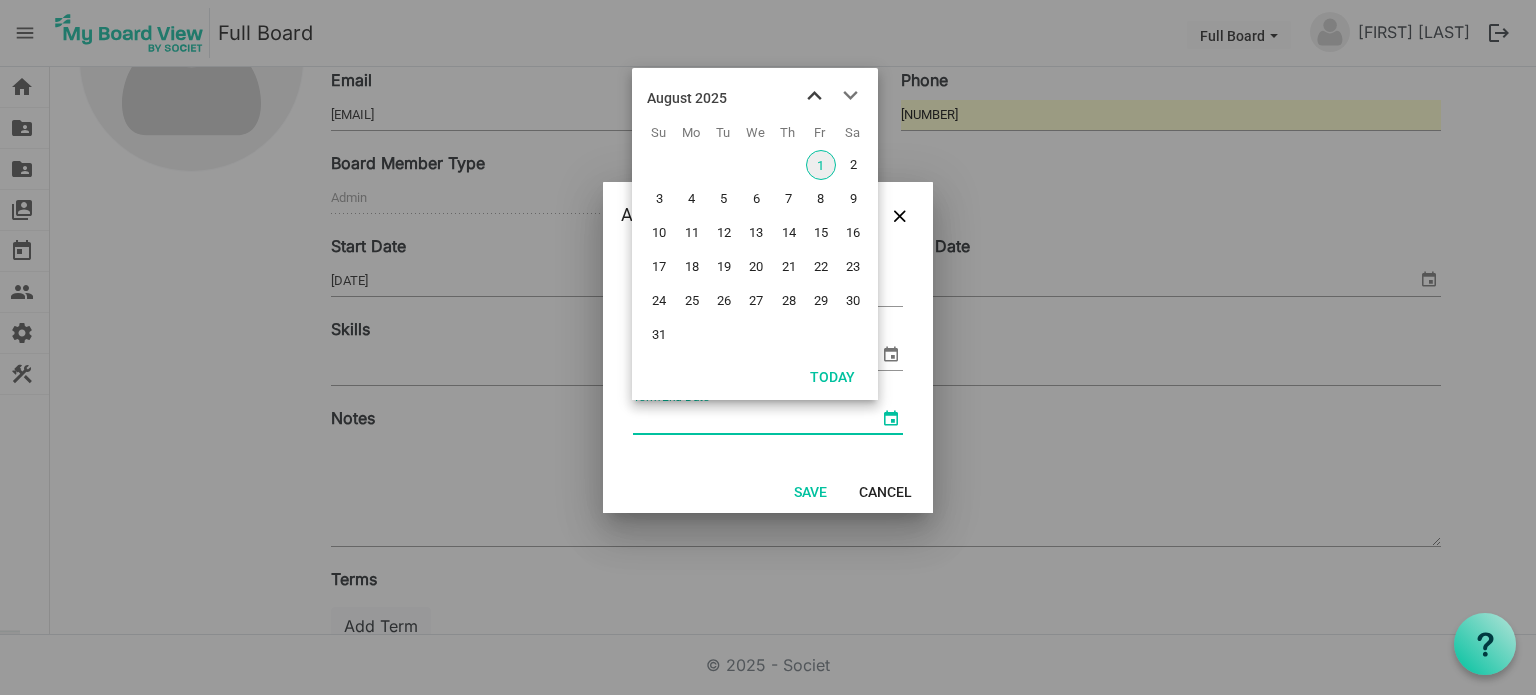 click at bounding box center (814, 96) 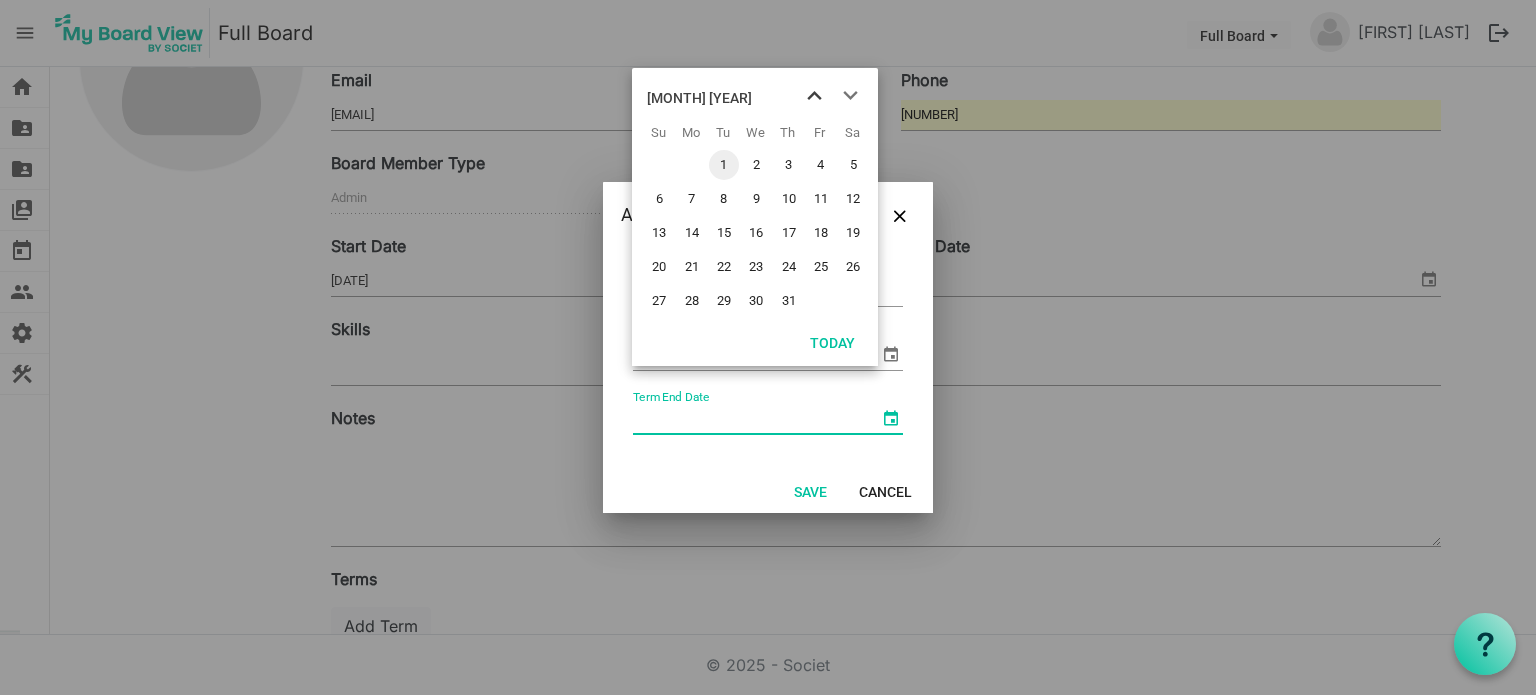 click at bounding box center [814, 96] 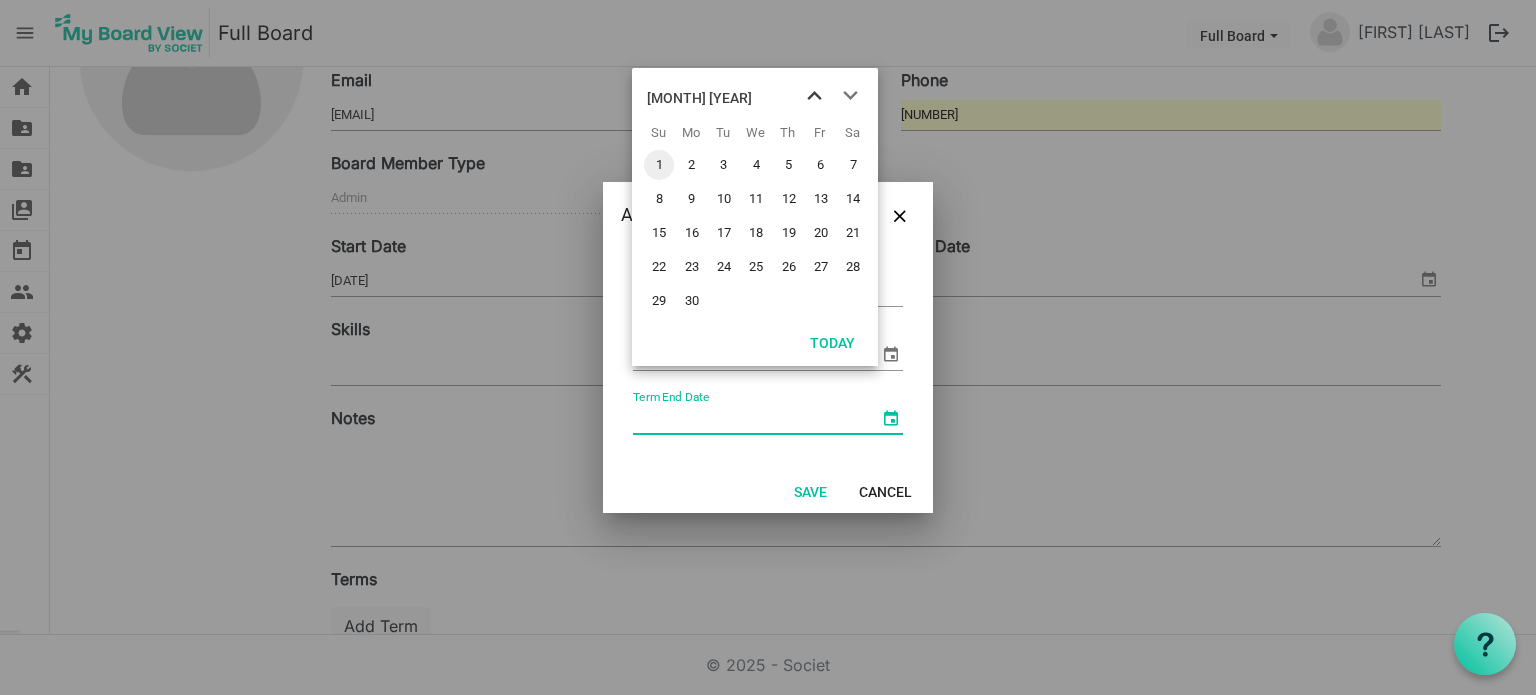 click at bounding box center (814, 96) 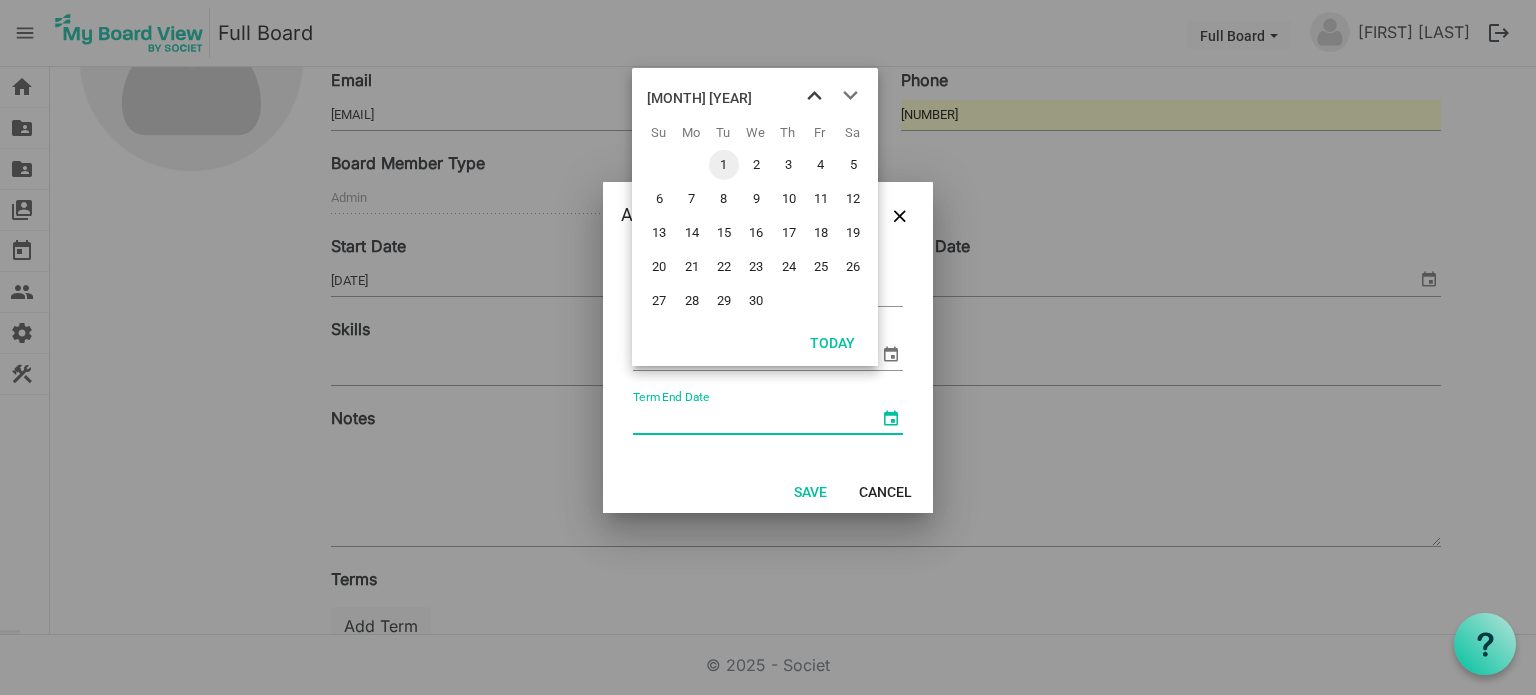 click at bounding box center (814, 96) 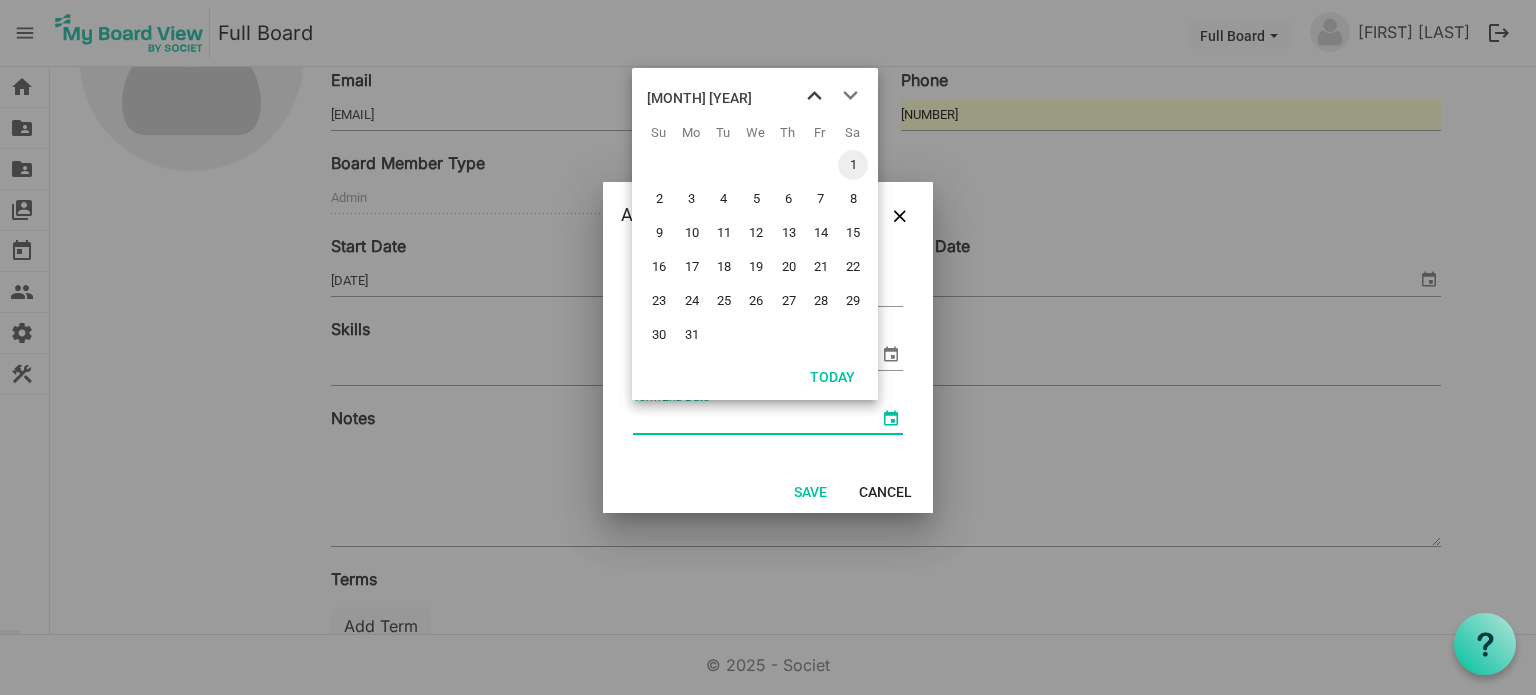 click at bounding box center (814, 96) 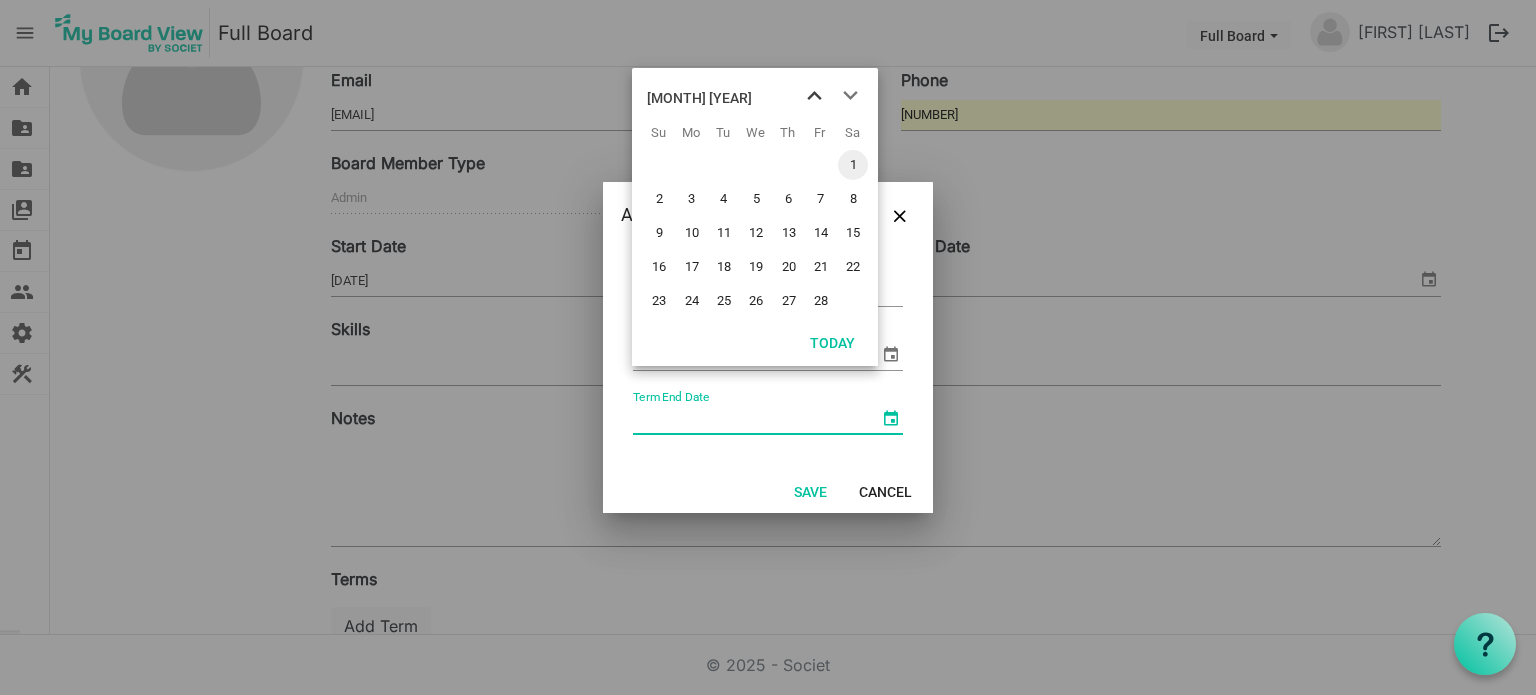 click at bounding box center (814, 96) 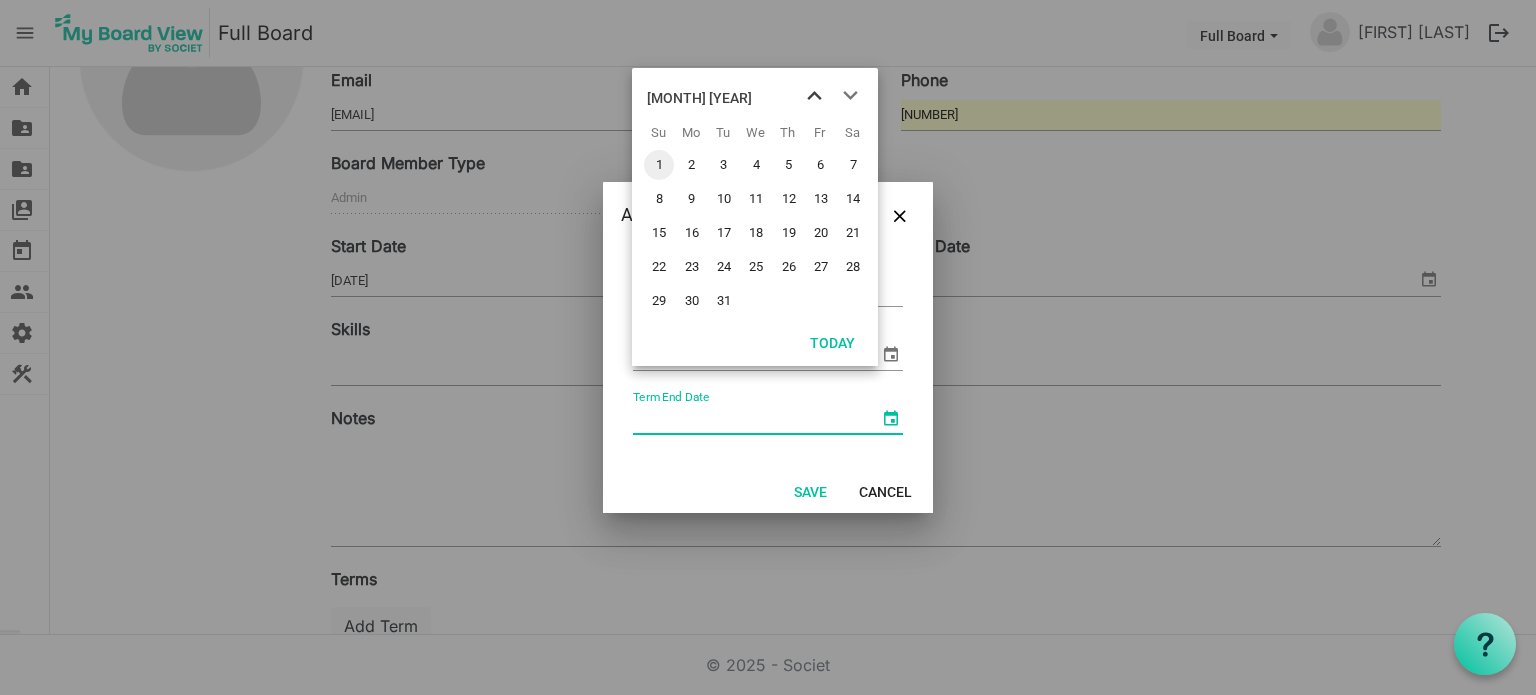 click at bounding box center [814, 96] 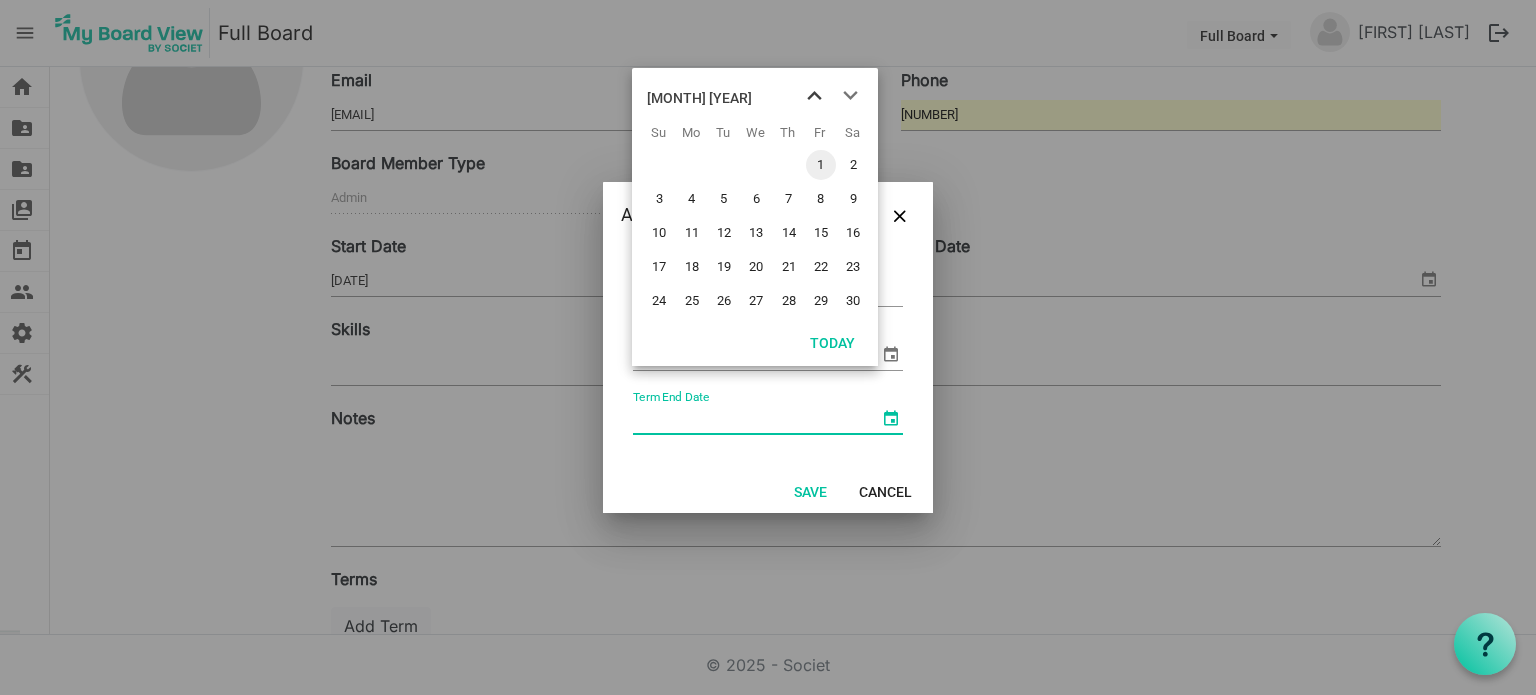 click at bounding box center (814, 96) 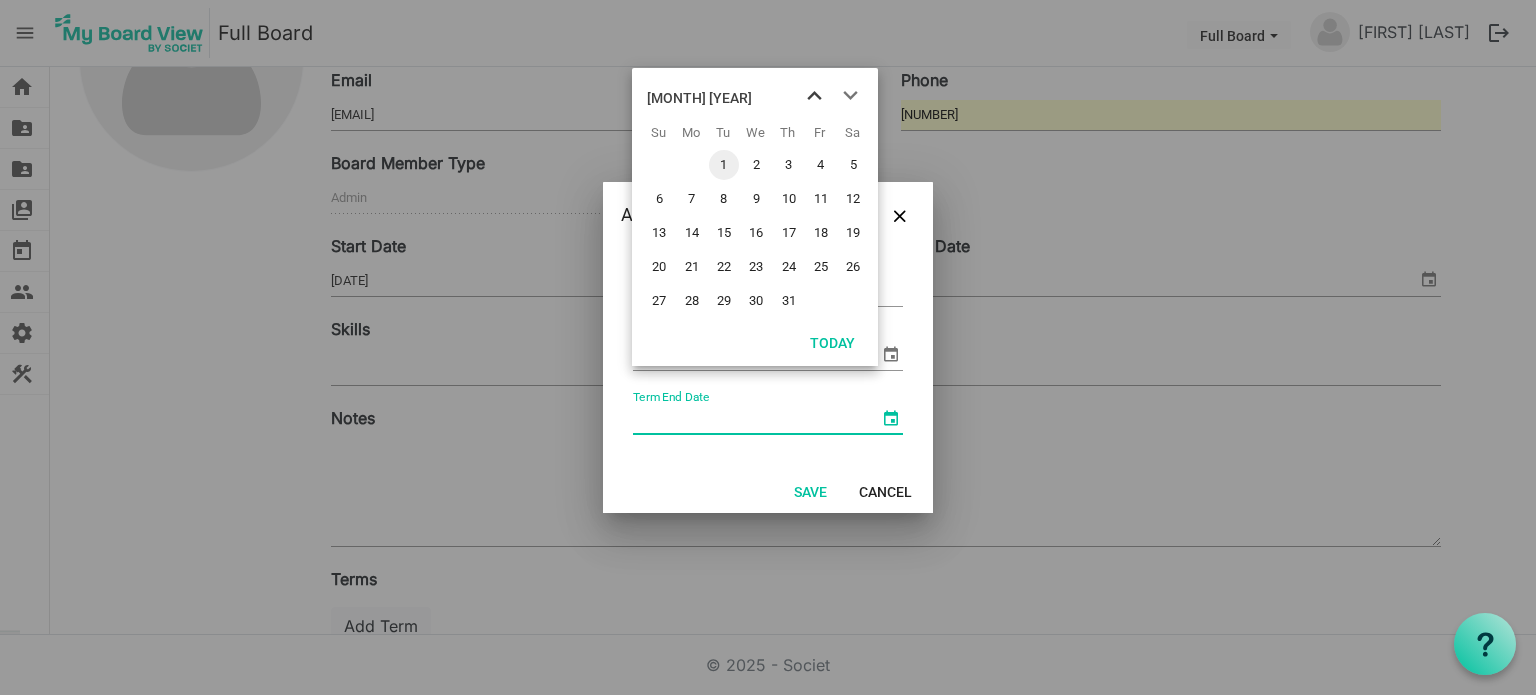 click at bounding box center [814, 96] 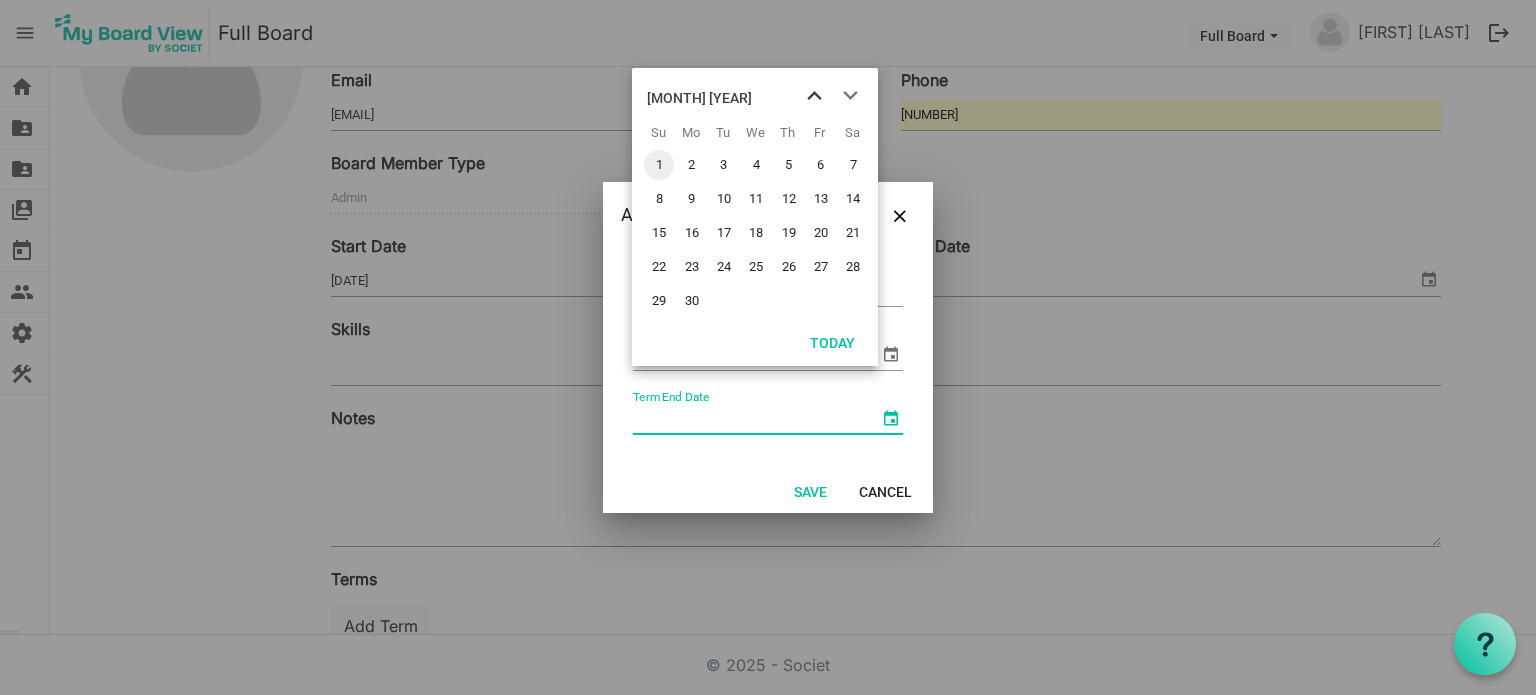 click at bounding box center (814, 96) 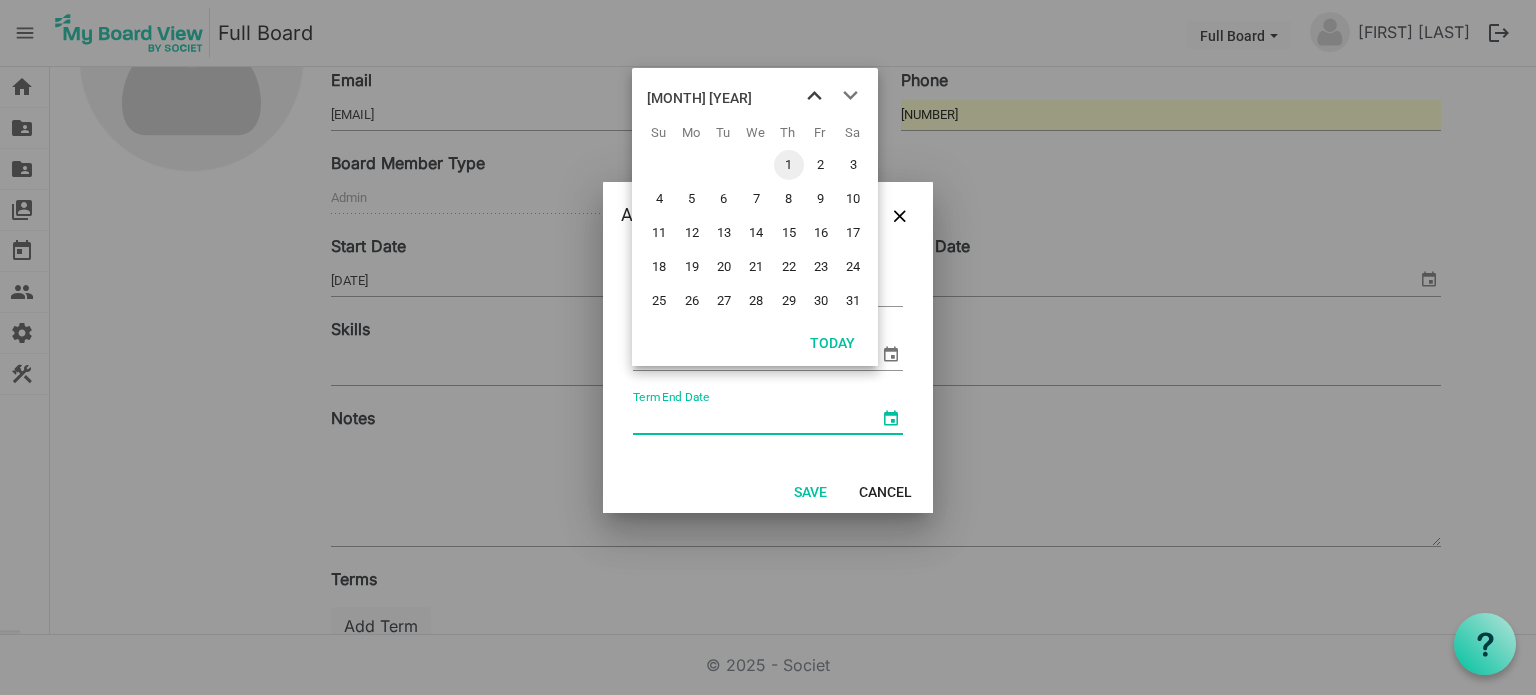 click at bounding box center (814, 96) 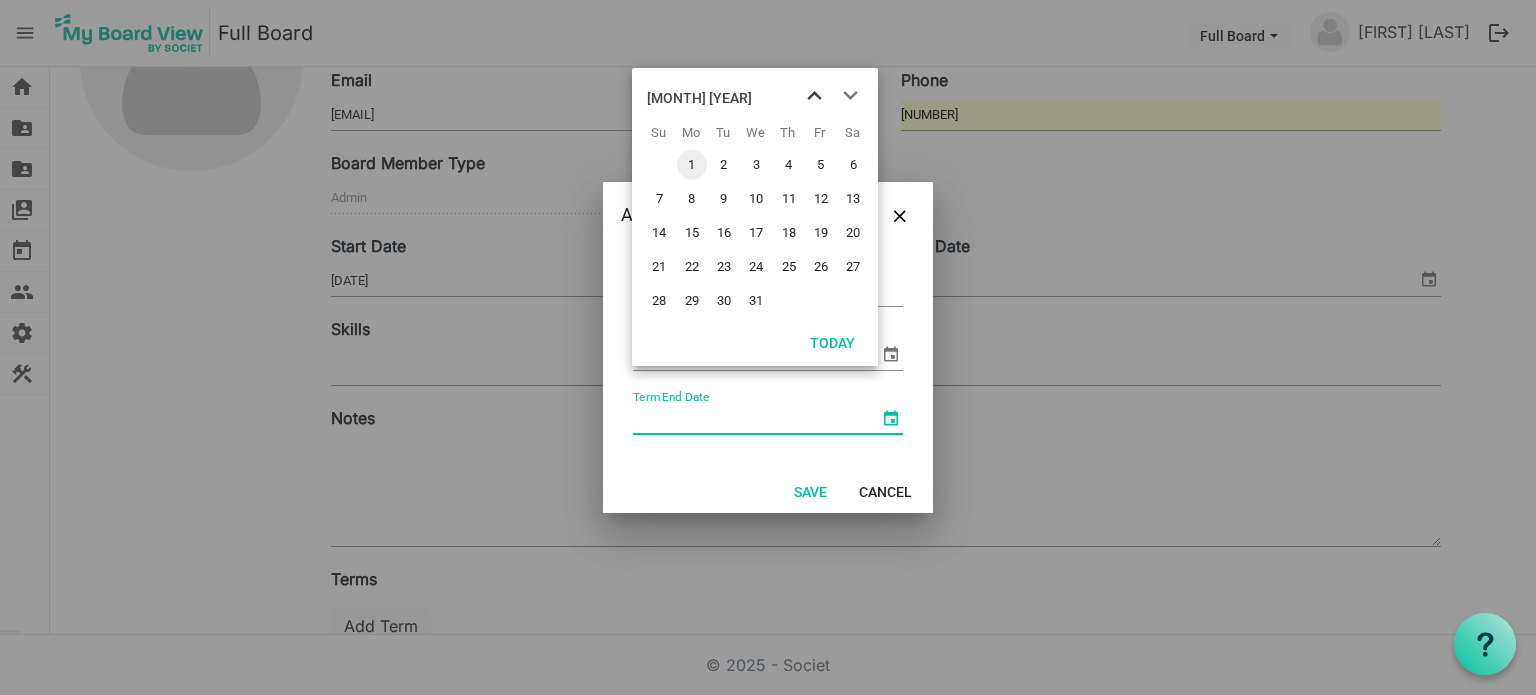 click at bounding box center [814, 96] 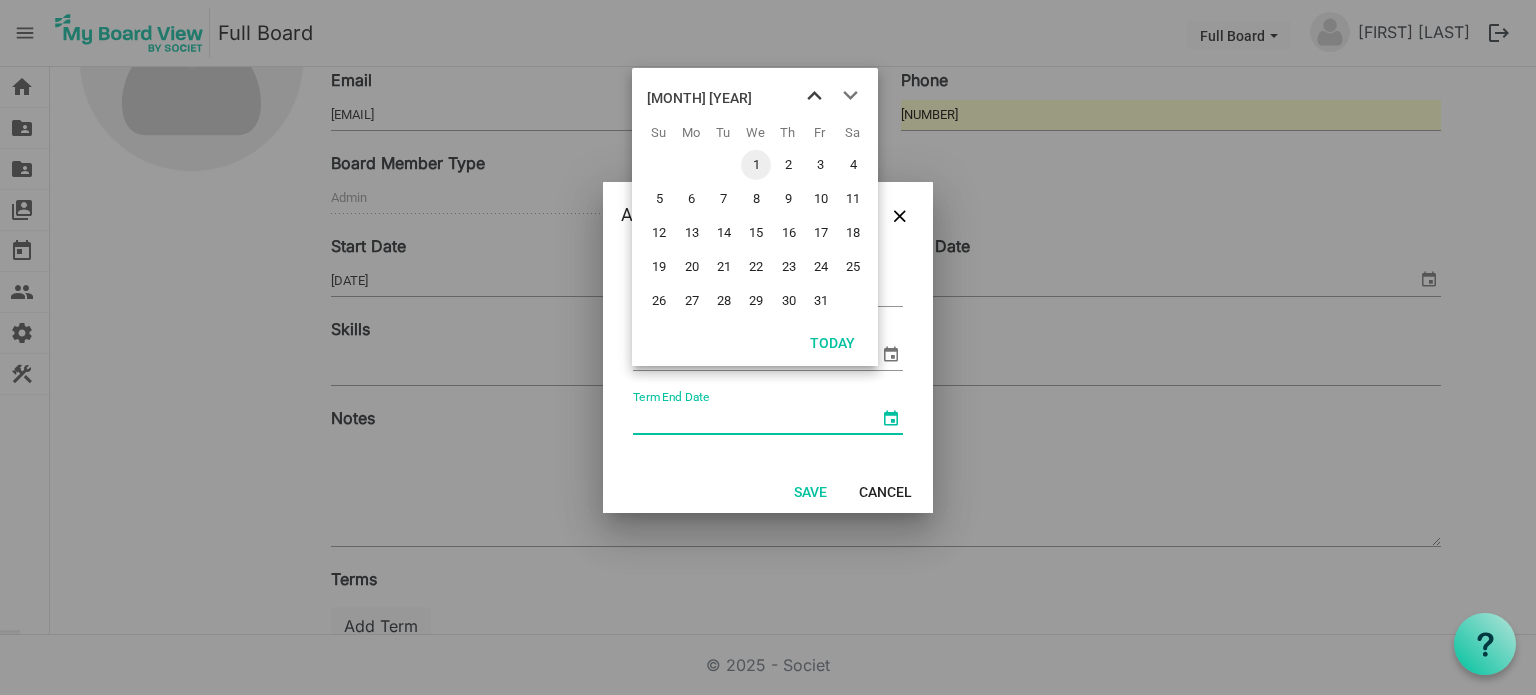 click at bounding box center [814, 96] 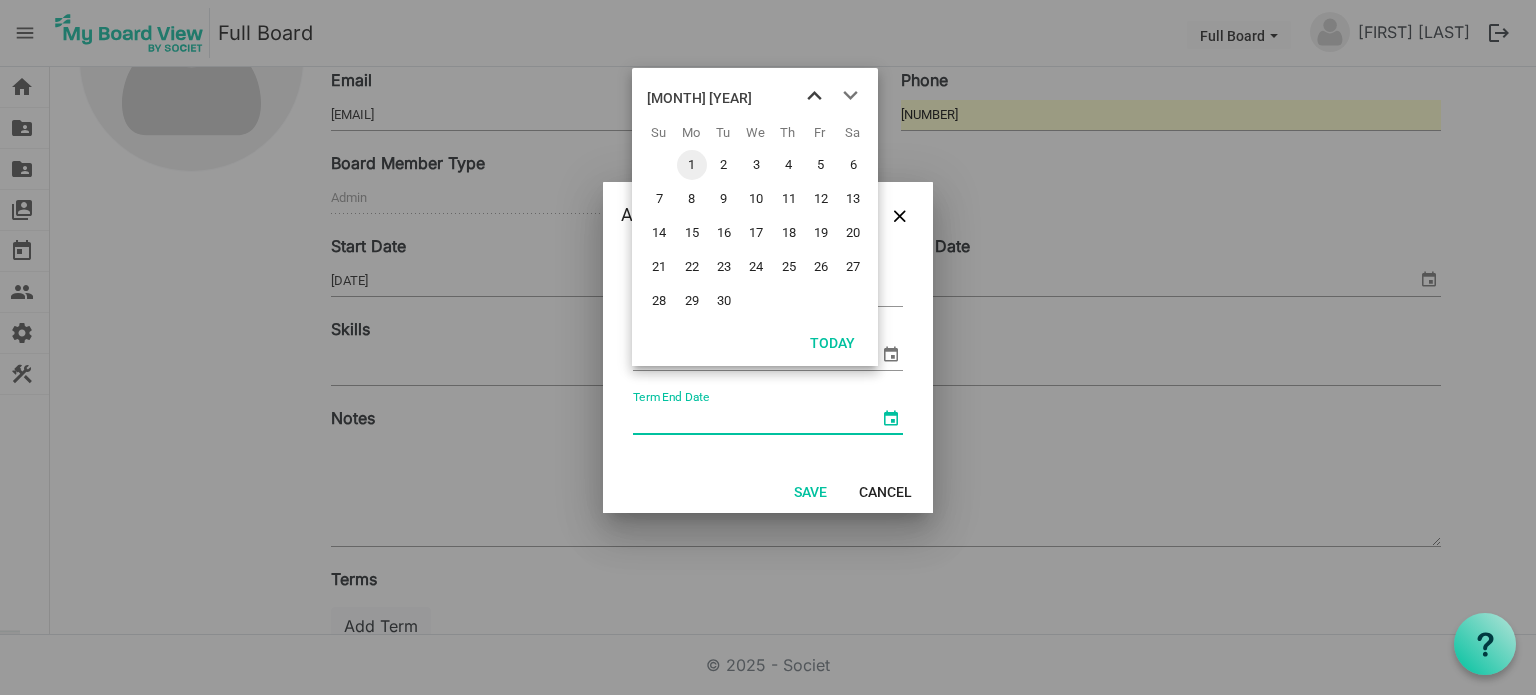 click at bounding box center (814, 96) 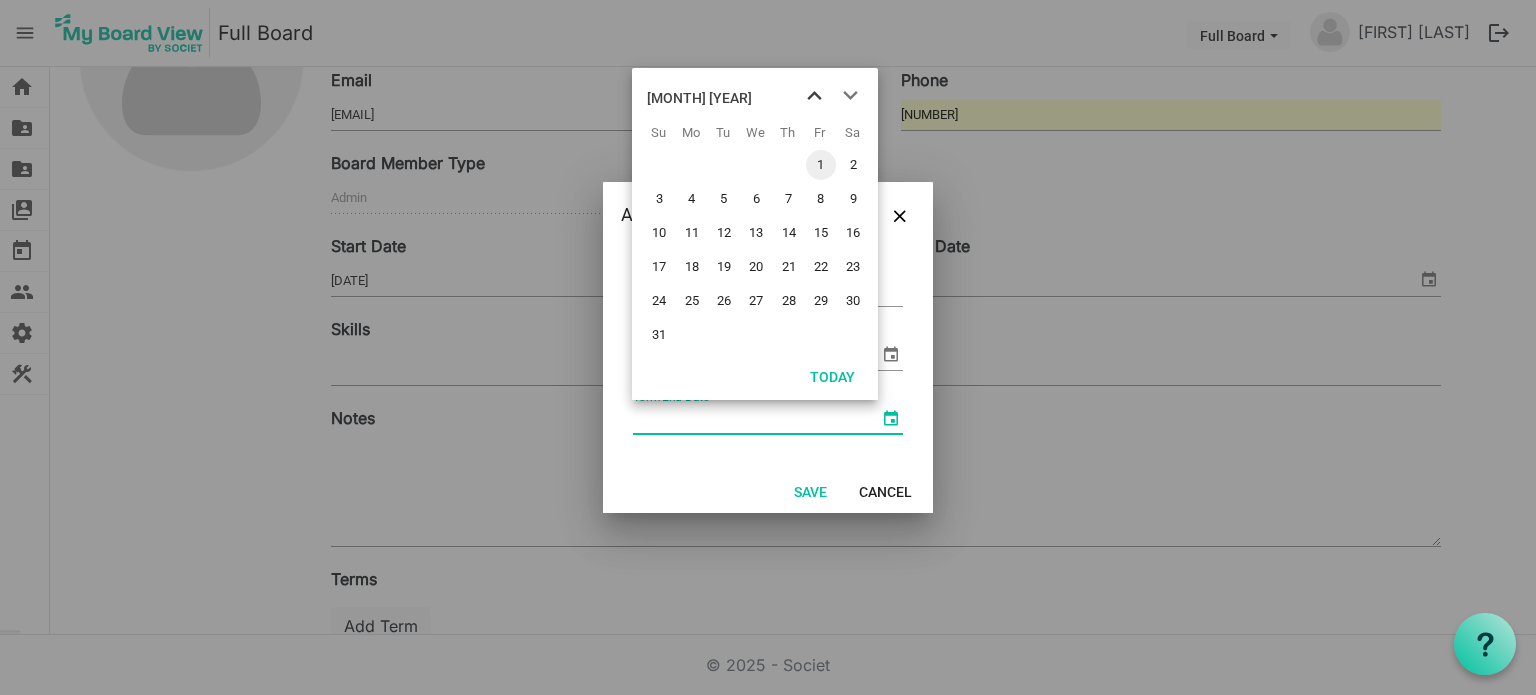 click at bounding box center (814, 96) 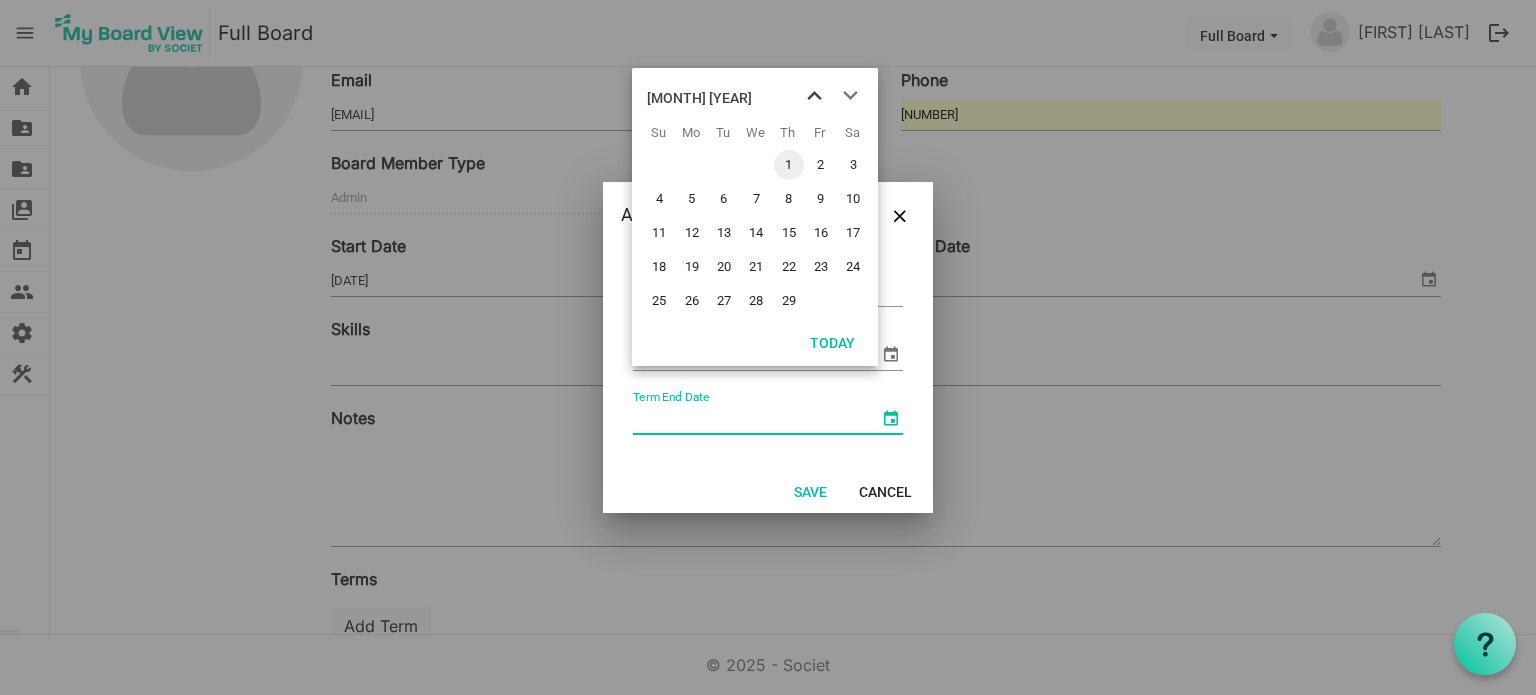 click at bounding box center [814, 96] 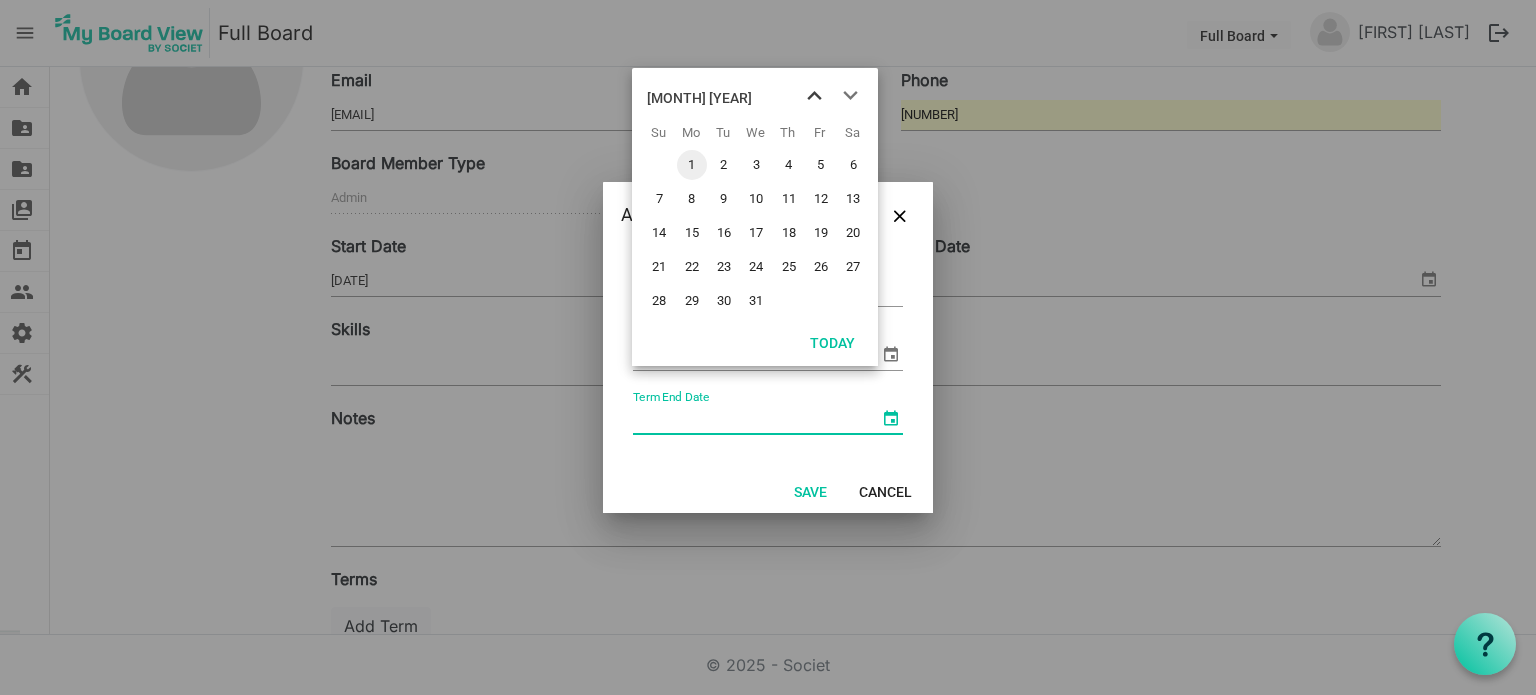 click at bounding box center (814, 96) 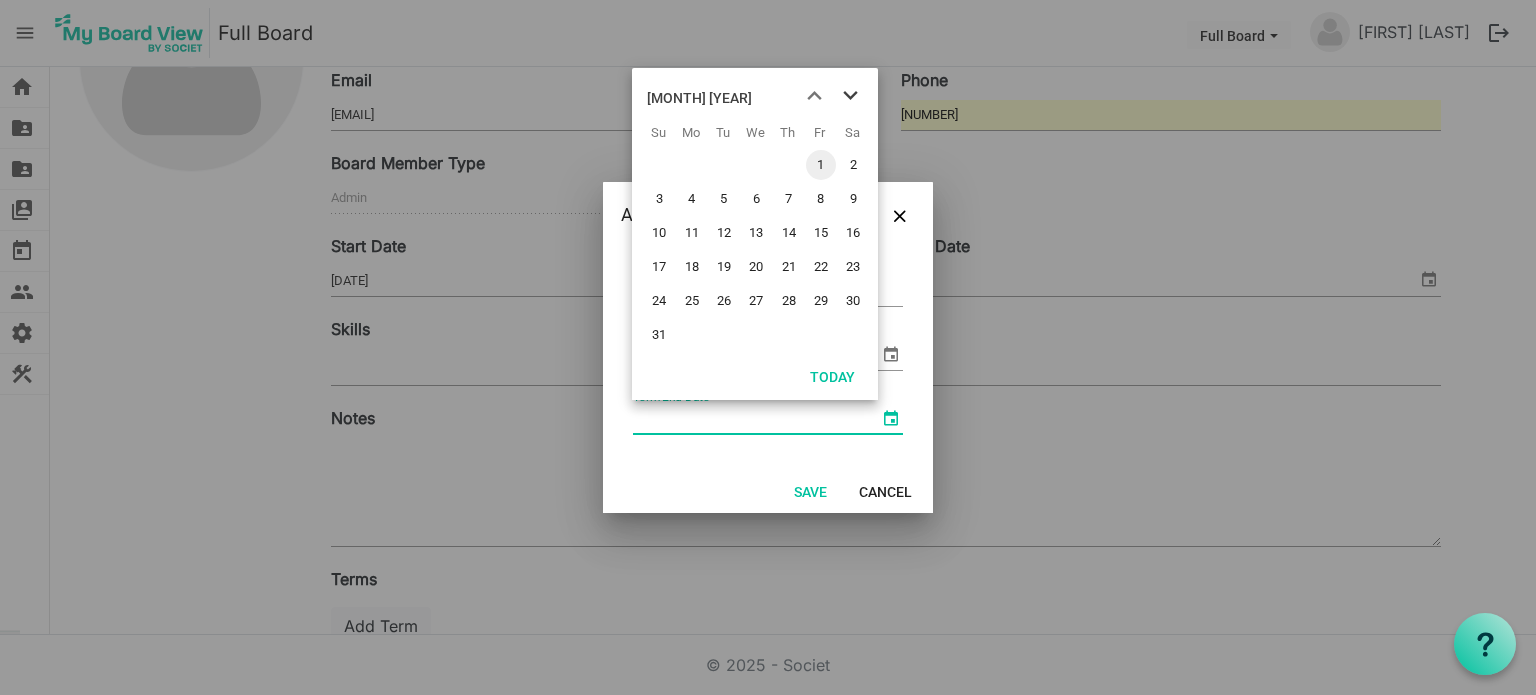 click at bounding box center [850, 96] 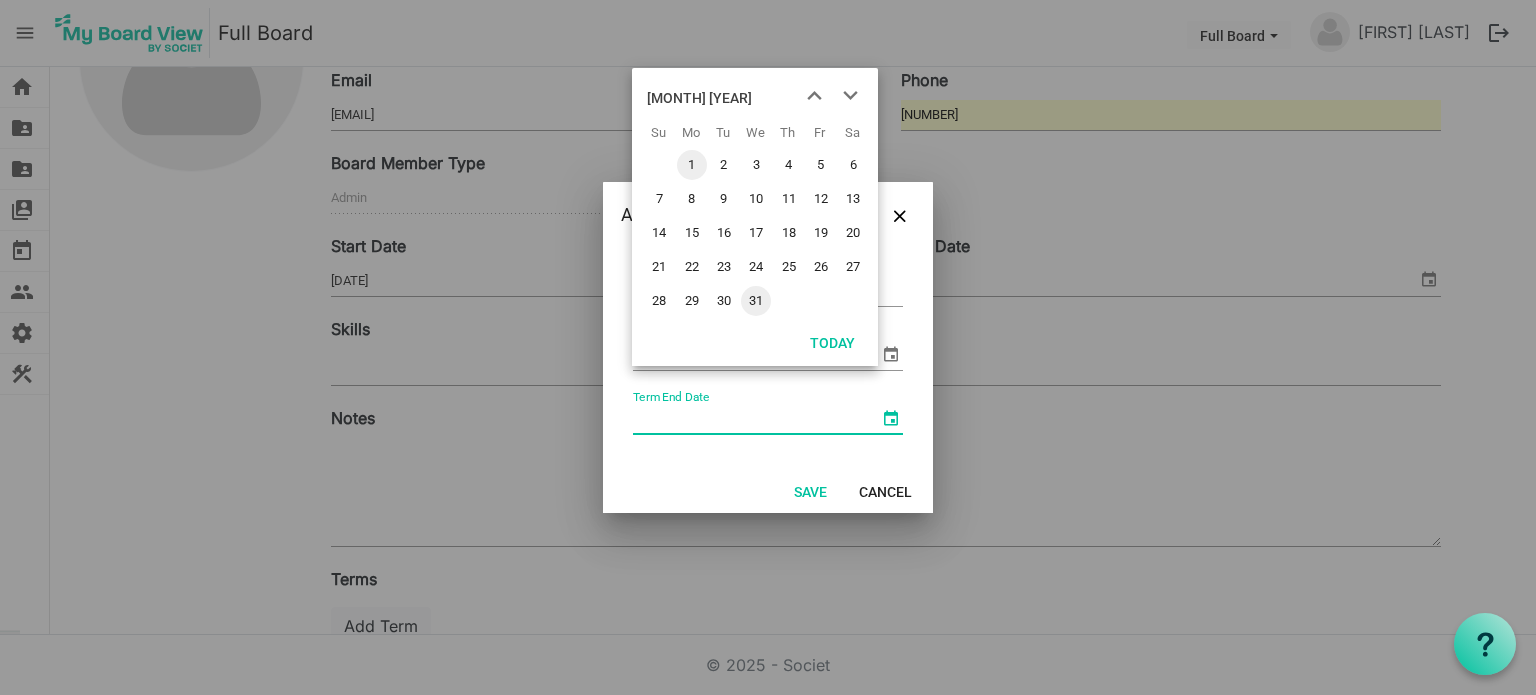 click on "31" at bounding box center [756, 301] 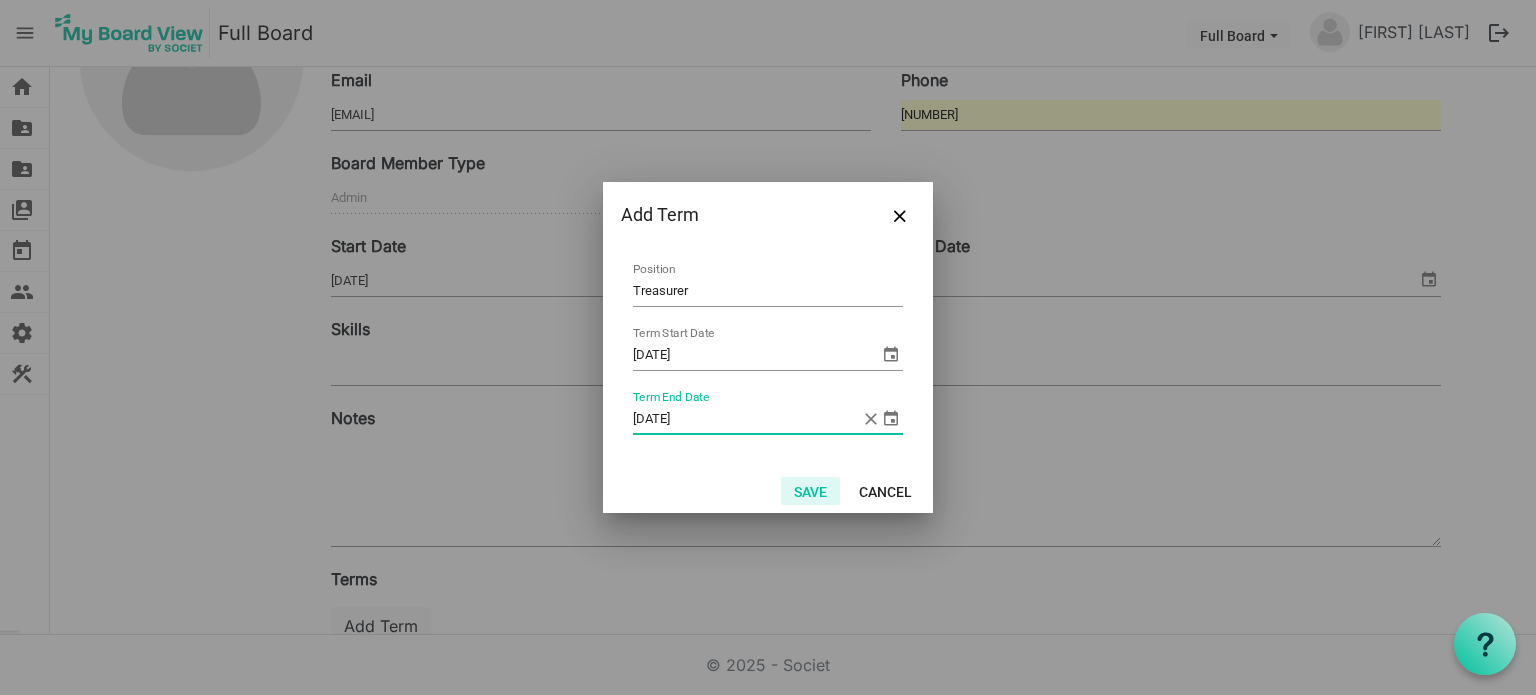 click on "Save" at bounding box center (810, 491) 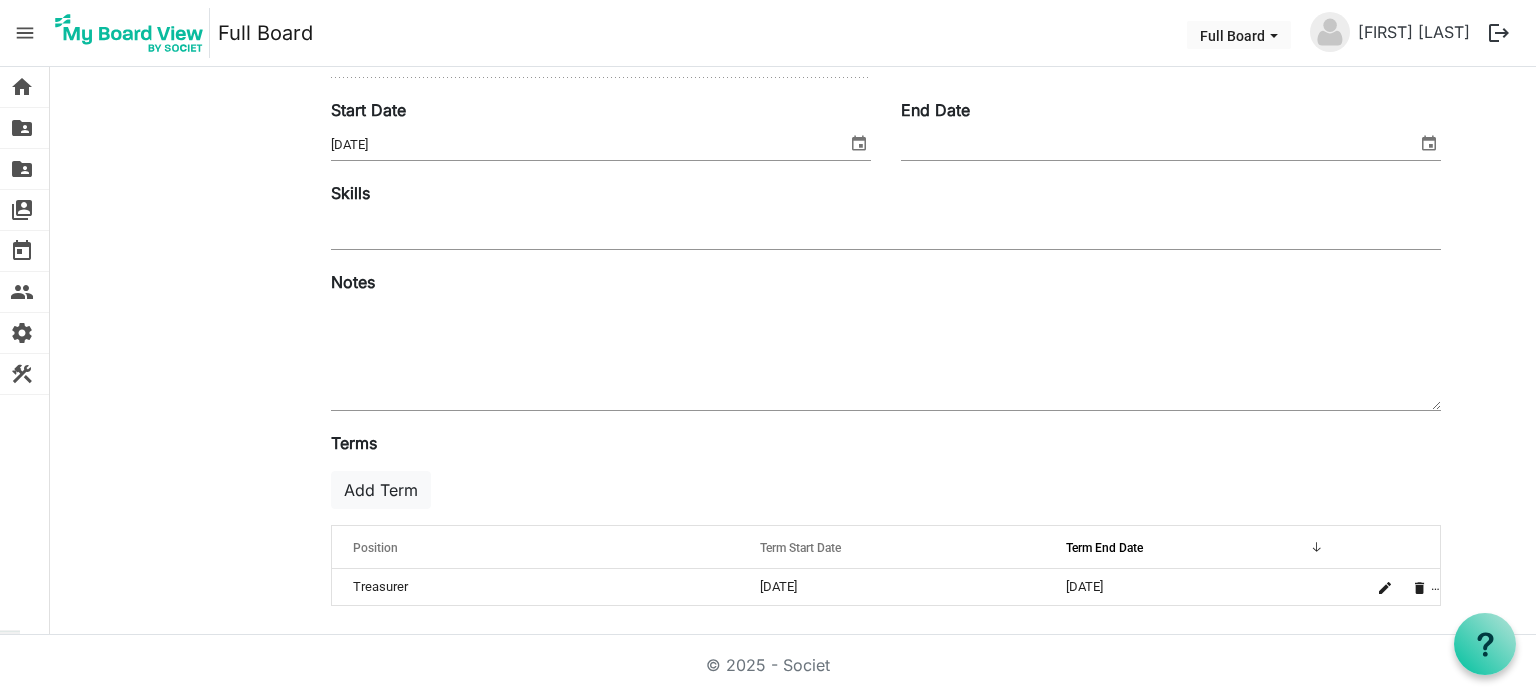 scroll, scrollTop: 336, scrollLeft: 0, axis: vertical 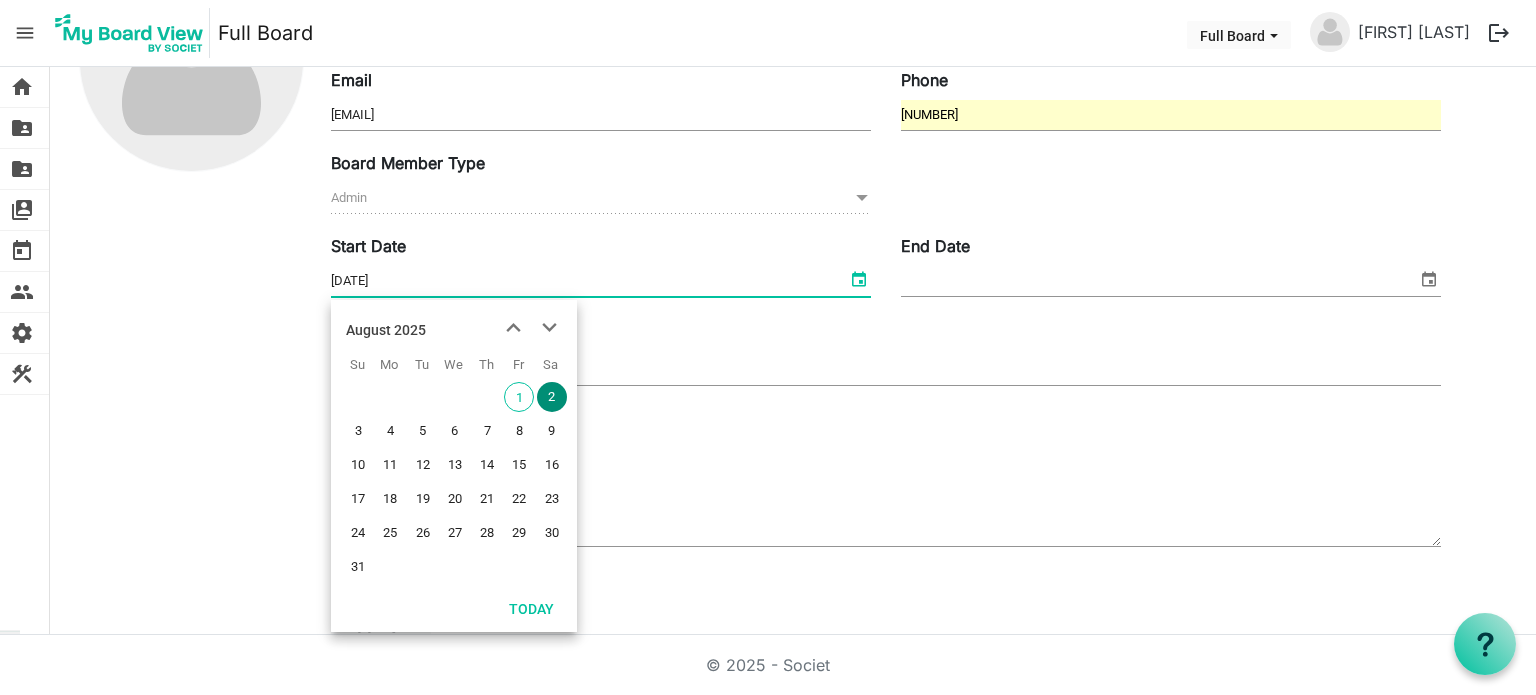click at bounding box center [859, 279] 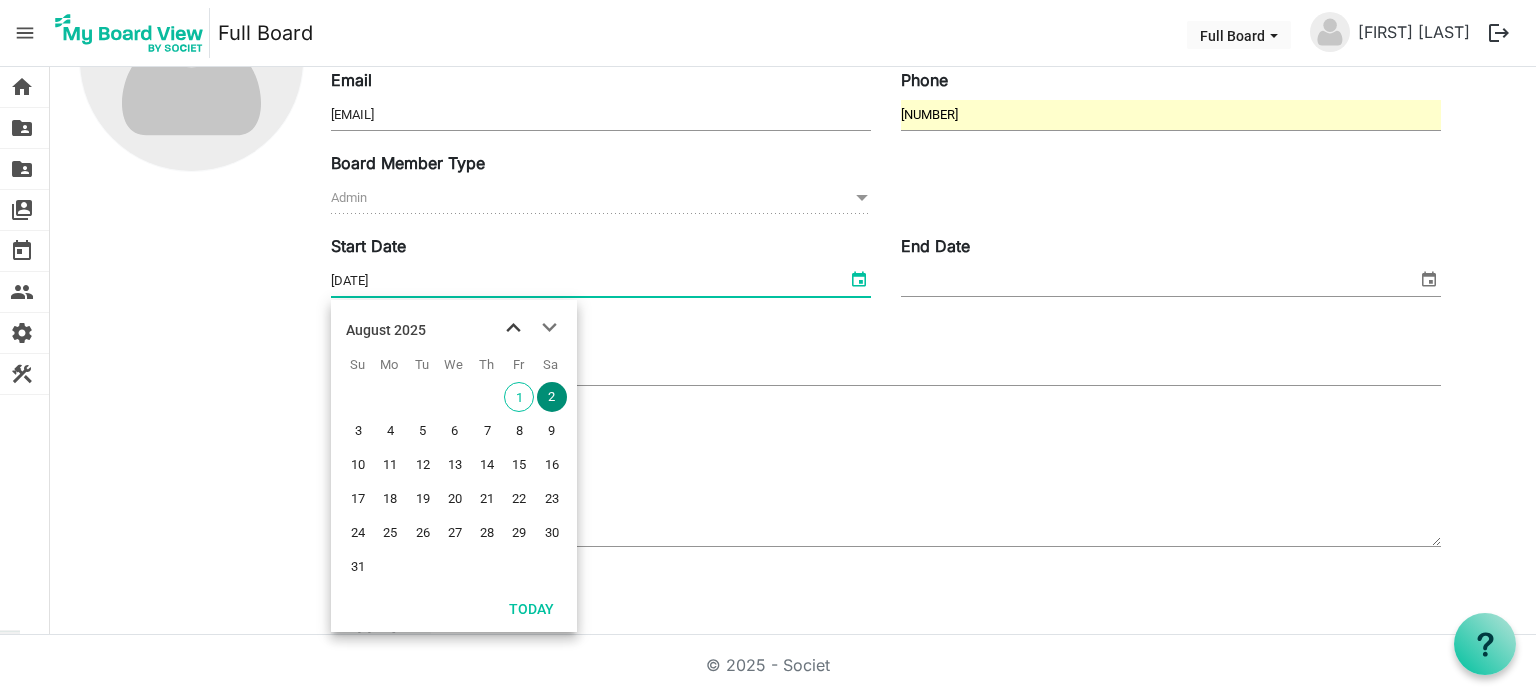 click at bounding box center (513, 328) 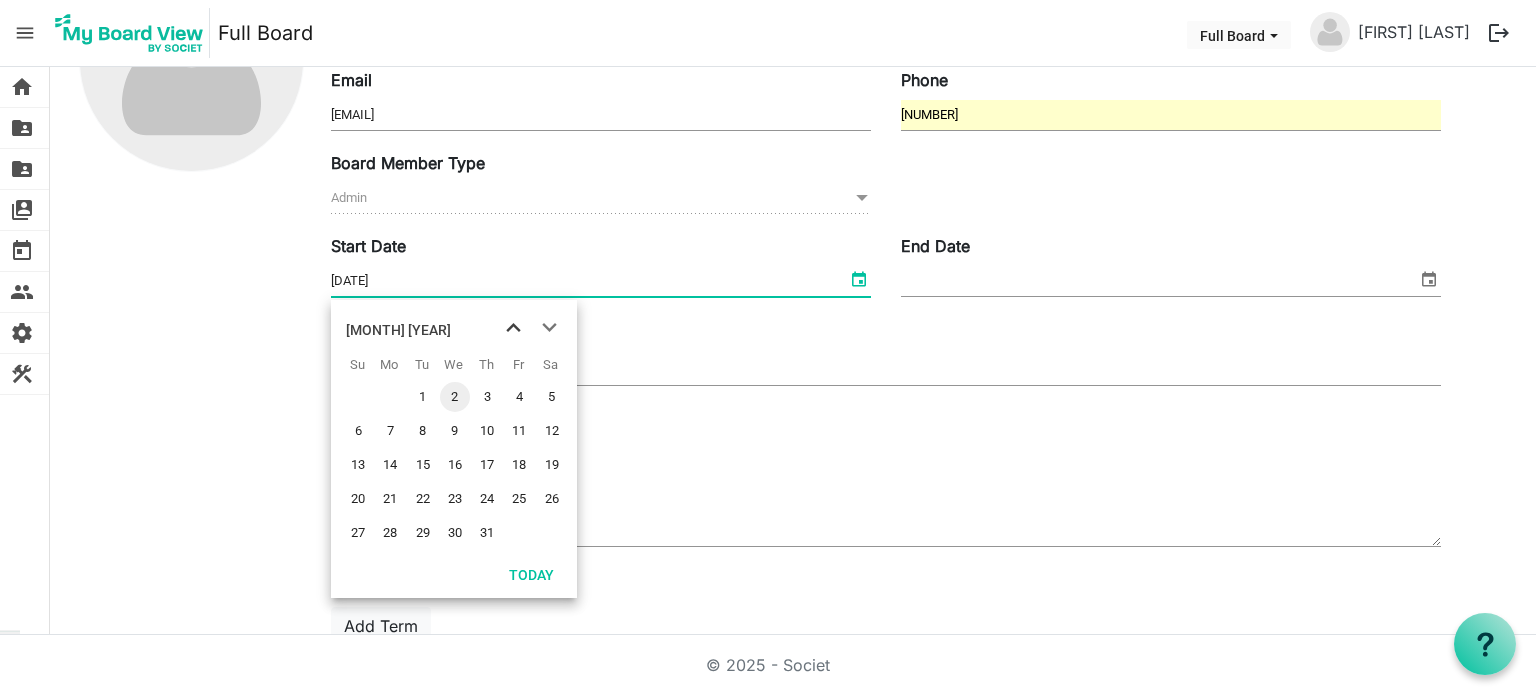 click at bounding box center [513, 328] 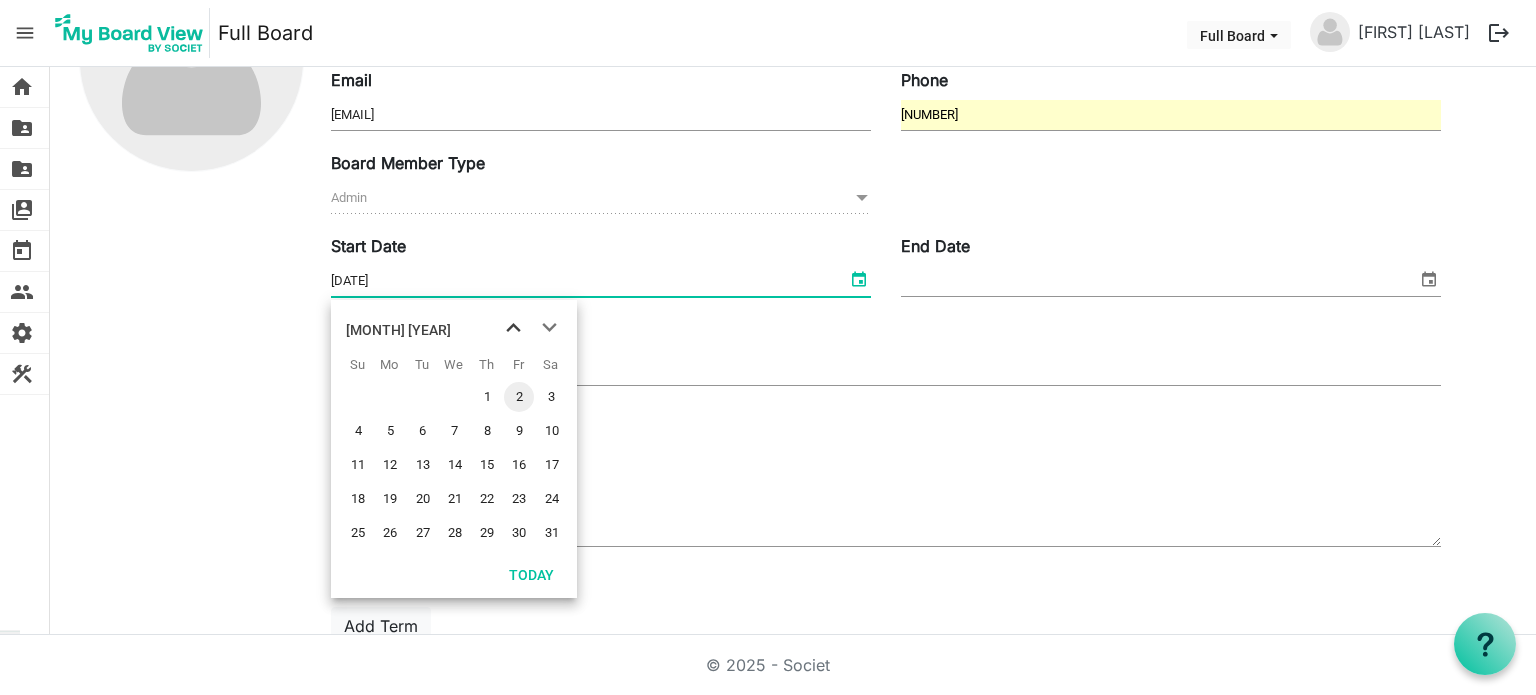 click at bounding box center [513, 328] 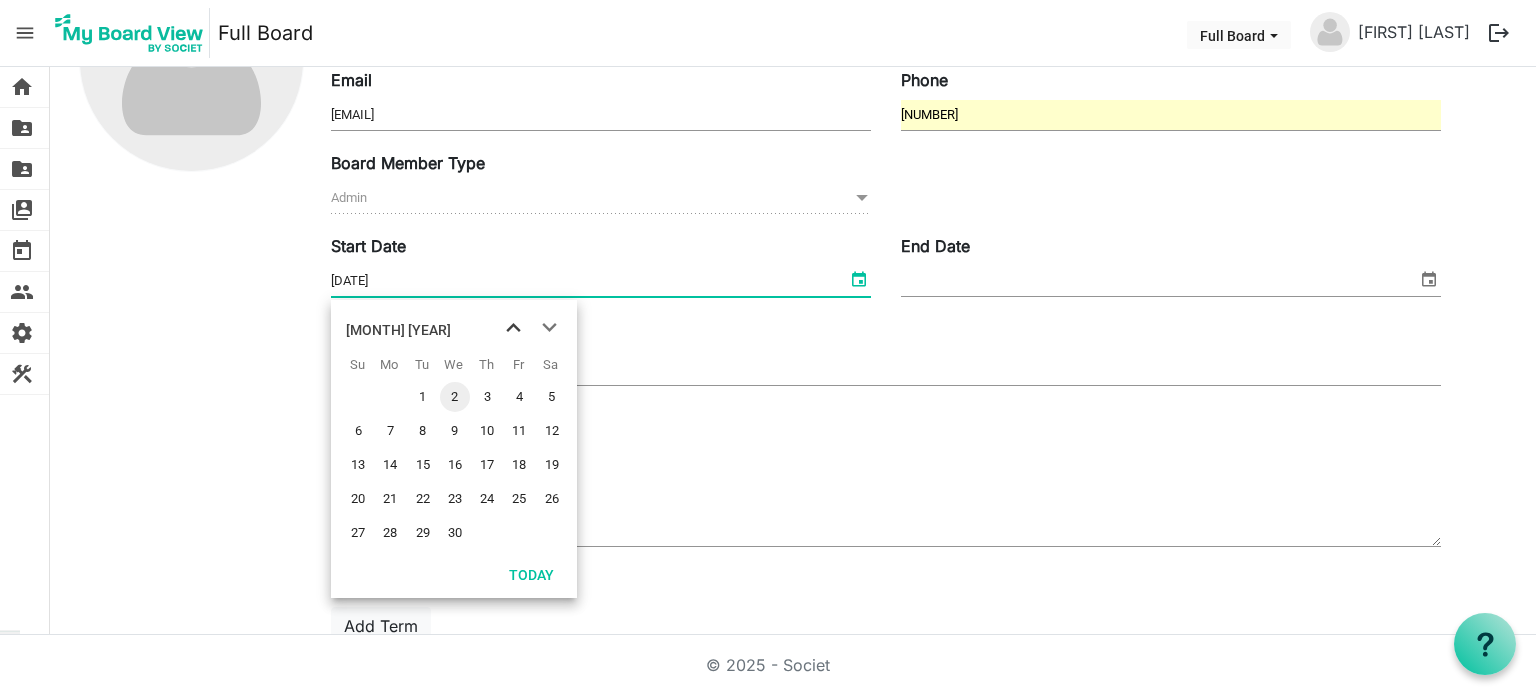 click at bounding box center [513, 328] 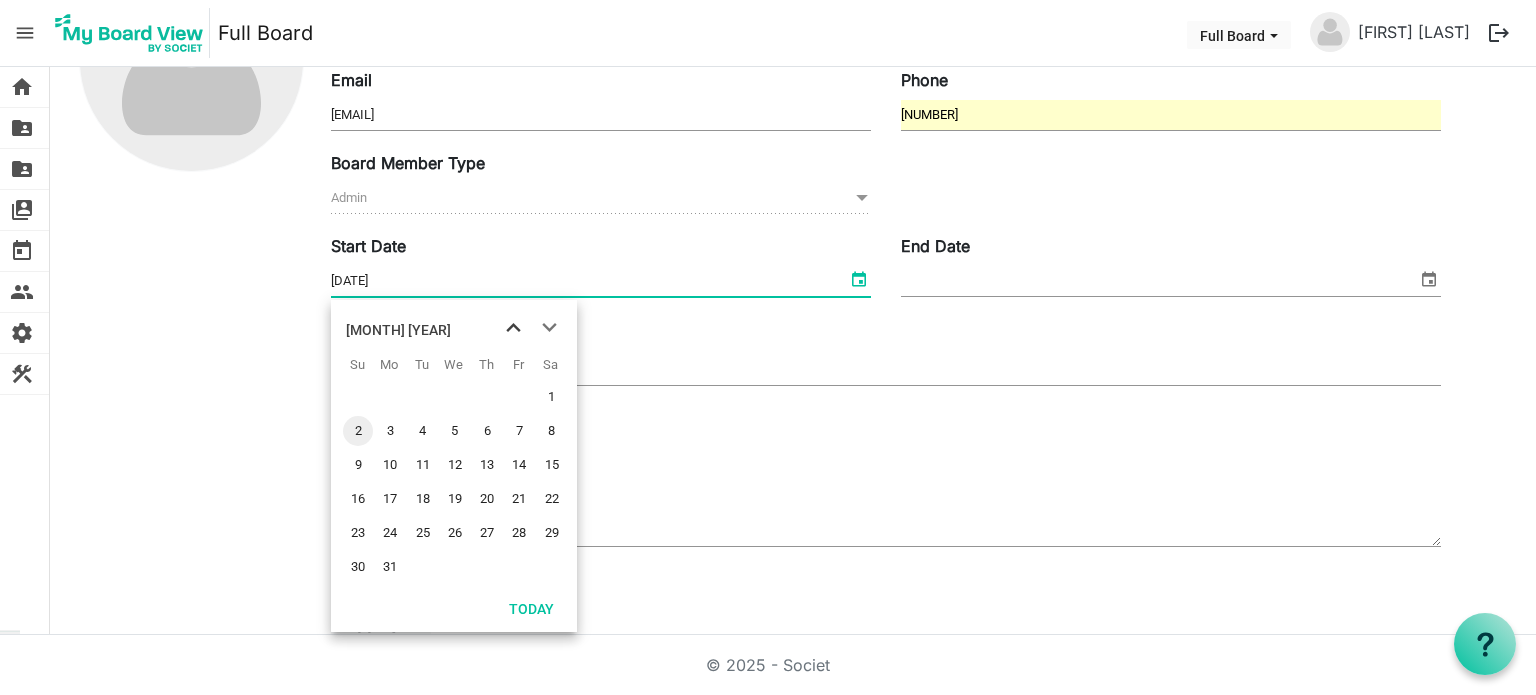 click at bounding box center [513, 328] 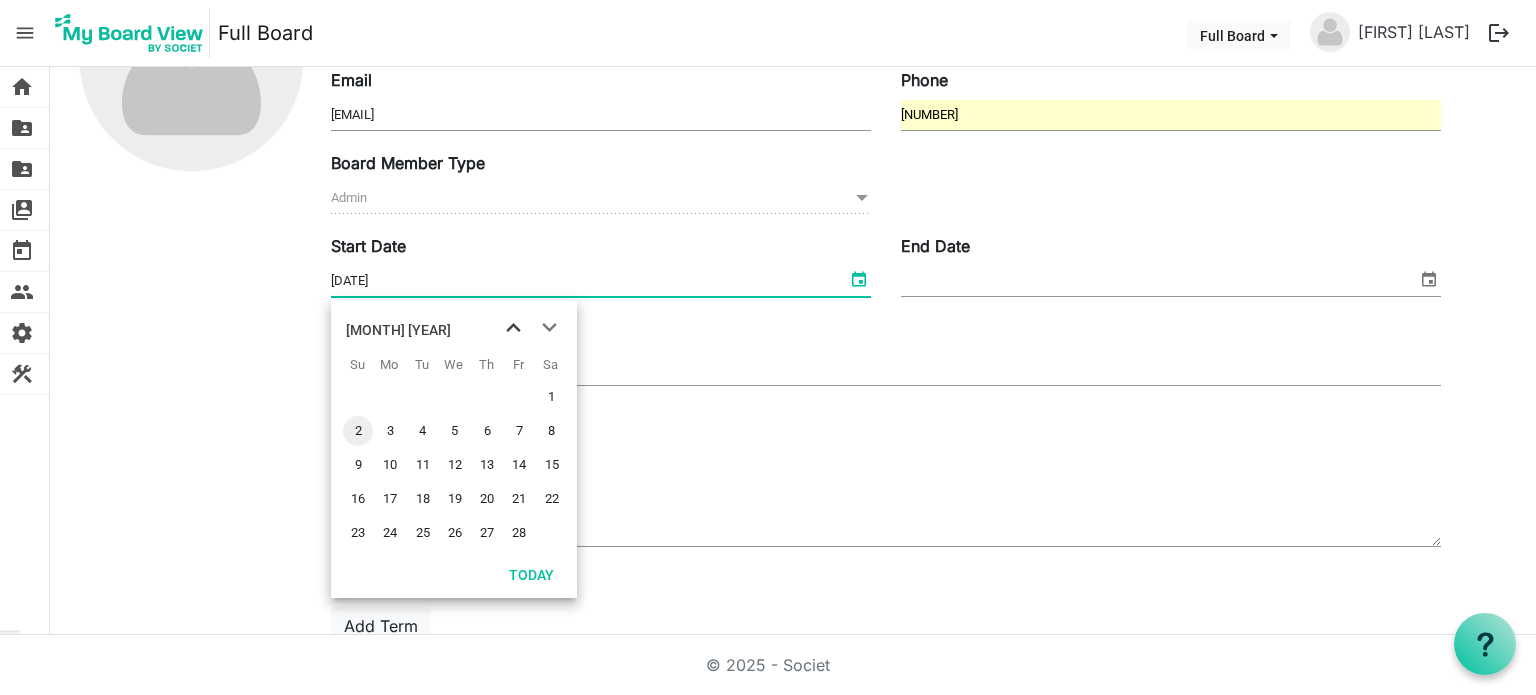 click at bounding box center (513, 328) 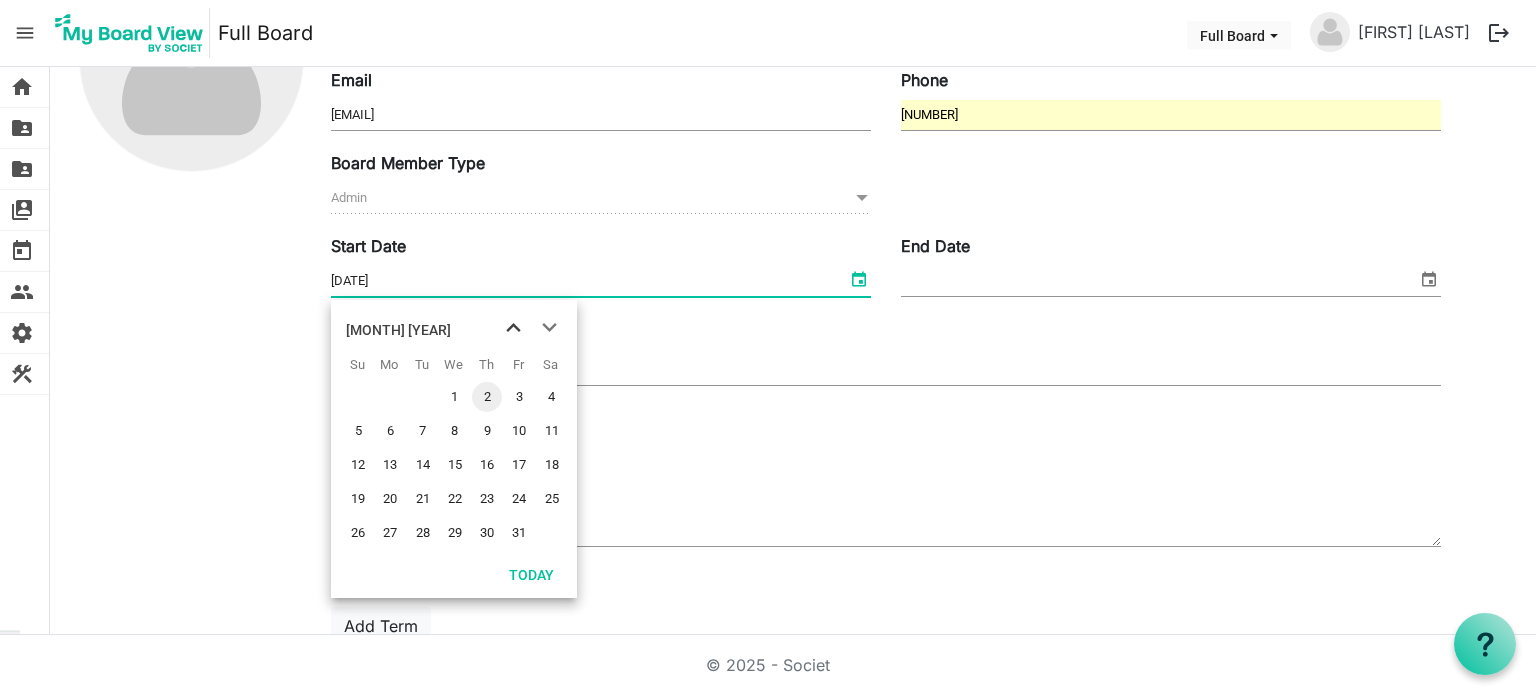 click at bounding box center [513, 328] 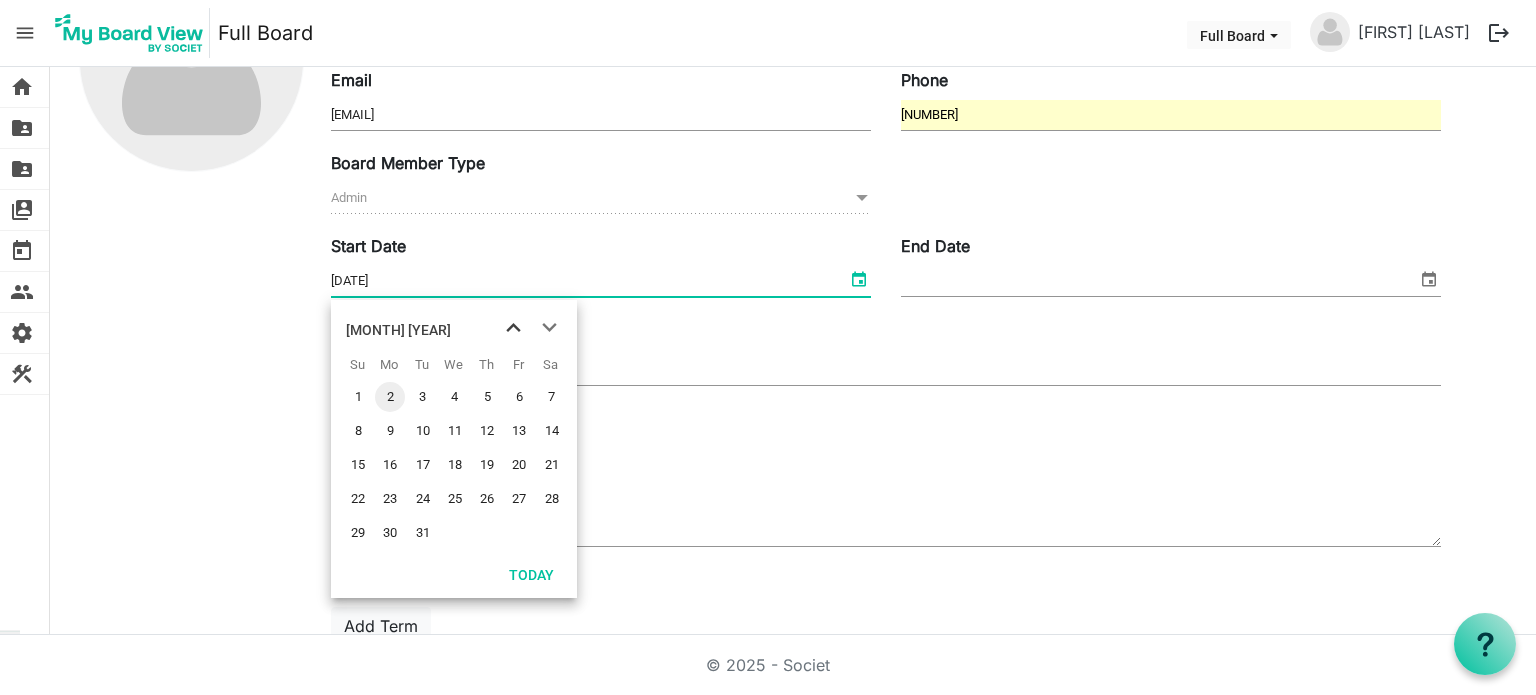 click at bounding box center (513, 328) 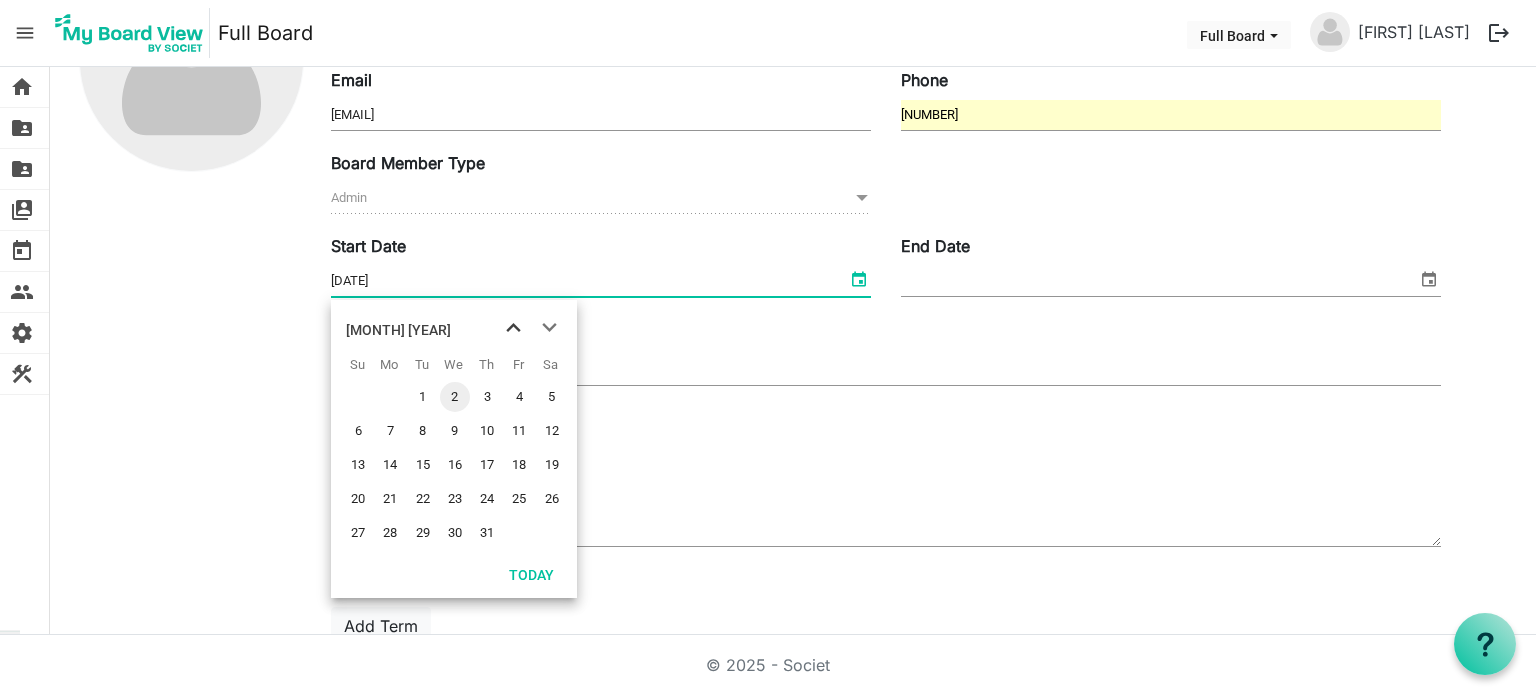 click at bounding box center [513, 328] 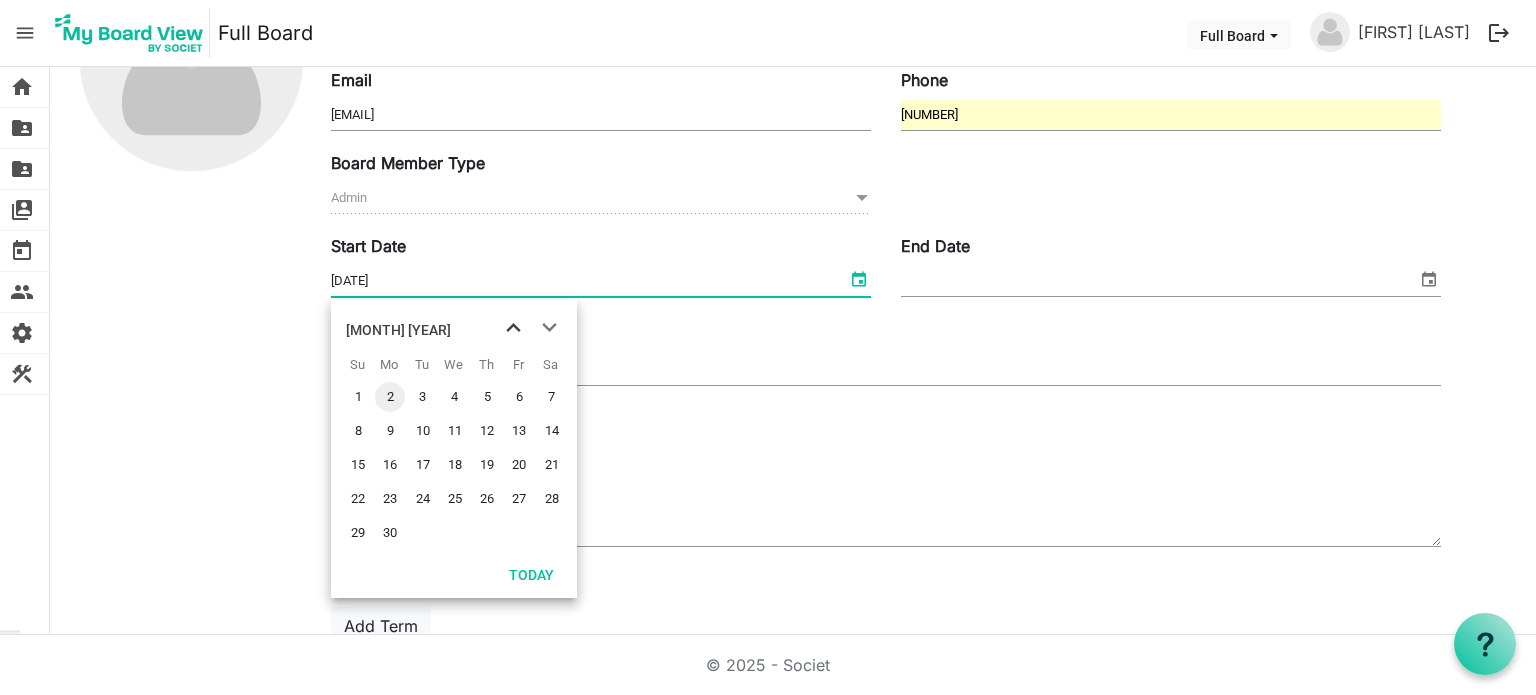 click at bounding box center (513, 328) 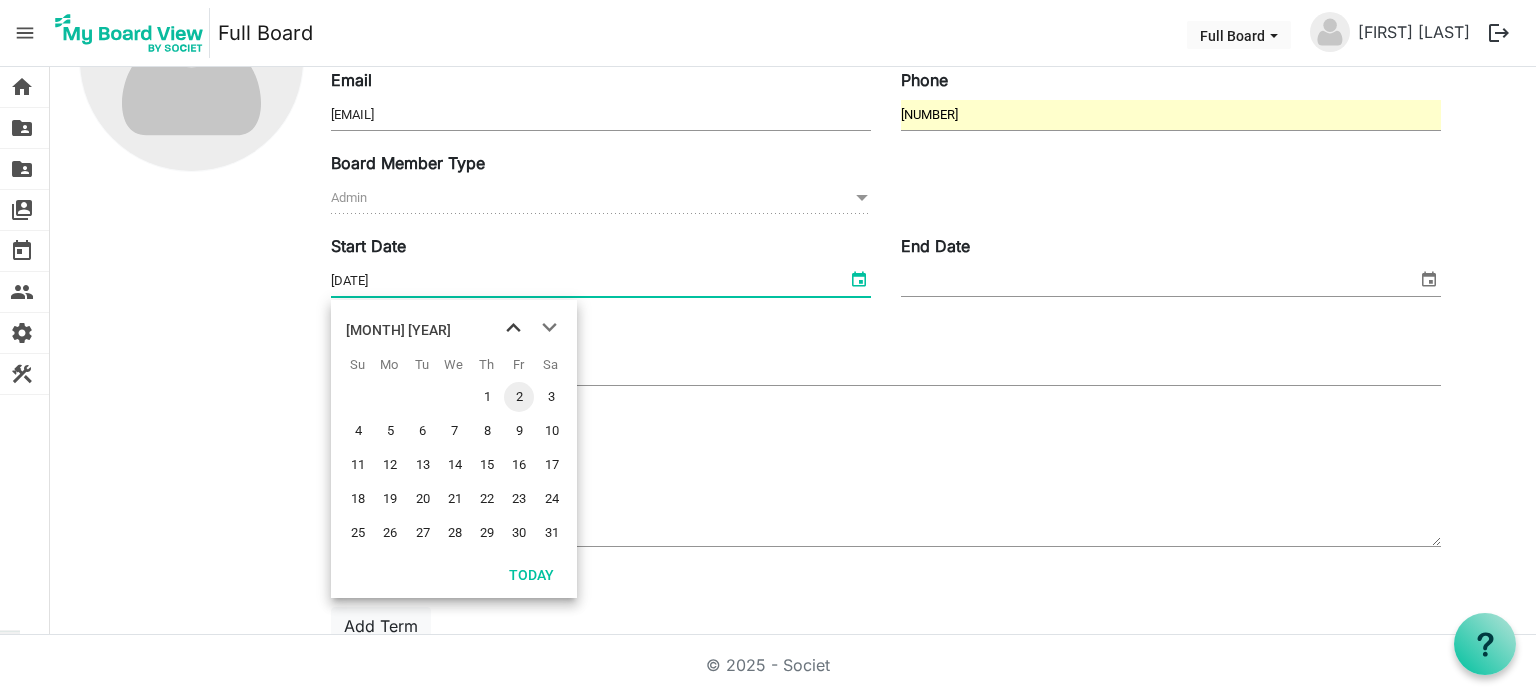 click at bounding box center [513, 328] 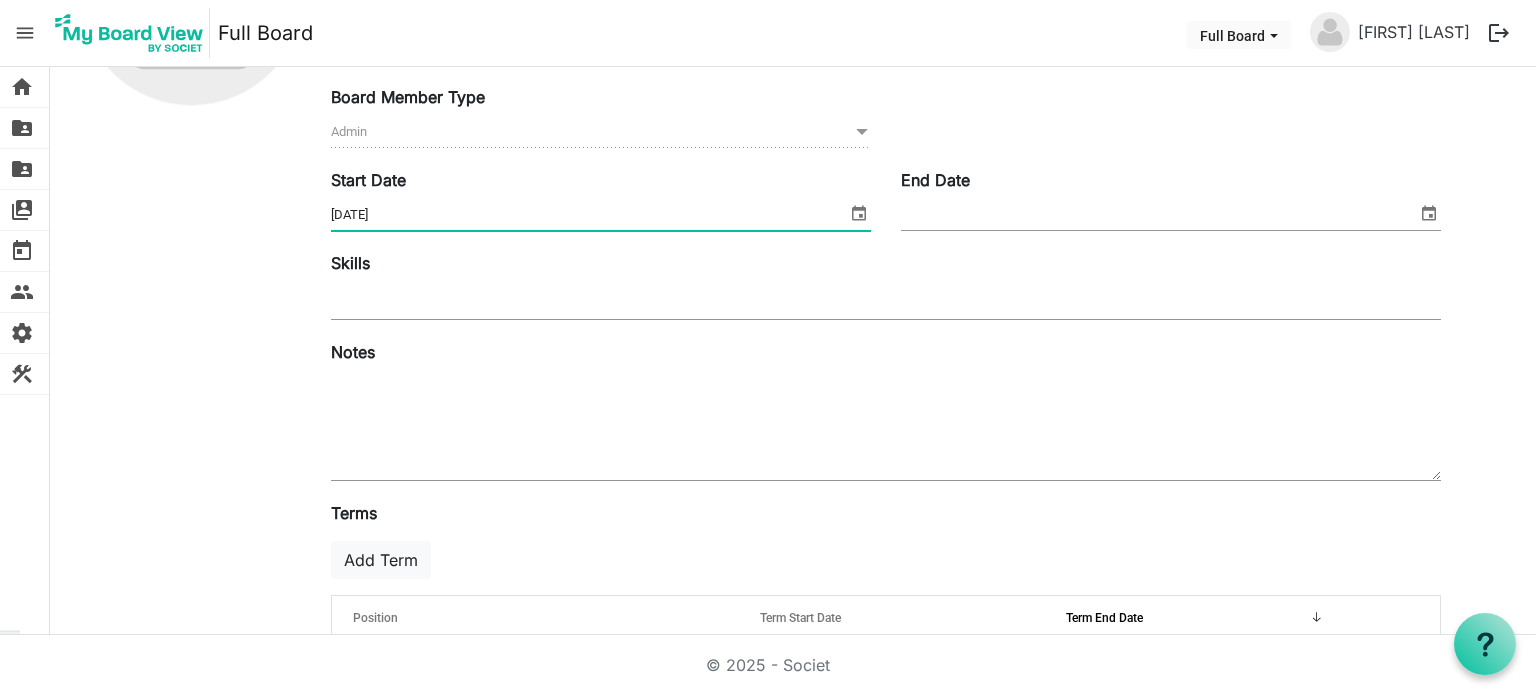 scroll, scrollTop: 336, scrollLeft: 0, axis: vertical 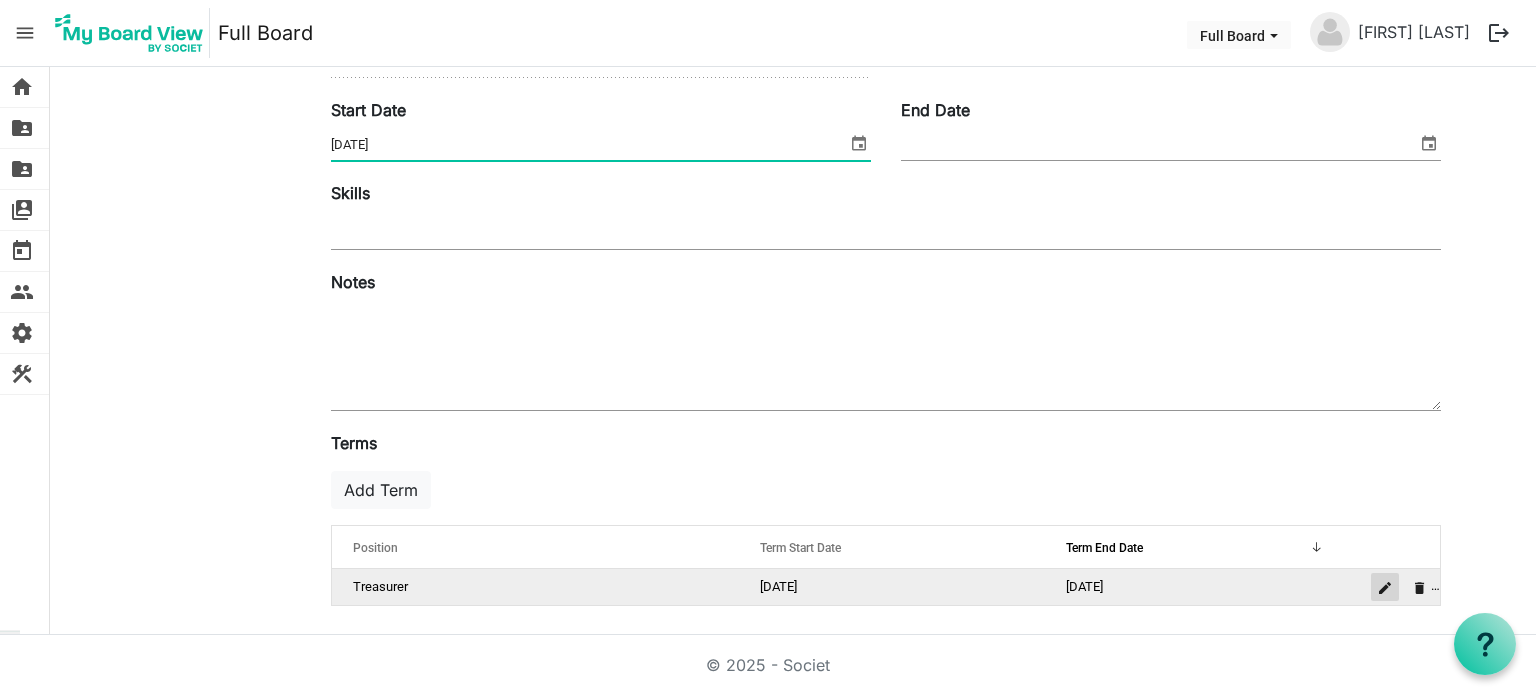click at bounding box center (1385, 588) 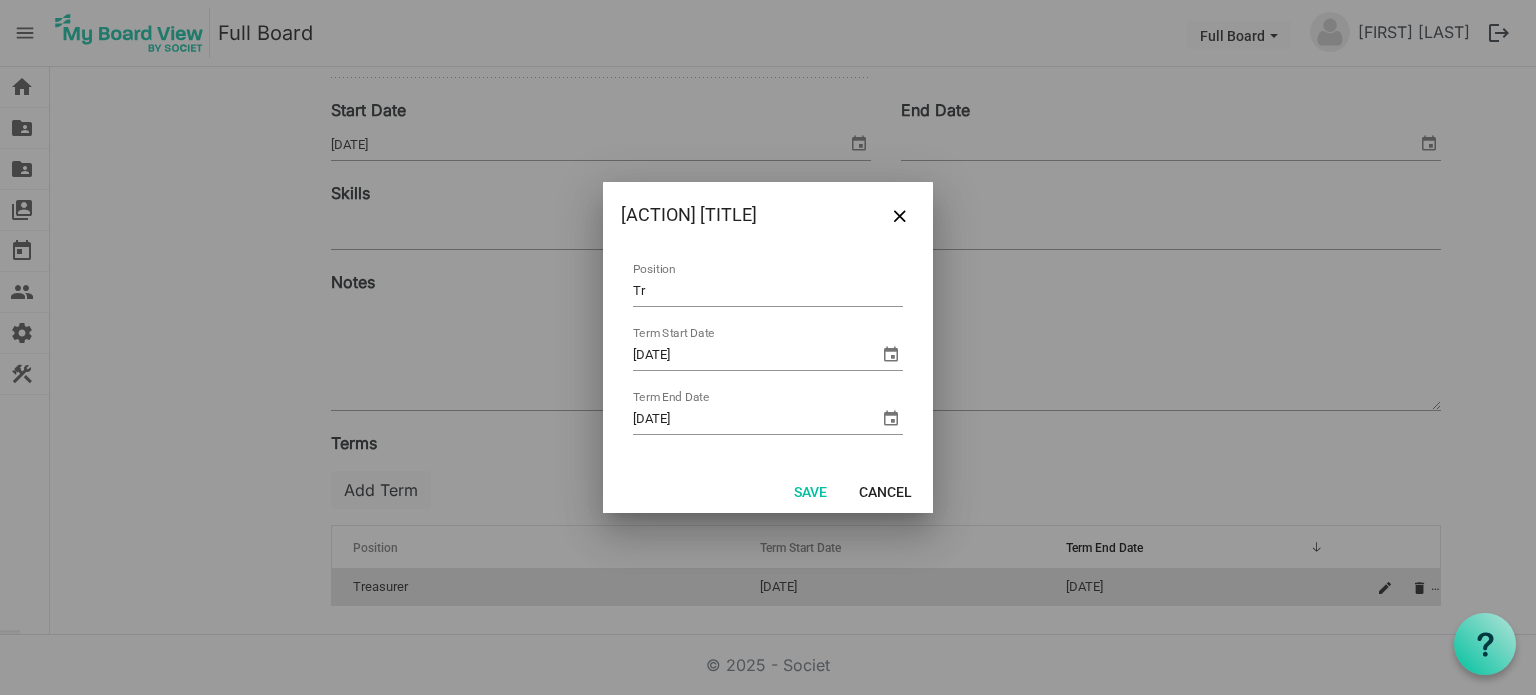 type on "T" 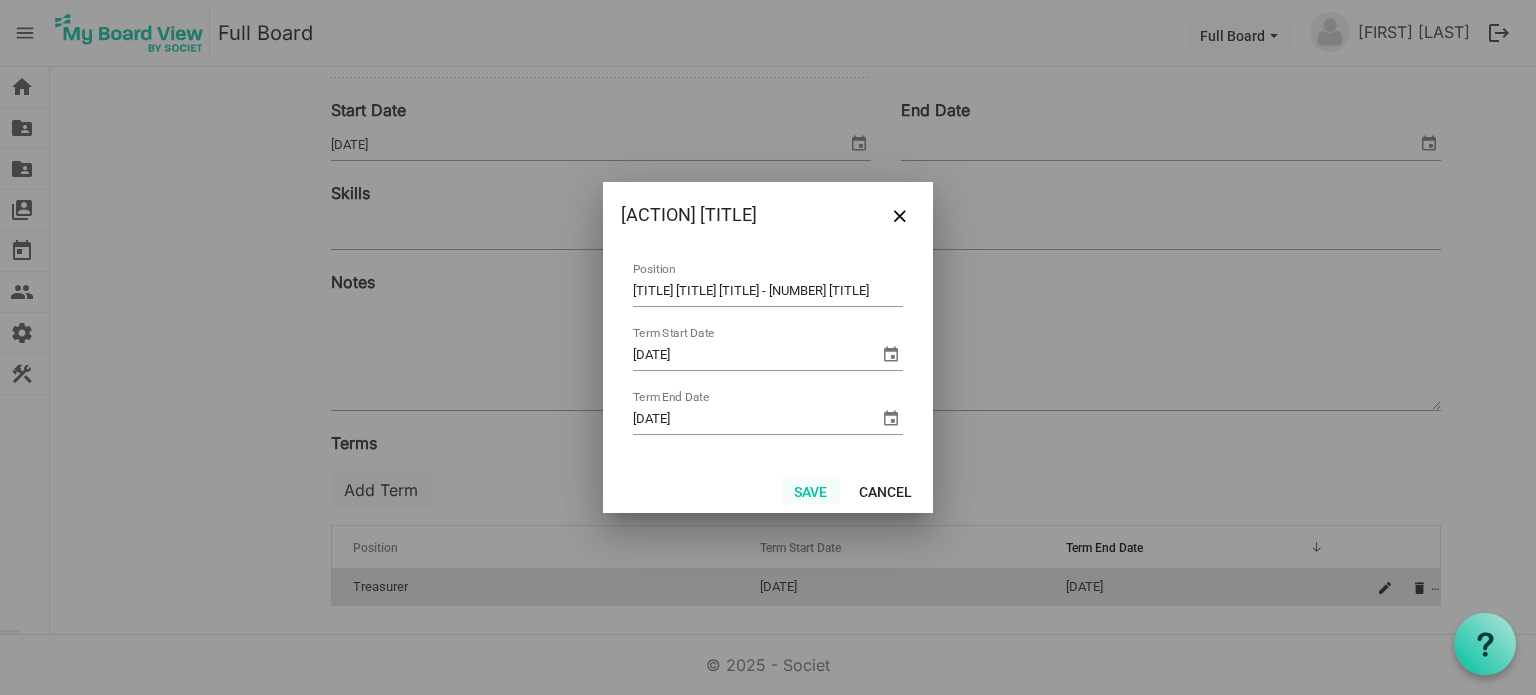 type on "Board Member Term - 1st" 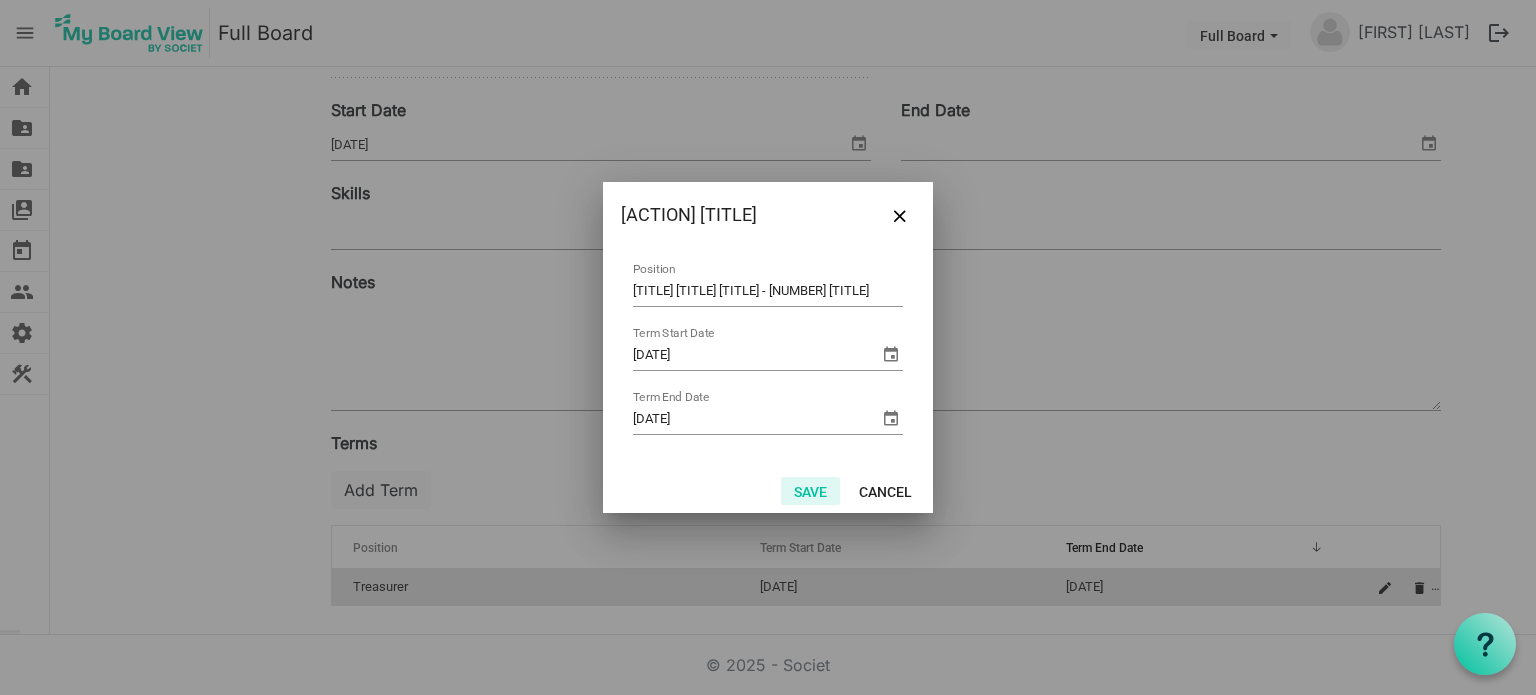click on "Save" at bounding box center (810, 491) 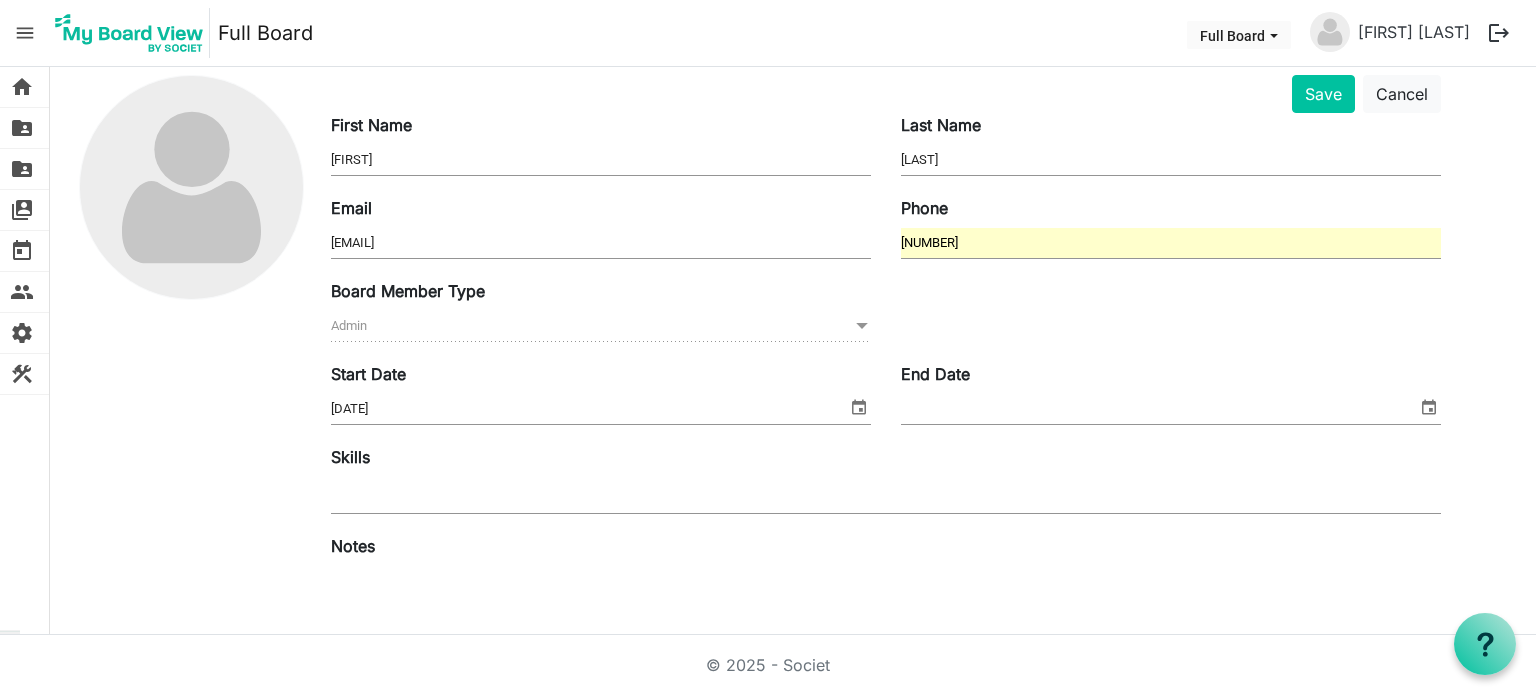 scroll, scrollTop: 100, scrollLeft: 0, axis: vertical 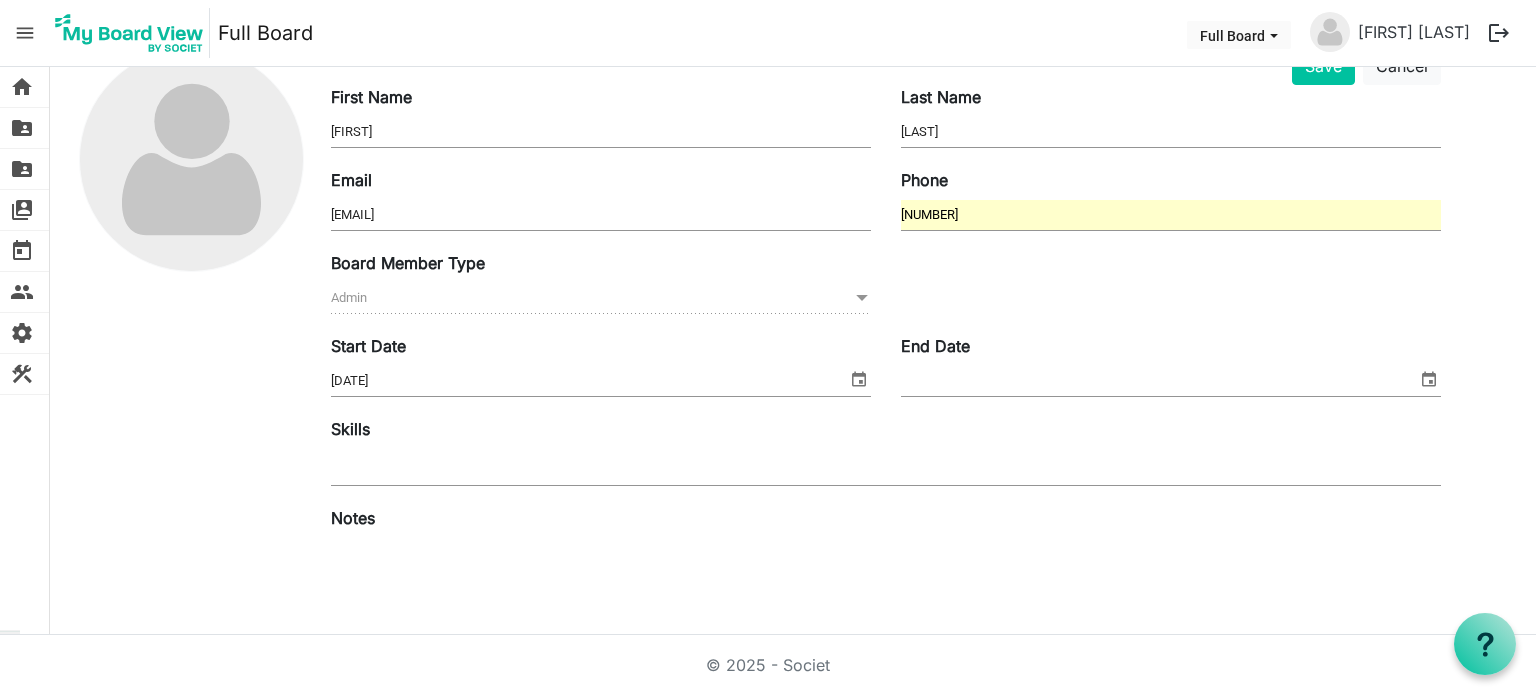 click at bounding box center (859, 379) 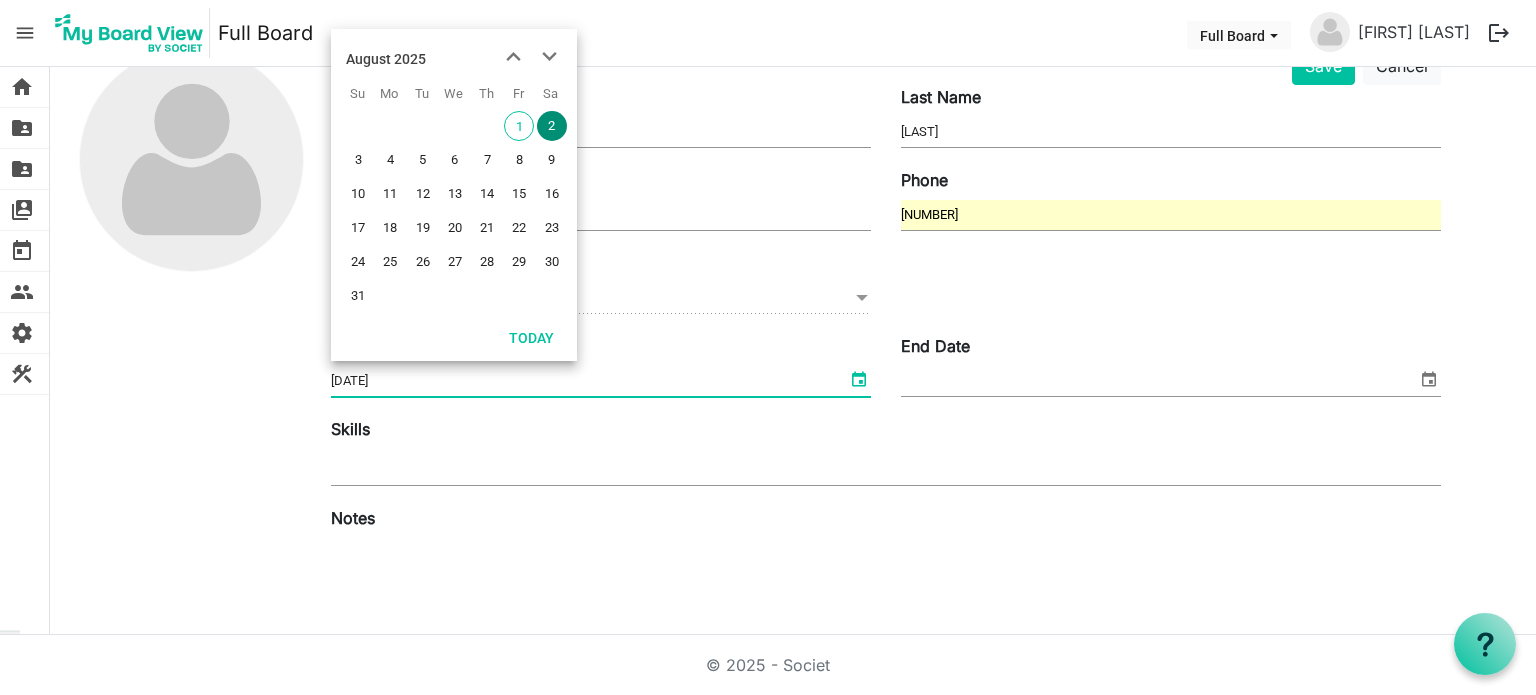 click on "8/2/2025" at bounding box center [589, 381] 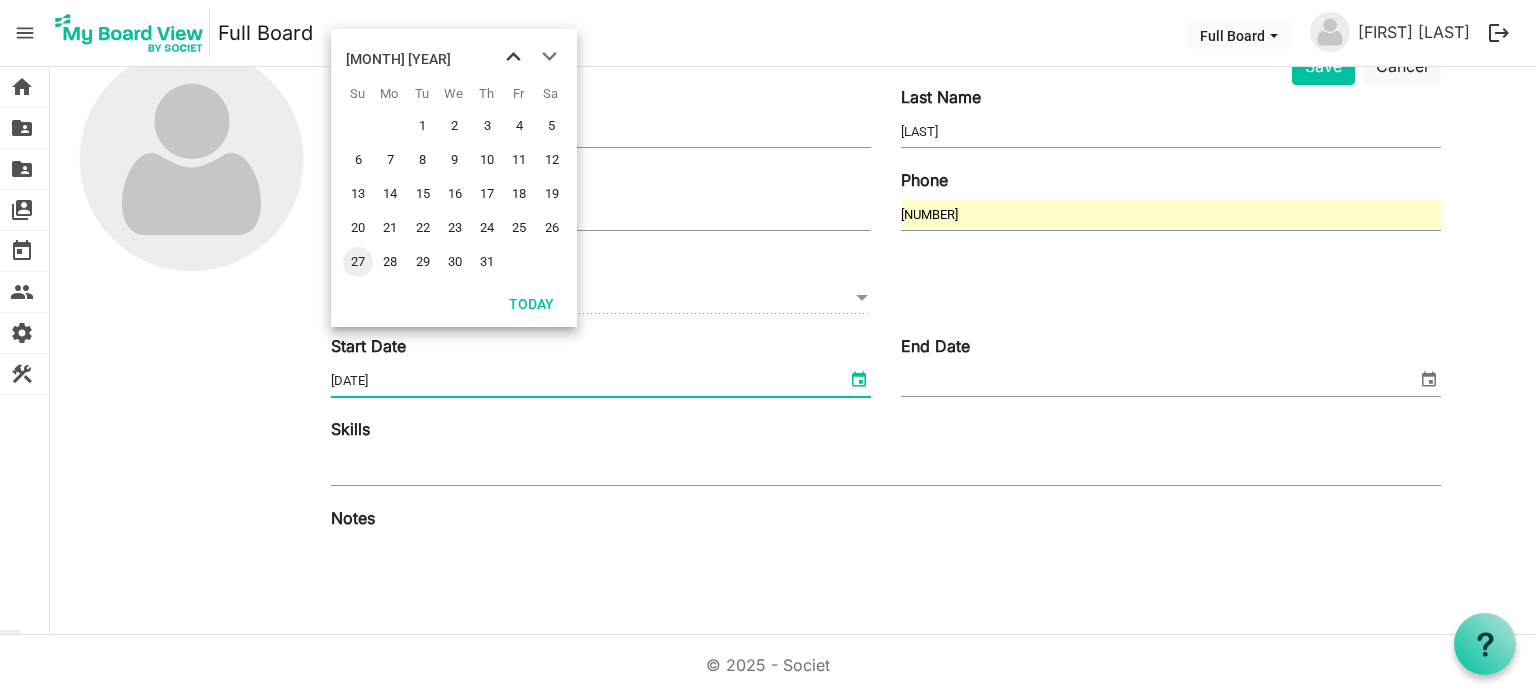 click at bounding box center [513, 57] 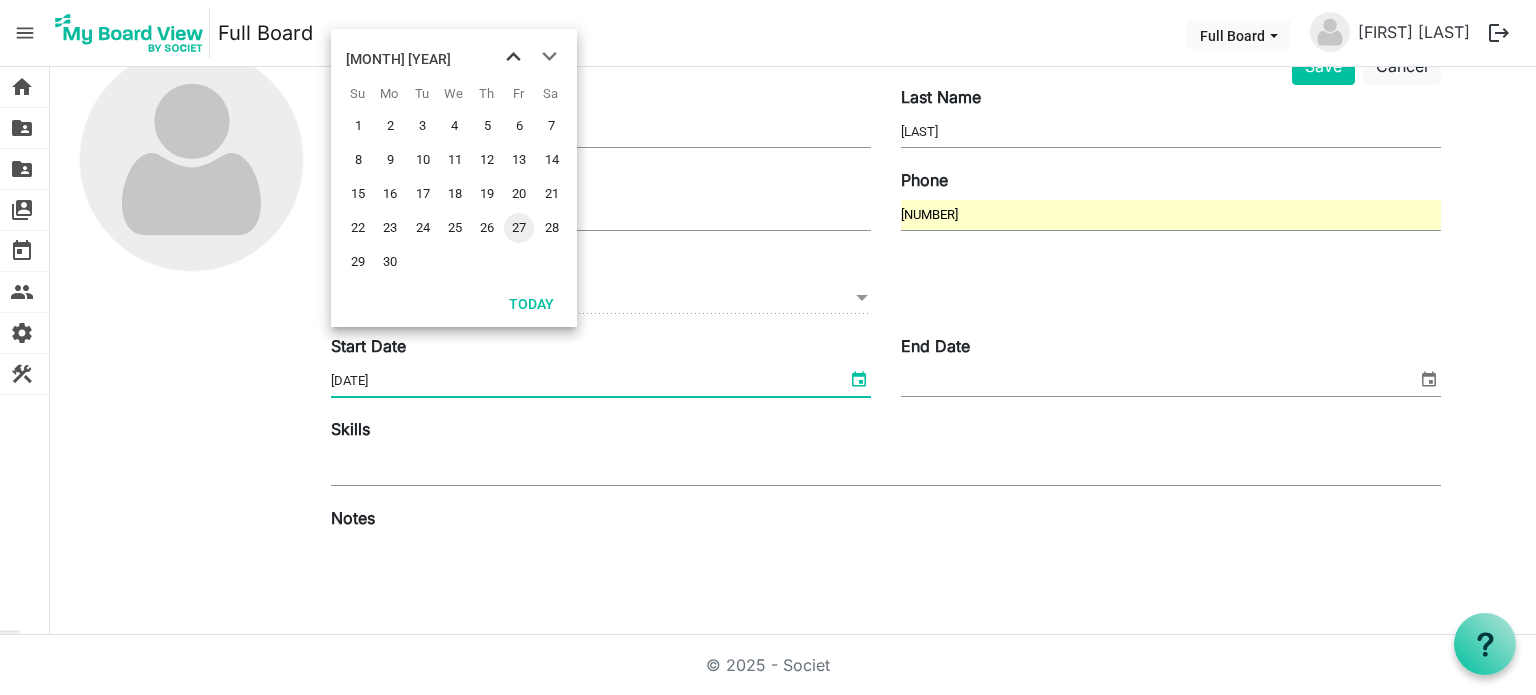 click at bounding box center (513, 57) 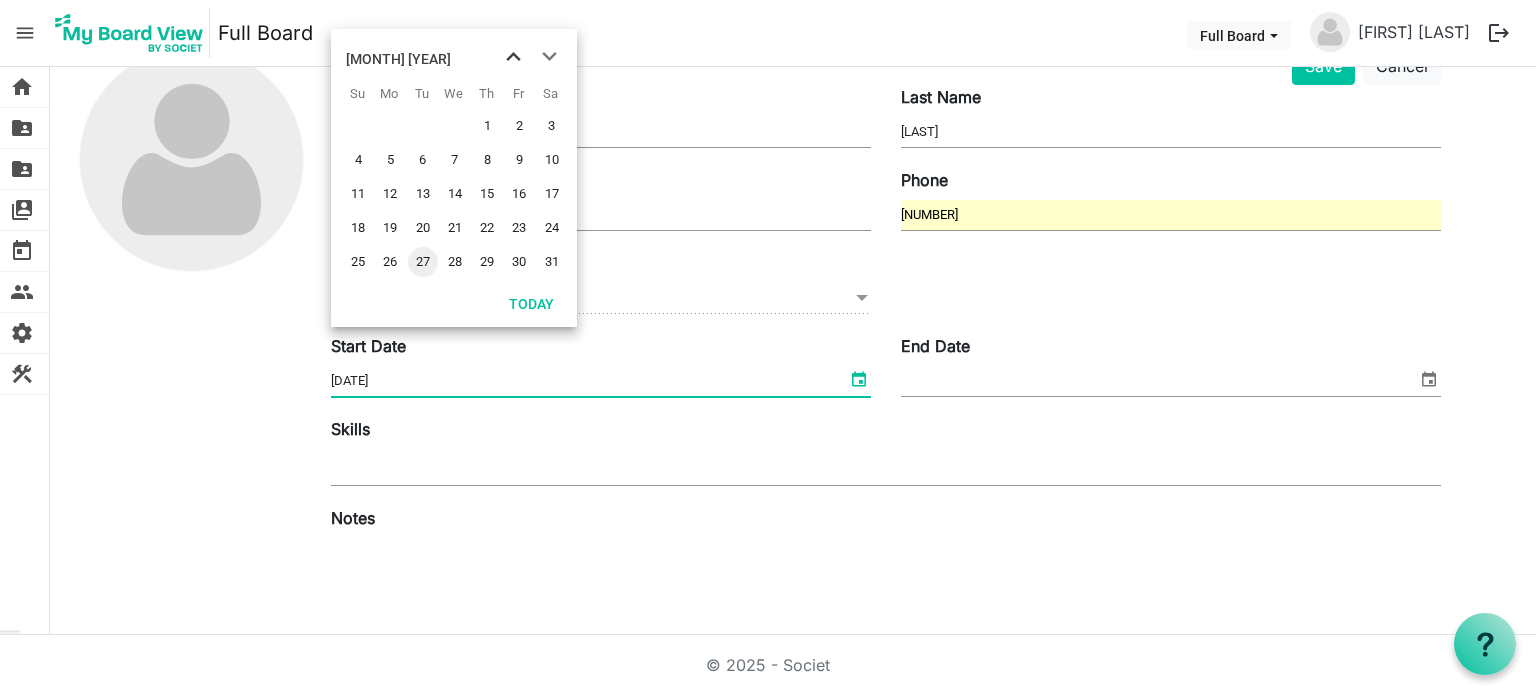 click at bounding box center (513, 57) 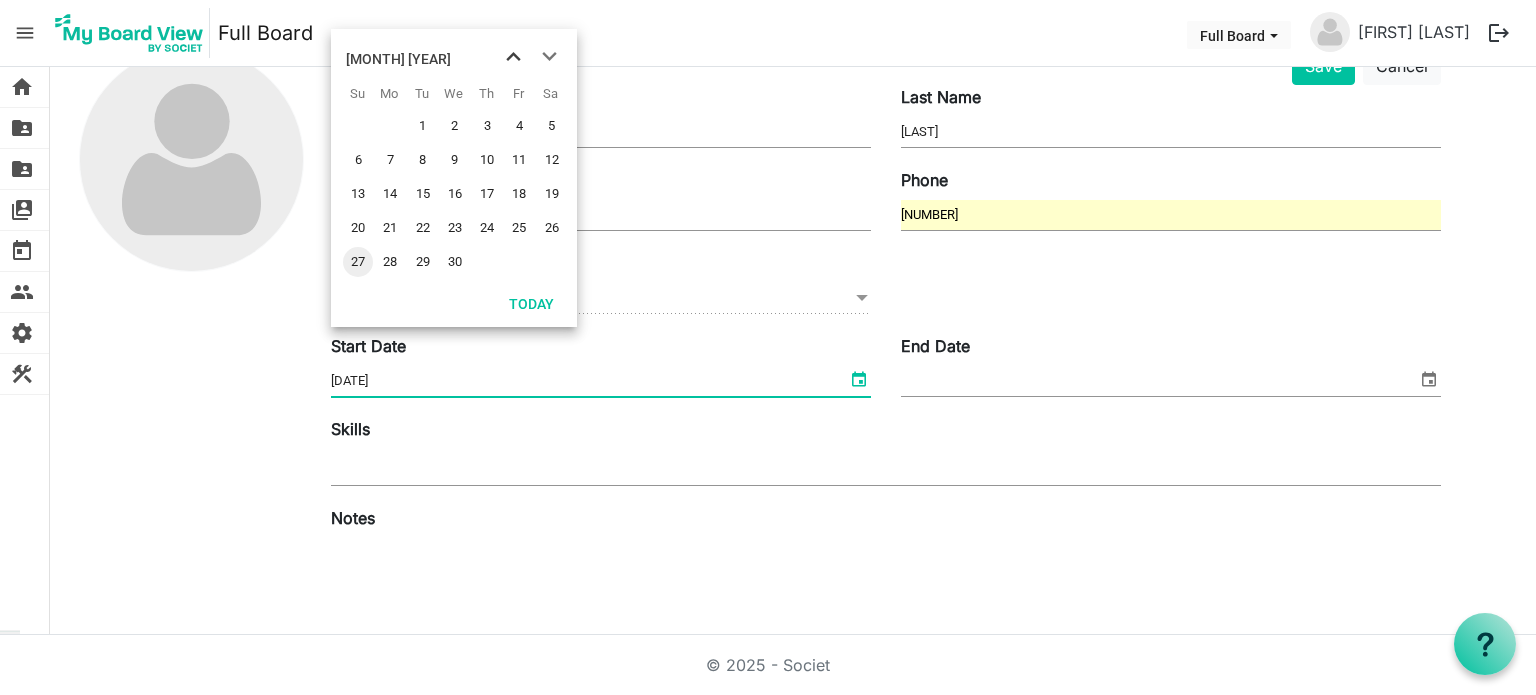 click at bounding box center (513, 57) 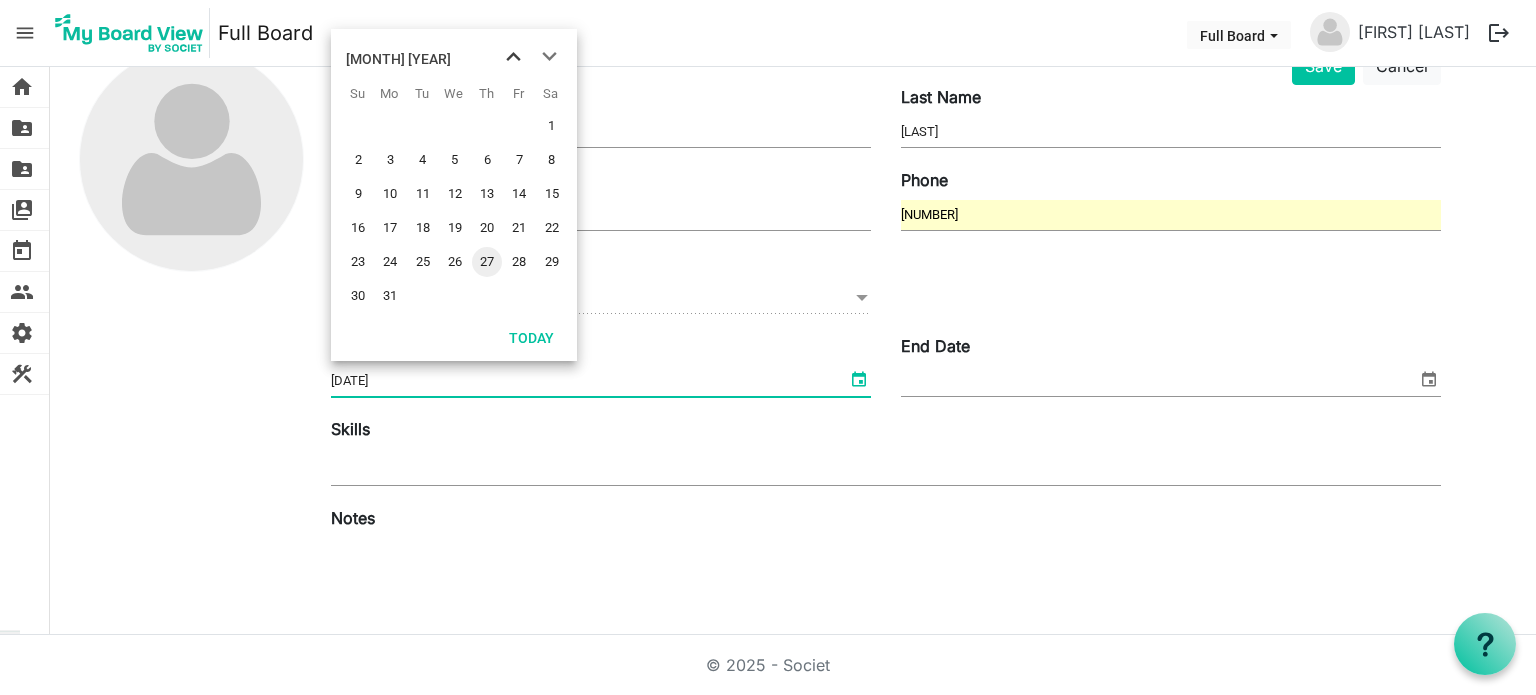 click at bounding box center [513, 57] 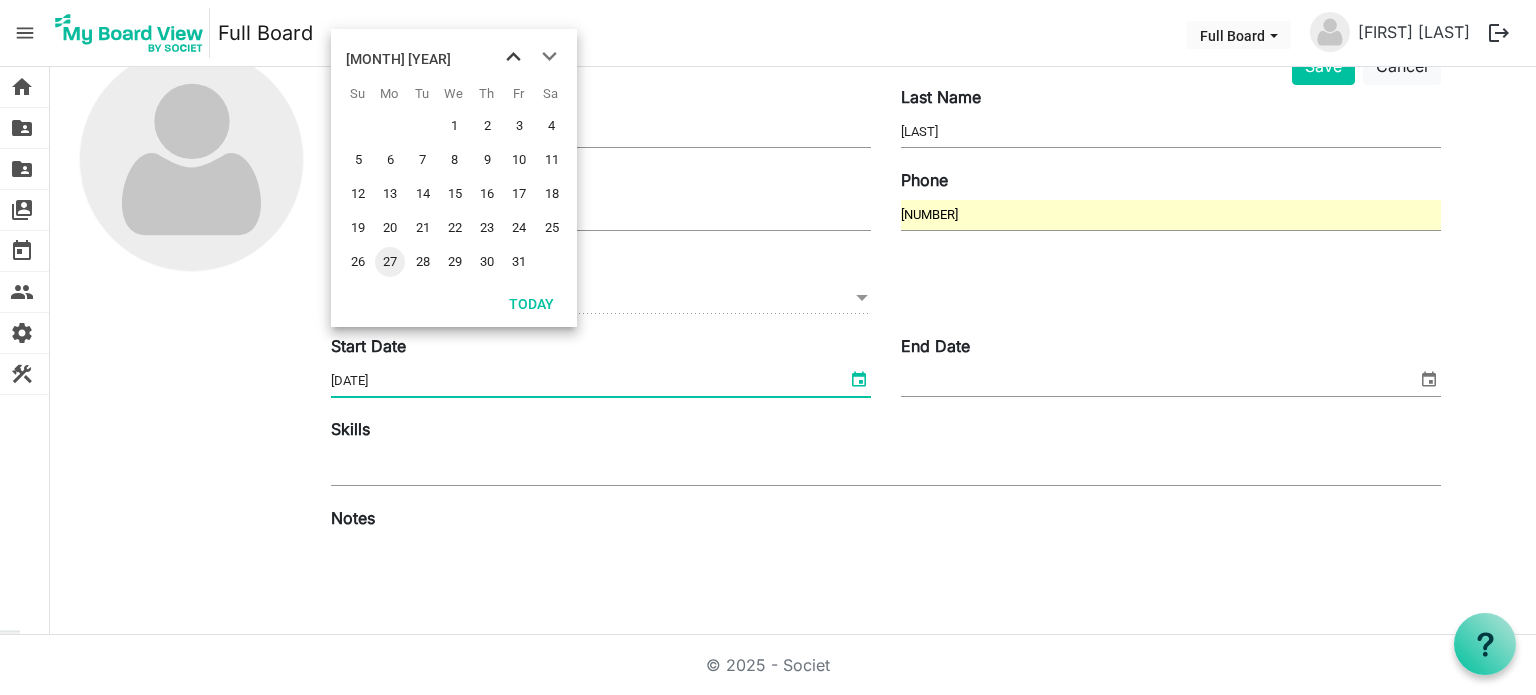 click at bounding box center [513, 57] 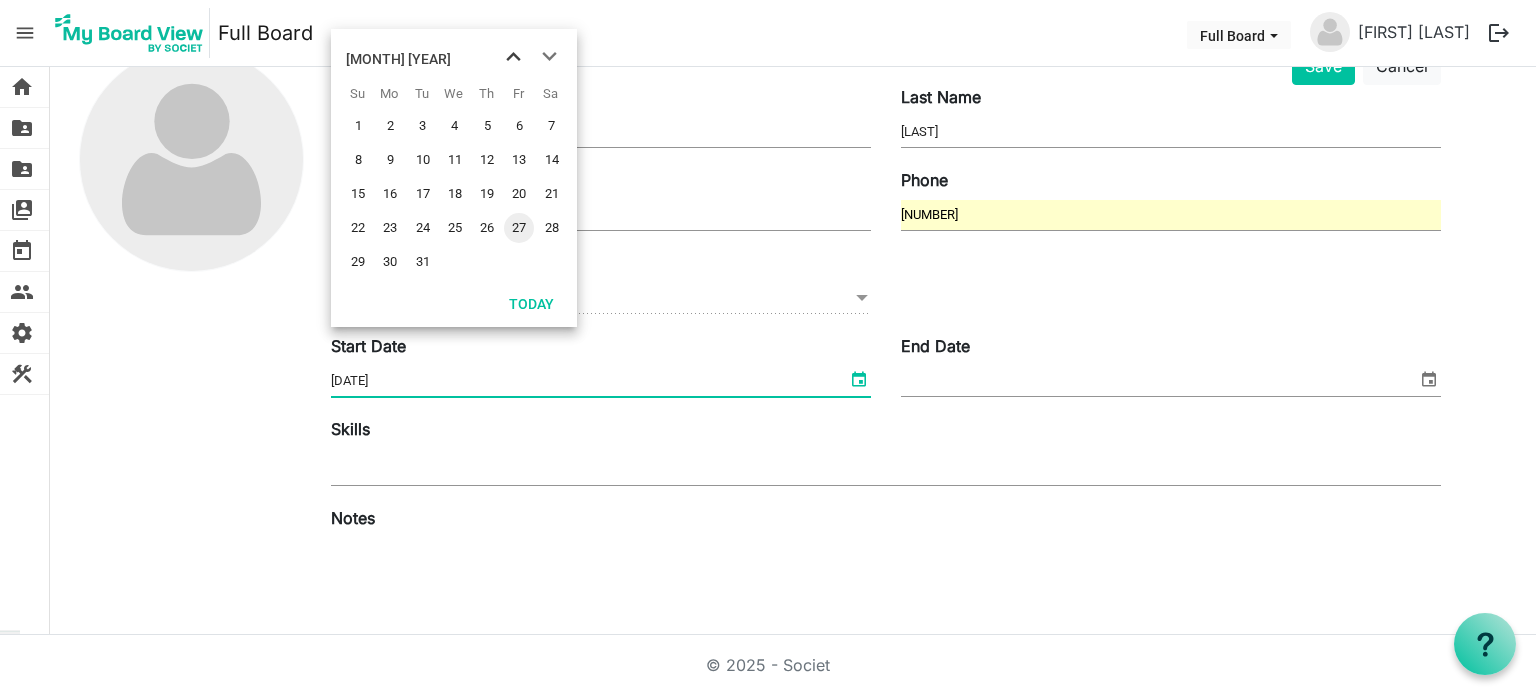 click at bounding box center (513, 57) 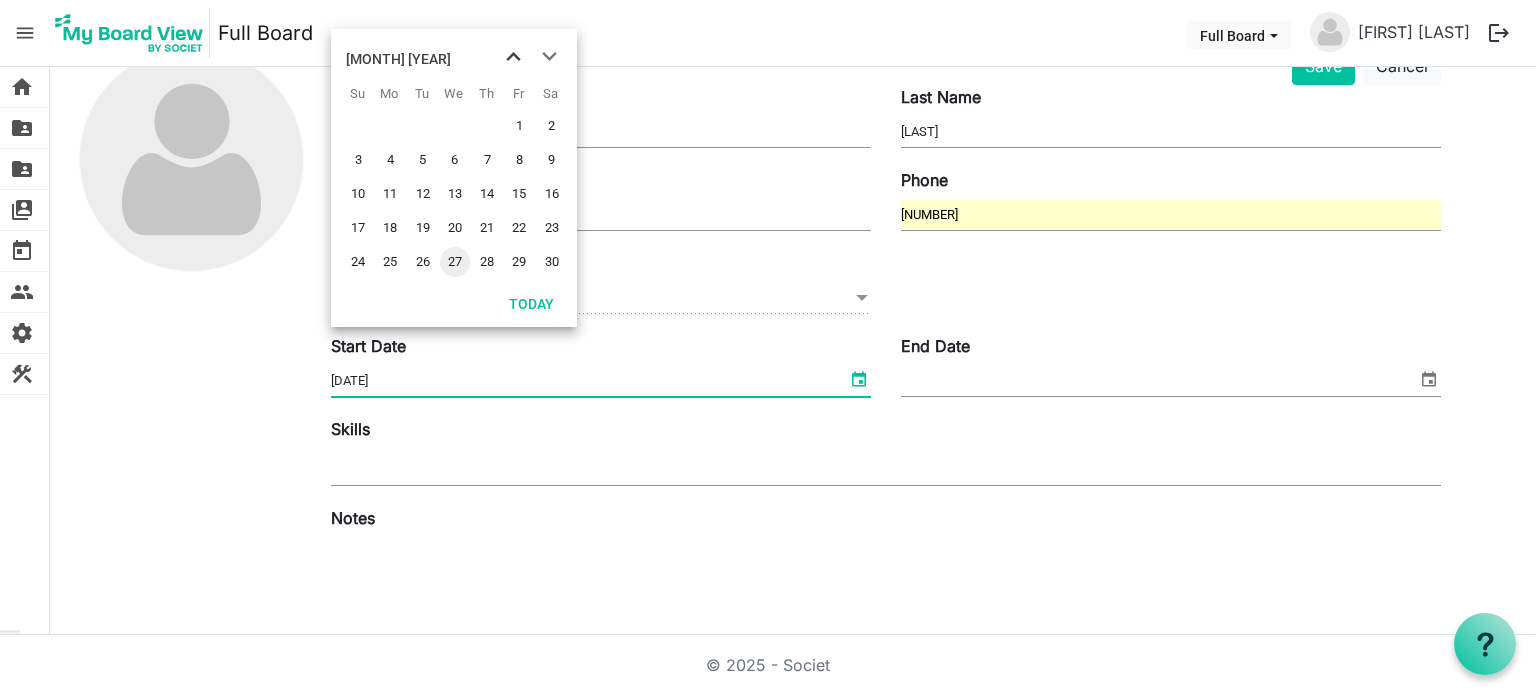 click at bounding box center (513, 57) 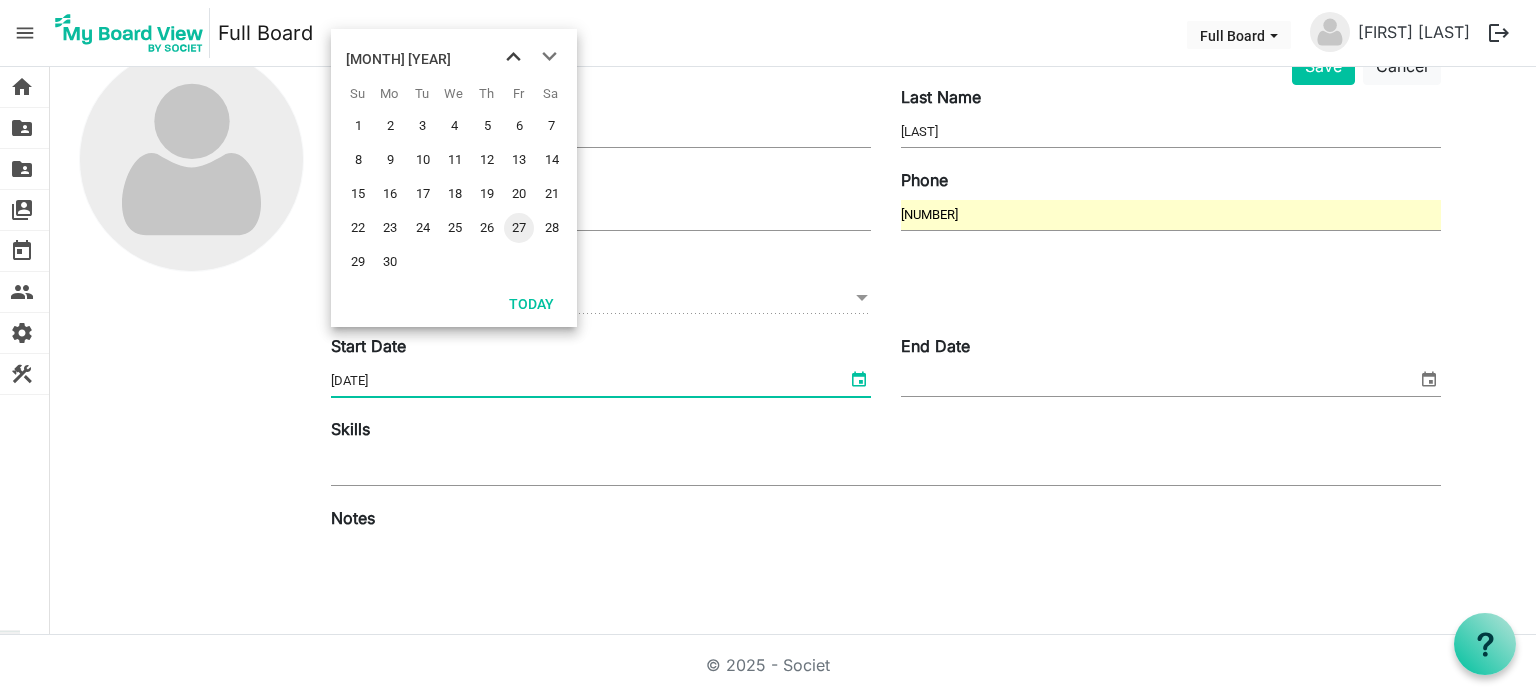 click at bounding box center (513, 57) 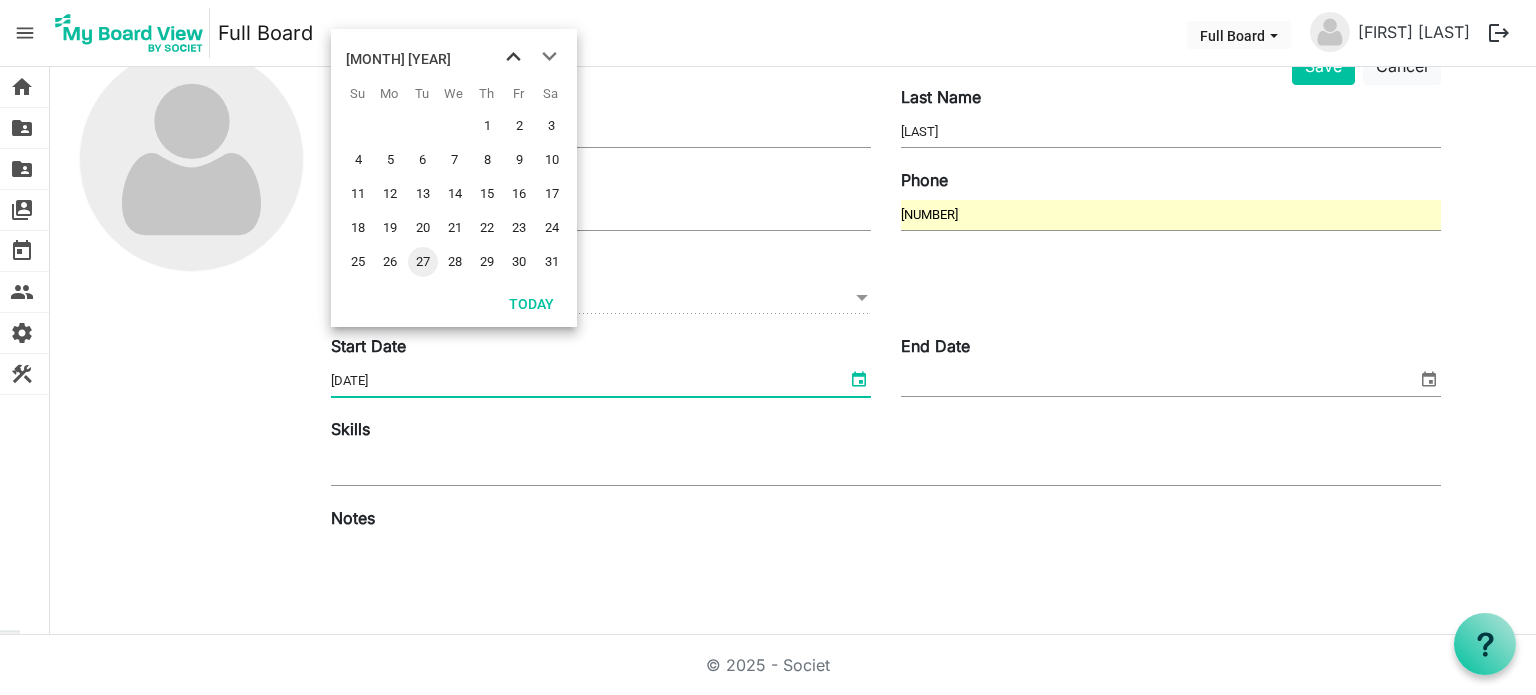 click at bounding box center (513, 57) 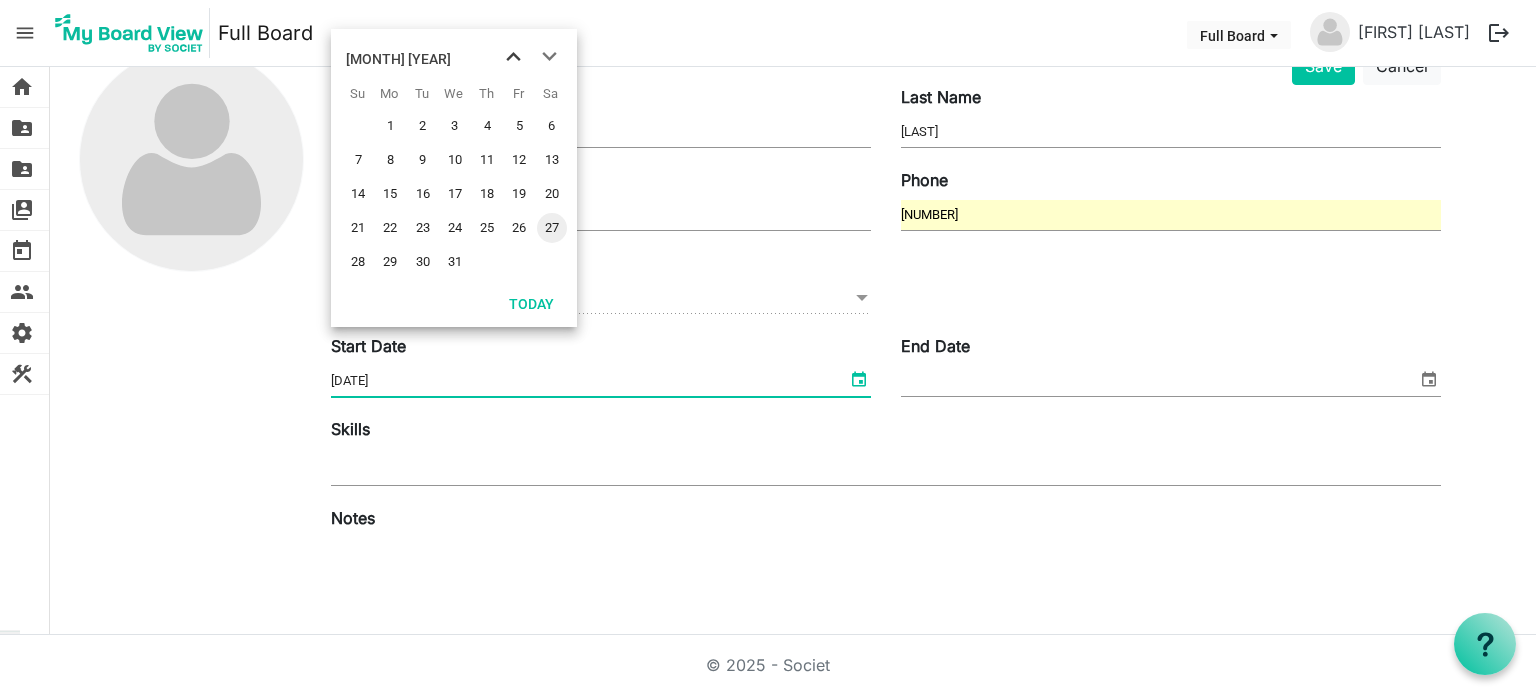 click at bounding box center (513, 57) 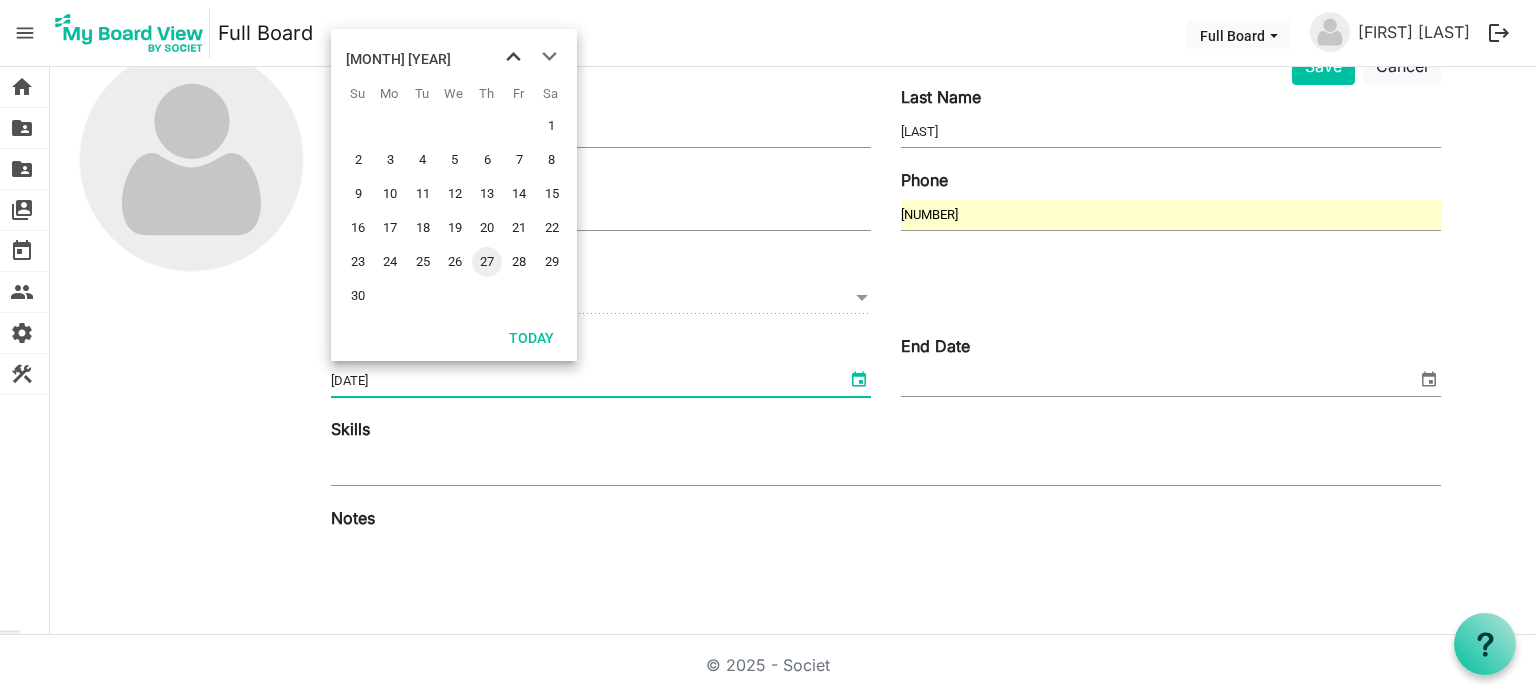 click at bounding box center [513, 57] 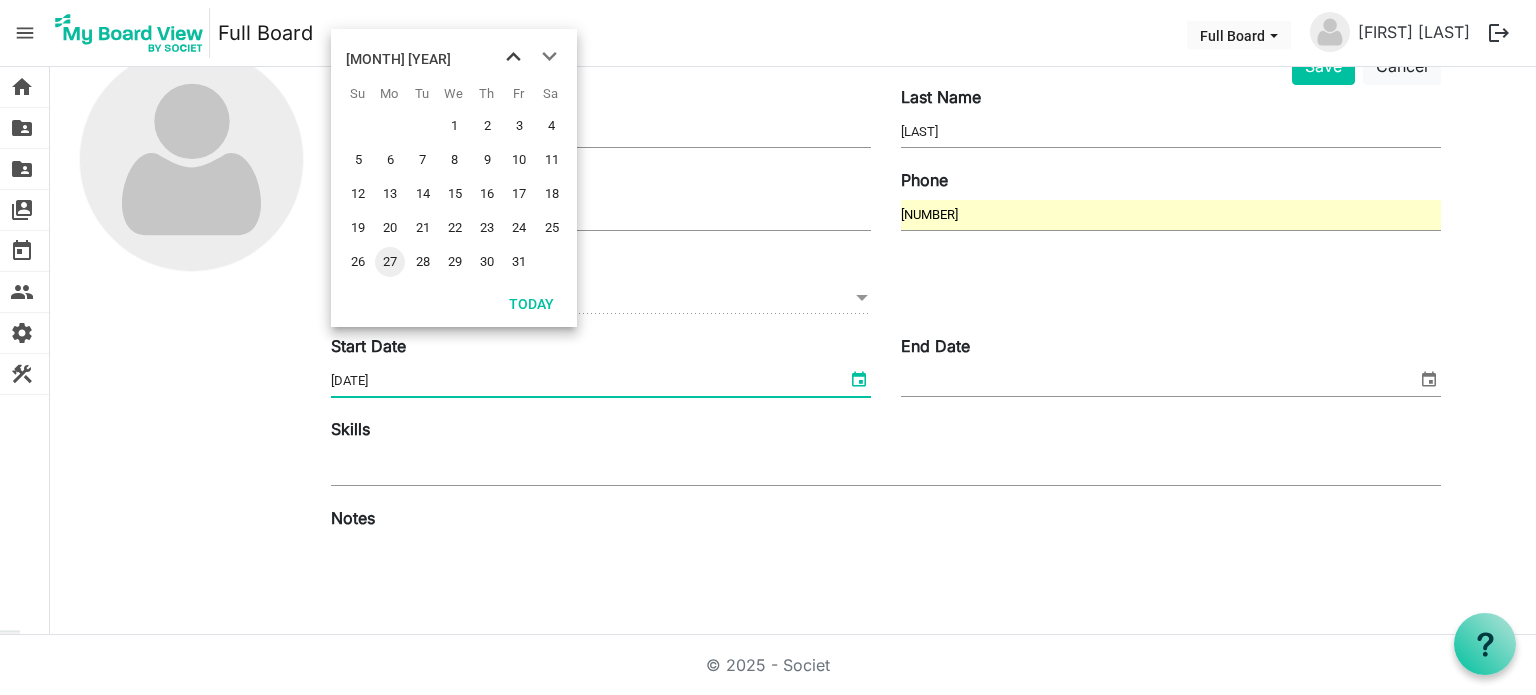 click at bounding box center [513, 57] 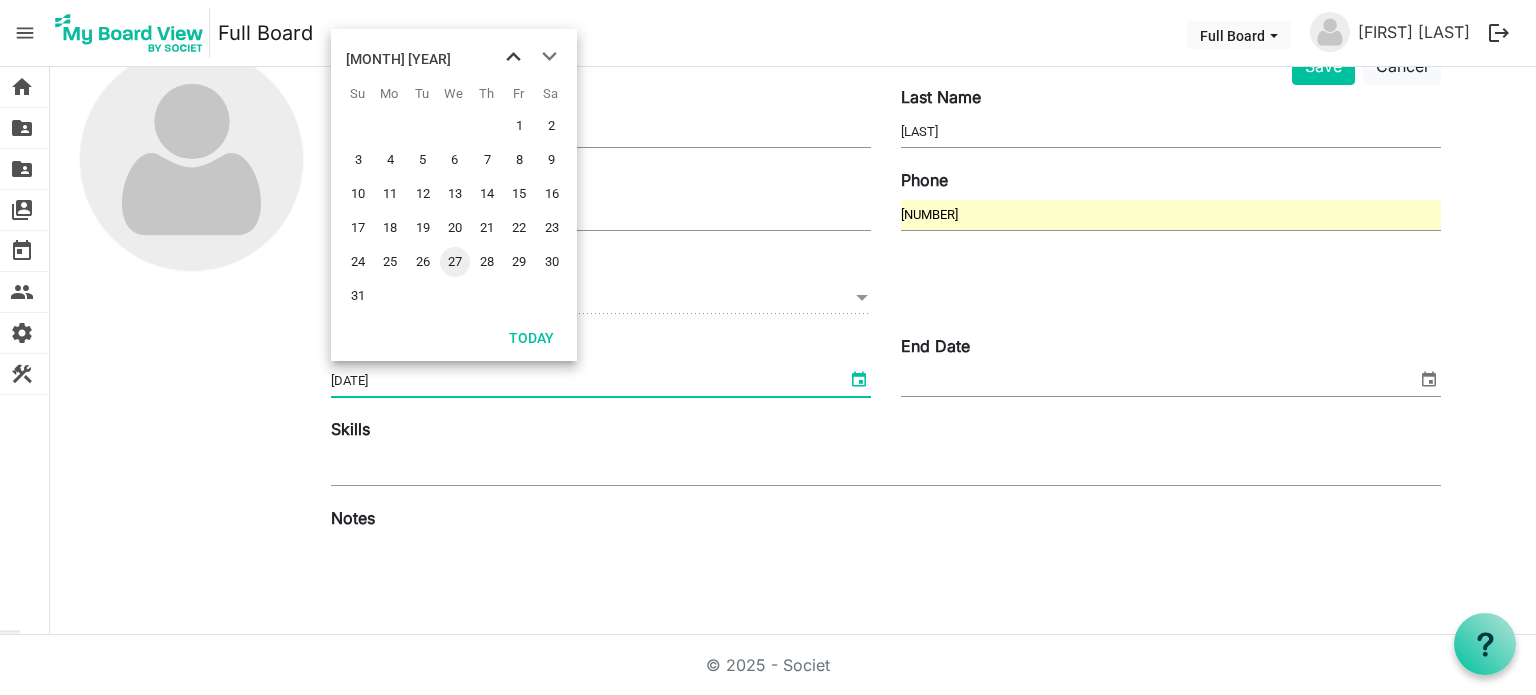 click at bounding box center (513, 57) 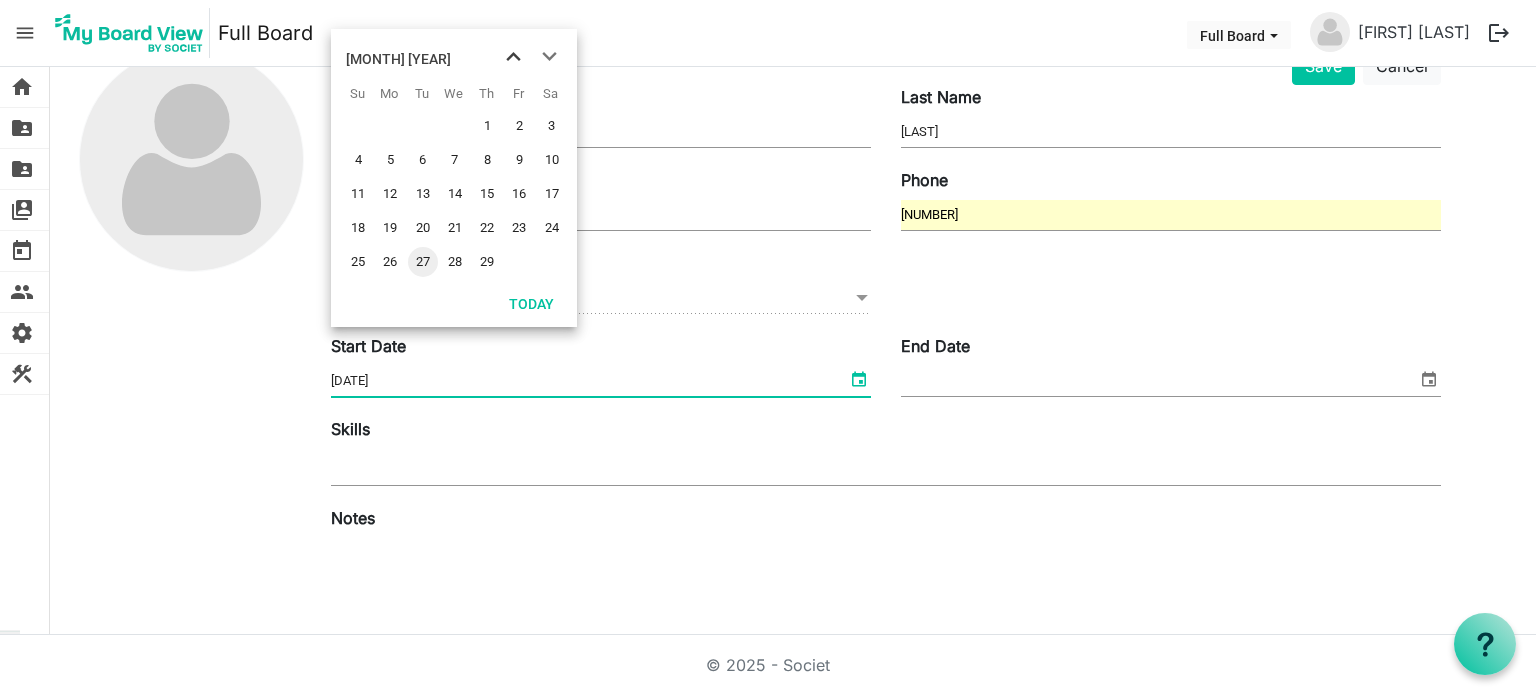 click at bounding box center (513, 57) 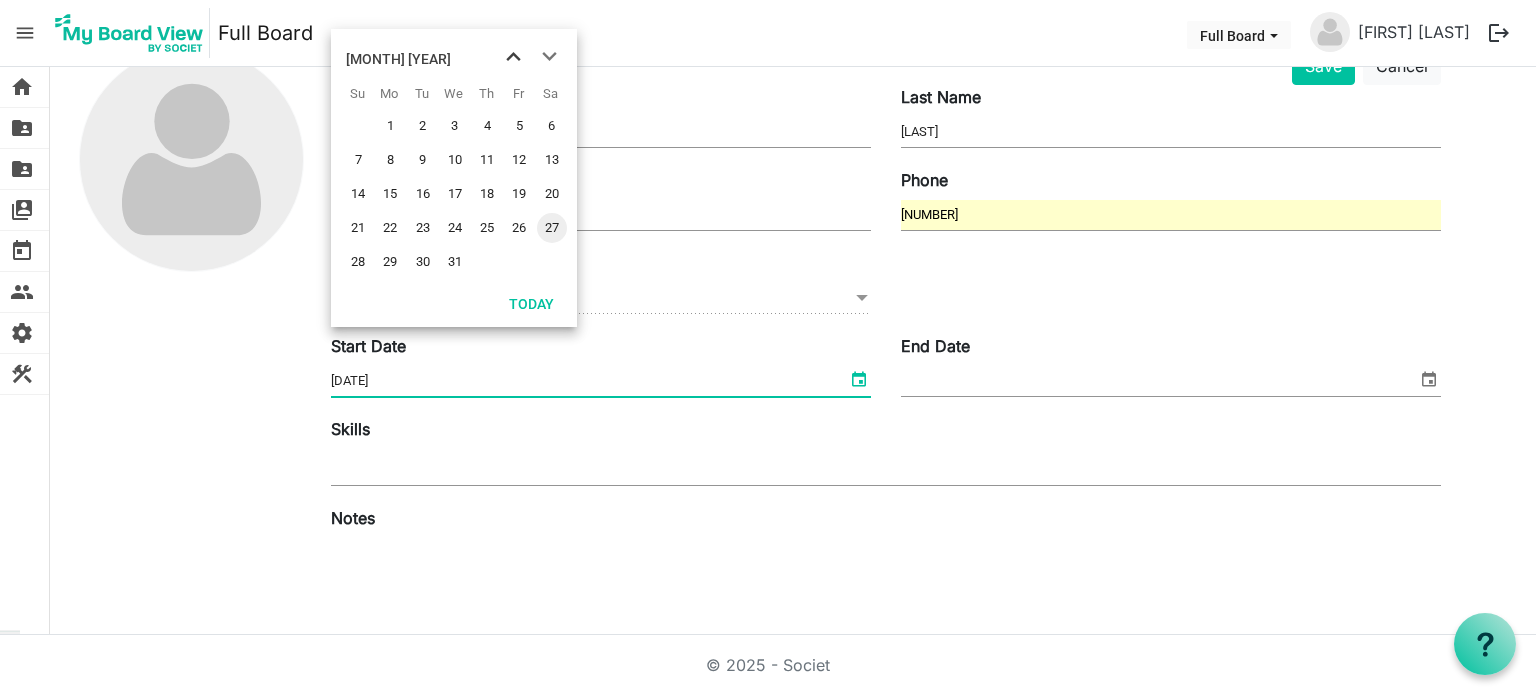 click at bounding box center (513, 57) 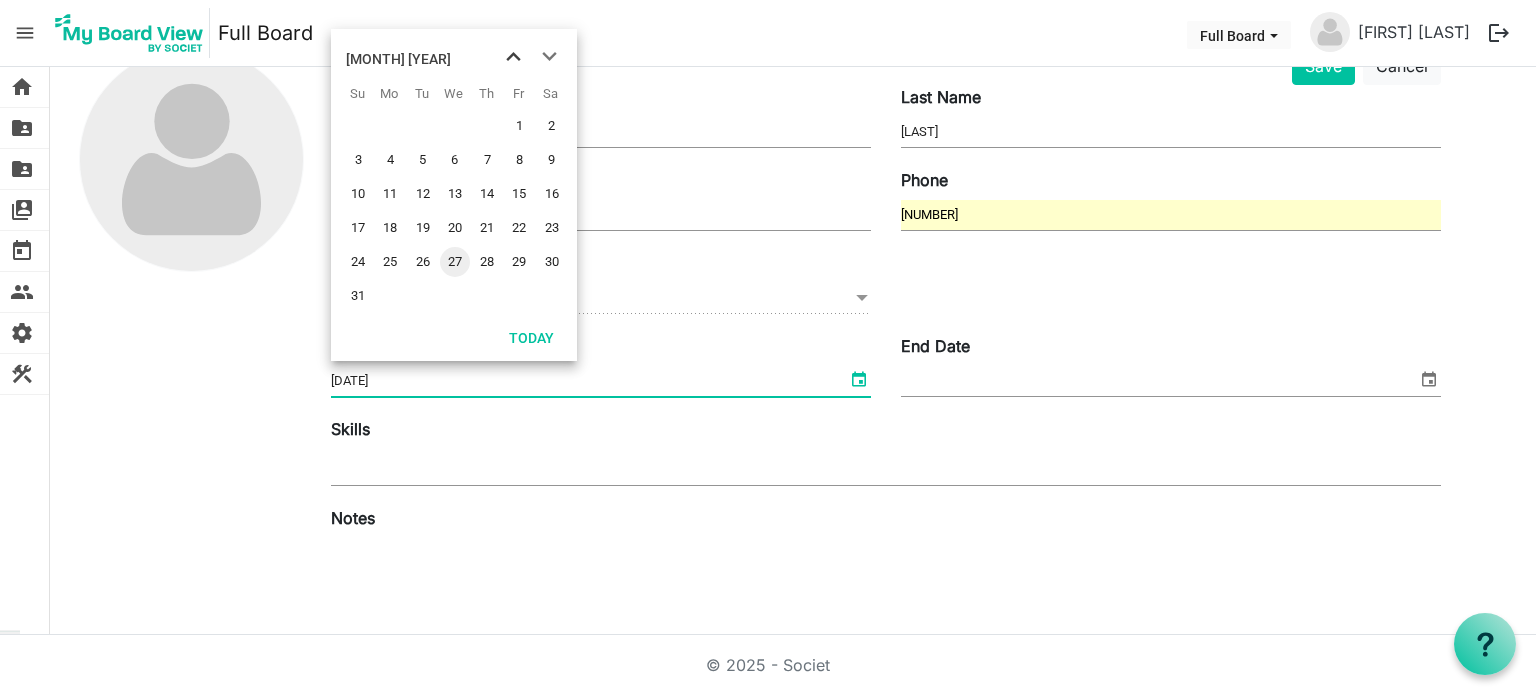 click at bounding box center [513, 57] 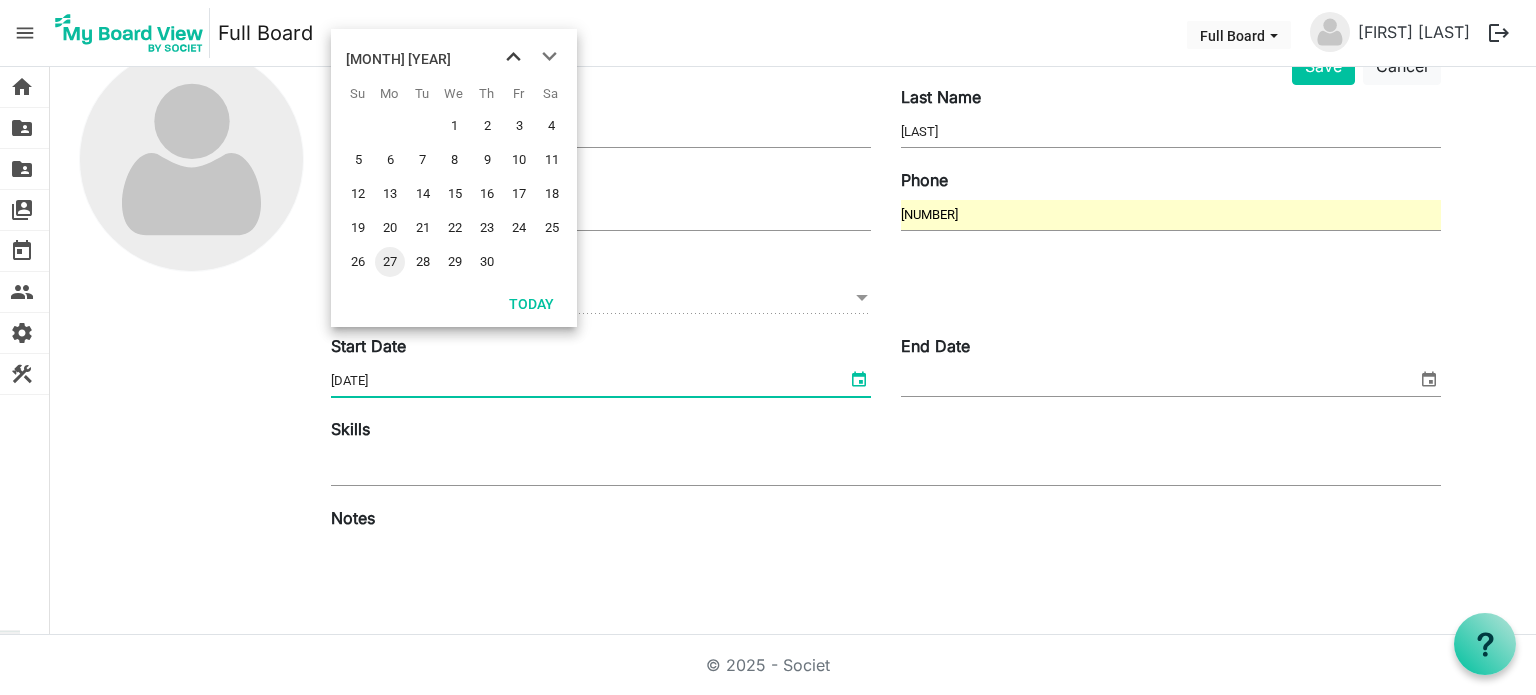 click at bounding box center (513, 57) 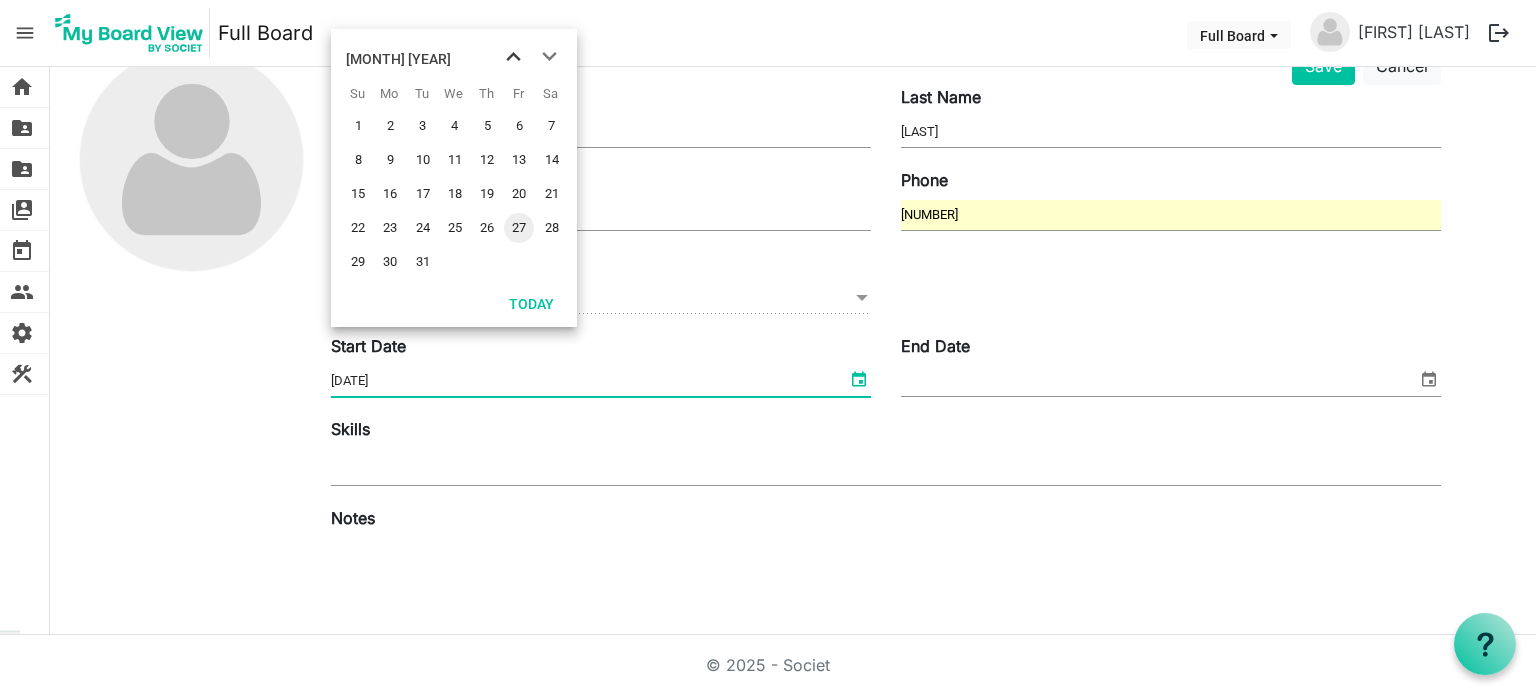 click at bounding box center [513, 57] 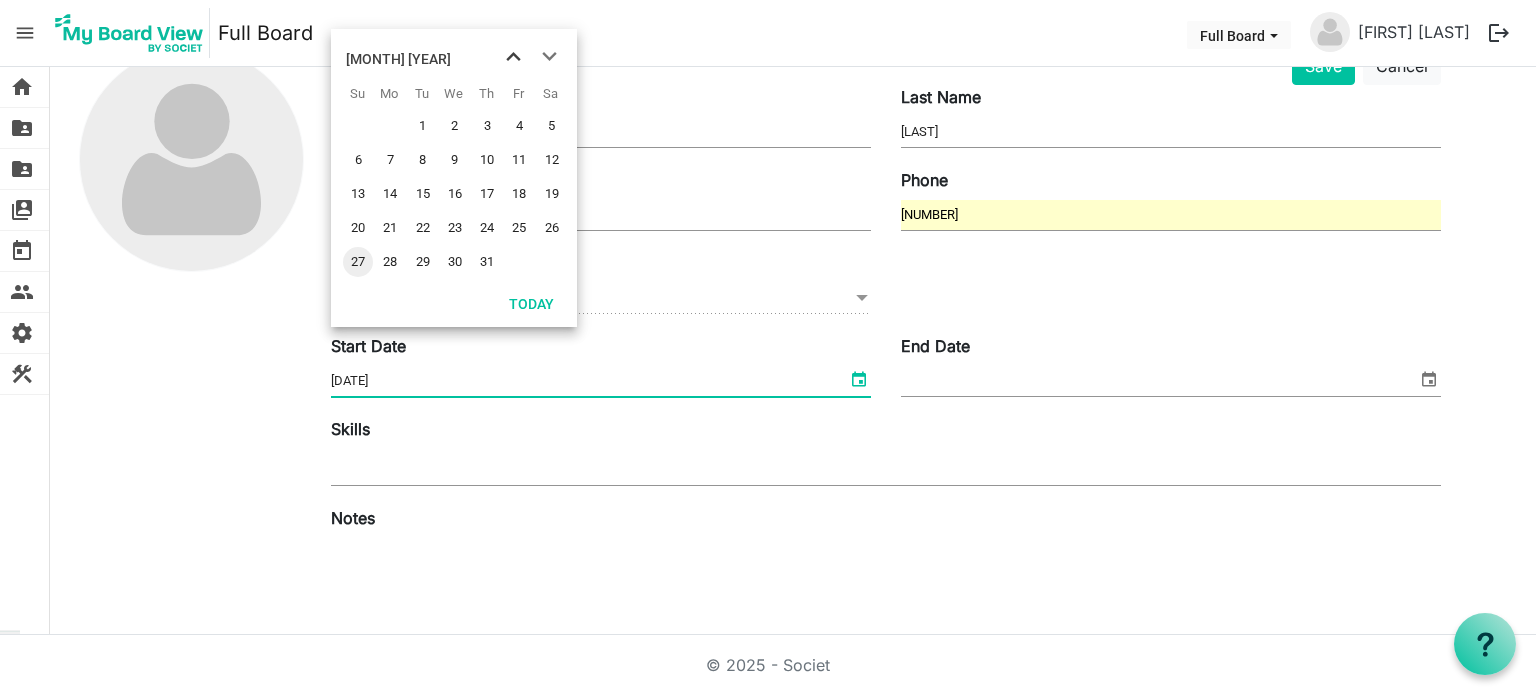 click at bounding box center (513, 57) 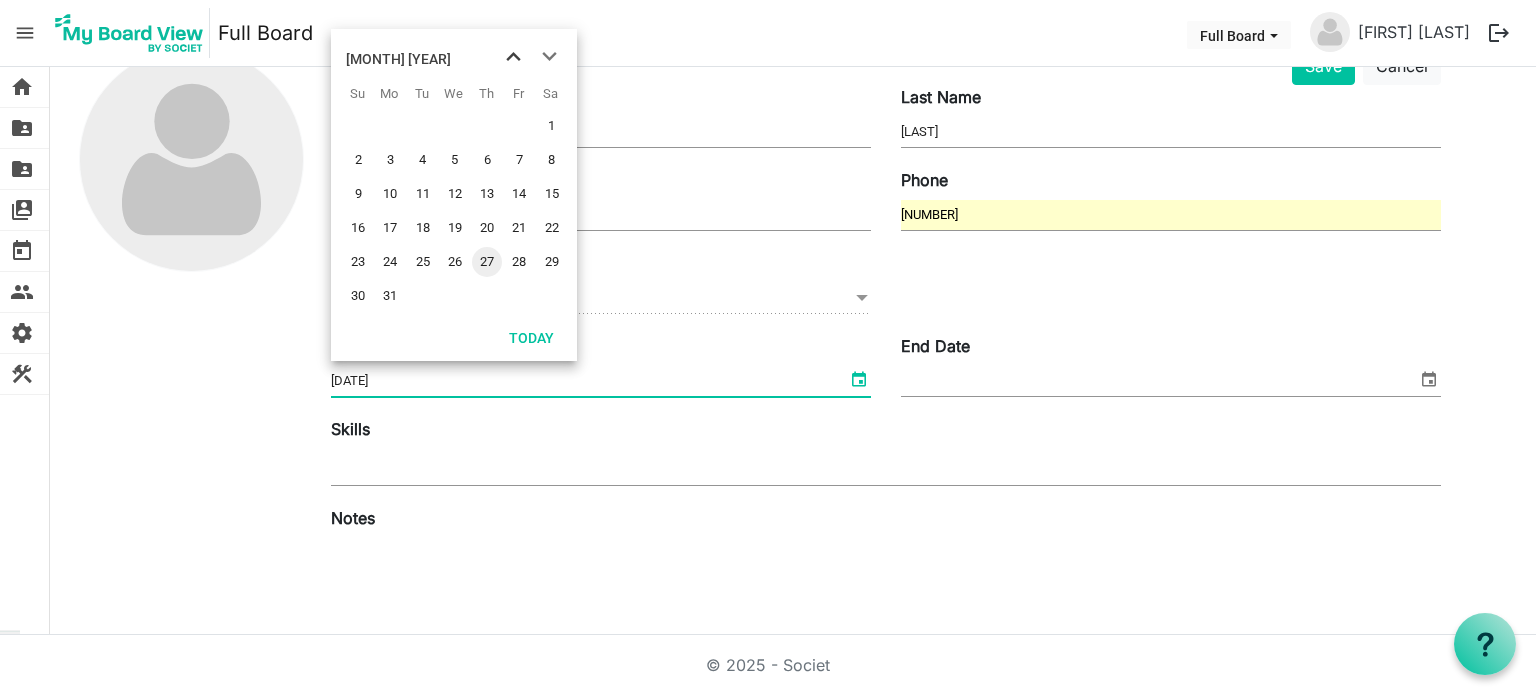 click at bounding box center [513, 57] 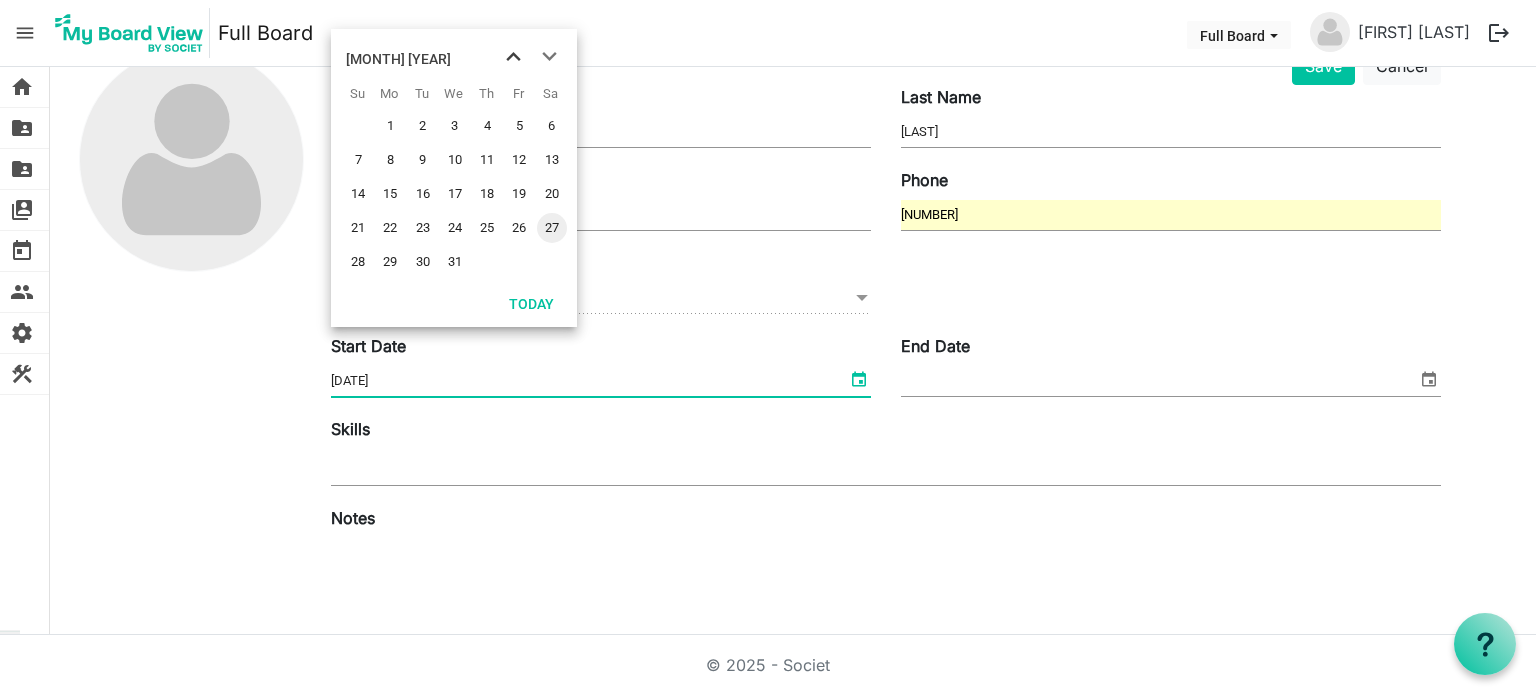 click at bounding box center (513, 57) 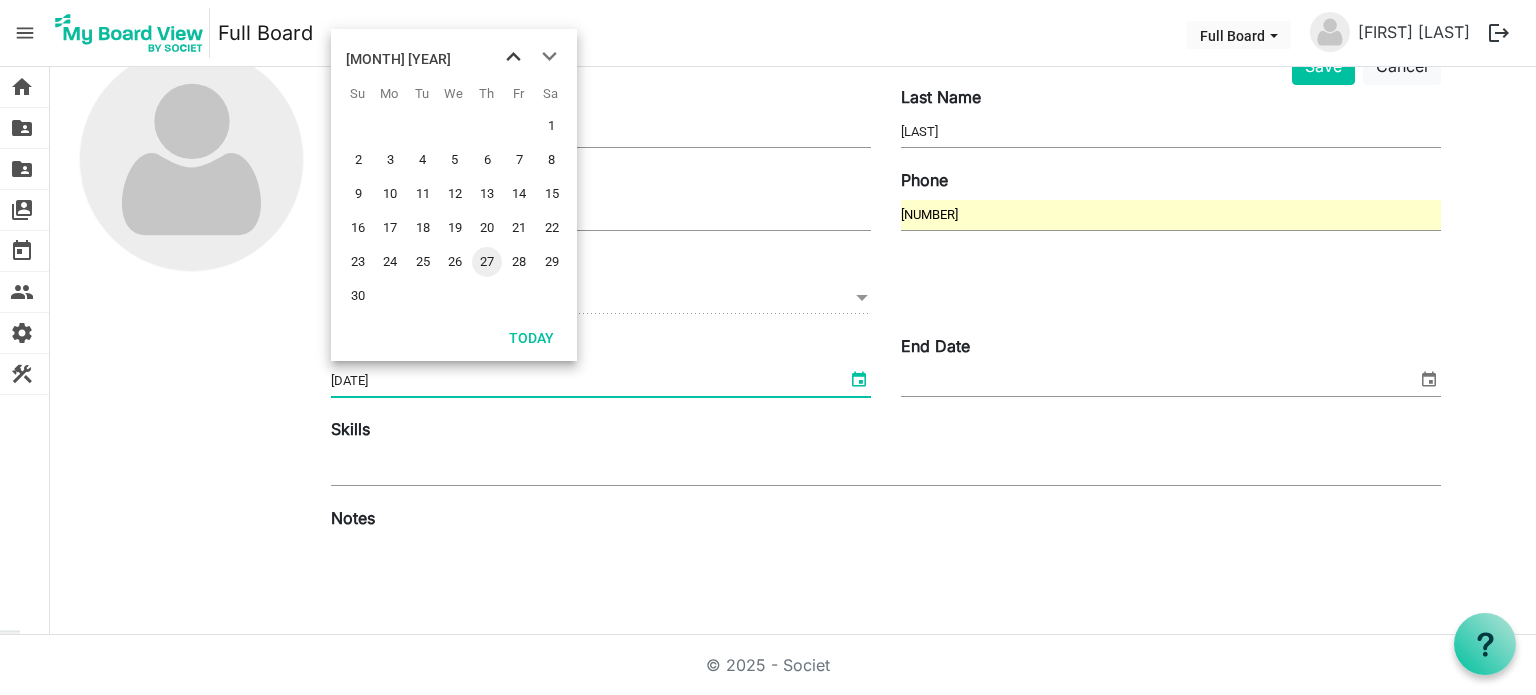 click at bounding box center [513, 57] 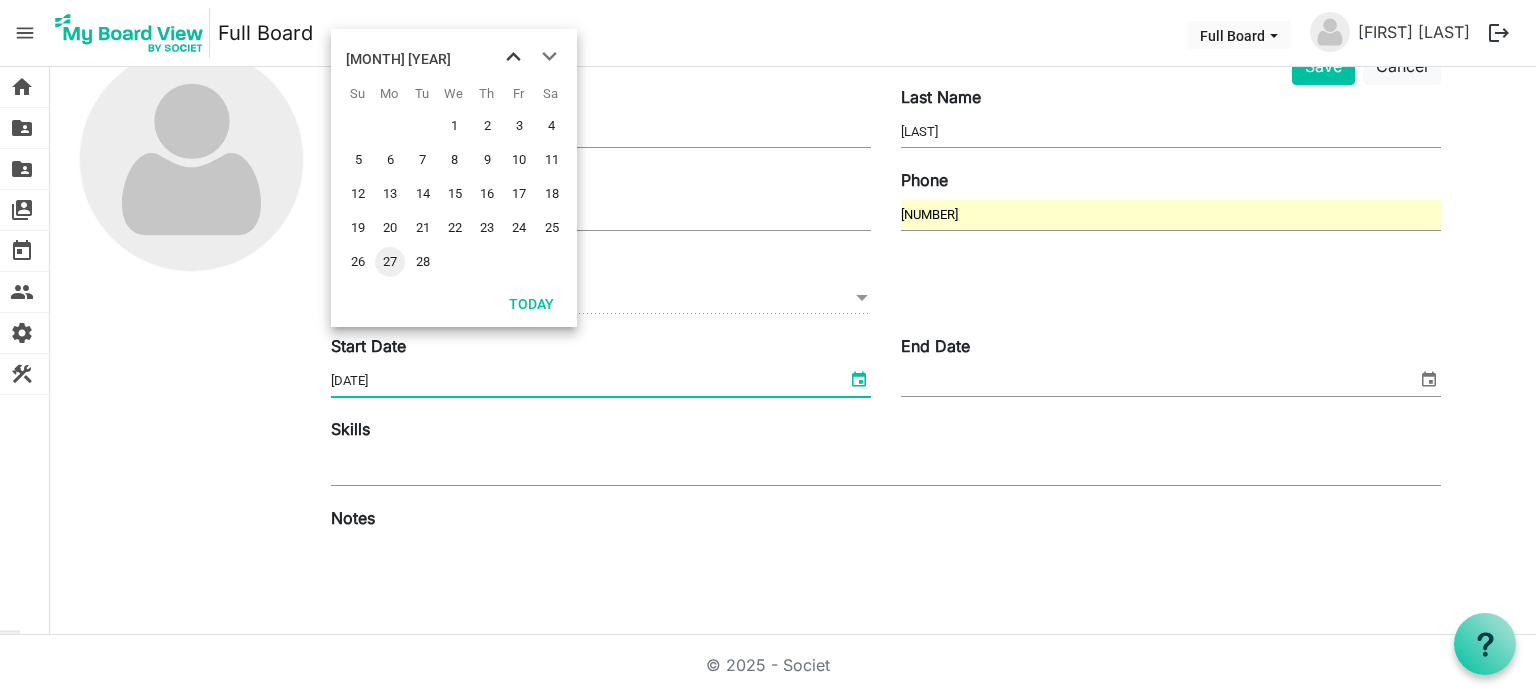 click at bounding box center [513, 57] 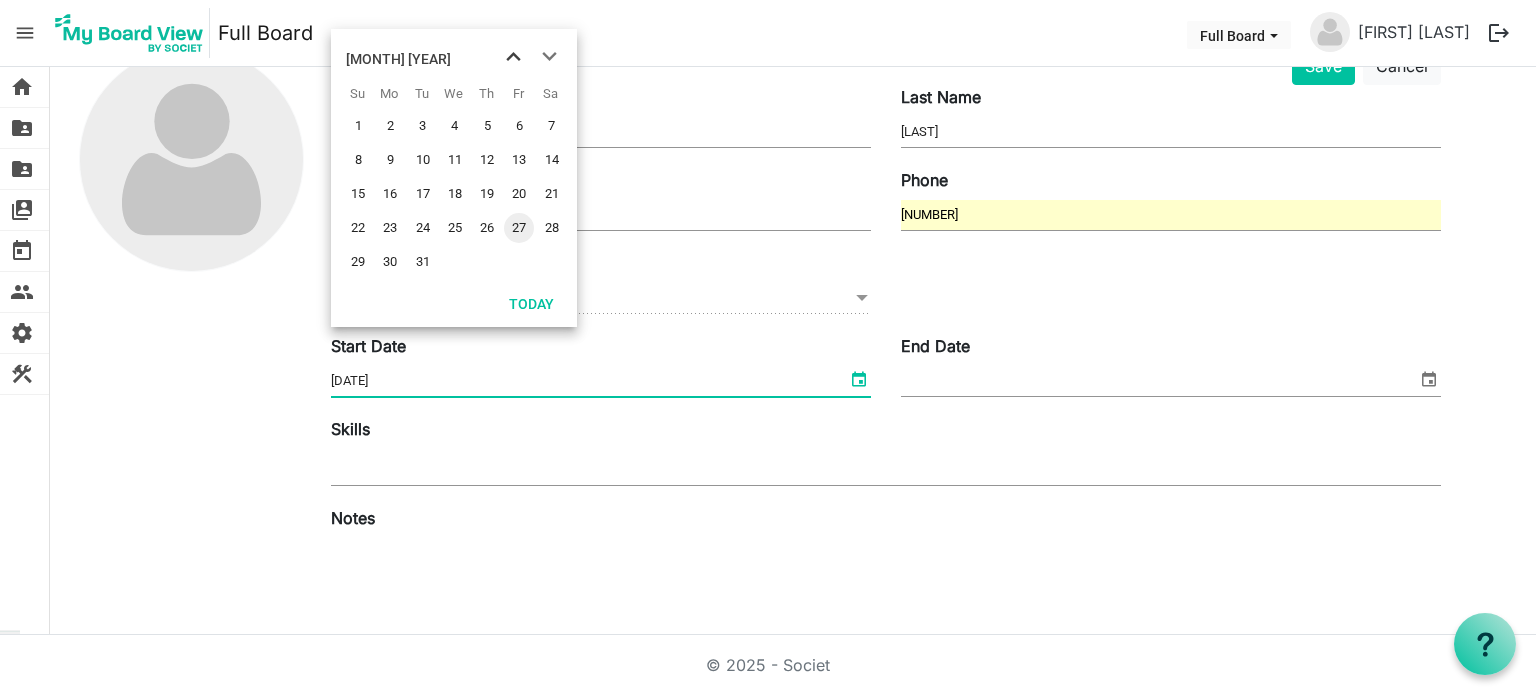click at bounding box center [513, 57] 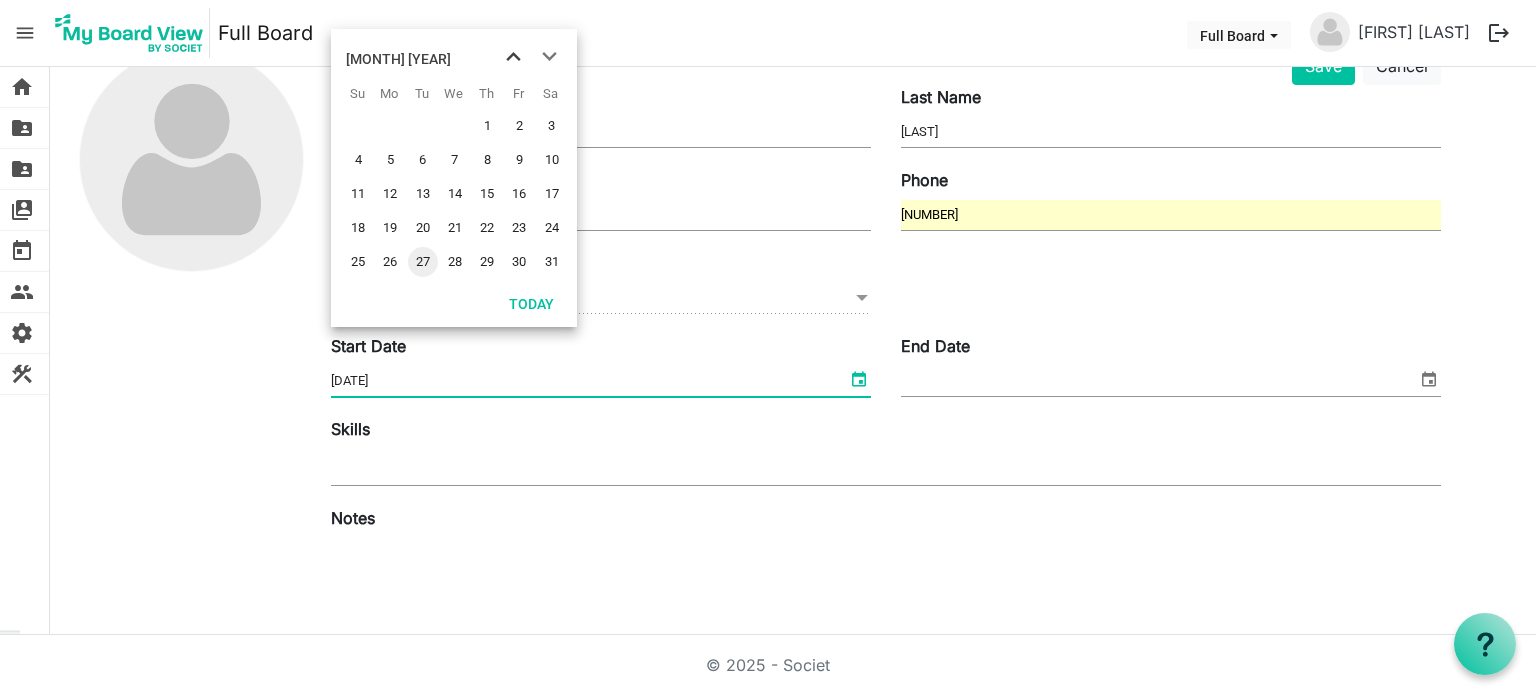 click at bounding box center (513, 57) 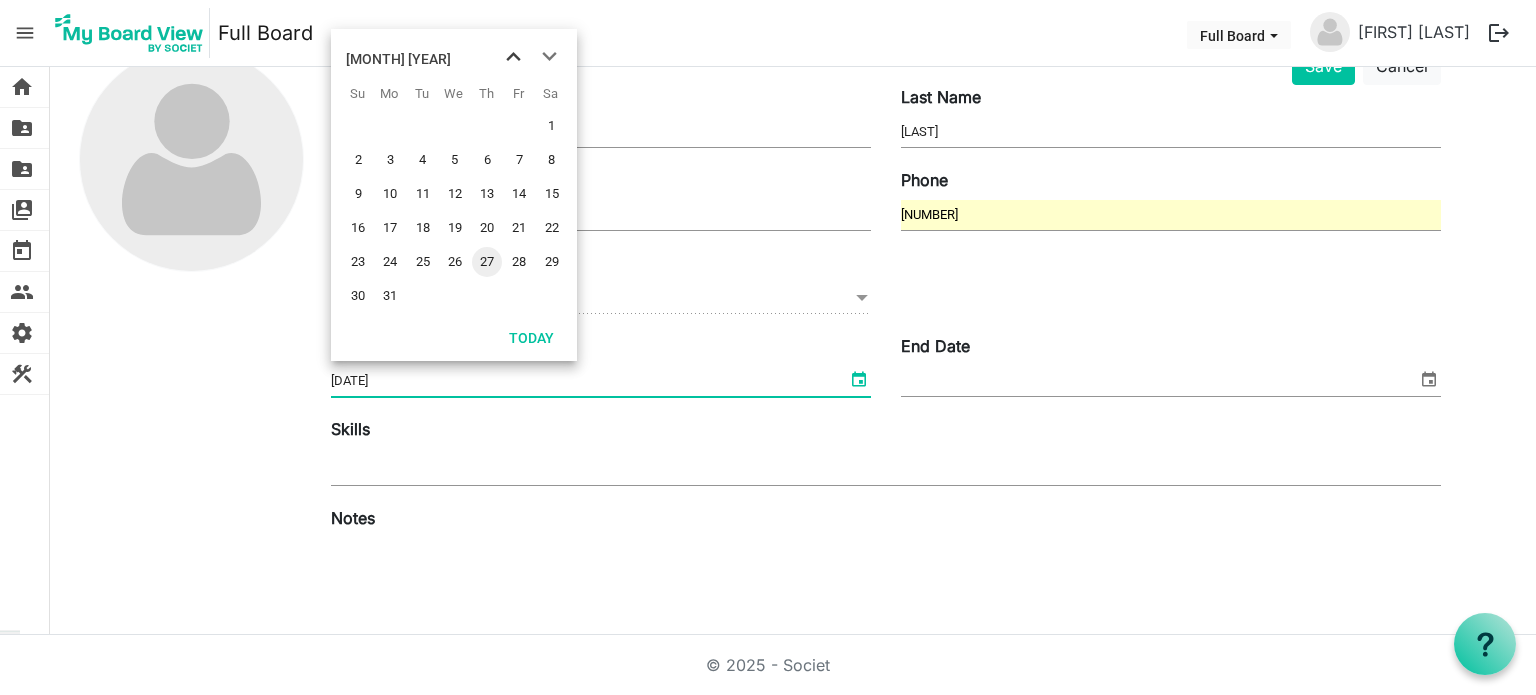 click at bounding box center (513, 57) 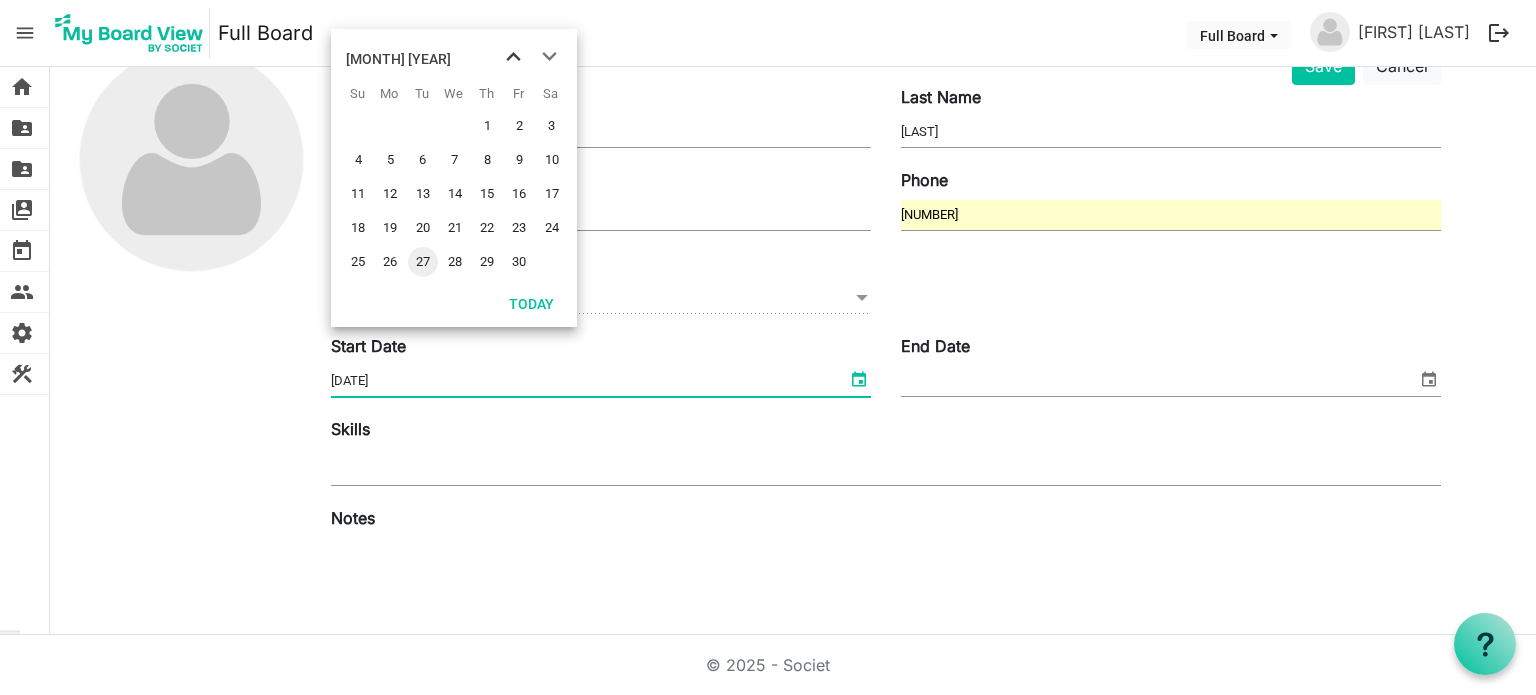 click at bounding box center (513, 57) 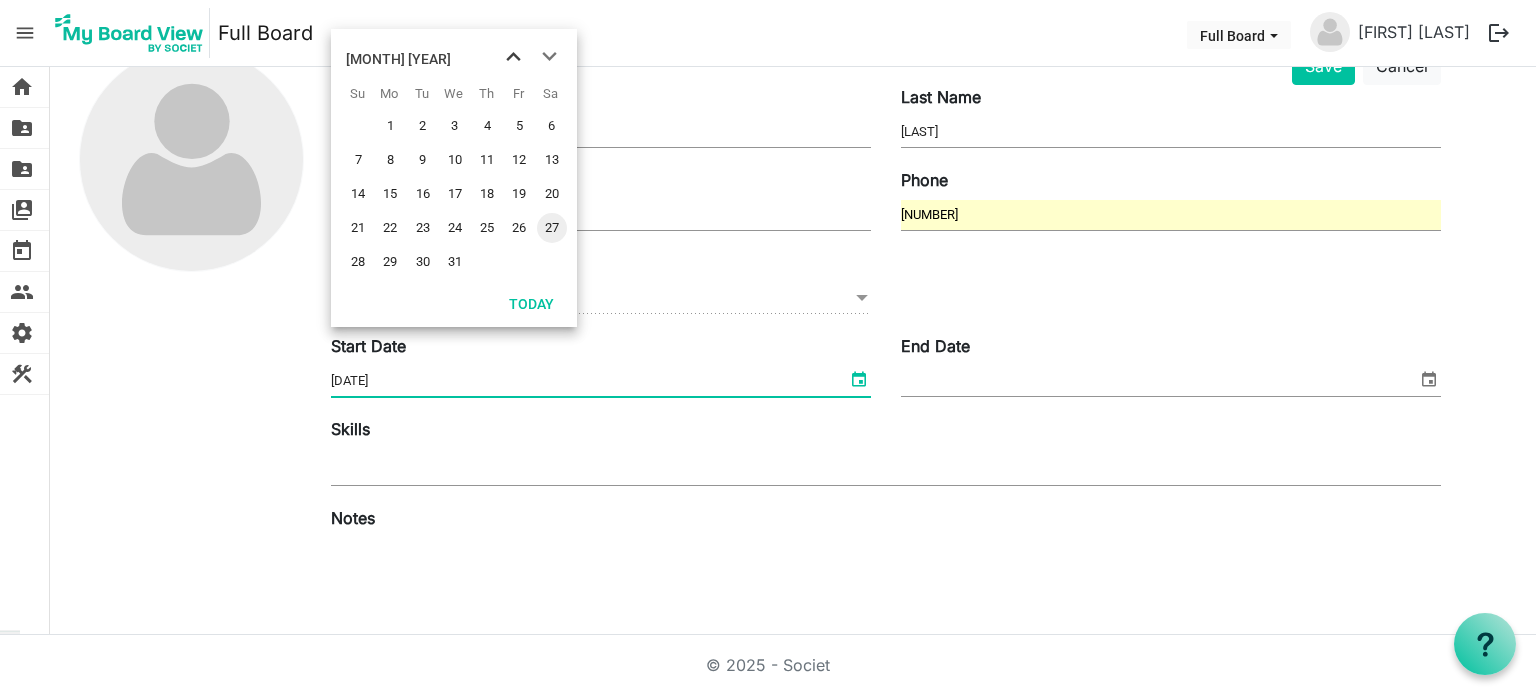 click at bounding box center (513, 57) 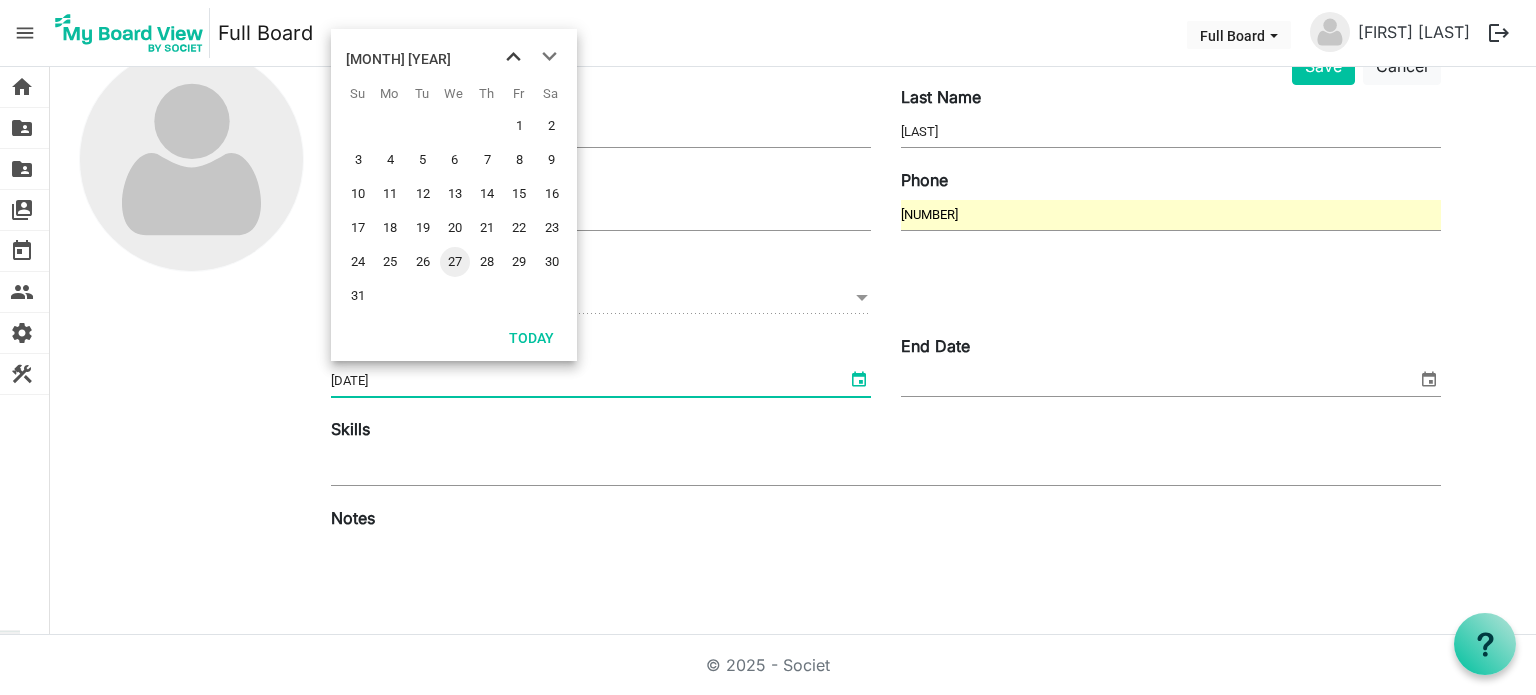 click at bounding box center [513, 57] 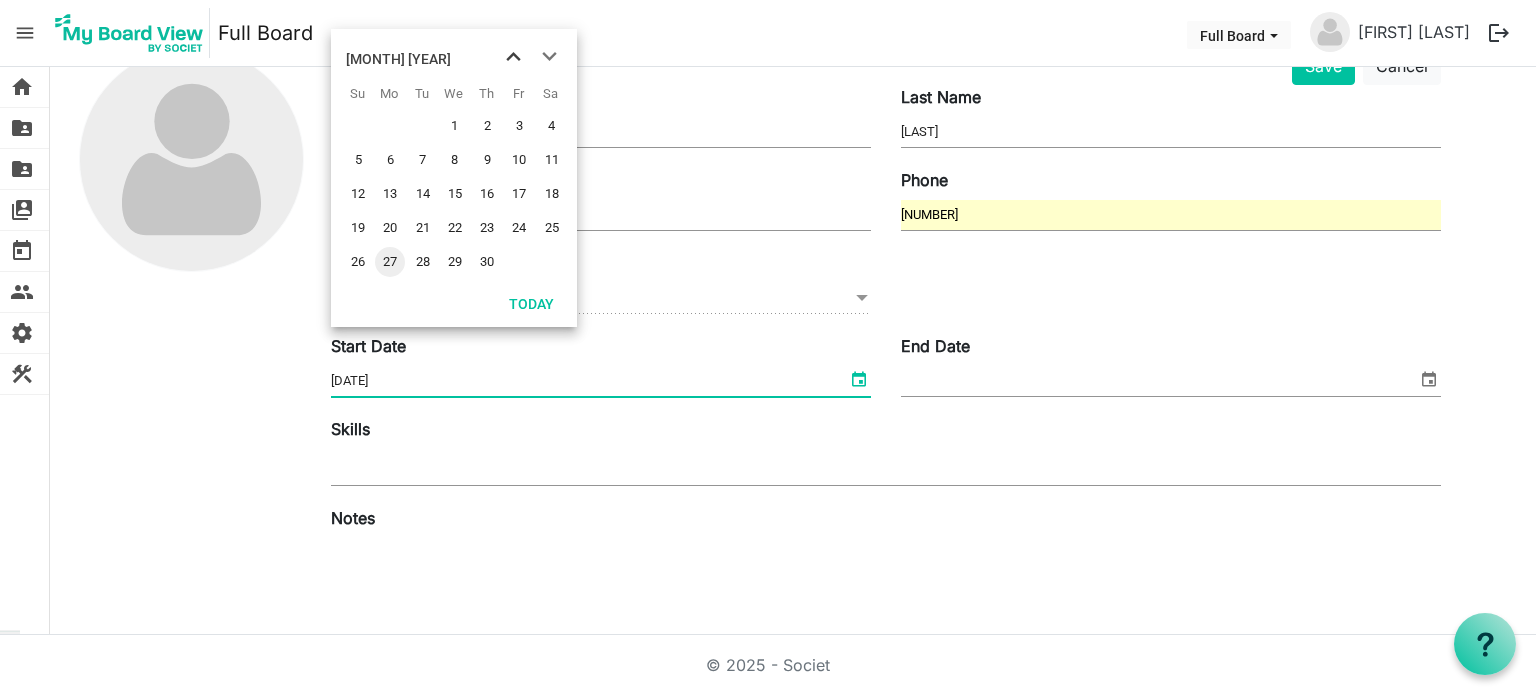 click at bounding box center (513, 57) 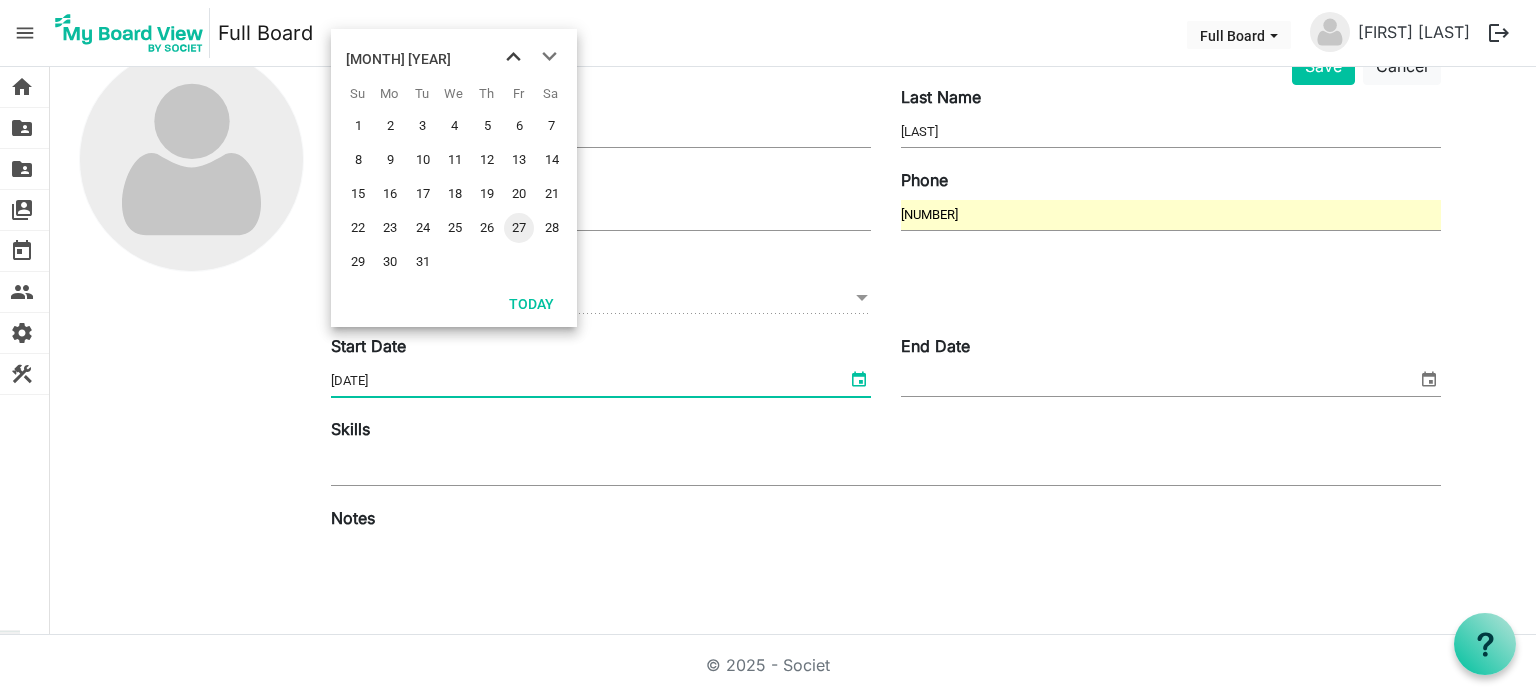 click at bounding box center (513, 57) 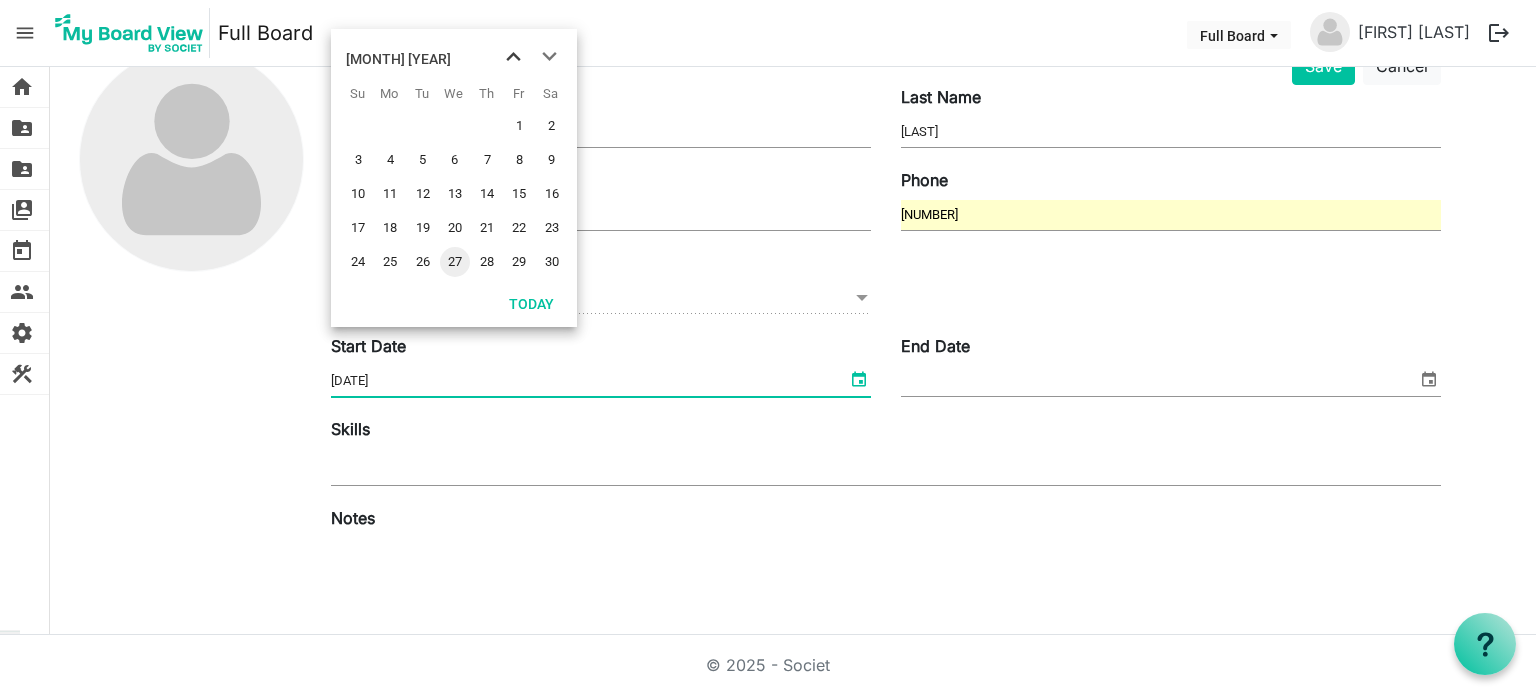 click at bounding box center [513, 57] 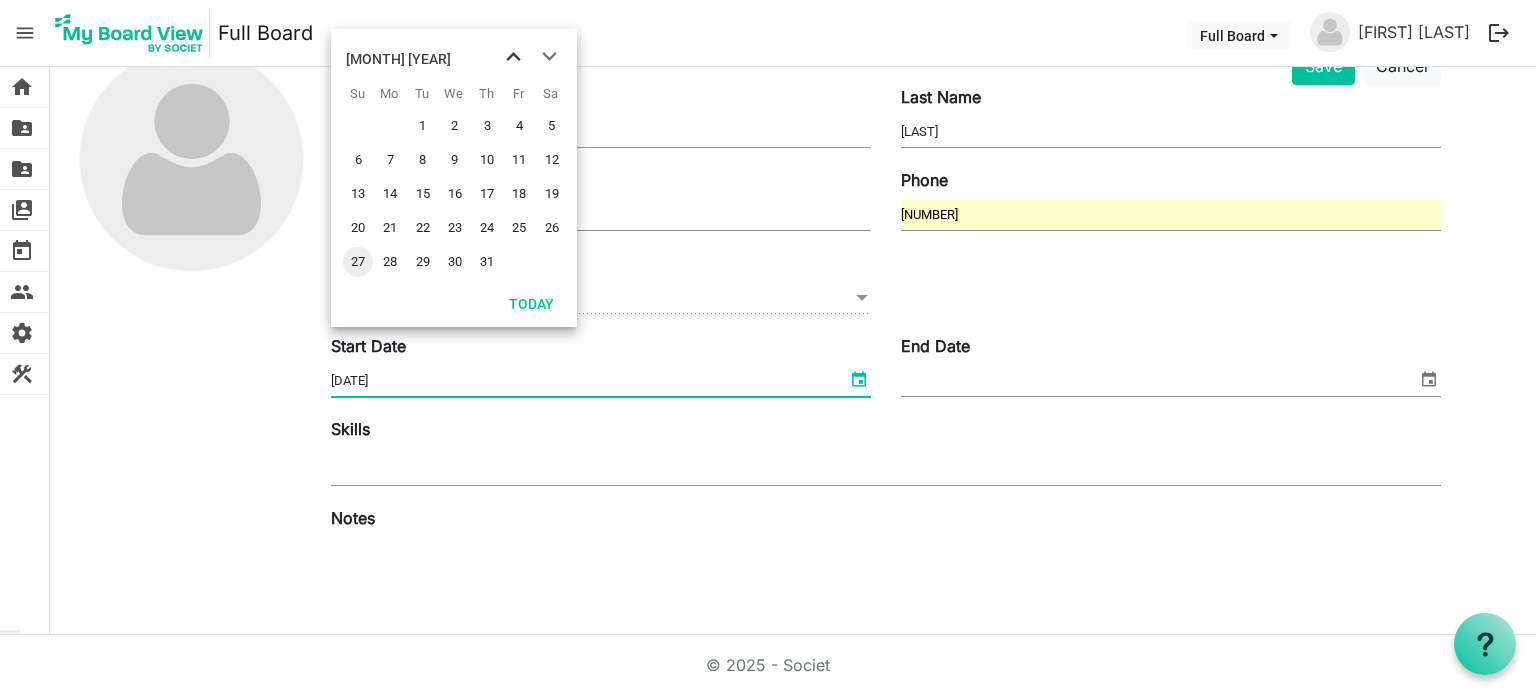 click at bounding box center (513, 57) 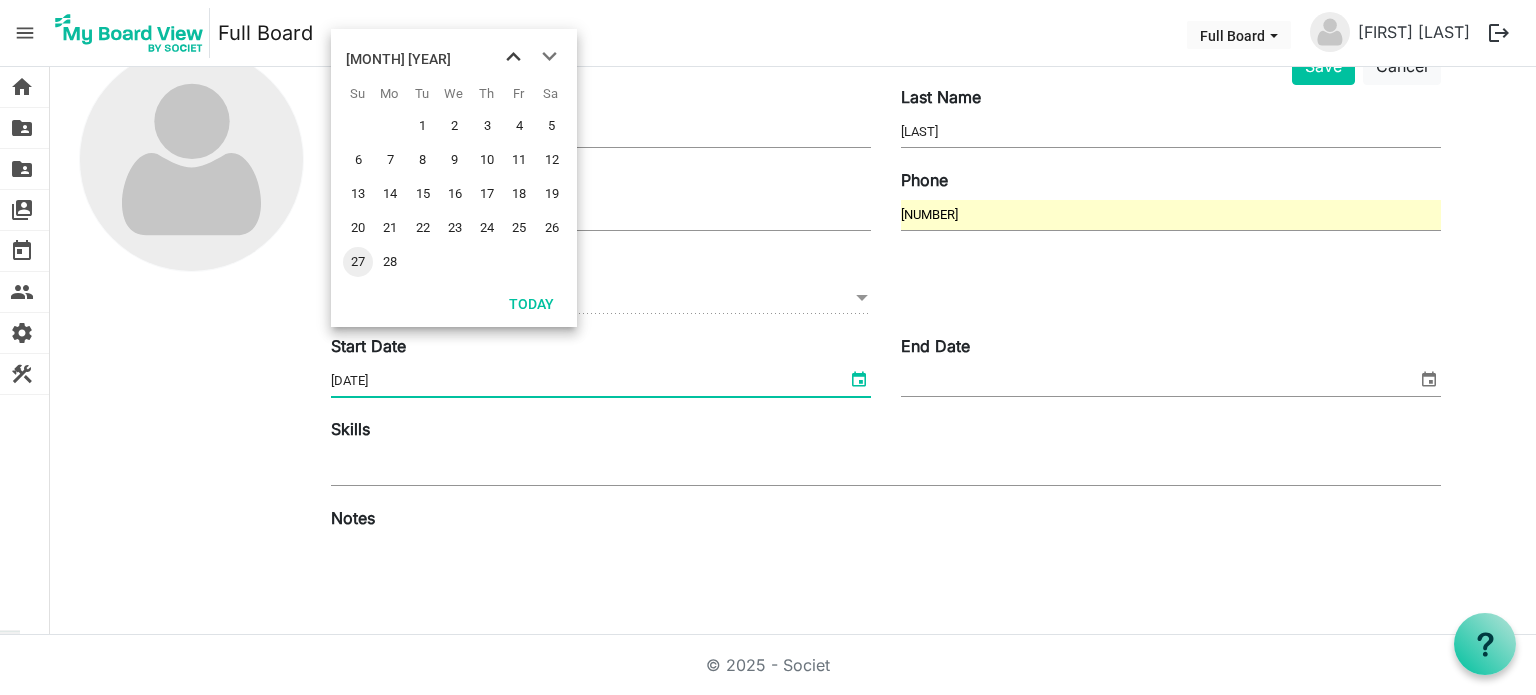 click at bounding box center (513, 57) 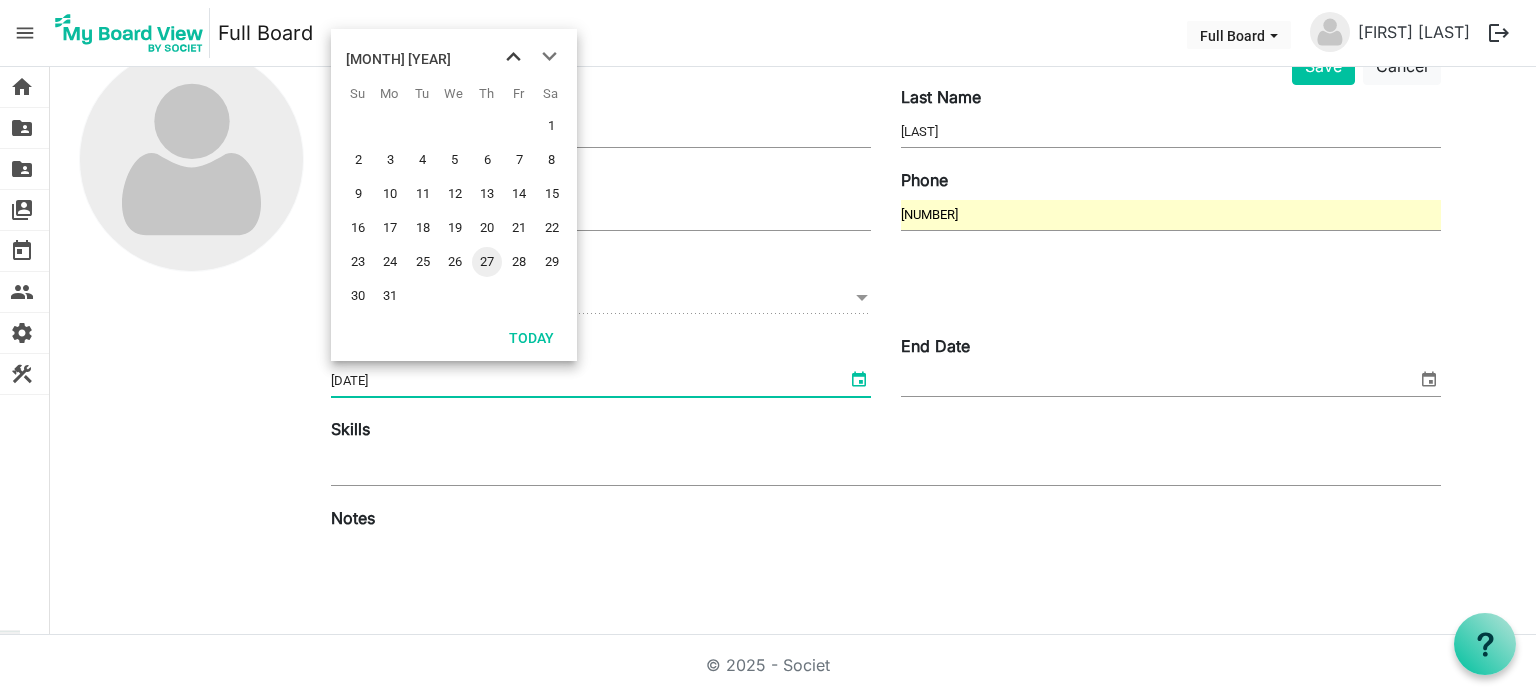 click at bounding box center [513, 57] 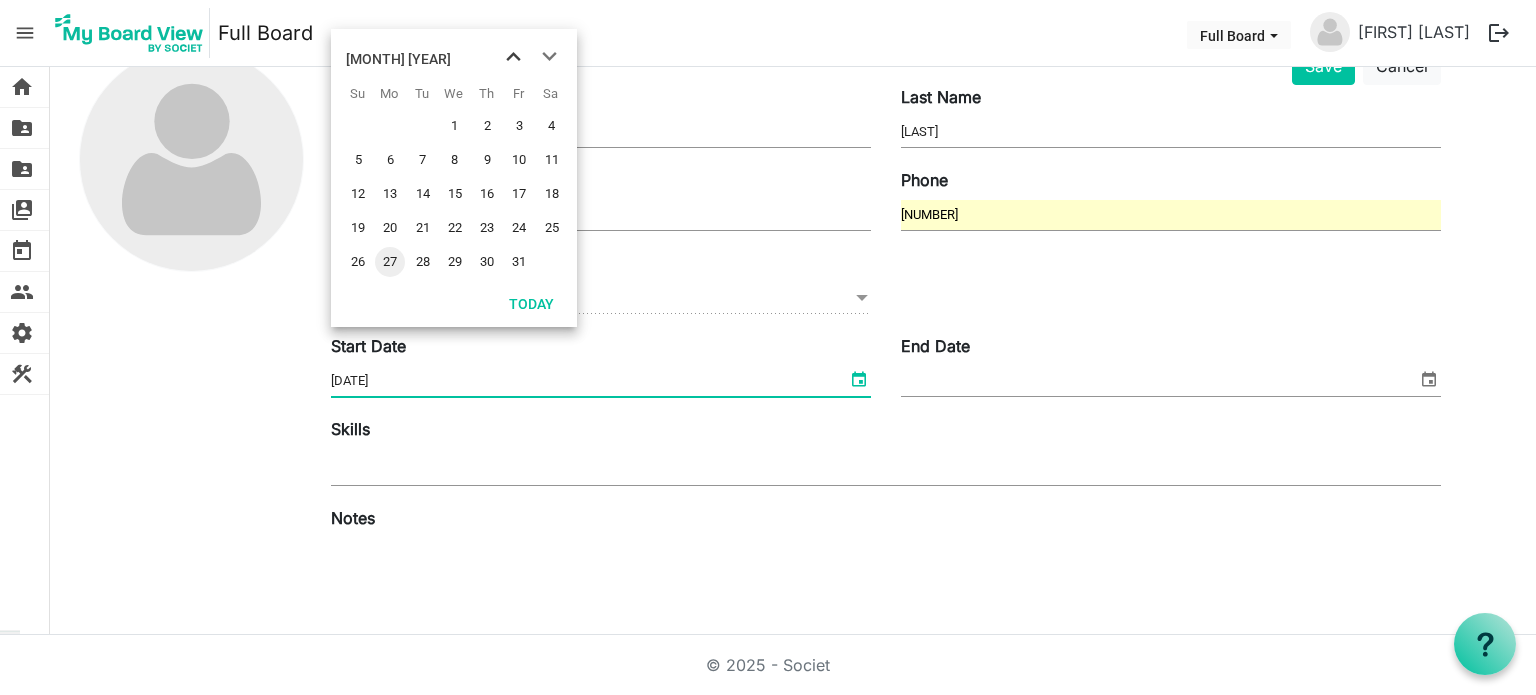 click at bounding box center [513, 57] 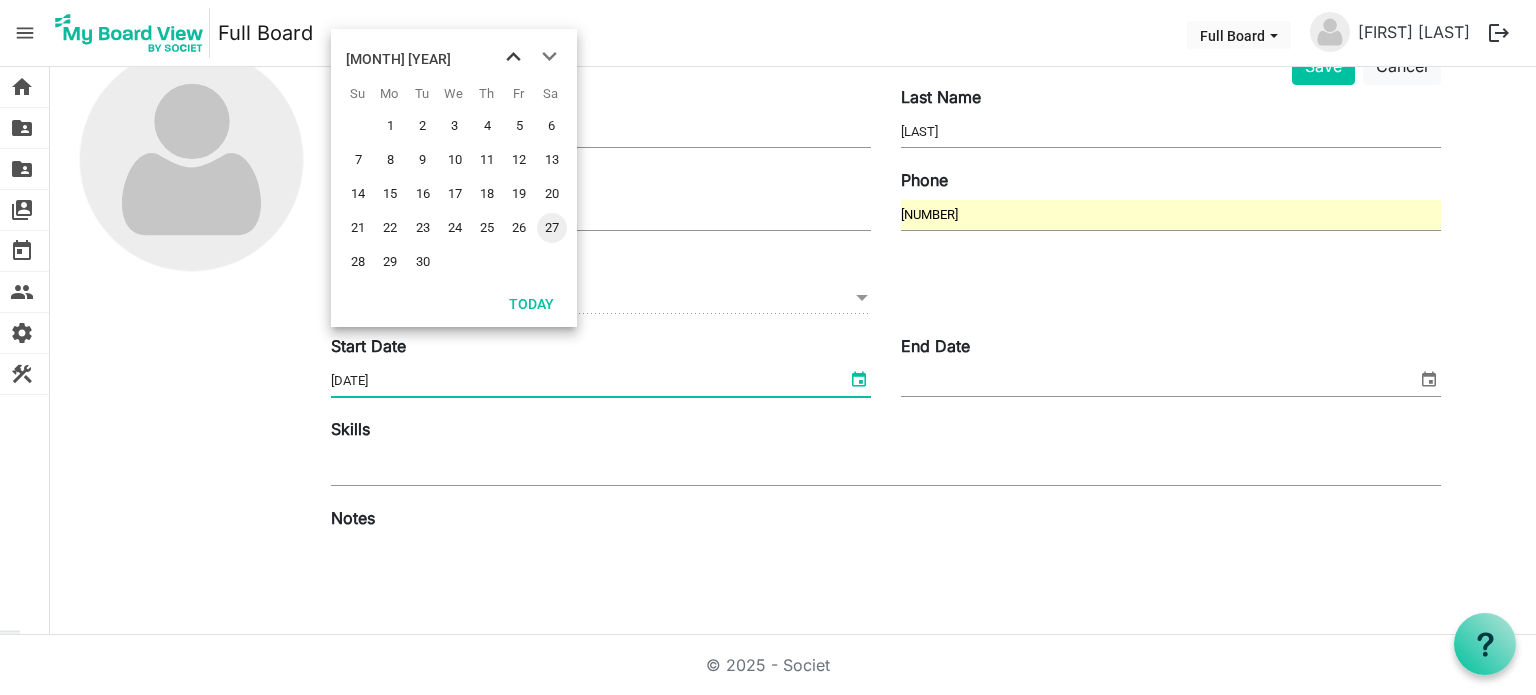 click at bounding box center [513, 57] 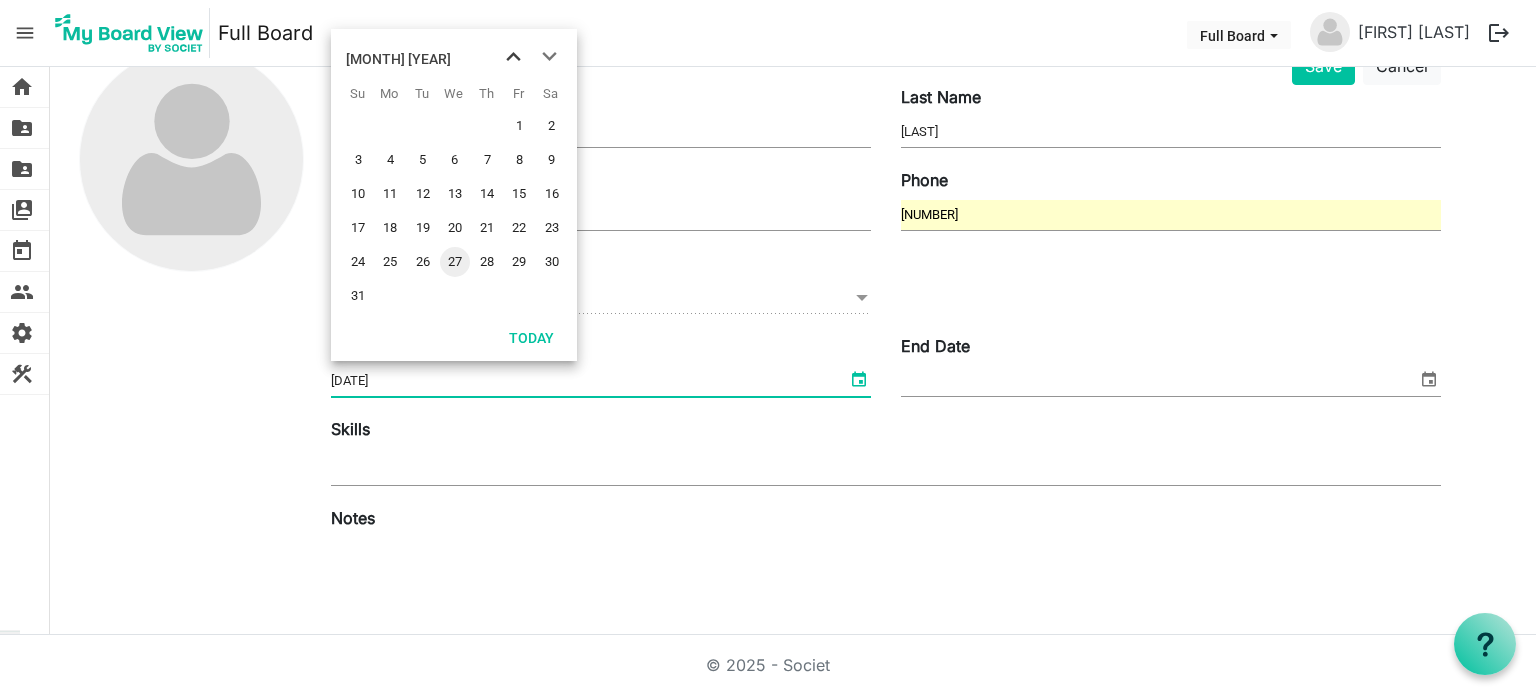 click at bounding box center [513, 57] 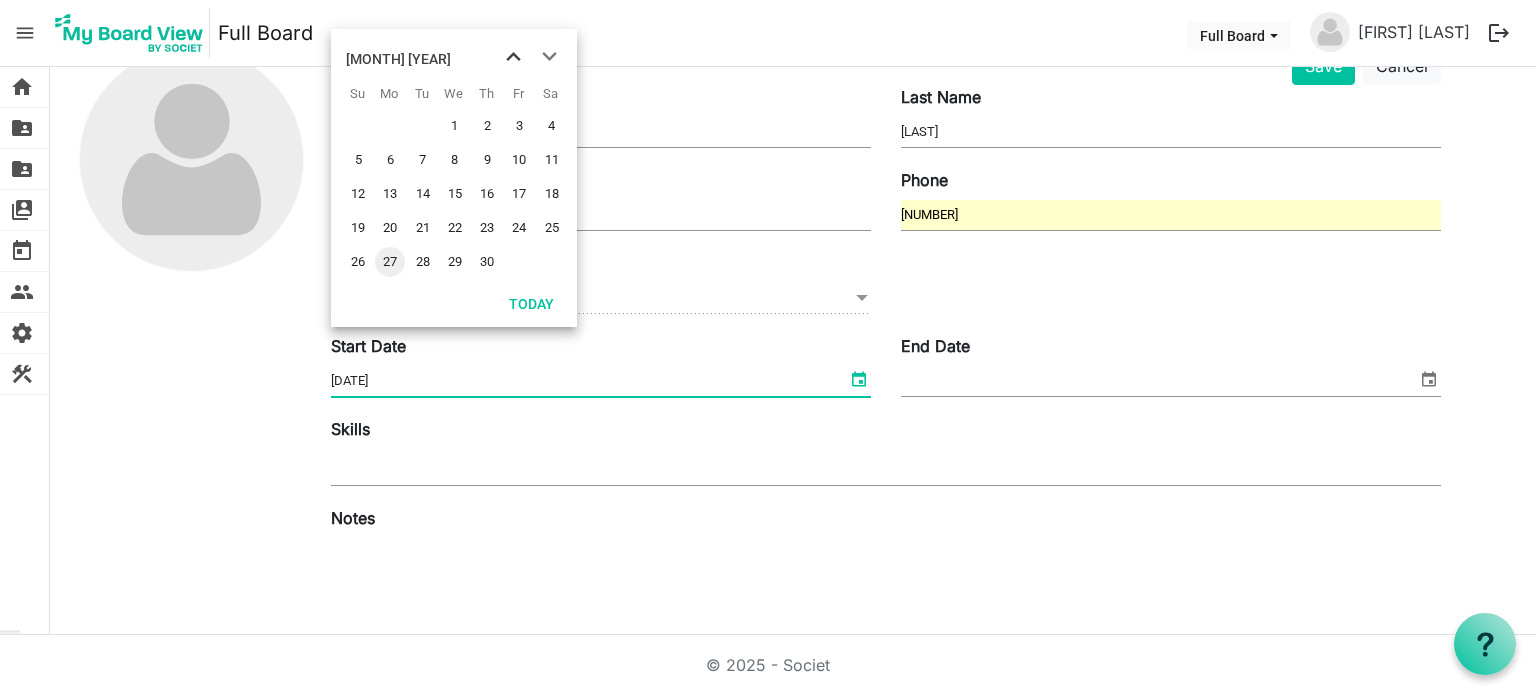click at bounding box center [513, 57] 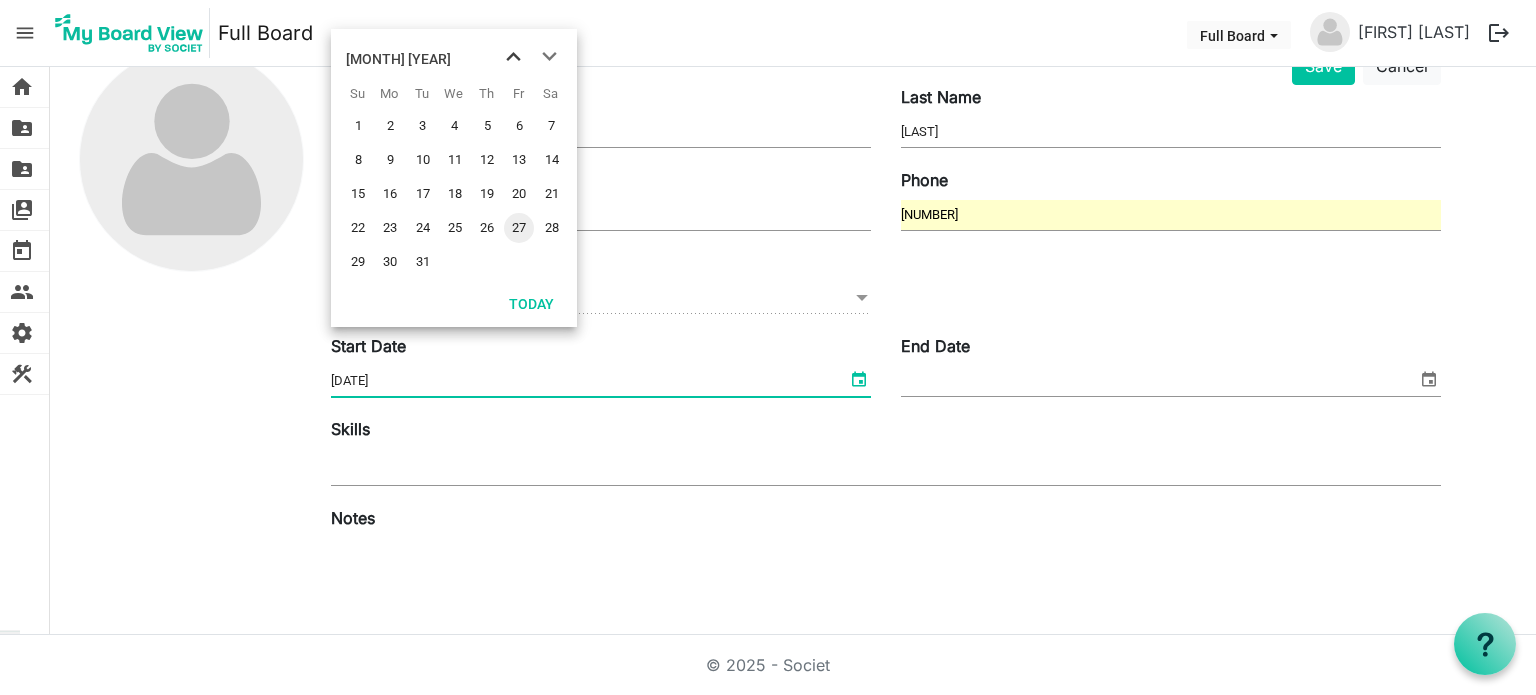 click at bounding box center [513, 57] 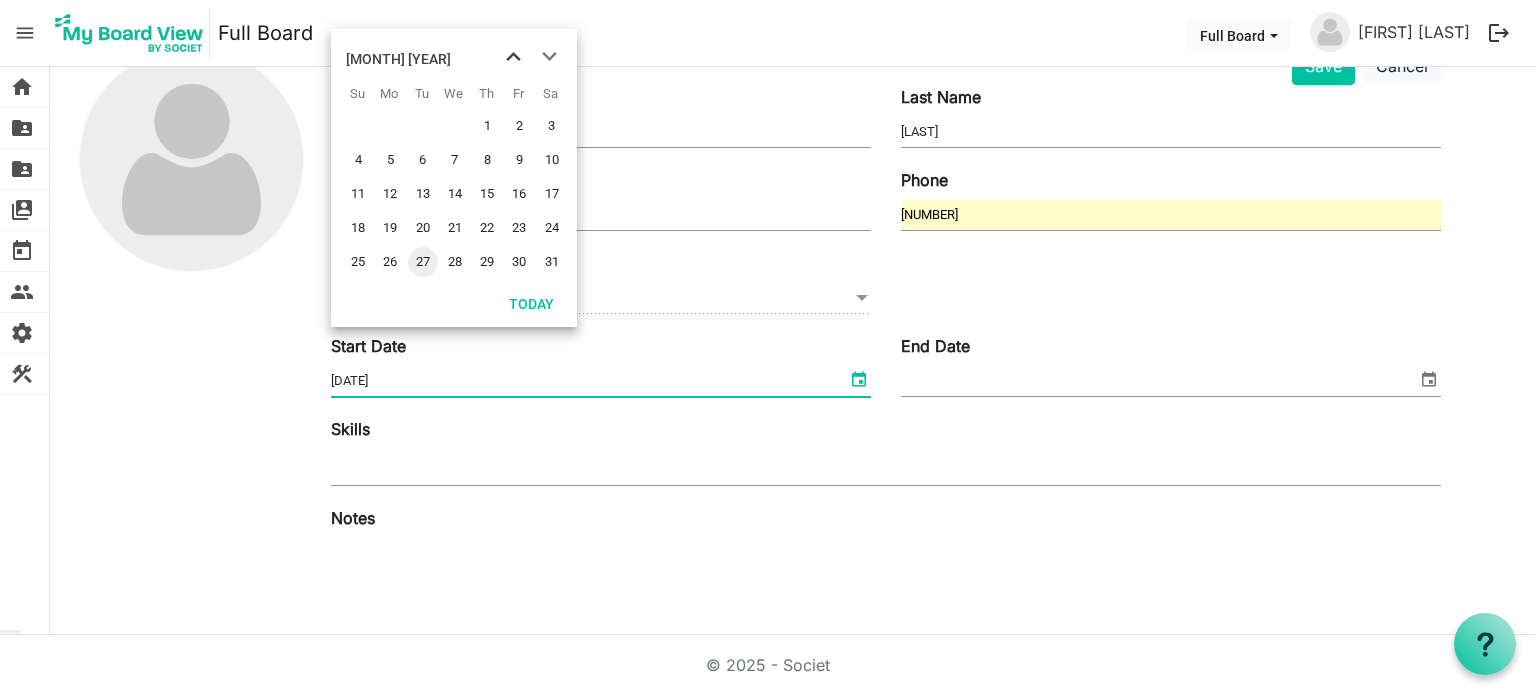 click at bounding box center [513, 57] 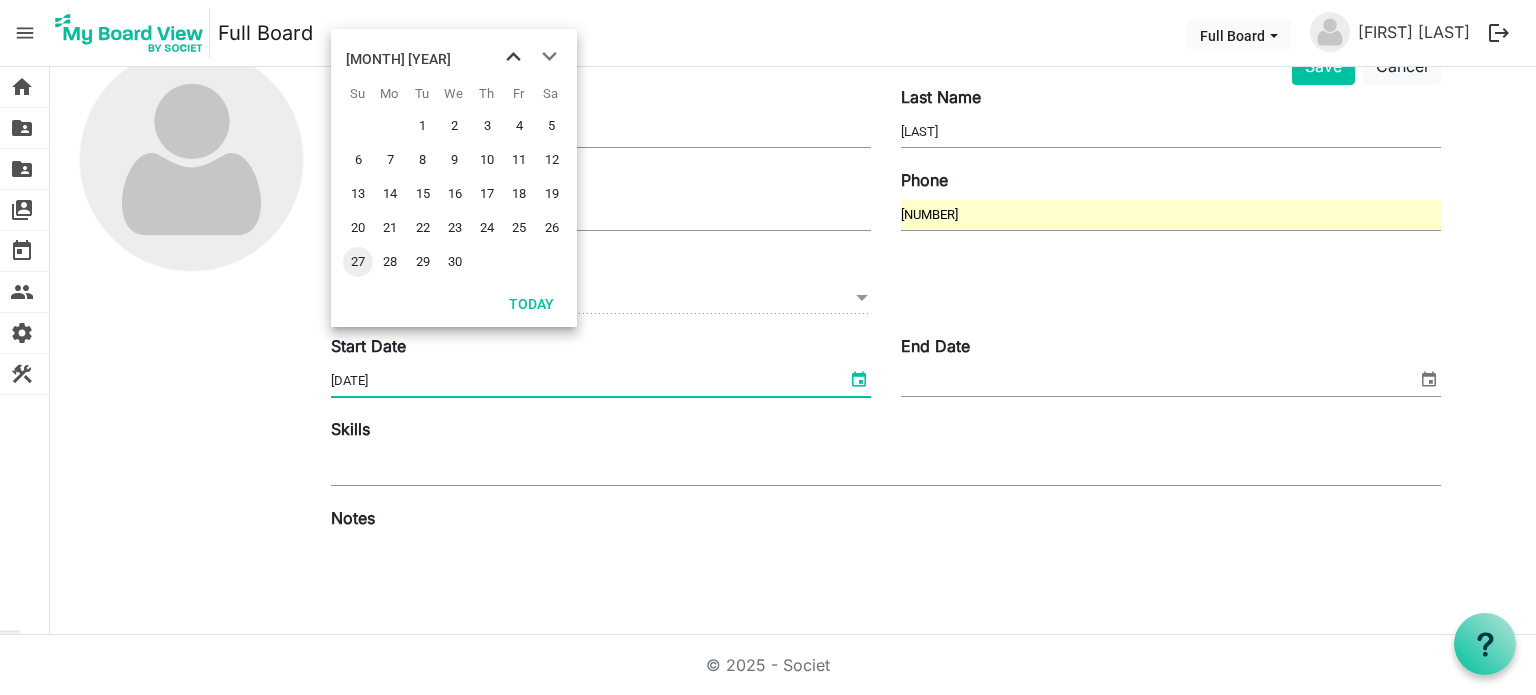 click at bounding box center (513, 57) 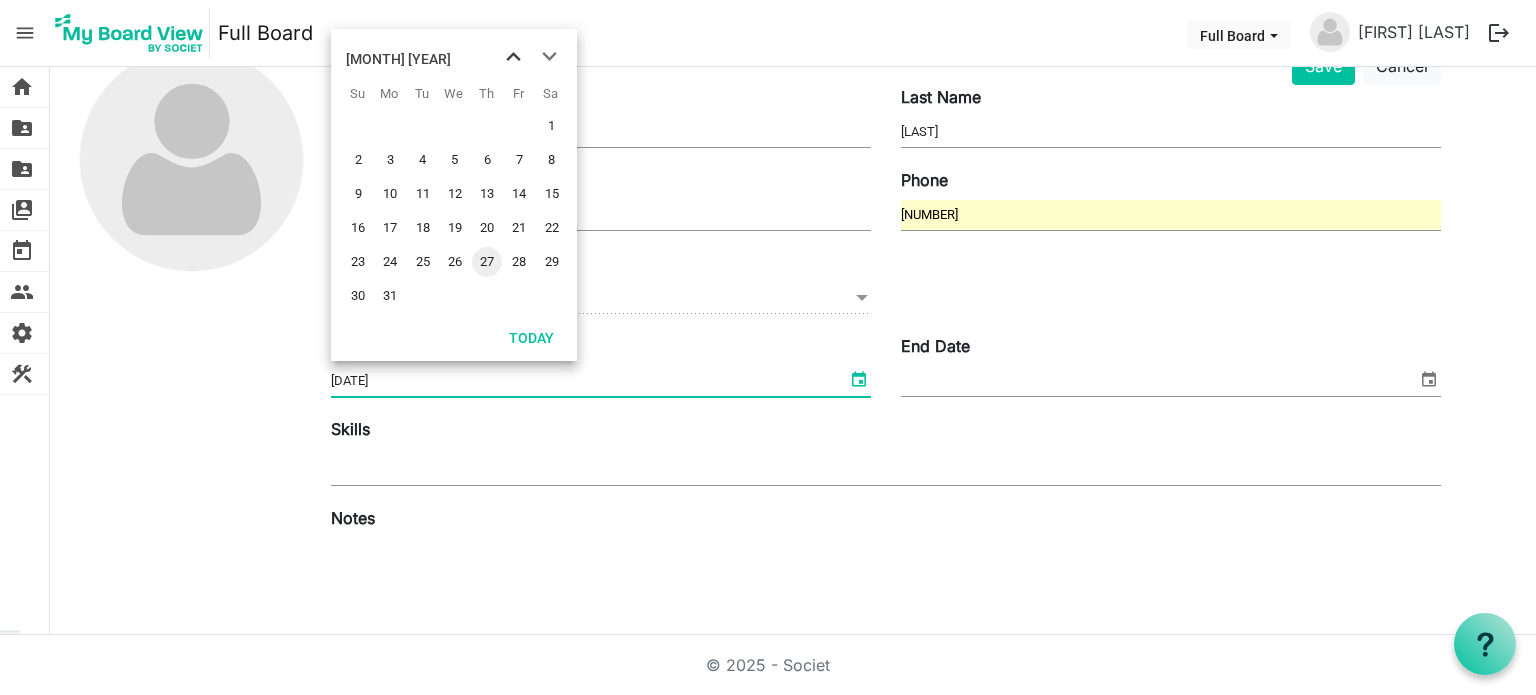 click at bounding box center (513, 57) 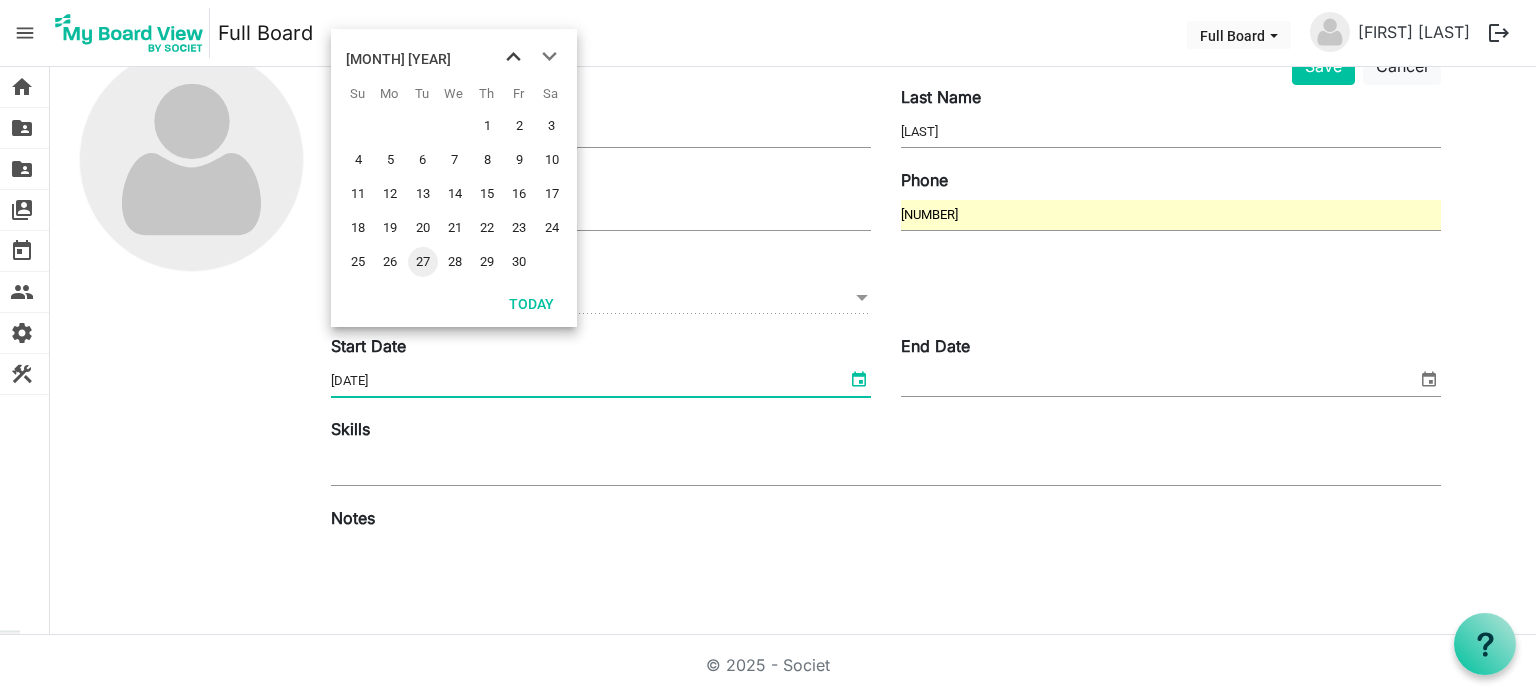 click at bounding box center (513, 57) 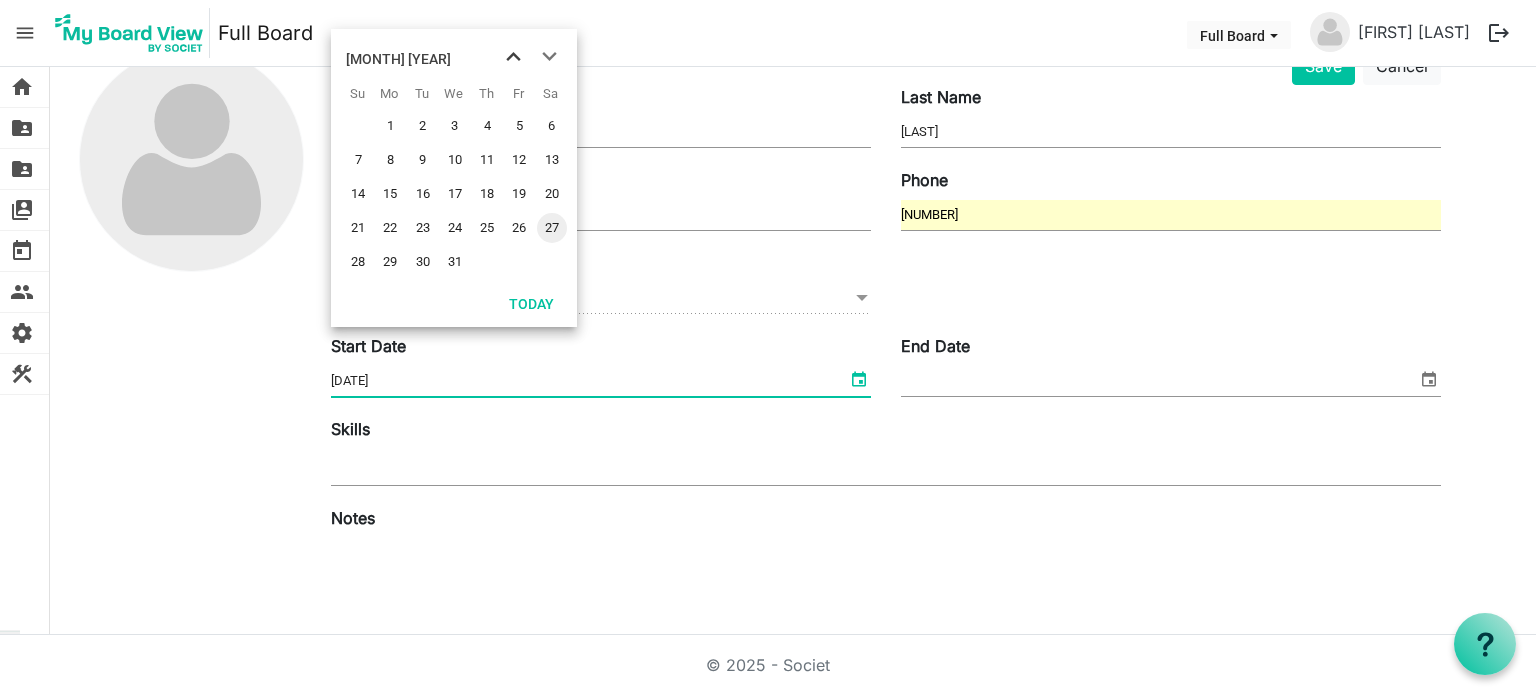 click at bounding box center [513, 57] 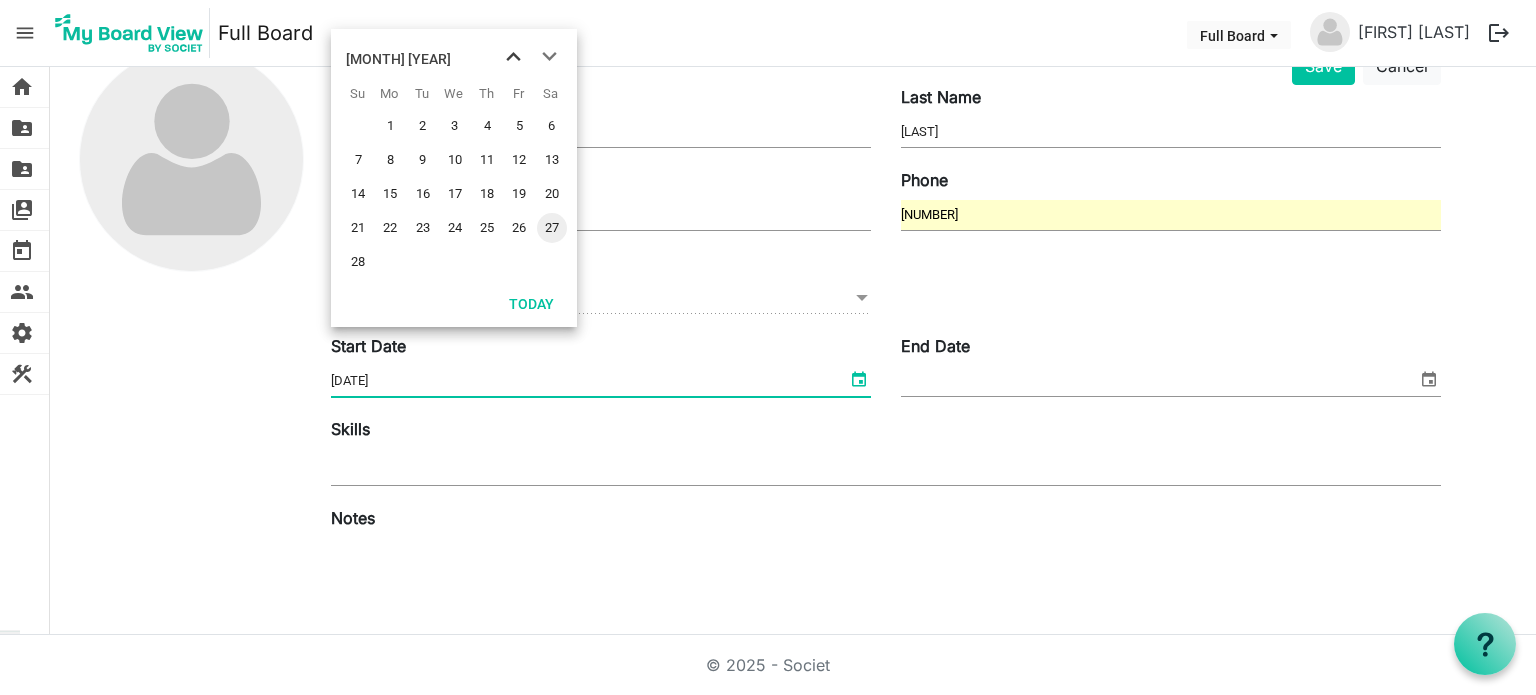 click at bounding box center (513, 57) 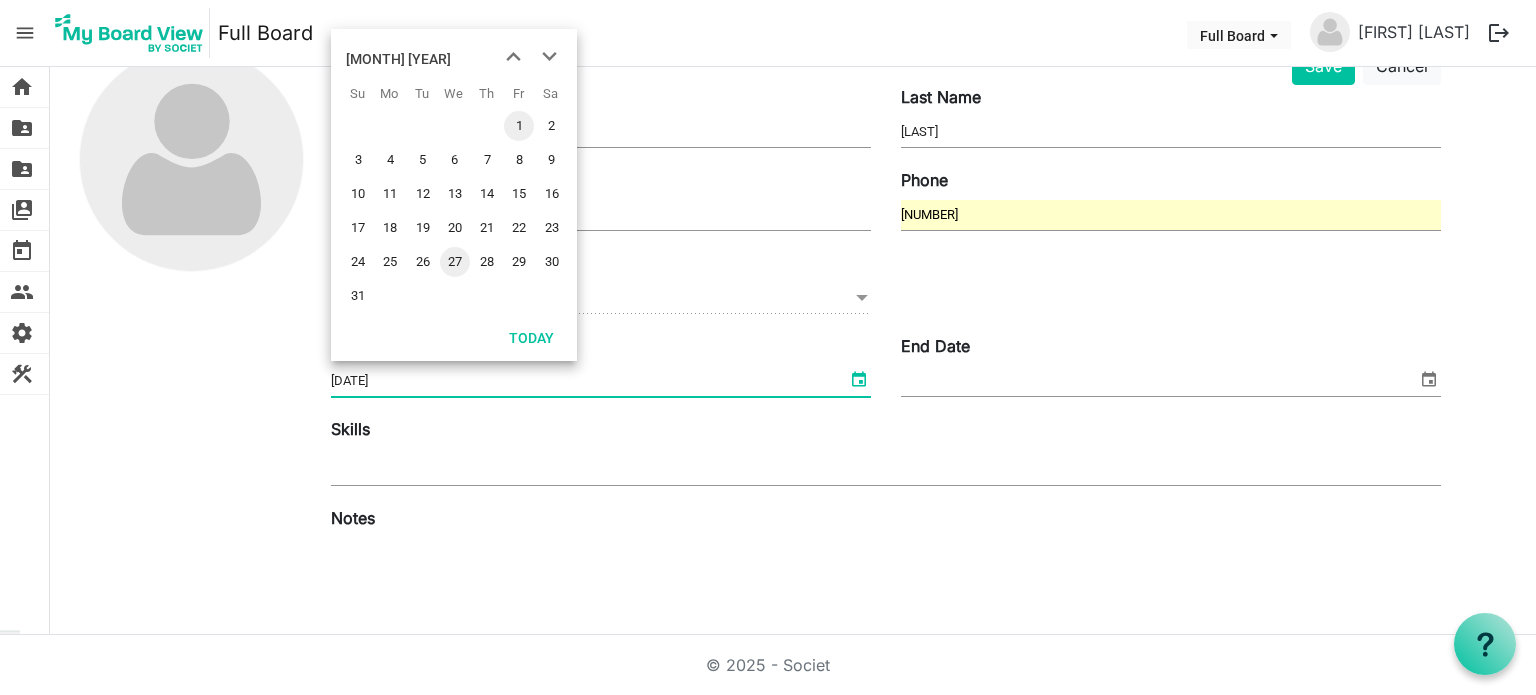 click on "1" at bounding box center (519, 126) 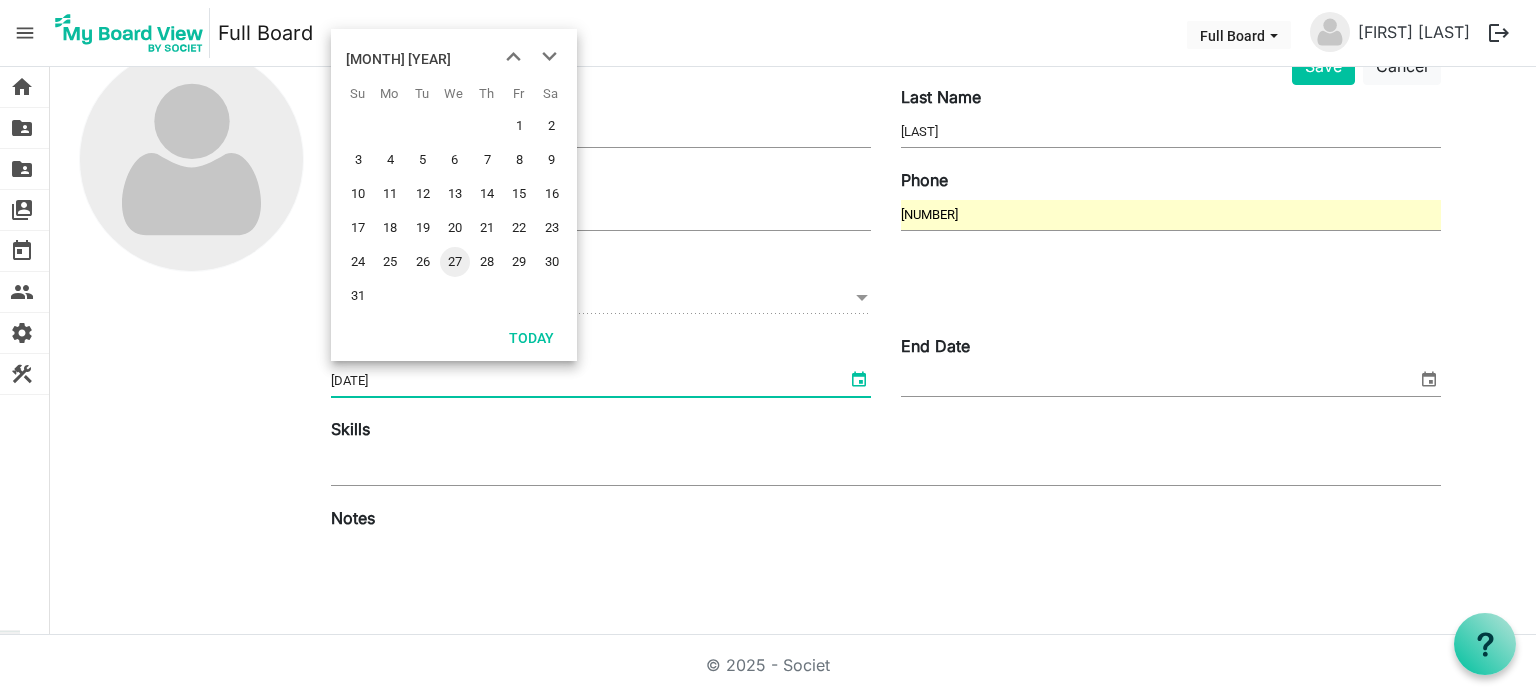 type on "1/1/2021" 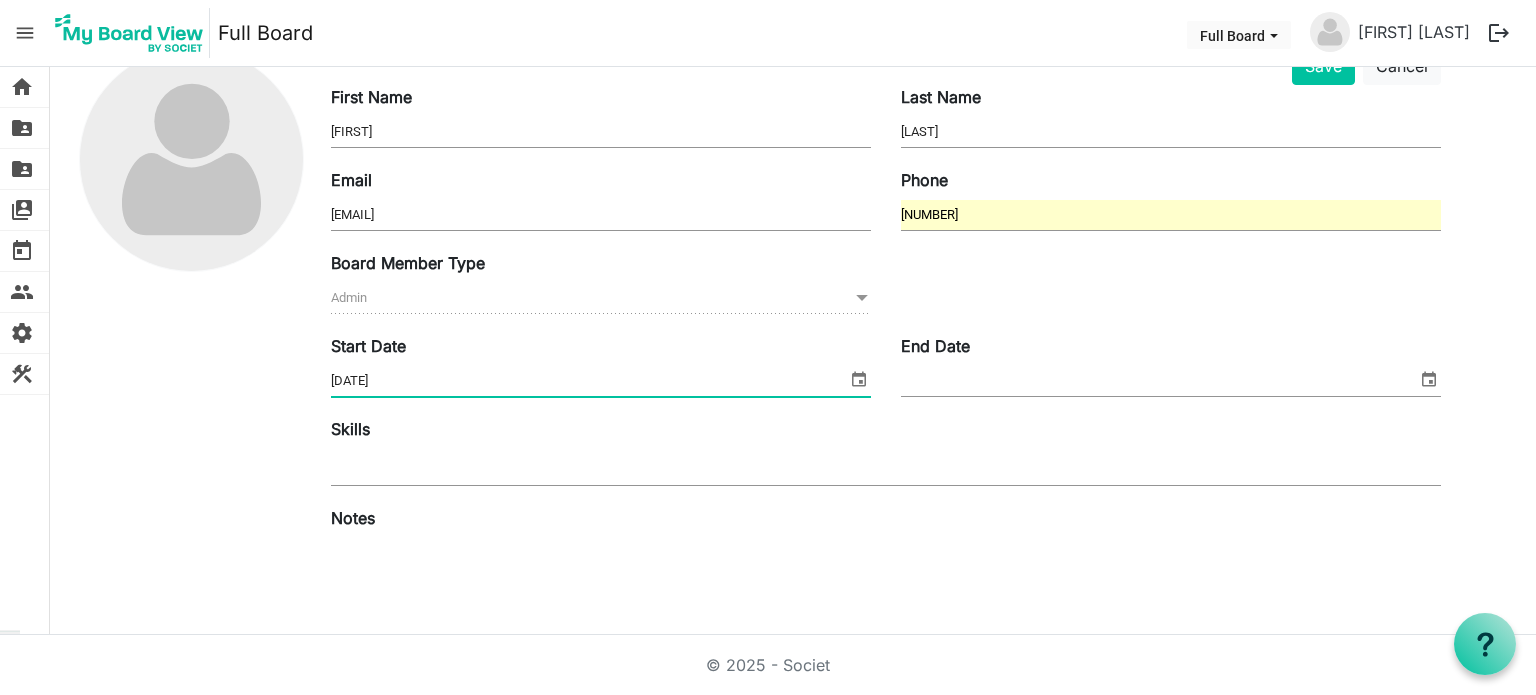 click on "End Date" at bounding box center [1159, 381] 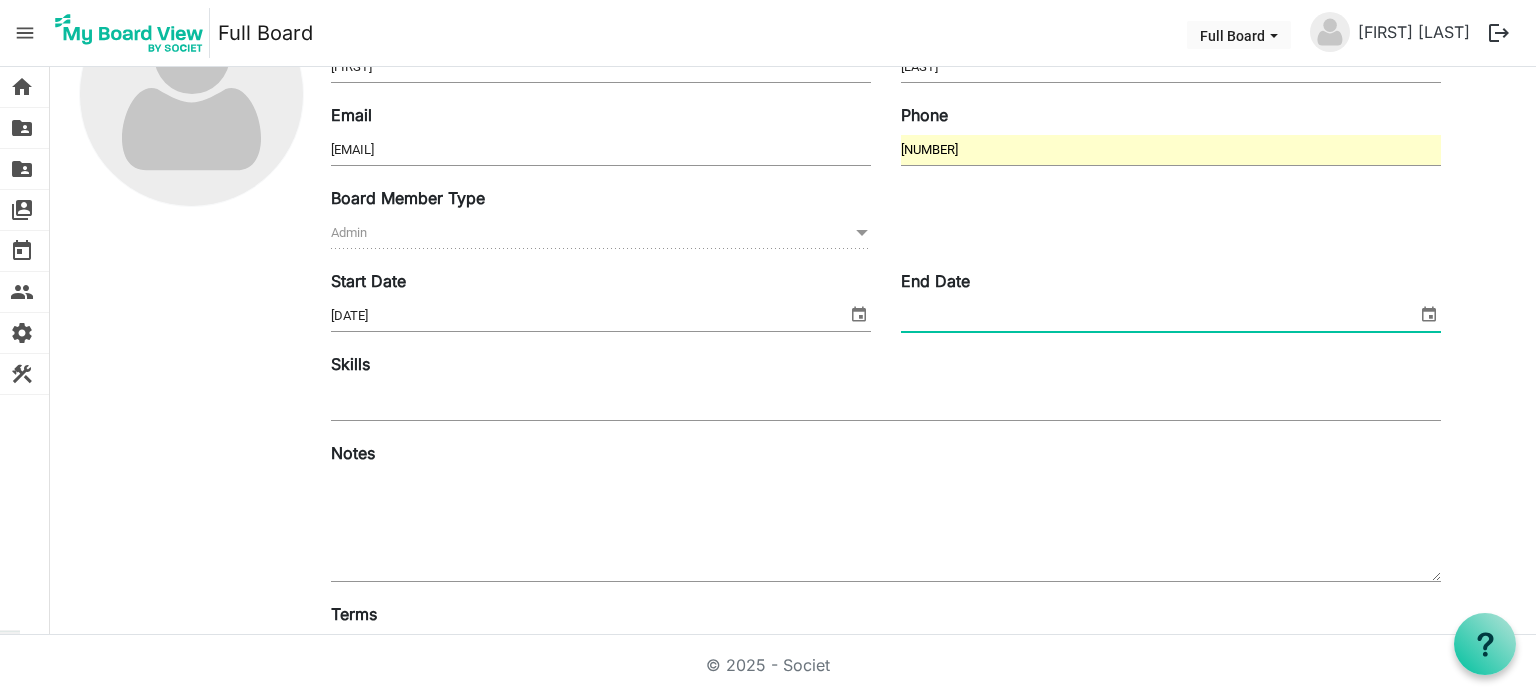 scroll, scrollTop: 200, scrollLeft: 0, axis: vertical 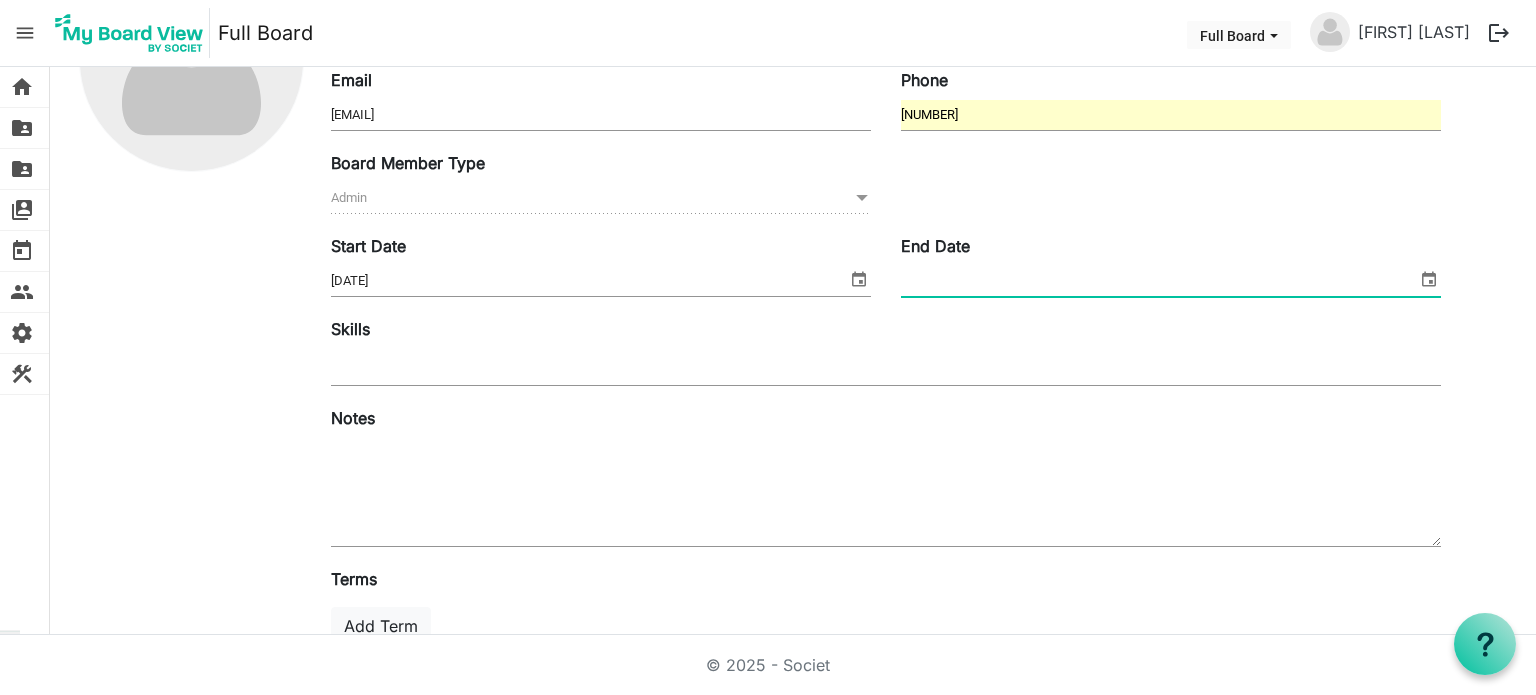 click at bounding box center (354, 367) 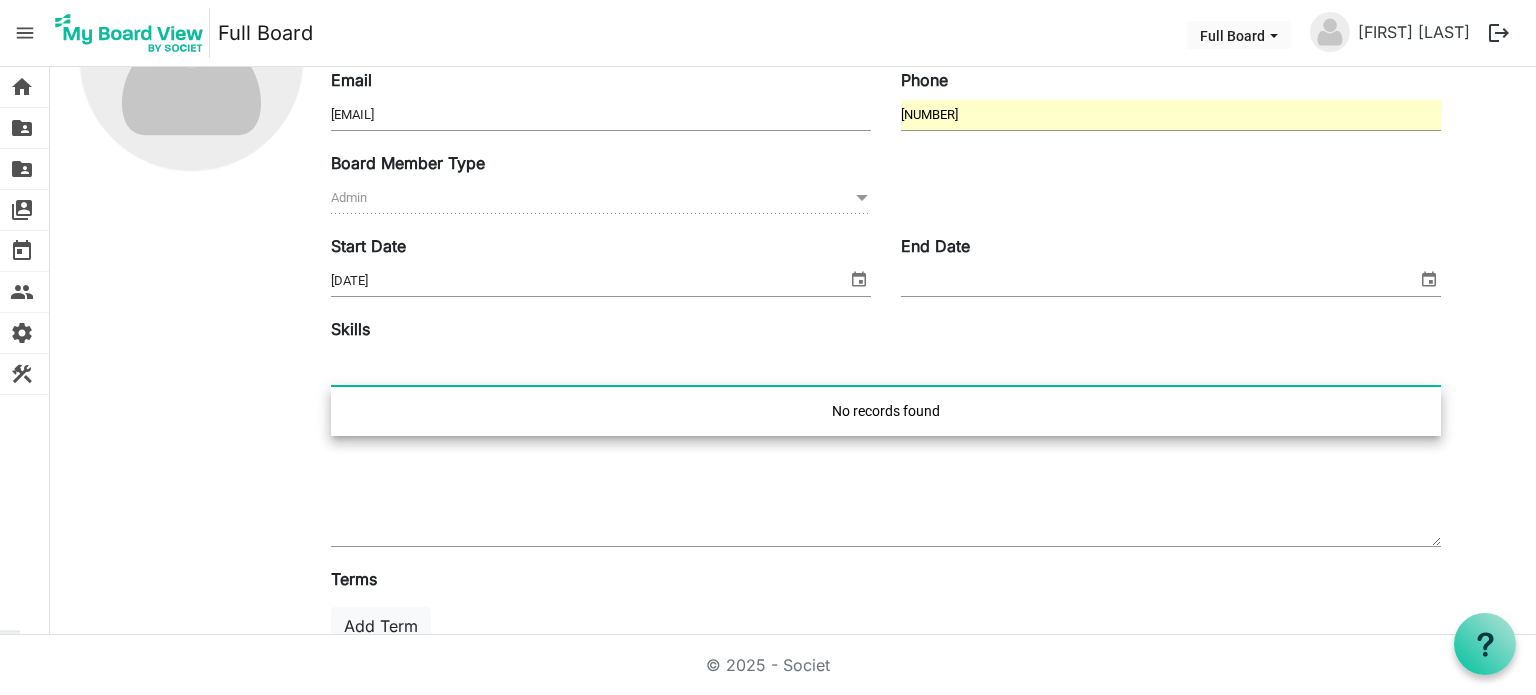 click on "No records found" at bounding box center [886, 411] 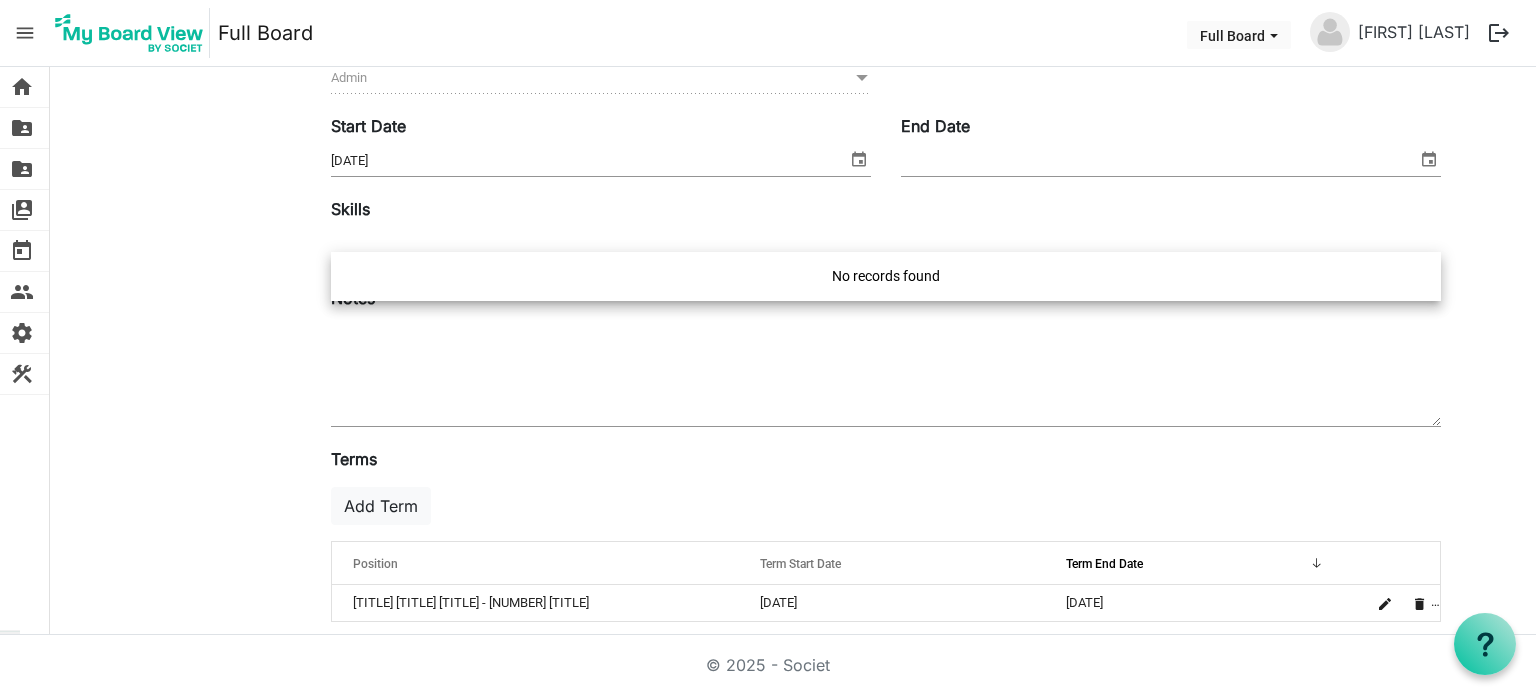 scroll, scrollTop: 336, scrollLeft: 0, axis: vertical 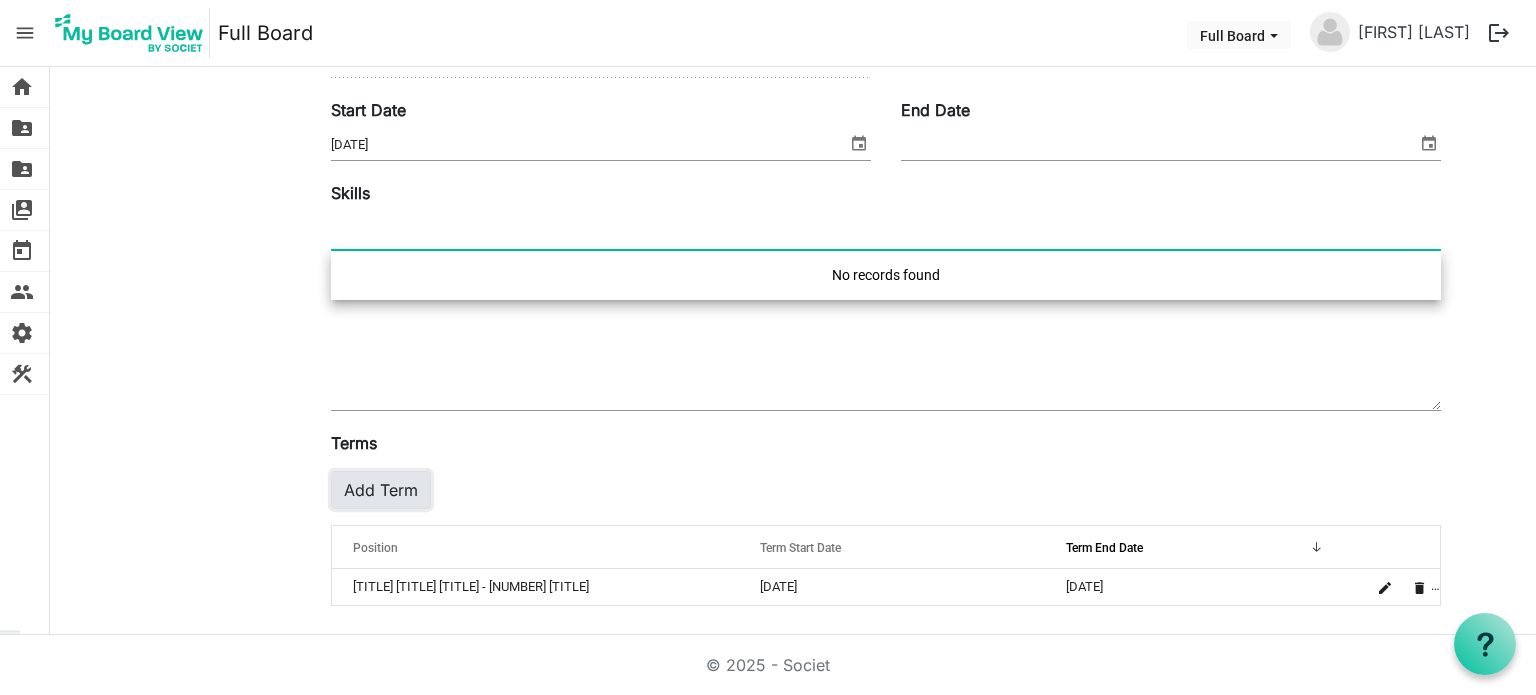 click on "Add Term" at bounding box center [381, 490] 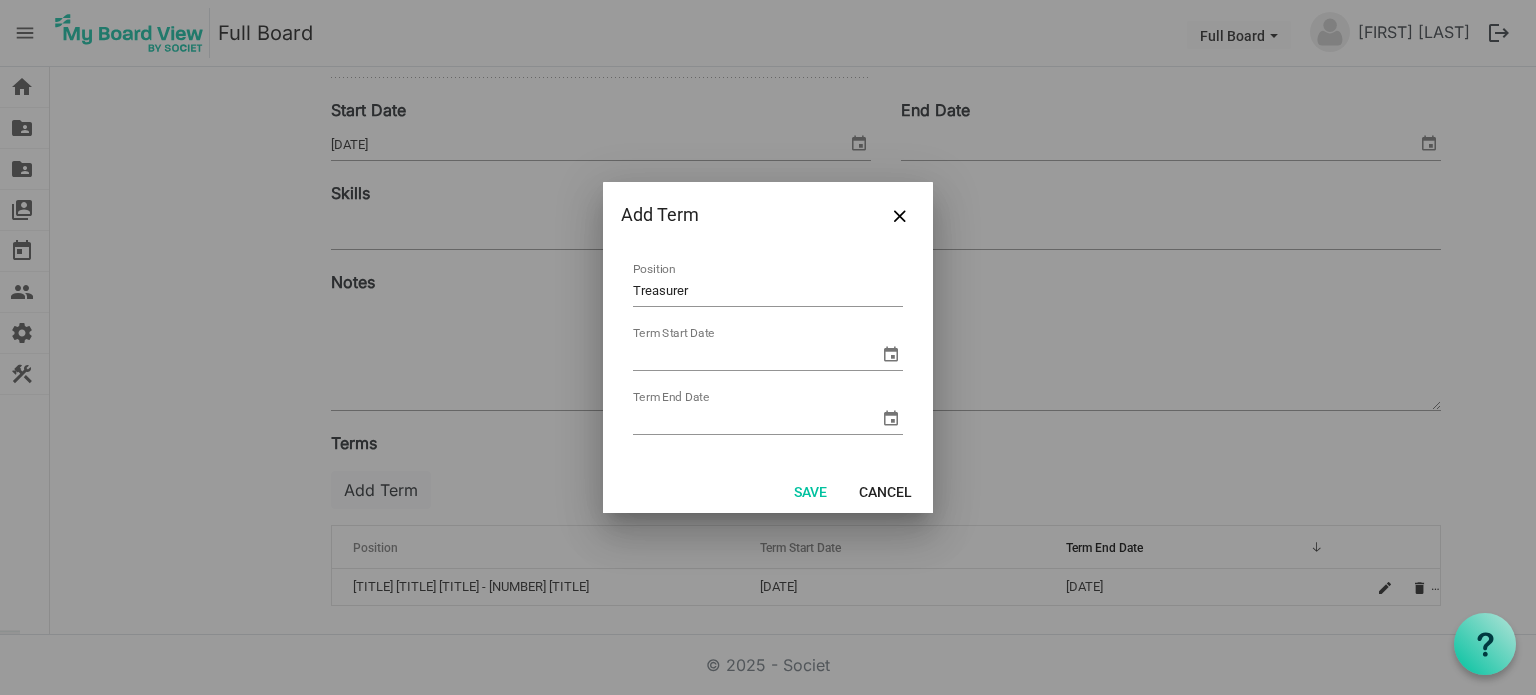 type on "Treasurer" 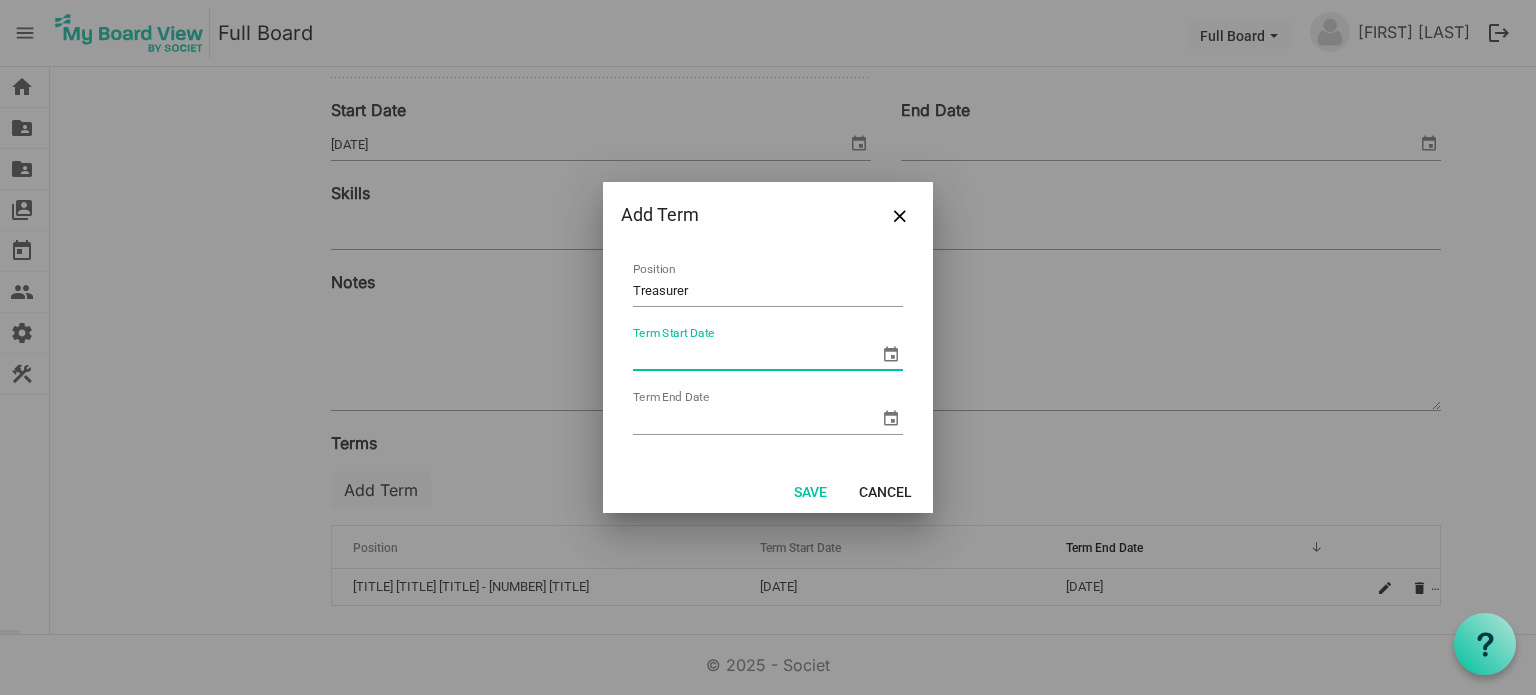 click on "Term Start Date" at bounding box center [756, 355] 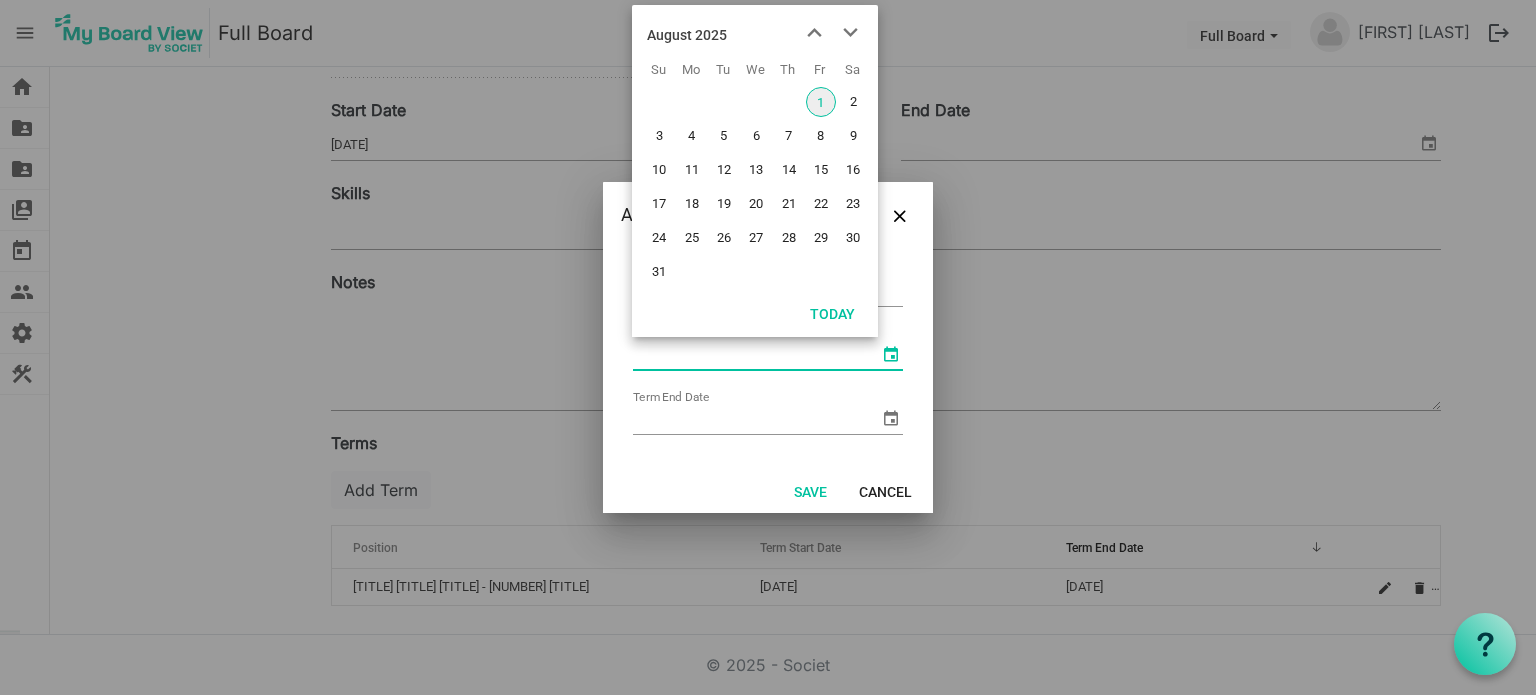 click at bounding box center [891, 354] 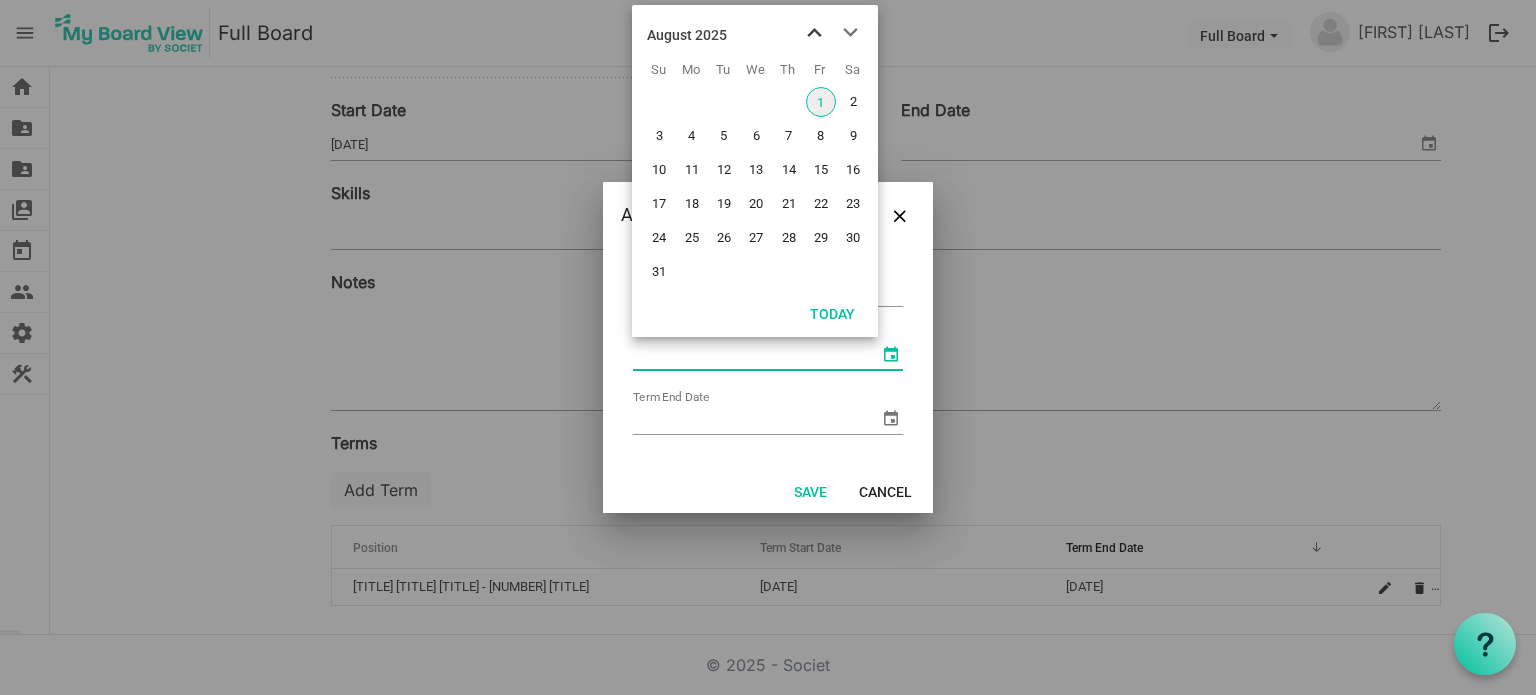 click at bounding box center (814, 33) 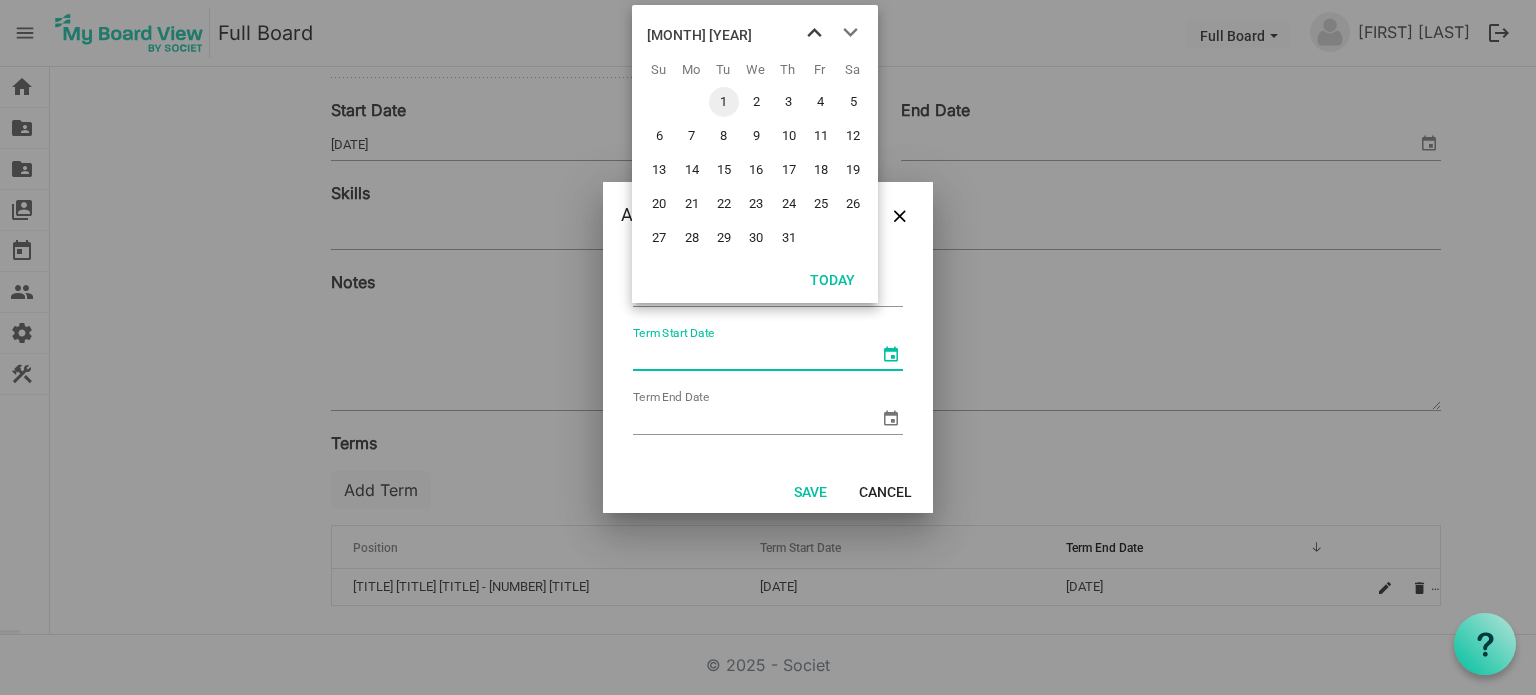 click at bounding box center (814, 33) 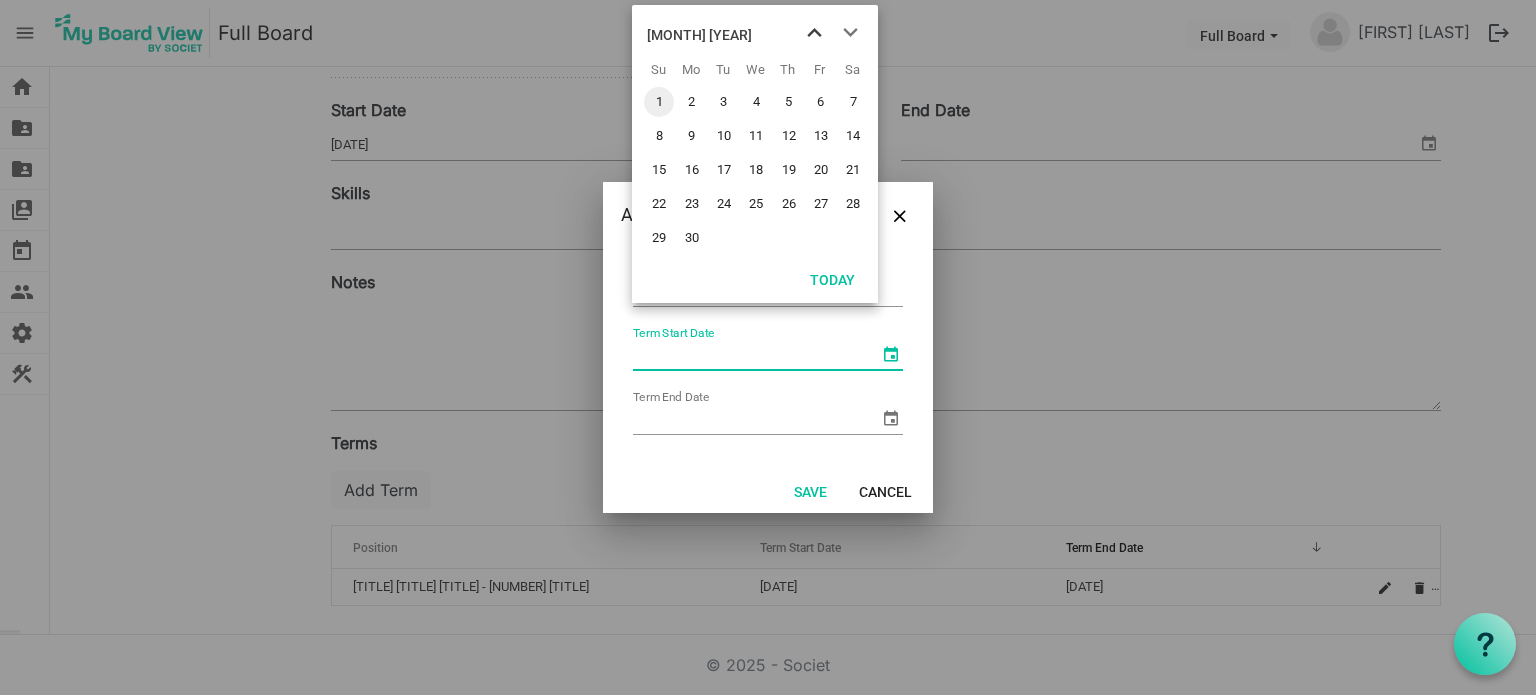 click at bounding box center (814, 33) 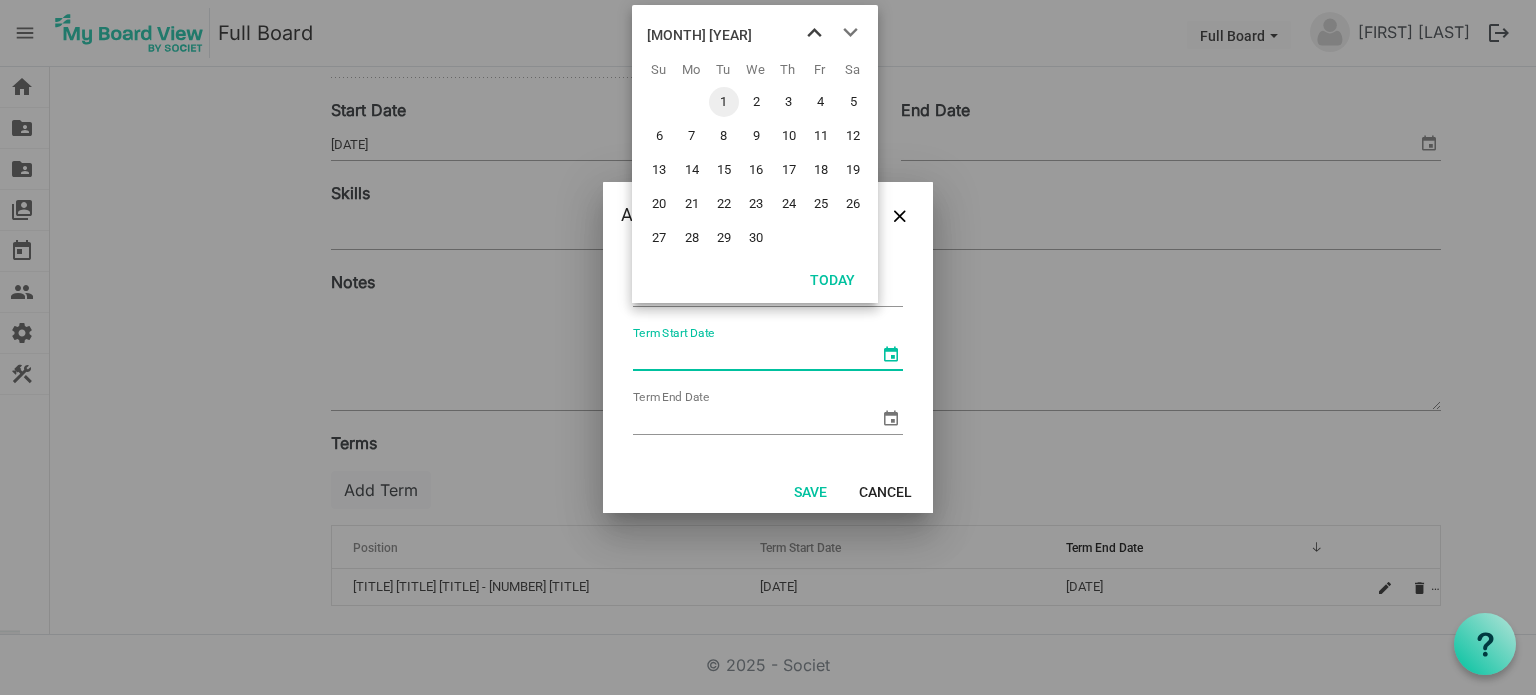 click at bounding box center [814, 33] 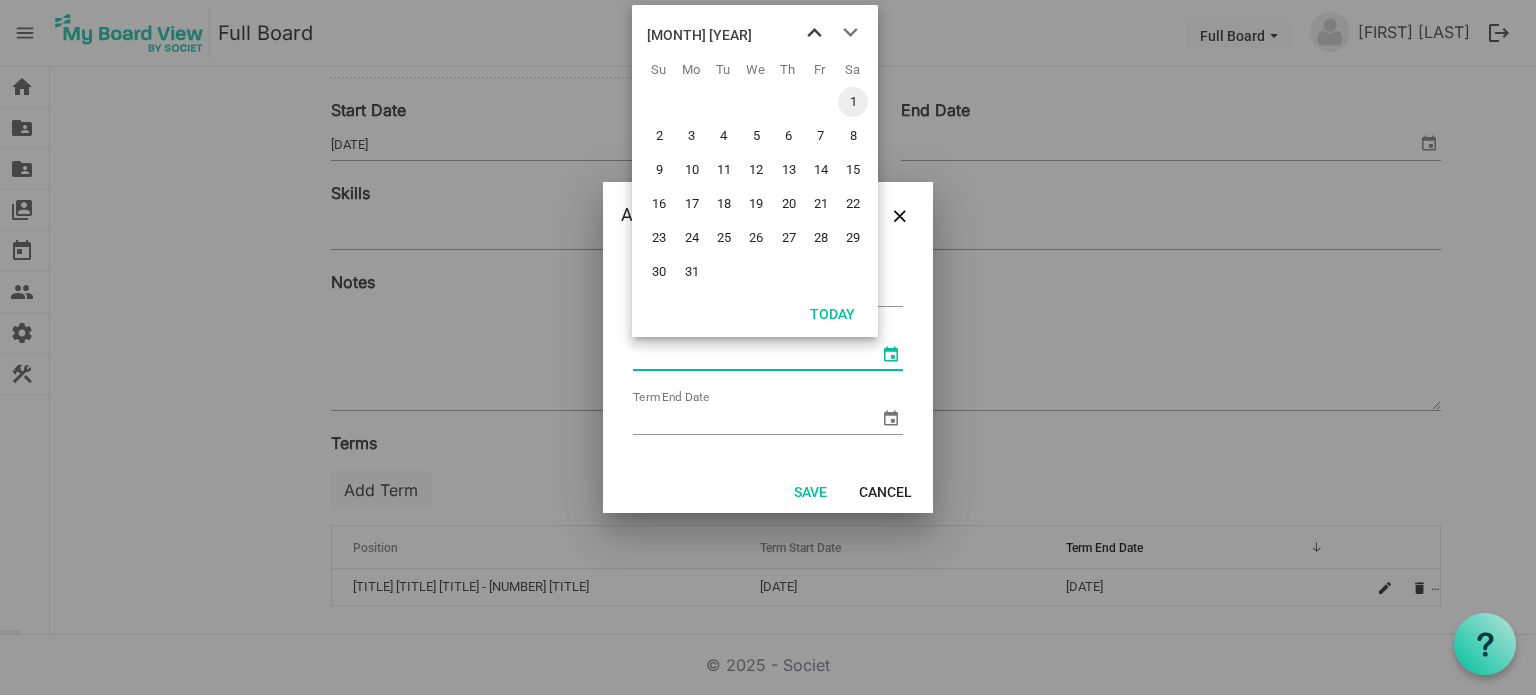 click at bounding box center [814, 33] 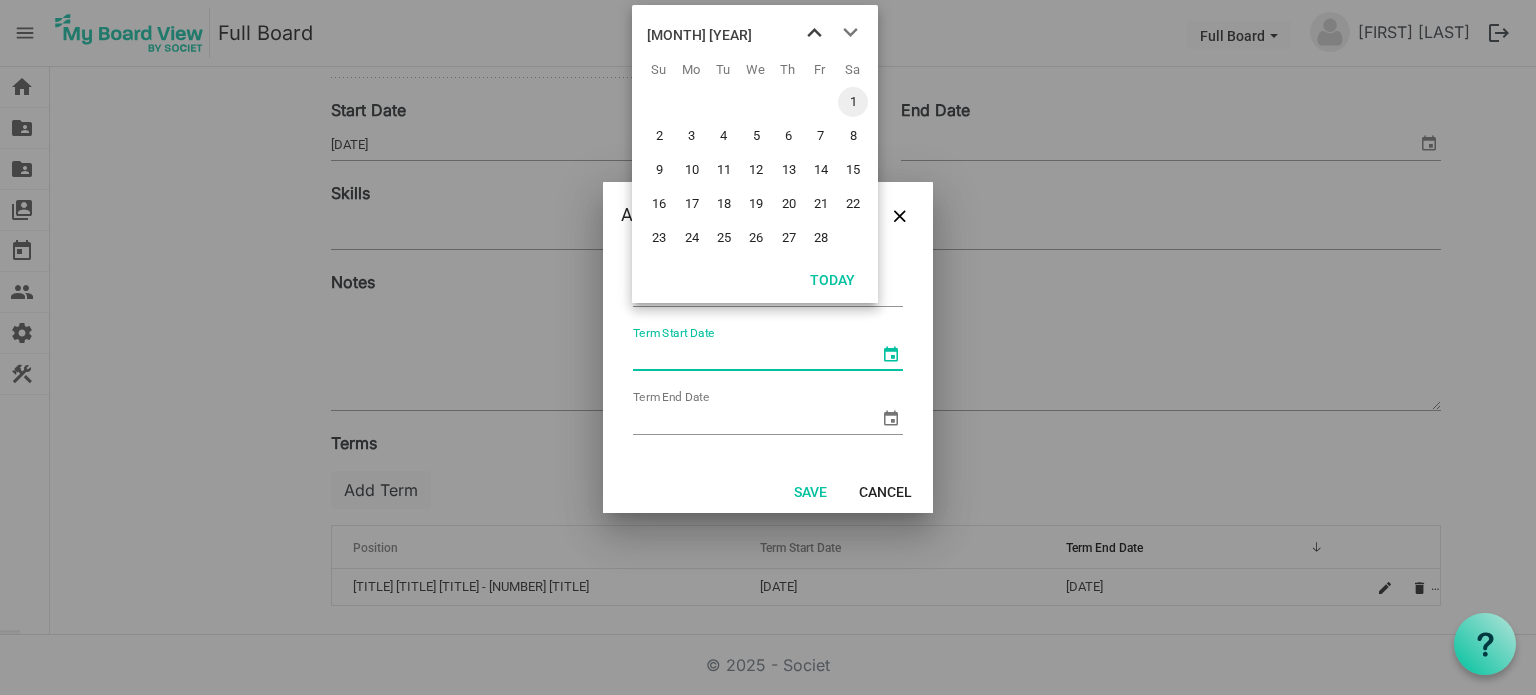 click at bounding box center (814, 33) 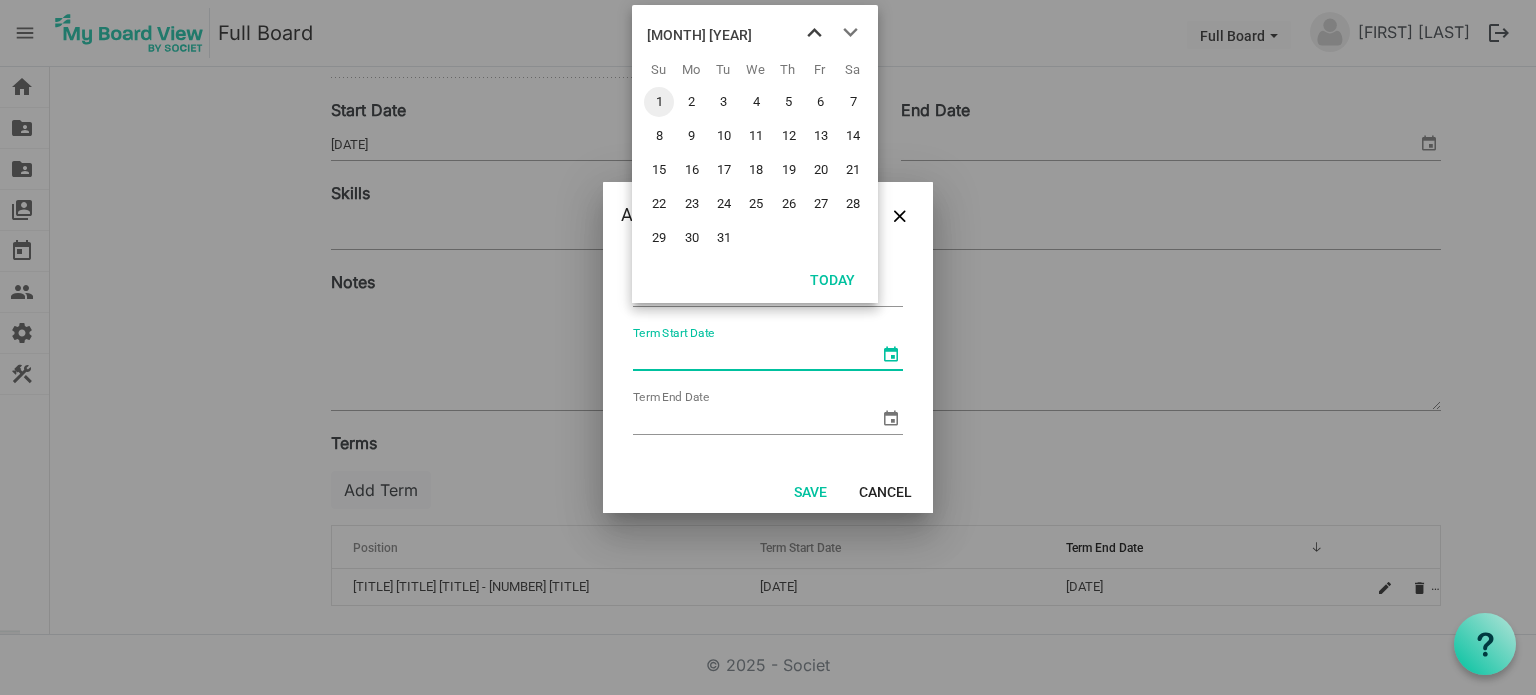 click at bounding box center (814, 33) 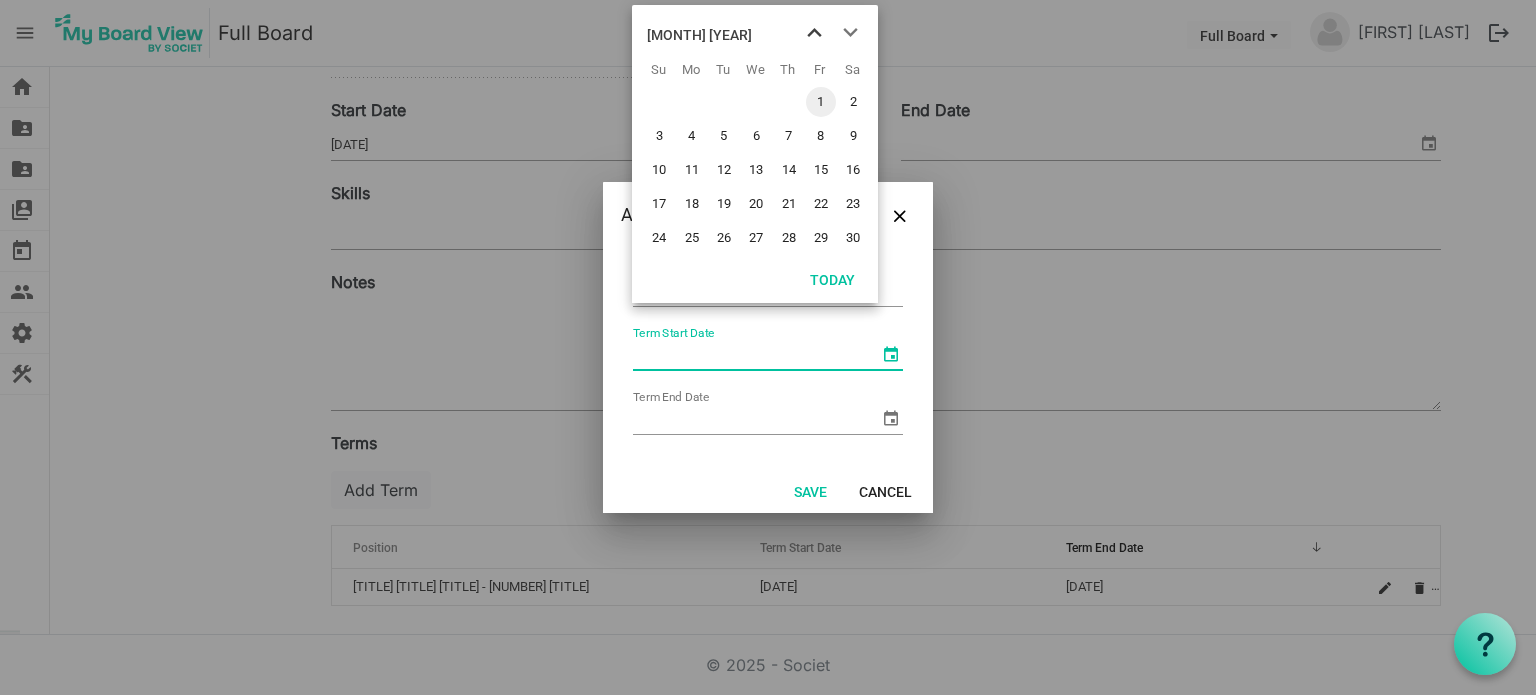 click at bounding box center (814, 33) 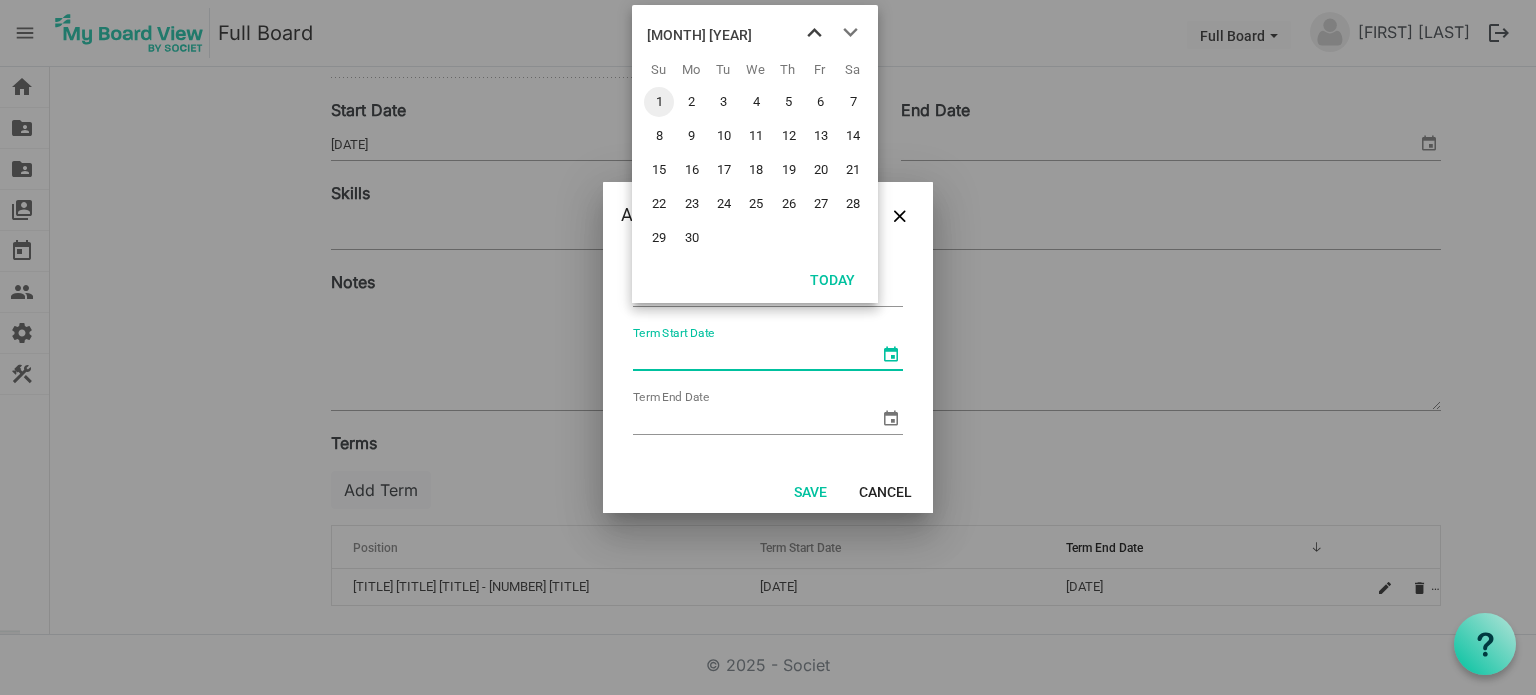 click at bounding box center [814, 33] 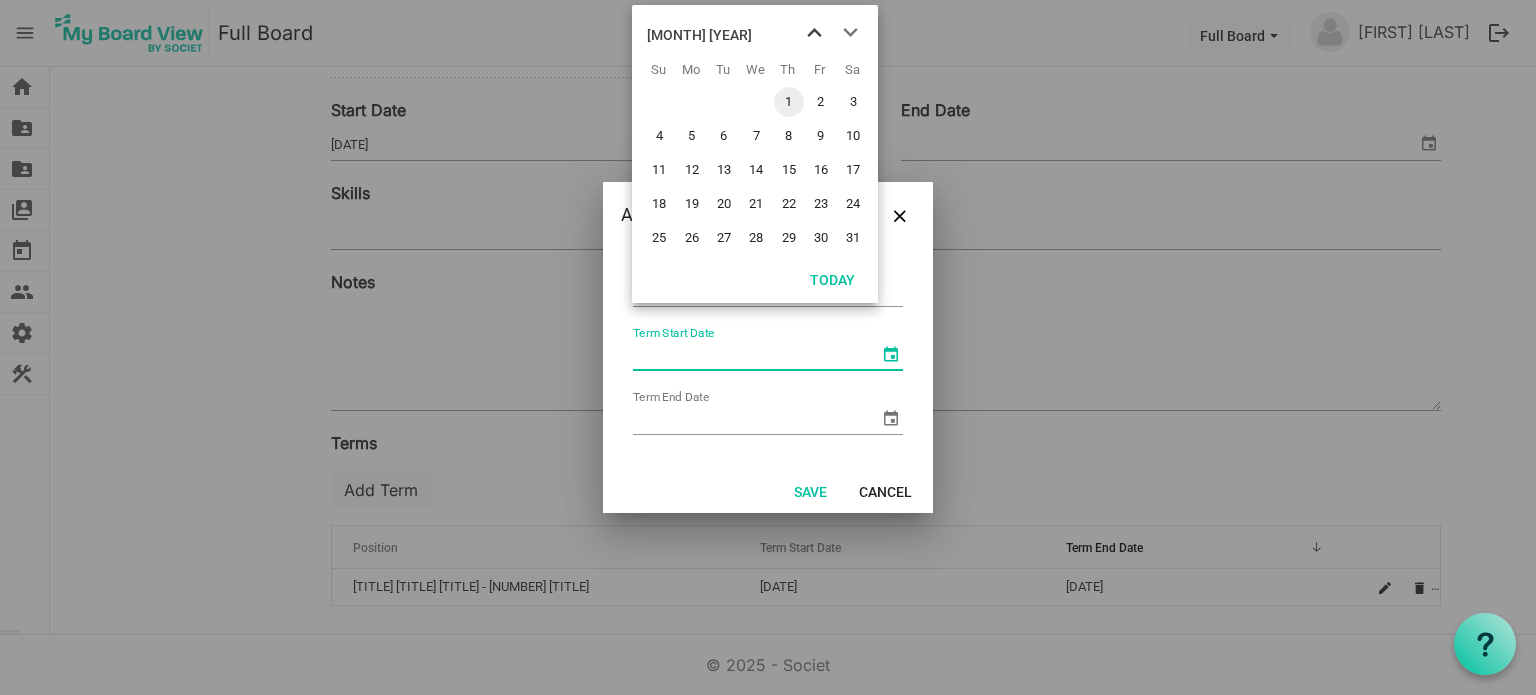 click at bounding box center [814, 33] 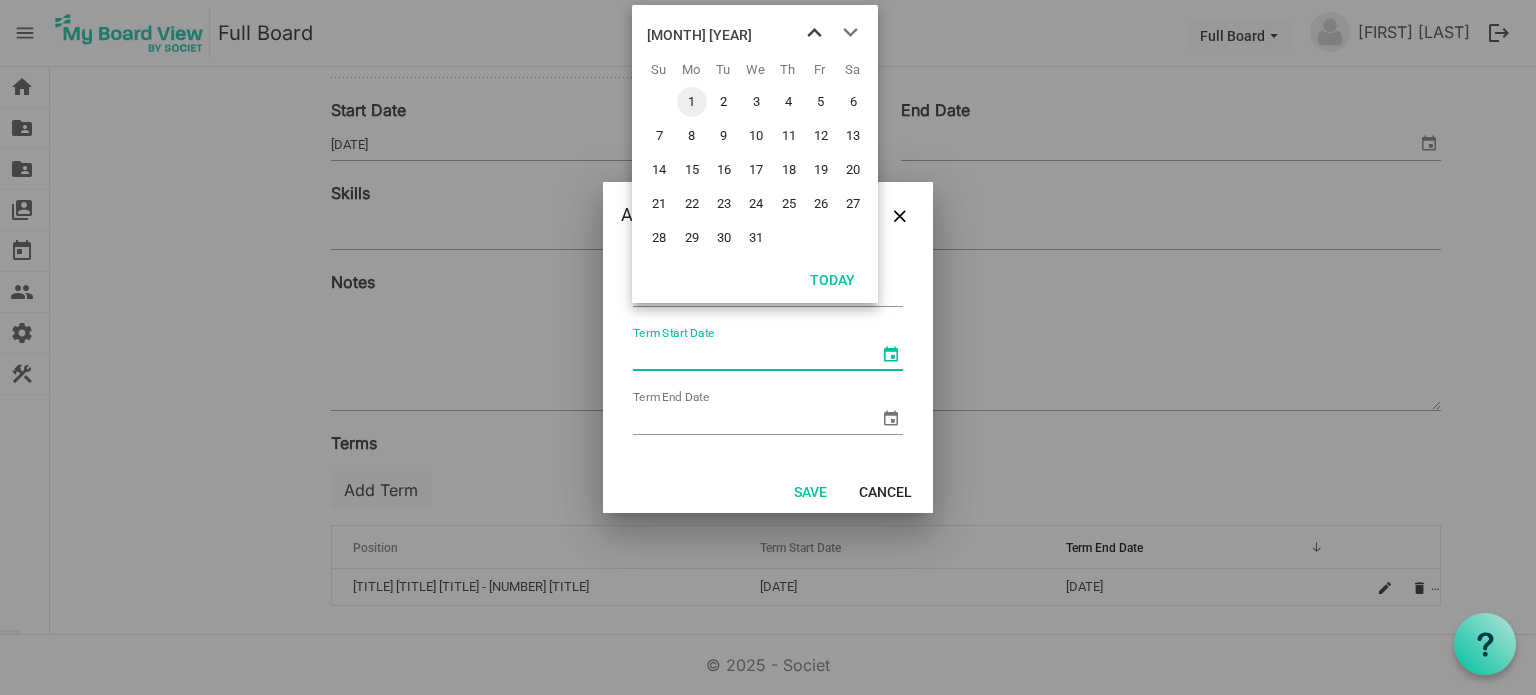 click at bounding box center (814, 33) 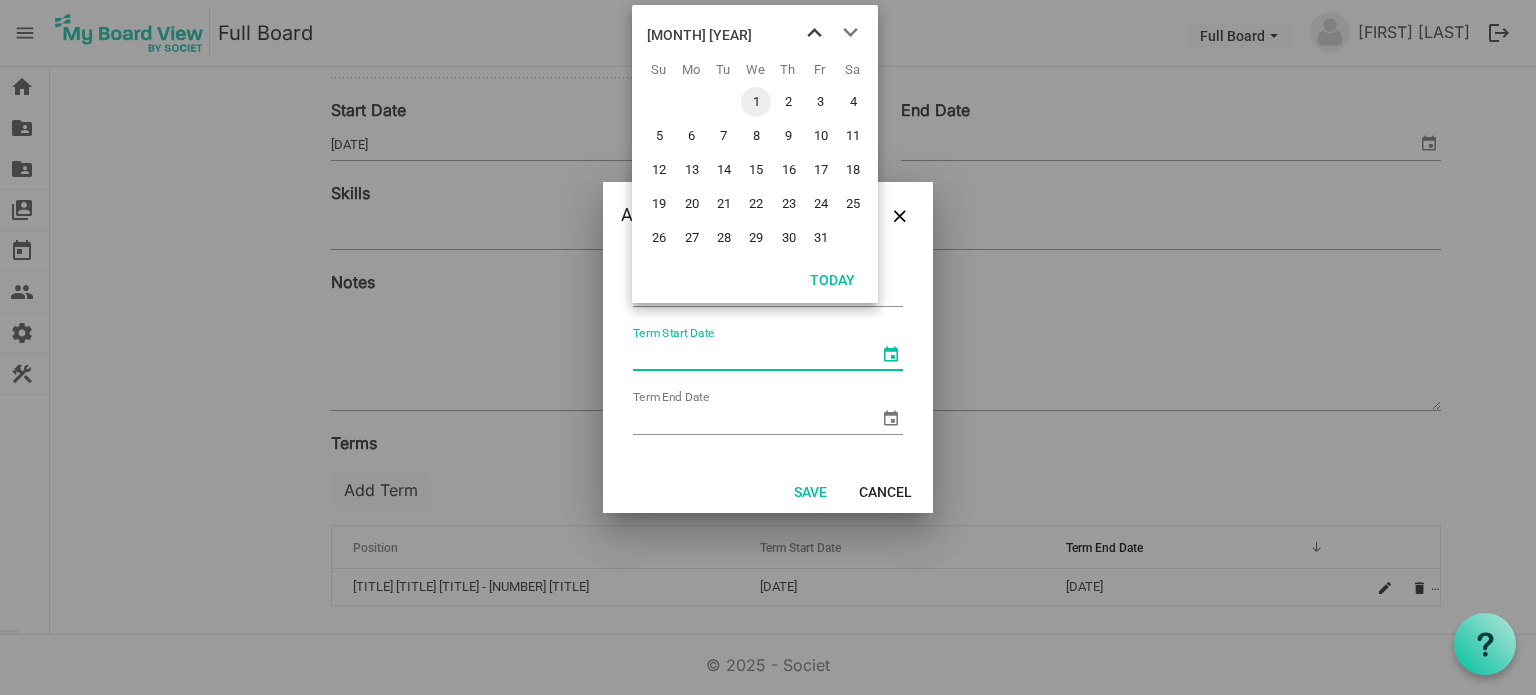 click at bounding box center (814, 33) 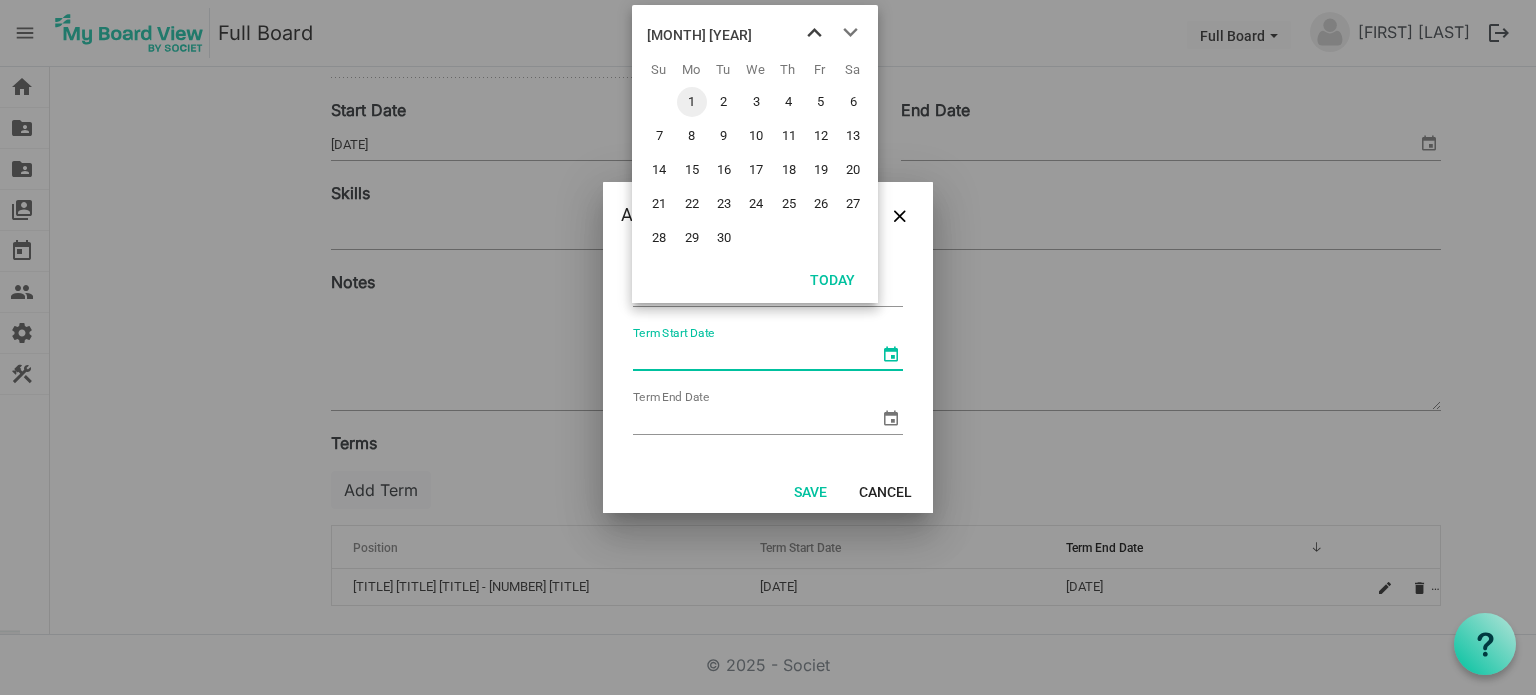 click at bounding box center (814, 33) 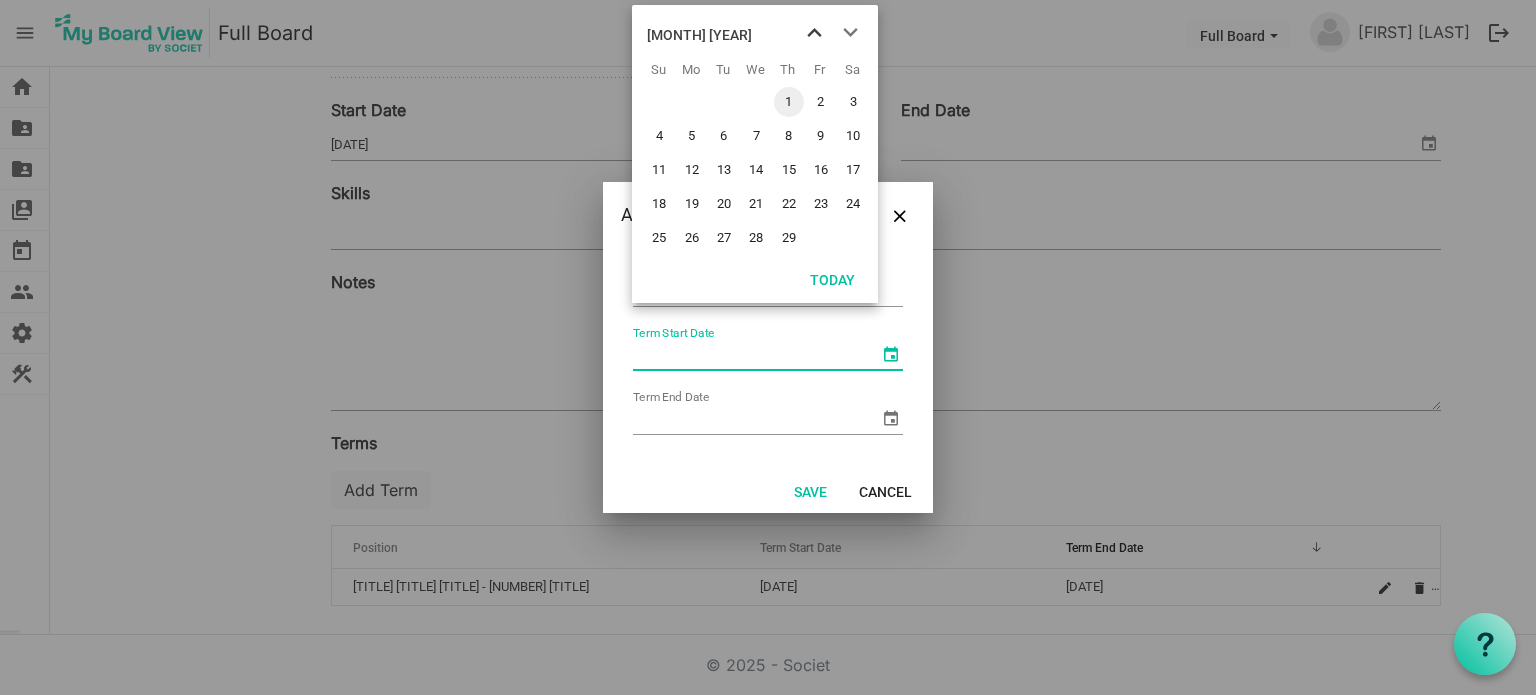 click at bounding box center [814, 33] 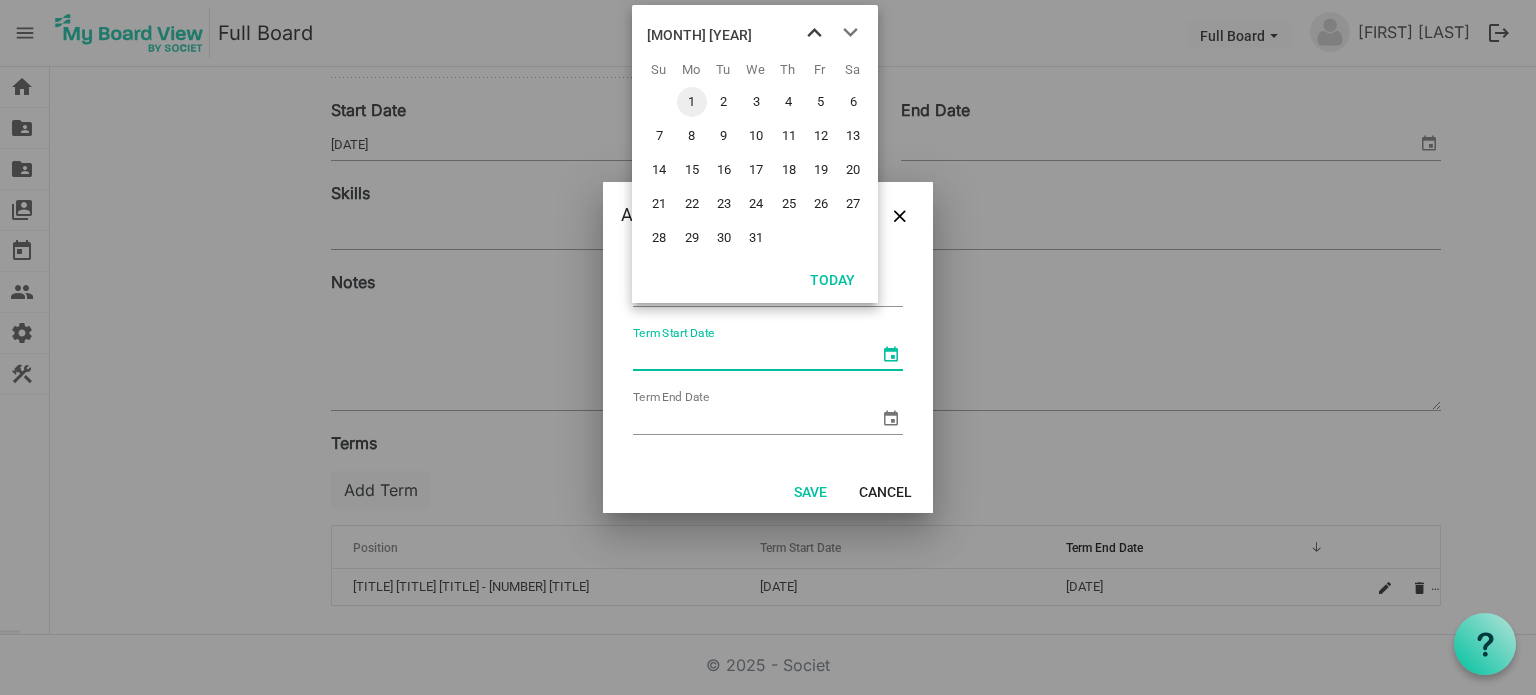 click at bounding box center [814, 33] 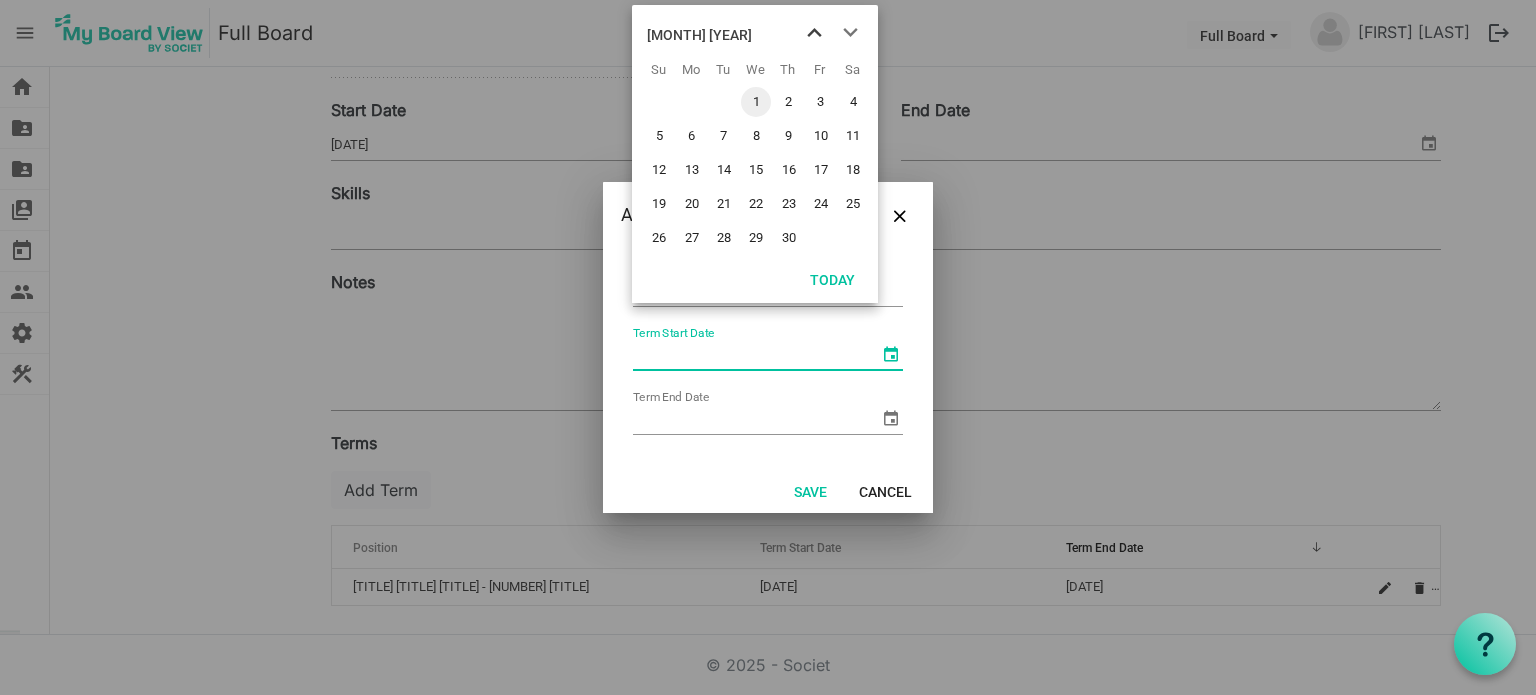 click at bounding box center [814, 33] 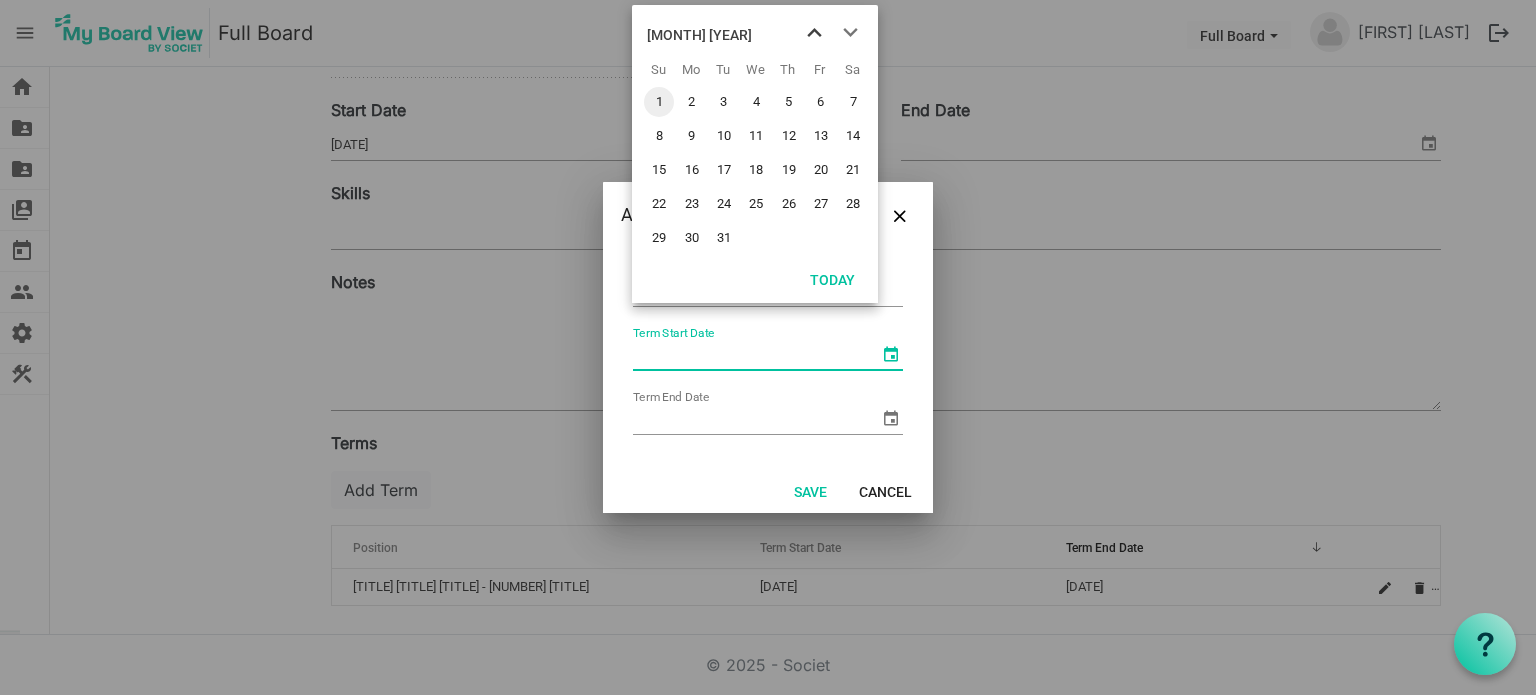click at bounding box center [814, 33] 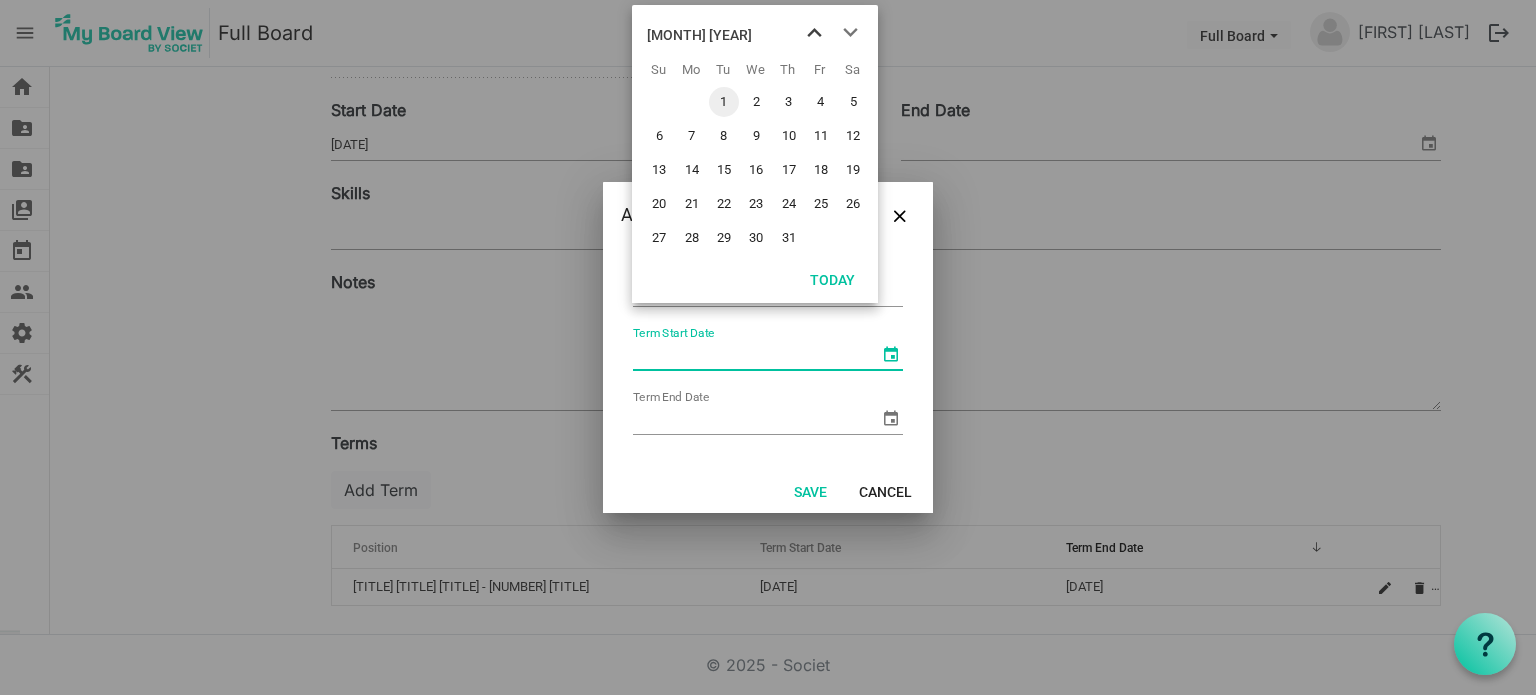 click at bounding box center [814, 33] 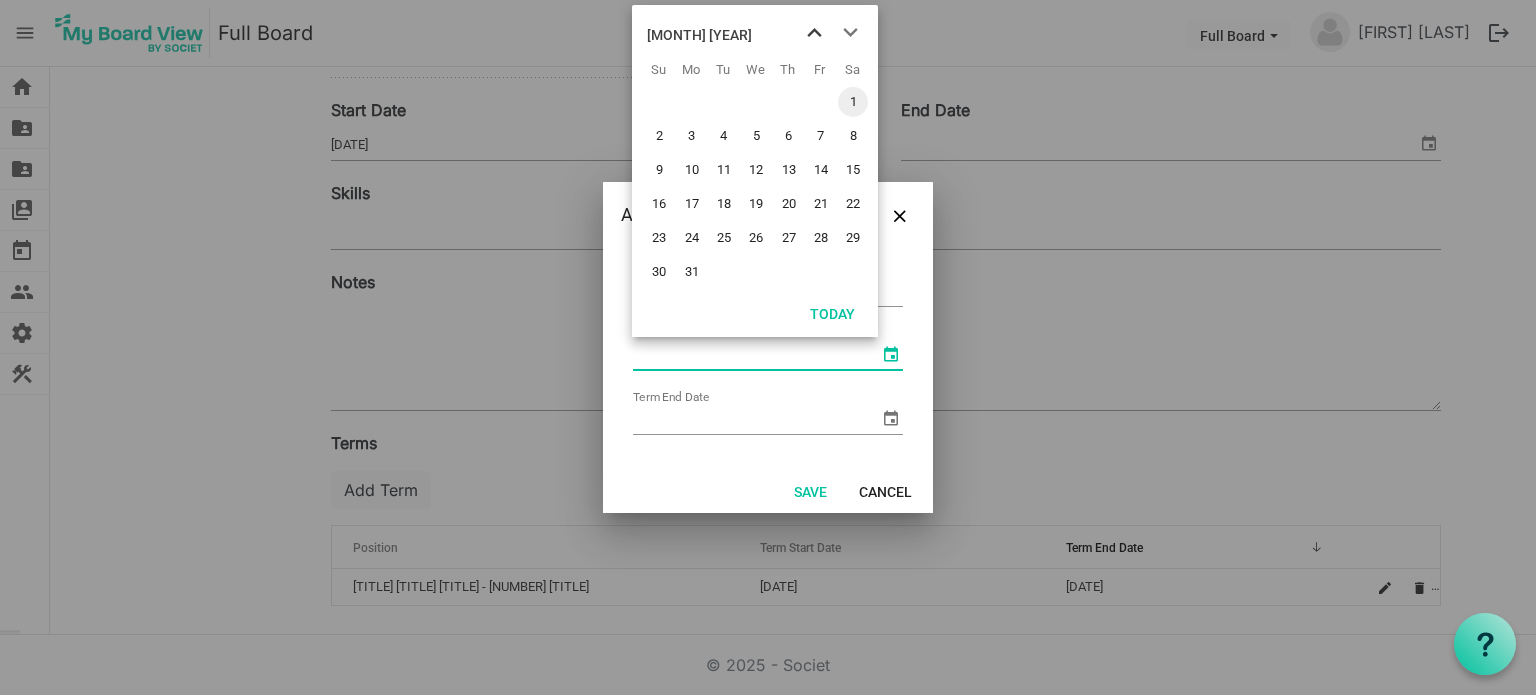 click at bounding box center [814, 33] 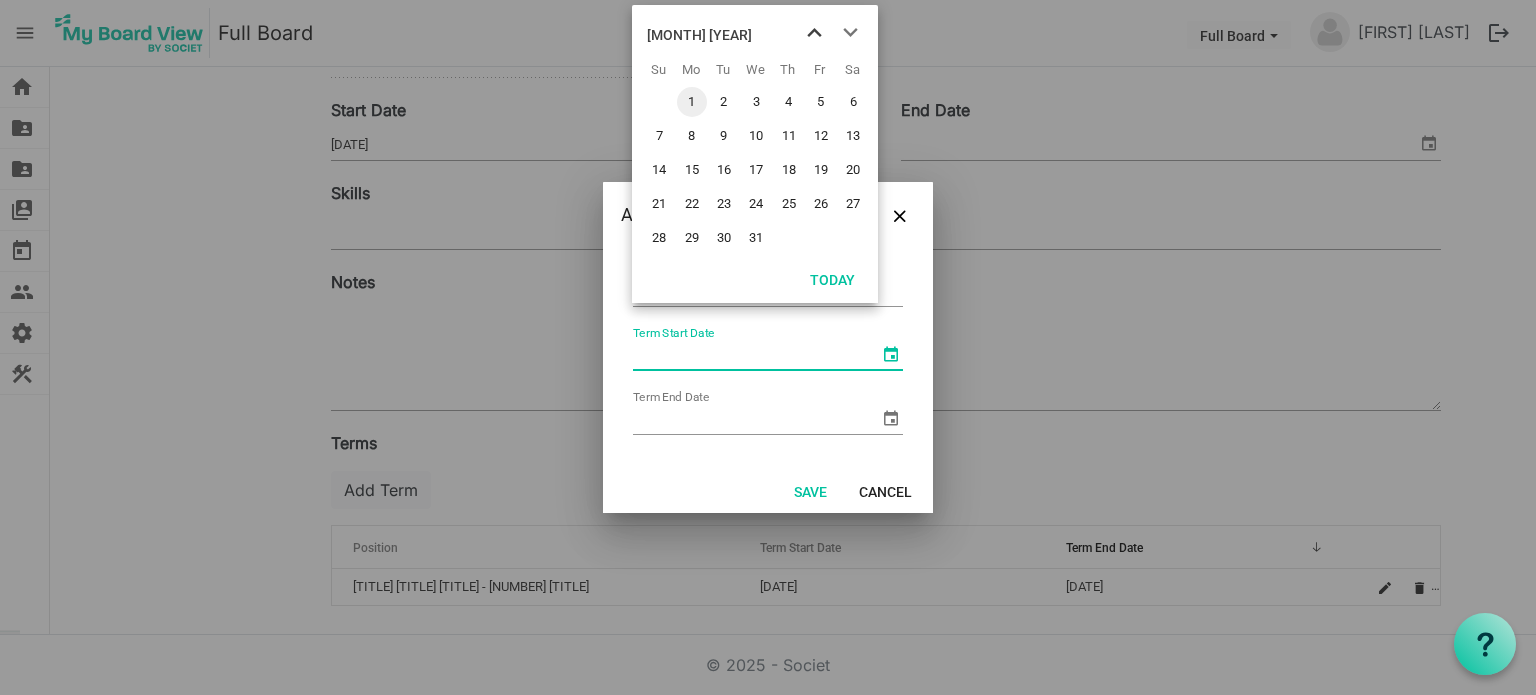 click at bounding box center [814, 33] 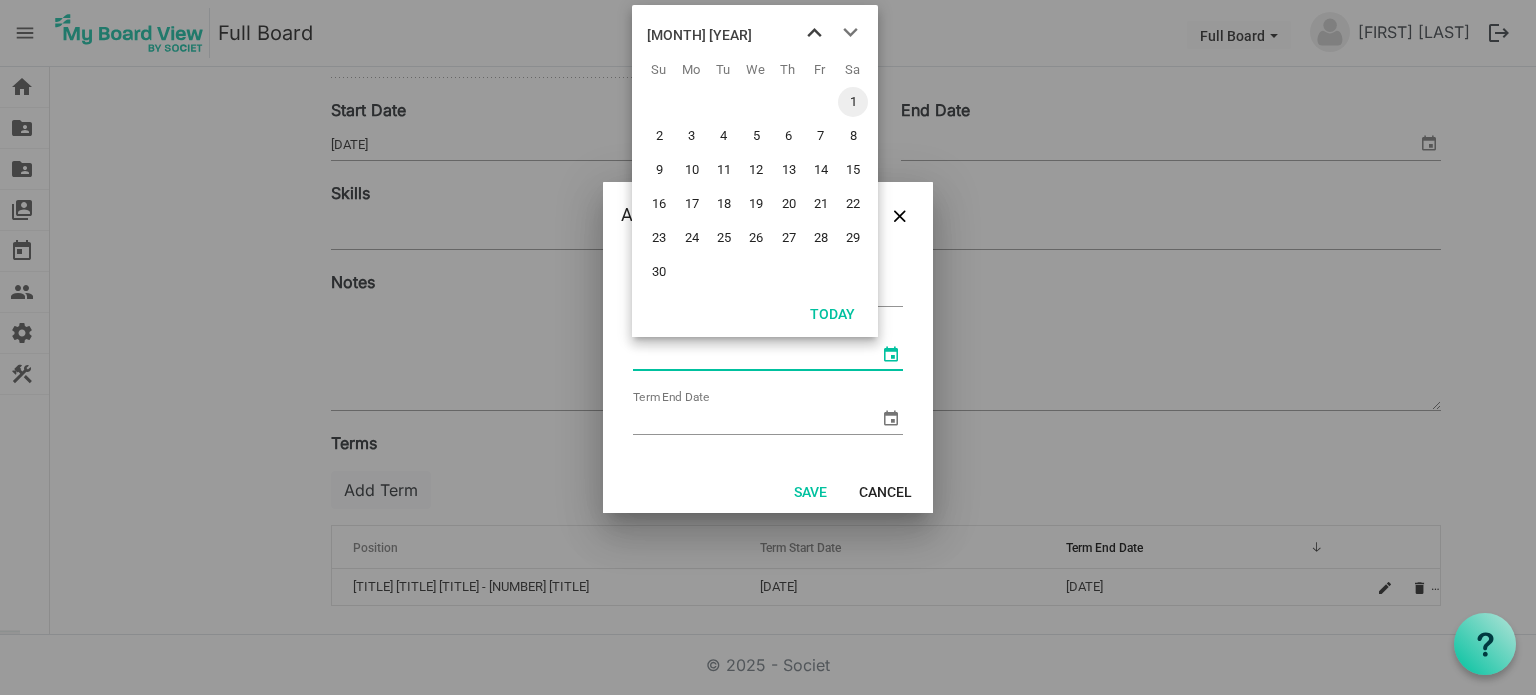 click at bounding box center (814, 33) 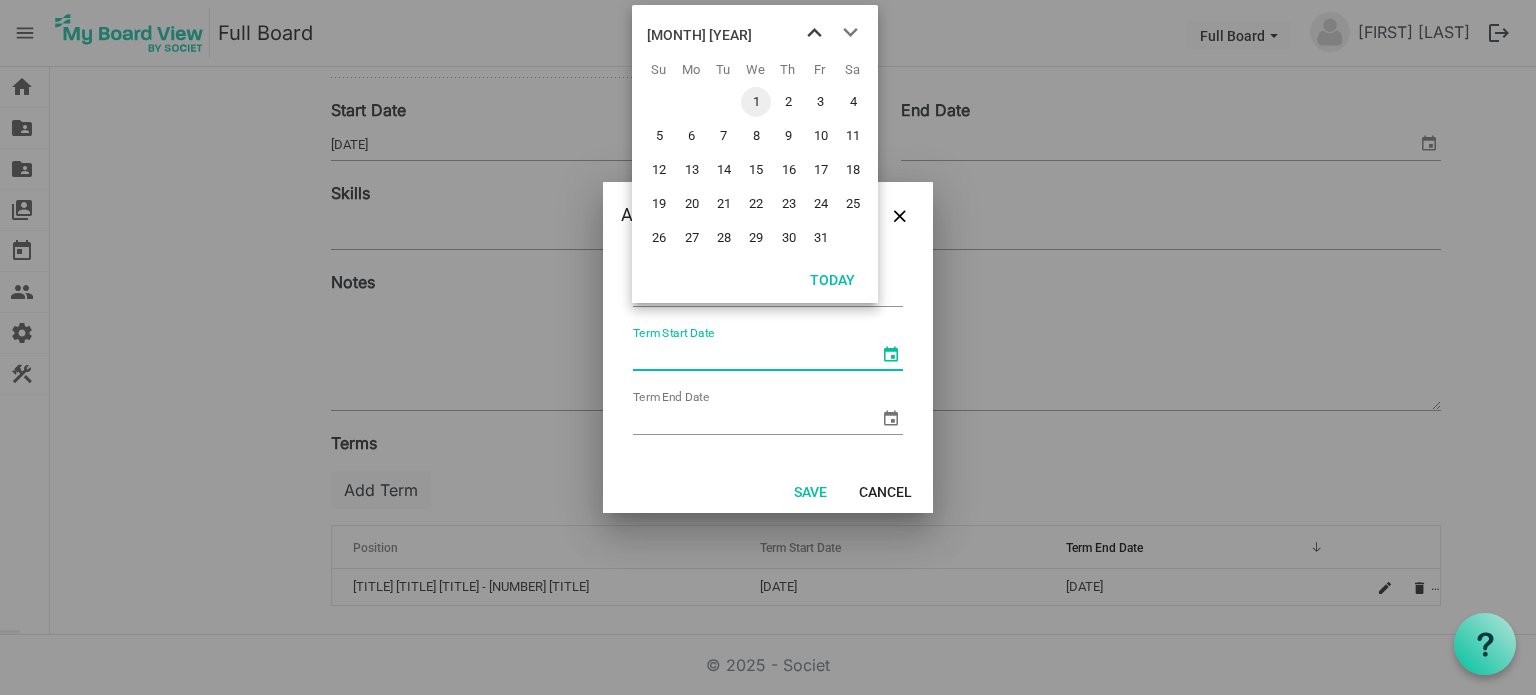 click at bounding box center [814, 33] 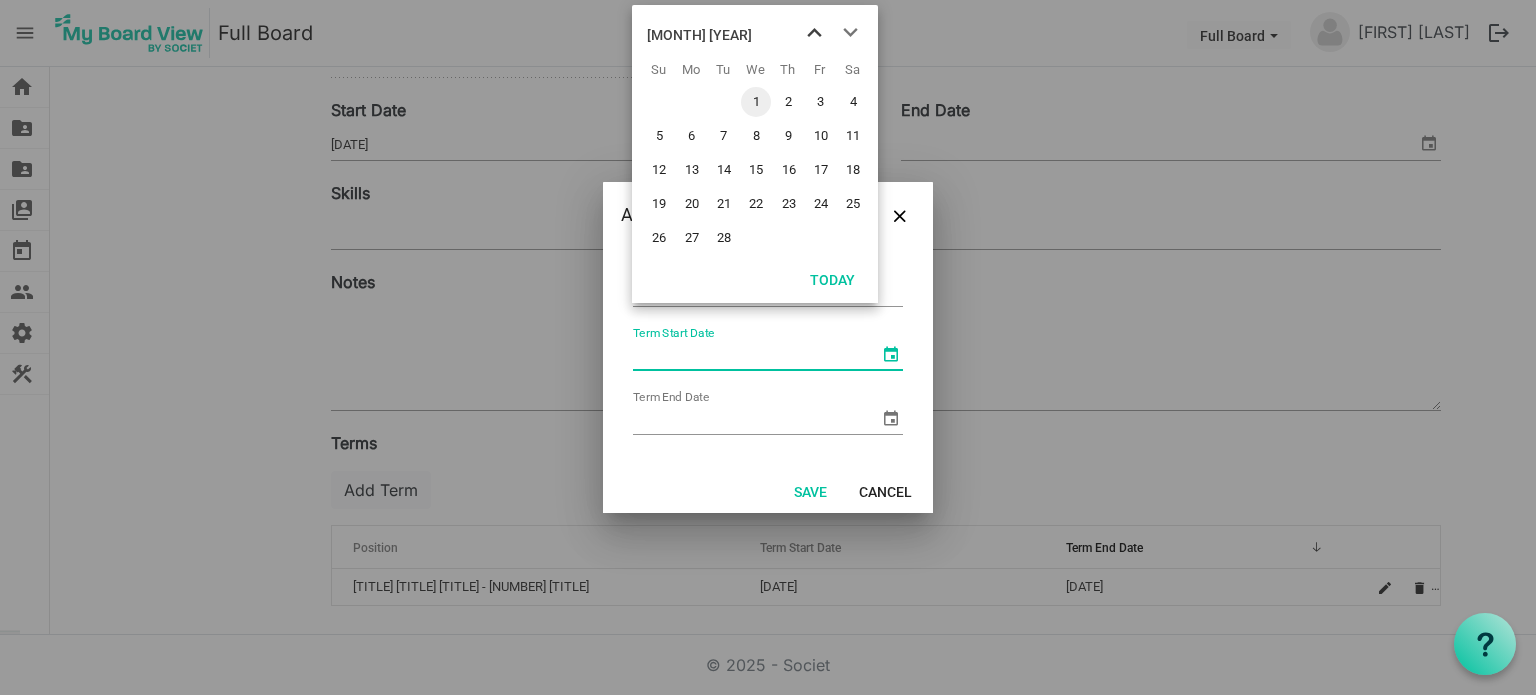 click at bounding box center (814, 33) 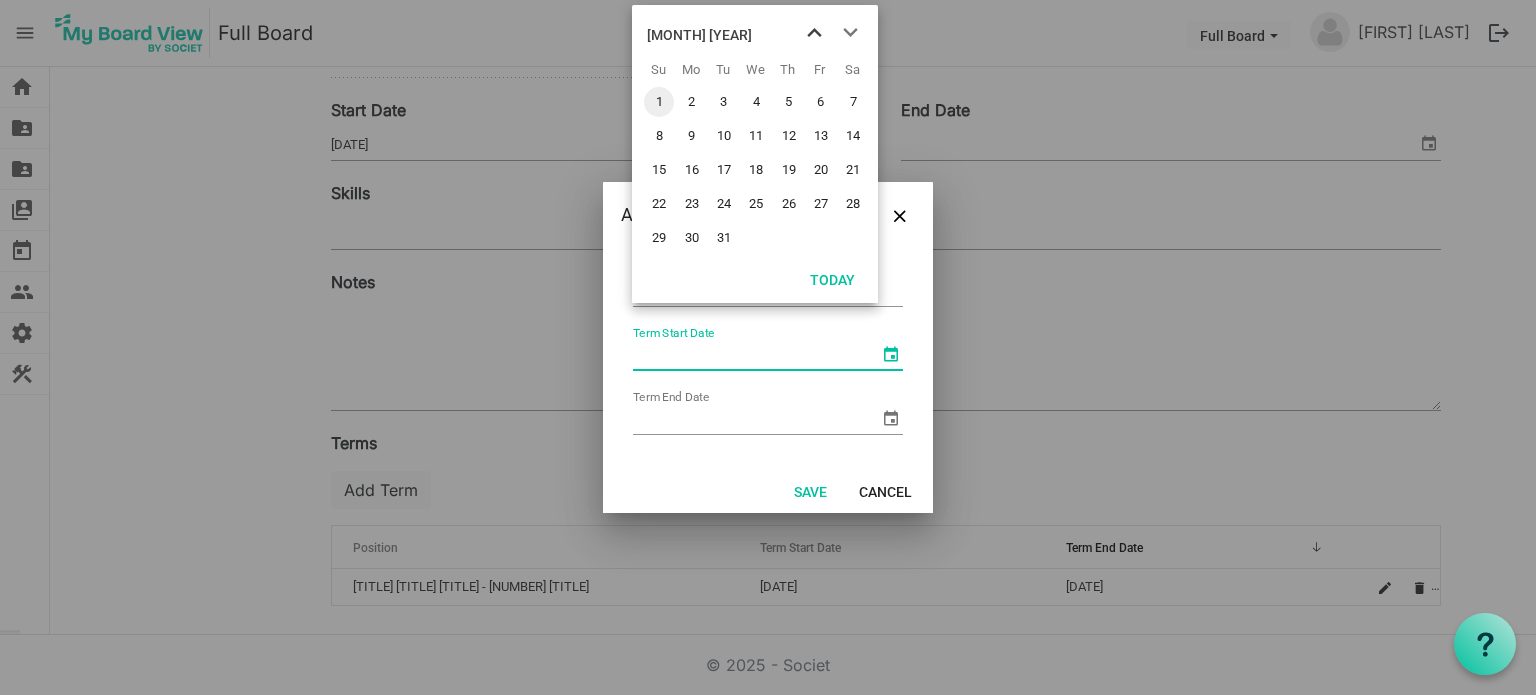 click at bounding box center [814, 33] 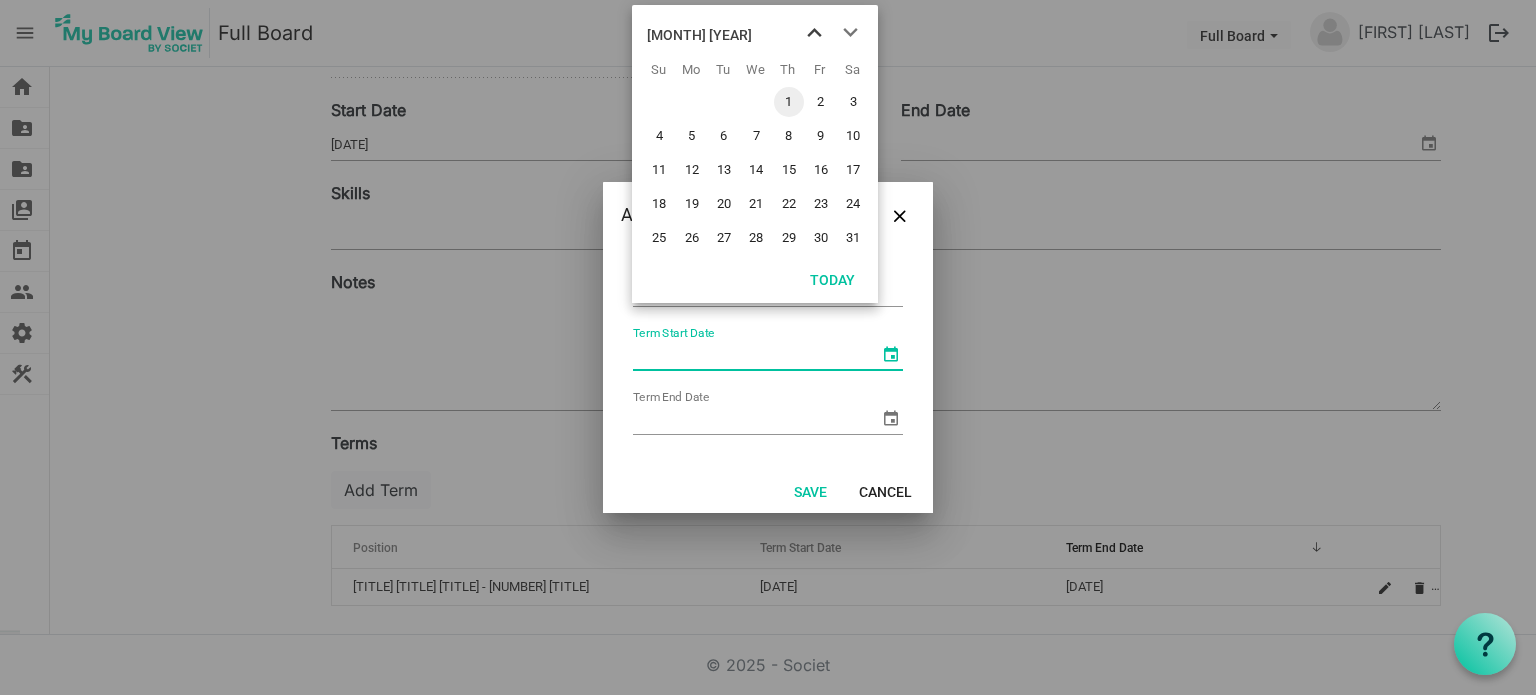 click at bounding box center (814, 33) 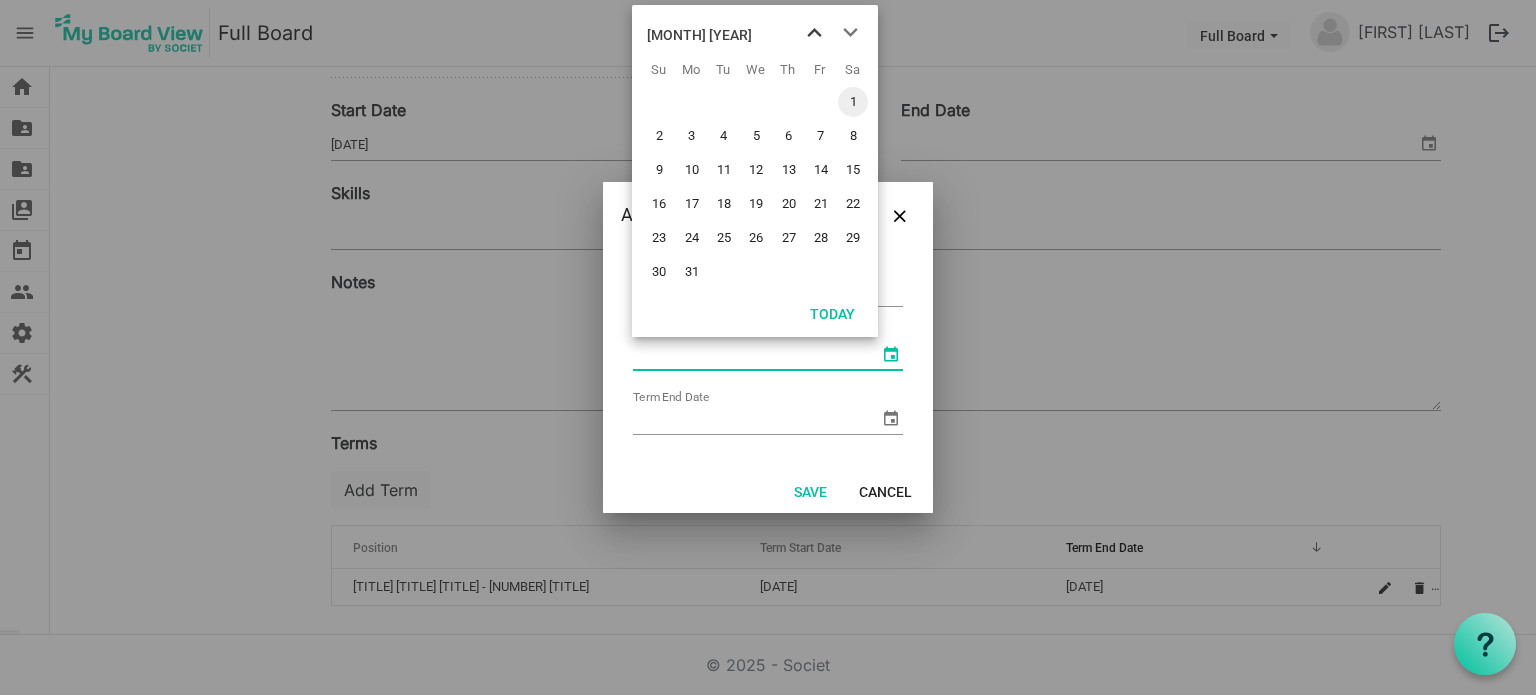 click at bounding box center (814, 33) 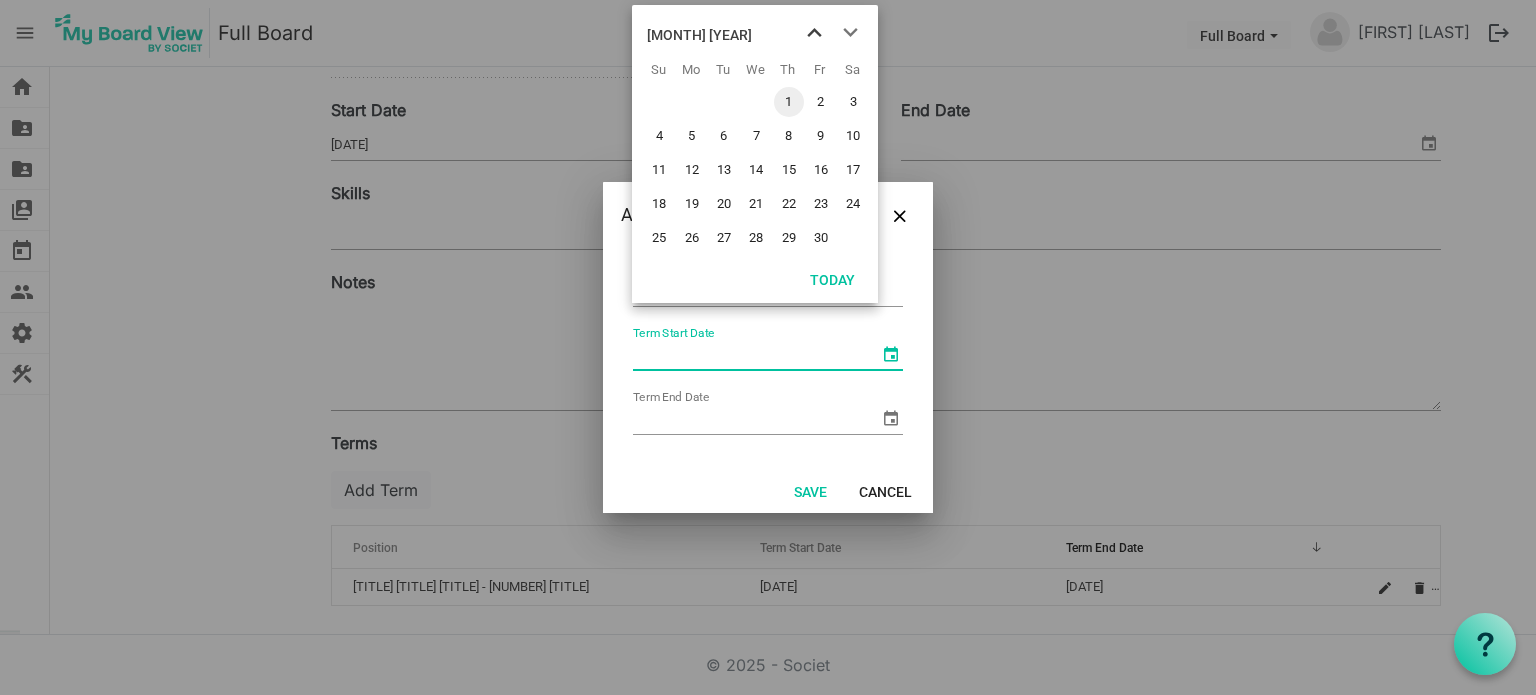 click at bounding box center [814, 33] 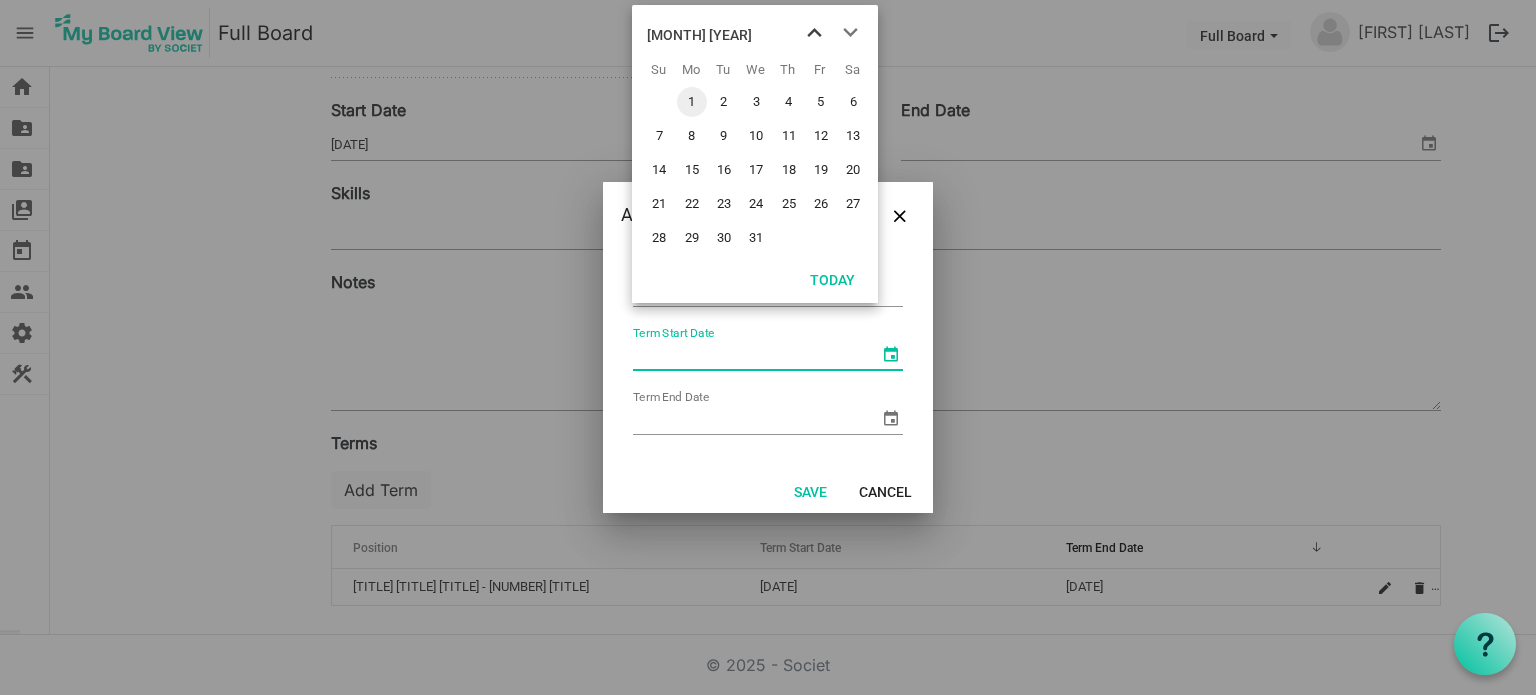 click at bounding box center [814, 33] 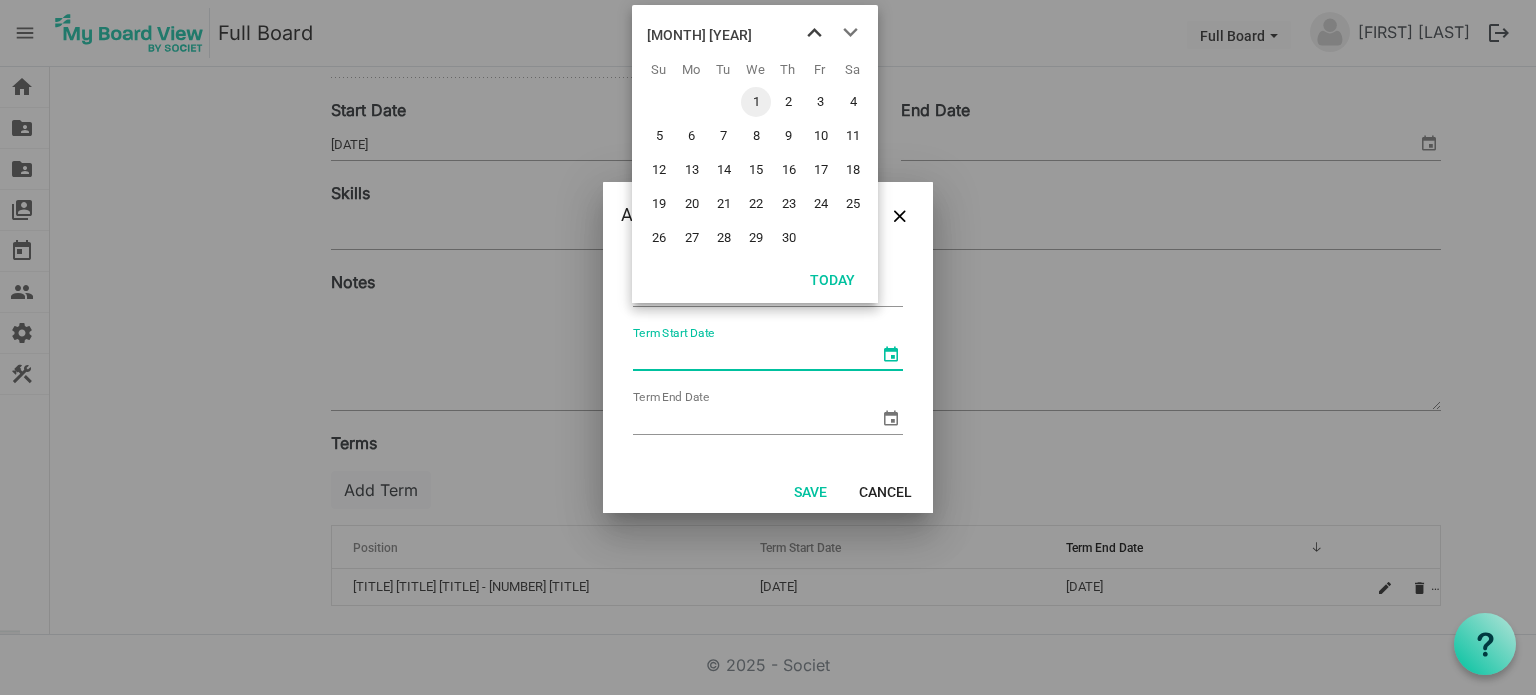 click at bounding box center [814, 33] 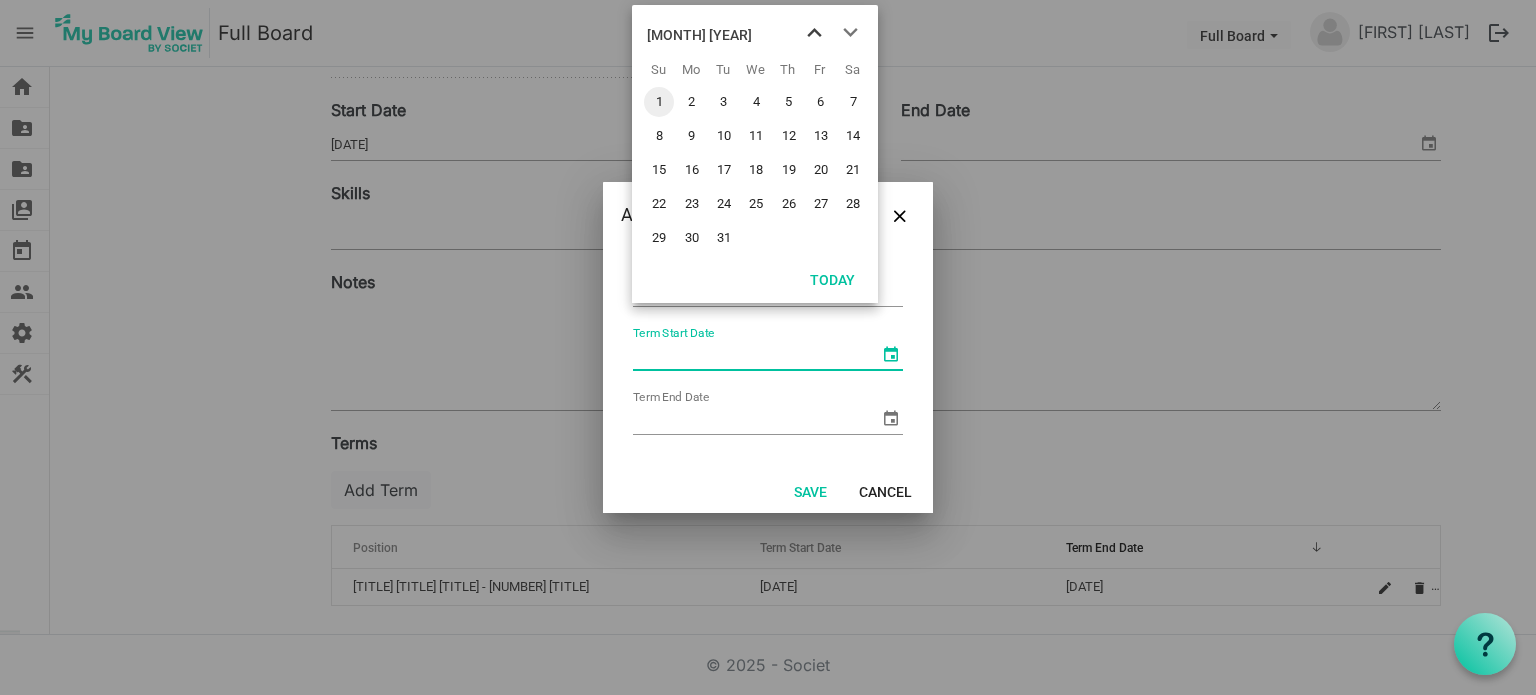 click at bounding box center (814, 33) 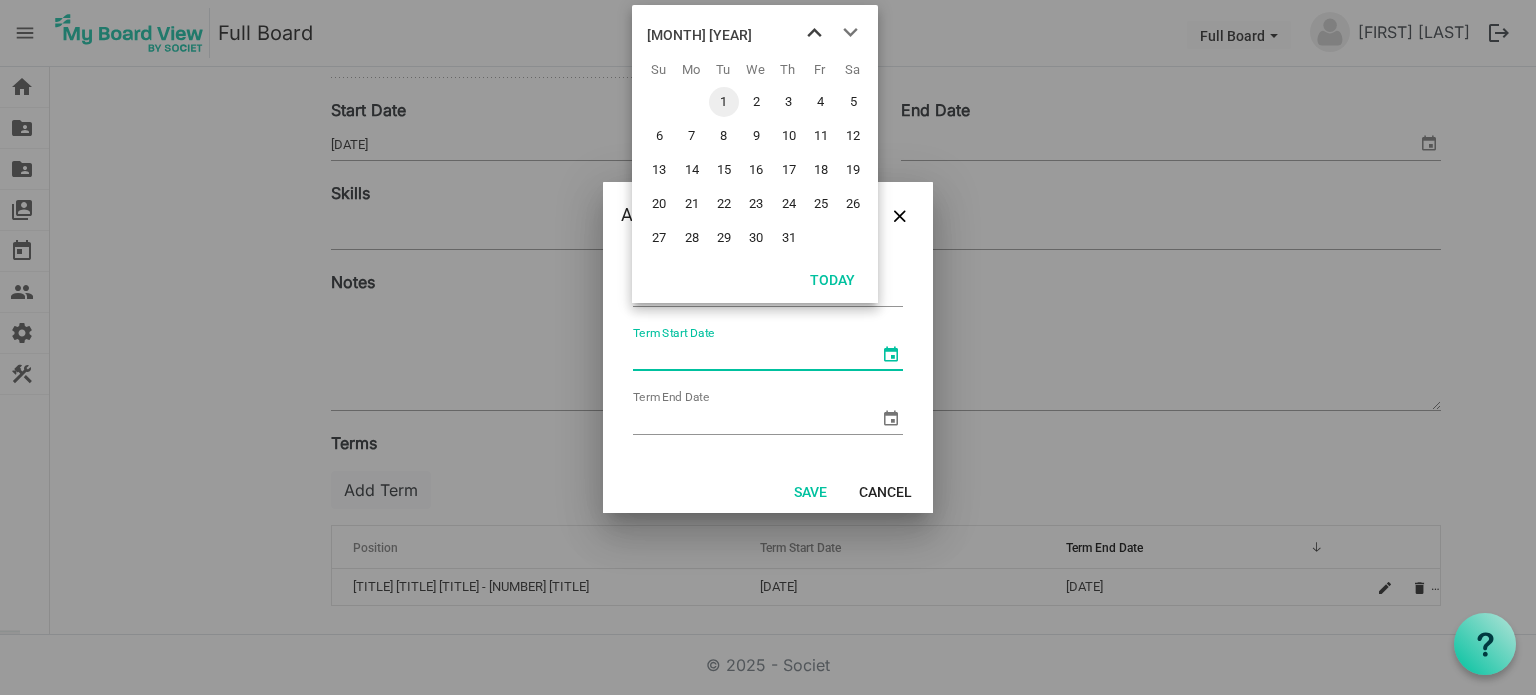 click at bounding box center [814, 33] 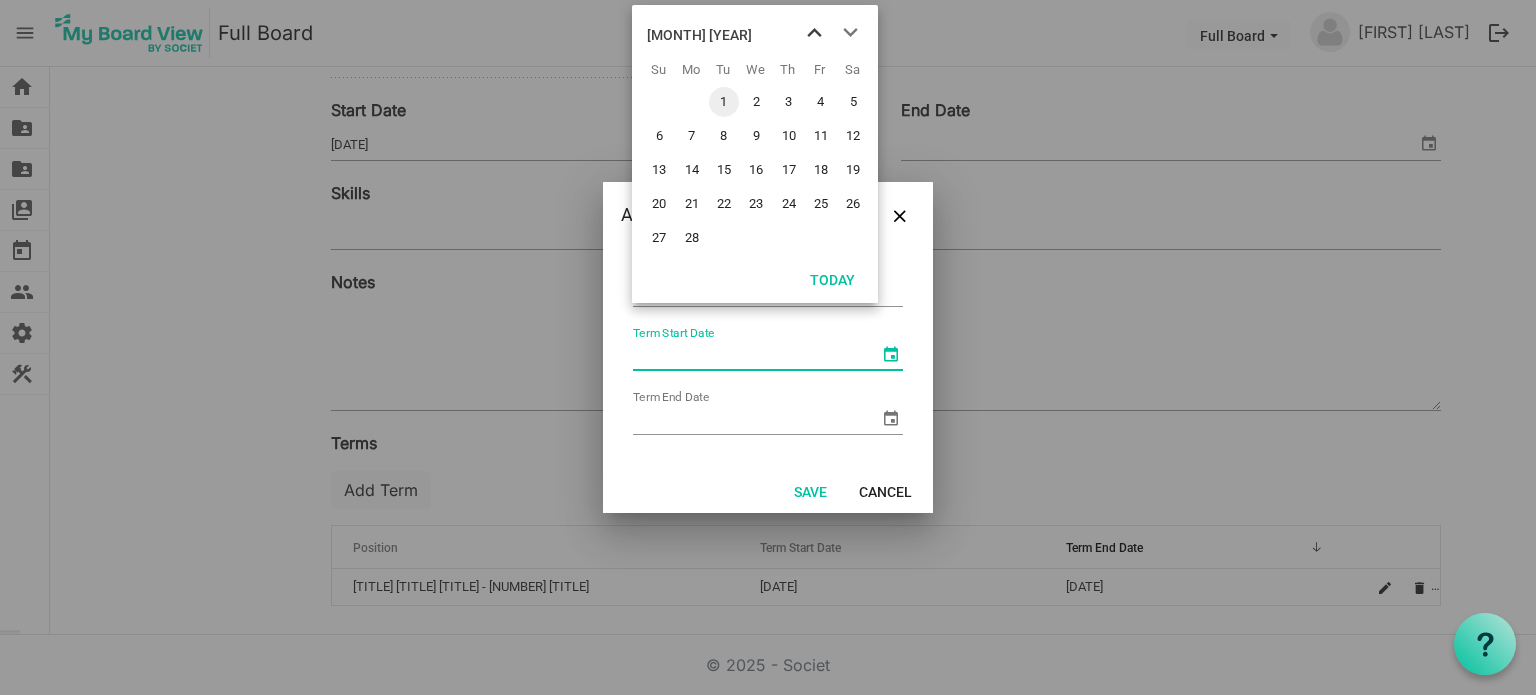 click at bounding box center [814, 33] 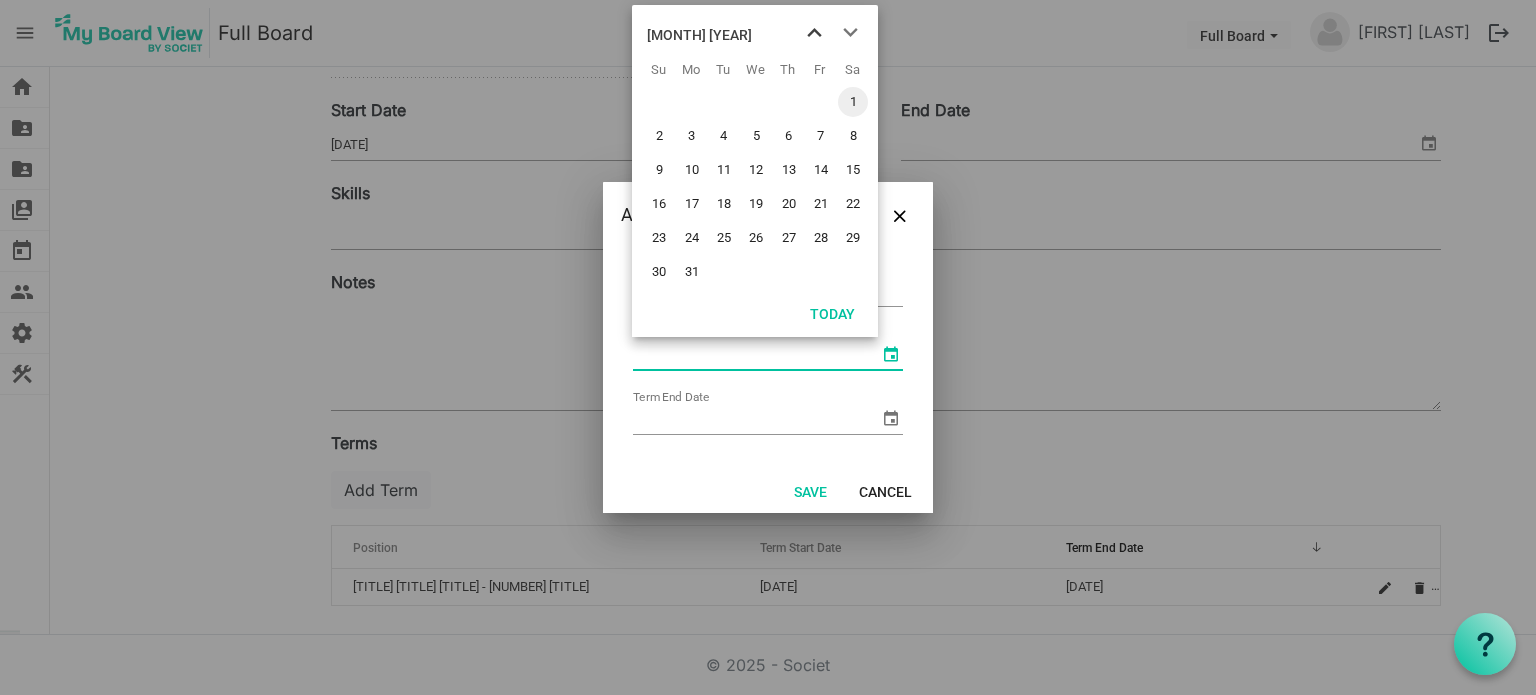 click at bounding box center [814, 33] 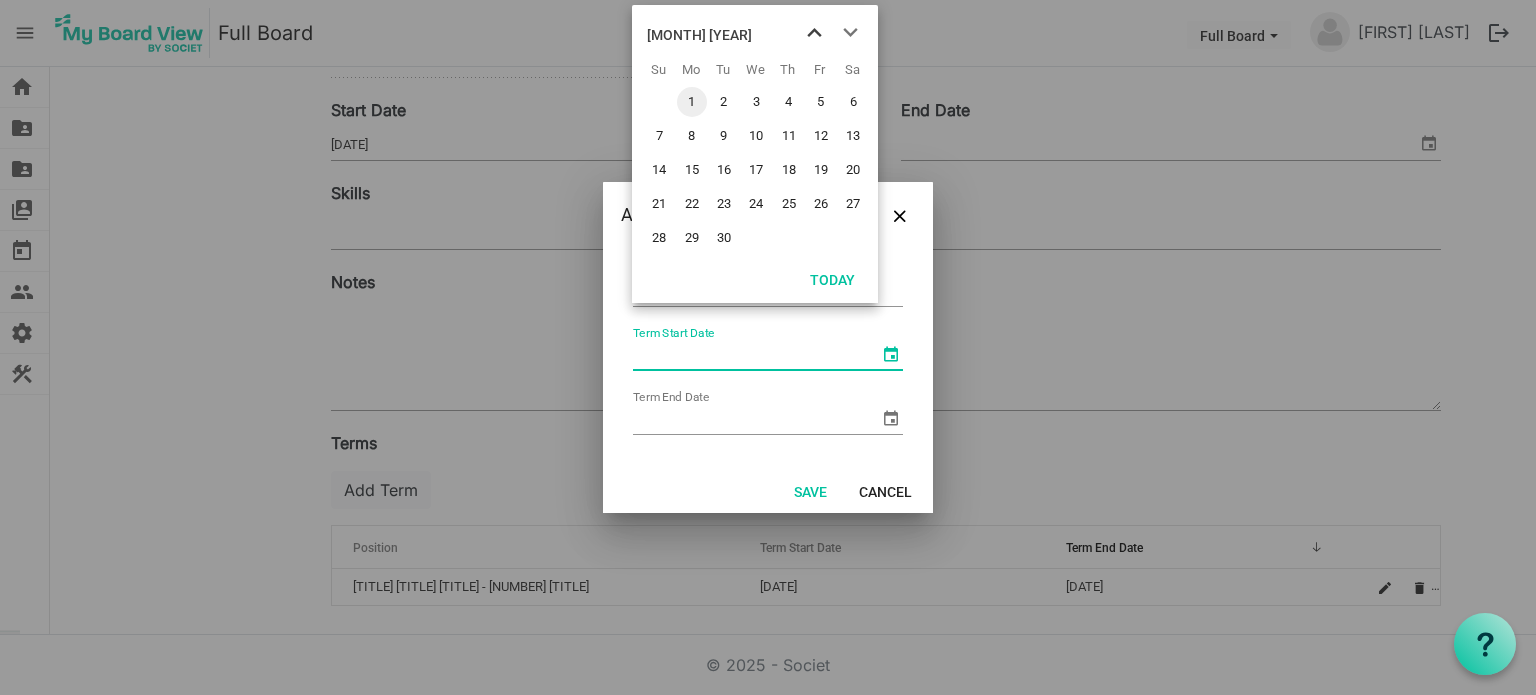 click at bounding box center (814, 33) 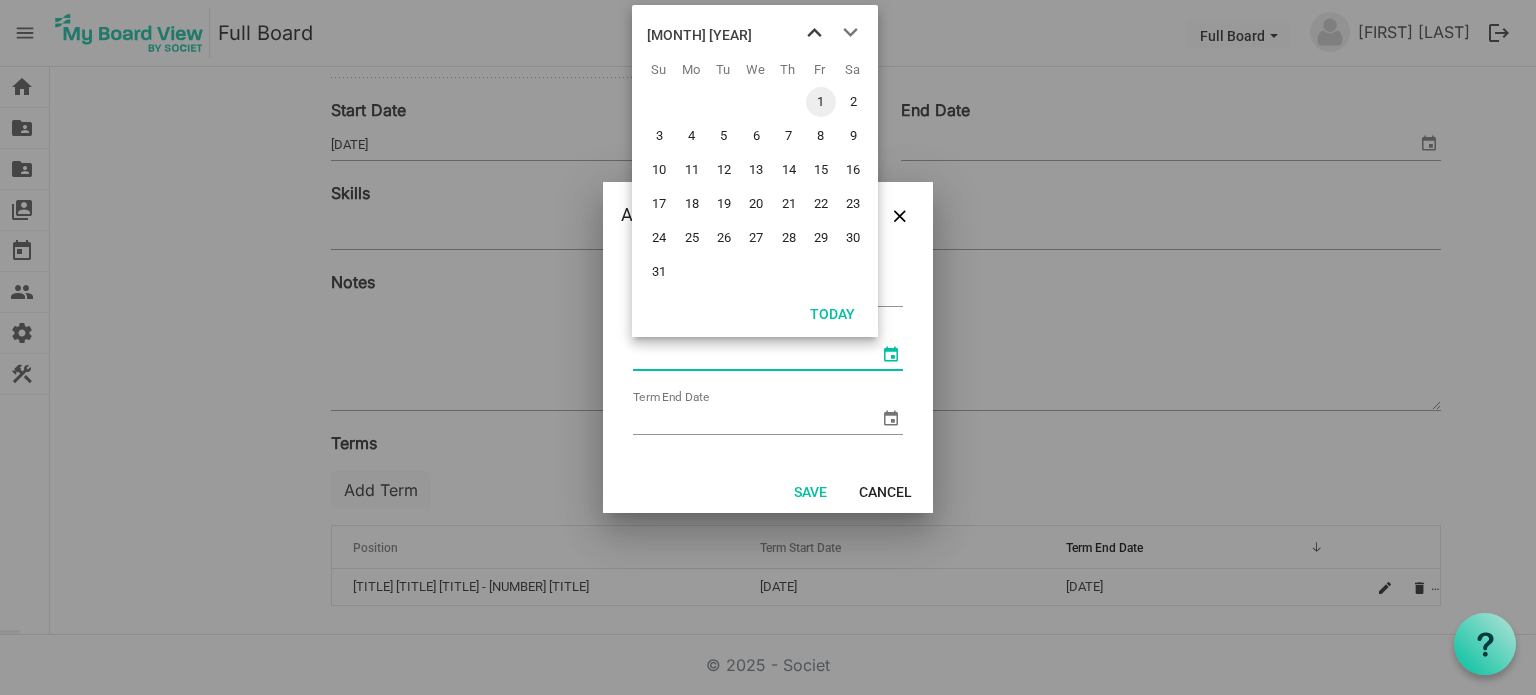 click at bounding box center (814, 33) 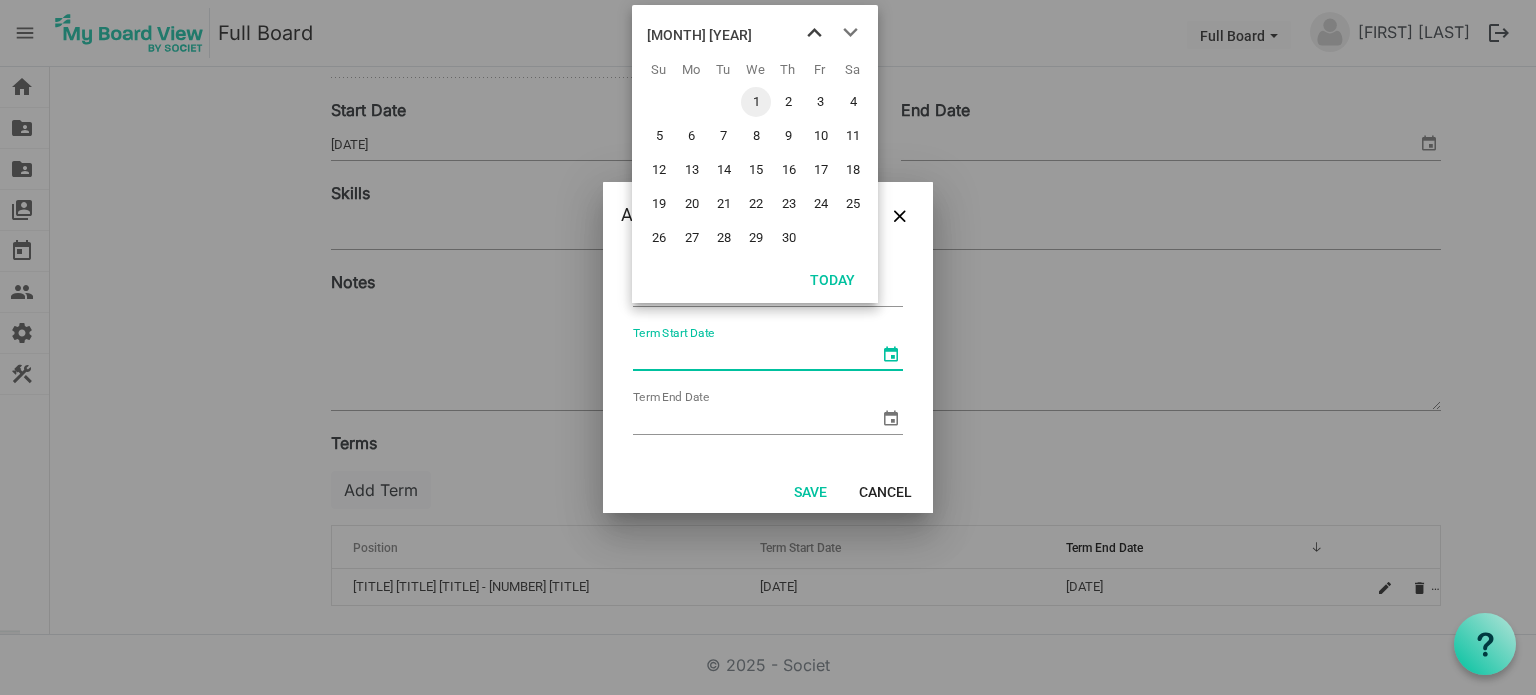 click at bounding box center [814, 33] 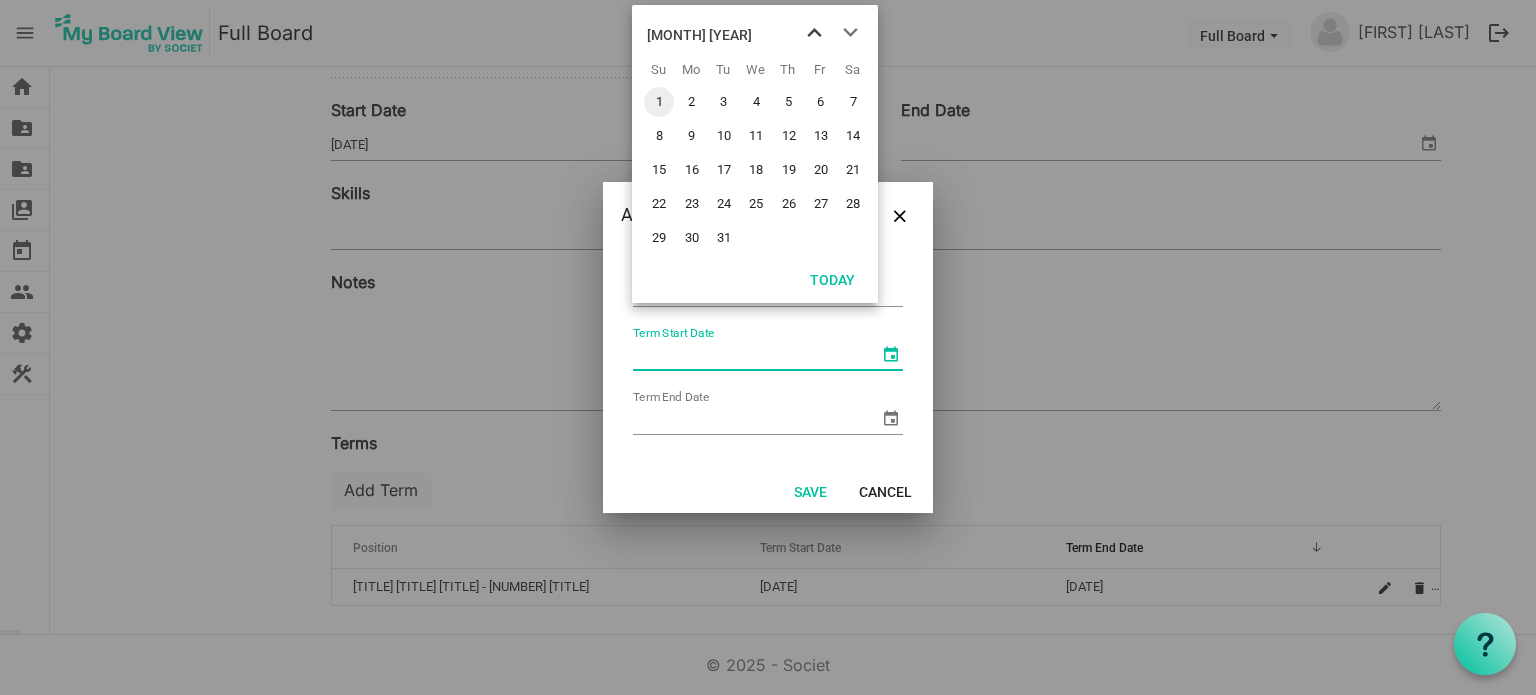 click at bounding box center [814, 33] 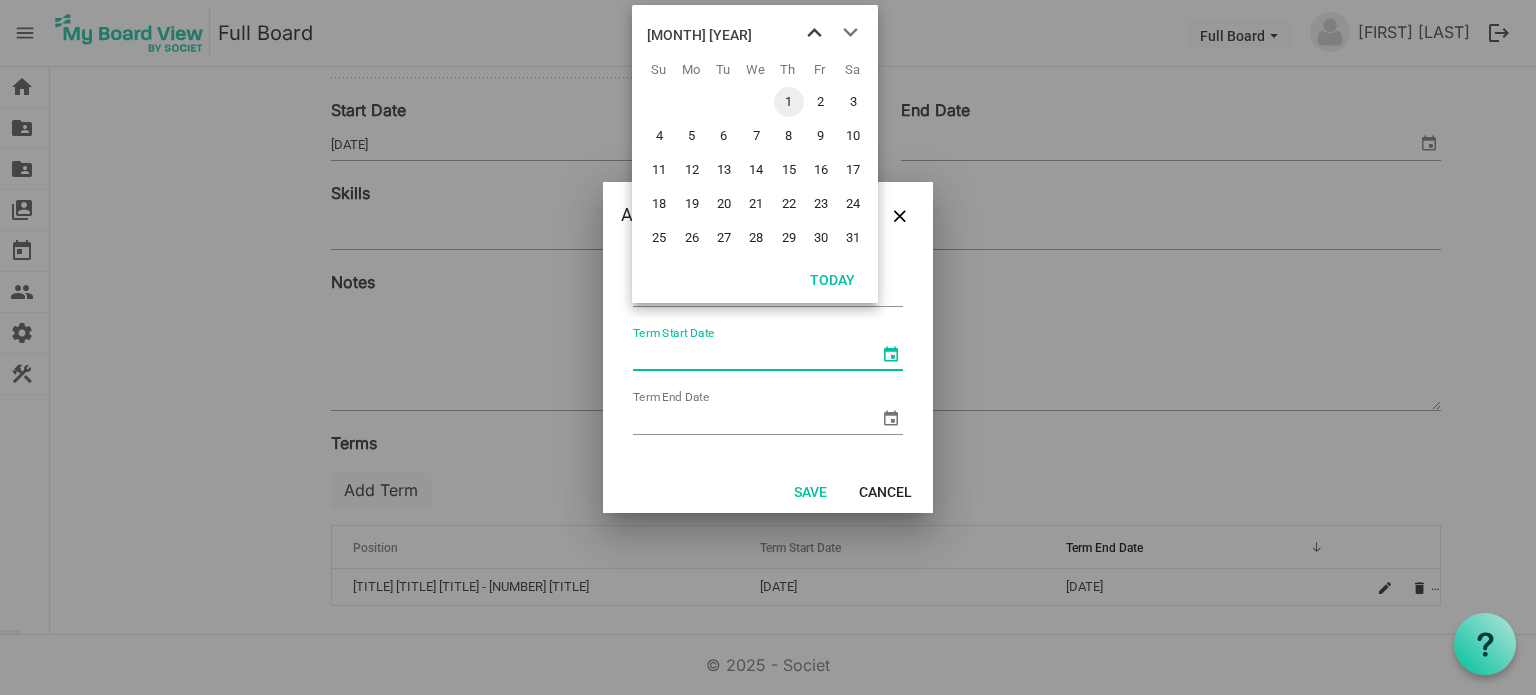 click at bounding box center (814, 33) 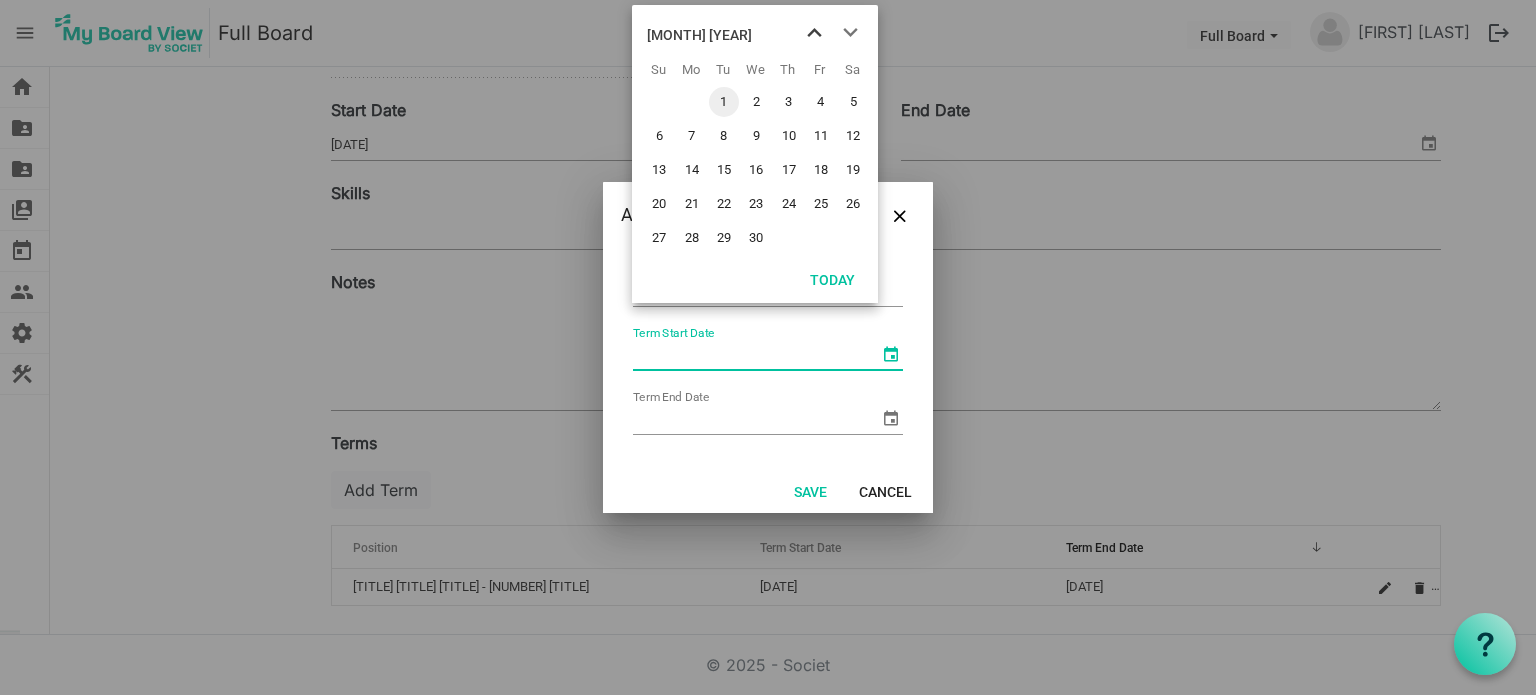 click at bounding box center (814, 33) 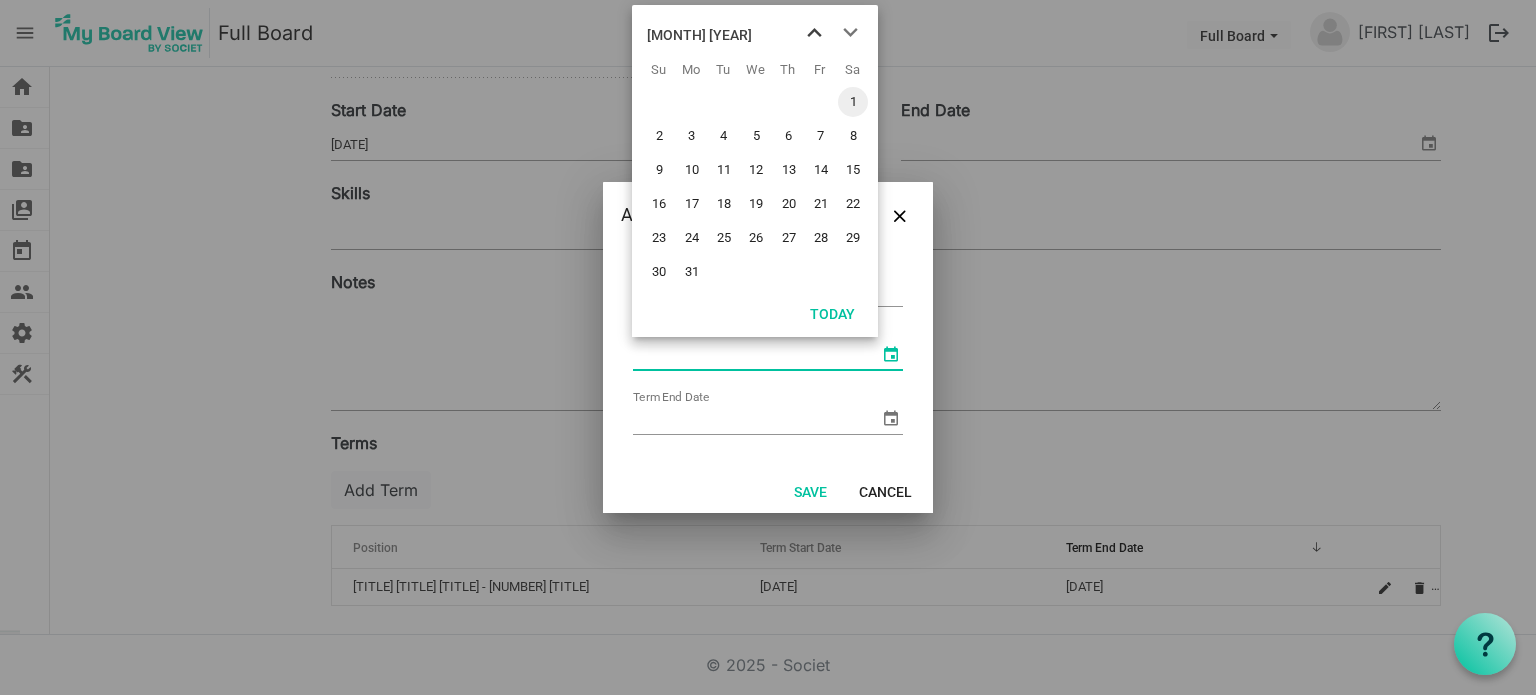 click at bounding box center [814, 33] 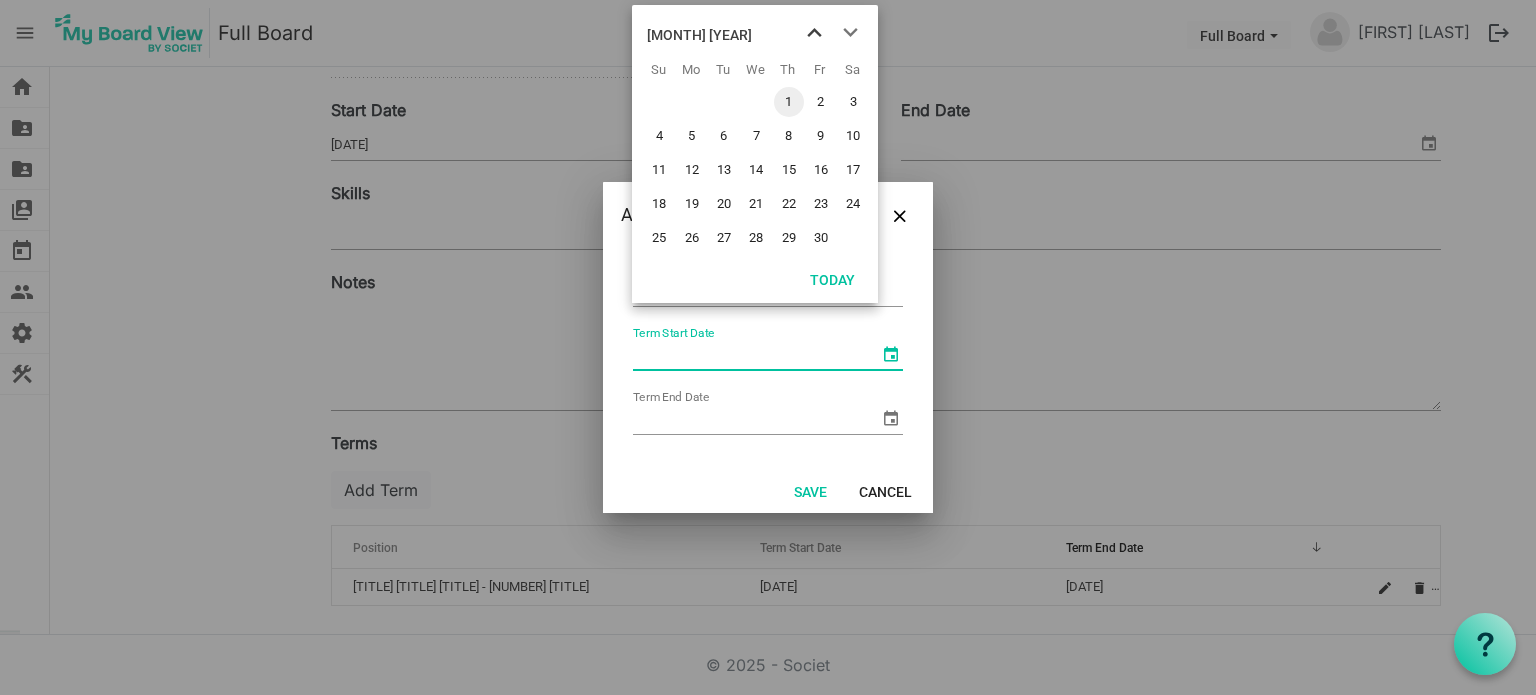 click at bounding box center (814, 33) 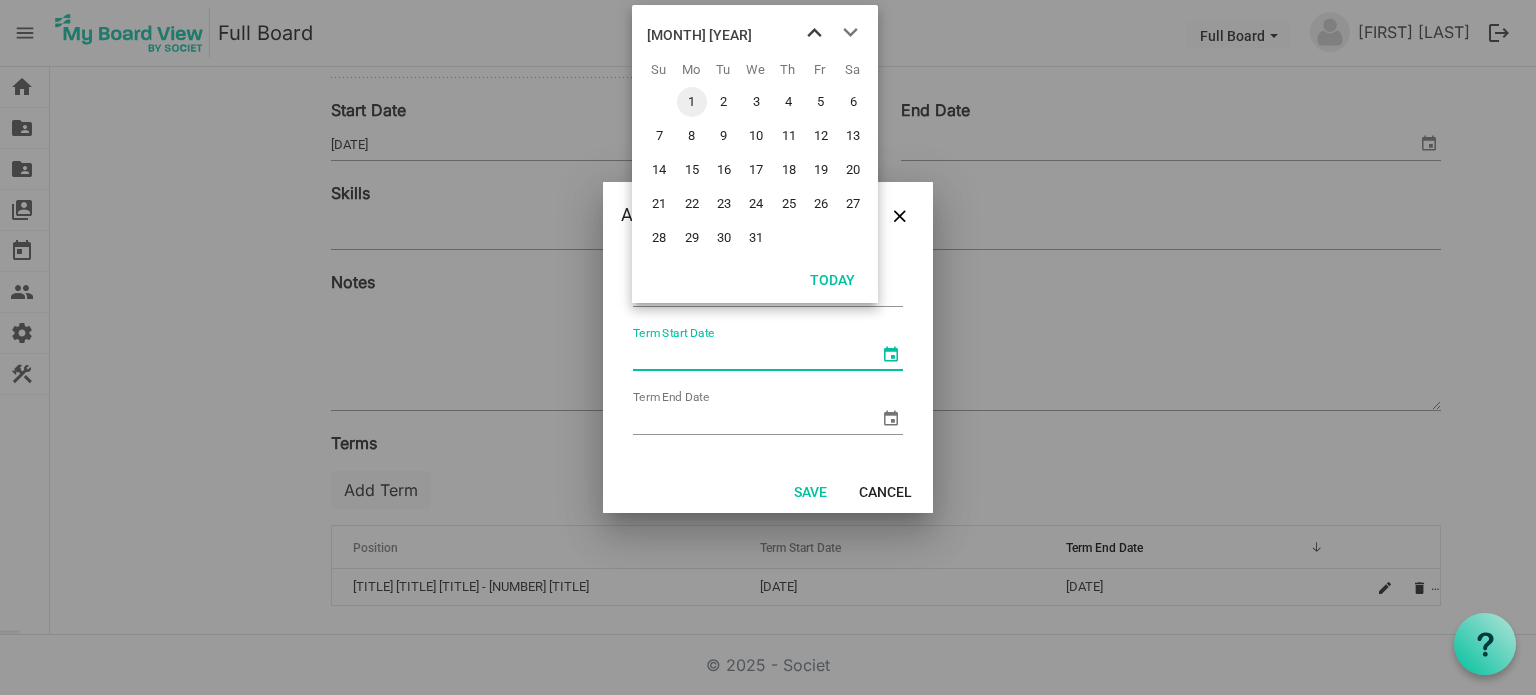 click at bounding box center (814, 33) 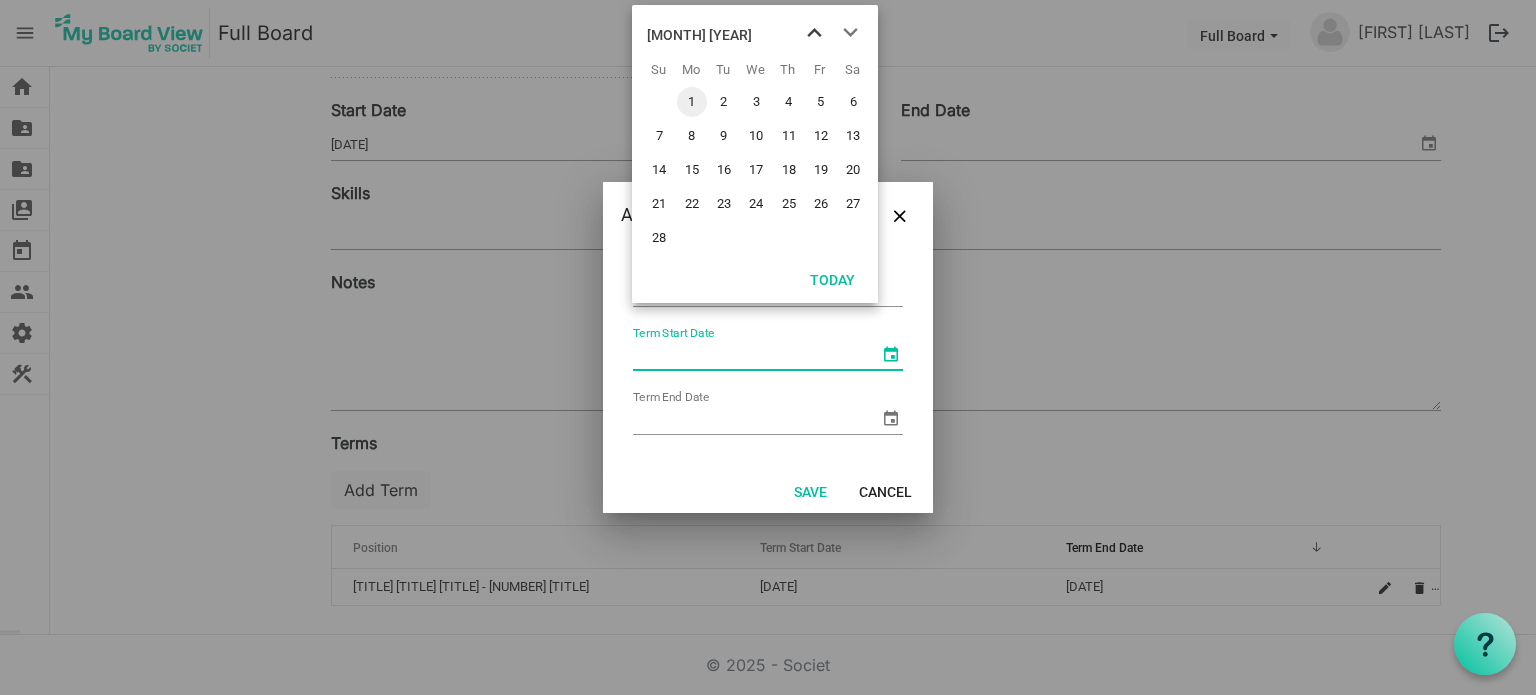 click at bounding box center (814, 33) 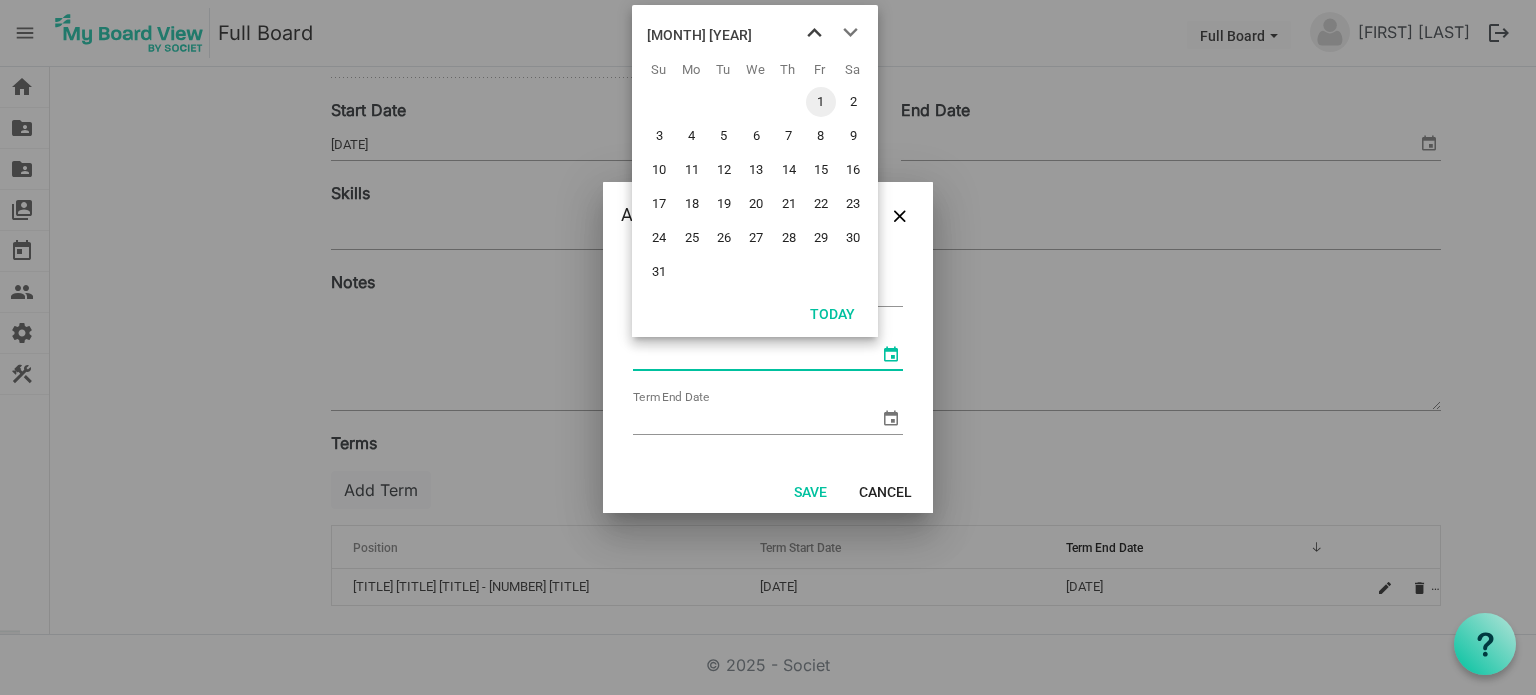 click at bounding box center [814, 33] 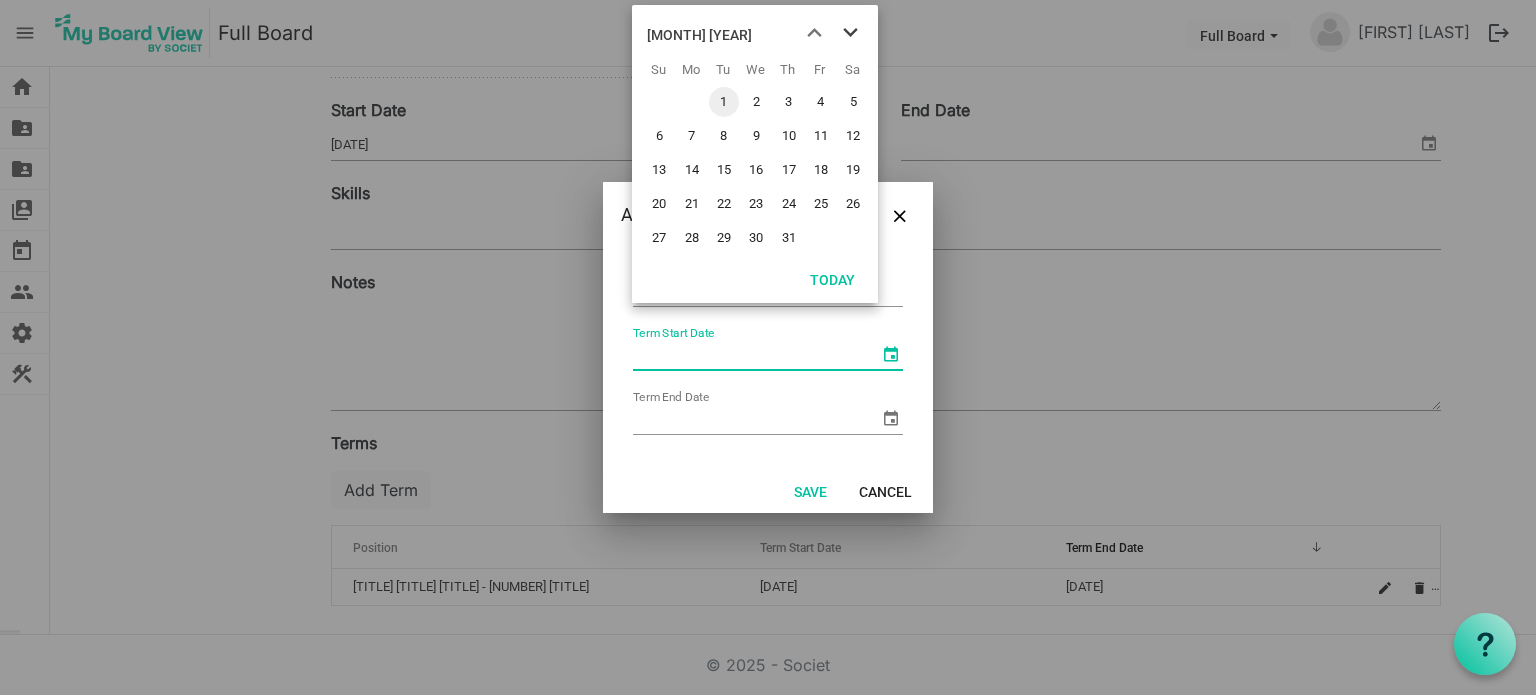 click at bounding box center [850, 33] 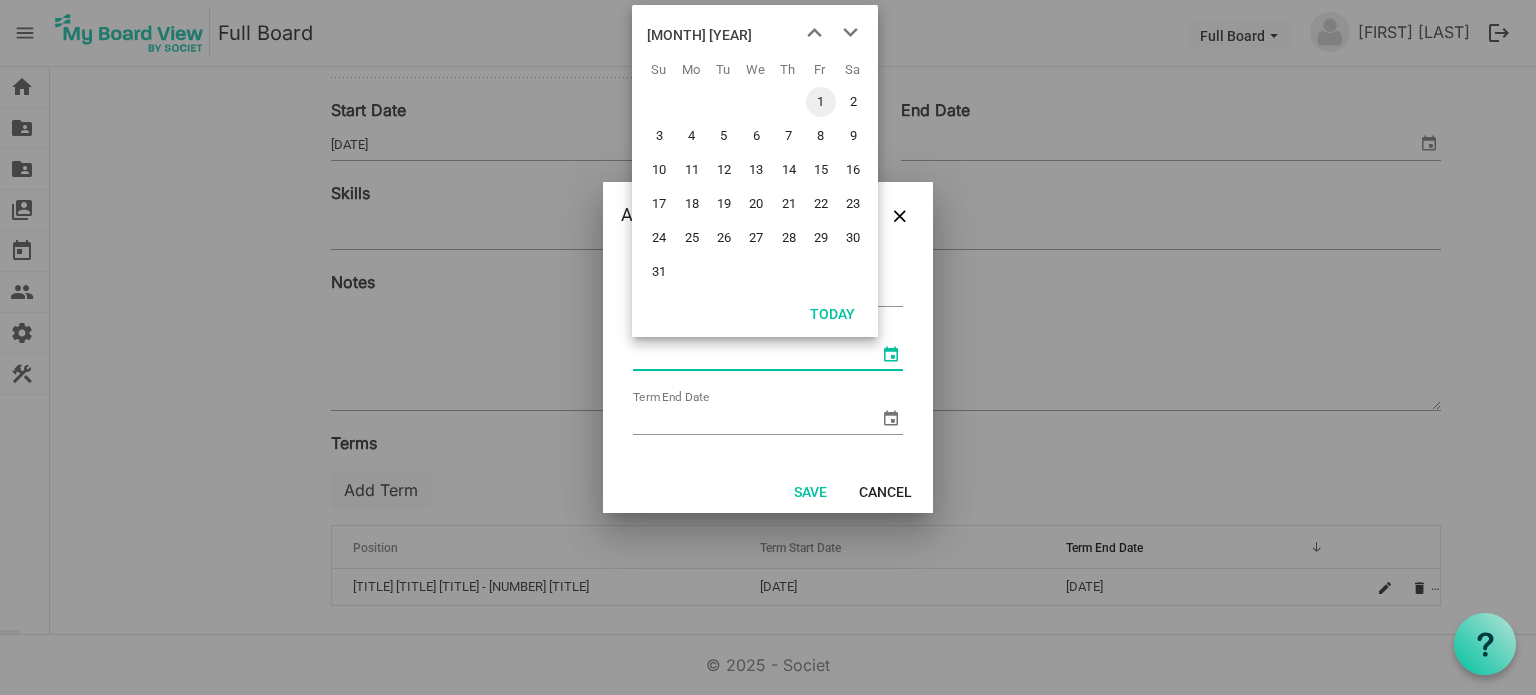 click on "1" at bounding box center [821, 102] 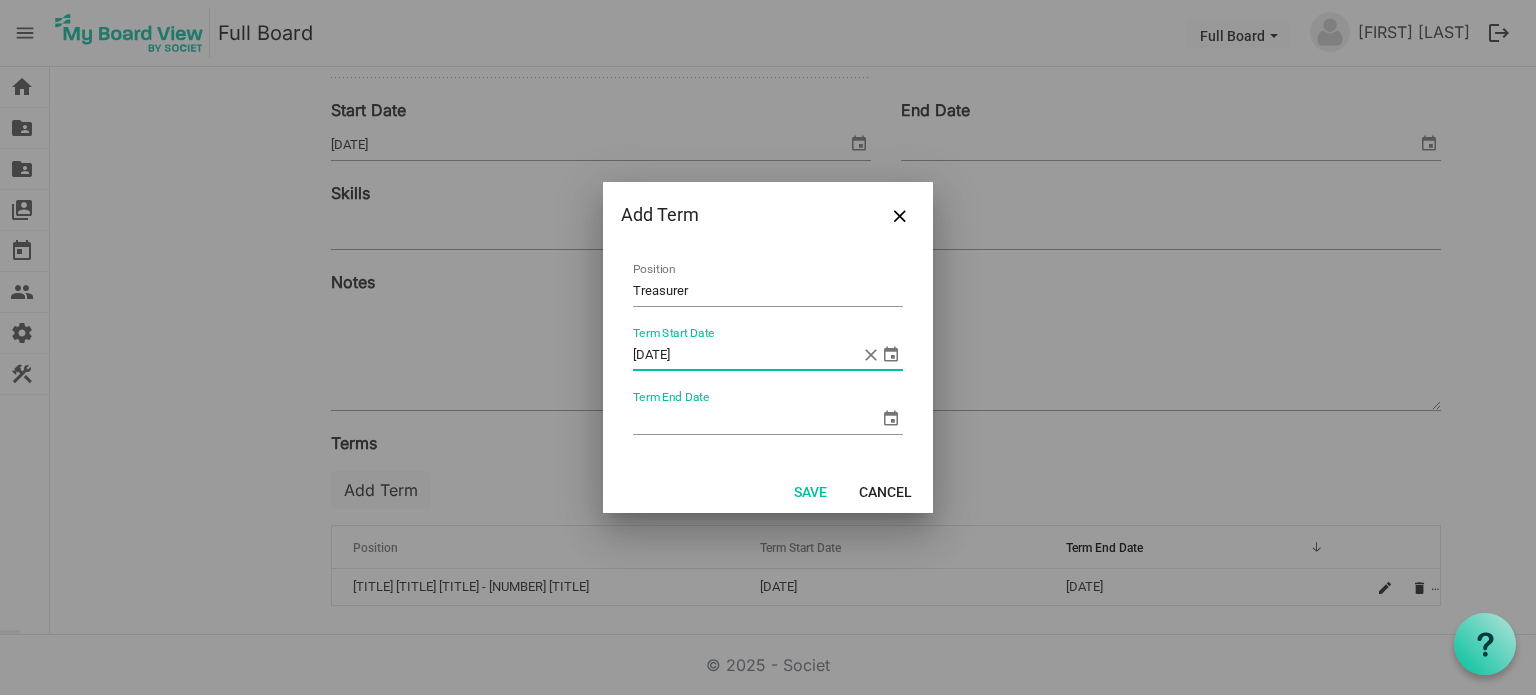 click at bounding box center (891, 418) 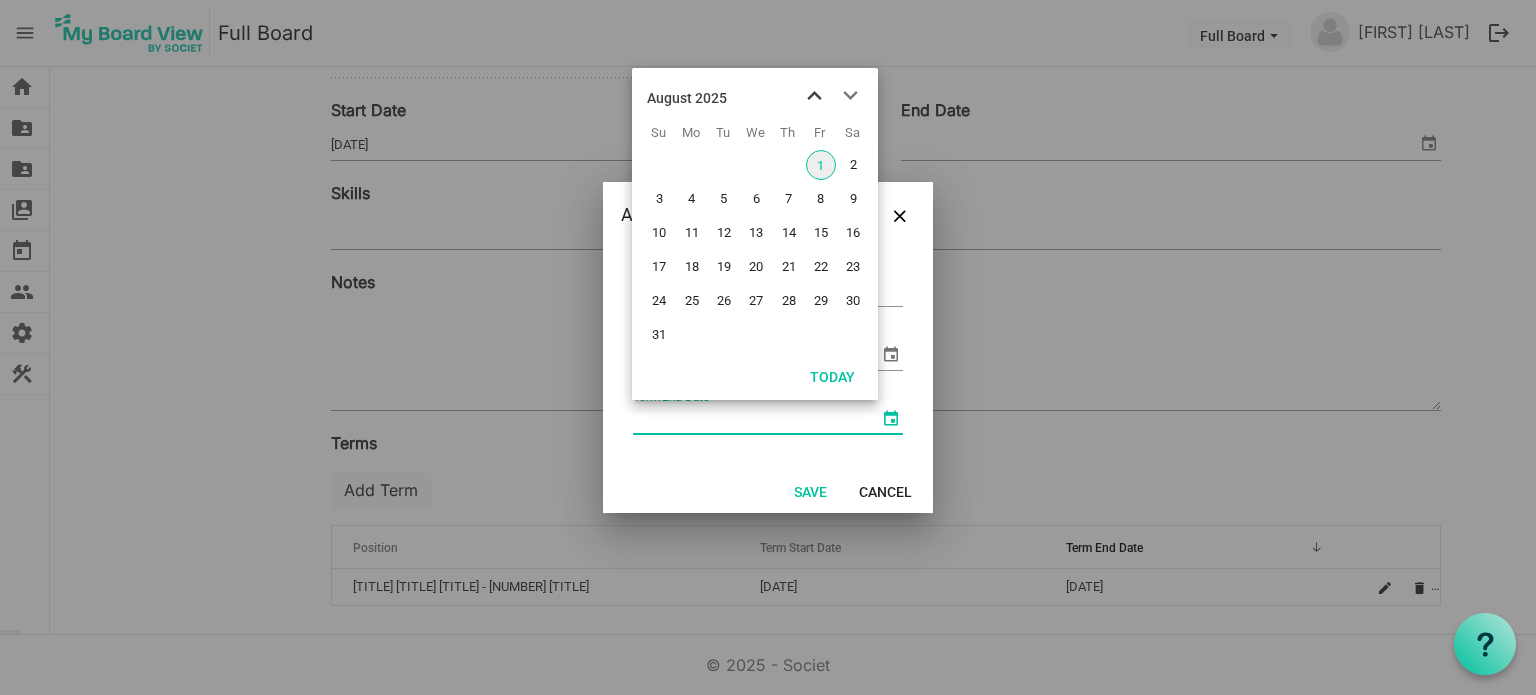 click at bounding box center [814, 96] 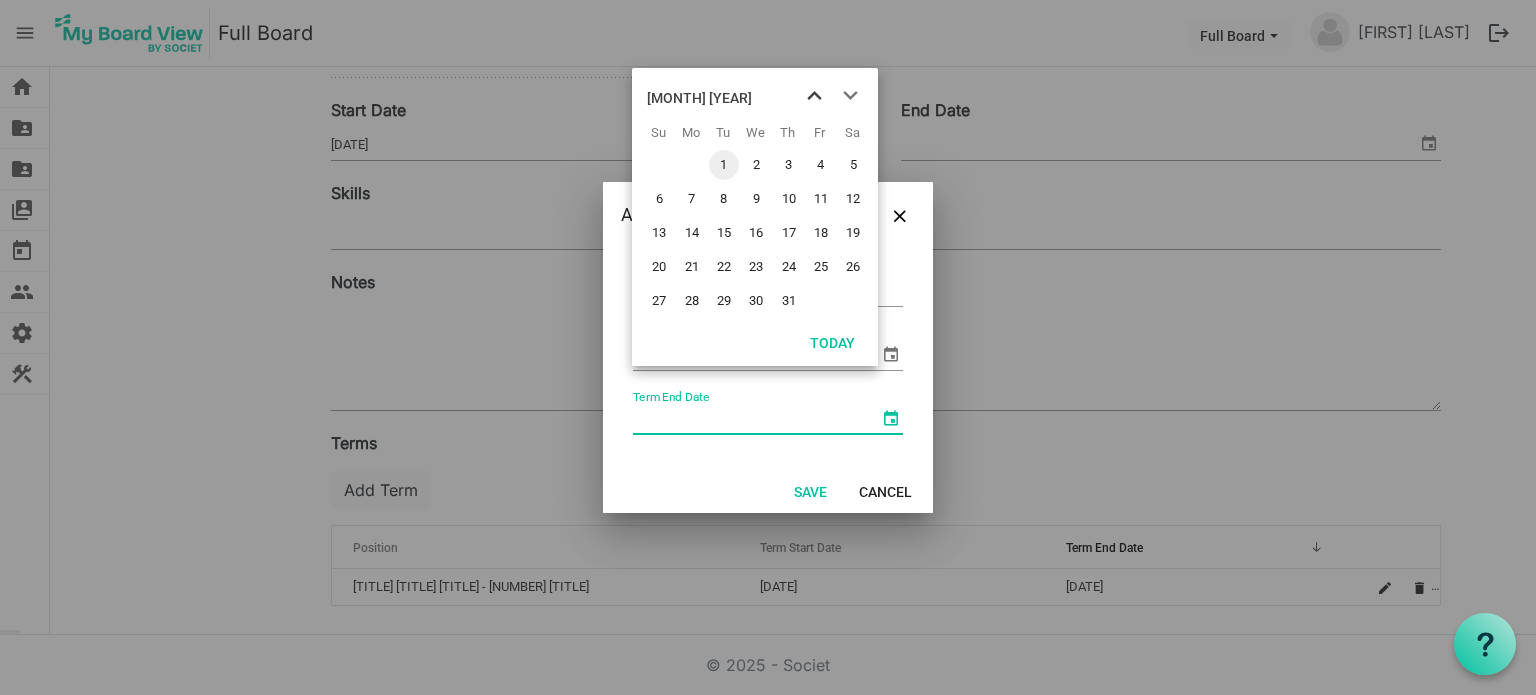 click at bounding box center (814, 96) 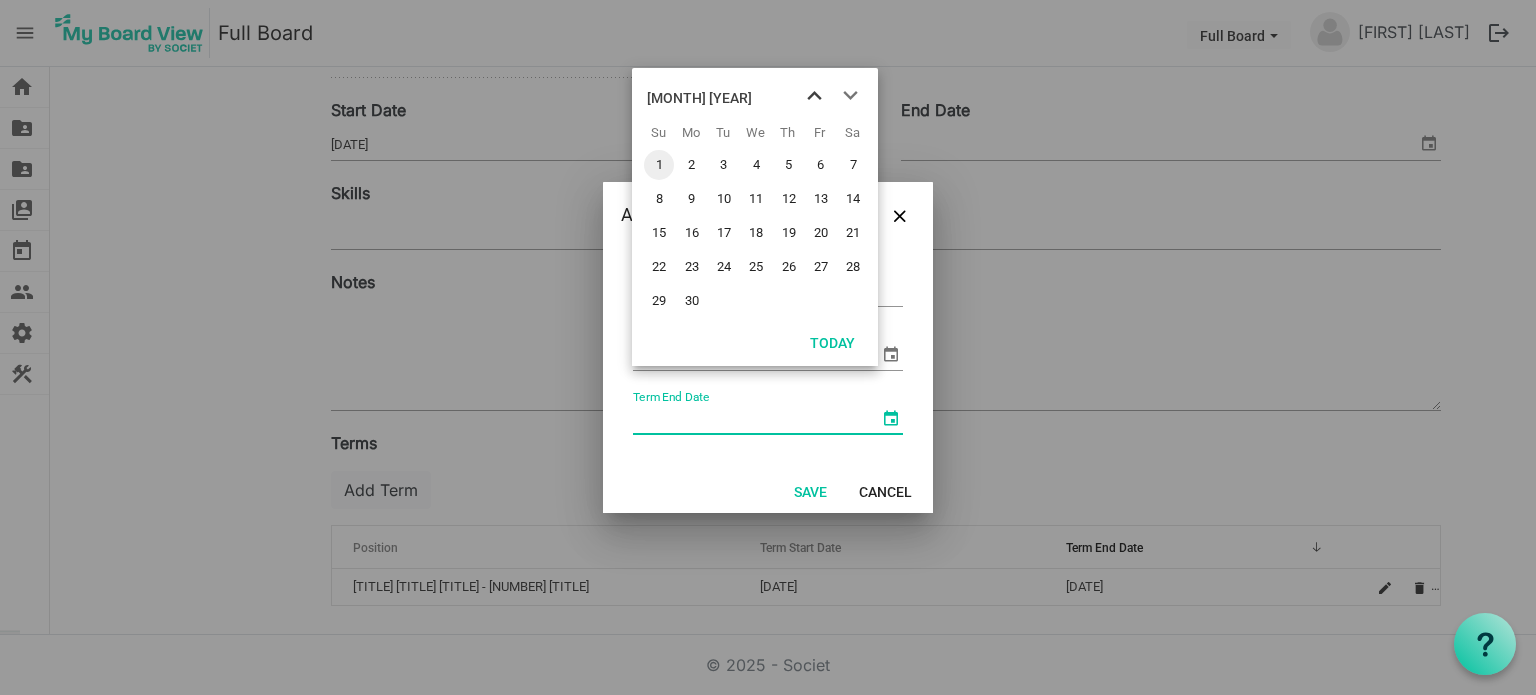 click at bounding box center (814, 96) 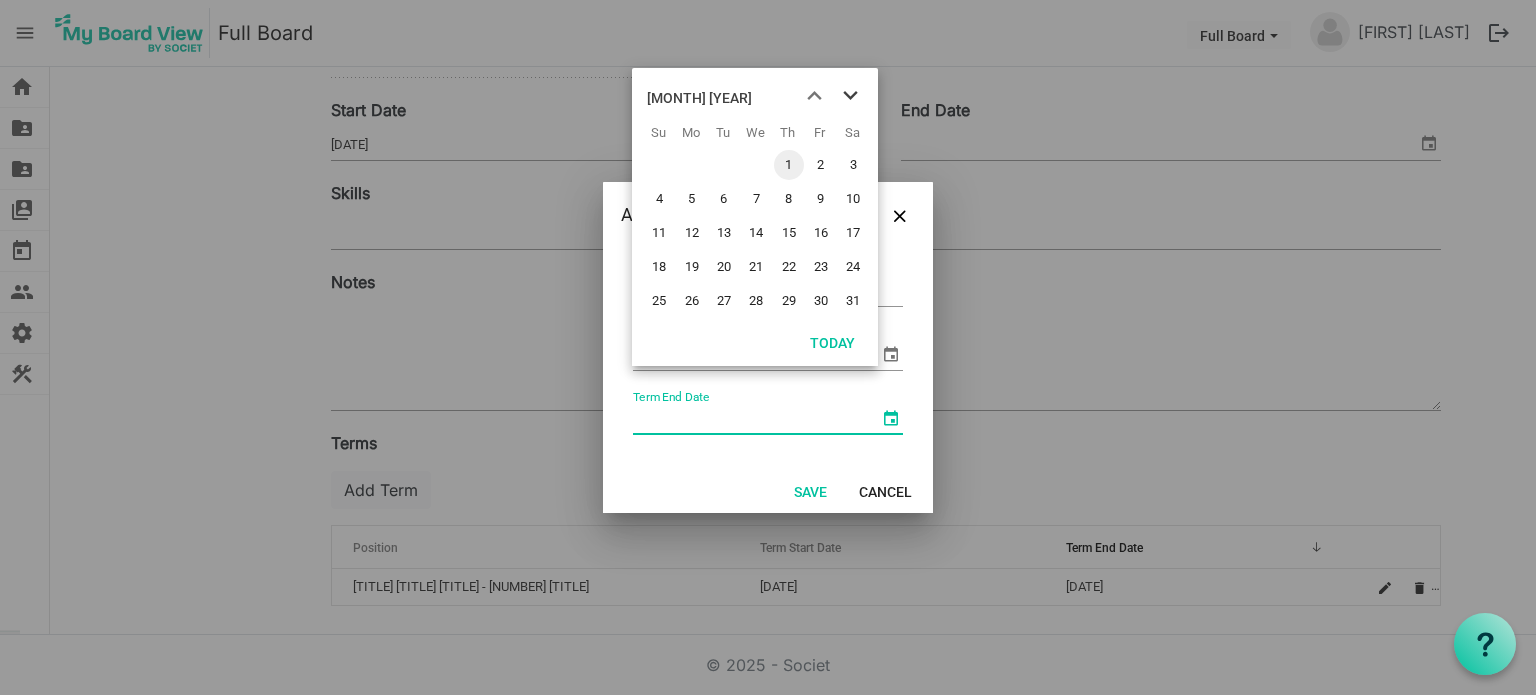 click at bounding box center (850, 96) 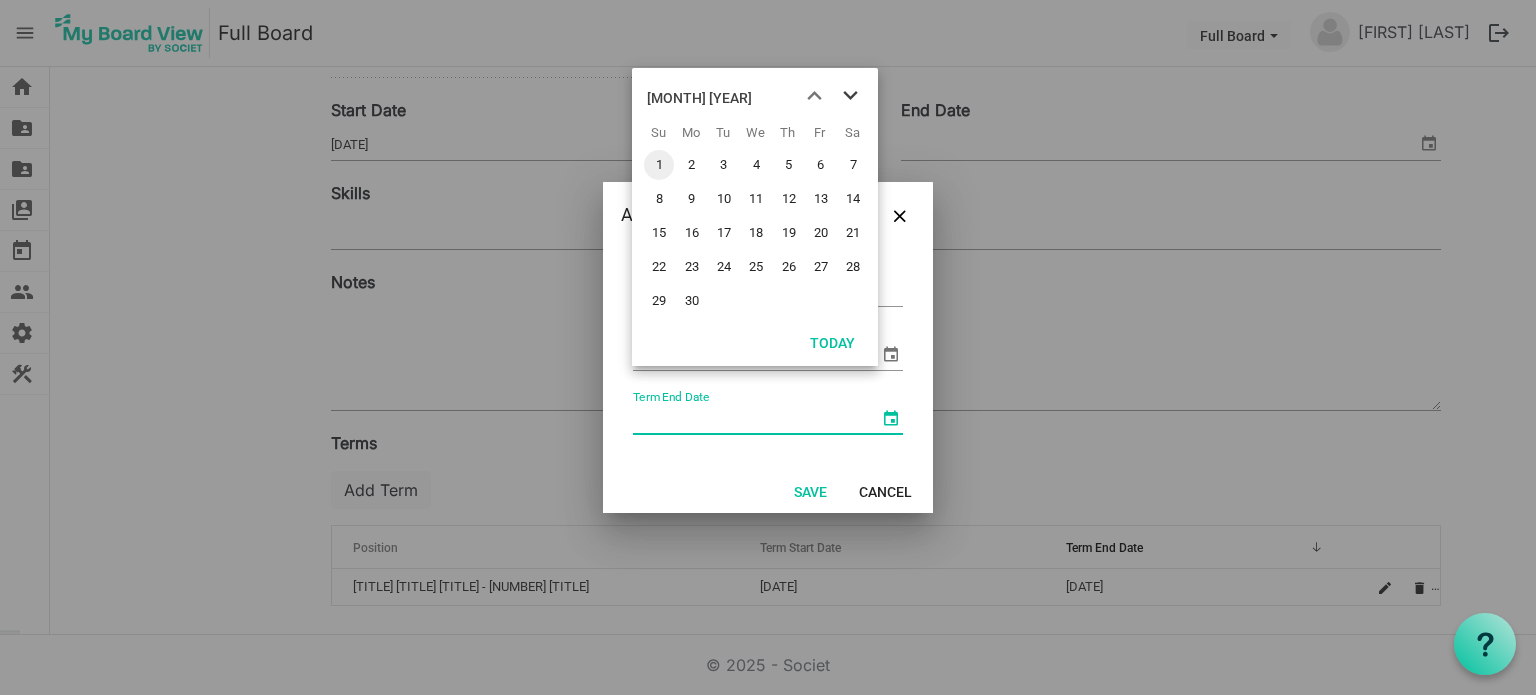 click at bounding box center (850, 96) 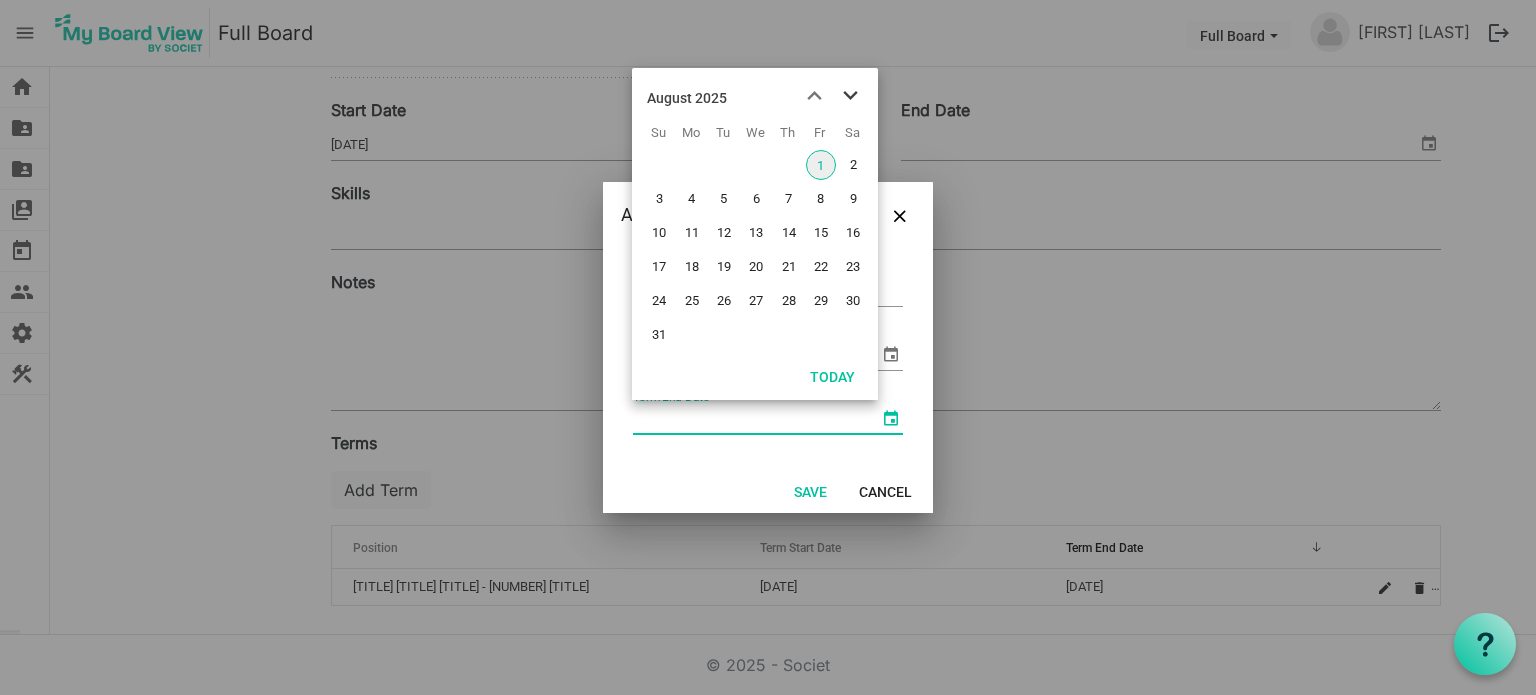 click at bounding box center (850, 96) 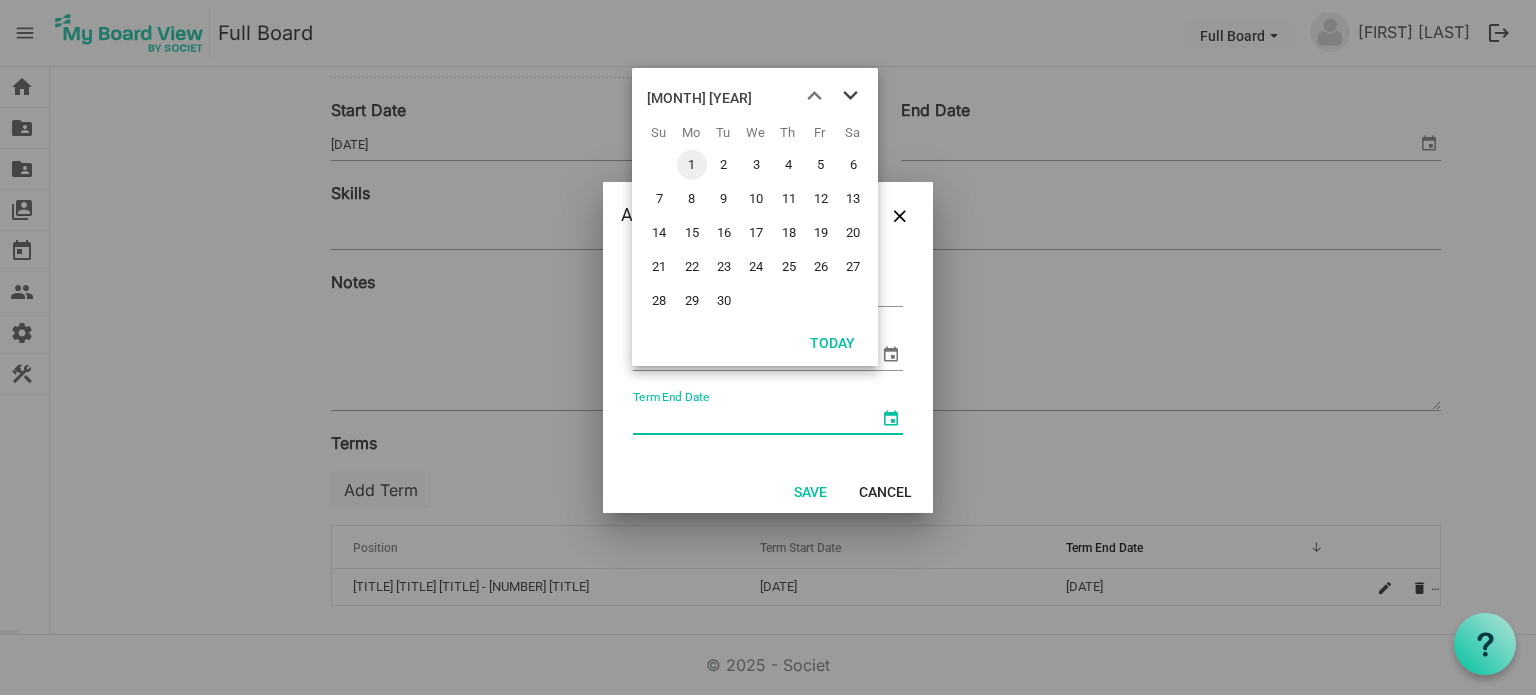 click at bounding box center [850, 96] 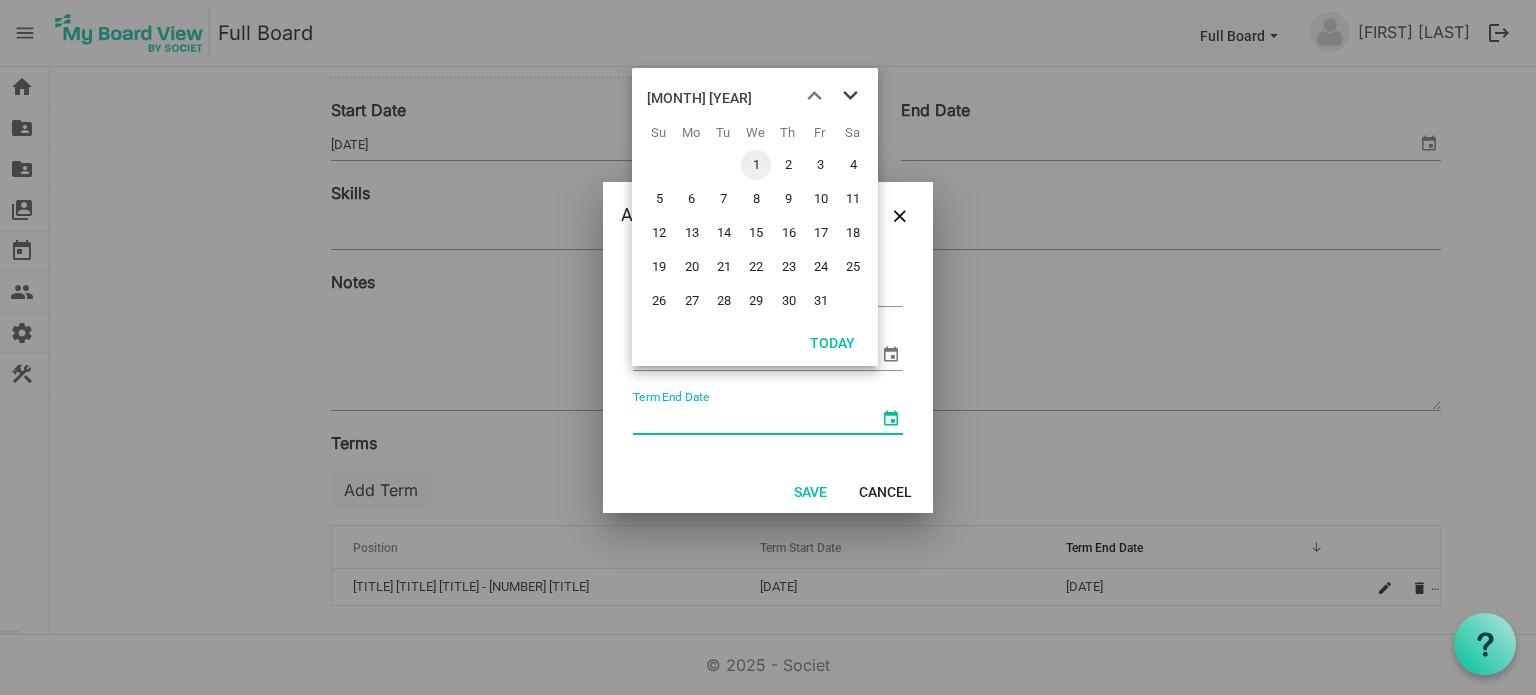 click at bounding box center (850, 96) 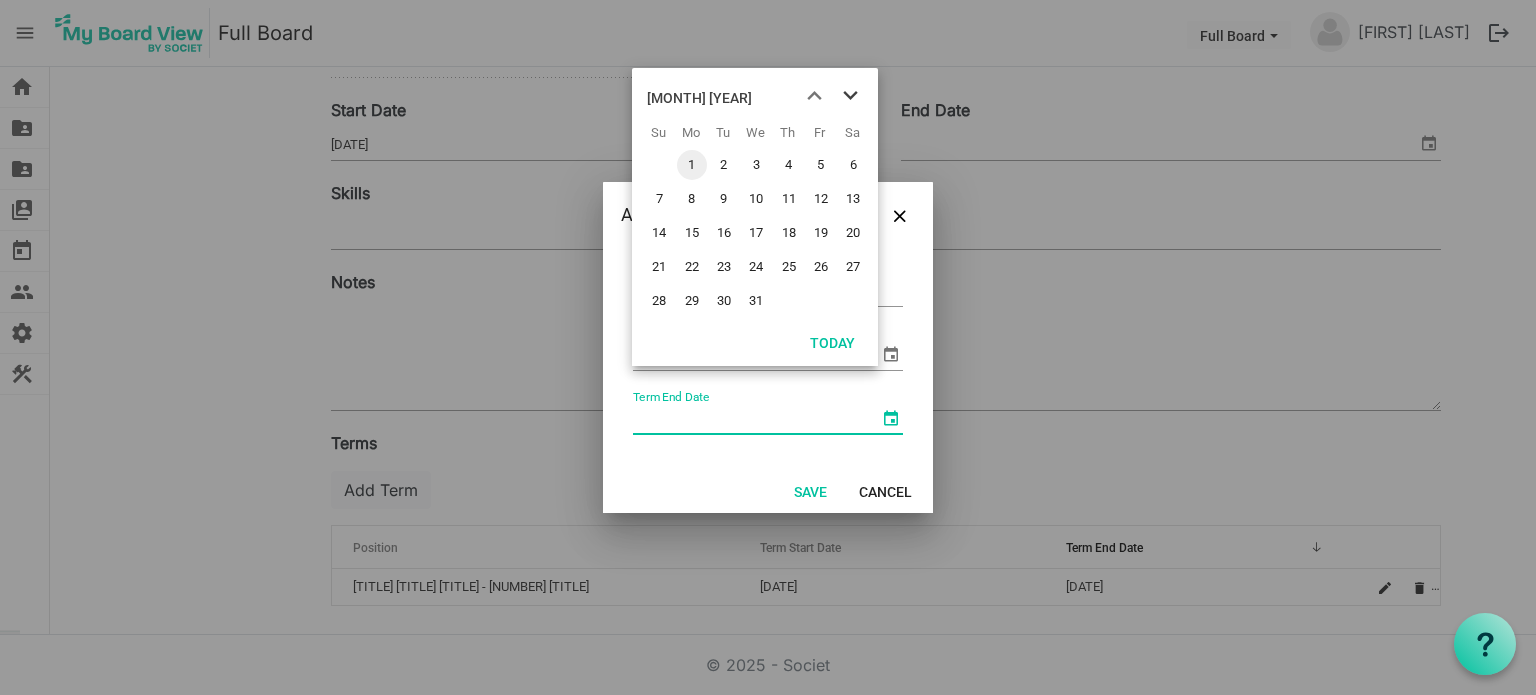 click at bounding box center [850, 96] 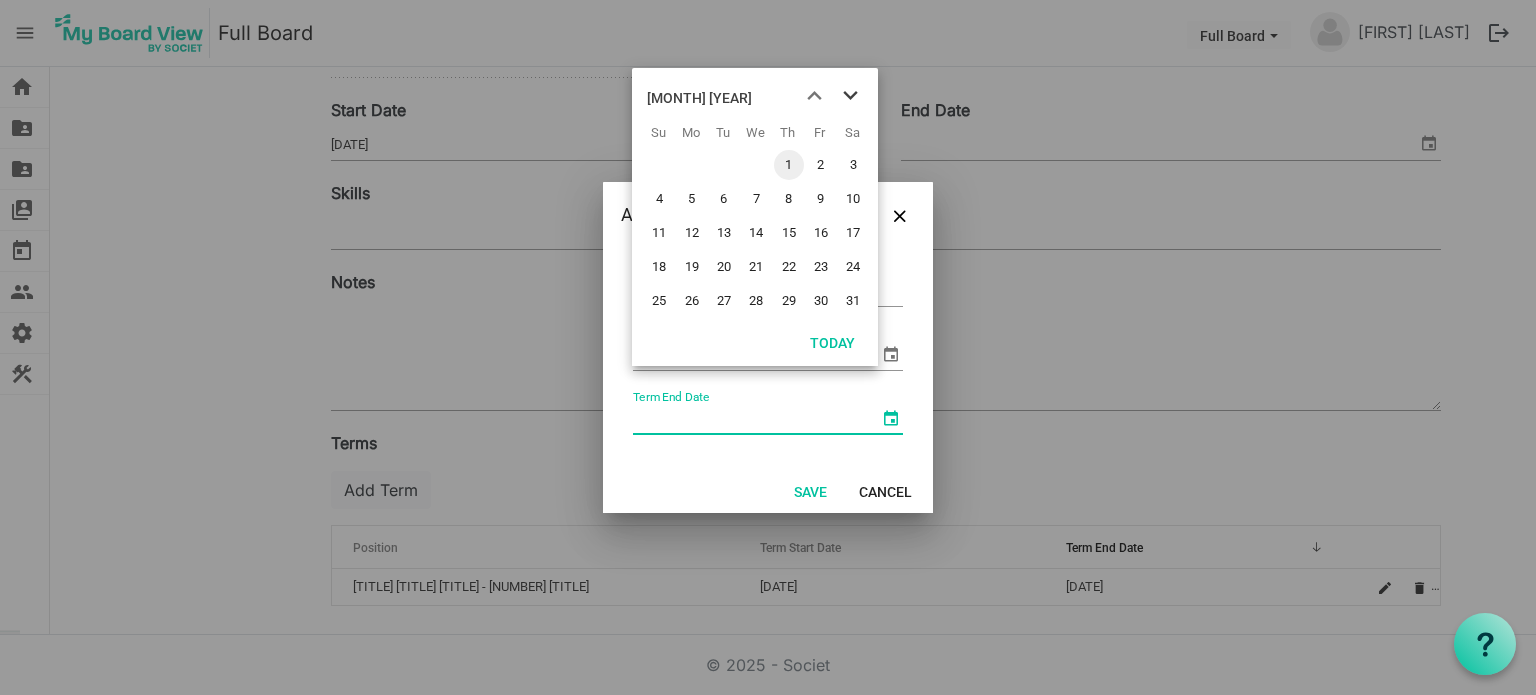 click at bounding box center [850, 96] 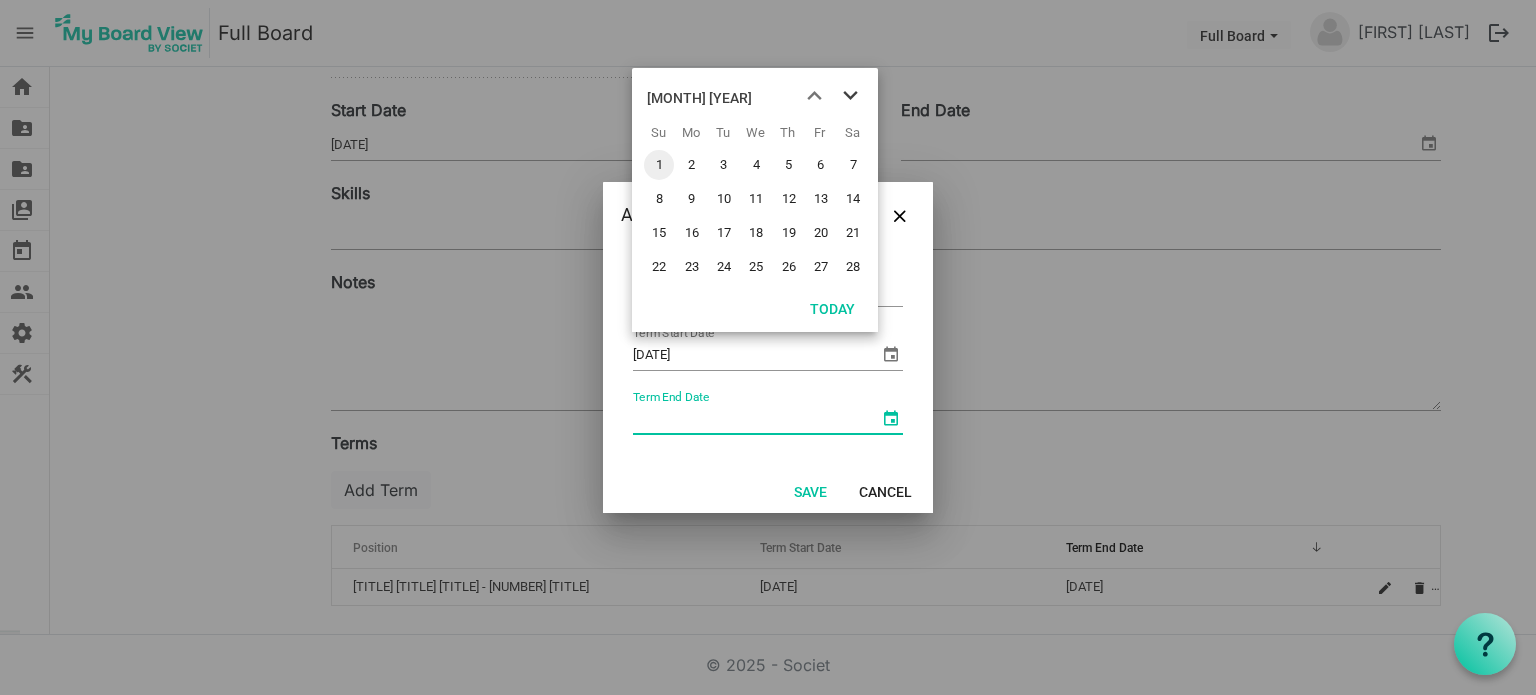 click at bounding box center (850, 96) 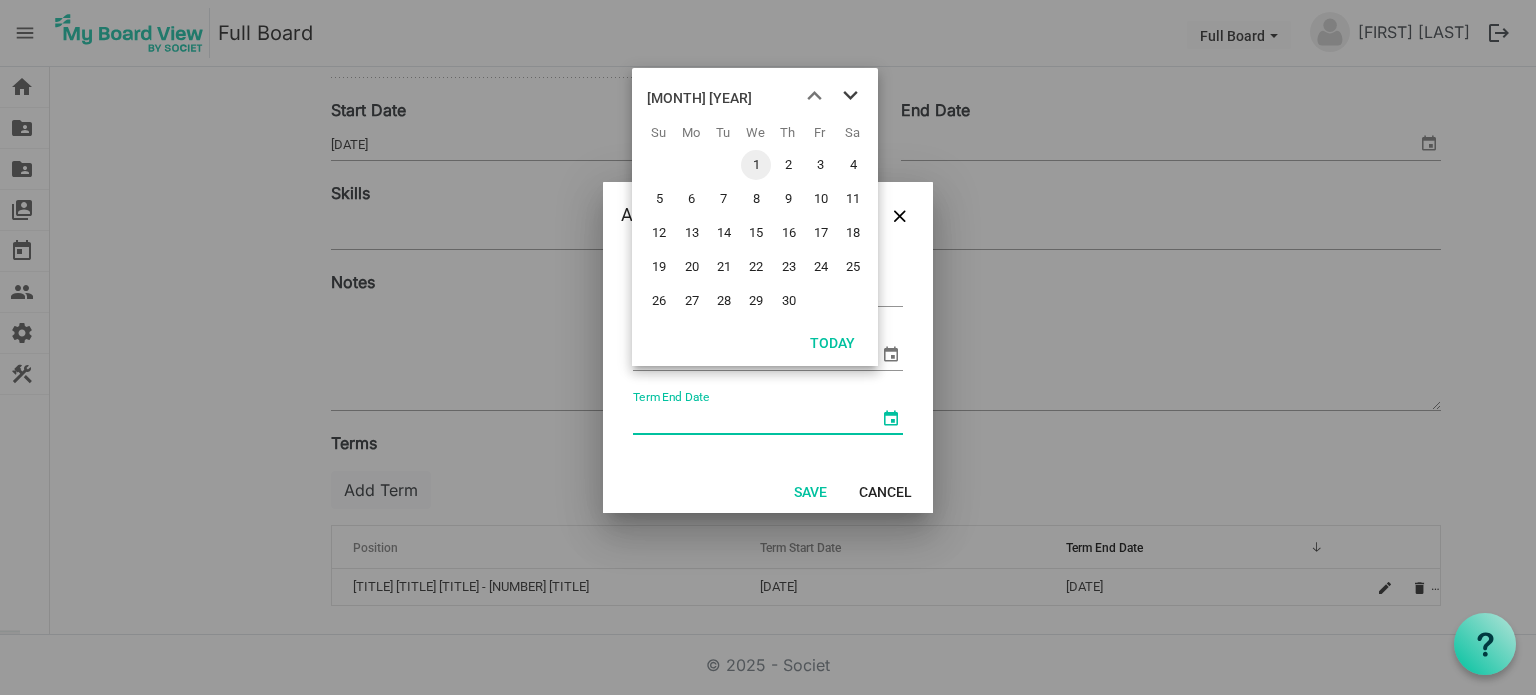 click at bounding box center [850, 96] 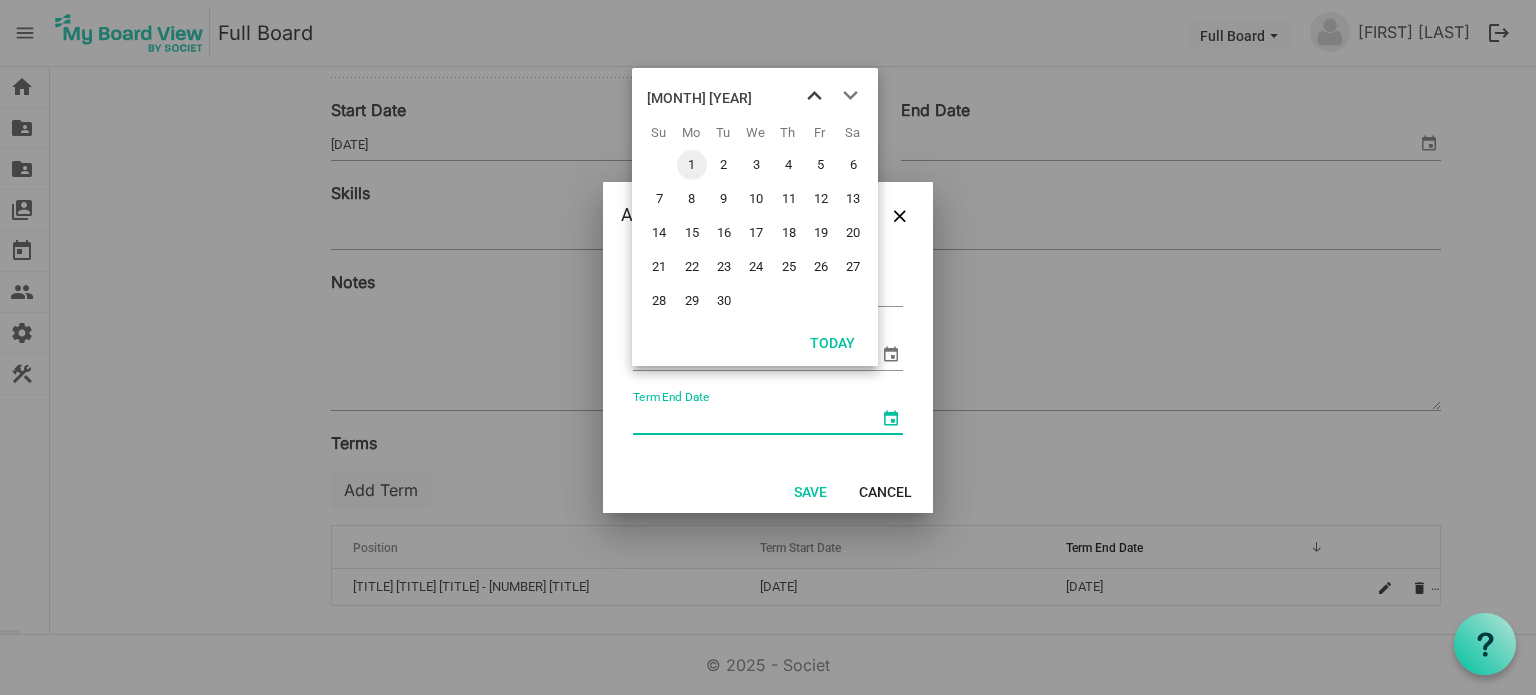 click at bounding box center [814, 96] 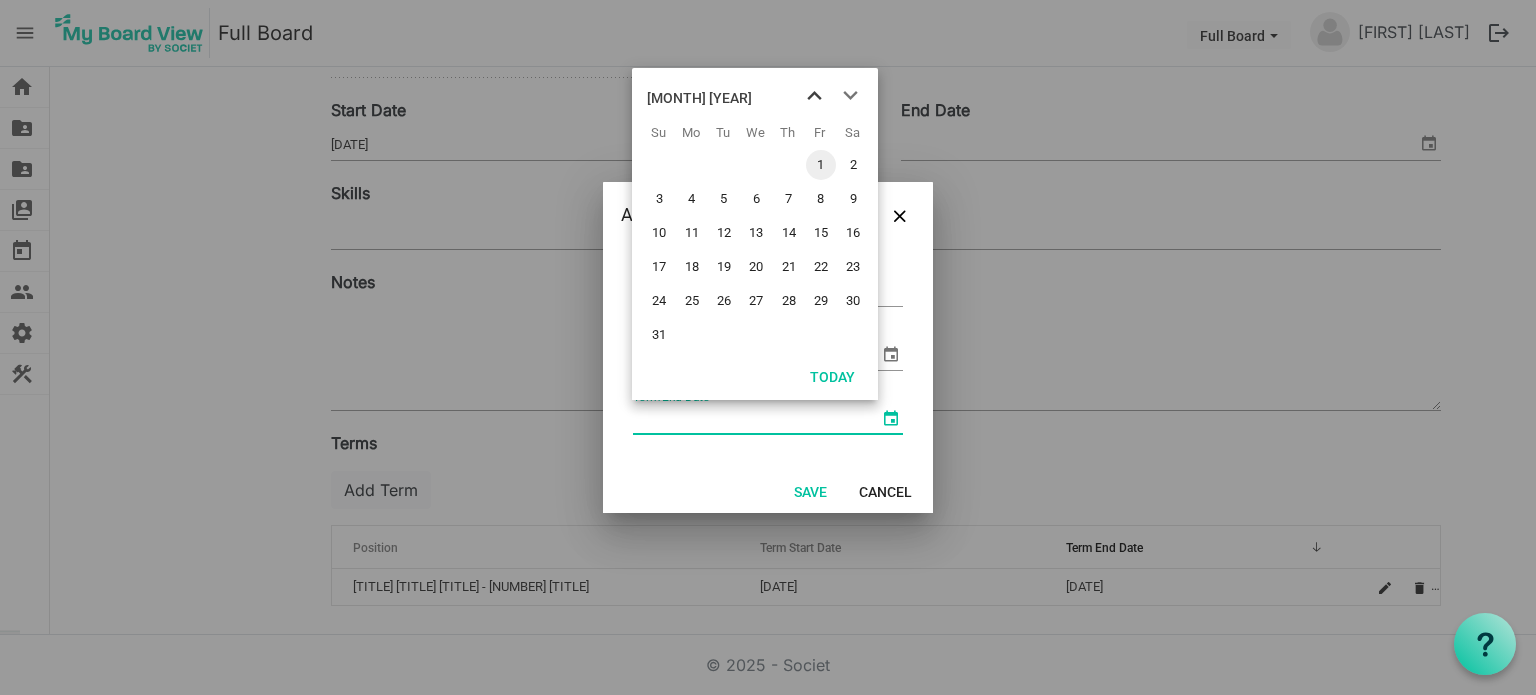 click at bounding box center (814, 96) 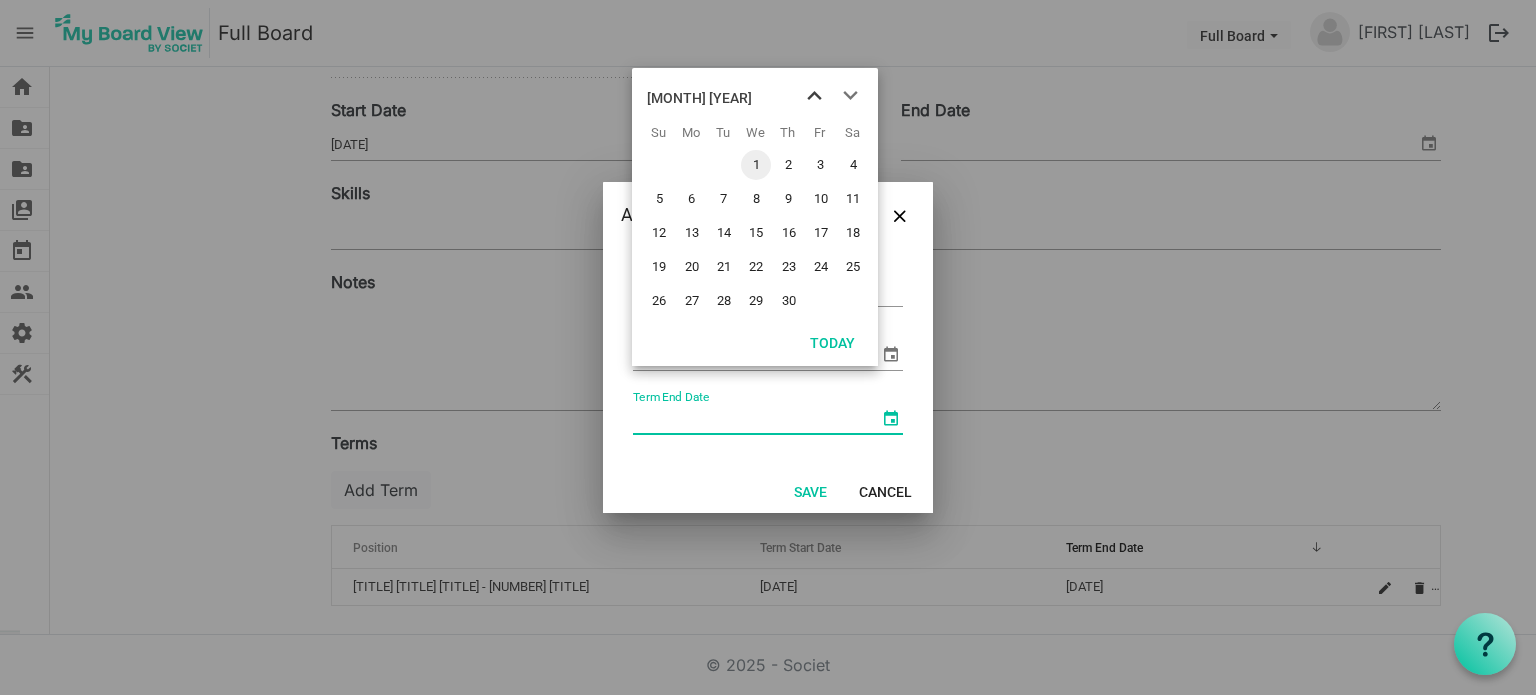 click at bounding box center (814, 96) 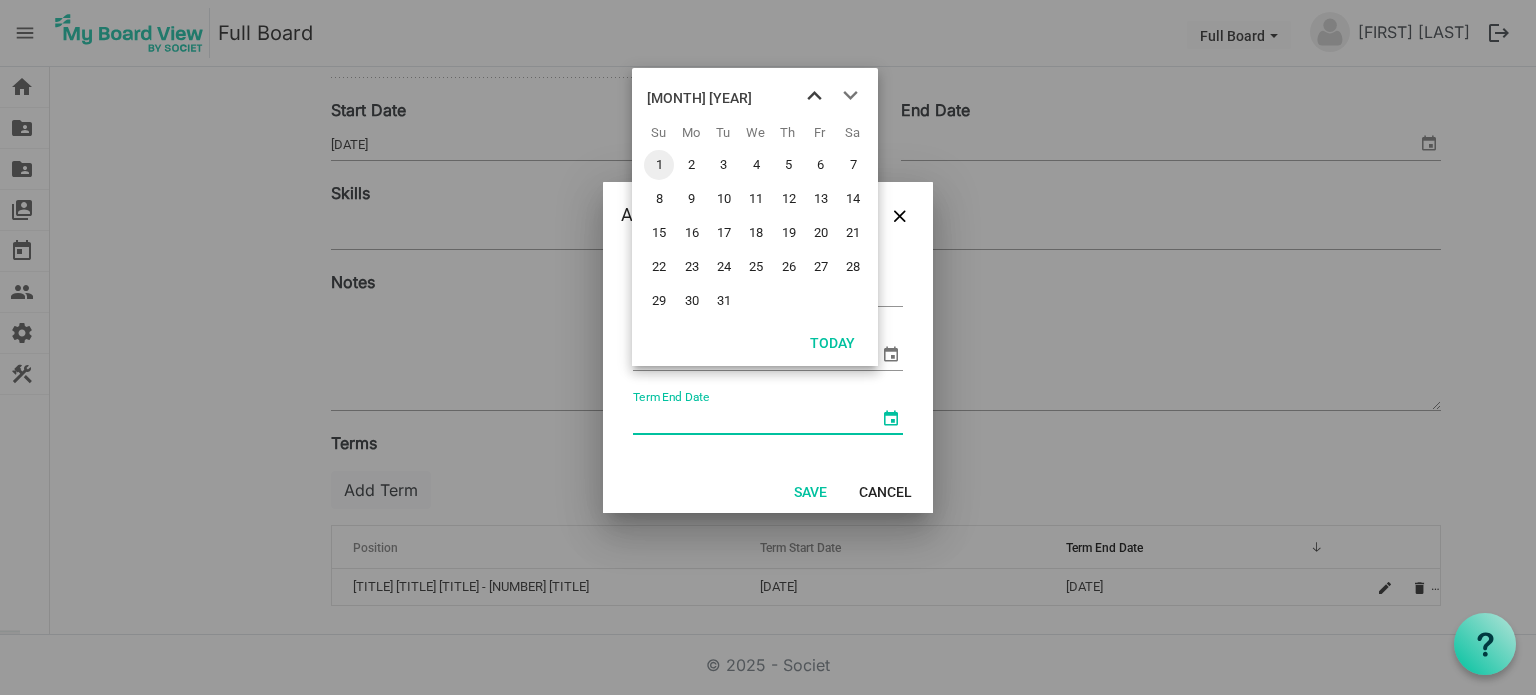click at bounding box center [814, 96] 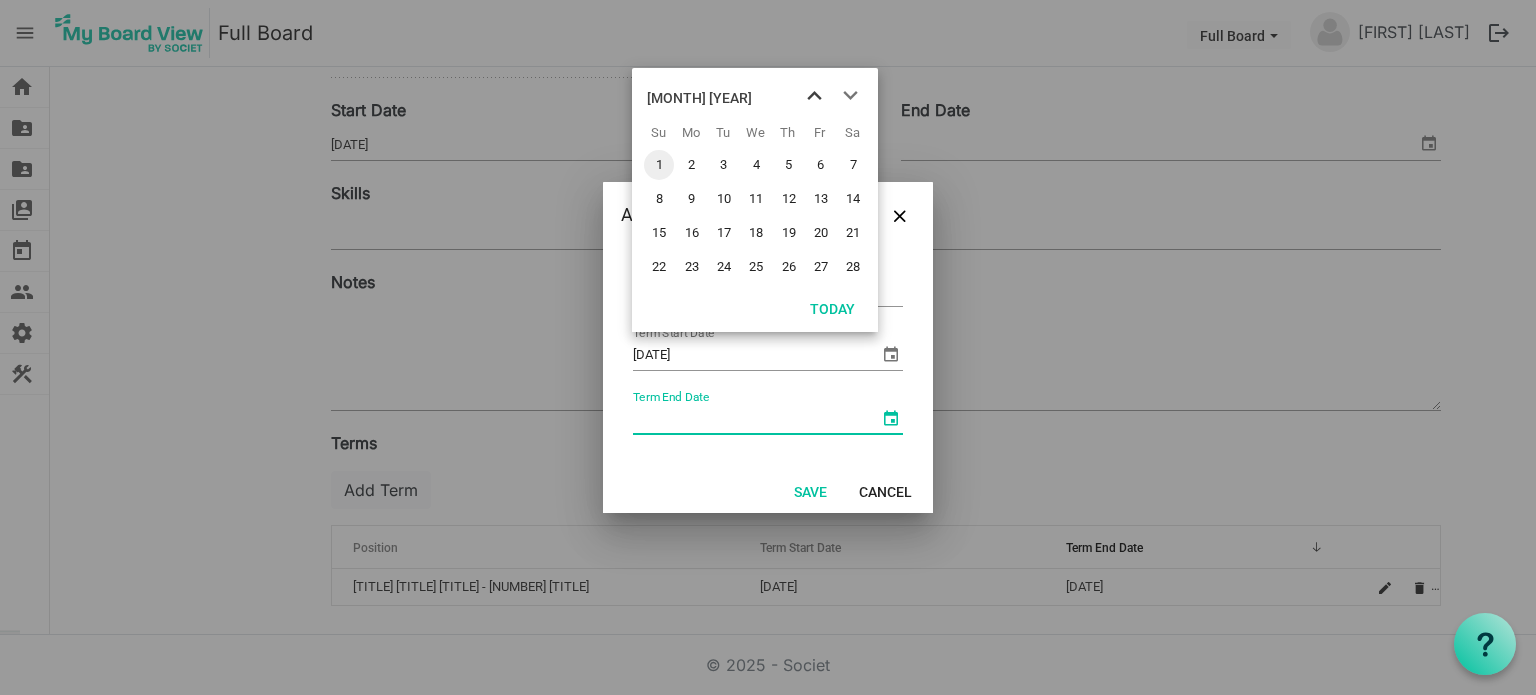 click at bounding box center [814, 96] 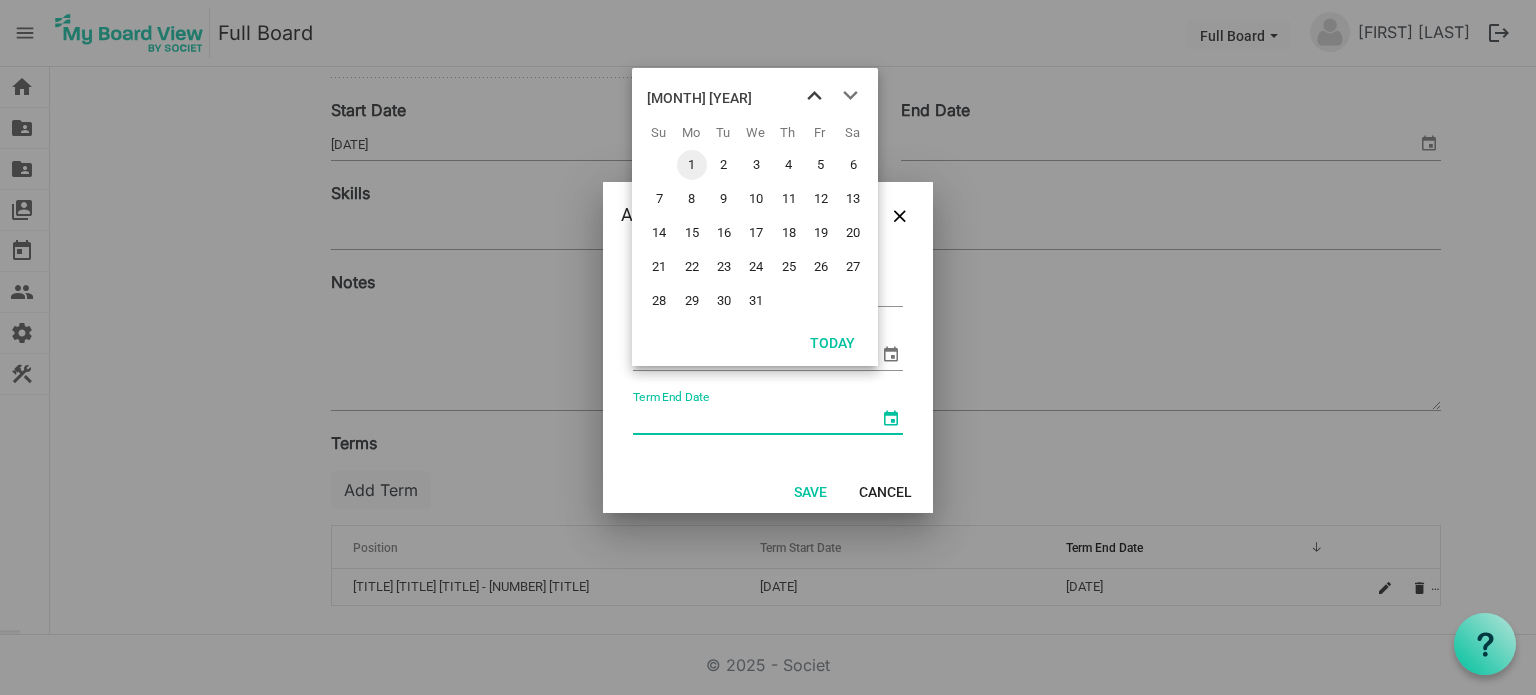 click at bounding box center (814, 96) 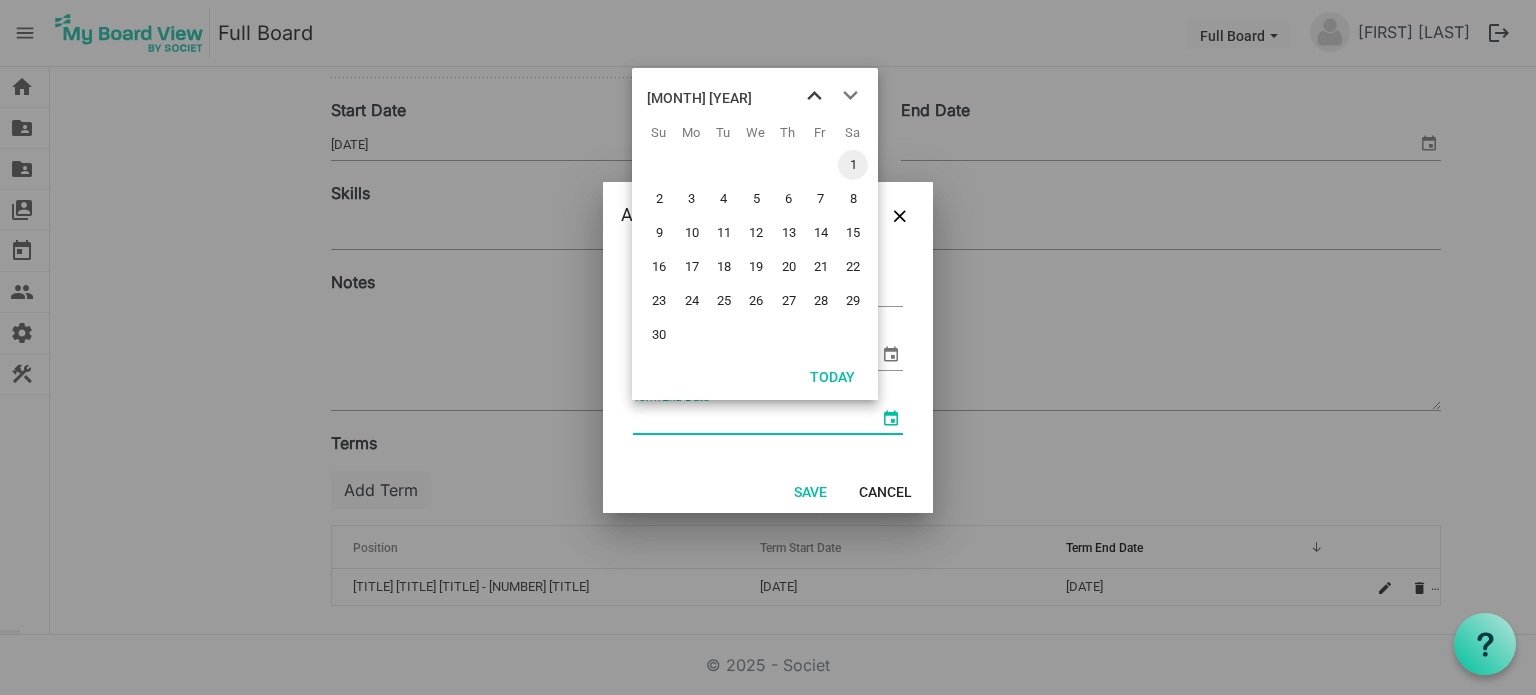 click at bounding box center (814, 96) 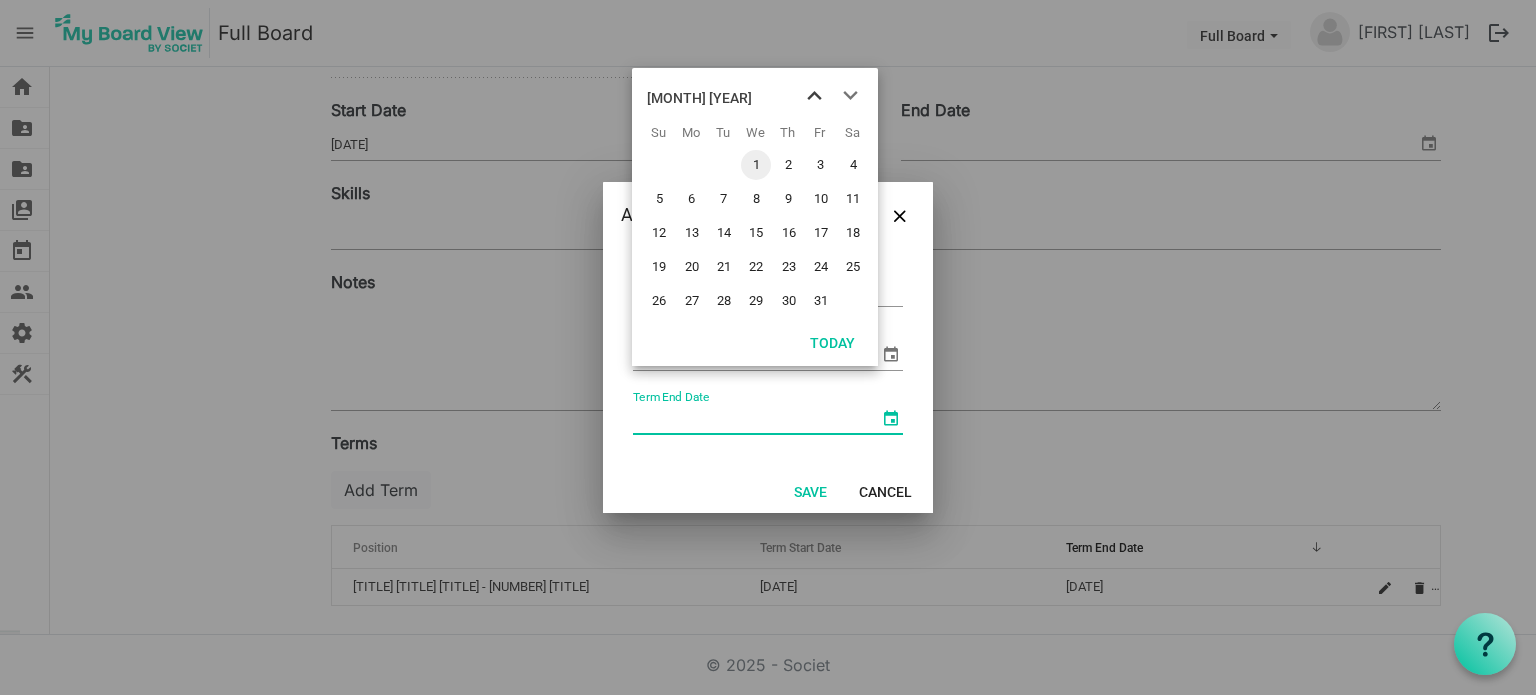 click at bounding box center [814, 96] 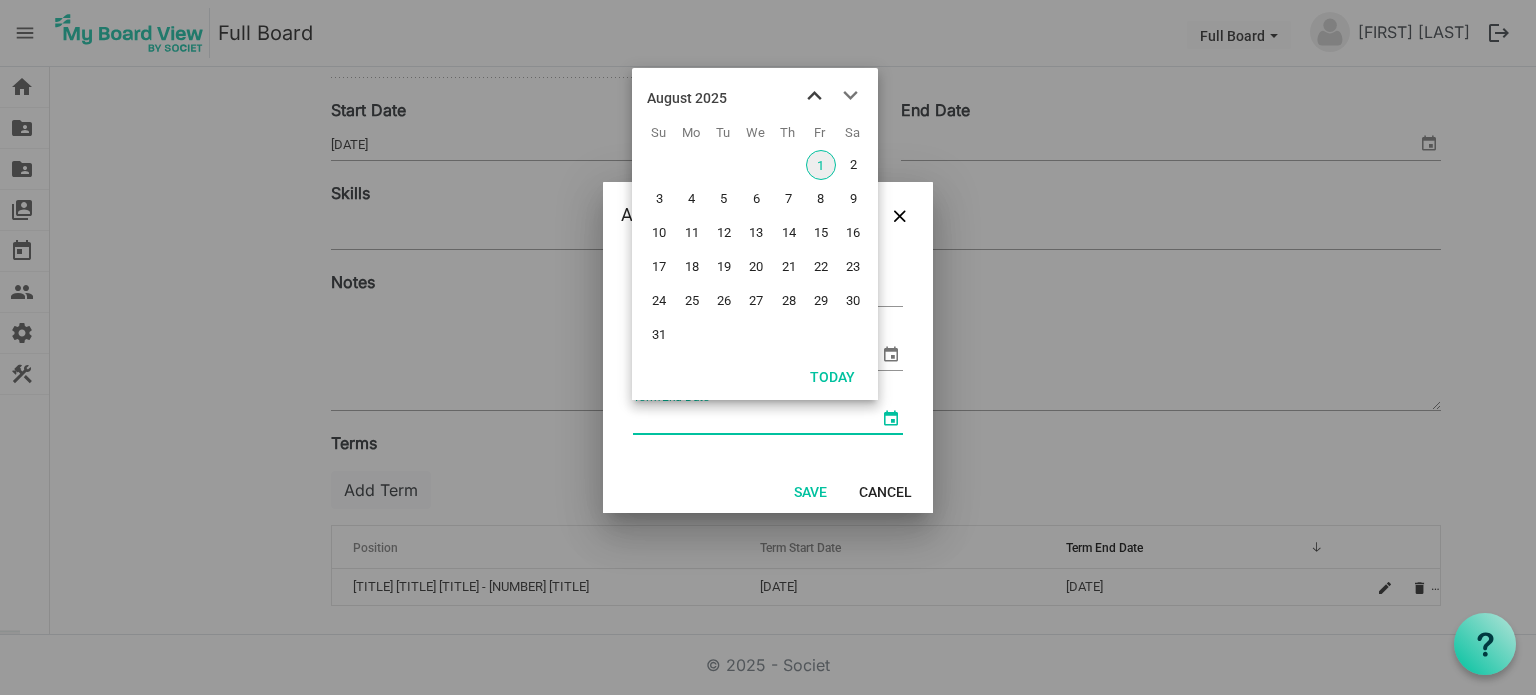 click at bounding box center [814, 96] 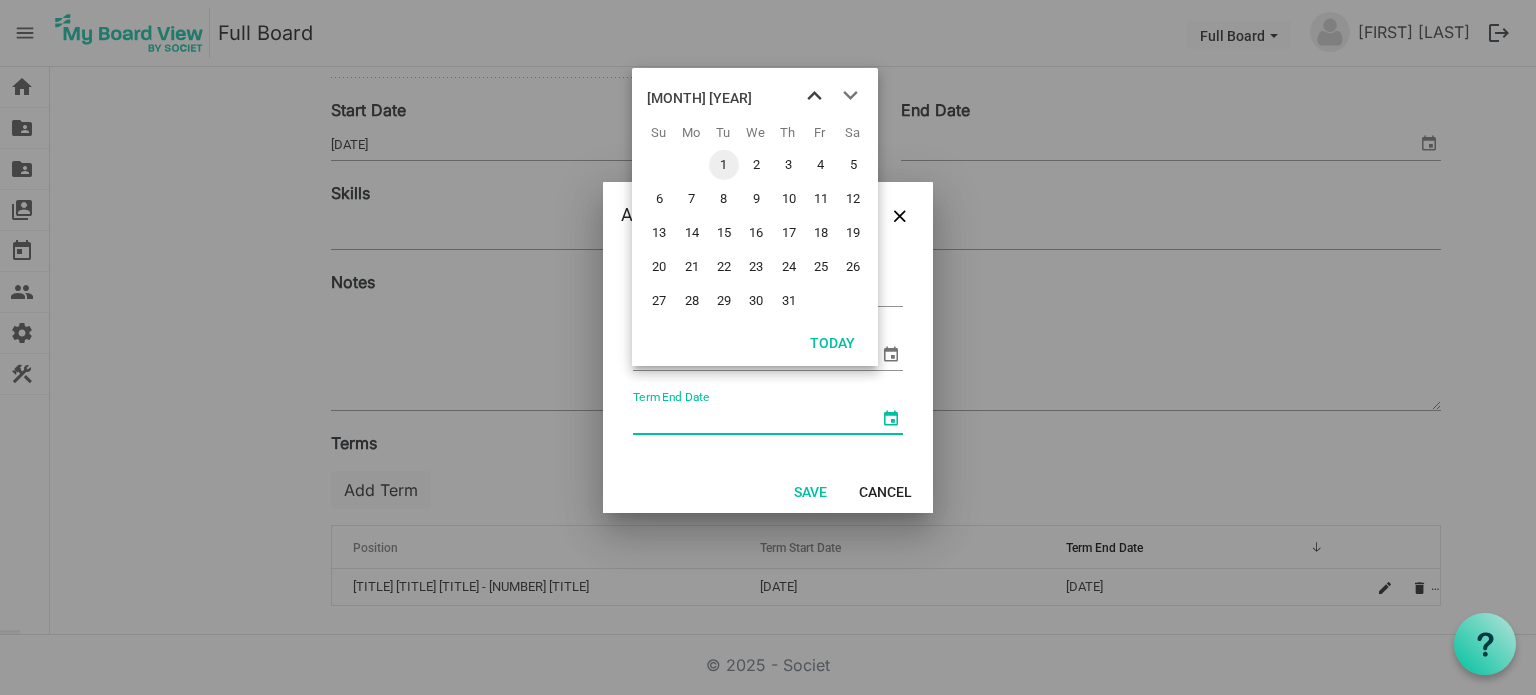 click at bounding box center [814, 96] 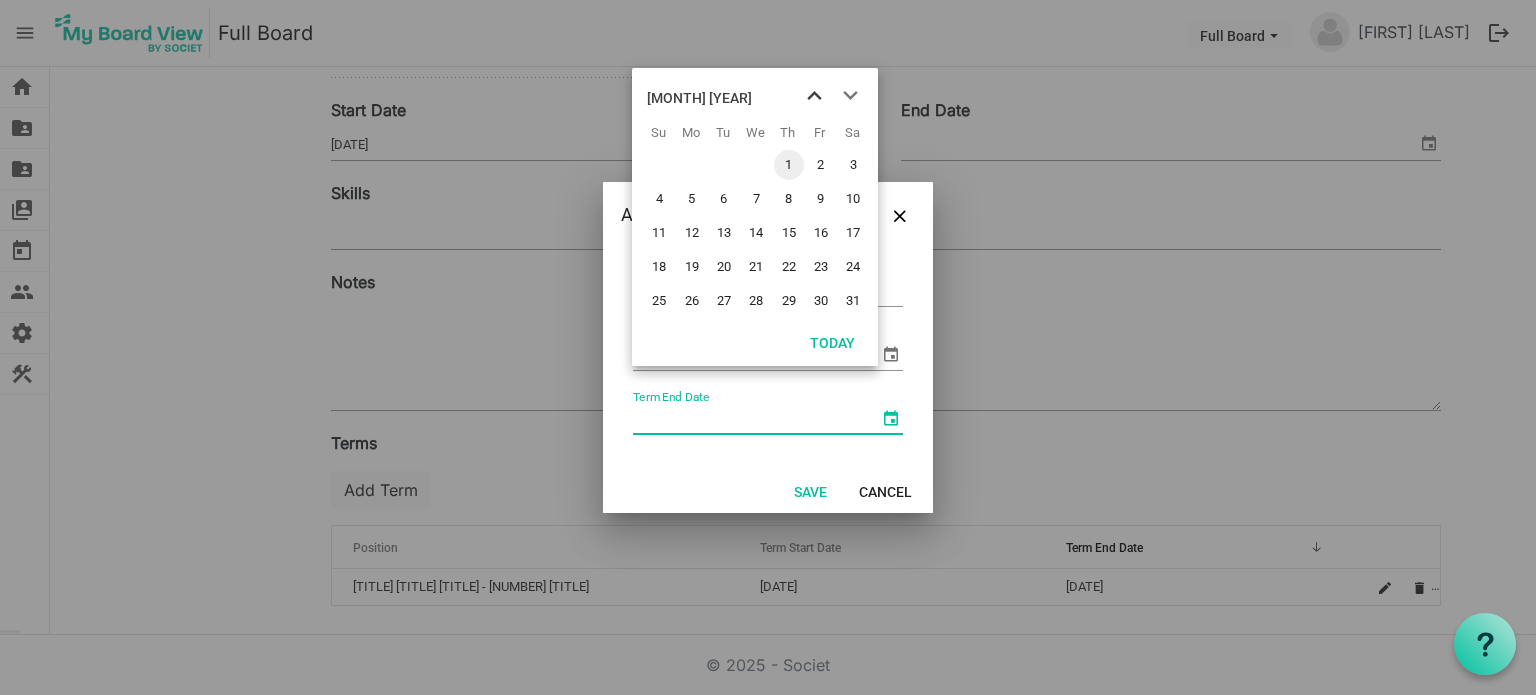click at bounding box center [814, 96] 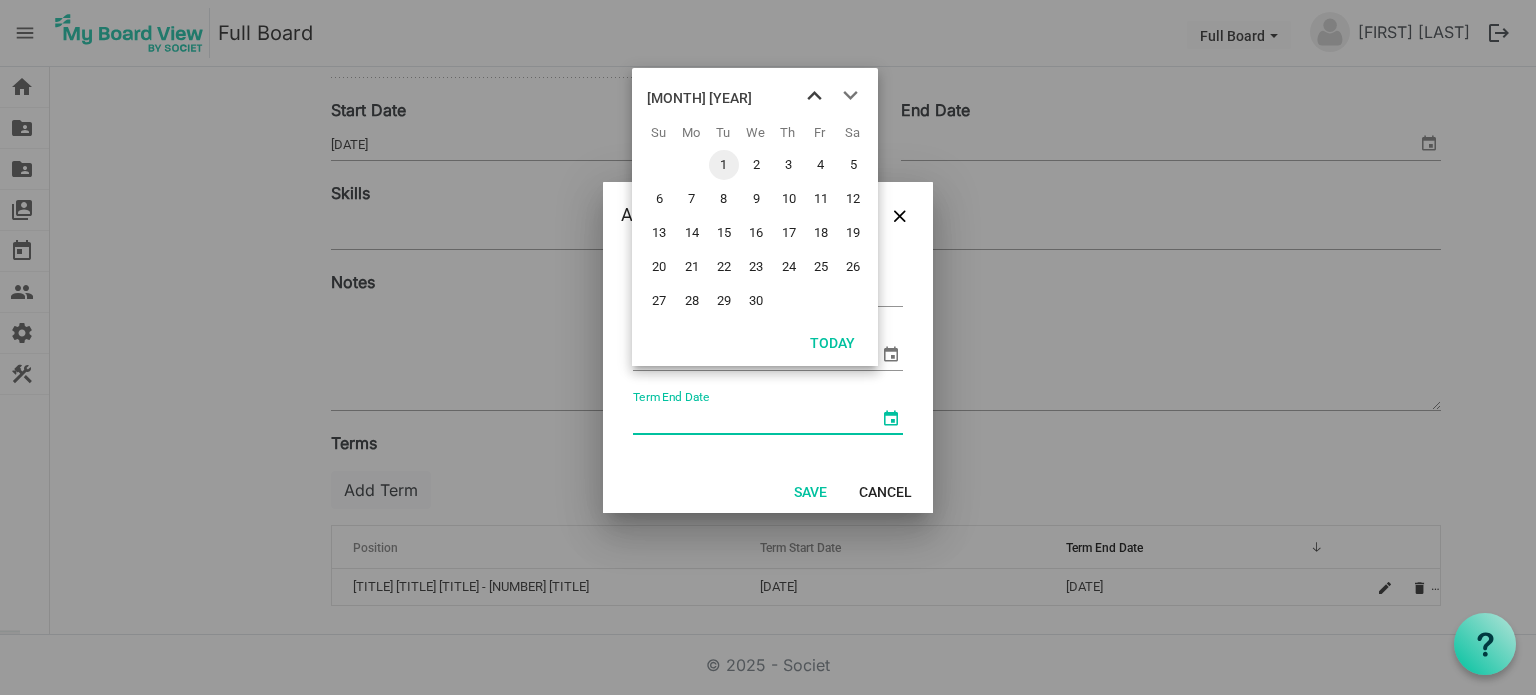 click at bounding box center (814, 96) 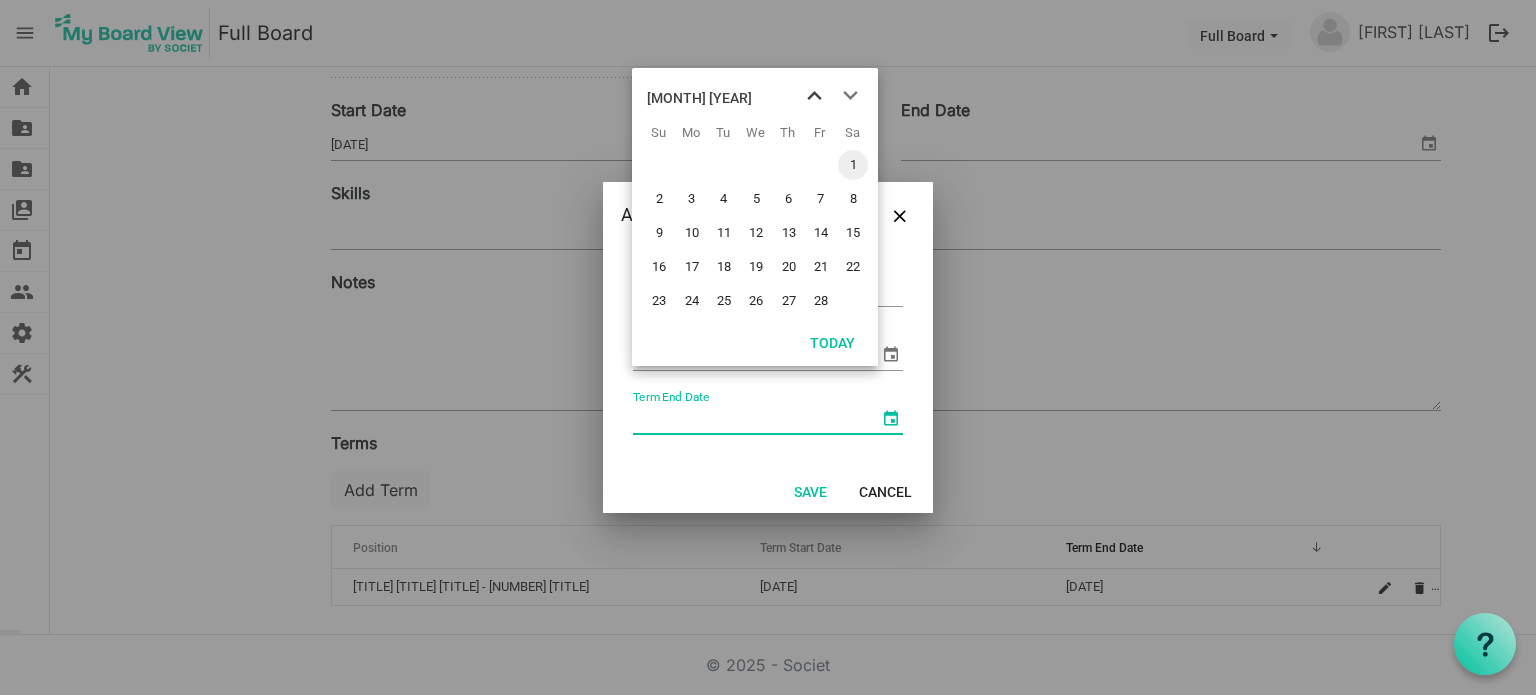 click at bounding box center [814, 96] 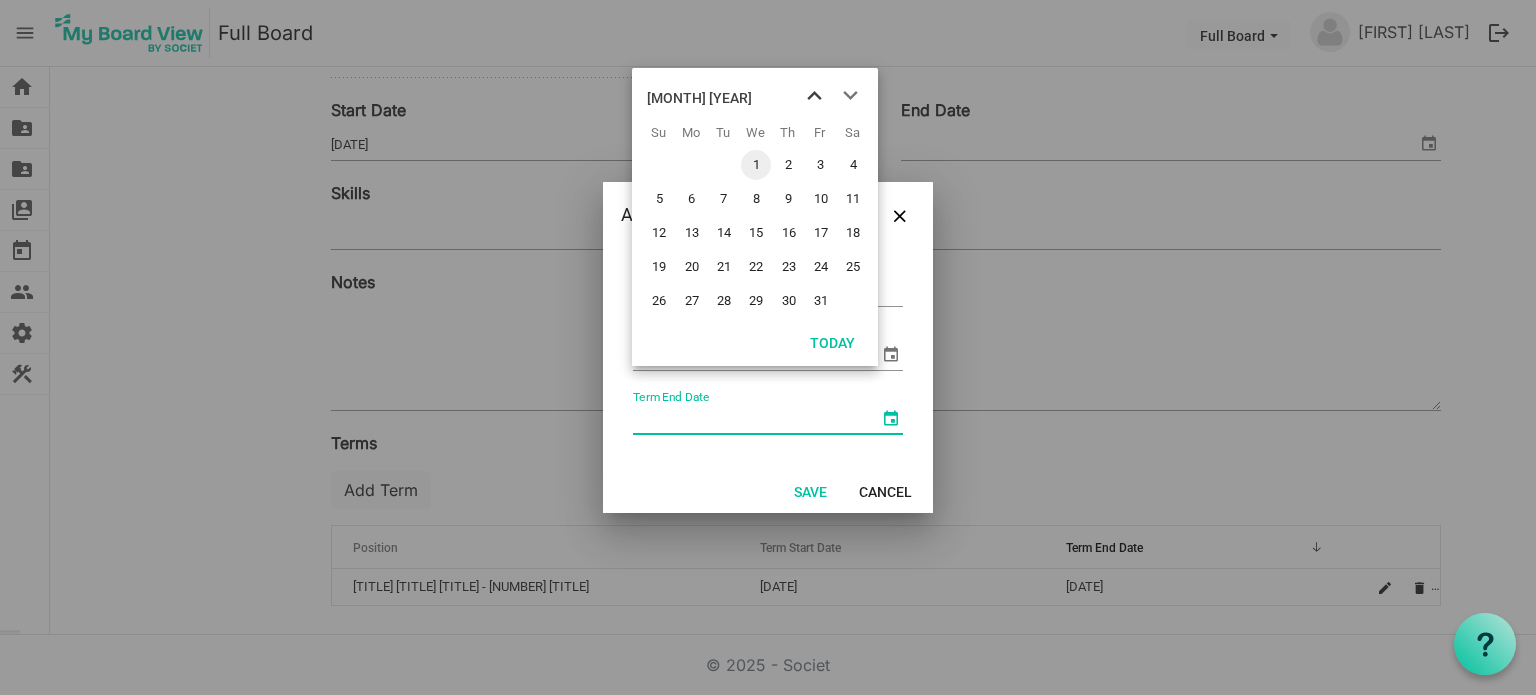 click at bounding box center [814, 96] 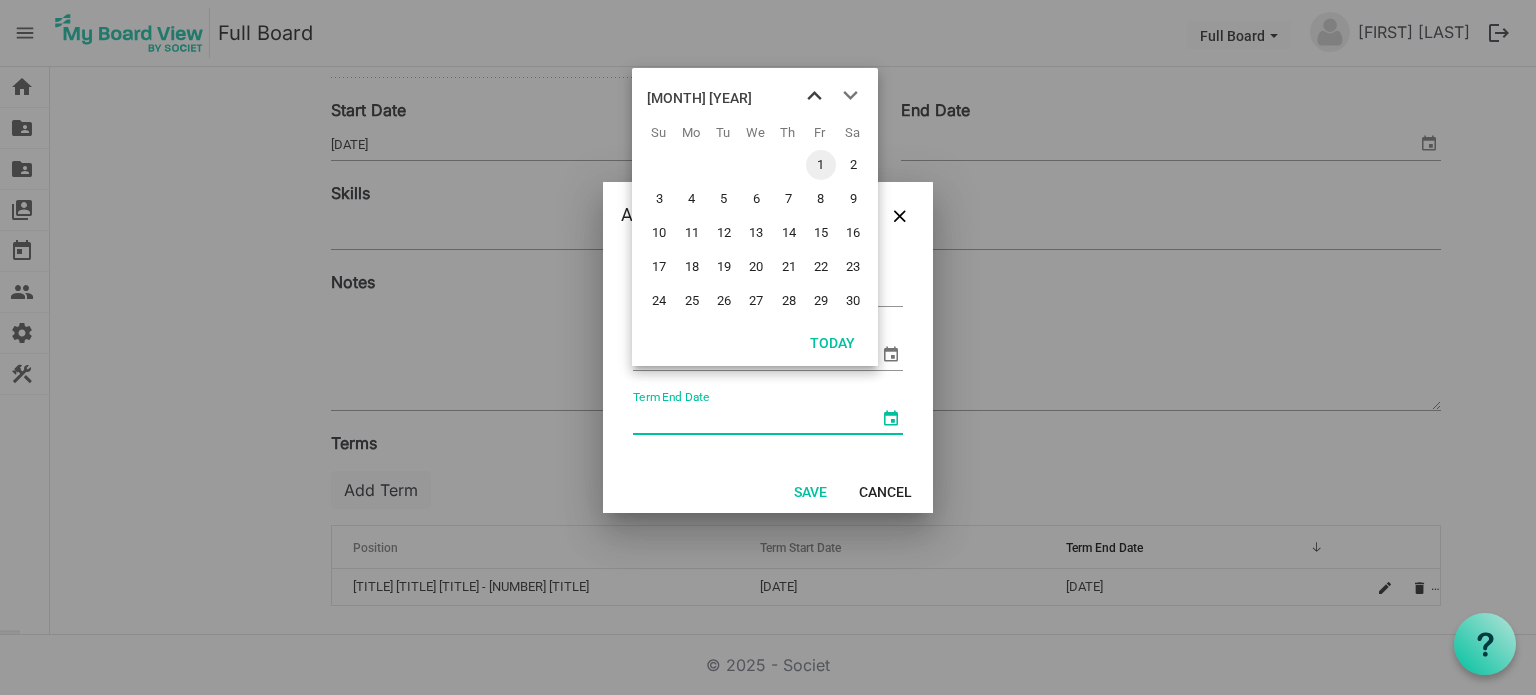 click at bounding box center [814, 96] 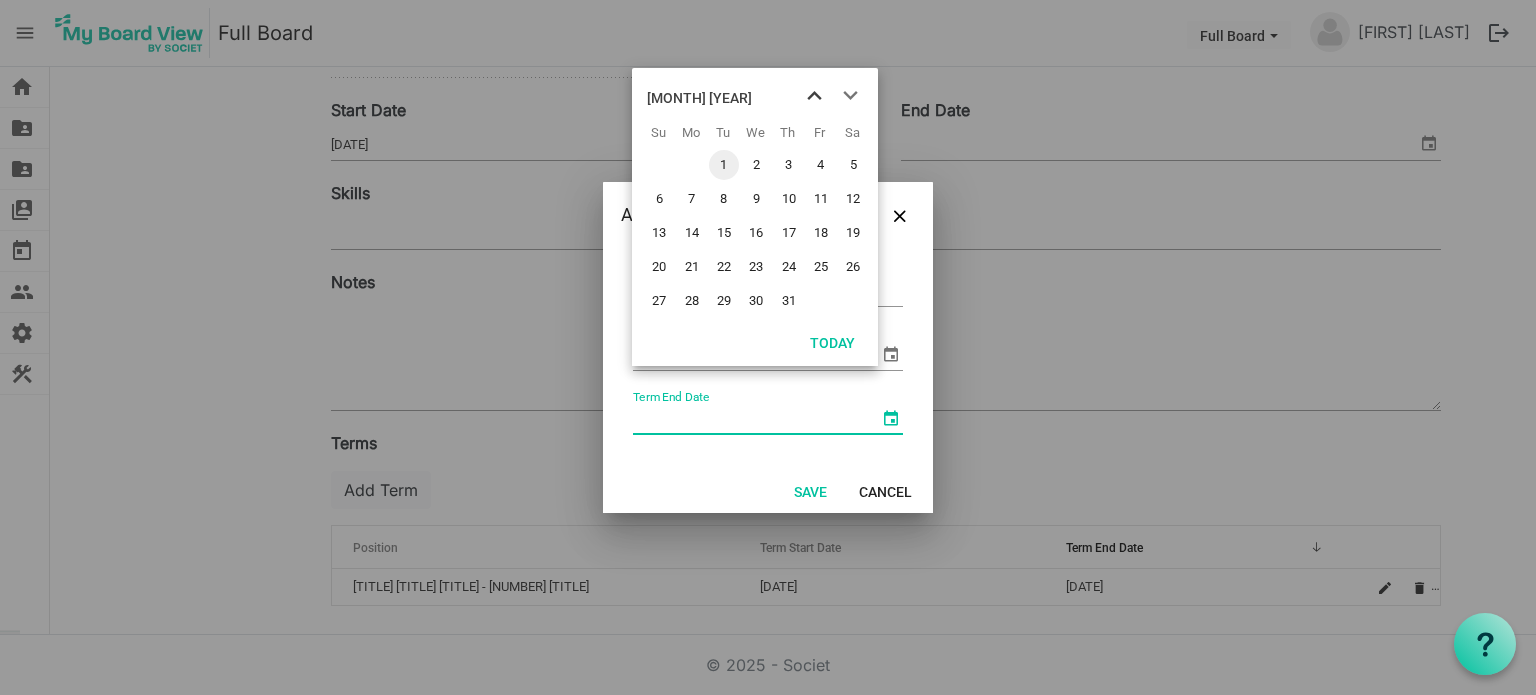 click at bounding box center [814, 96] 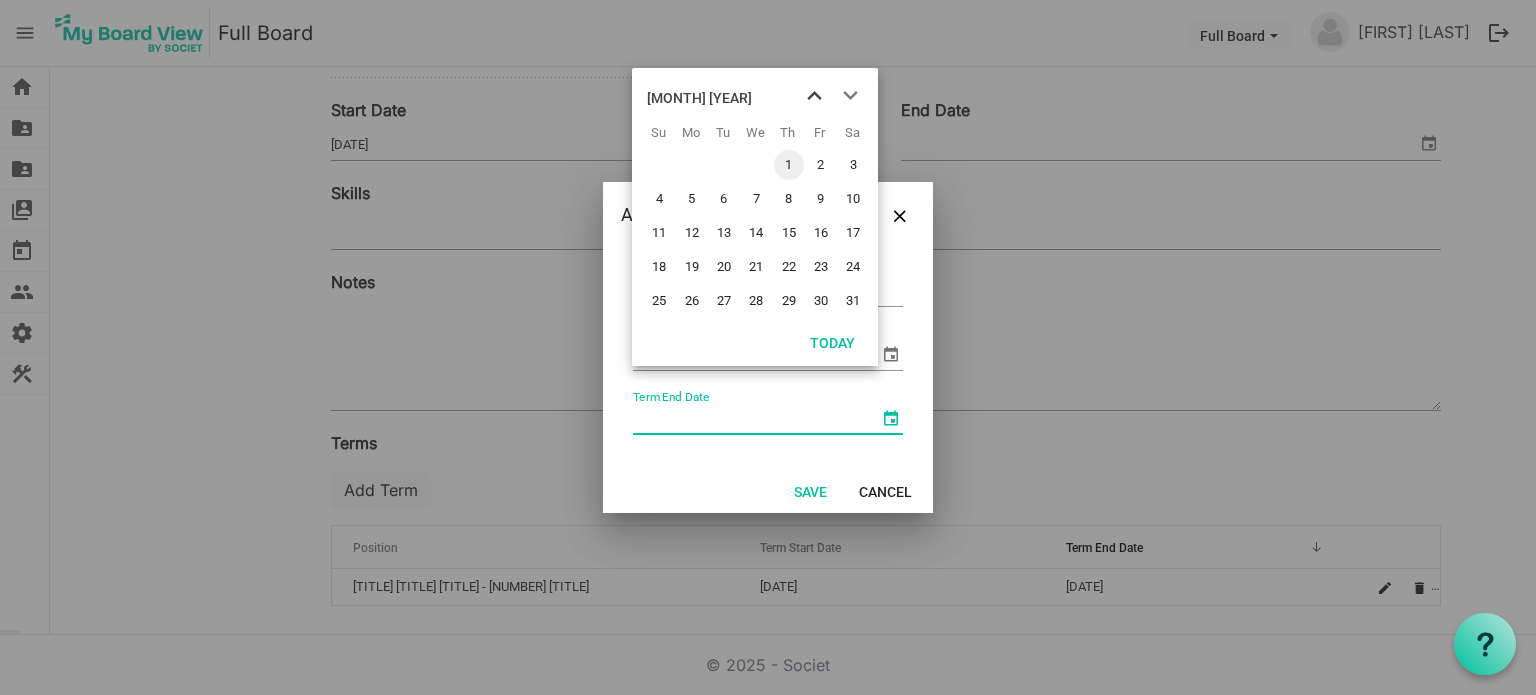 click at bounding box center [814, 96] 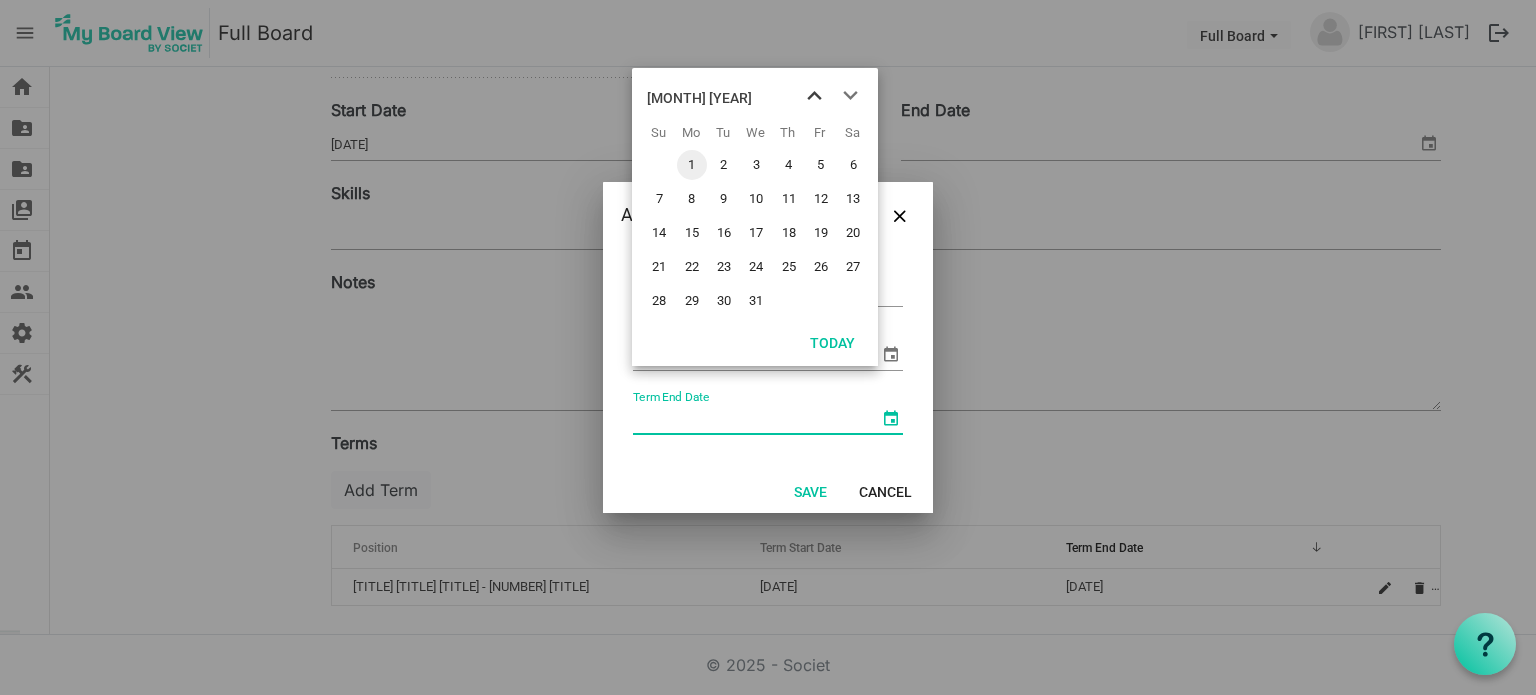 click at bounding box center (814, 96) 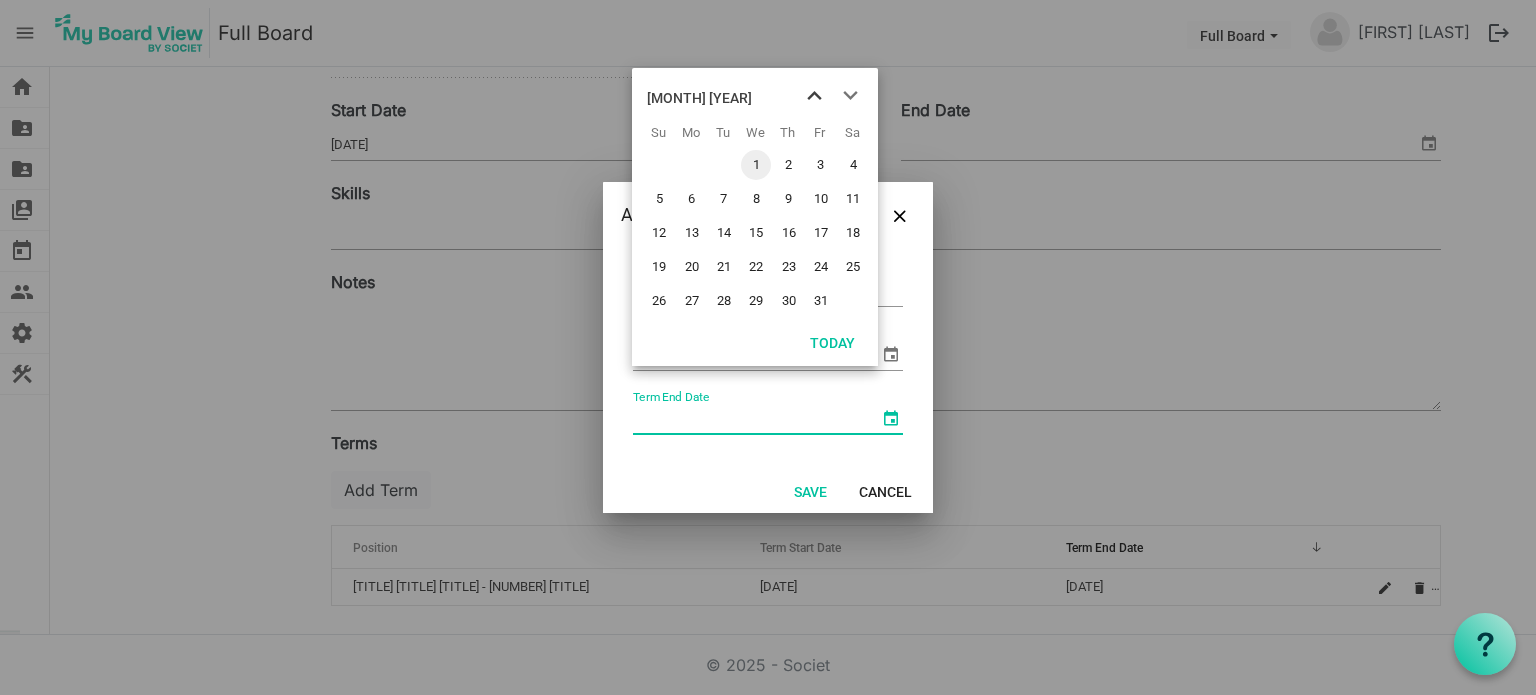 click at bounding box center (814, 96) 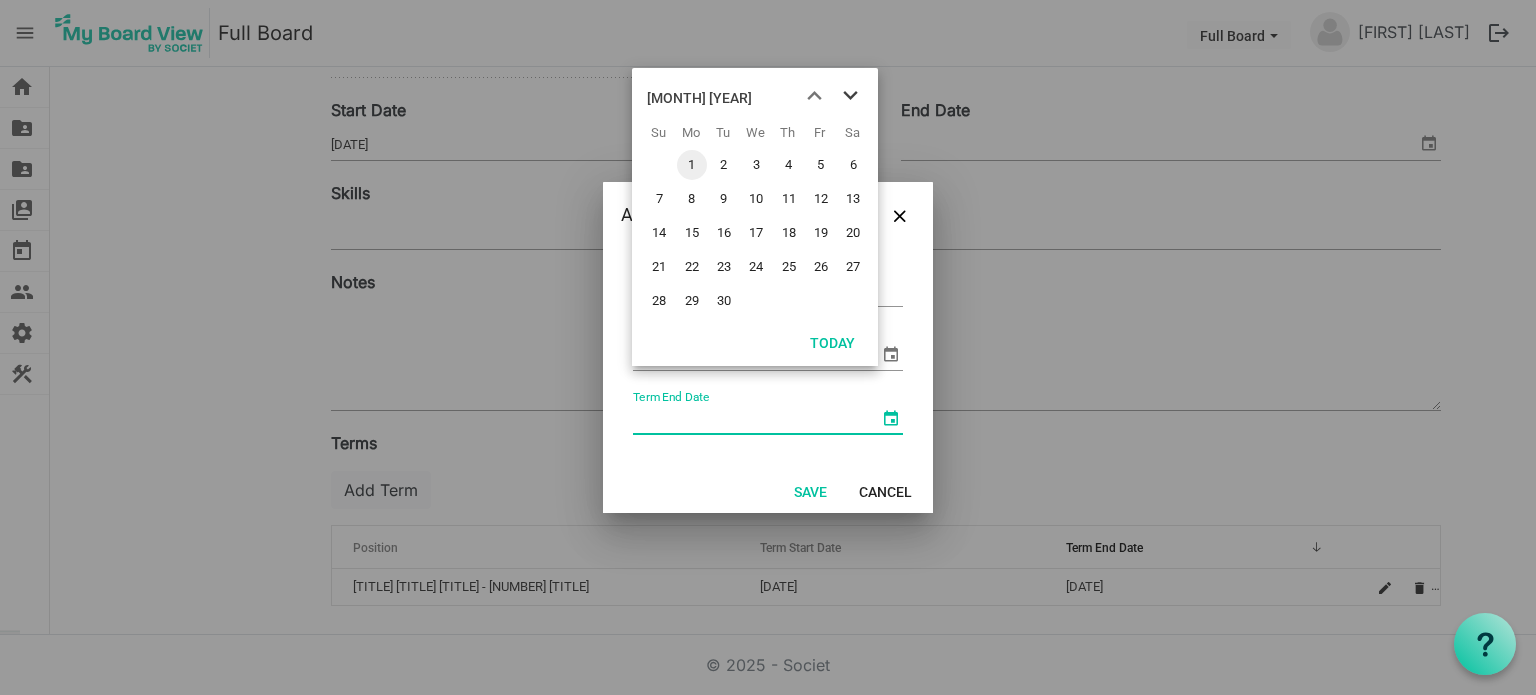 click at bounding box center (850, 96) 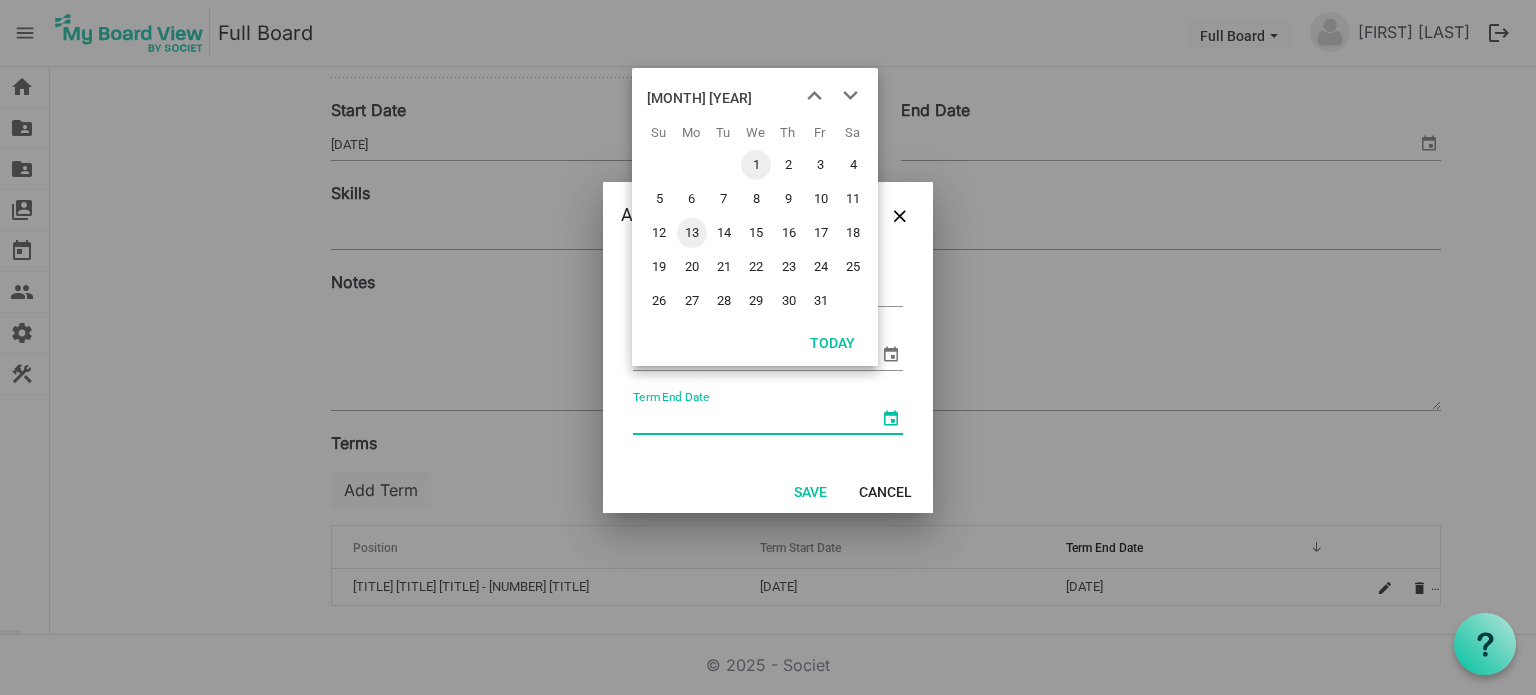 click on "13" at bounding box center [692, 233] 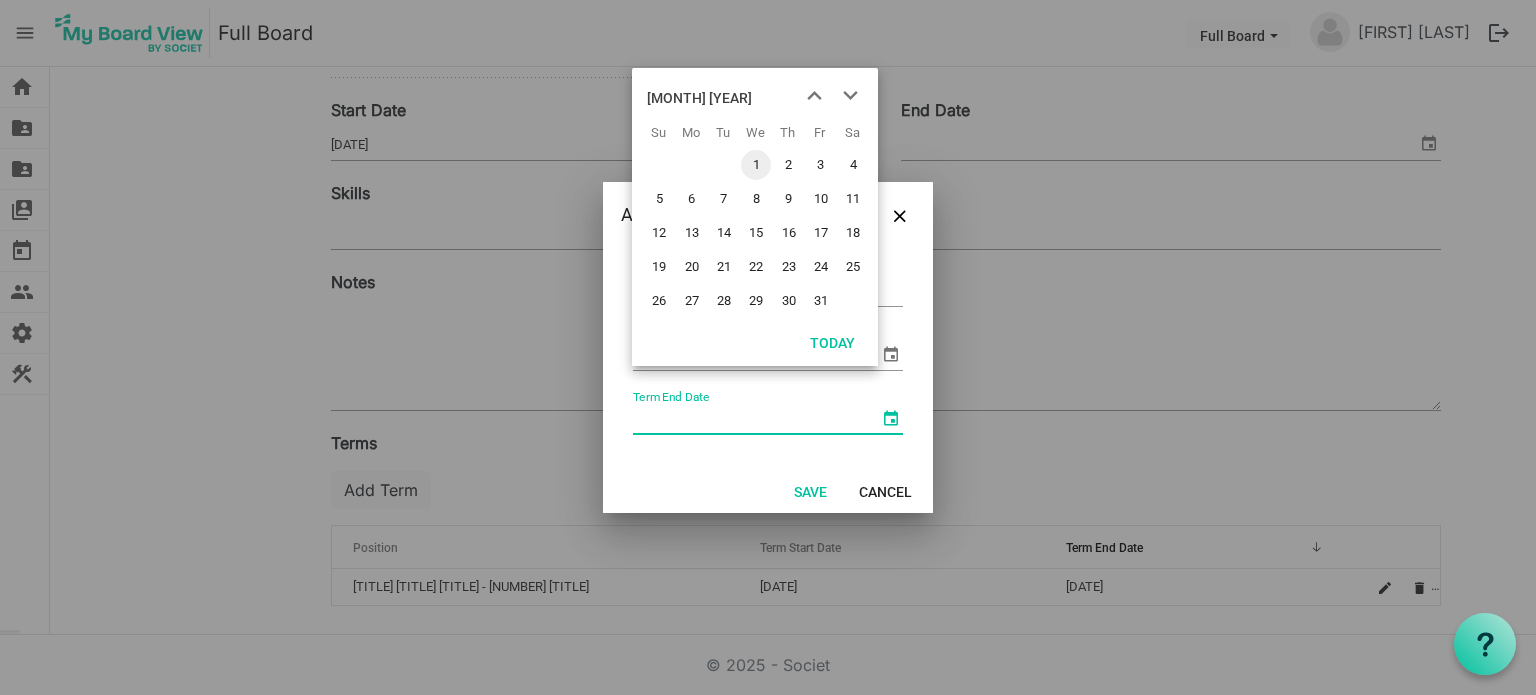 type on "5/13/2024" 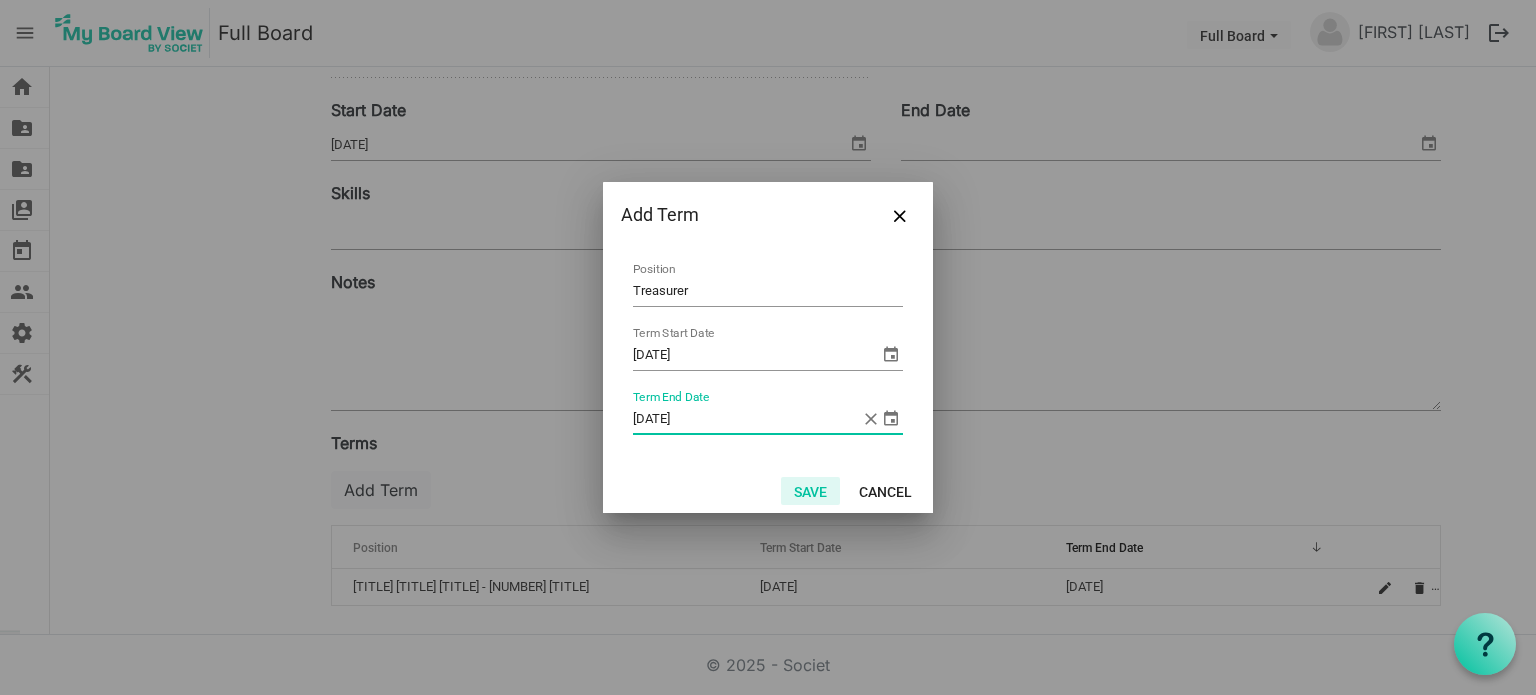click on "Save" at bounding box center (810, 491) 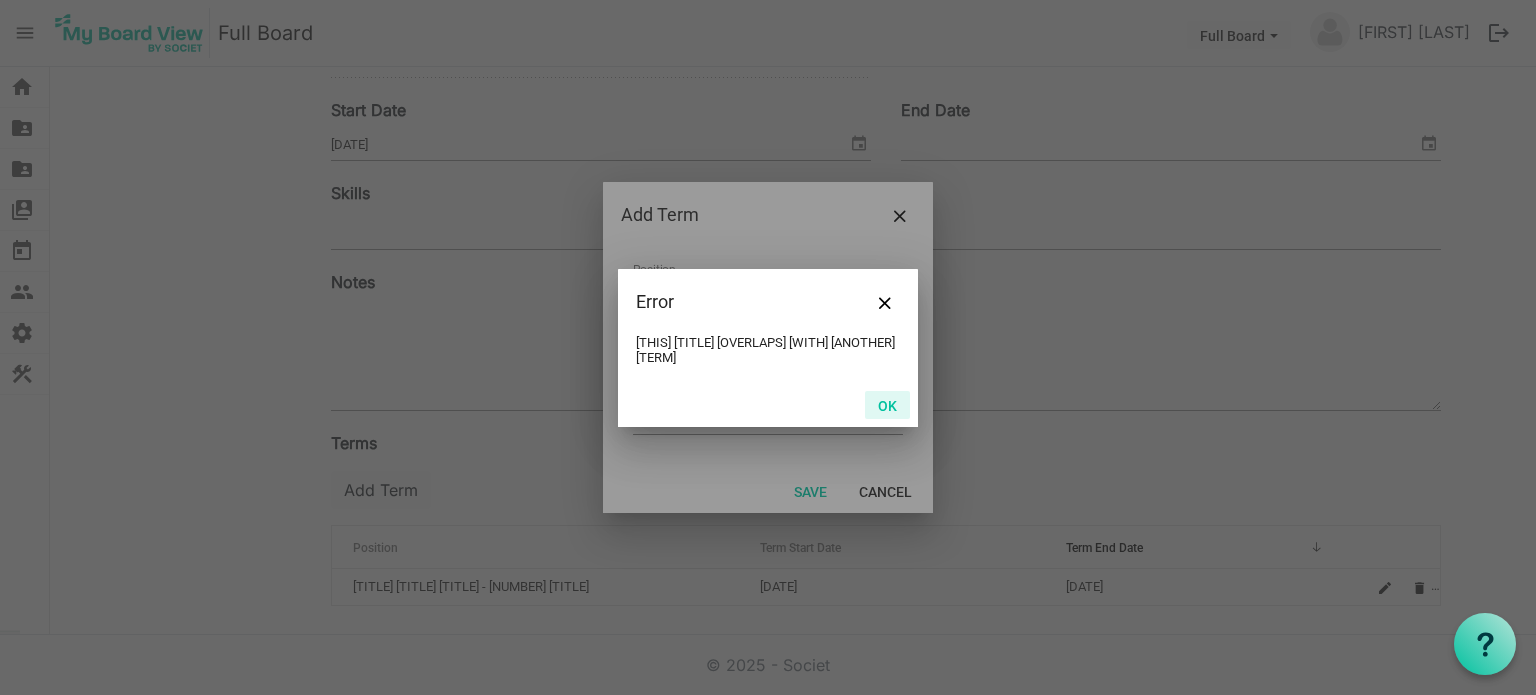 click on "OK" at bounding box center (887, 405) 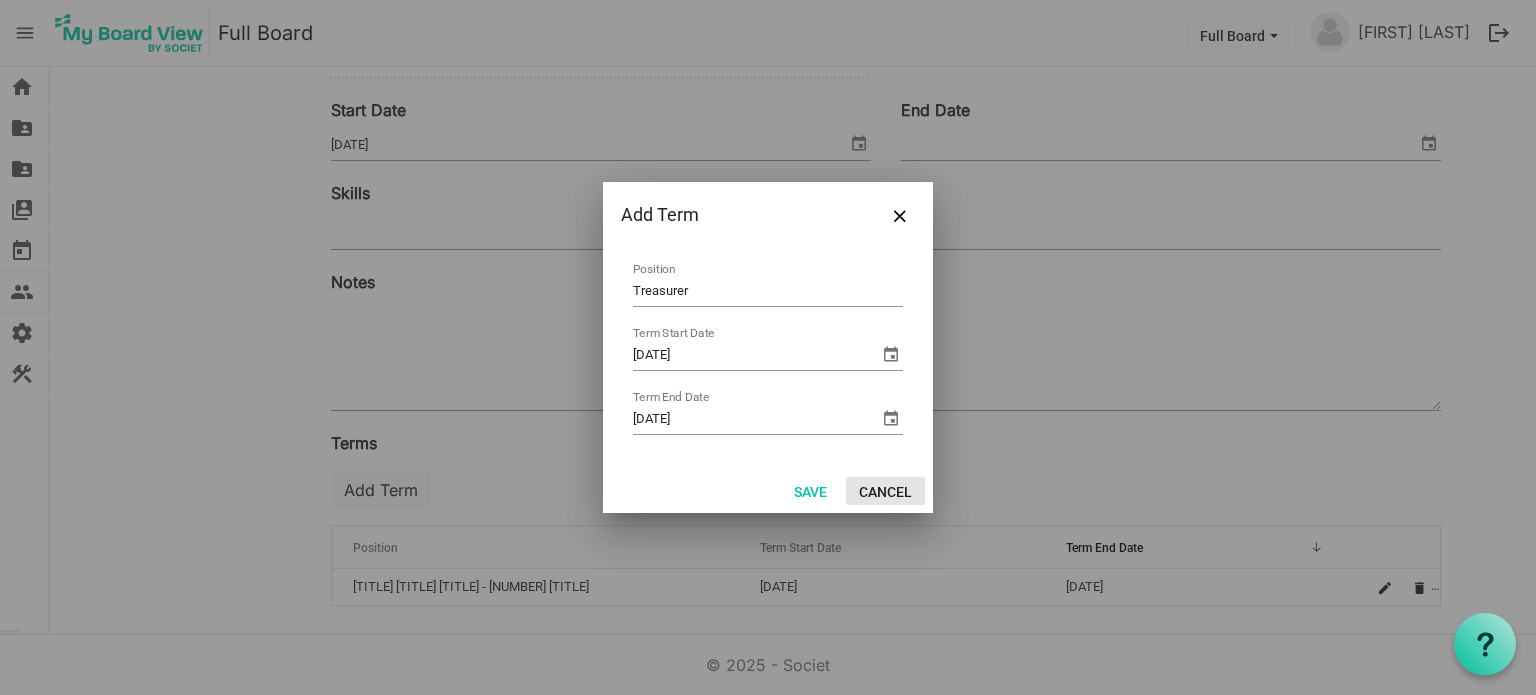 drag, startPoint x: 874, startPoint y: 491, endPoint x: 874, endPoint y: 479, distance: 12 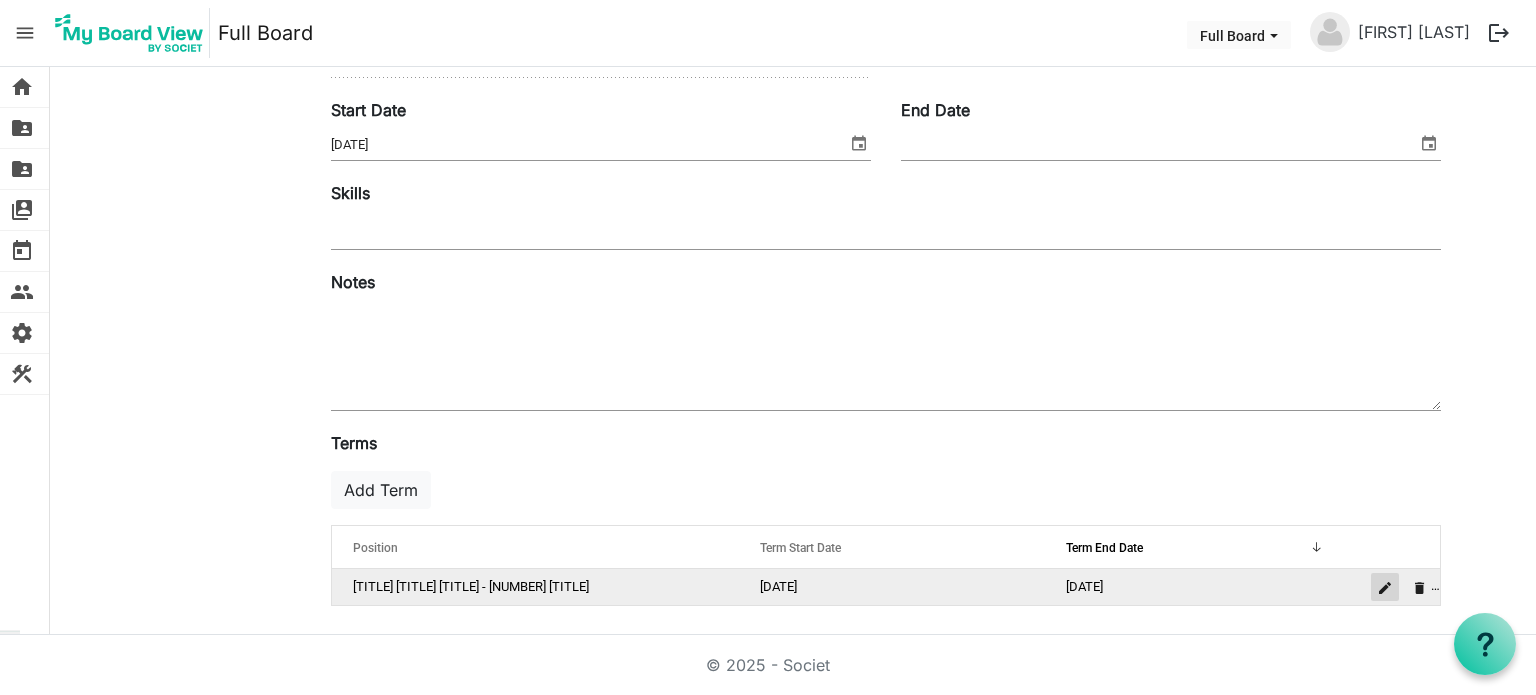 click at bounding box center (1385, 588) 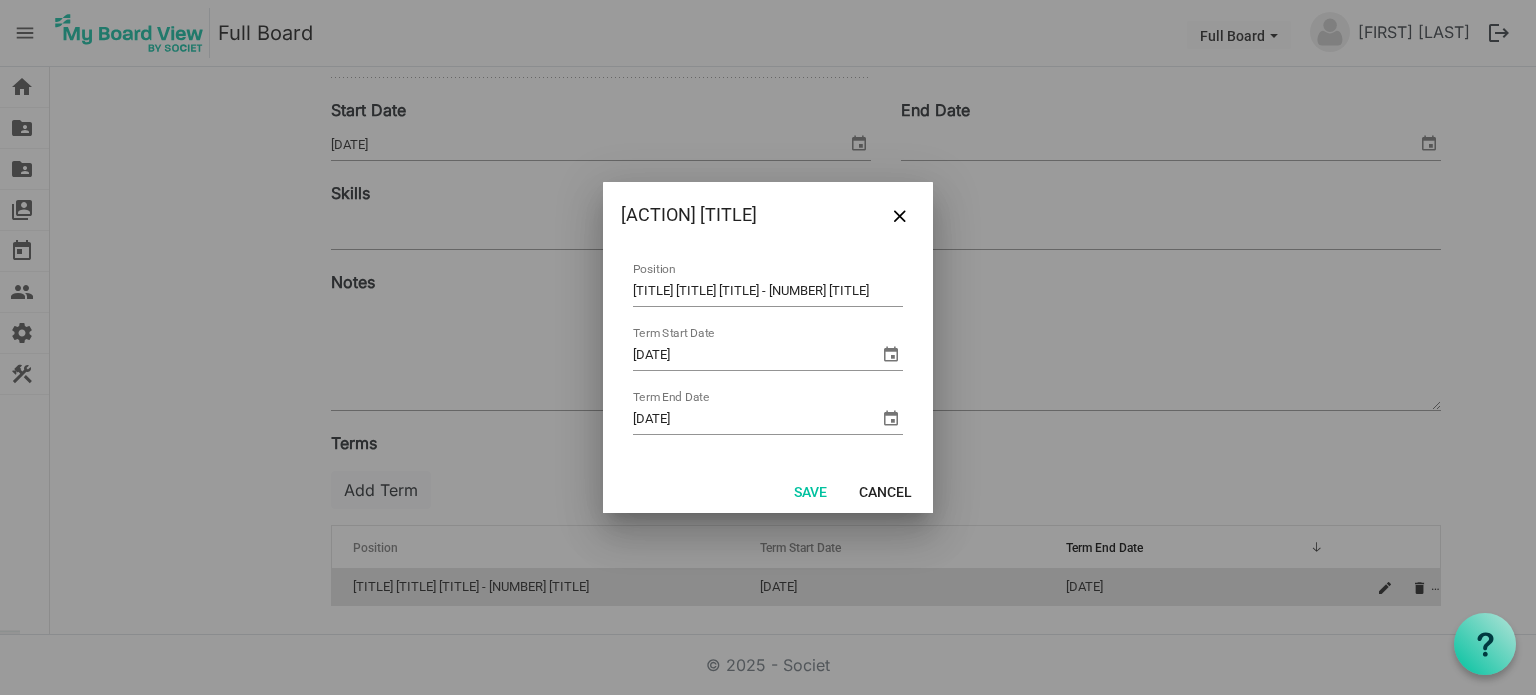 drag, startPoint x: 786, startPoint y: 291, endPoint x: 543, endPoint y: 292, distance: 243.00206 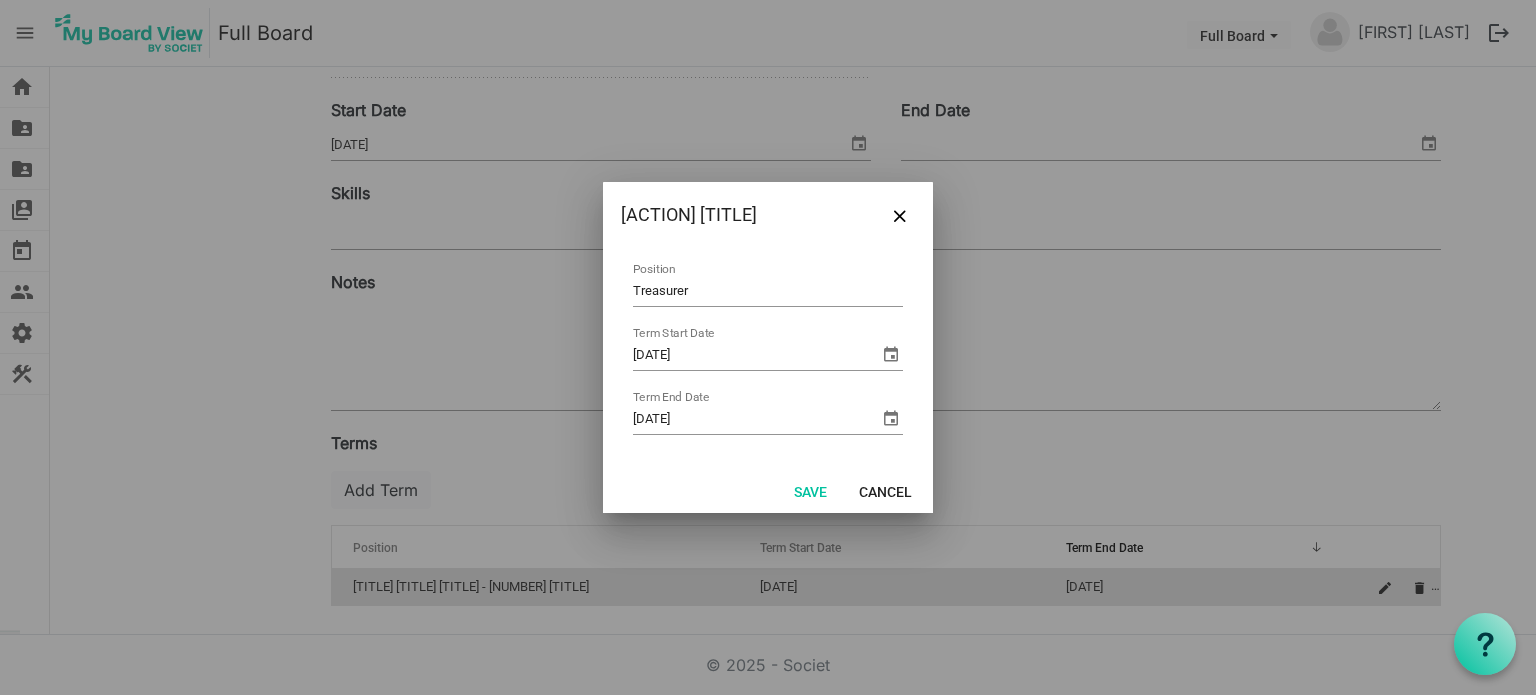 type on "Treasurer" 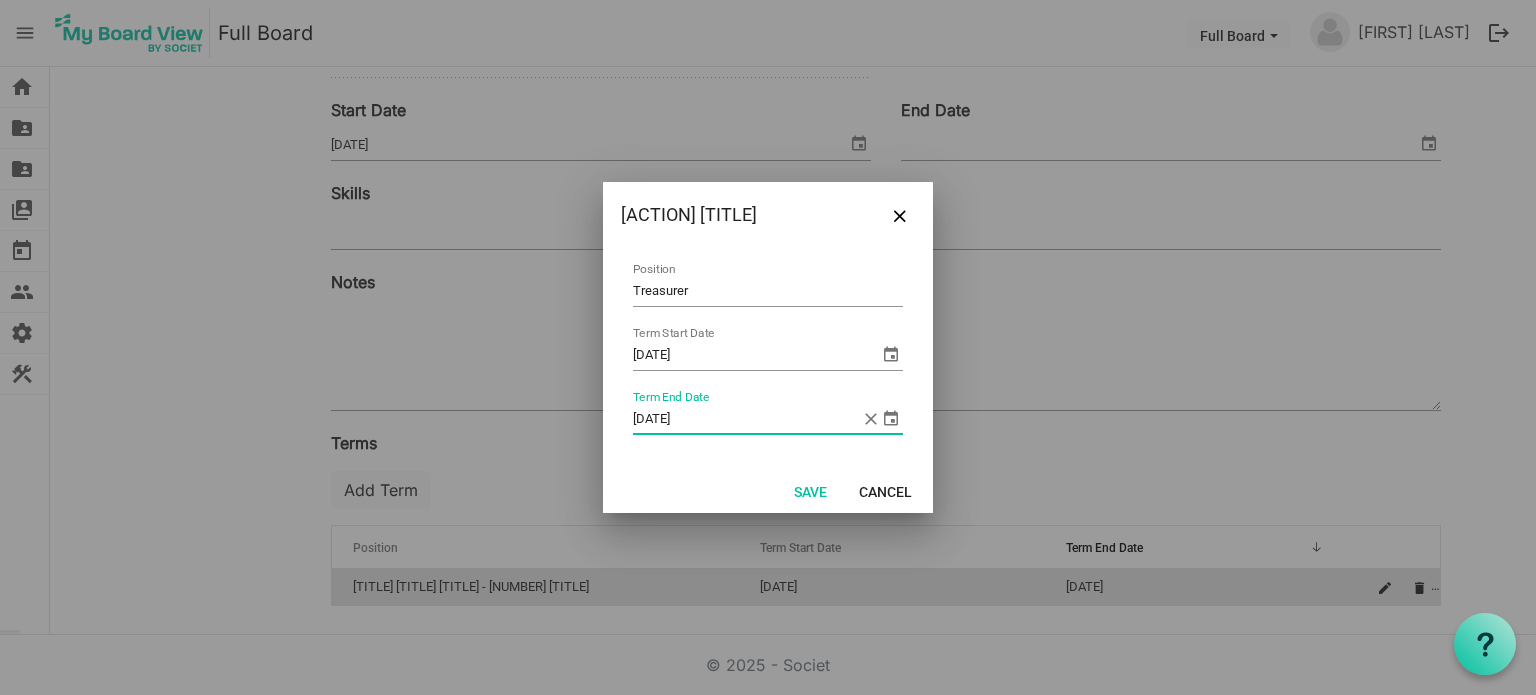 click on "1/31/2024" at bounding box center (747, 419) 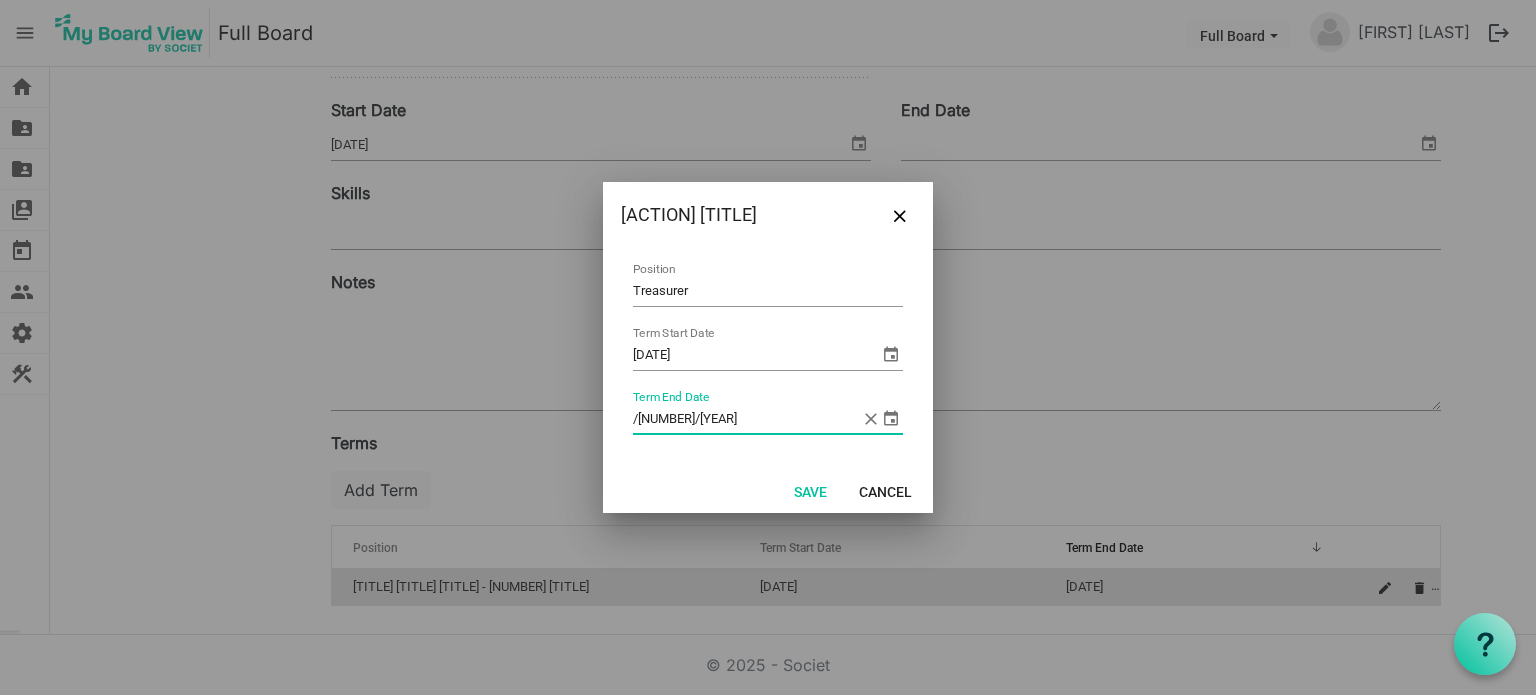 drag, startPoint x: 718, startPoint y: 418, endPoint x: 397, endPoint y: 418, distance: 321 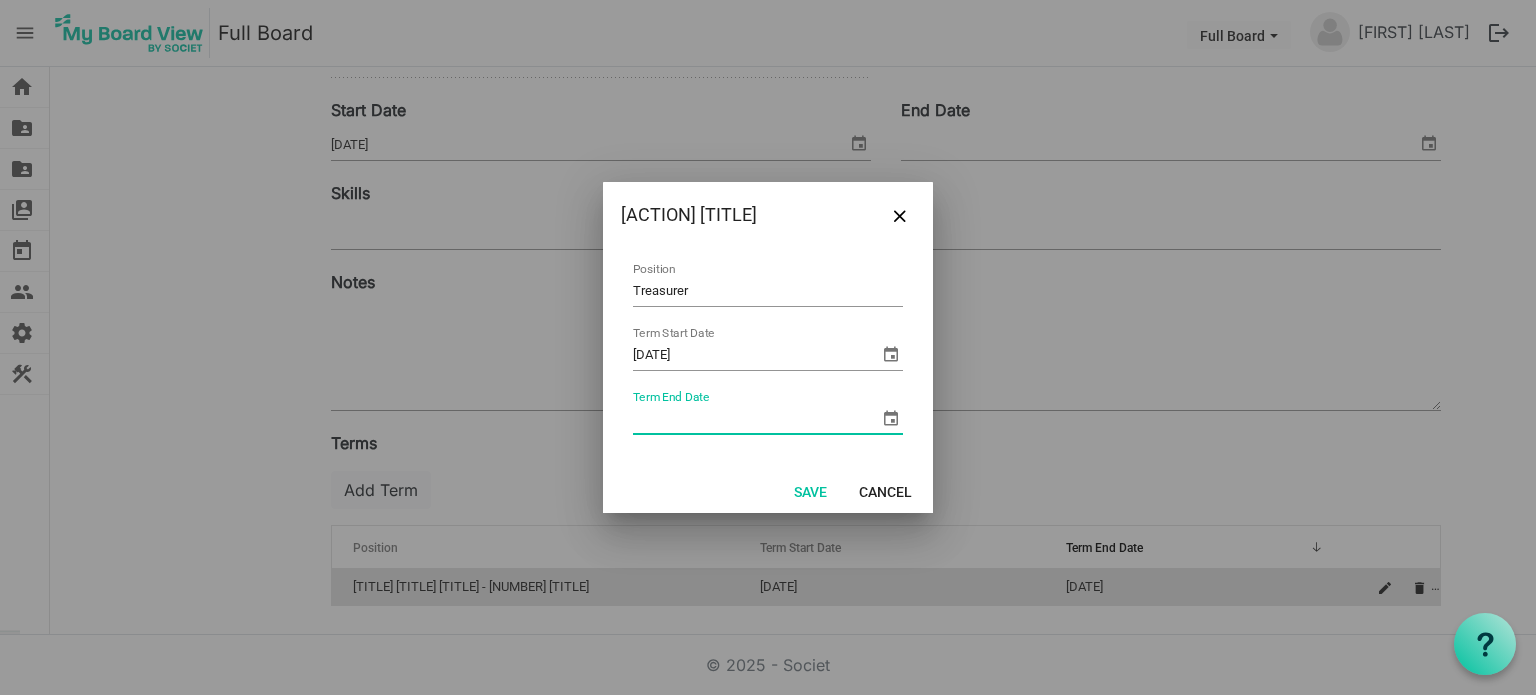 click at bounding box center (891, 418) 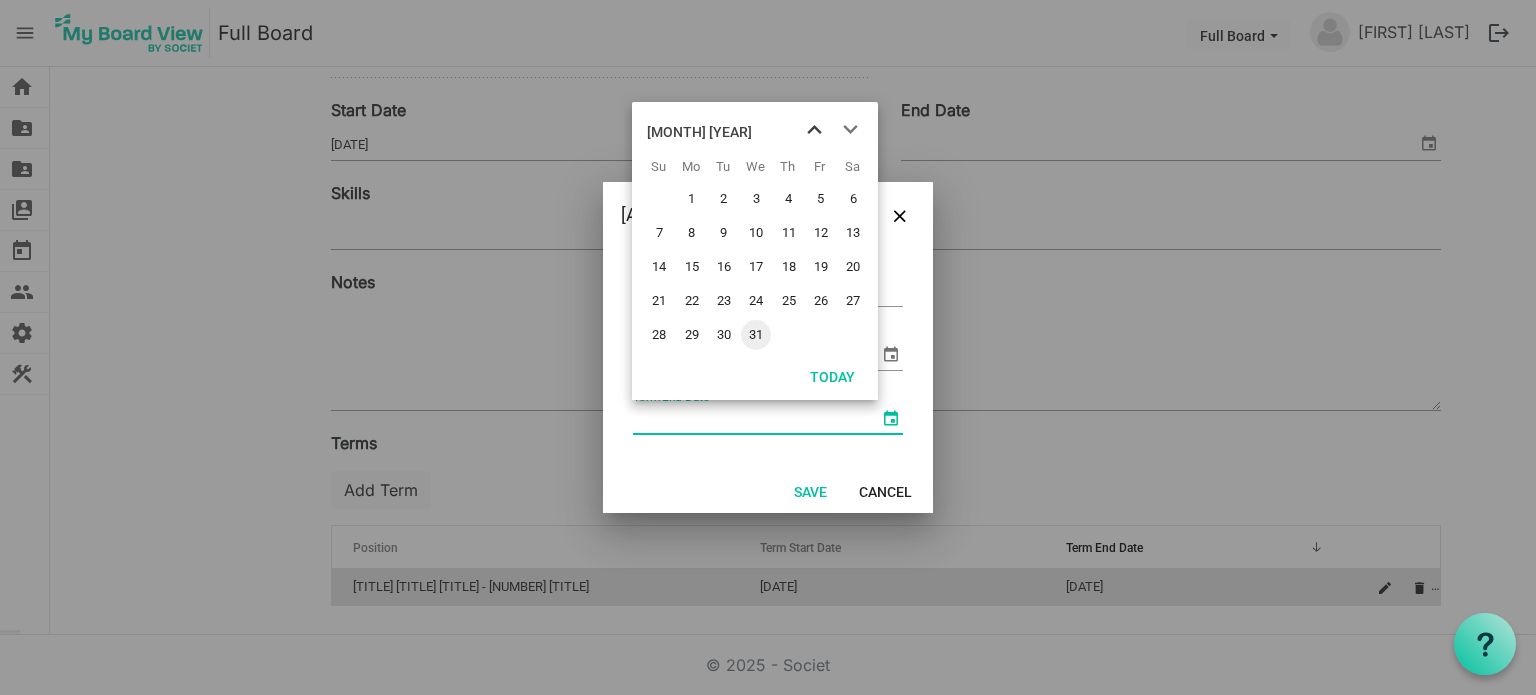 click at bounding box center (814, 130) 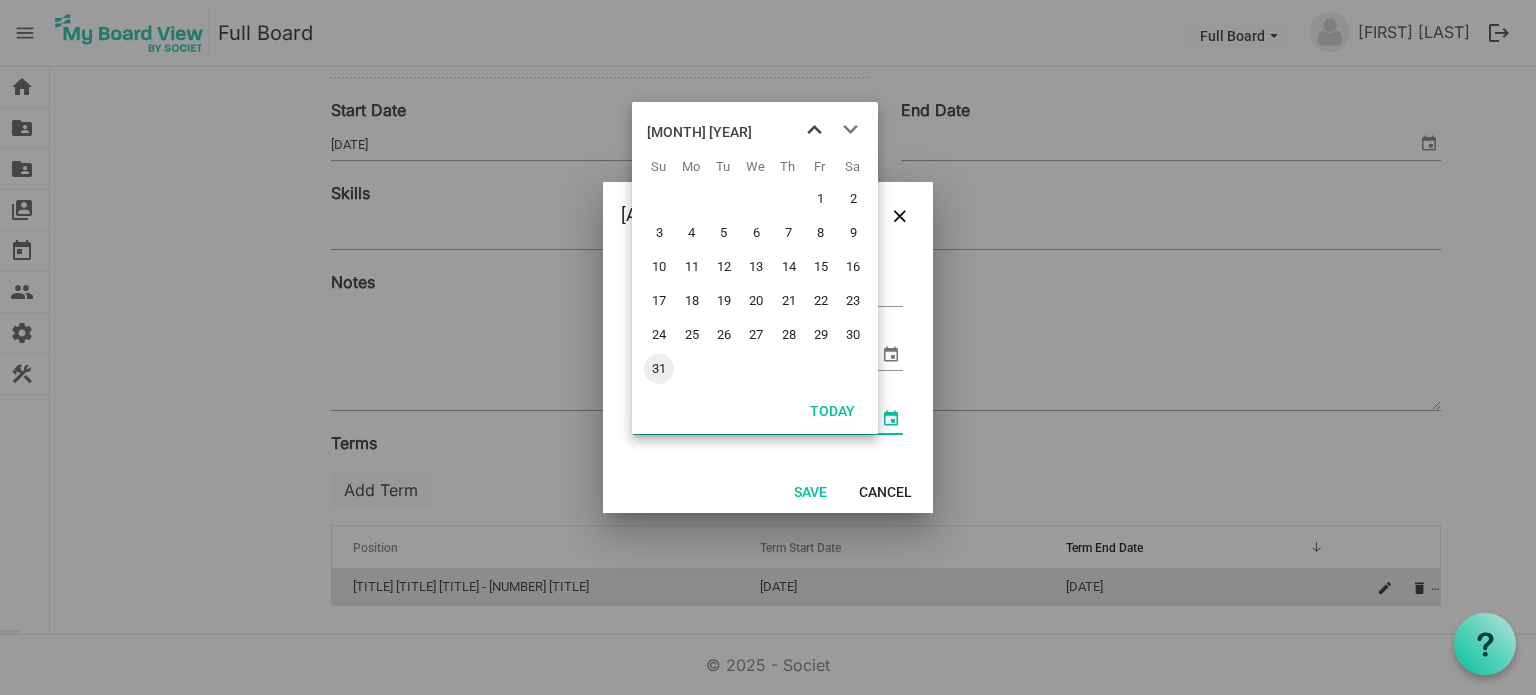 click at bounding box center [814, 130] 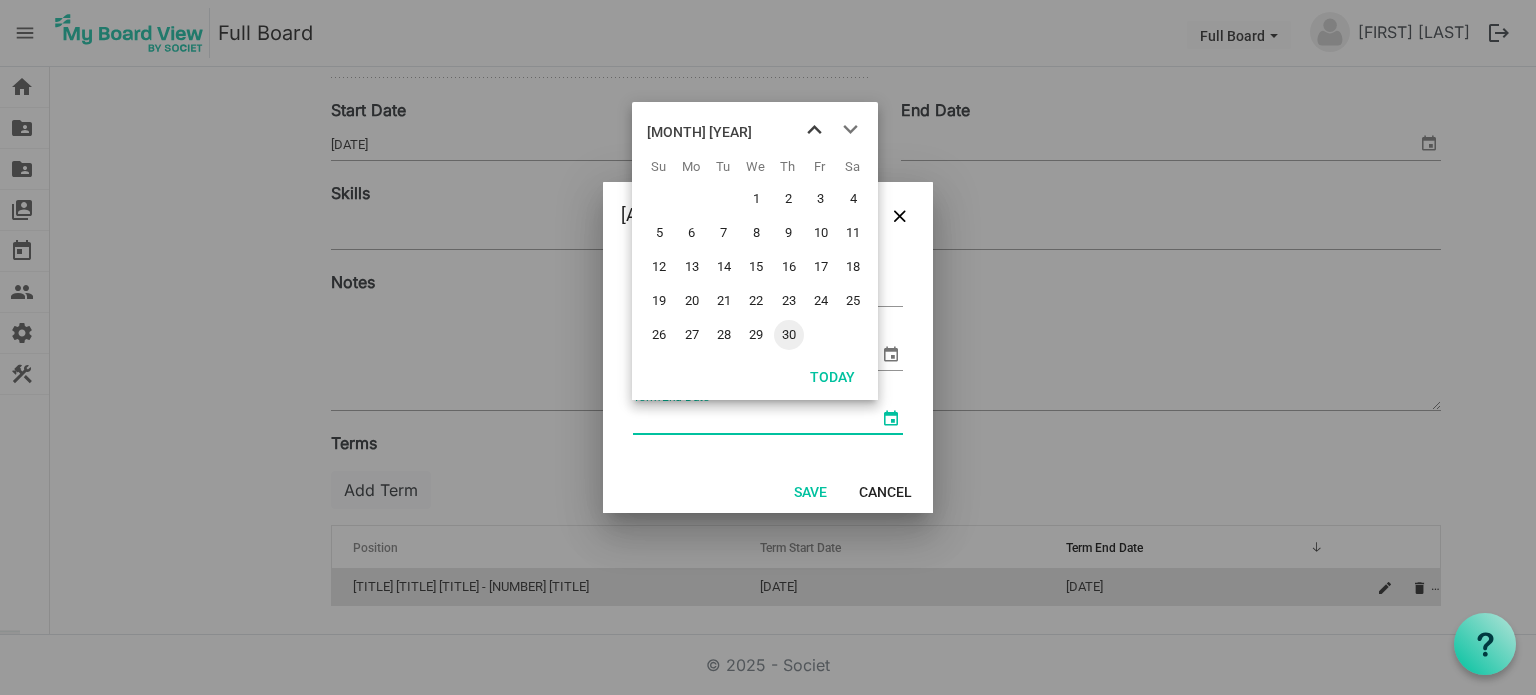 click at bounding box center (814, 130) 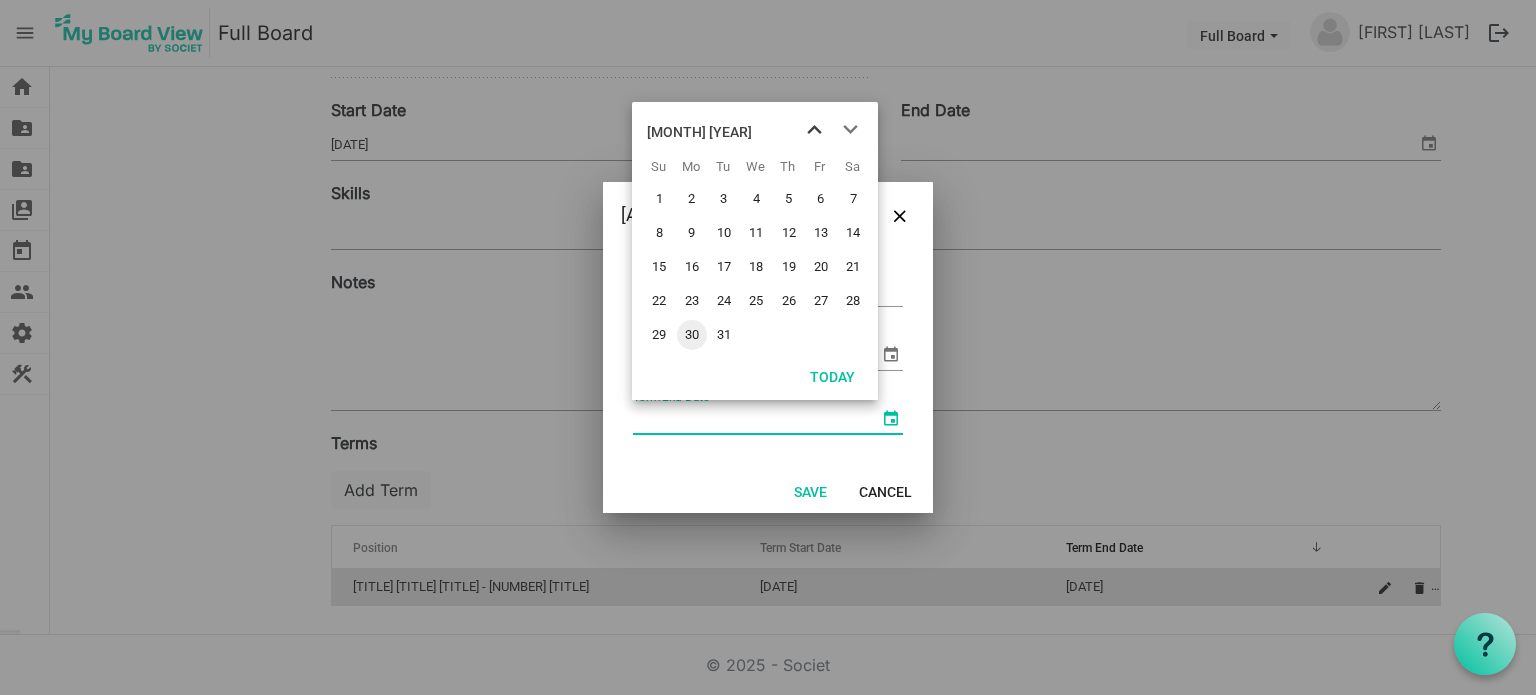 click at bounding box center (814, 130) 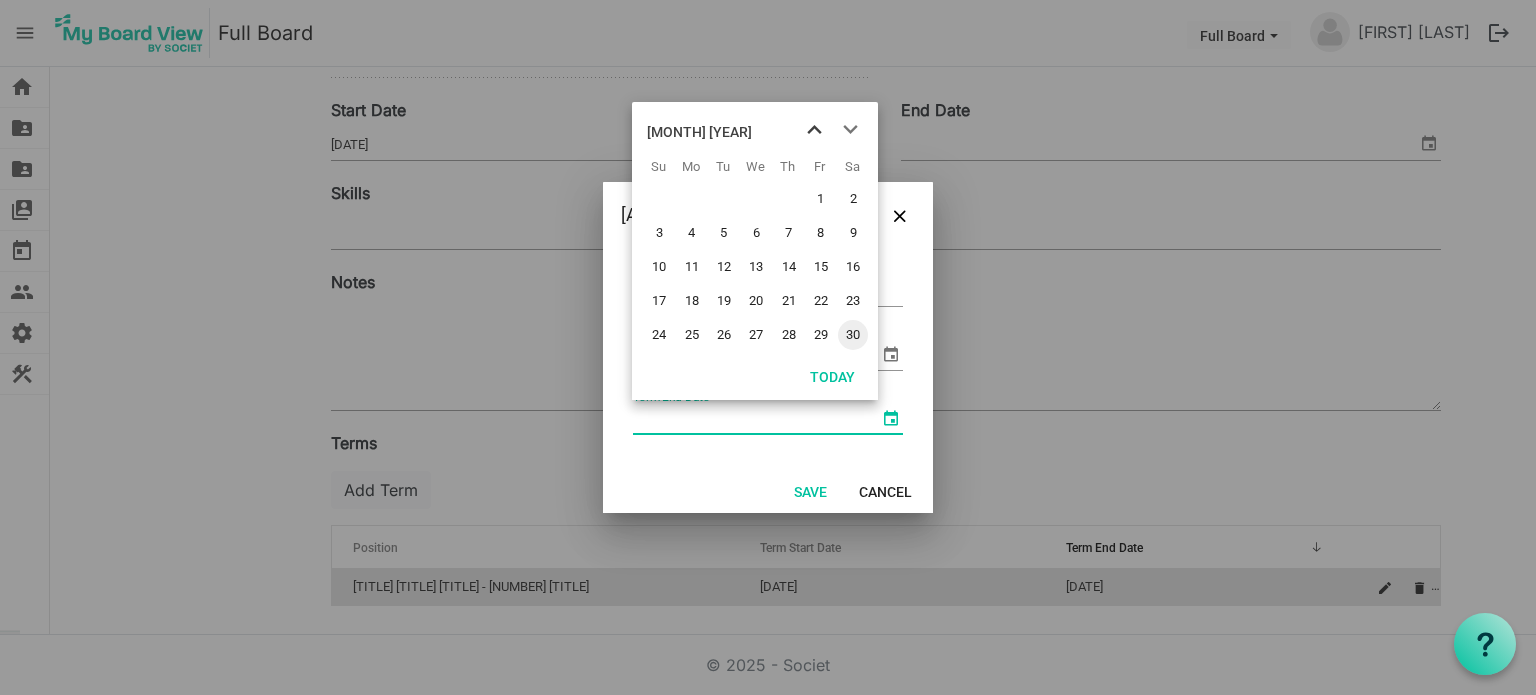 click at bounding box center [814, 130] 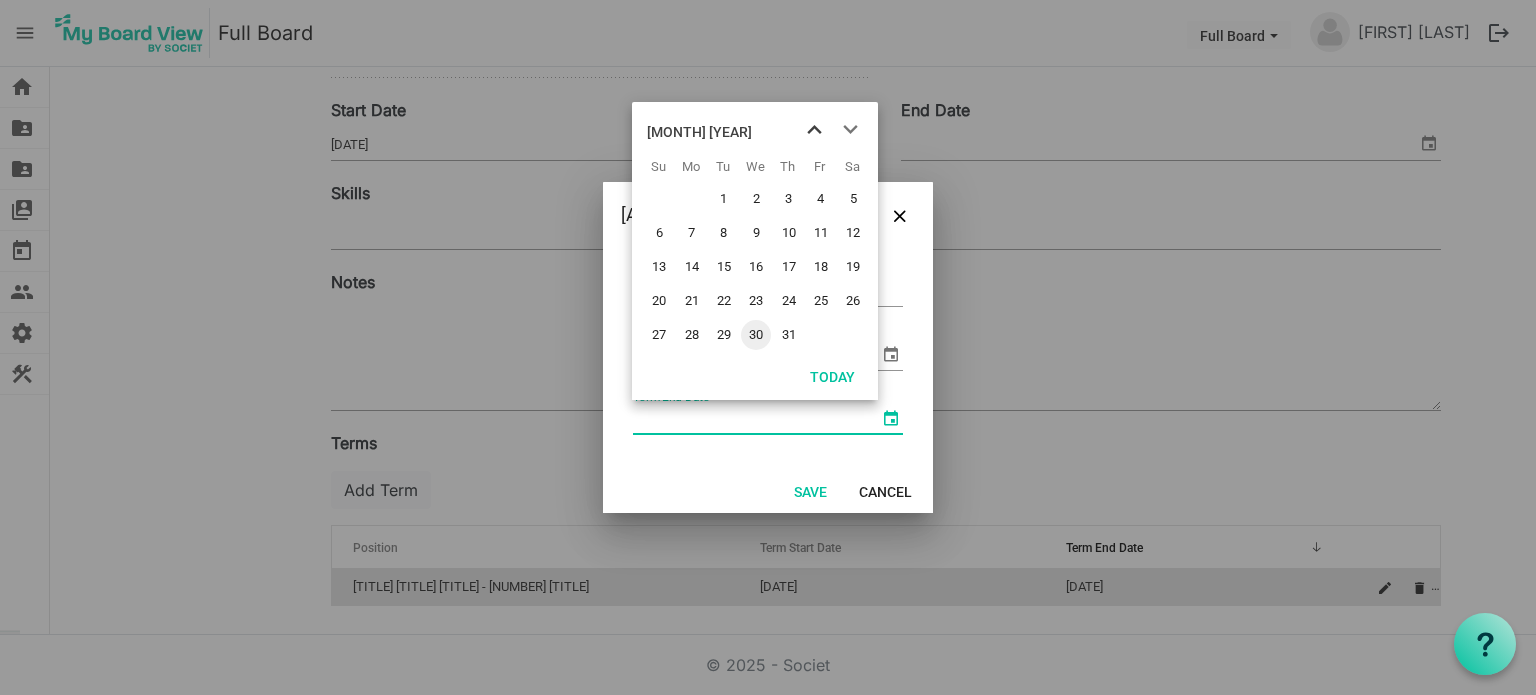 click at bounding box center [814, 130] 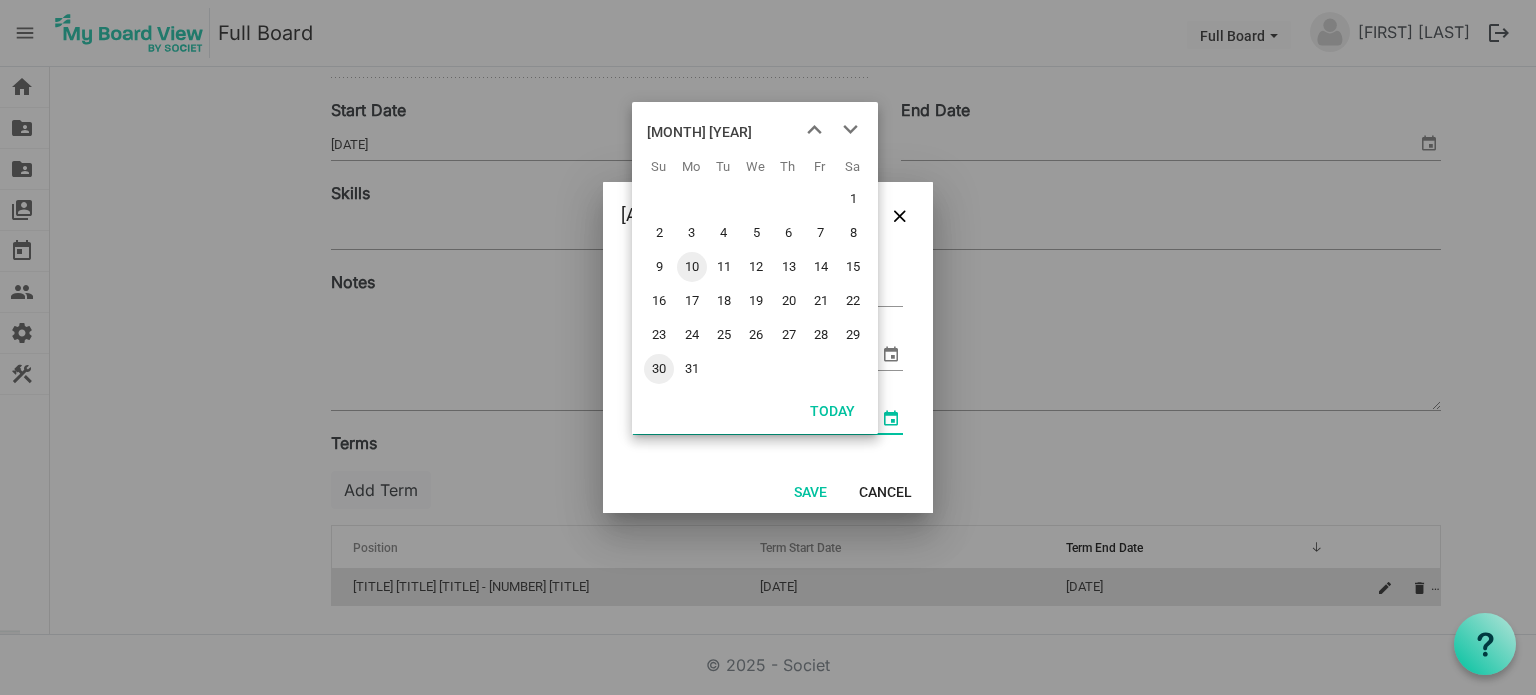 click on "10" at bounding box center [692, 267] 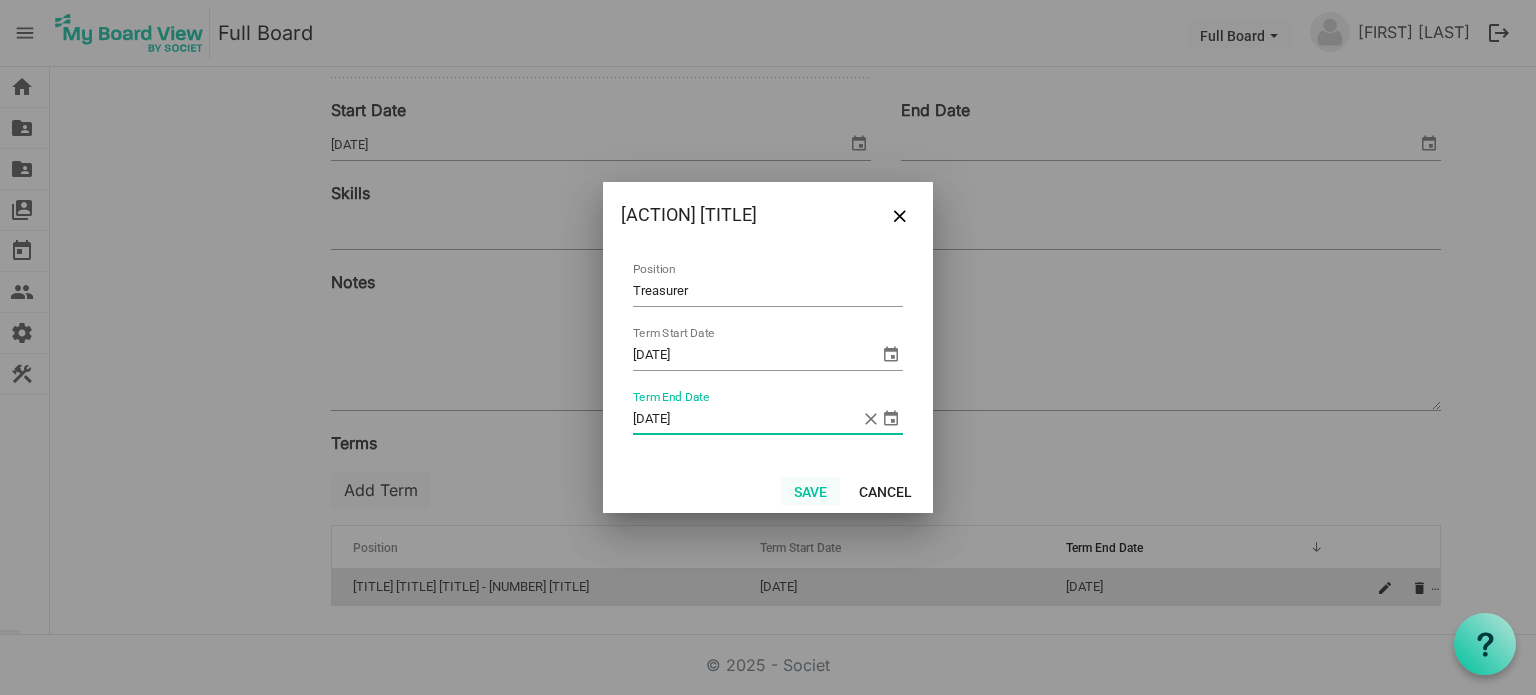 type on "7/10/2023" 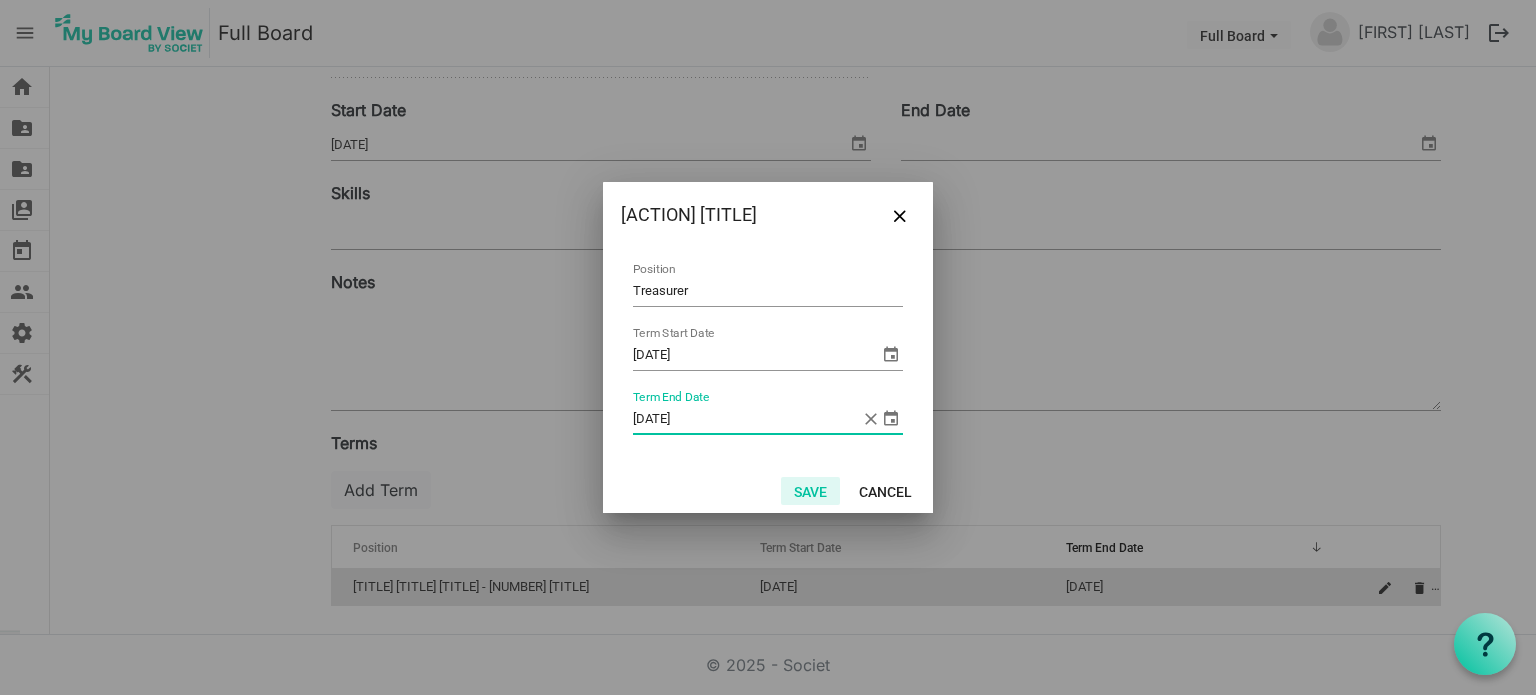 click on "Save" at bounding box center (810, 491) 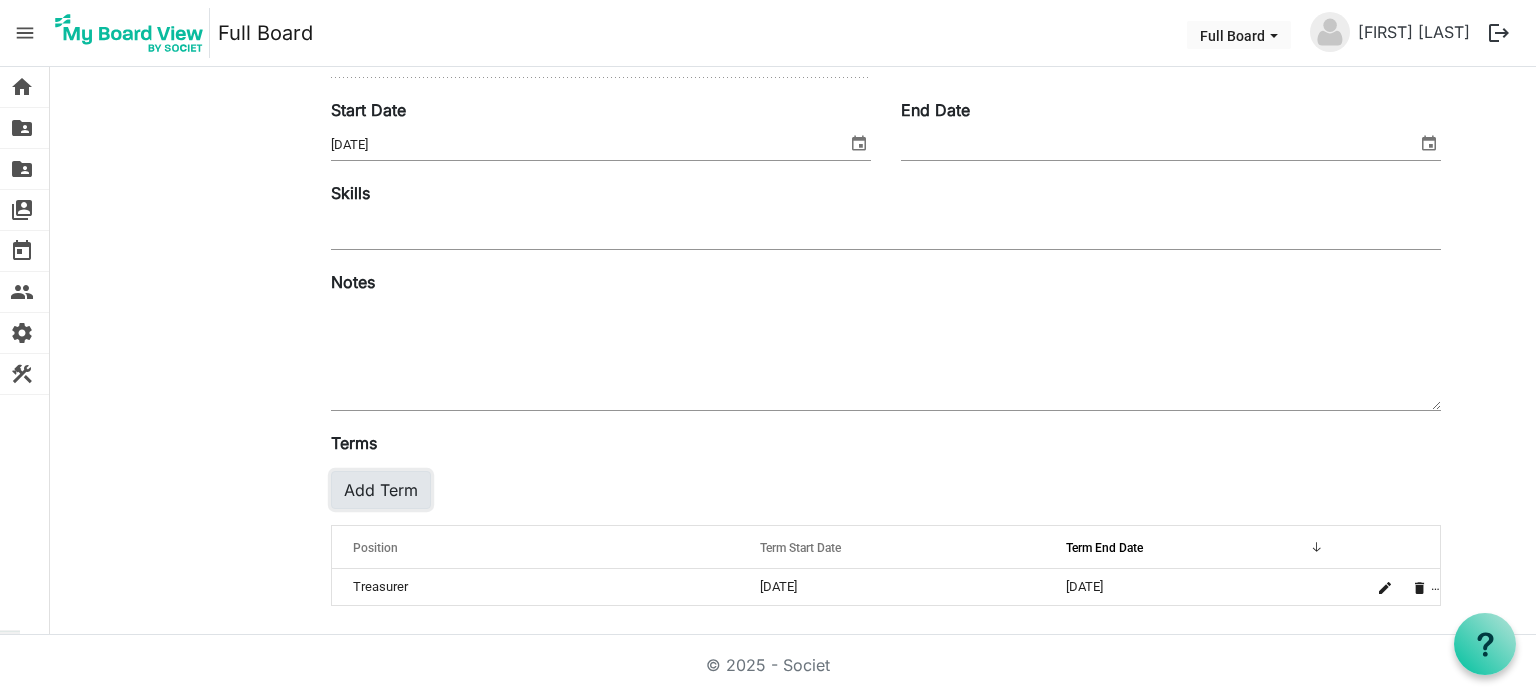 click on "Add Term" at bounding box center (381, 490) 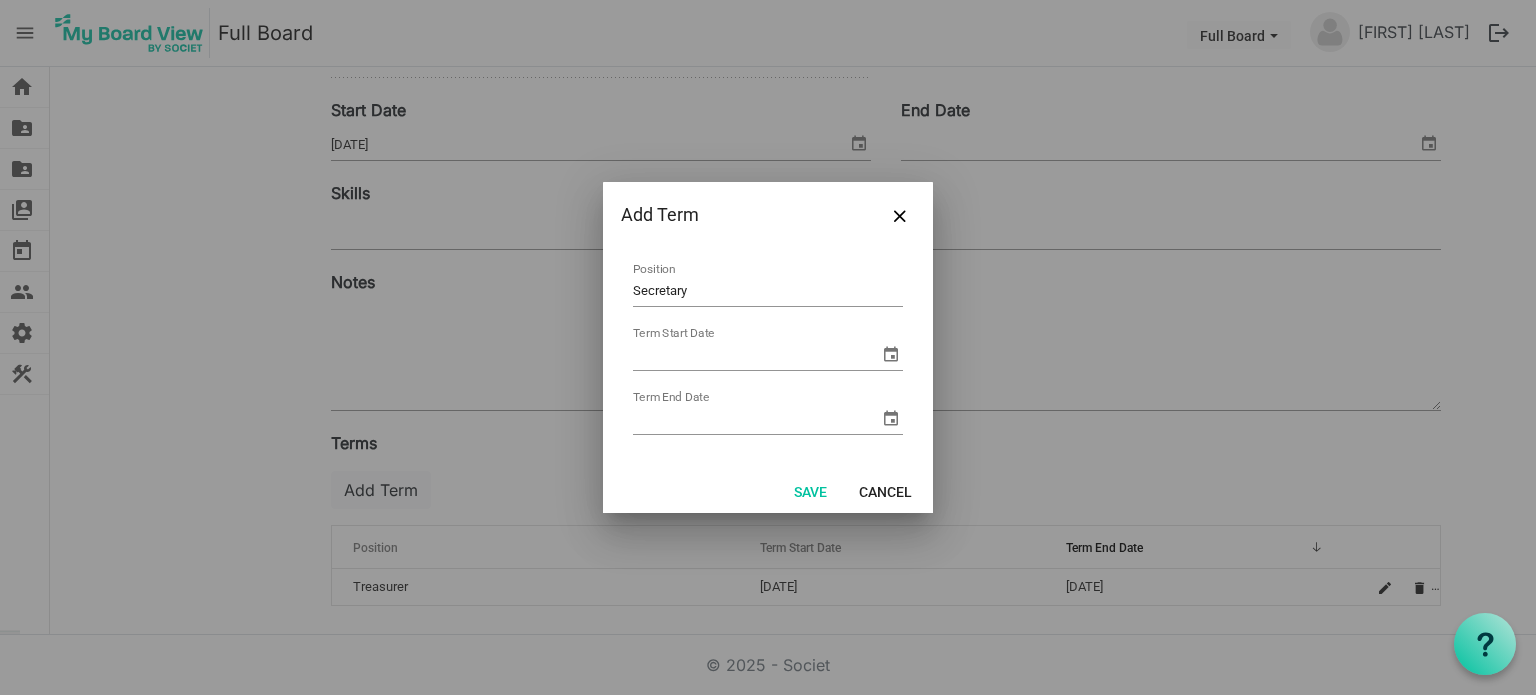 type on "Secretary" 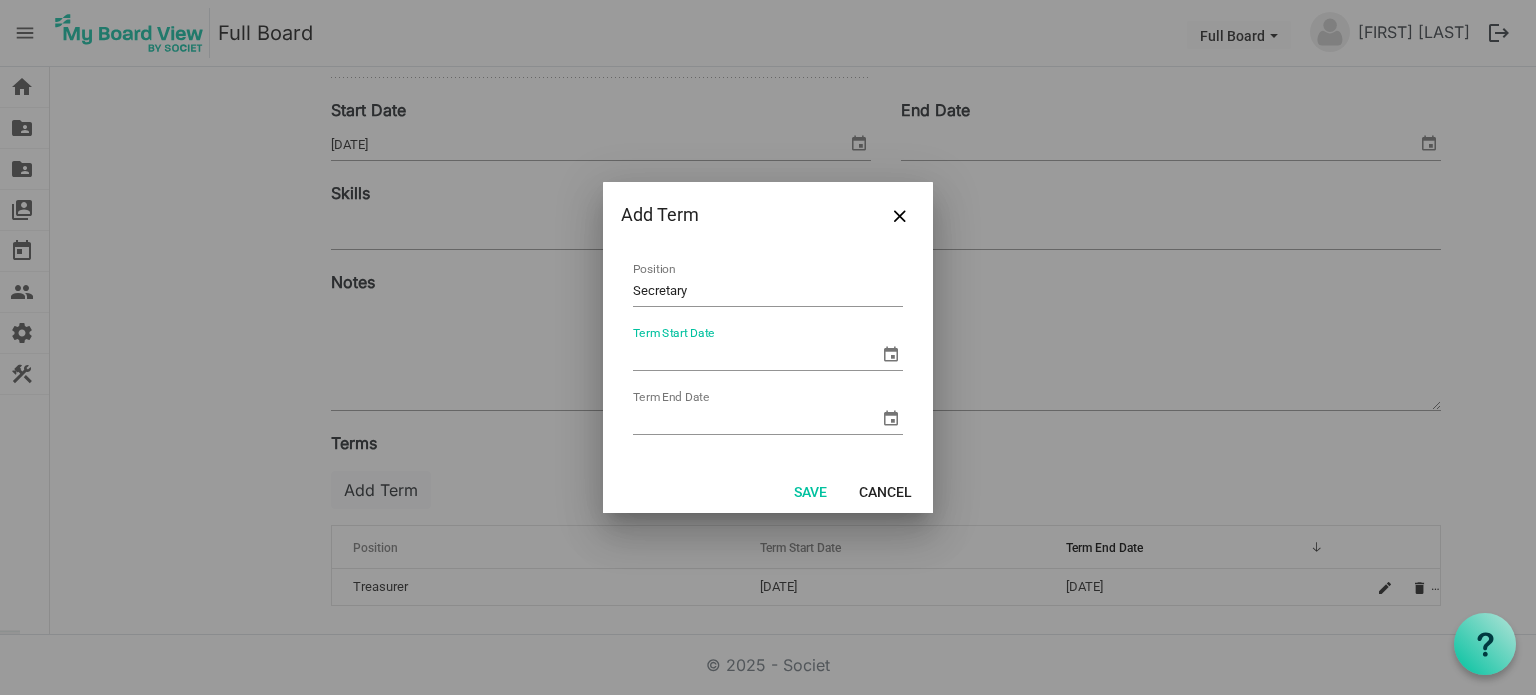 click at bounding box center (891, 354) 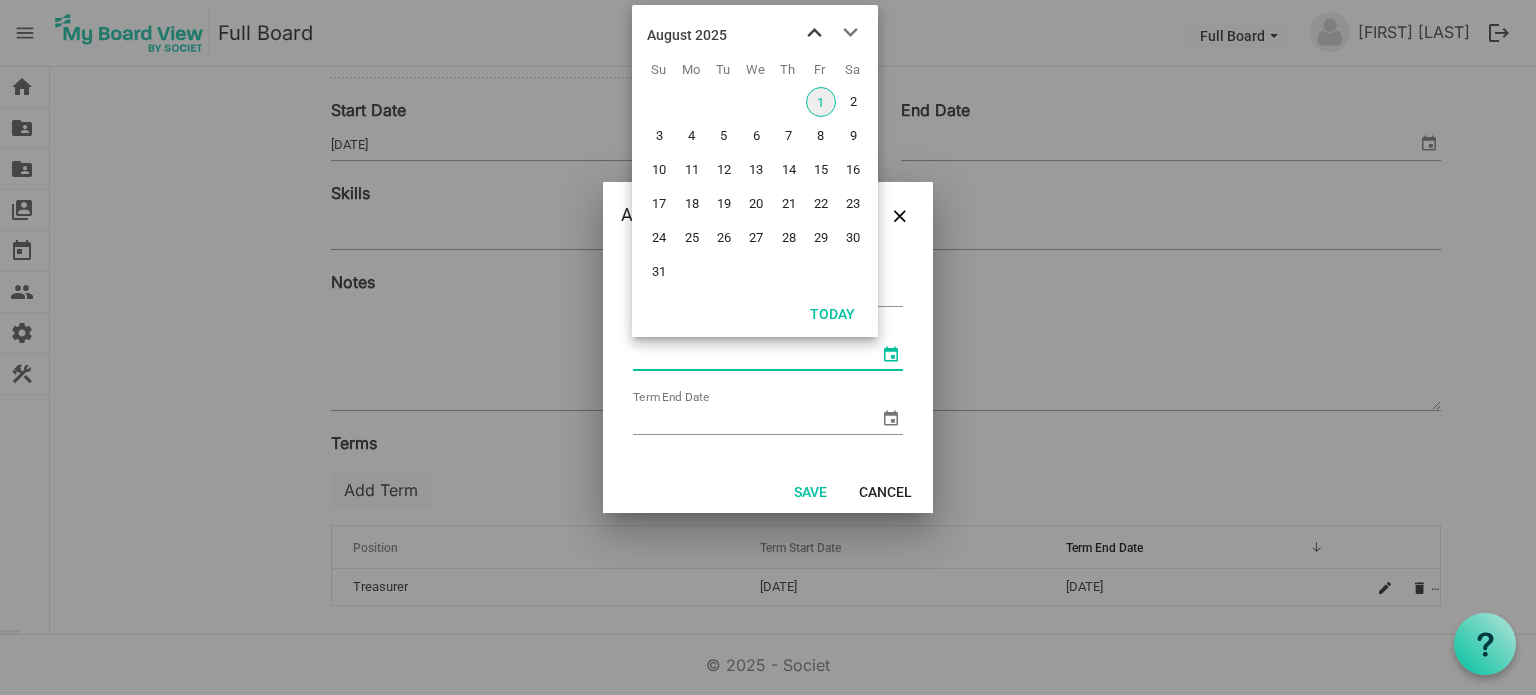 click at bounding box center [814, 33] 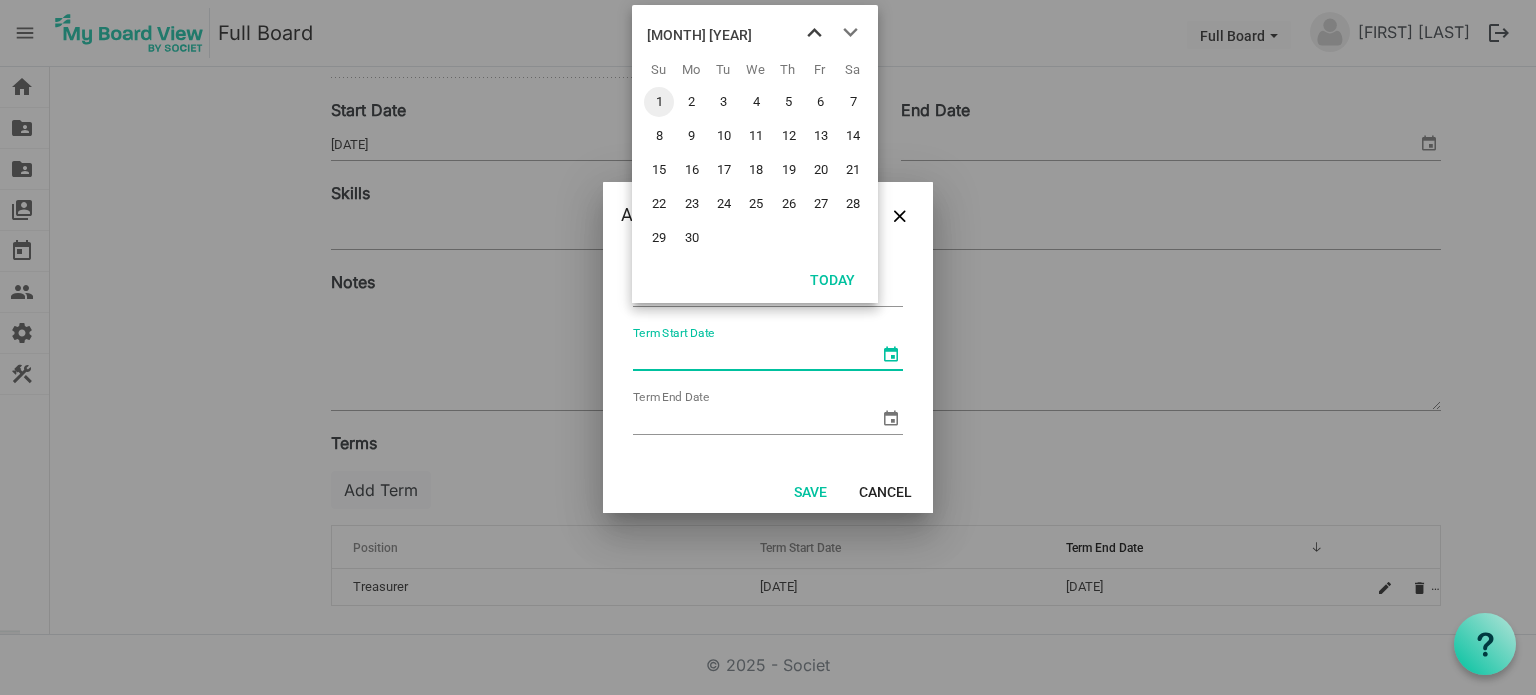 click at bounding box center (814, 33) 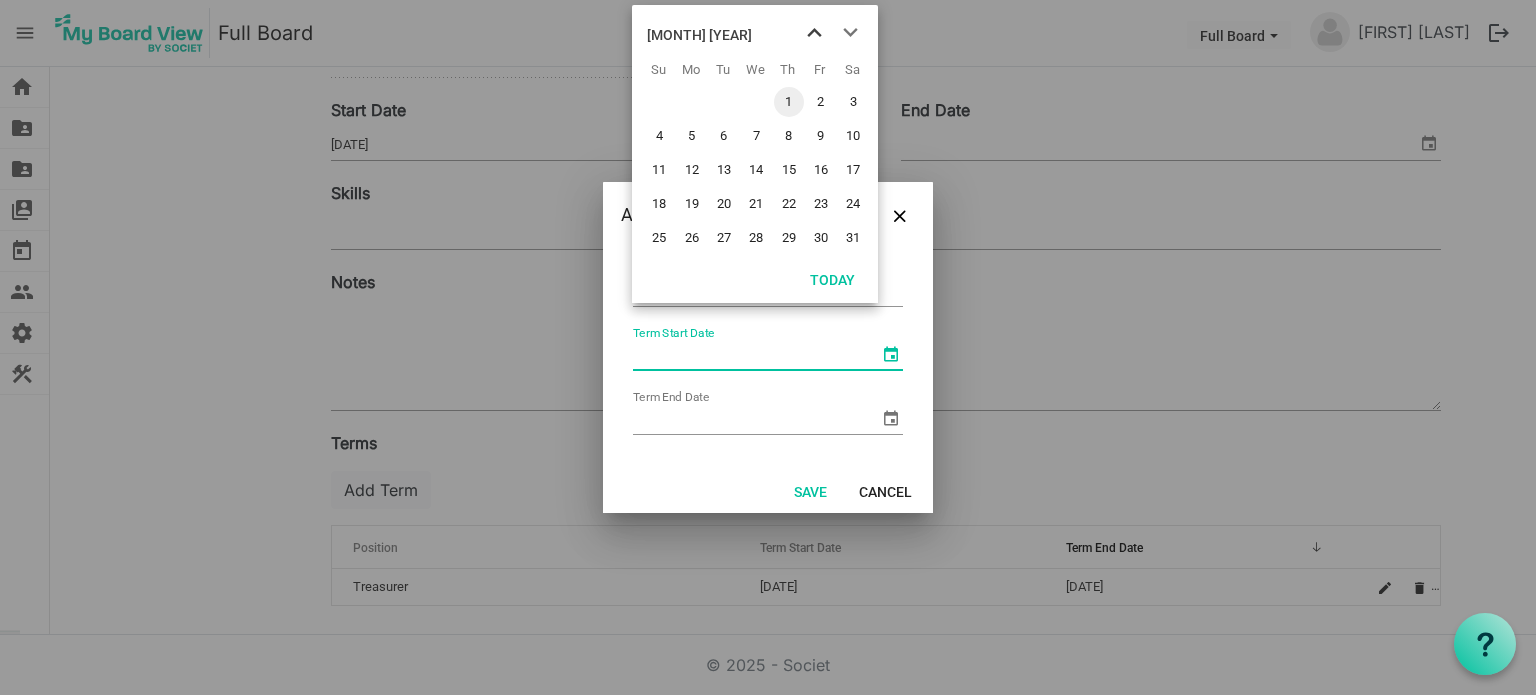 click at bounding box center (814, 33) 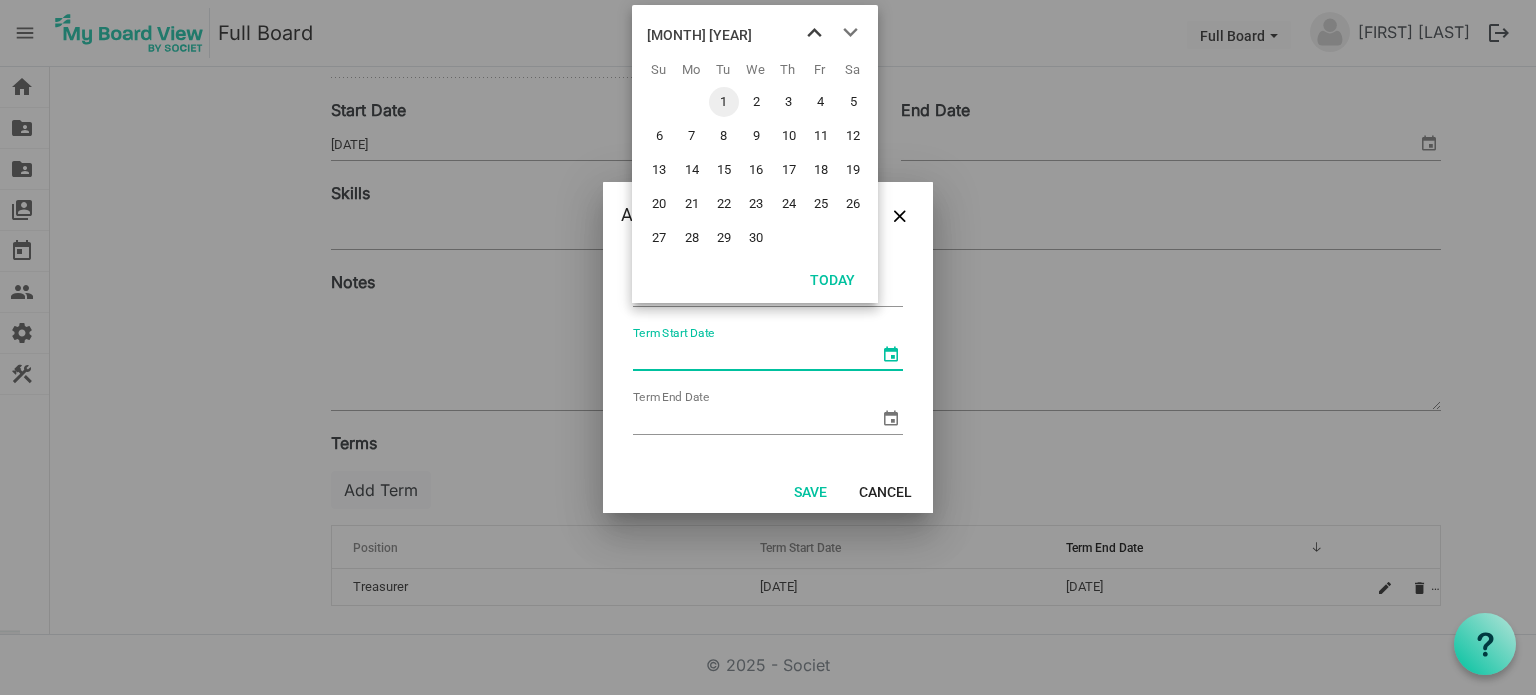 click at bounding box center [814, 33] 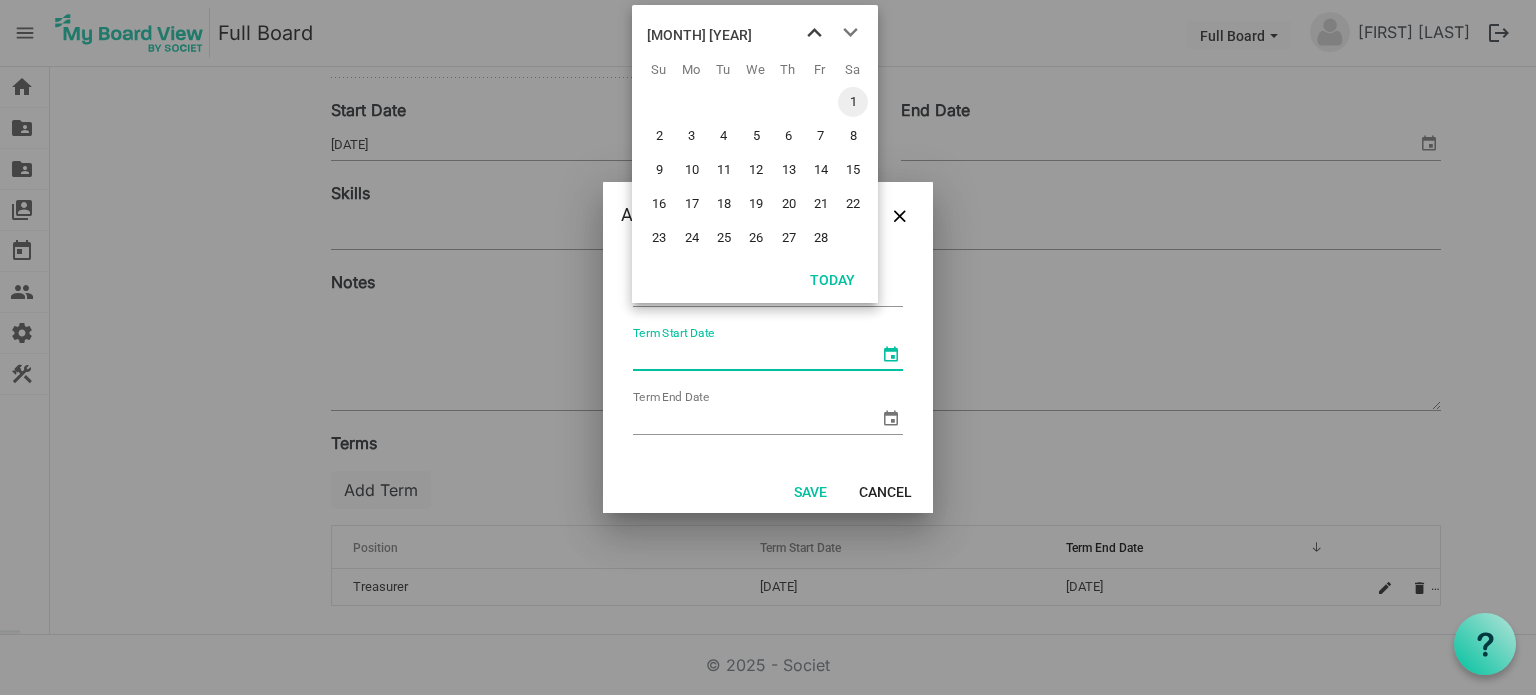 click at bounding box center (814, 33) 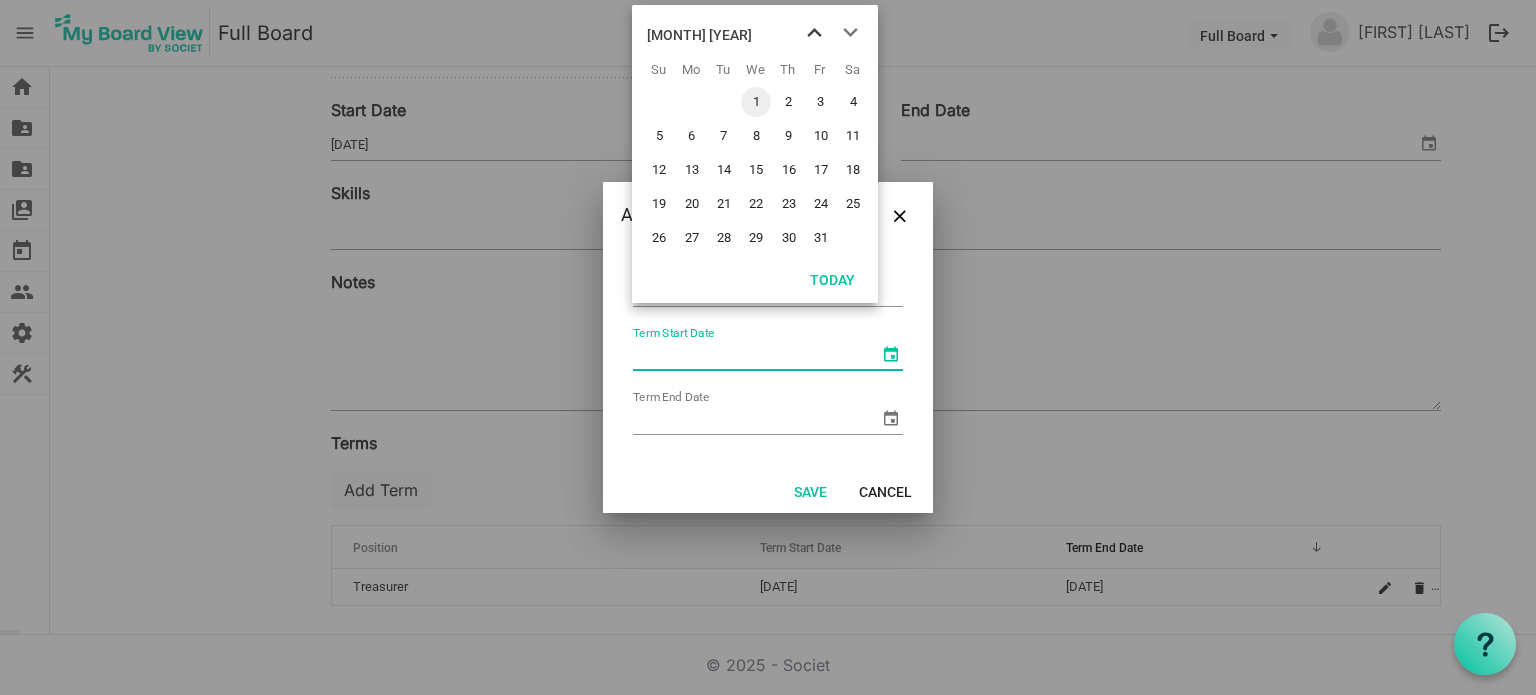 click at bounding box center (814, 33) 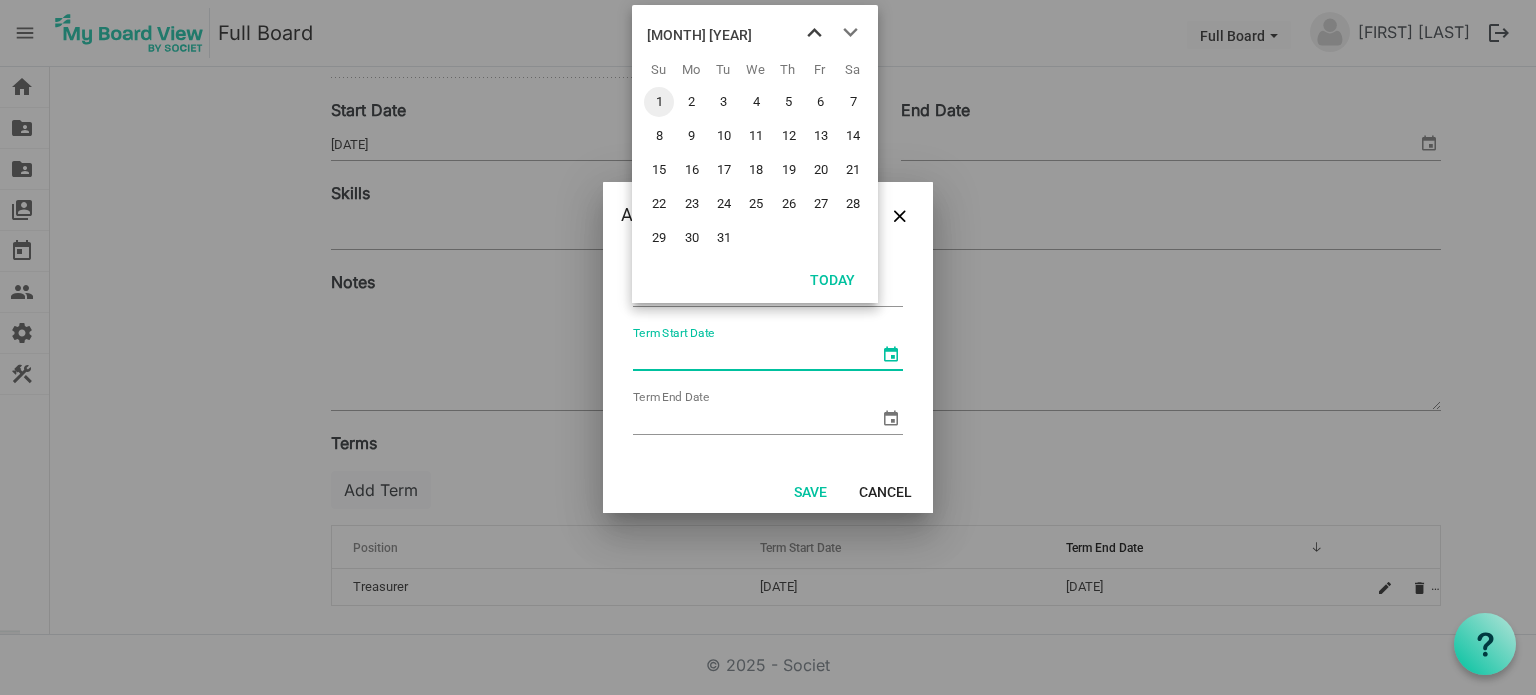 click at bounding box center [814, 33] 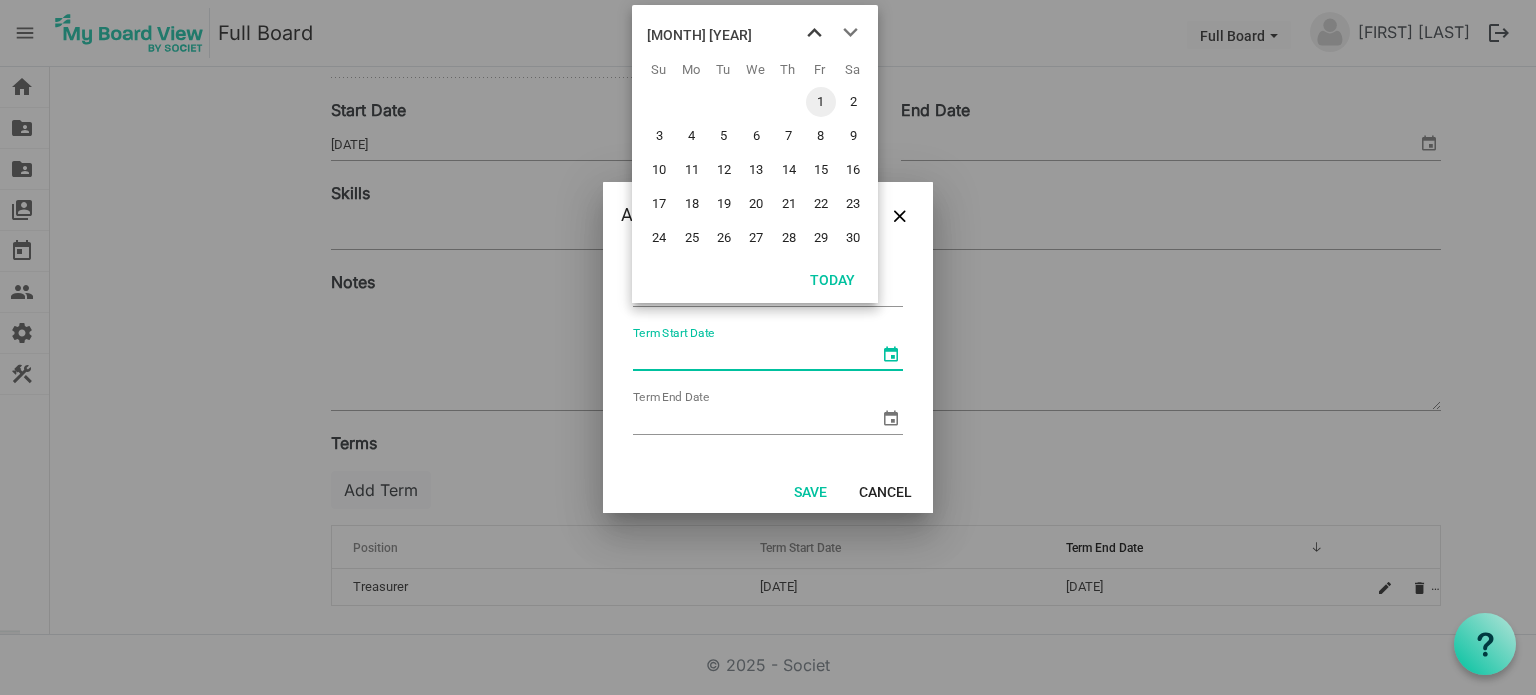 click at bounding box center (814, 33) 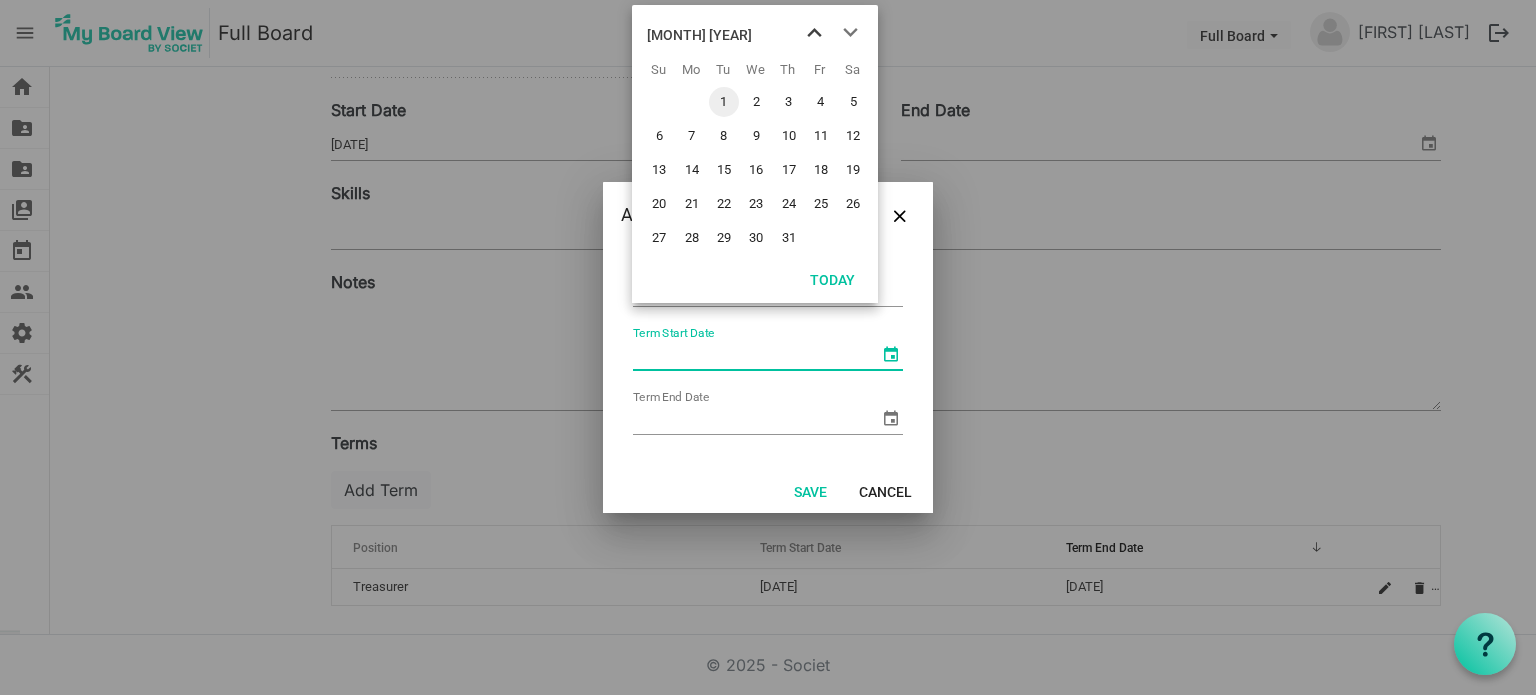 click at bounding box center (814, 33) 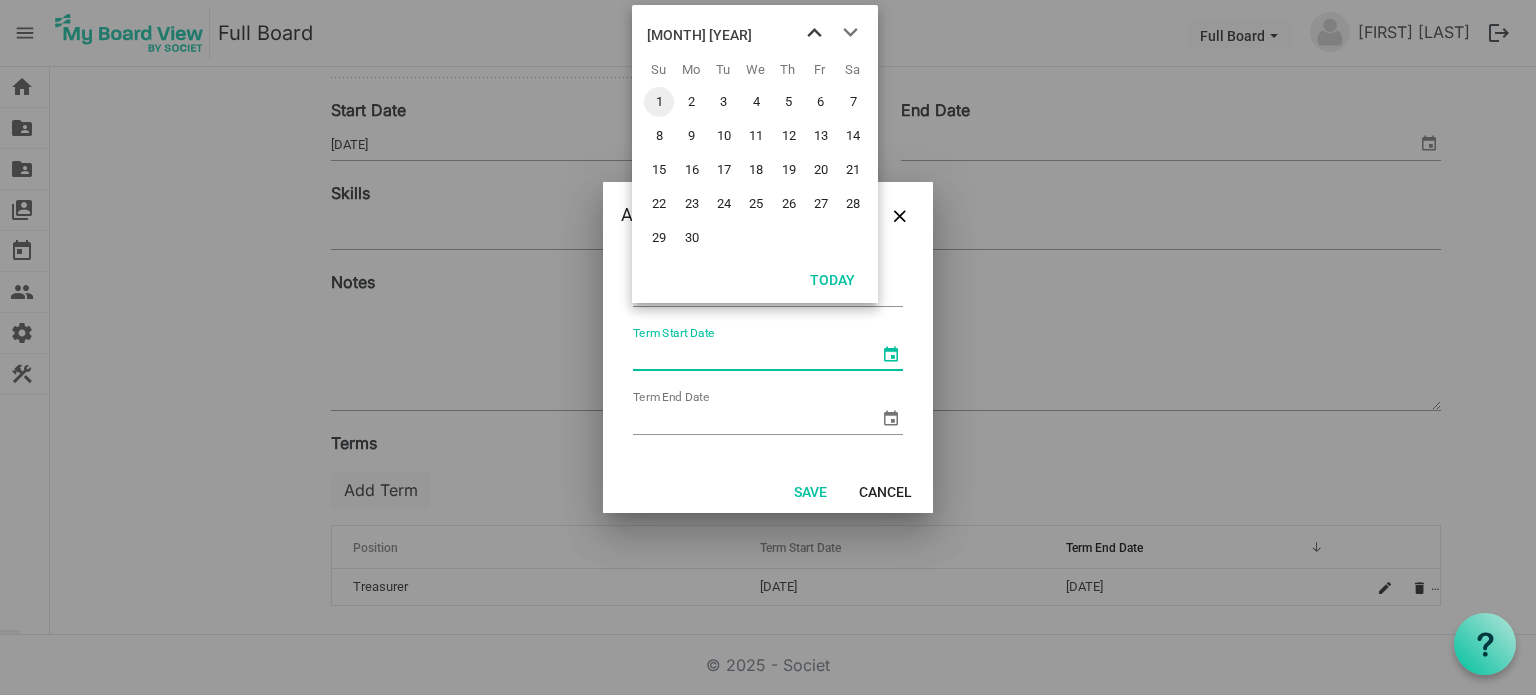 click at bounding box center (814, 33) 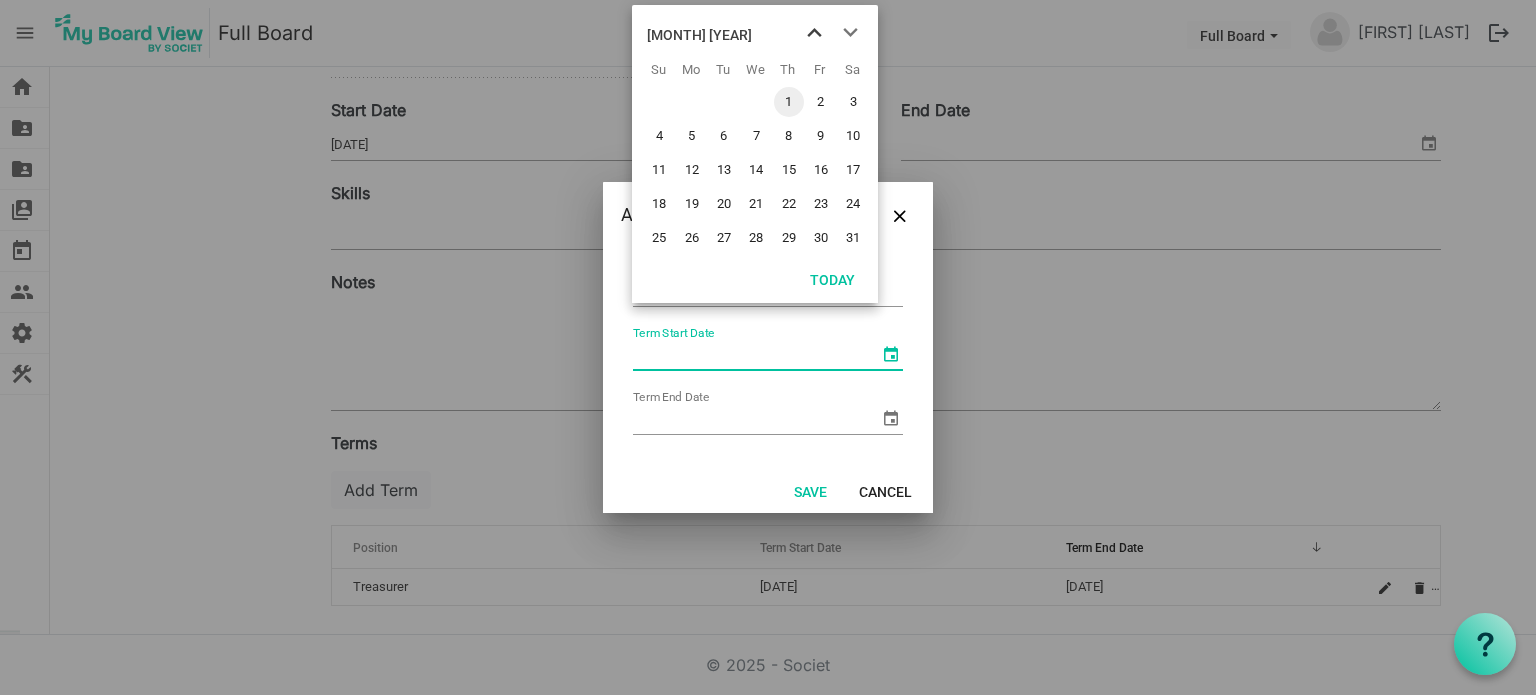 click at bounding box center [814, 33] 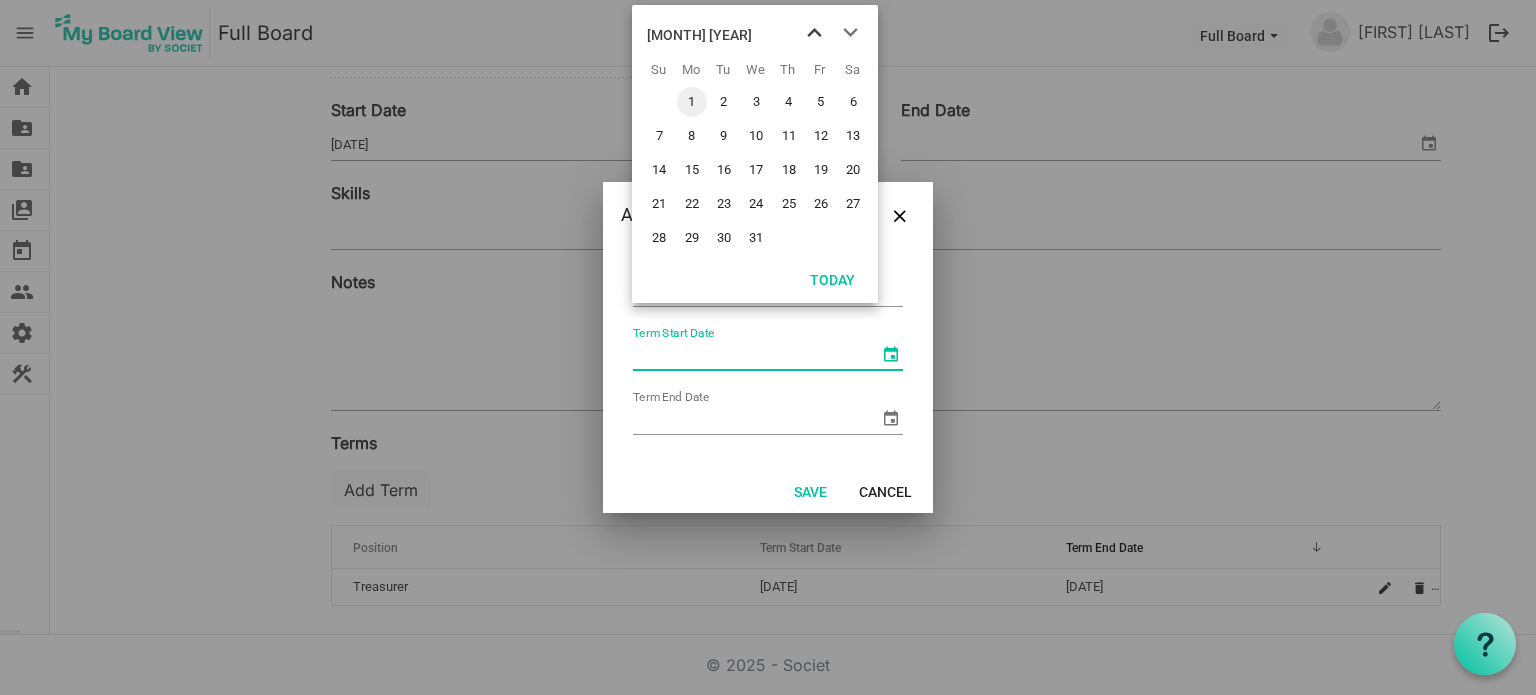 click at bounding box center (814, 33) 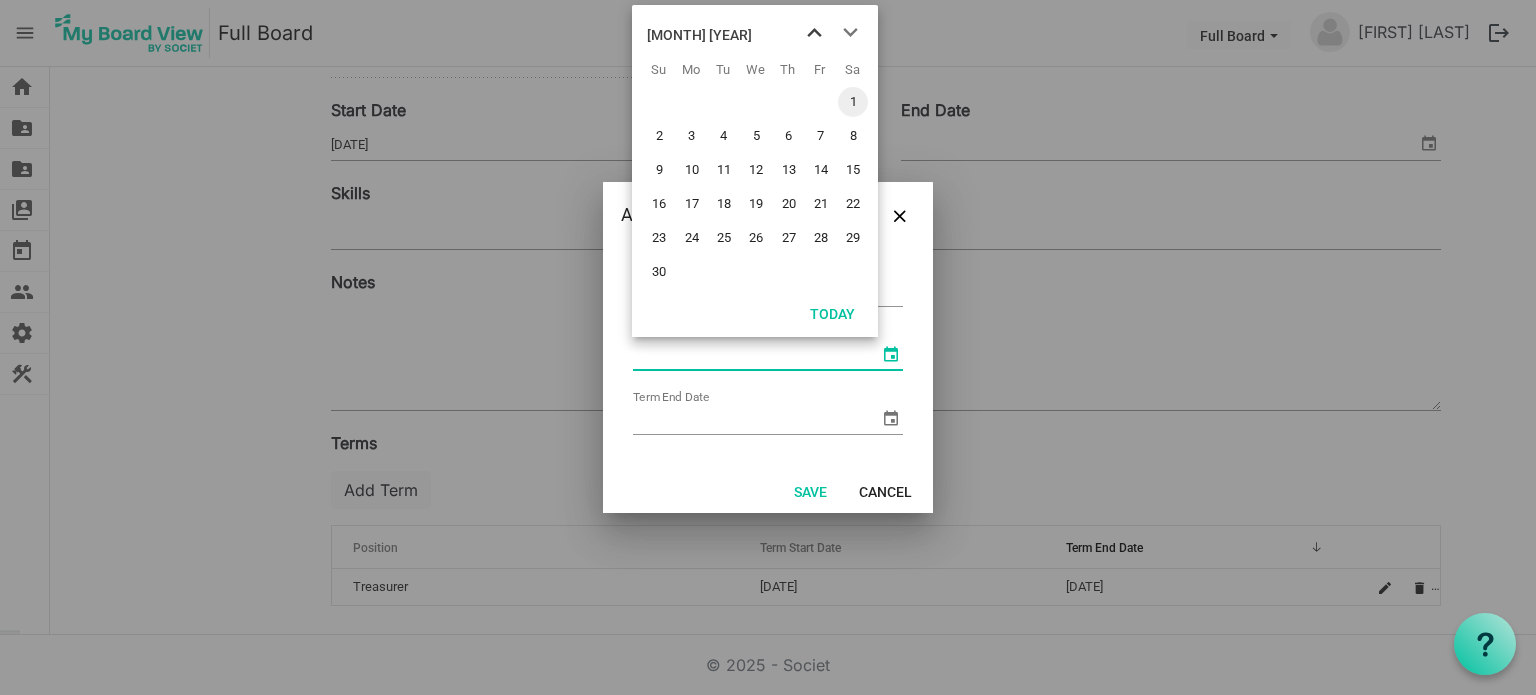 click at bounding box center (814, 33) 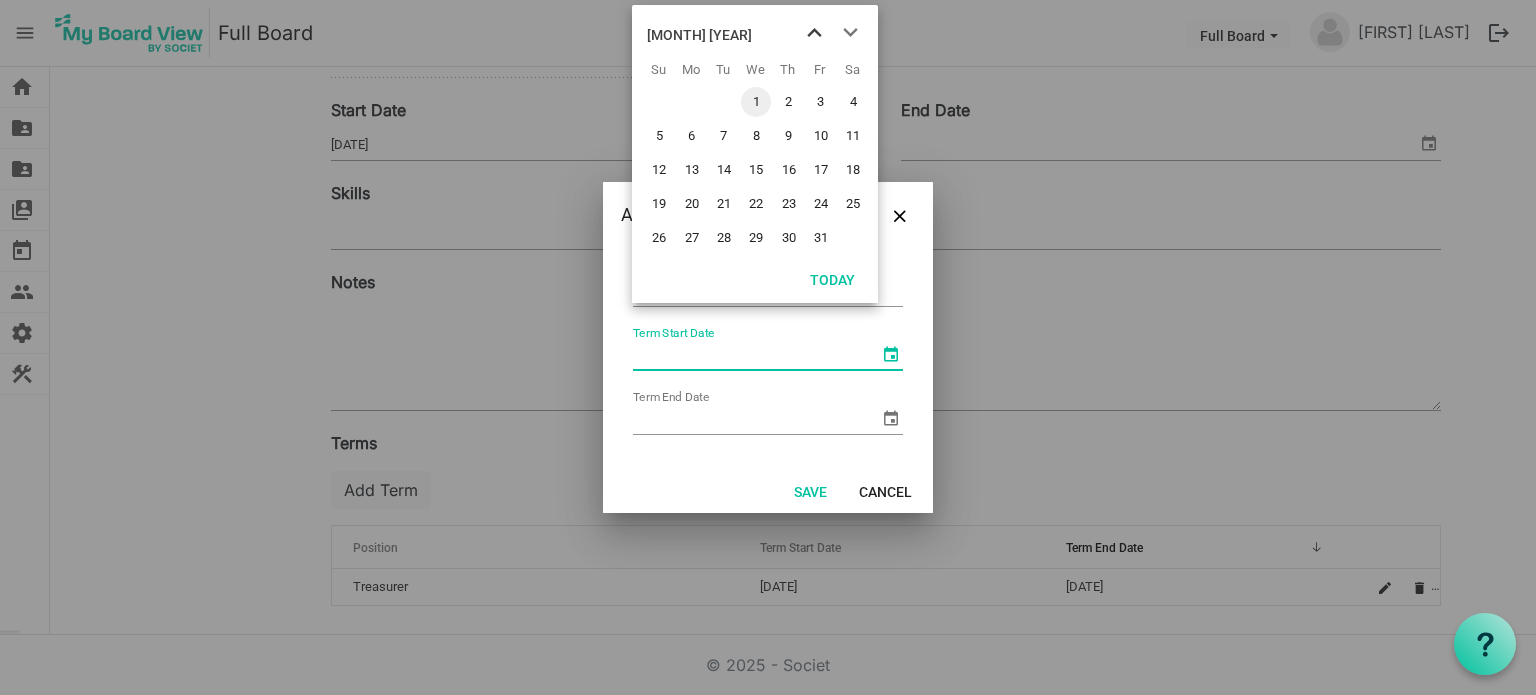 click at bounding box center [814, 33] 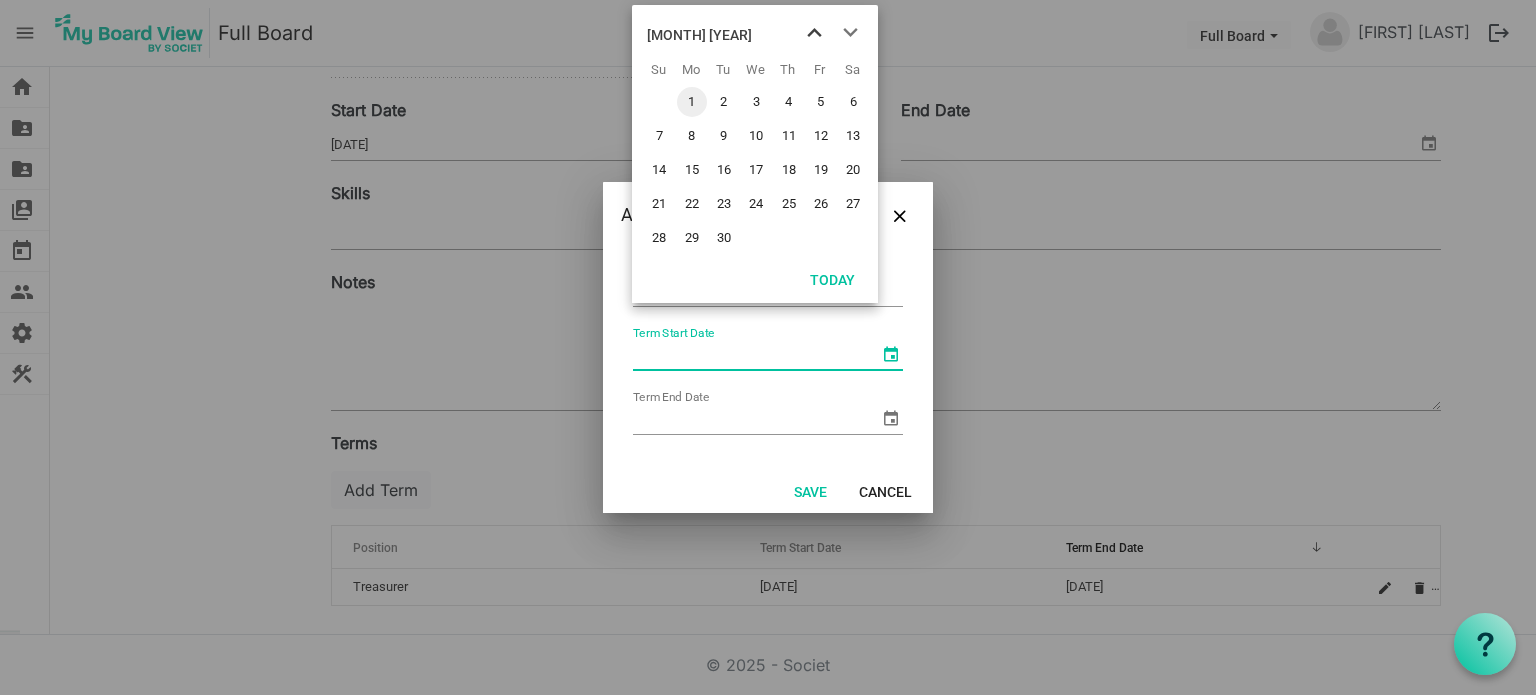 click at bounding box center (814, 33) 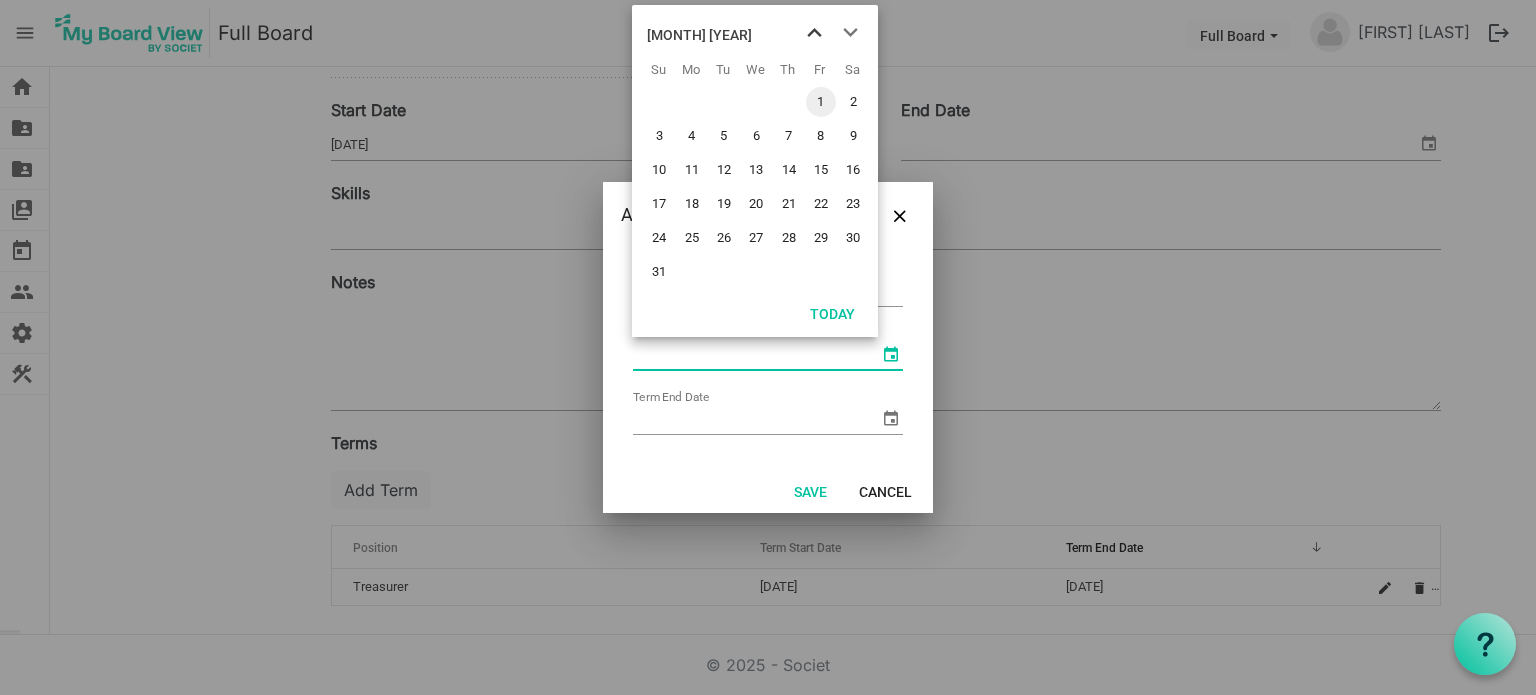 click at bounding box center [814, 33] 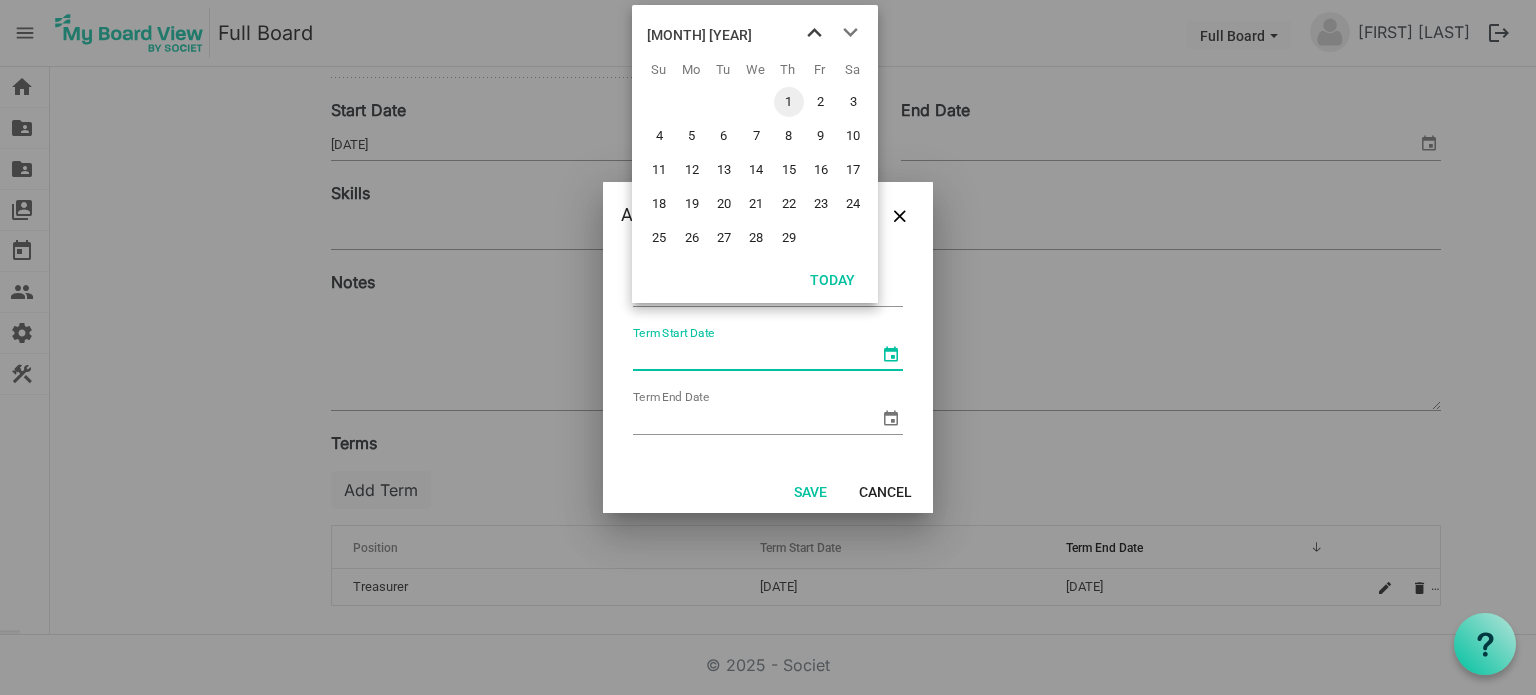 click at bounding box center (814, 33) 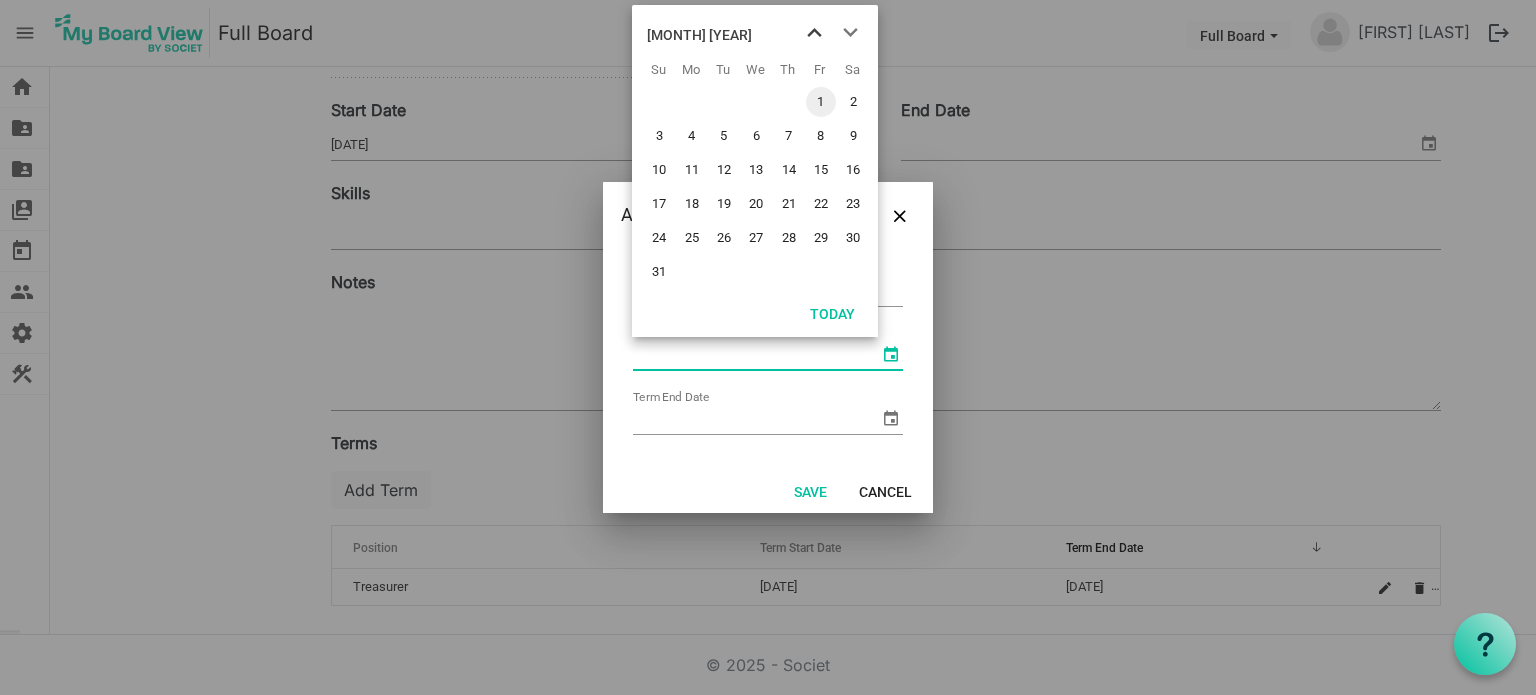 click at bounding box center [814, 33] 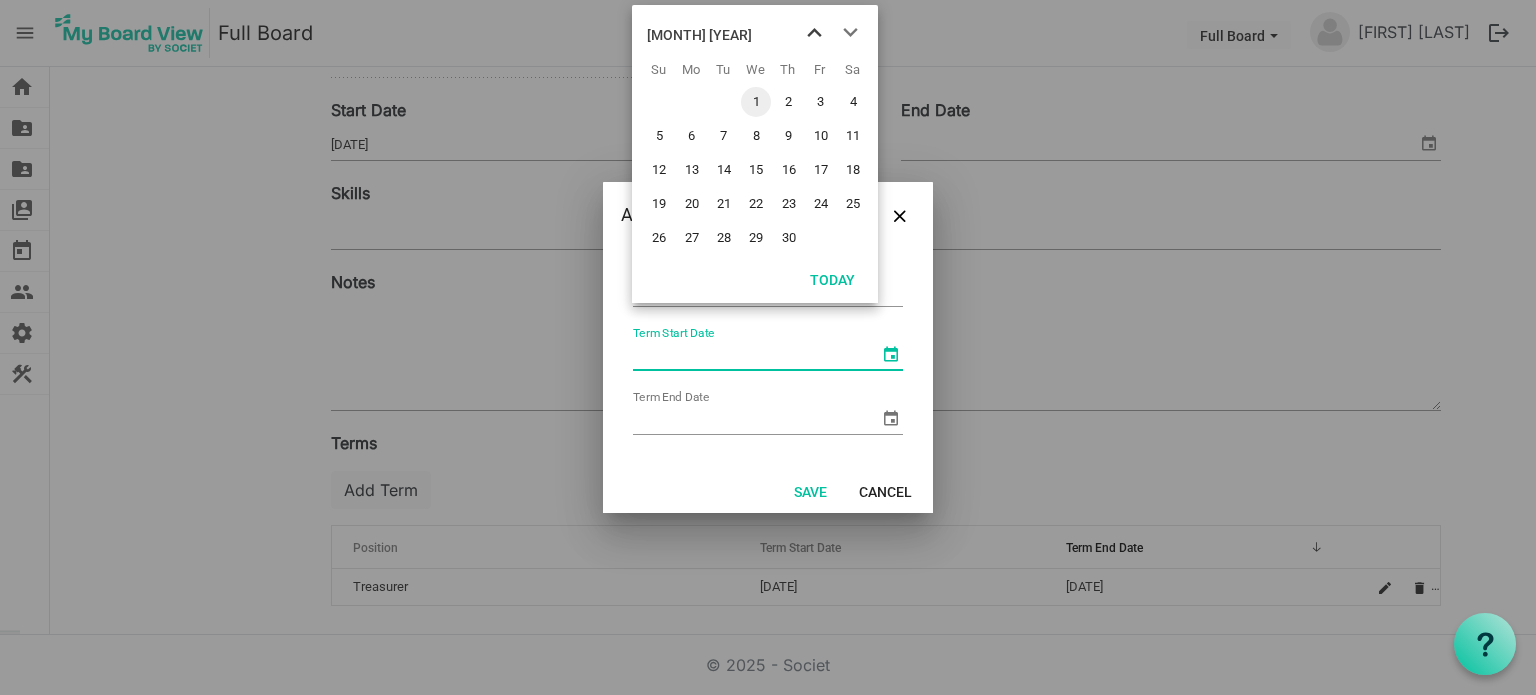 click at bounding box center [814, 33] 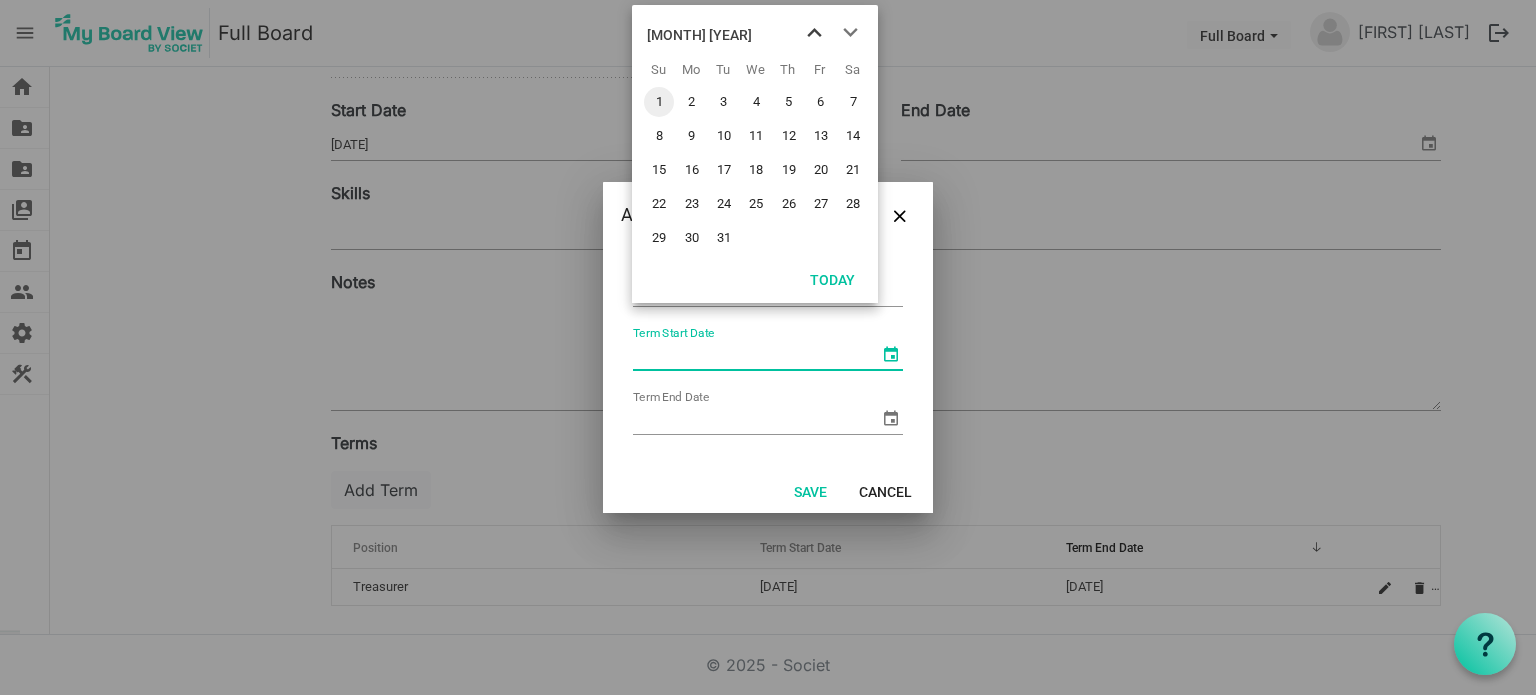 click at bounding box center [814, 33] 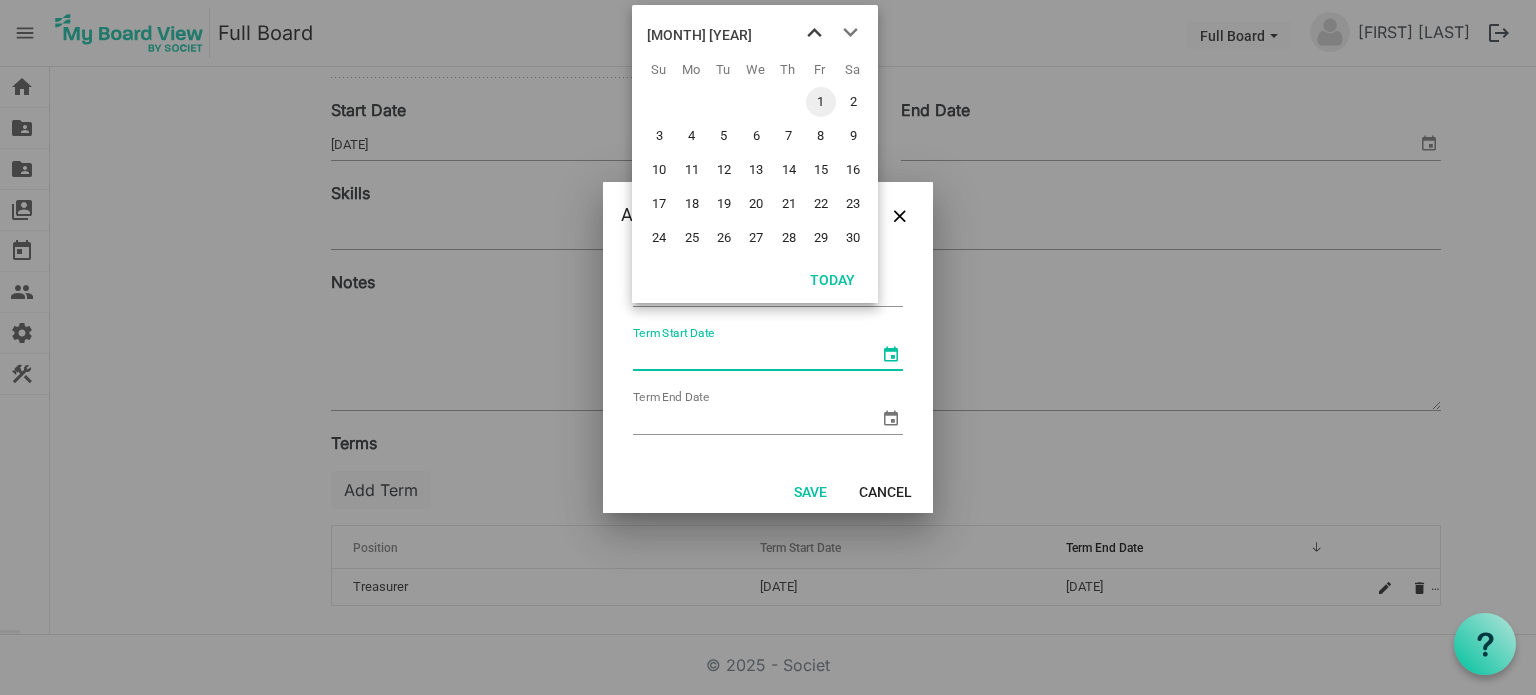 click at bounding box center [814, 33] 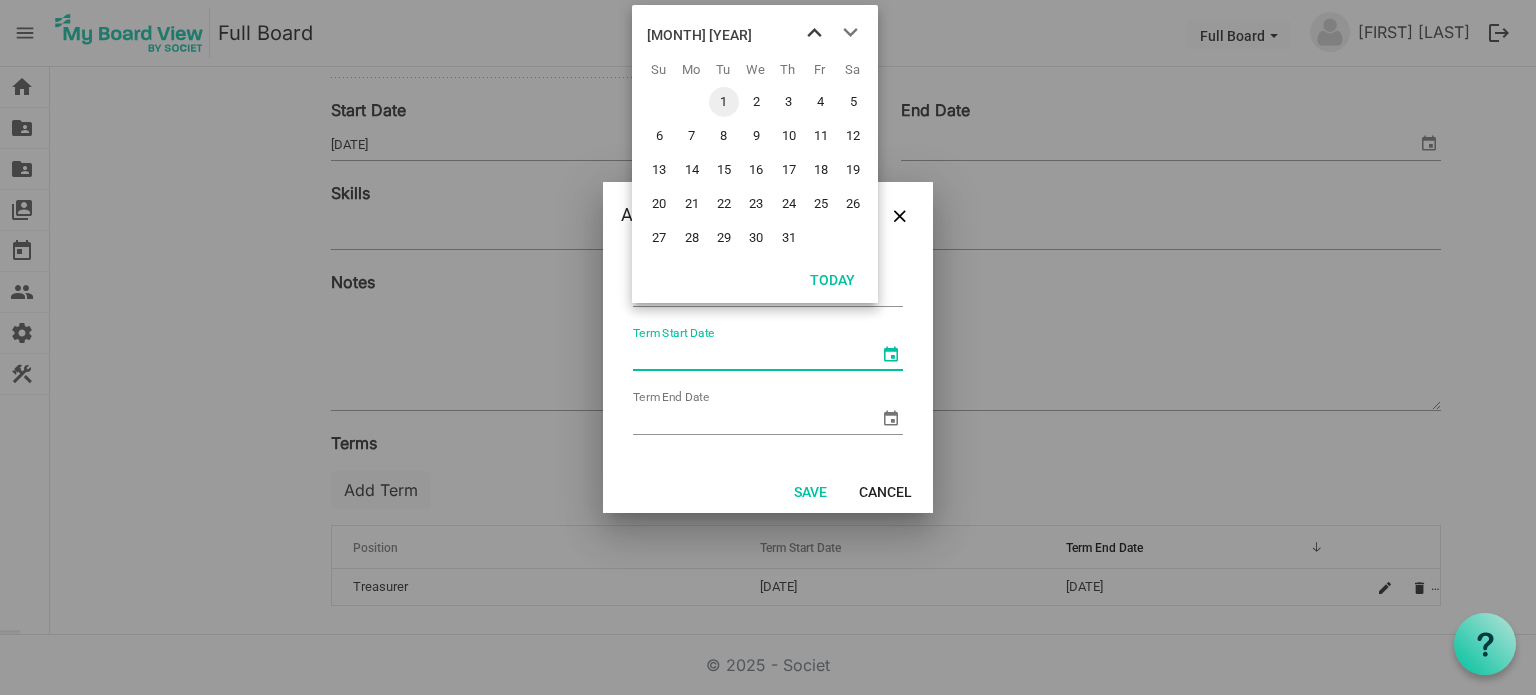 click at bounding box center (814, 33) 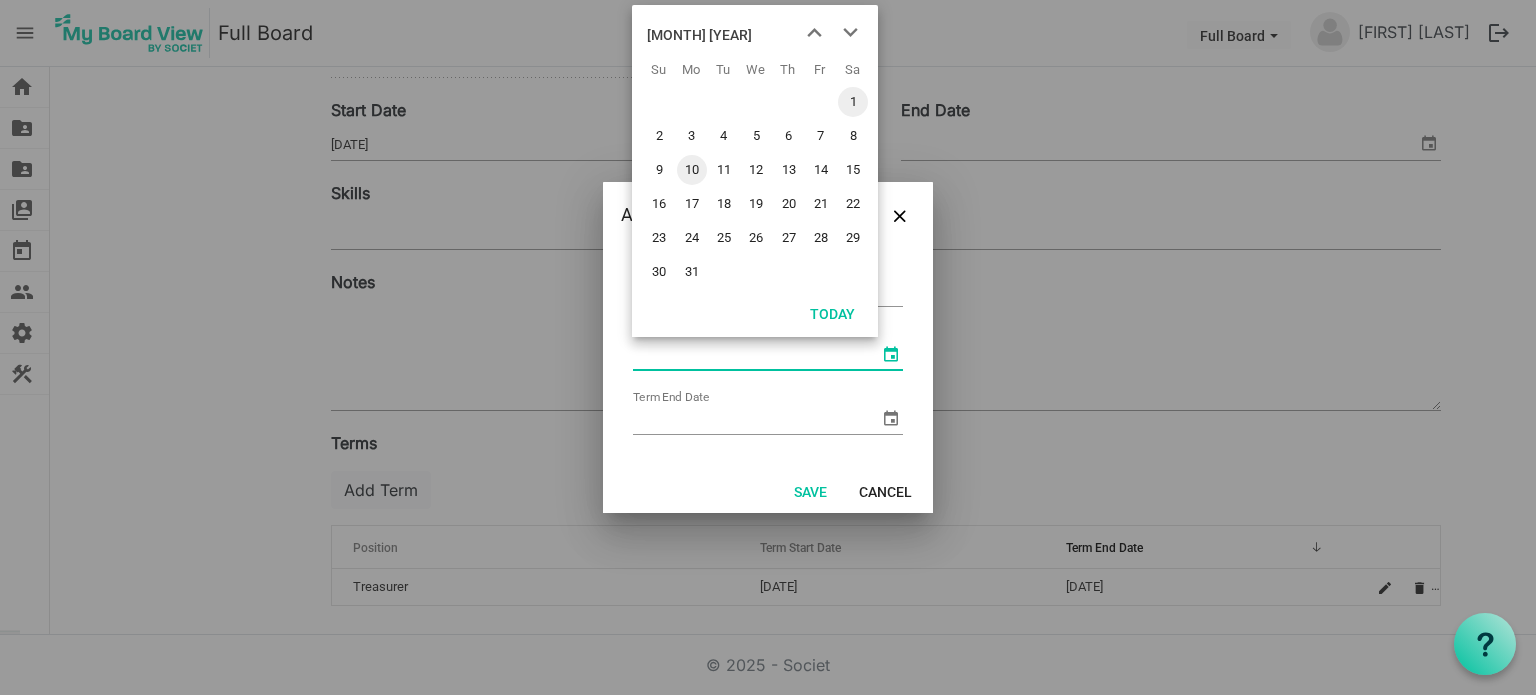 click on "10" at bounding box center [692, 170] 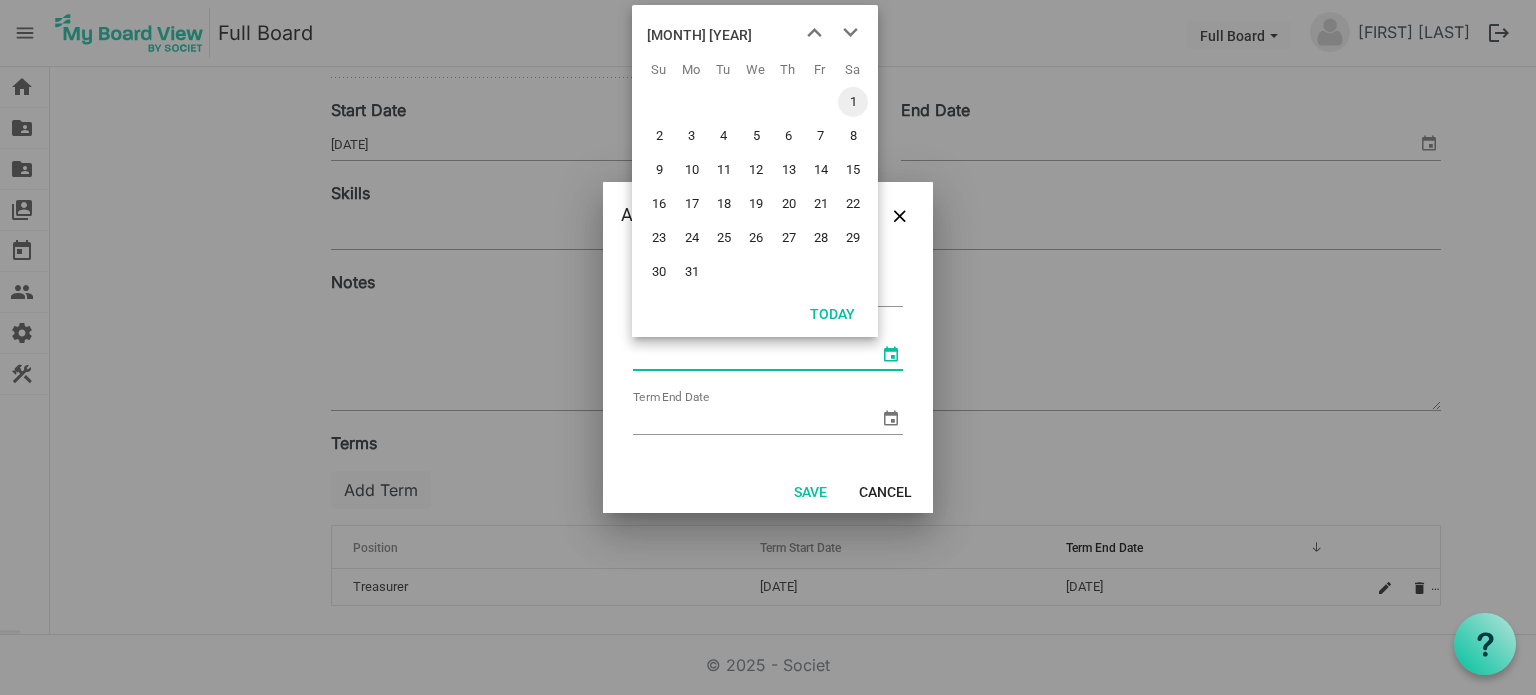 type on "7/10/2023" 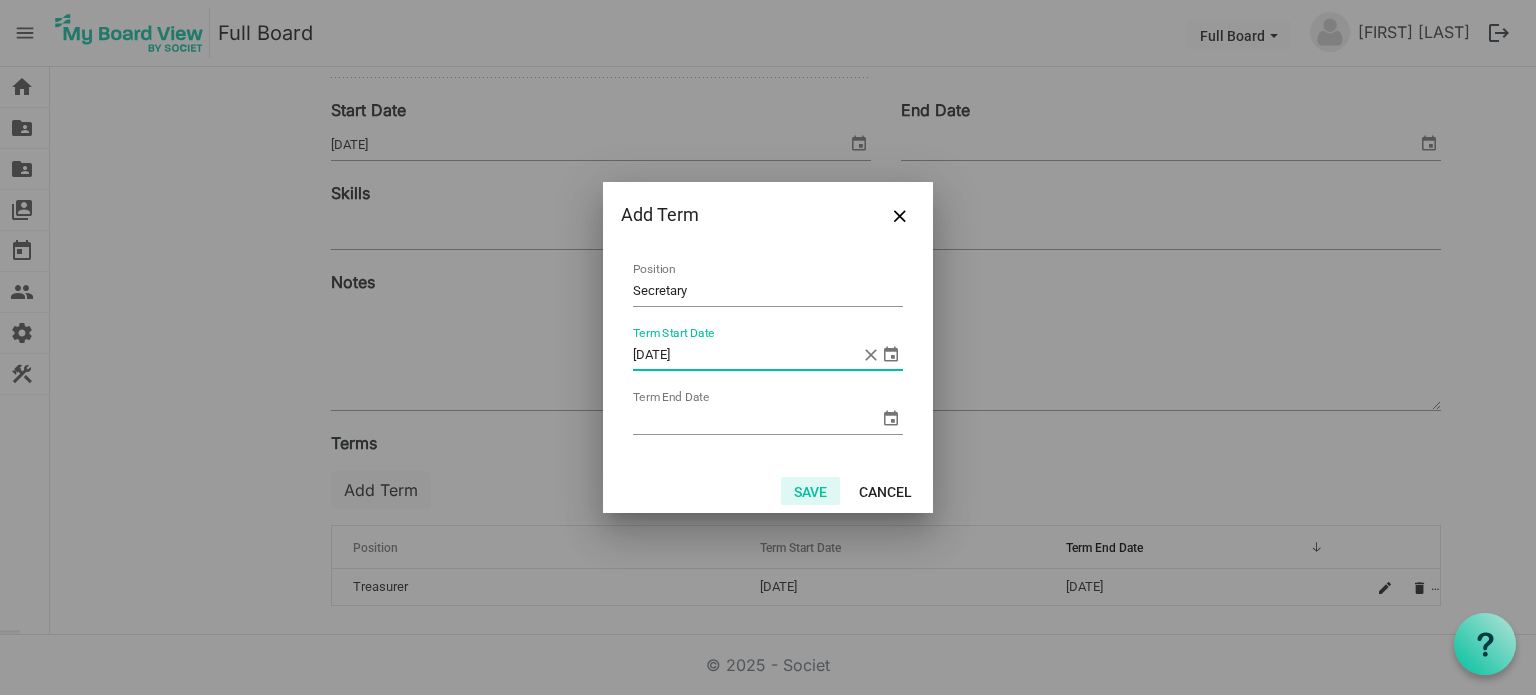 click on "Save" at bounding box center [810, 491] 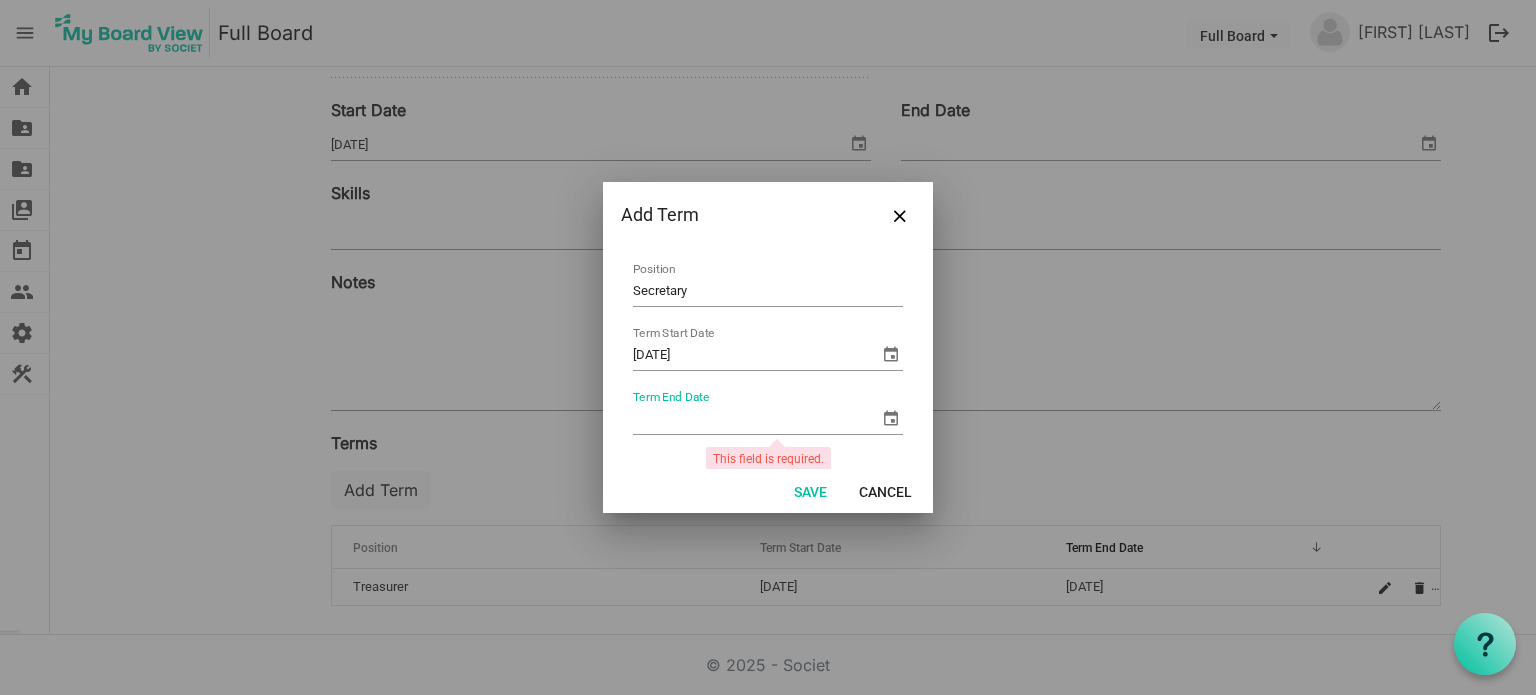 click at bounding box center [891, 418] 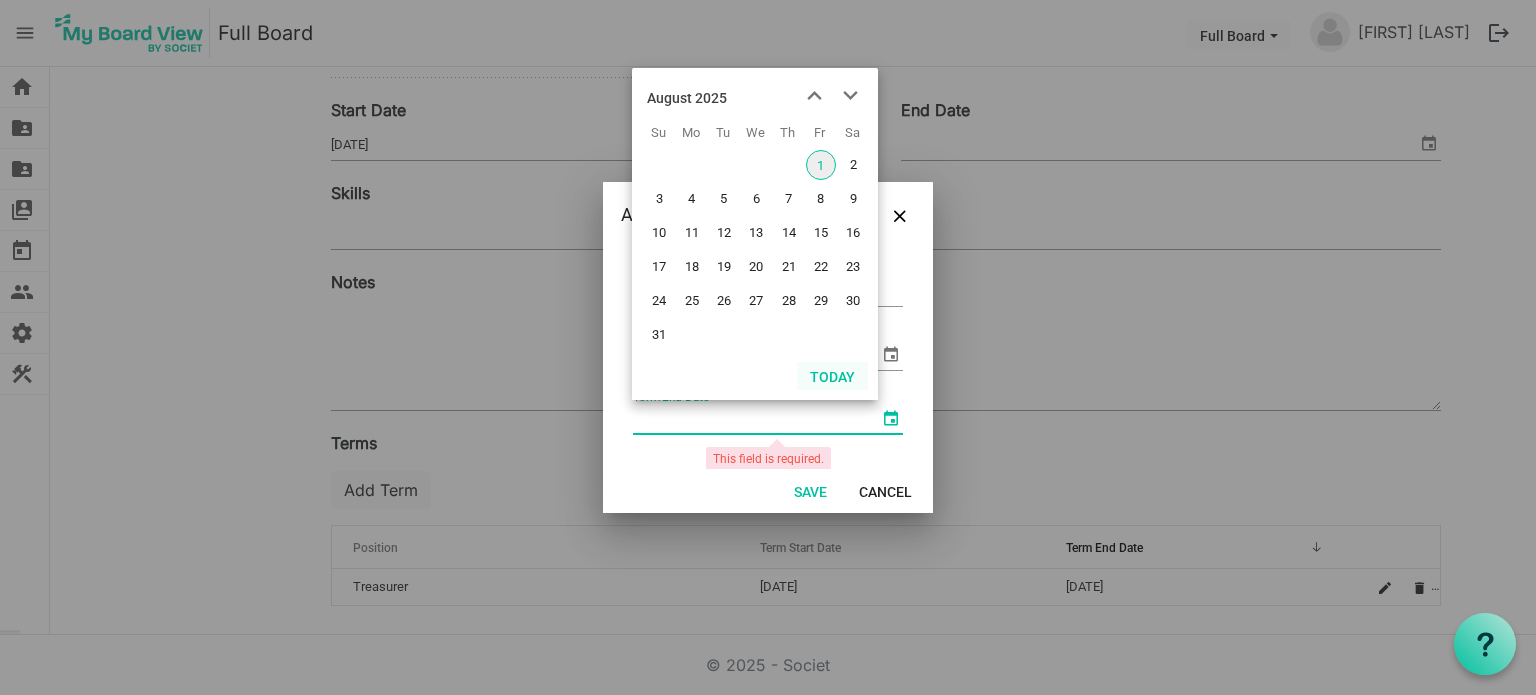 click on "Today" at bounding box center [832, 376] 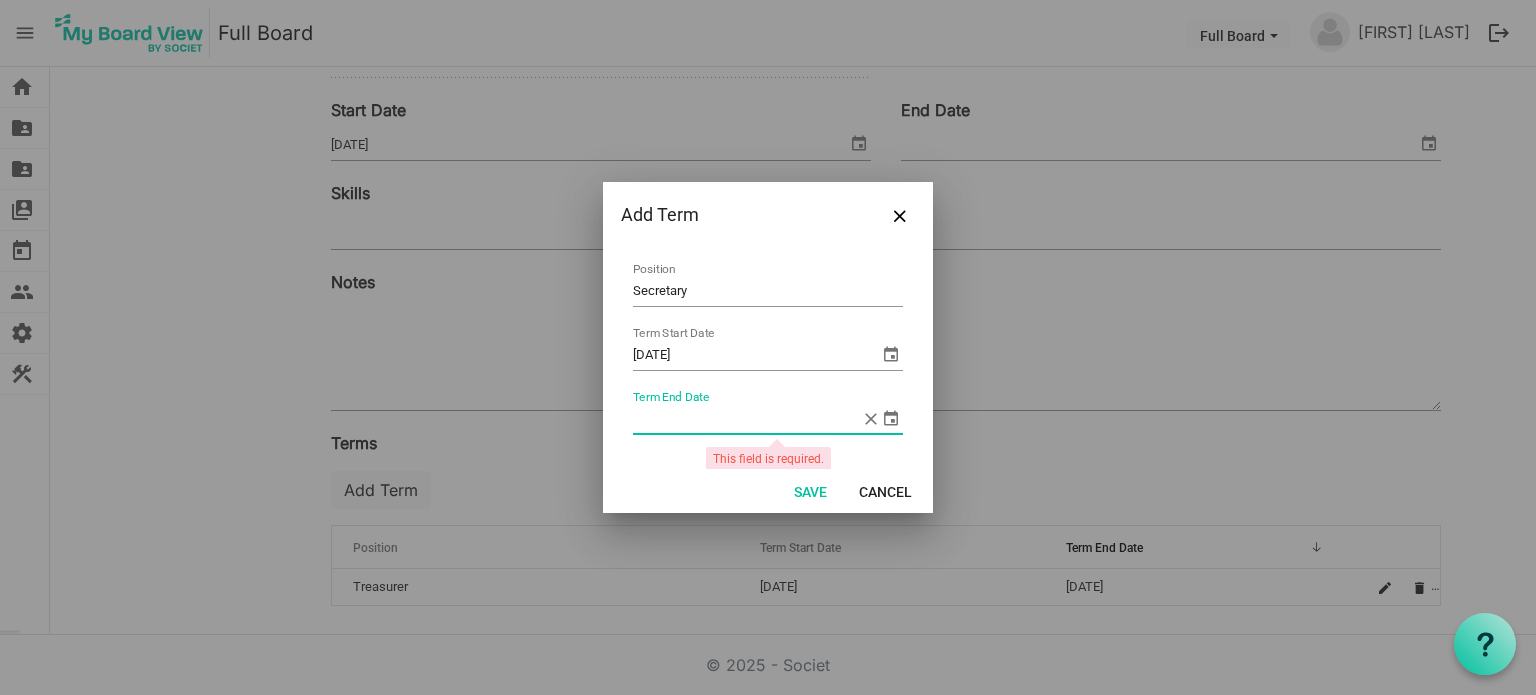 type on "8/1/2025" 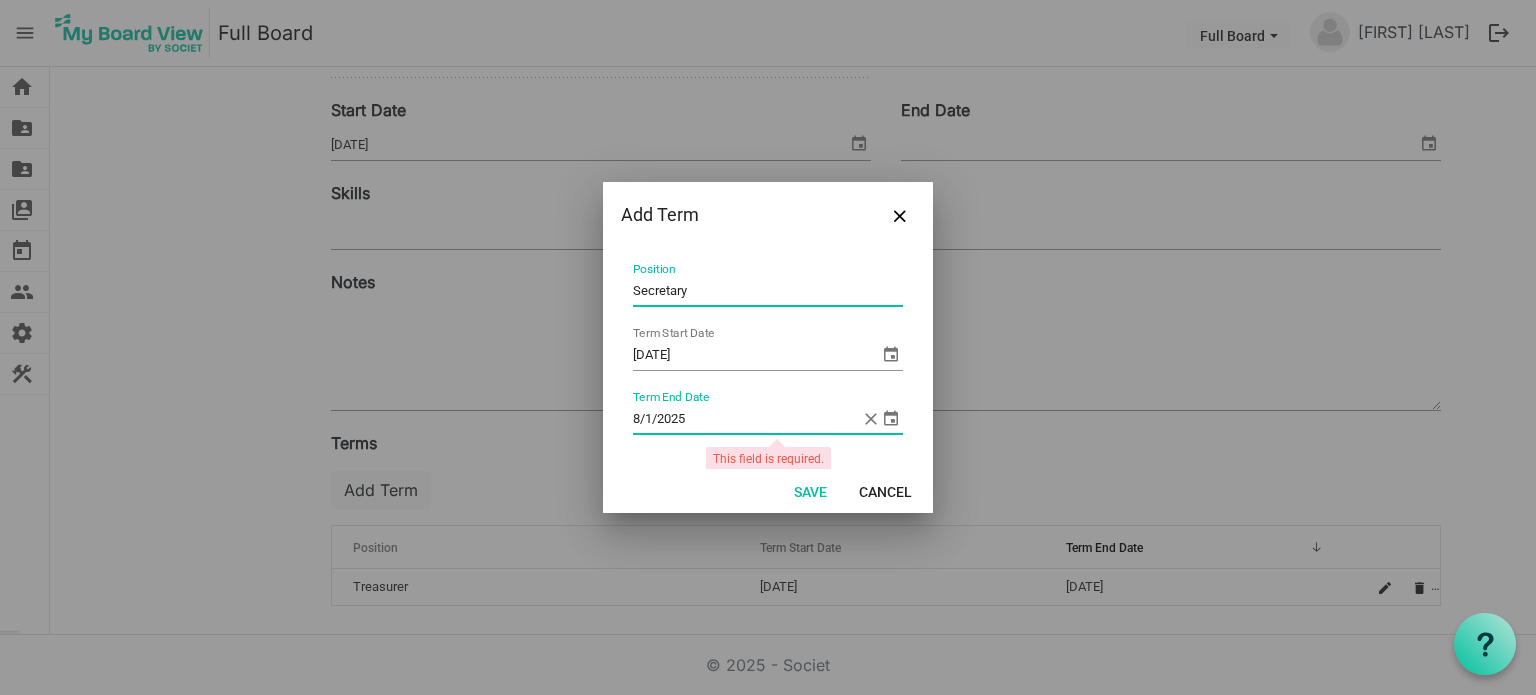 click on "Secretary" at bounding box center [768, 291] 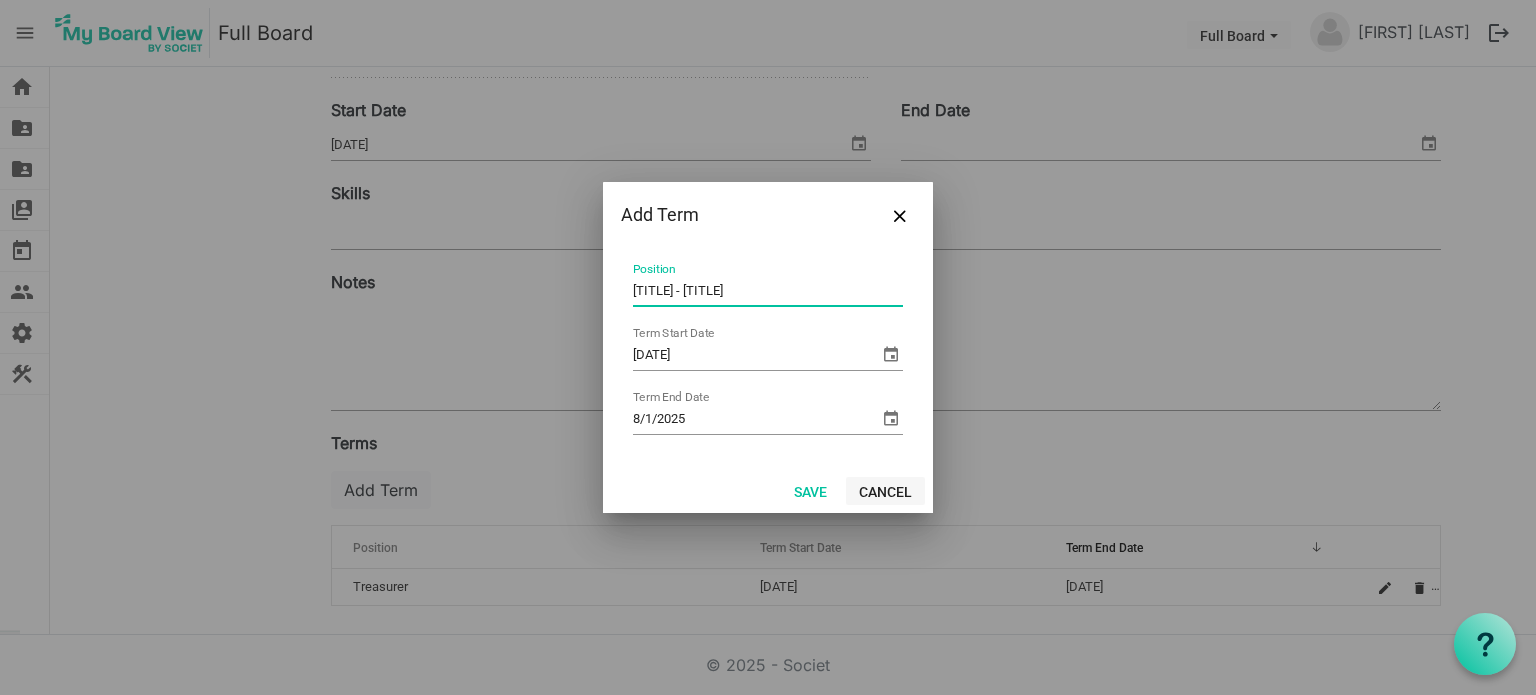 type on "Secretary - current" 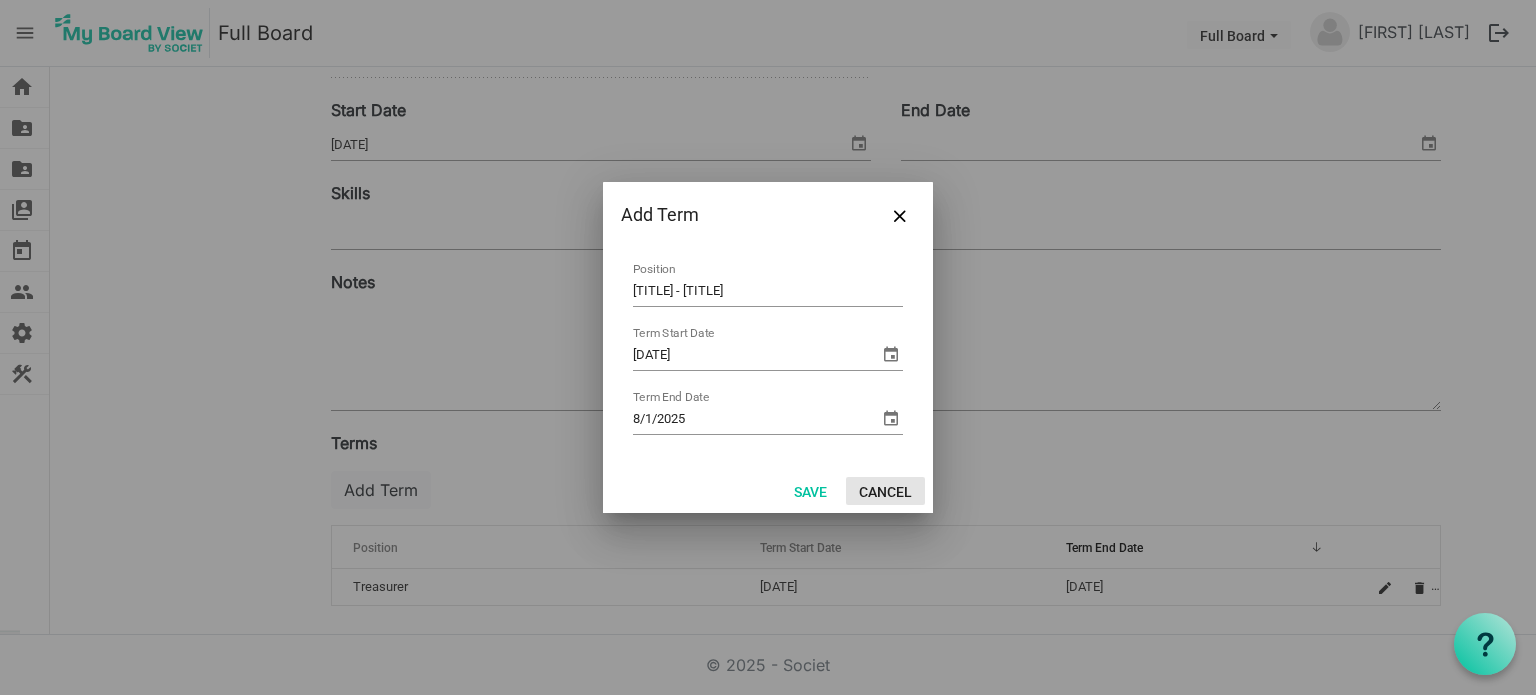 click on "Cancel" at bounding box center (885, 491) 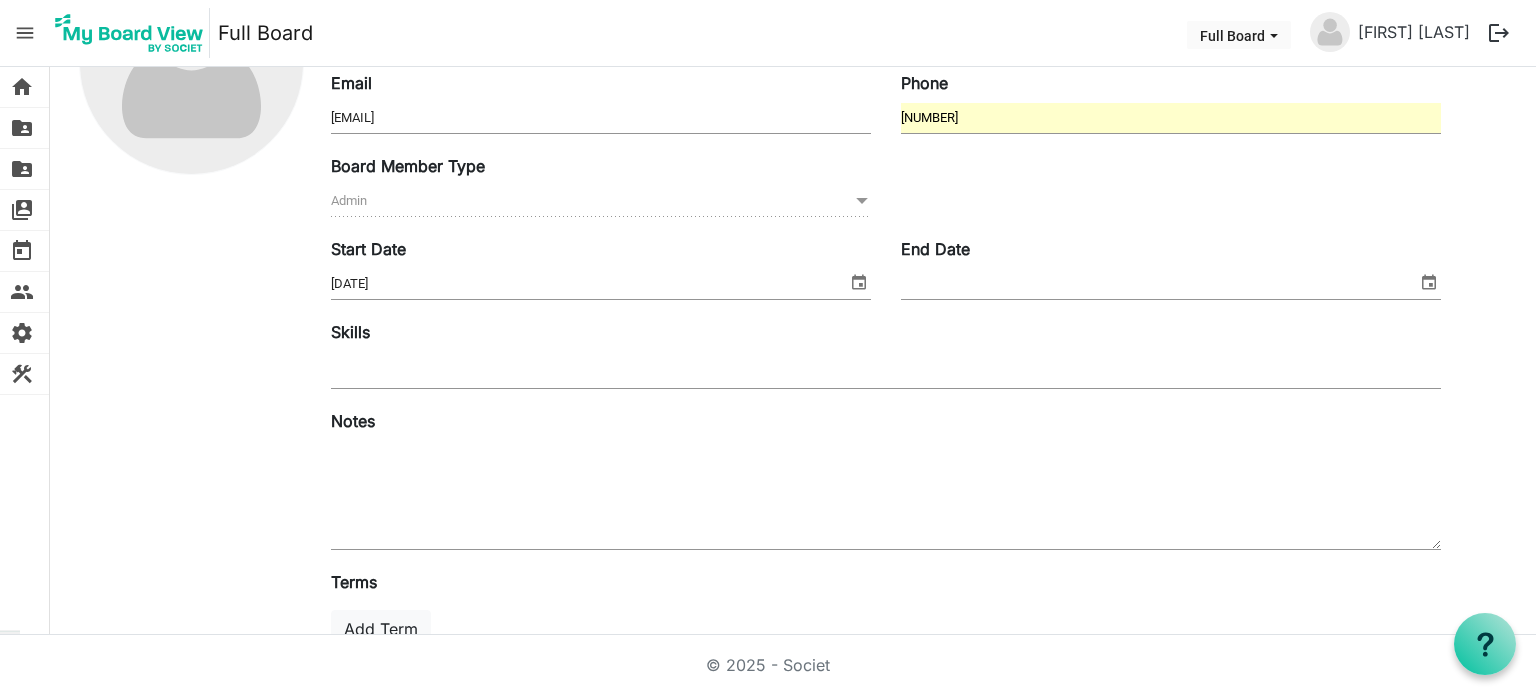 scroll, scrollTop: 336, scrollLeft: 0, axis: vertical 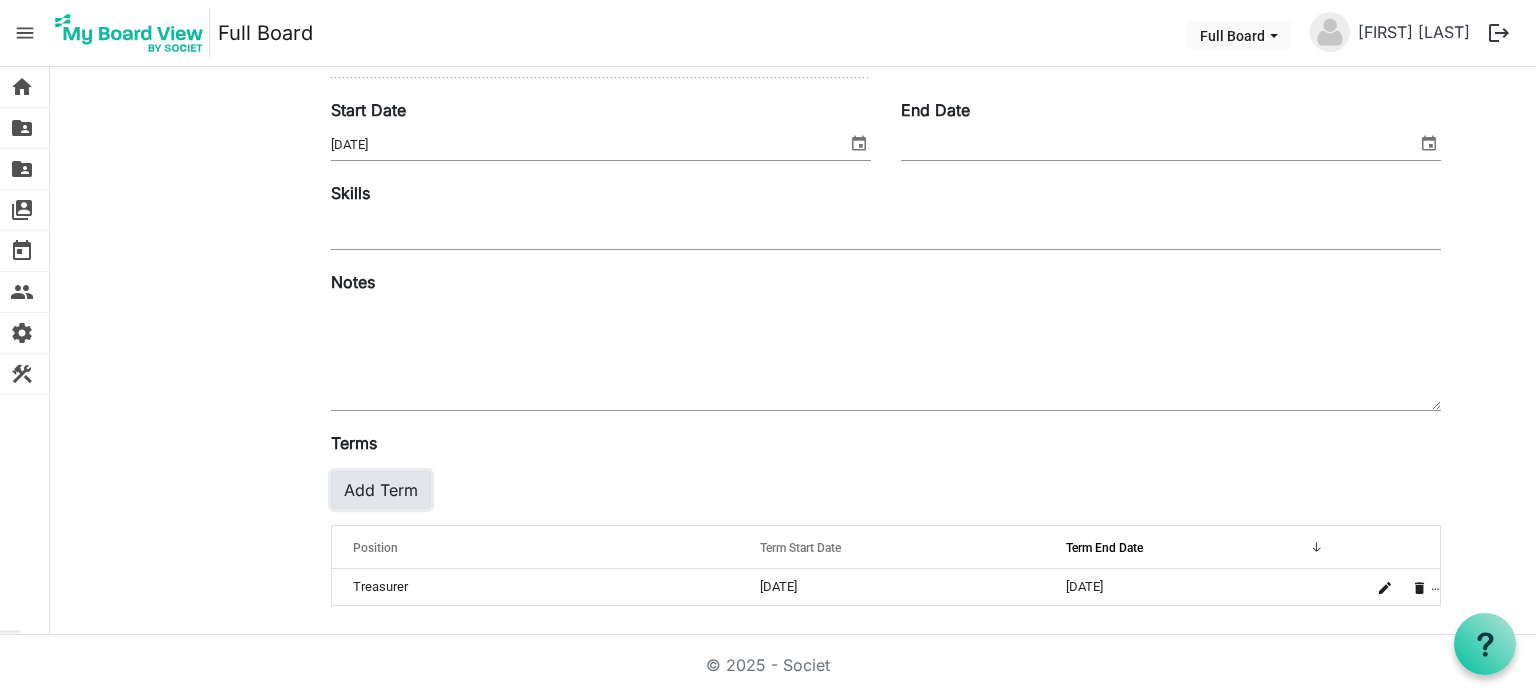 click on "Add Term" at bounding box center (381, 490) 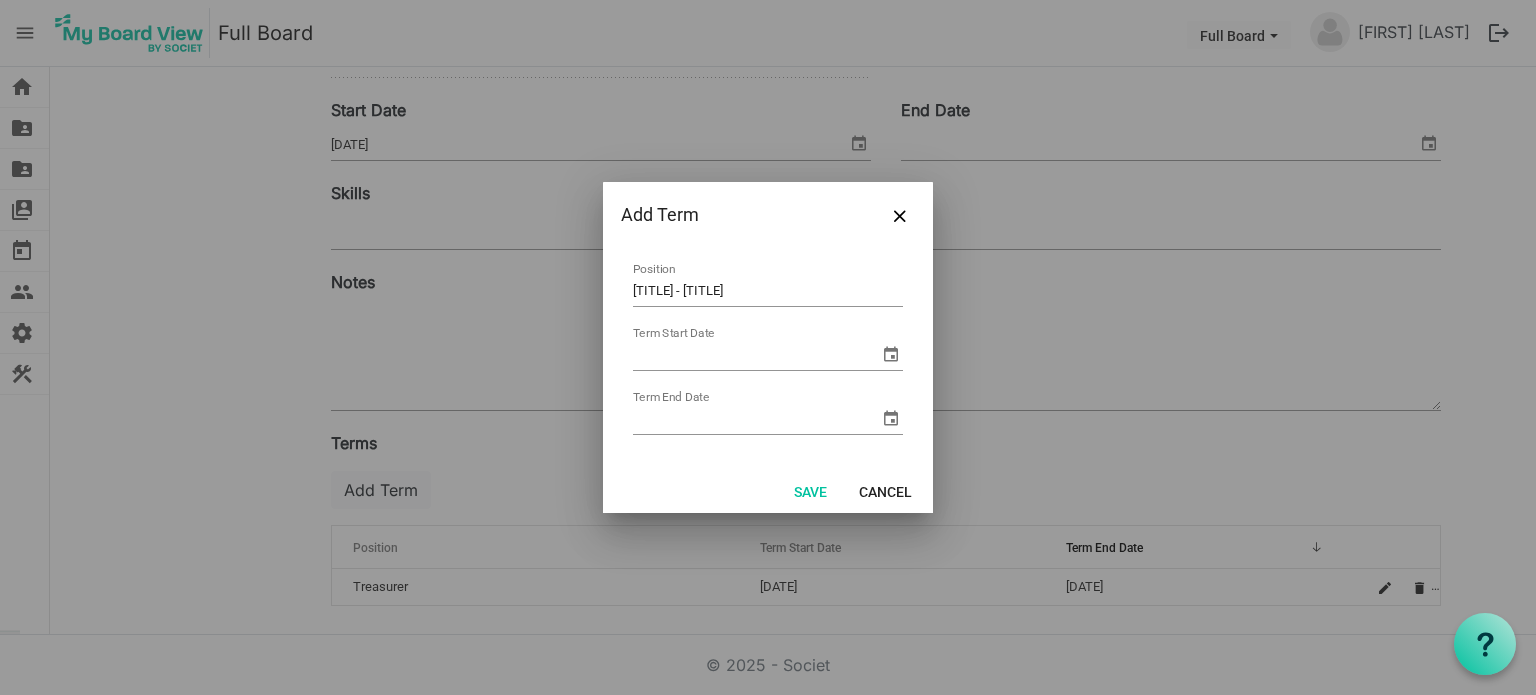 type on "Secretary - currently" 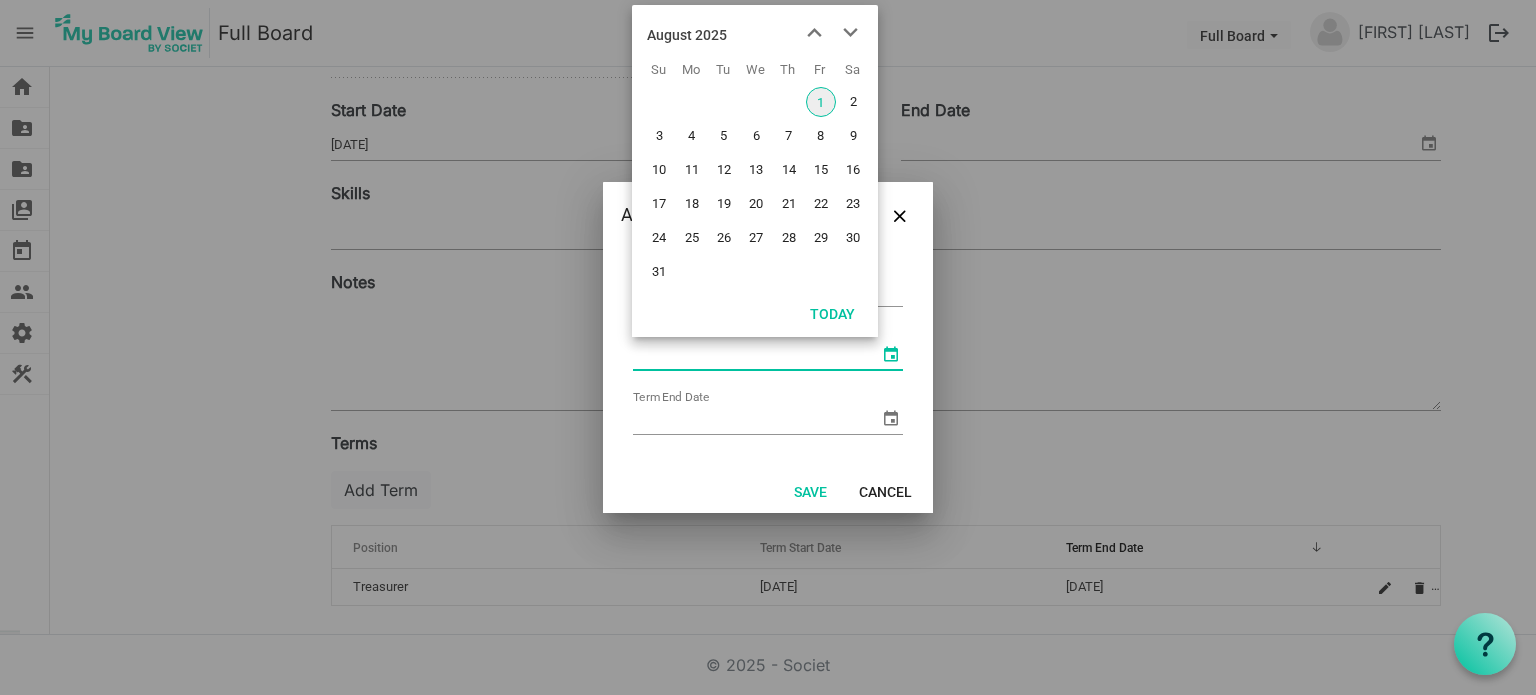 click at bounding box center (891, 354) 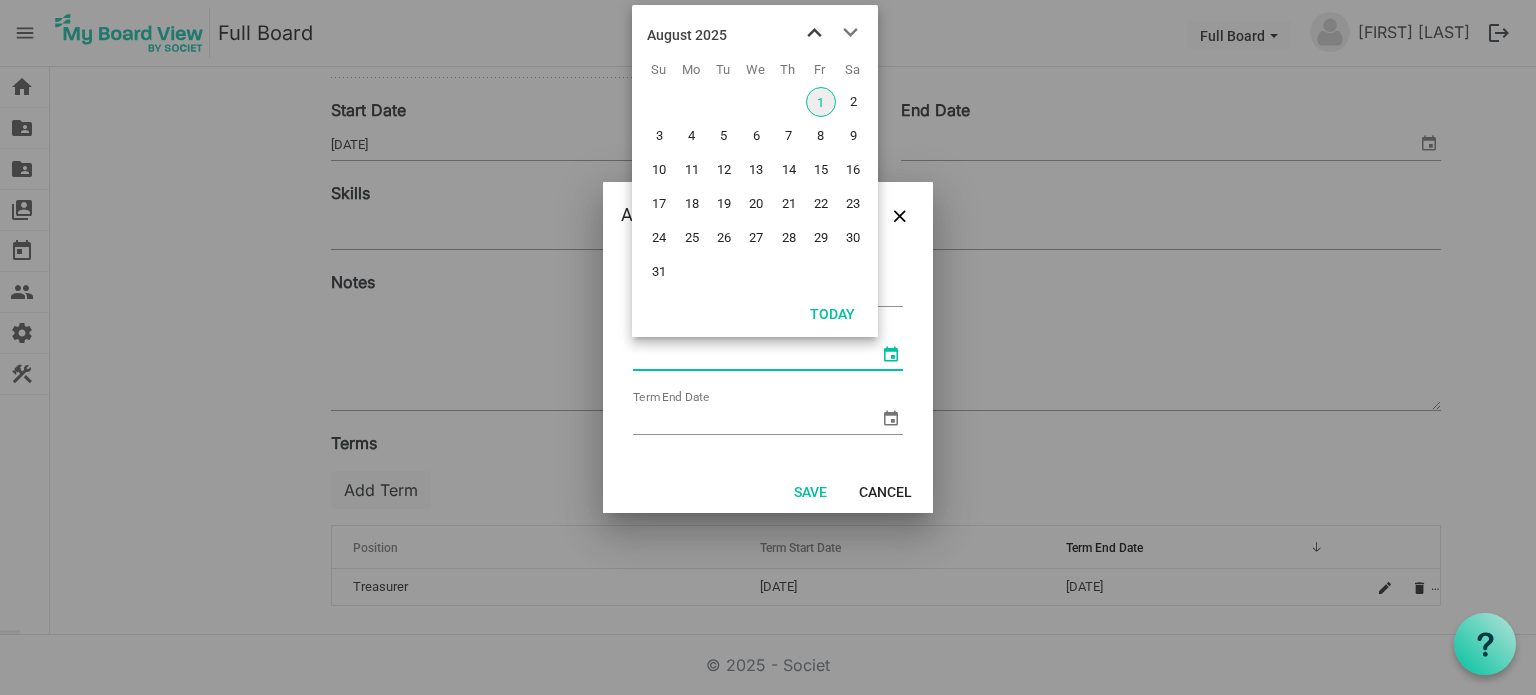 click at bounding box center [814, 33] 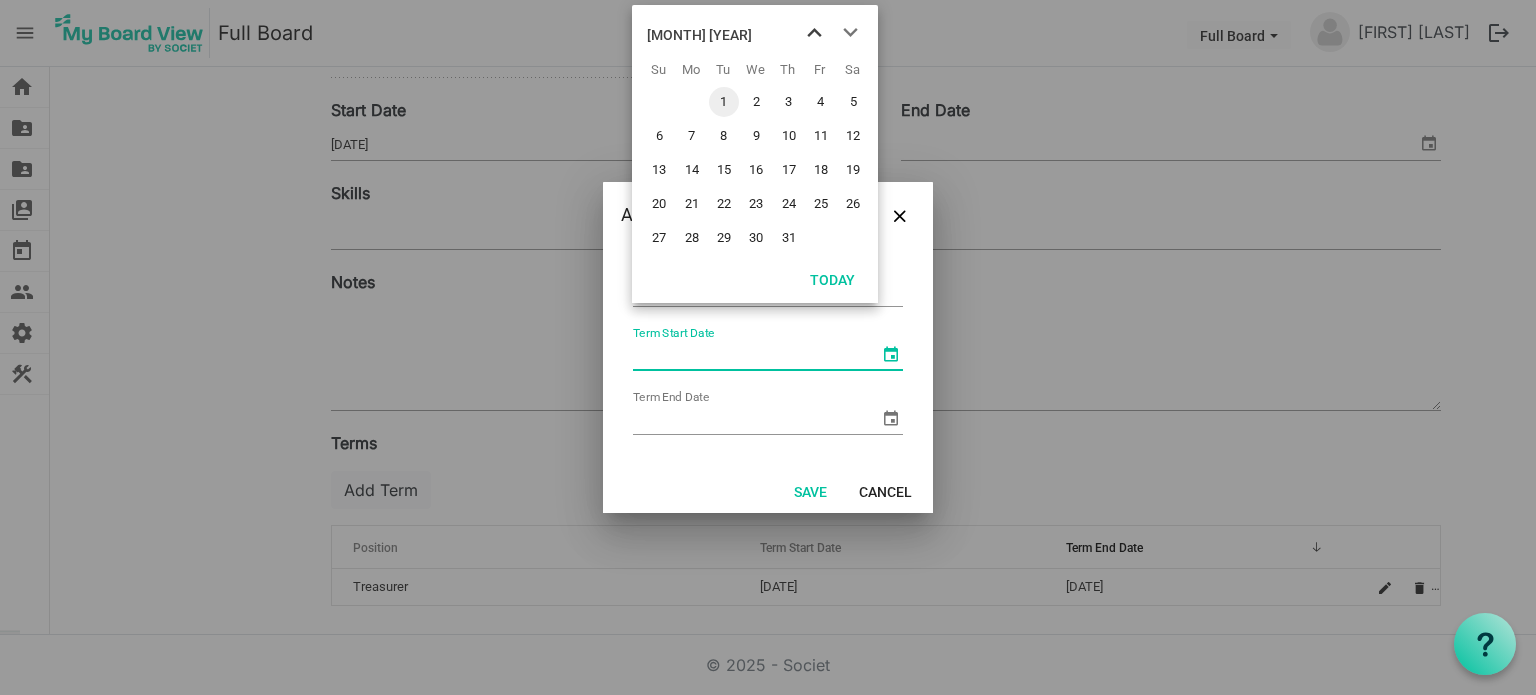 click at bounding box center (814, 33) 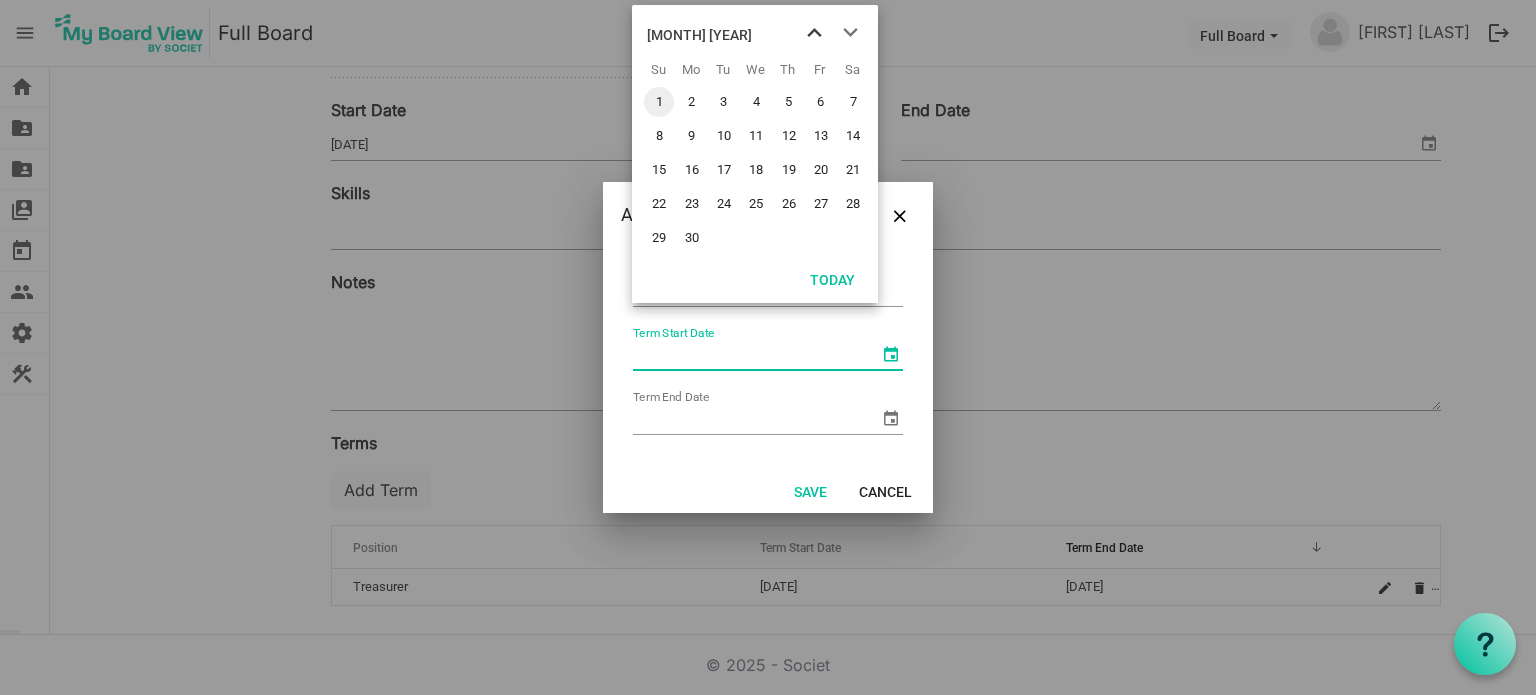 click at bounding box center [814, 33] 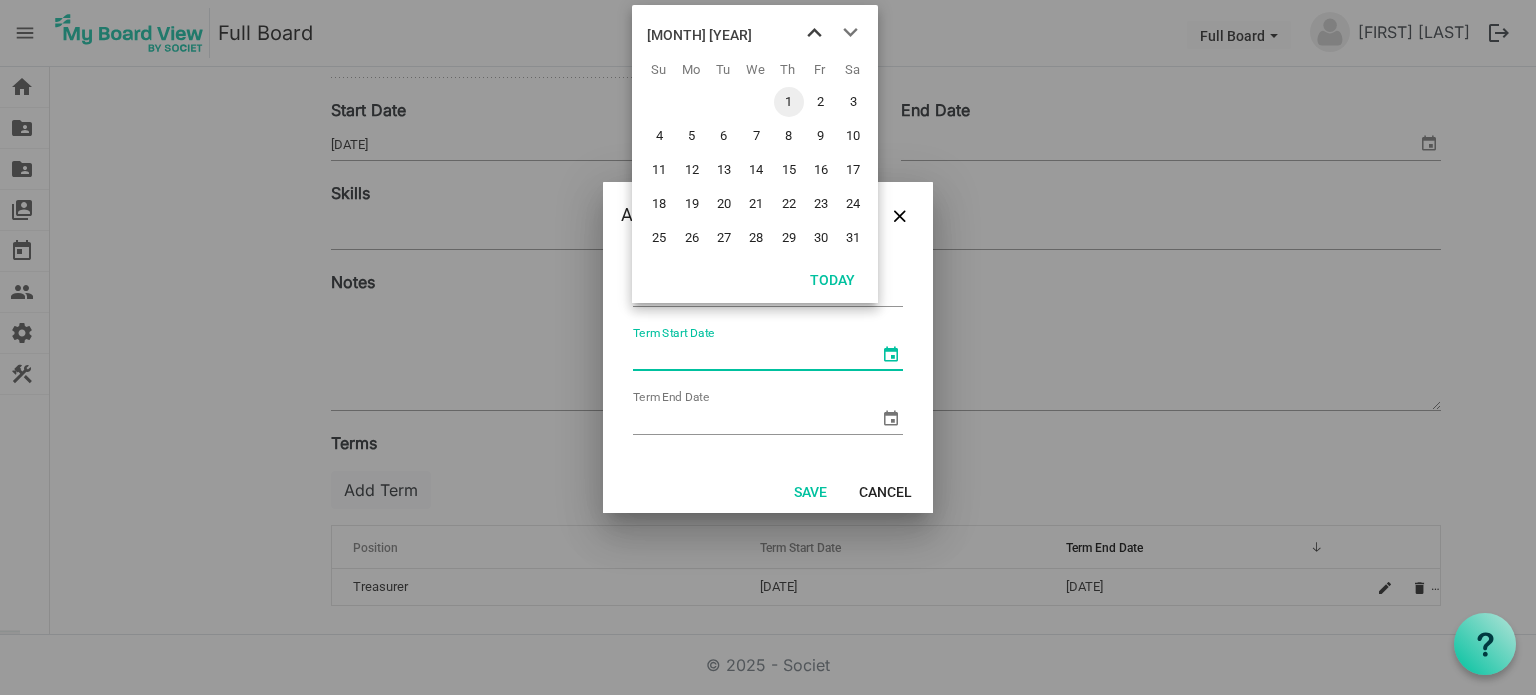 click at bounding box center (814, 33) 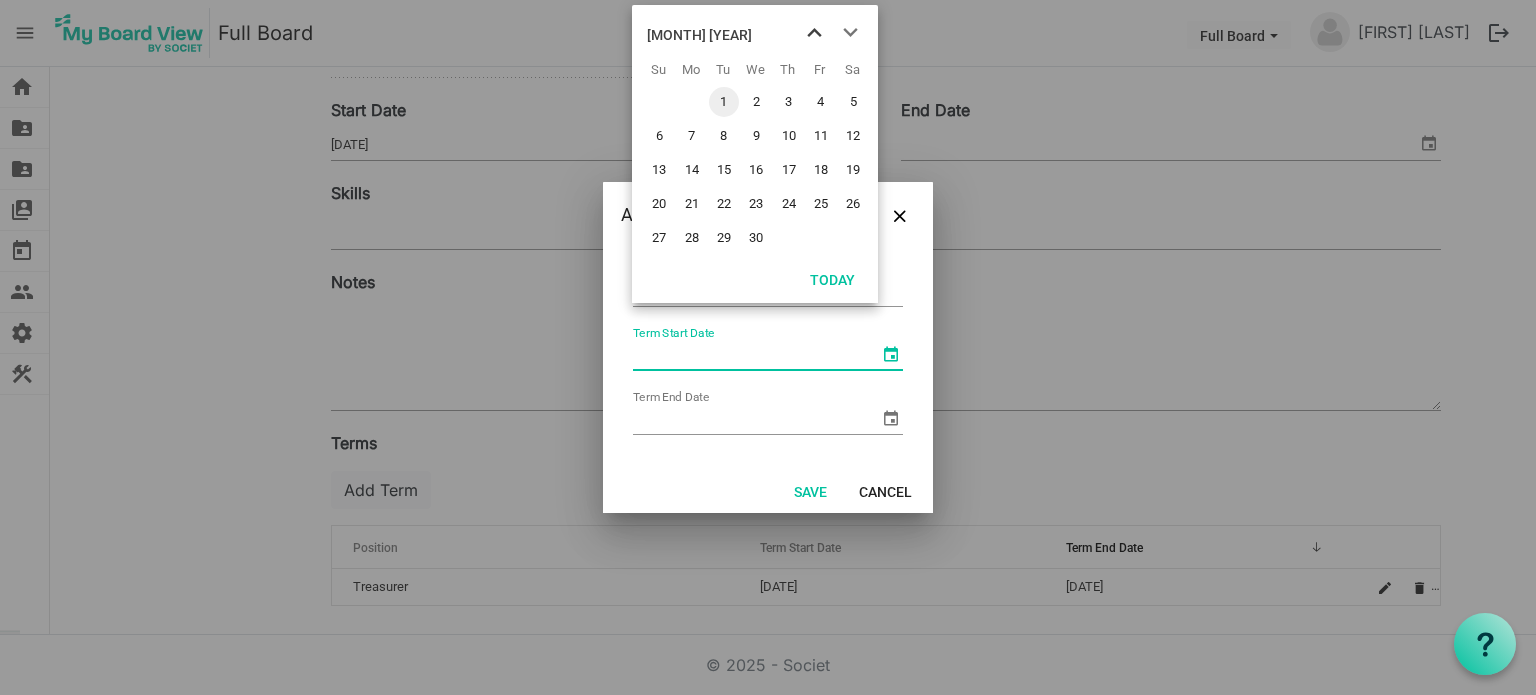 click at bounding box center [814, 33] 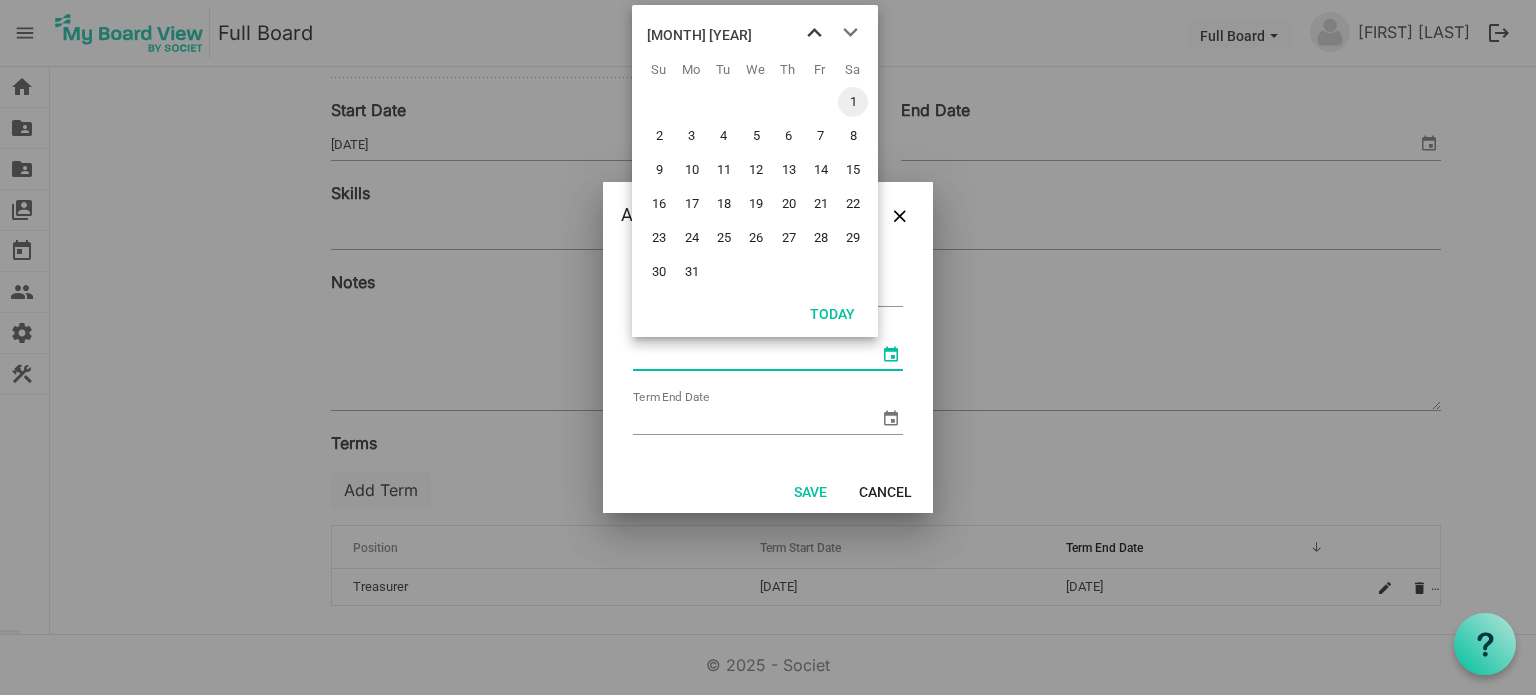 click at bounding box center (814, 33) 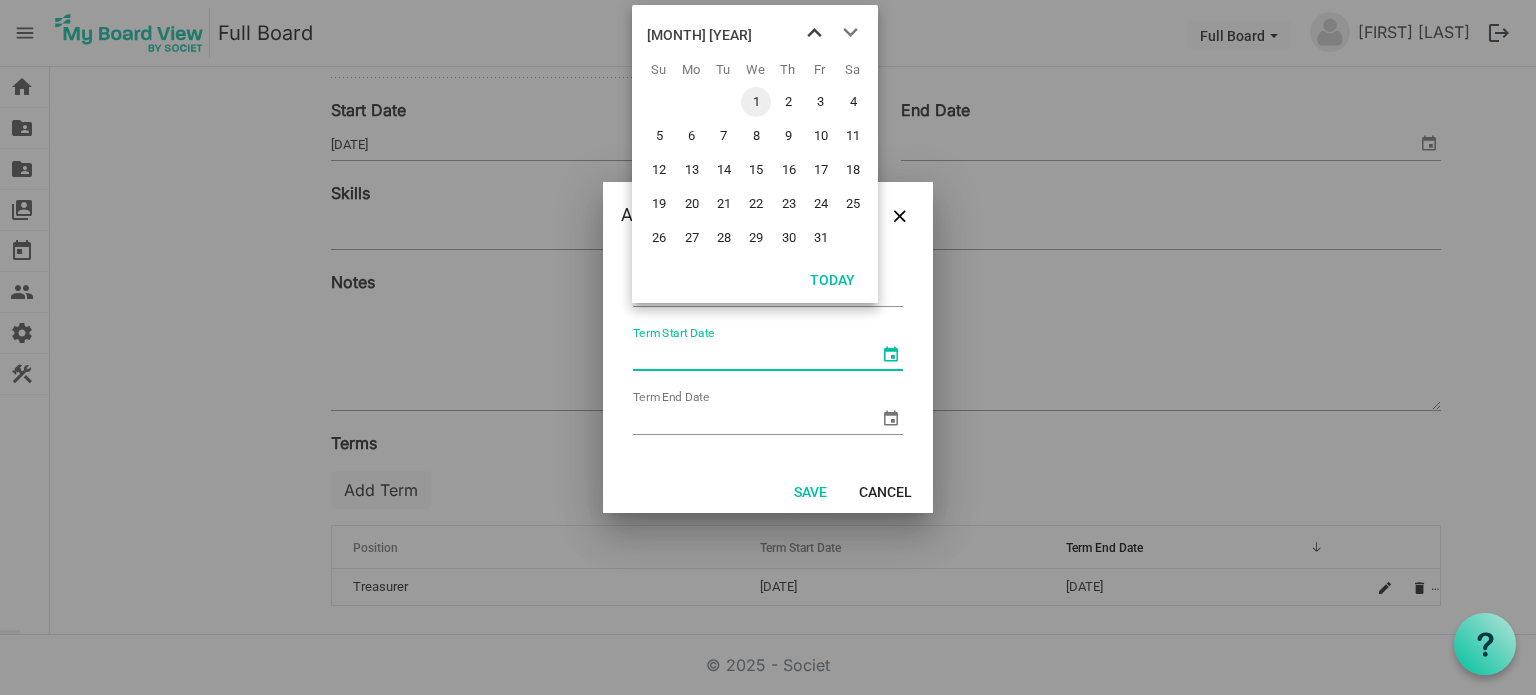 click at bounding box center [814, 33] 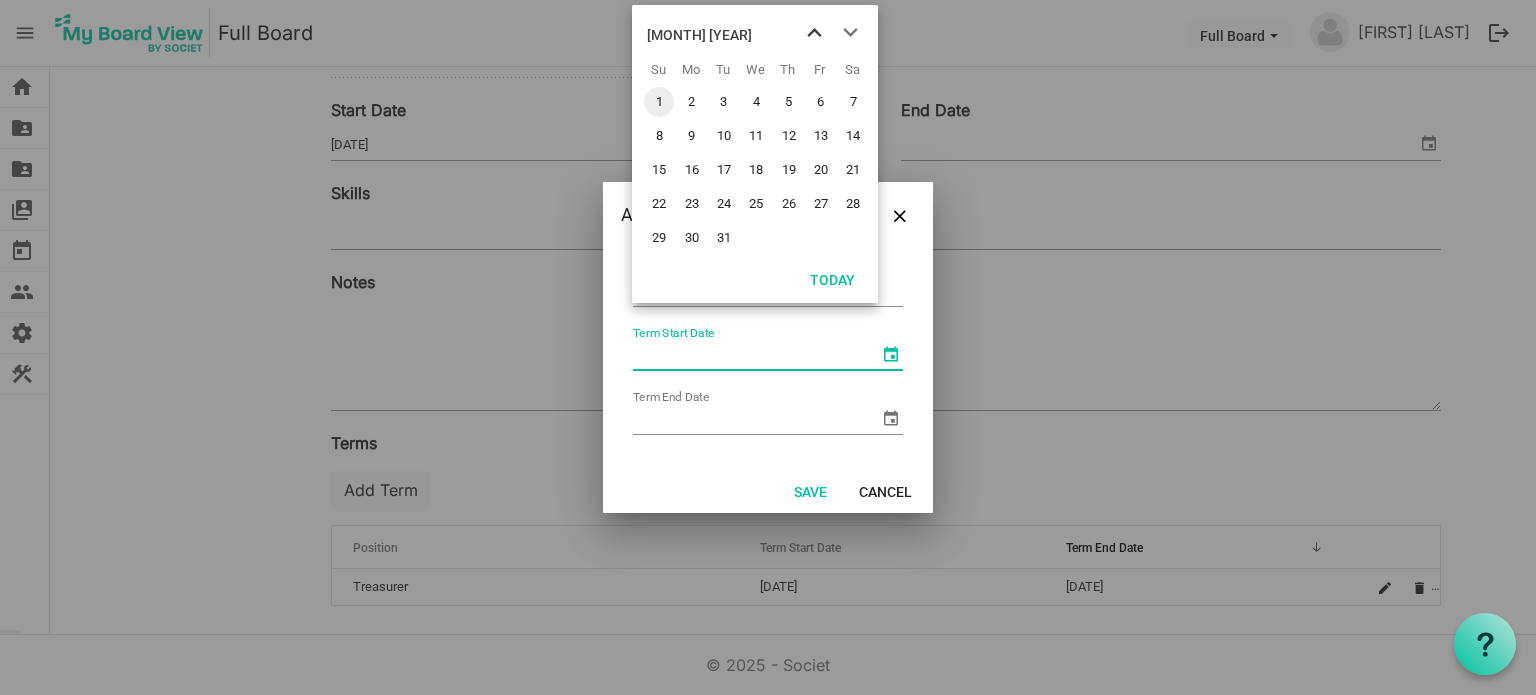 click at bounding box center (814, 33) 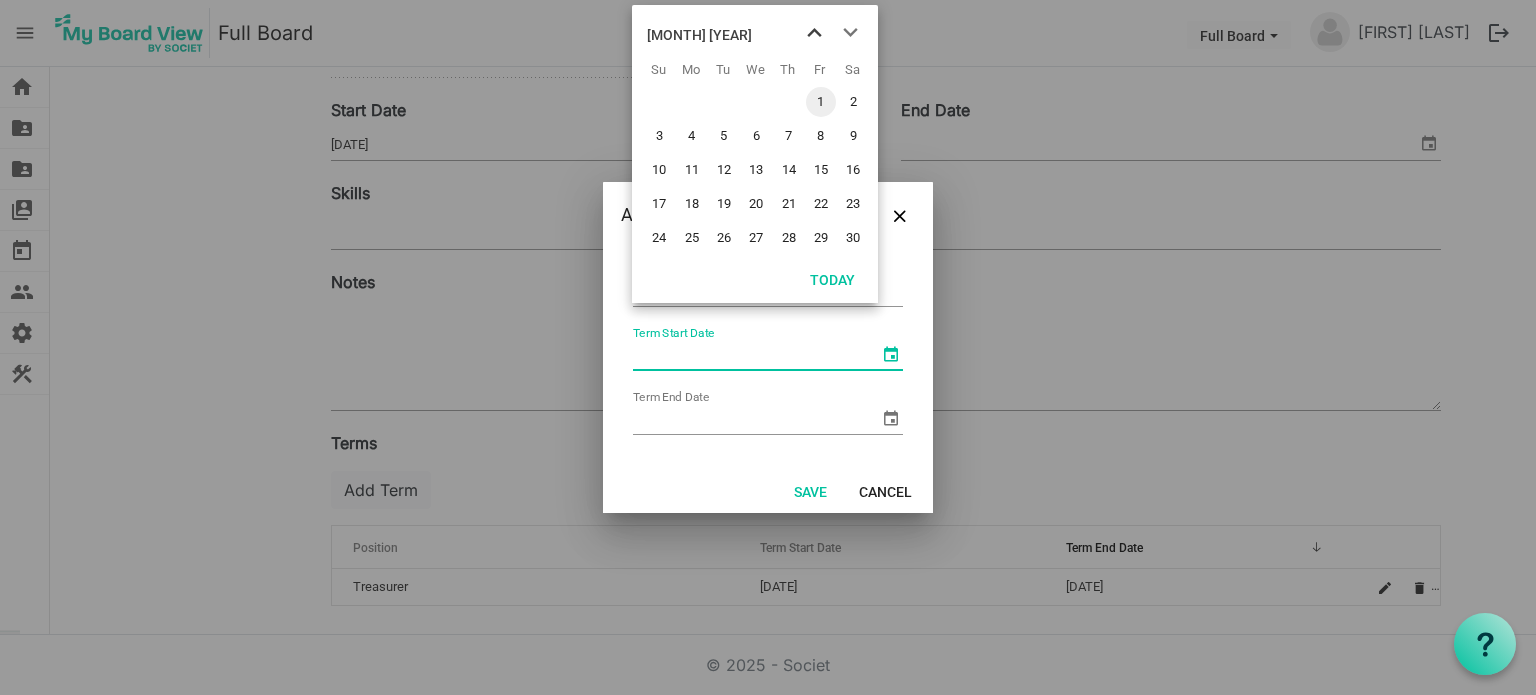 click at bounding box center [814, 33] 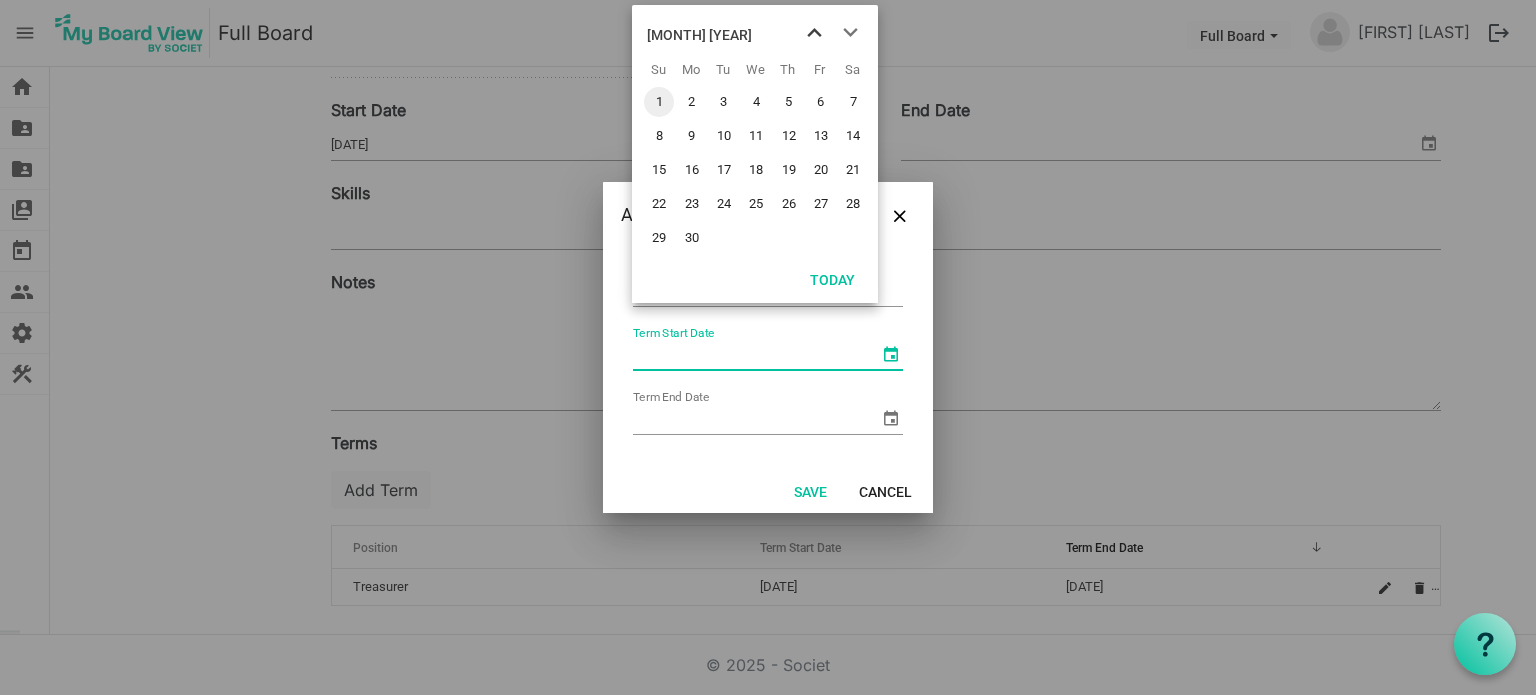 click at bounding box center (814, 33) 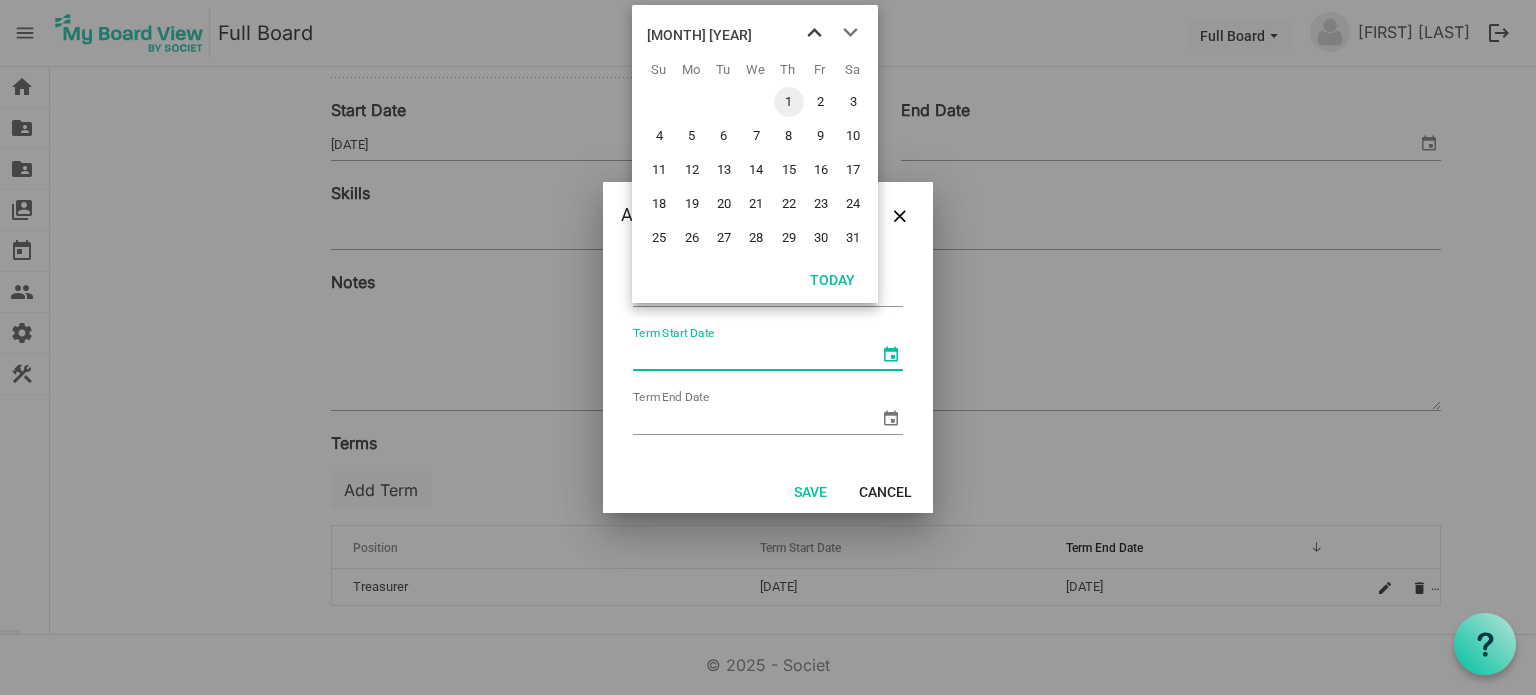 click at bounding box center [814, 33] 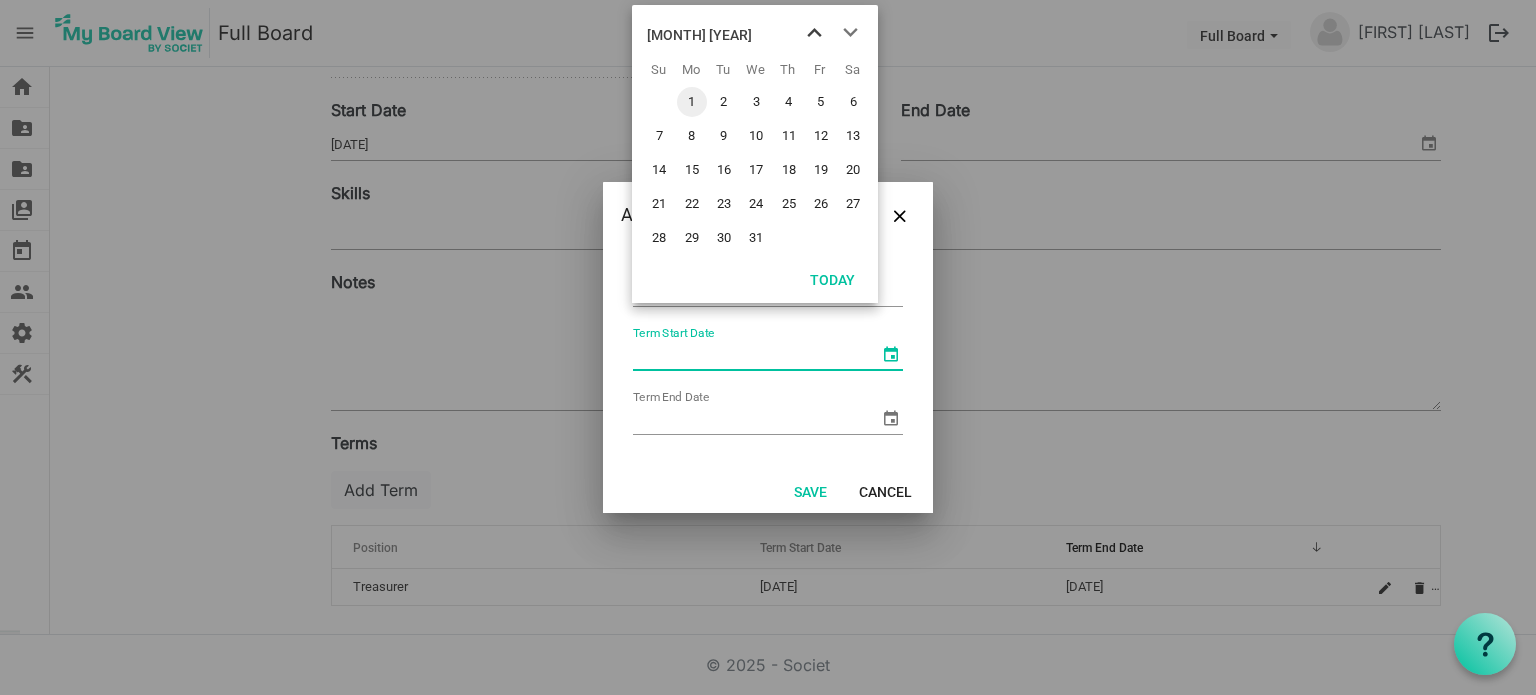 click at bounding box center [814, 33] 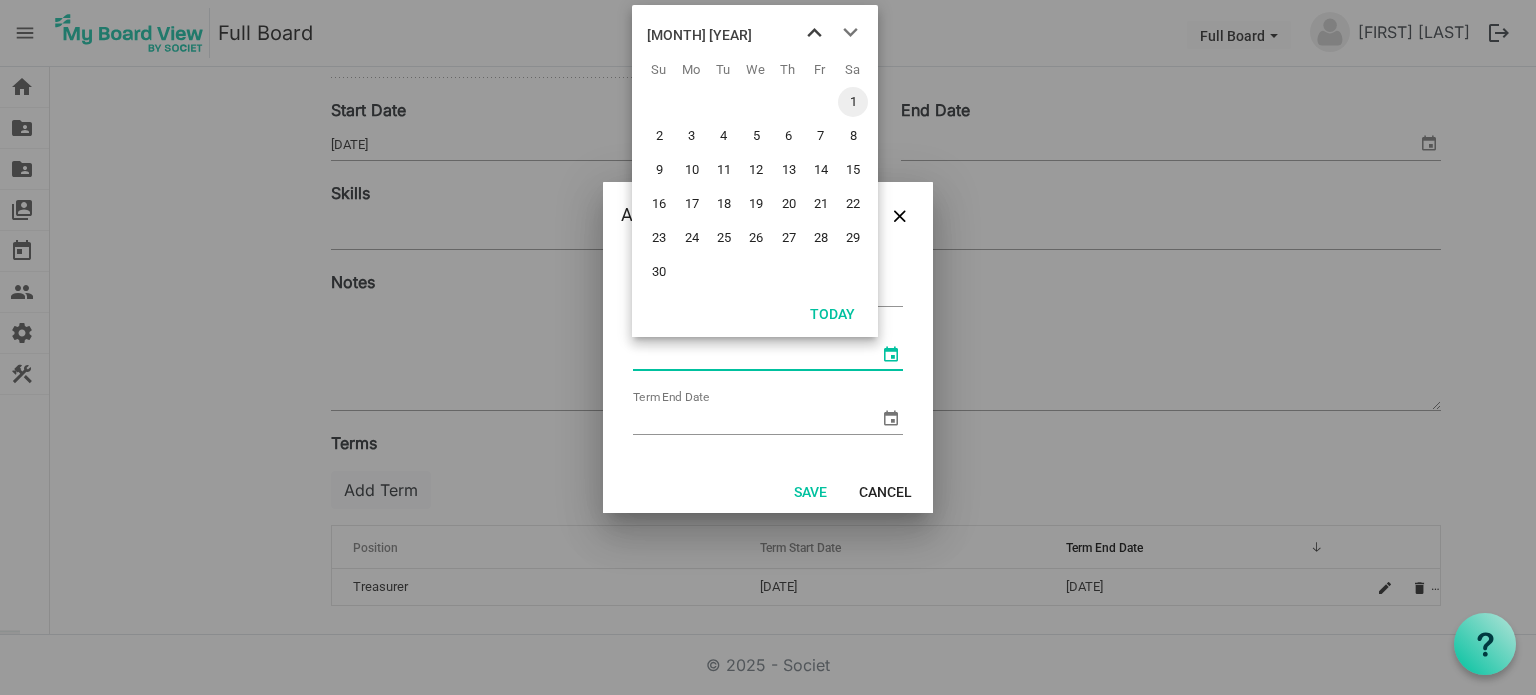click at bounding box center [814, 33] 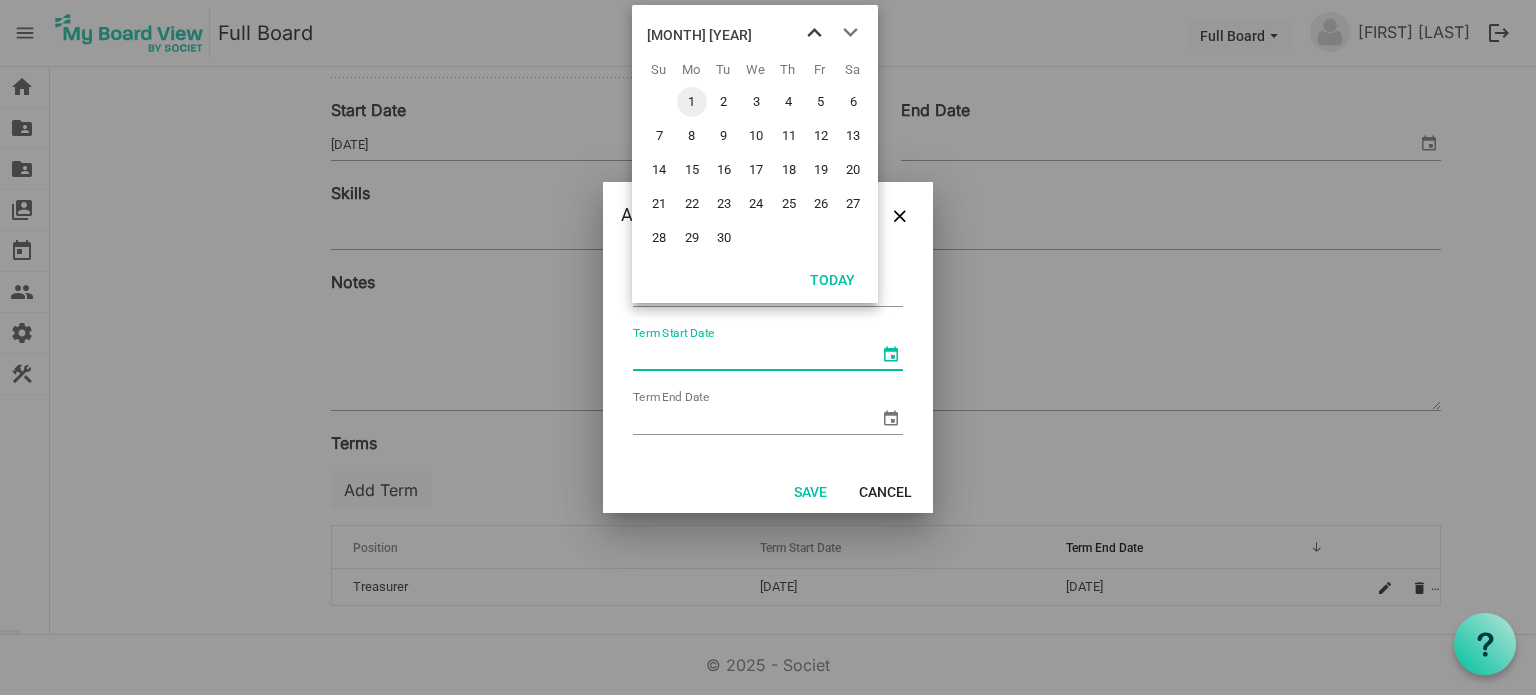 click at bounding box center (814, 33) 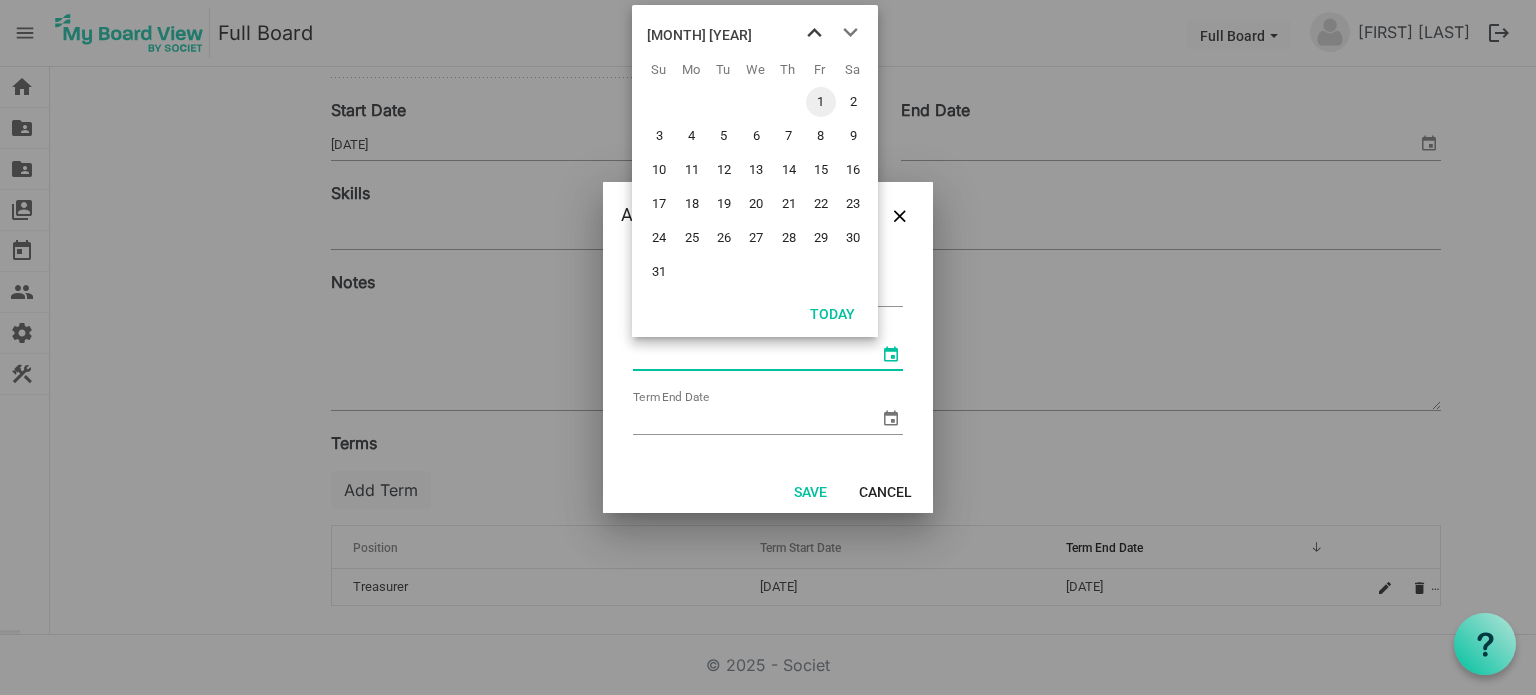 click at bounding box center (814, 33) 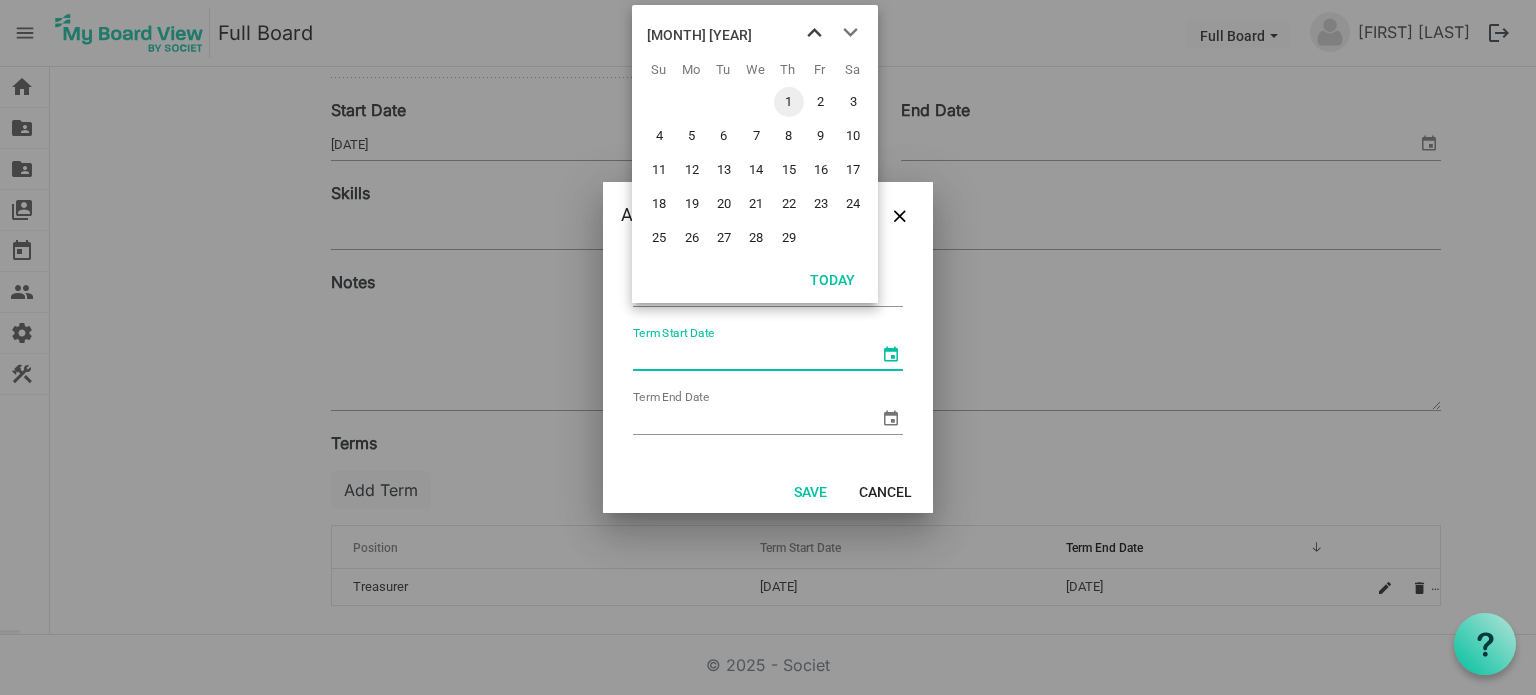 click at bounding box center (814, 33) 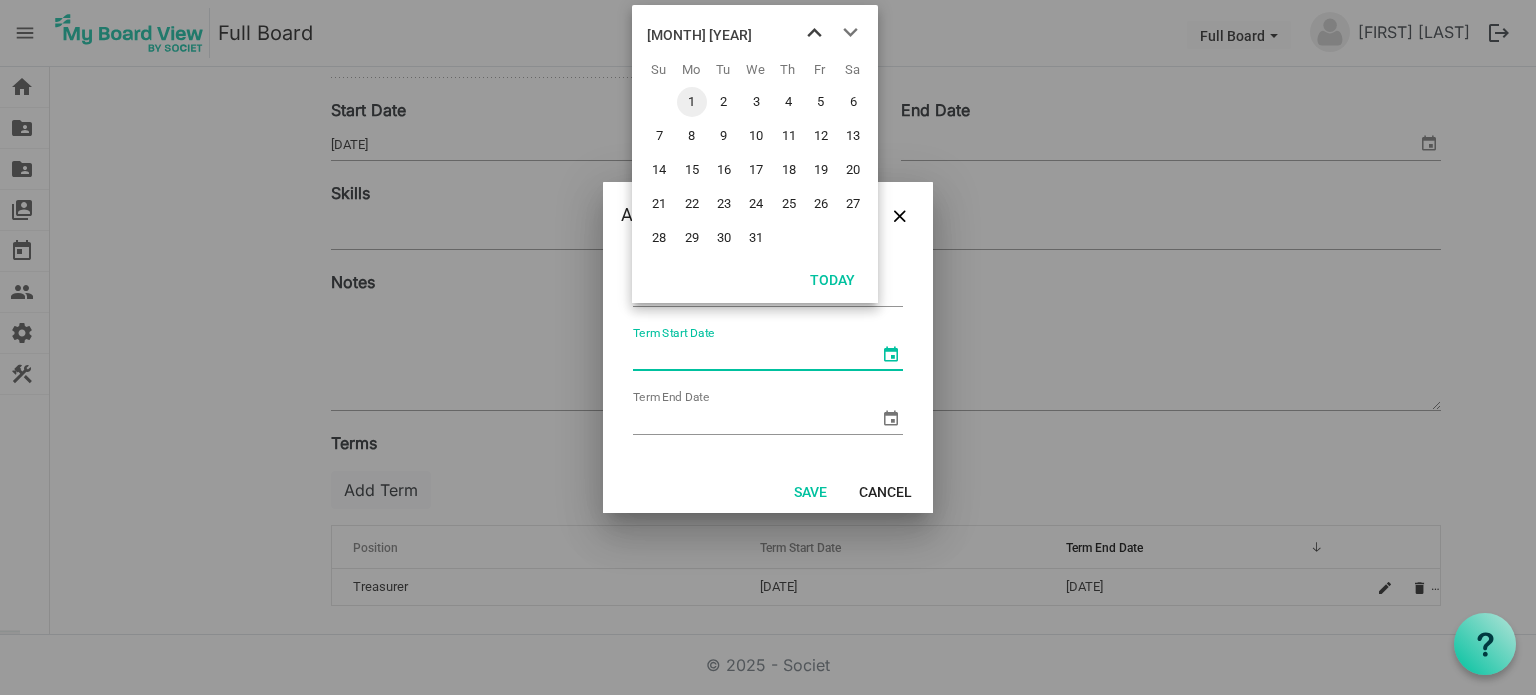 click at bounding box center (814, 33) 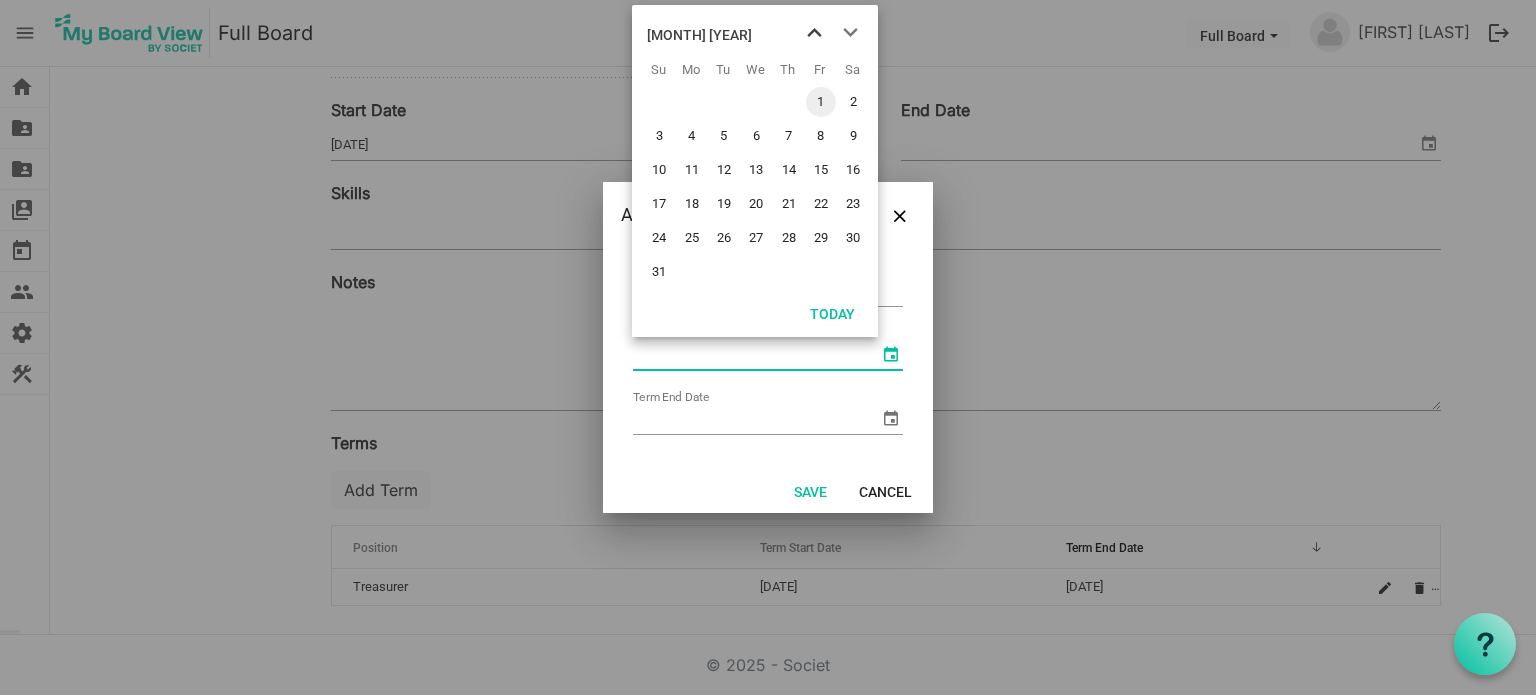 click at bounding box center (814, 33) 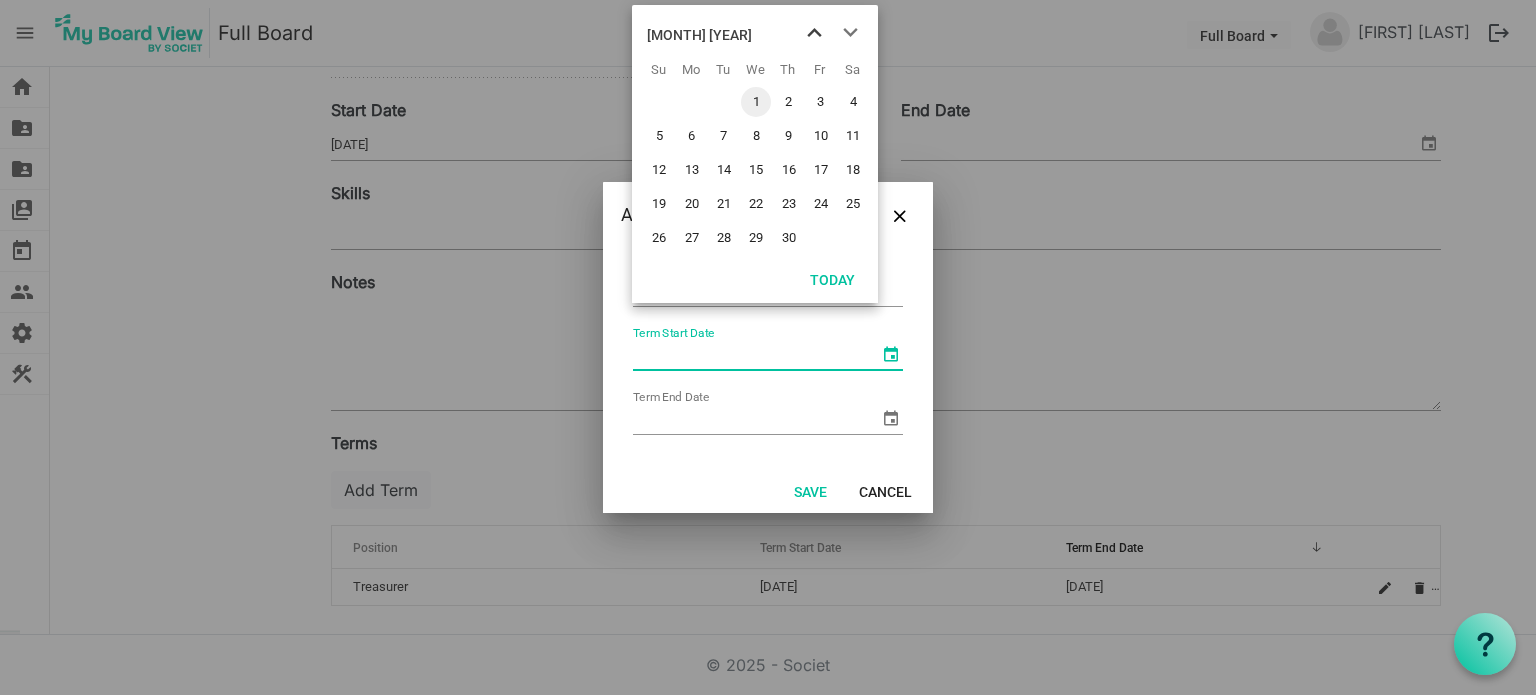 click at bounding box center [814, 33] 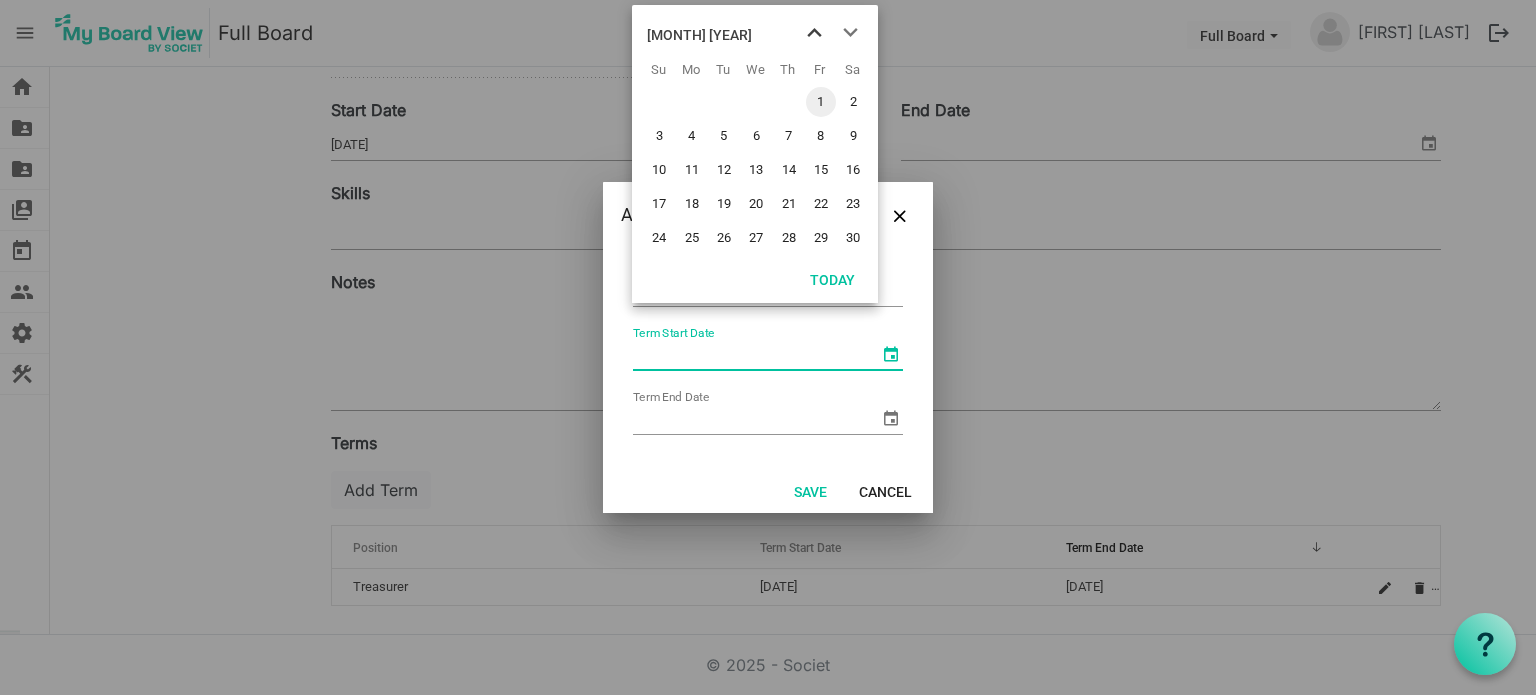 click at bounding box center [814, 33] 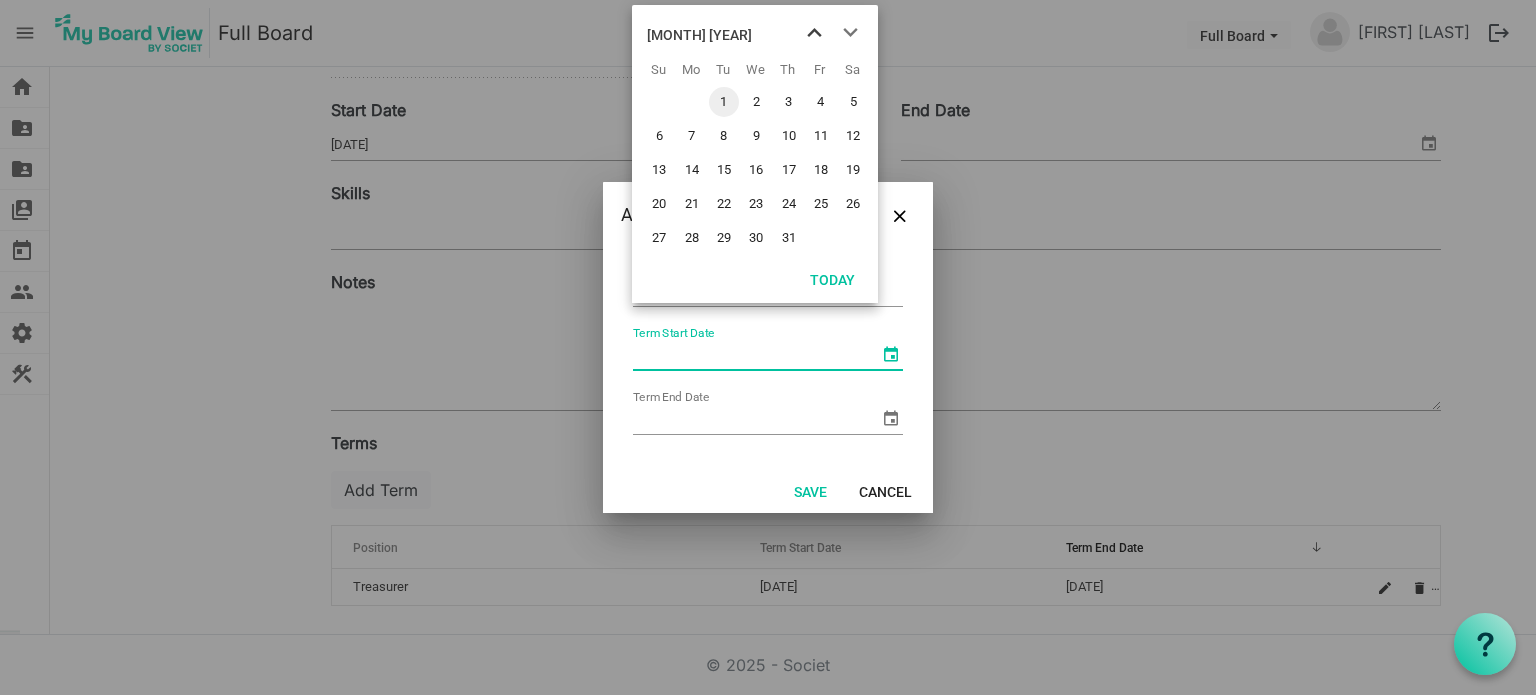 click at bounding box center [814, 33] 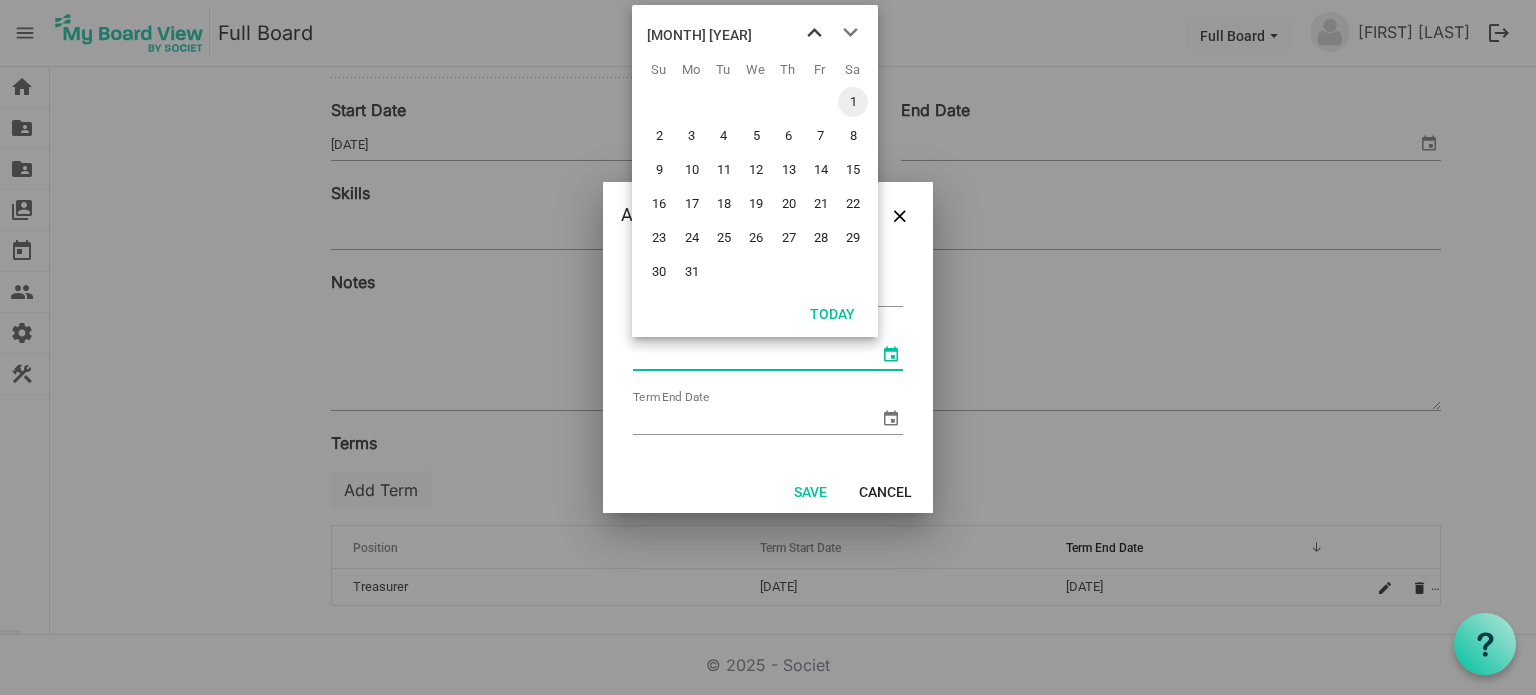 click at bounding box center (814, 33) 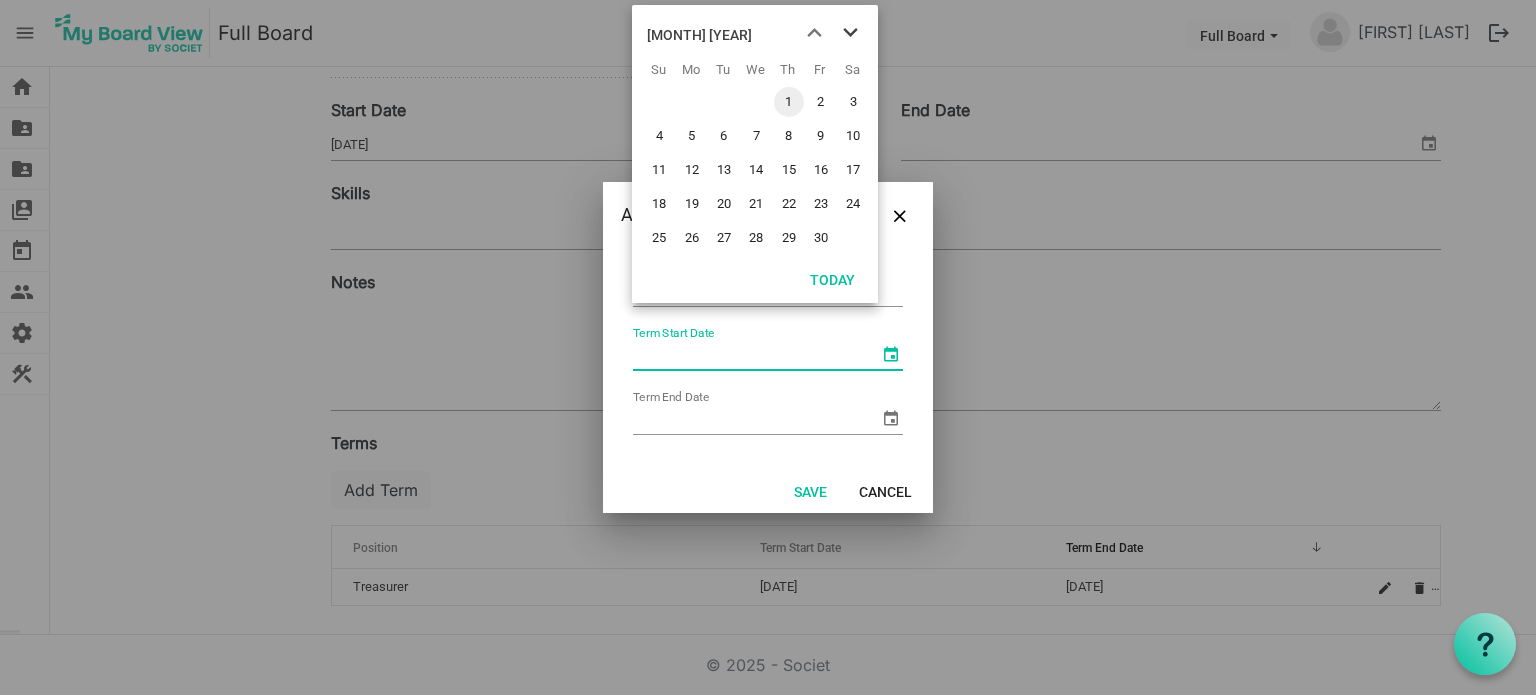 click at bounding box center [850, 33] 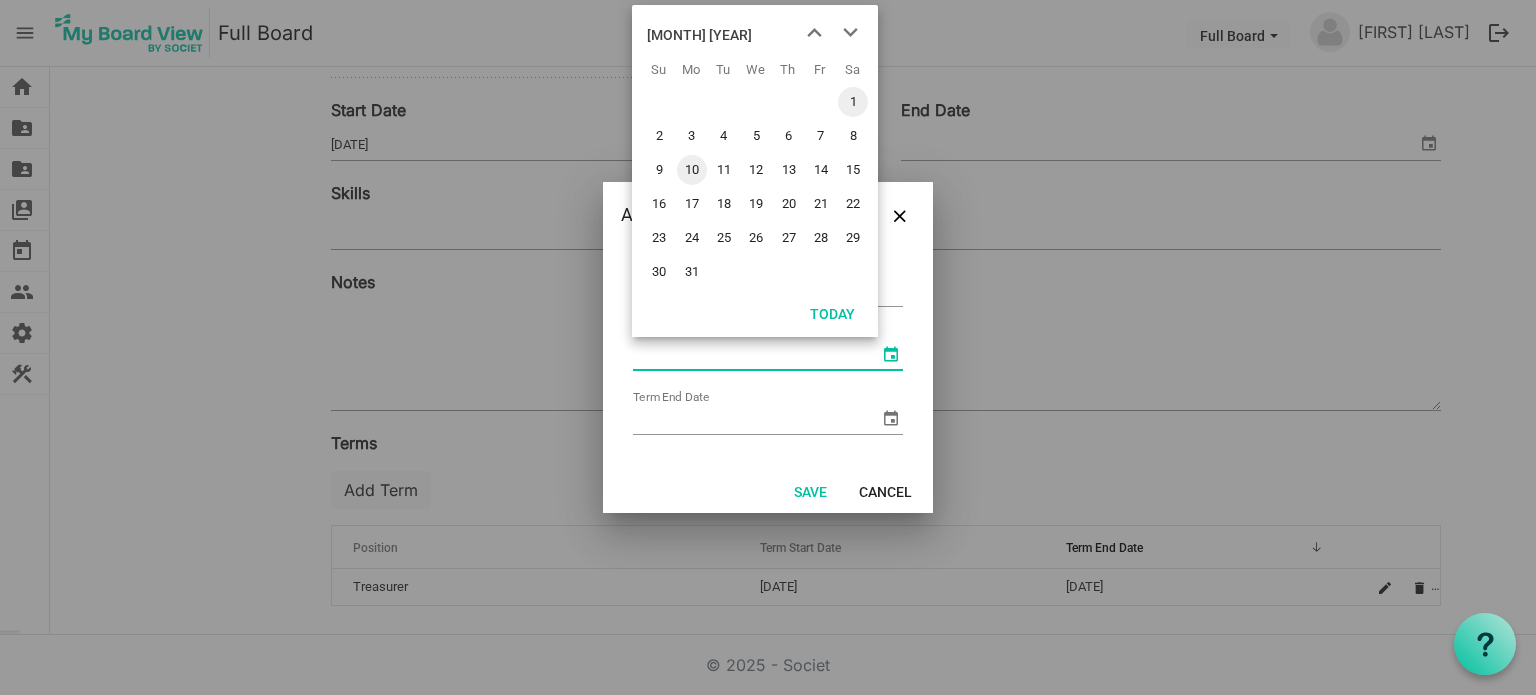 click on "10" at bounding box center (692, 170) 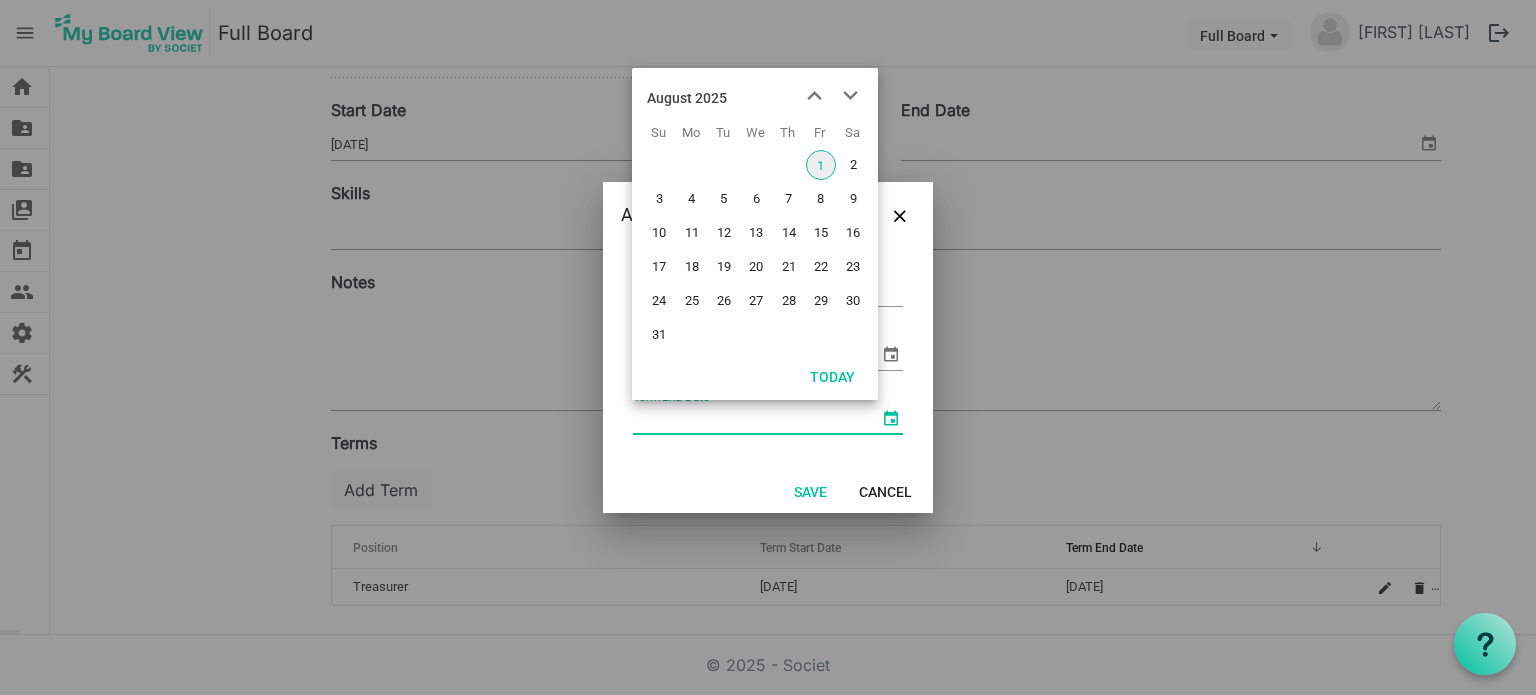 click at bounding box center [891, 418] 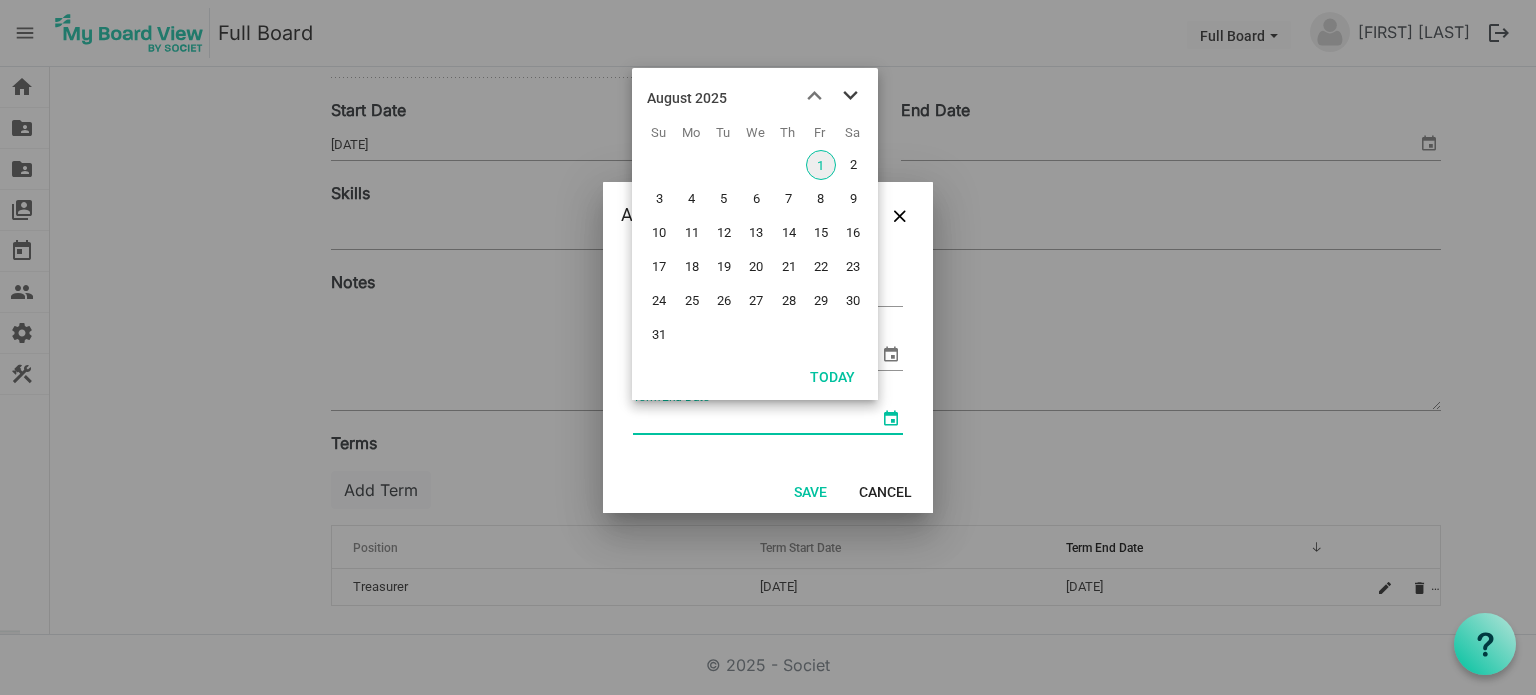 click at bounding box center [850, 96] 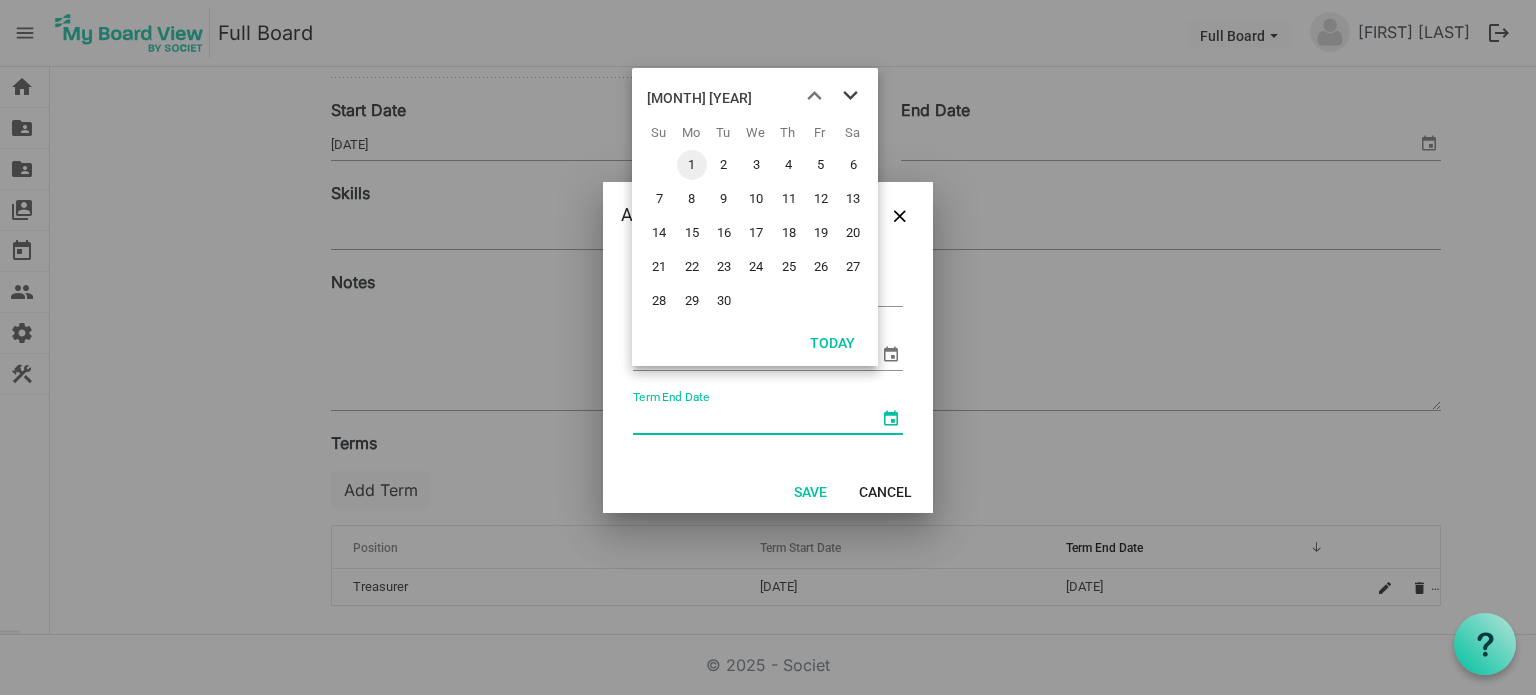 click at bounding box center [850, 96] 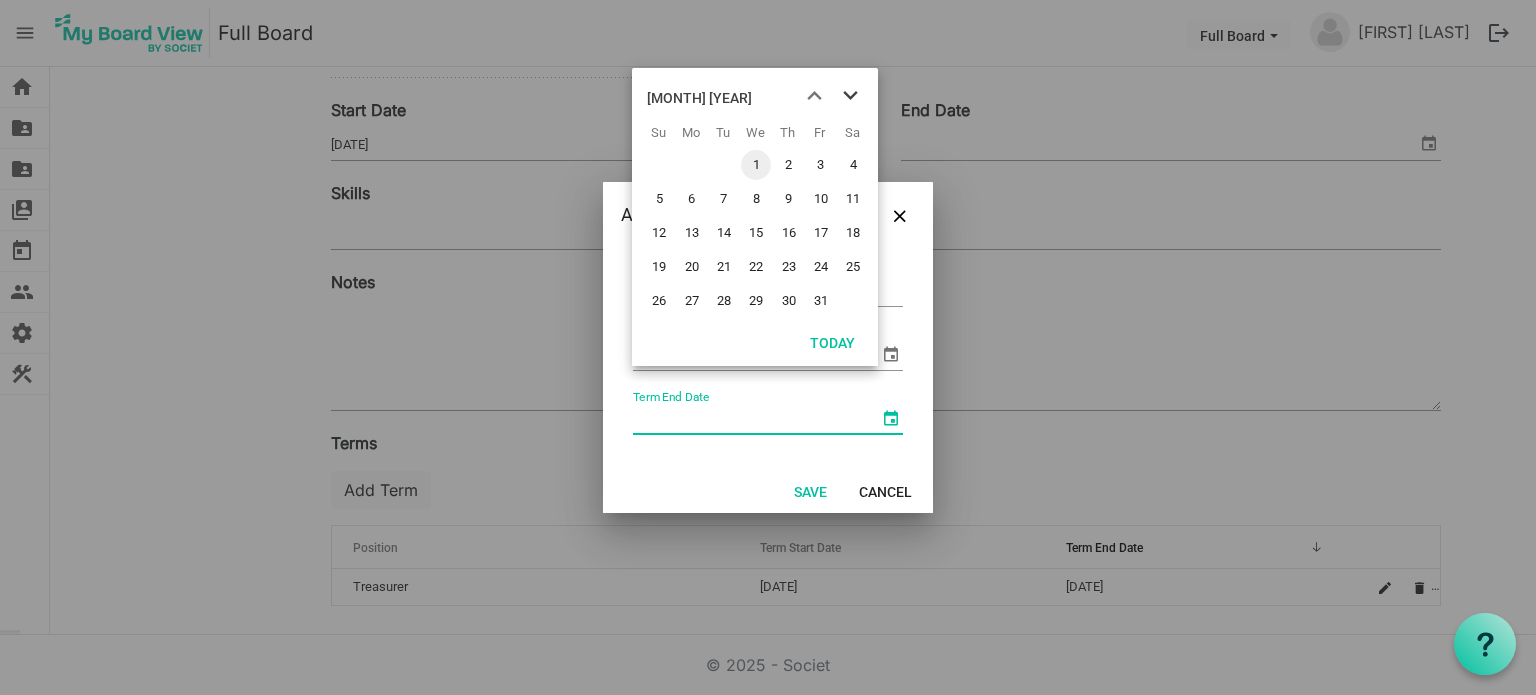 click at bounding box center [850, 96] 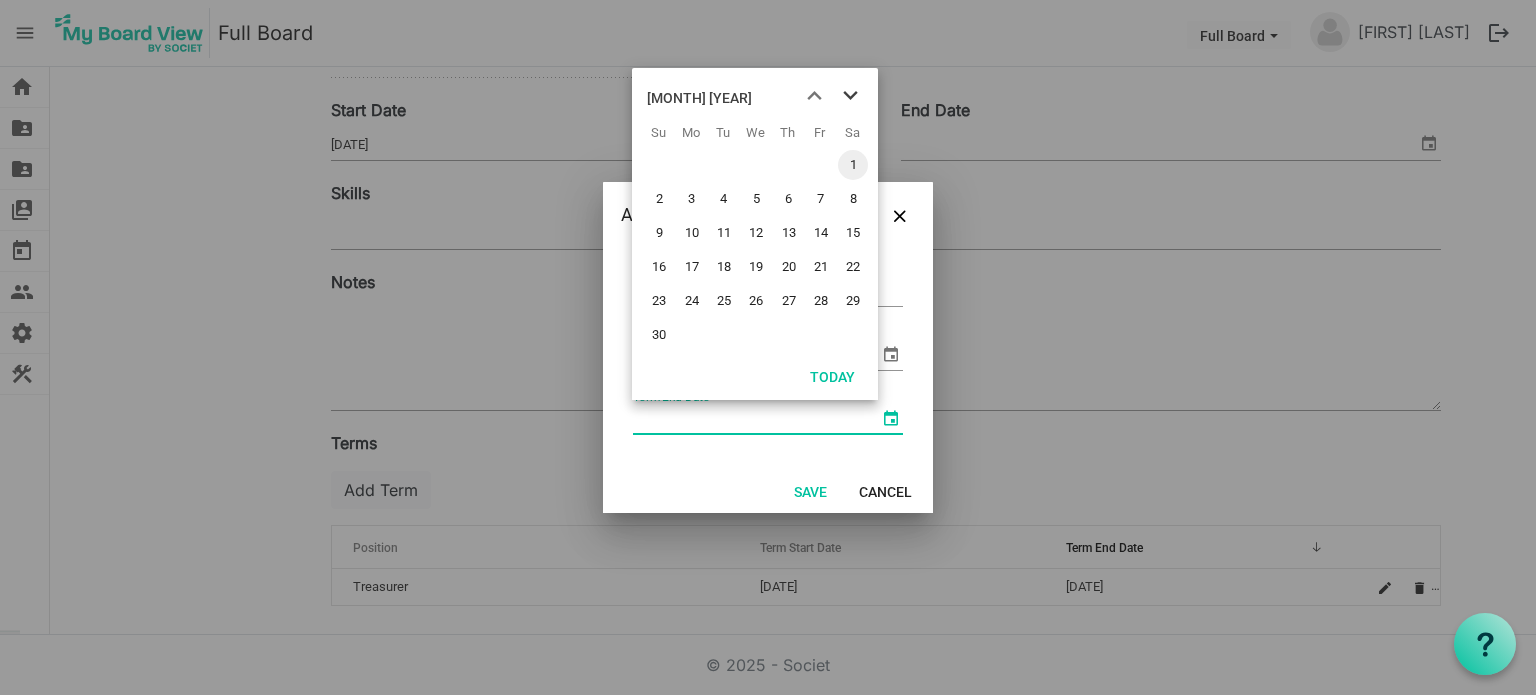 click at bounding box center [850, 96] 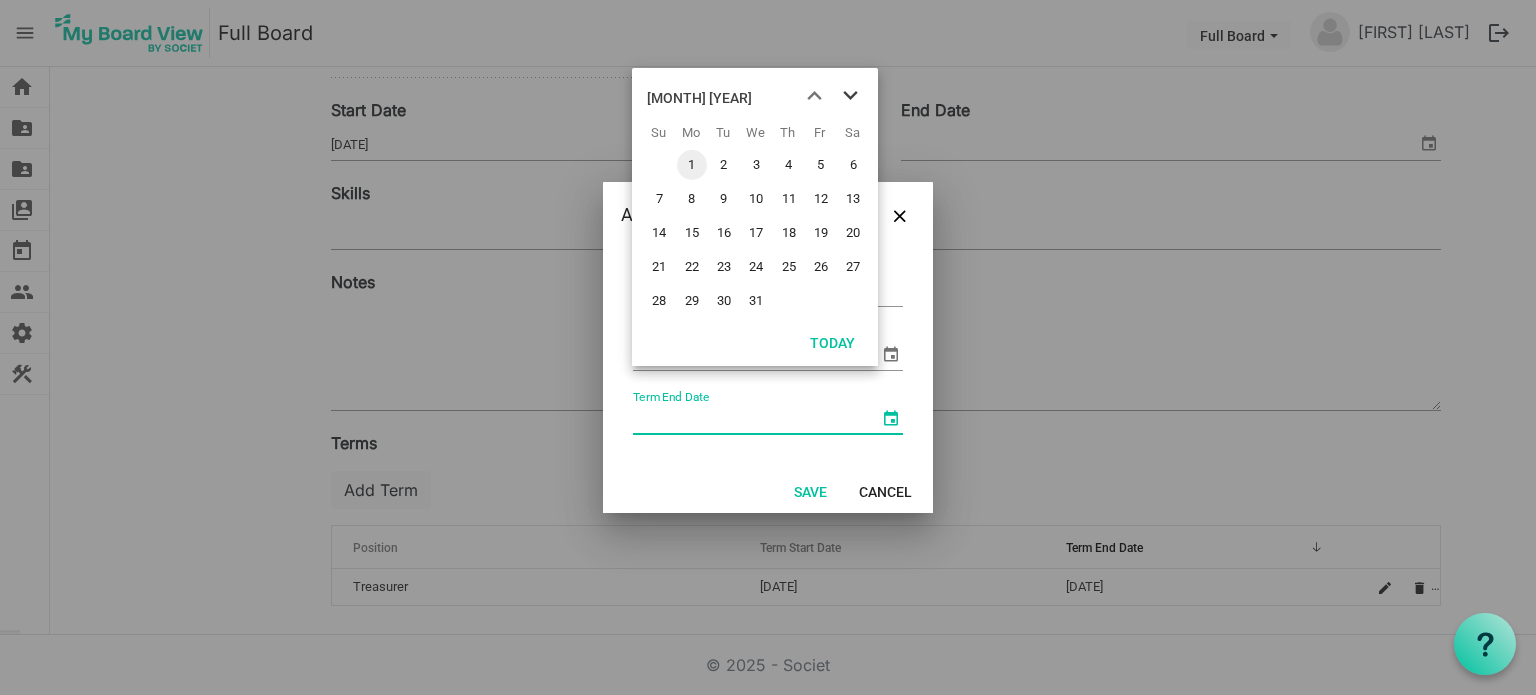 click at bounding box center [850, 96] 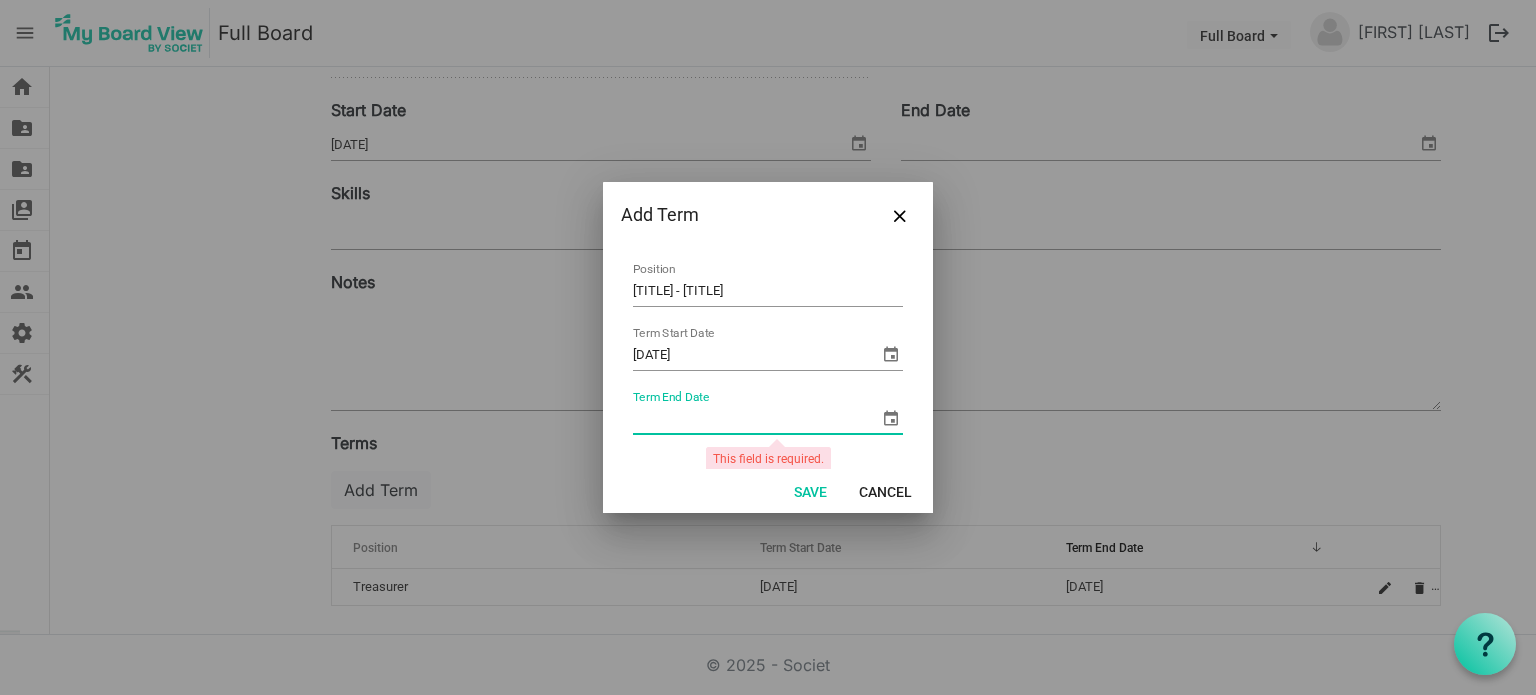 click at bounding box center [891, 418] 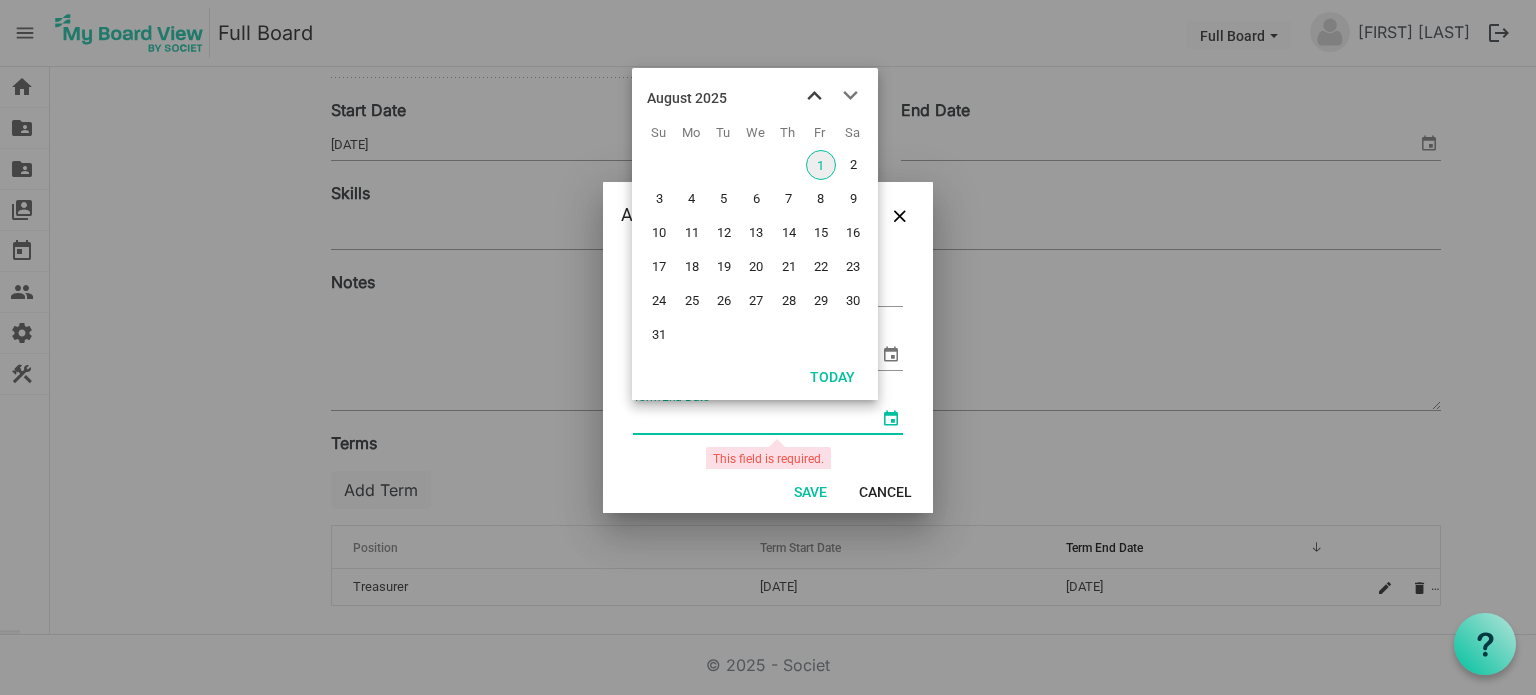 click at bounding box center (814, 96) 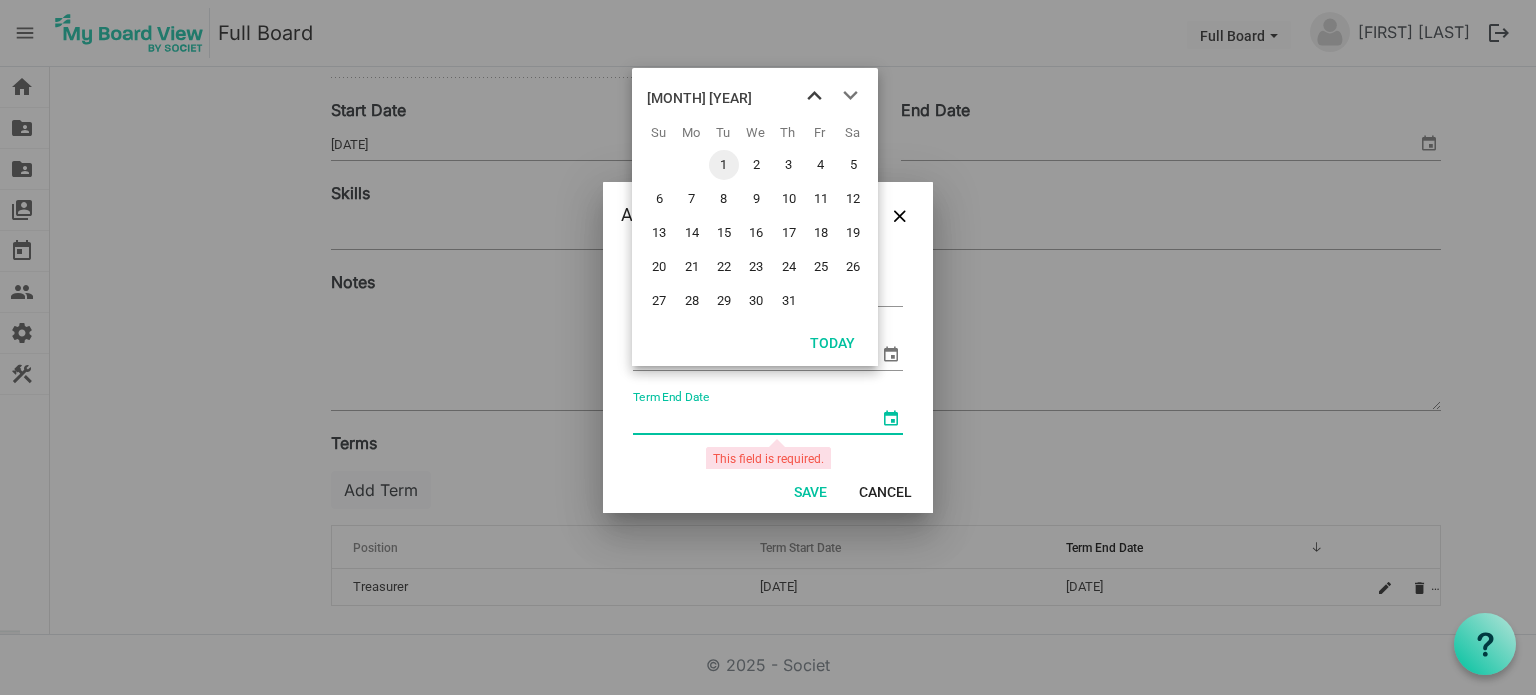 click at bounding box center (814, 96) 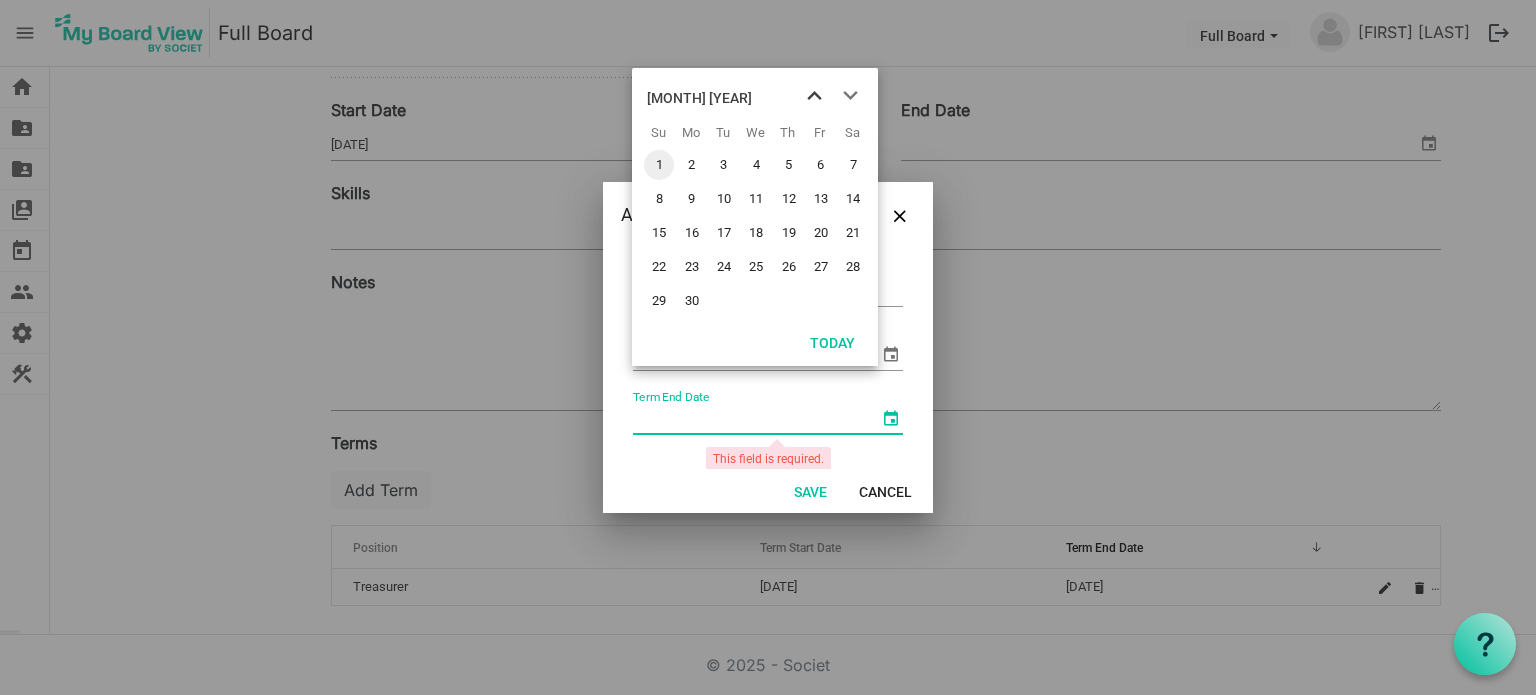 click at bounding box center (814, 96) 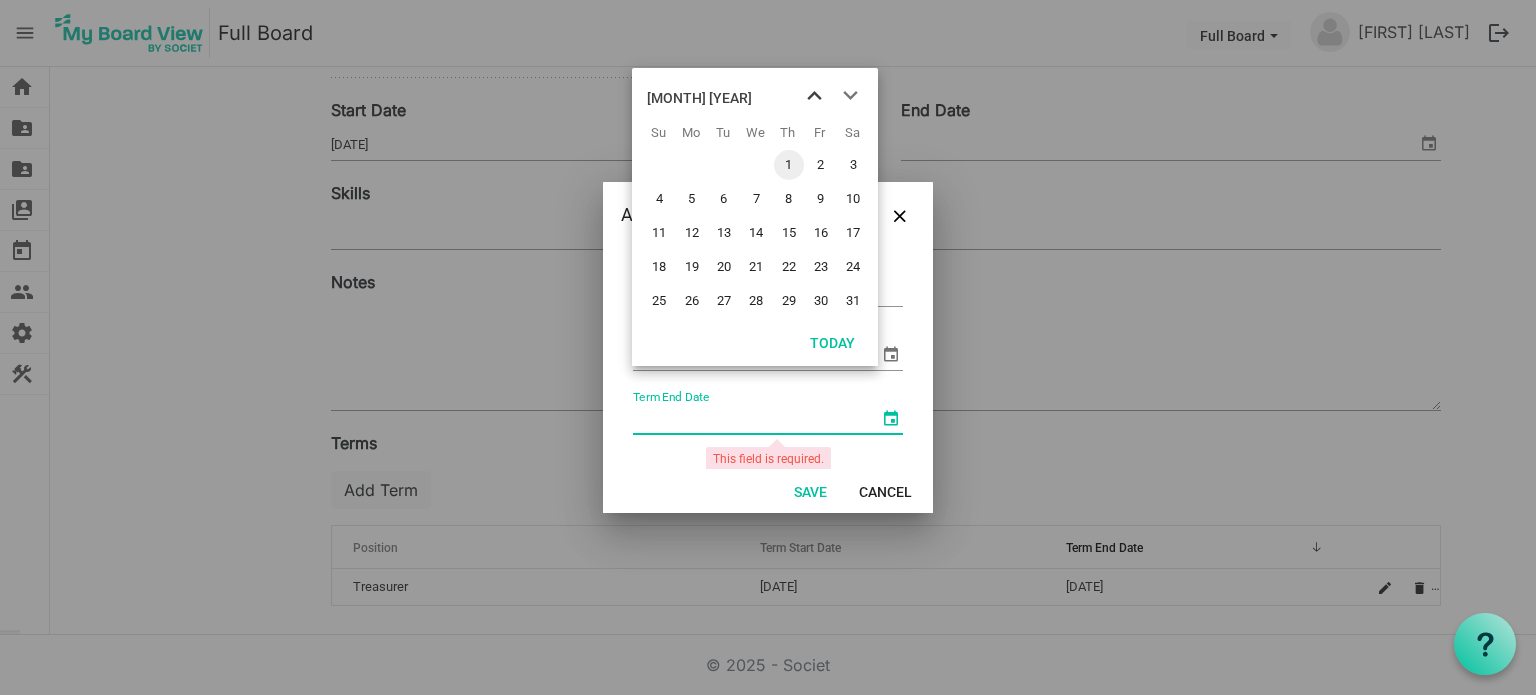 click at bounding box center [814, 96] 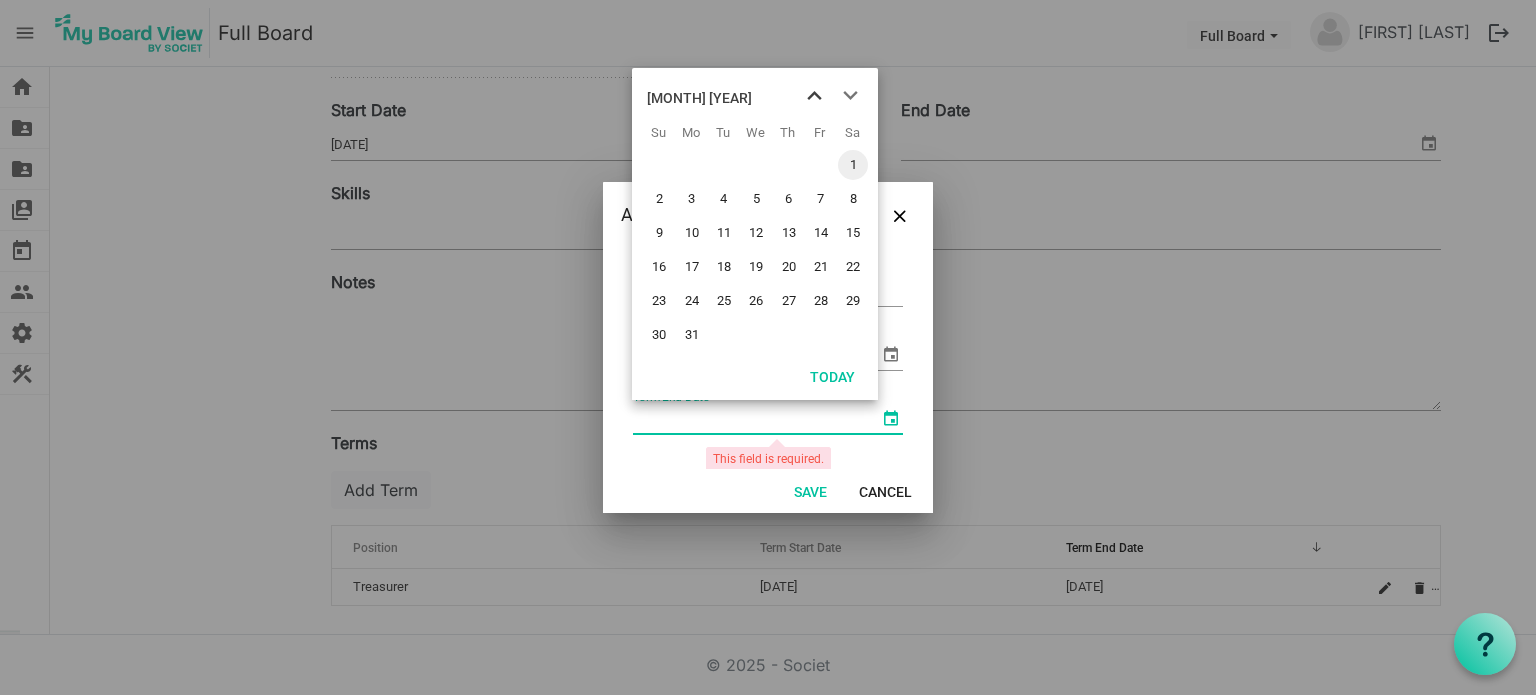click at bounding box center (814, 96) 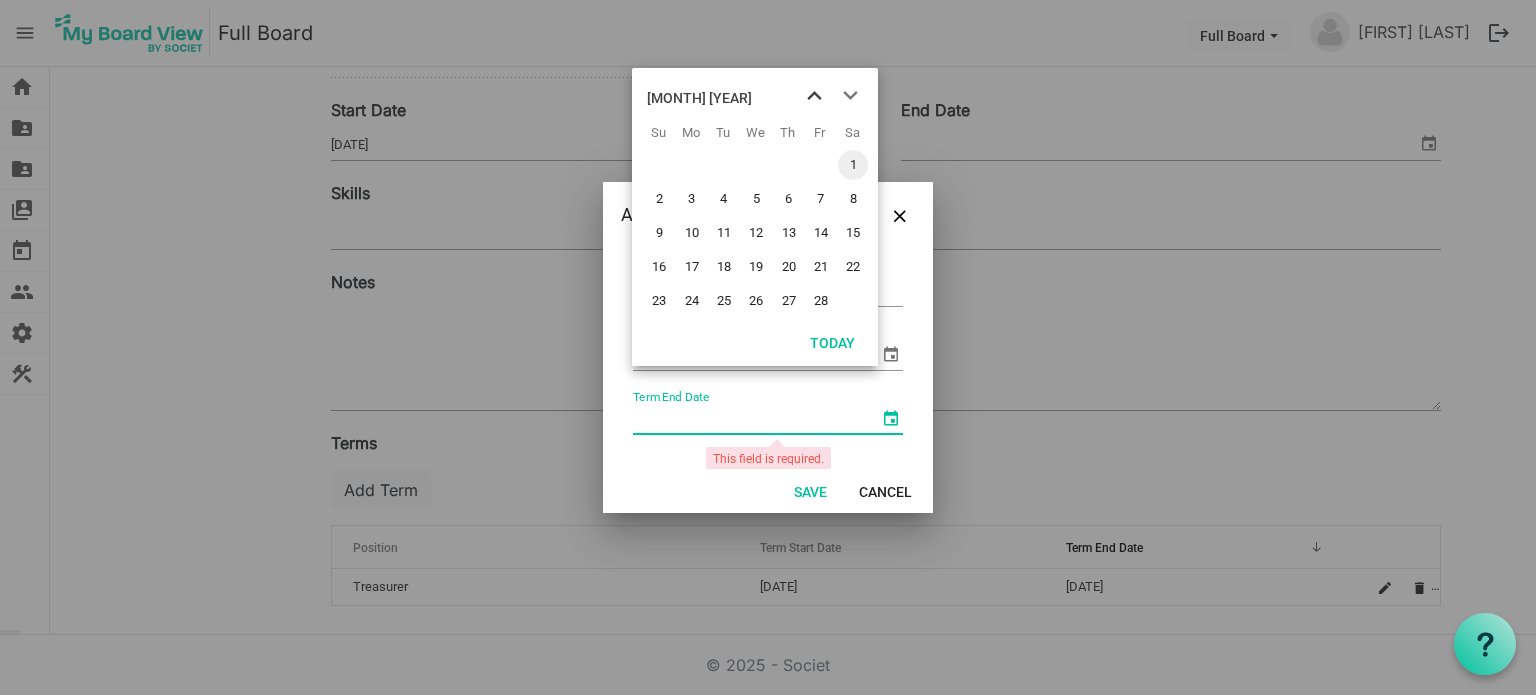 click at bounding box center [814, 96] 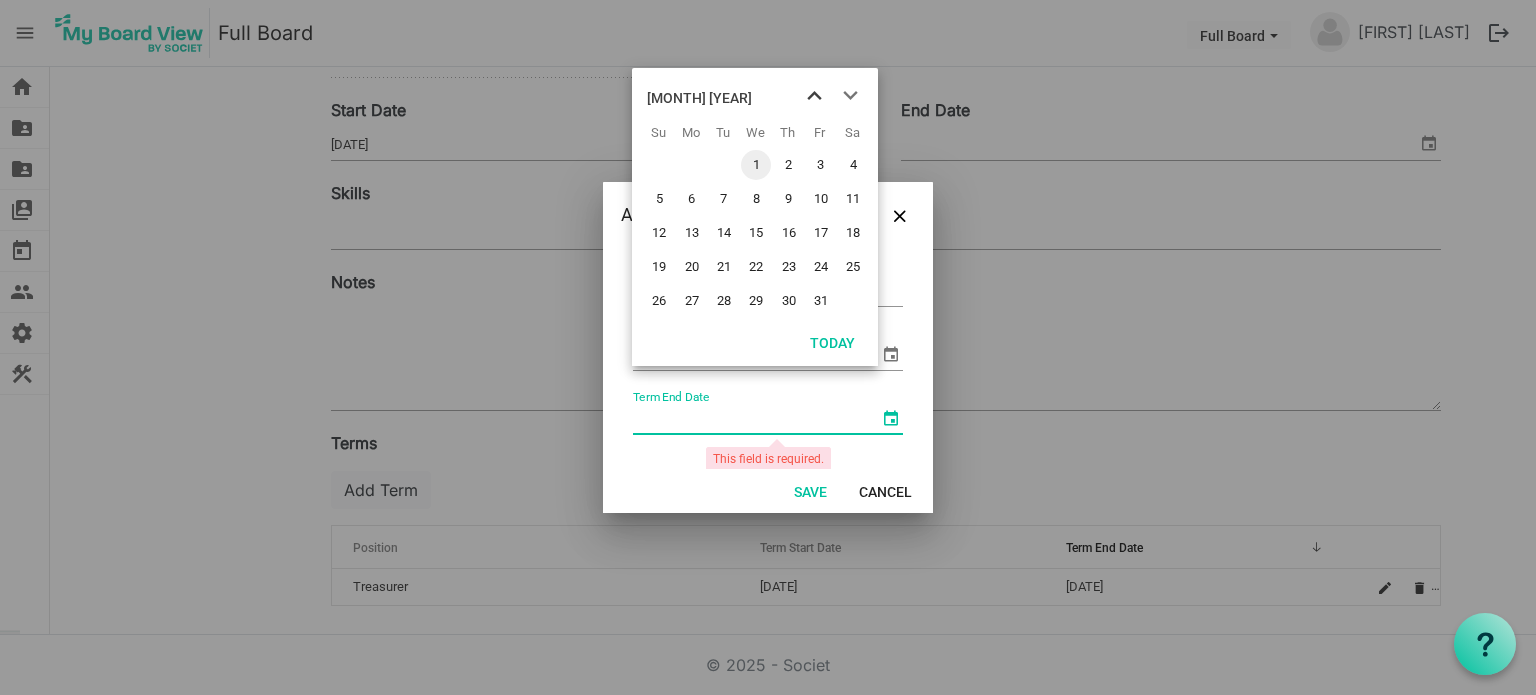 click at bounding box center (814, 96) 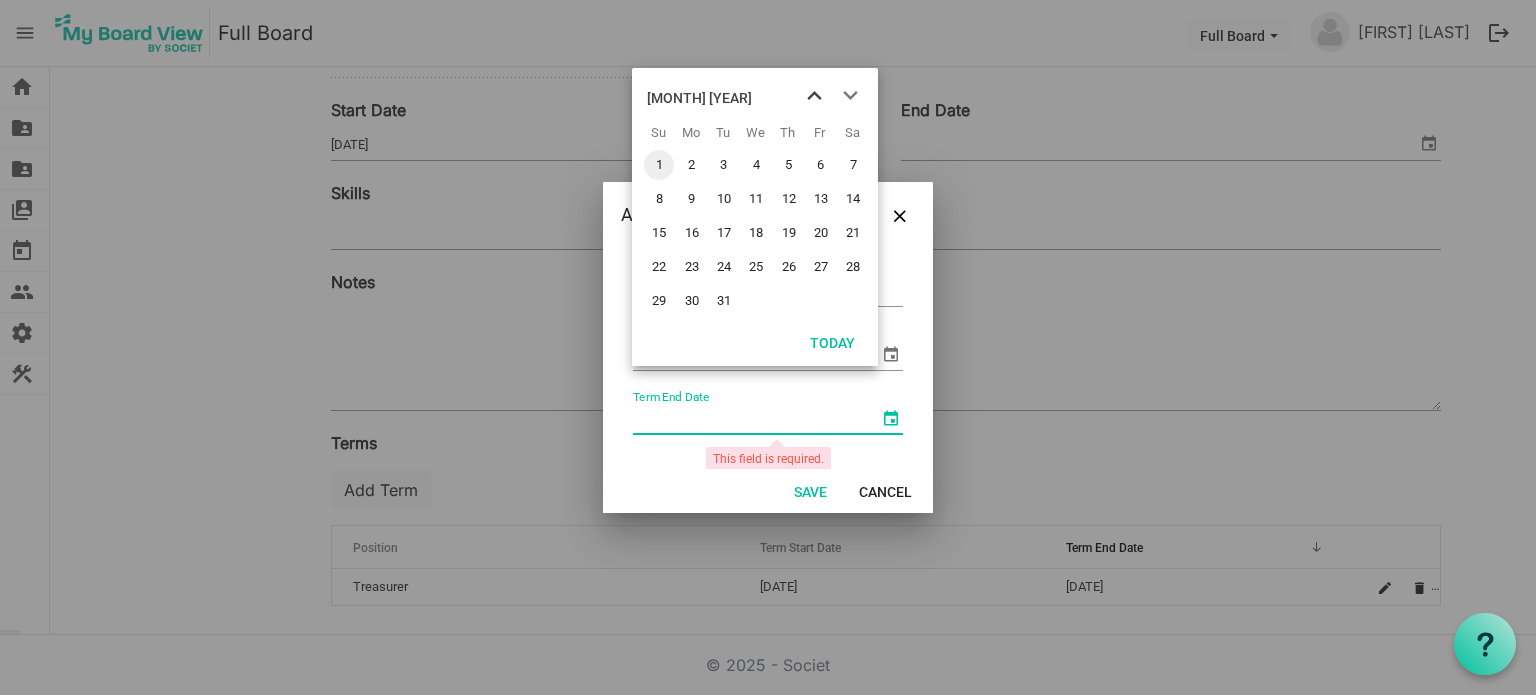 click at bounding box center (814, 96) 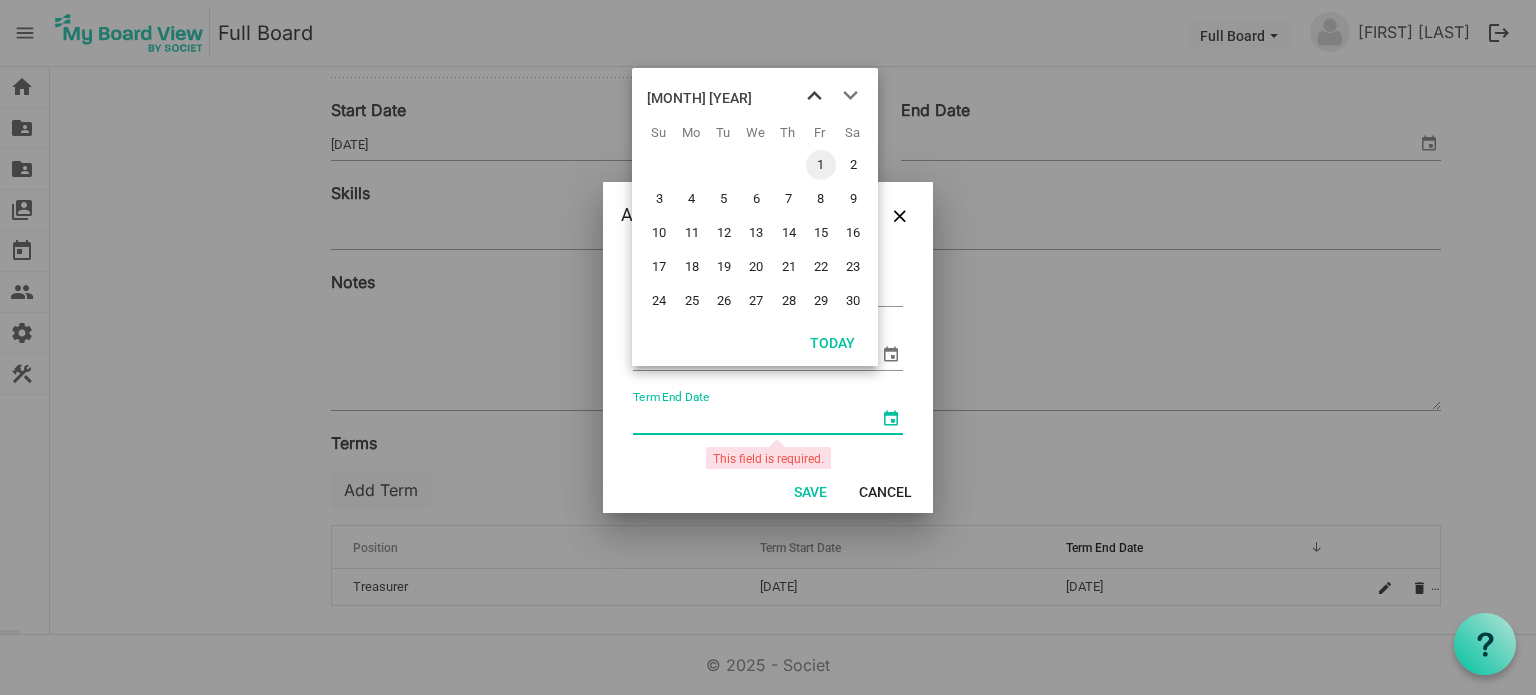 click at bounding box center [814, 96] 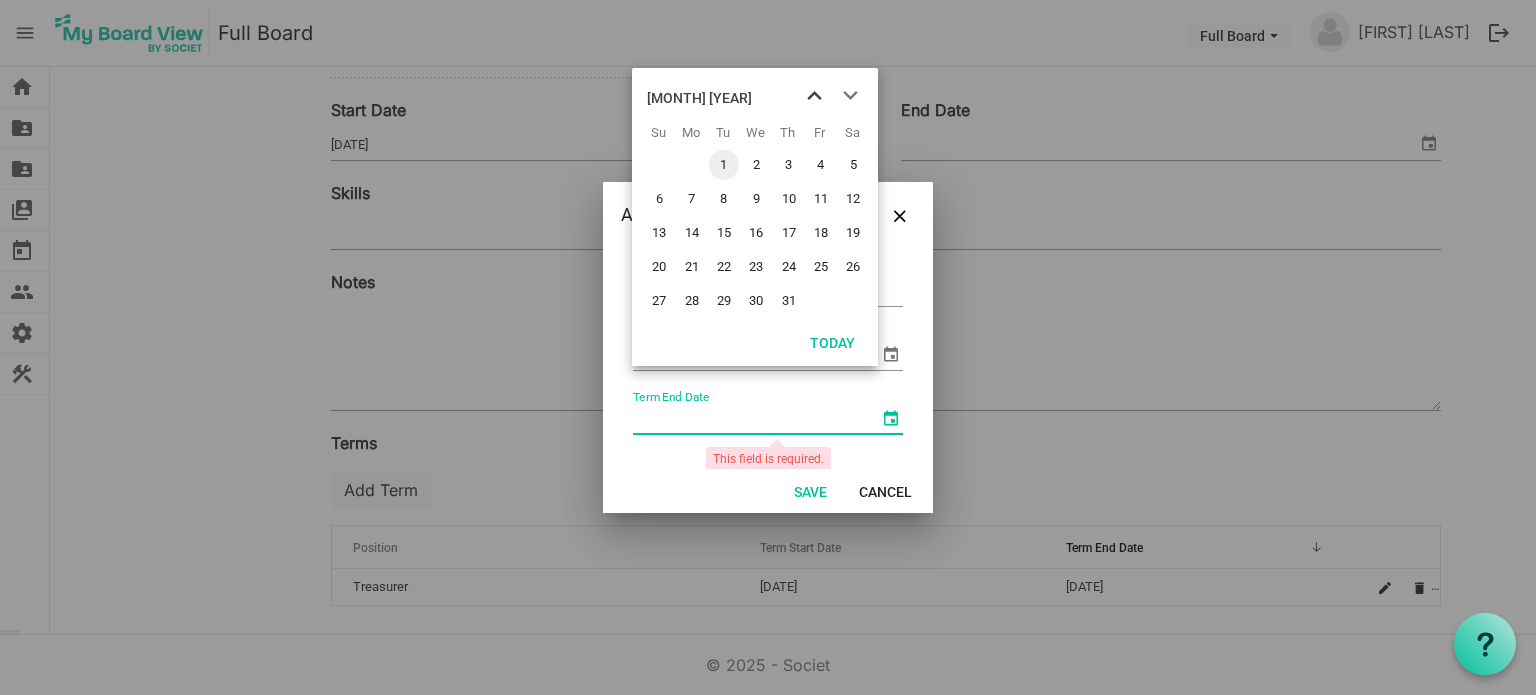 click at bounding box center (814, 96) 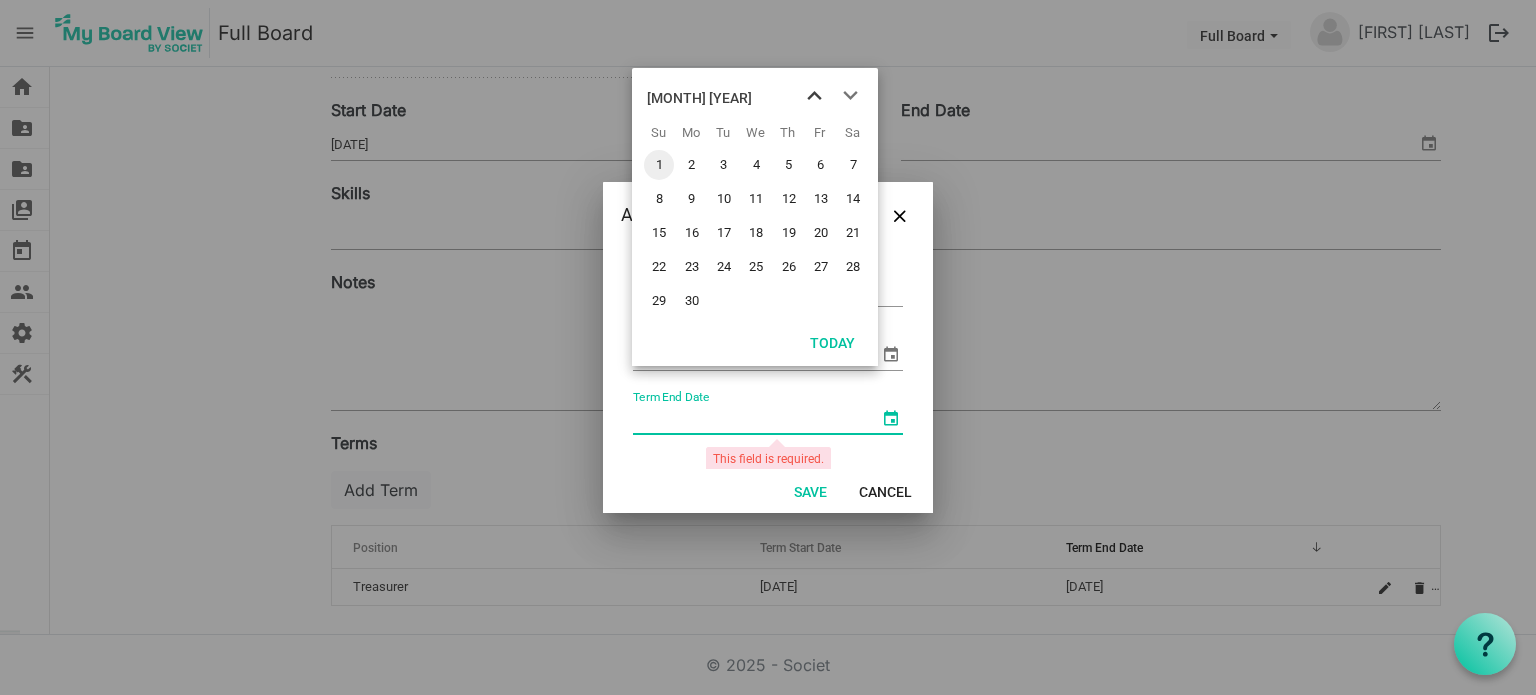 click at bounding box center [814, 96] 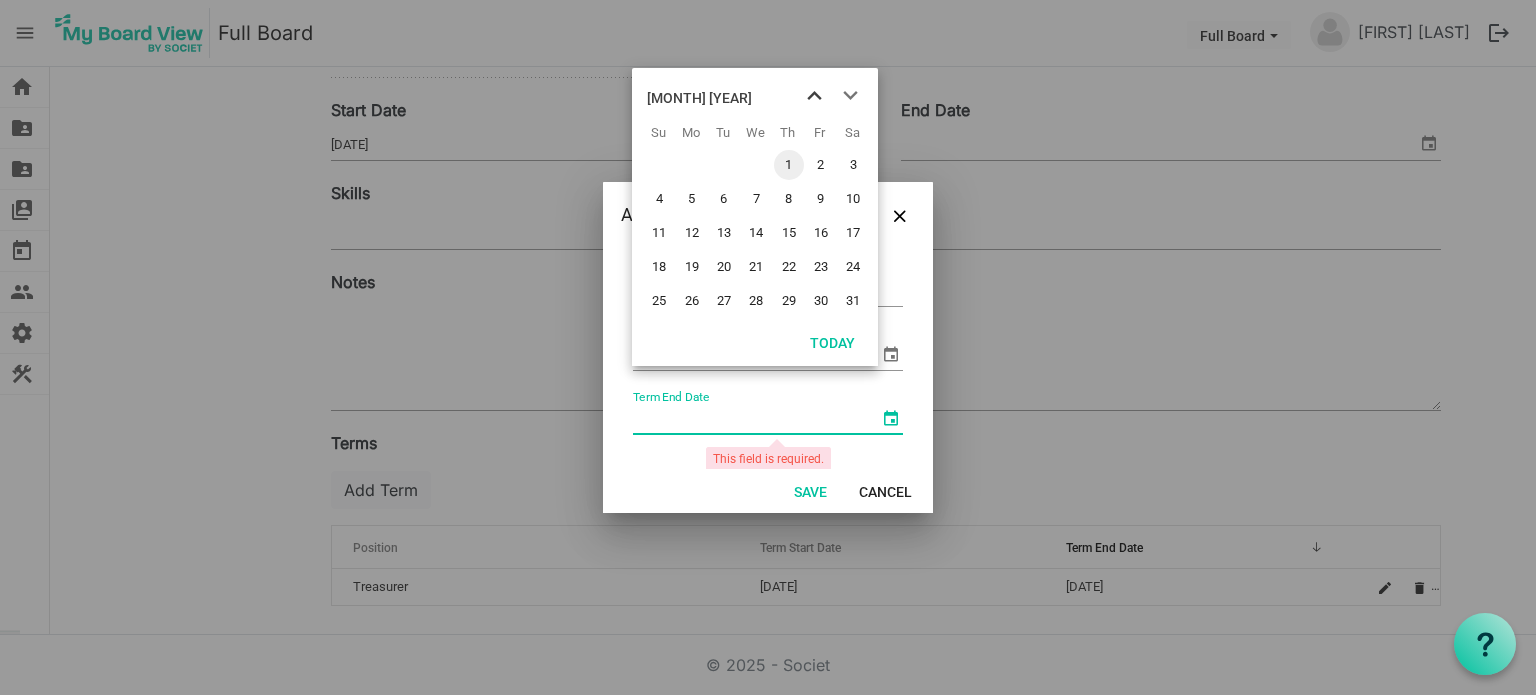 click at bounding box center (814, 96) 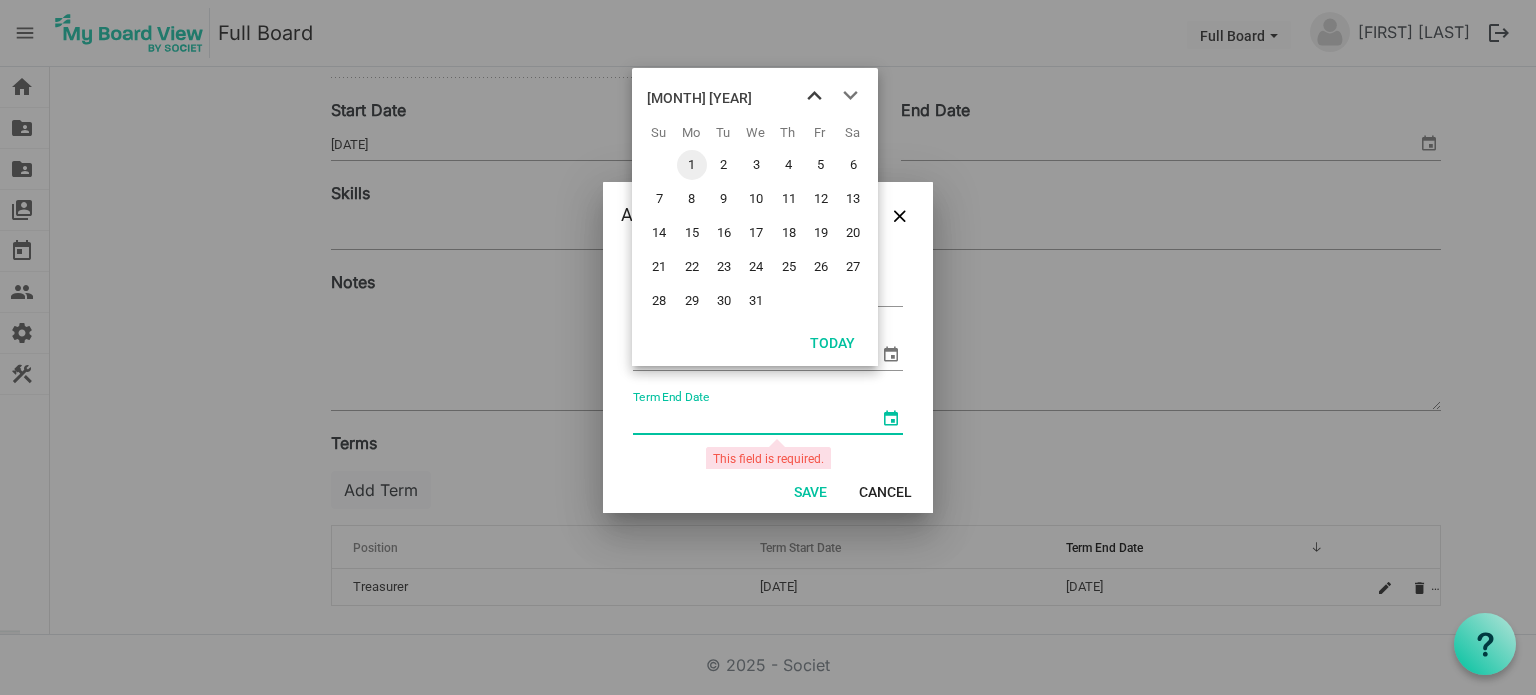 click at bounding box center [814, 96] 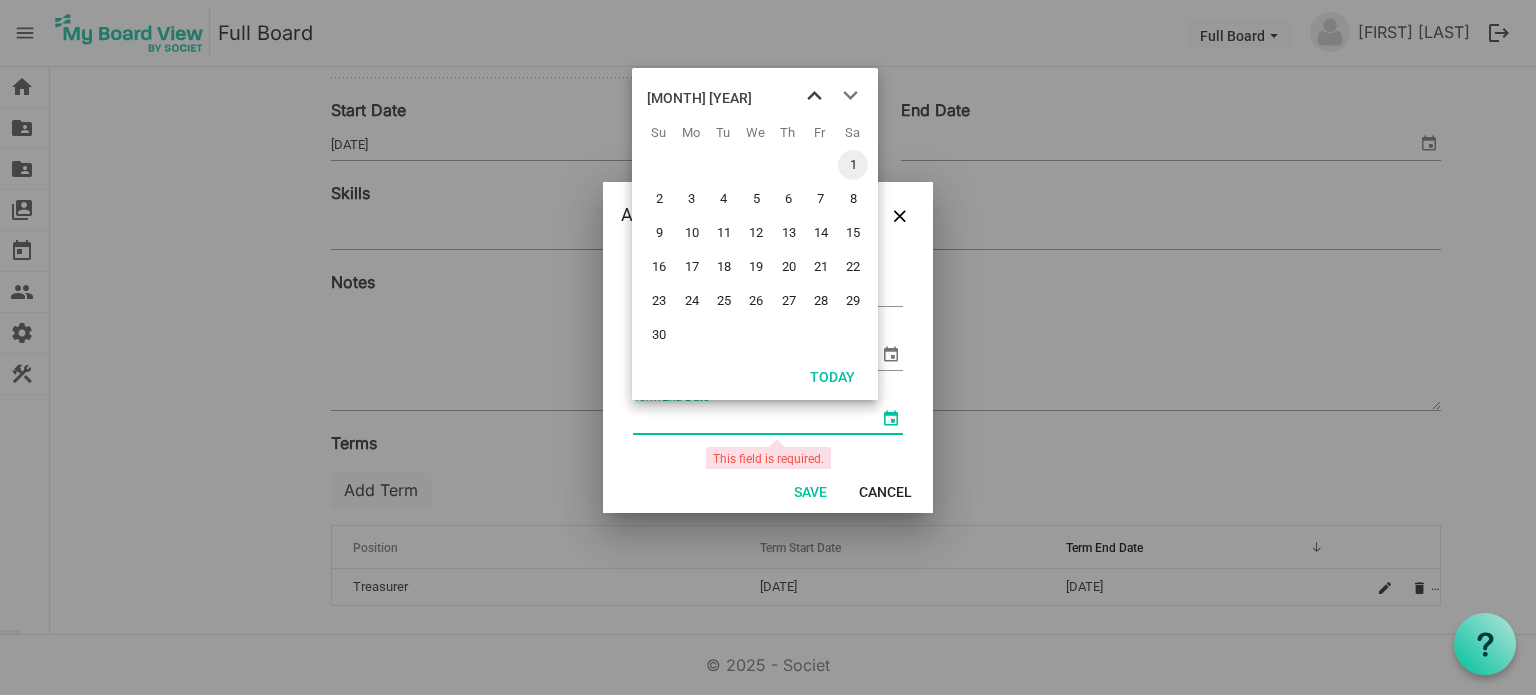 click at bounding box center [814, 96] 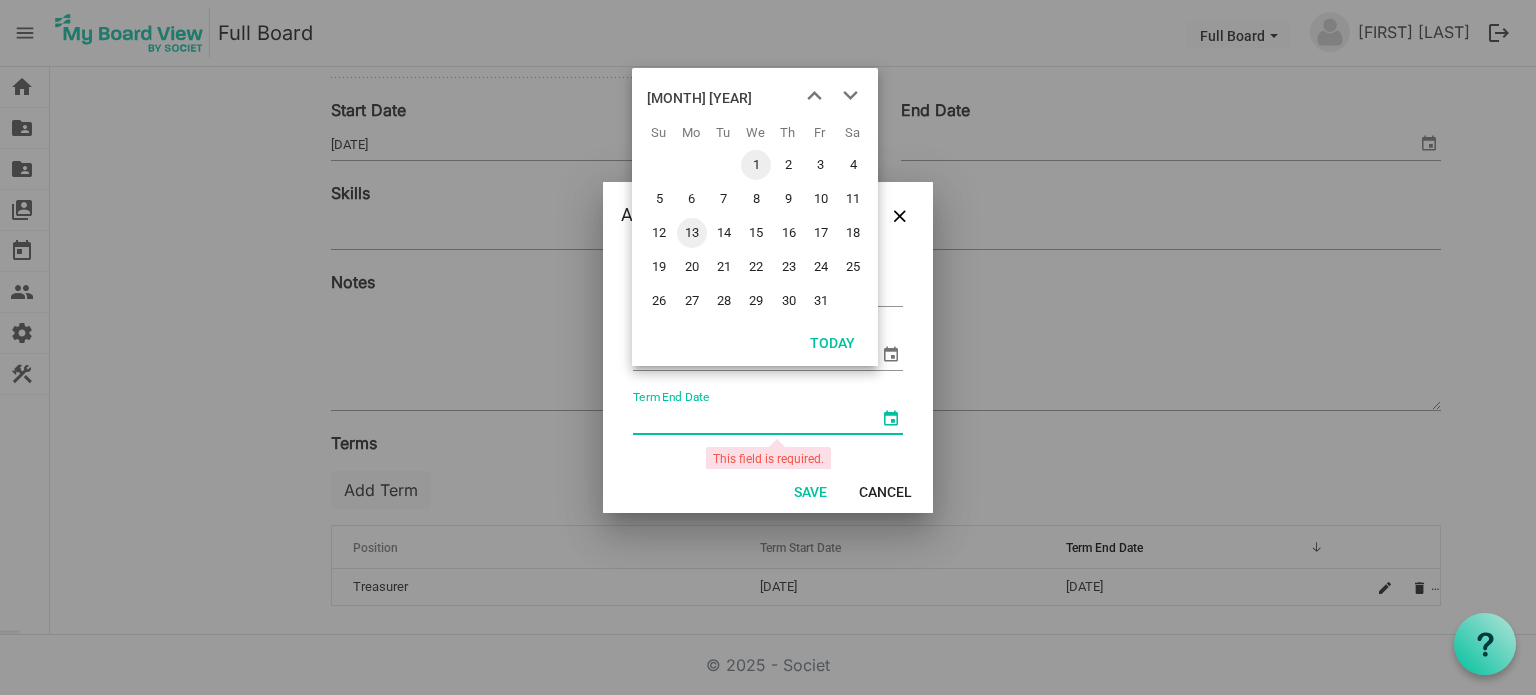 click on "13" at bounding box center (692, 233) 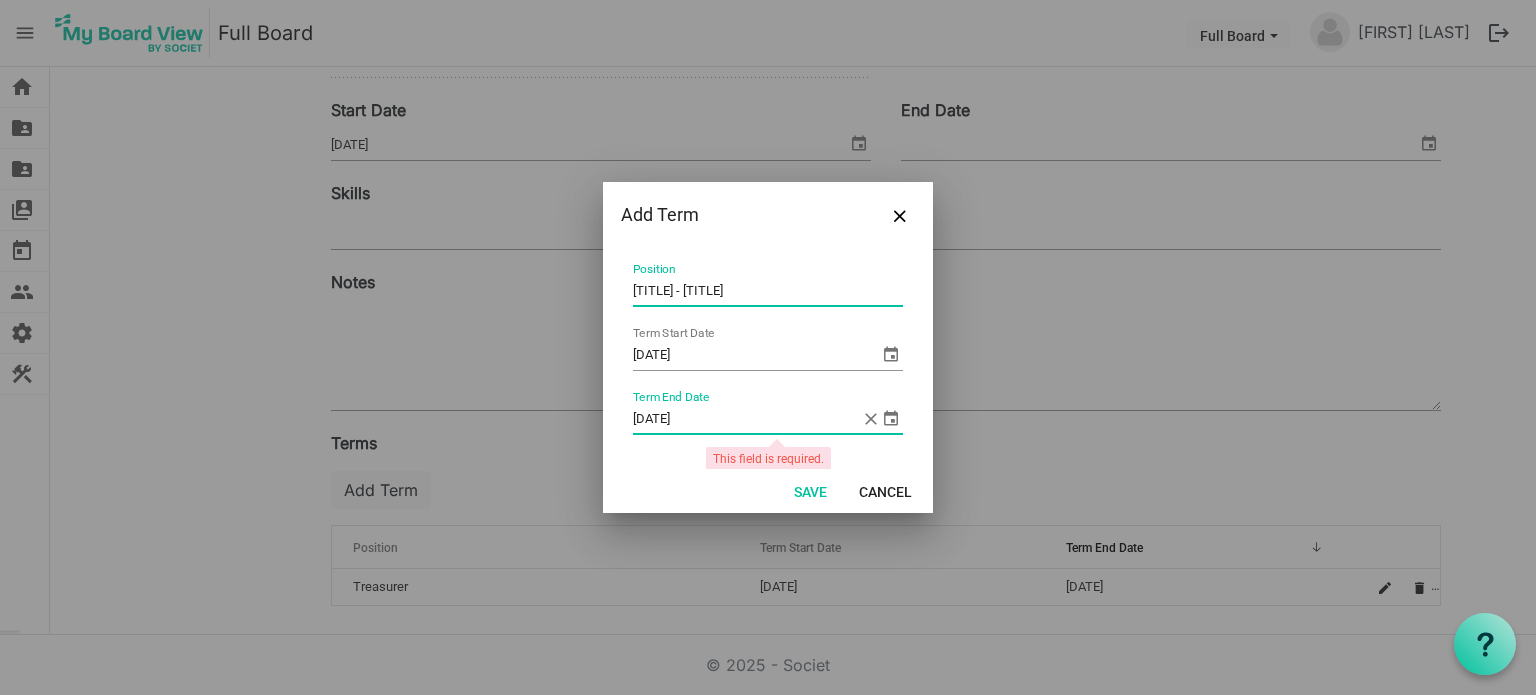 click on "Secretary - currently" at bounding box center [768, 291] 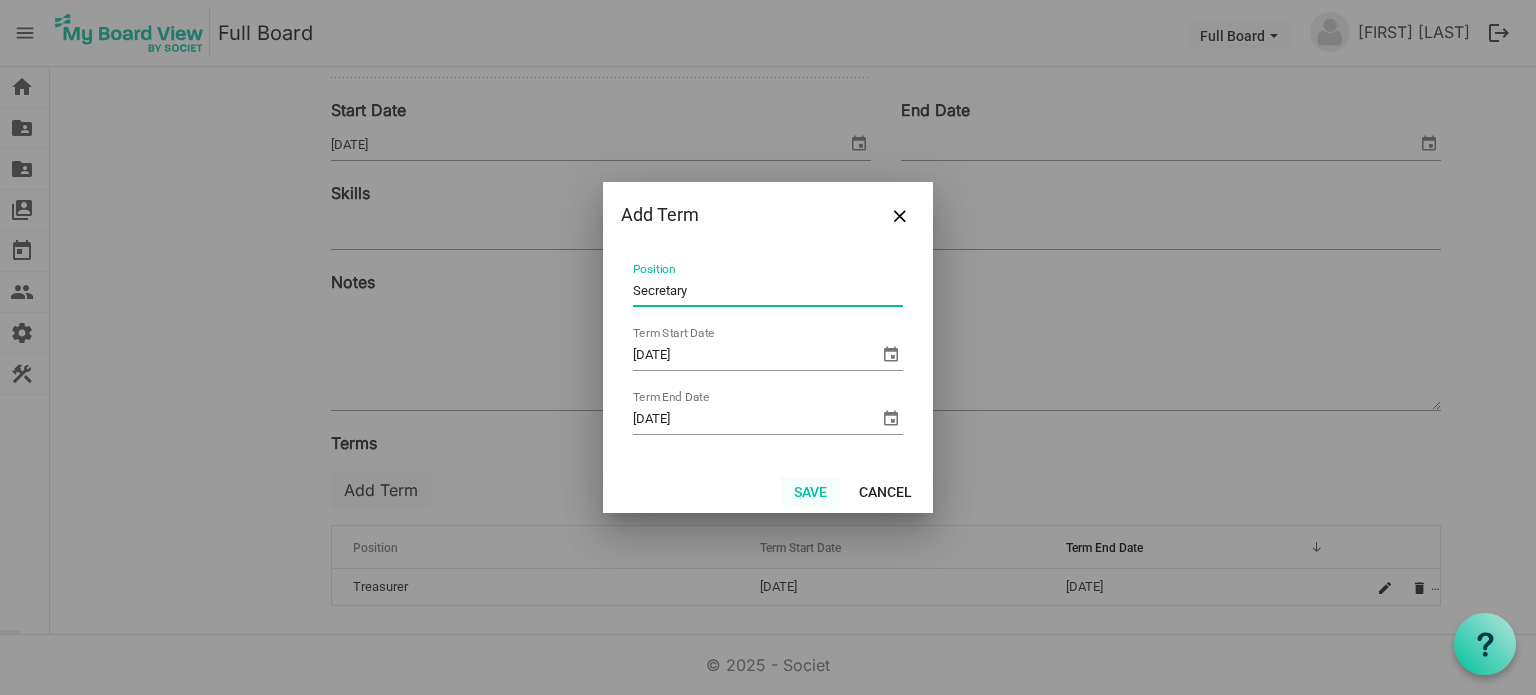 type on "Secretary" 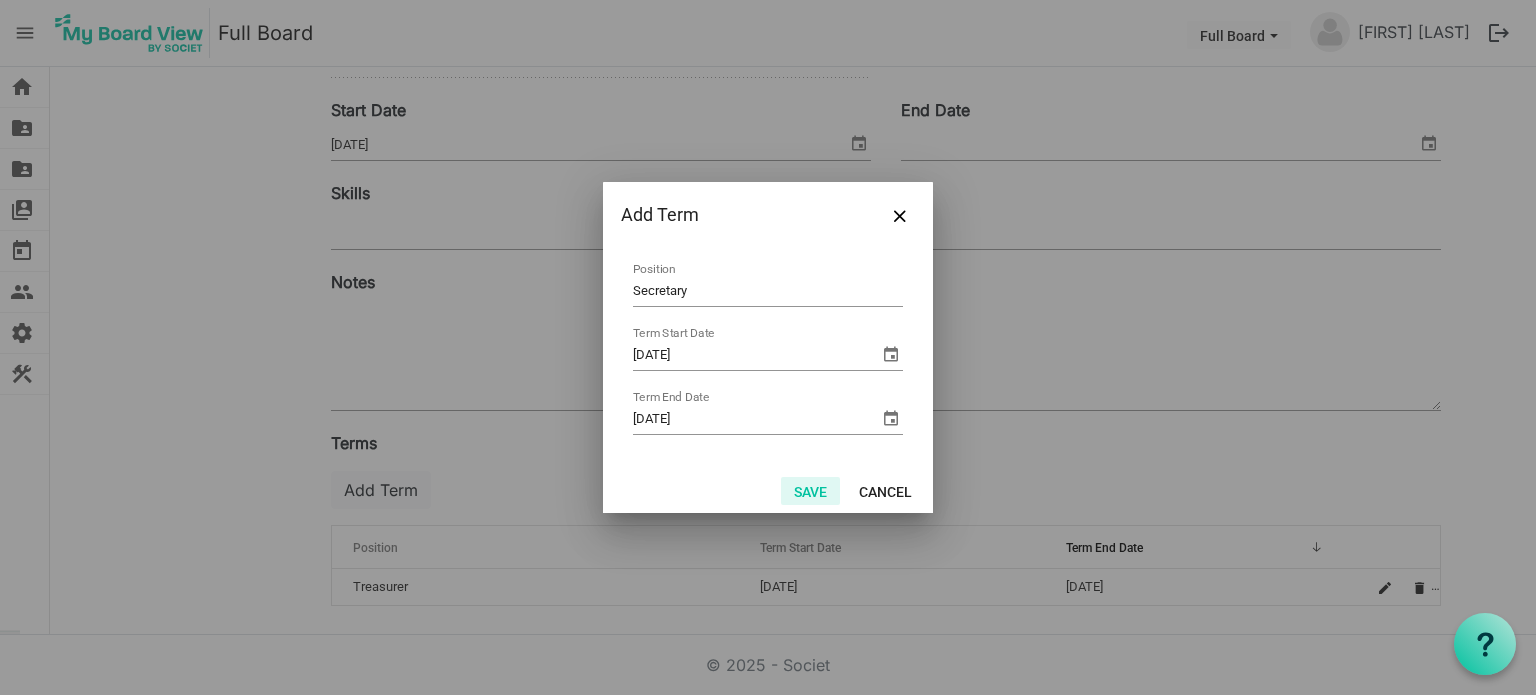 click on "Save" at bounding box center (810, 491) 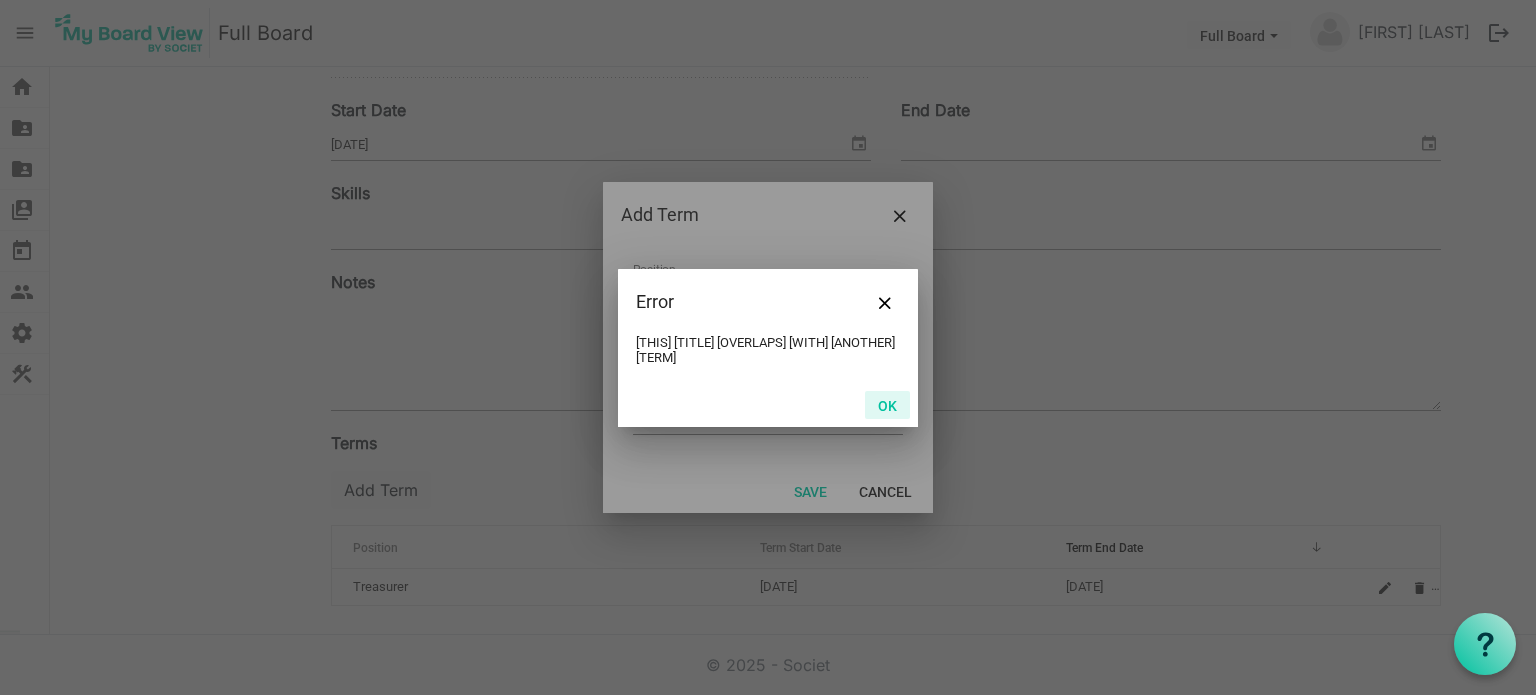 click on "OK" at bounding box center [887, 405] 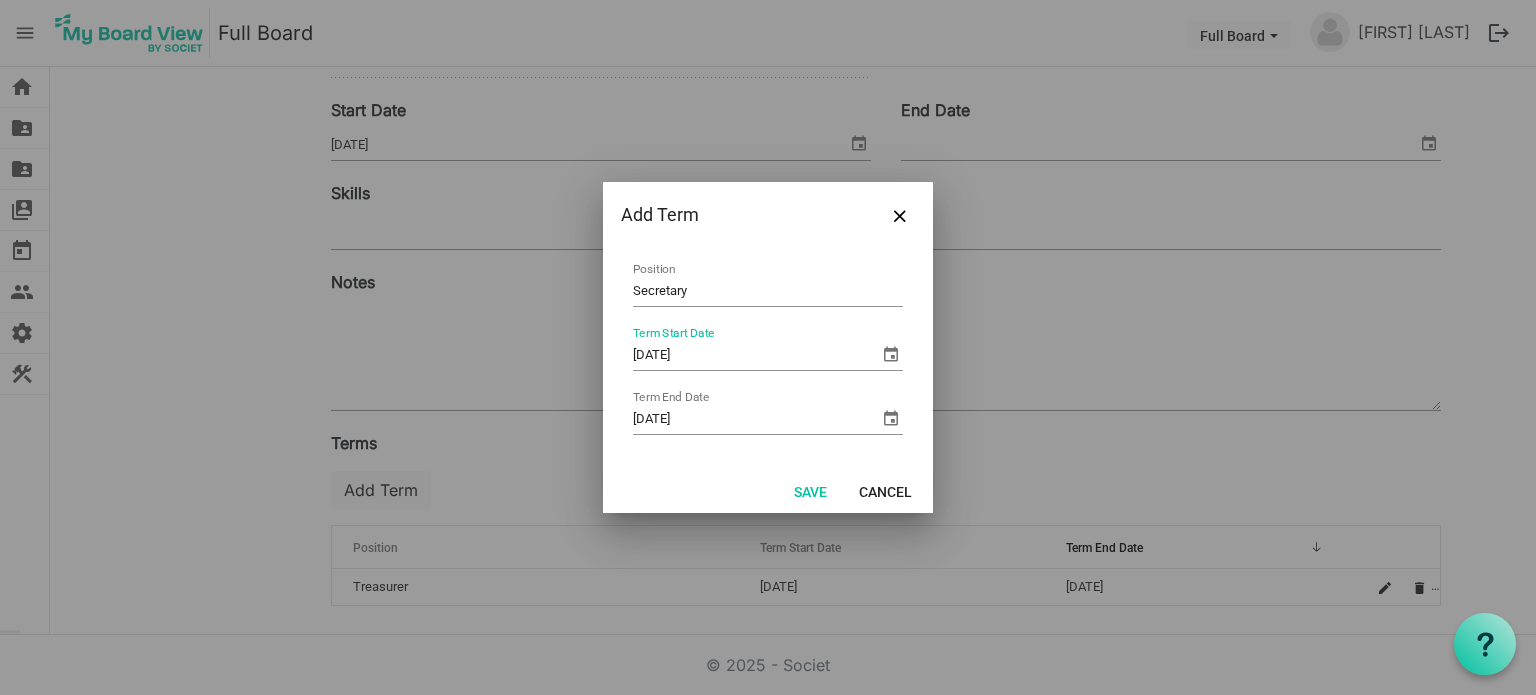 click at bounding box center (891, 354) 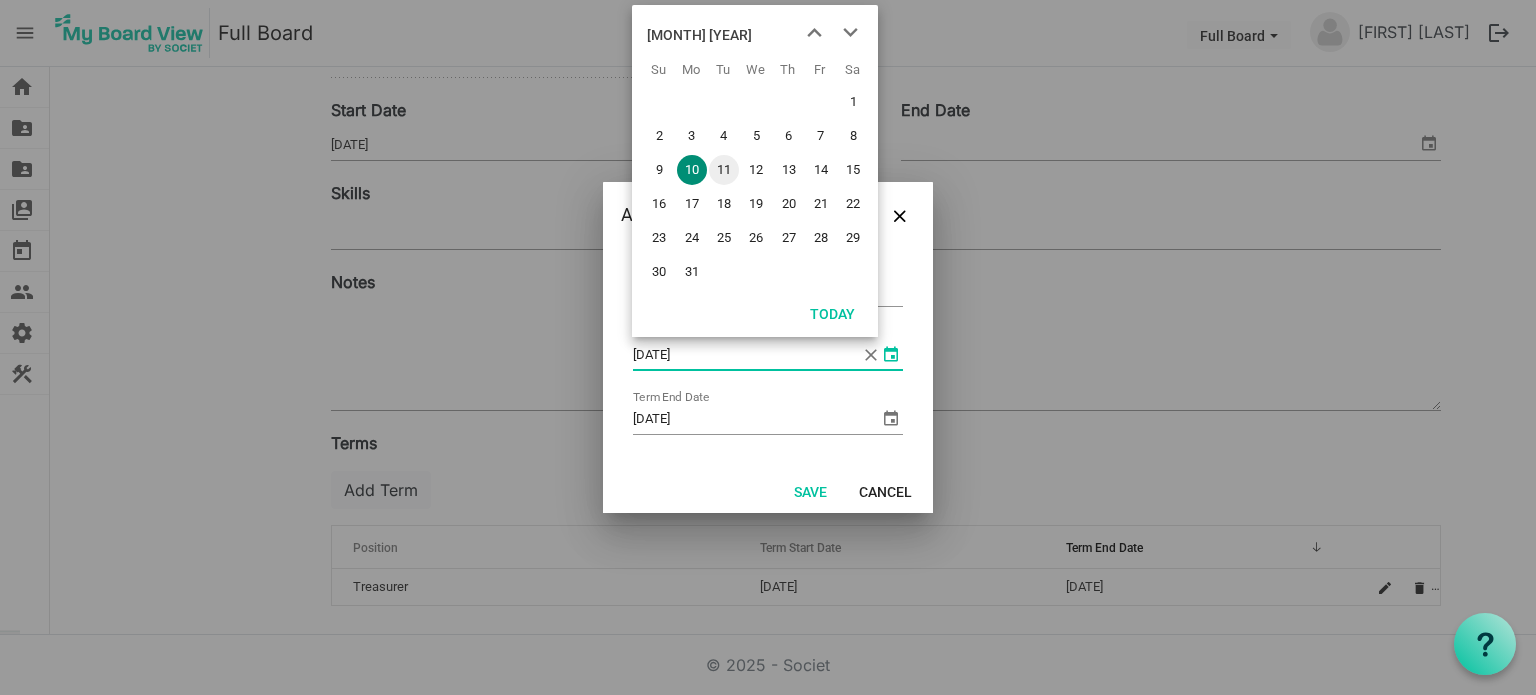 click on "11" at bounding box center (724, 170) 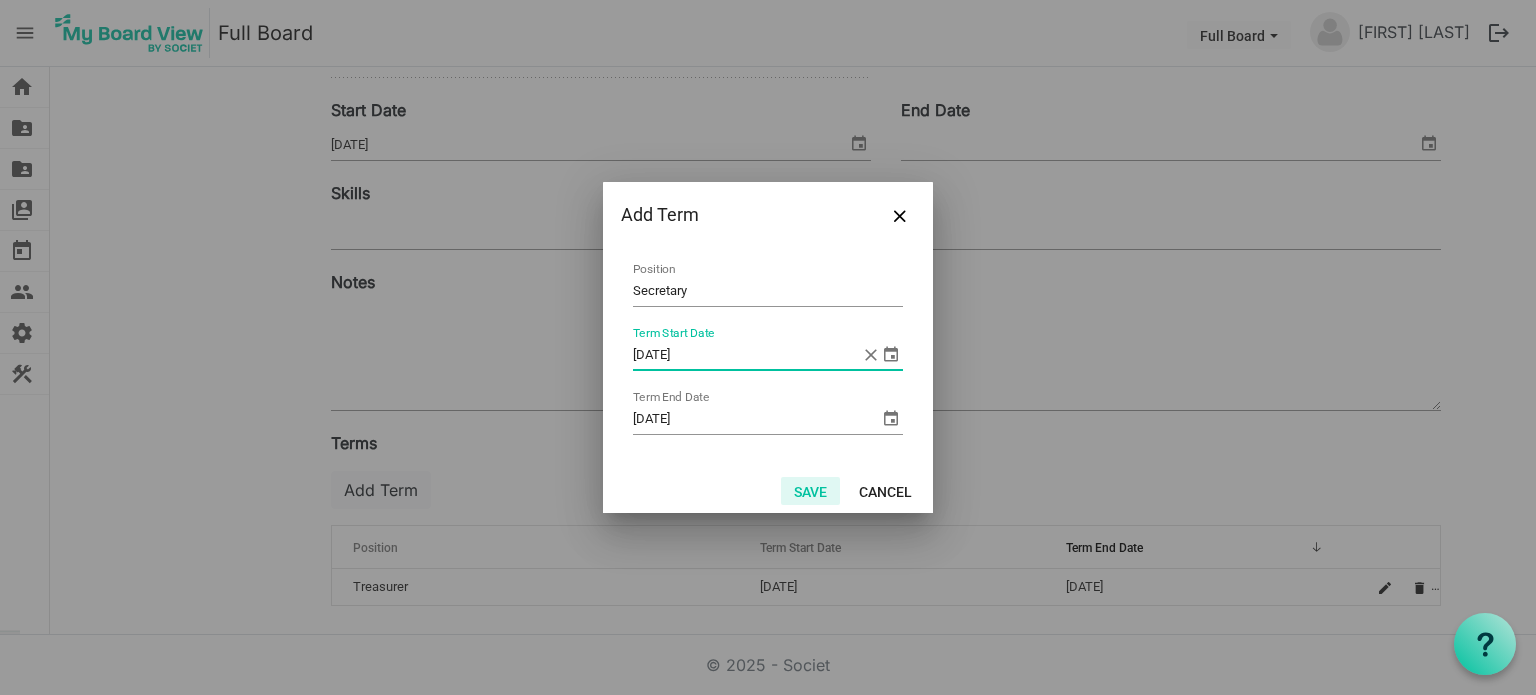 click on "Save" at bounding box center (810, 491) 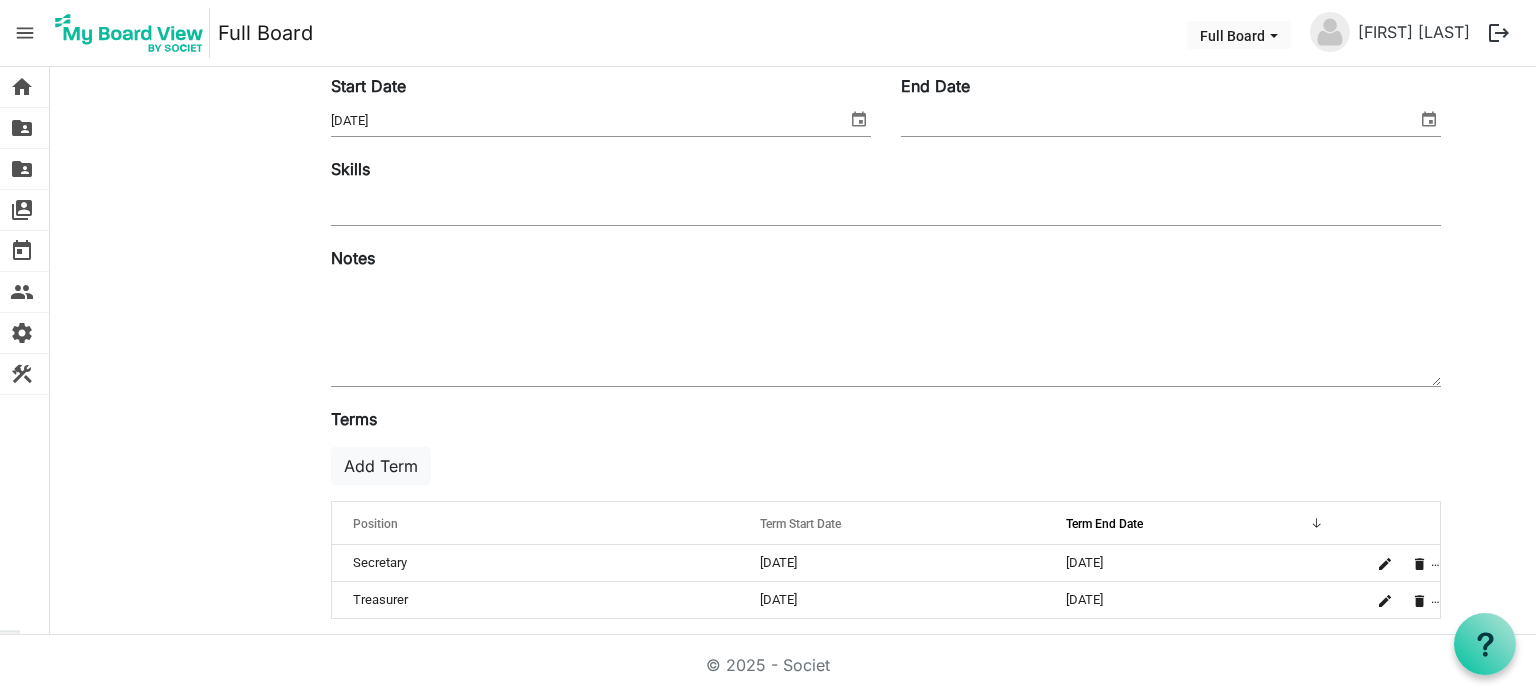 scroll, scrollTop: 372, scrollLeft: 0, axis: vertical 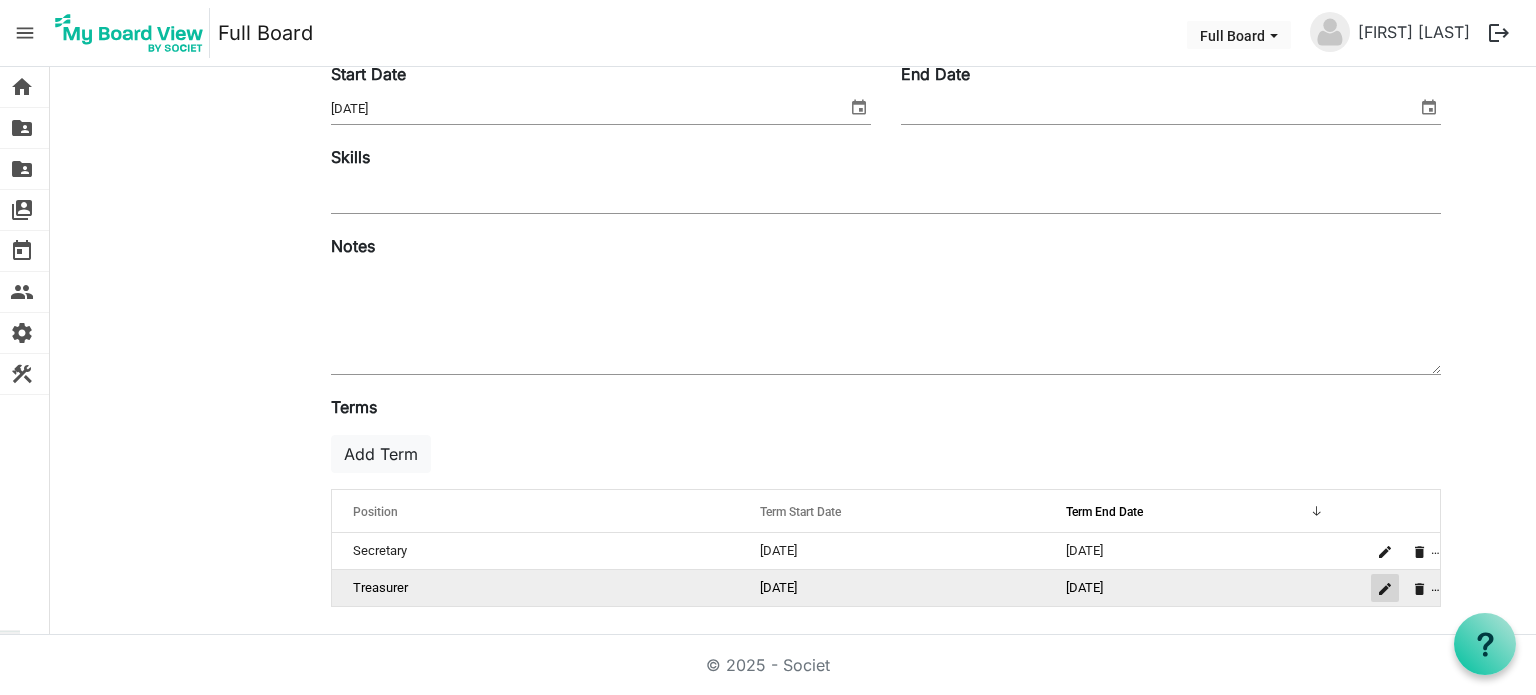 click at bounding box center [1385, 589] 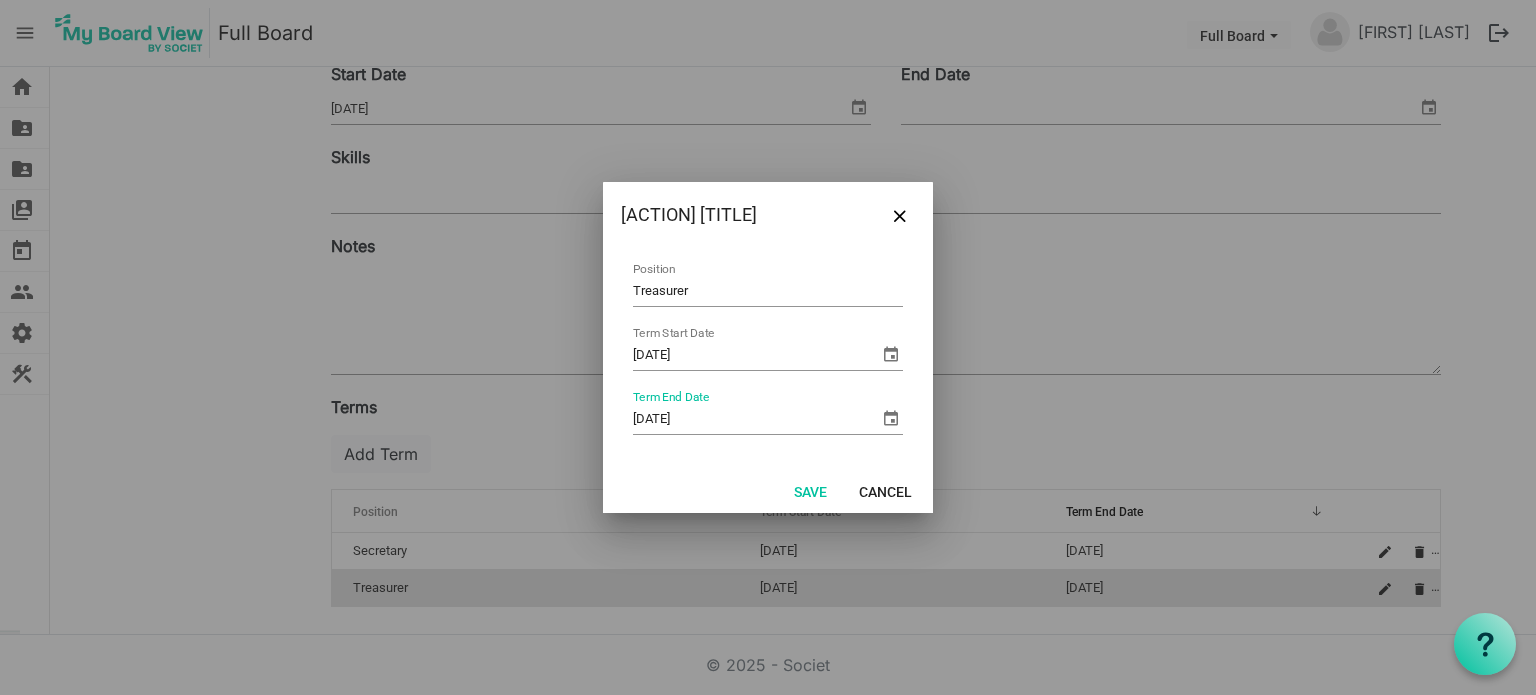 click at bounding box center (891, 418) 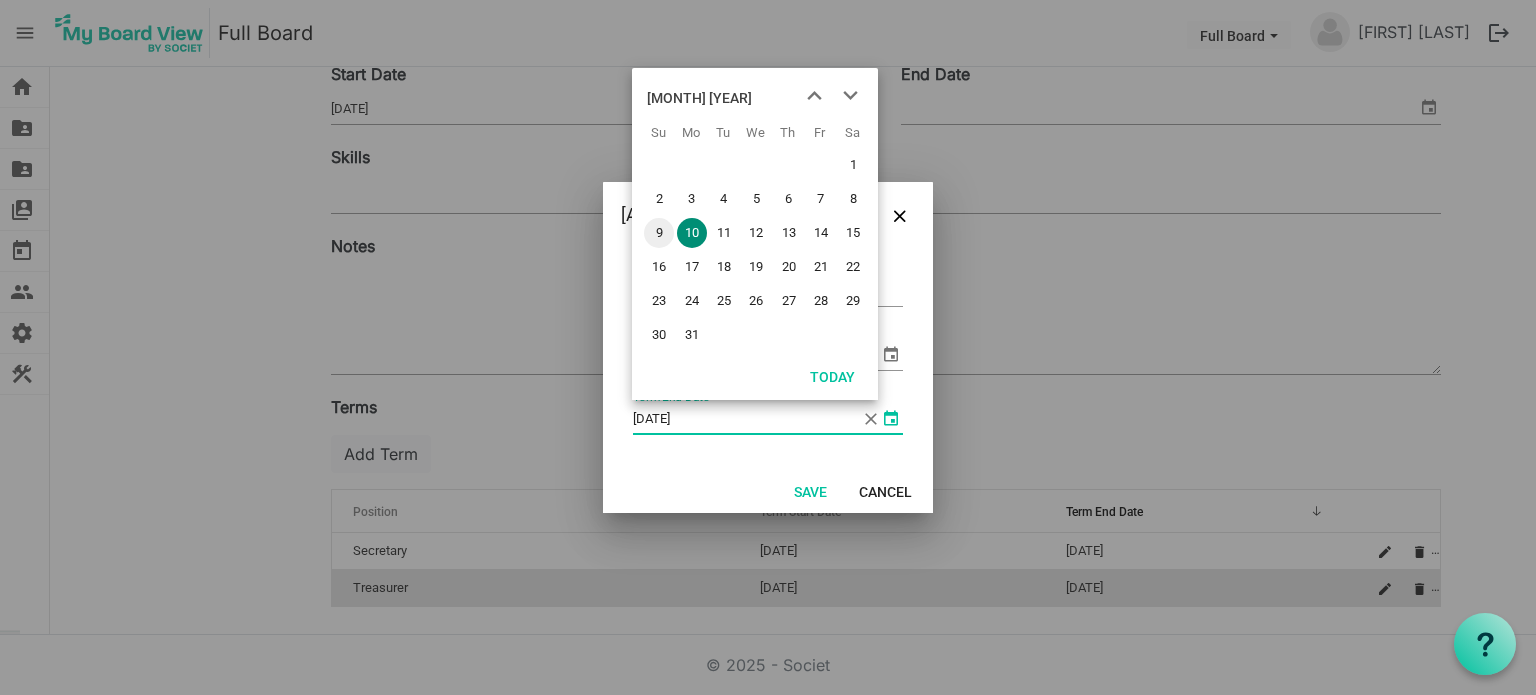 click on "9" at bounding box center (659, 233) 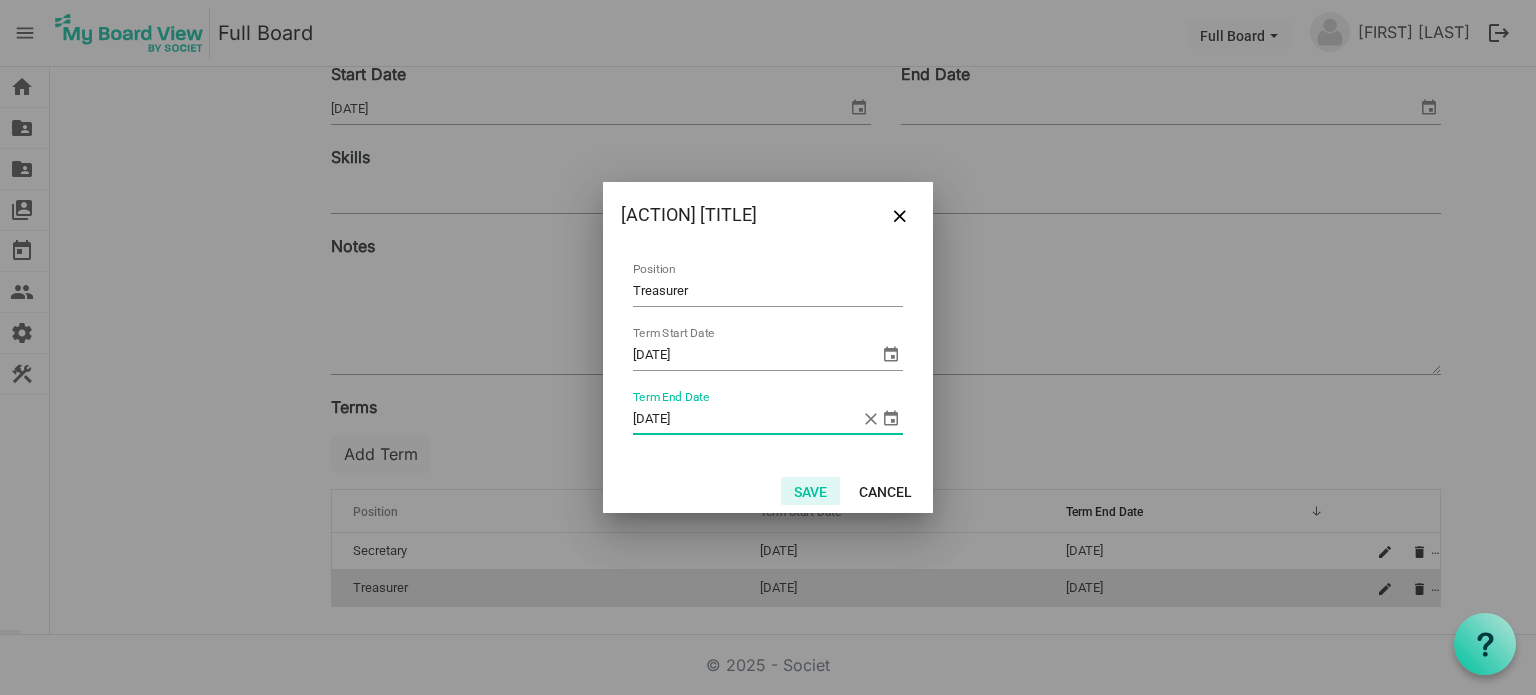 click on "Save" at bounding box center [810, 491] 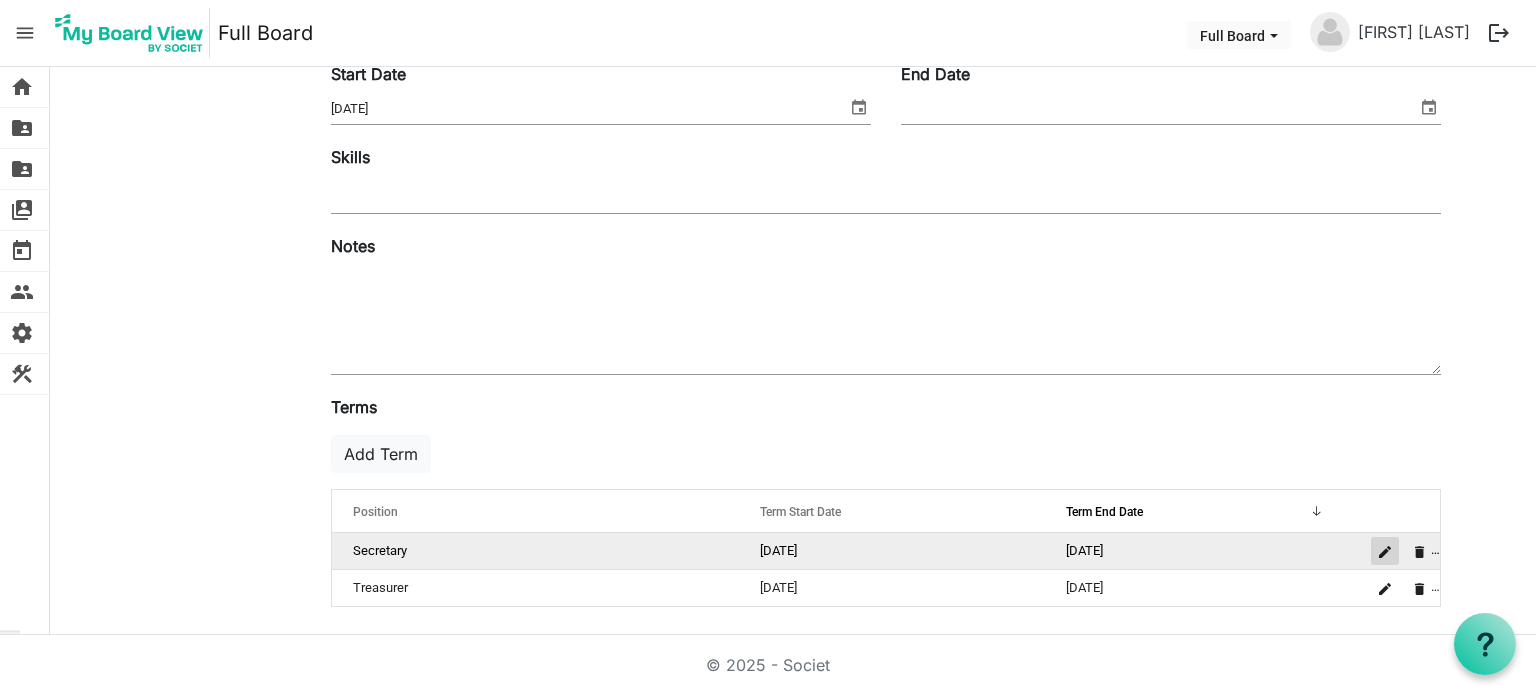 click at bounding box center [1385, 552] 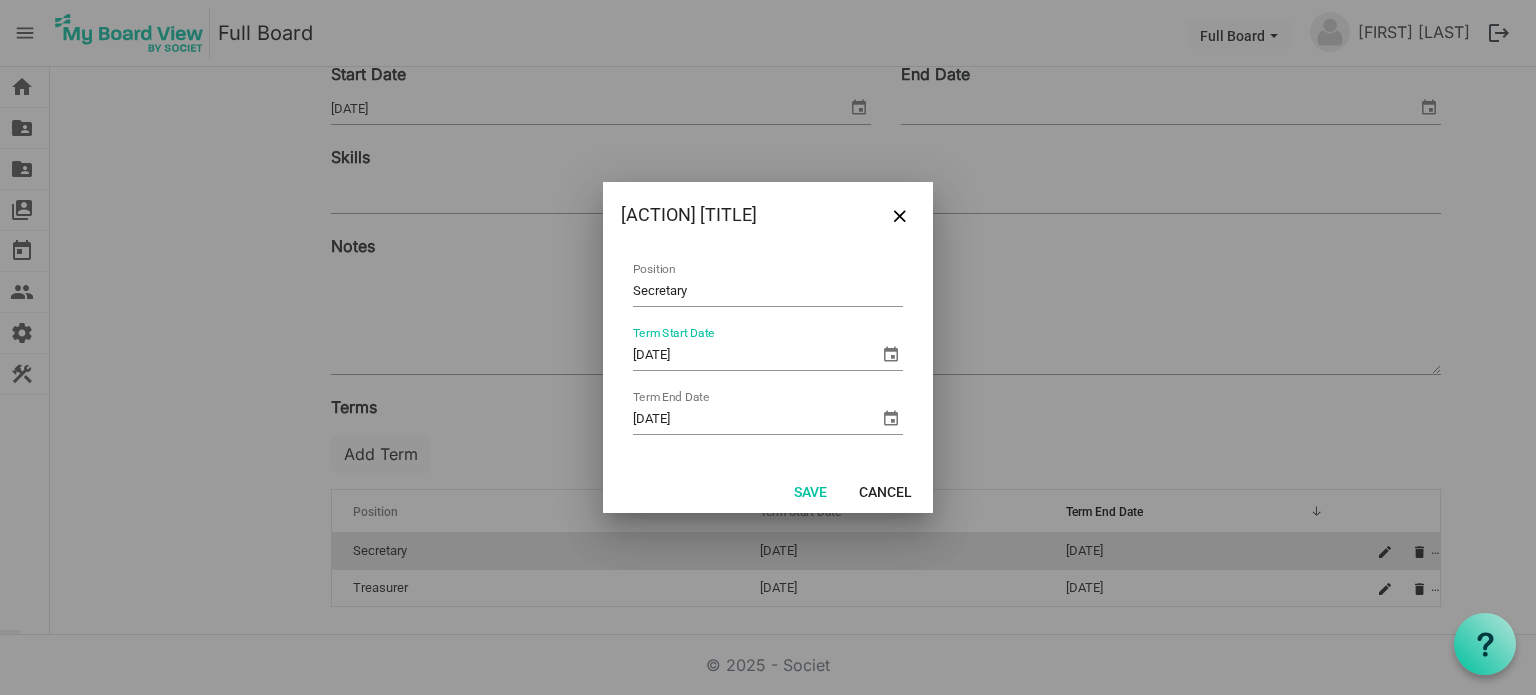 click at bounding box center (891, 354) 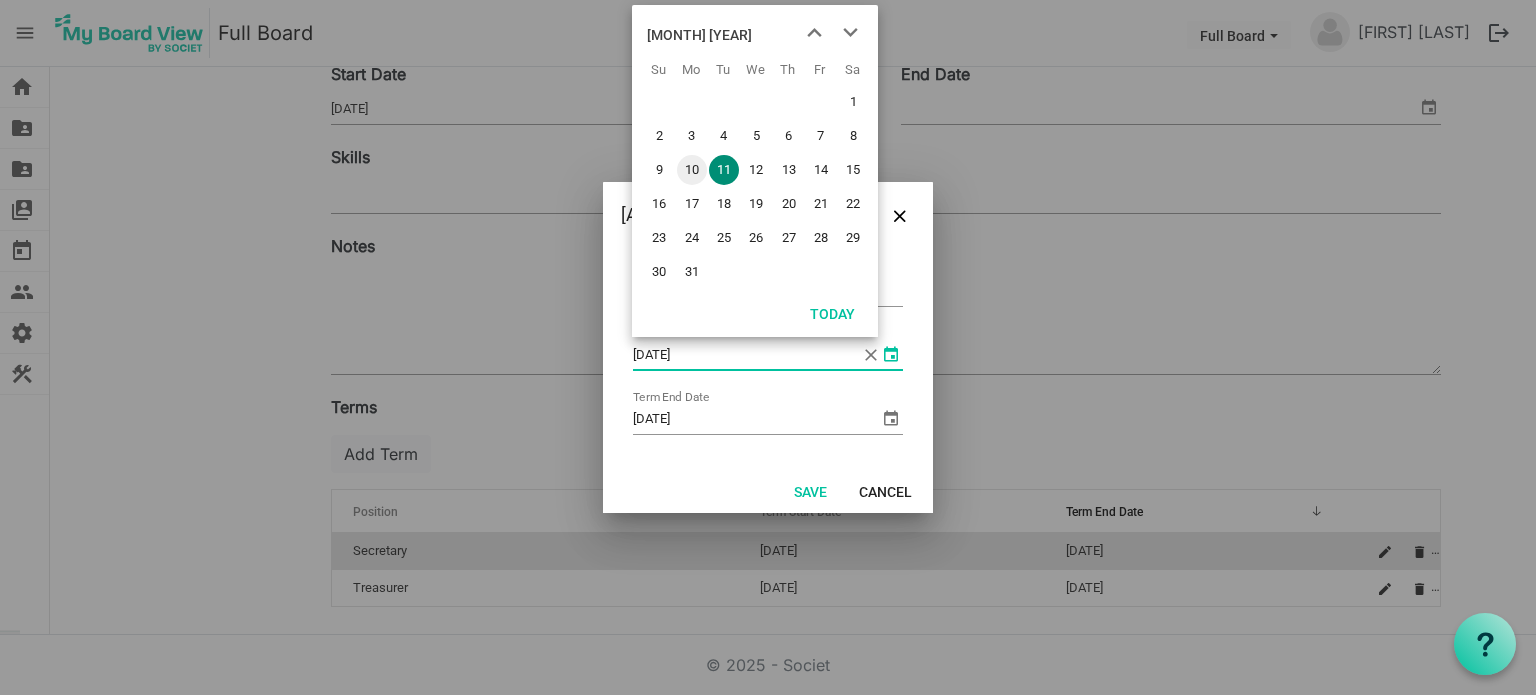click on "10" at bounding box center [692, 170] 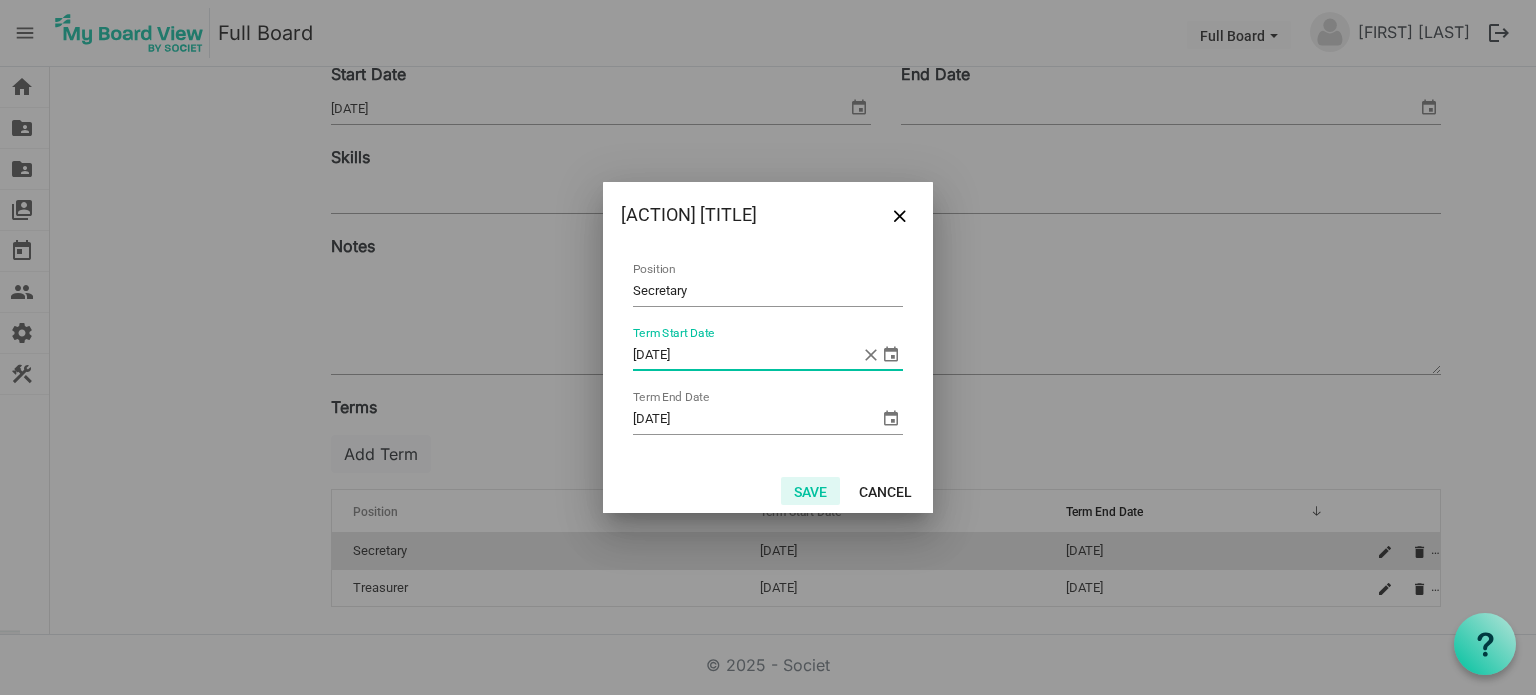 click on "Save" at bounding box center (810, 491) 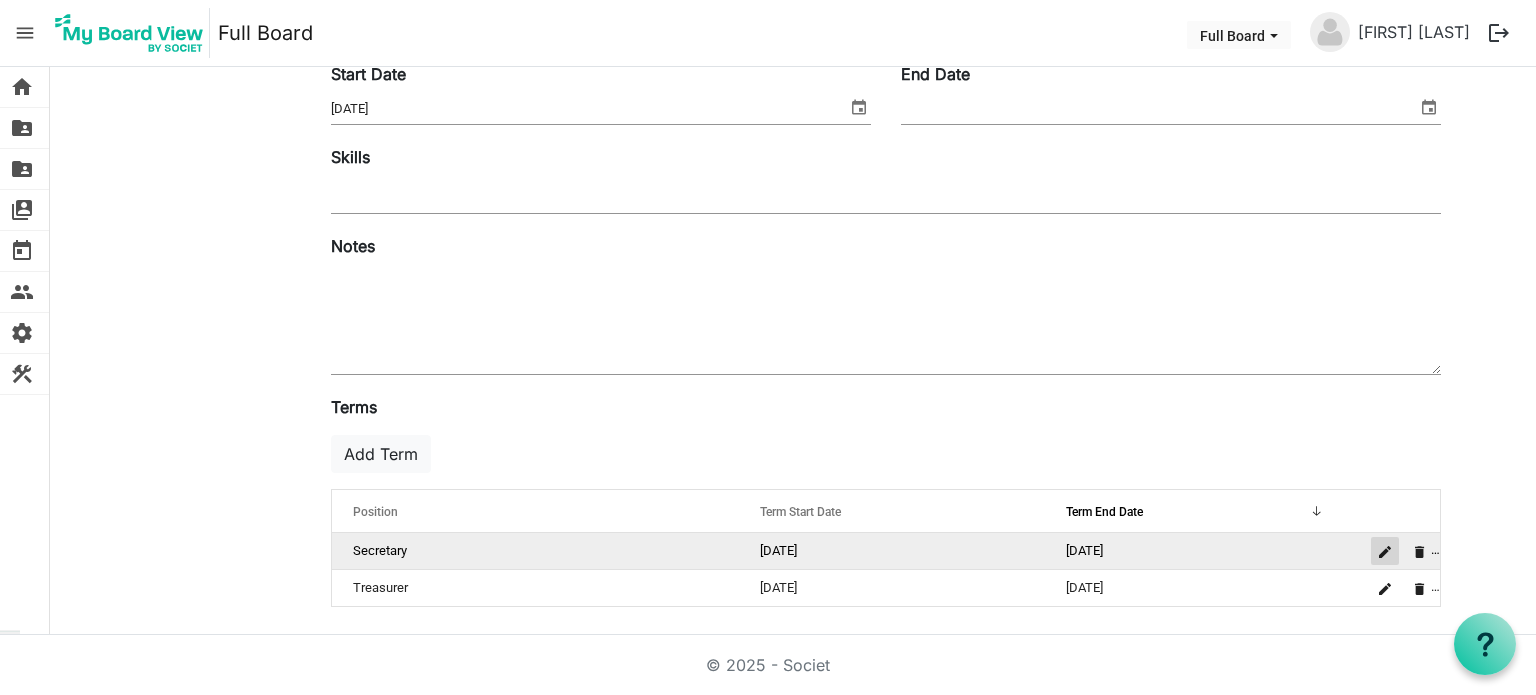 click at bounding box center (1385, 551) 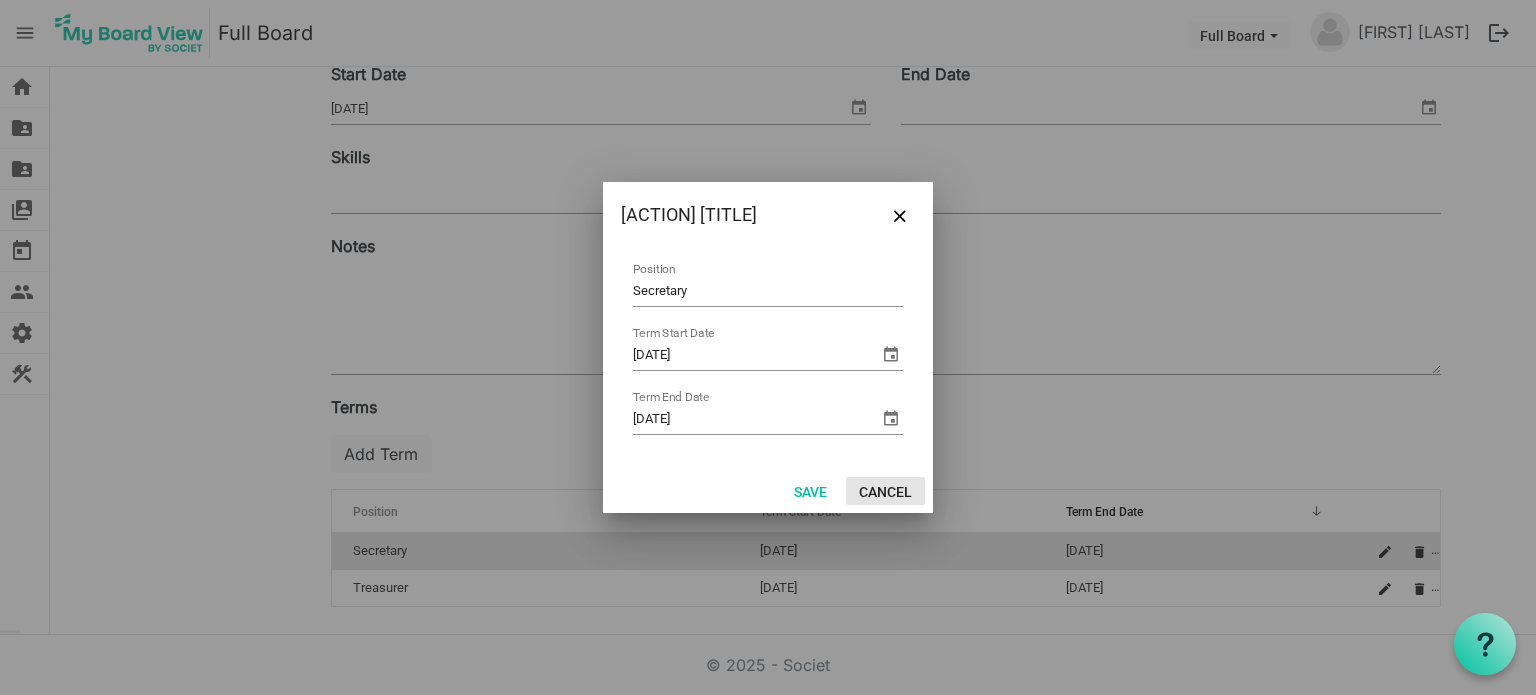 drag, startPoint x: 888, startPoint y: 492, endPoint x: 1078, endPoint y: 533, distance: 194.37335 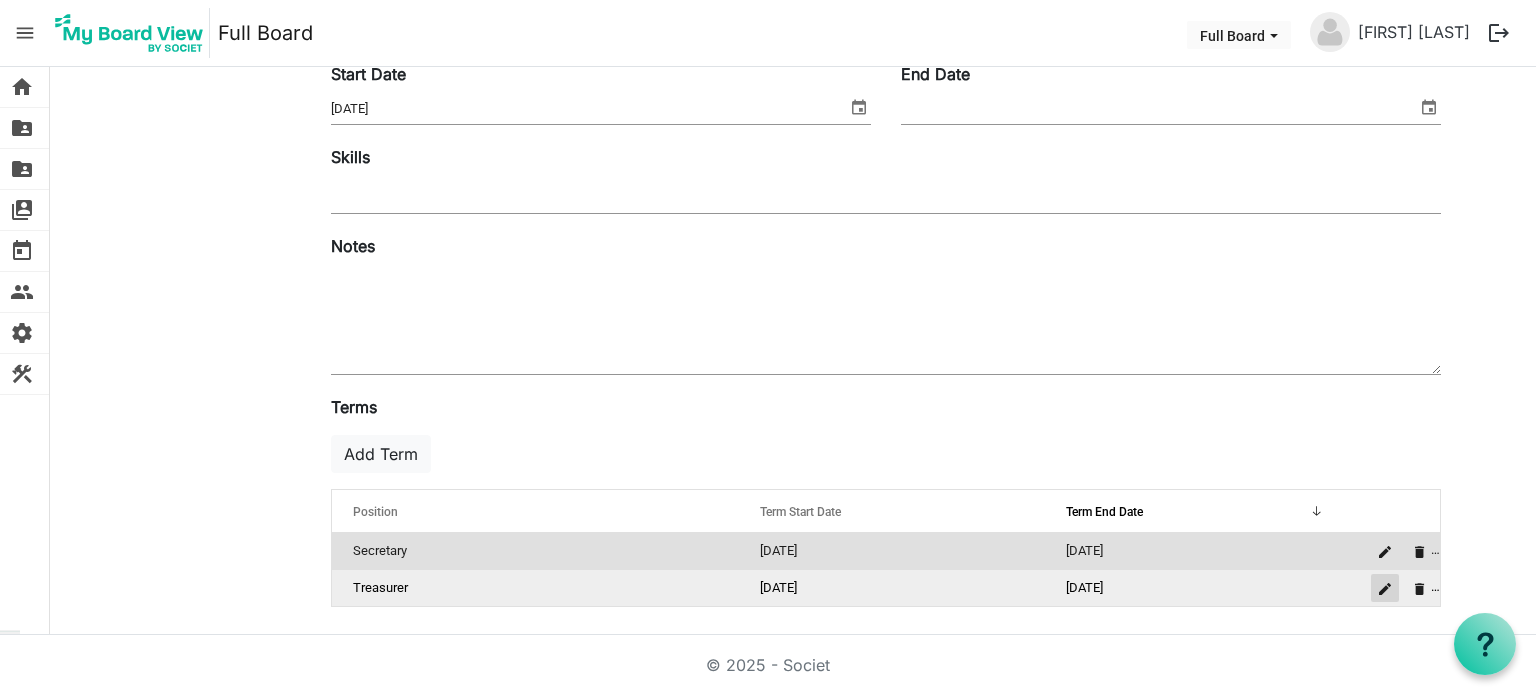 click at bounding box center (1385, 589) 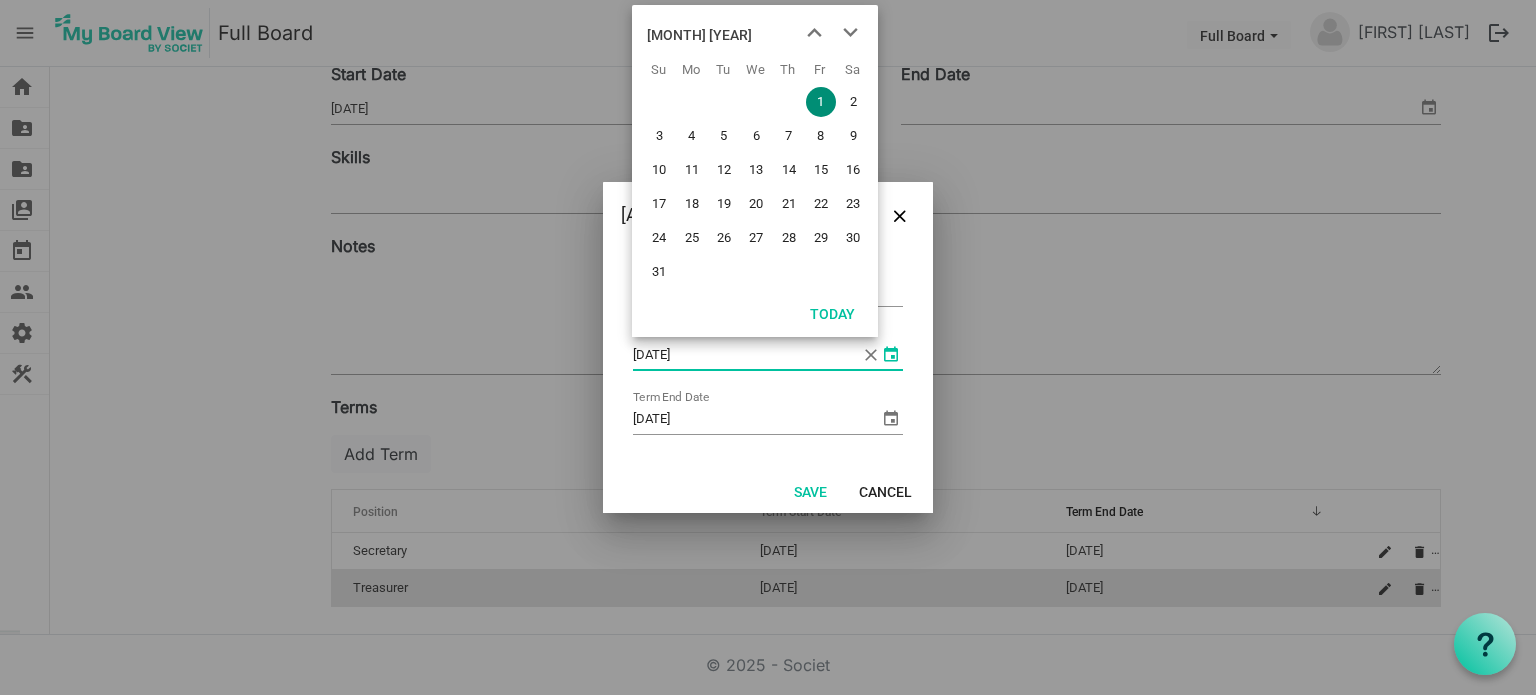 click at bounding box center [891, 354] 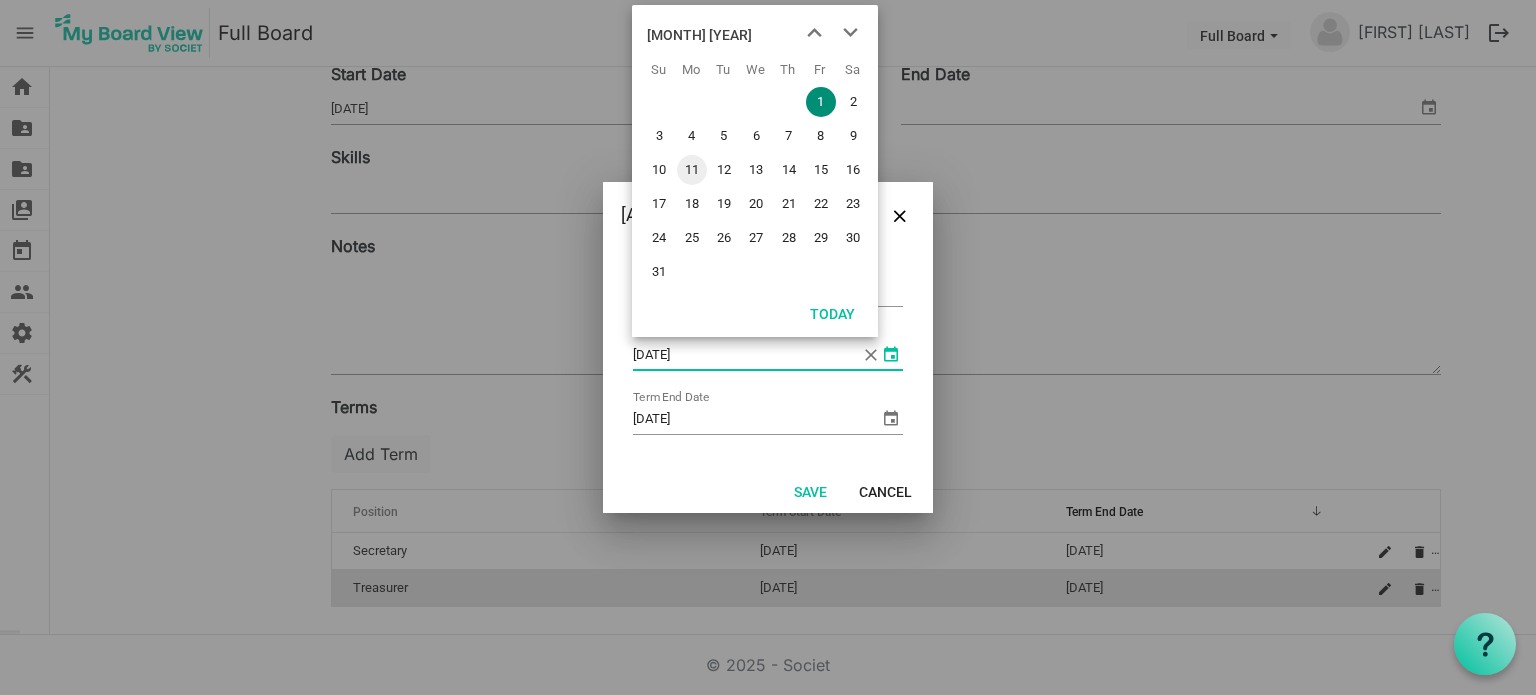click on "11" at bounding box center (692, 170) 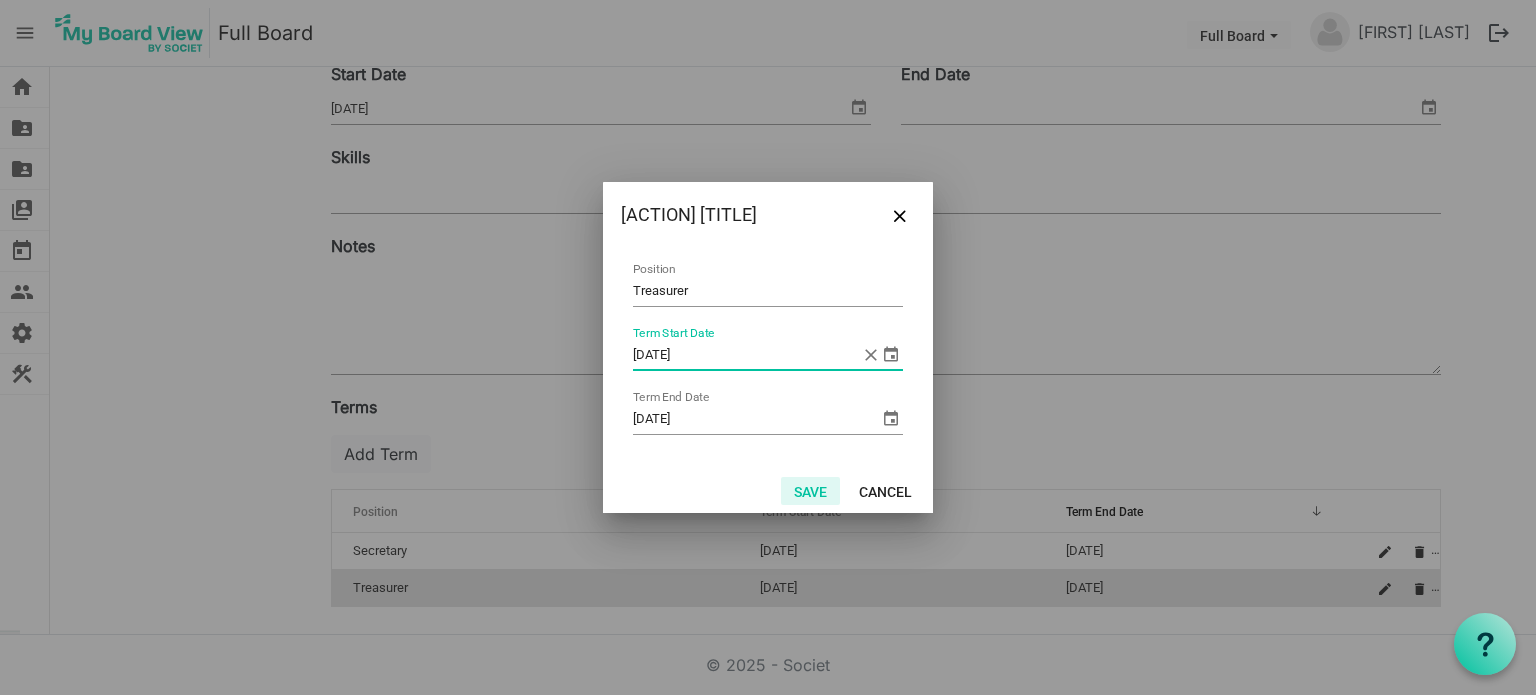 click on "Save" at bounding box center [810, 491] 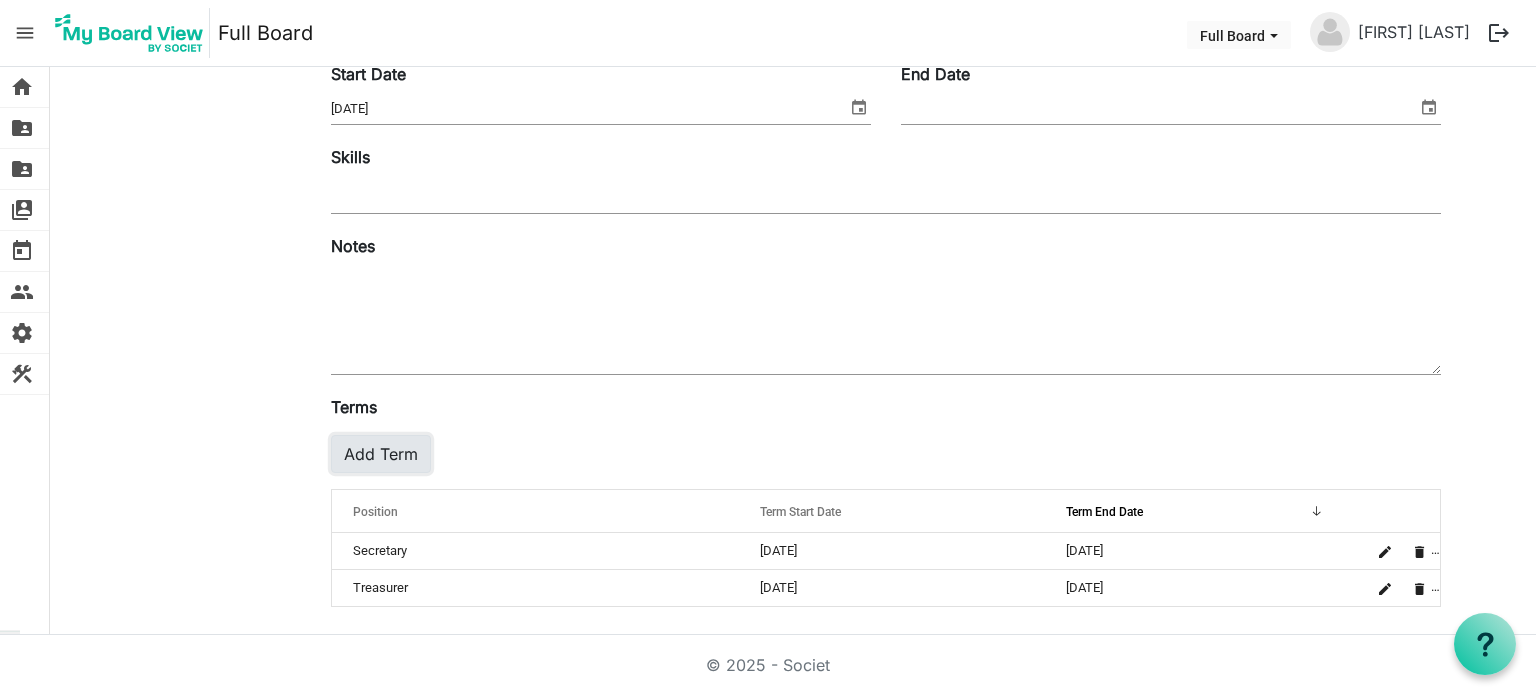 click on "Add Term" at bounding box center (381, 454) 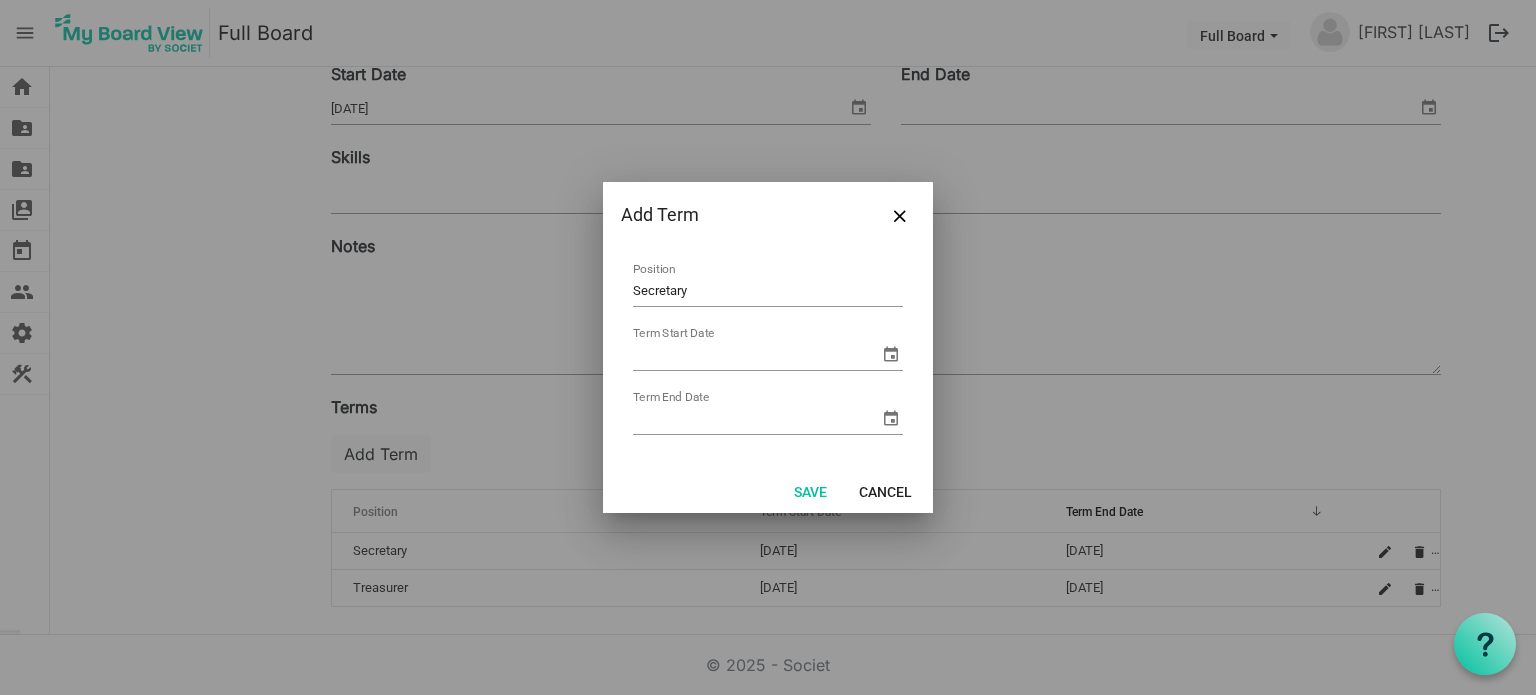 type on "Secretary" 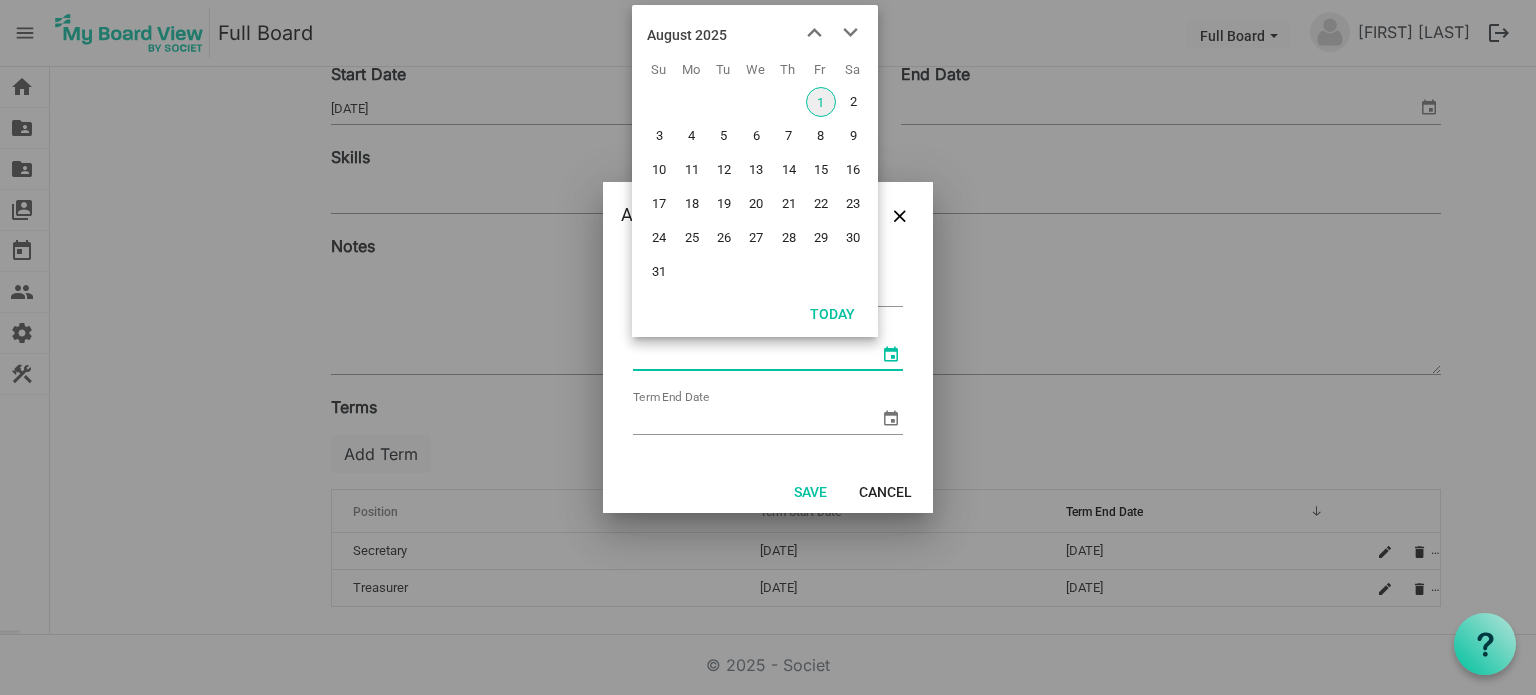 click at bounding box center (891, 354) 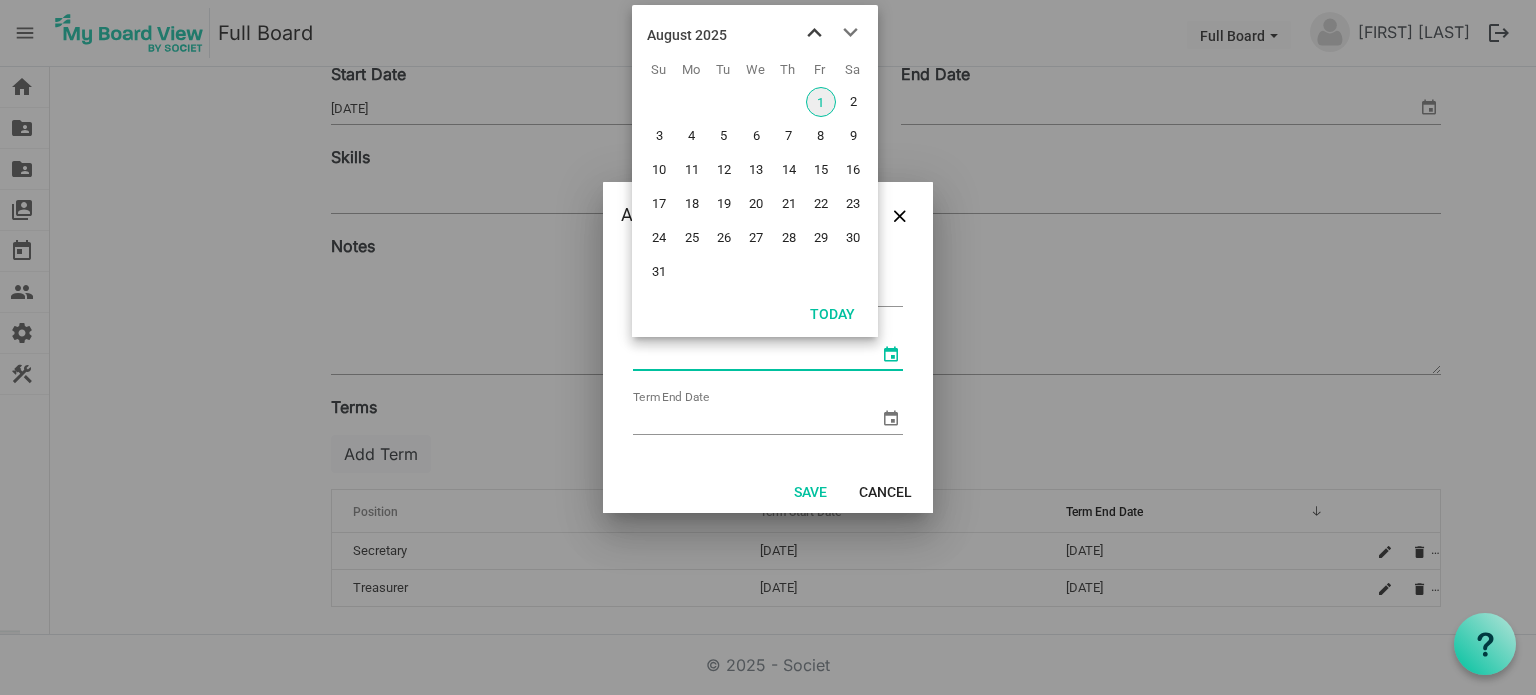 click at bounding box center [814, 33] 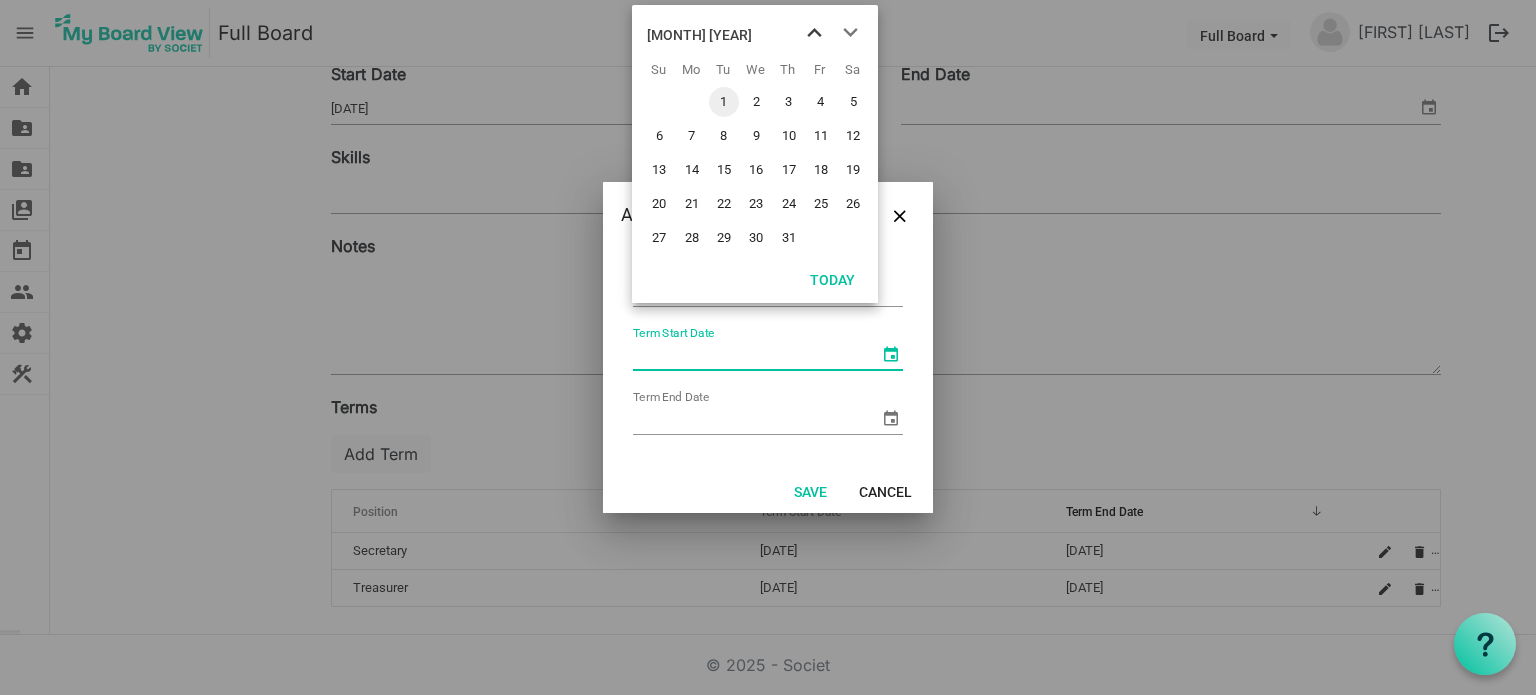 click at bounding box center (814, 33) 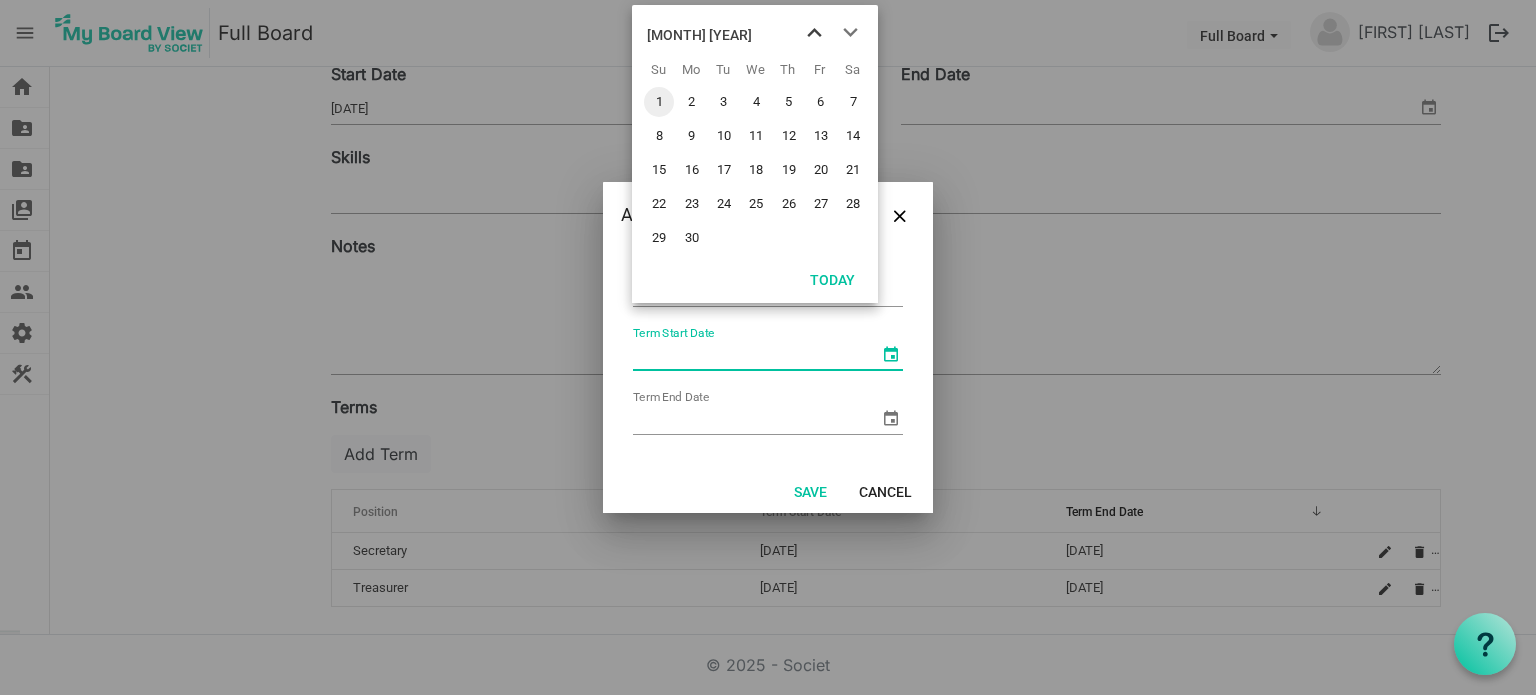 click at bounding box center [814, 33] 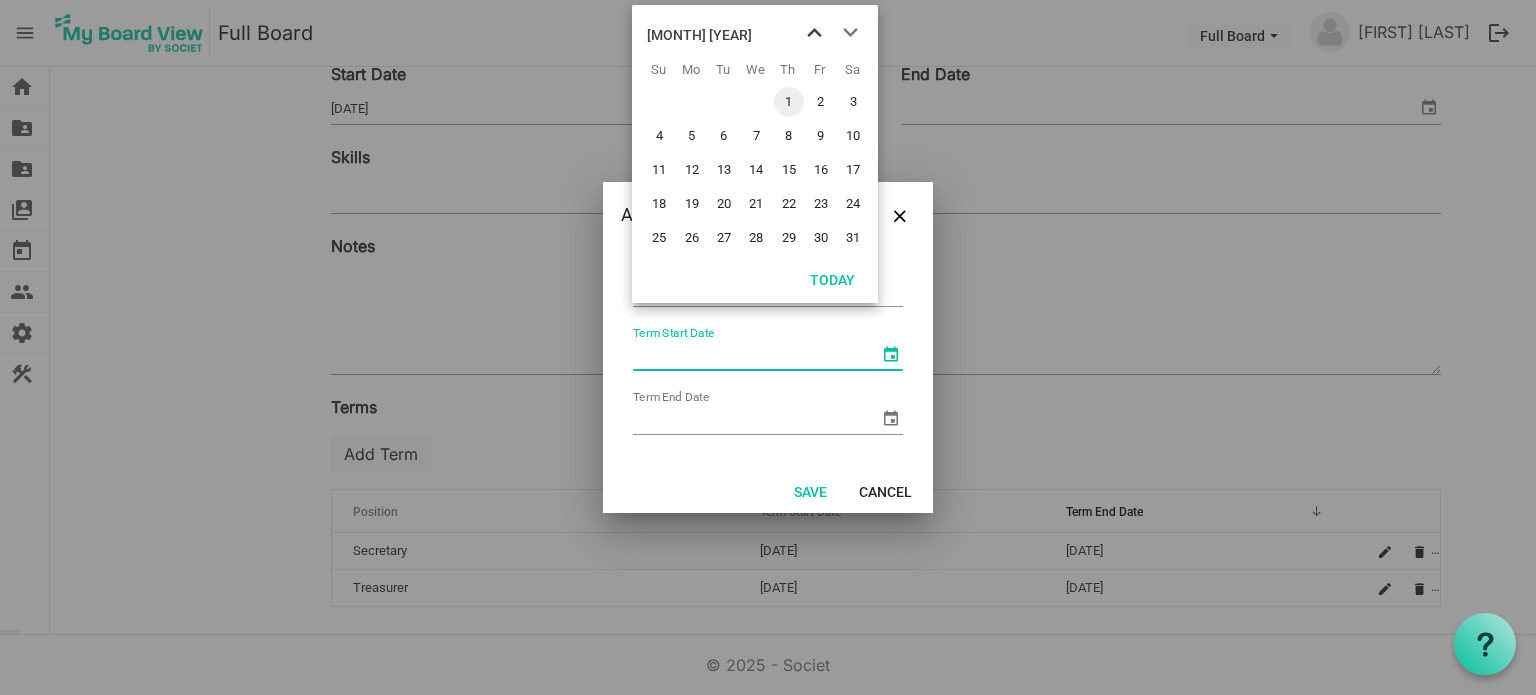 click at bounding box center [814, 33] 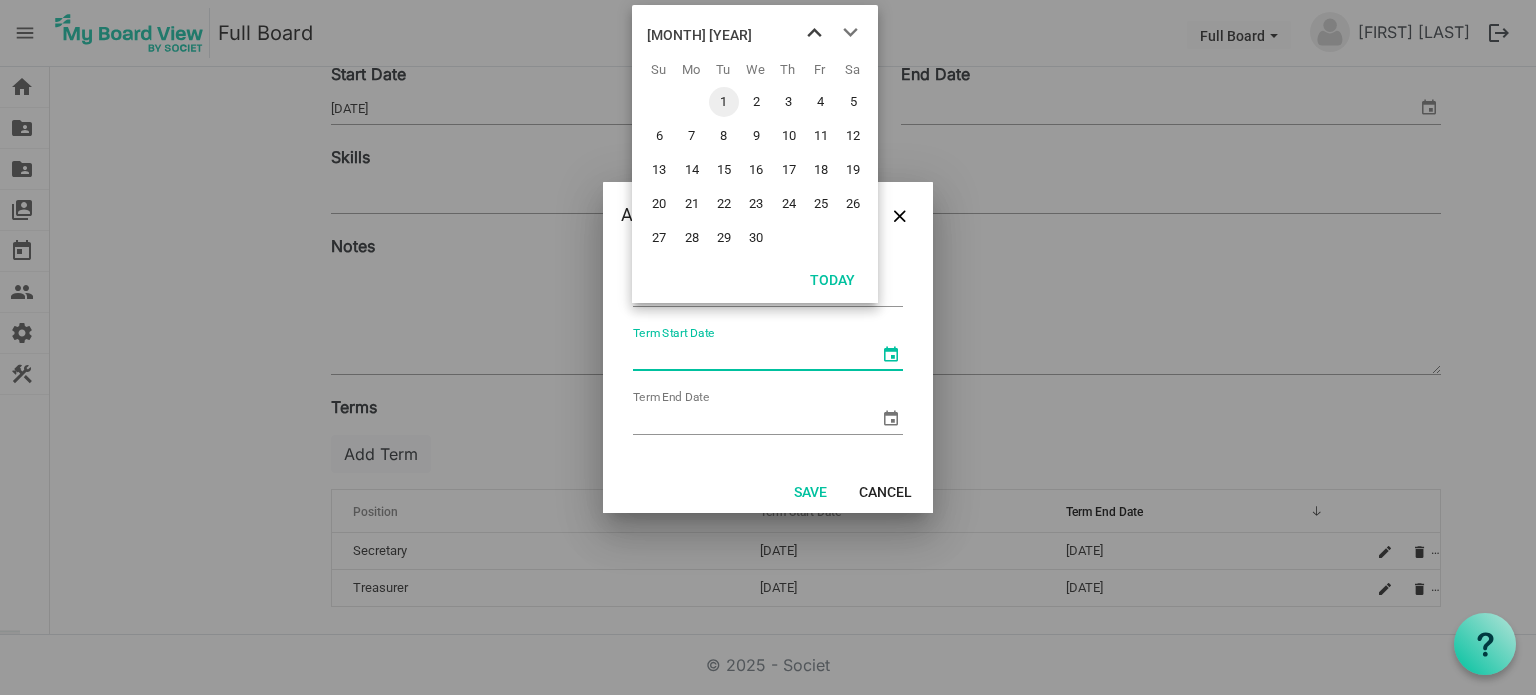 click at bounding box center [814, 33] 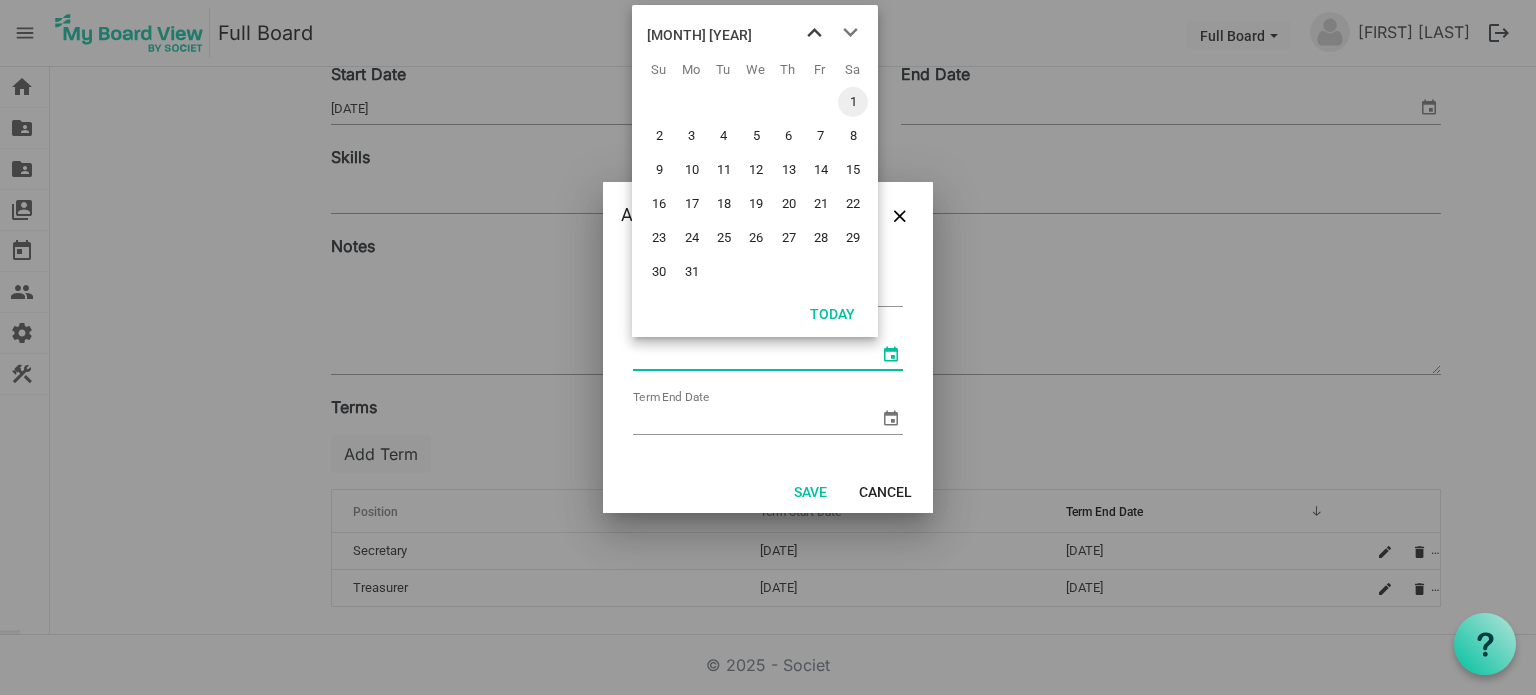 click at bounding box center (814, 33) 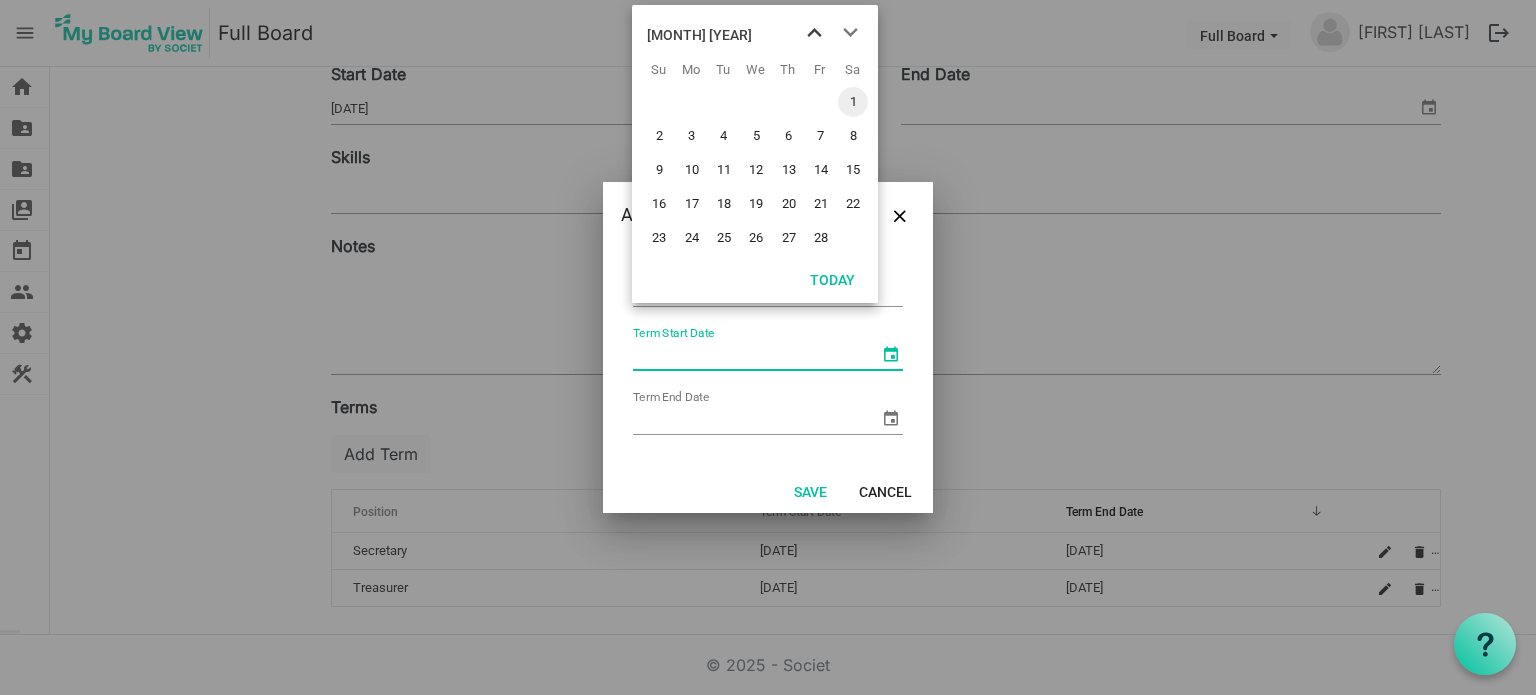 click at bounding box center [814, 33] 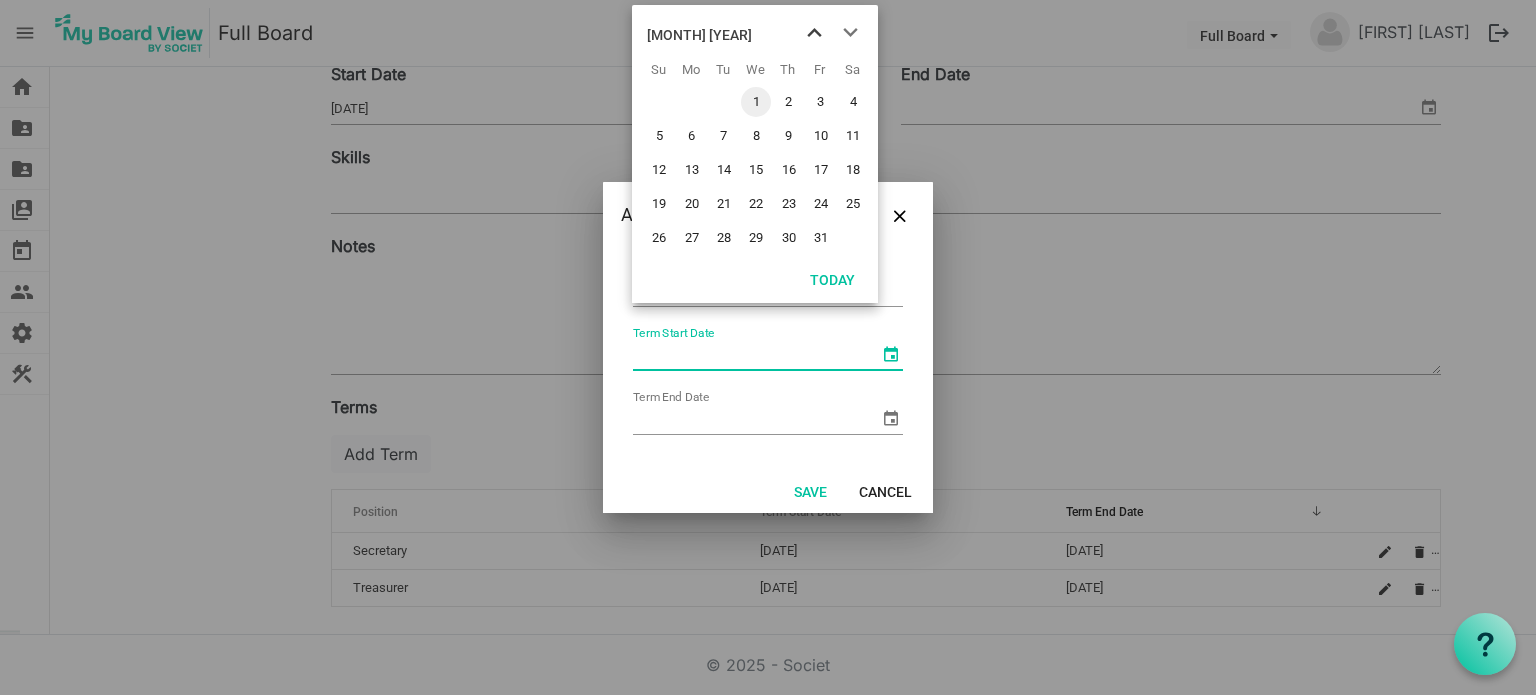 click at bounding box center [814, 33] 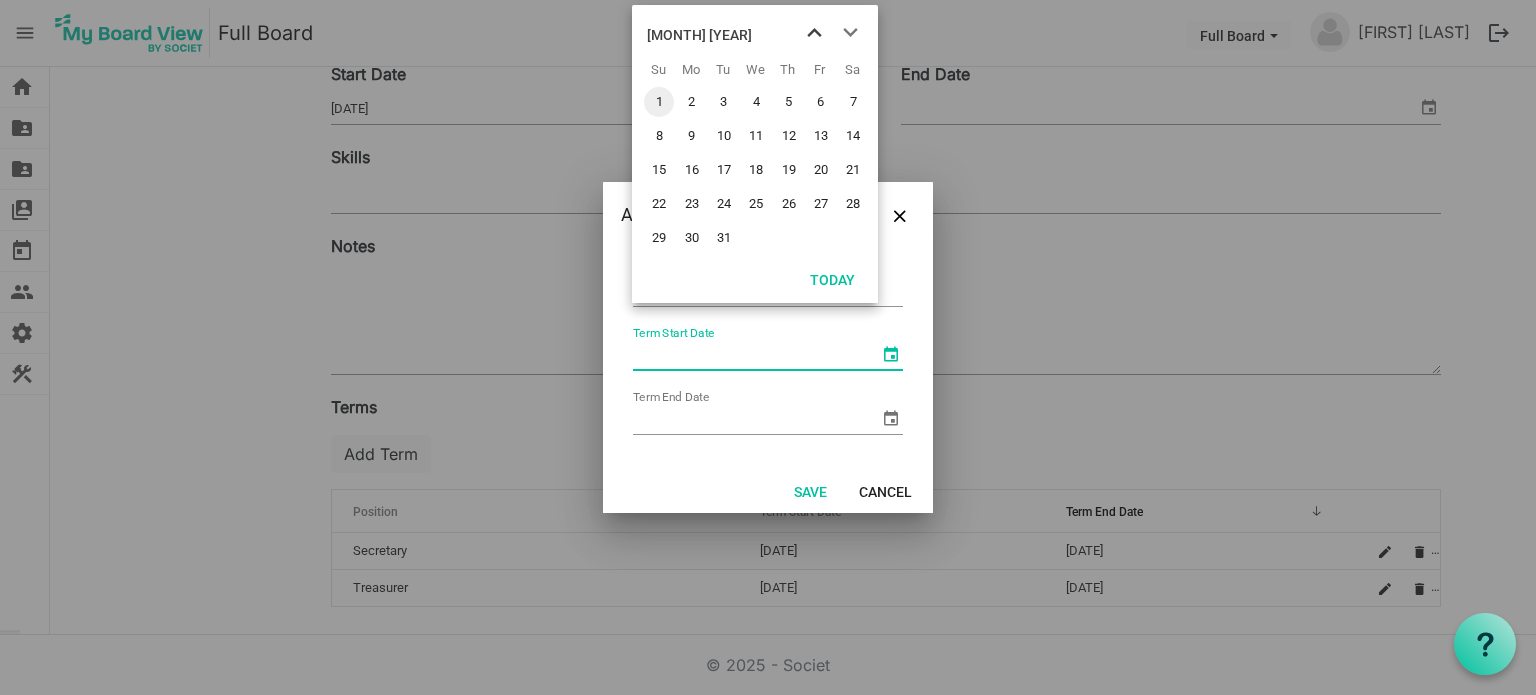 click at bounding box center [814, 33] 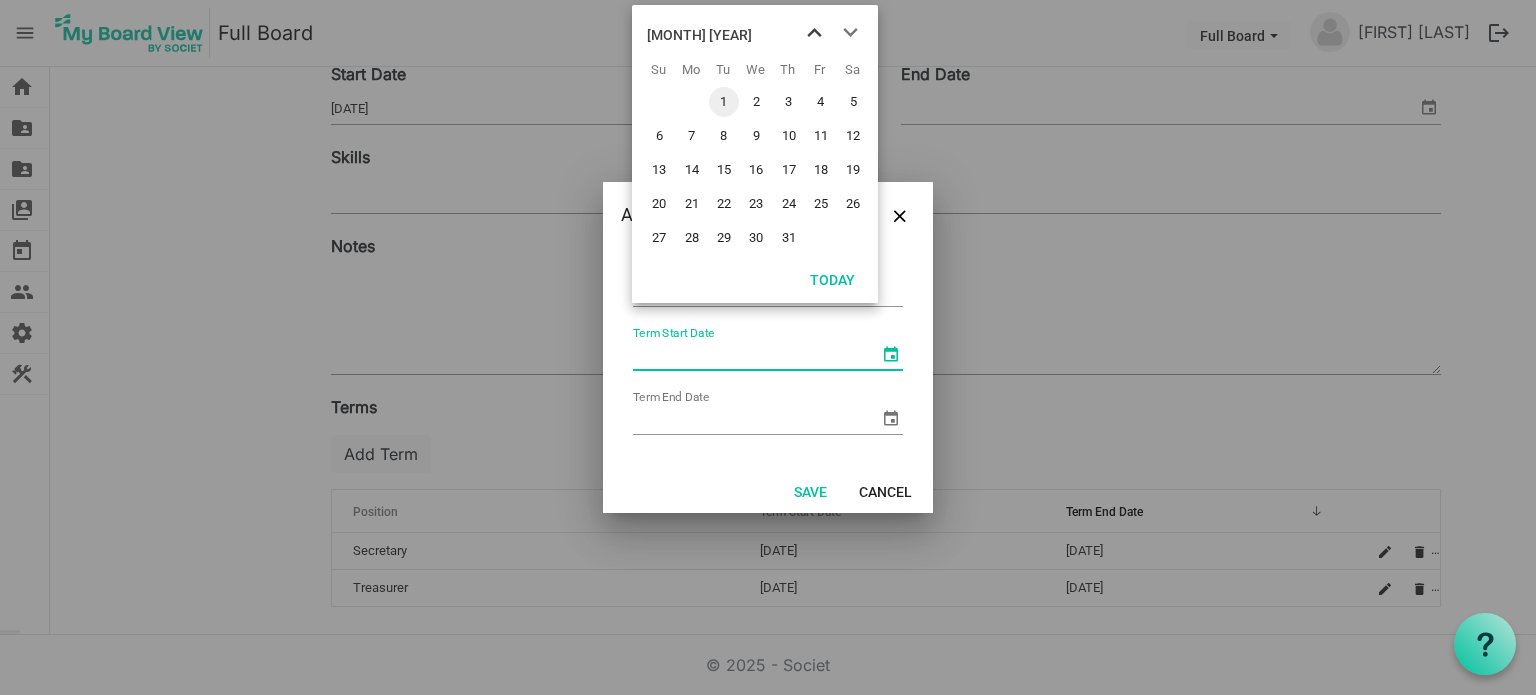 click at bounding box center (814, 33) 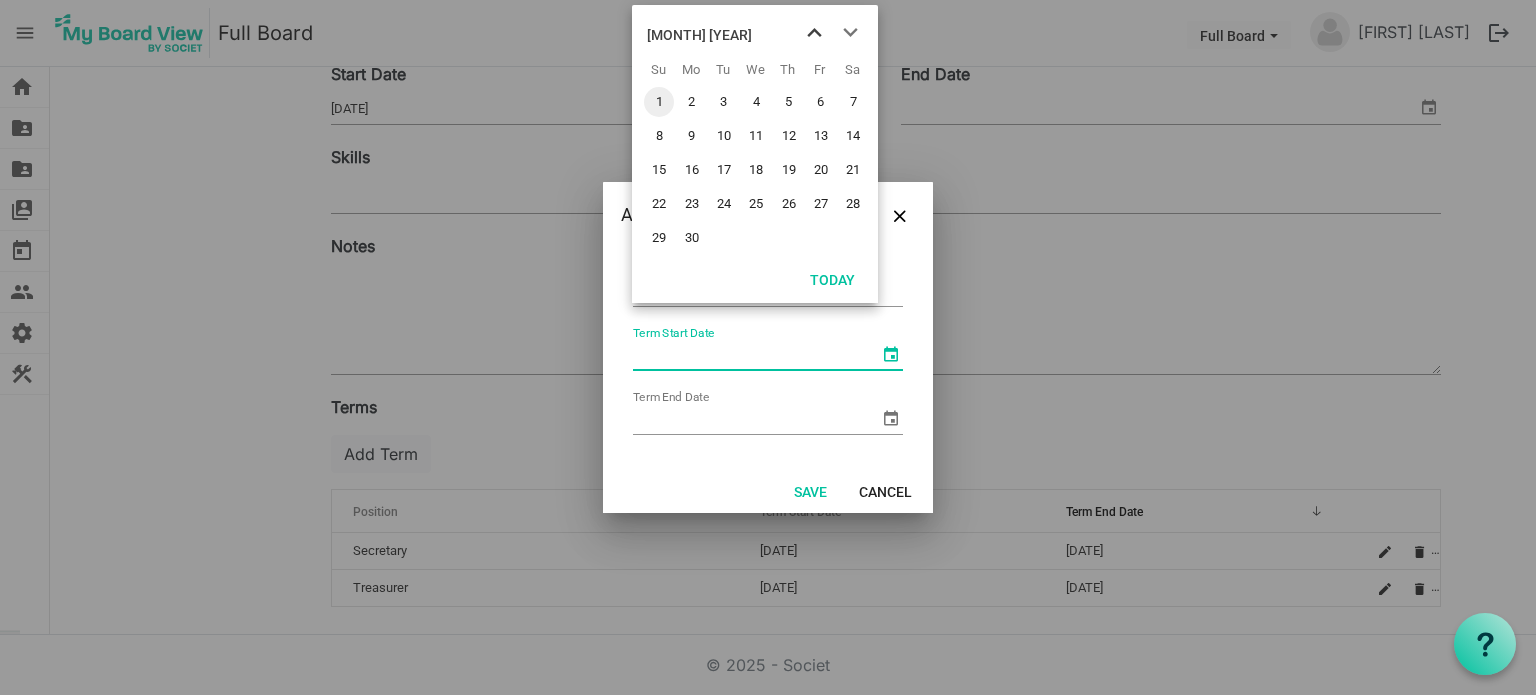 click at bounding box center [814, 33] 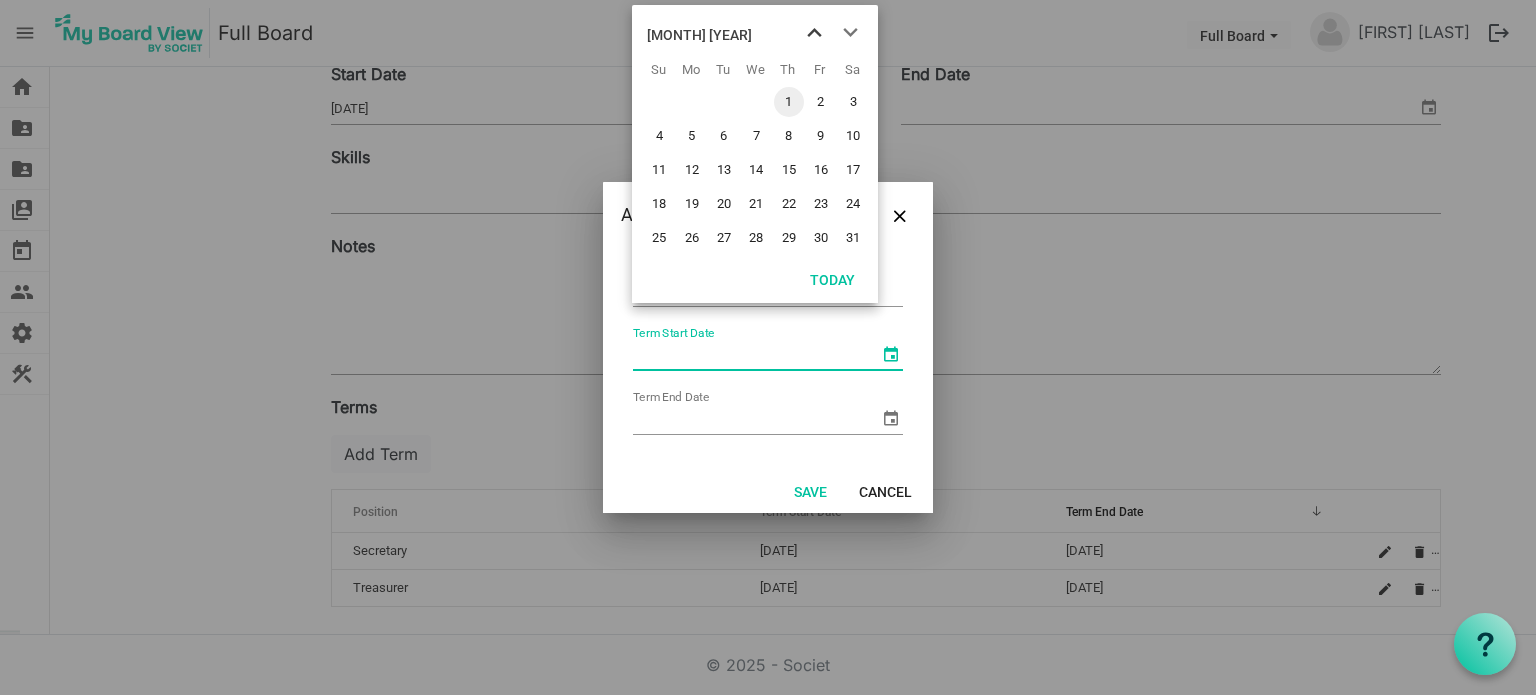 click at bounding box center (814, 33) 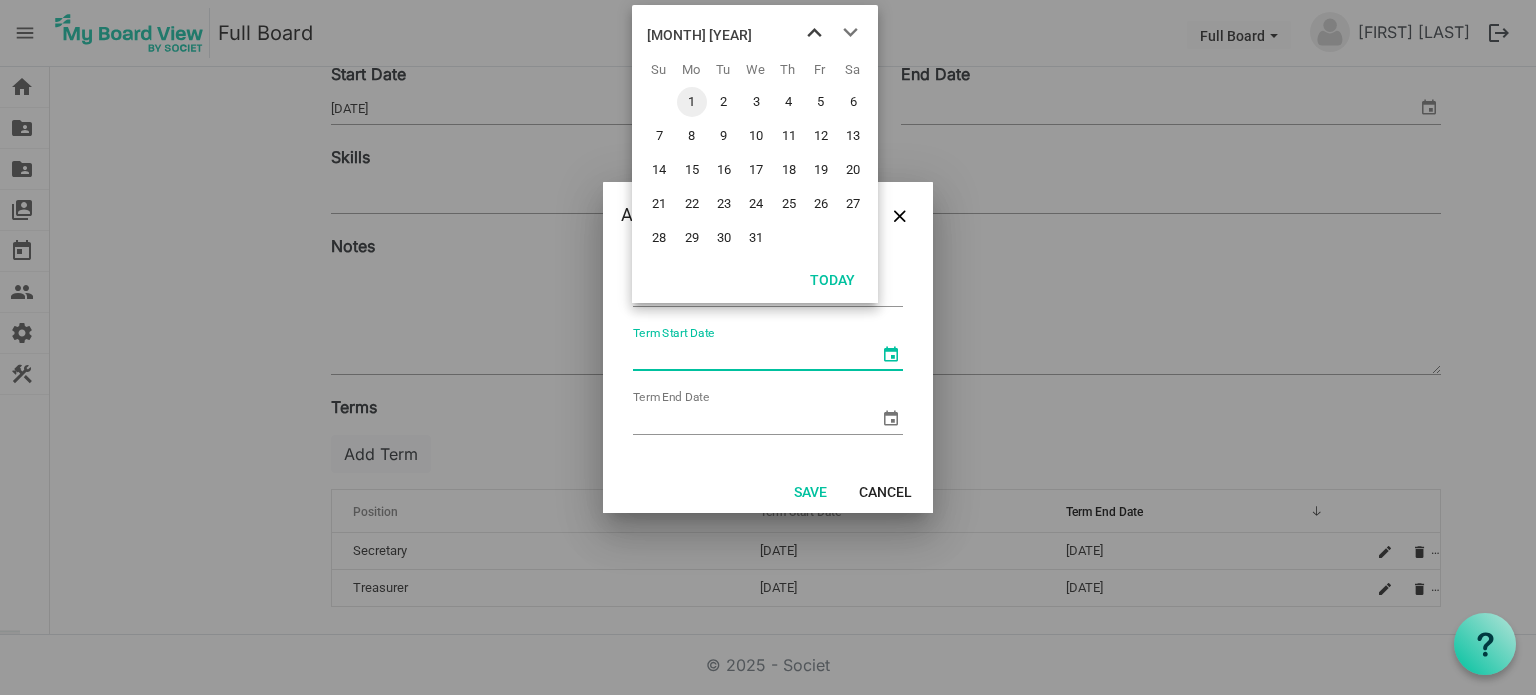 click at bounding box center (814, 33) 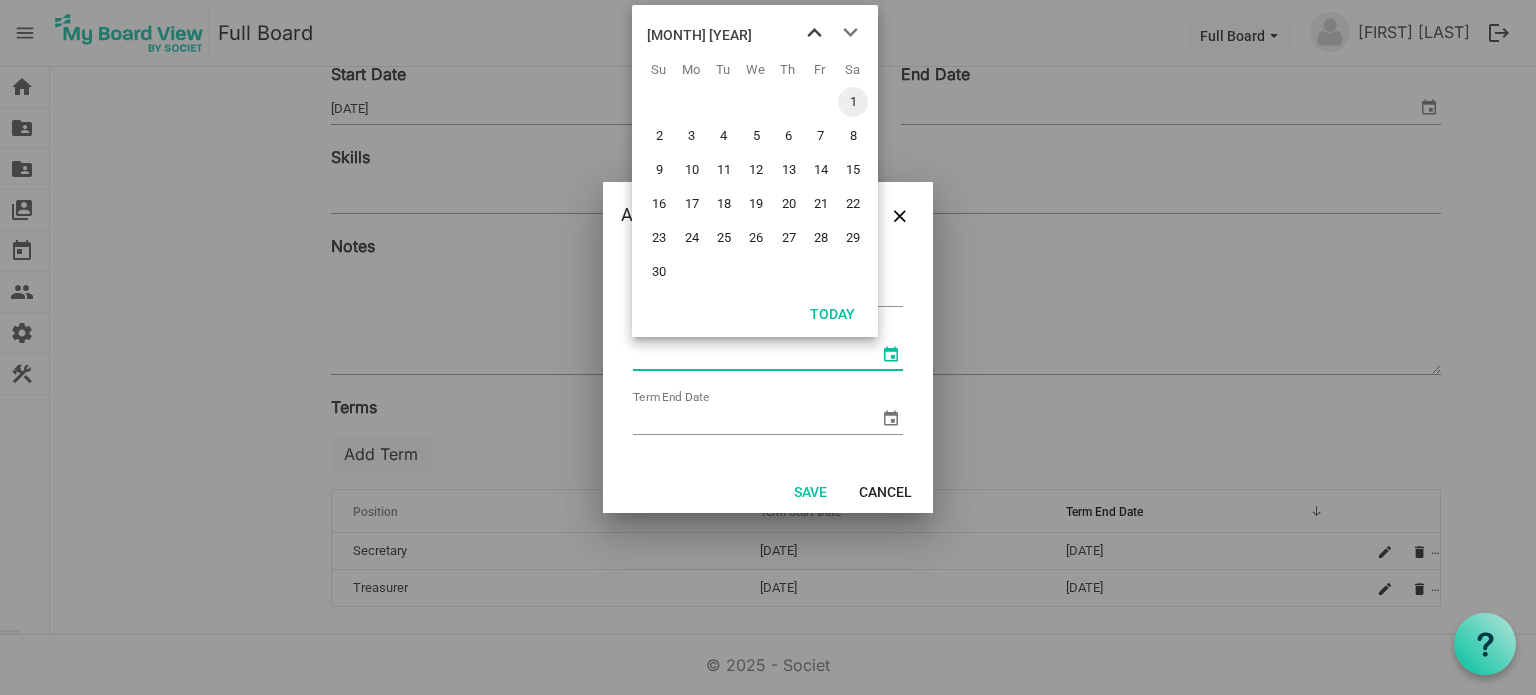 click at bounding box center [814, 33] 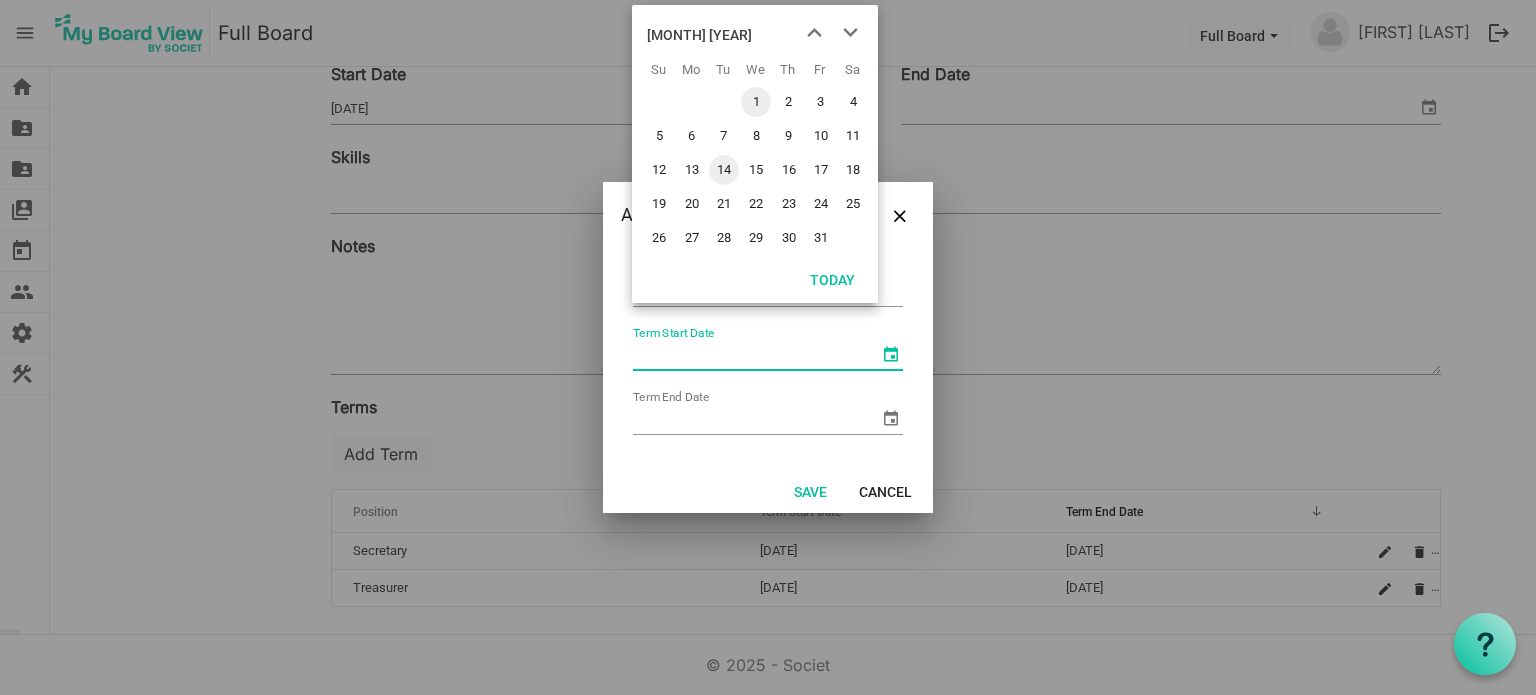 click on "14" at bounding box center [724, 170] 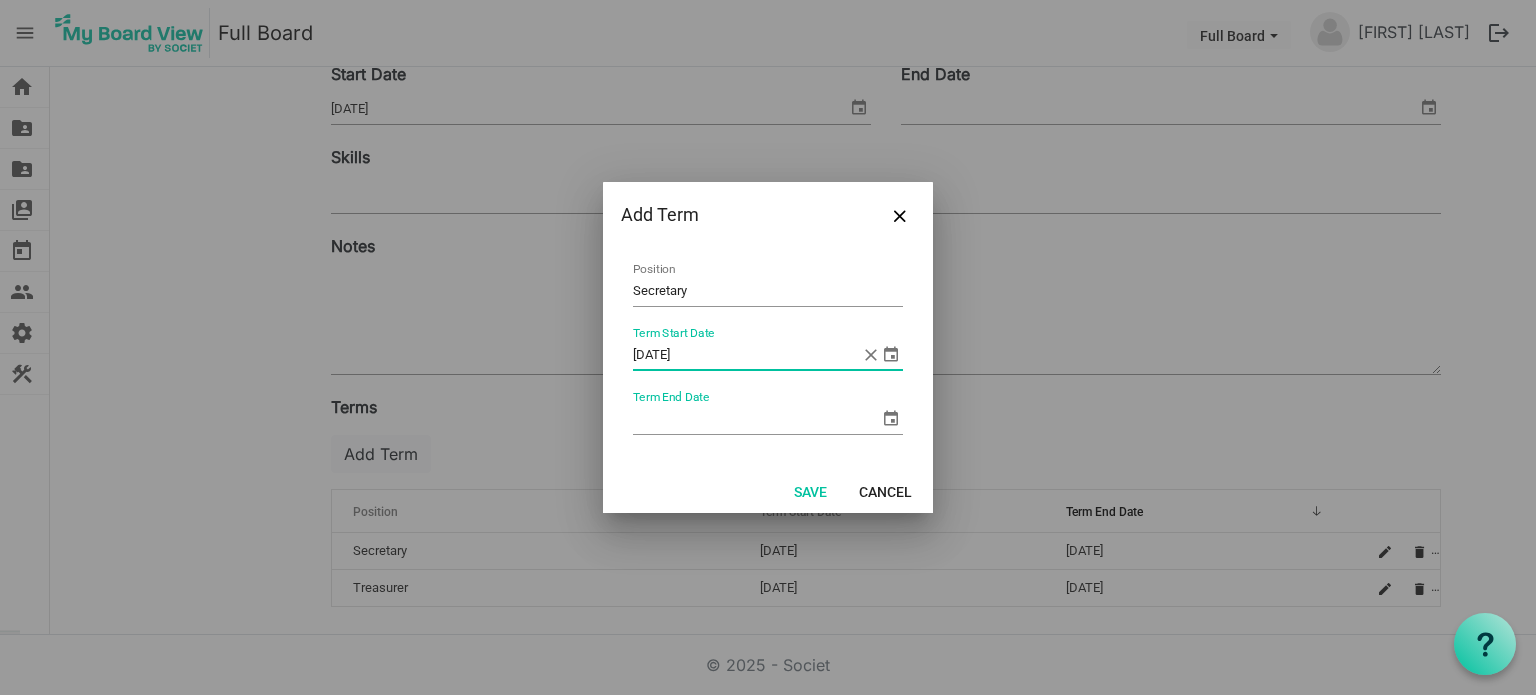 click at bounding box center [891, 418] 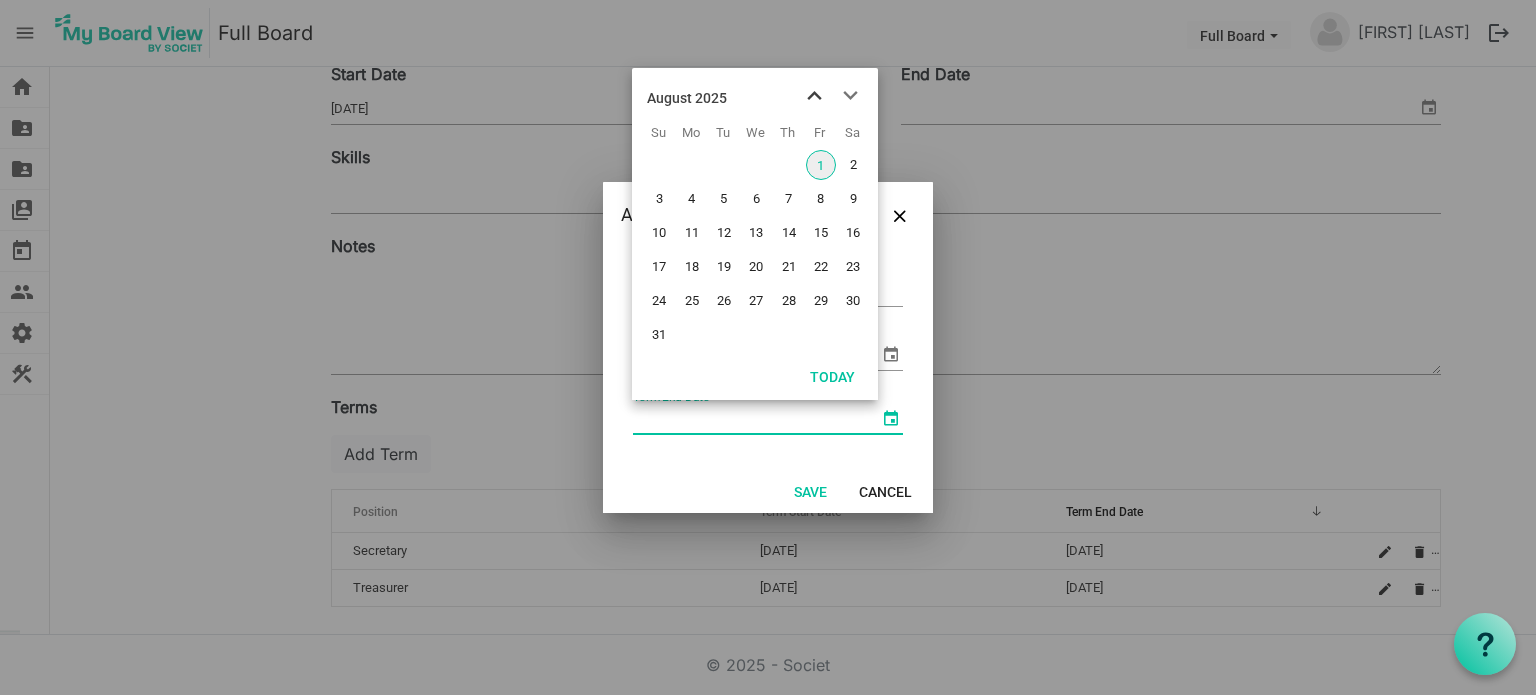 click at bounding box center [814, 96] 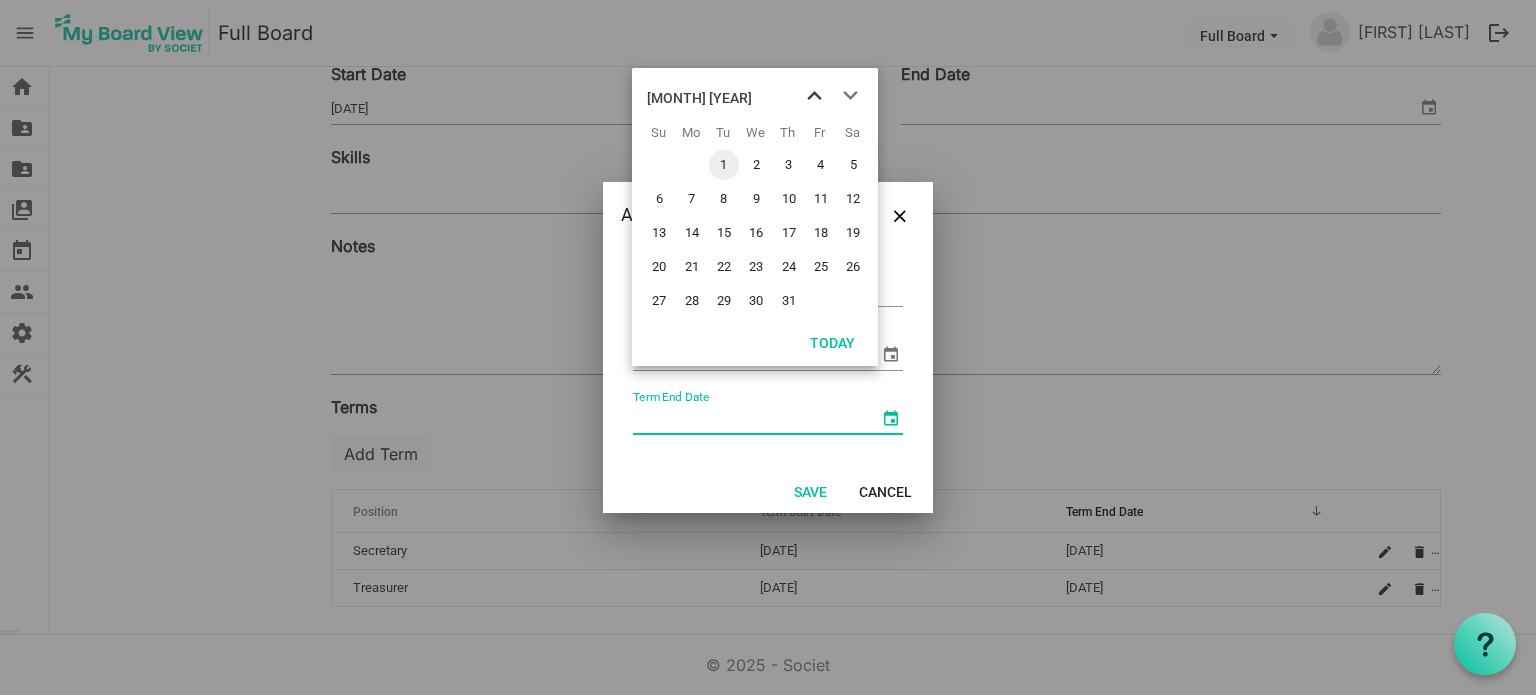click at bounding box center [814, 96] 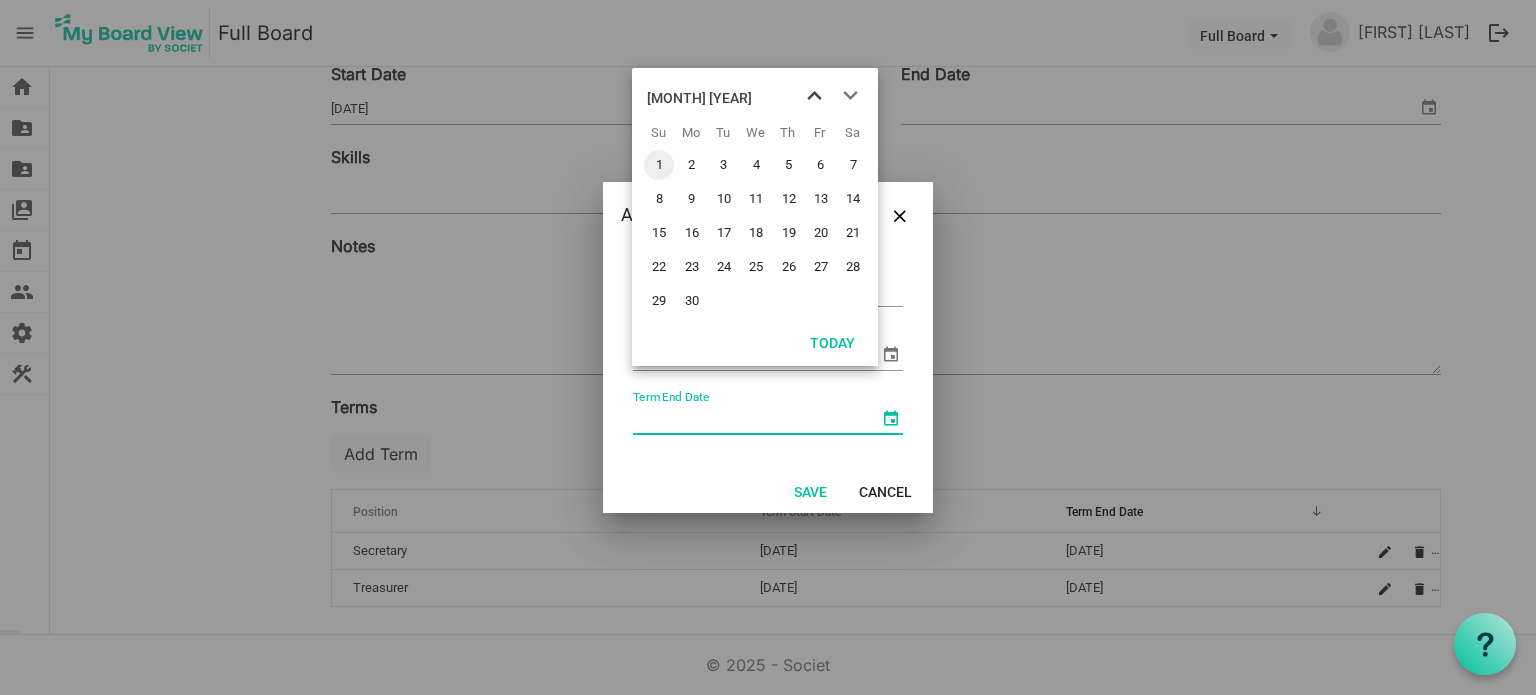 click at bounding box center (814, 96) 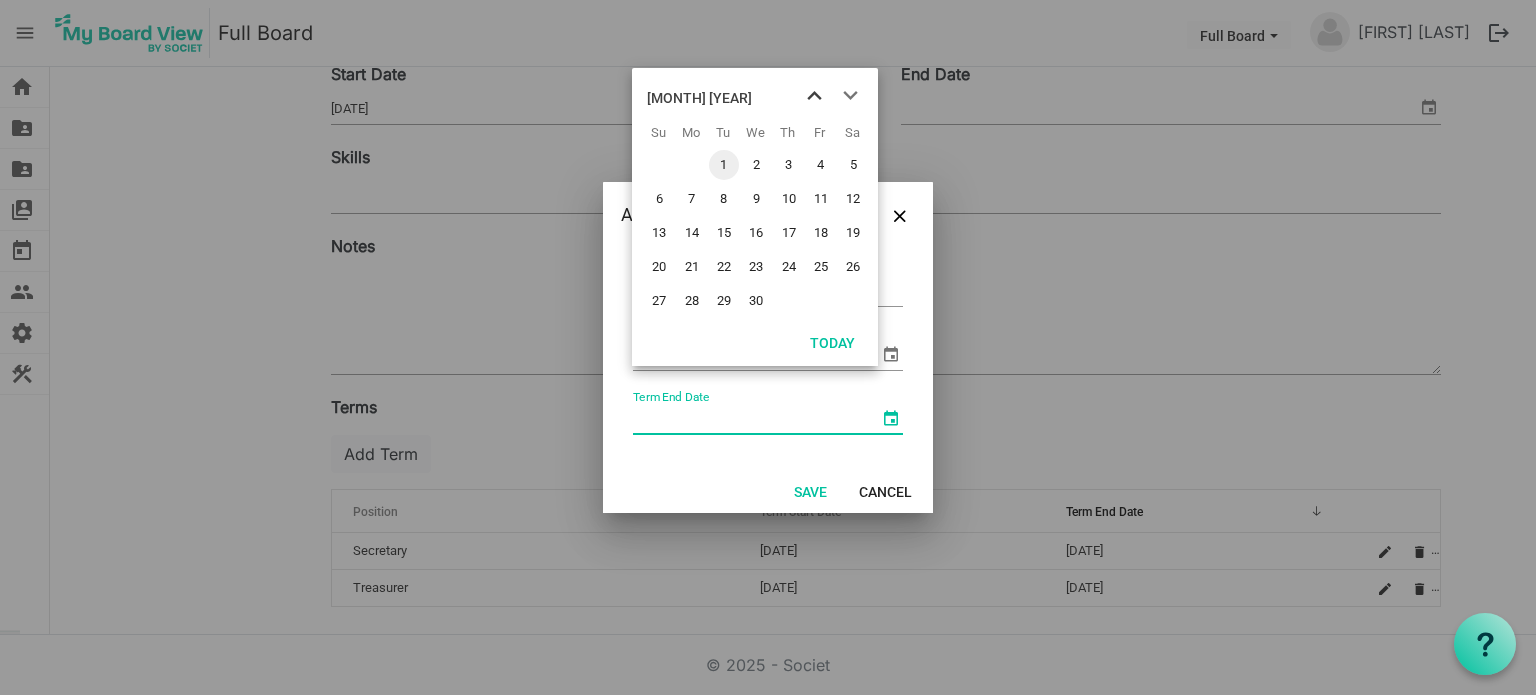 click at bounding box center (814, 96) 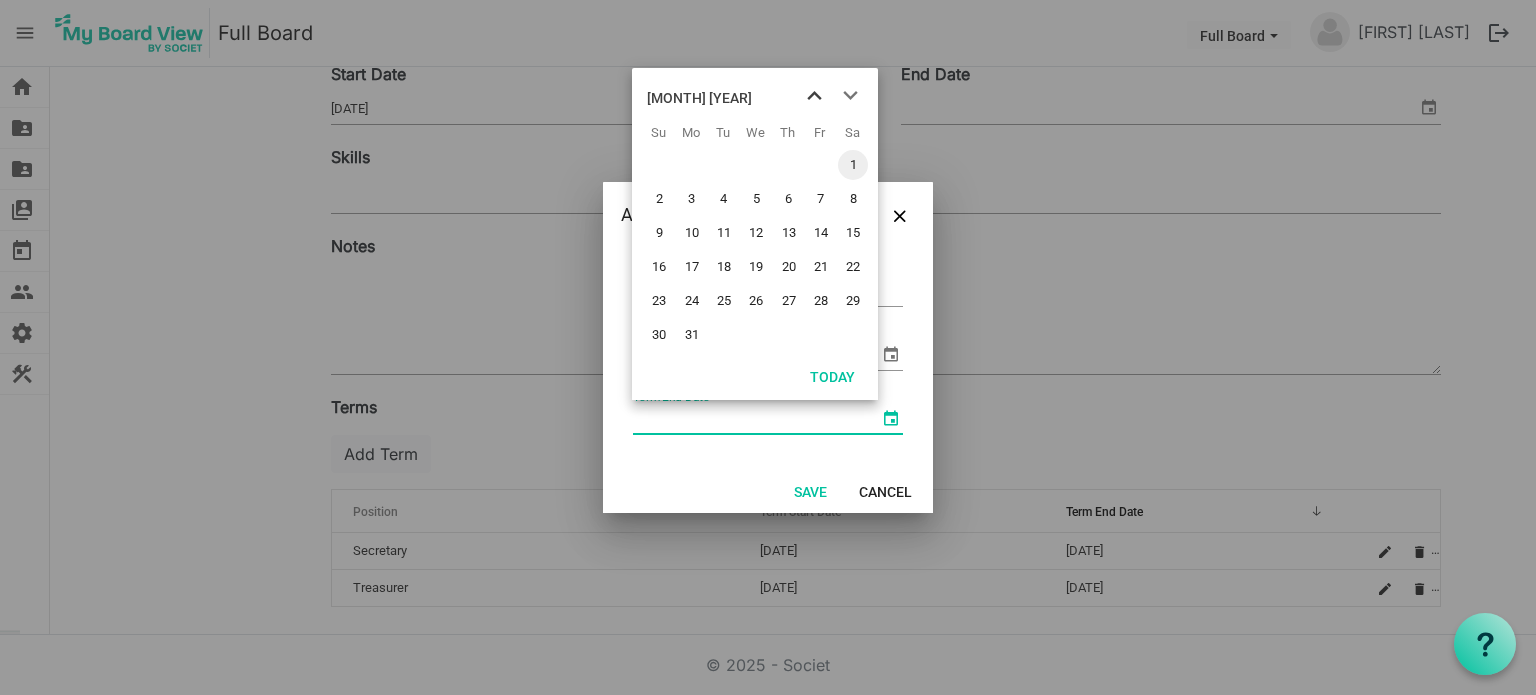 click at bounding box center (814, 96) 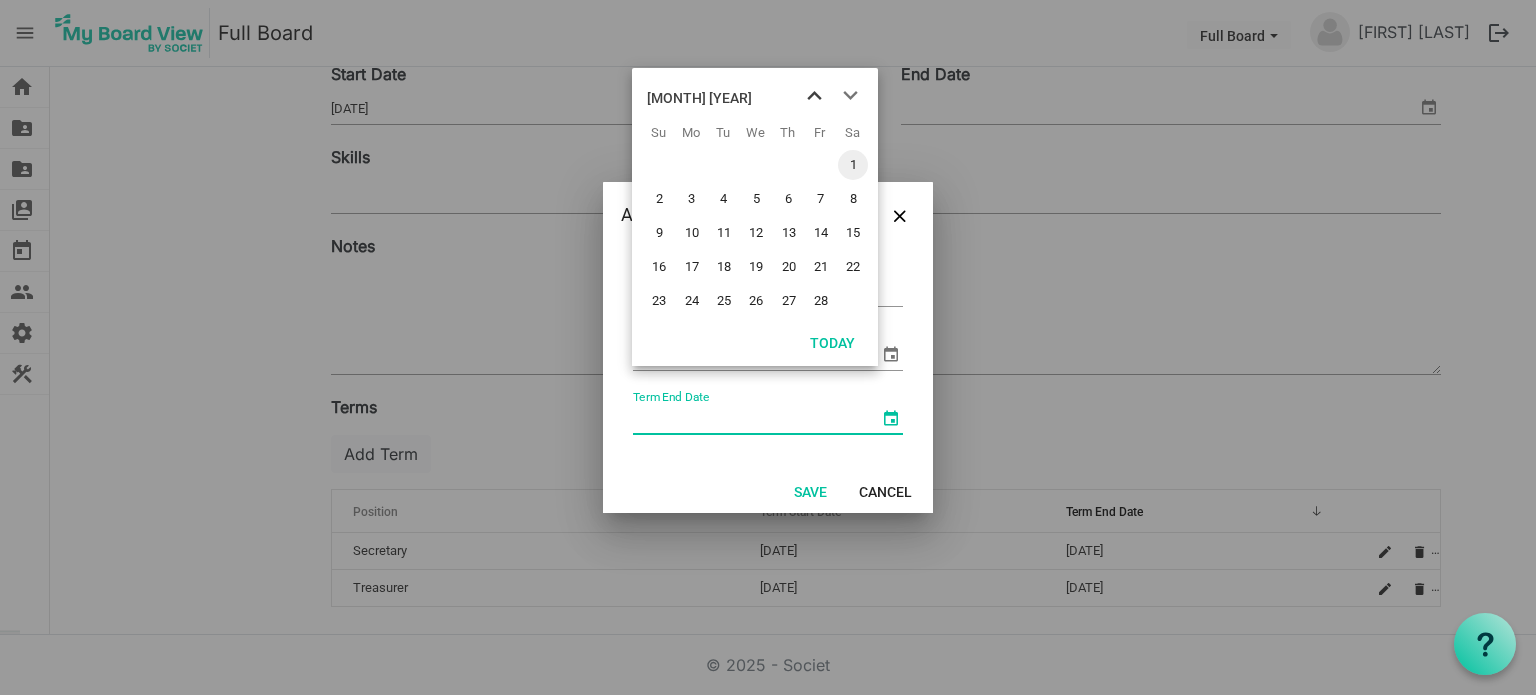 click at bounding box center [814, 96] 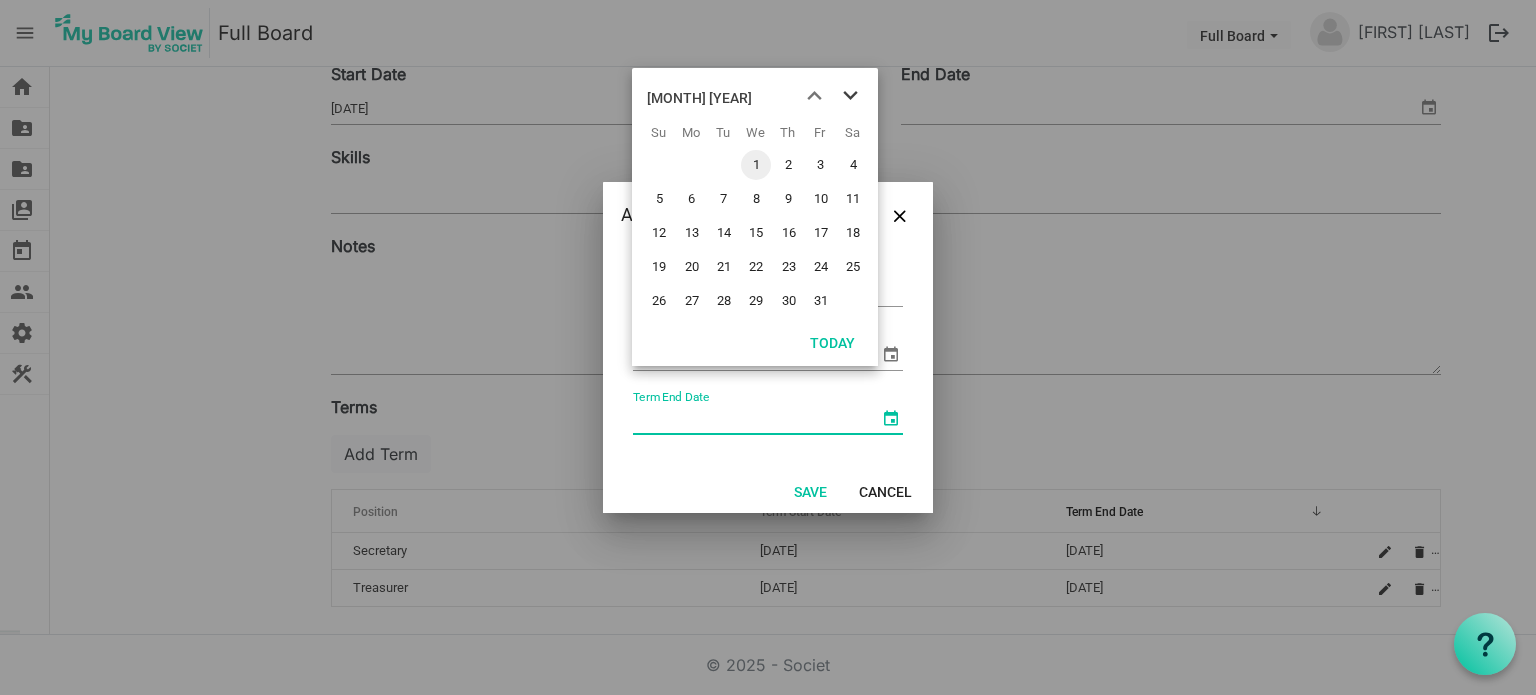 click at bounding box center (850, 96) 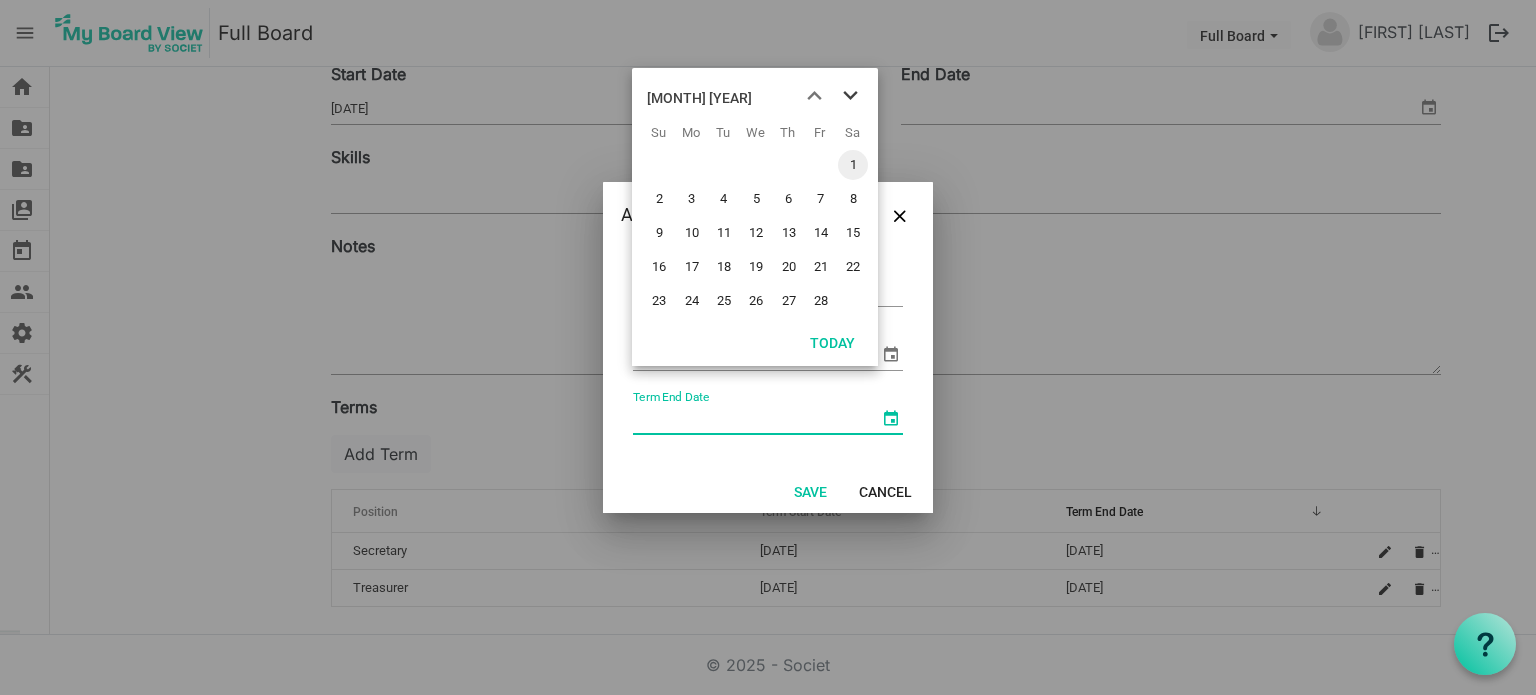 click at bounding box center [850, 96] 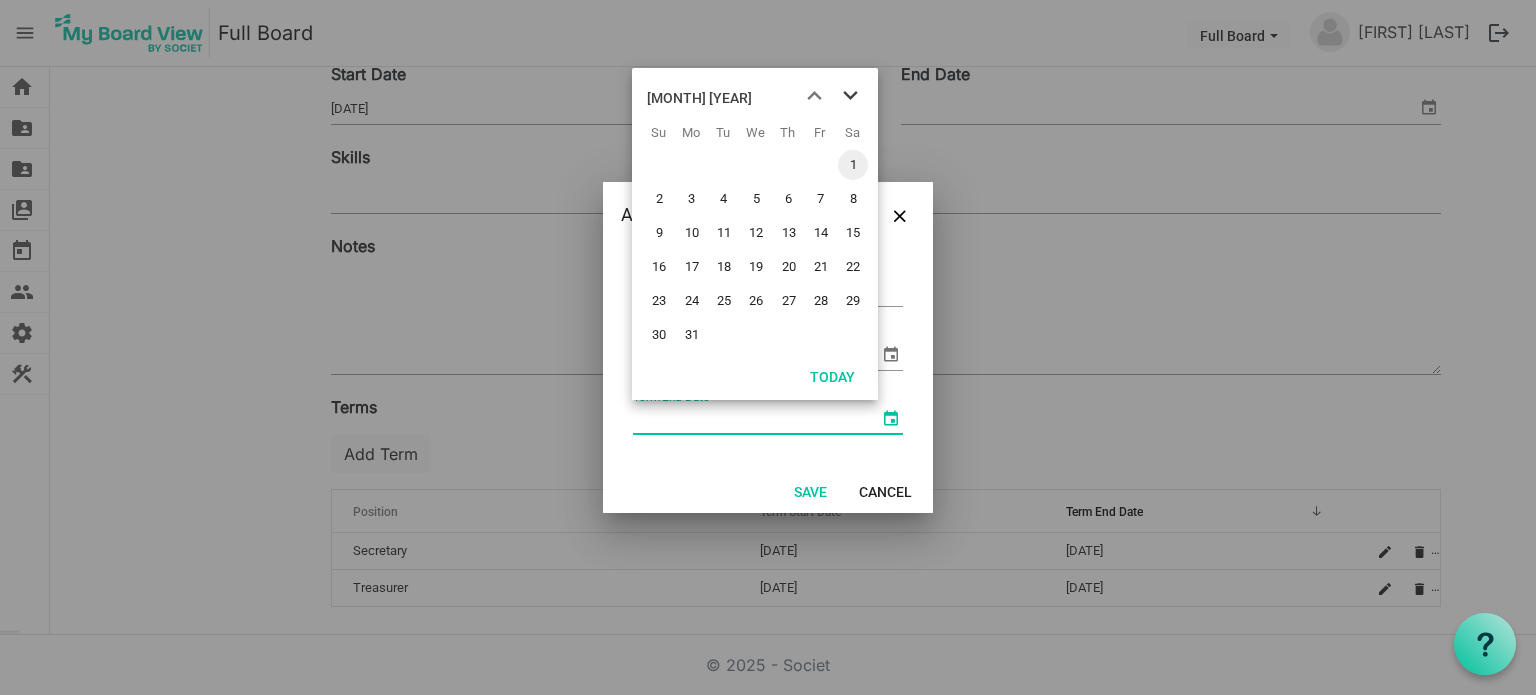 click at bounding box center (850, 96) 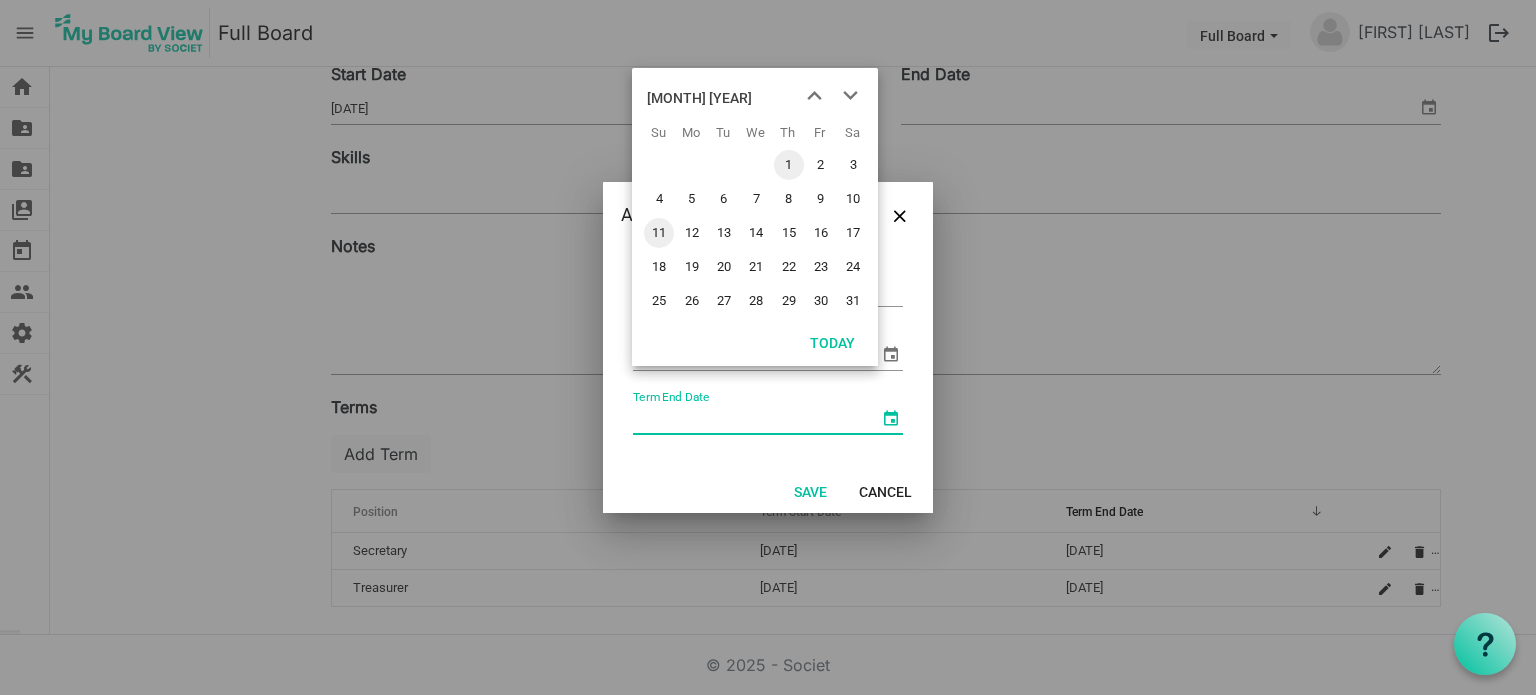 click on "11" at bounding box center (659, 233) 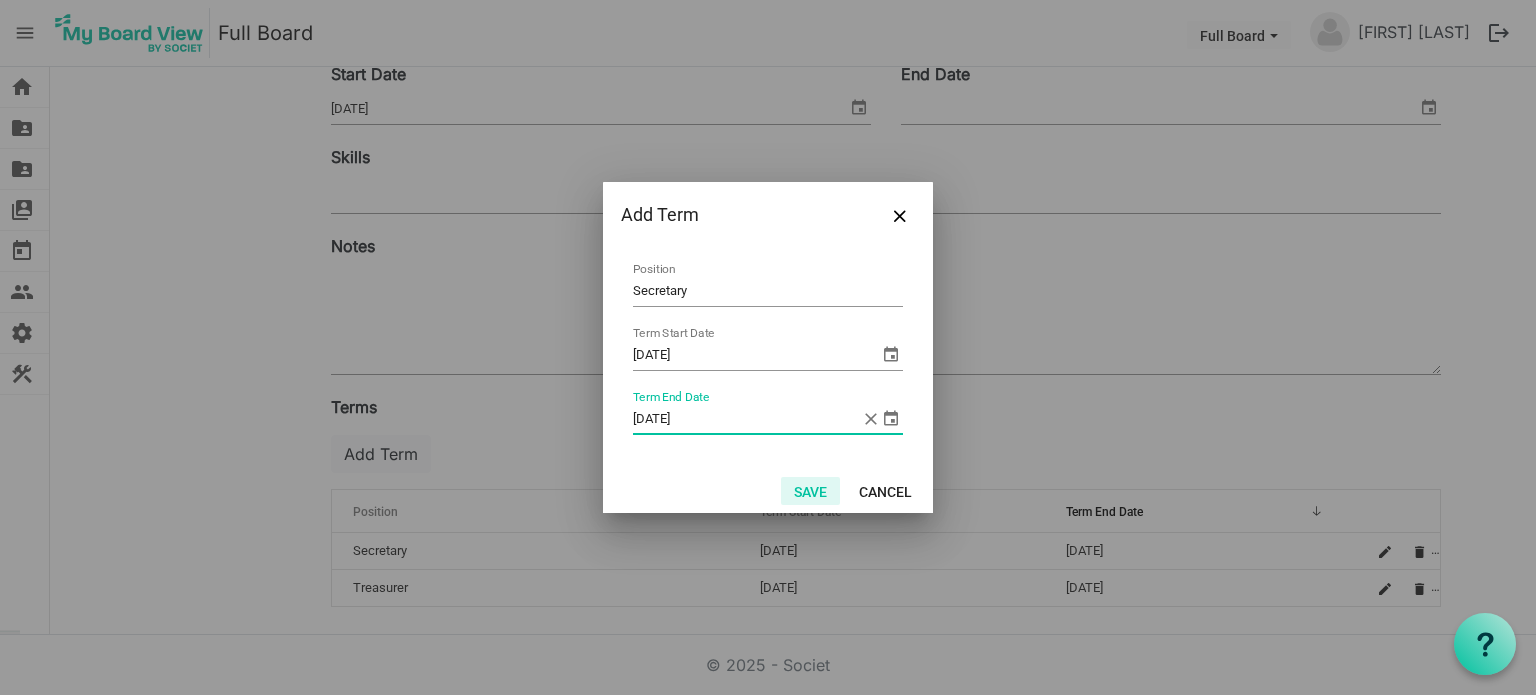 click on "Save" at bounding box center [810, 491] 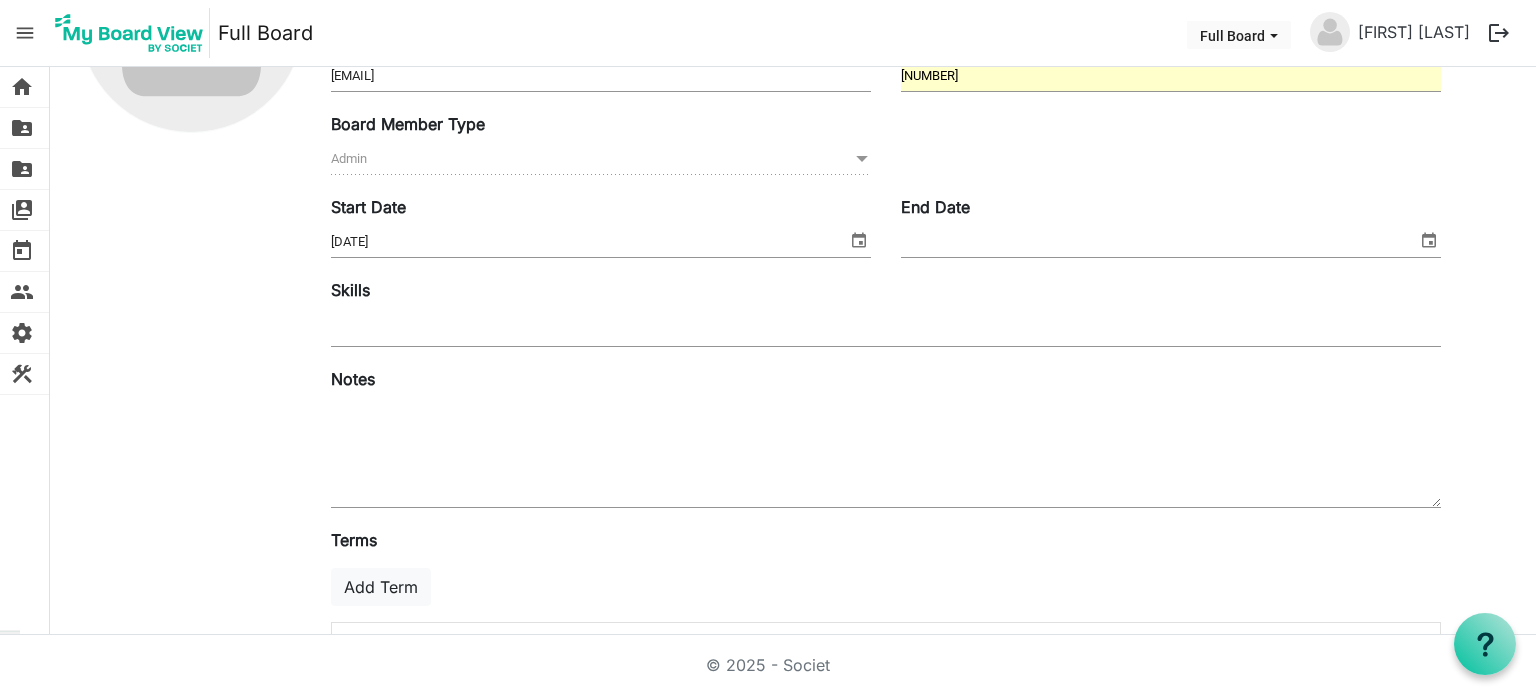 scroll, scrollTop: 209, scrollLeft: 0, axis: vertical 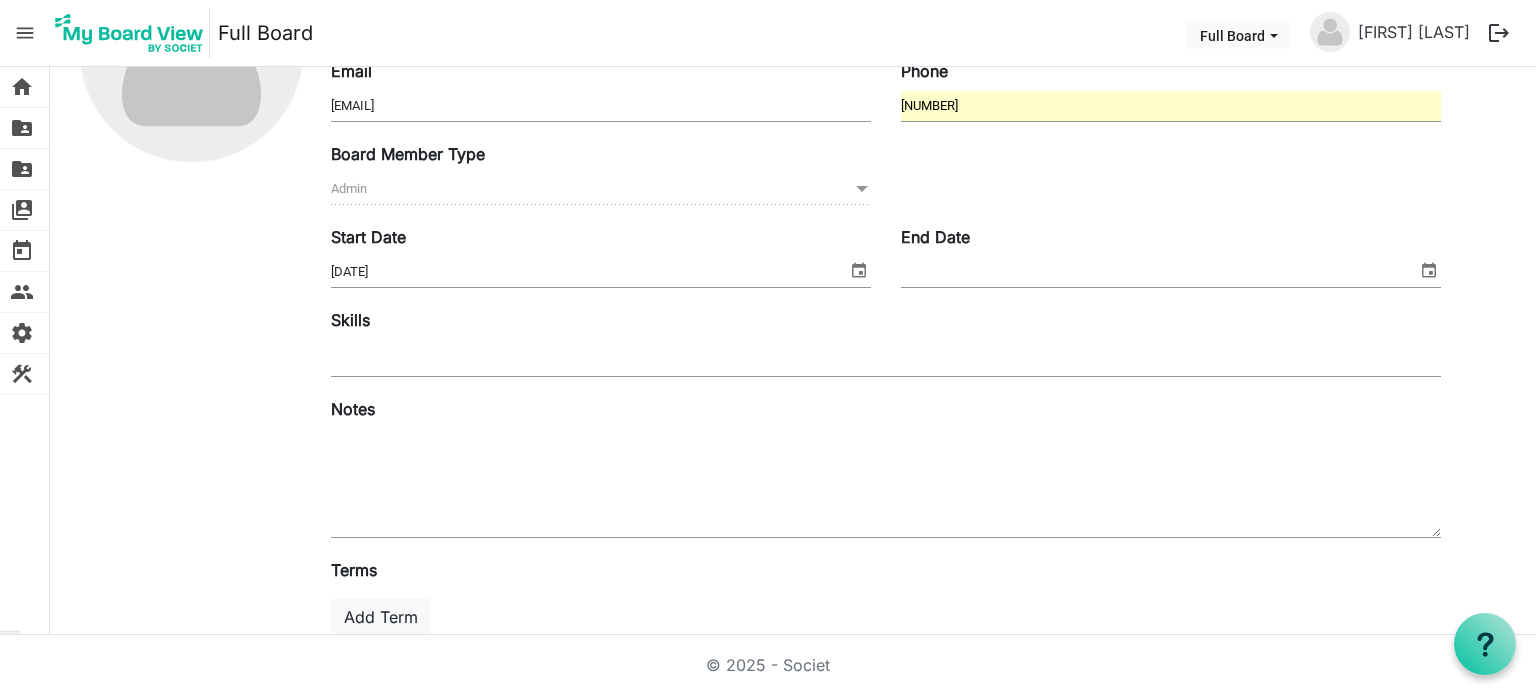 click at bounding box center (859, 270) 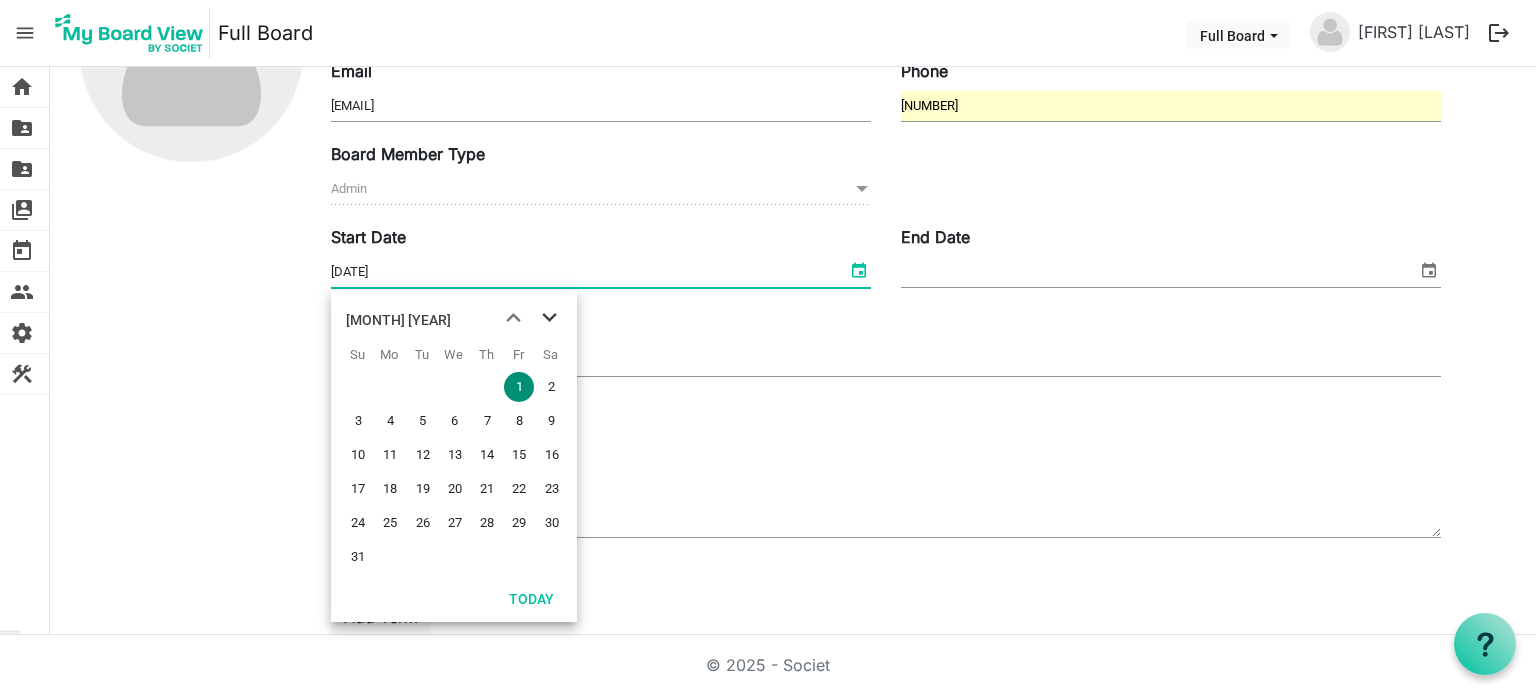 click at bounding box center (549, 318) 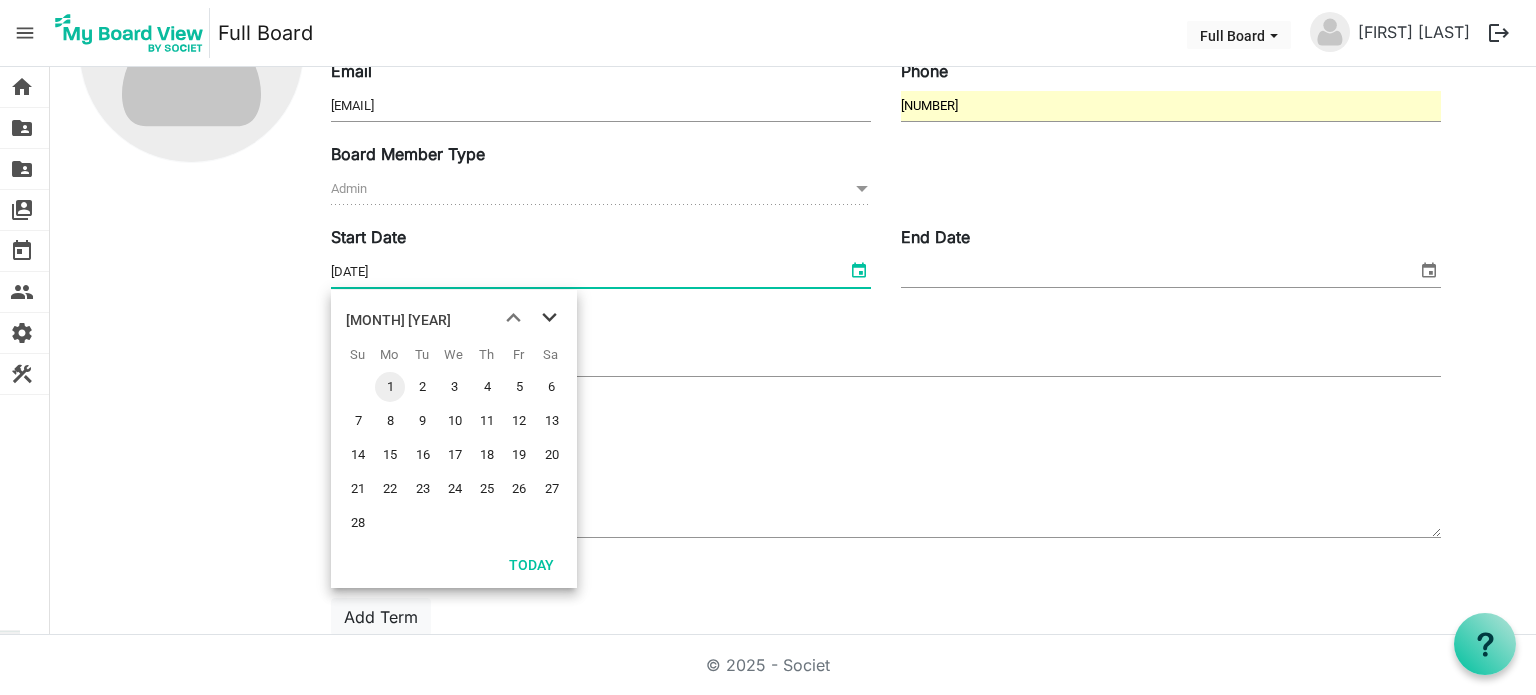 click at bounding box center (549, 318) 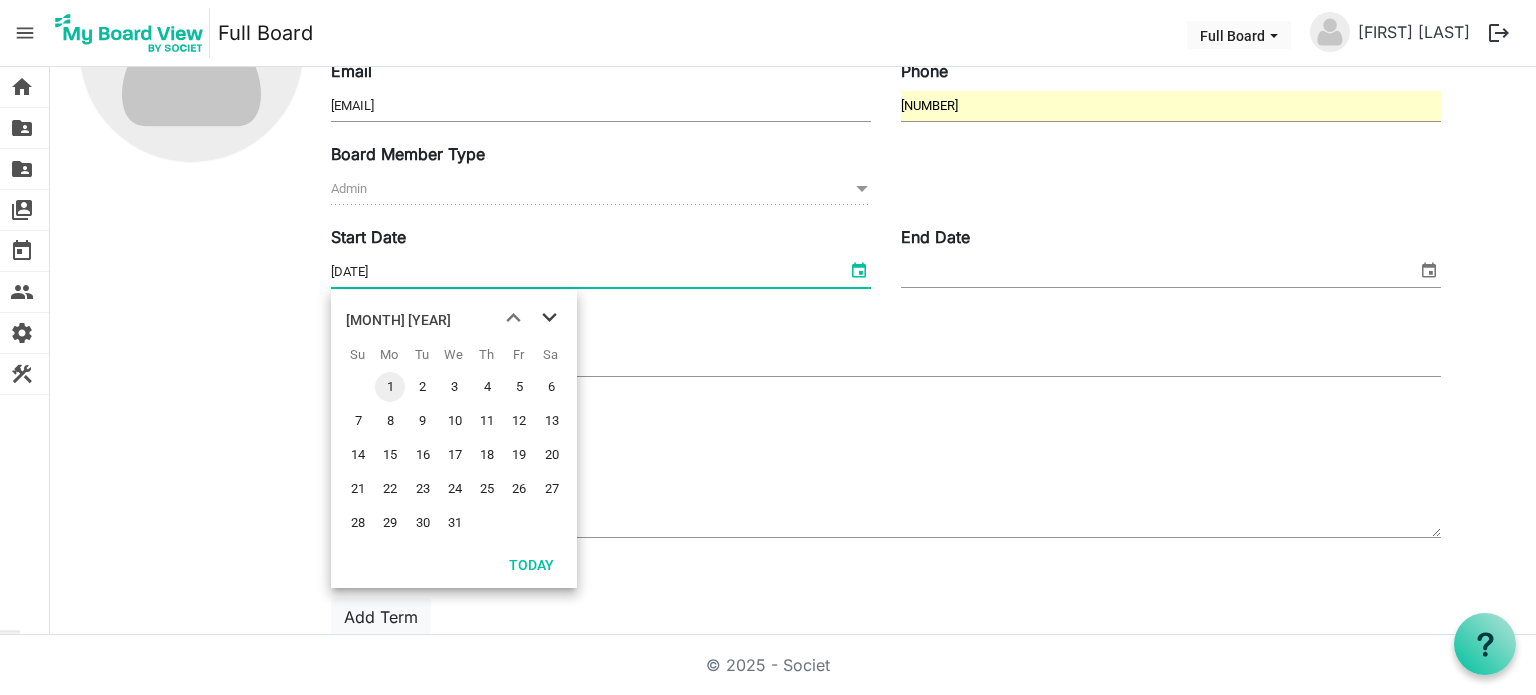 click at bounding box center (549, 318) 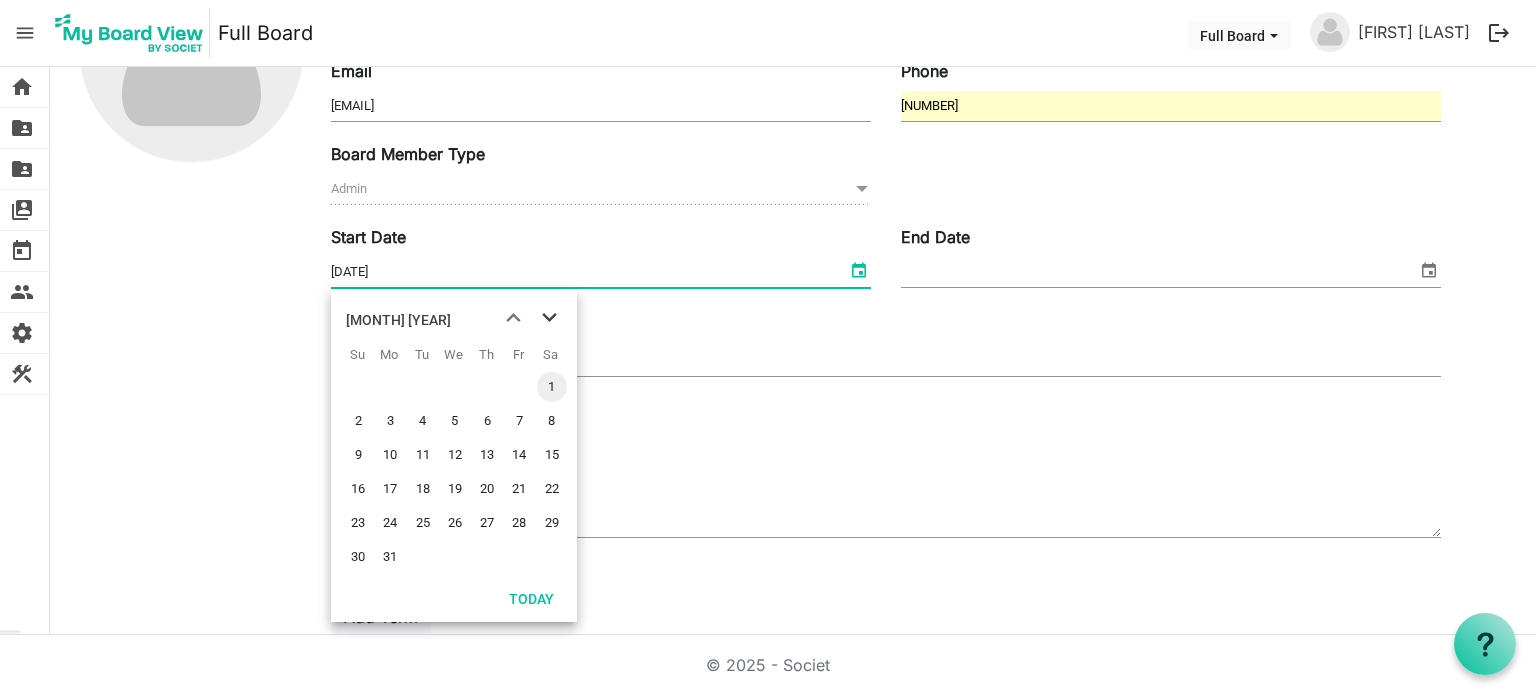 click at bounding box center [549, 318] 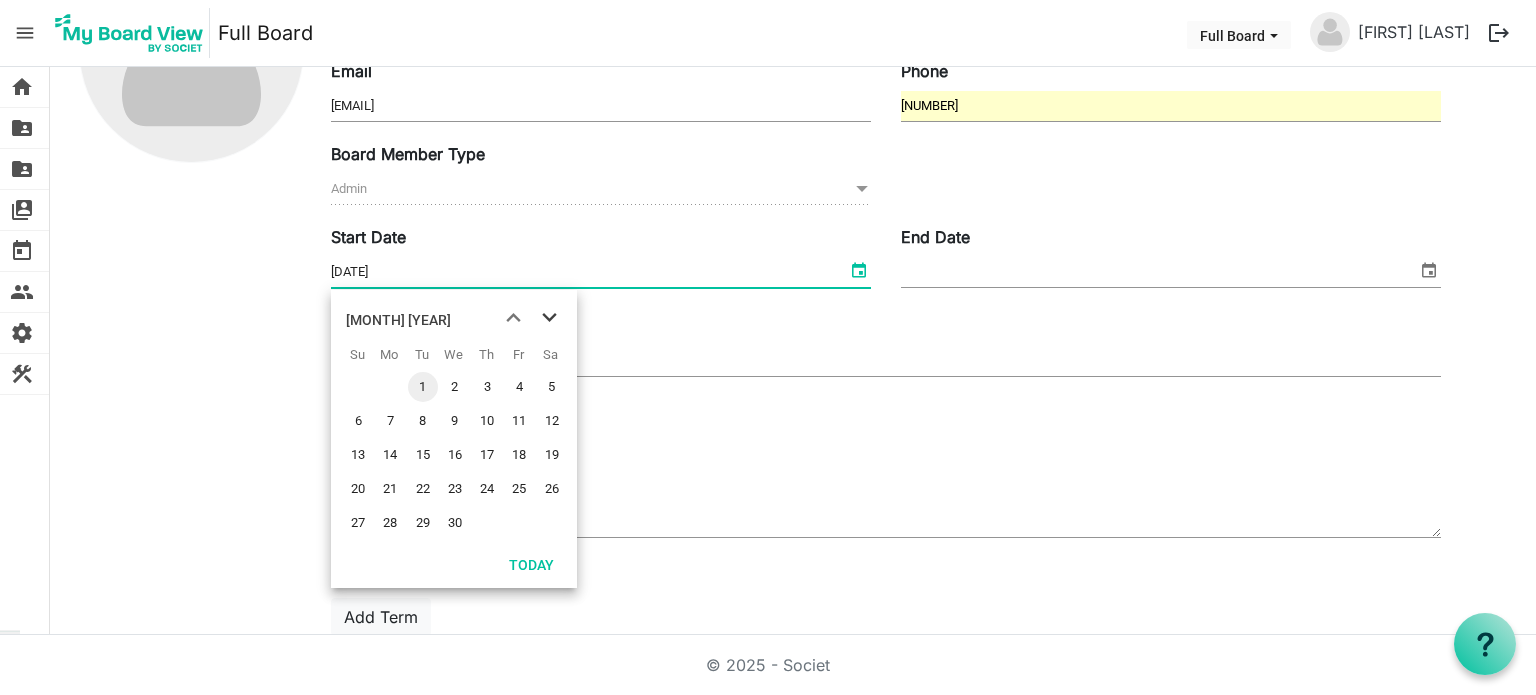 click at bounding box center (549, 318) 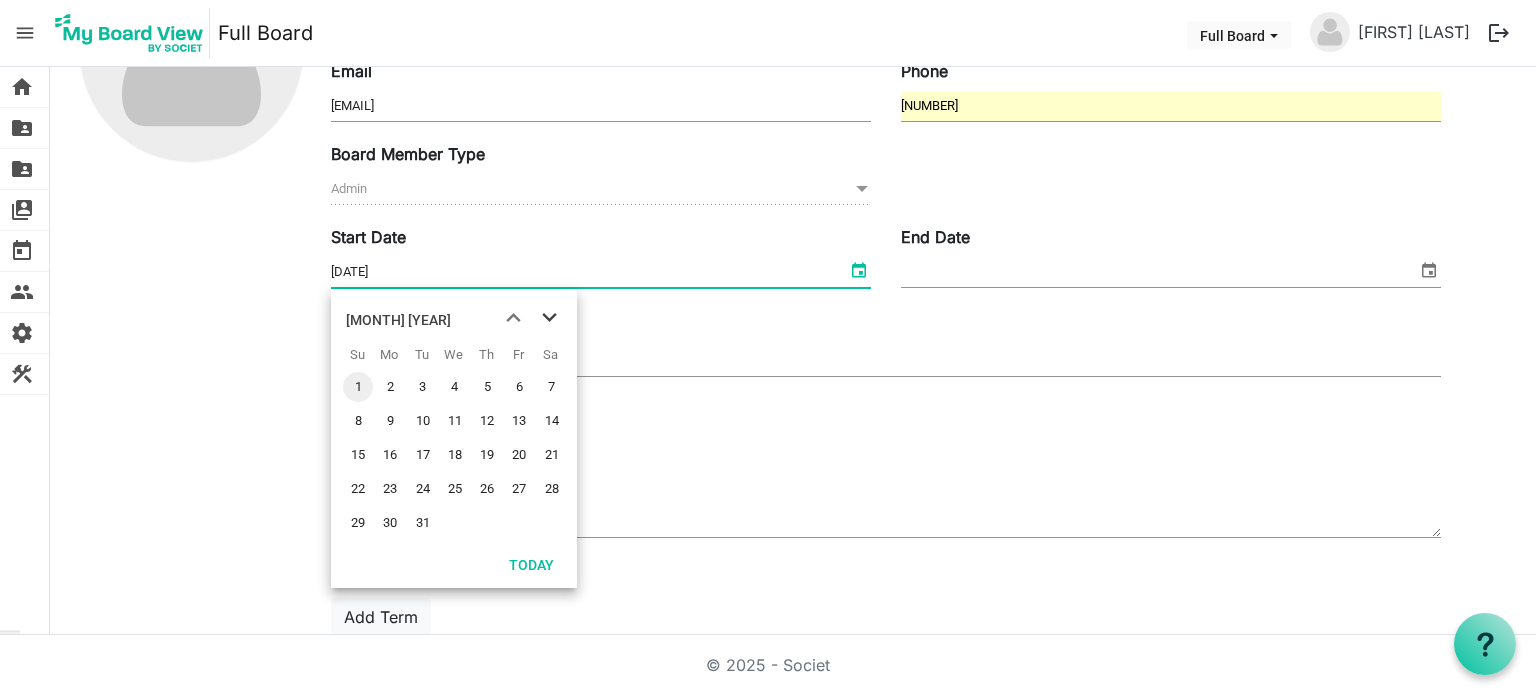 click at bounding box center (549, 318) 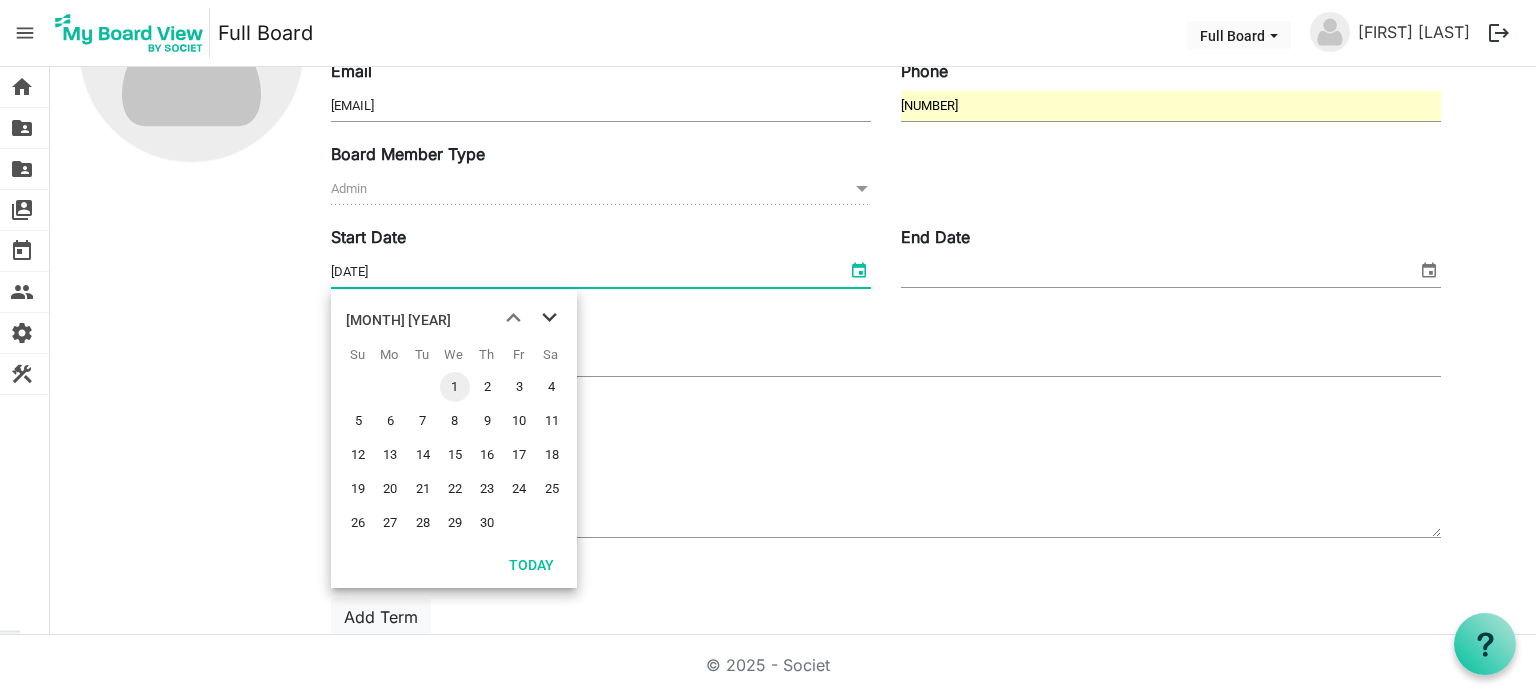 click at bounding box center (549, 318) 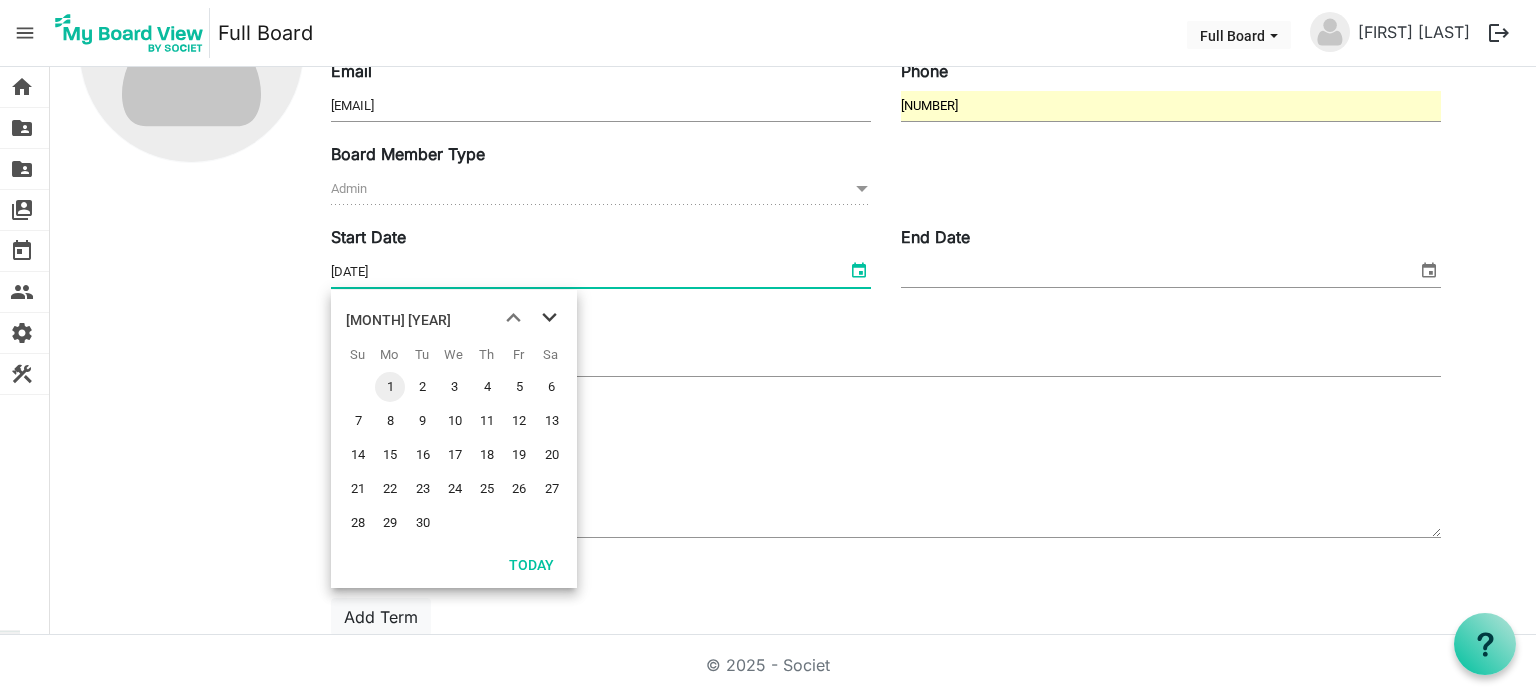 click at bounding box center [549, 318] 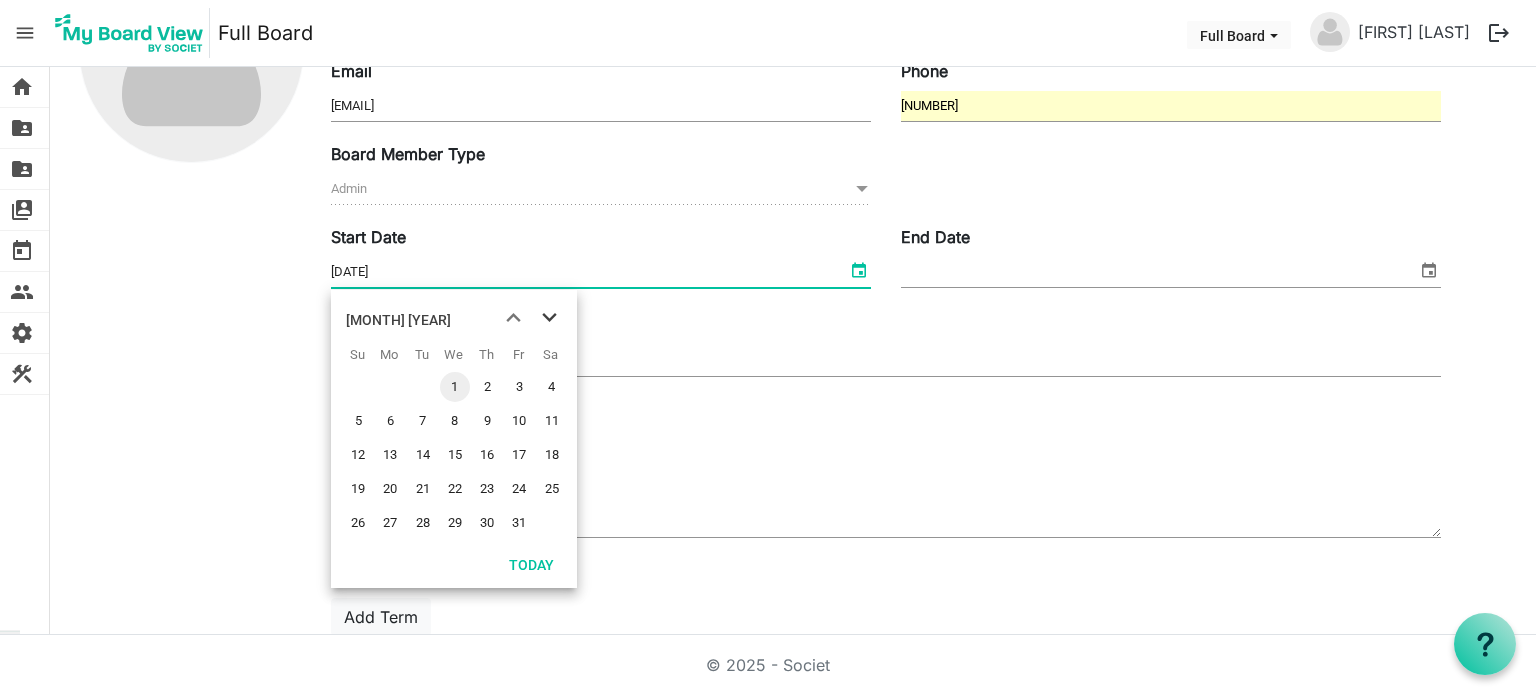click at bounding box center [549, 318] 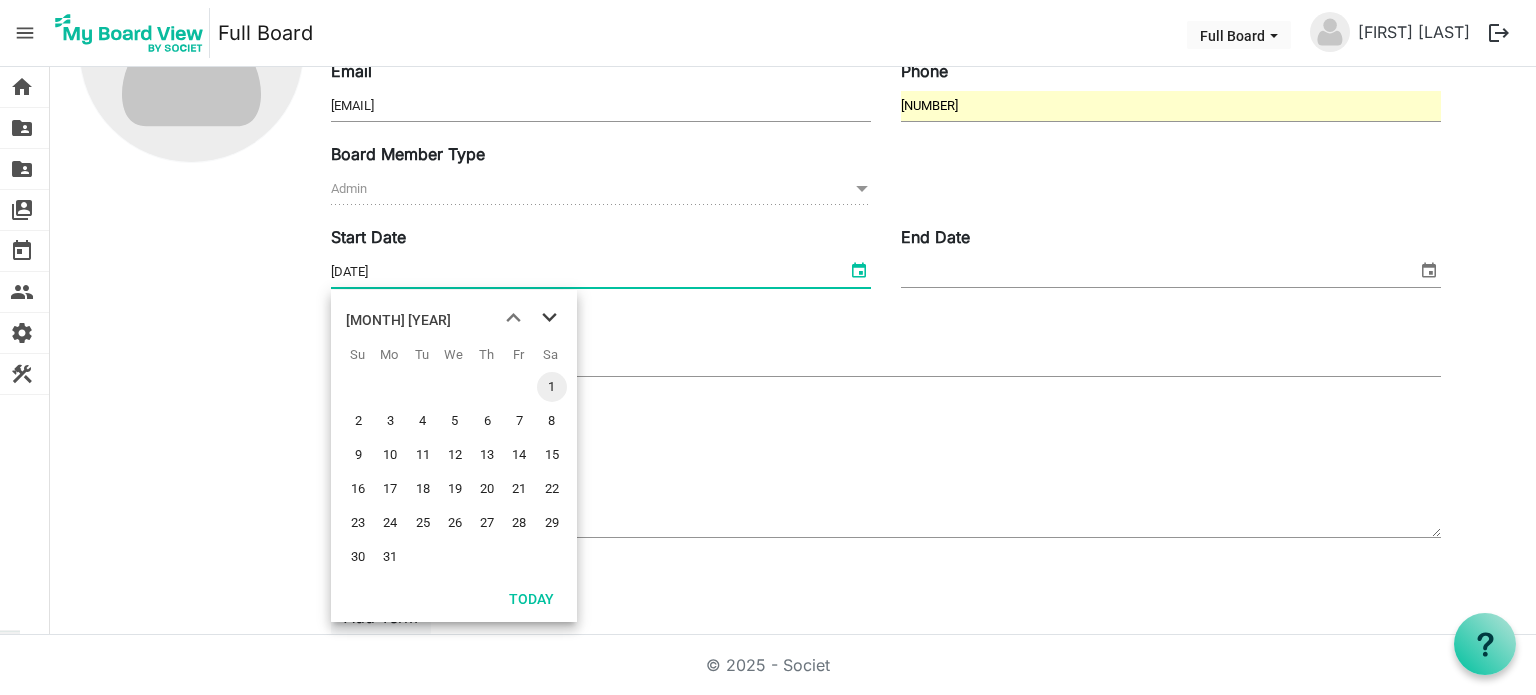 click at bounding box center (549, 318) 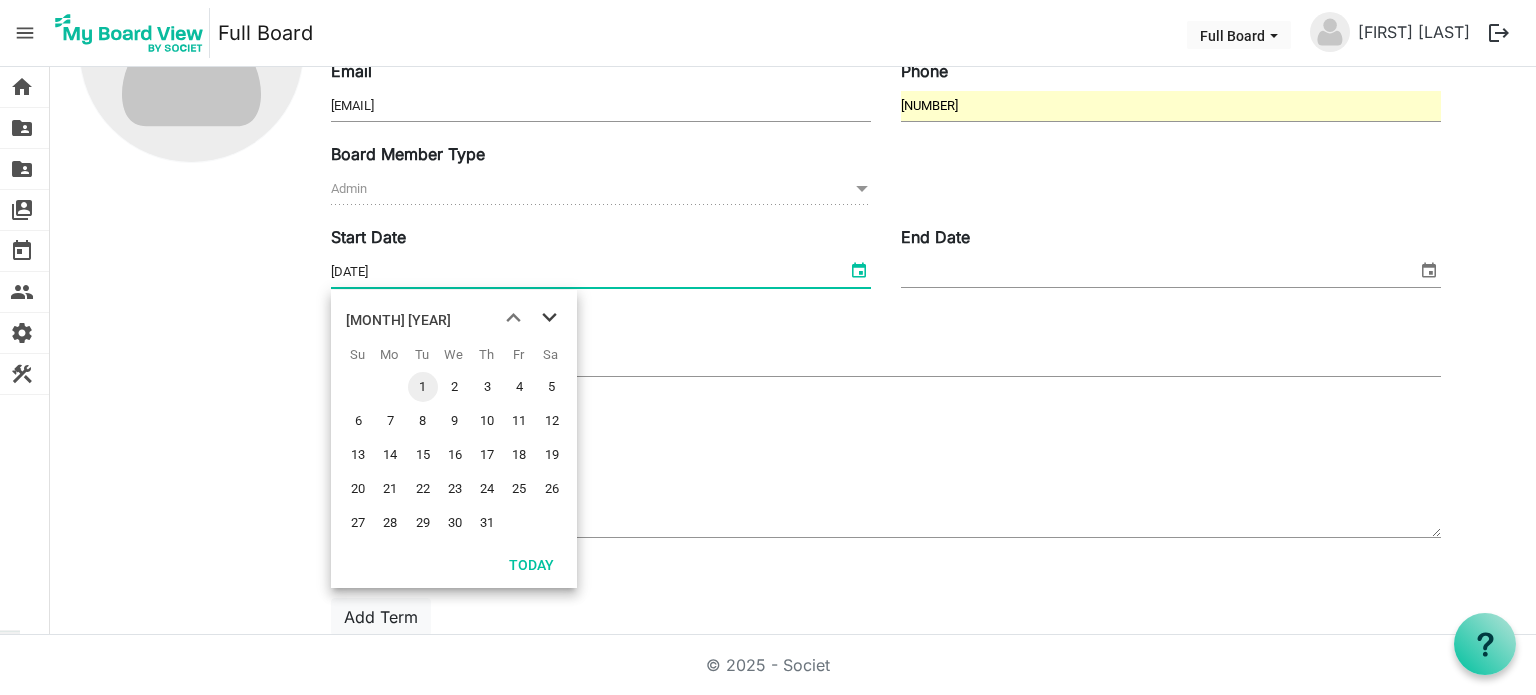 click at bounding box center (549, 318) 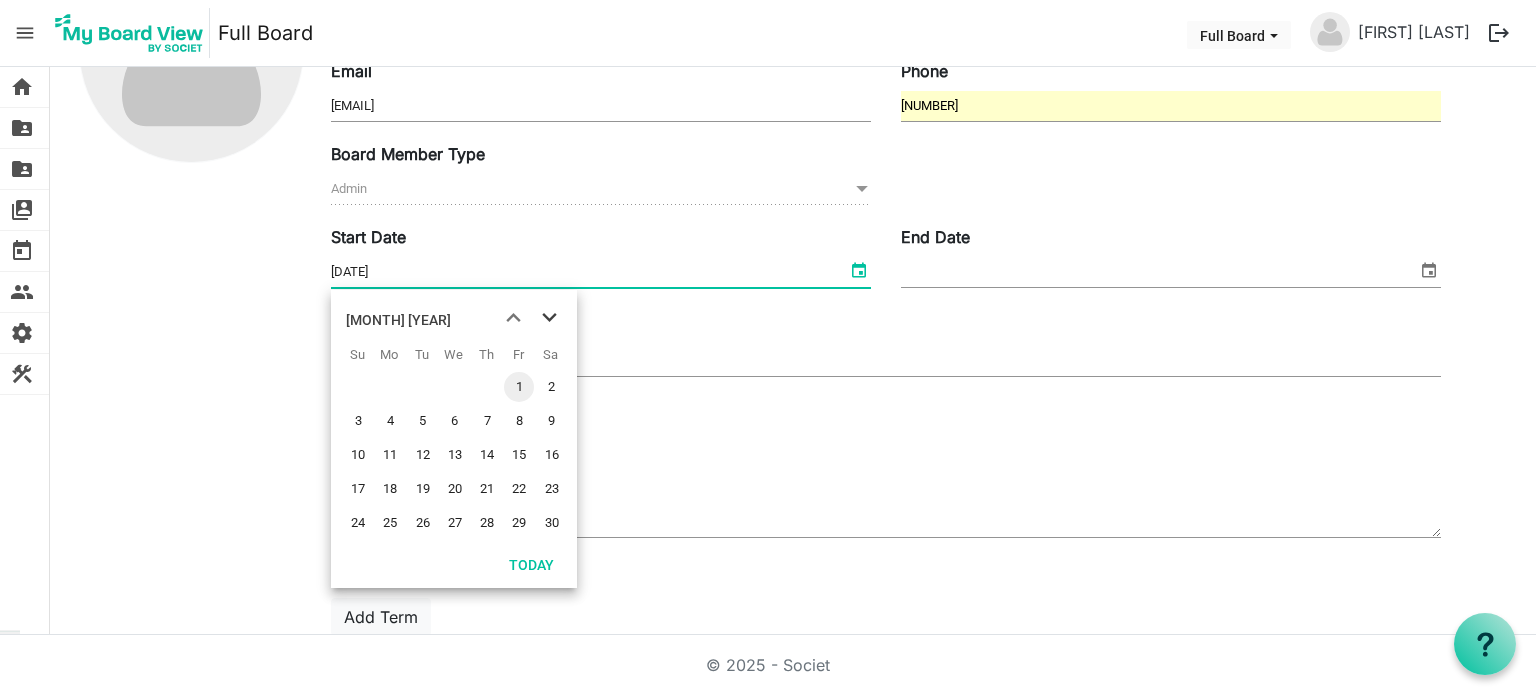 click at bounding box center (549, 318) 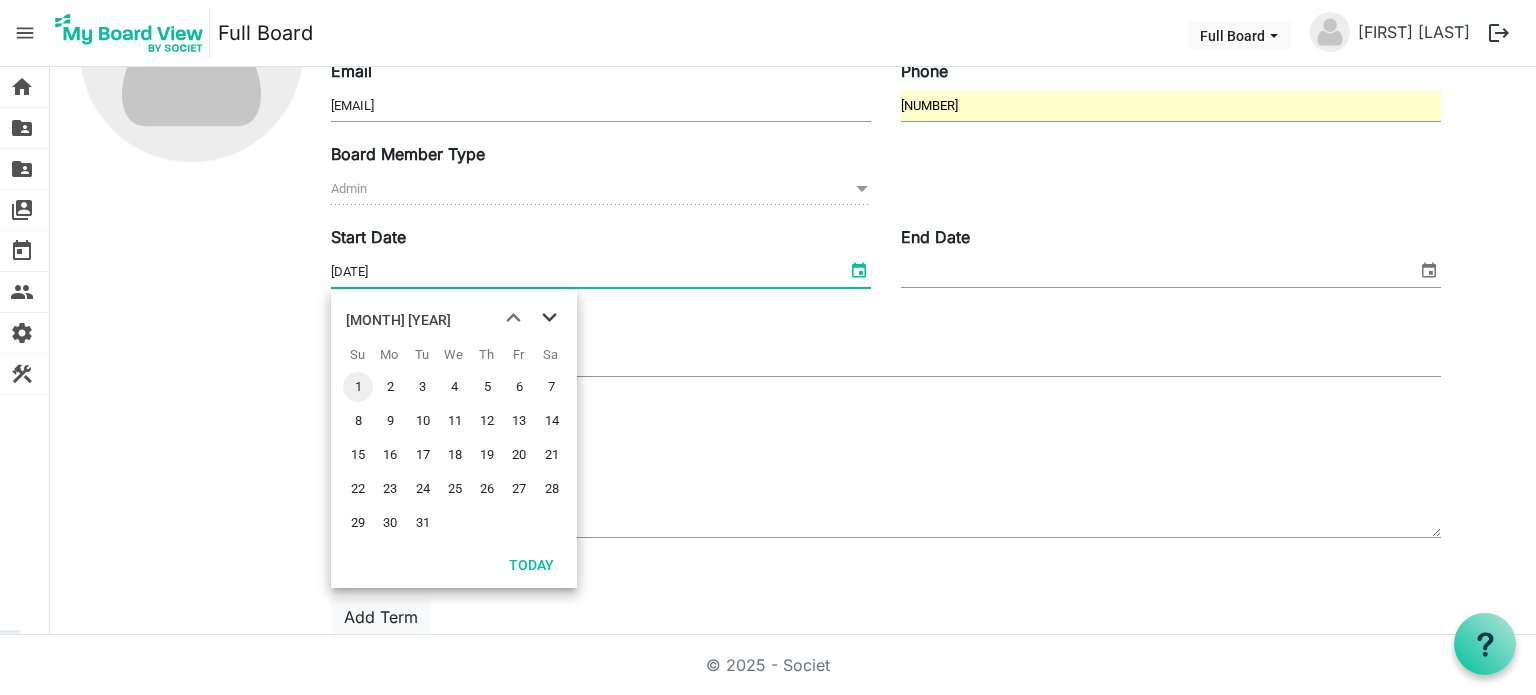 click at bounding box center (549, 318) 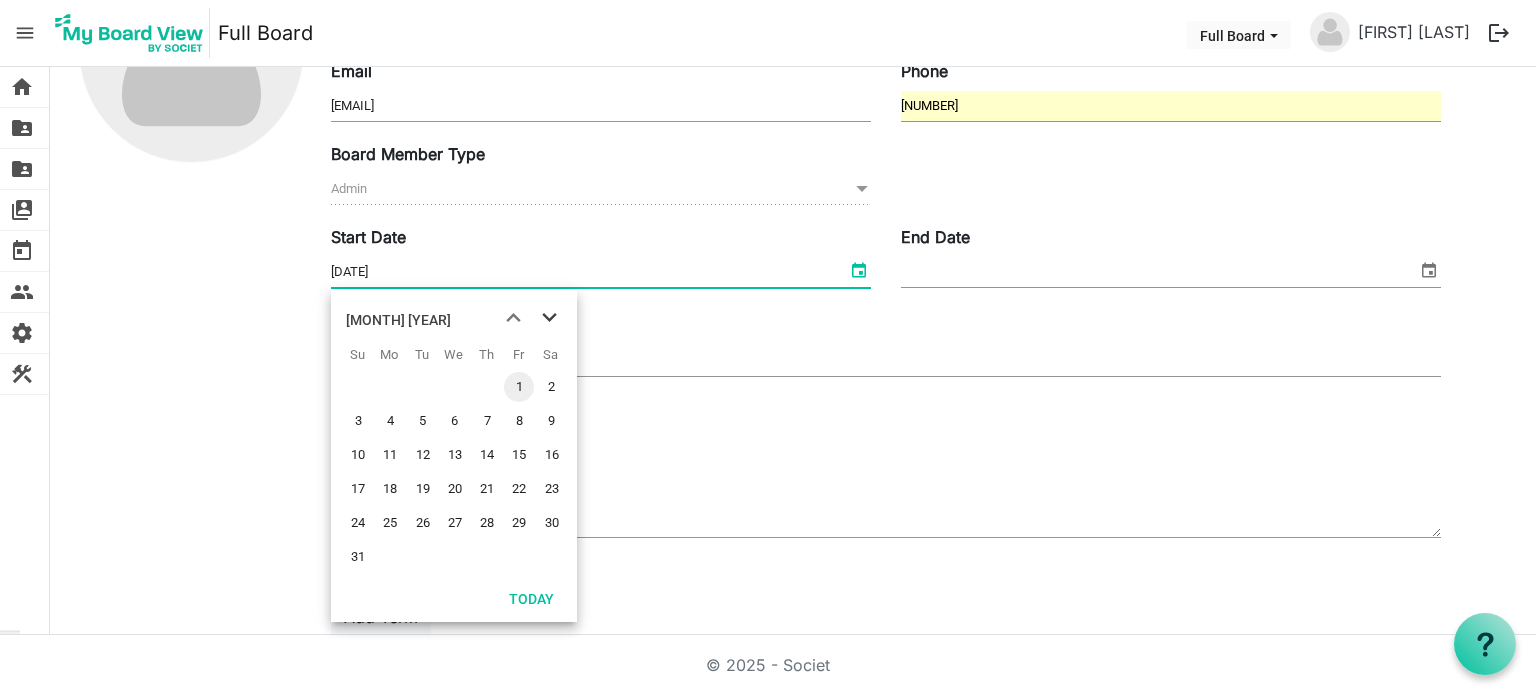 click at bounding box center [549, 318] 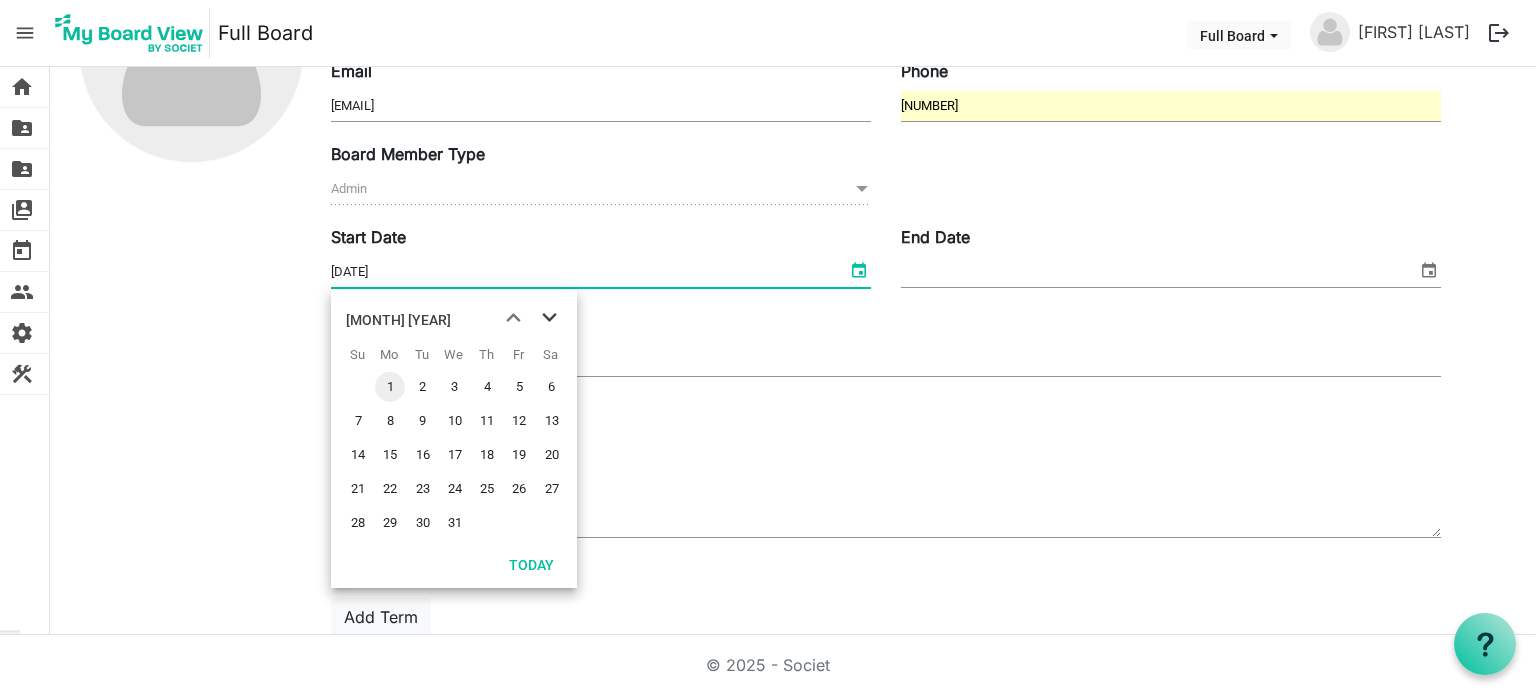 click at bounding box center [549, 318] 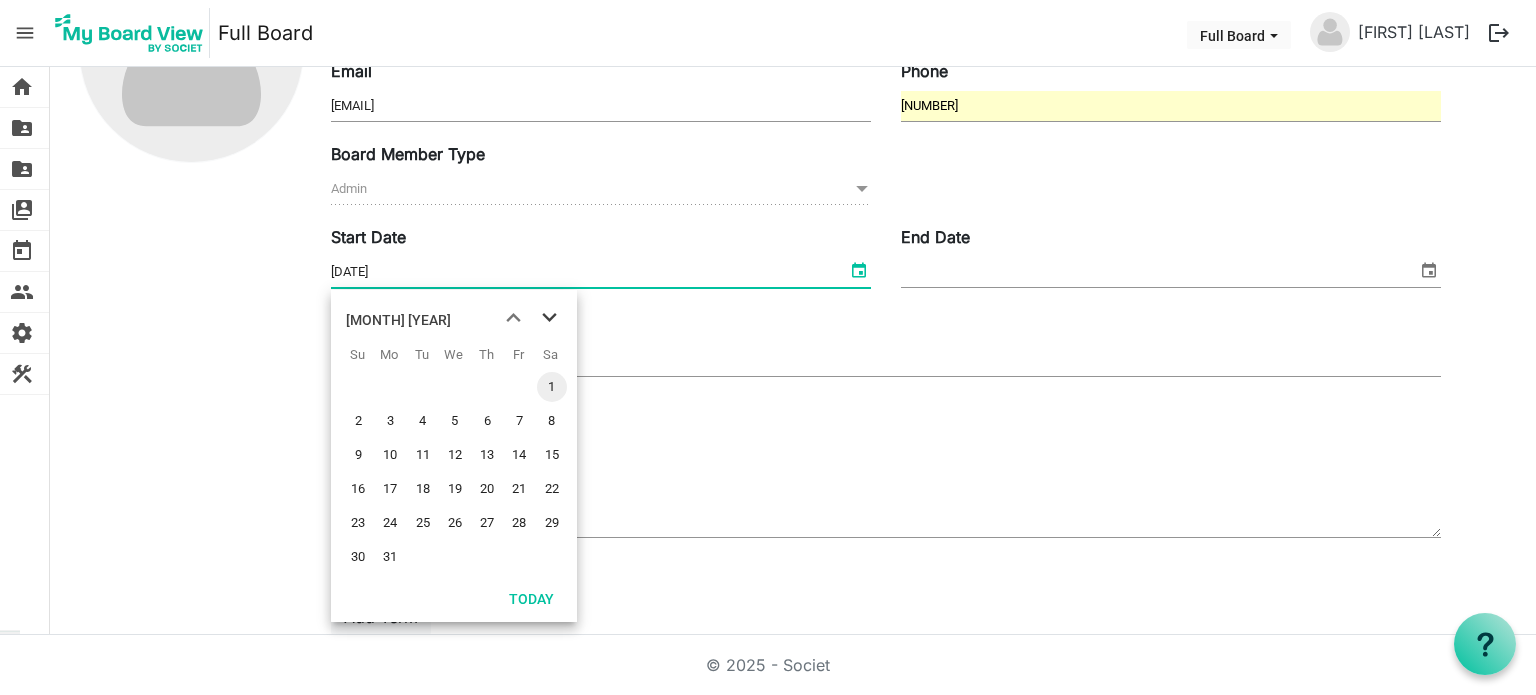 click at bounding box center (549, 318) 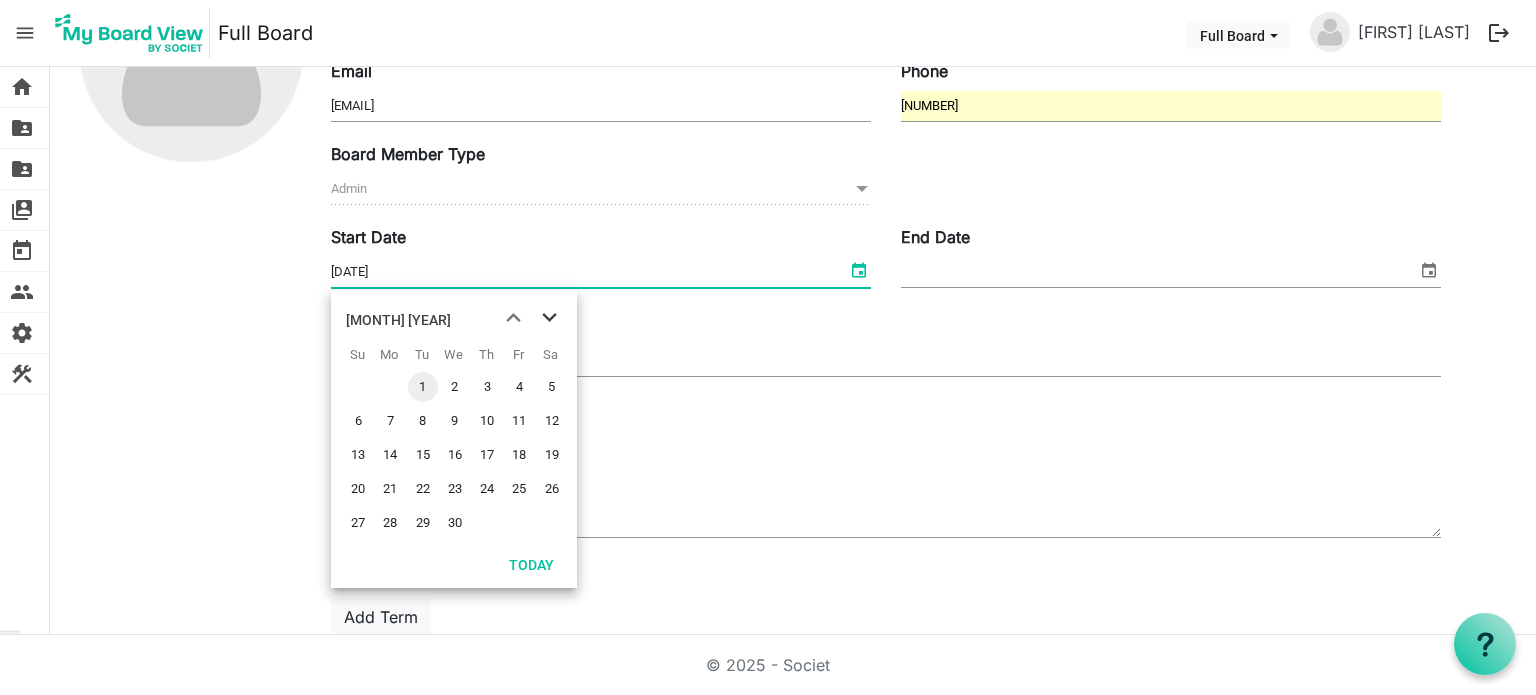 click at bounding box center [549, 318] 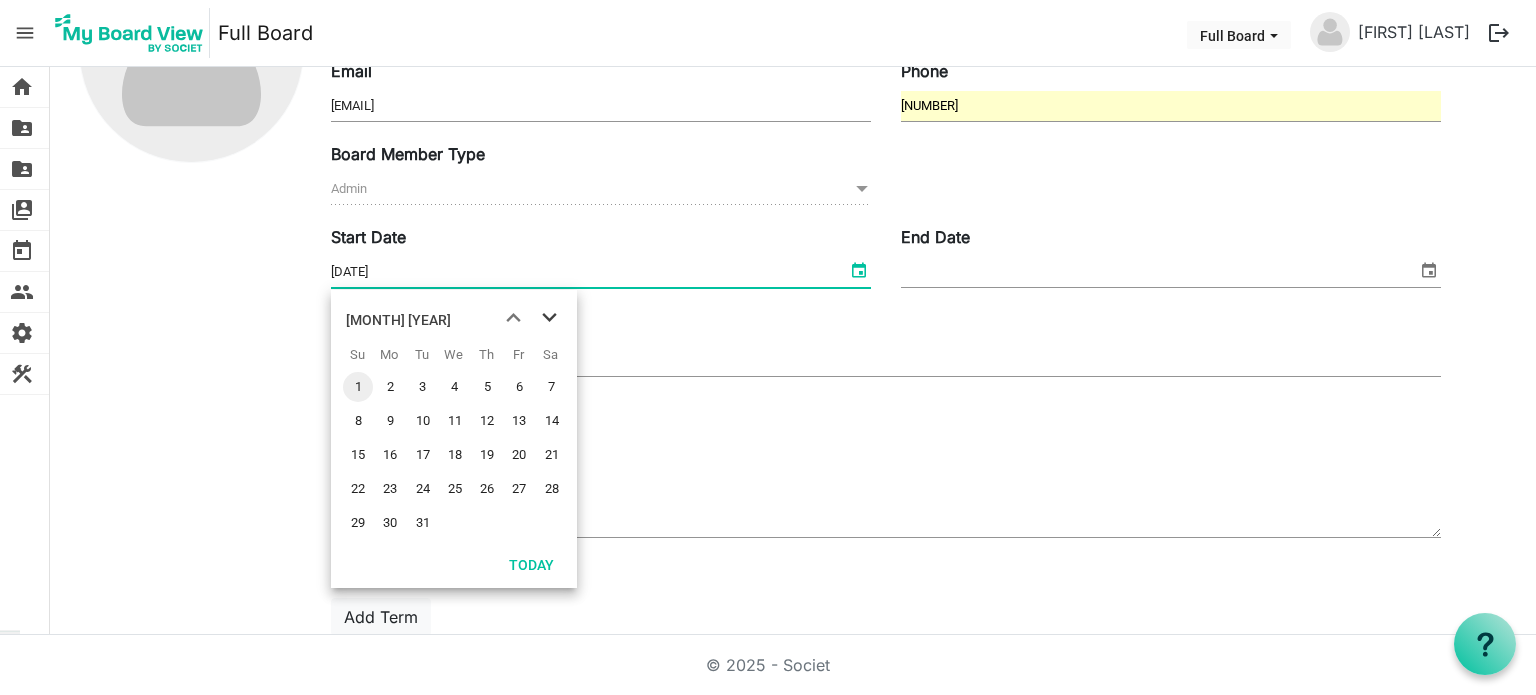 click at bounding box center (549, 318) 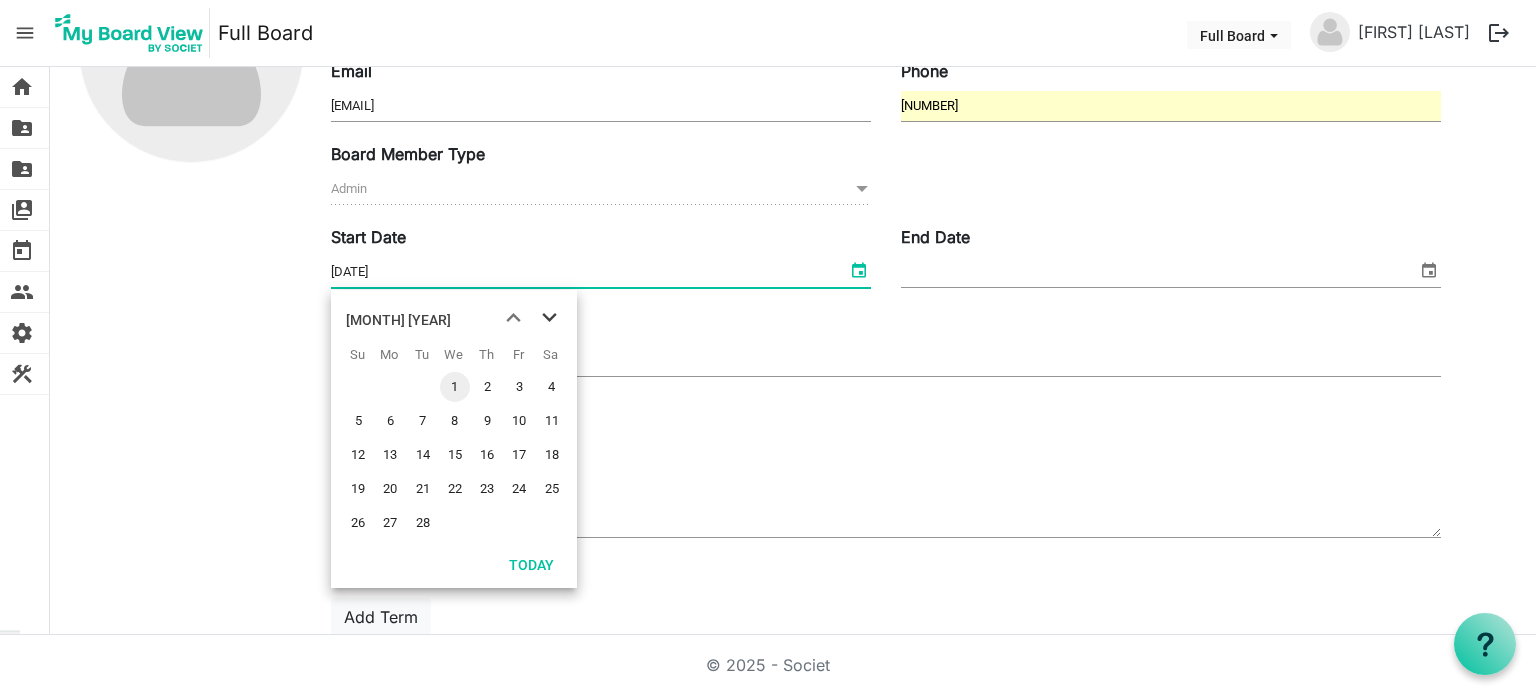 click at bounding box center [549, 318] 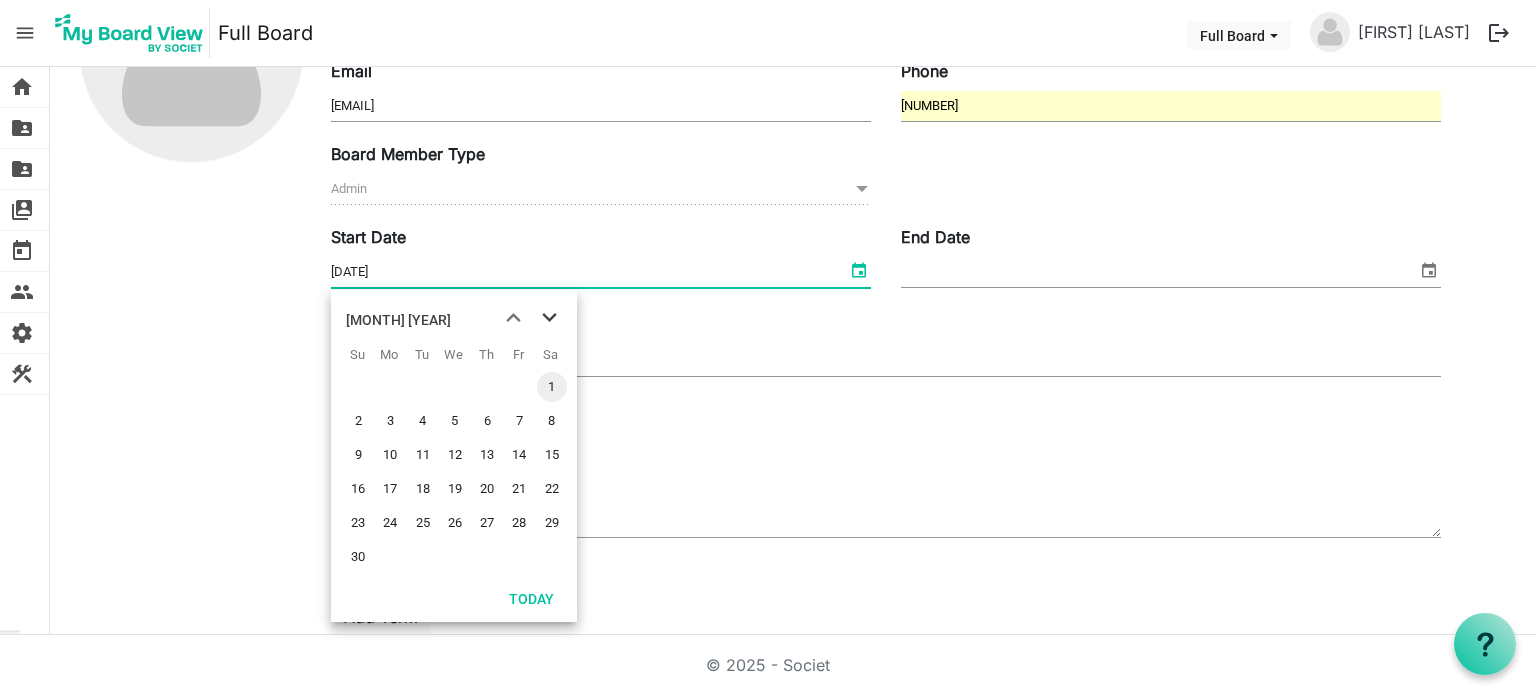 click at bounding box center (549, 318) 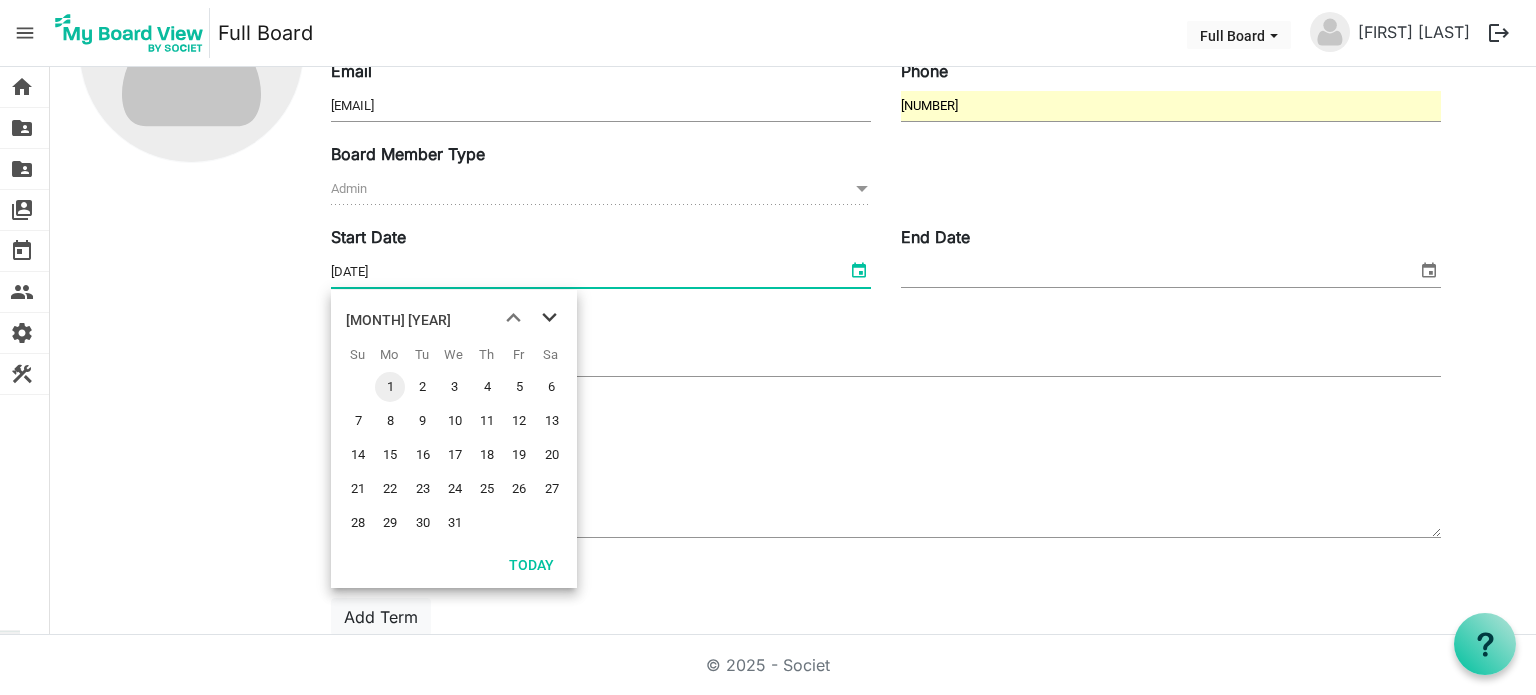 click at bounding box center [549, 318] 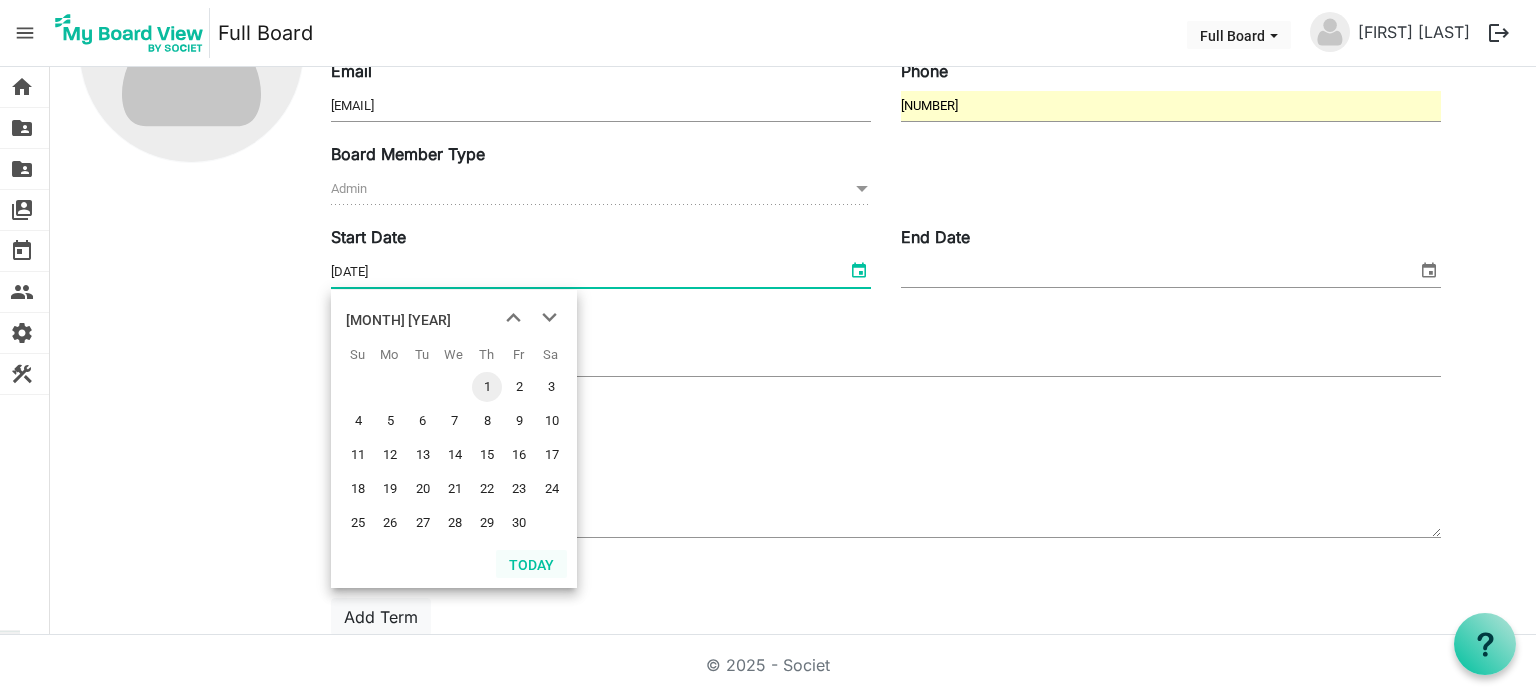 click on "Today" at bounding box center (531, 564) 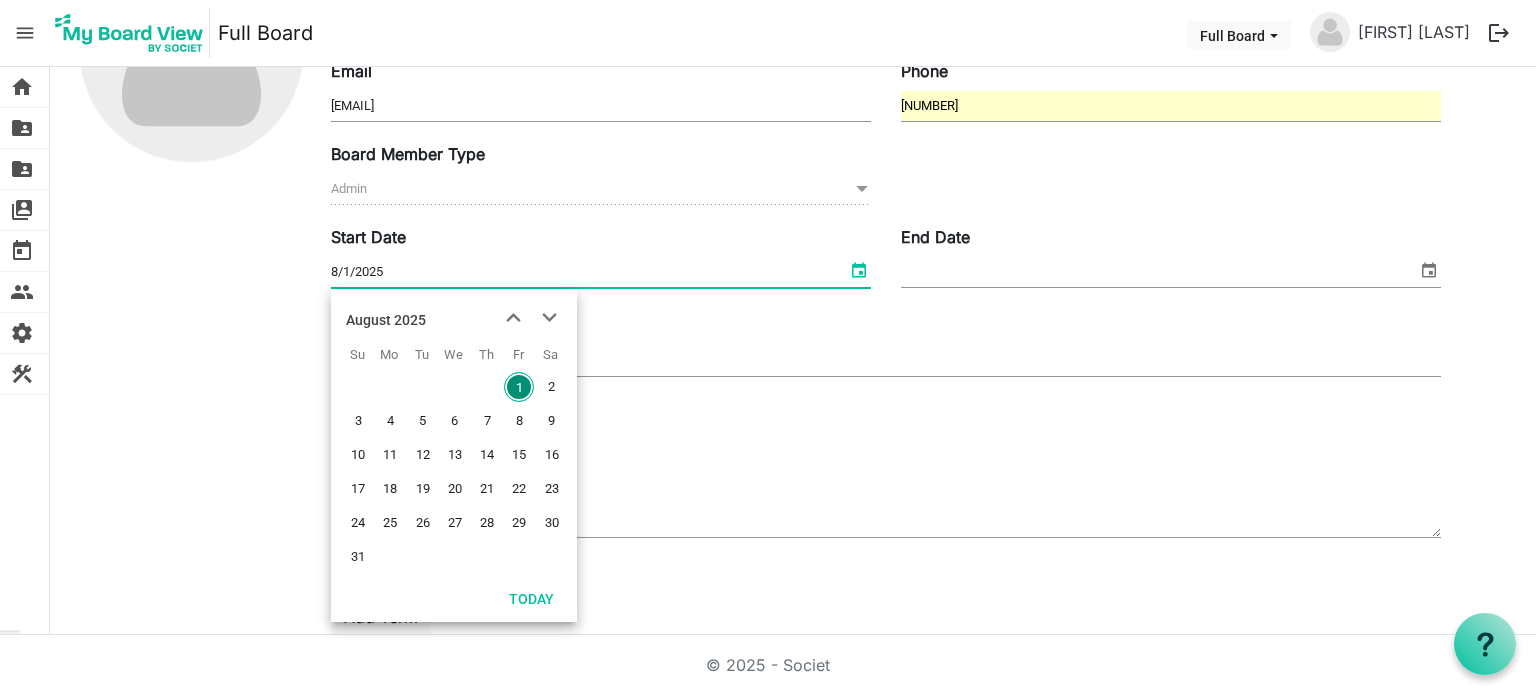 click at bounding box center [859, 270] 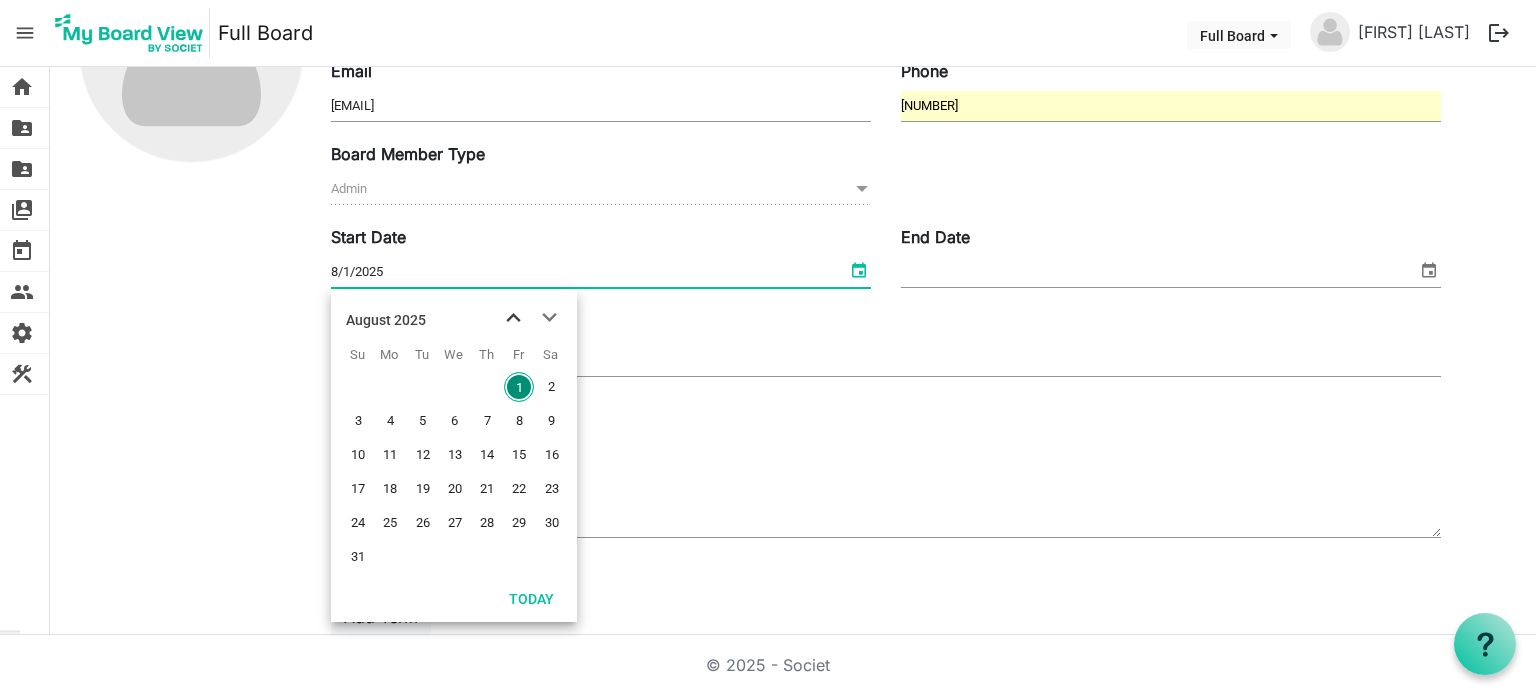 click at bounding box center (513, 318) 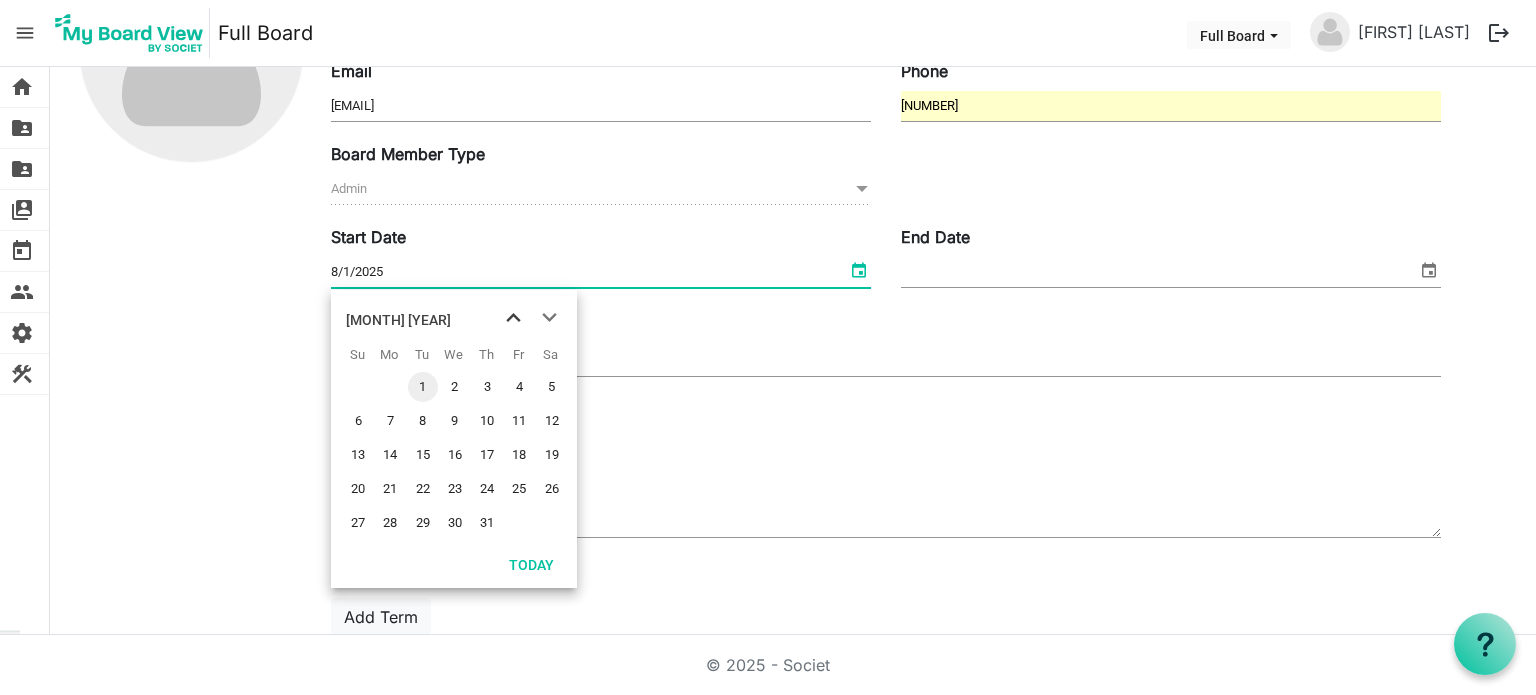 click at bounding box center [513, 318] 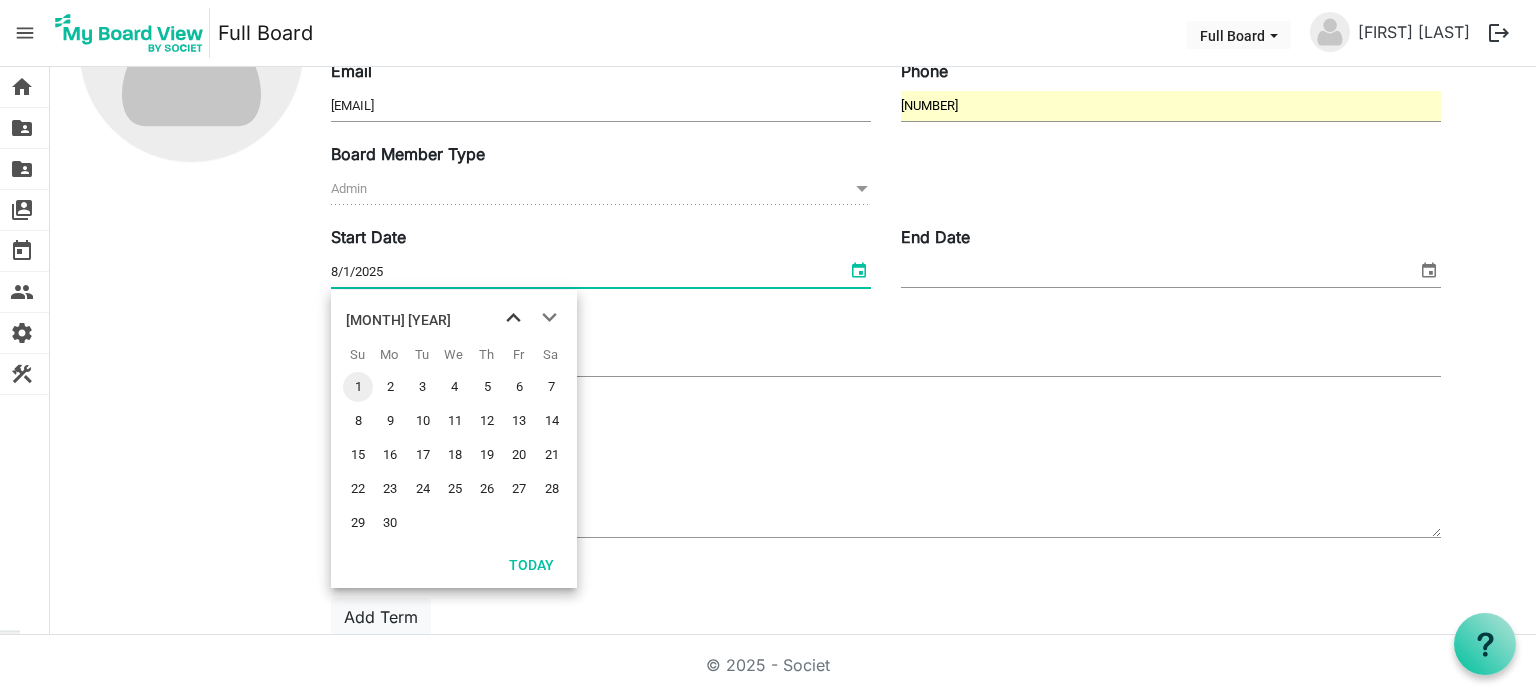 click at bounding box center (513, 318) 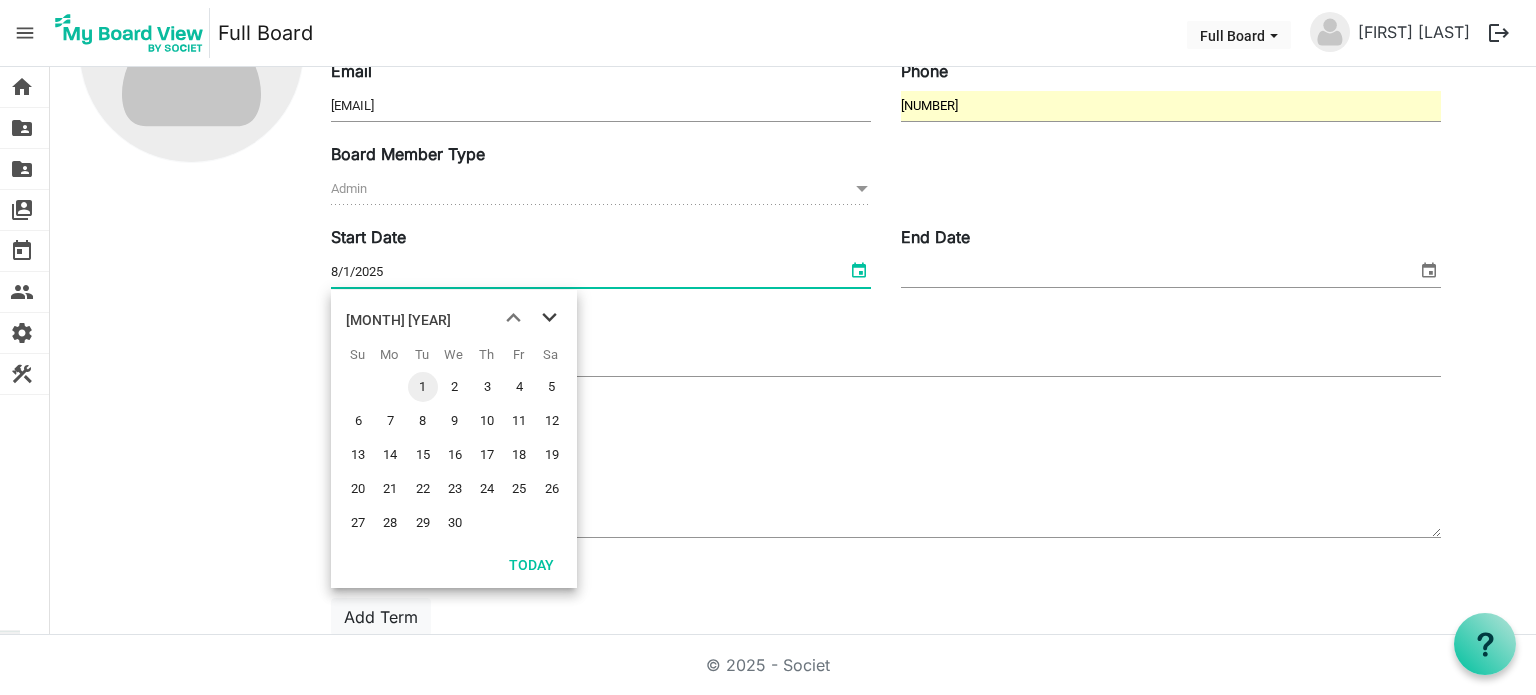 click at bounding box center (549, 318) 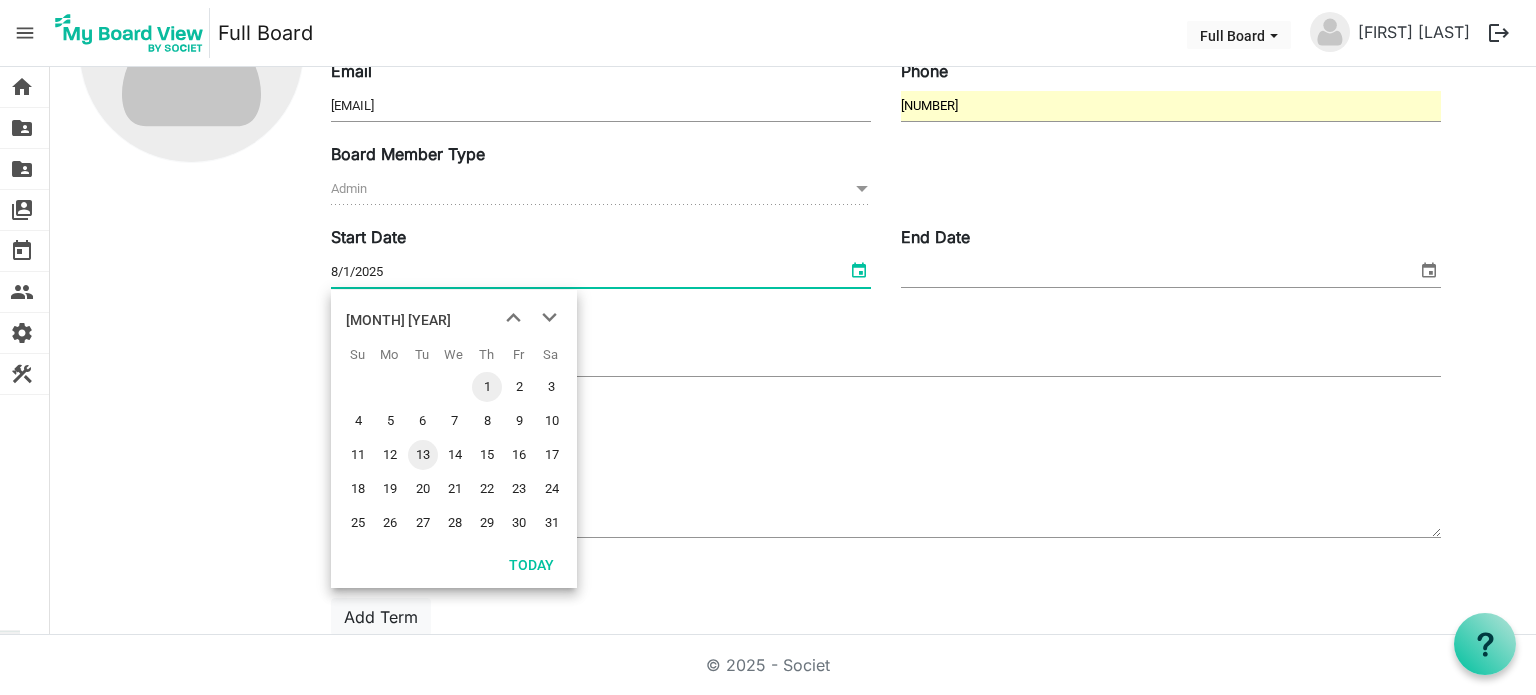 click on "13" at bounding box center [423, 455] 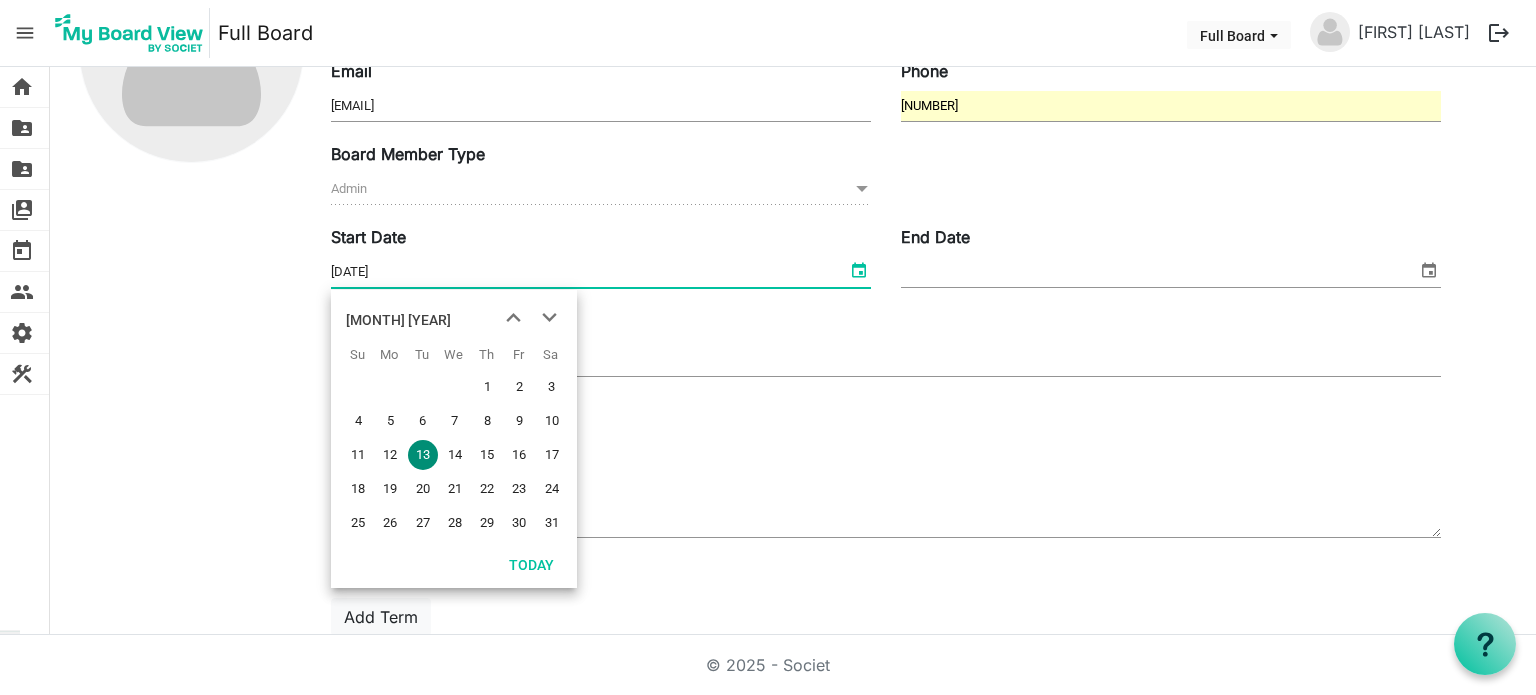 click at bounding box center (859, 270) 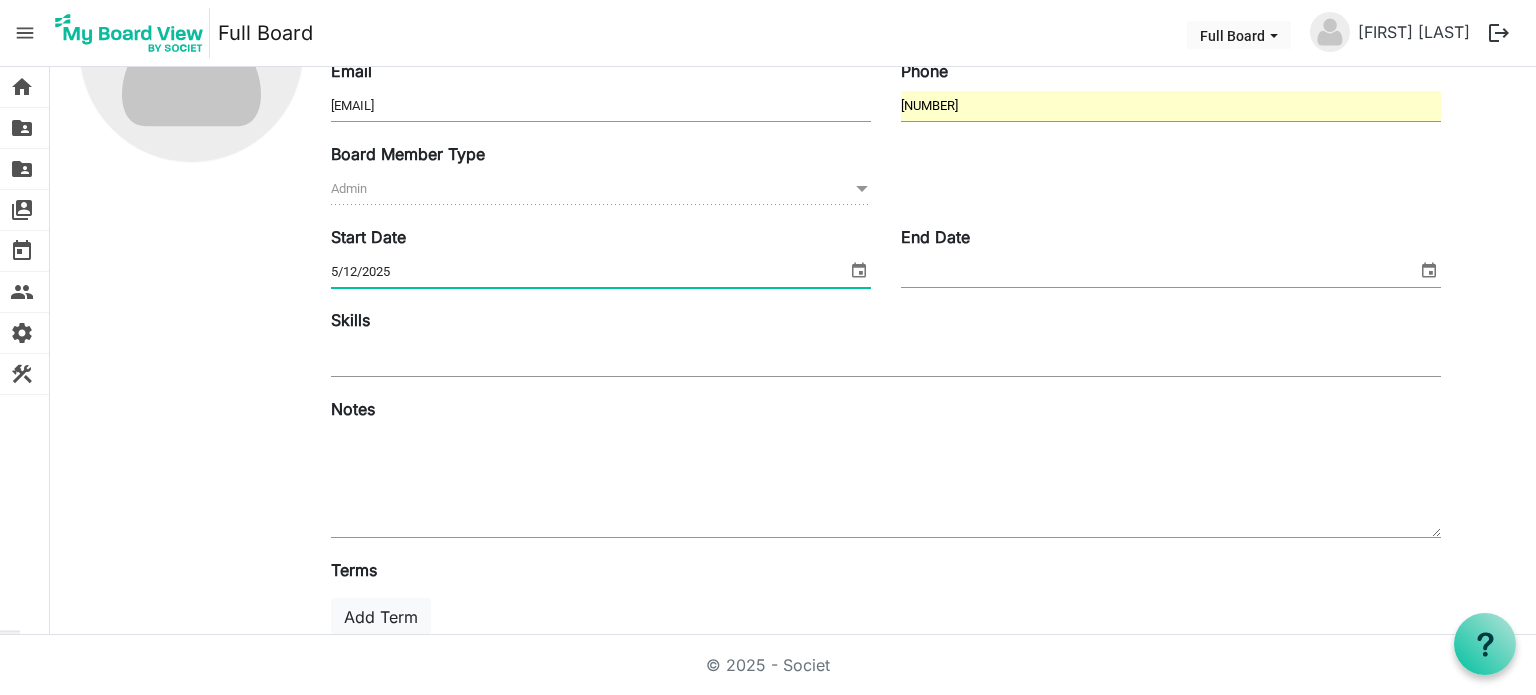 click at bounding box center (1429, 270) 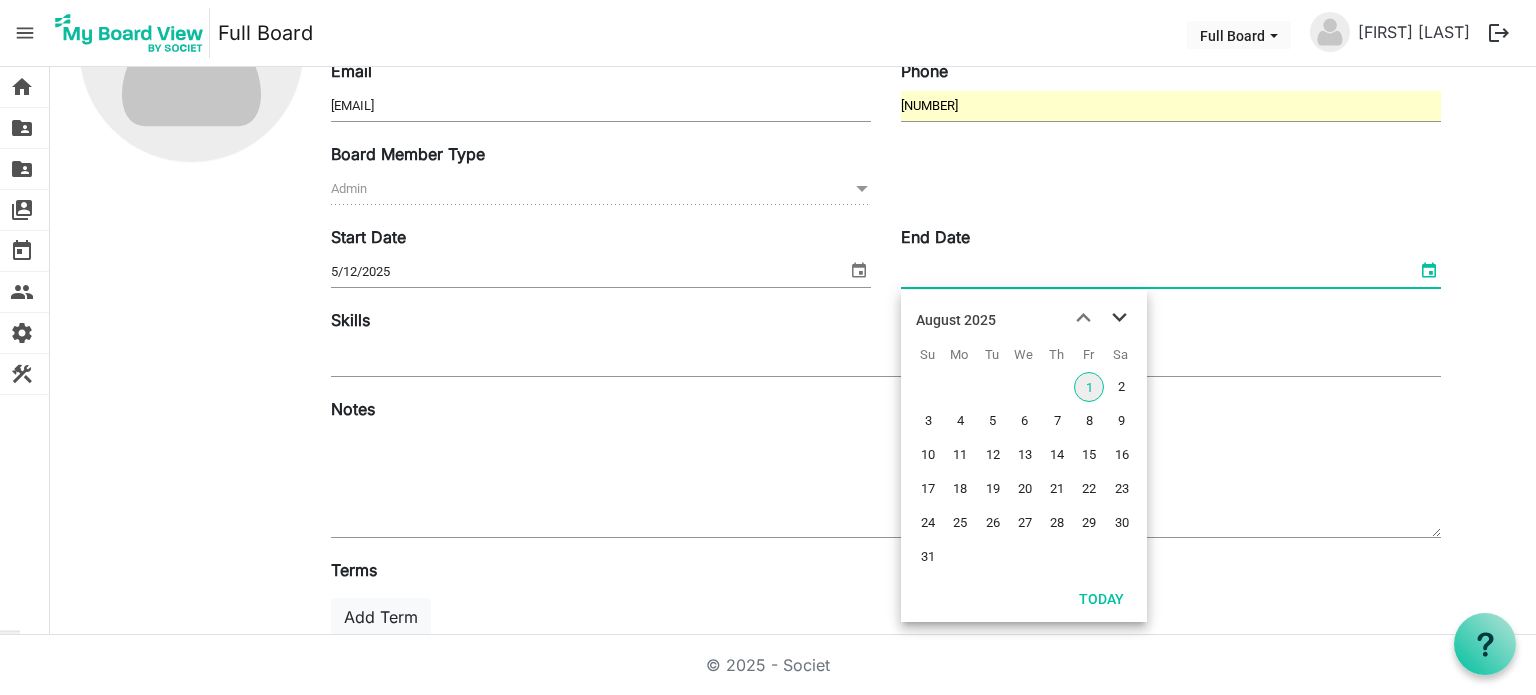 click at bounding box center [1119, 318] 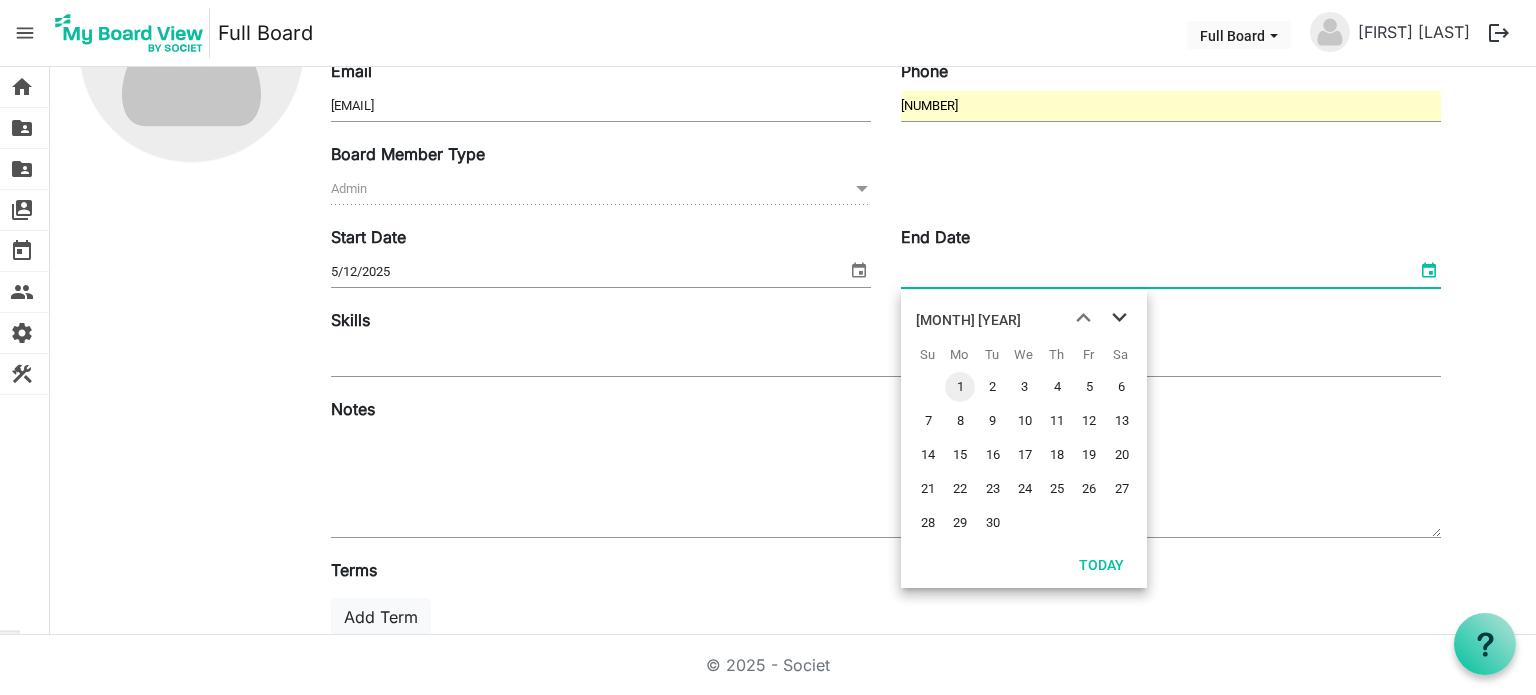 click at bounding box center (1119, 318) 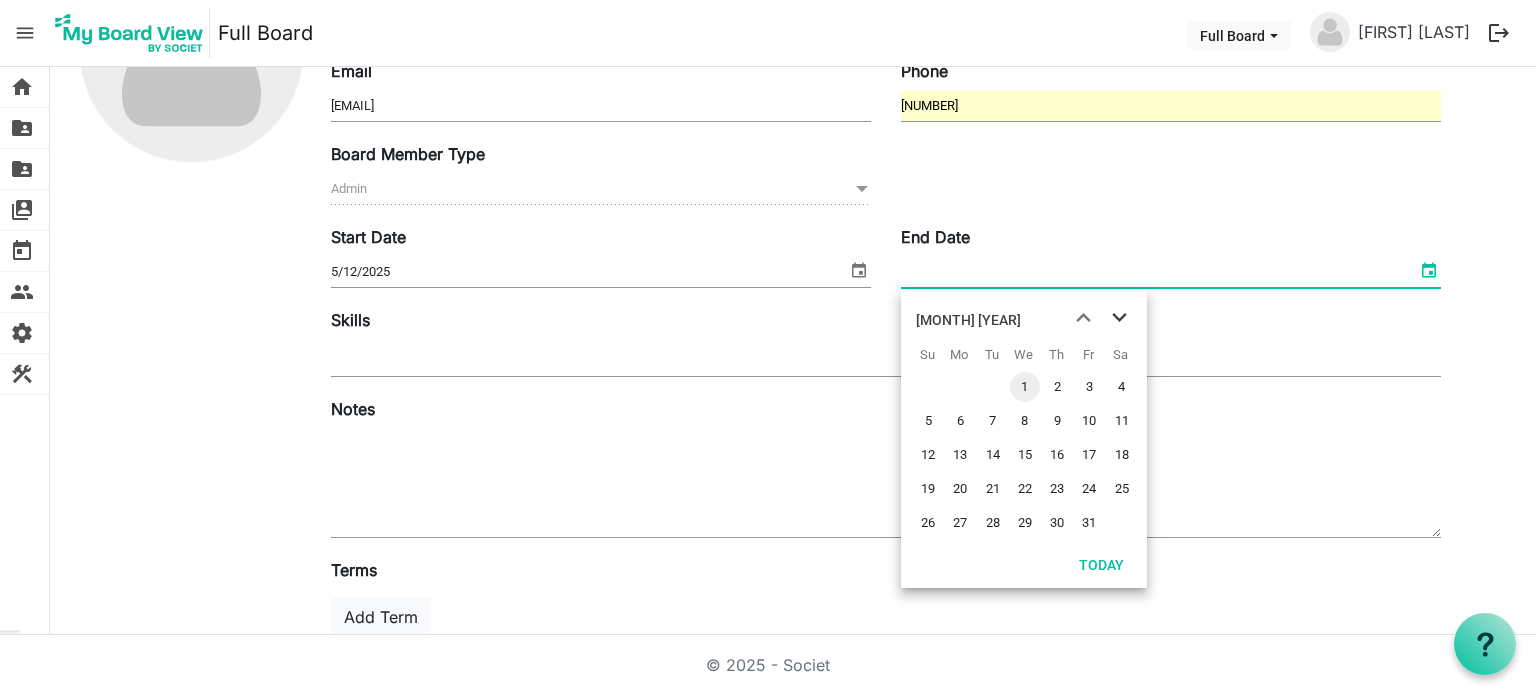 click at bounding box center [1119, 318] 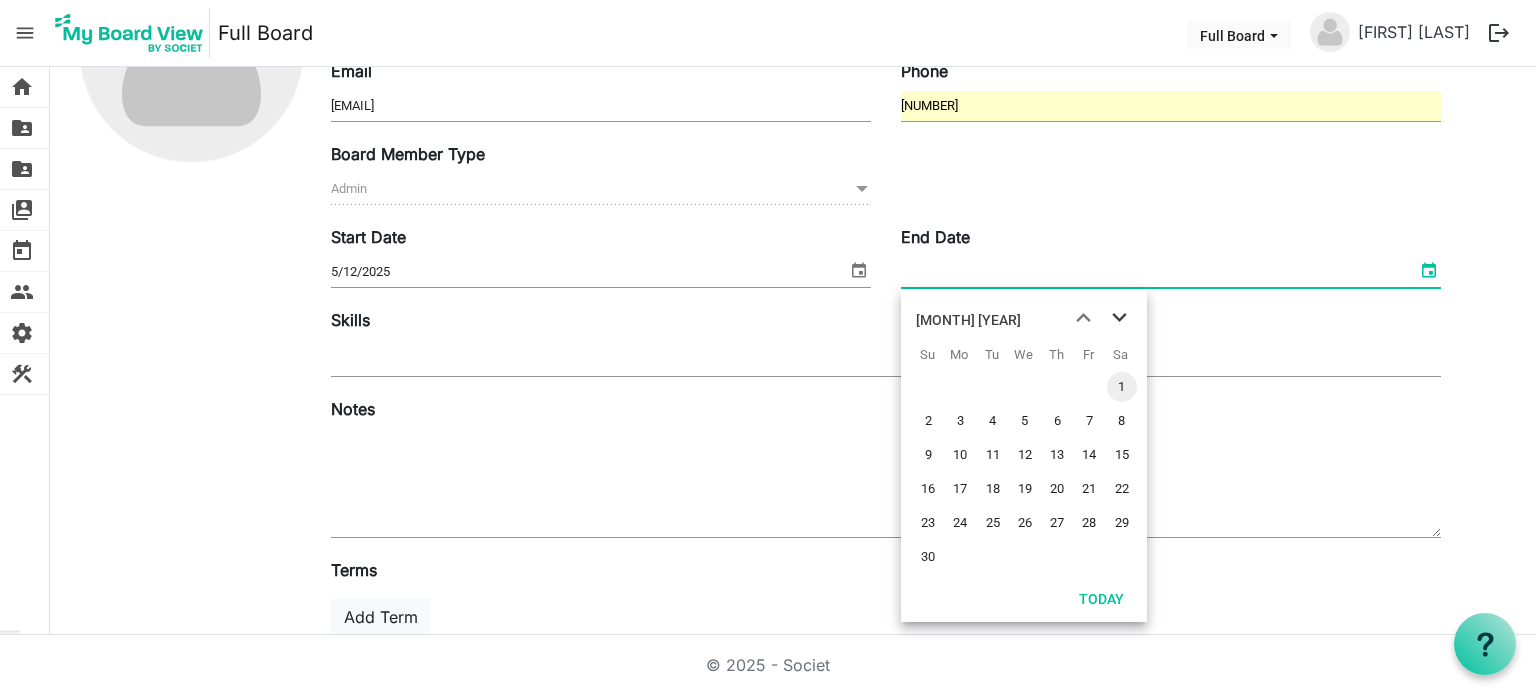click at bounding box center (1119, 318) 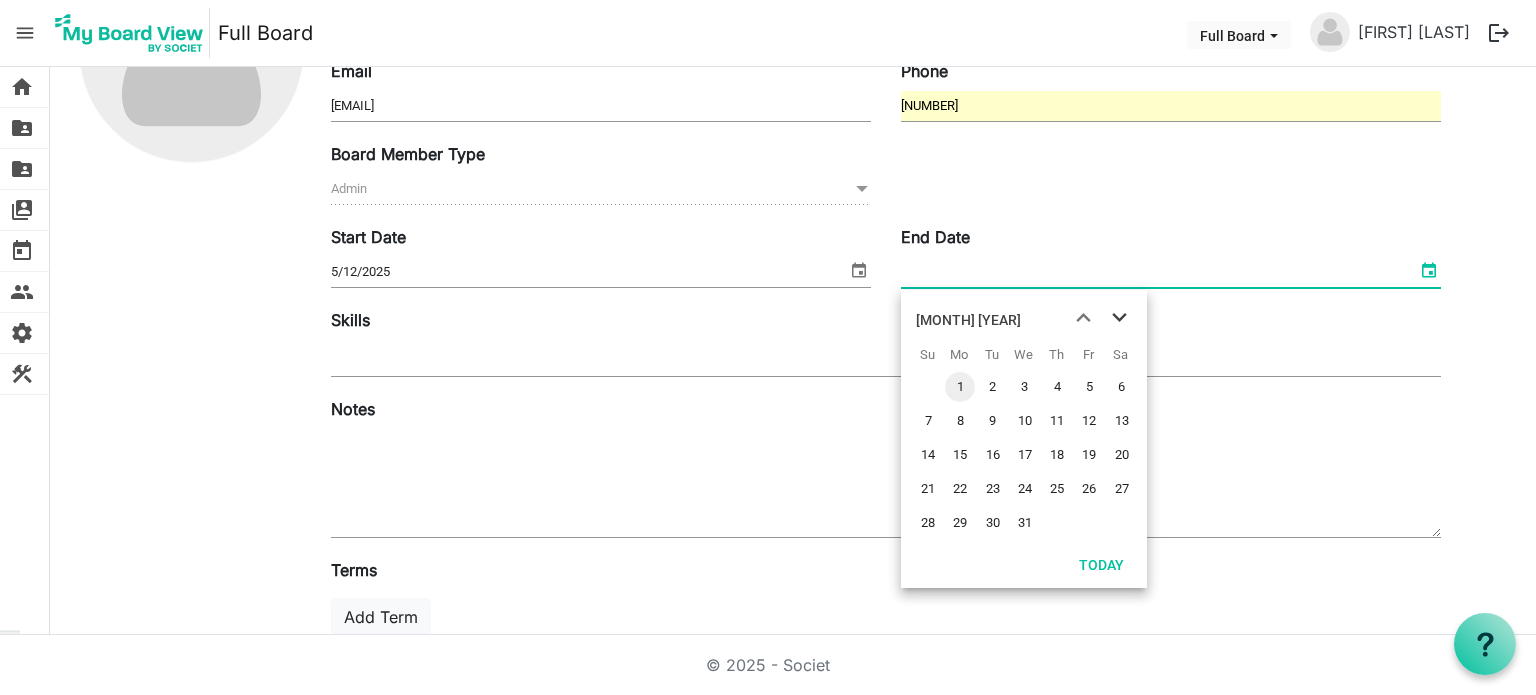 click at bounding box center [1119, 318] 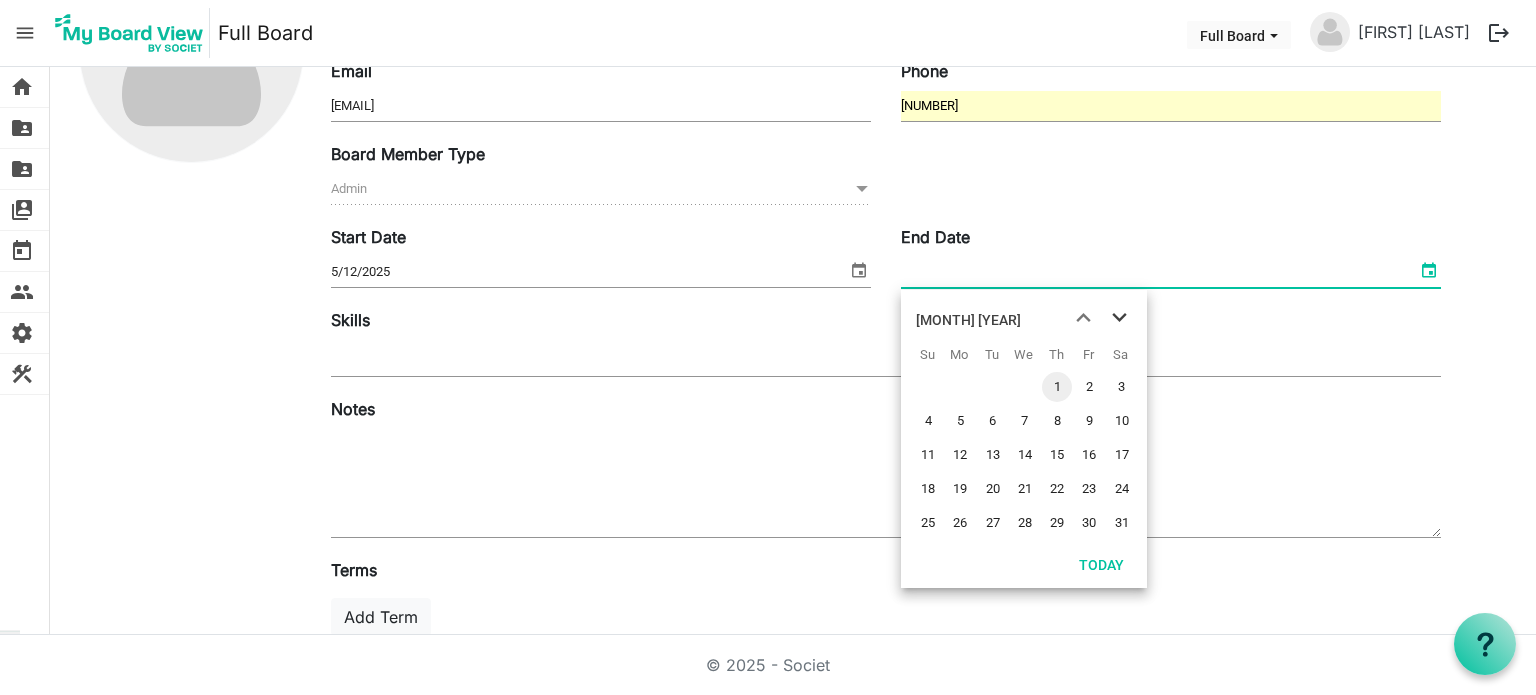 click at bounding box center (1119, 318) 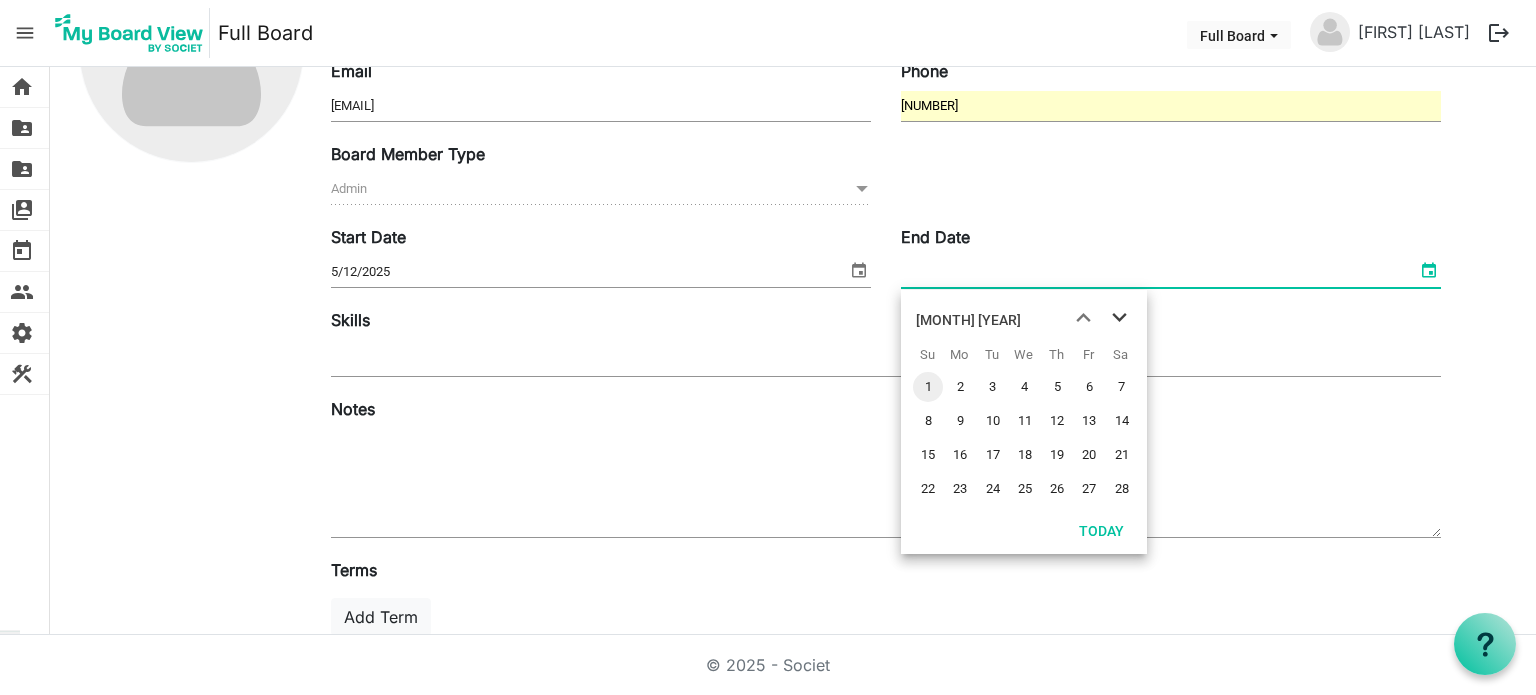 click at bounding box center [1119, 318] 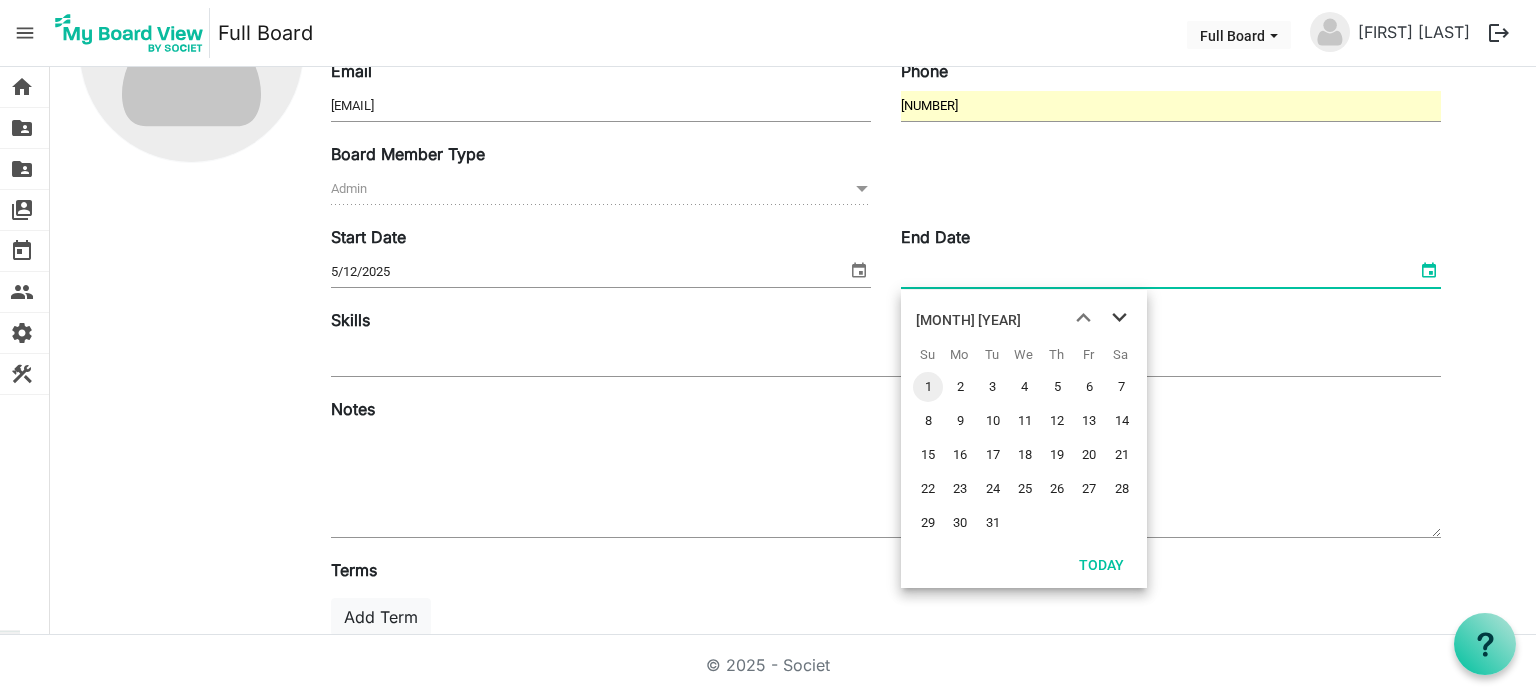 click at bounding box center (1119, 318) 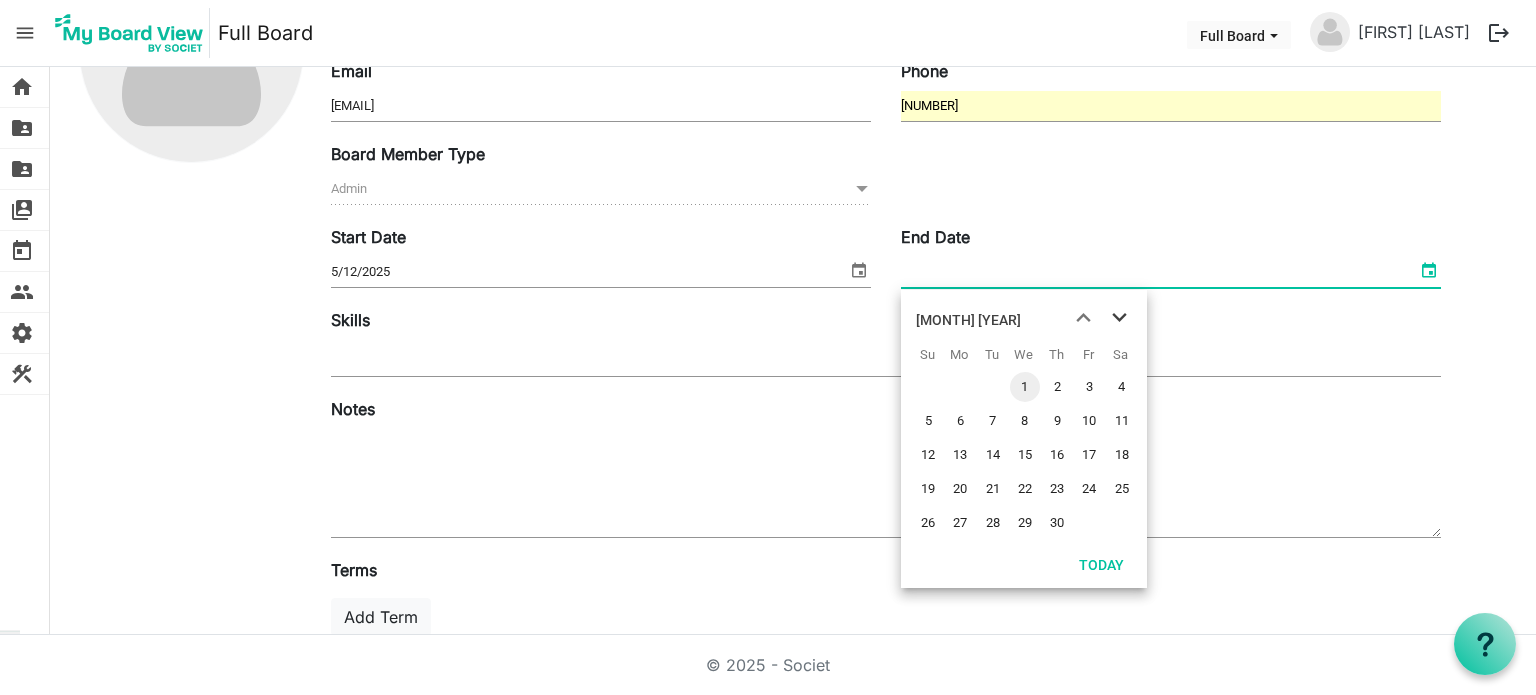 click at bounding box center (1119, 318) 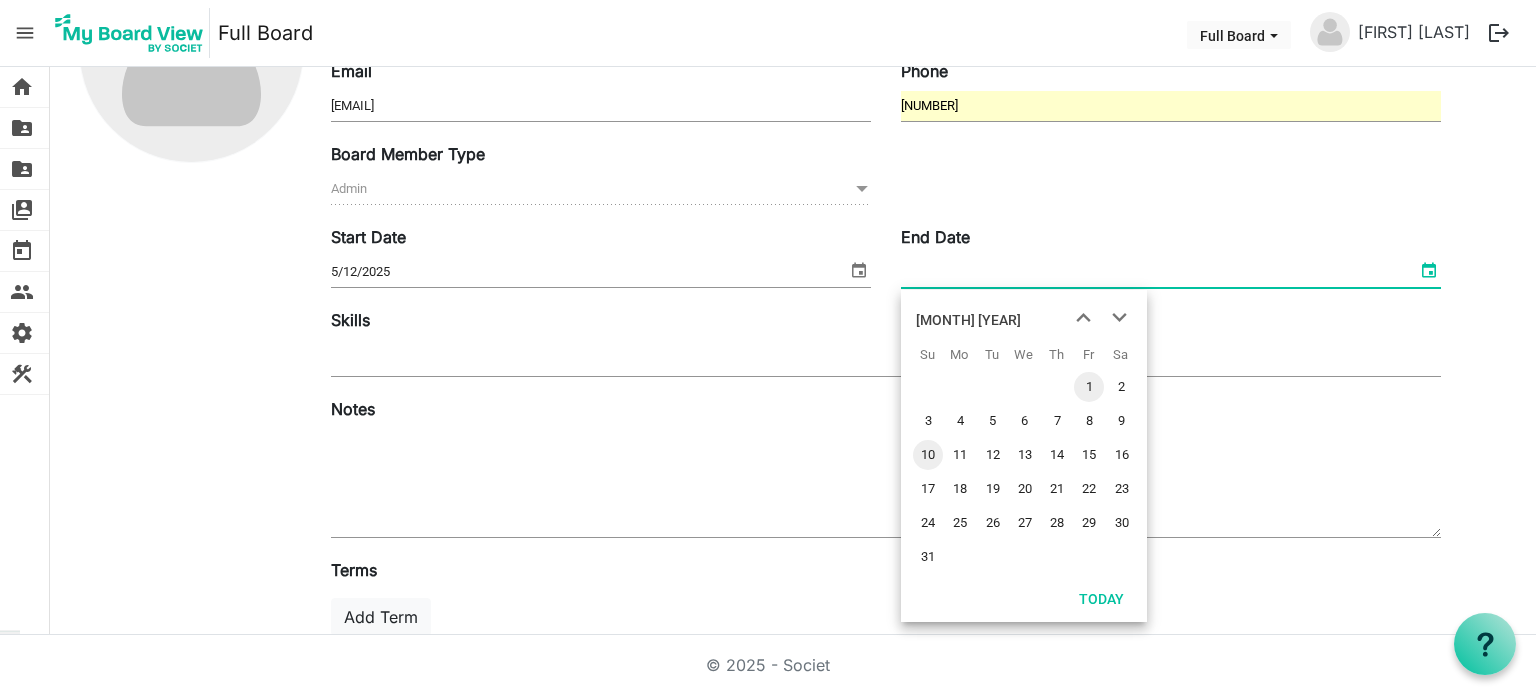 click on "10" at bounding box center (928, 455) 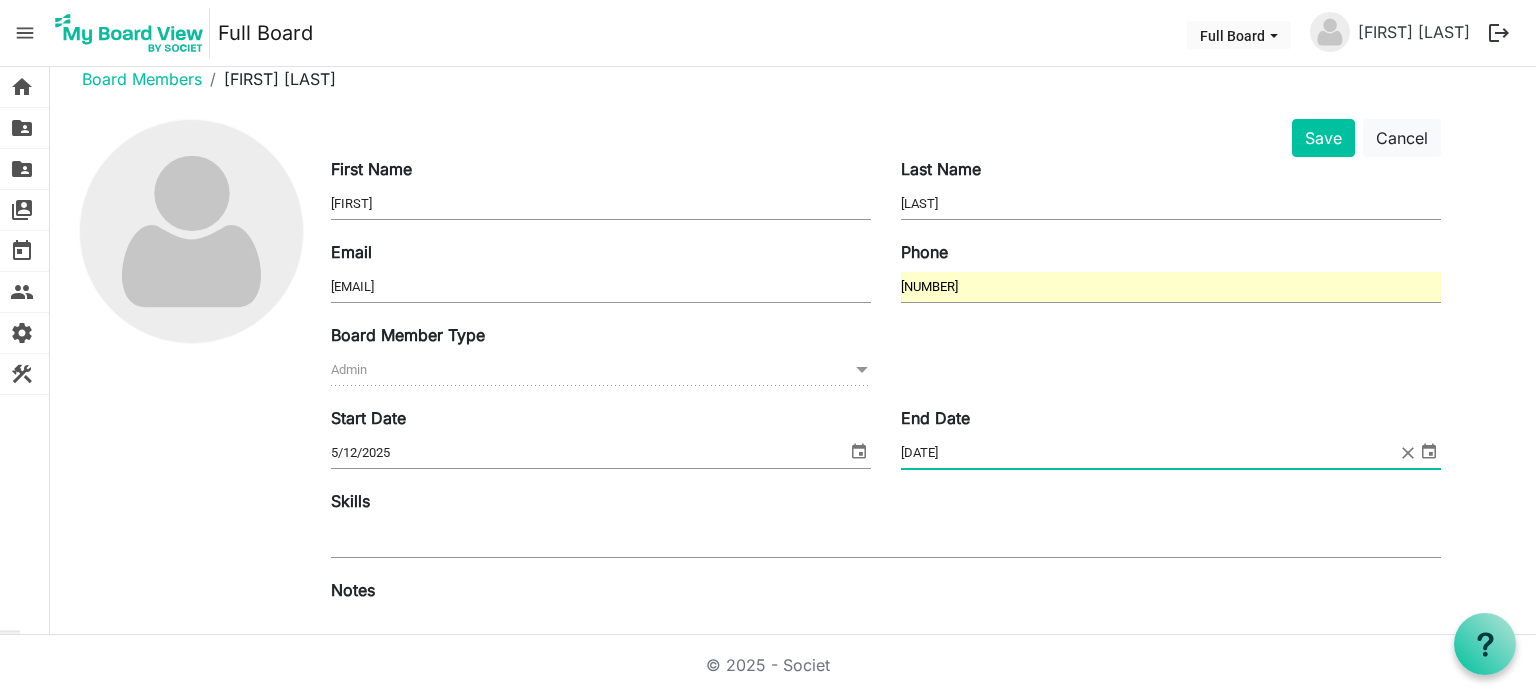 scroll, scrollTop: 9, scrollLeft: 0, axis: vertical 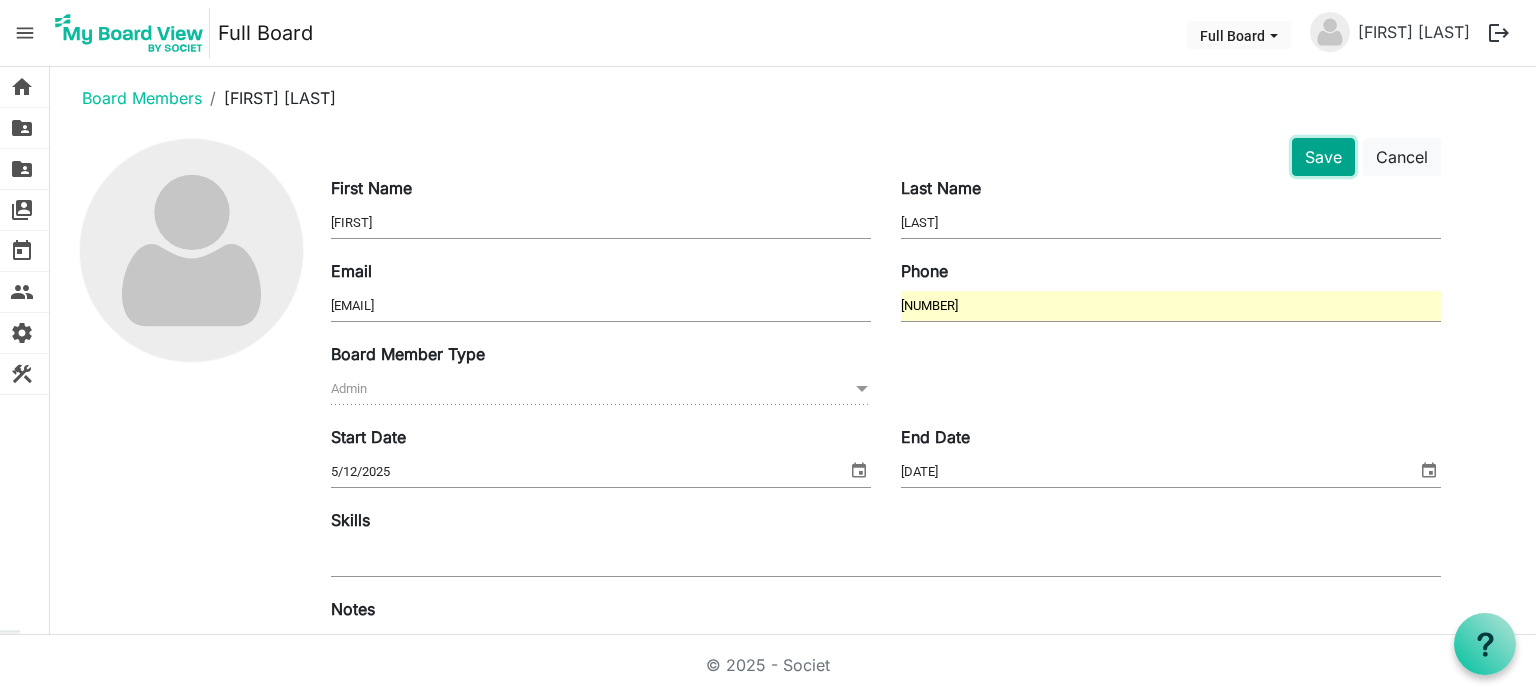 click on "Save" at bounding box center (1323, 157) 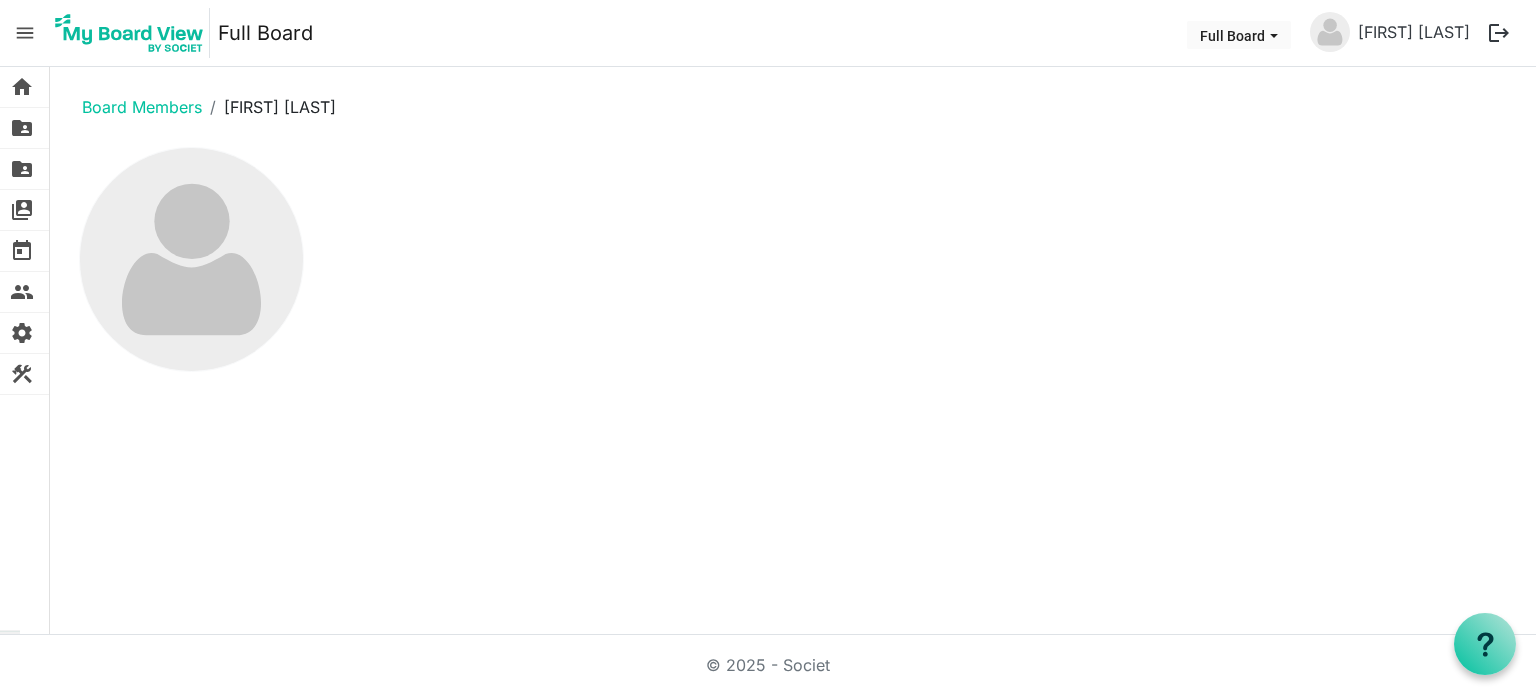 scroll, scrollTop: 0, scrollLeft: 0, axis: both 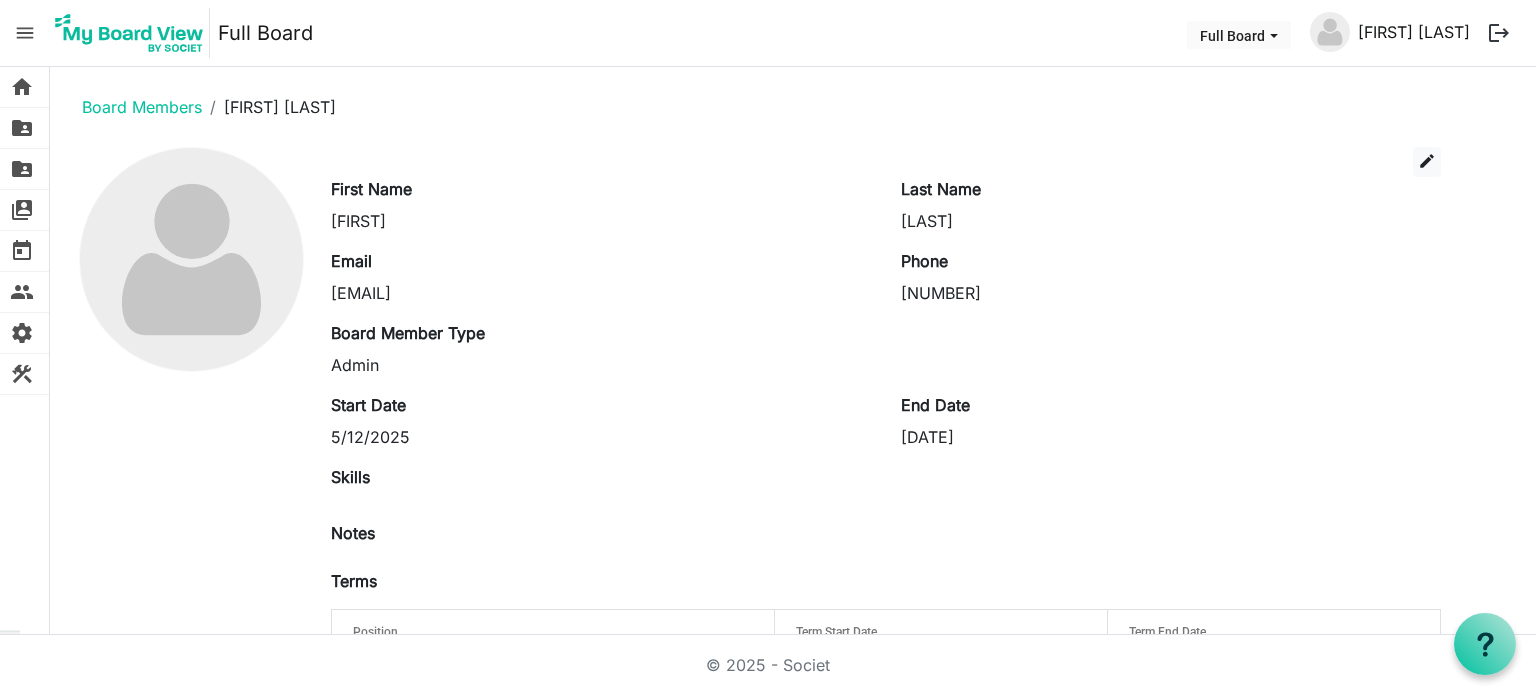 click on "Anna McGill" at bounding box center (1414, 32) 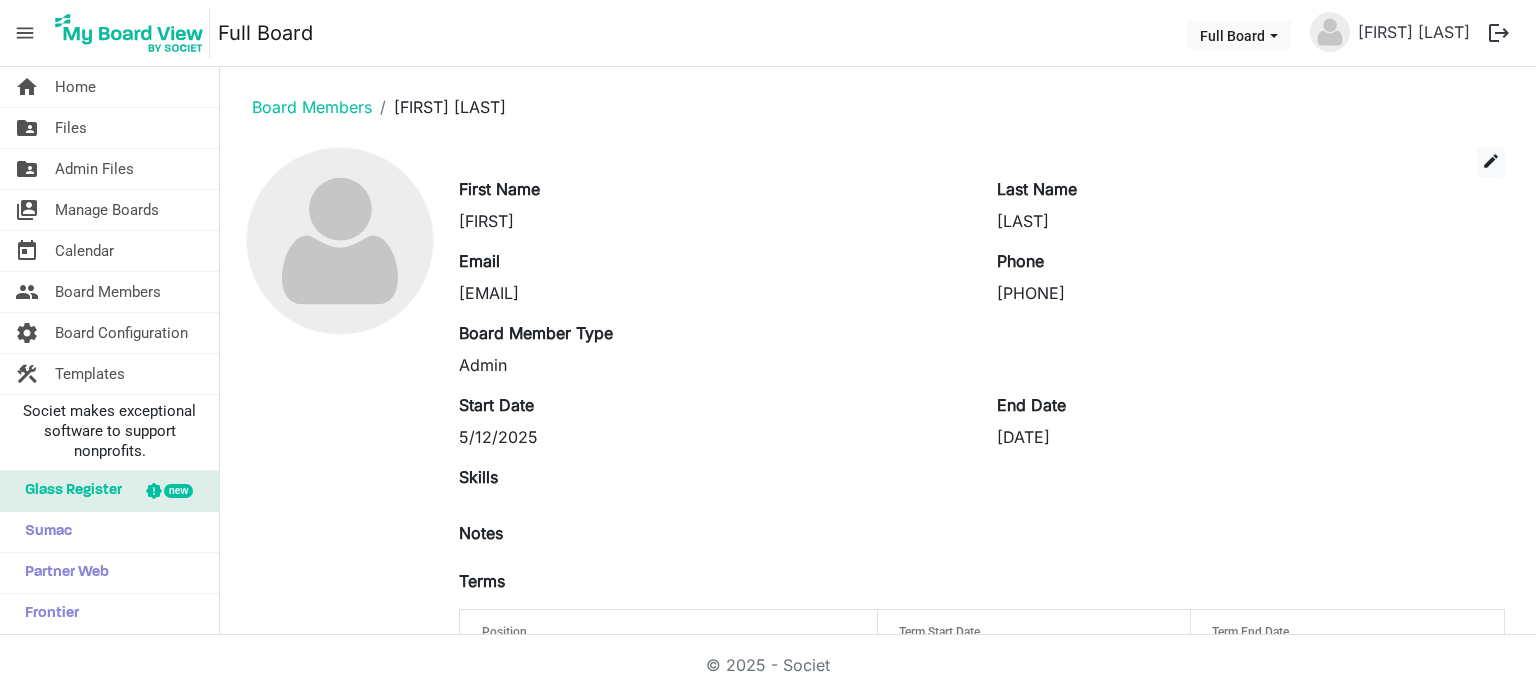 scroll, scrollTop: 0, scrollLeft: 0, axis: both 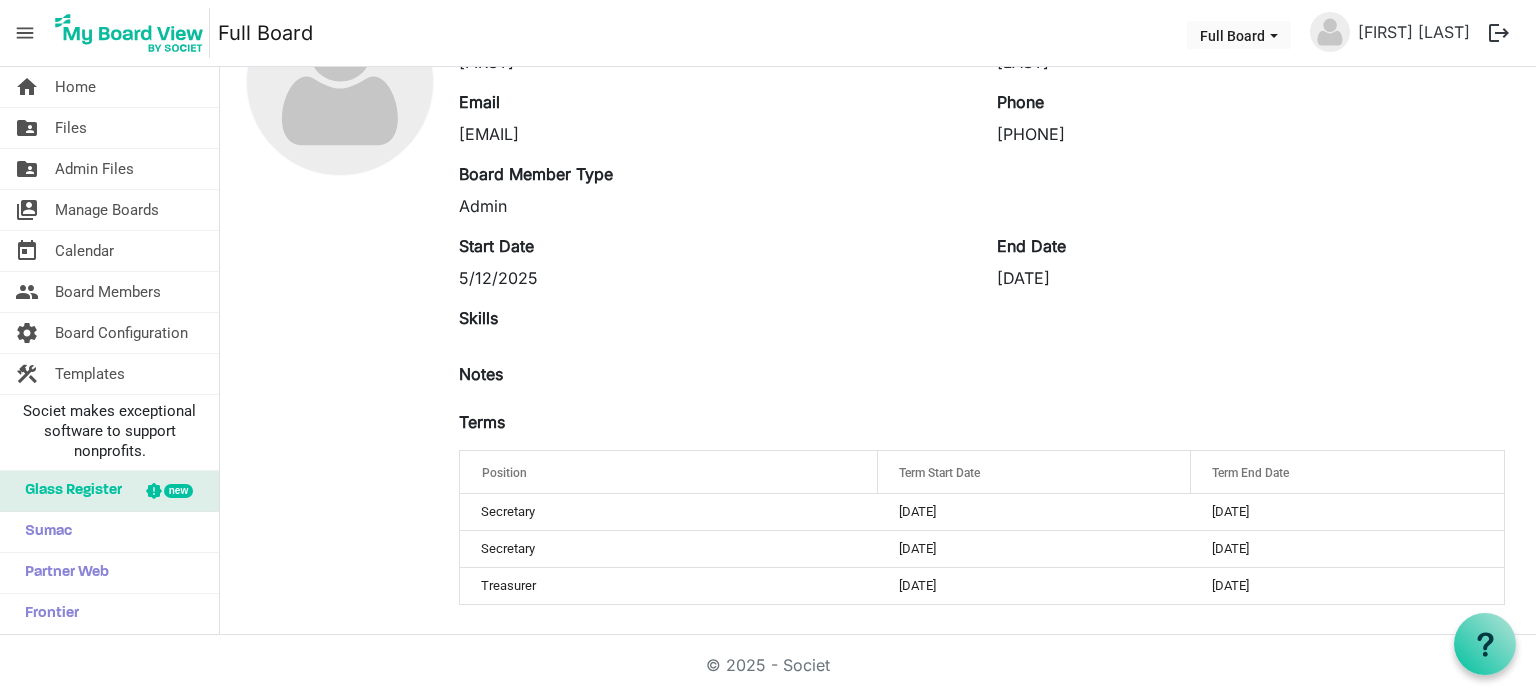 click on "Skills" at bounding box center (982, 326) 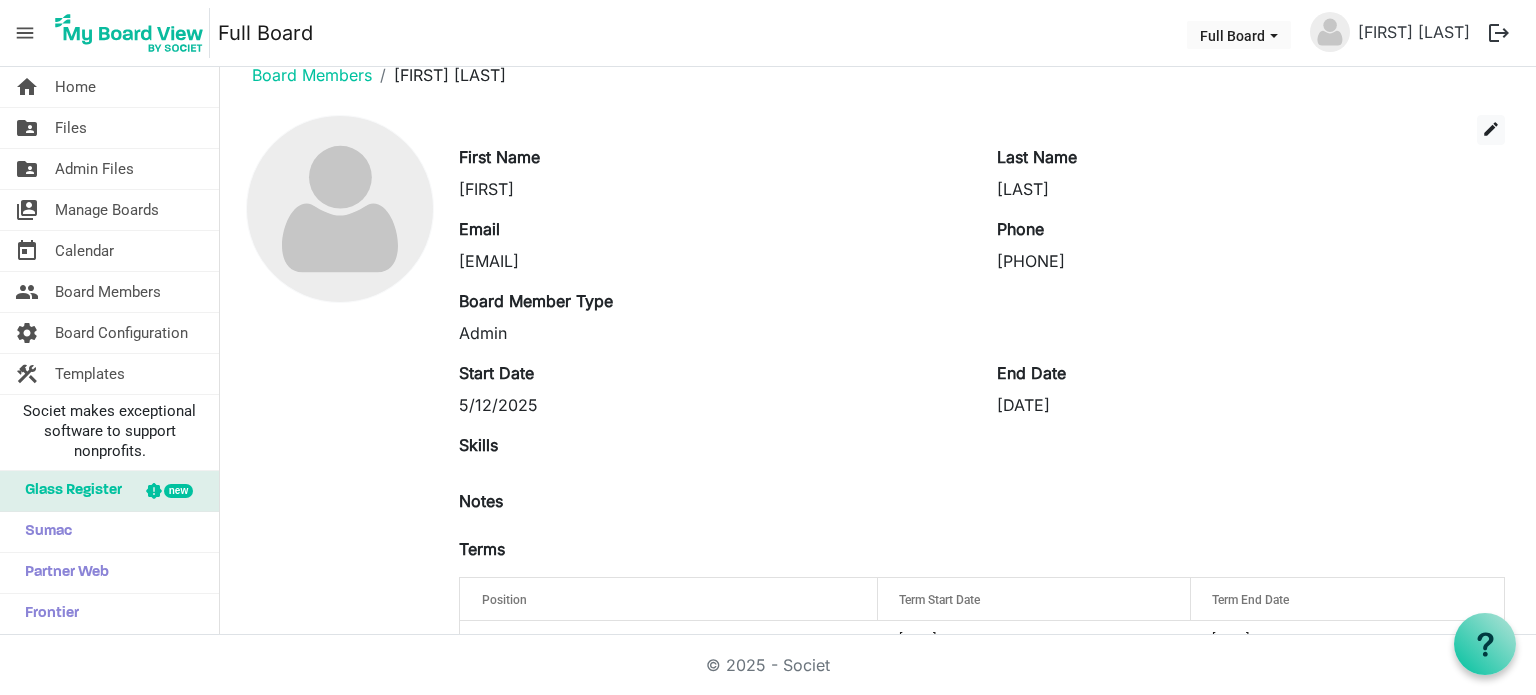scroll, scrollTop: 0, scrollLeft: 0, axis: both 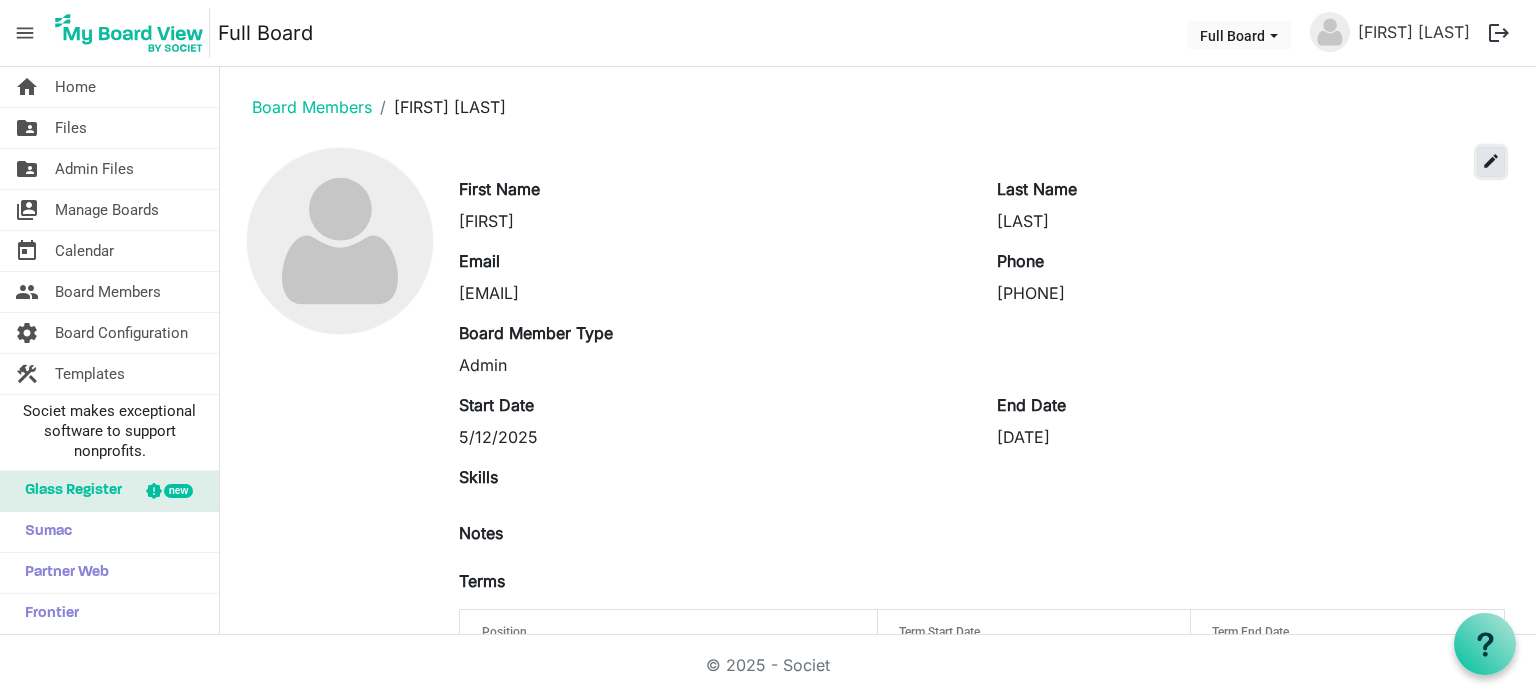 click on "edit" at bounding box center (1491, 162) 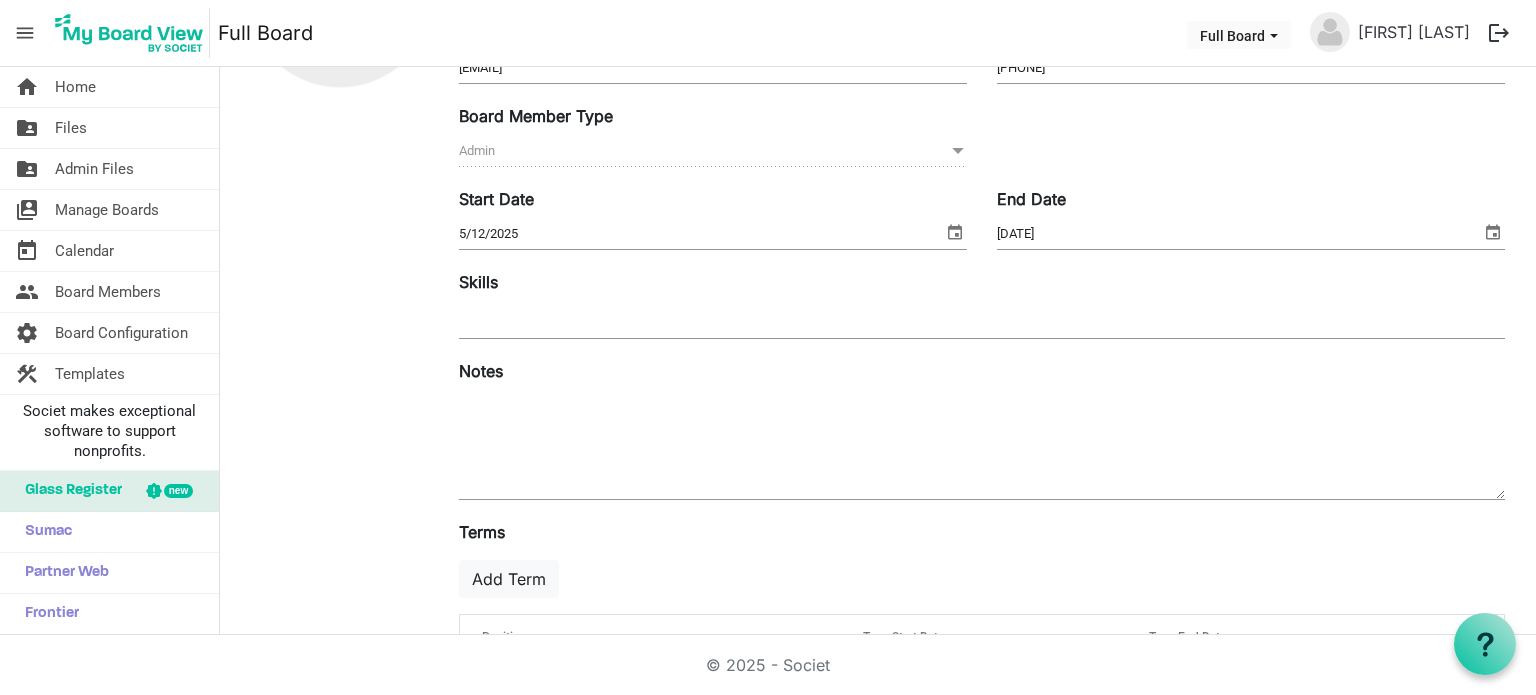 scroll, scrollTop: 300, scrollLeft: 0, axis: vertical 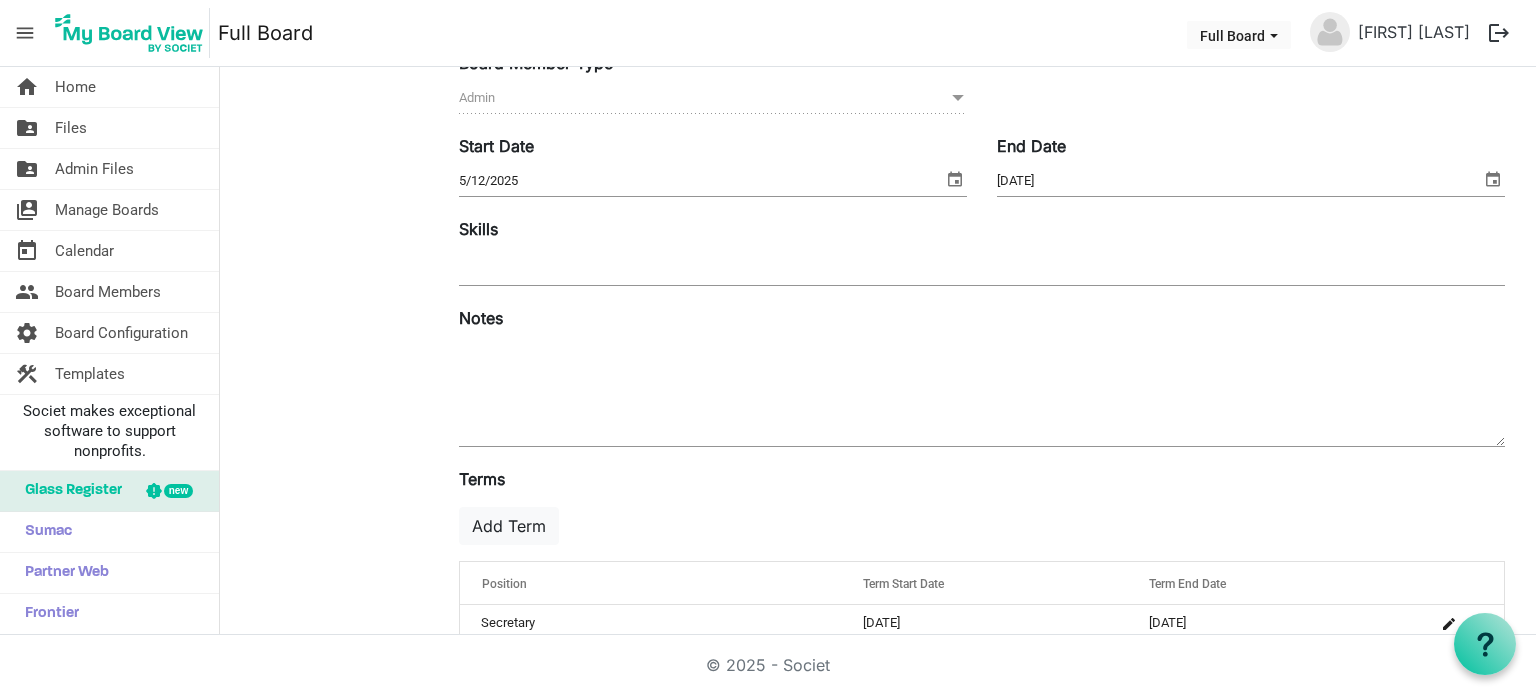click on "Skills" at bounding box center [982, 253] 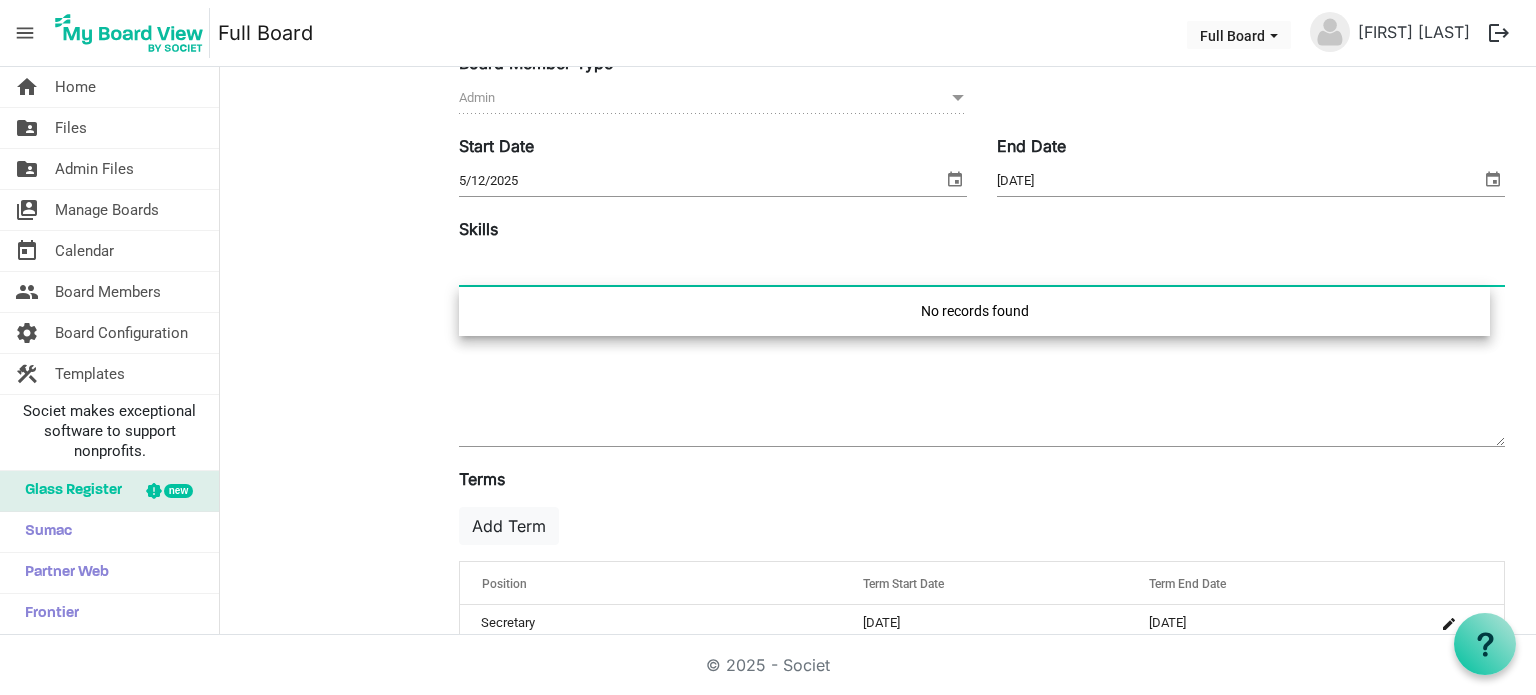 click at bounding box center (982, 267) 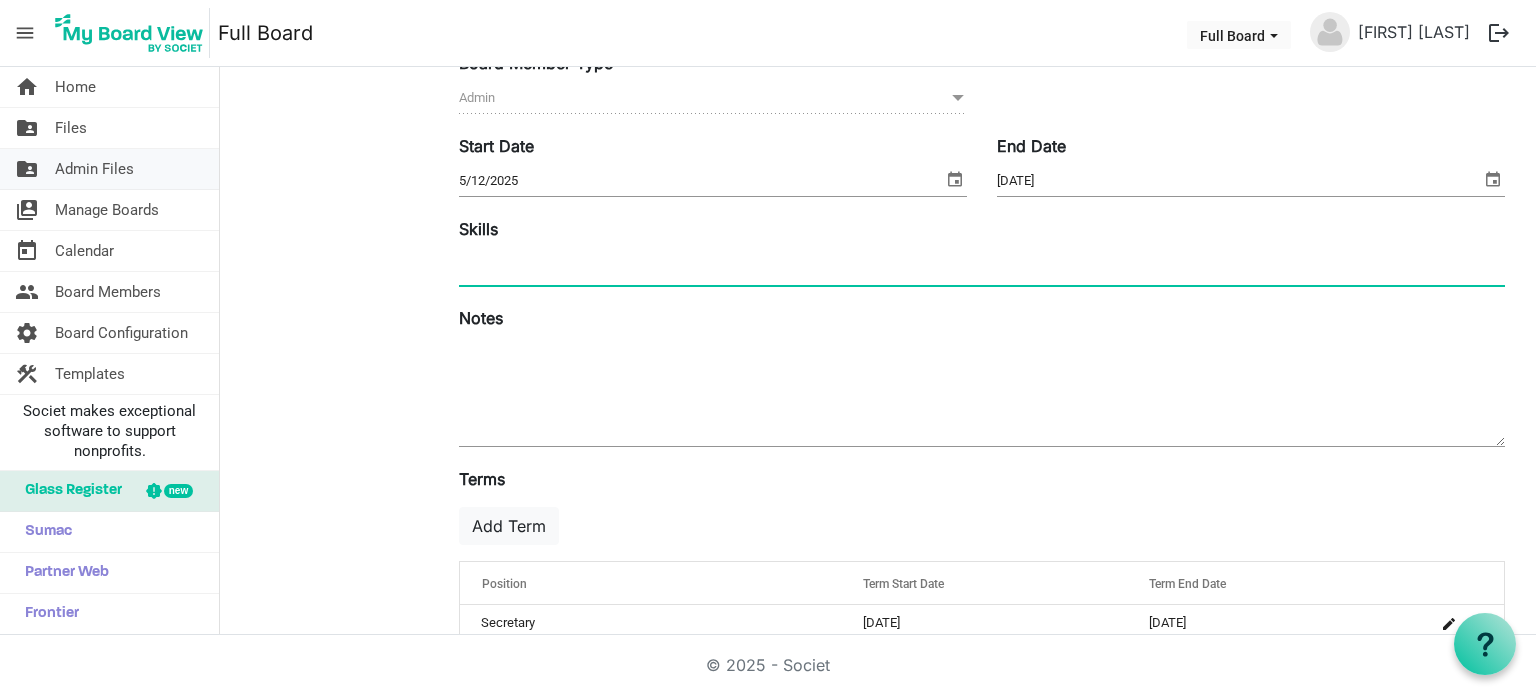 click on "folder_shared
Admin Files" at bounding box center (109, 169) 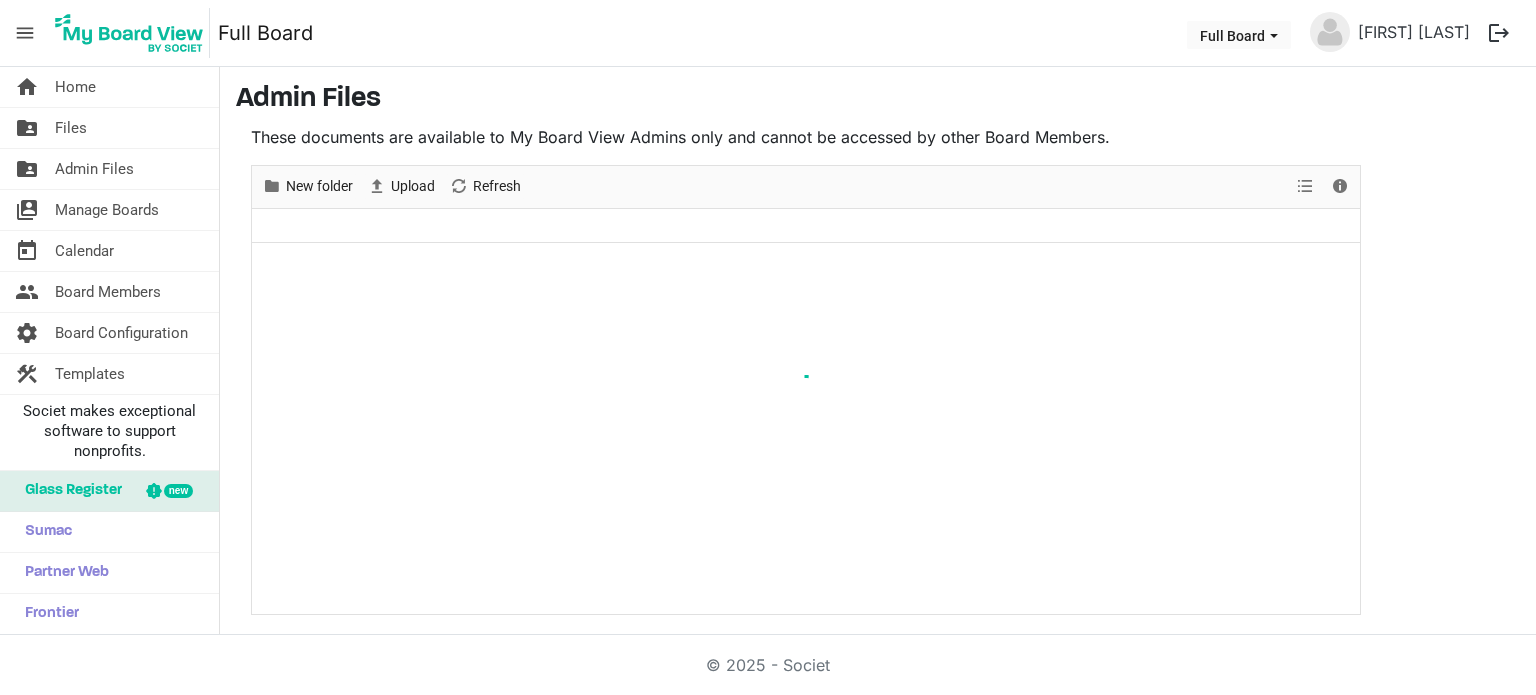 scroll, scrollTop: 0, scrollLeft: 0, axis: both 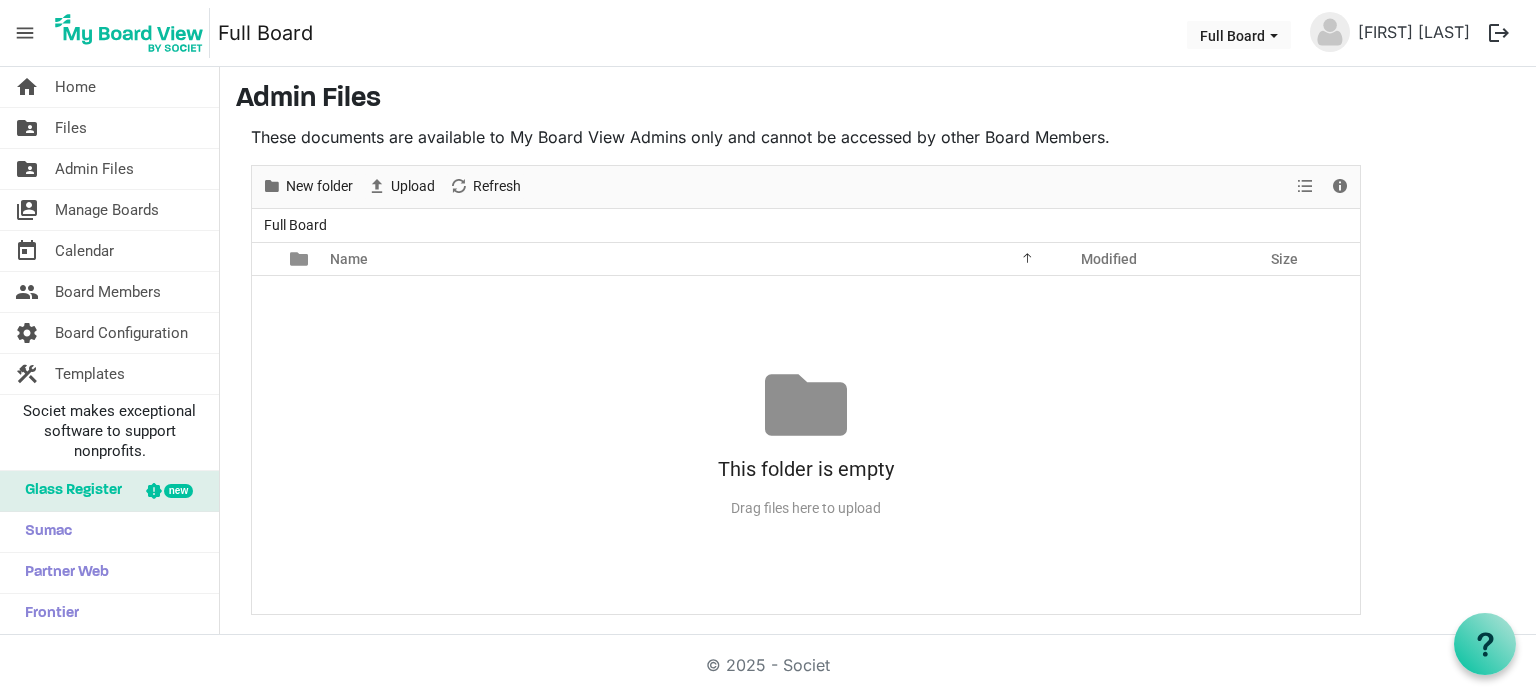 click at bounding box center (1330, 32) 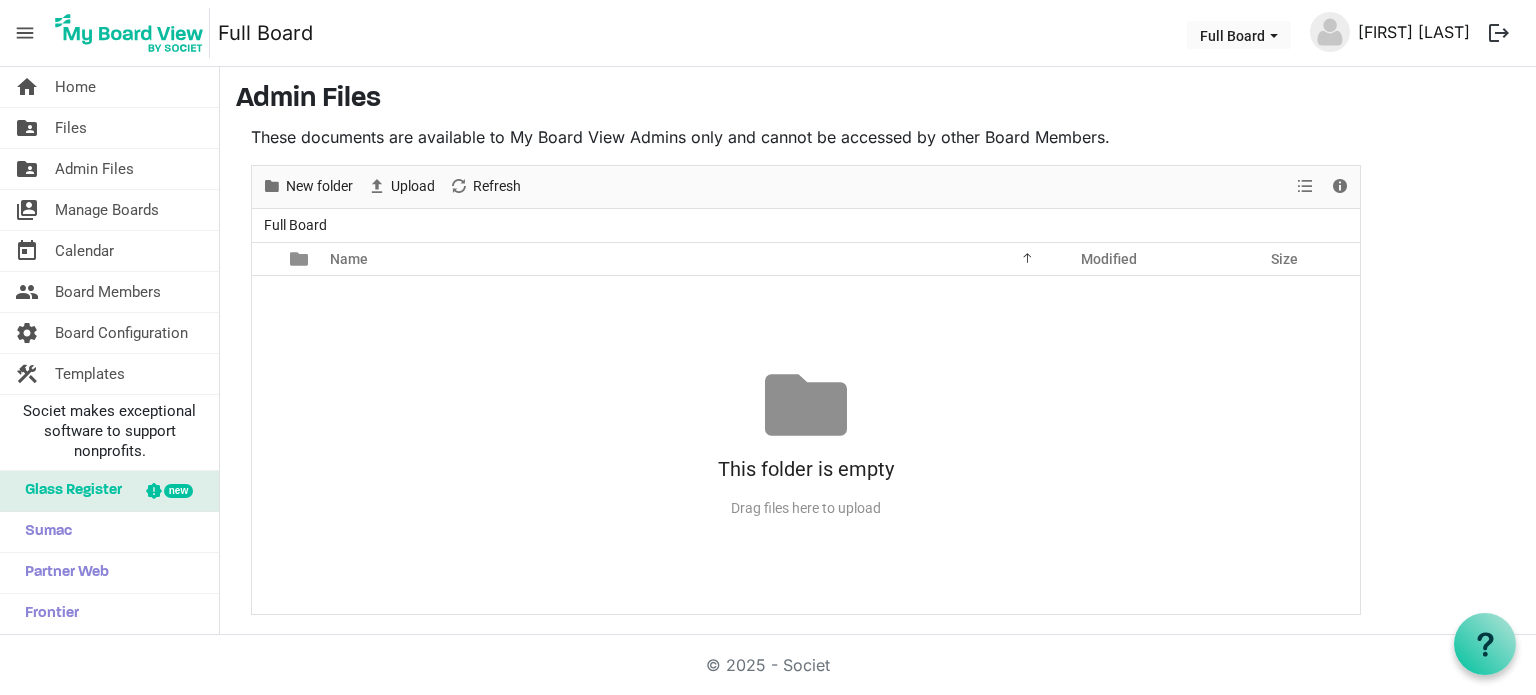 click on "[FIRST] [LAST]" at bounding box center (1414, 32) 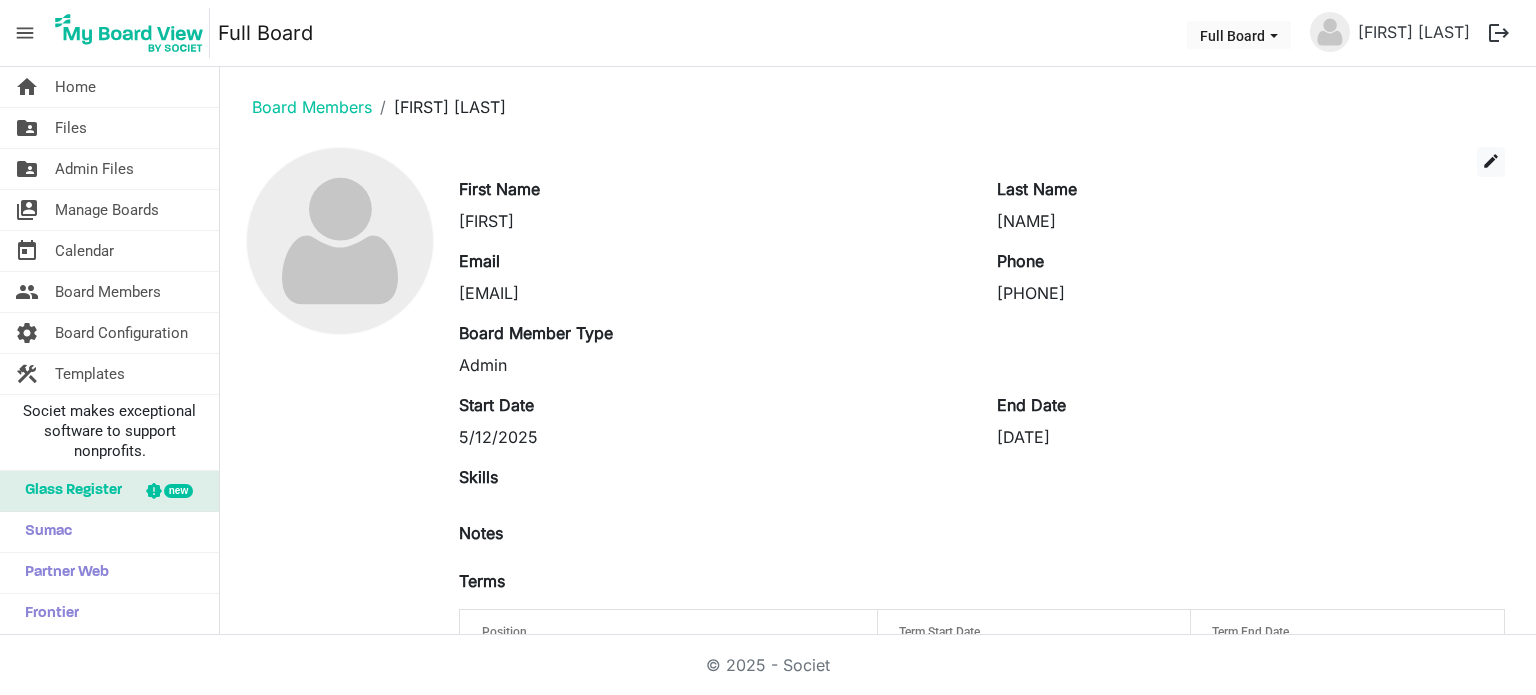 scroll, scrollTop: 0, scrollLeft: 0, axis: both 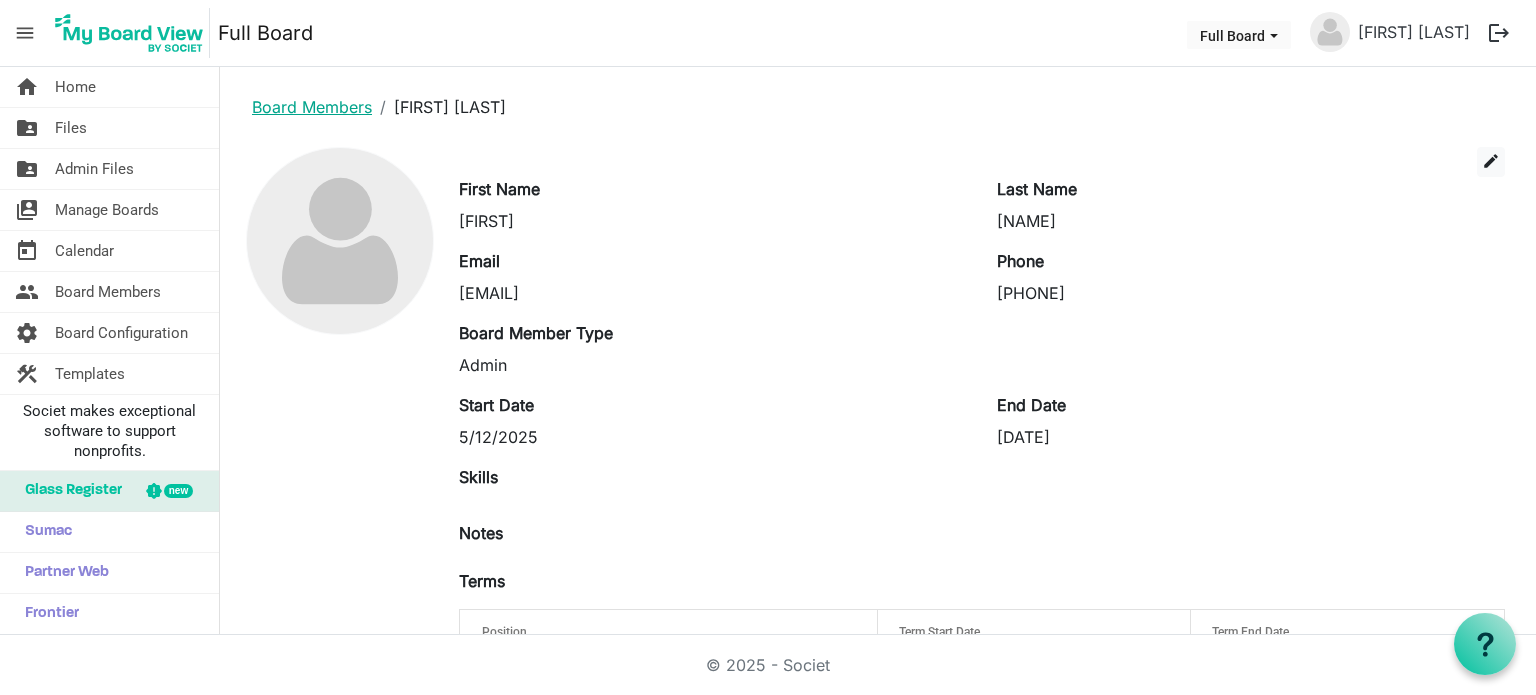 click on "Board Members" at bounding box center [312, 107] 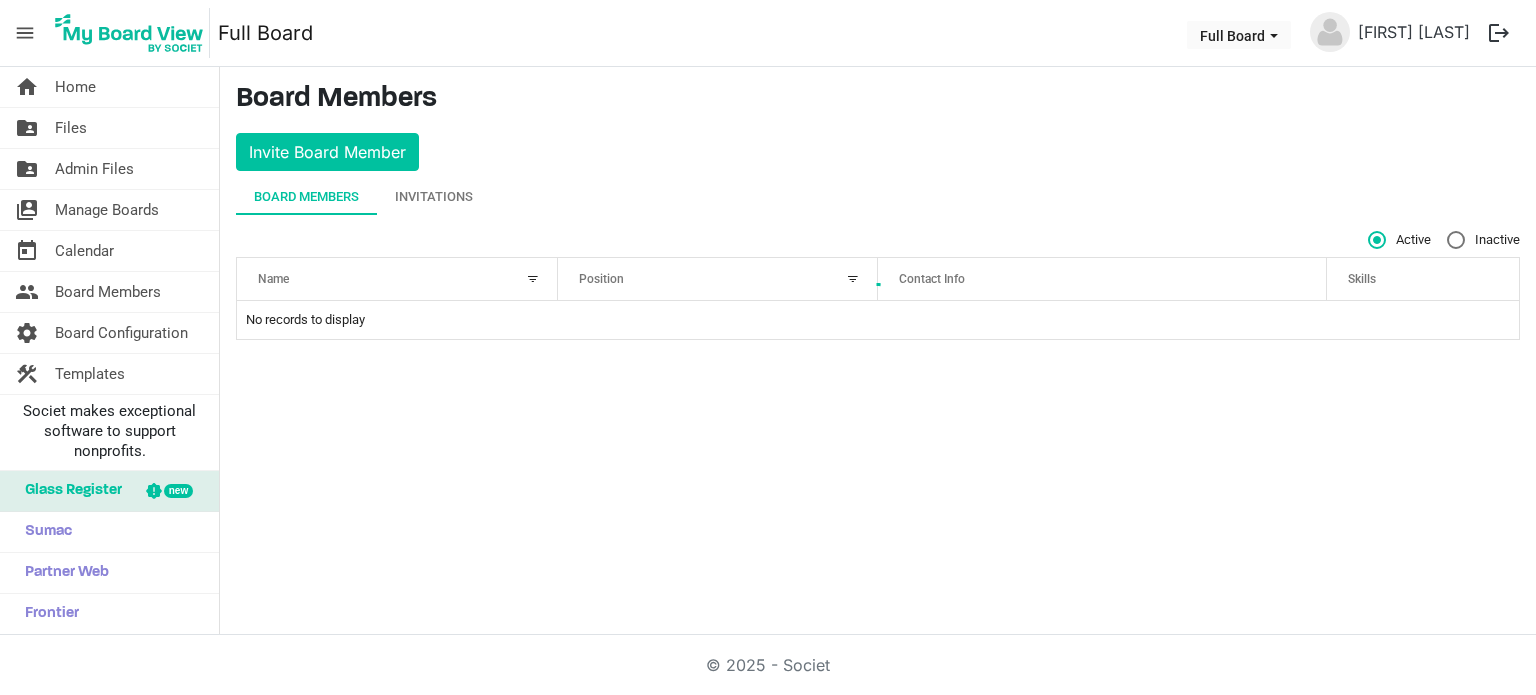 scroll, scrollTop: 0, scrollLeft: 0, axis: both 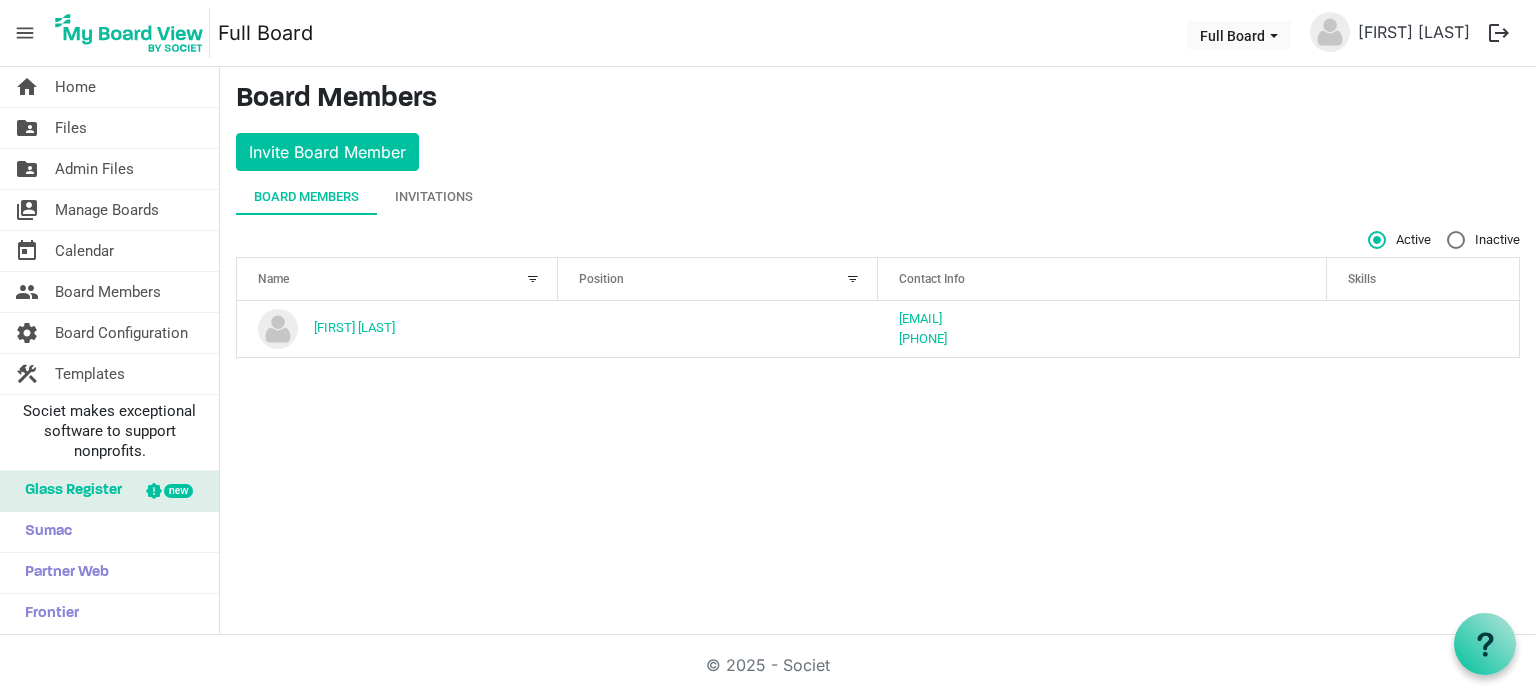 click on "Skills" at bounding box center (1423, 278) 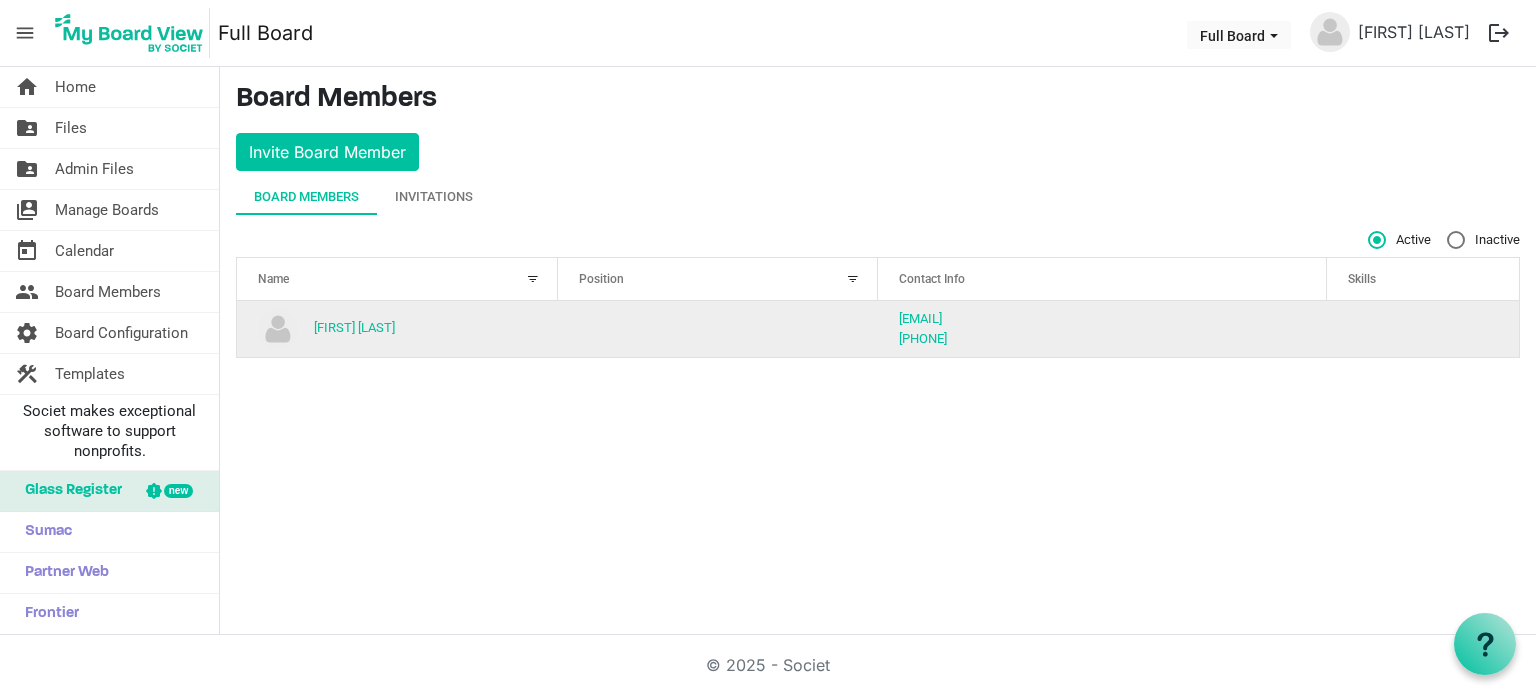 click at bounding box center [1423, 329] 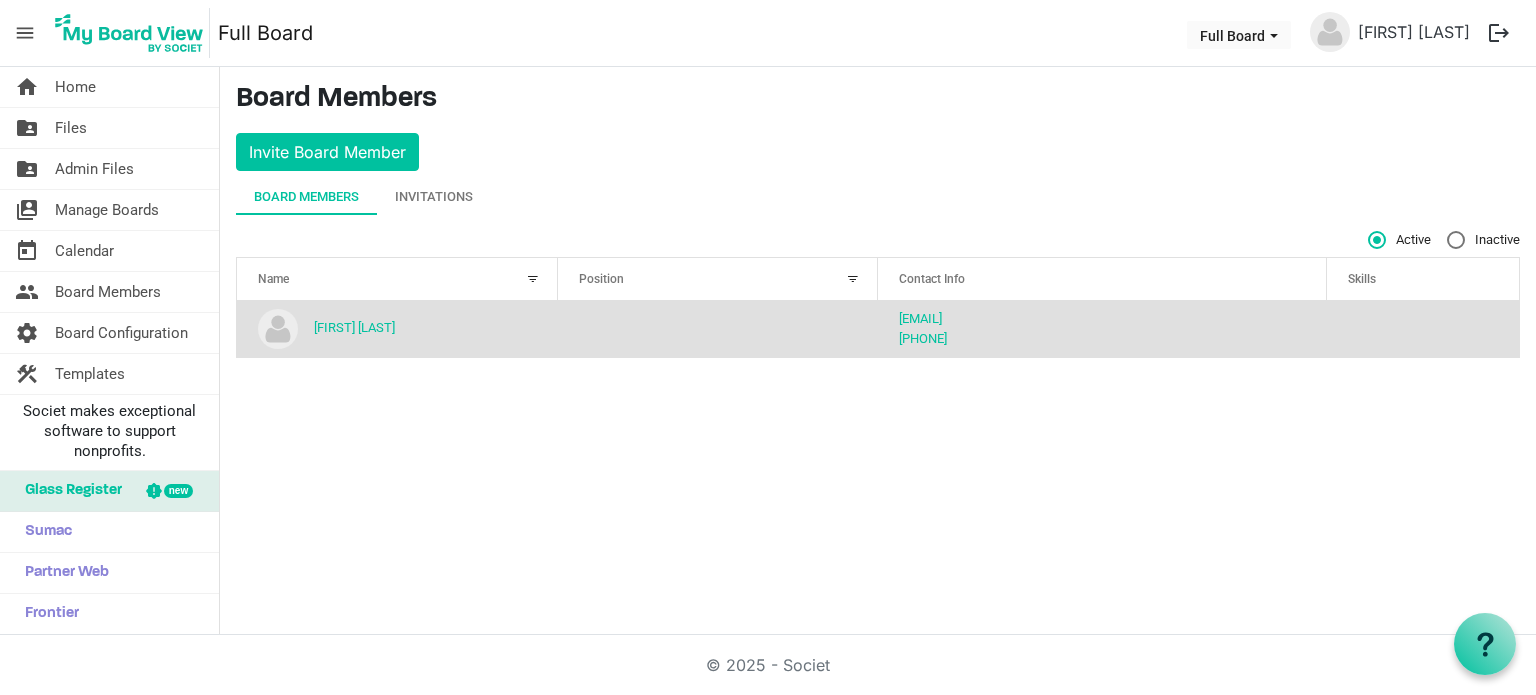 click at bounding box center (1423, 329) 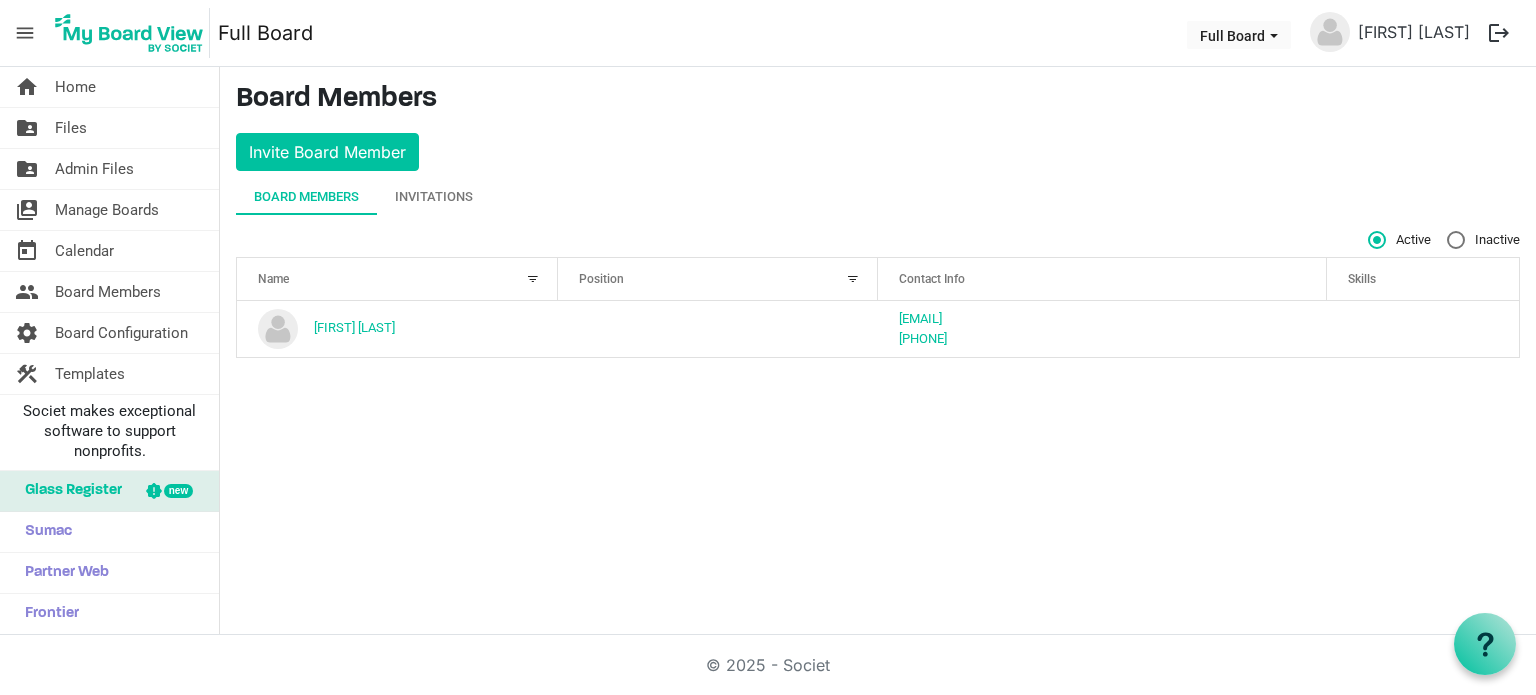 click on "Position" at bounding box center [707, 278] 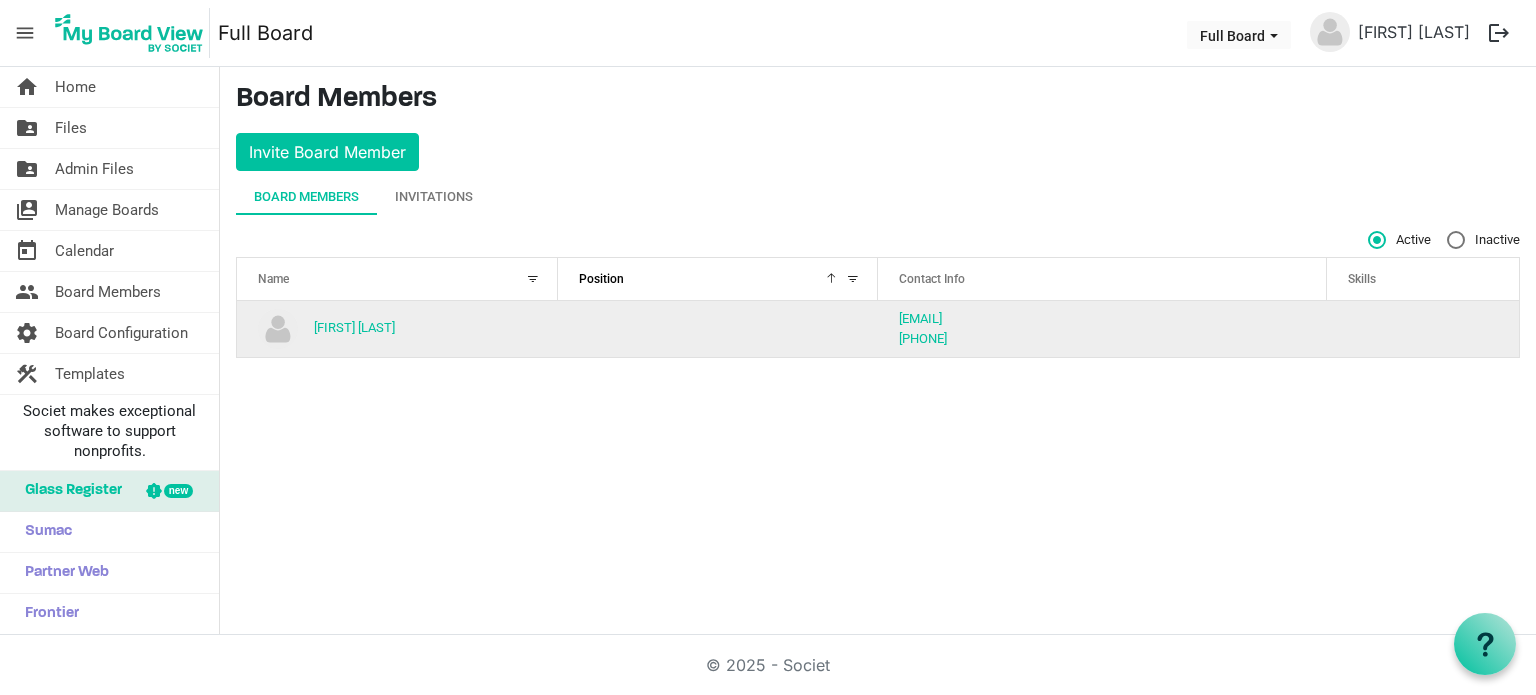 click at bounding box center (718, 329) 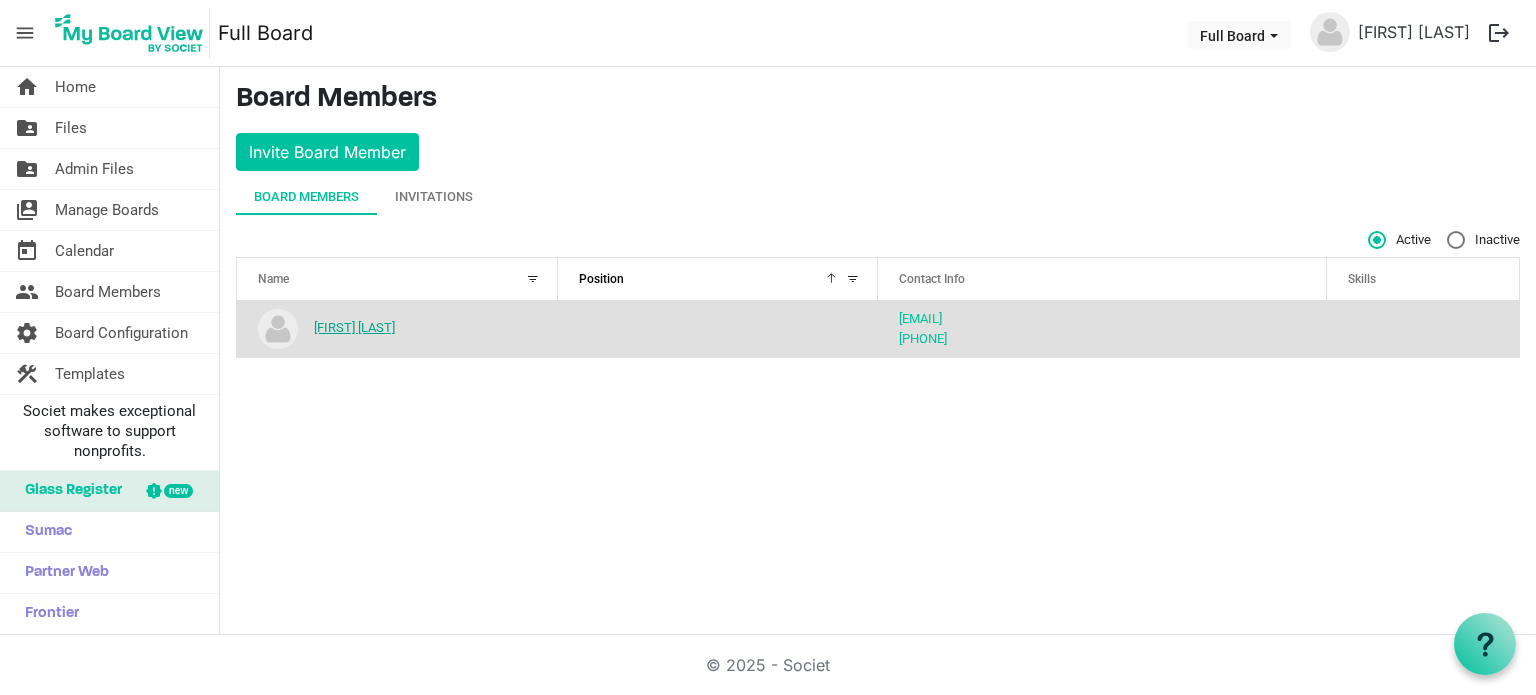 click on "[FIRST] [LAST]" at bounding box center [354, 327] 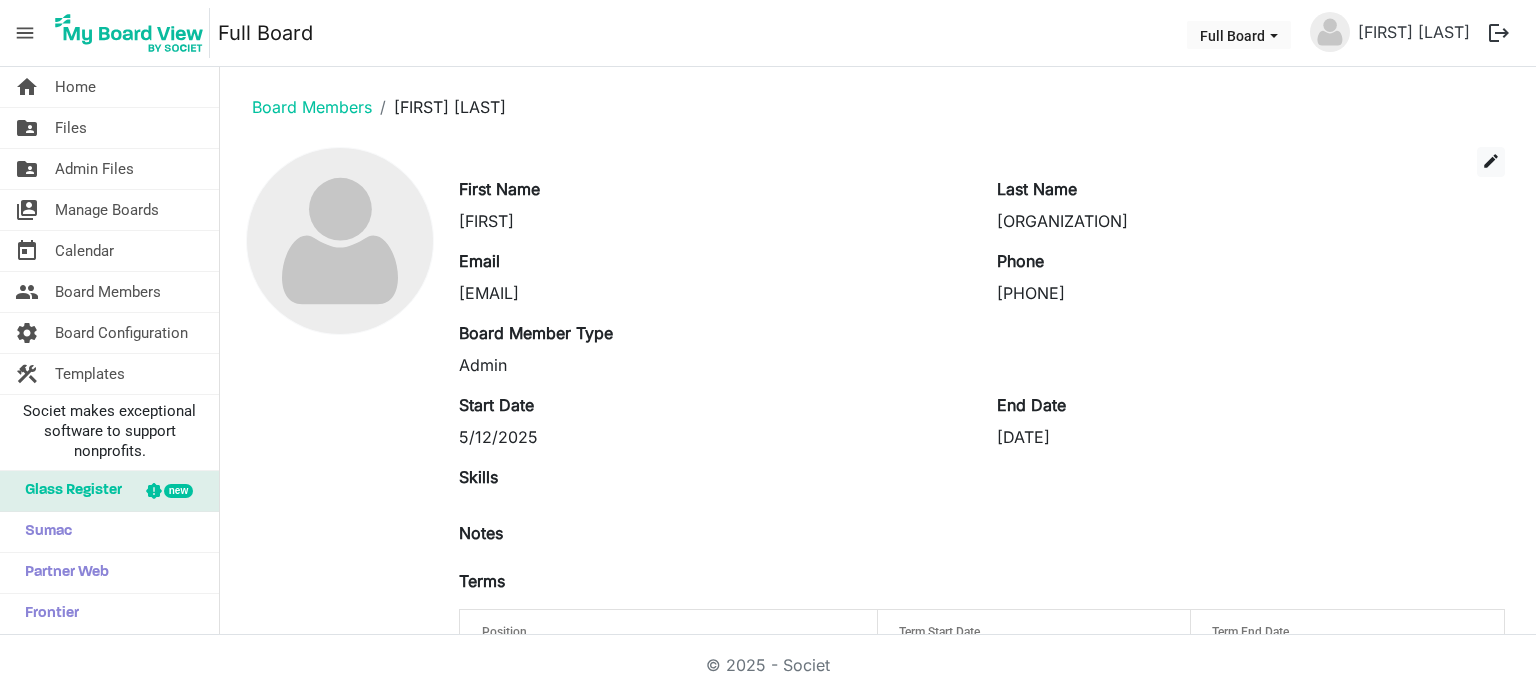 scroll, scrollTop: 0, scrollLeft: 0, axis: both 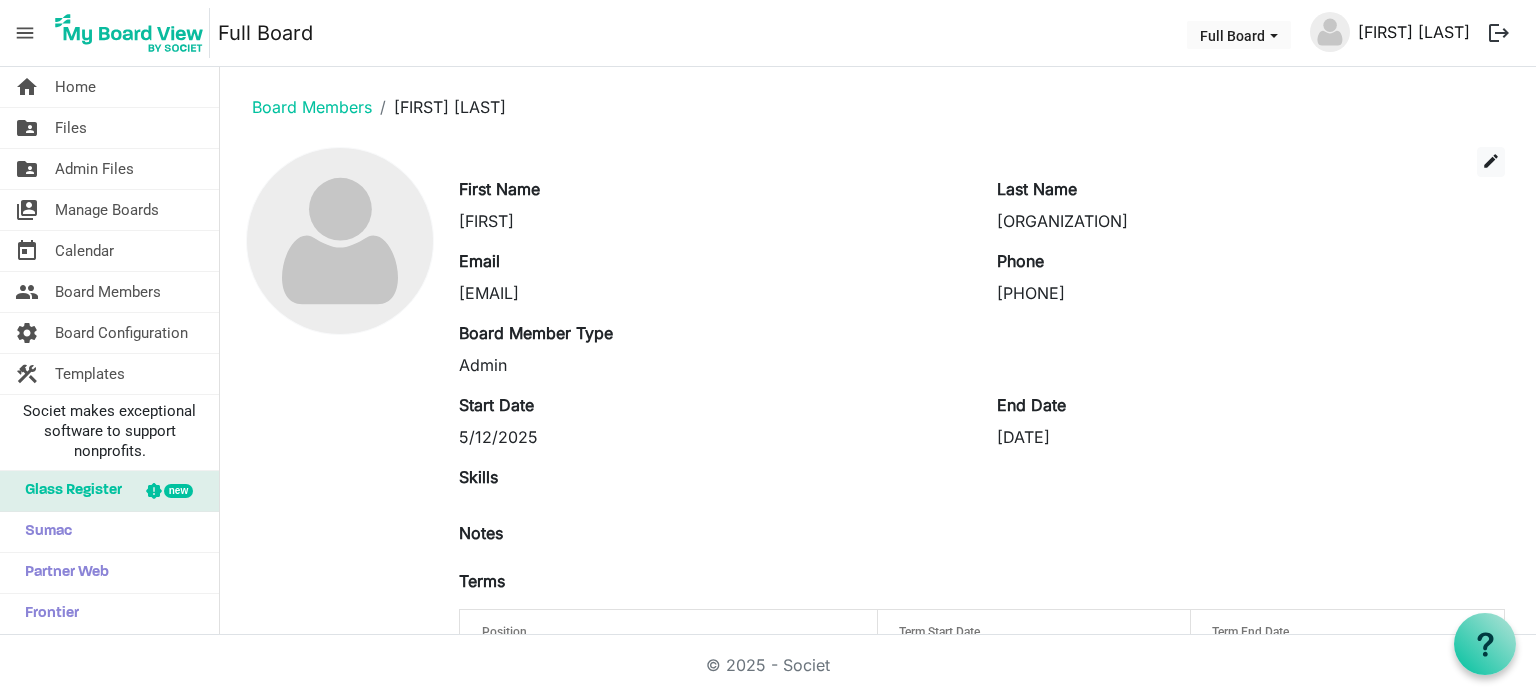 click on "[FIRST] [LAST]" at bounding box center (1414, 32) 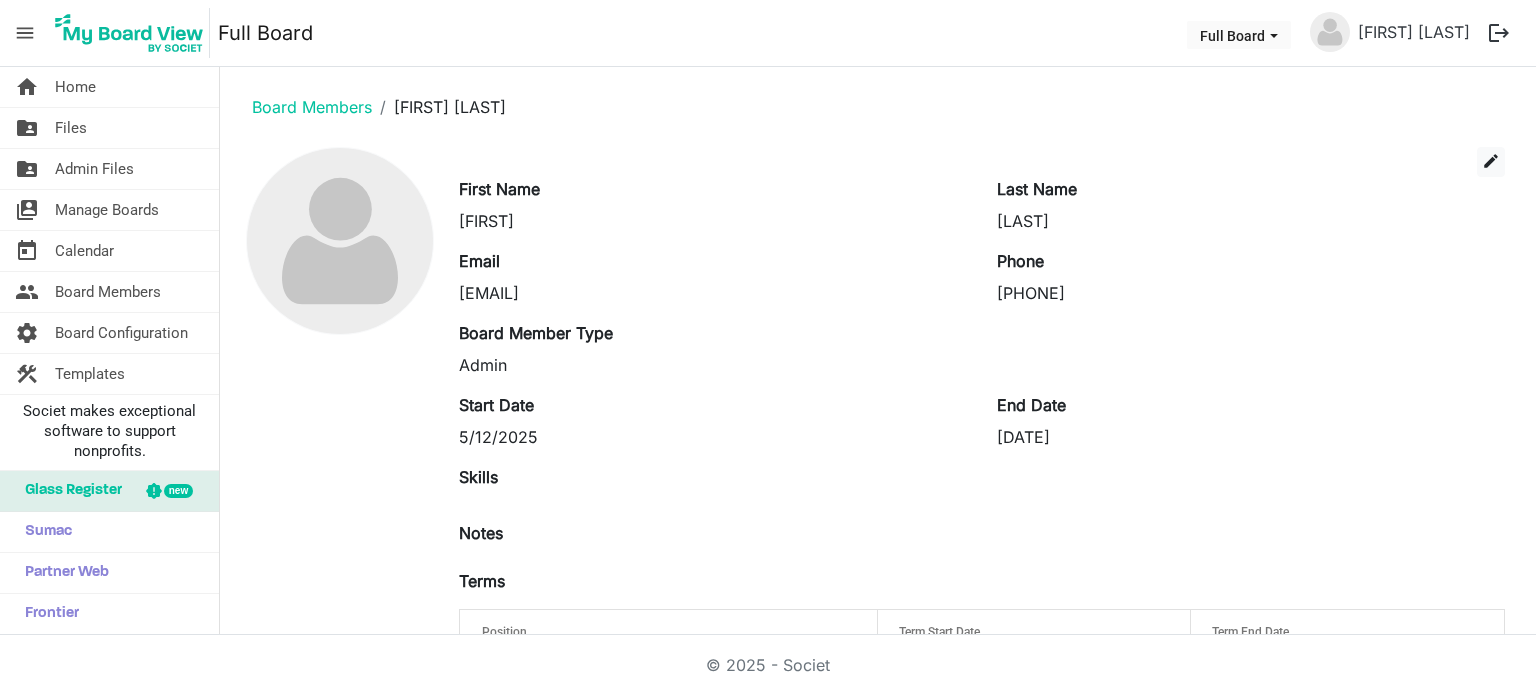 scroll, scrollTop: 0, scrollLeft: 0, axis: both 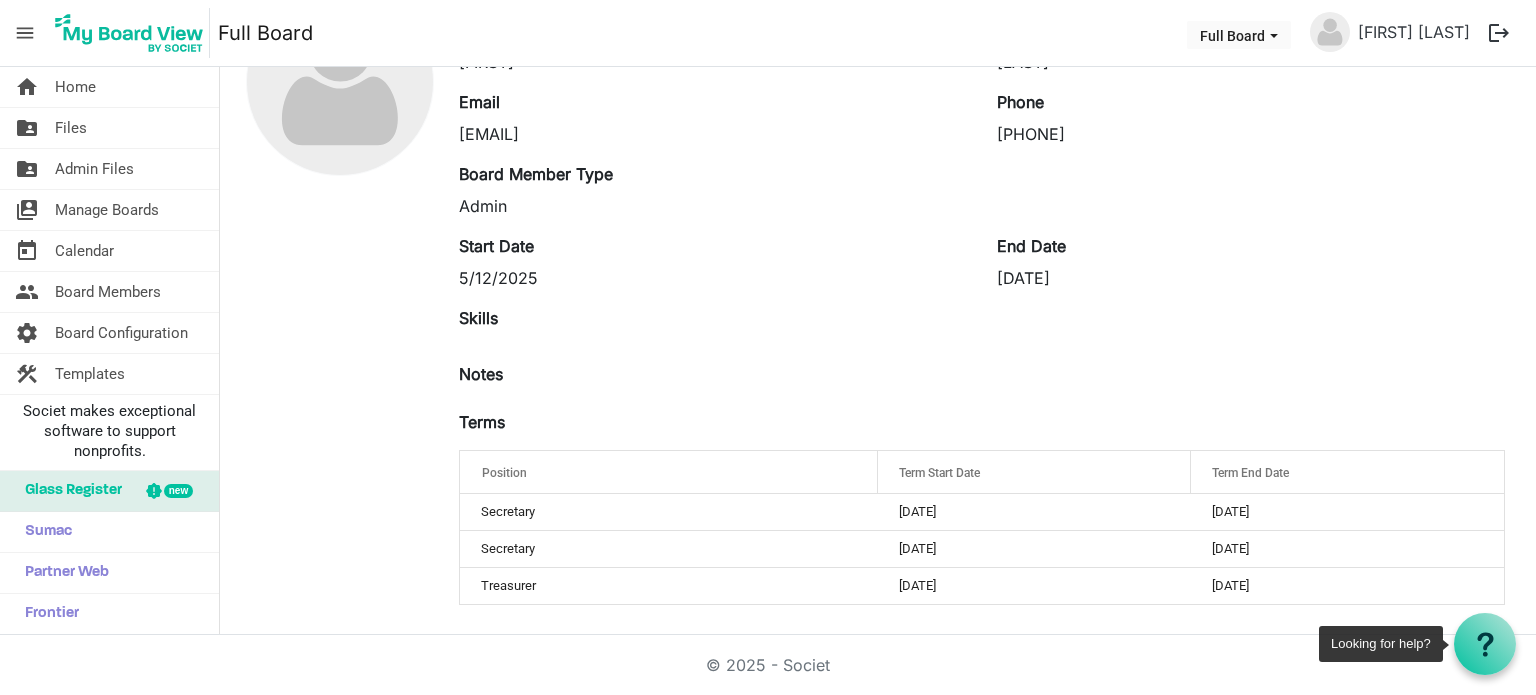 click 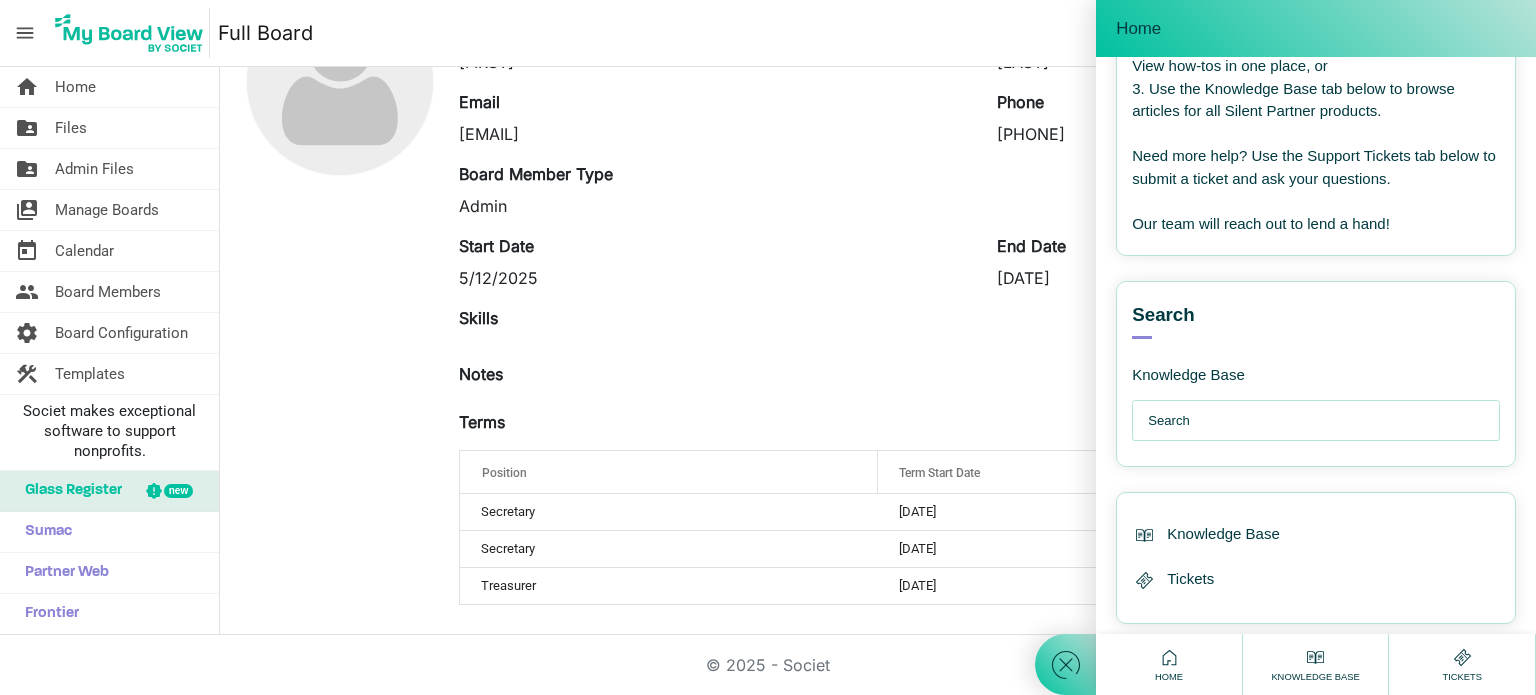 scroll, scrollTop: 267, scrollLeft: 0, axis: vertical 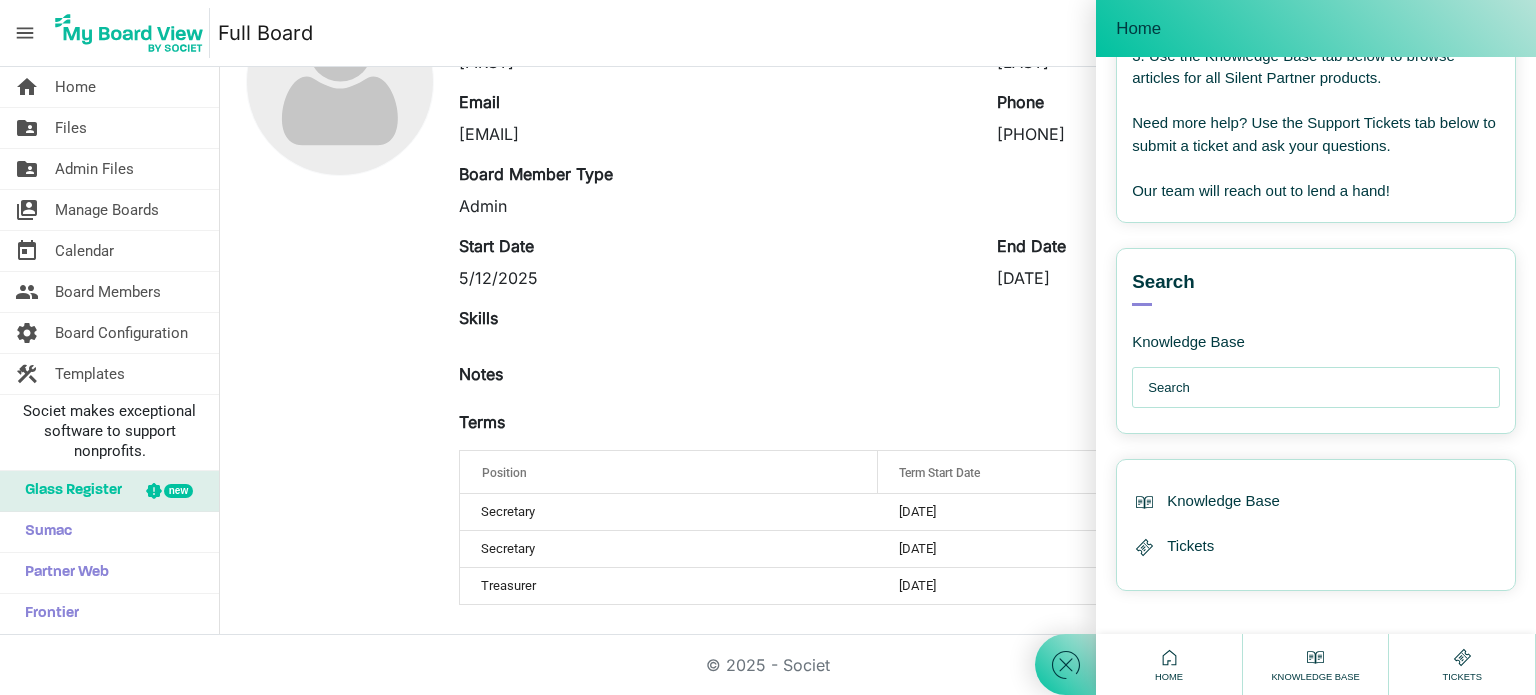 click at bounding box center (1321, 388) 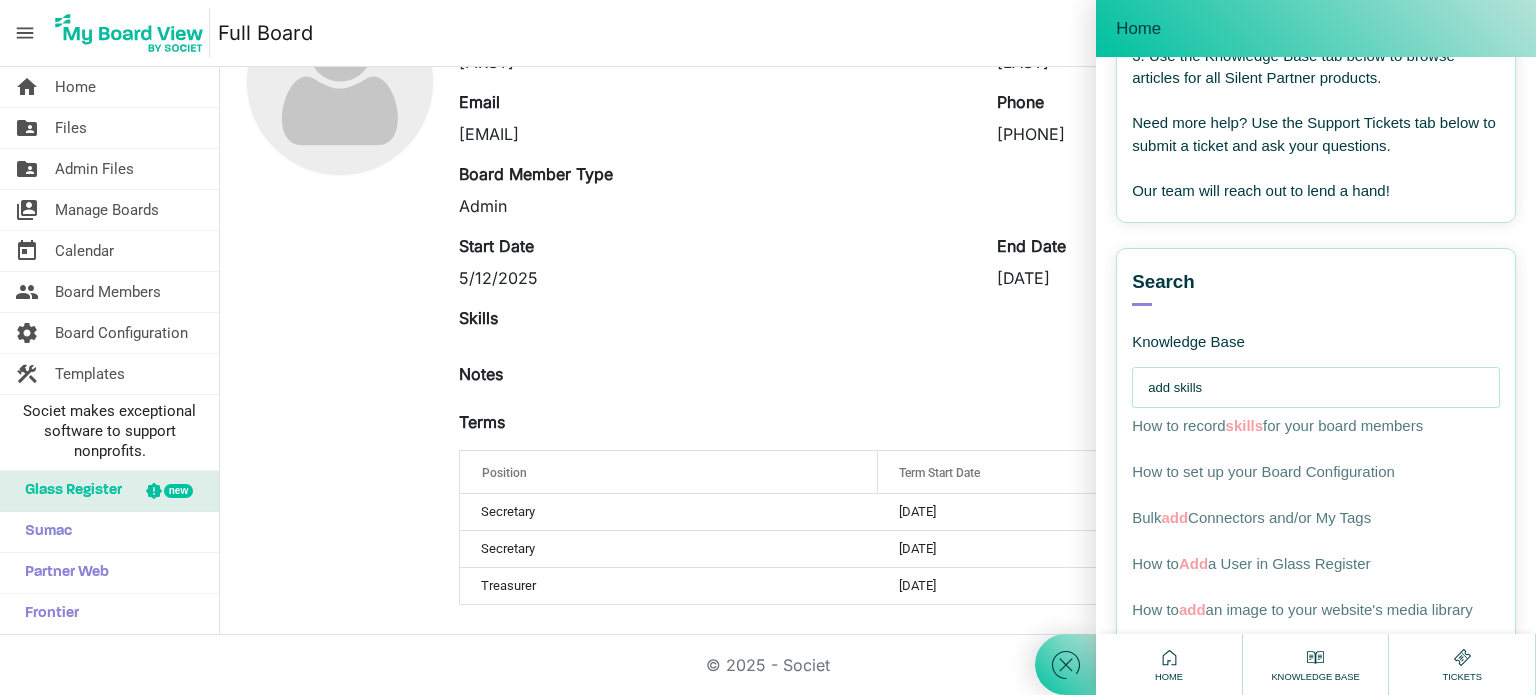 type on "add skills" 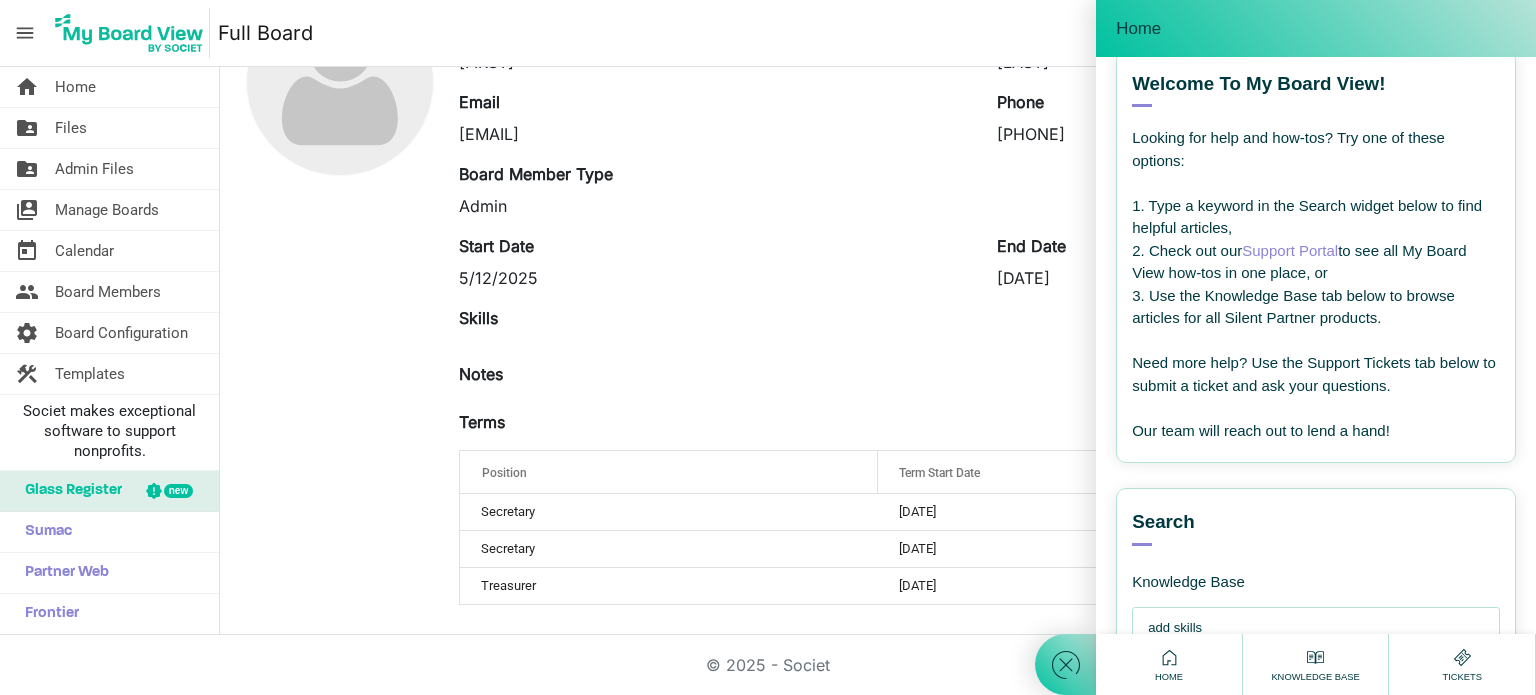 scroll, scrollTop: 0, scrollLeft: 0, axis: both 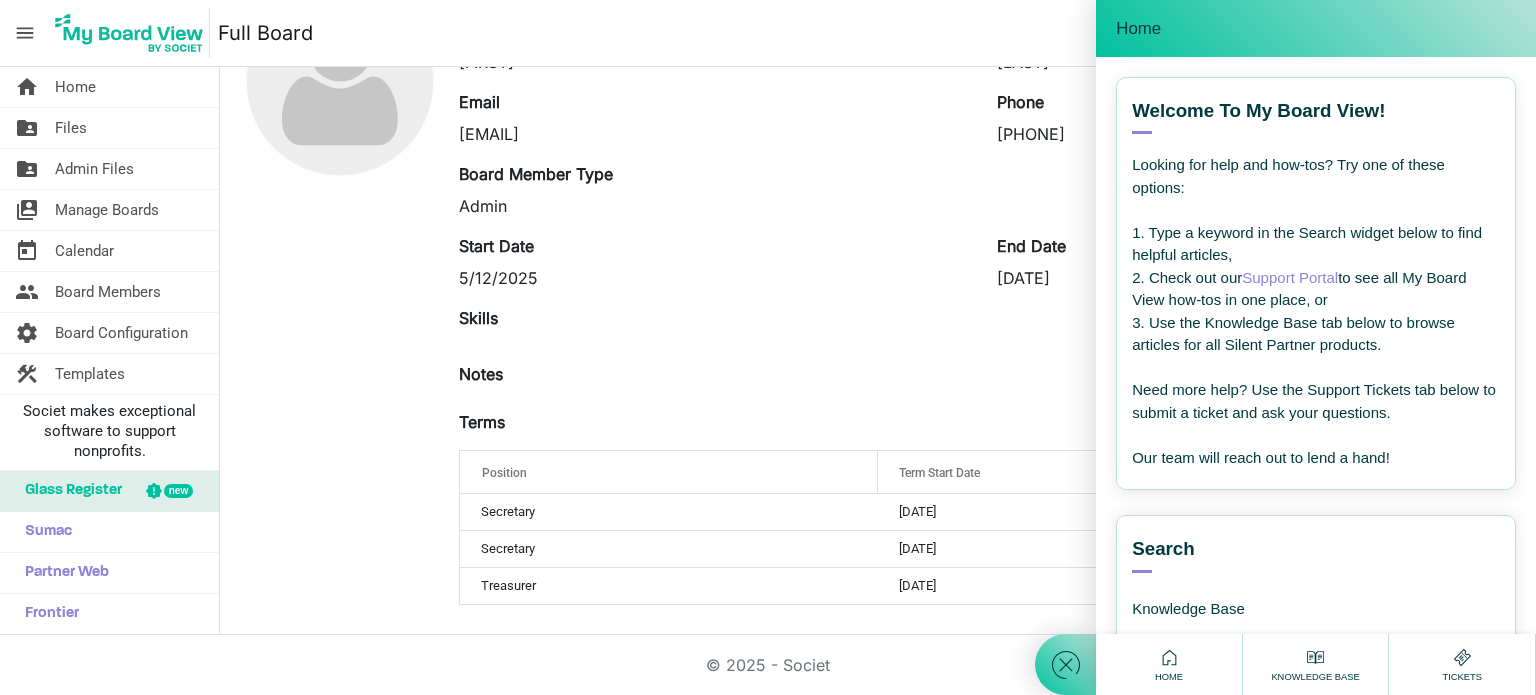 click on "Support Portal" at bounding box center (1290, 277) 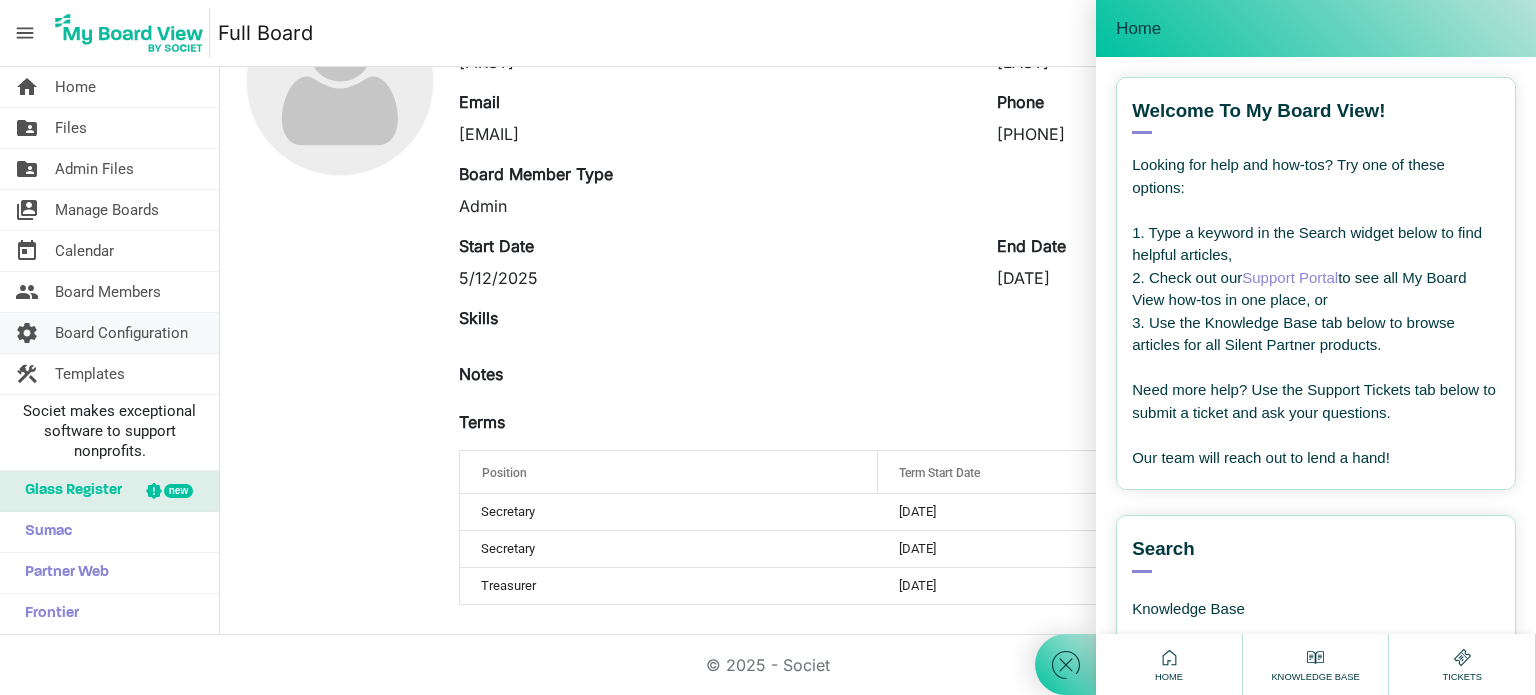 click on "Board Configuration" at bounding box center (121, 333) 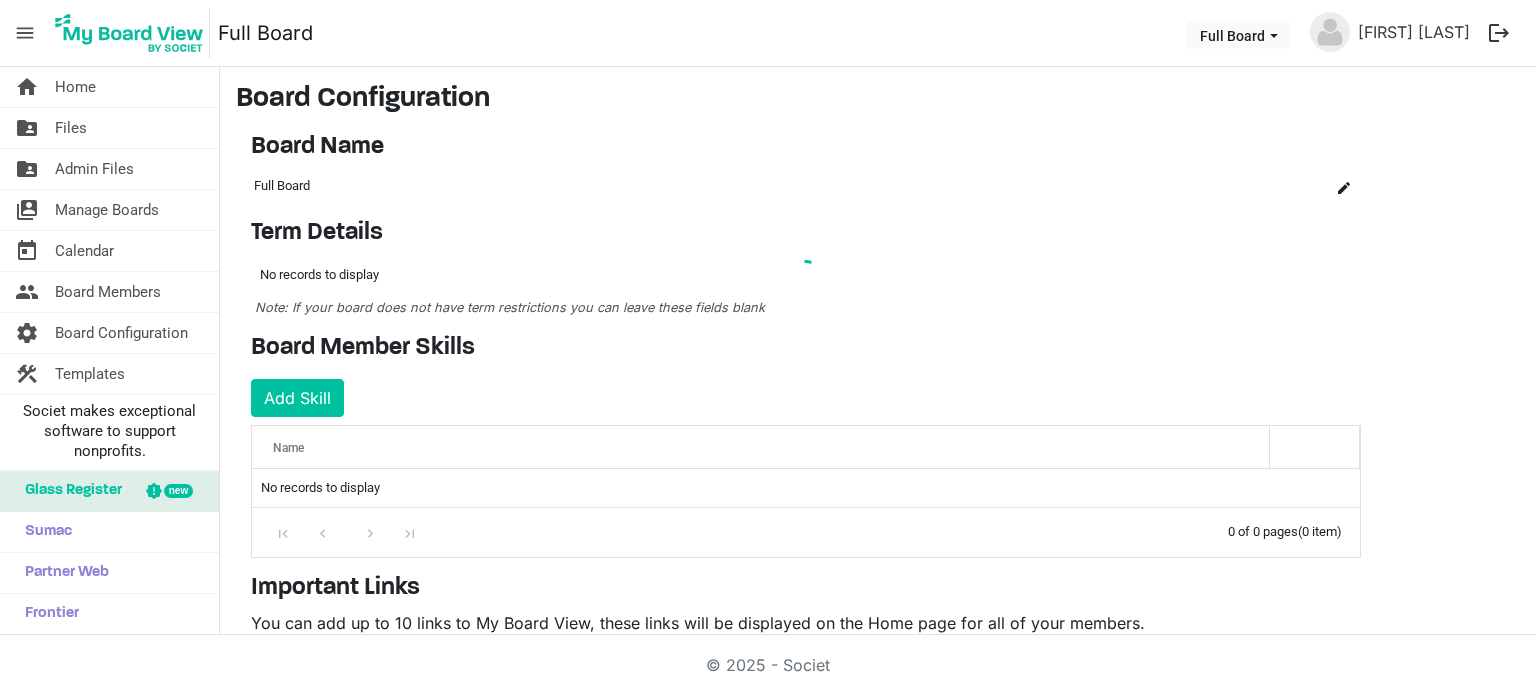 scroll, scrollTop: 0, scrollLeft: 0, axis: both 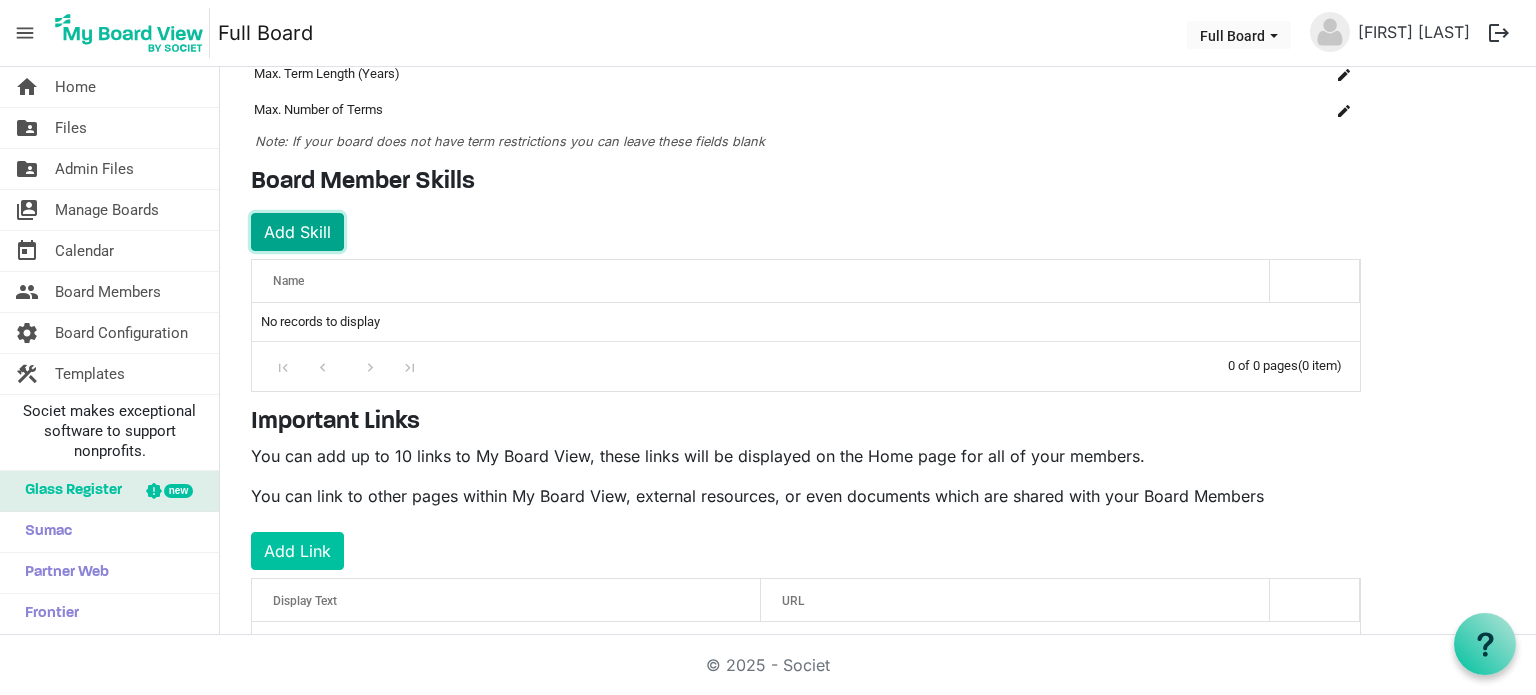 click on "Add Skill" at bounding box center [297, 232] 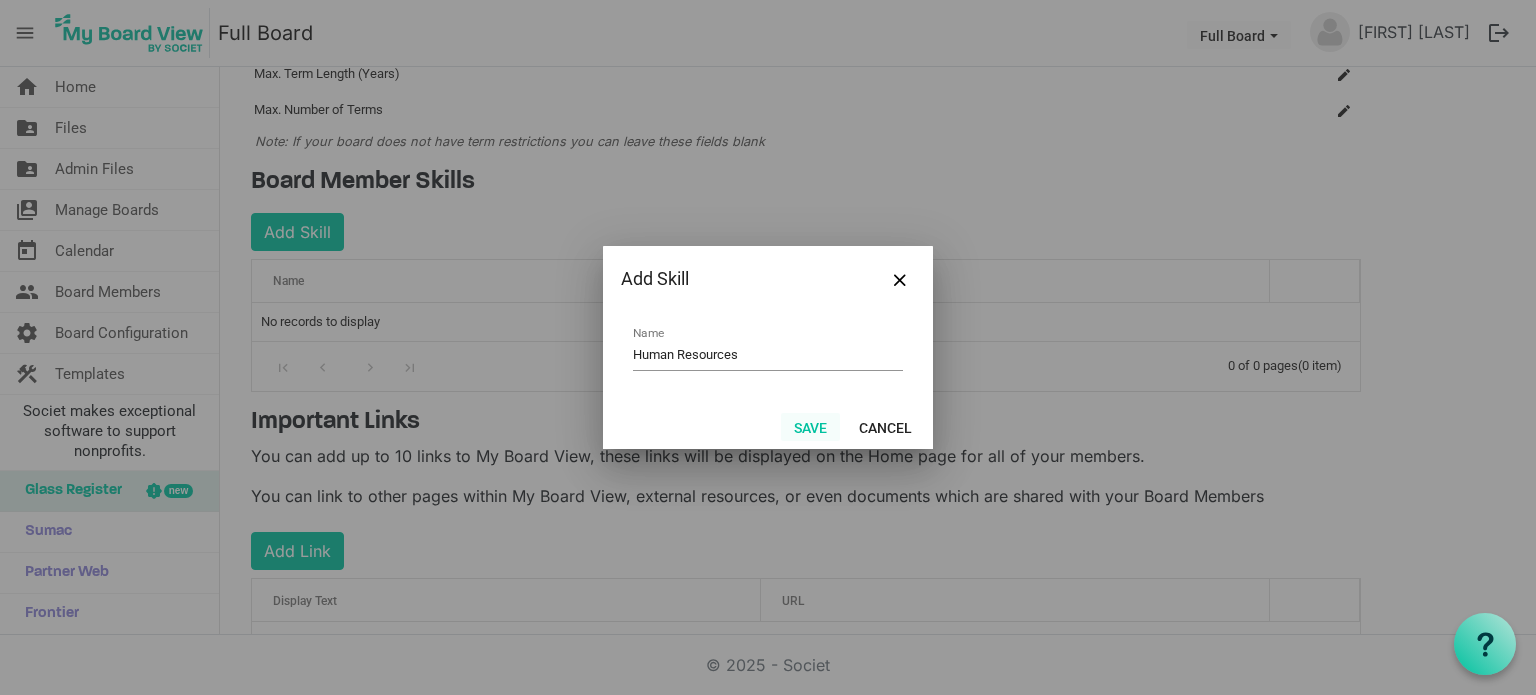 type on "Human Resources" 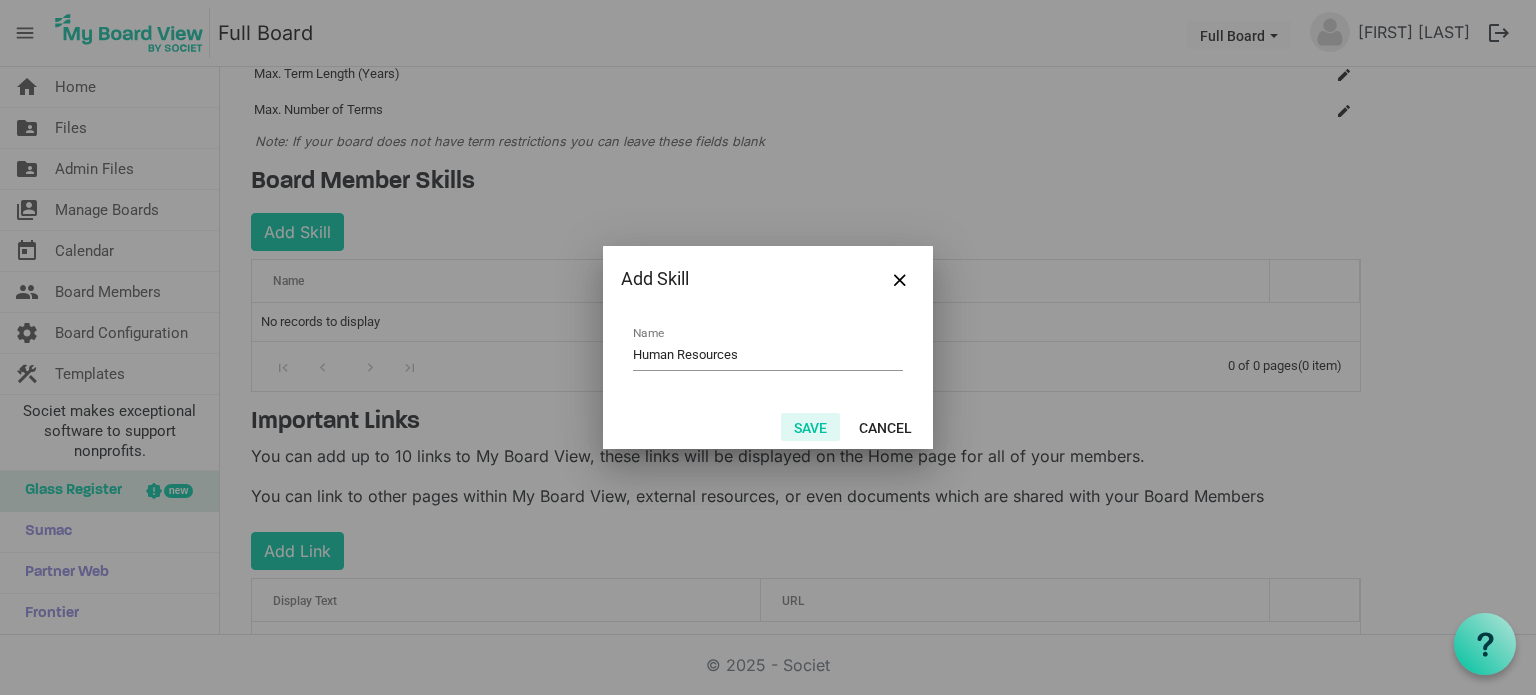 click on "Save" at bounding box center (810, 427) 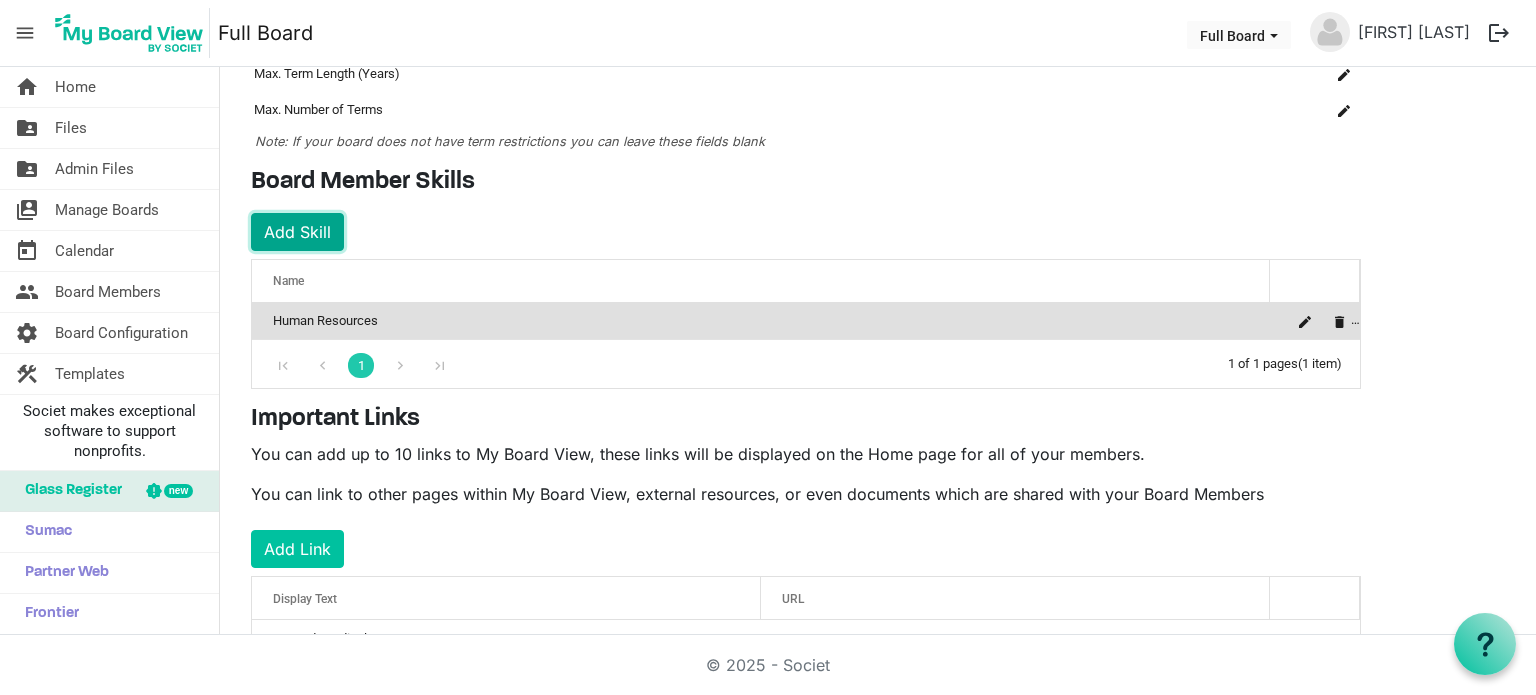 click on "Add Skill" at bounding box center [297, 232] 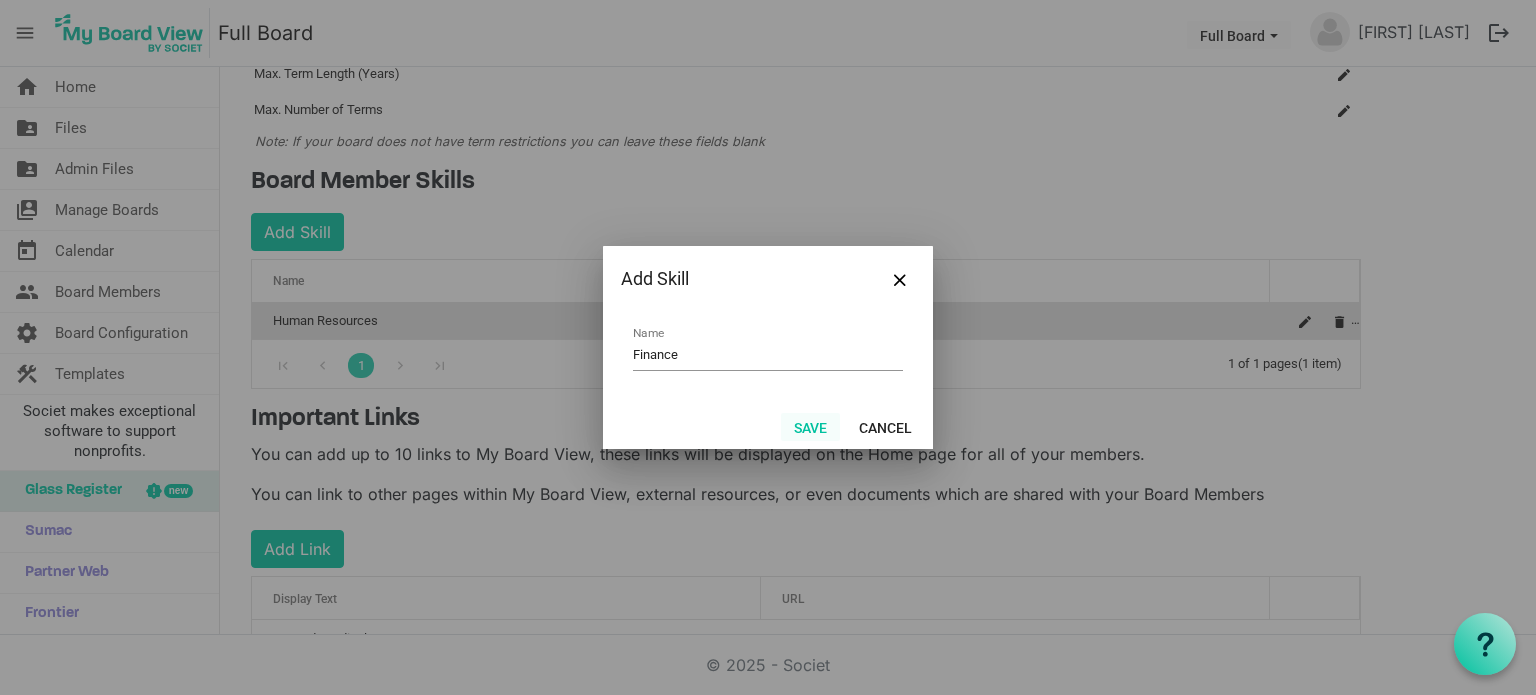 type on "Finance" 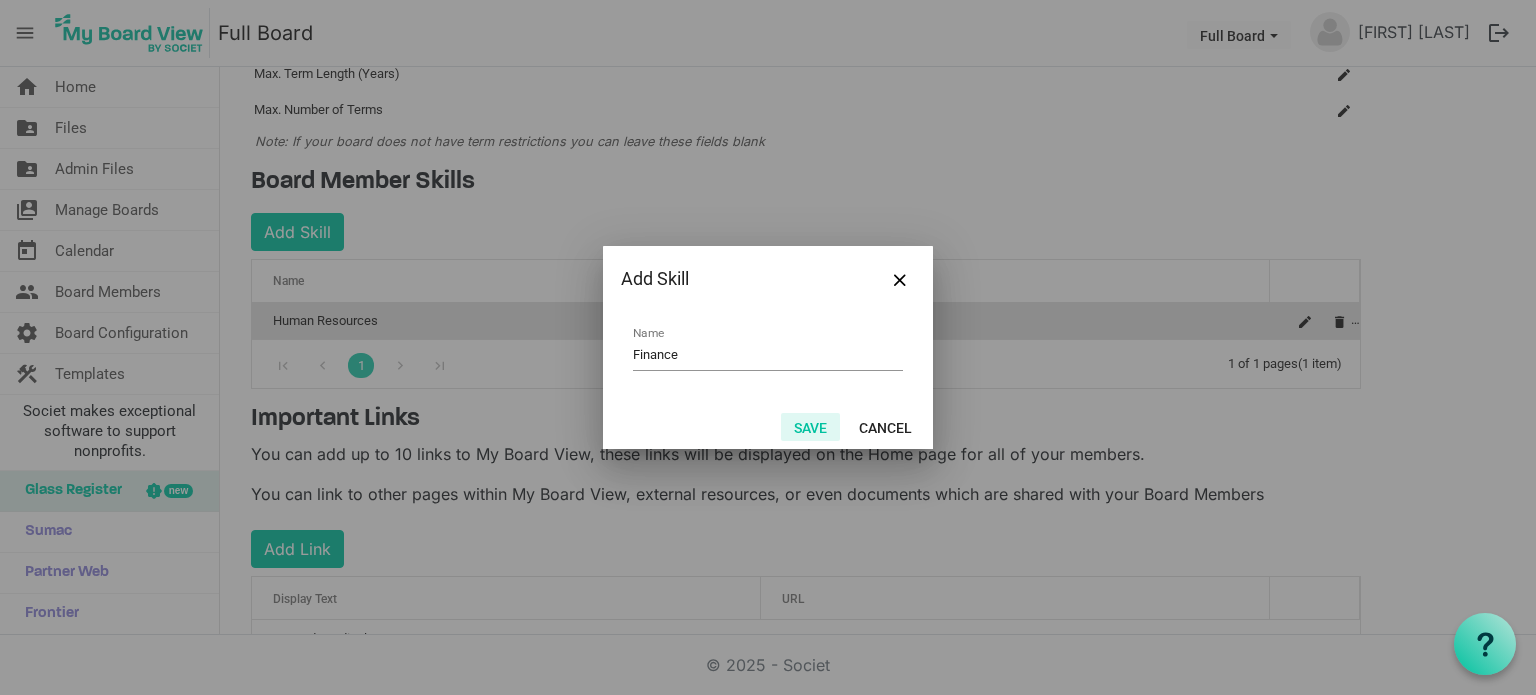 click on "Save" at bounding box center [810, 427] 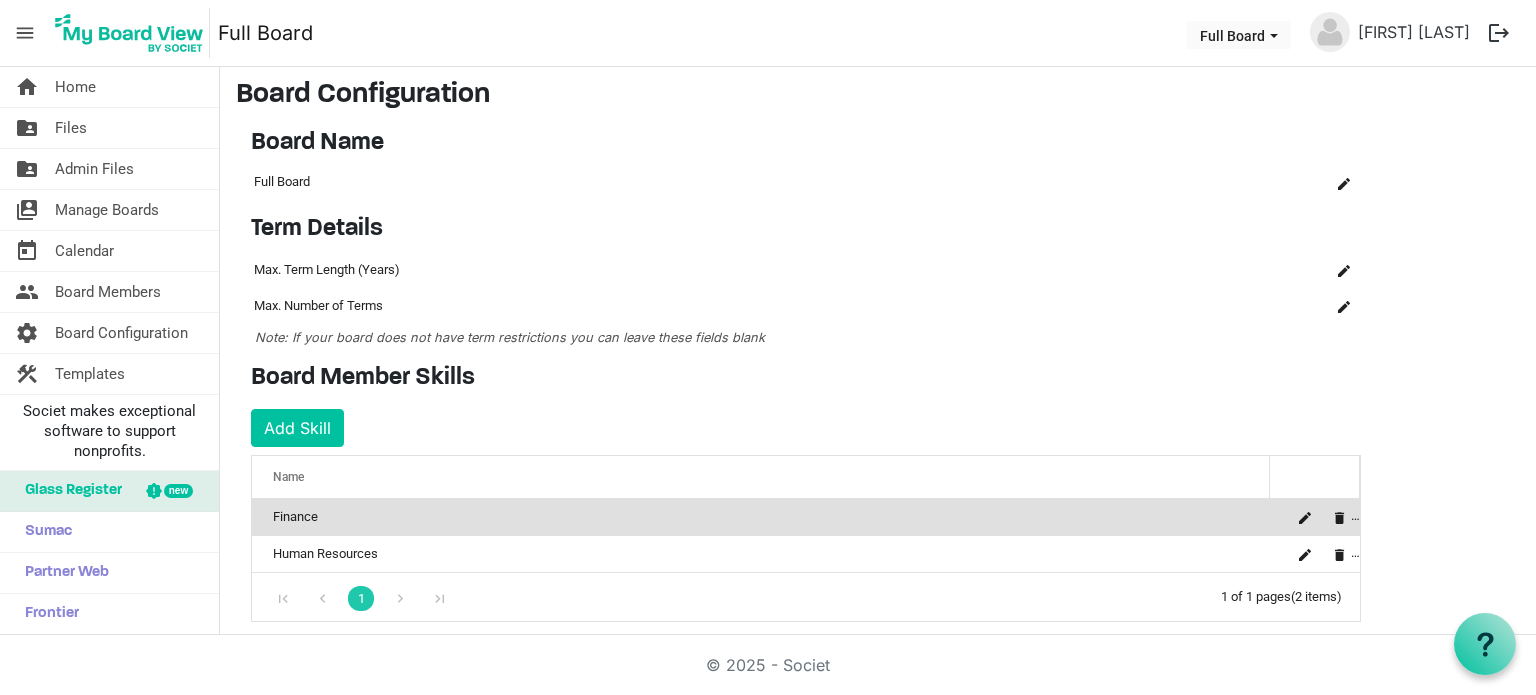 scroll, scrollTop: 0, scrollLeft: 0, axis: both 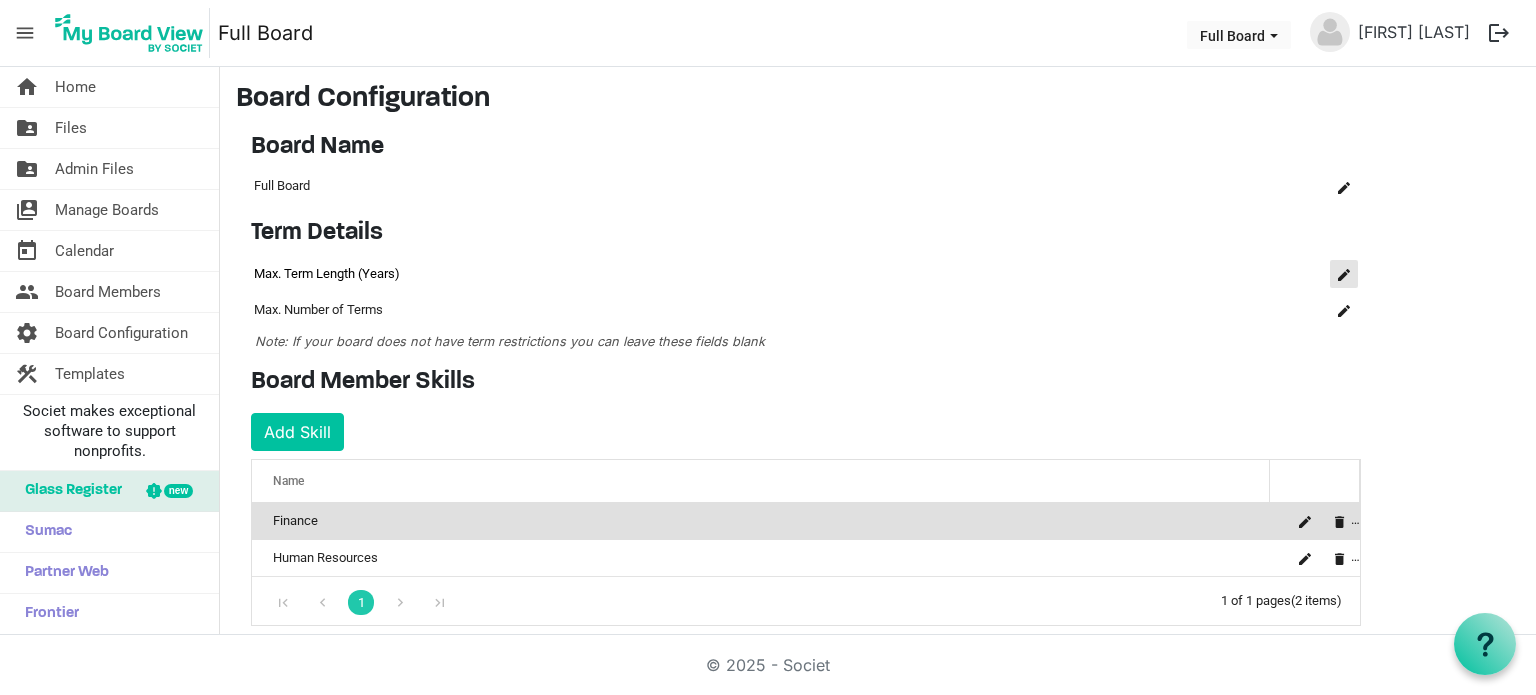 click at bounding box center (1344, 275) 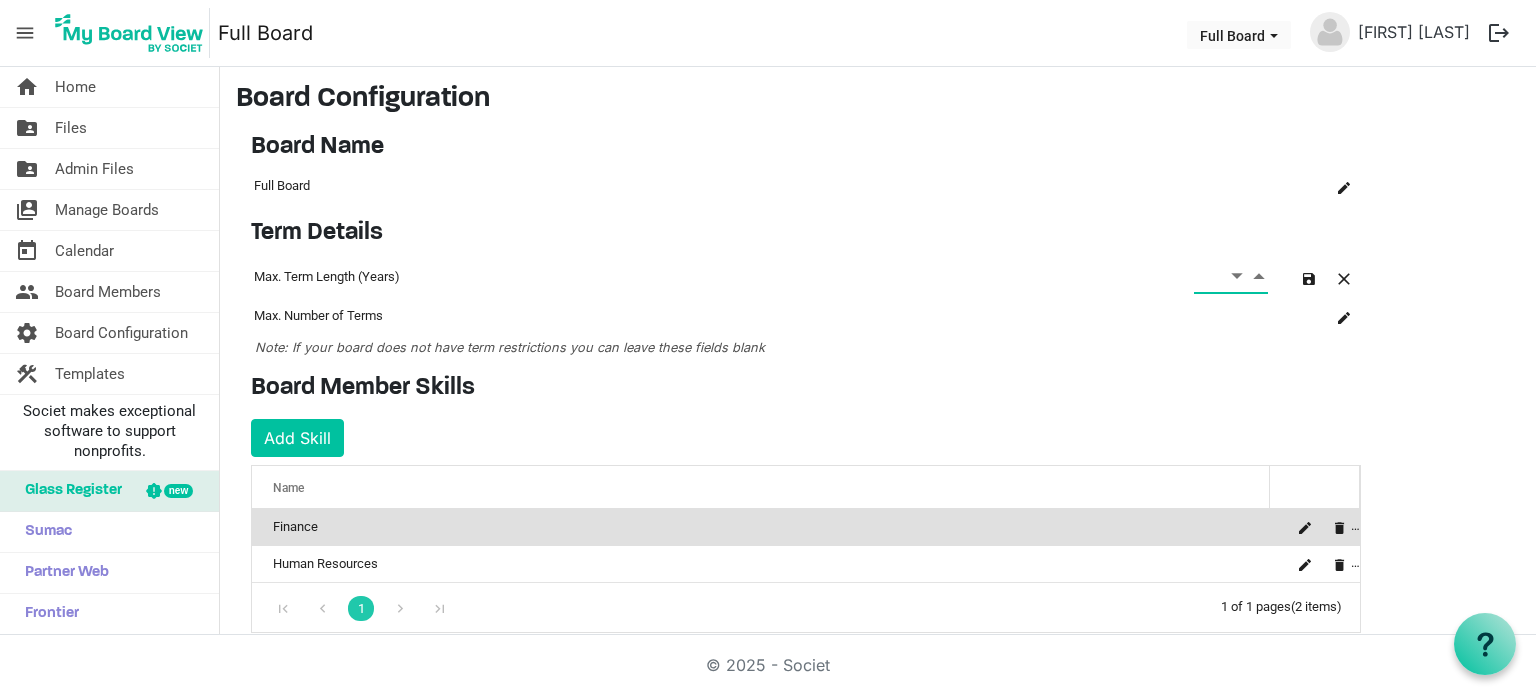 click at bounding box center (1237, 275) 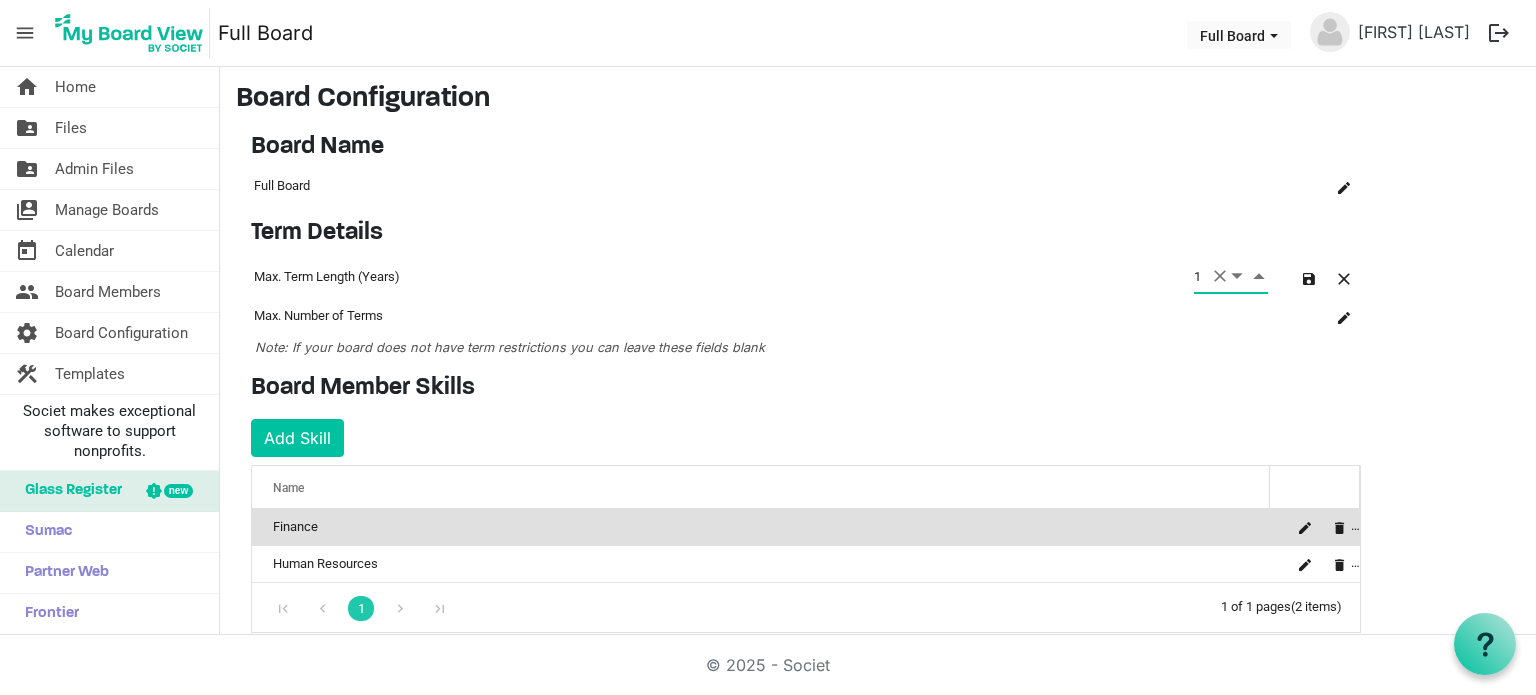 click at bounding box center [1237, 275] 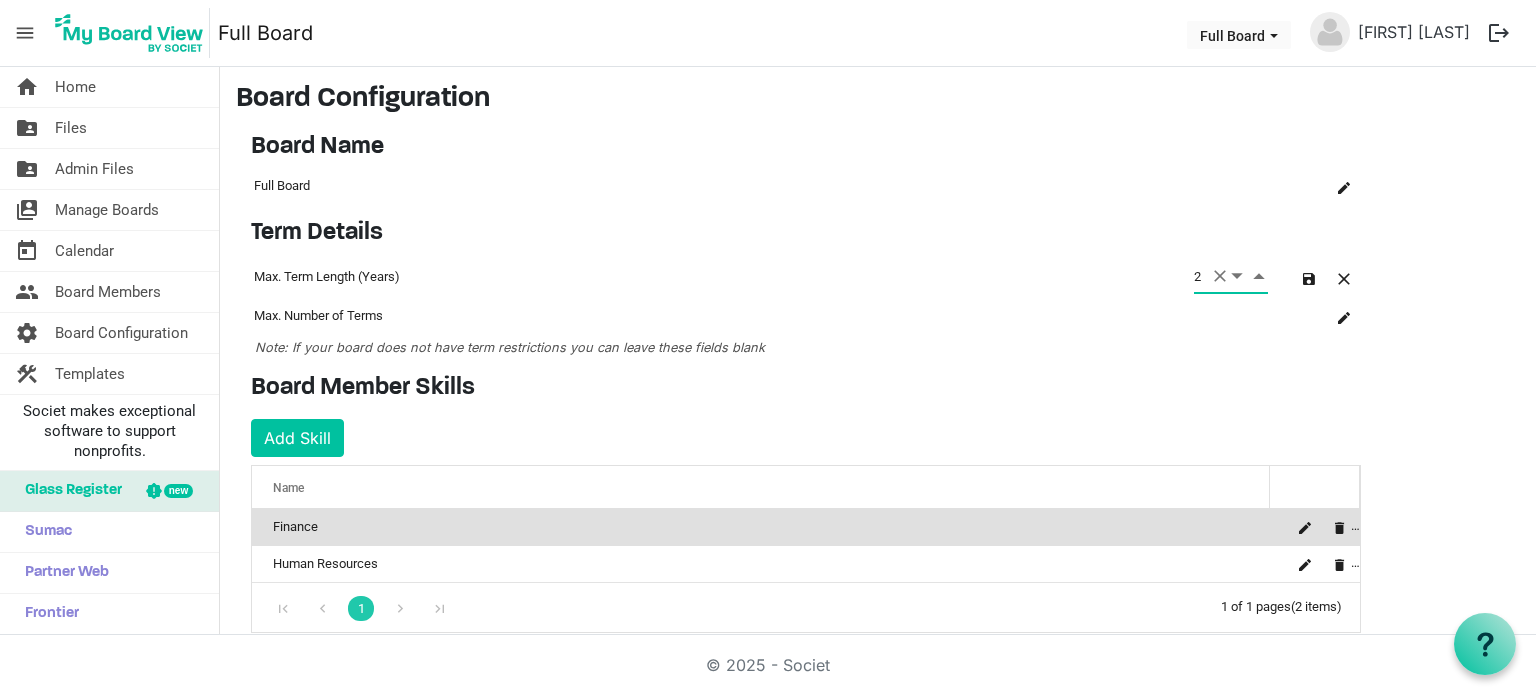 click at bounding box center [1259, 275] 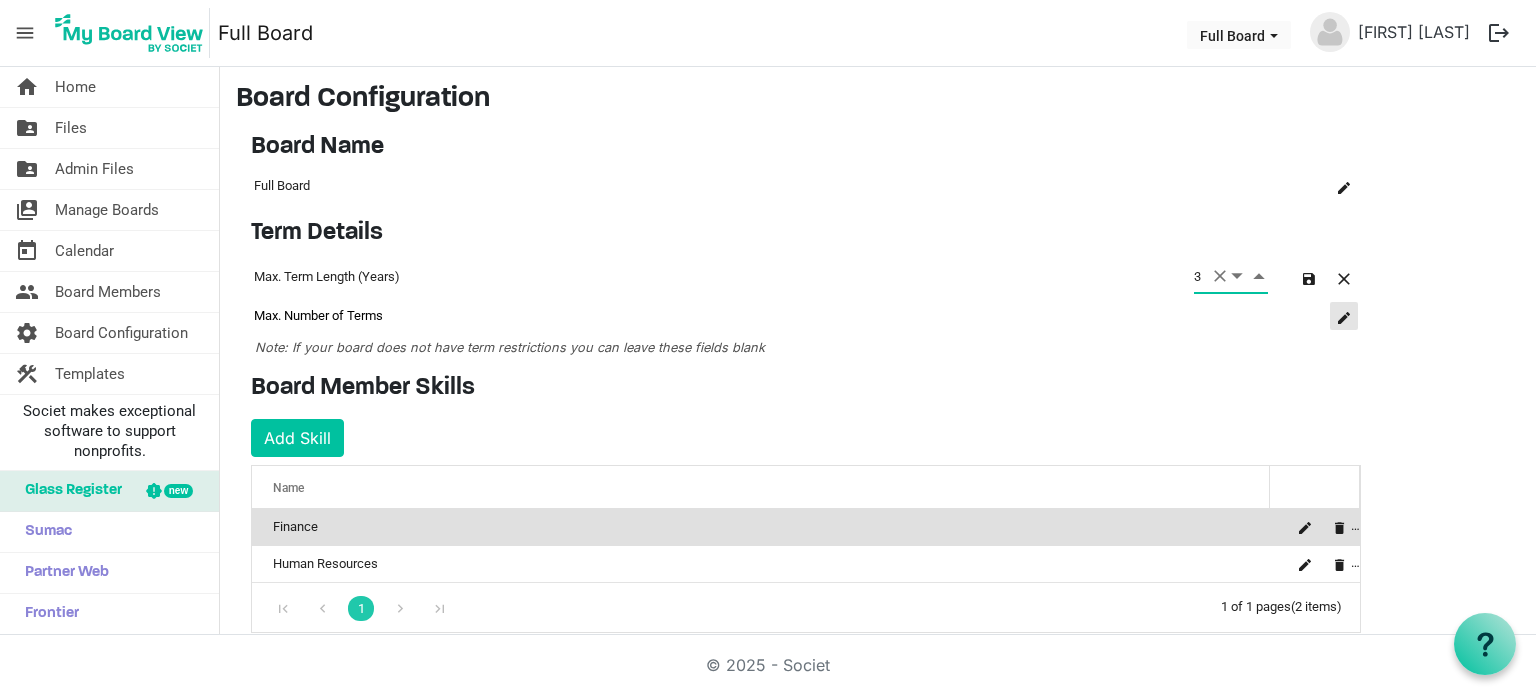 click at bounding box center [1344, 316] 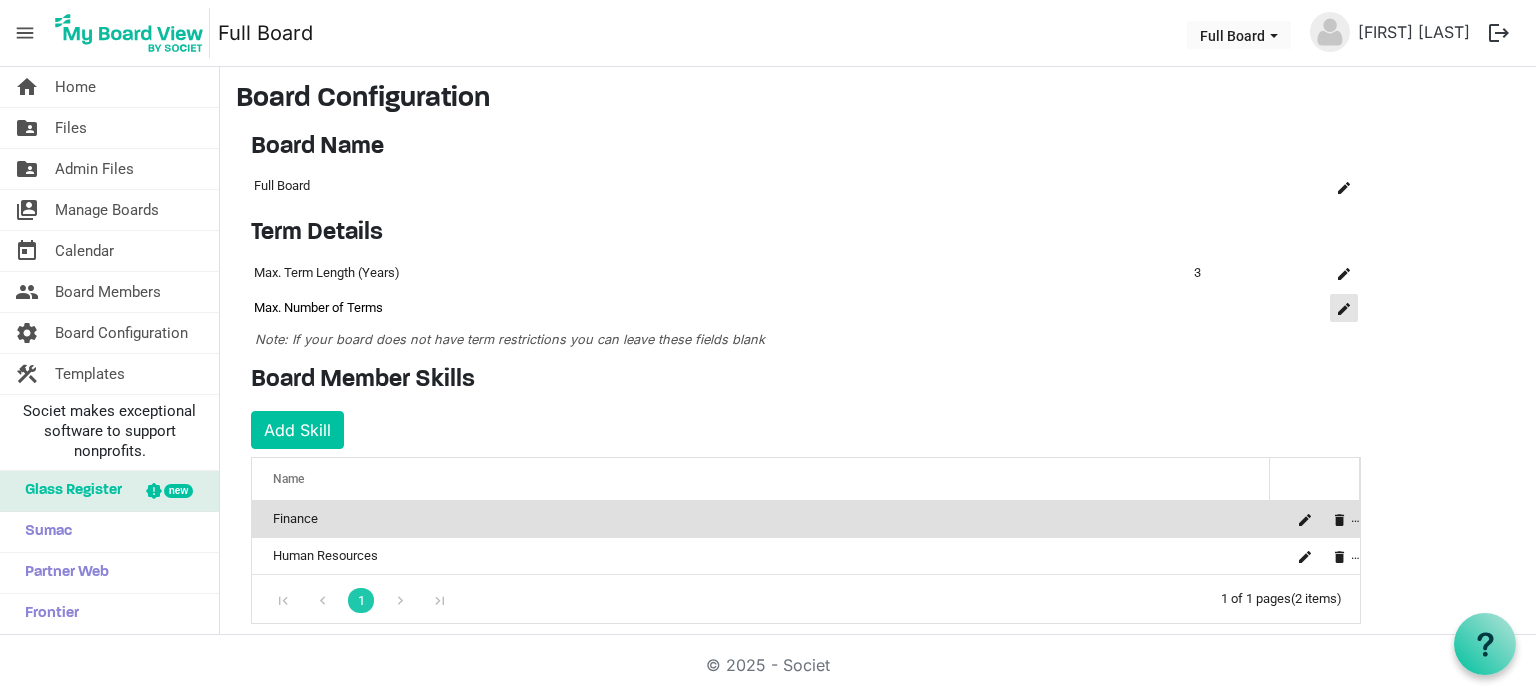 click at bounding box center [1344, 309] 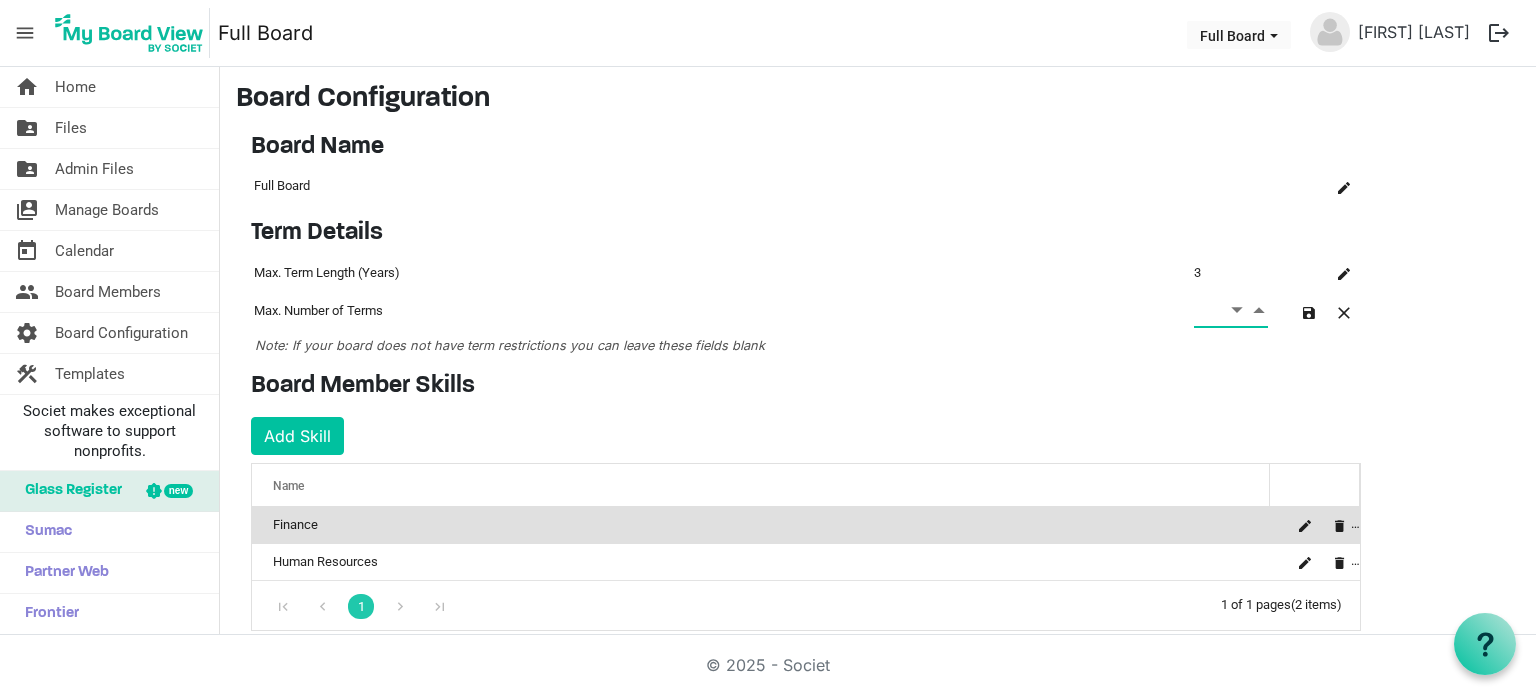 click at bounding box center (1259, 309) 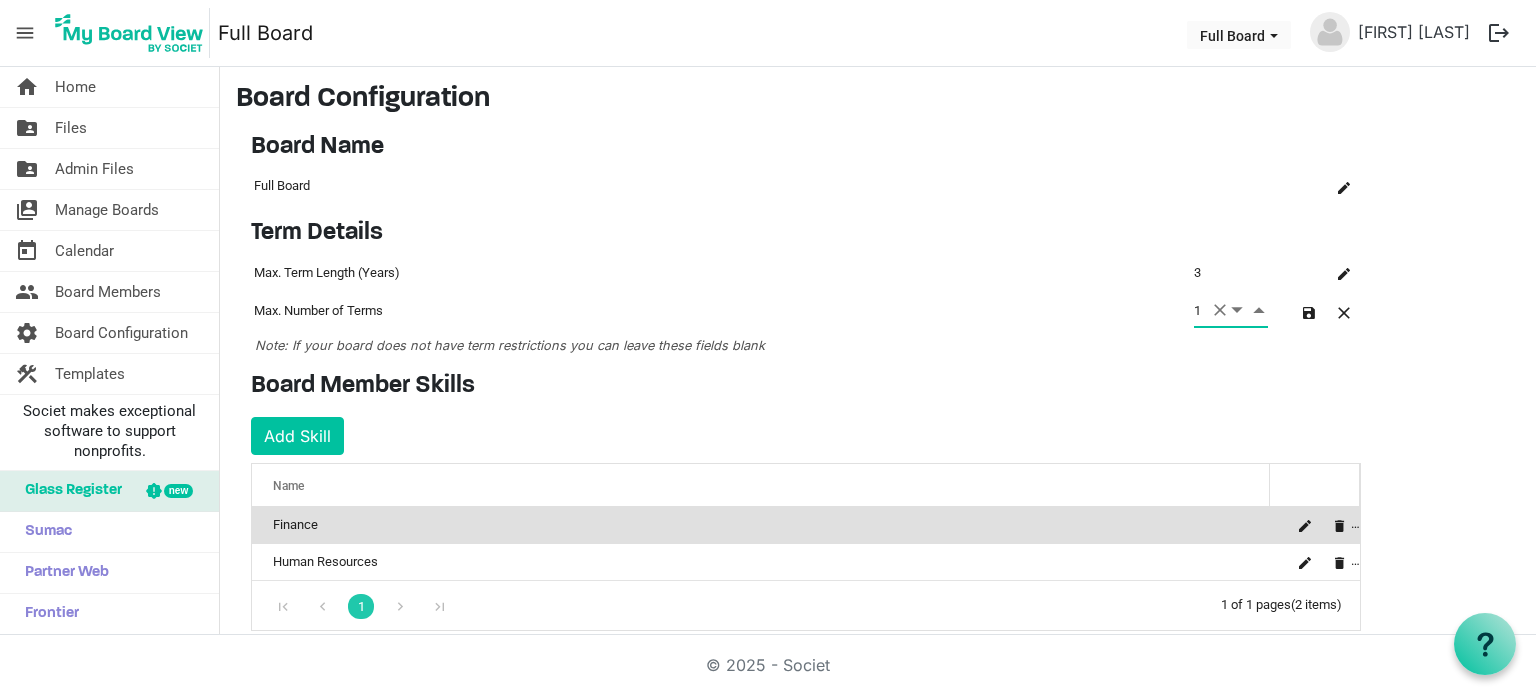 click at bounding box center [1259, 309] 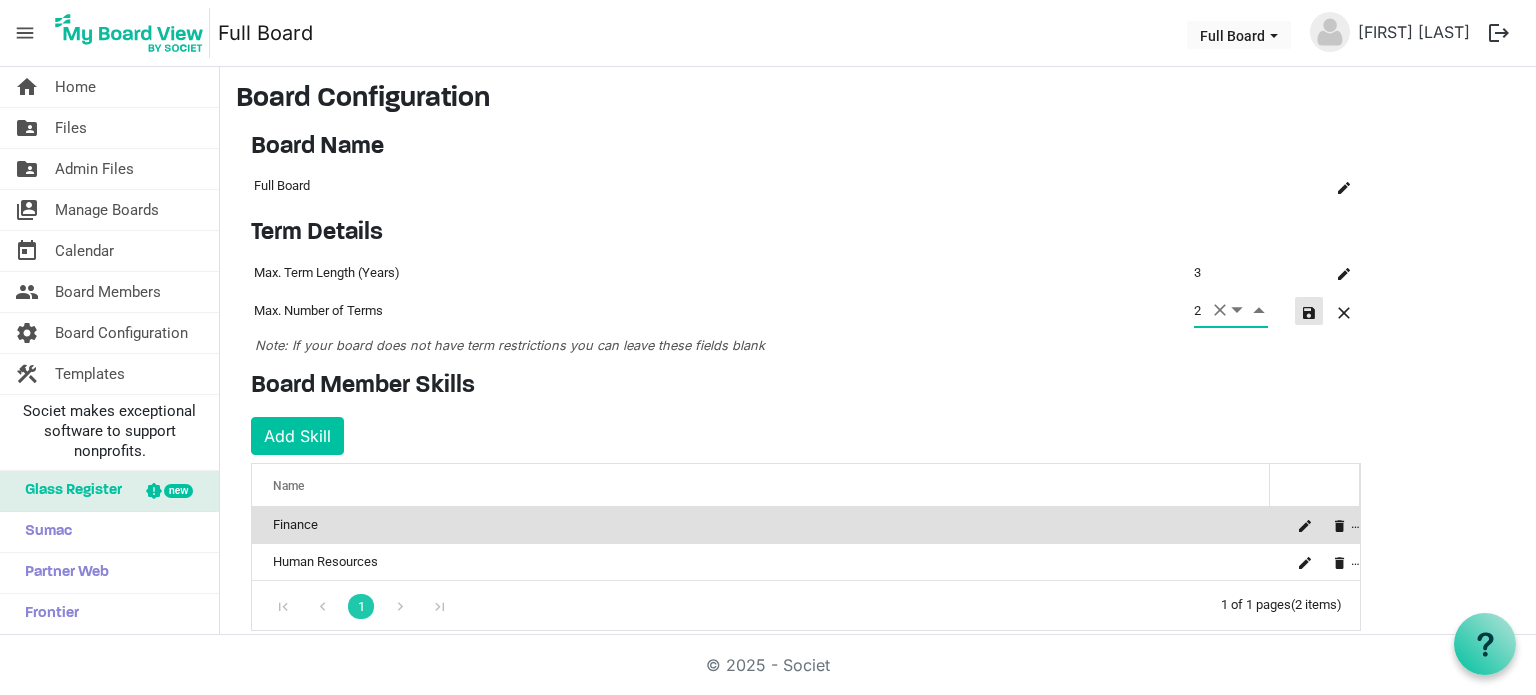 click at bounding box center [1309, 313] 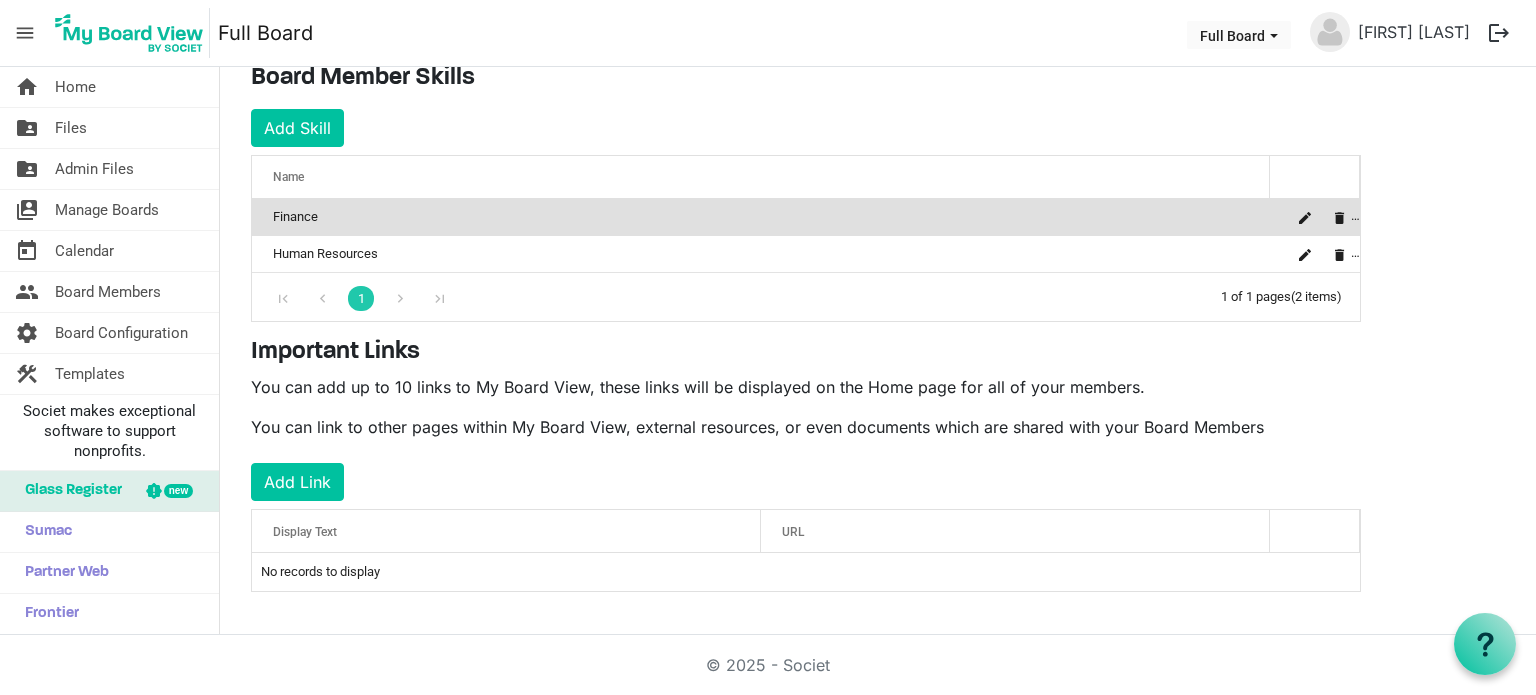 scroll, scrollTop: 302, scrollLeft: 0, axis: vertical 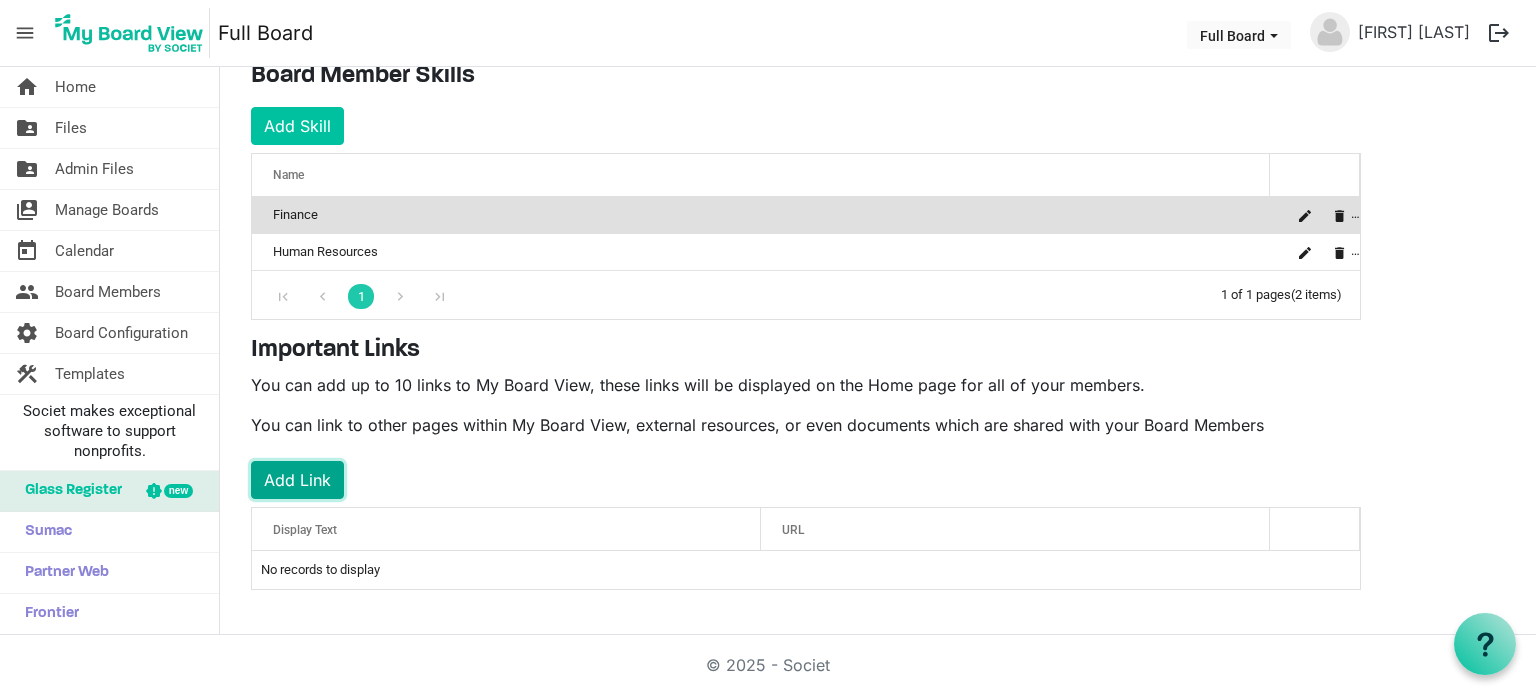 click on "Add Link" at bounding box center (297, 480) 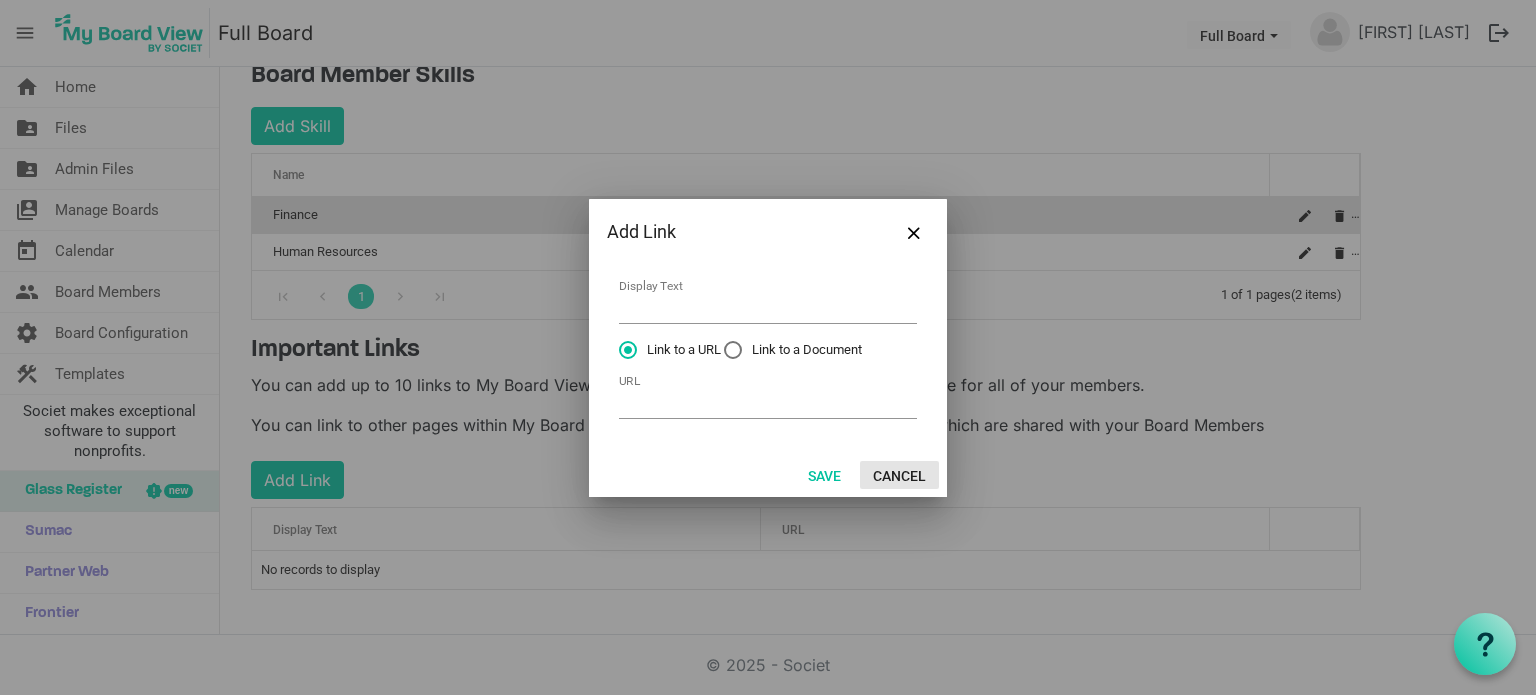click on "Cancel" at bounding box center (899, 475) 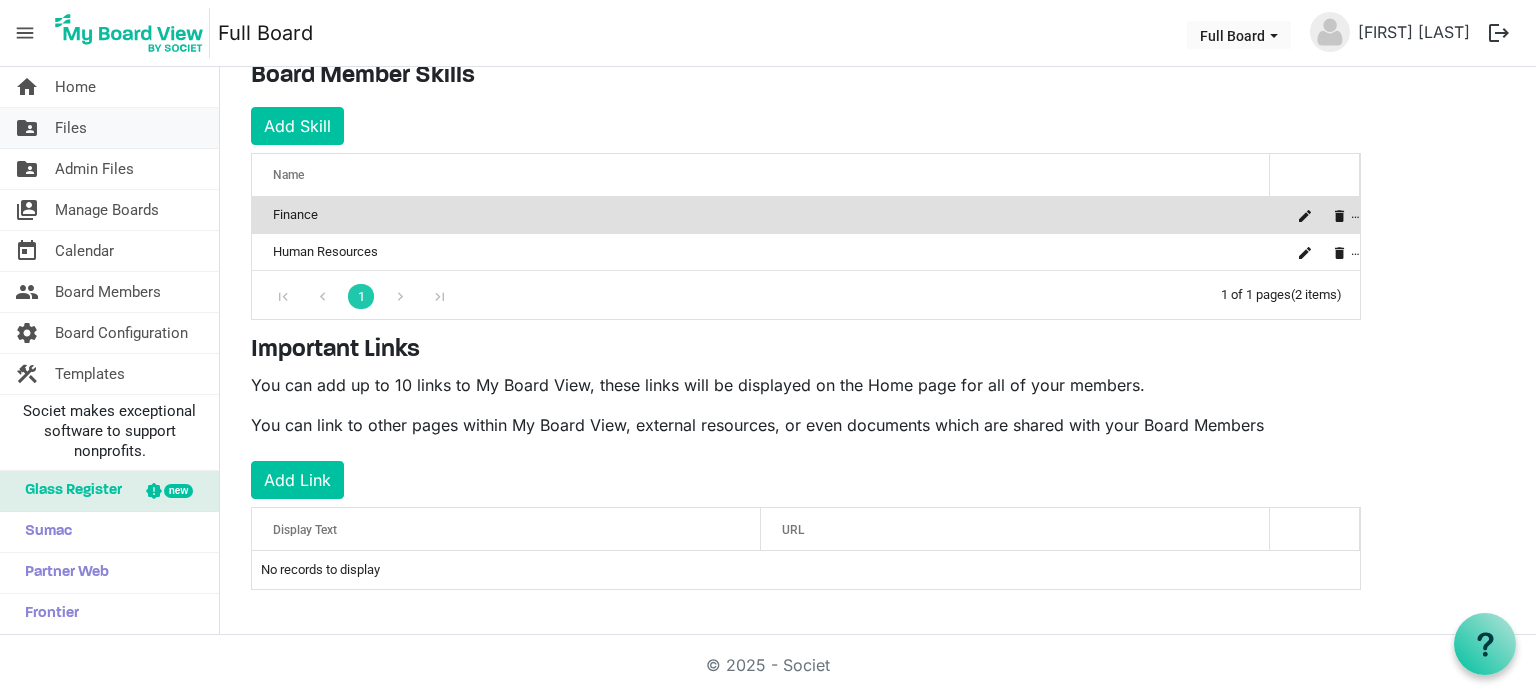 click on "Files" at bounding box center (71, 128) 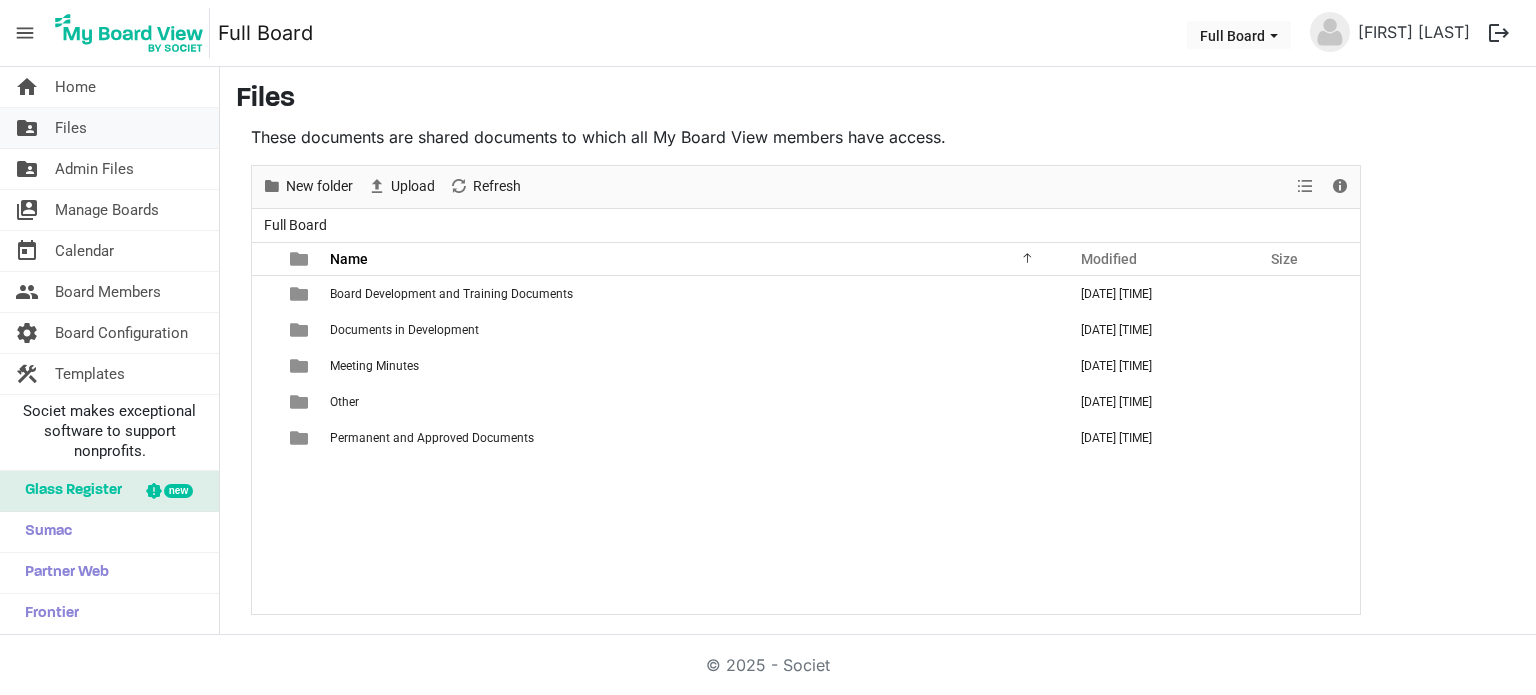 scroll, scrollTop: 0, scrollLeft: 0, axis: both 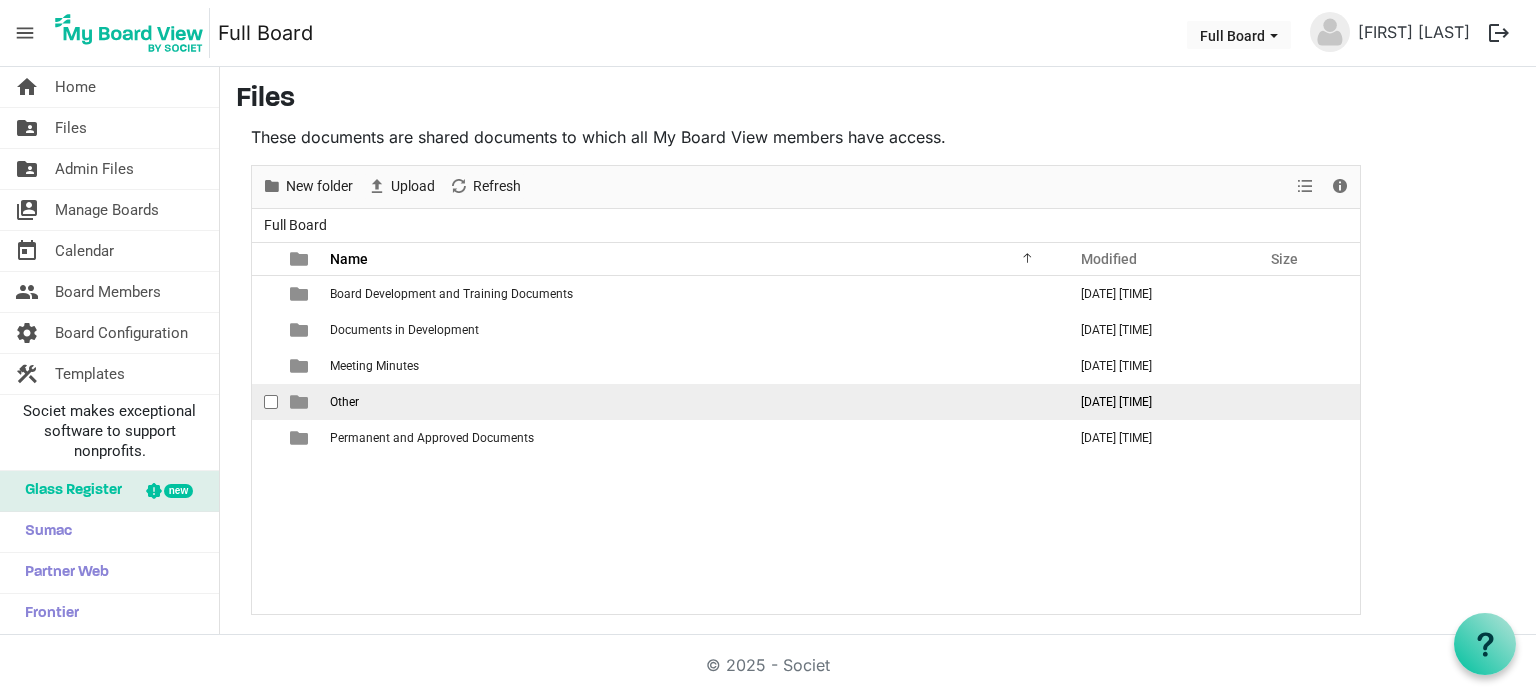 click on "Other" at bounding box center (344, 402) 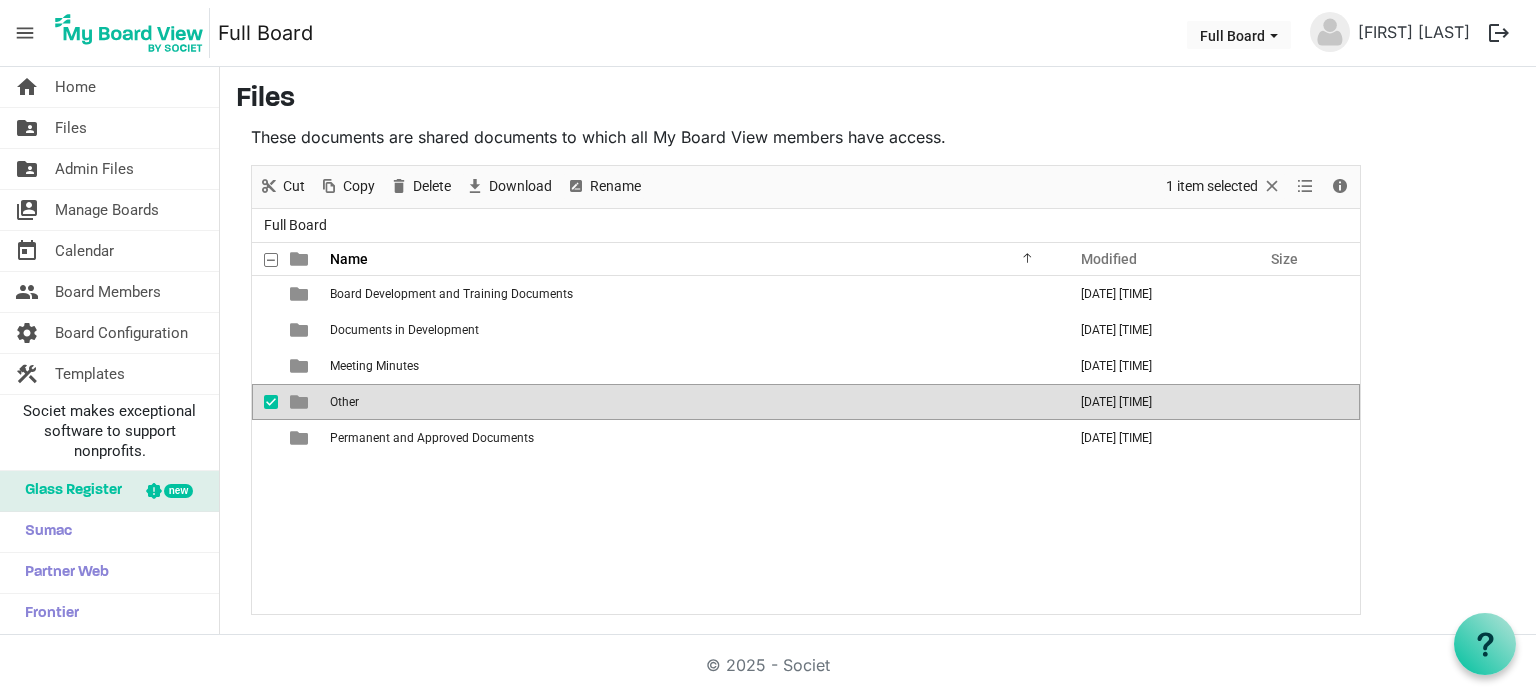 click on "Other" at bounding box center (344, 402) 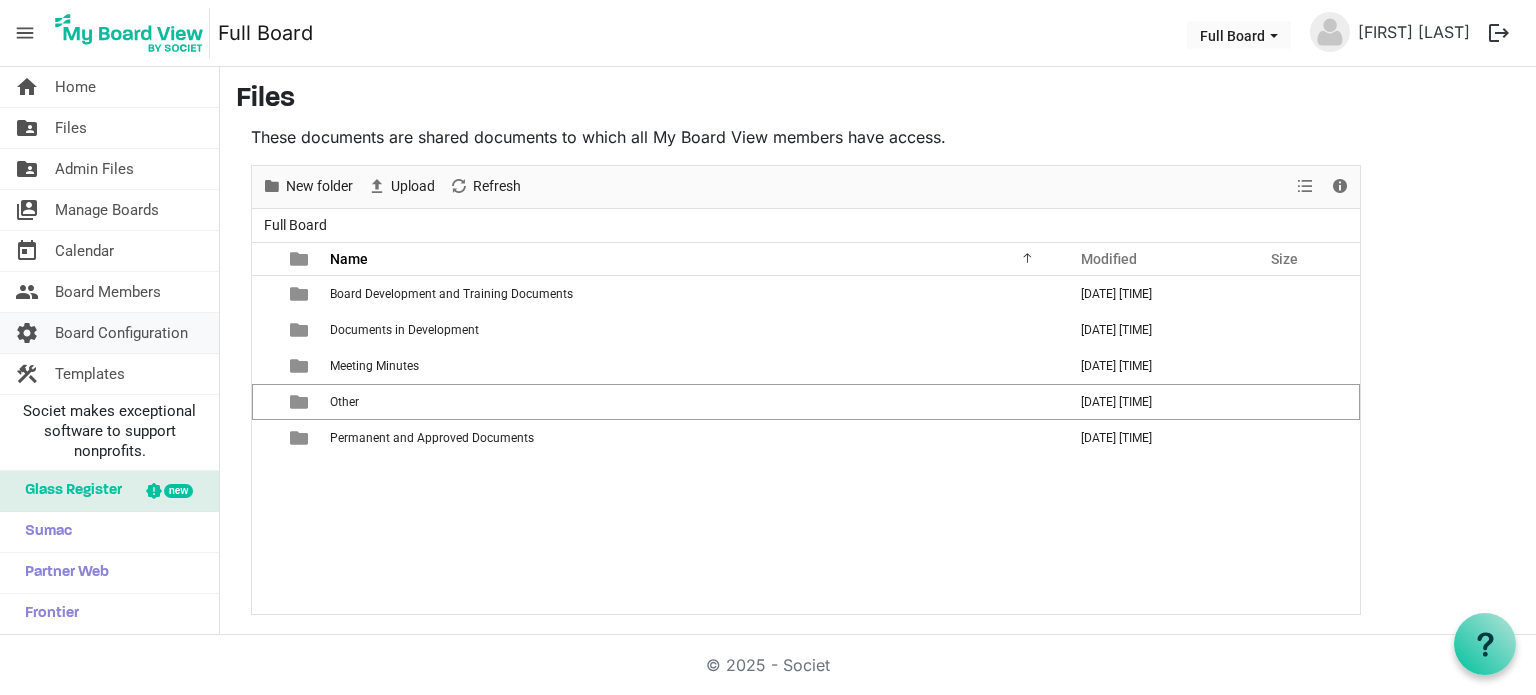 click on "Board Configuration" at bounding box center (121, 333) 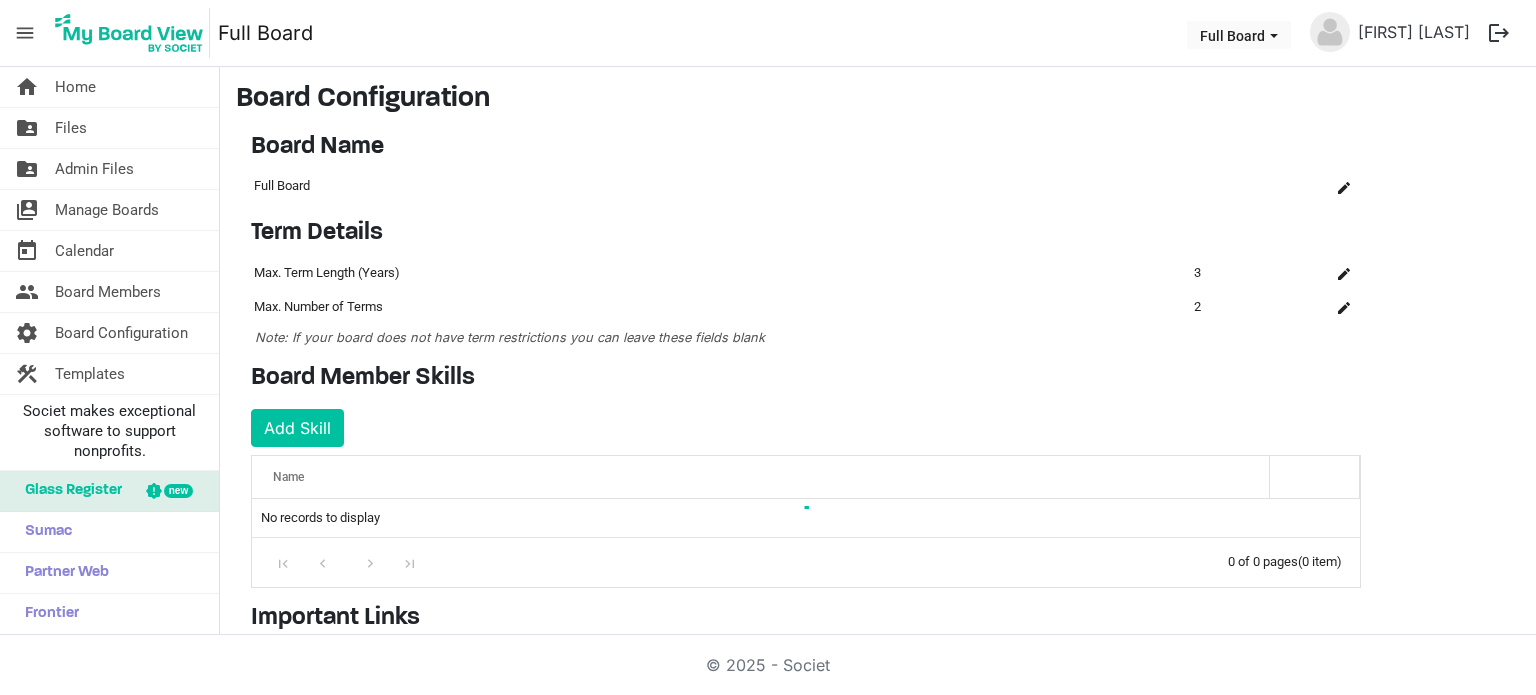 scroll, scrollTop: 0, scrollLeft: 0, axis: both 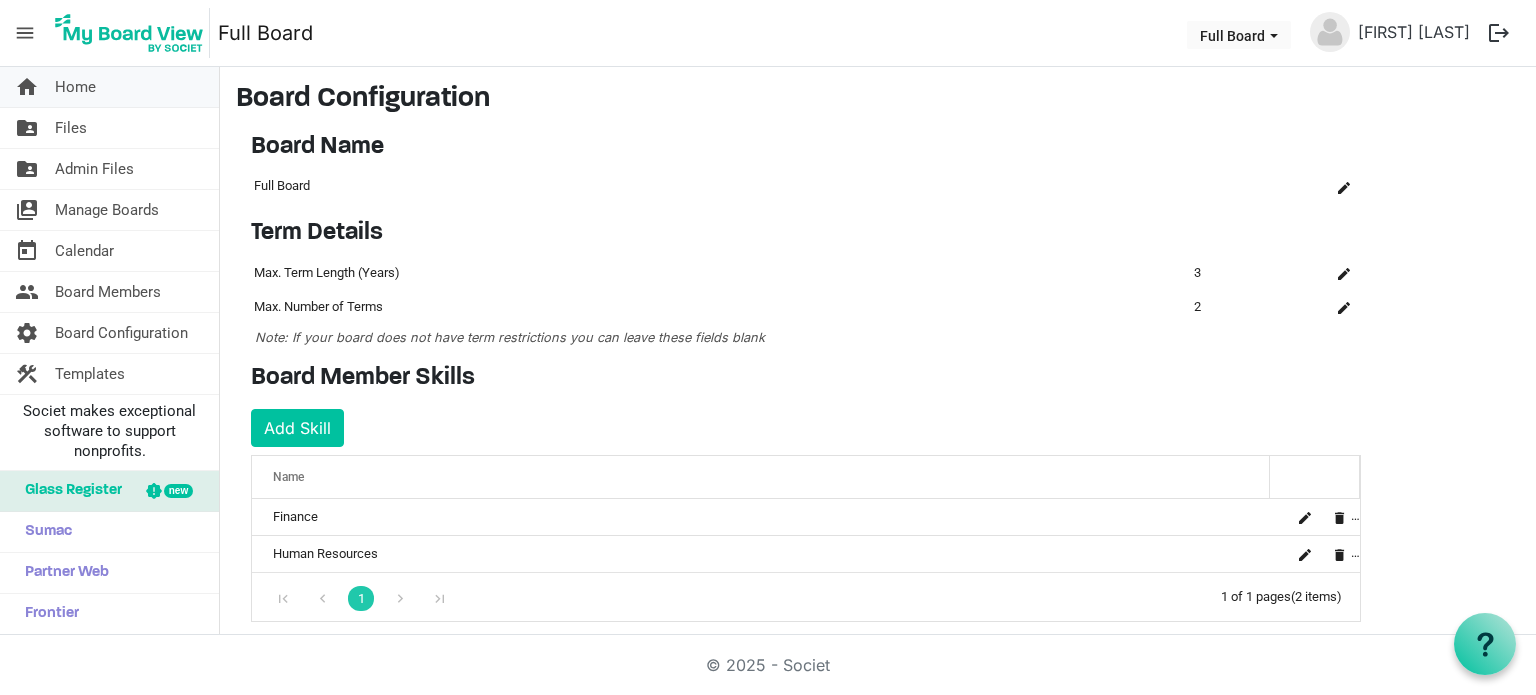 click on "Home" at bounding box center [75, 87] 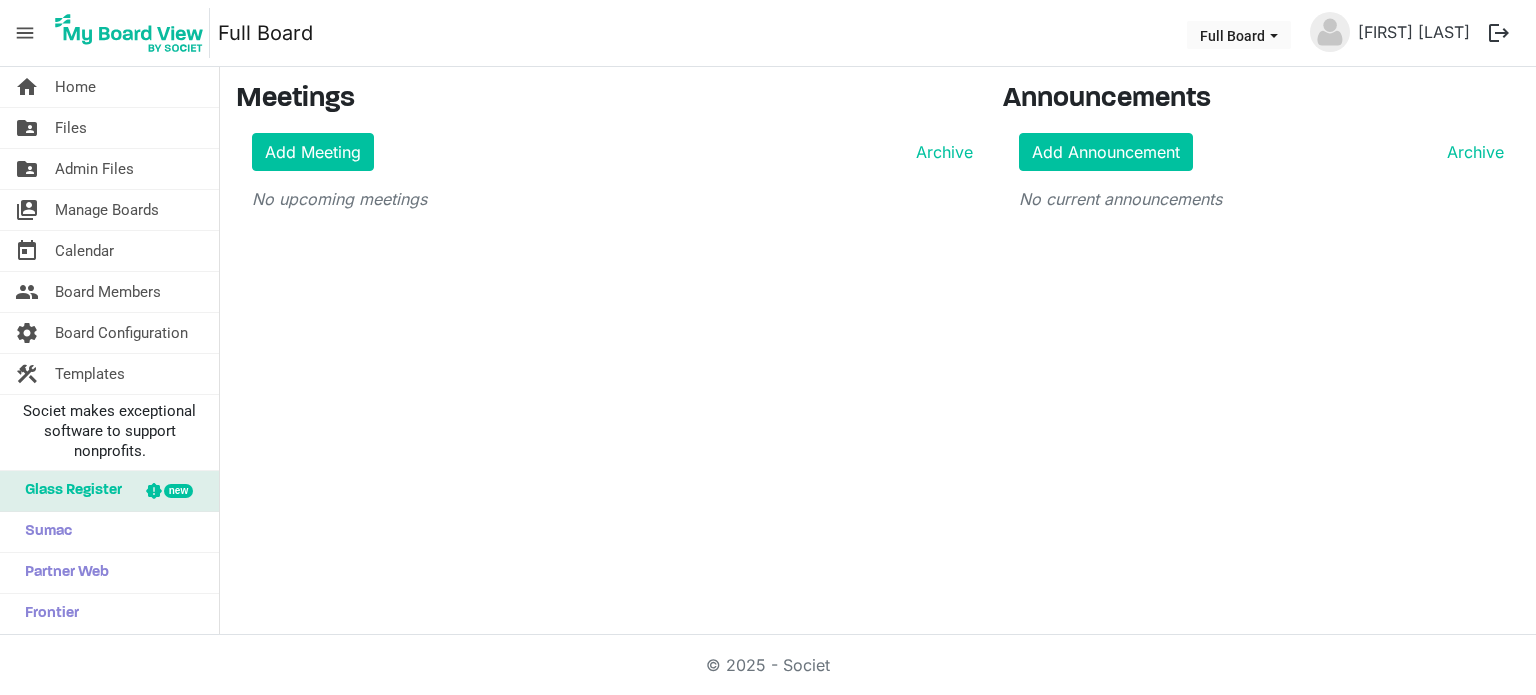 scroll, scrollTop: 0, scrollLeft: 0, axis: both 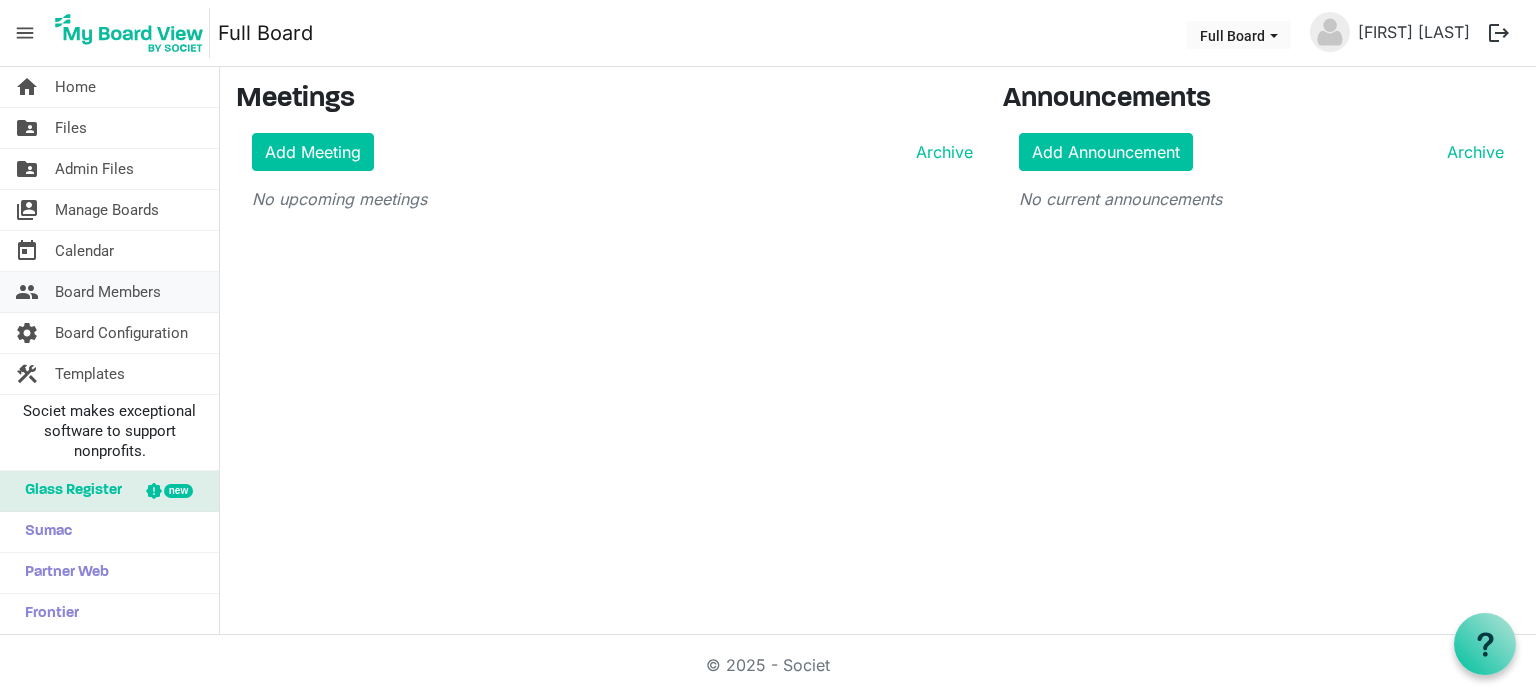 click on "Board Members" at bounding box center [108, 292] 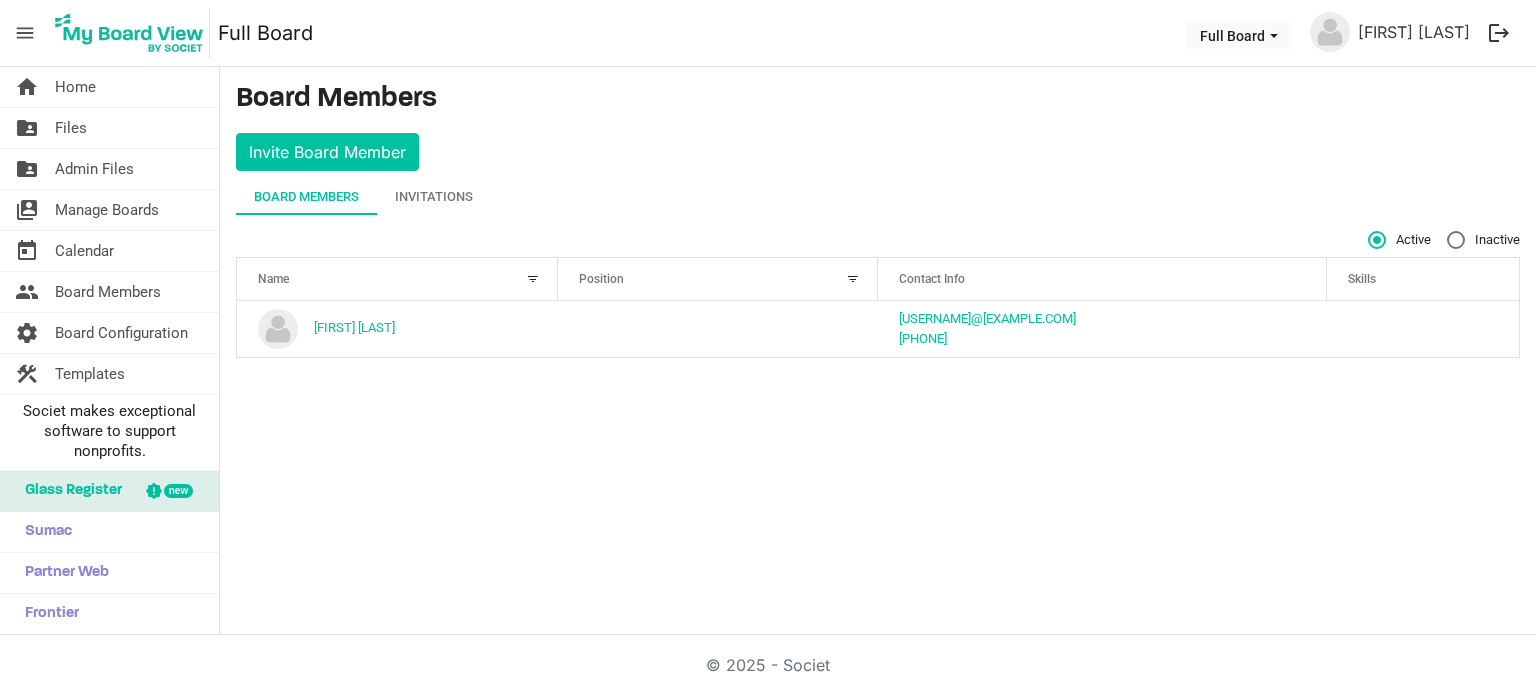 scroll, scrollTop: 0, scrollLeft: 0, axis: both 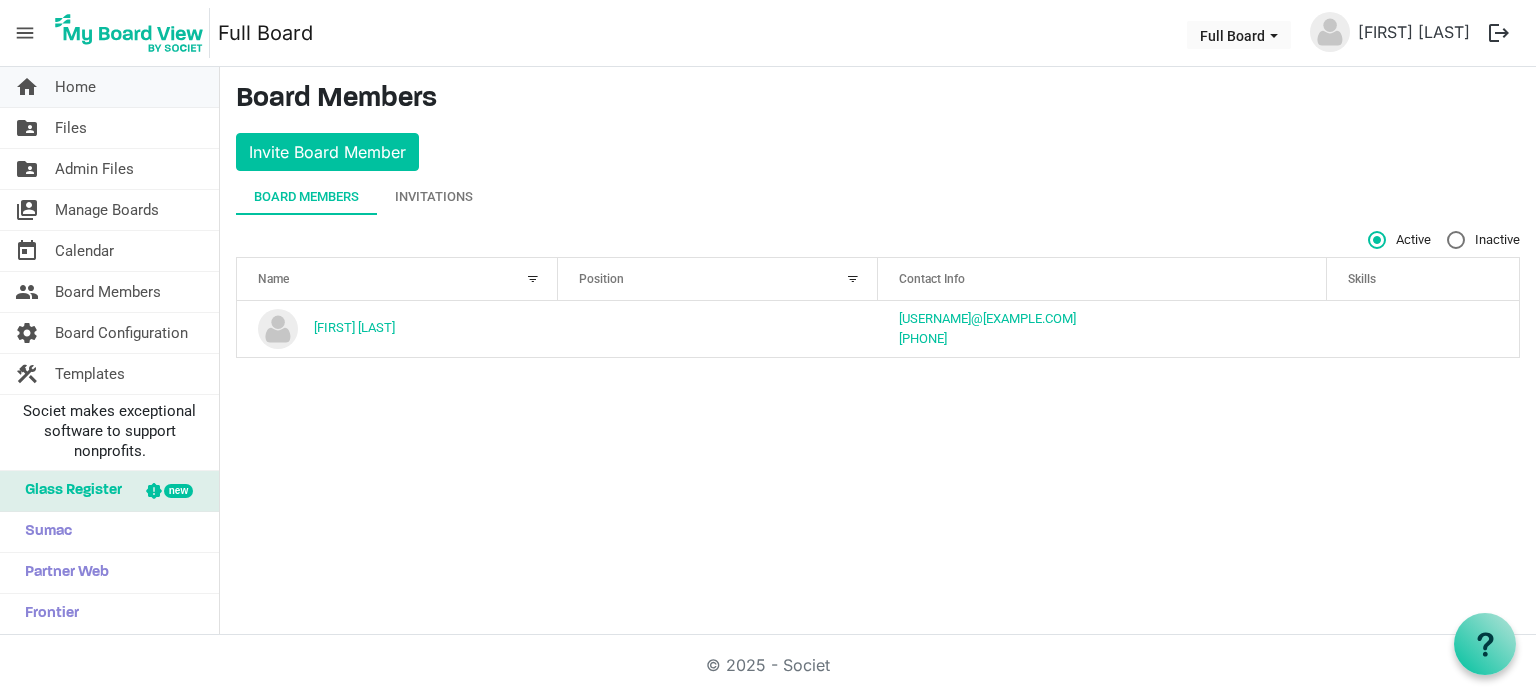 click on "Home" at bounding box center (75, 87) 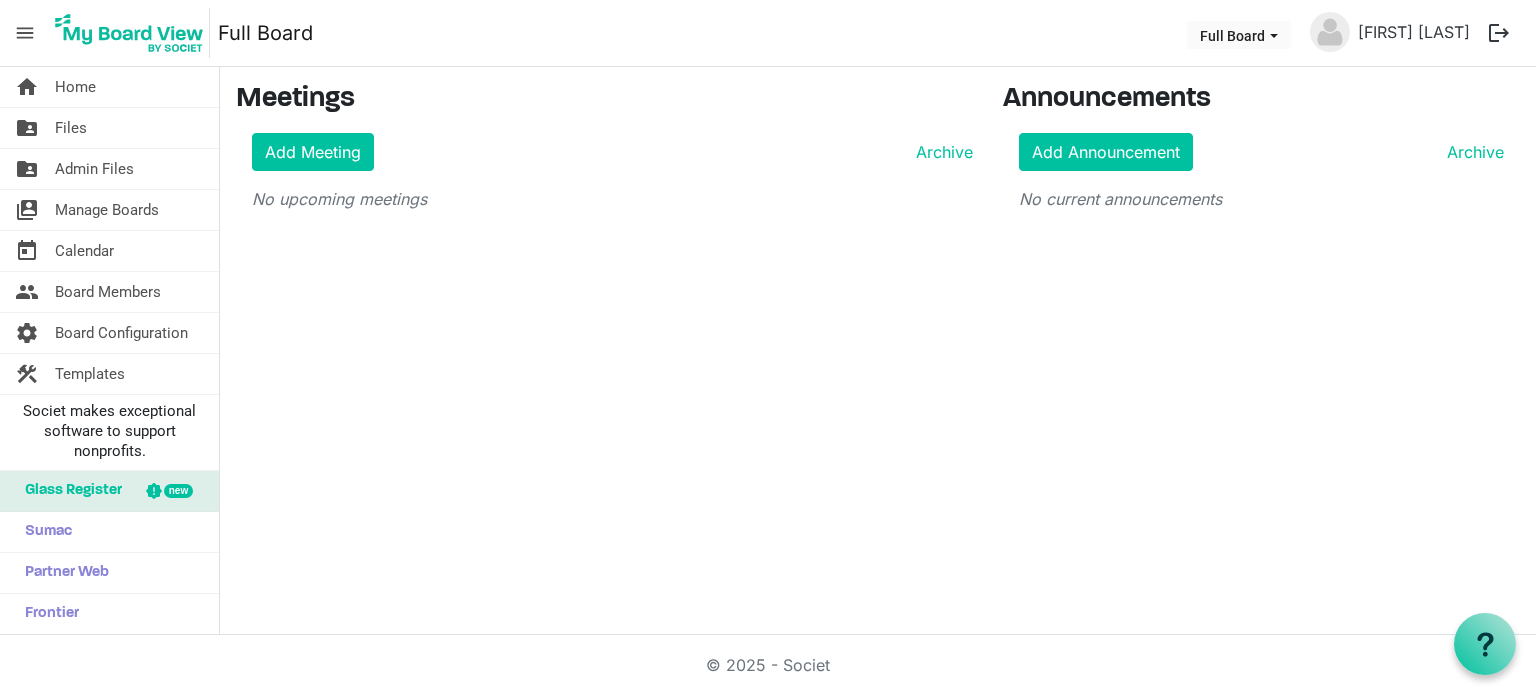 scroll, scrollTop: 0, scrollLeft: 0, axis: both 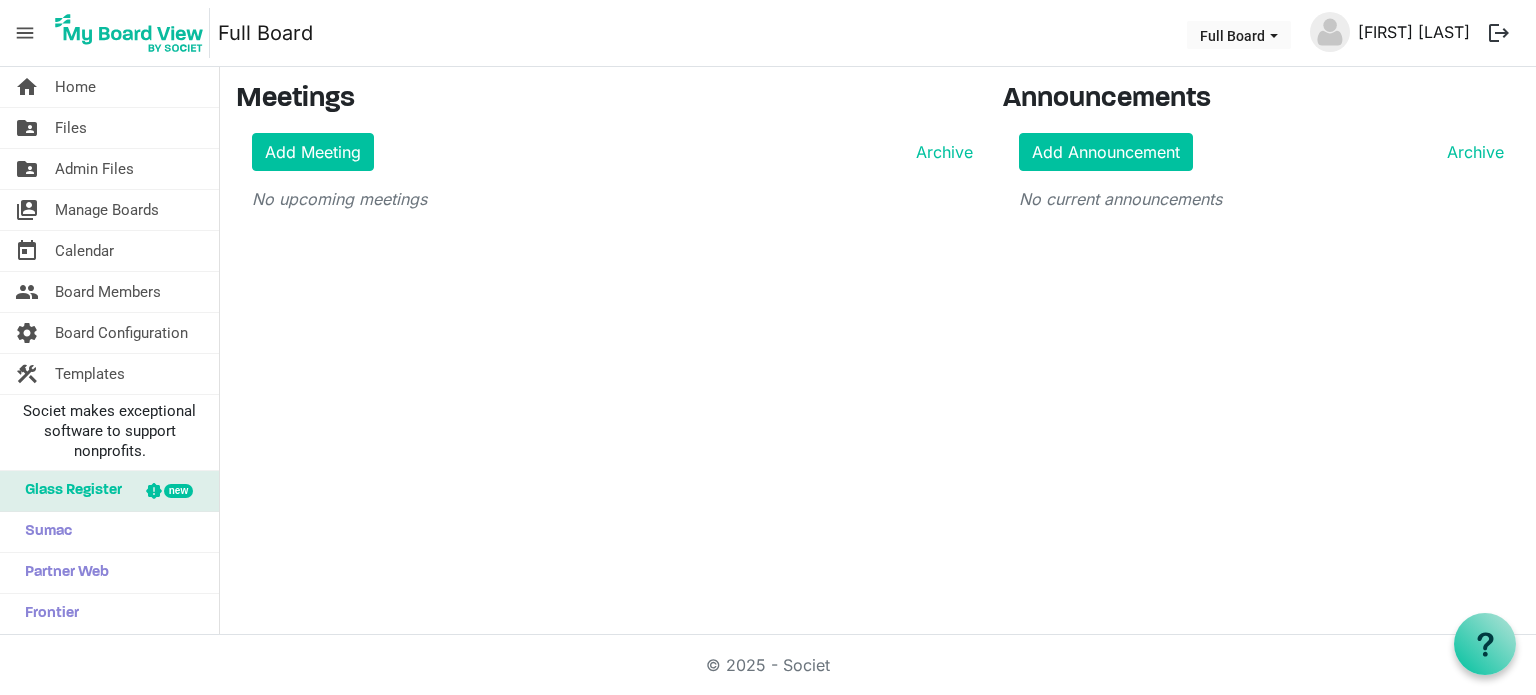 click on "[FIRST] [LAST]" at bounding box center (1414, 32) 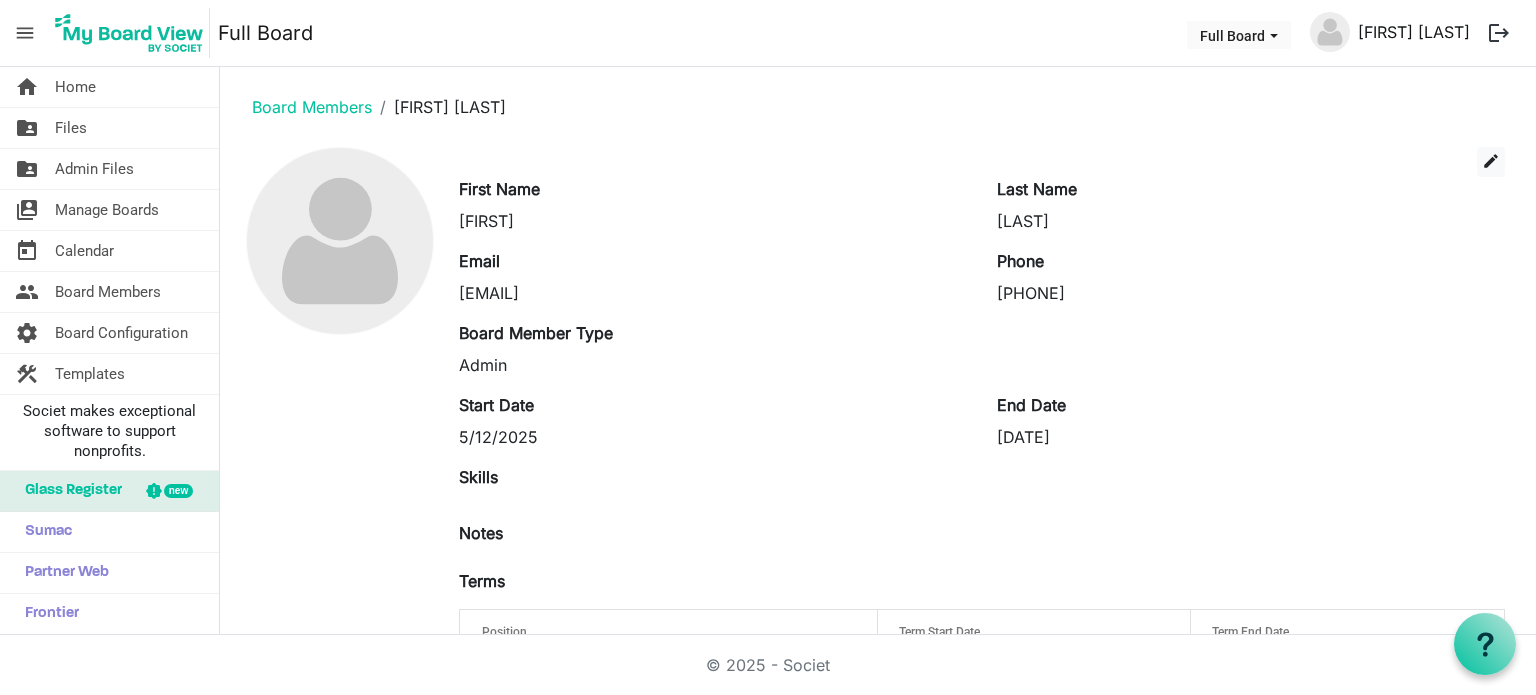 scroll, scrollTop: 0, scrollLeft: 0, axis: both 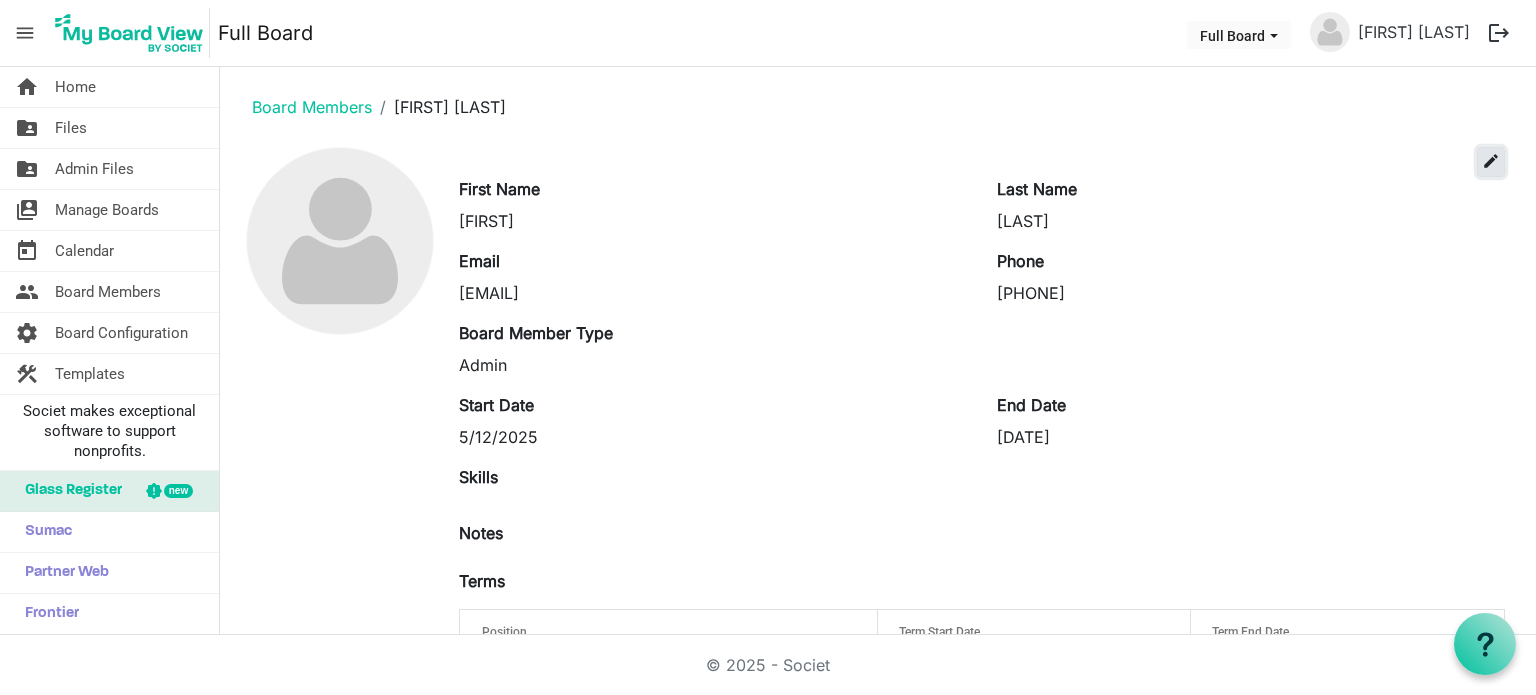click on "edit" at bounding box center [1491, 161] 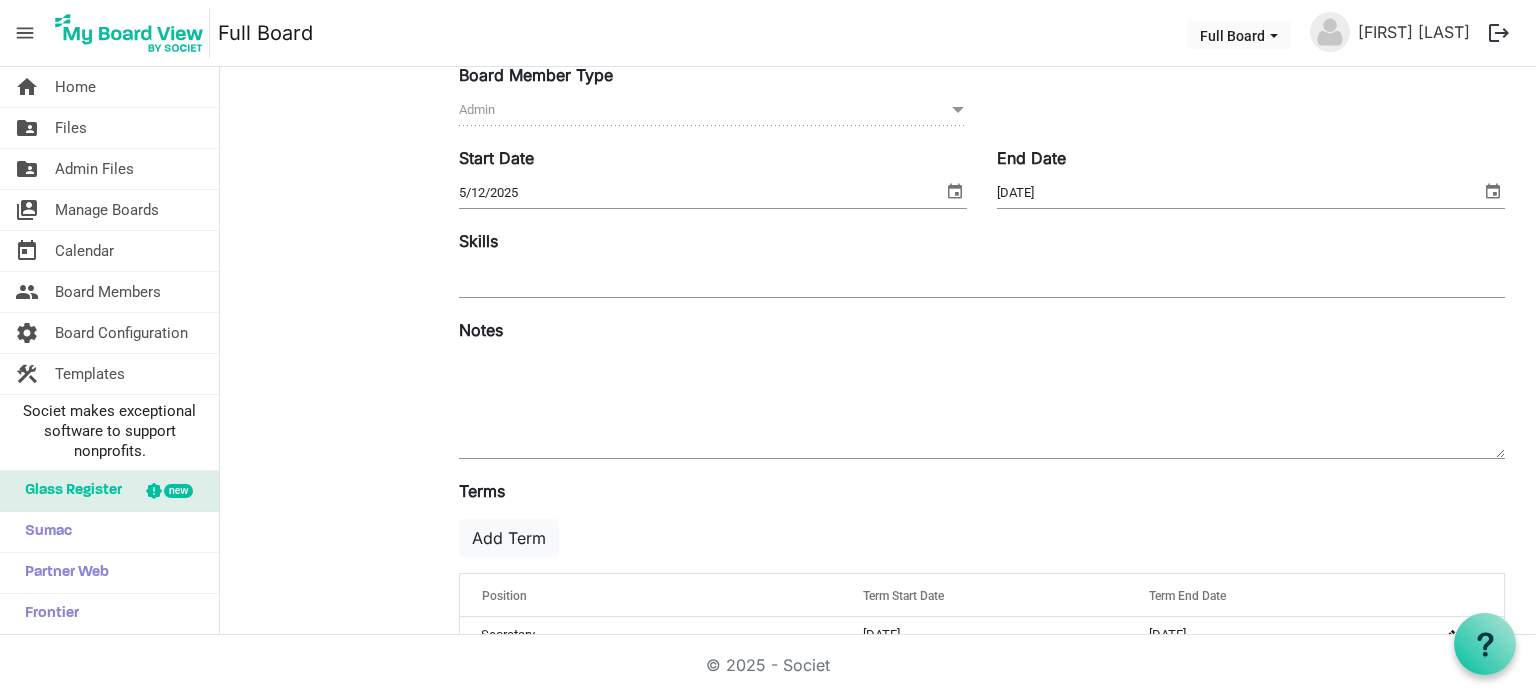 scroll, scrollTop: 300, scrollLeft: 0, axis: vertical 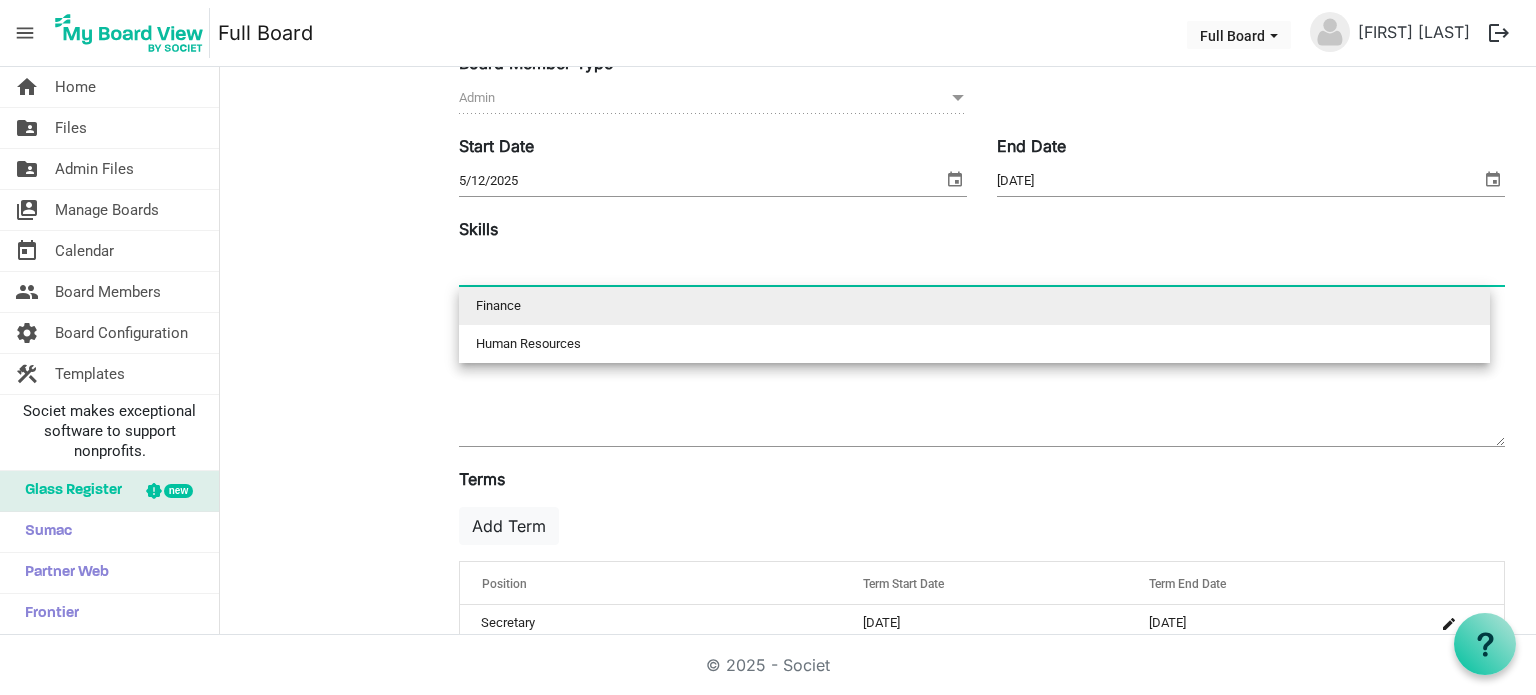 click at bounding box center (982, 267) 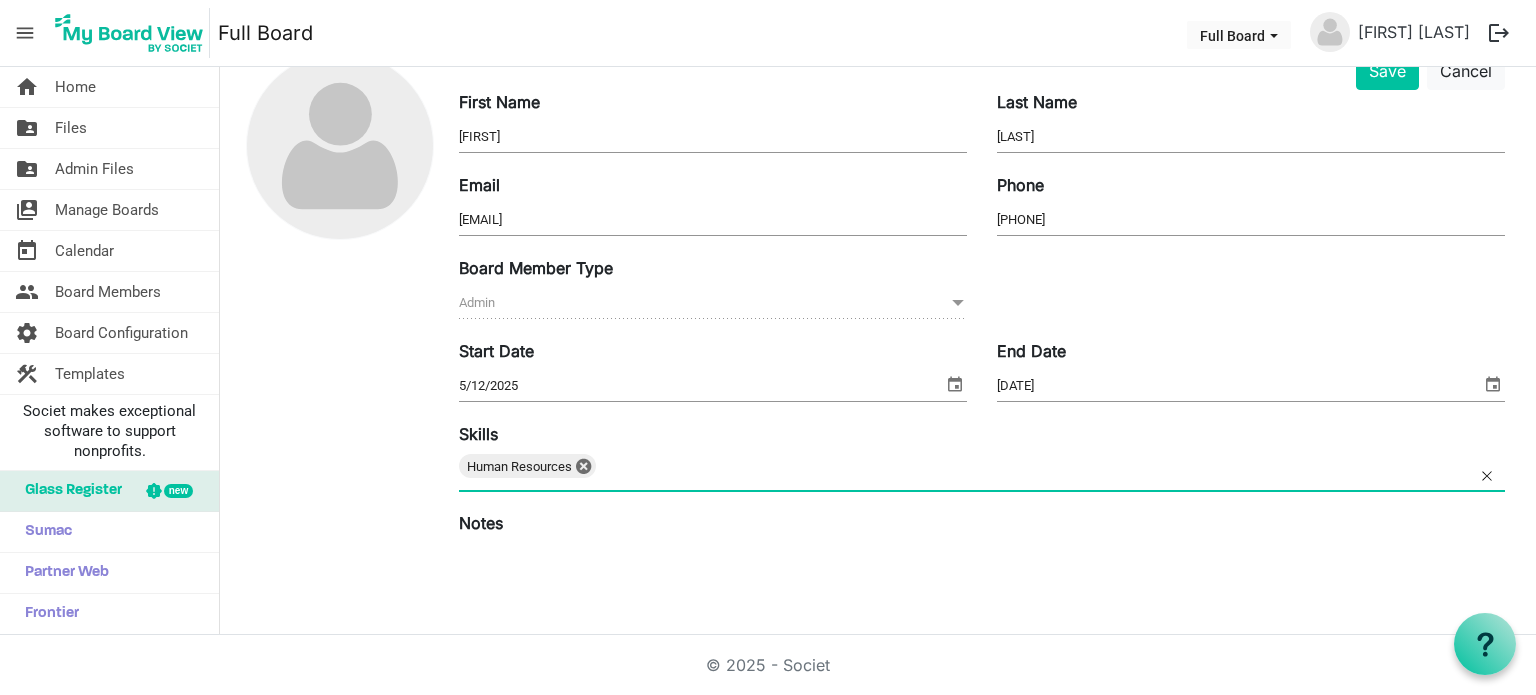 scroll, scrollTop: 0, scrollLeft: 0, axis: both 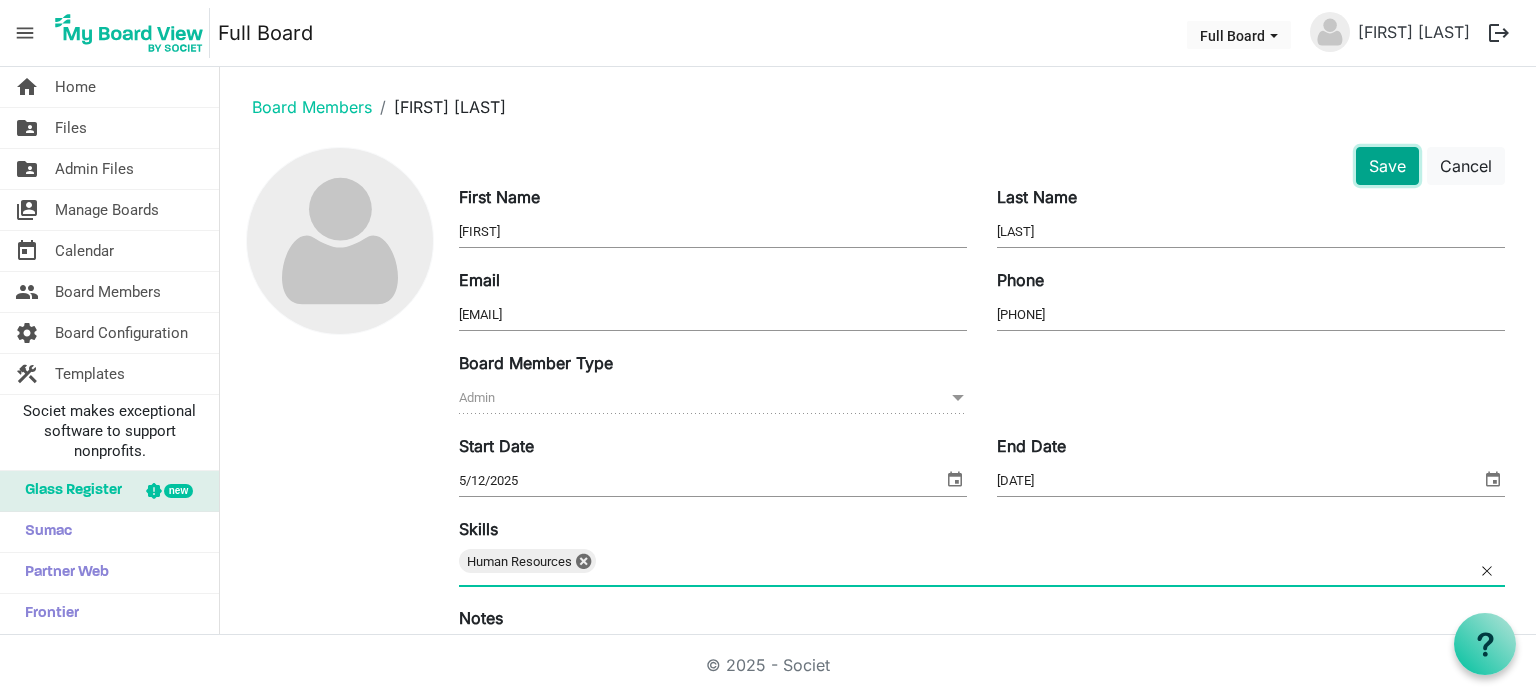 click on "Save" at bounding box center [1387, 166] 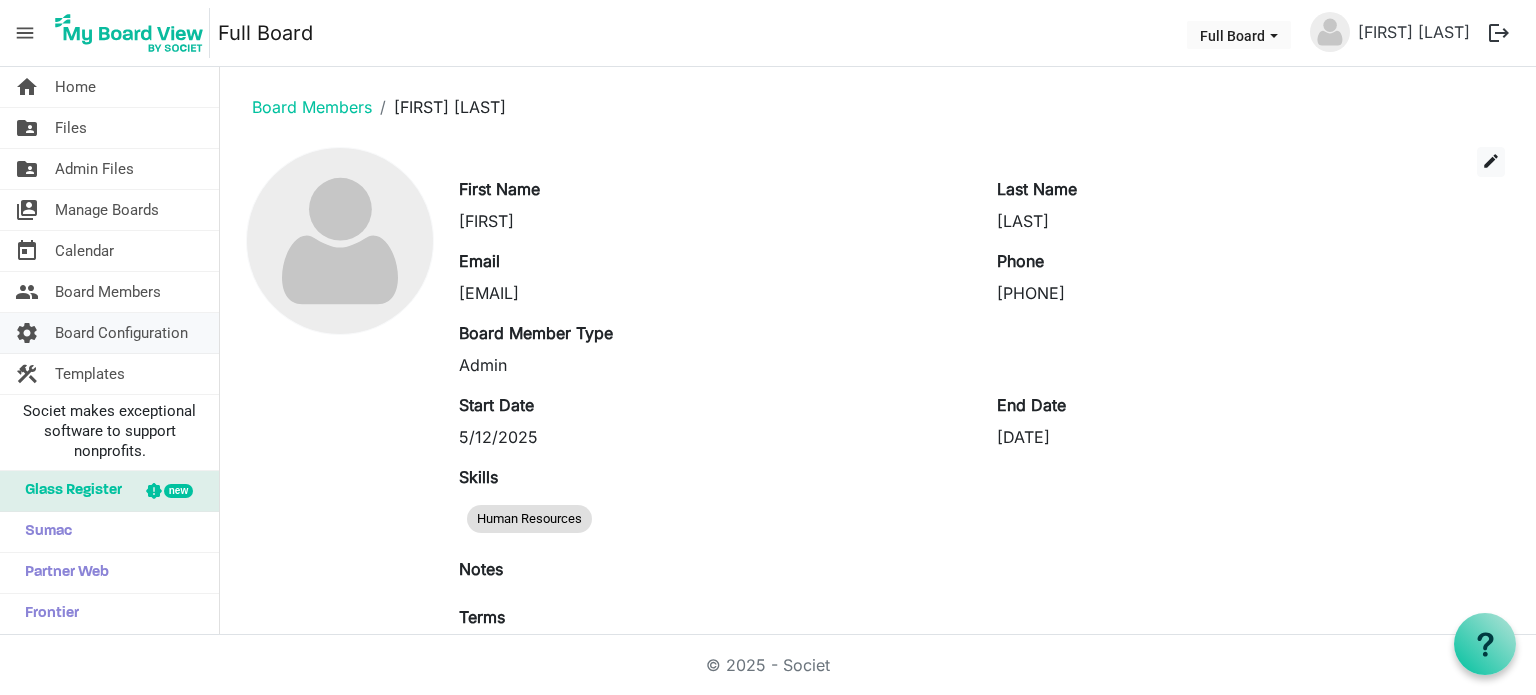 click on "Board Configuration" at bounding box center [121, 333] 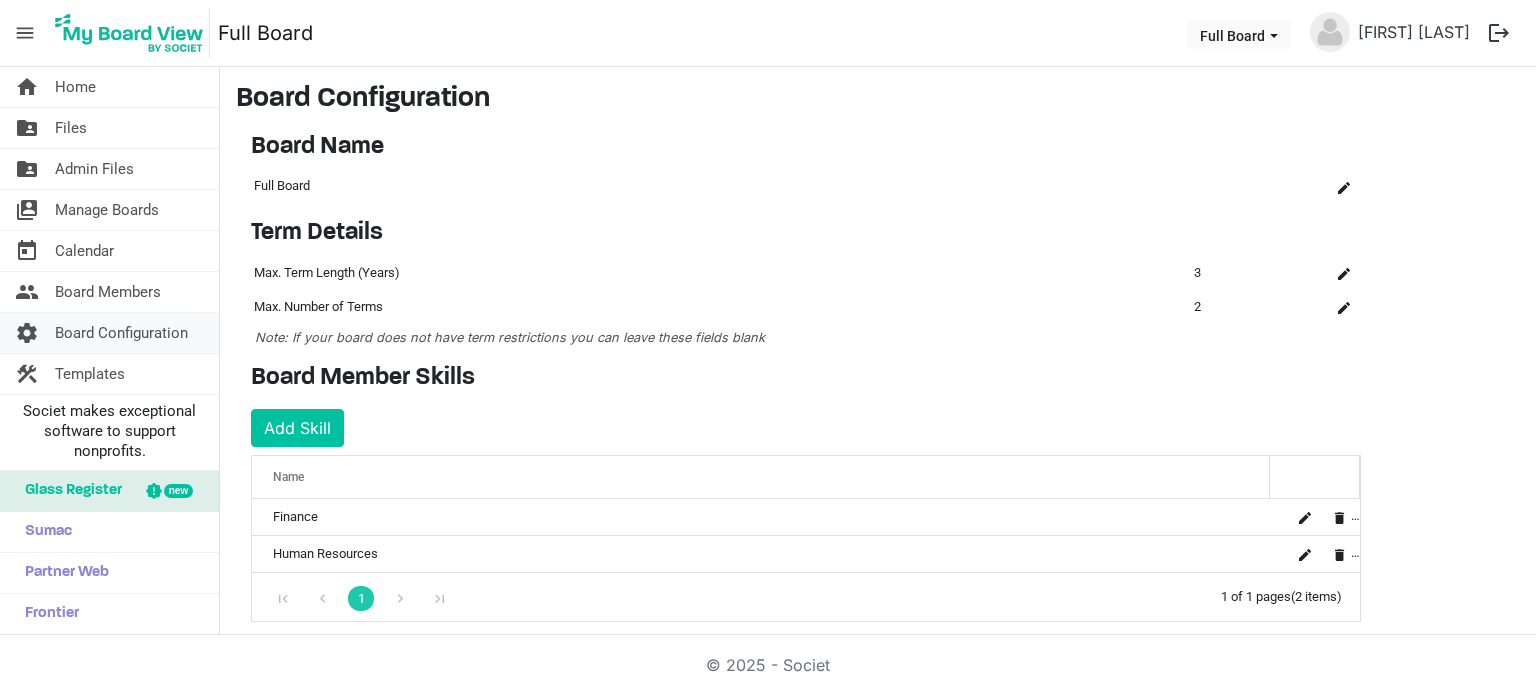scroll, scrollTop: 0, scrollLeft: 0, axis: both 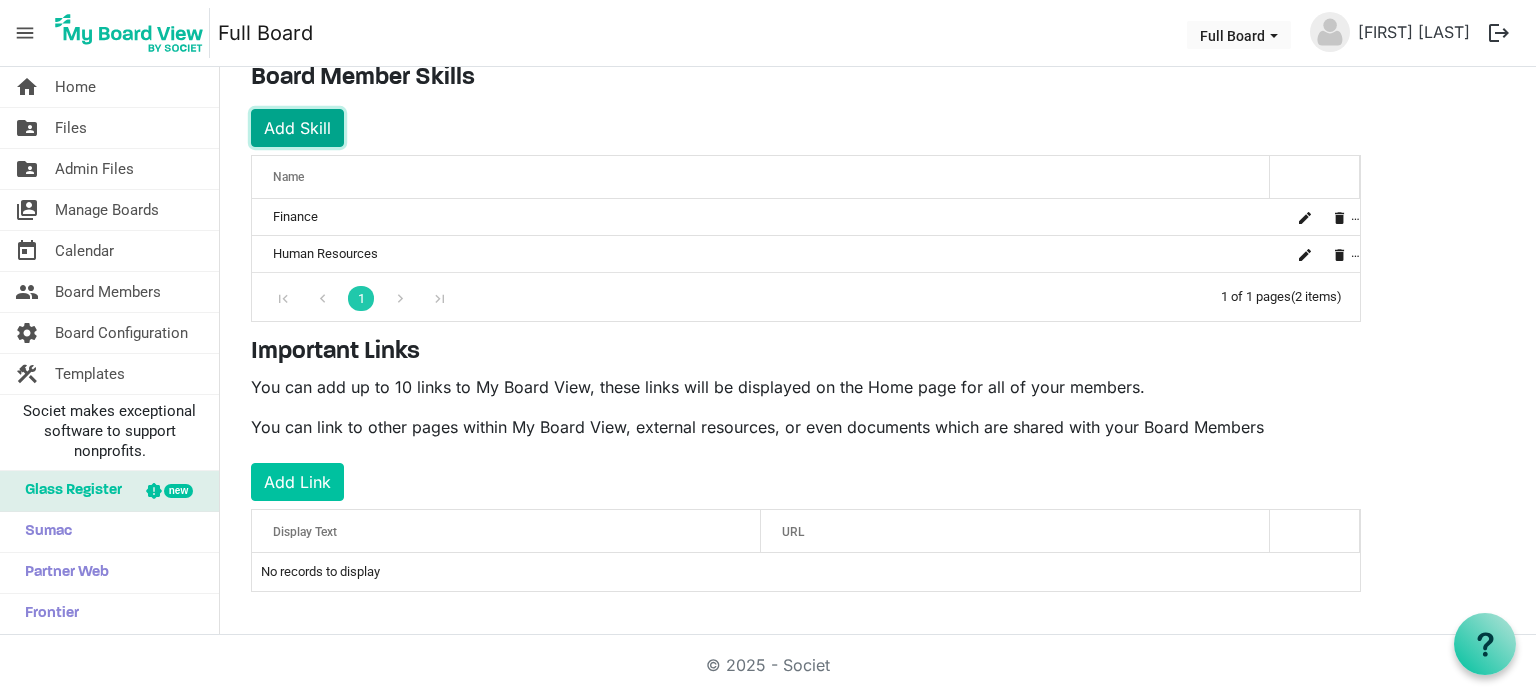 click on "Add Skill" at bounding box center (297, 128) 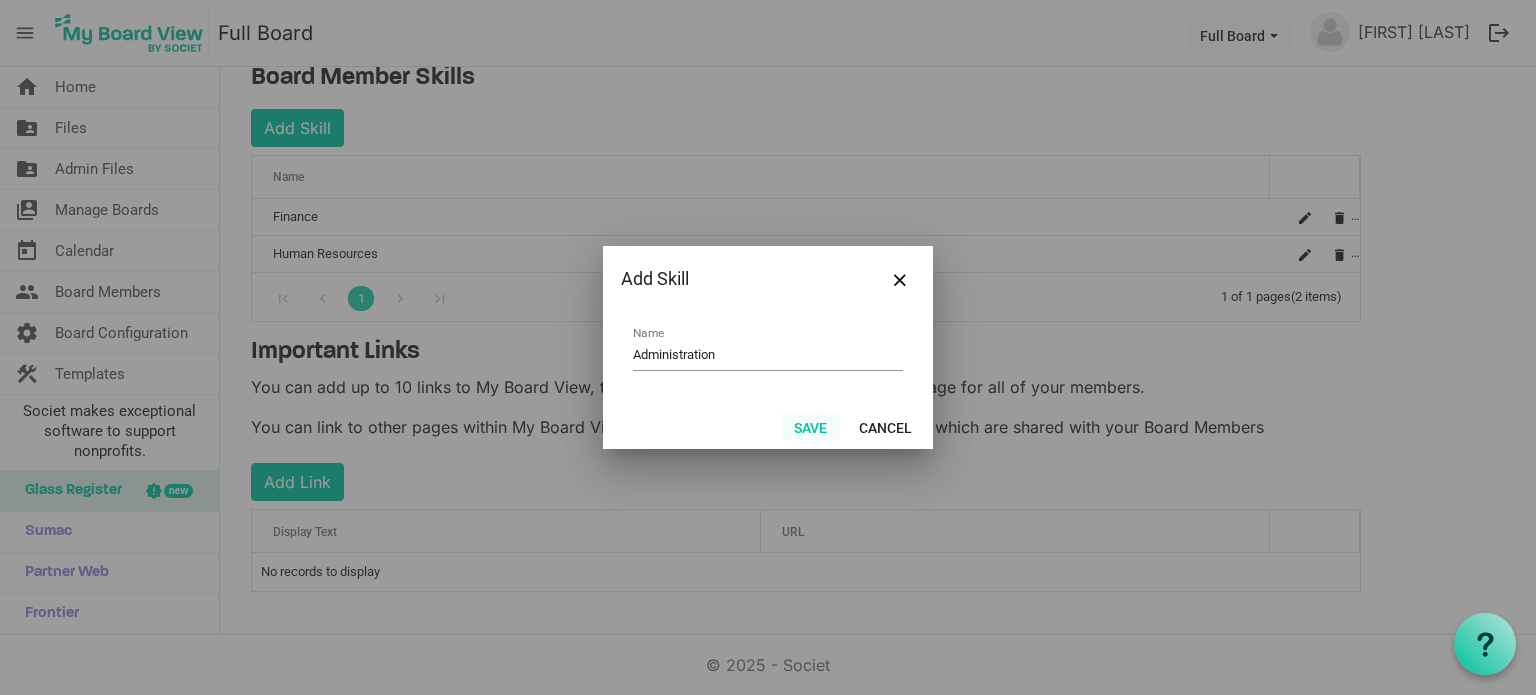 type on "Administration" 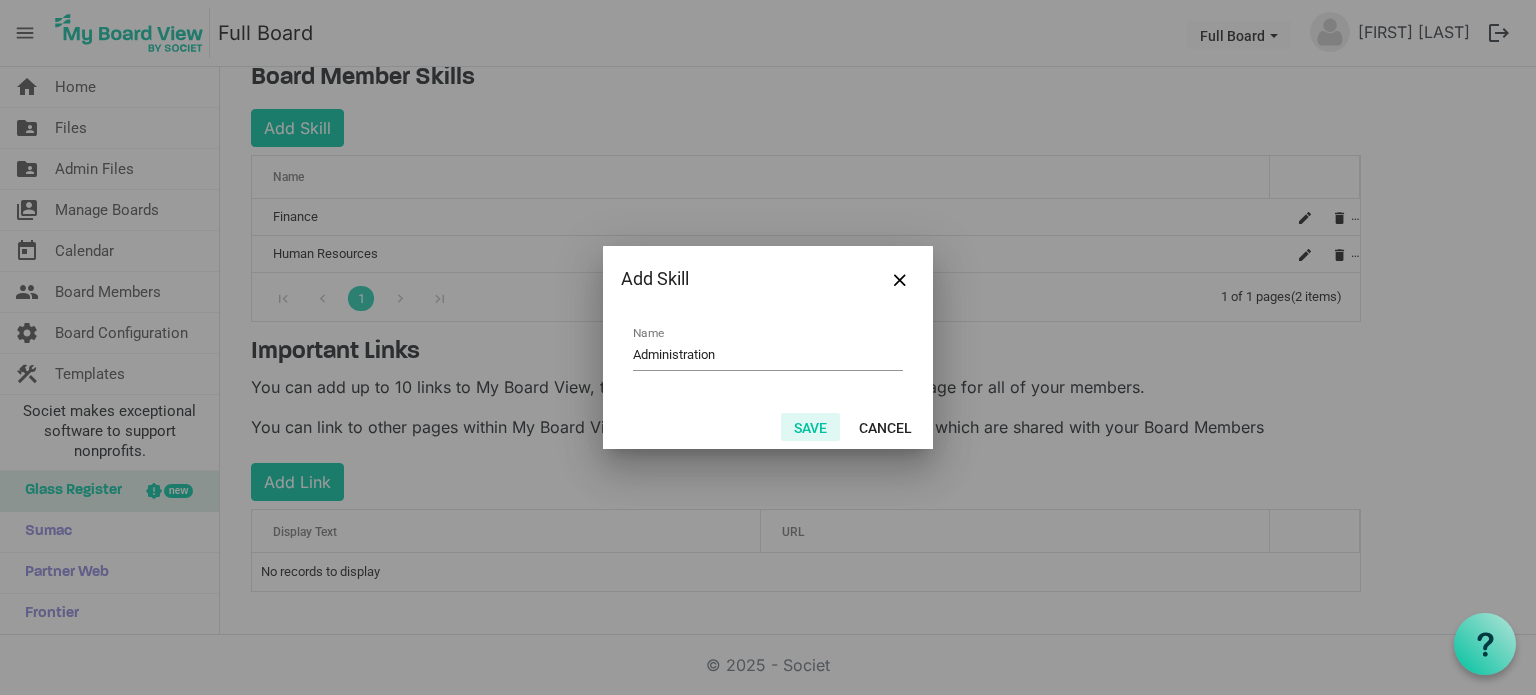 click on "Save" at bounding box center (810, 427) 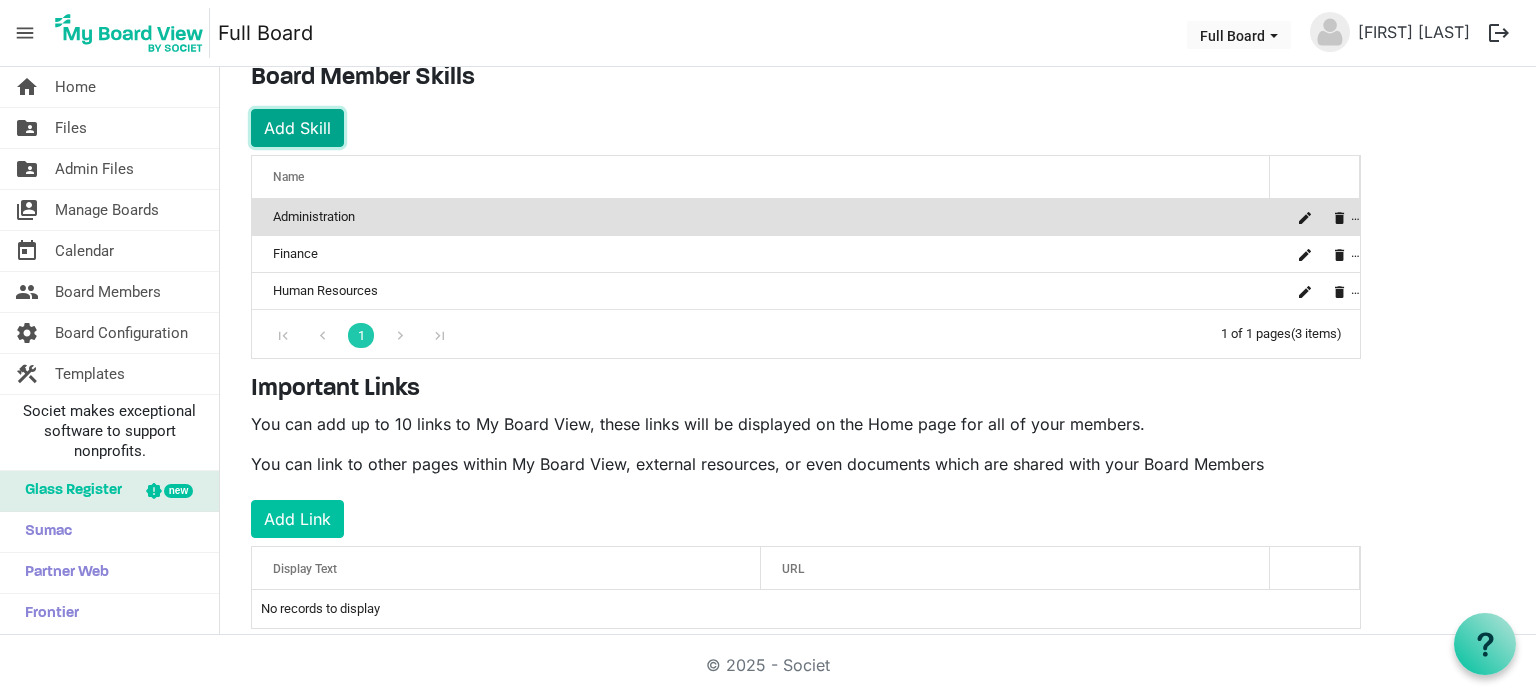 click on "Add Skill" at bounding box center [297, 128] 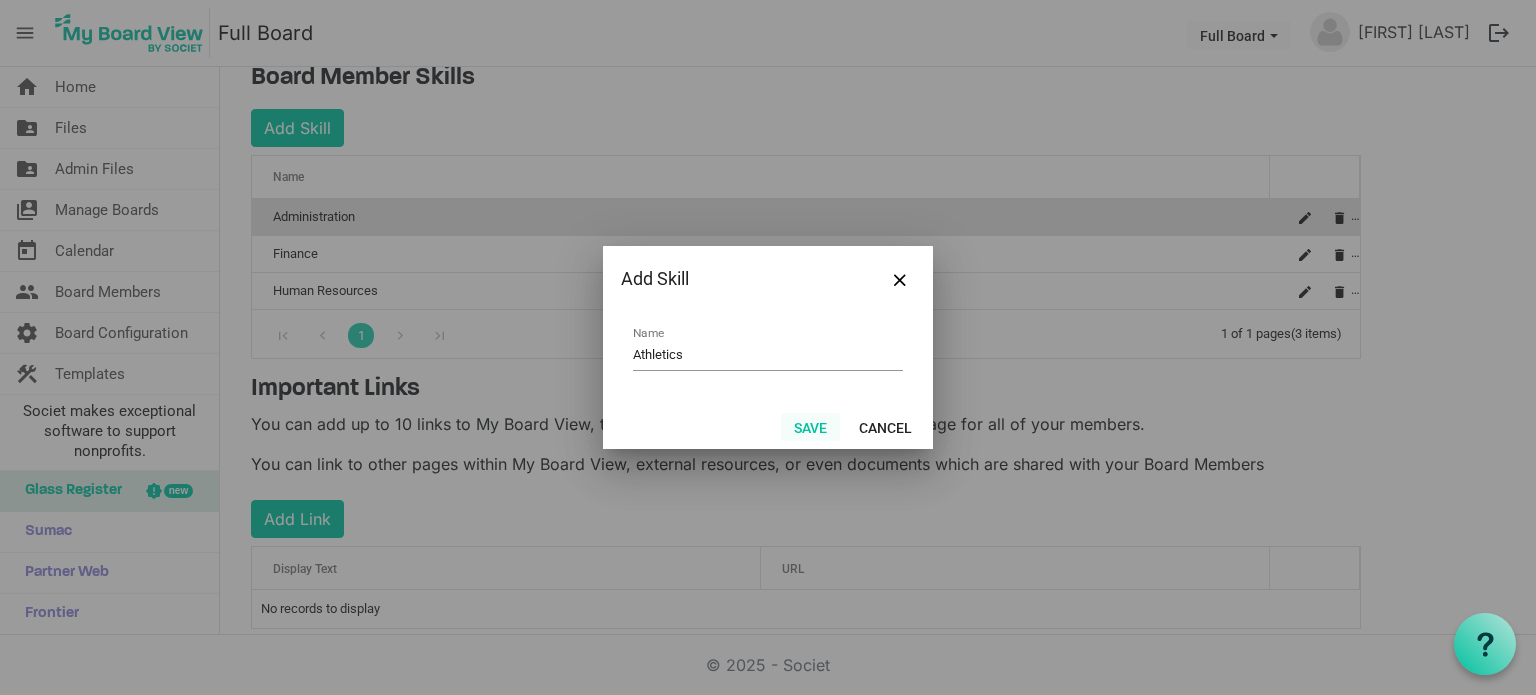 type on "Athletics" 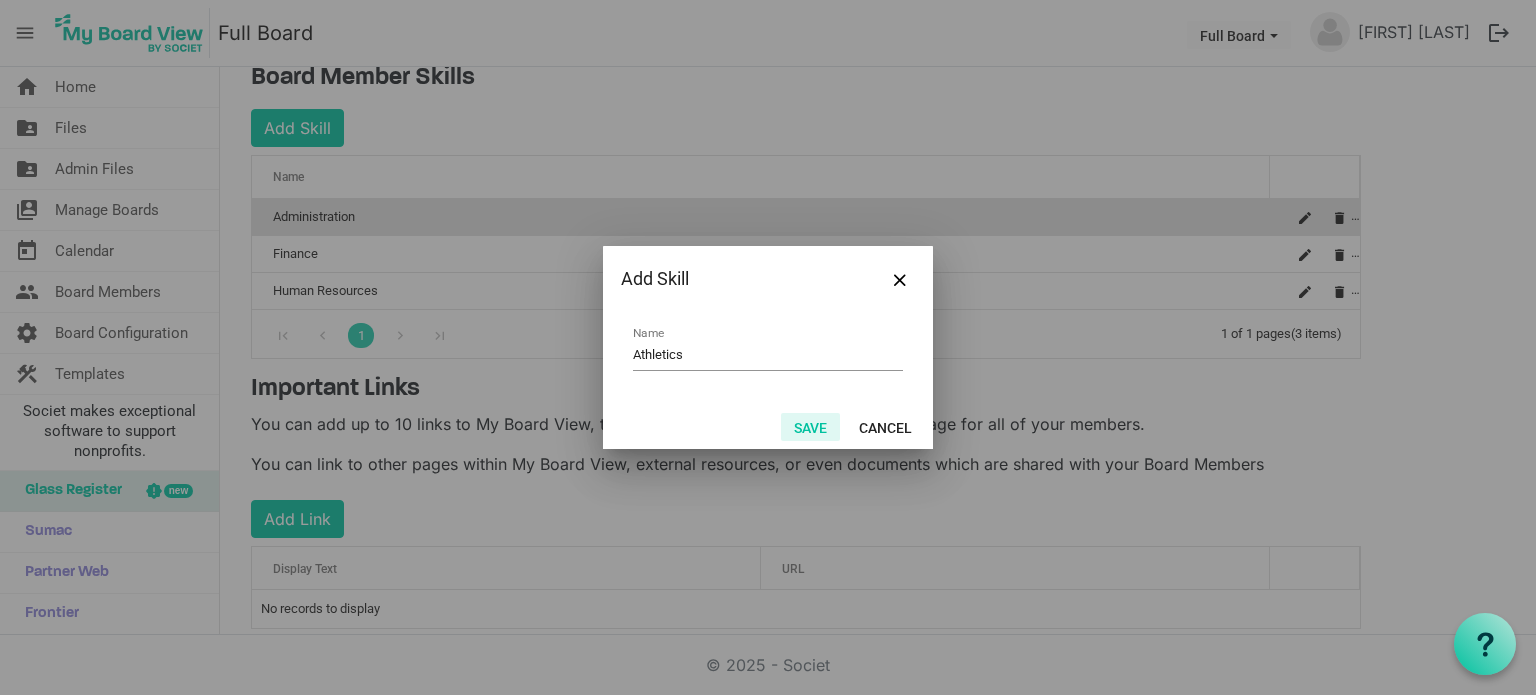 click on "Save" at bounding box center [810, 427] 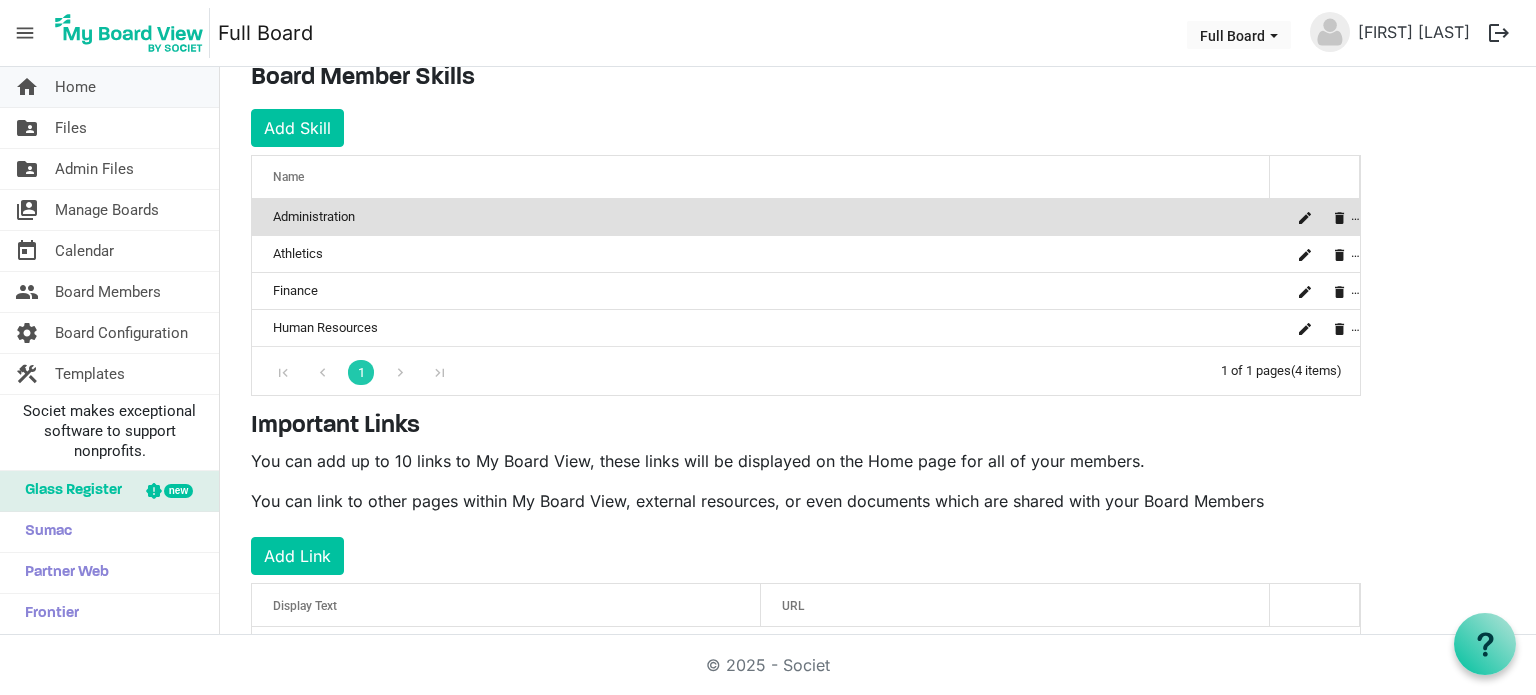 click on "Home" at bounding box center (75, 87) 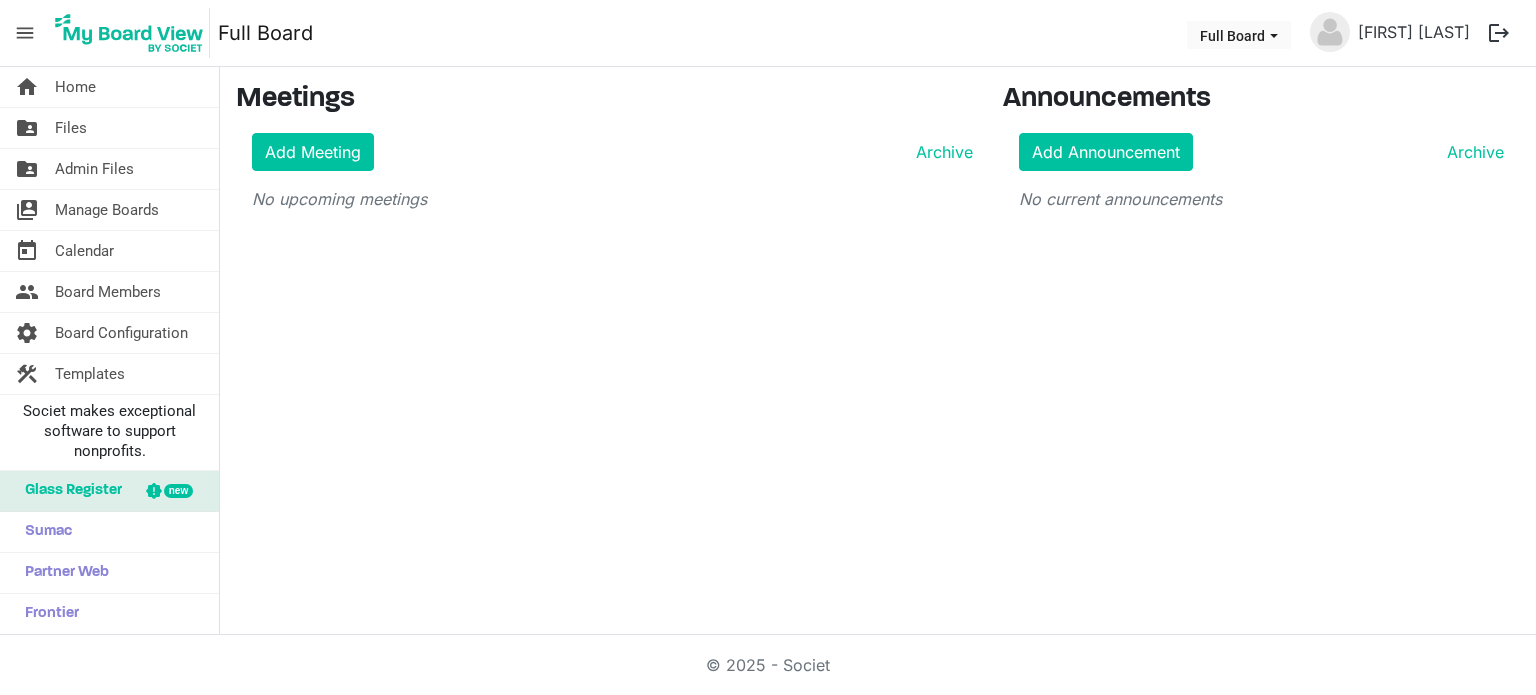 scroll, scrollTop: 0, scrollLeft: 0, axis: both 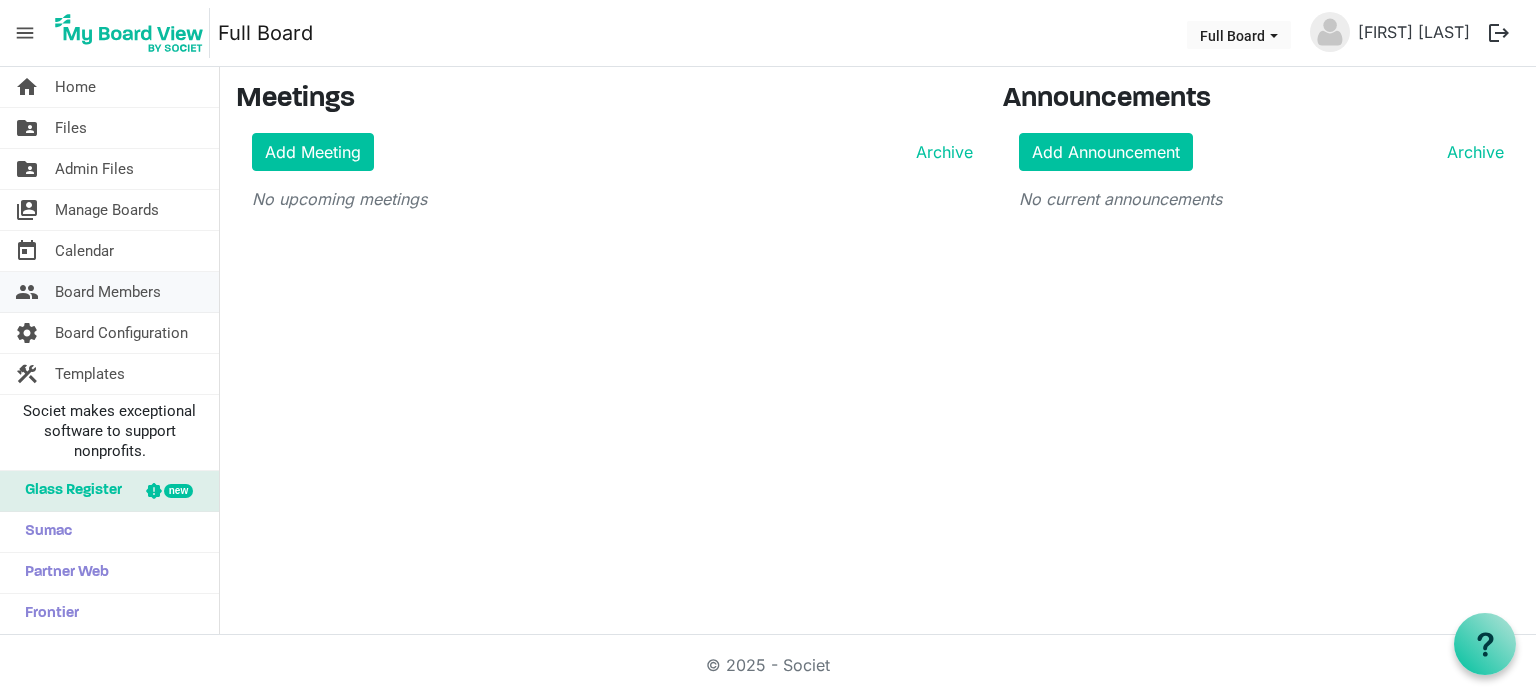 click on "Board Members" at bounding box center (108, 292) 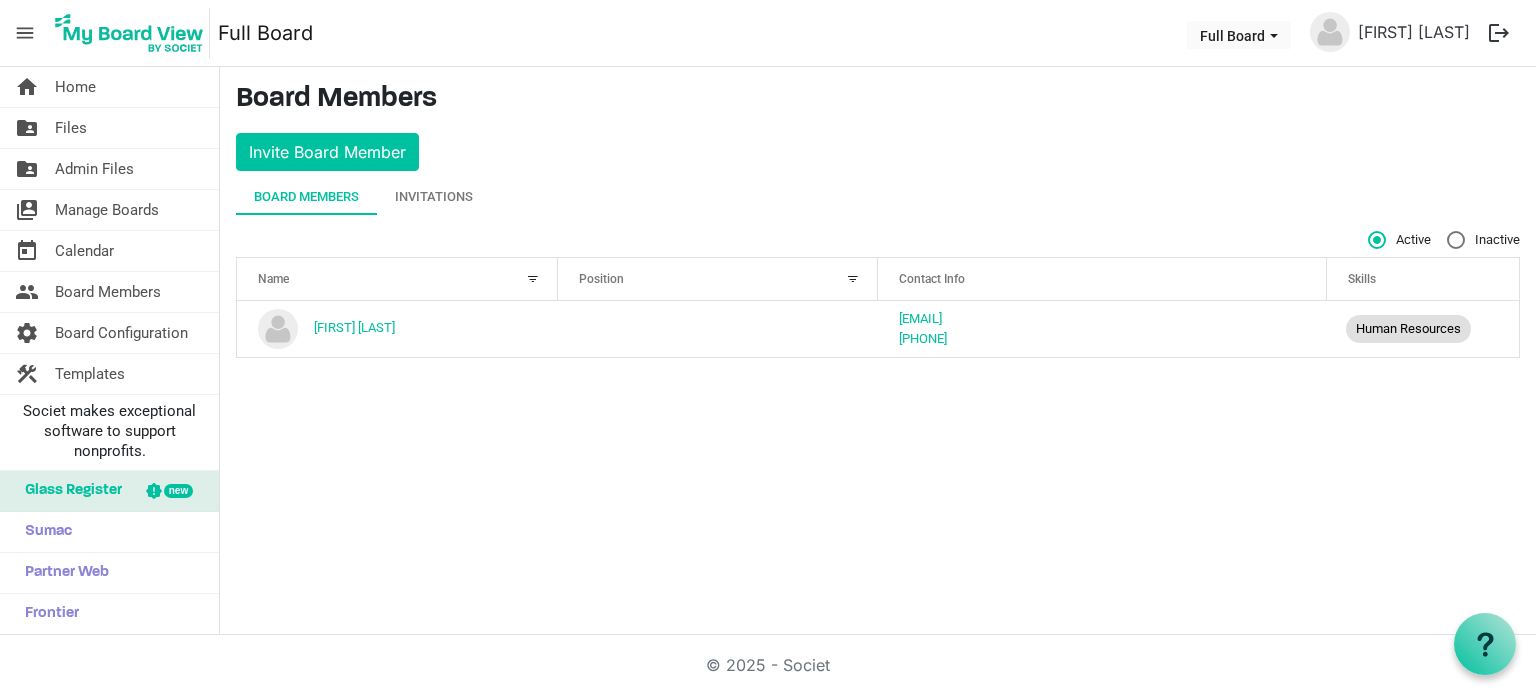scroll, scrollTop: 0, scrollLeft: 0, axis: both 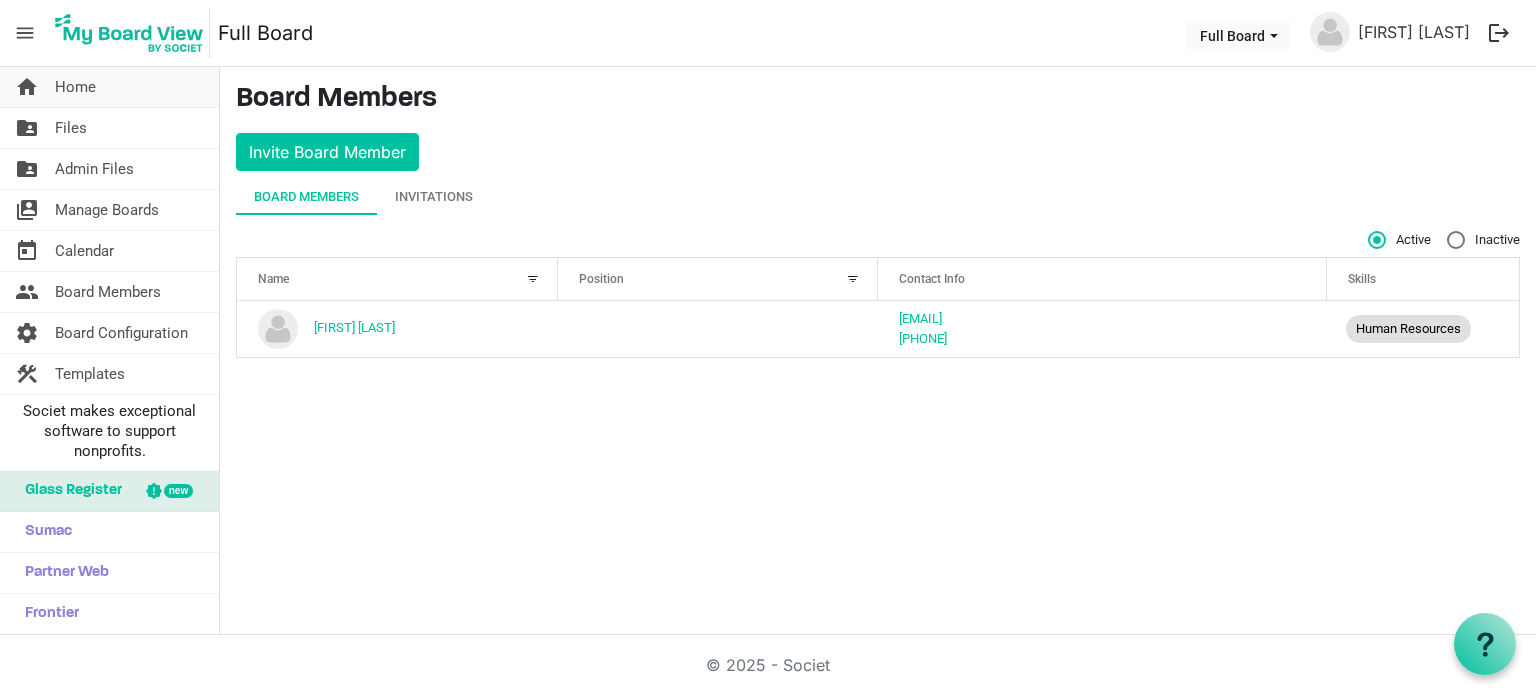 click on "Home" at bounding box center (75, 87) 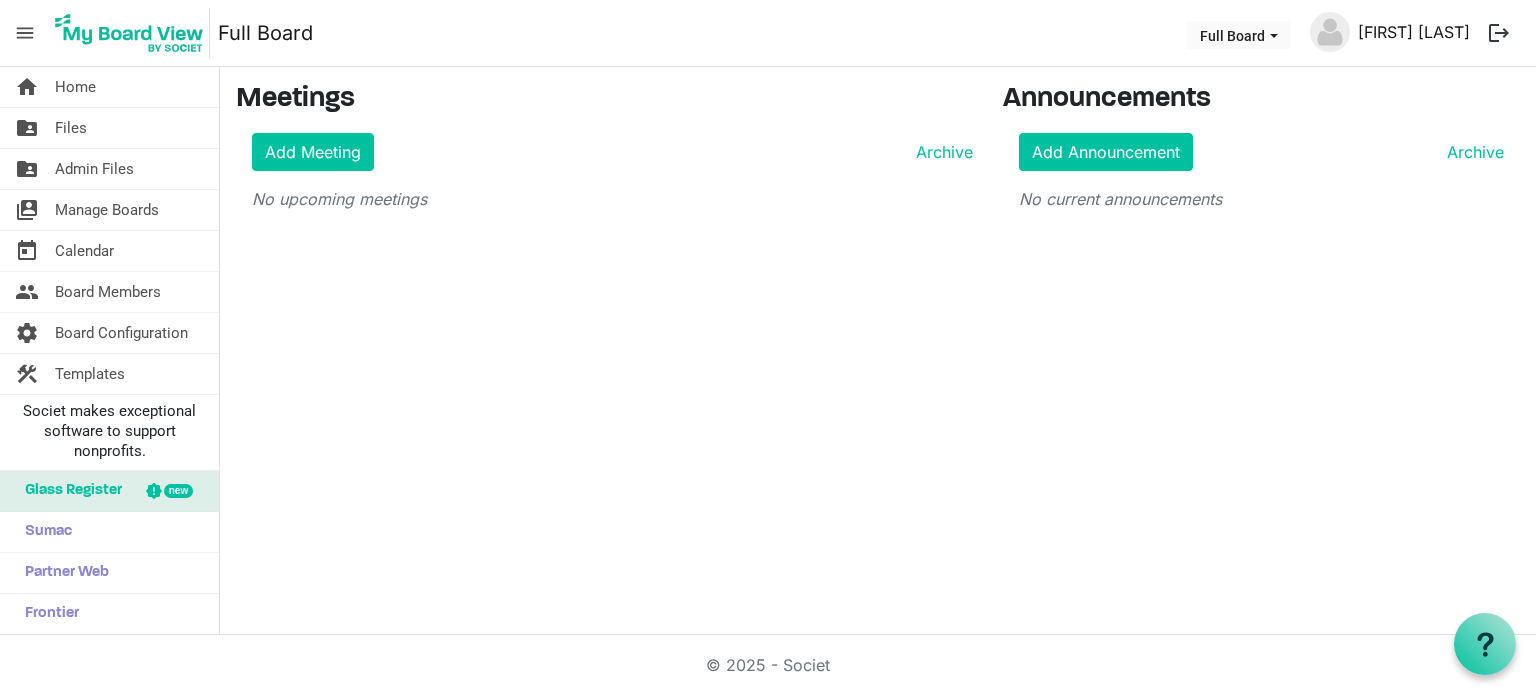 scroll, scrollTop: 0, scrollLeft: 0, axis: both 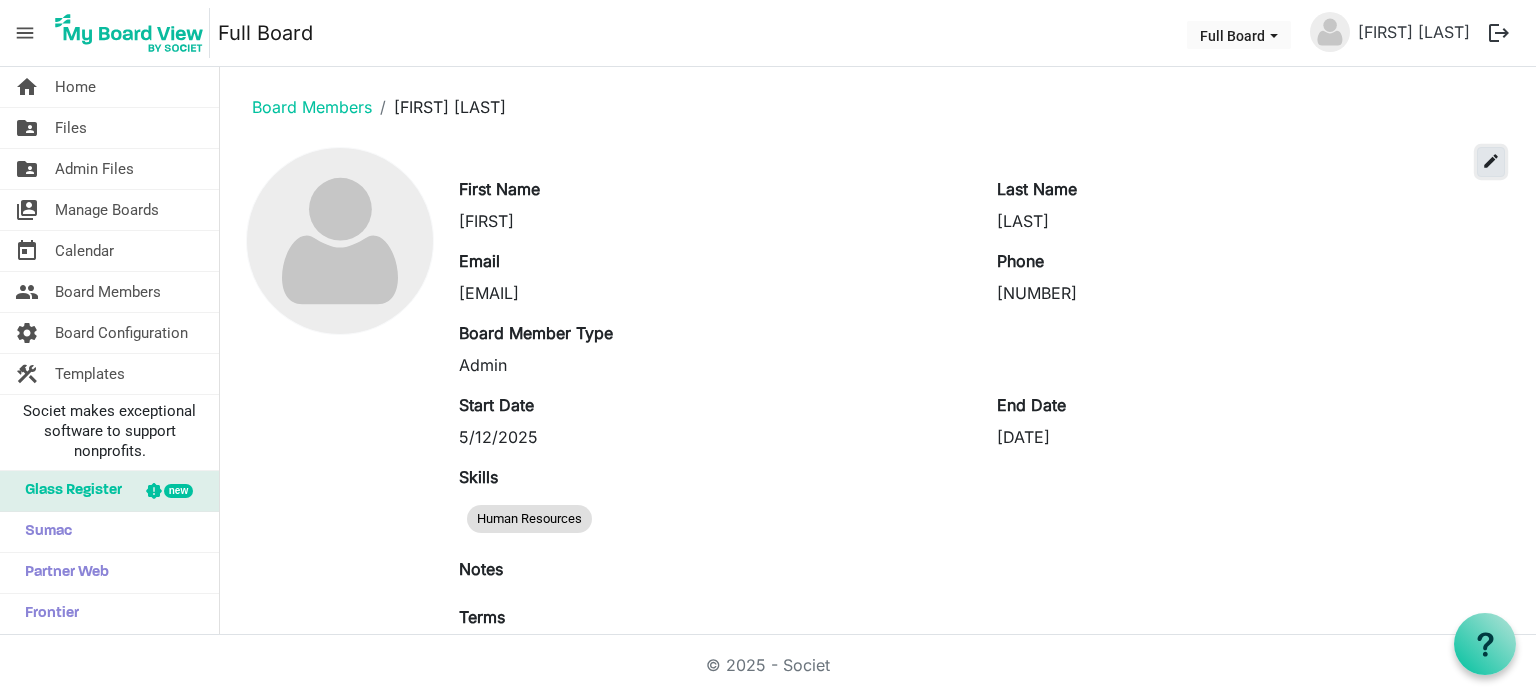 click on "edit" at bounding box center [1491, 161] 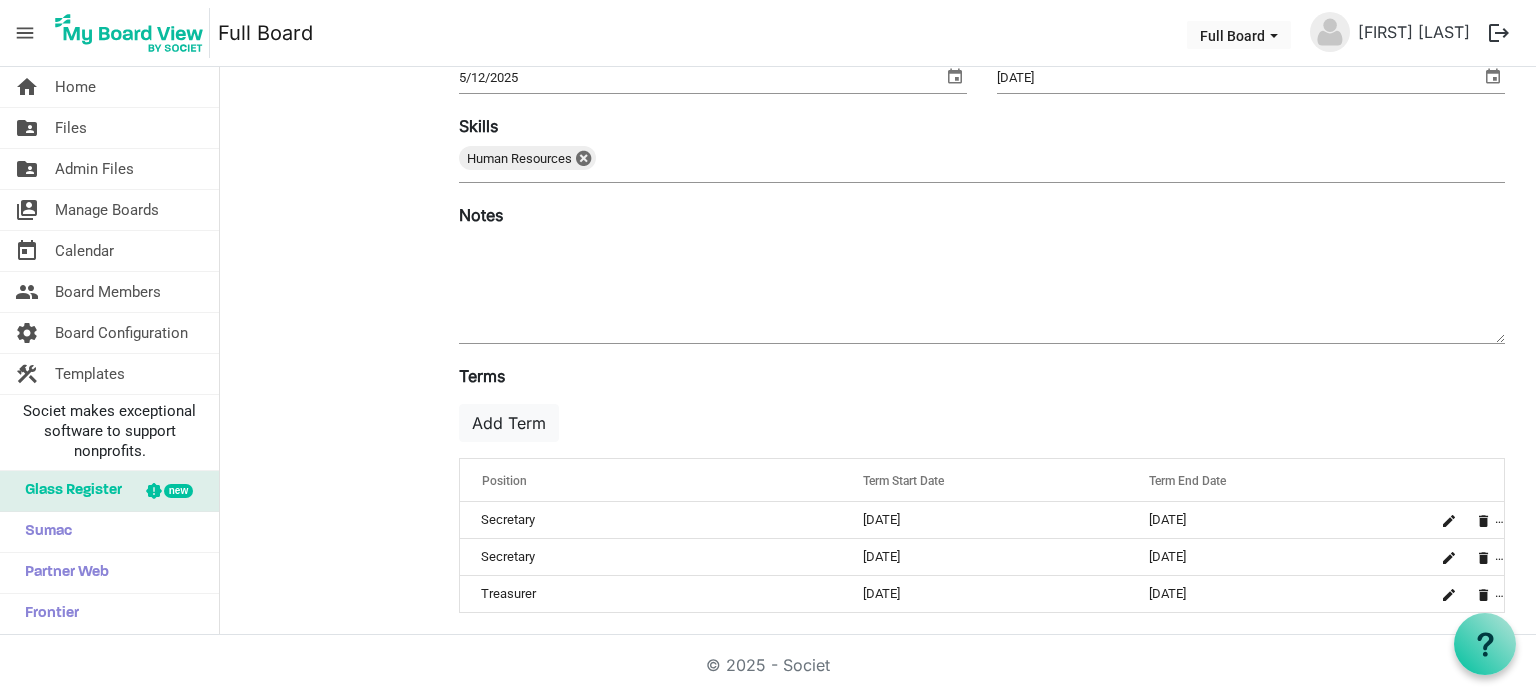 scroll, scrollTop: 409, scrollLeft: 0, axis: vertical 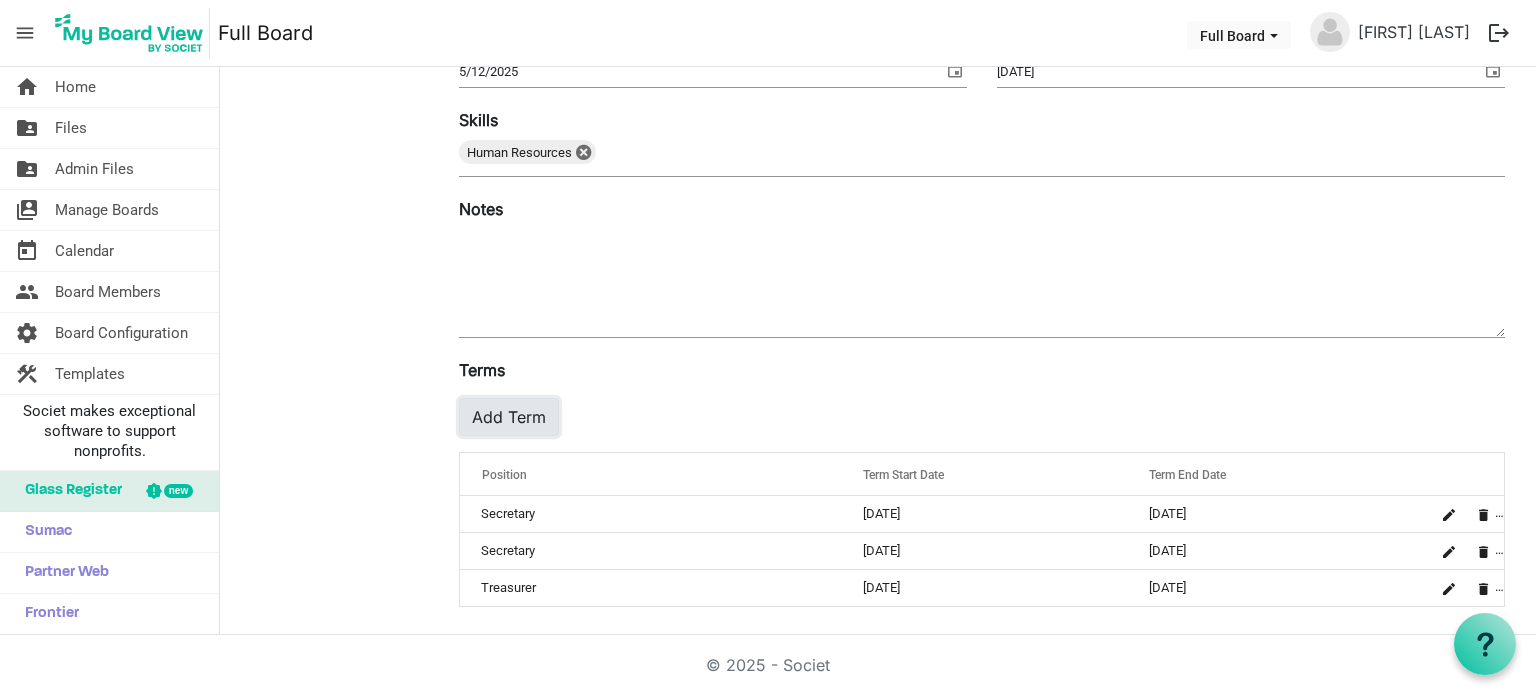 click on "Add Term" at bounding box center (509, 417) 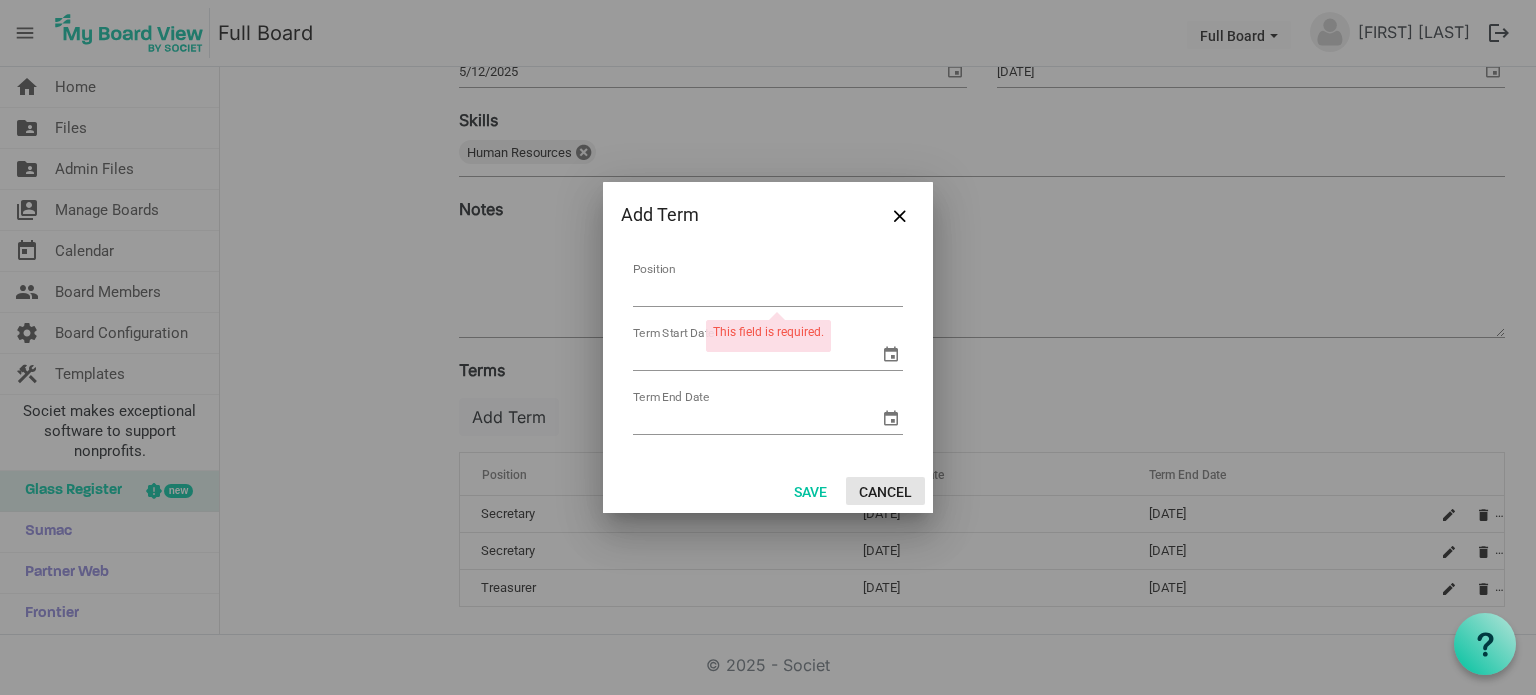 click on "Cancel" at bounding box center (885, 491) 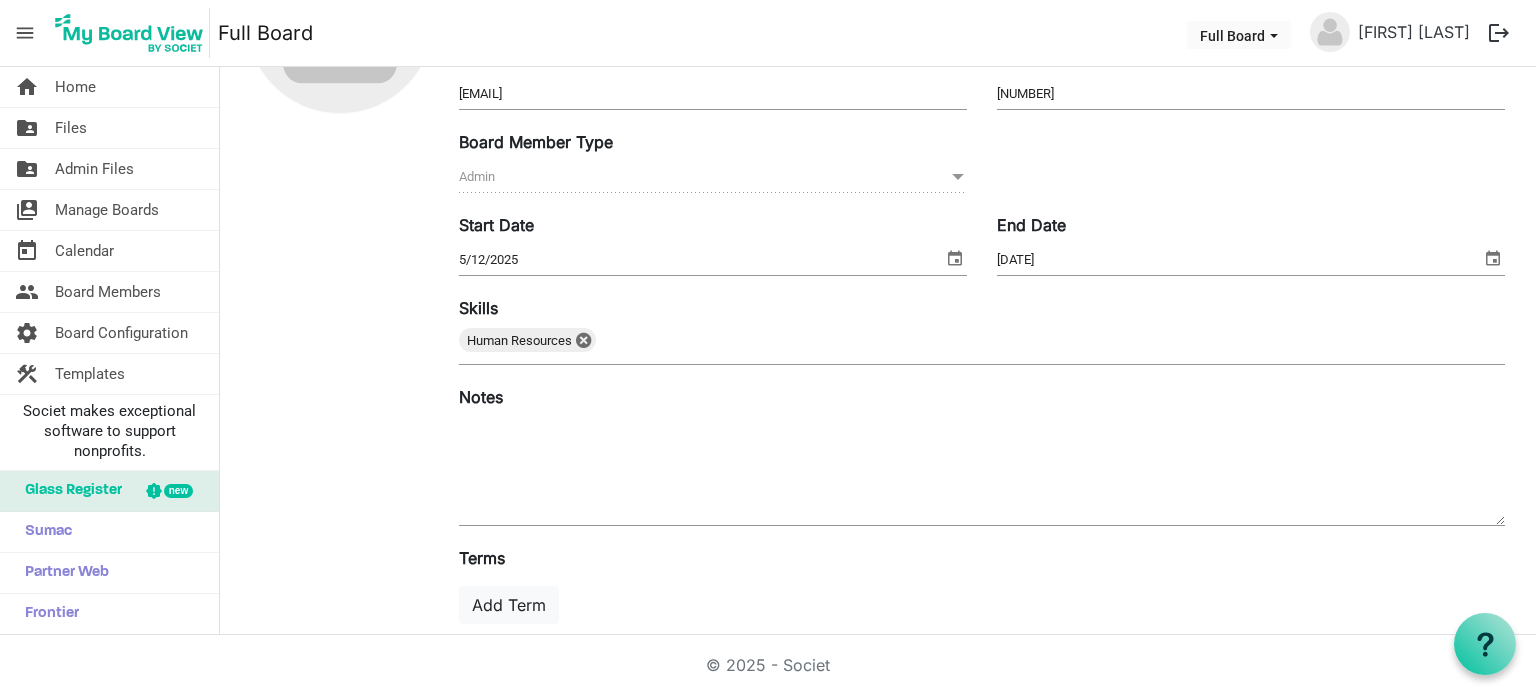 scroll, scrollTop: 409, scrollLeft: 0, axis: vertical 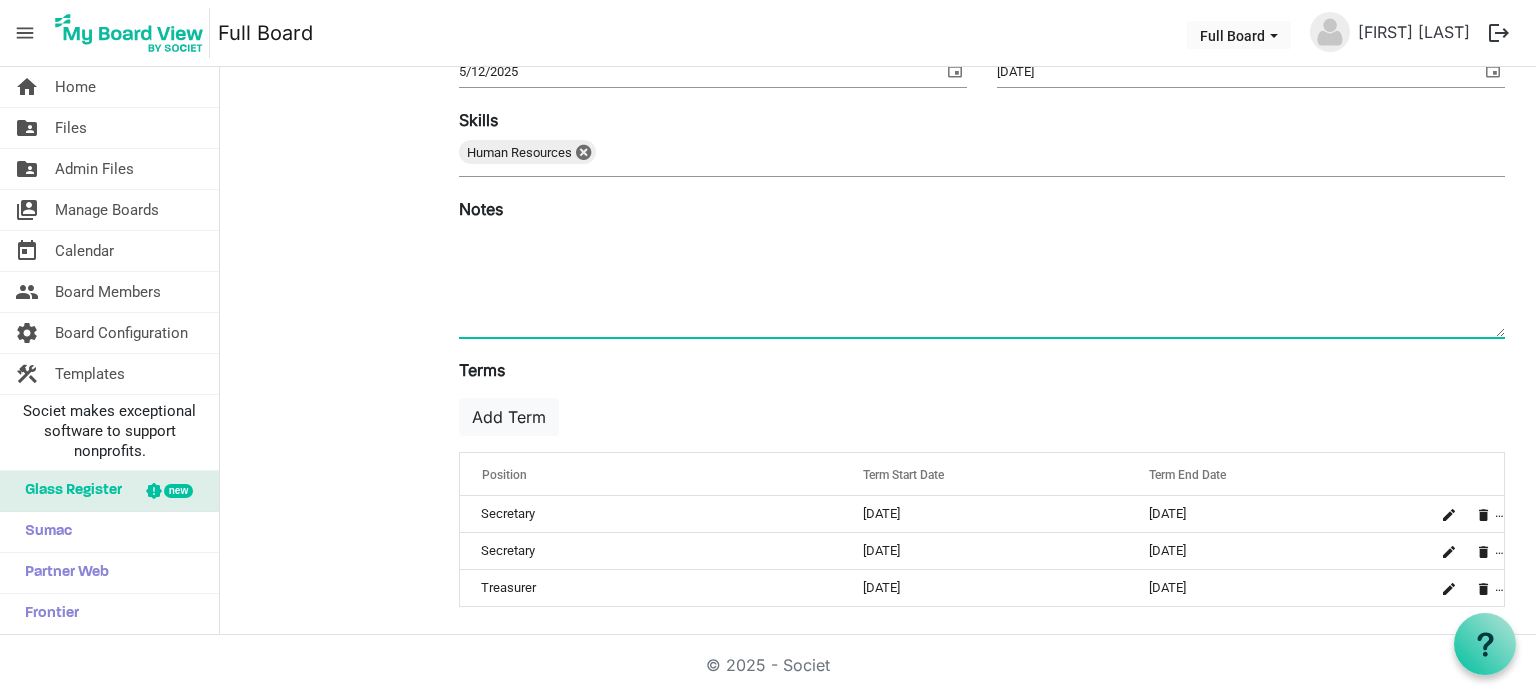 click at bounding box center [982, 283] 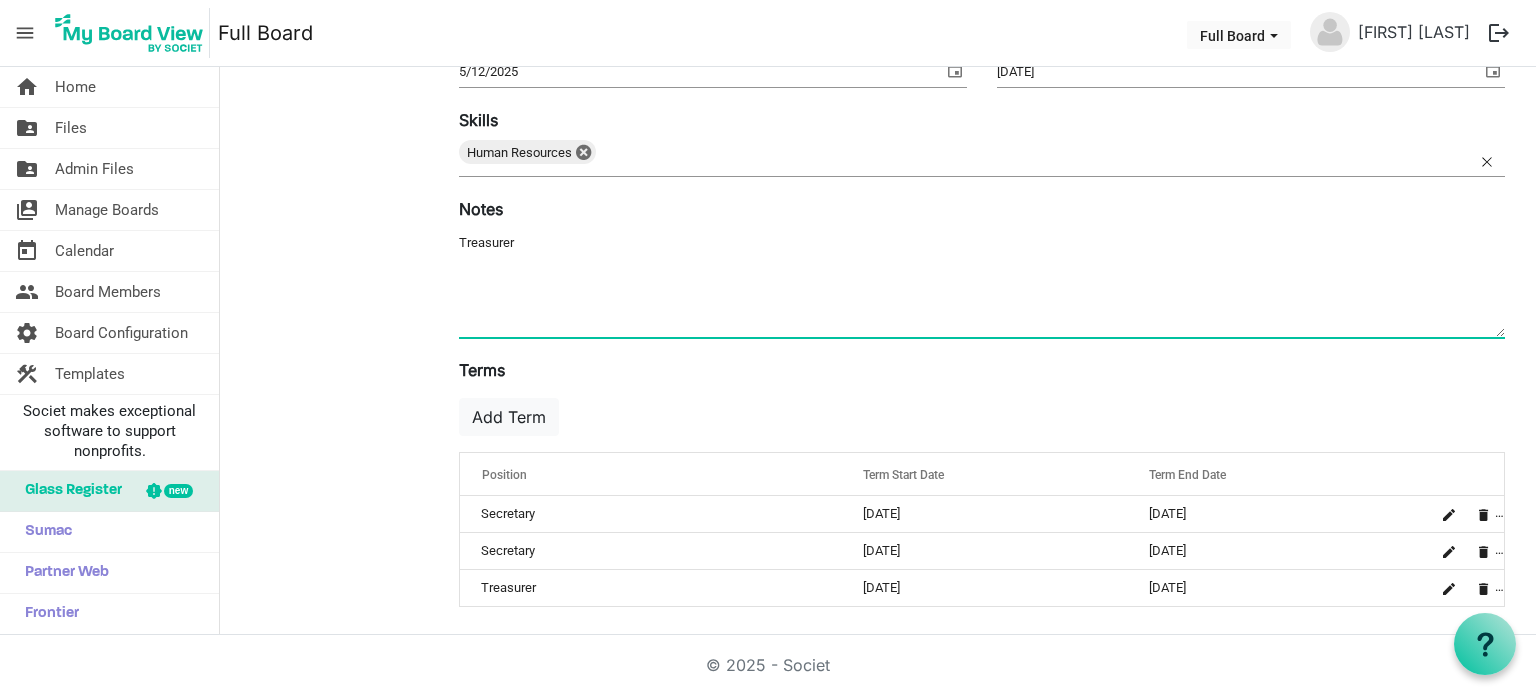 type on "Treasurer" 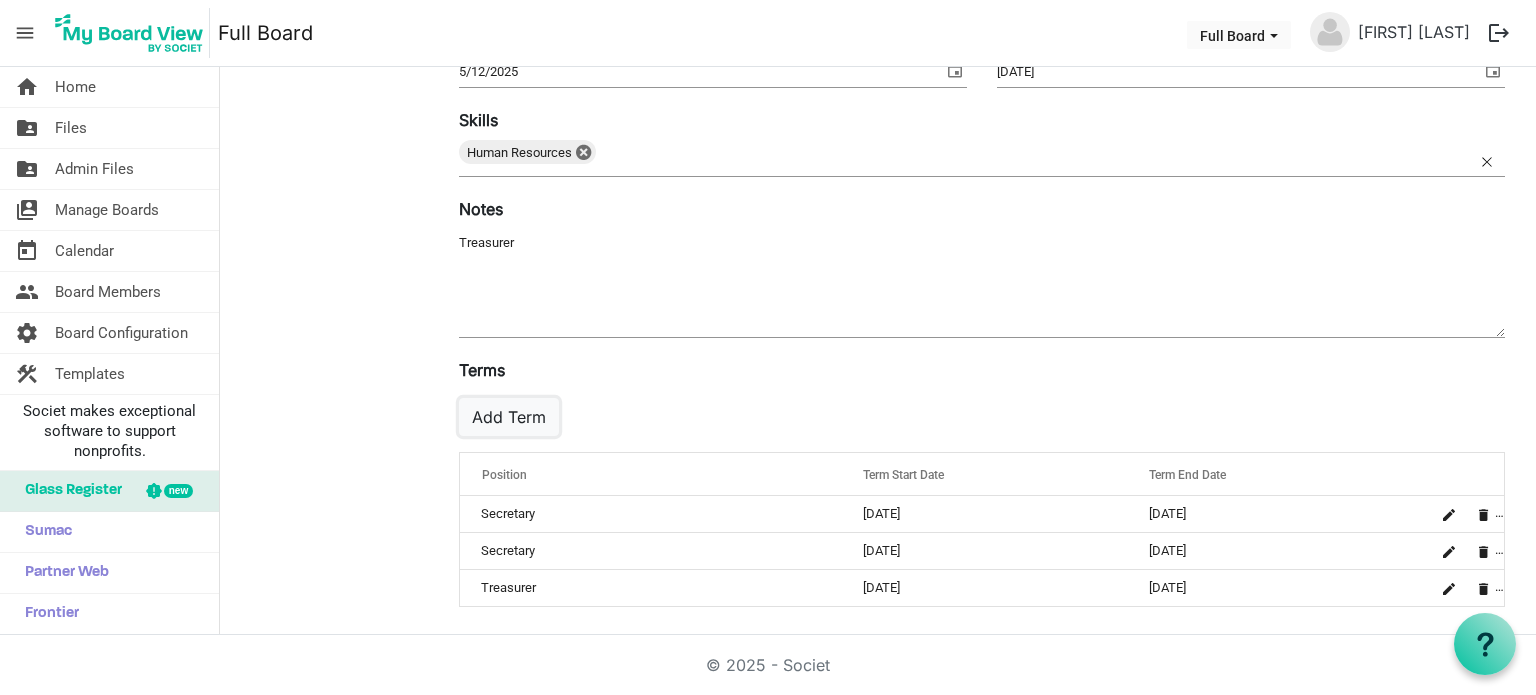 type 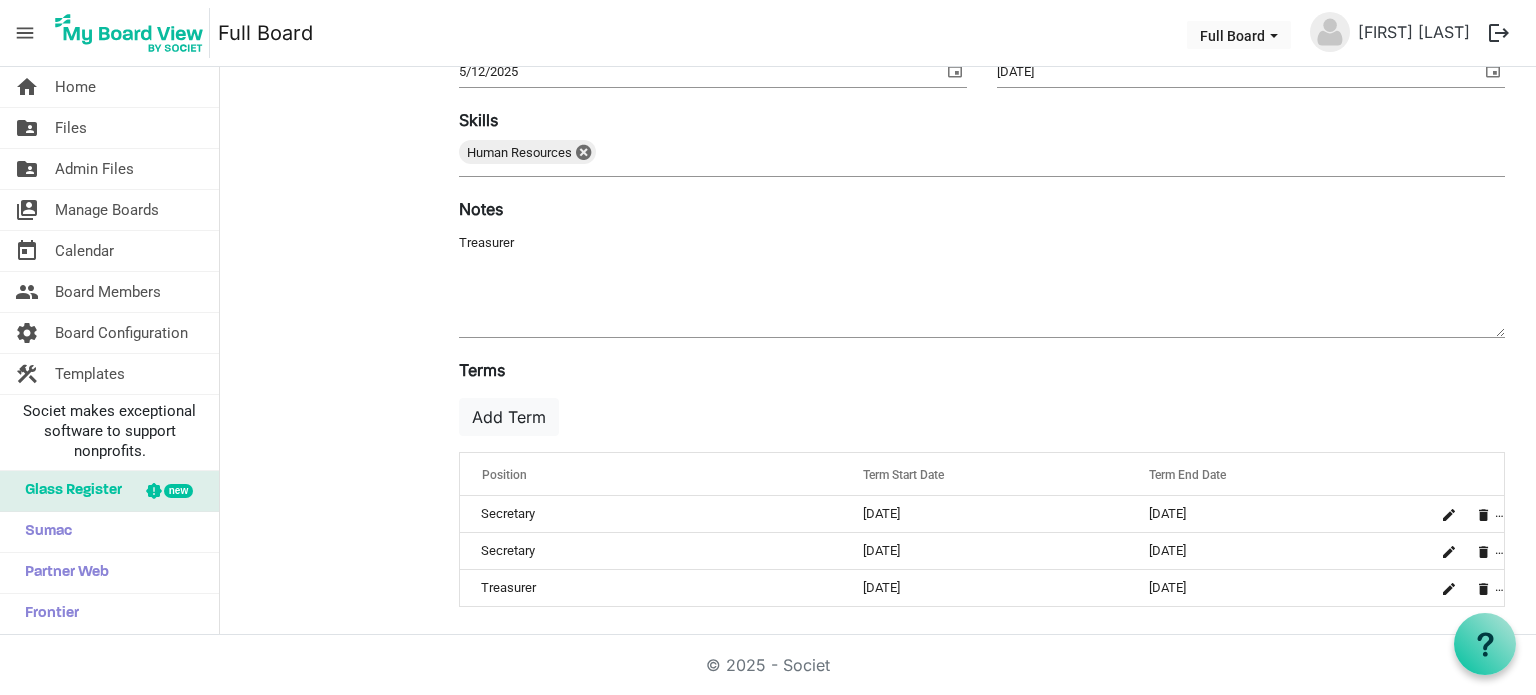 click on "Treasurer" at bounding box center (982, 283) 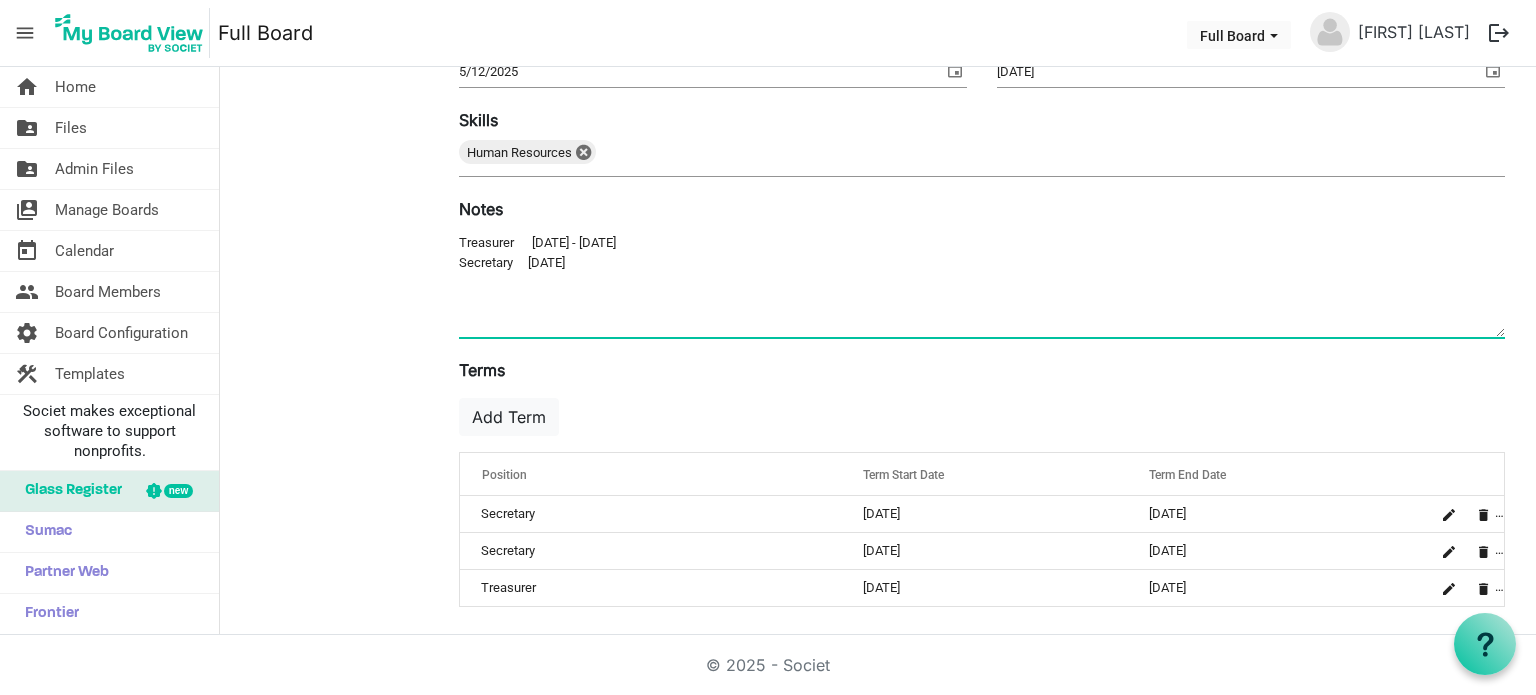 click on "Treasurer      01.11.2021 - 07.03.2023
Secretary     07." at bounding box center (982, 283) 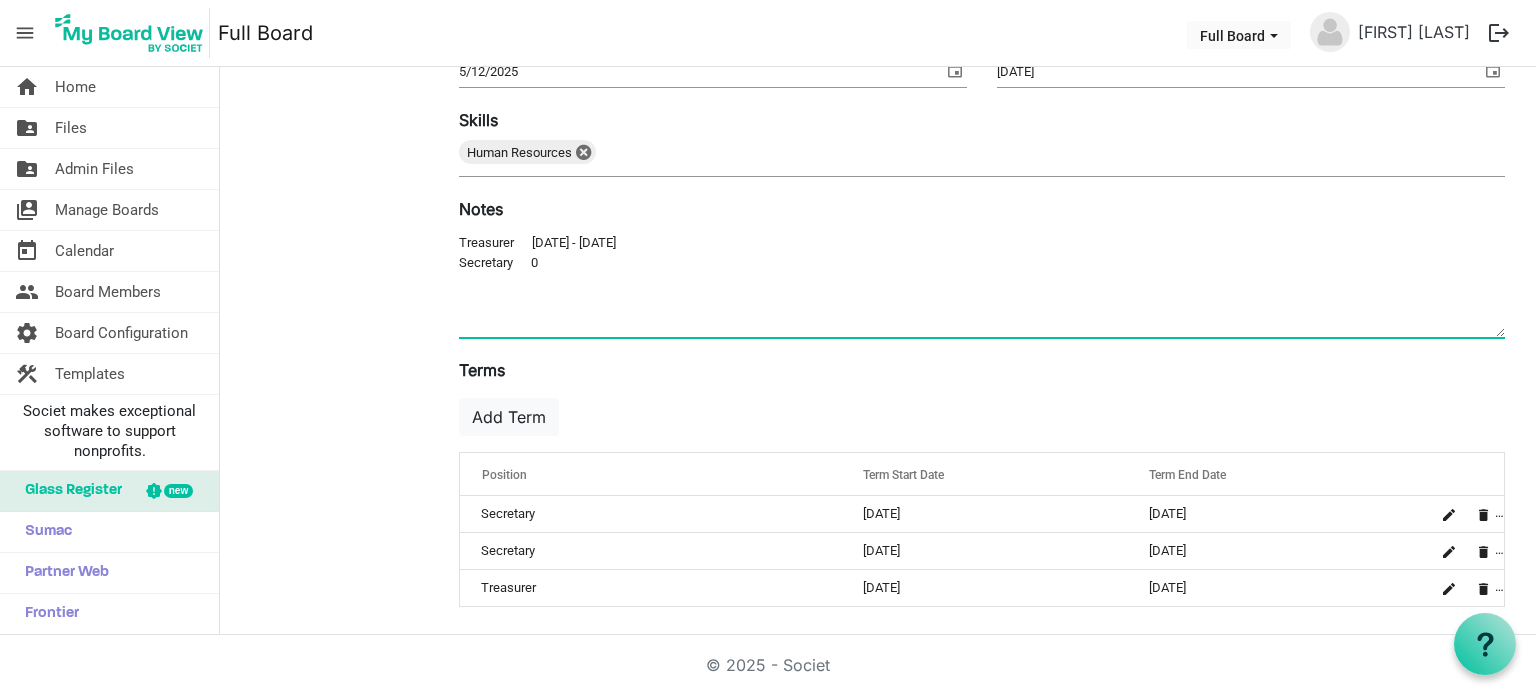 click on "Treasurer      01.11.2021 - 07.09.2023
Secretary      07." at bounding box center (982, 283) 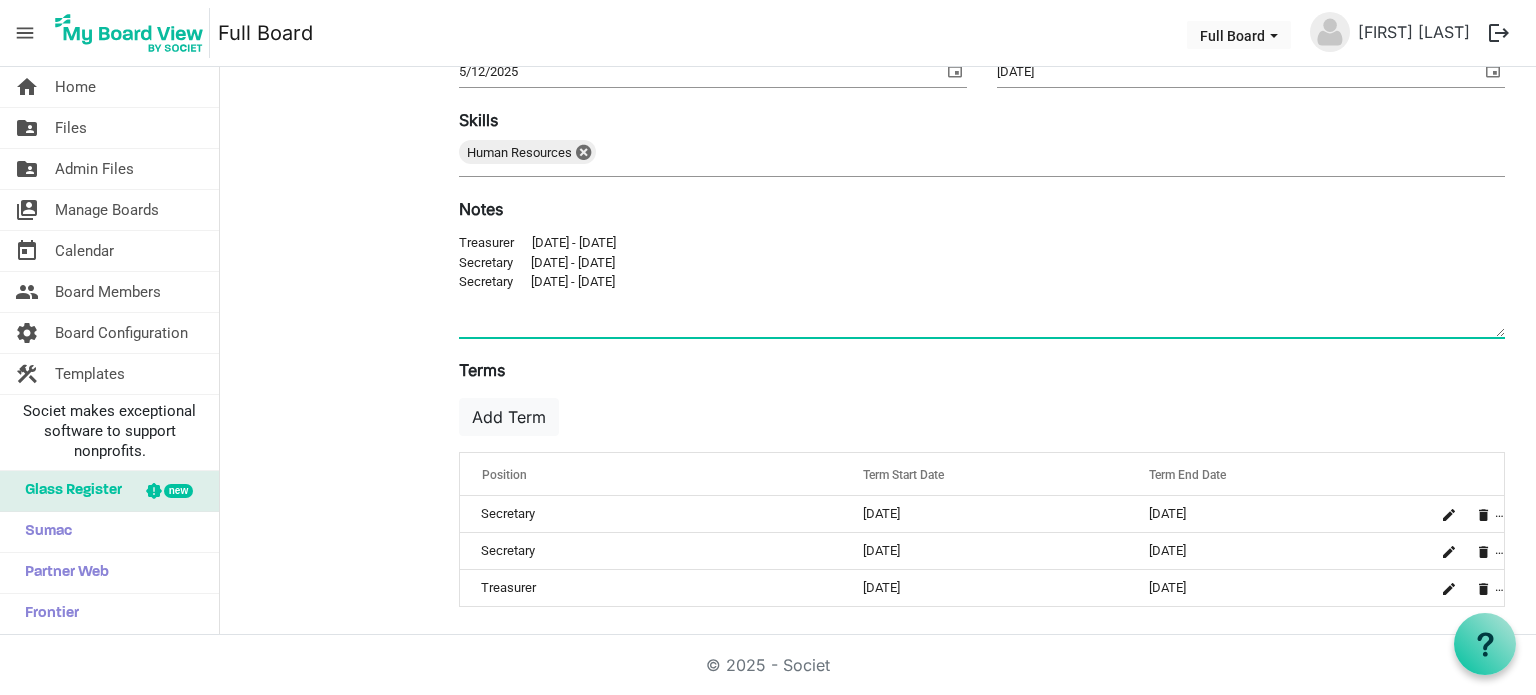 click on "Treasurer      01.11.2021 - 07.09.2023
Secretary      07.10.2023 - 05.13.2024
Secretary      05.14.2024" at bounding box center [982, 283] 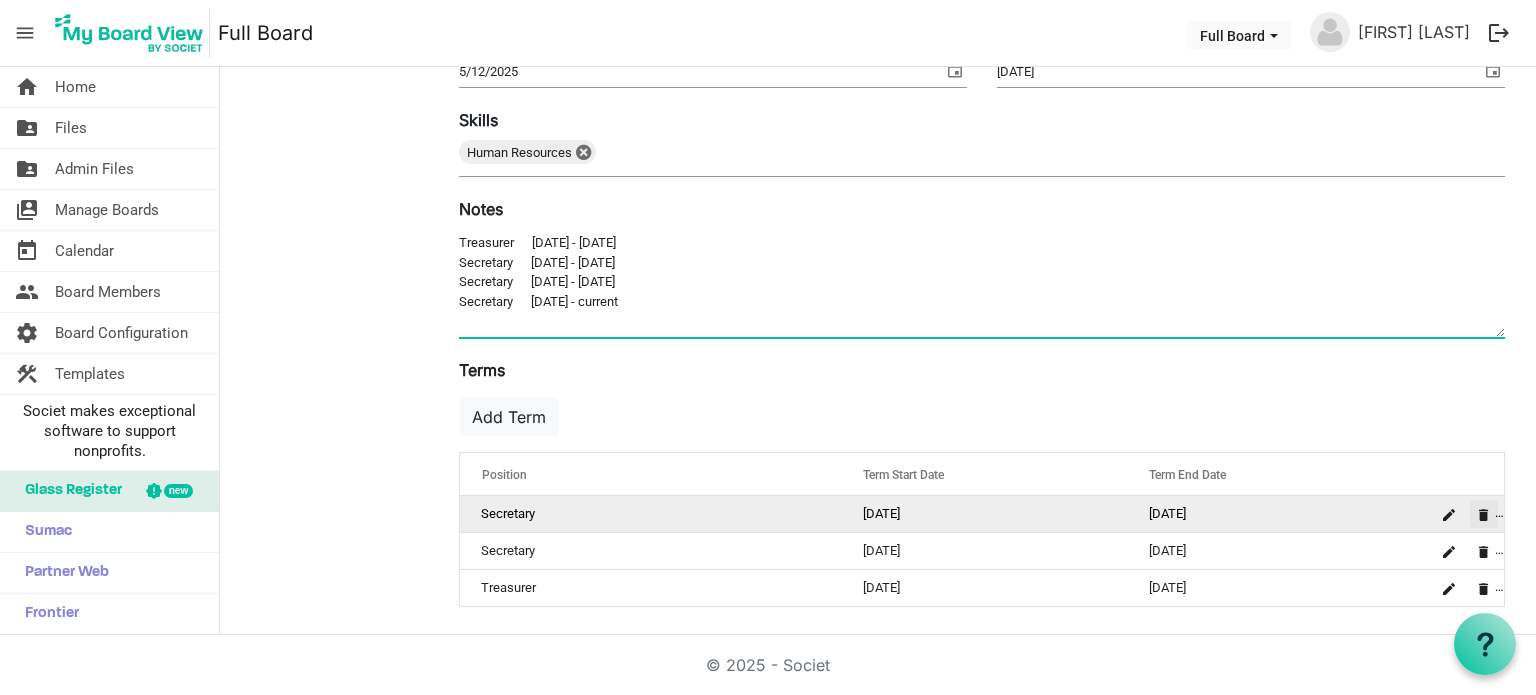 type on "Treasurer      01.11.2021 - 07.09.2023
Secretary      07.10.2023 - 05.13.2024
Secretary      05.14.2024 - 05.11.2025
Secretary      05.12.2025 - current" 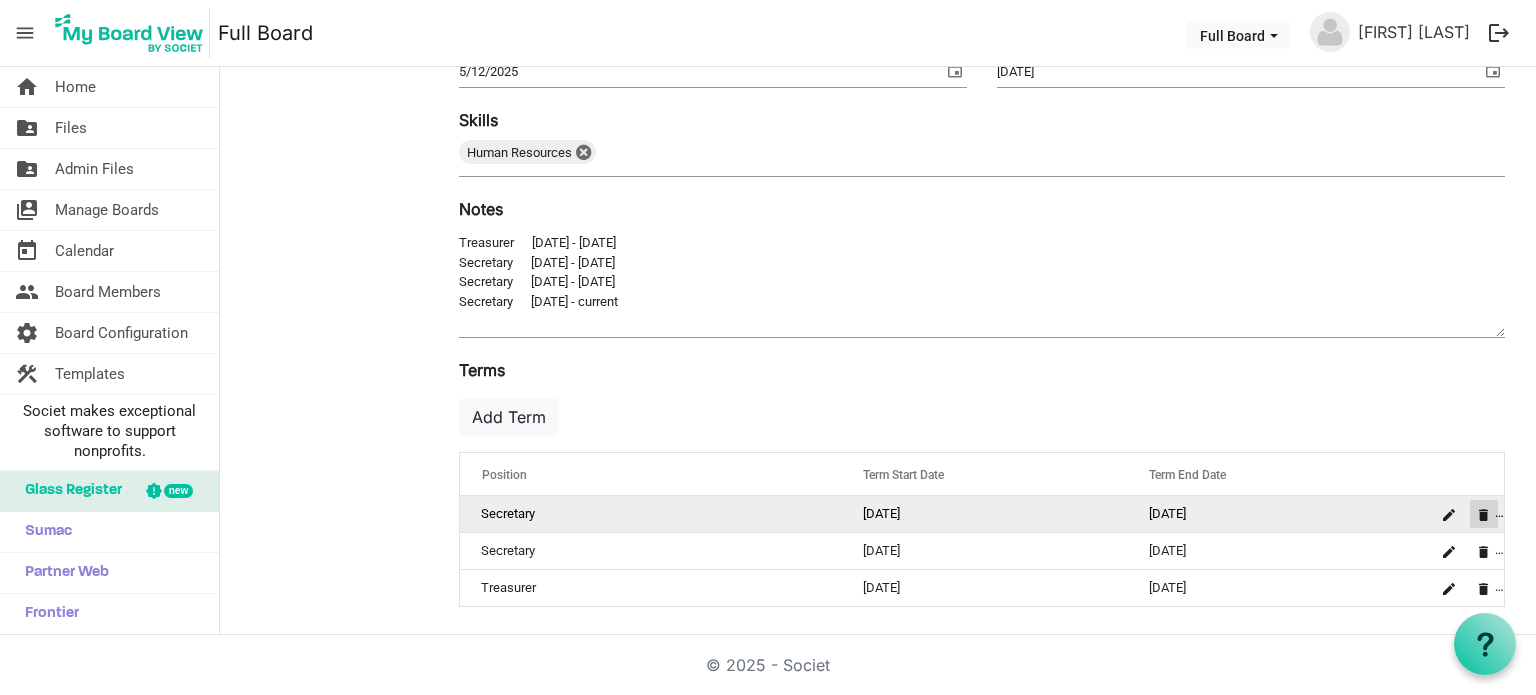 click at bounding box center [1484, 514] 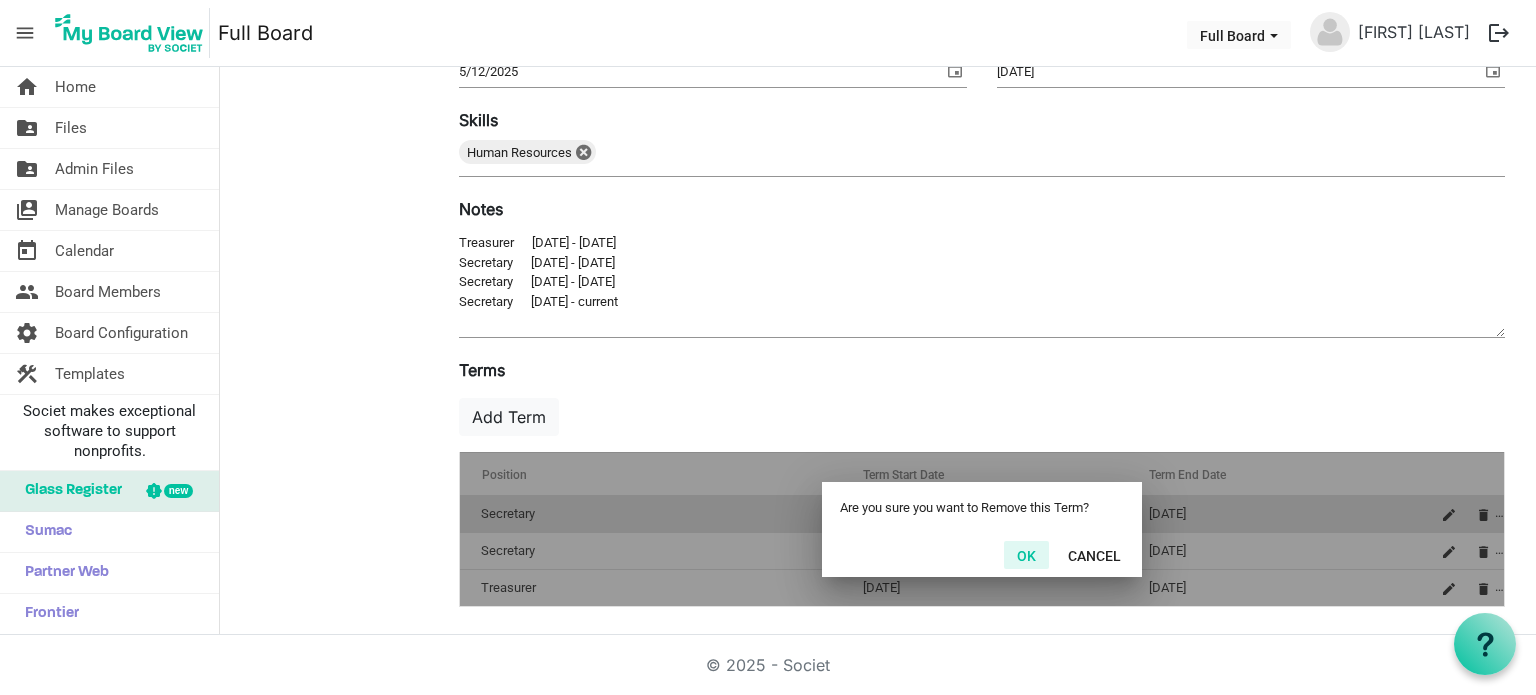 click on "OK" at bounding box center [1026, 555] 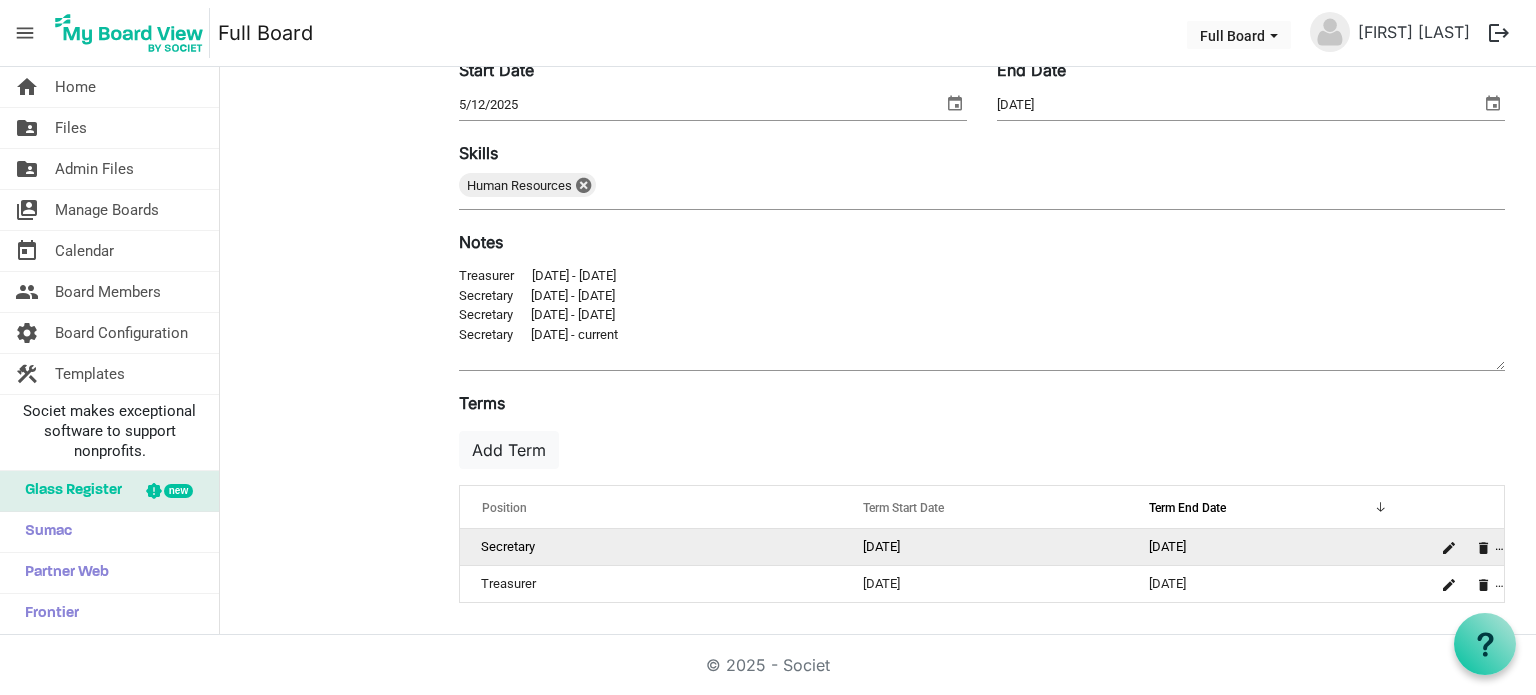 scroll, scrollTop: 373, scrollLeft: 0, axis: vertical 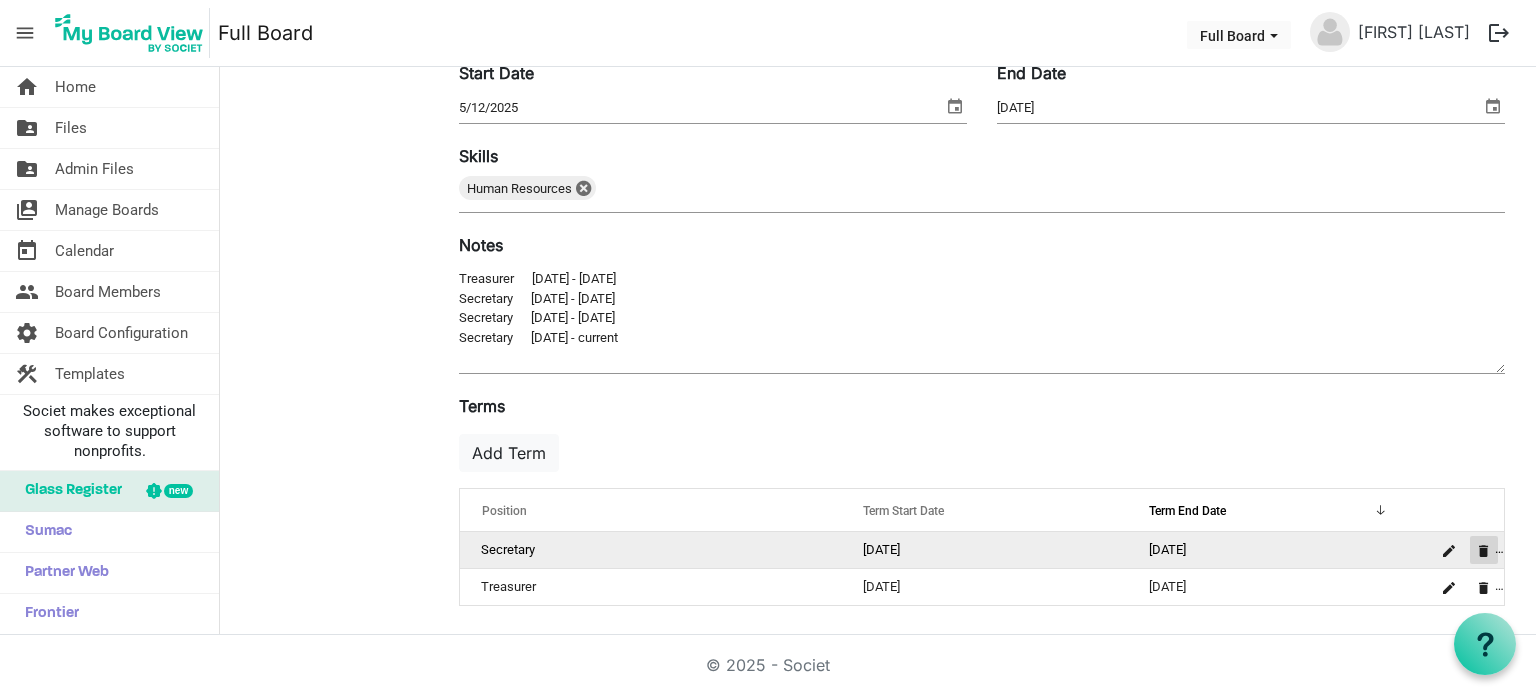 click at bounding box center (1484, 551) 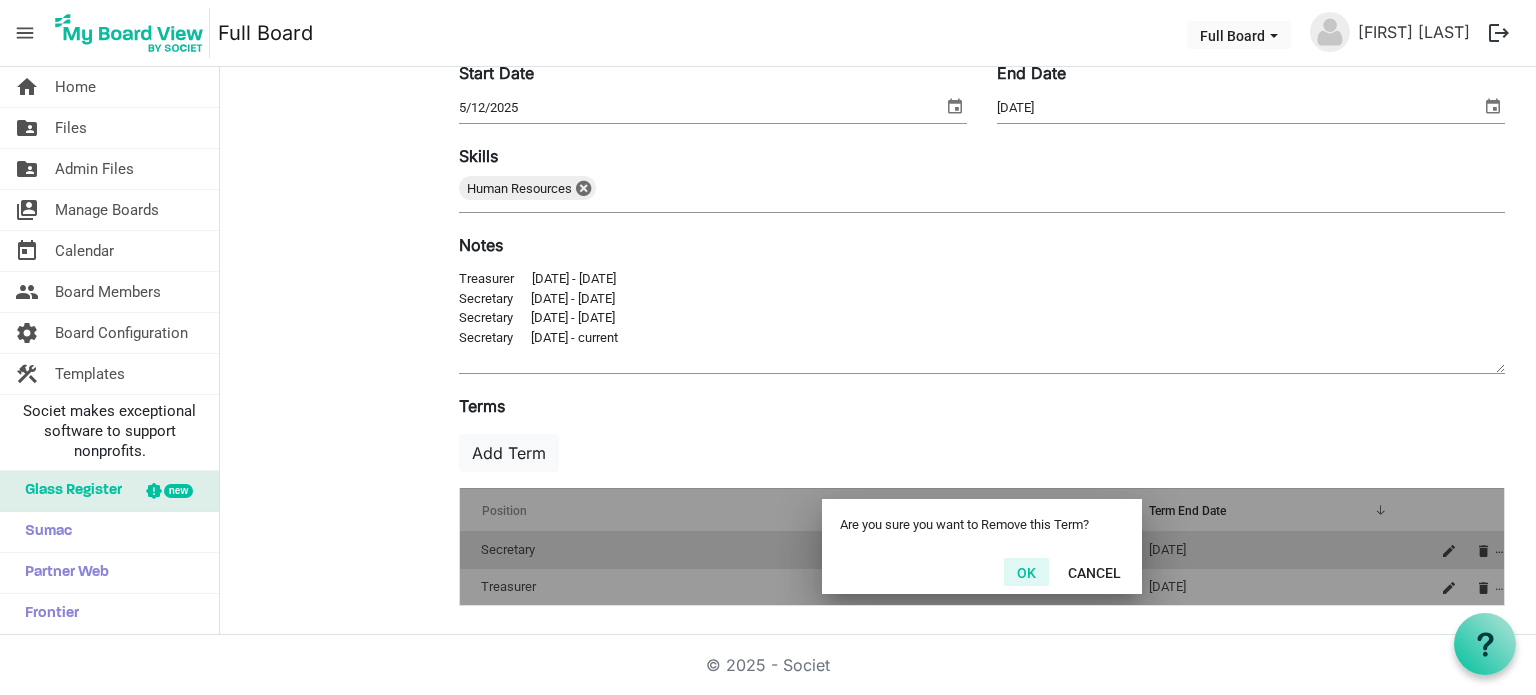 drag, startPoint x: 1026, startPoint y: 567, endPoint x: 1045, endPoint y: 564, distance: 19.235384 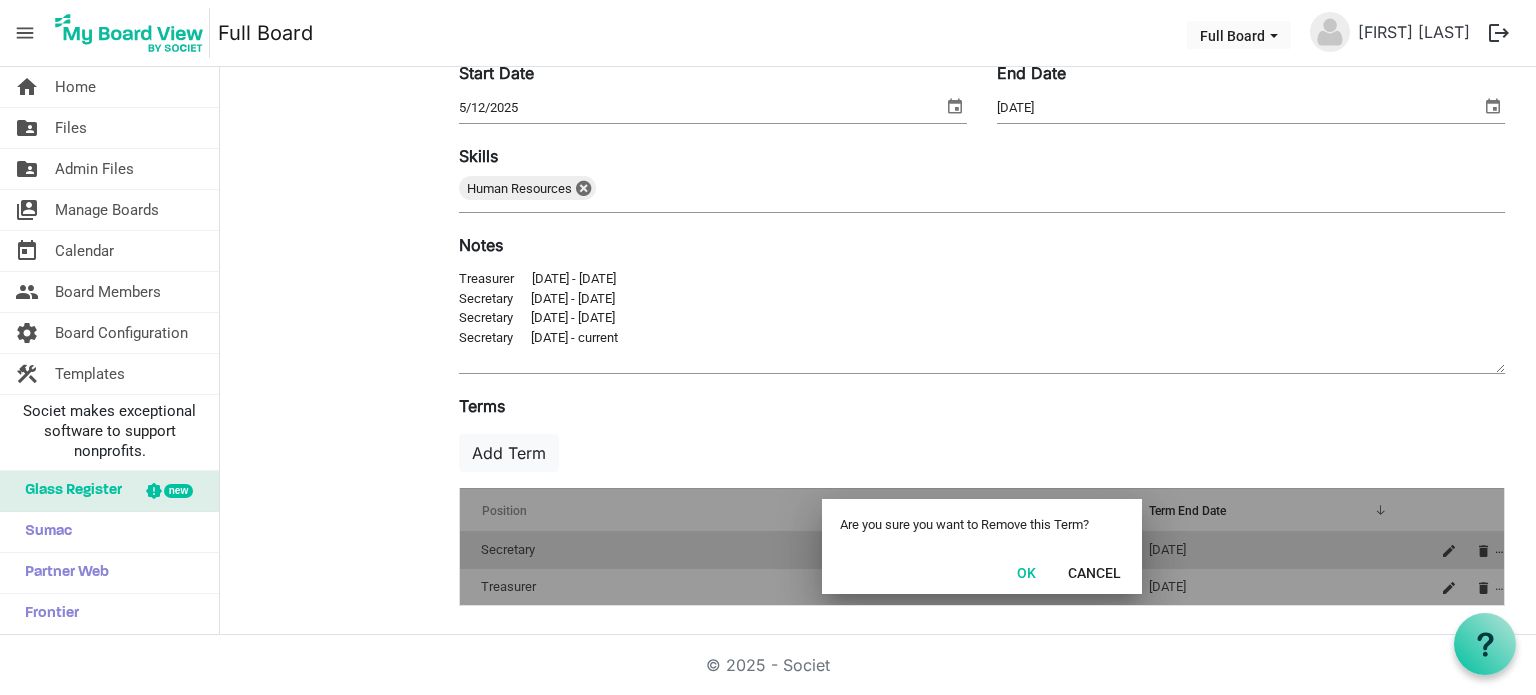 scroll, scrollTop: 336, scrollLeft: 0, axis: vertical 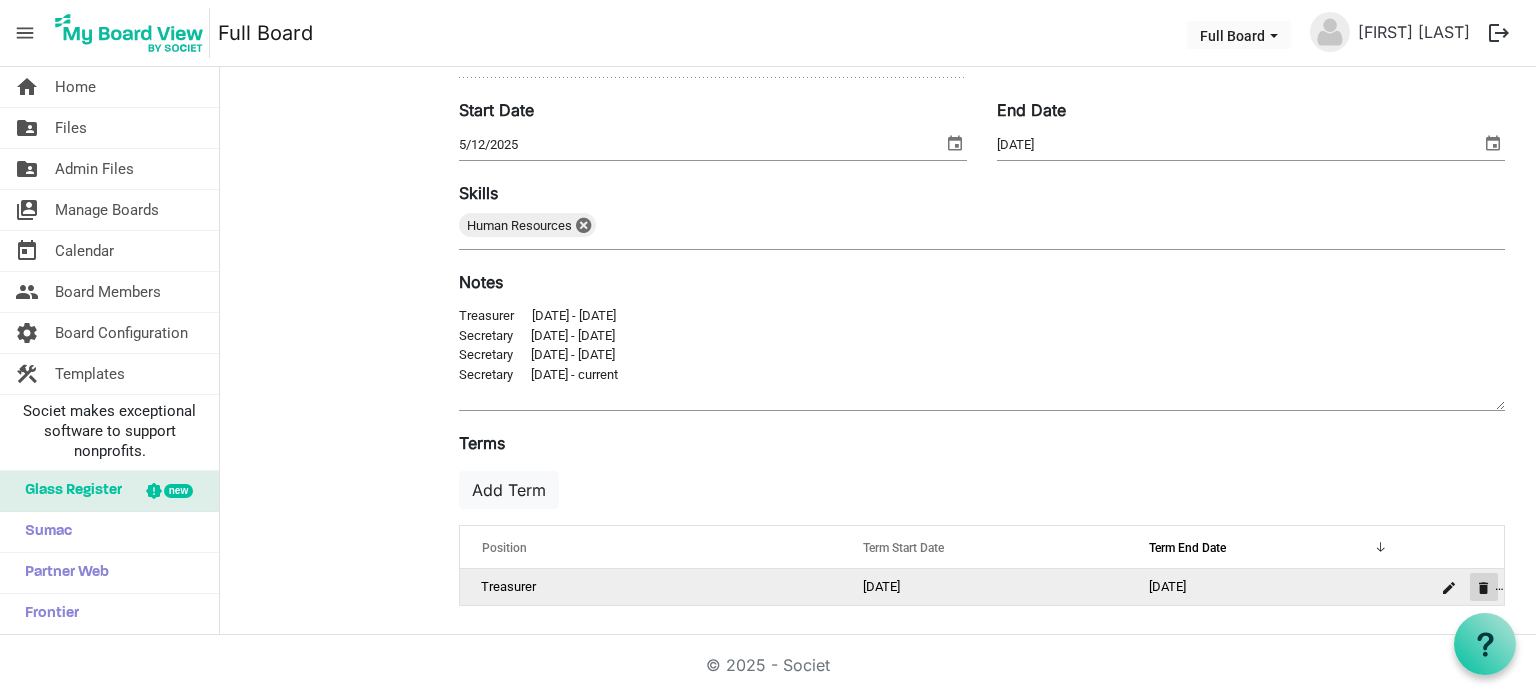 click at bounding box center (1484, 588) 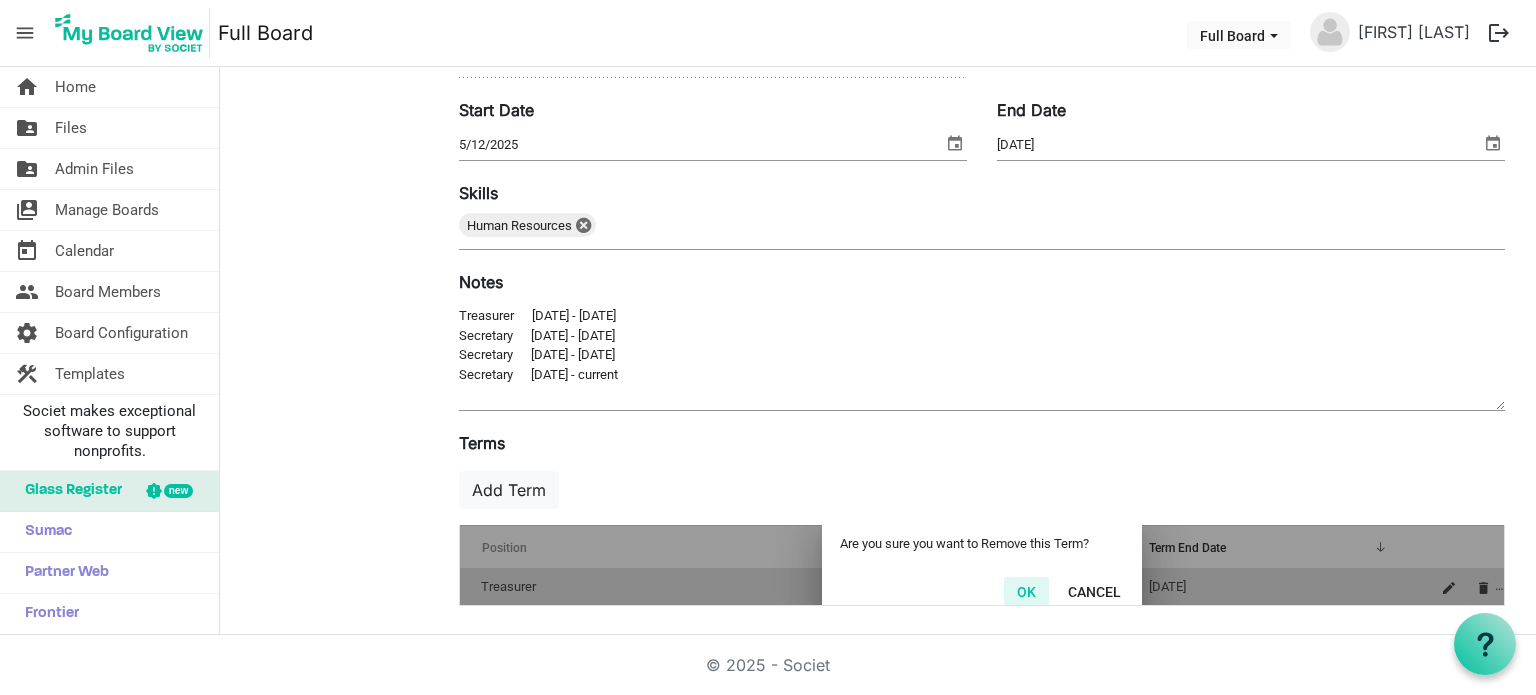 click on "OK" at bounding box center [1026, 591] 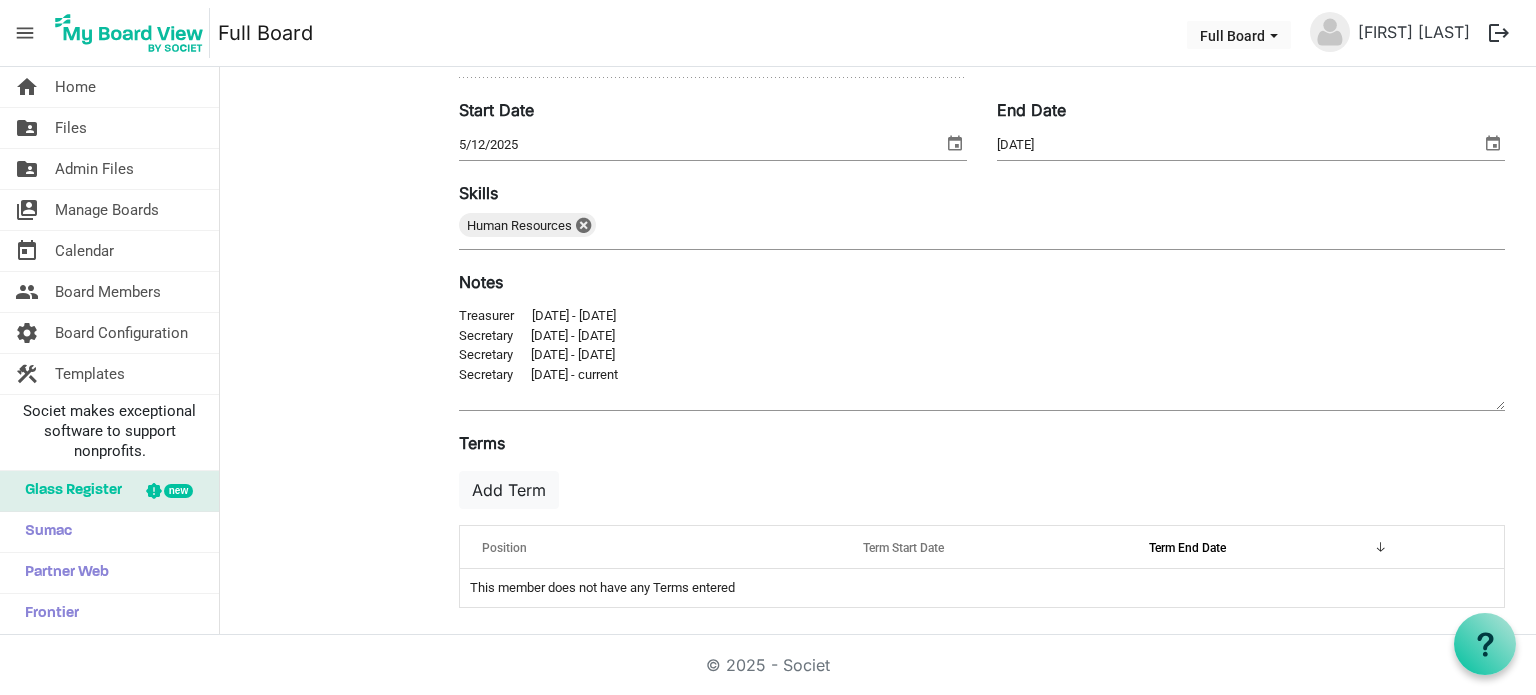 scroll, scrollTop: 236, scrollLeft: 0, axis: vertical 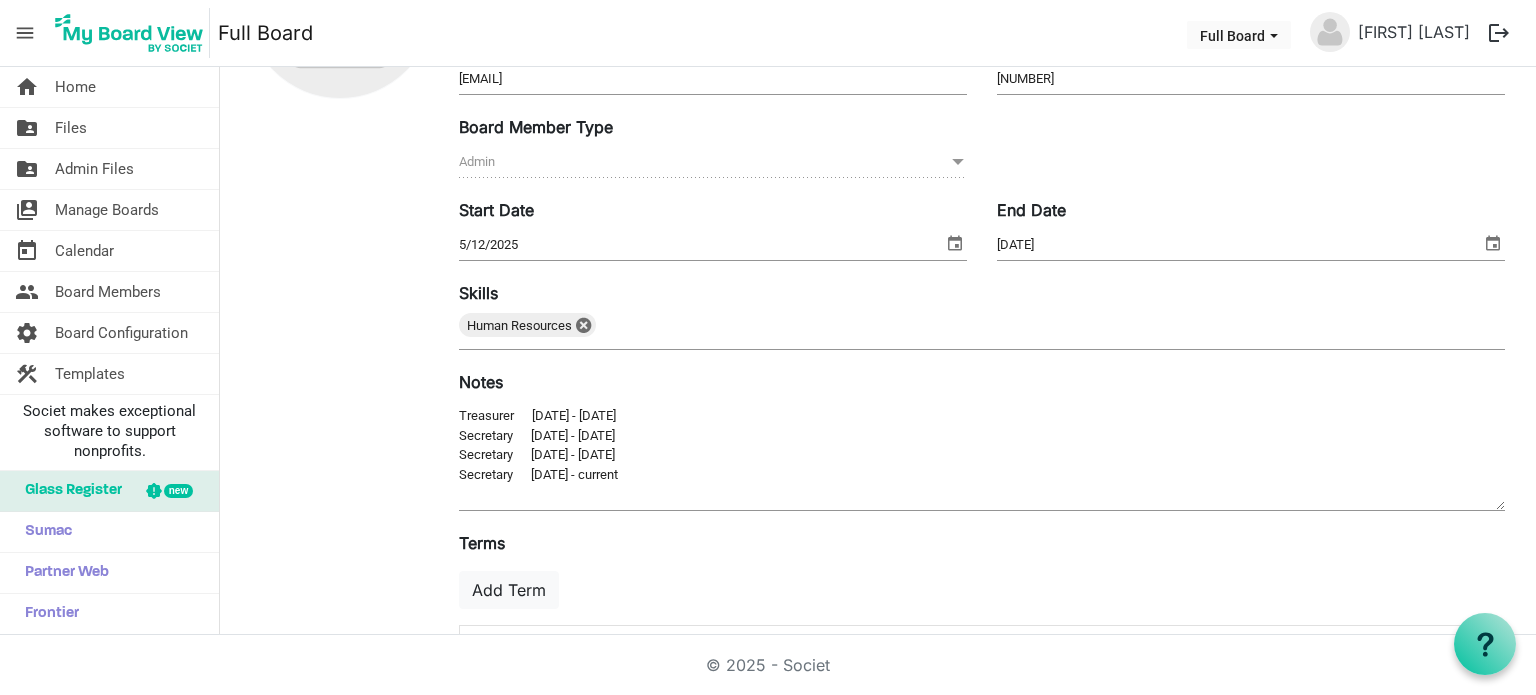click at bounding box center (955, 243) 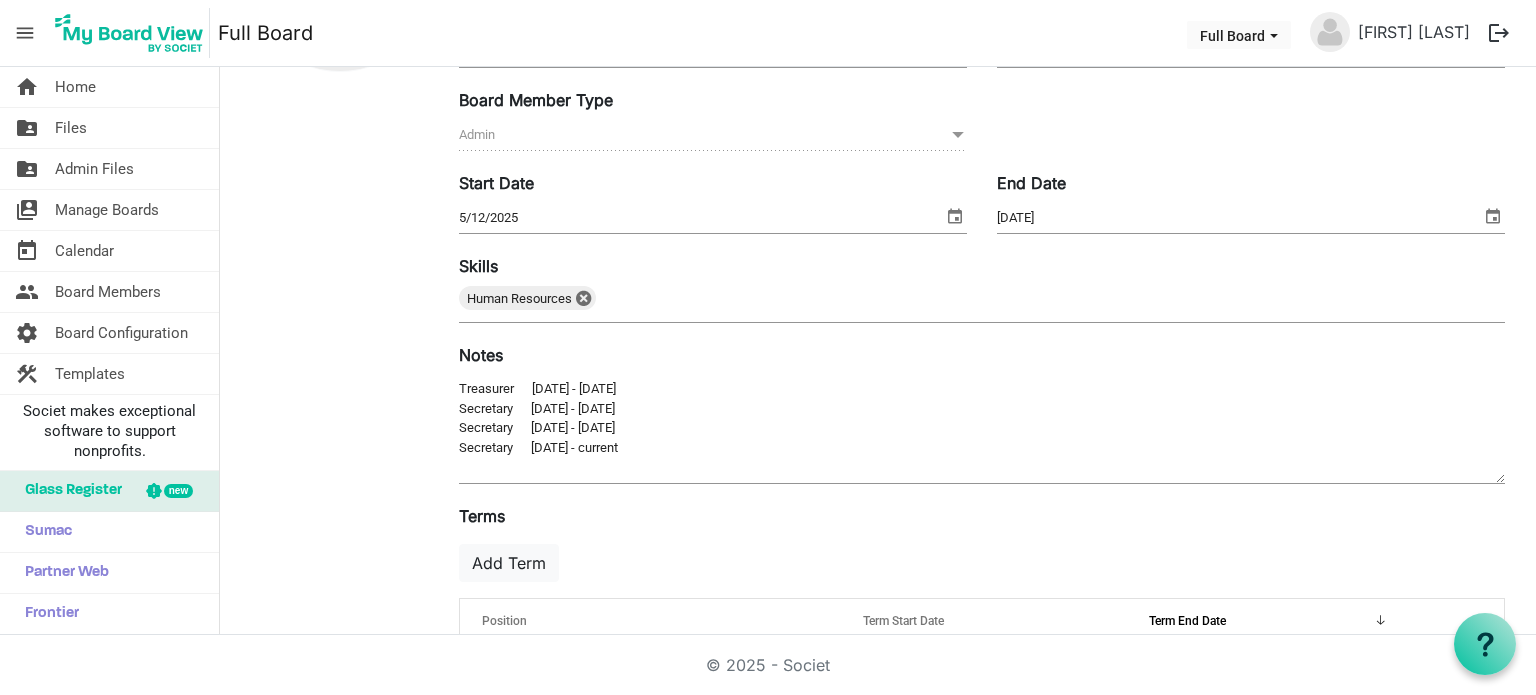 scroll, scrollTop: 338, scrollLeft: 0, axis: vertical 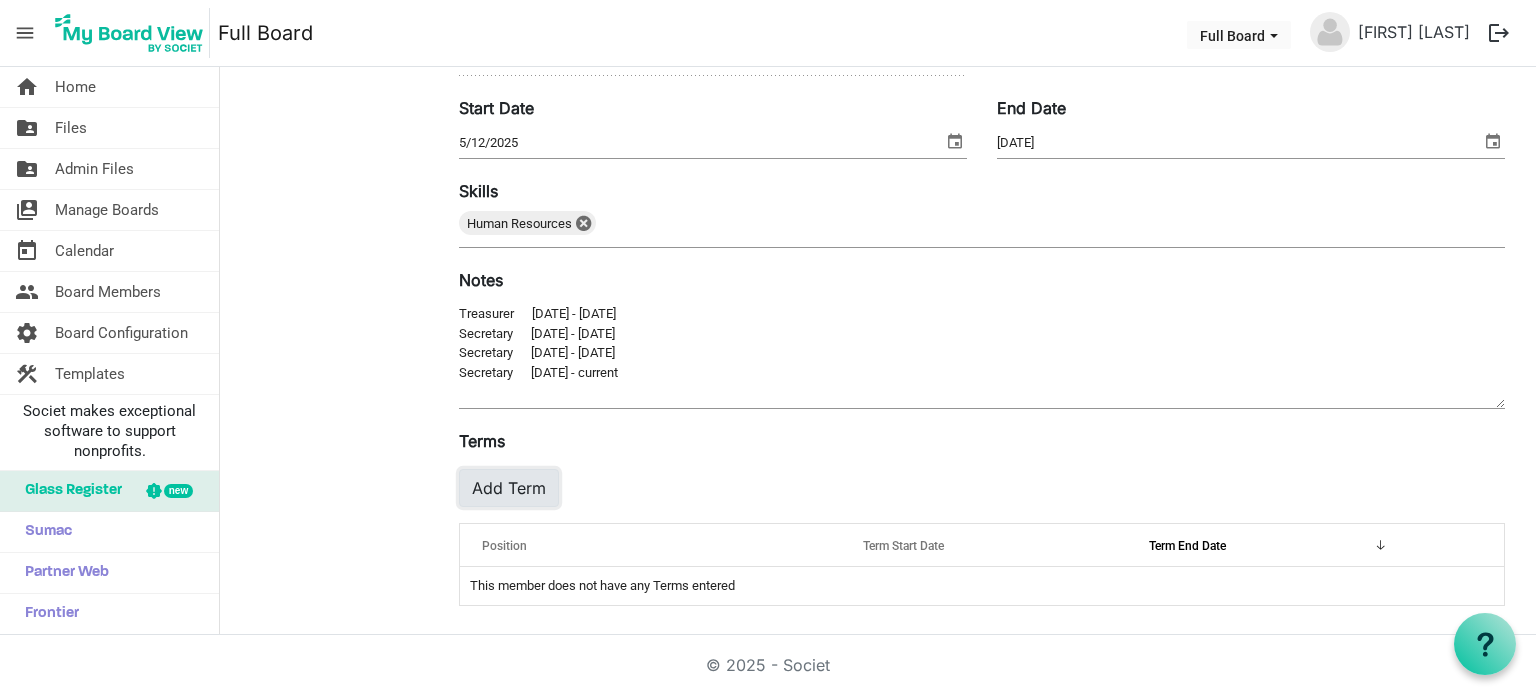 click on "Add Term" at bounding box center (509, 488) 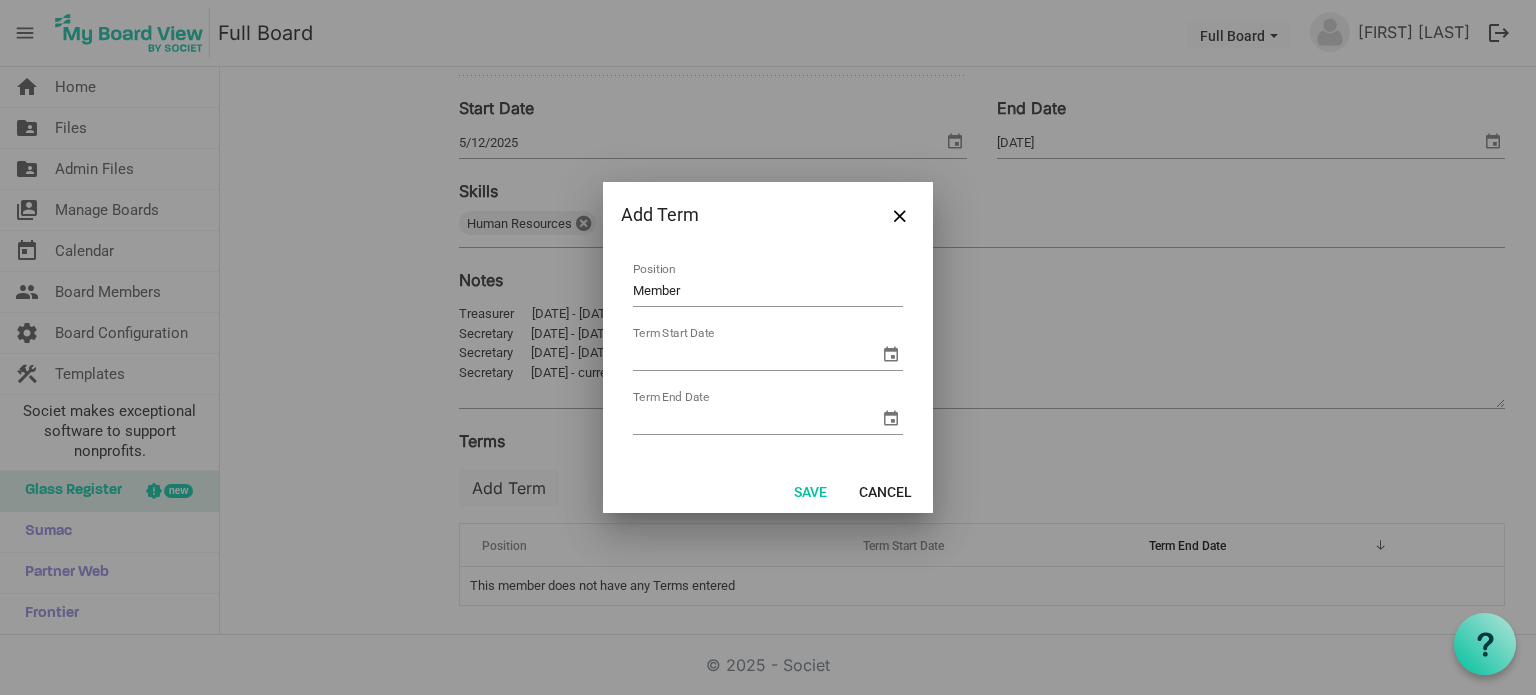 type on "Member" 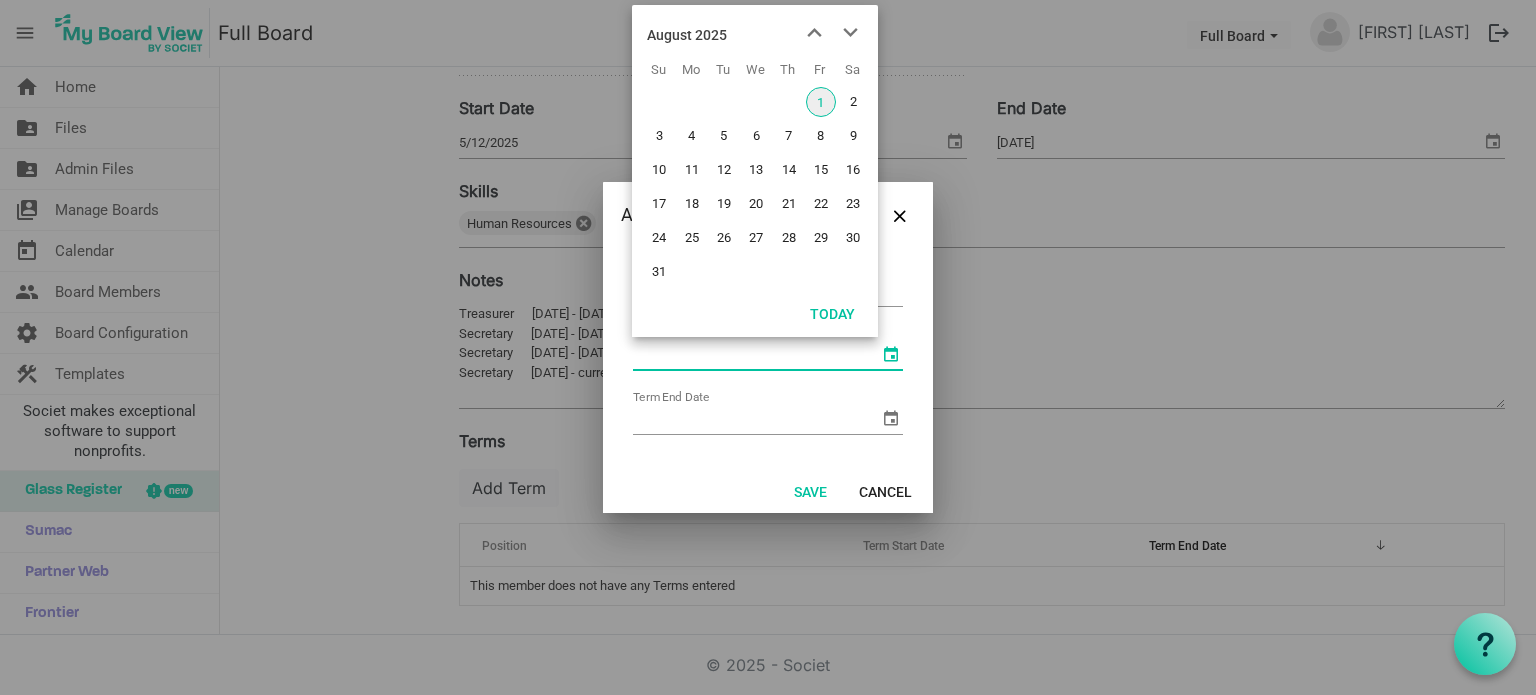 click at bounding box center [891, 354] 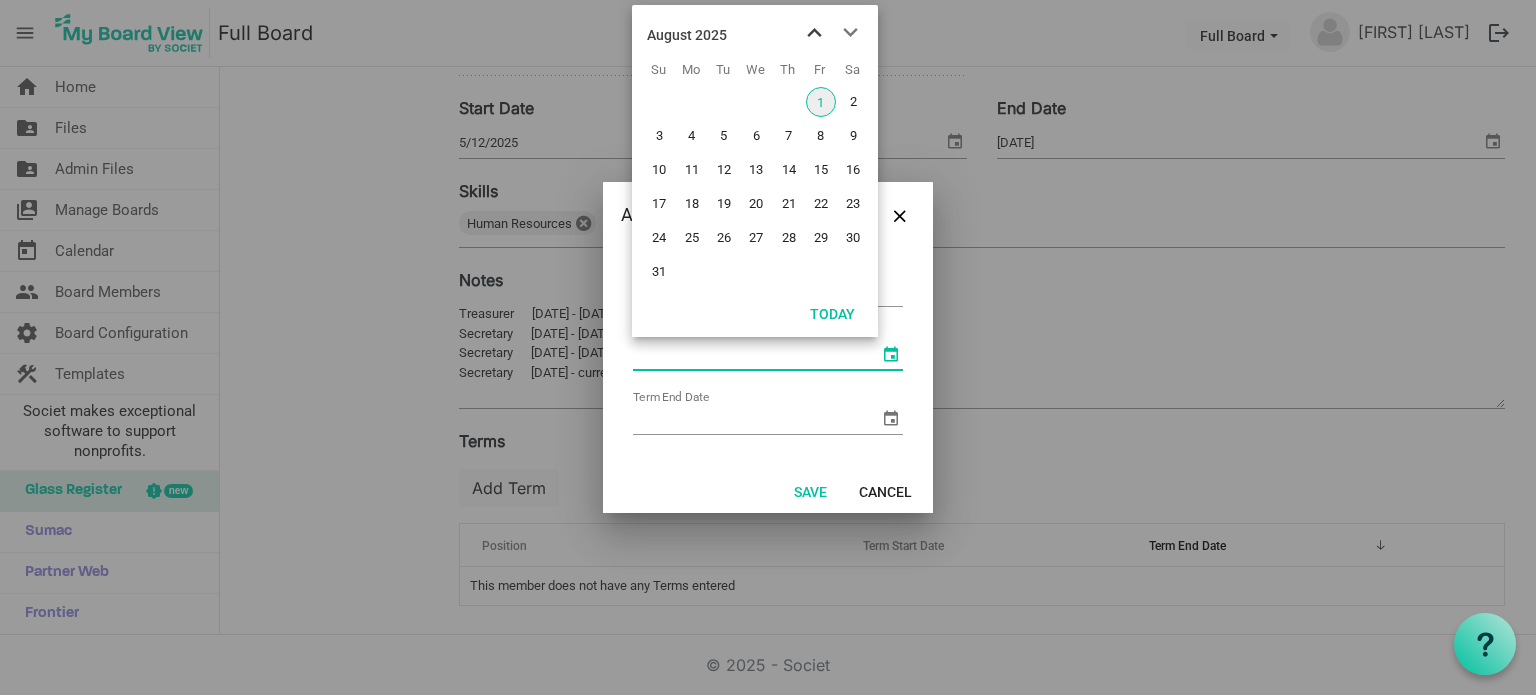click at bounding box center (814, 33) 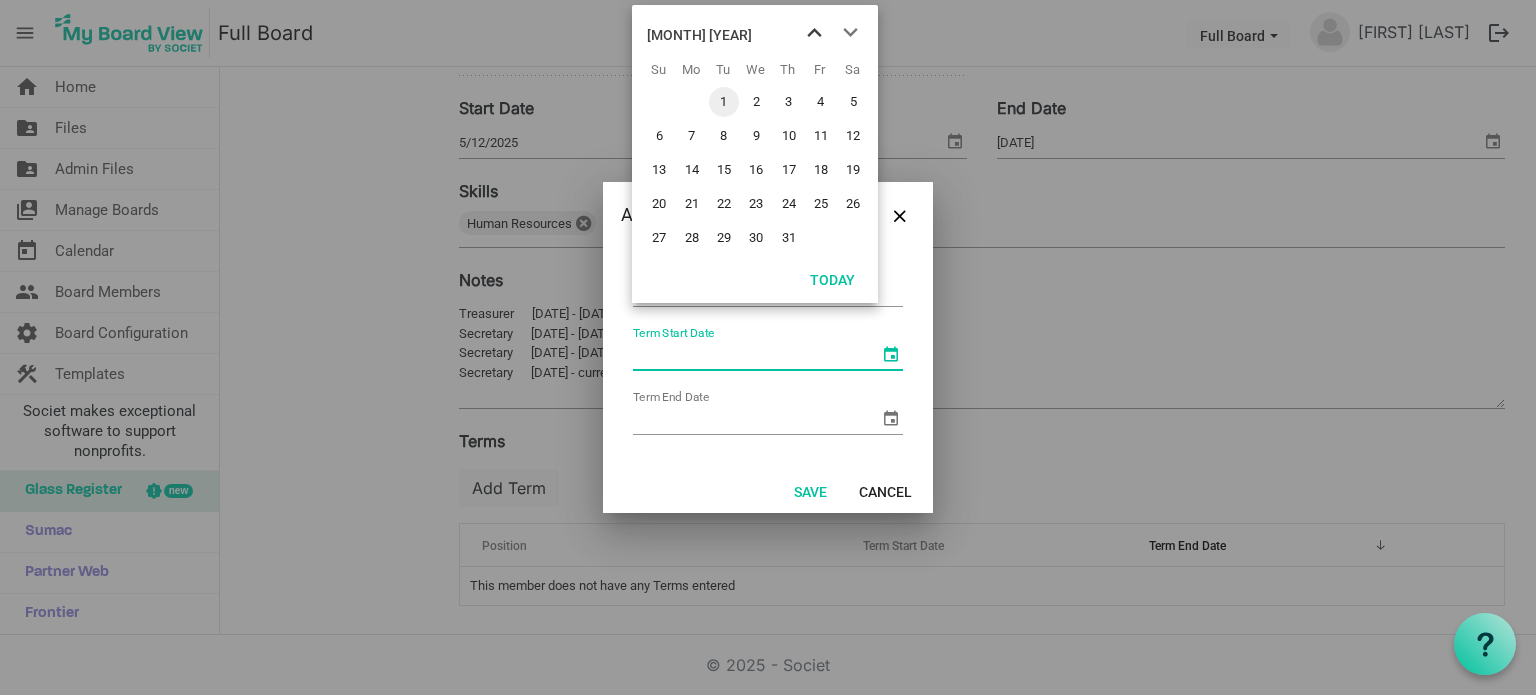 click at bounding box center [814, 33] 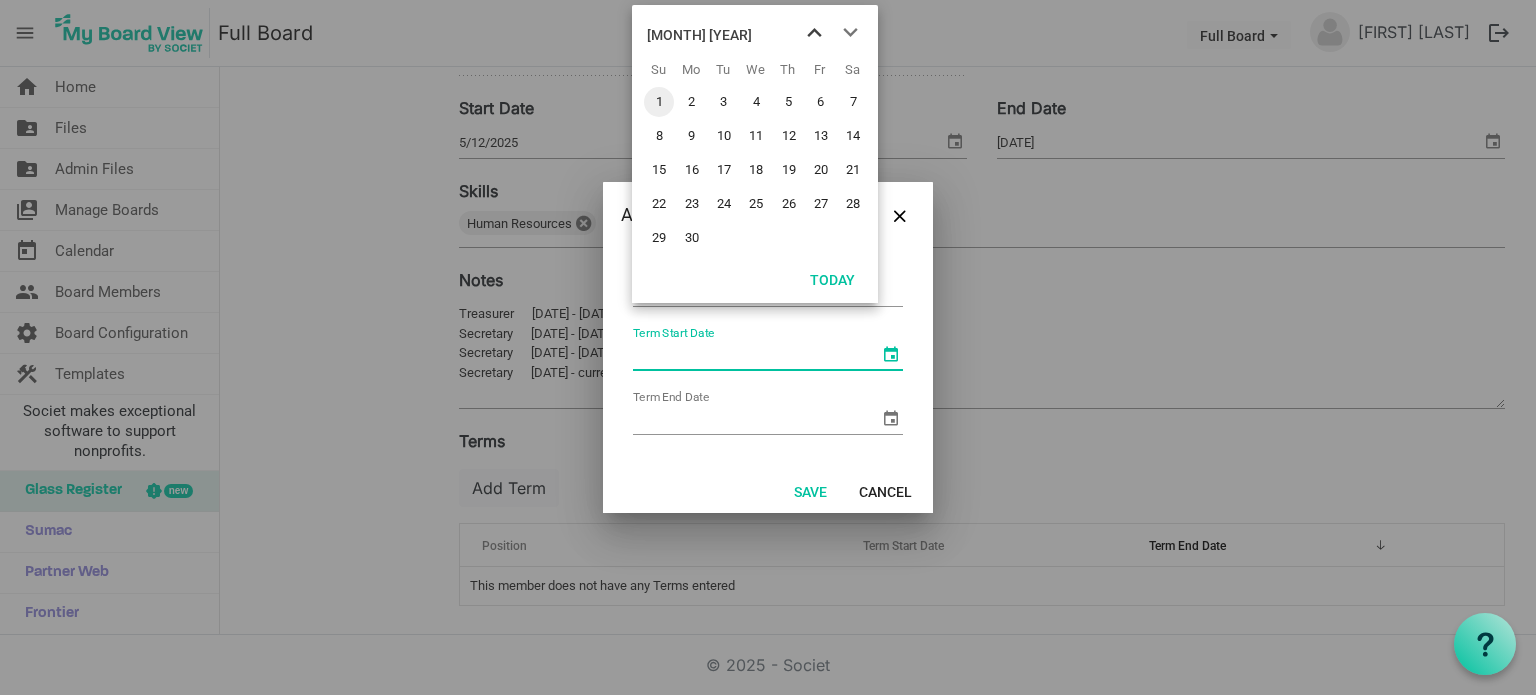 click at bounding box center [814, 33] 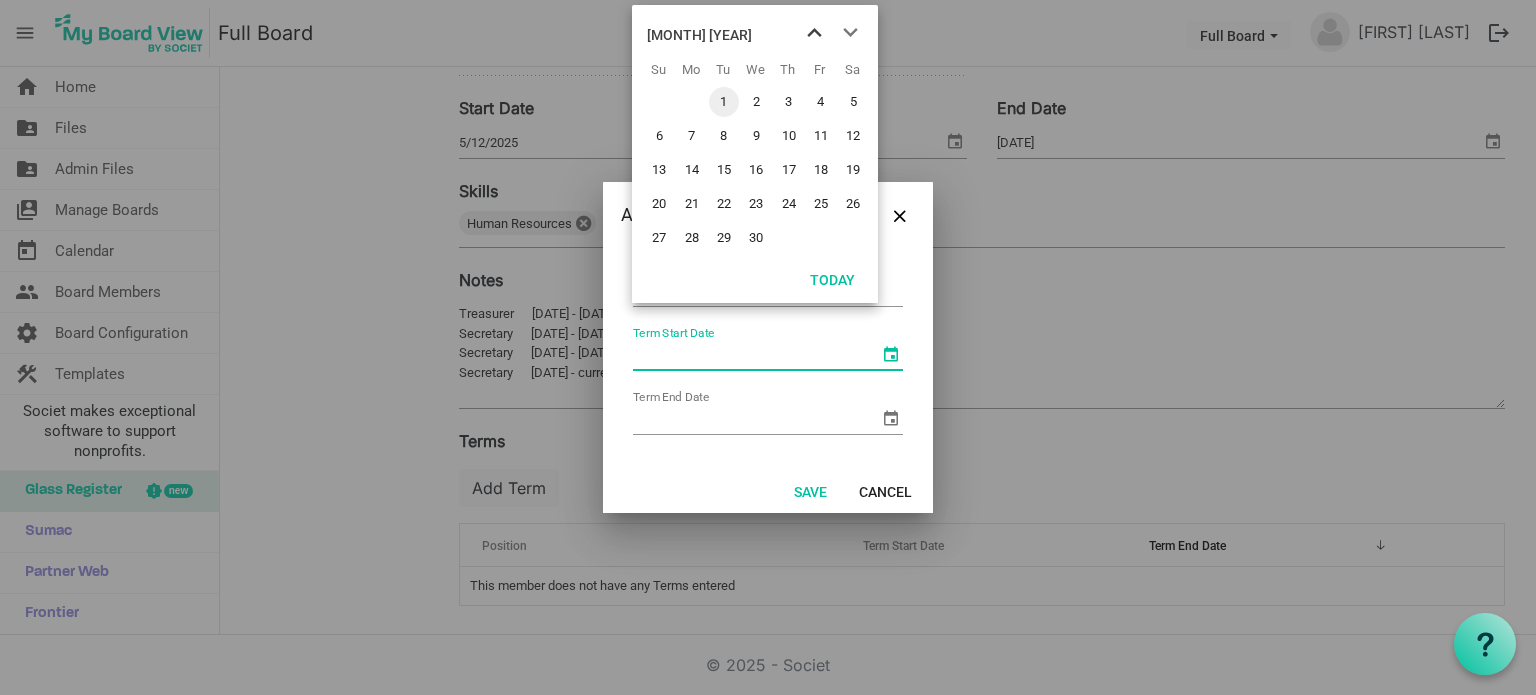 click at bounding box center (814, 33) 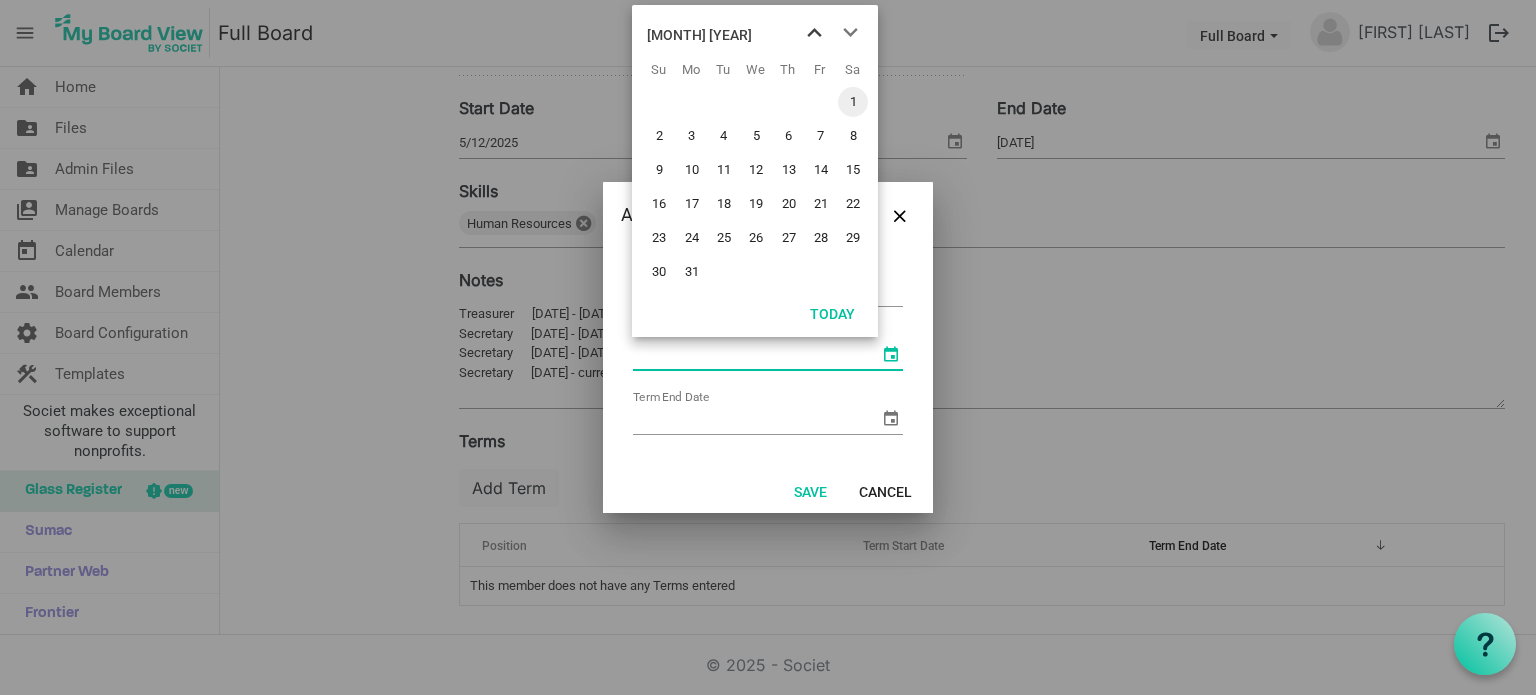 click at bounding box center [814, 33] 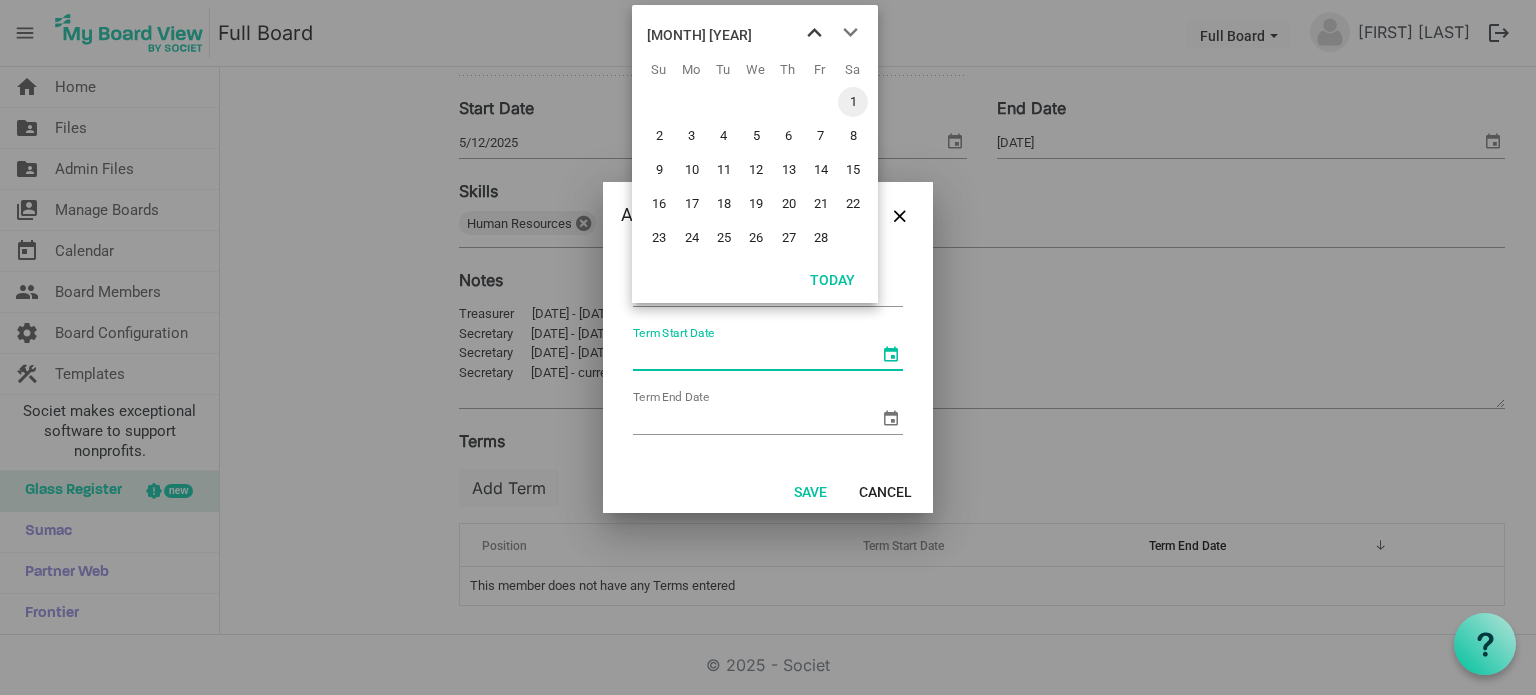 click at bounding box center (814, 33) 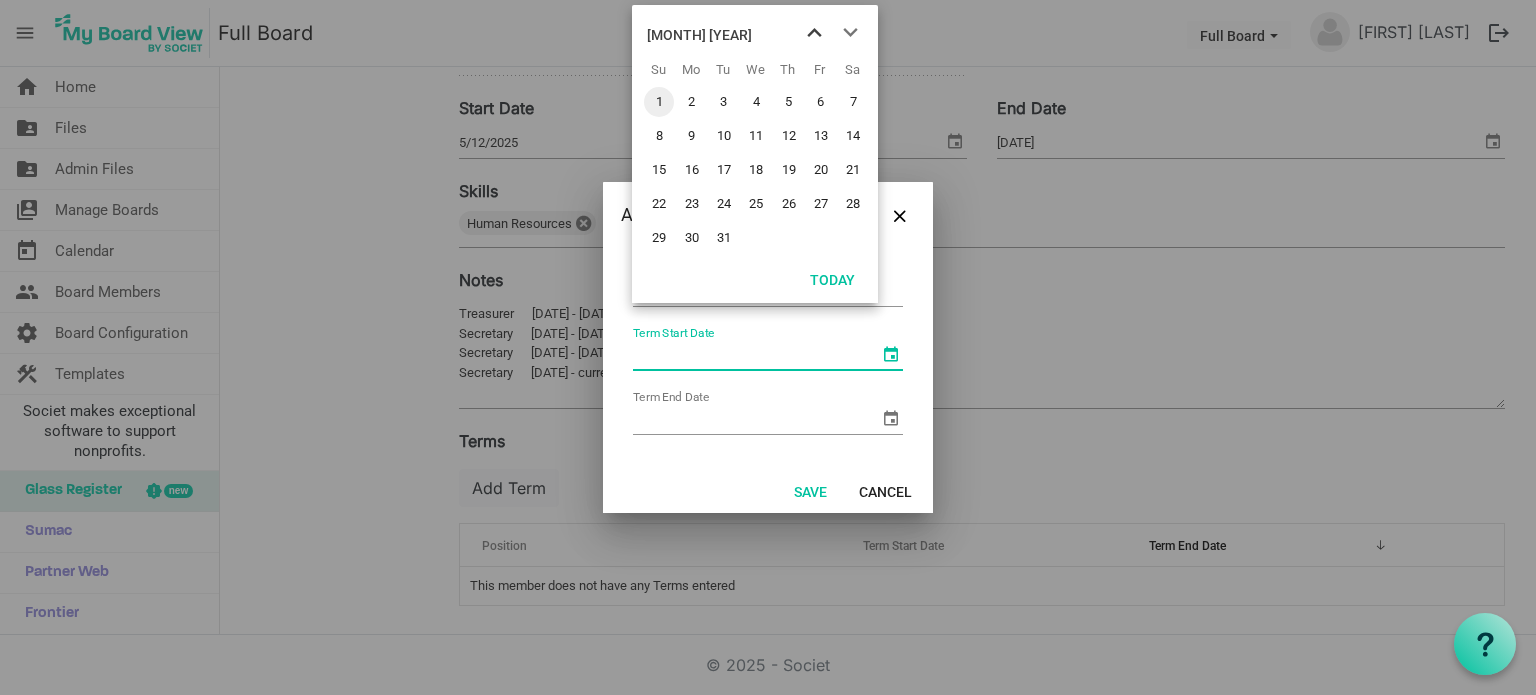 click at bounding box center [814, 33] 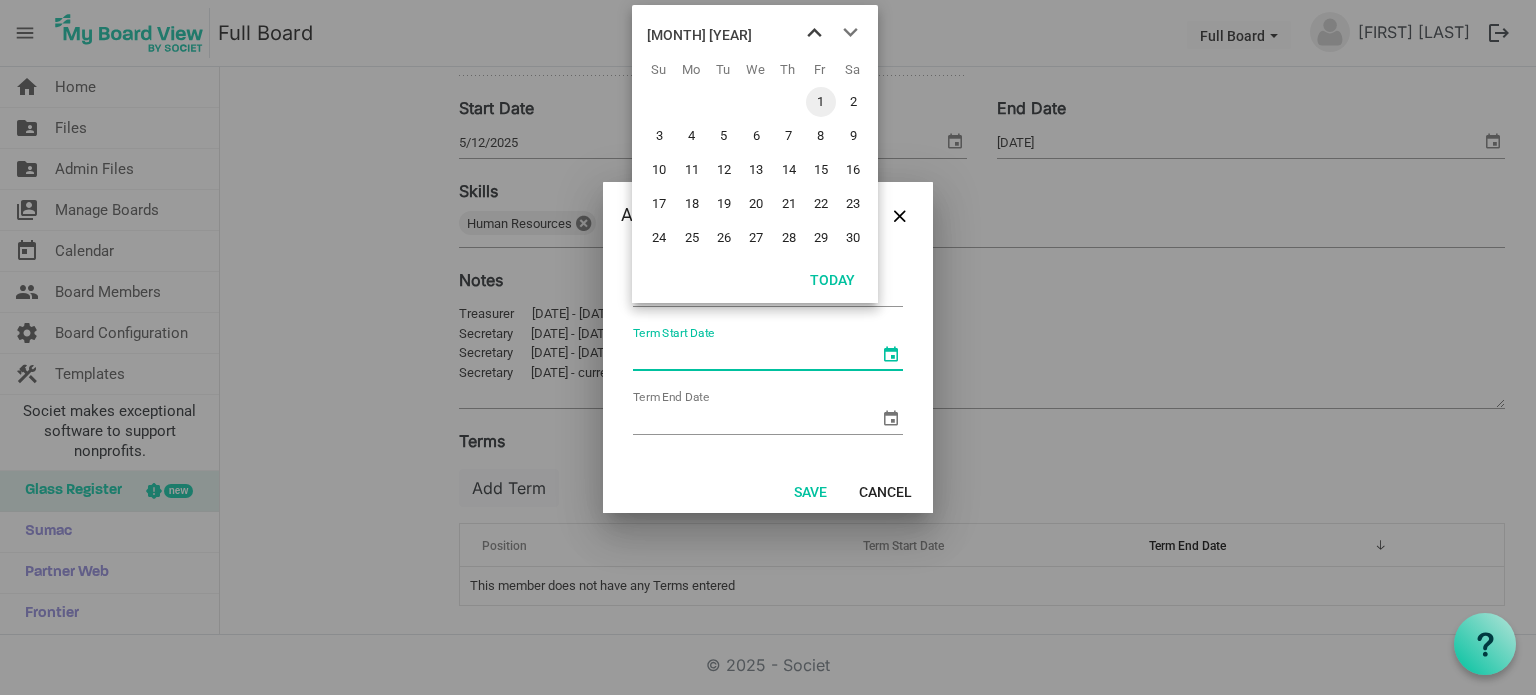click at bounding box center (814, 33) 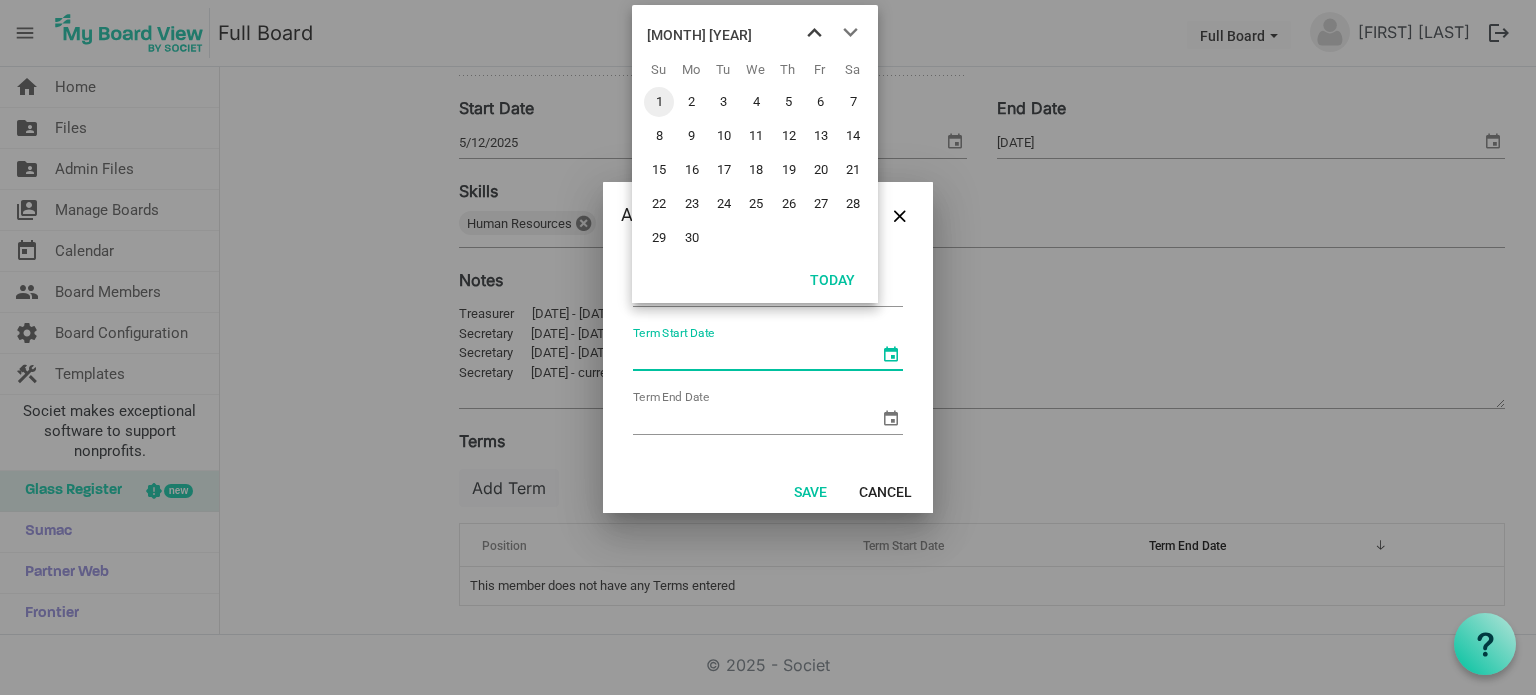 click at bounding box center [814, 33] 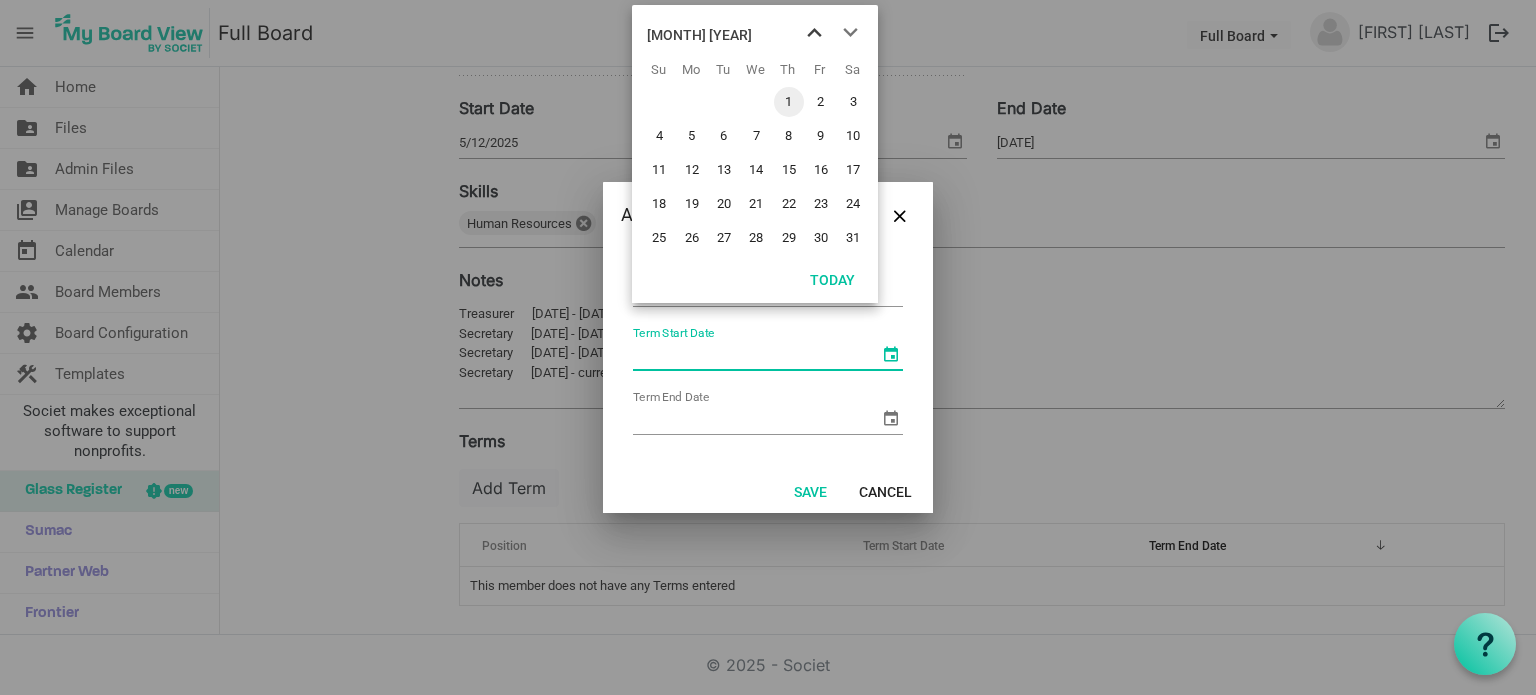 click at bounding box center [814, 33] 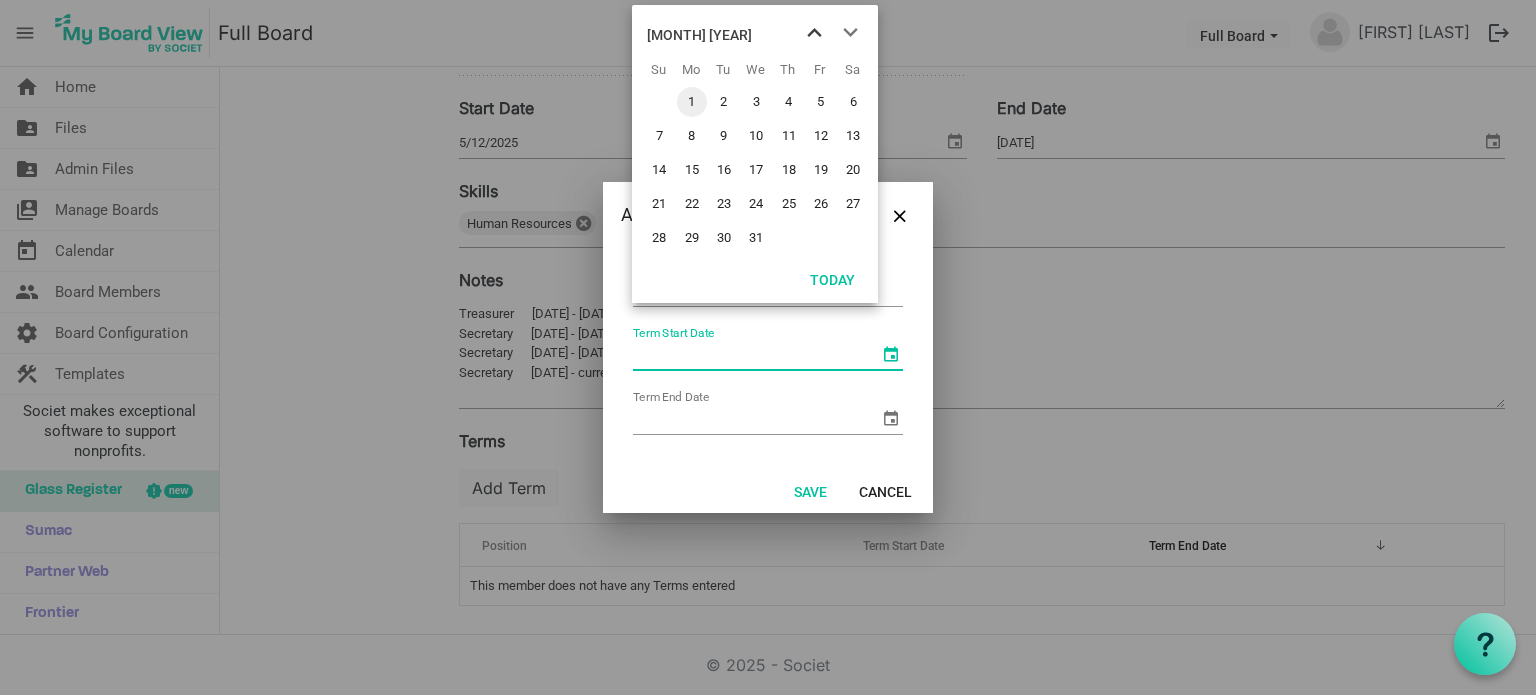 click at bounding box center (814, 33) 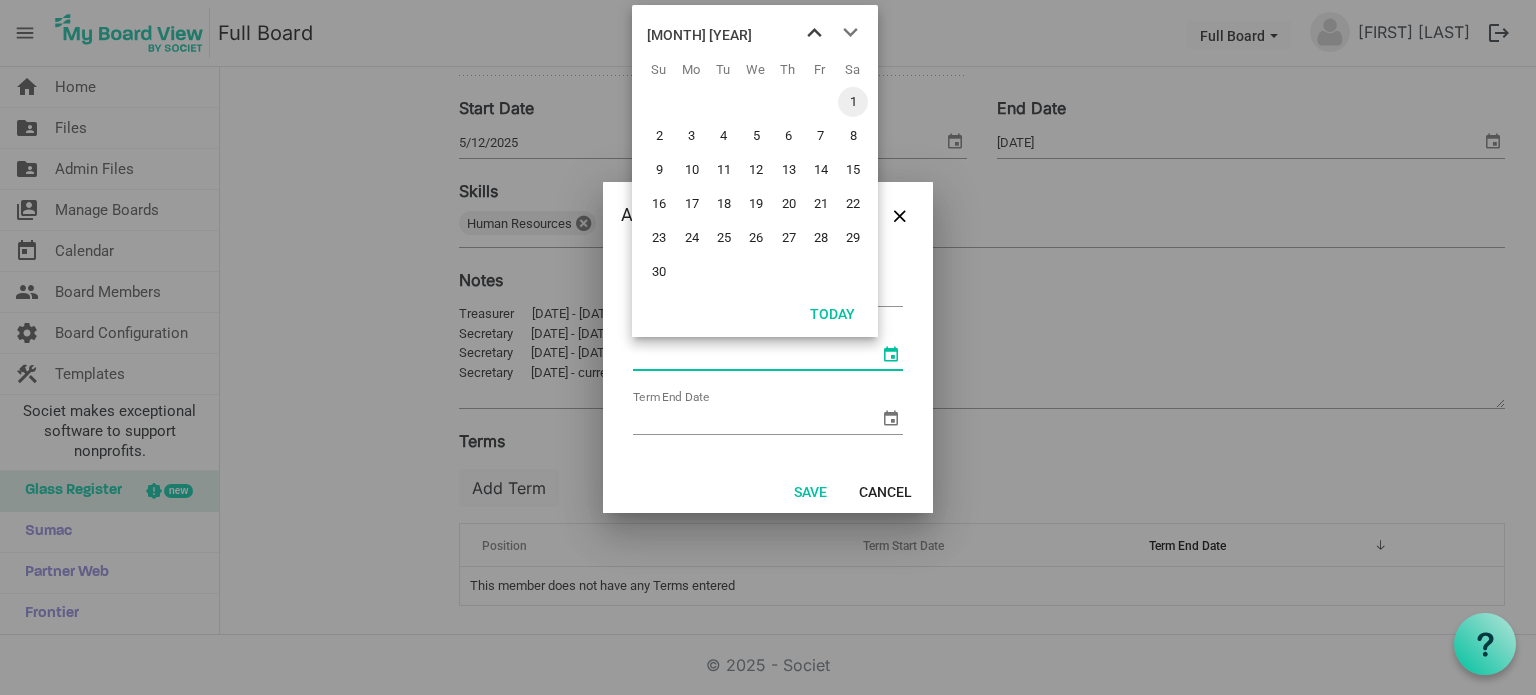 click at bounding box center (814, 33) 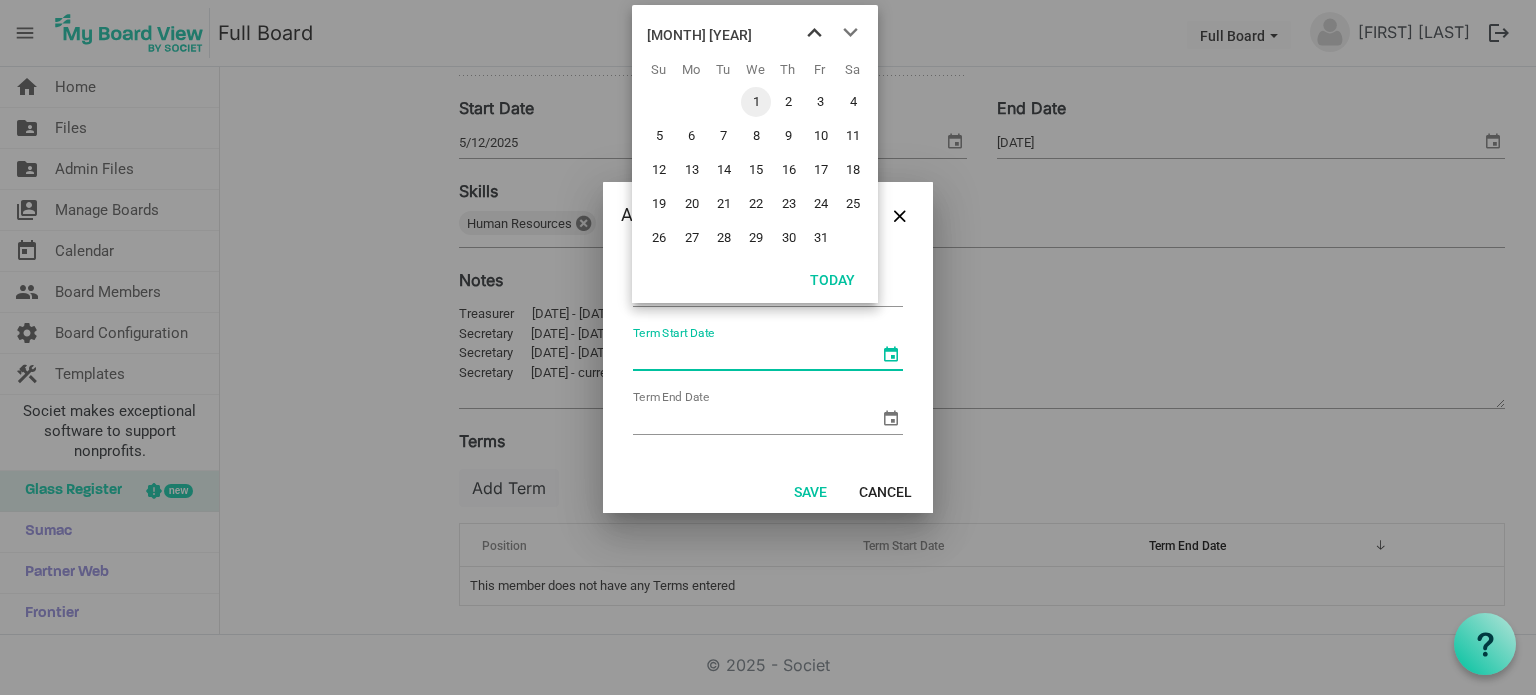 click at bounding box center (814, 33) 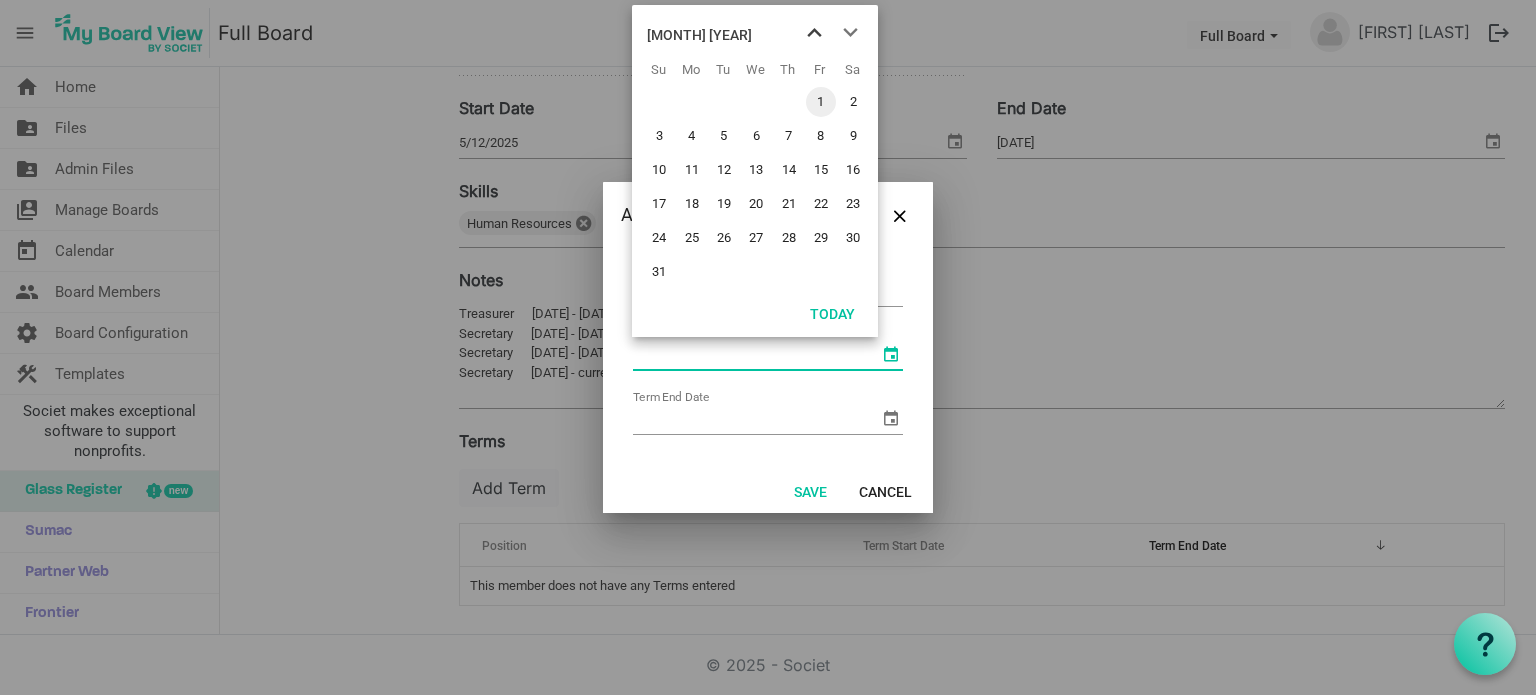 click at bounding box center (814, 33) 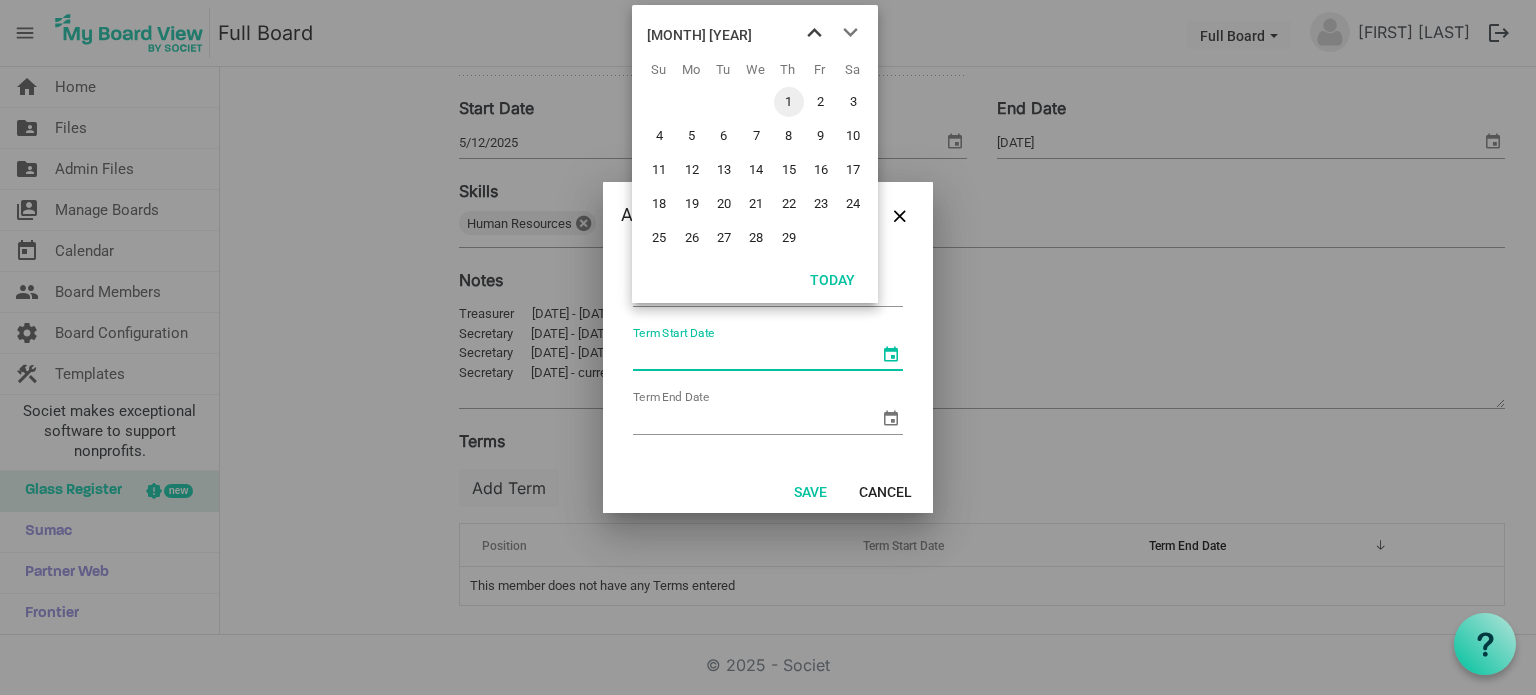 click at bounding box center (814, 33) 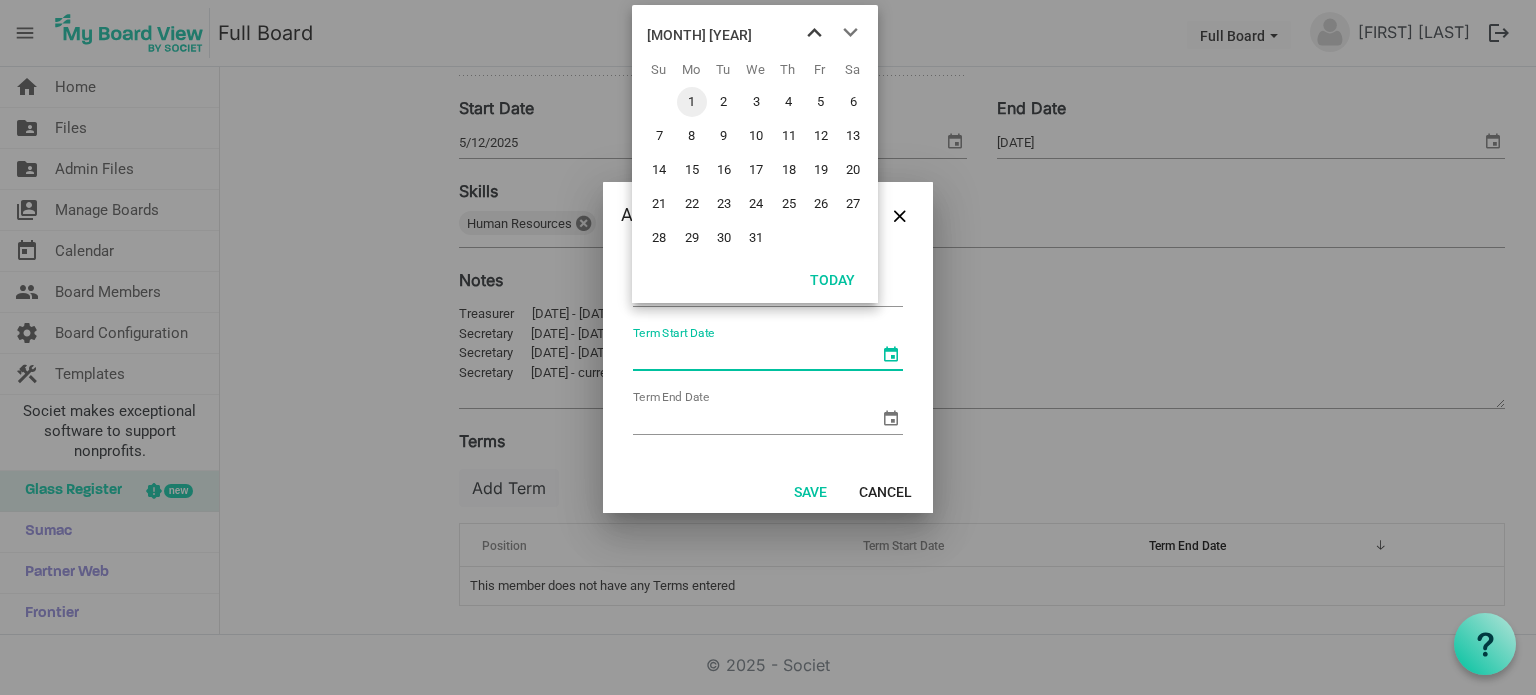 click at bounding box center [814, 33] 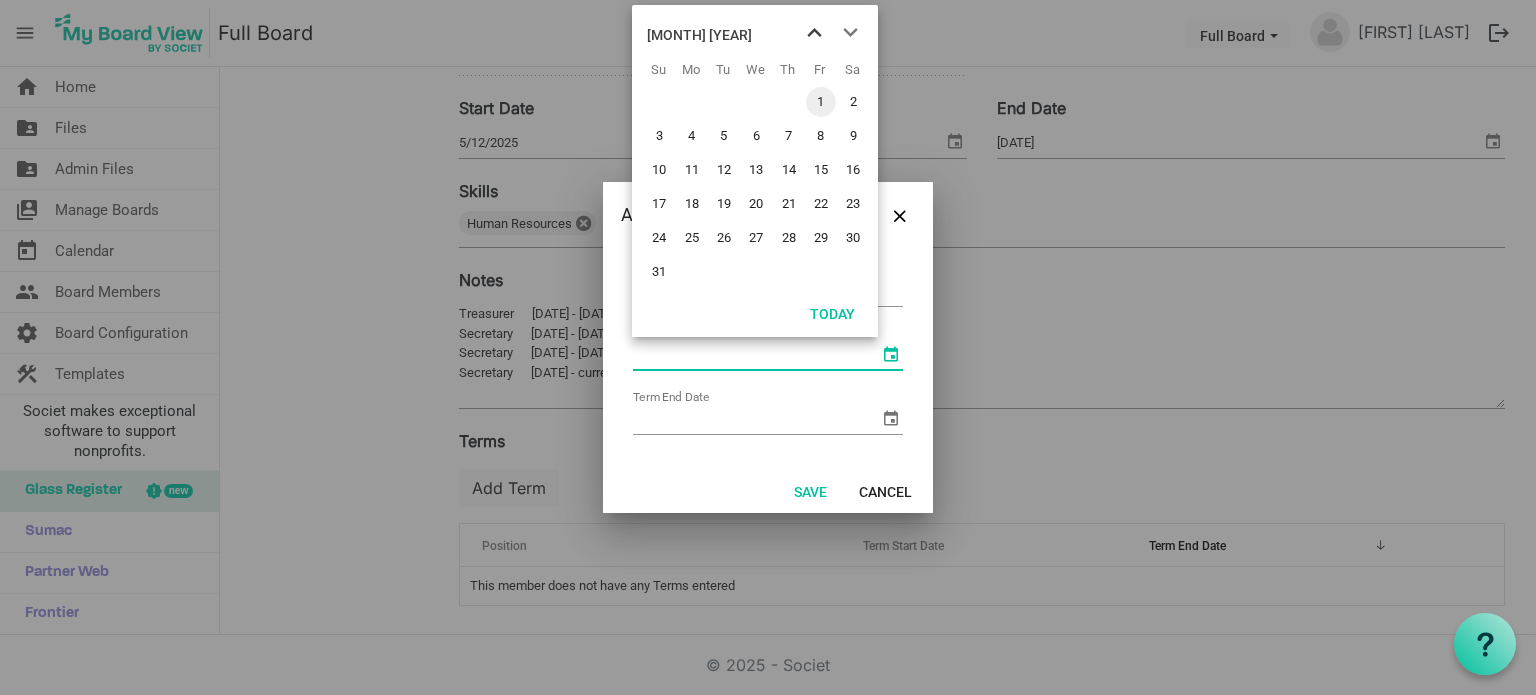 click at bounding box center [814, 33] 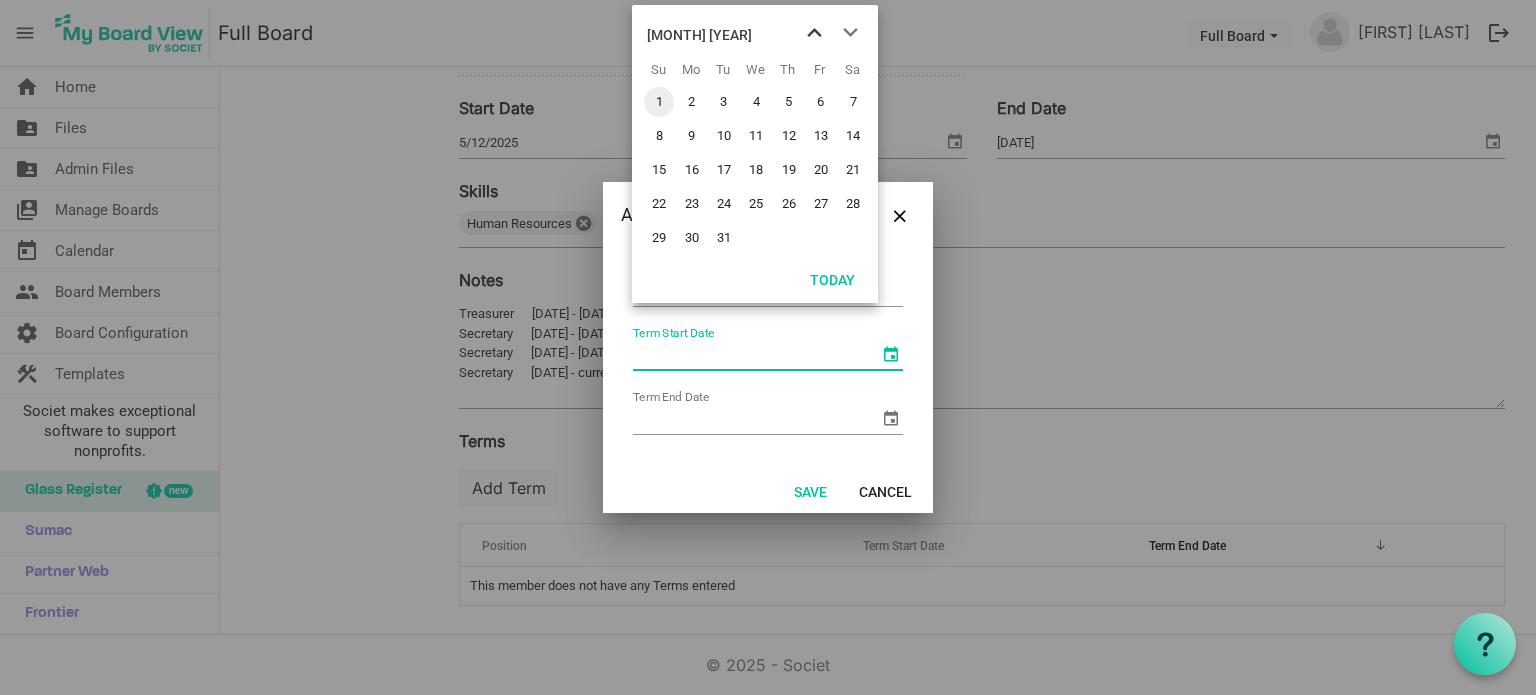 click at bounding box center [814, 33] 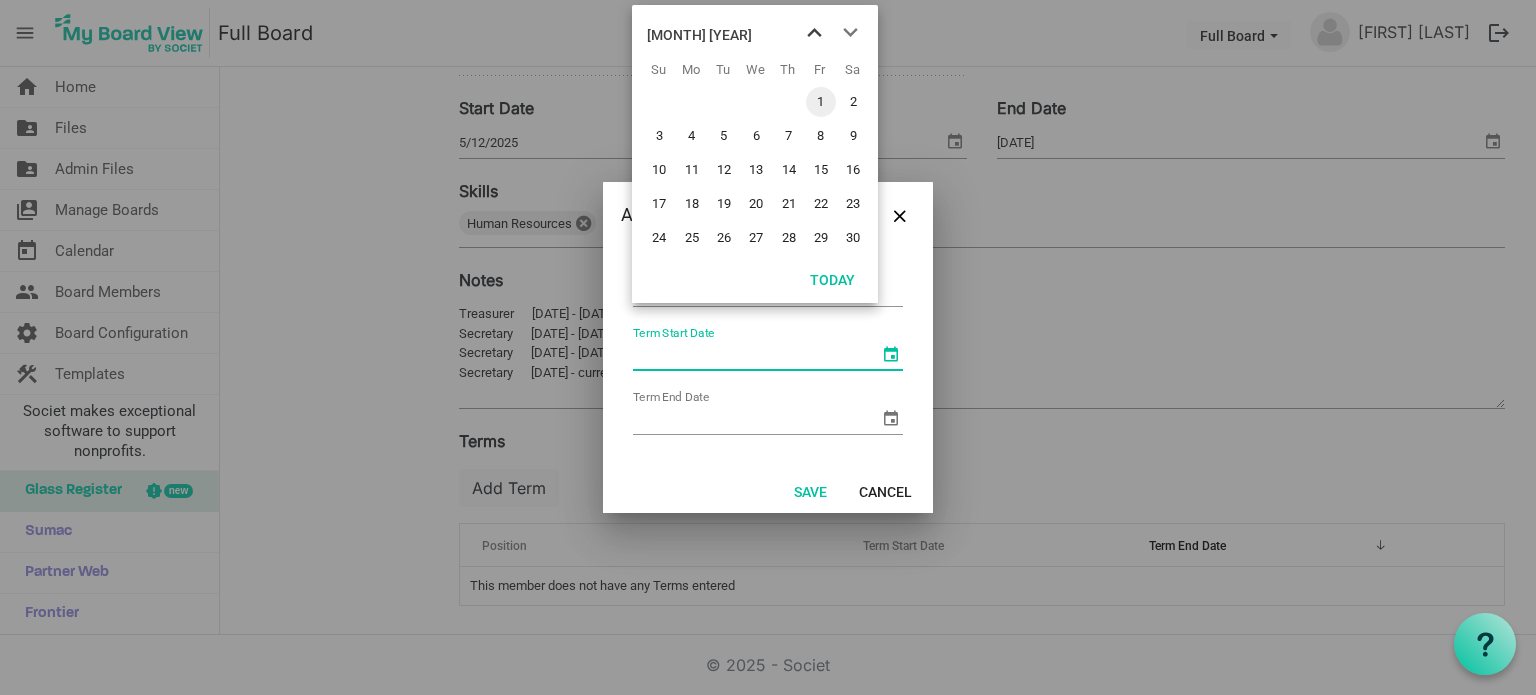 click at bounding box center (814, 33) 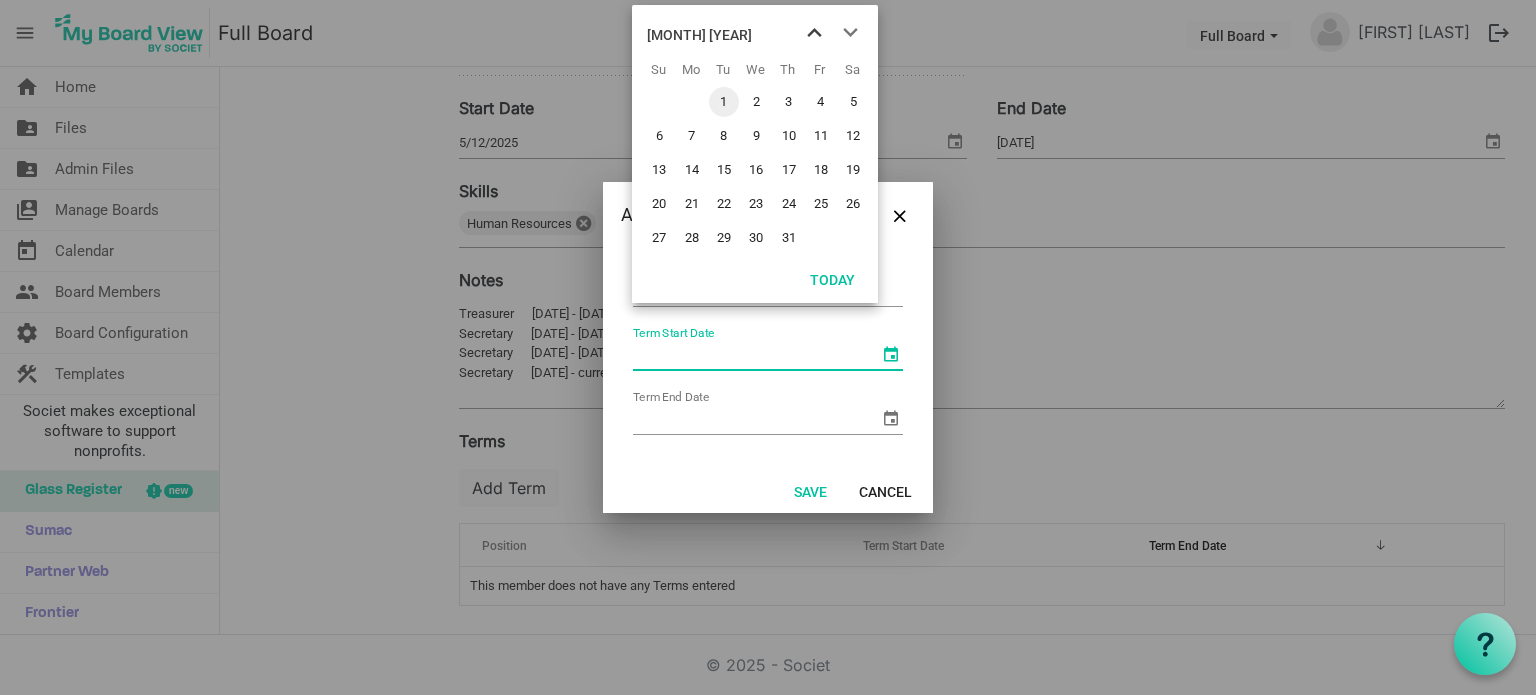 click at bounding box center [814, 33] 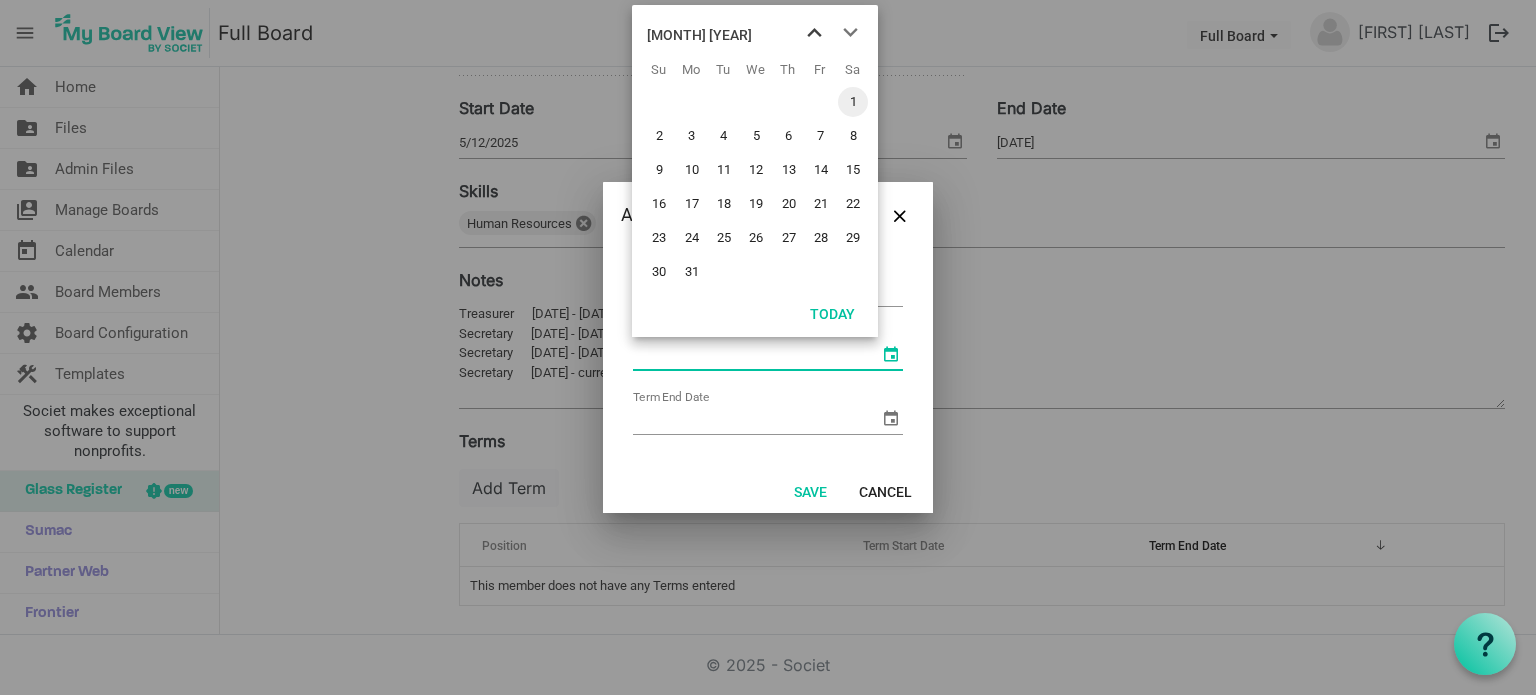 click at bounding box center [814, 33] 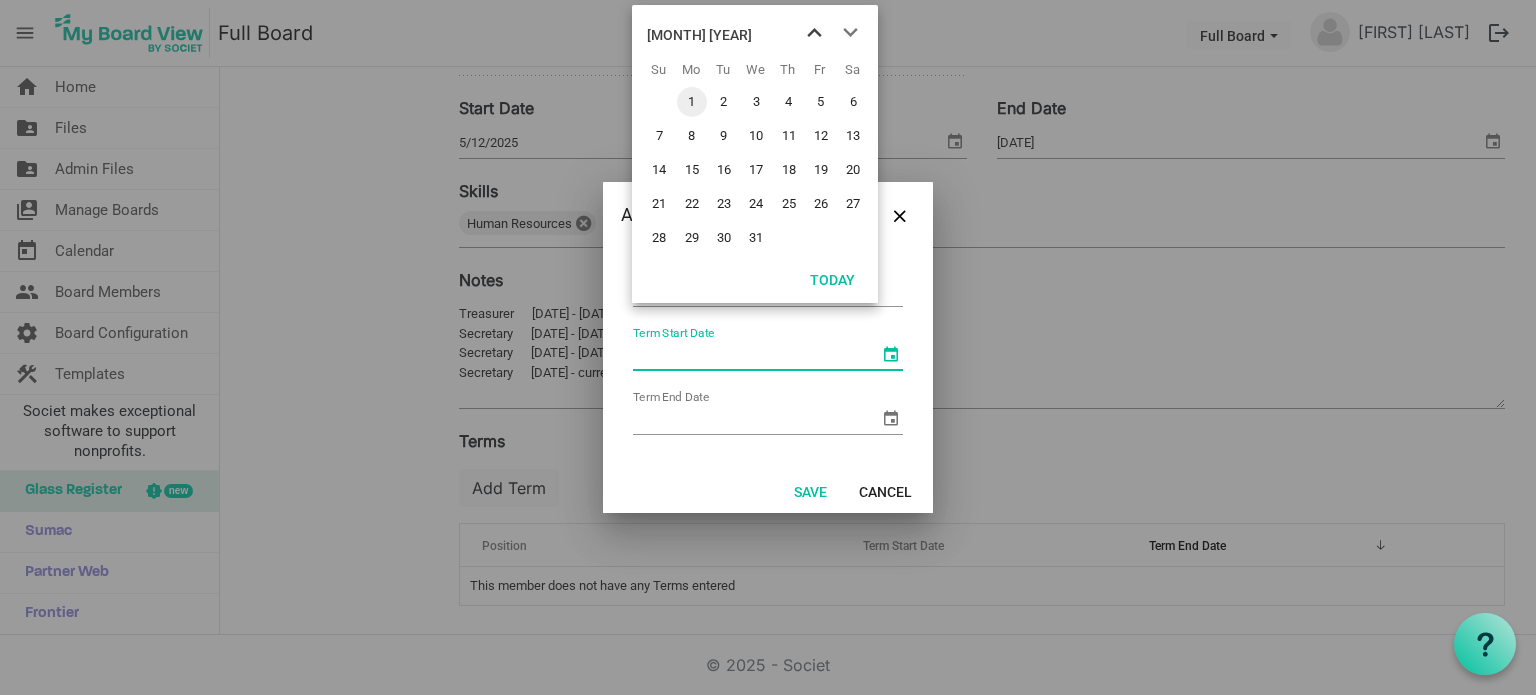 click at bounding box center [814, 33] 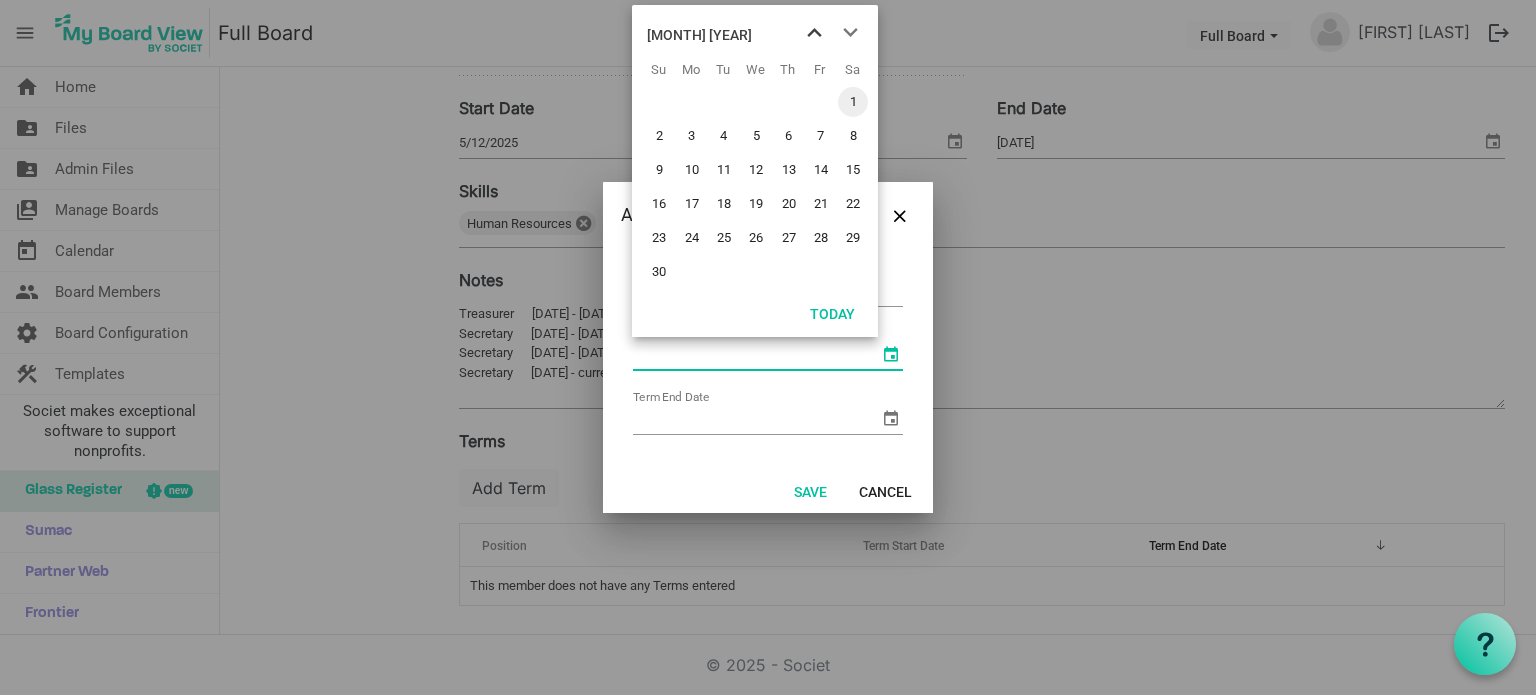 click at bounding box center (814, 33) 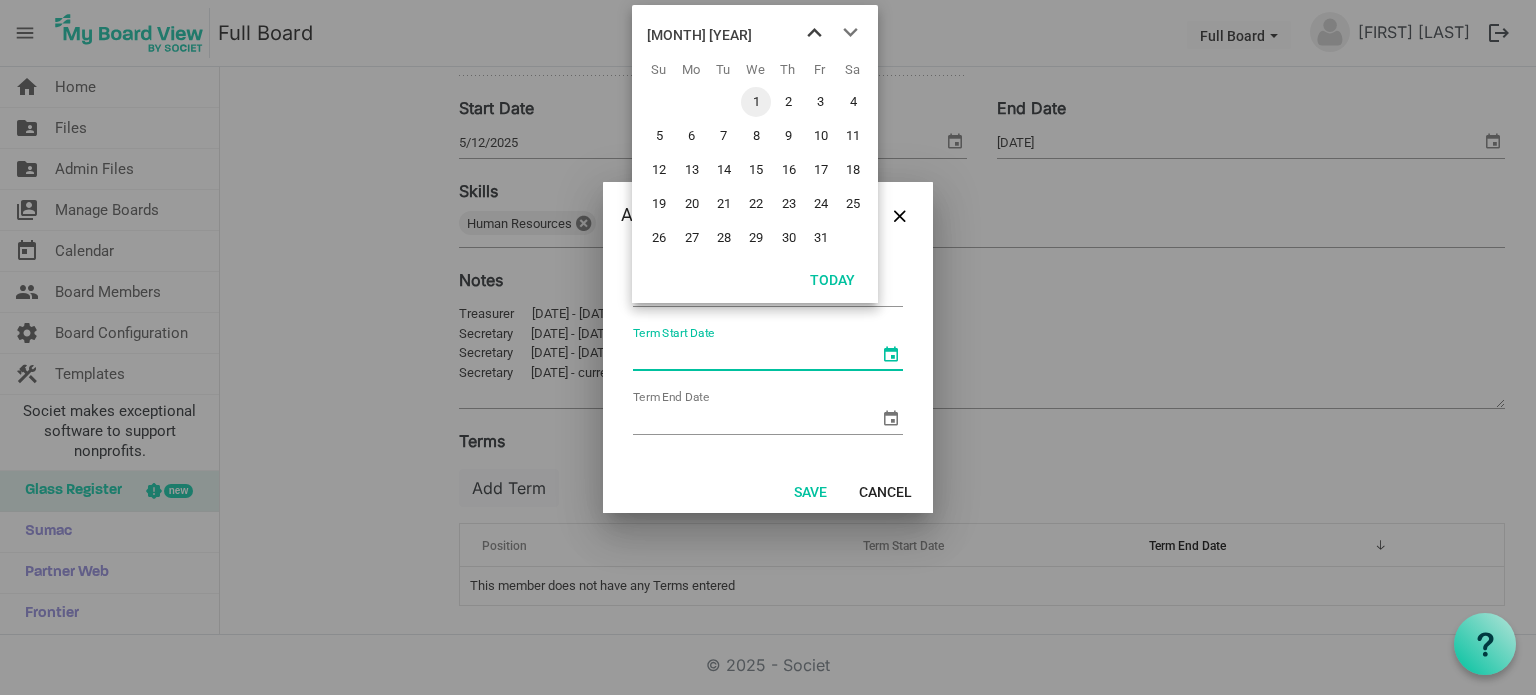 click at bounding box center (814, 33) 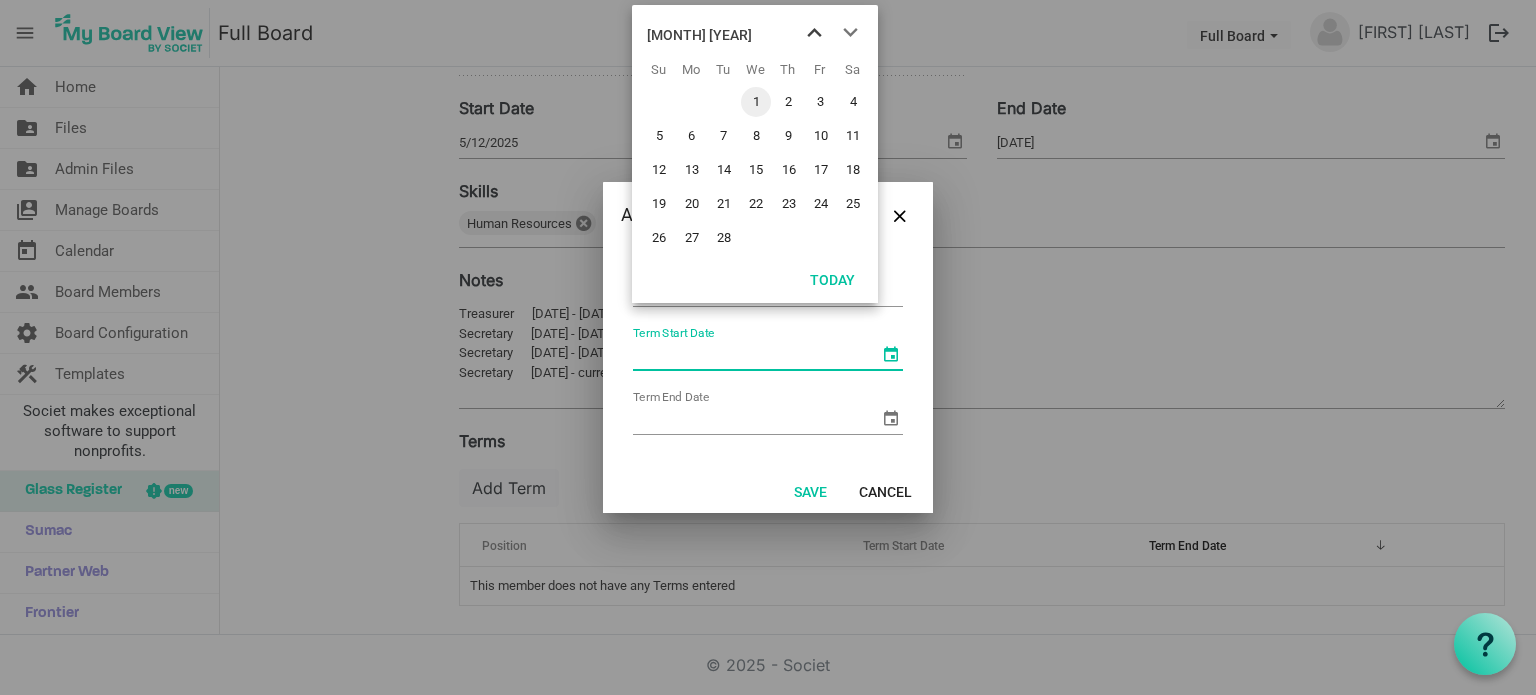 click at bounding box center (814, 33) 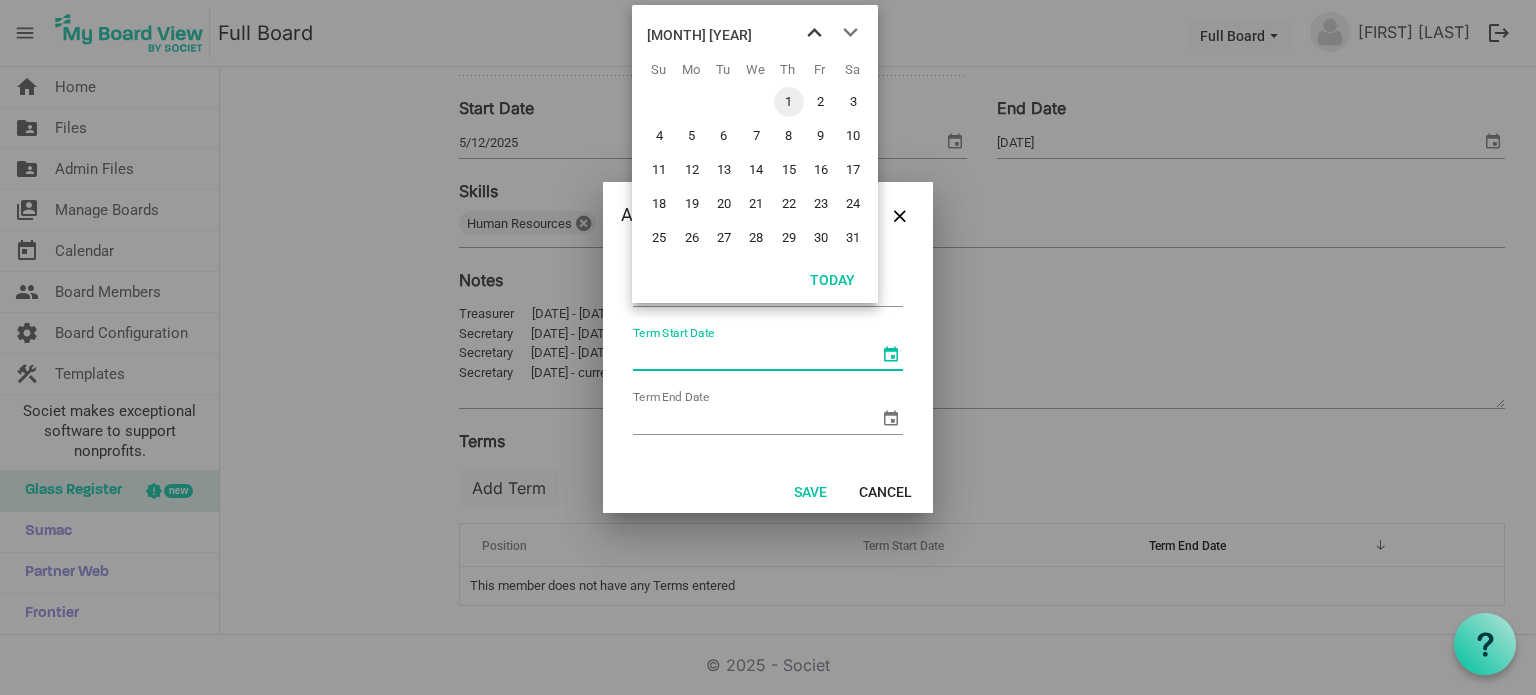 click at bounding box center [814, 33] 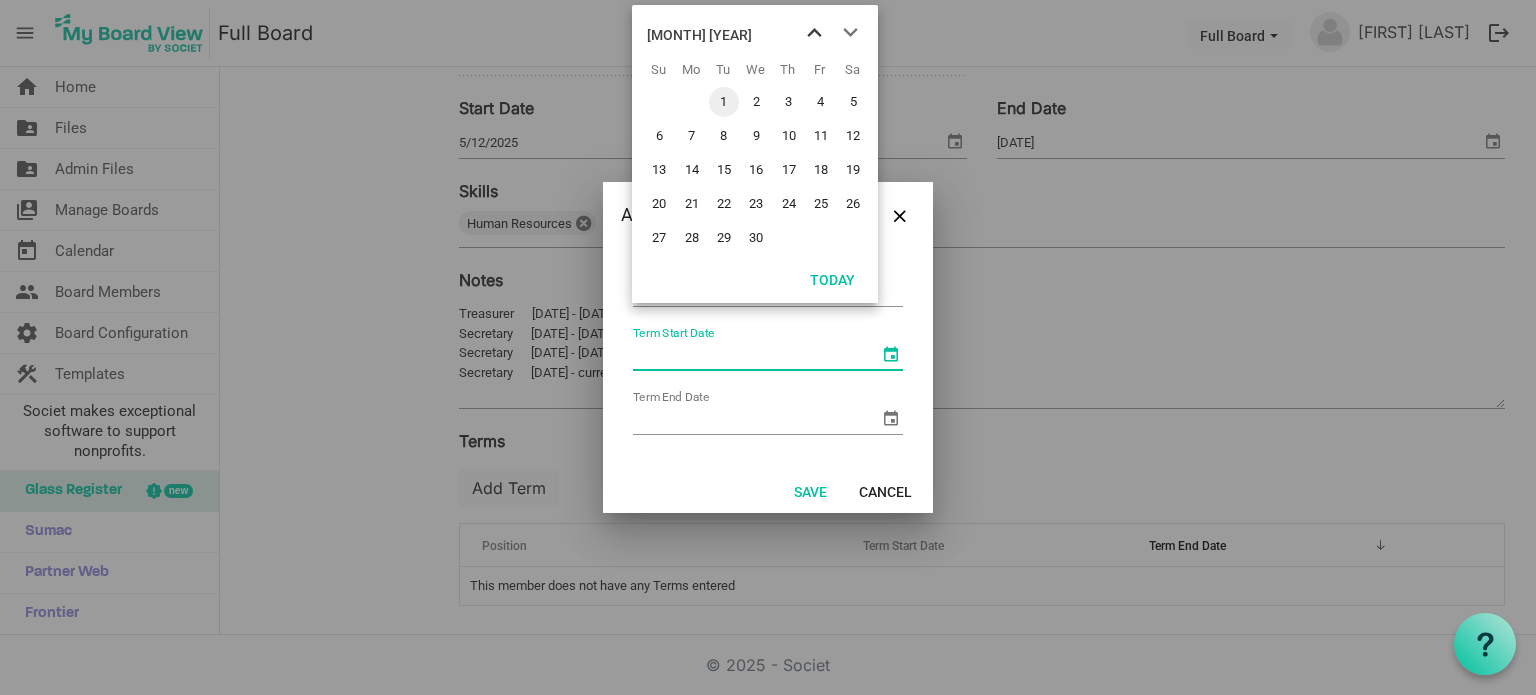 click at bounding box center [814, 33] 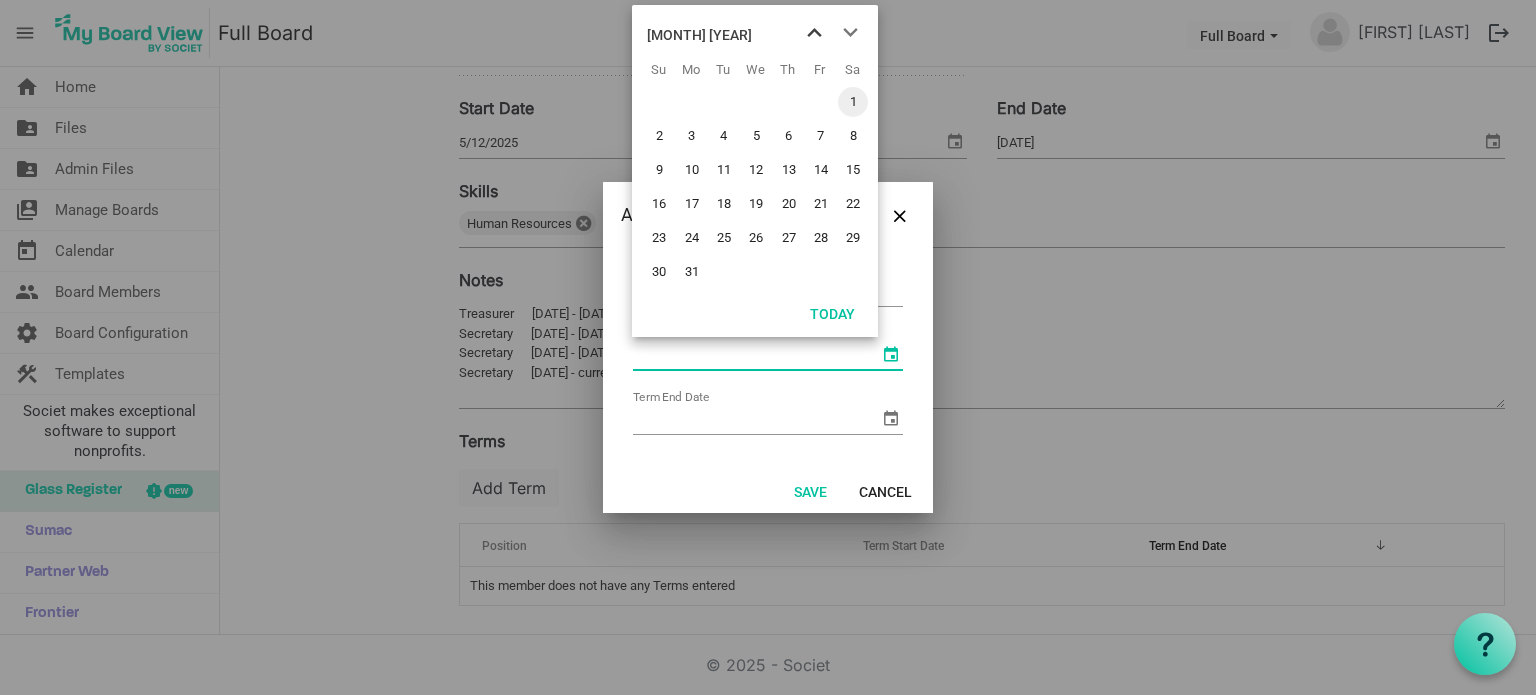 click at bounding box center (814, 33) 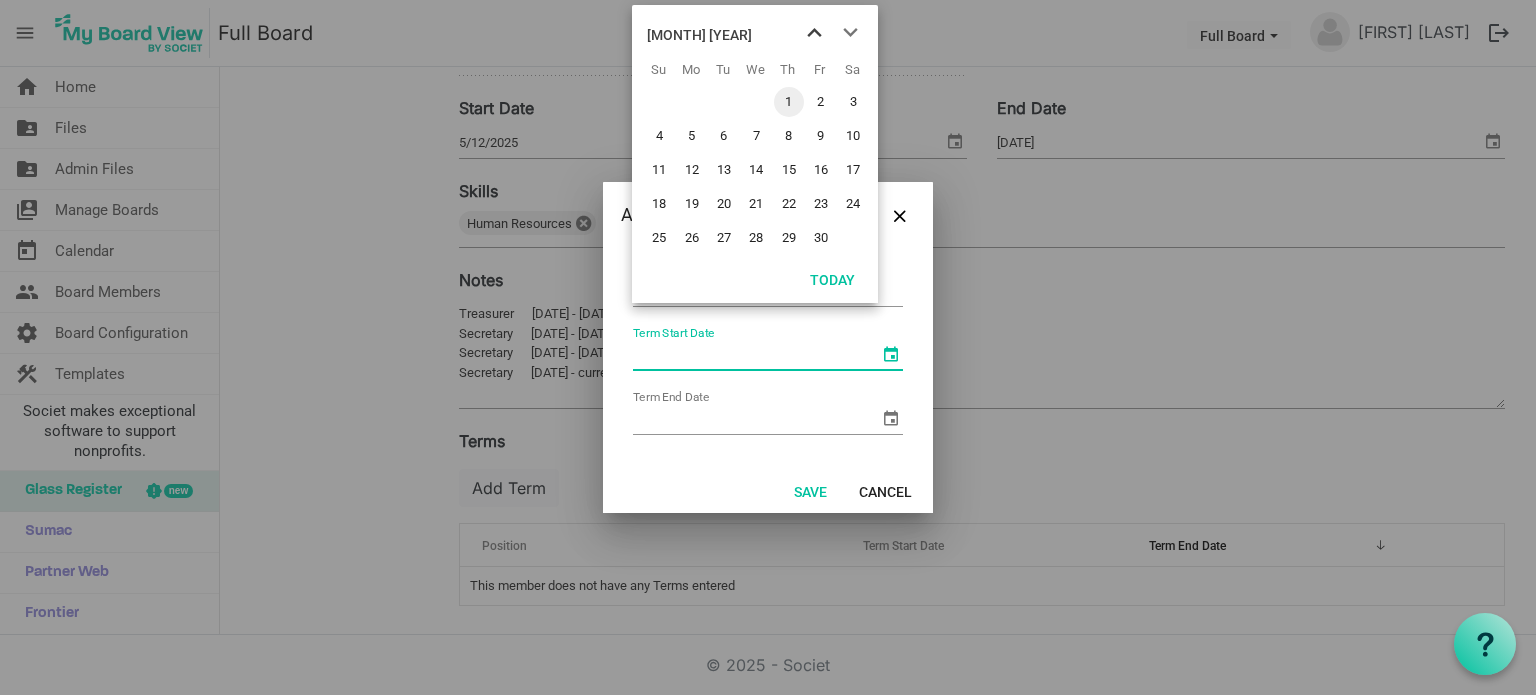 click at bounding box center [814, 33] 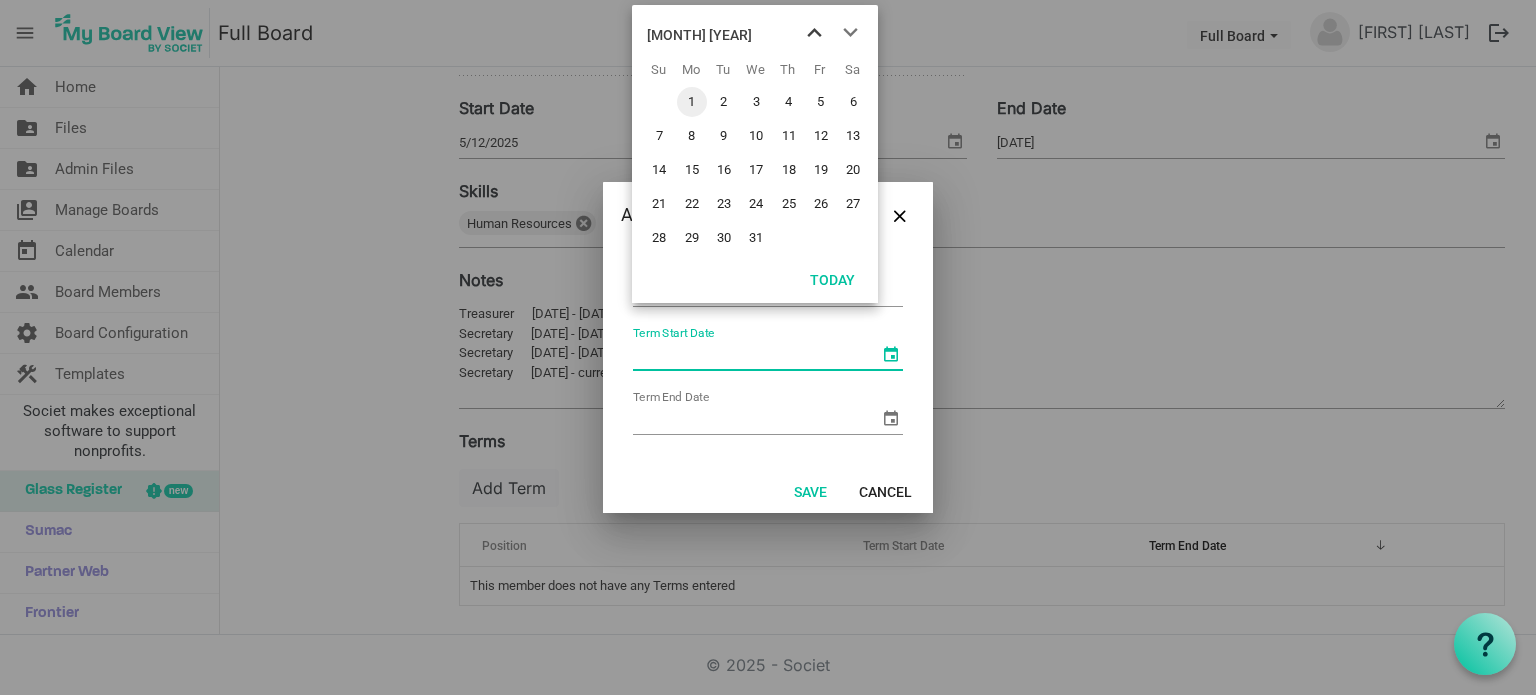 click at bounding box center [814, 33] 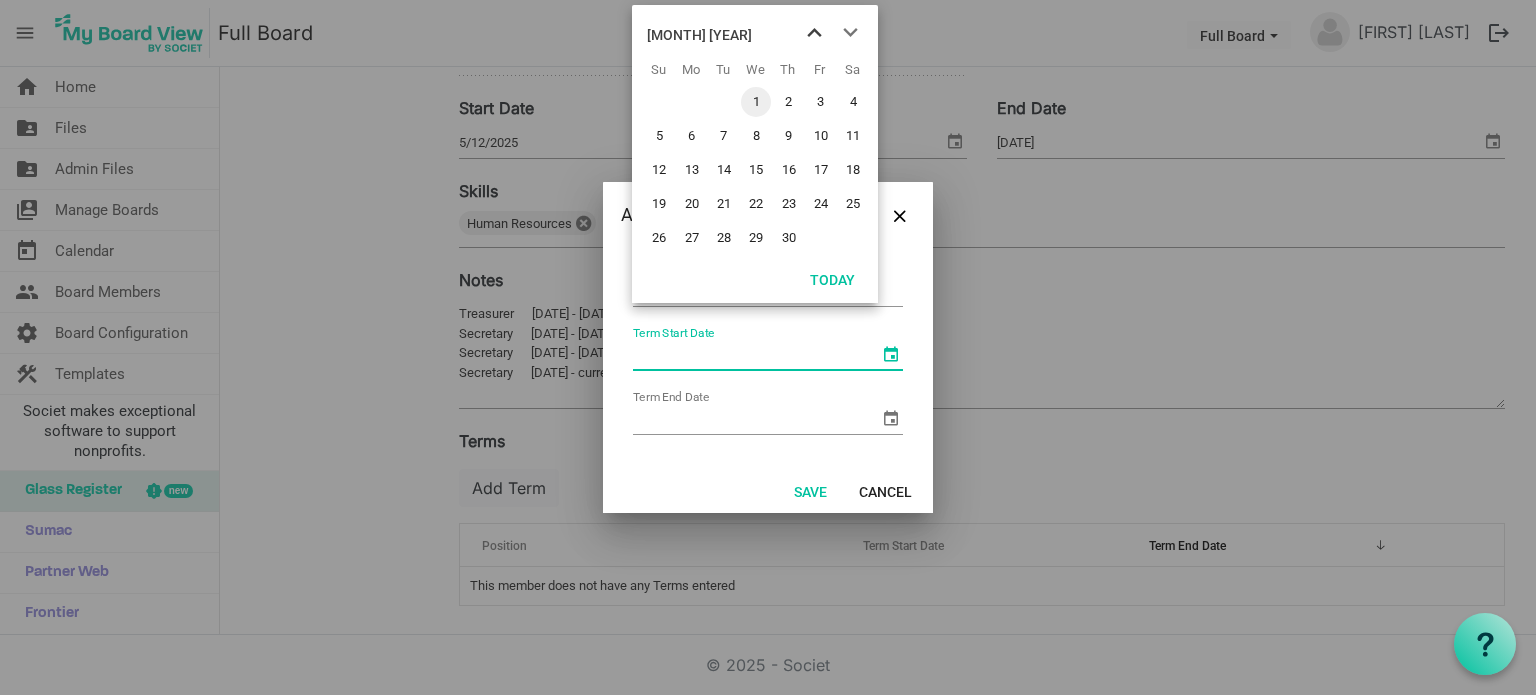 click at bounding box center (814, 33) 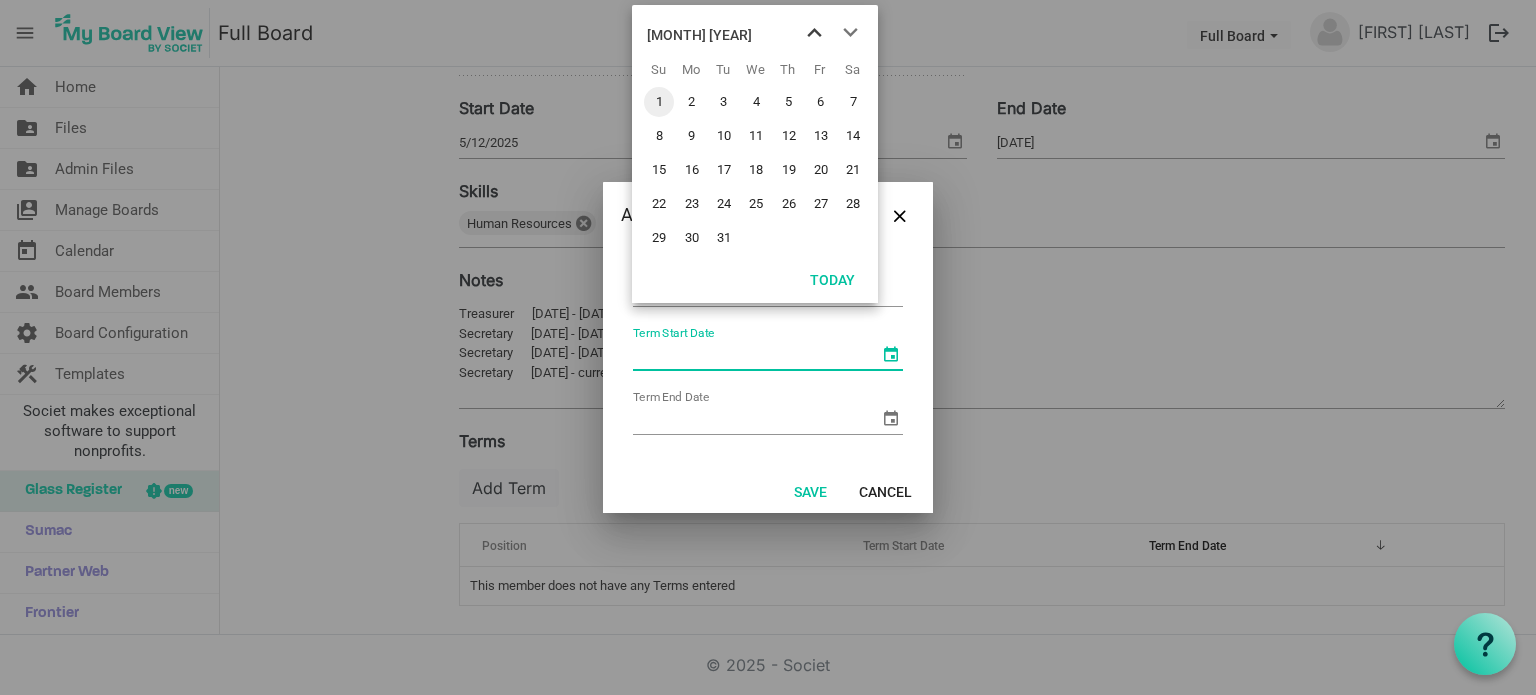 click at bounding box center (814, 33) 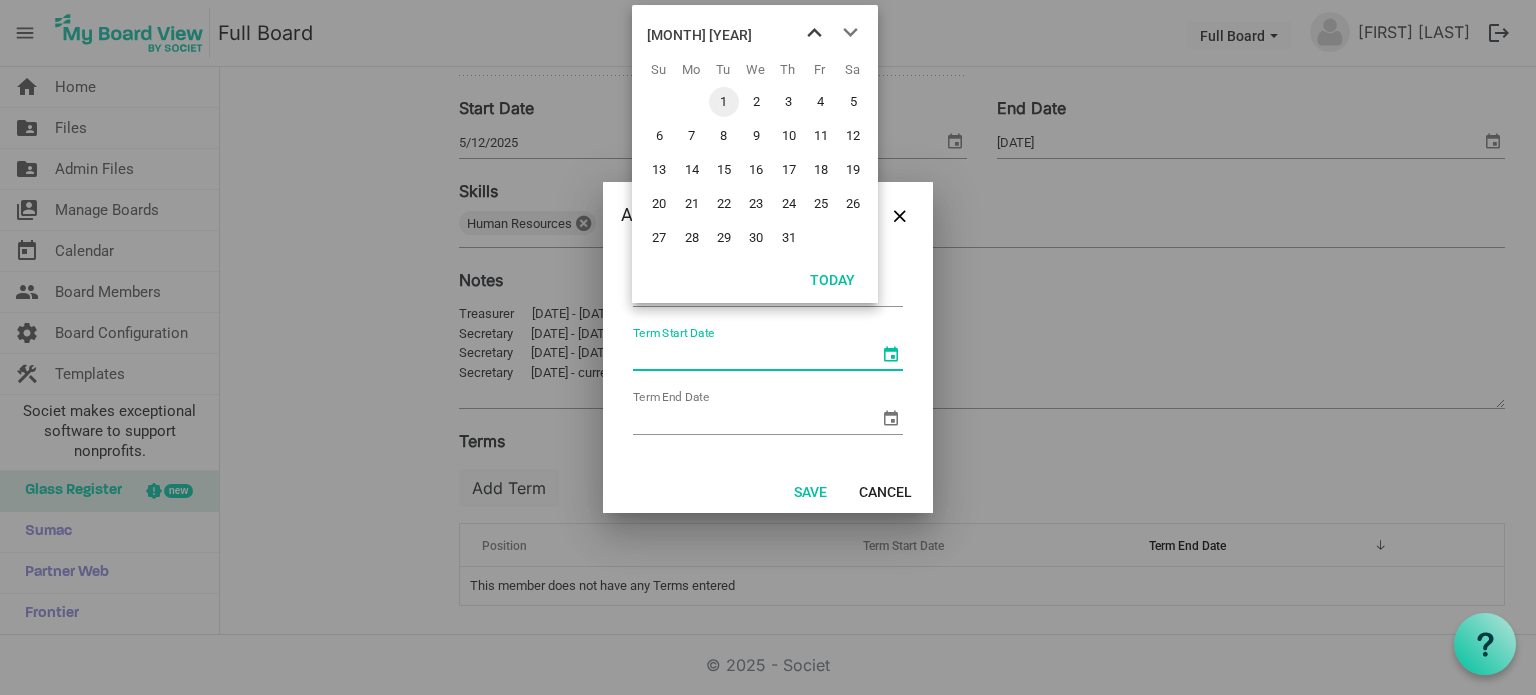 click at bounding box center [814, 33] 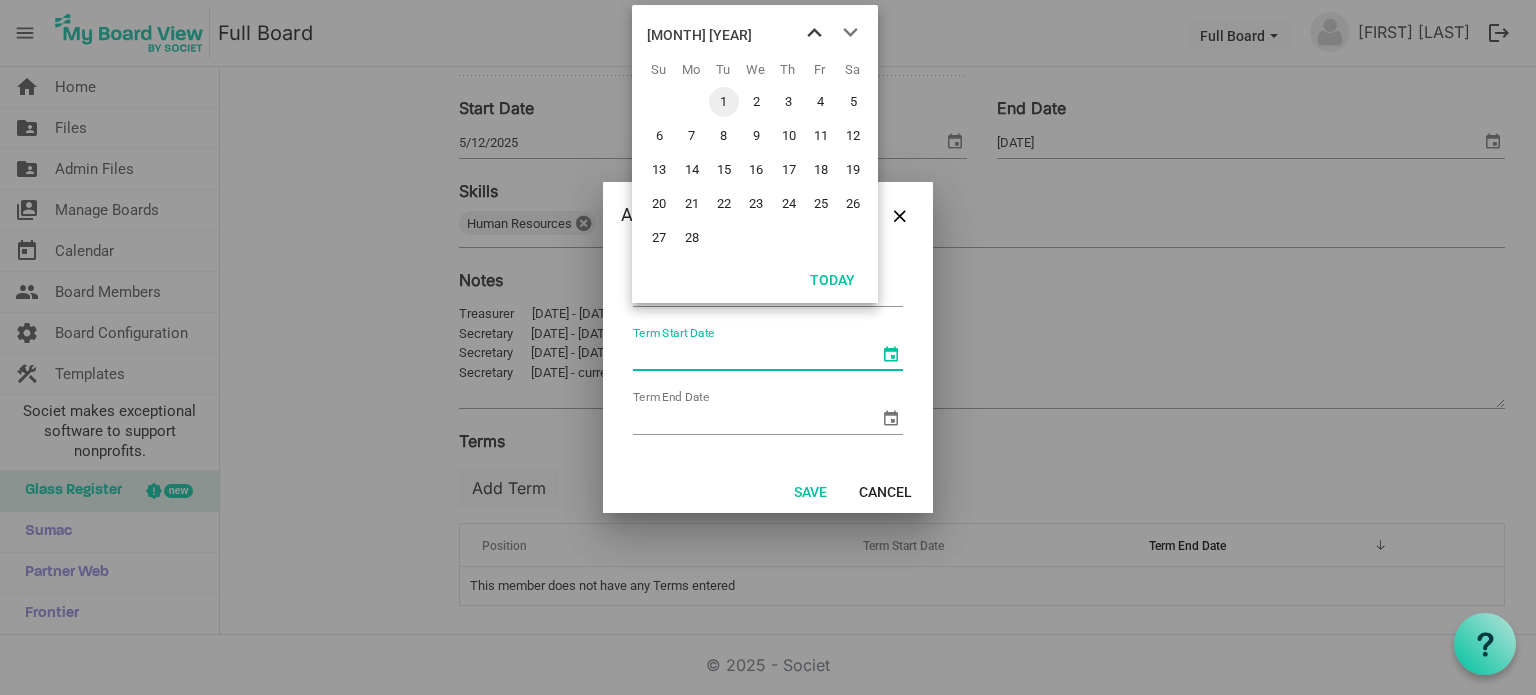 click at bounding box center (814, 33) 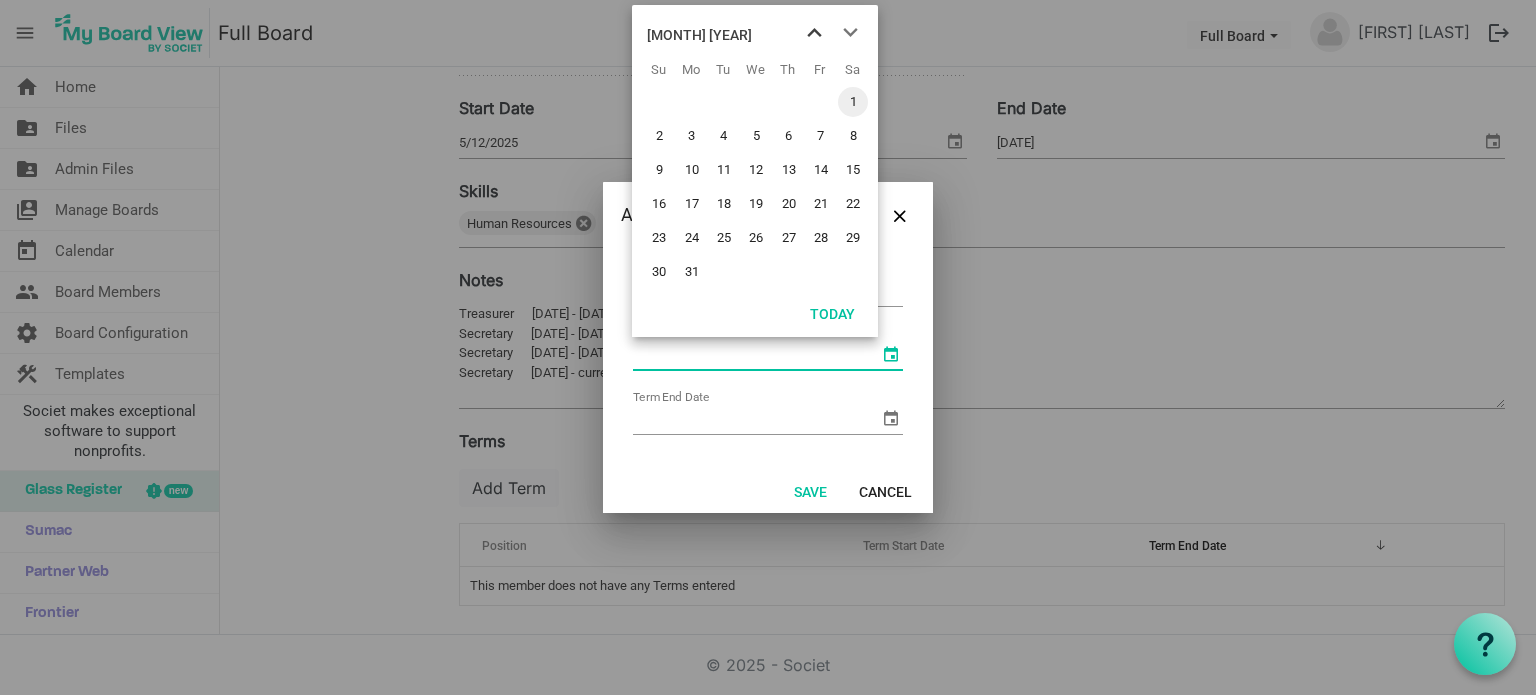 click at bounding box center (814, 33) 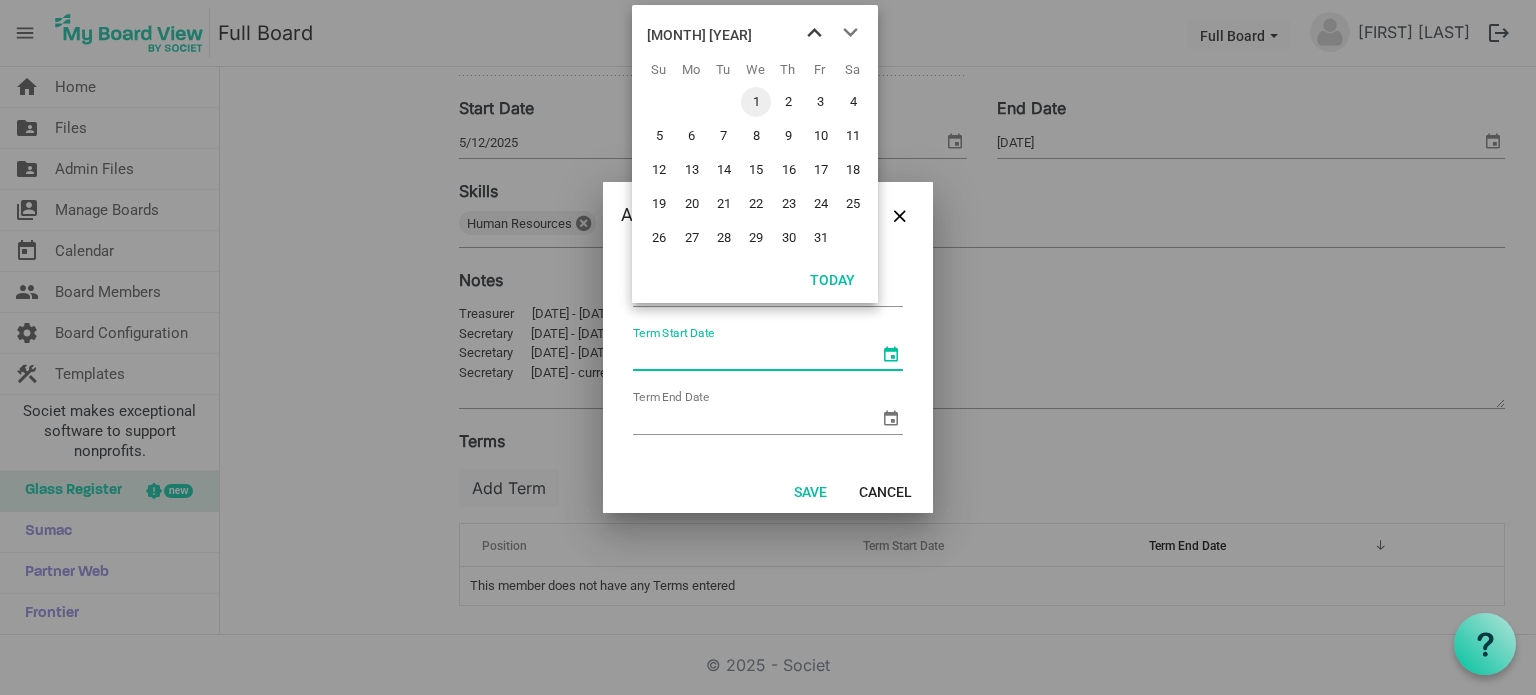 click at bounding box center [814, 33] 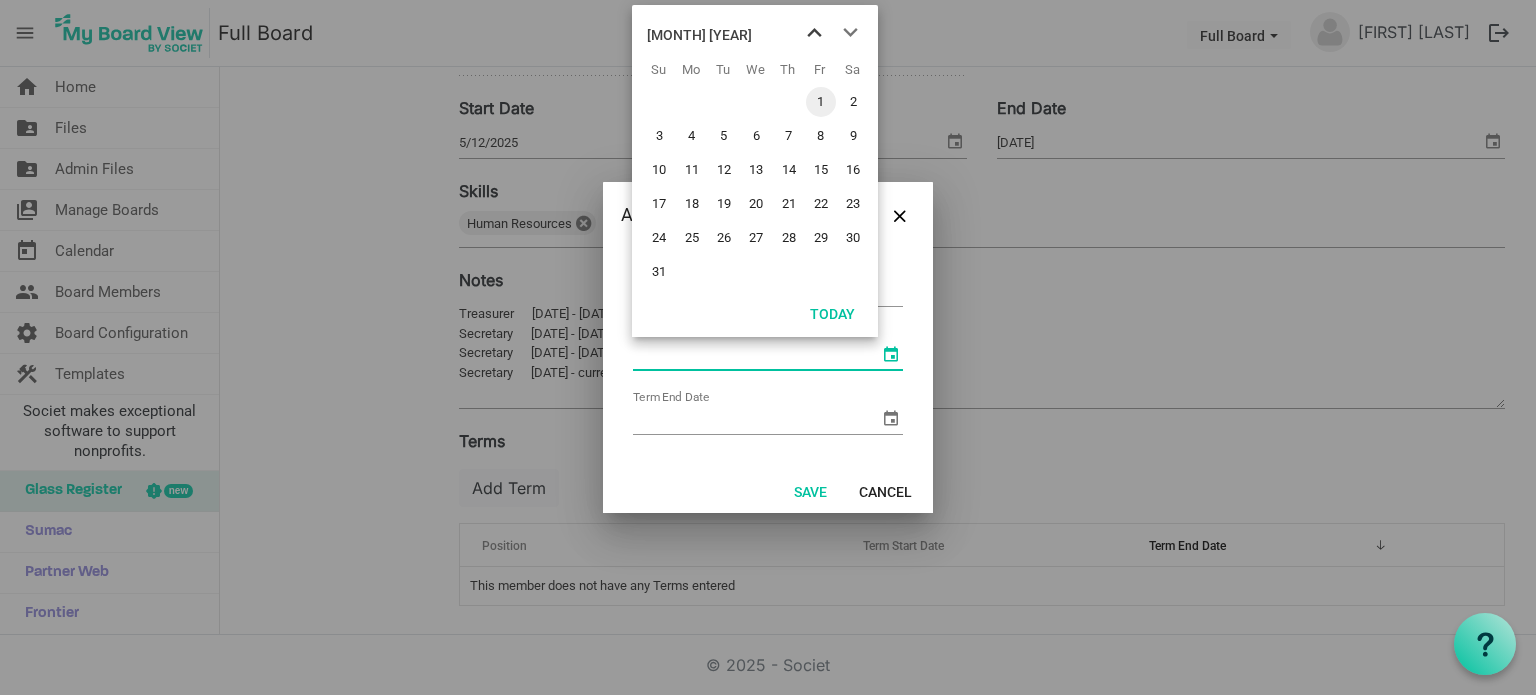 click at bounding box center (814, 33) 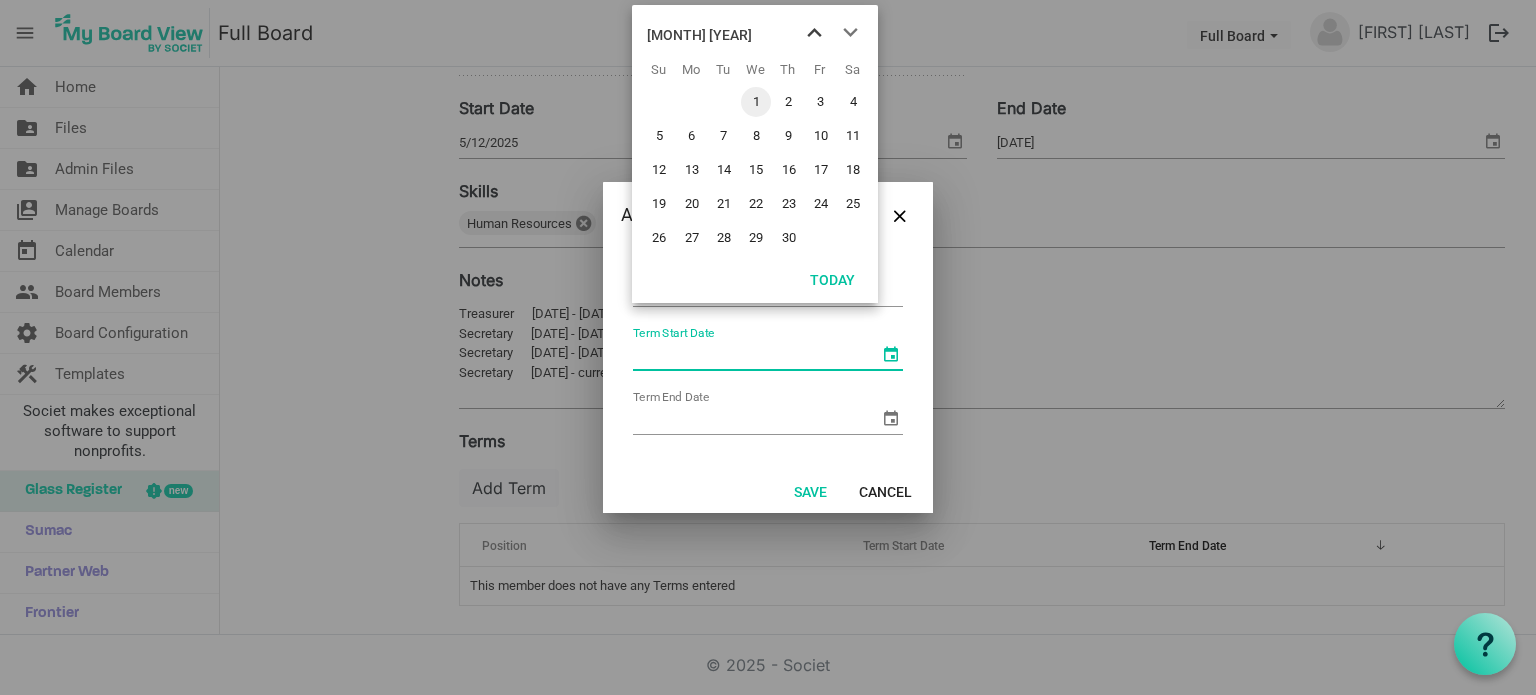 click at bounding box center (814, 33) 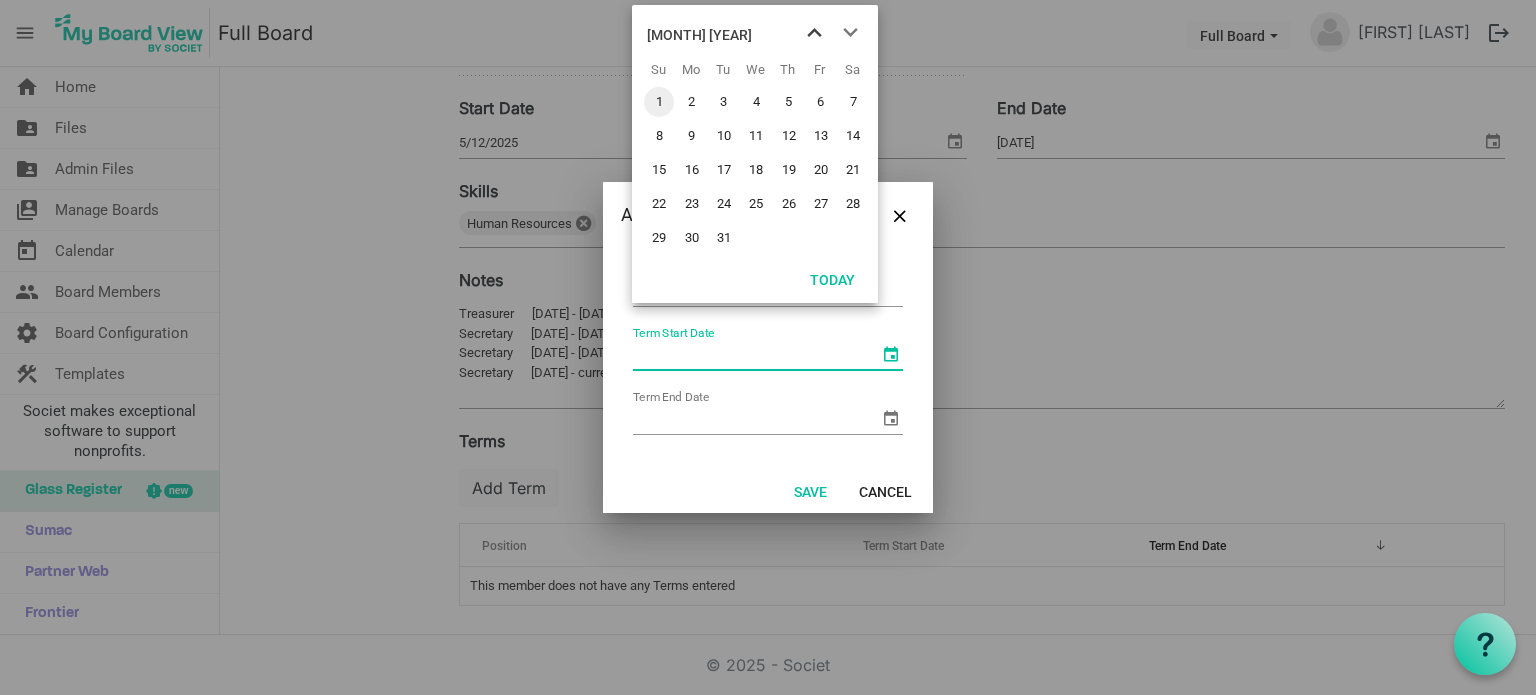 click at bounding box center [814, 33] 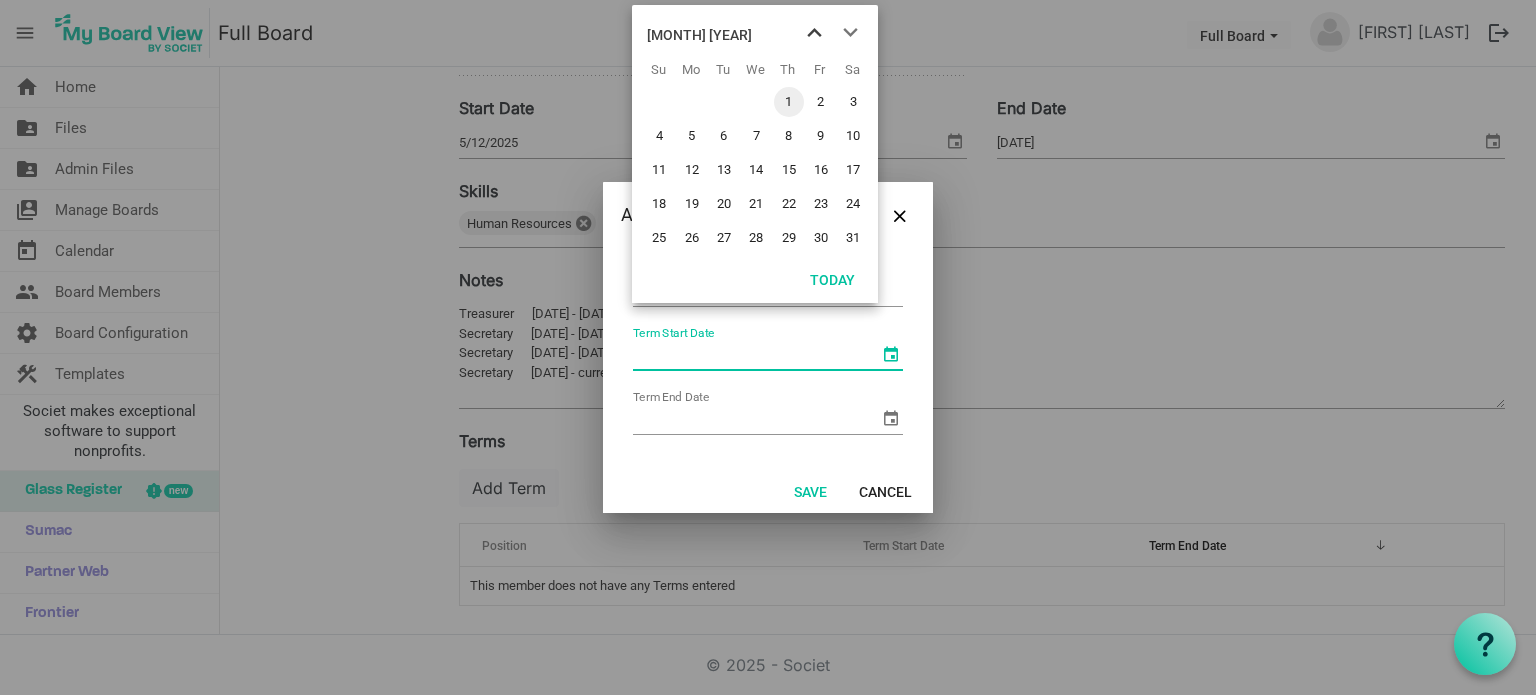 click at bounding box center [814, 33] 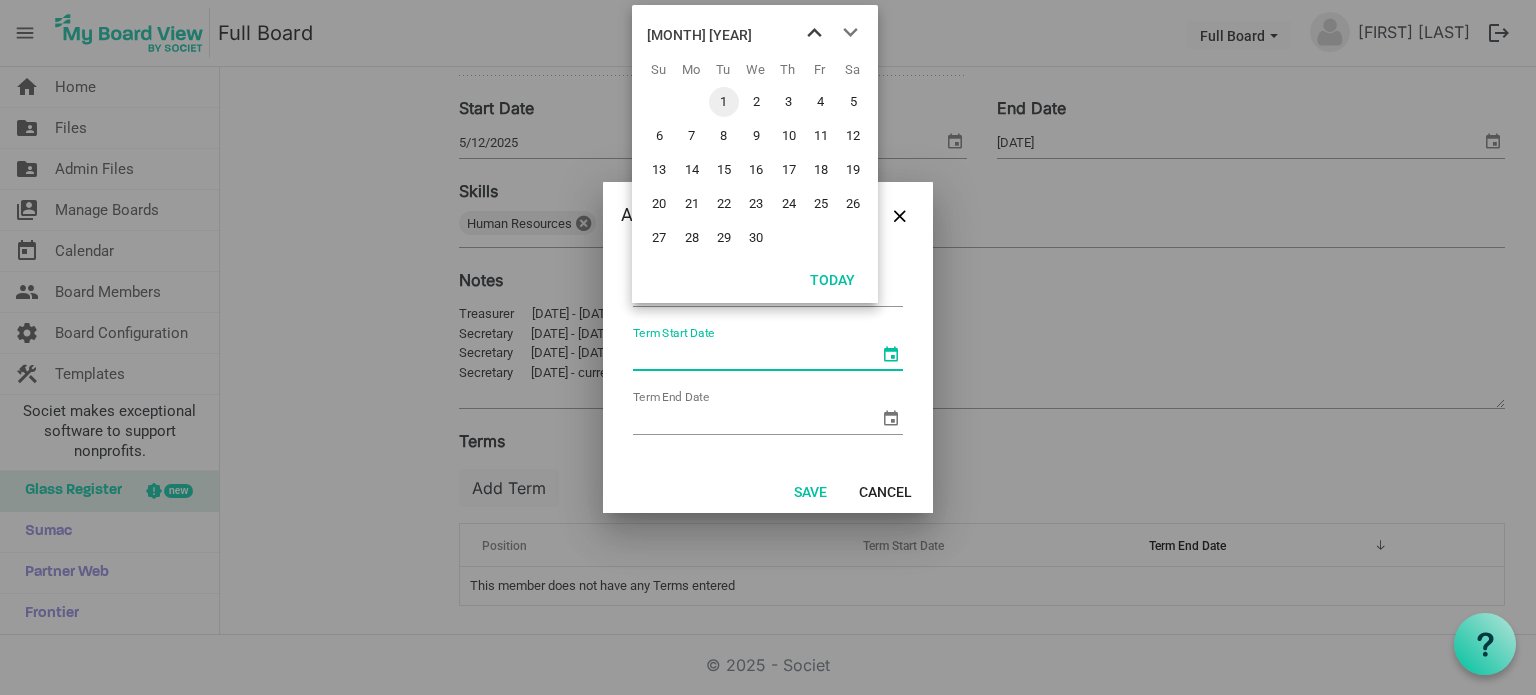 click at bounding box center (814, 33) 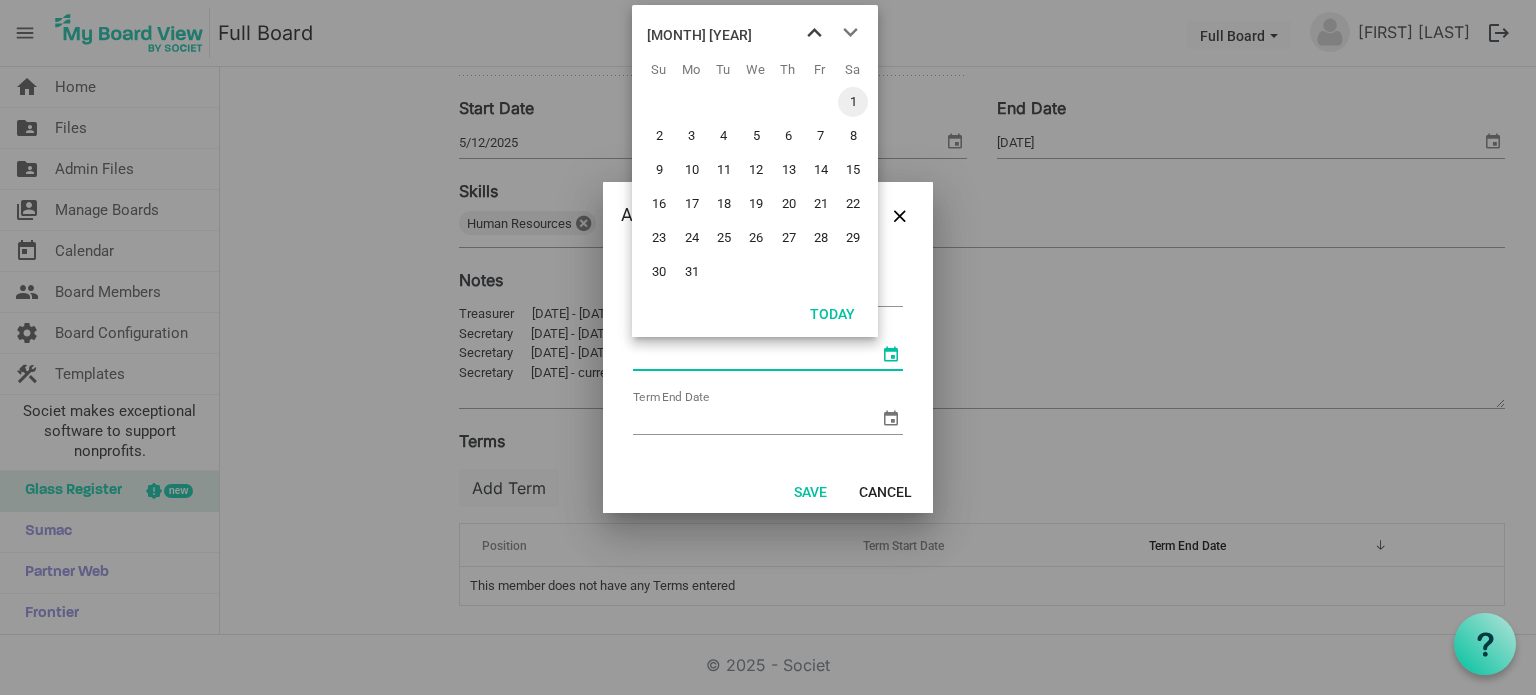 click at bounding box center (814, 33) 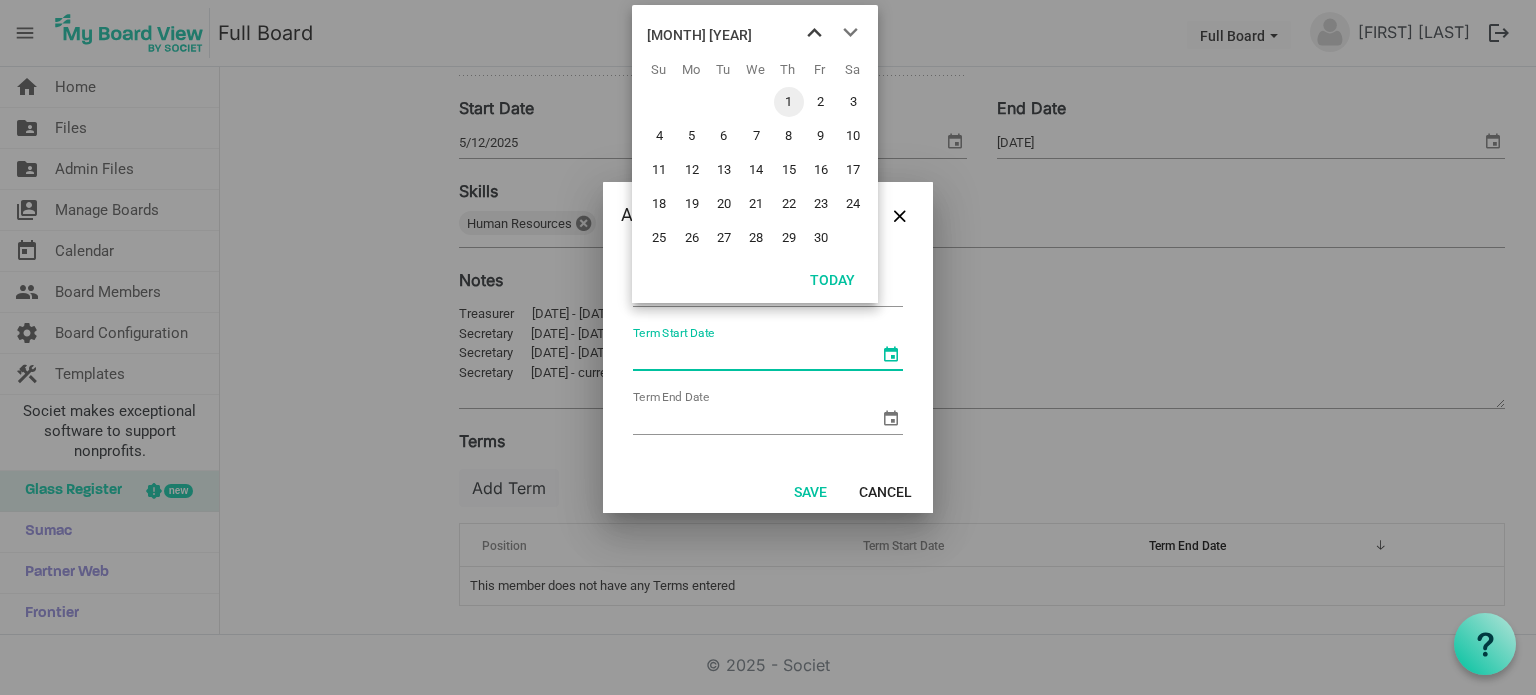 click at bounding box center (814, 33) 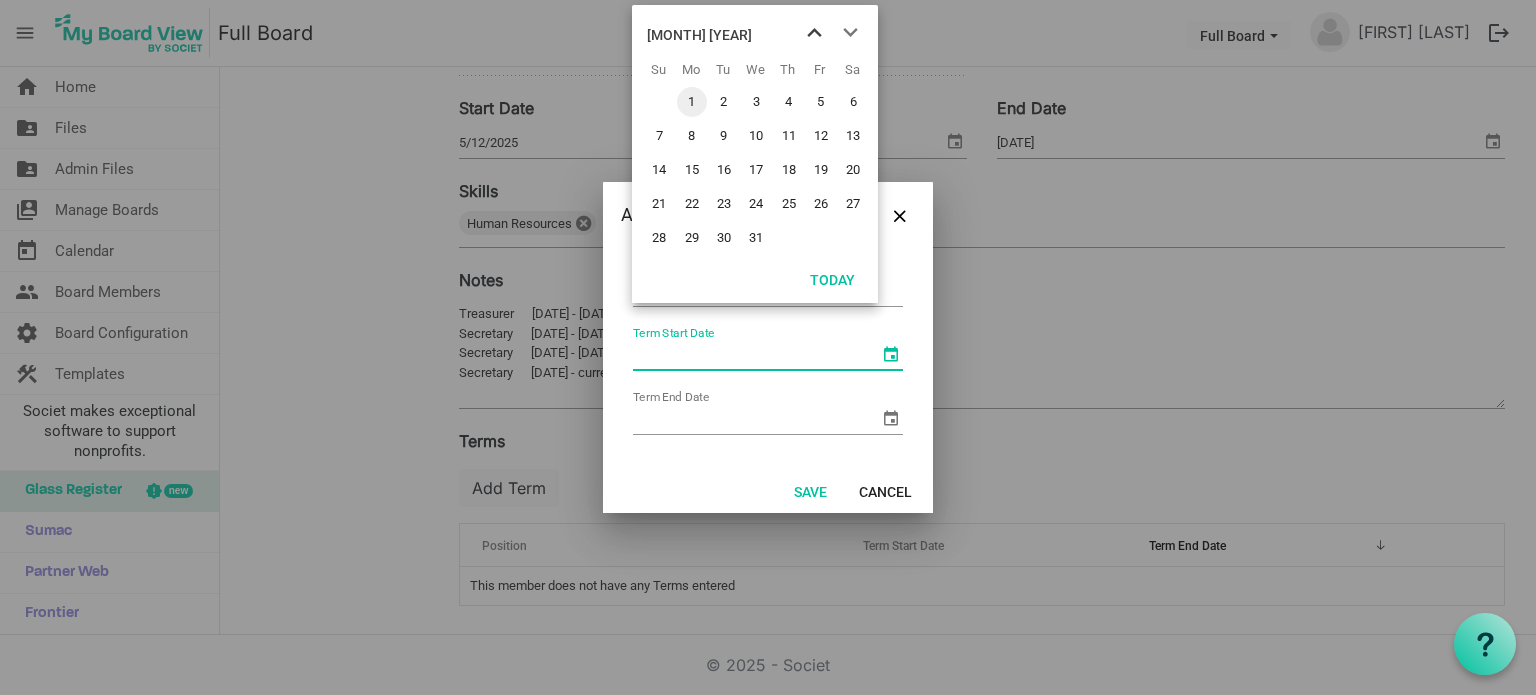 click at bounding box center [814, 33] 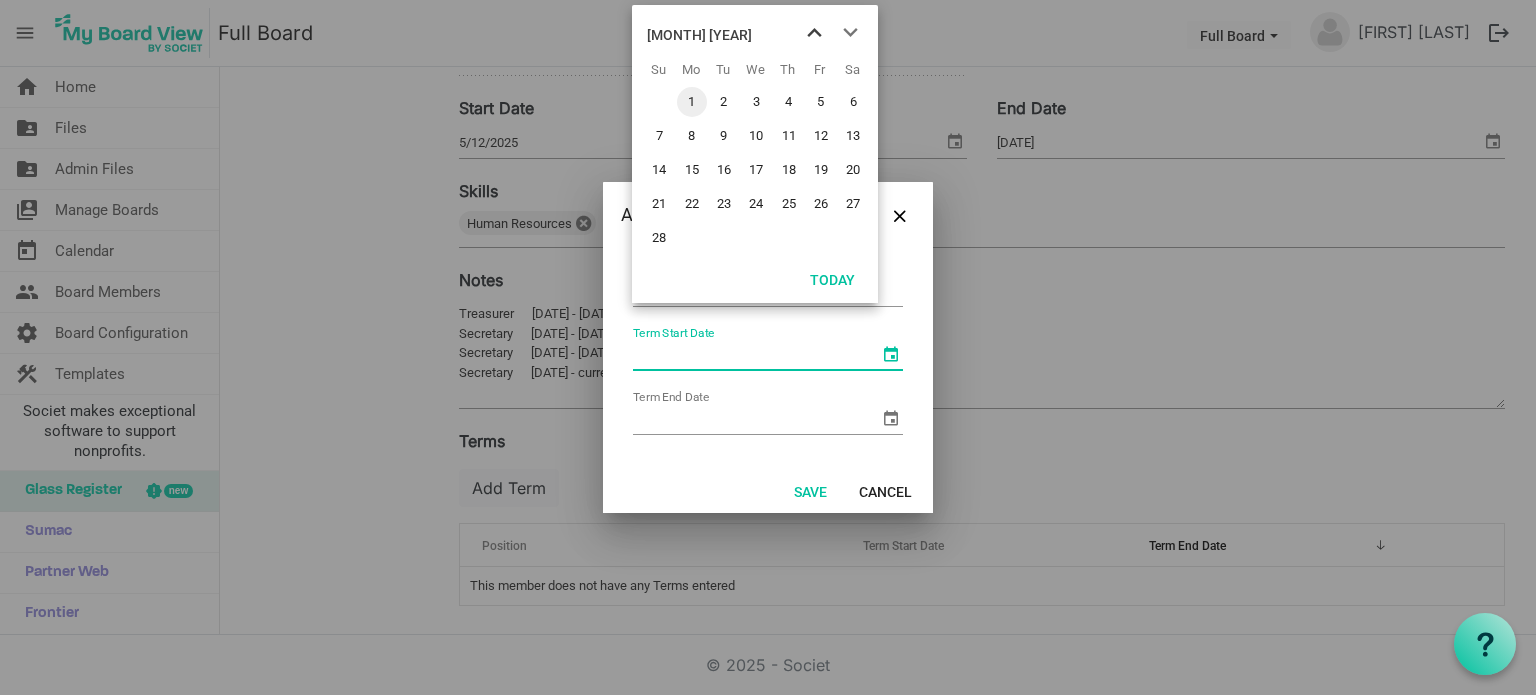 click at bounding box center [814, 33] 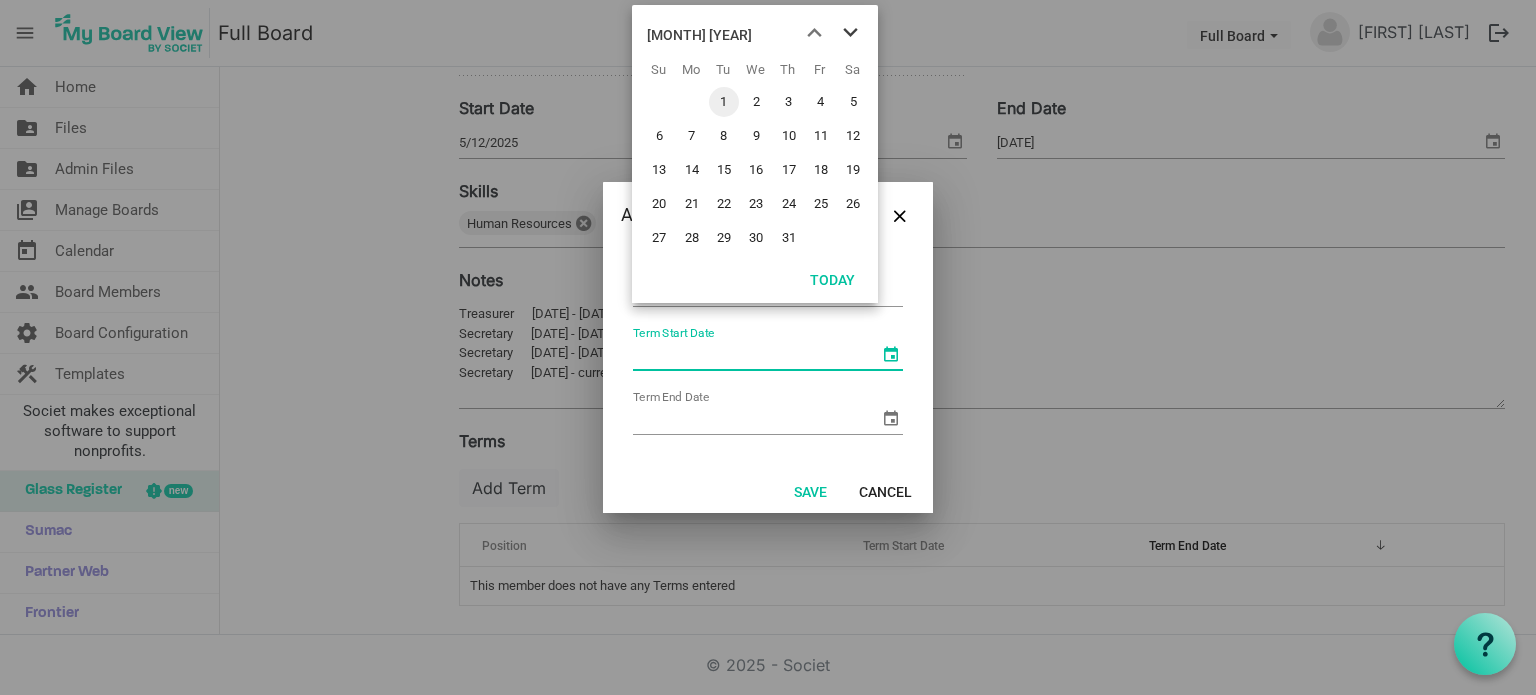 click at bounding box center [850, 33] 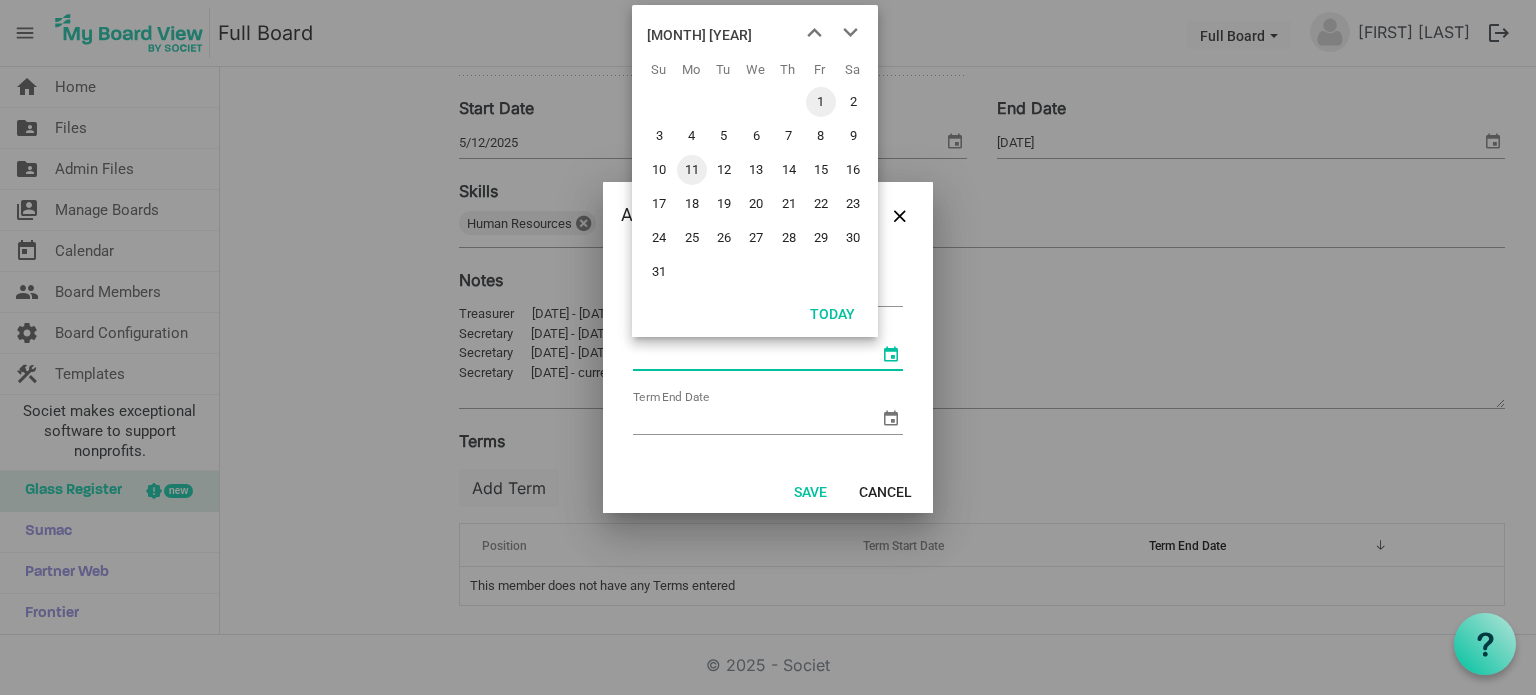 click on "11" at bounding box center [692, 170] 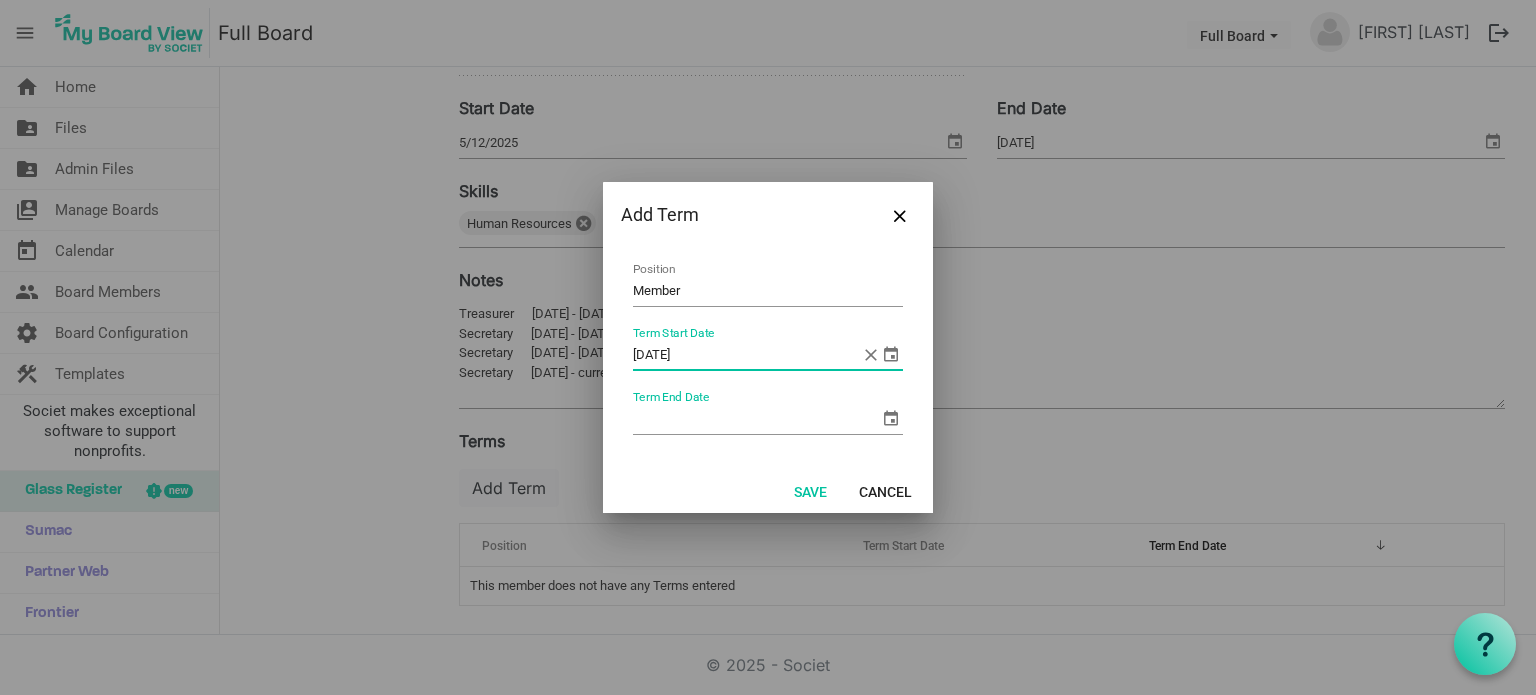 click at bounding box center [891, 418] 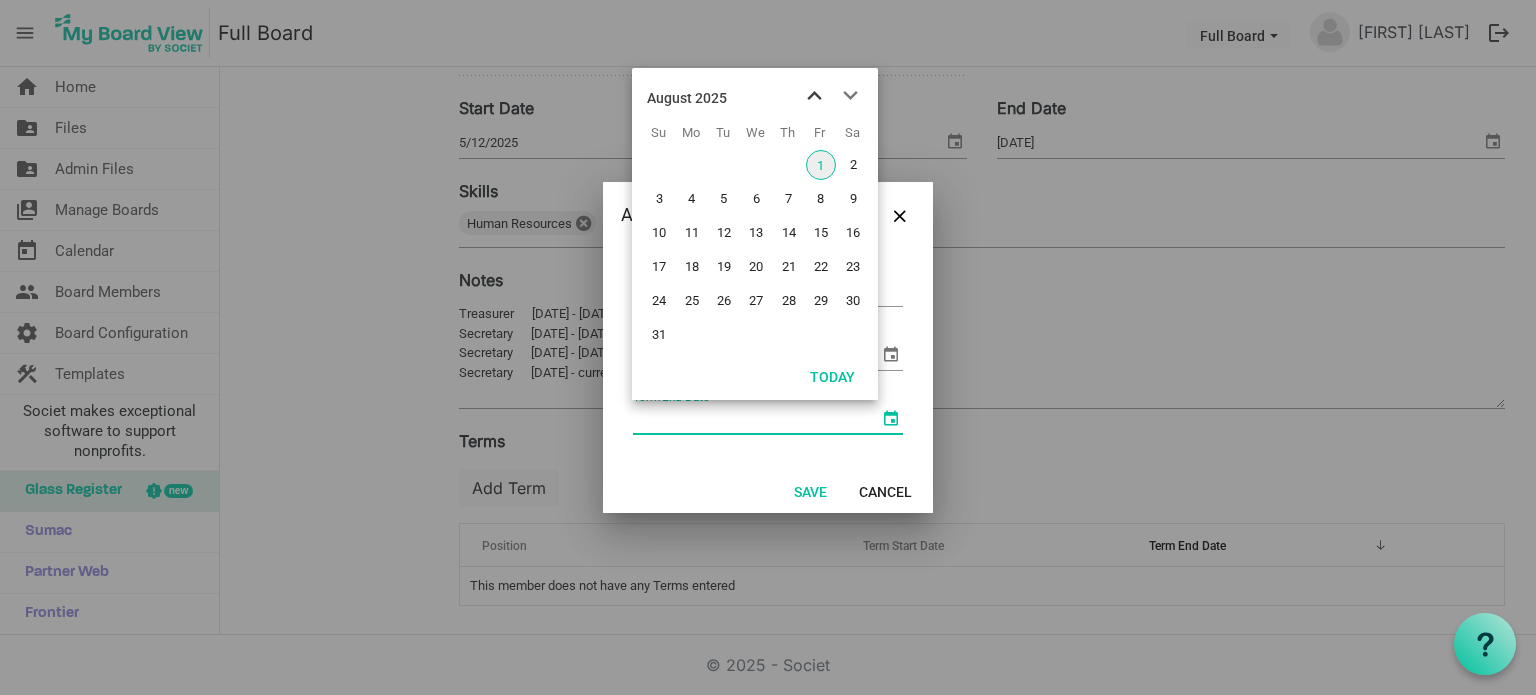 click at bounding box center (814, 96) 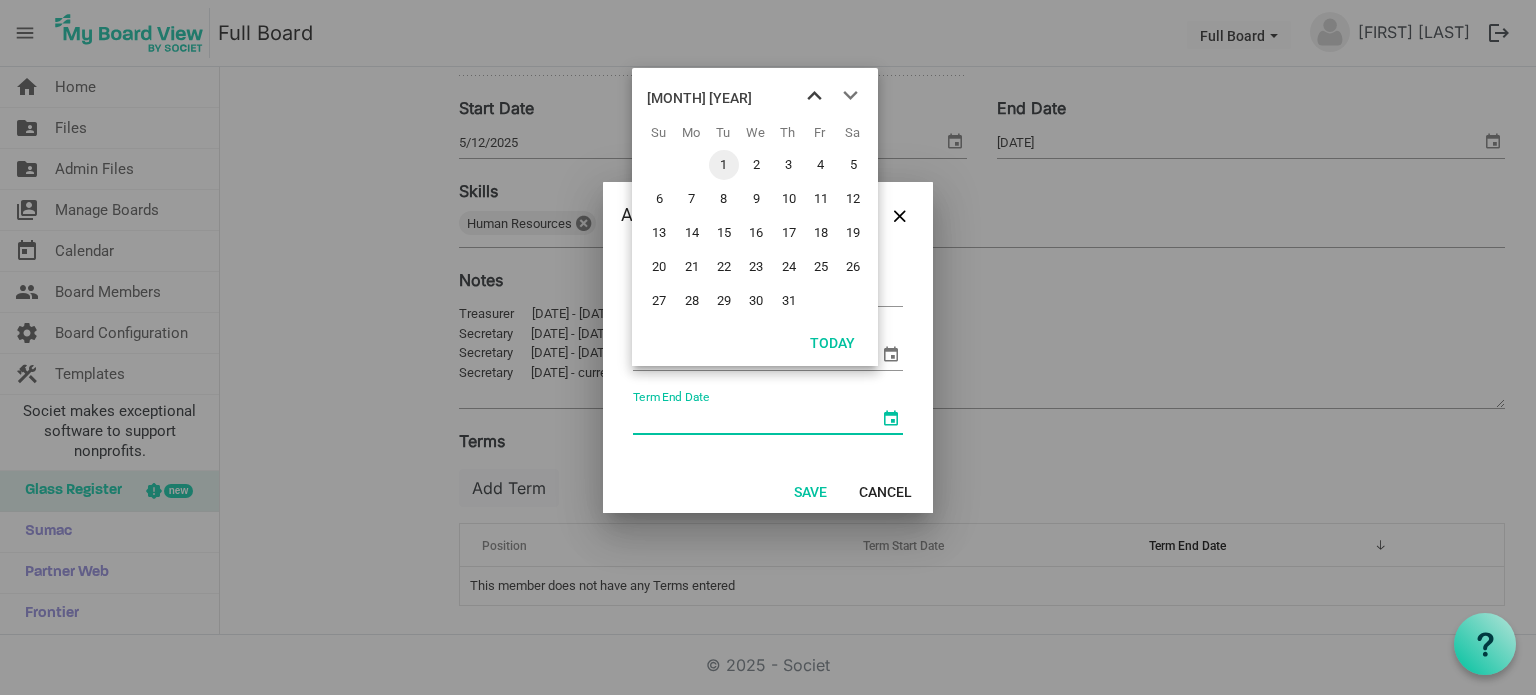 click at bounding box center [814, 96] 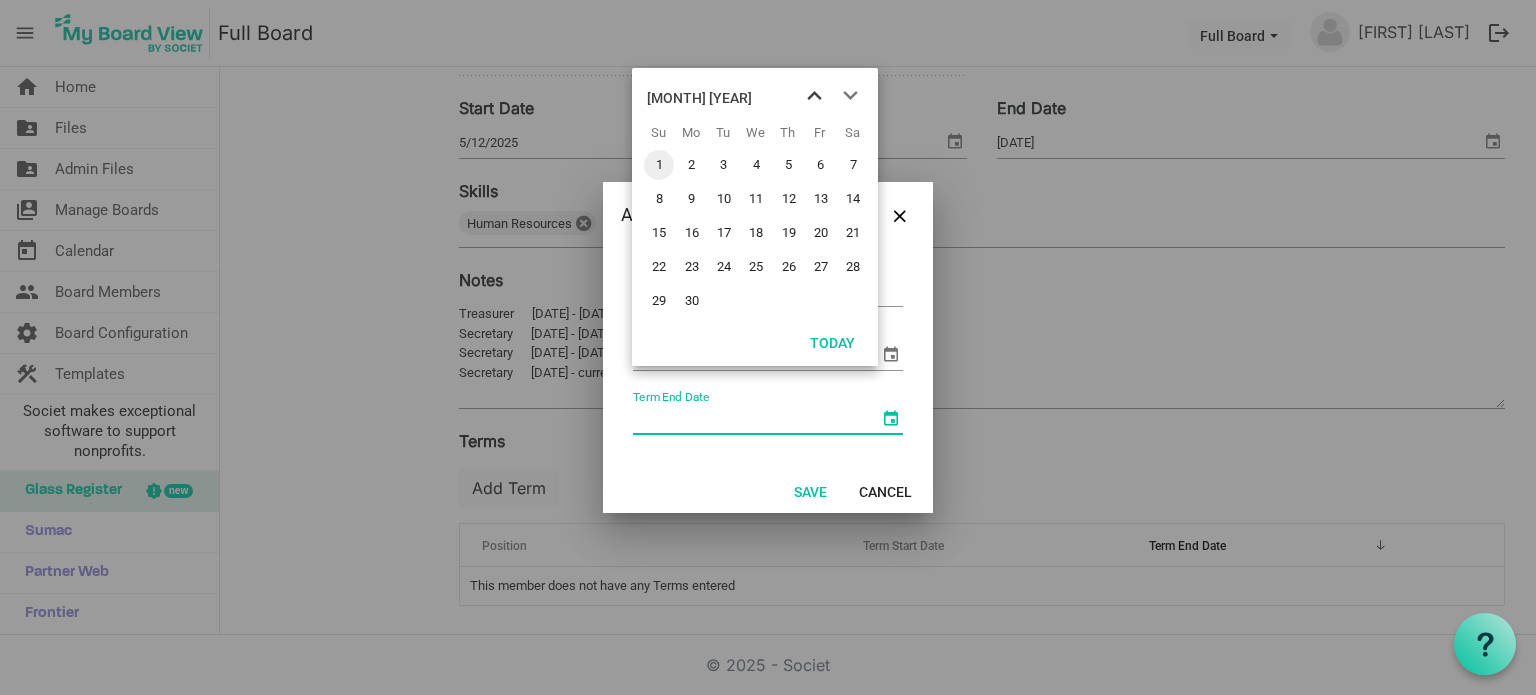 click at bounding box center (814, 96) 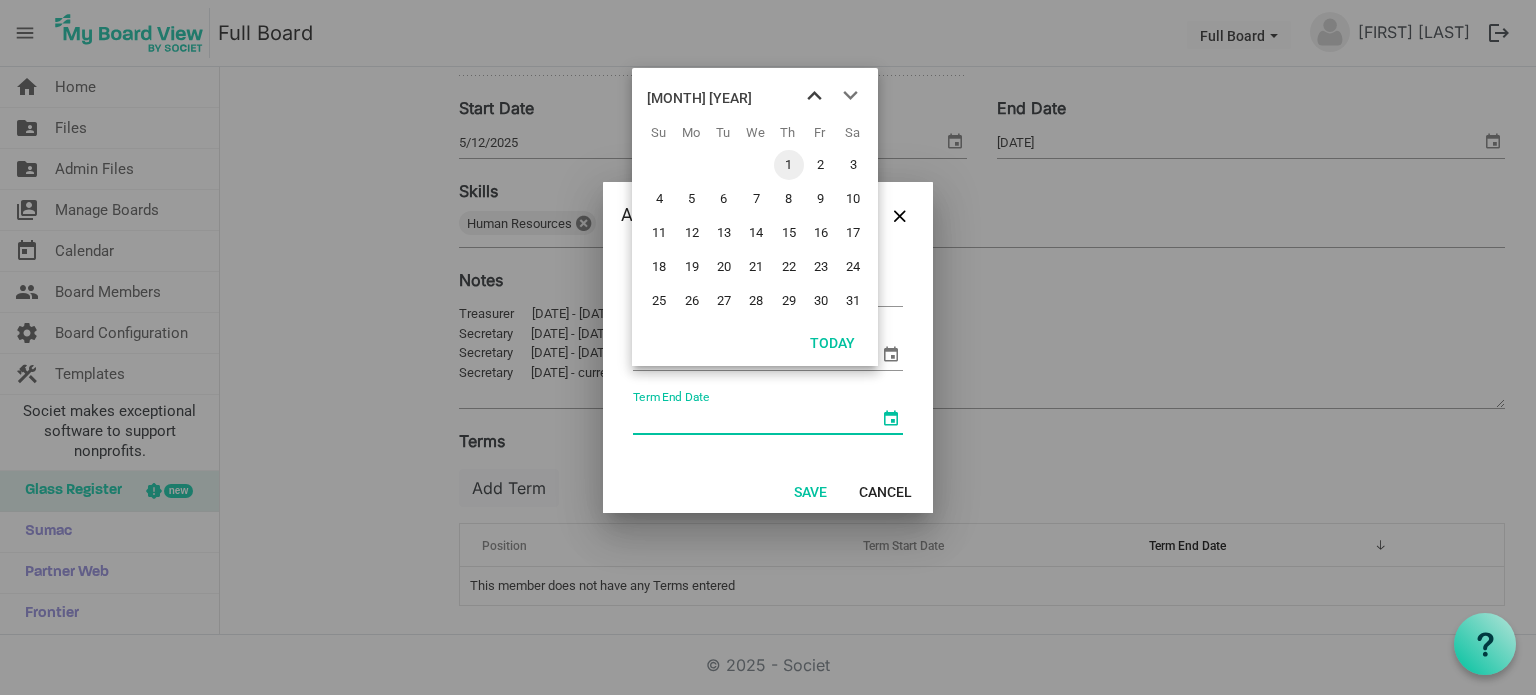click at bounding box center [814, 96] 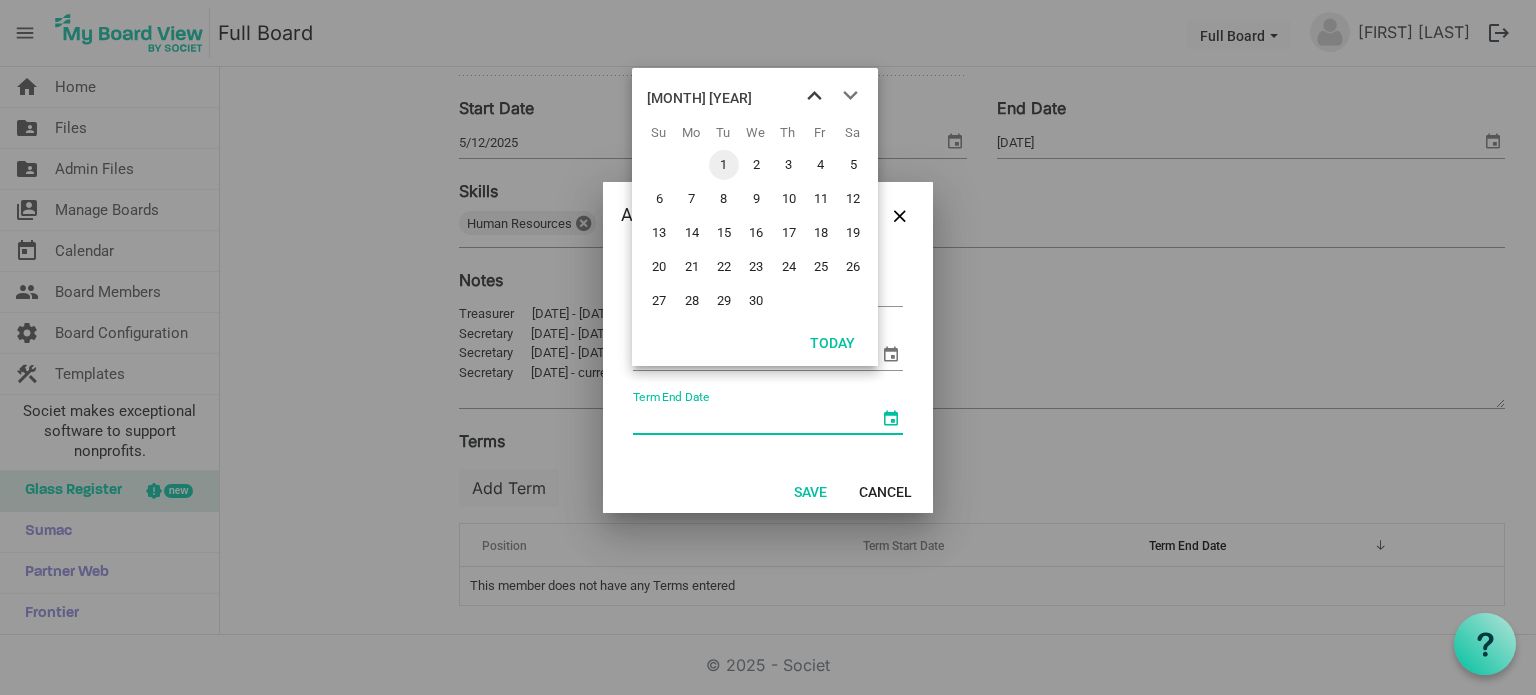 click at bounding box center (814, 96) 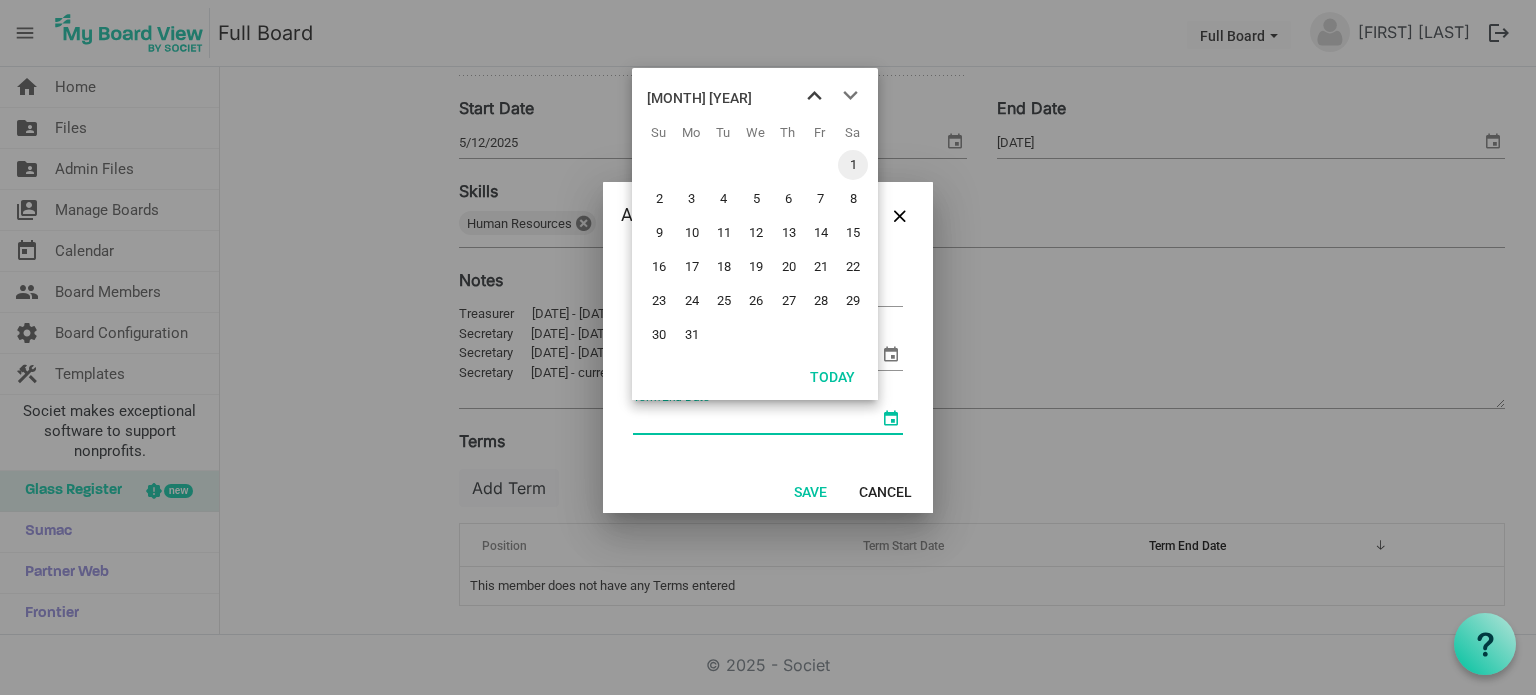 click at bounding box center [814, 96] 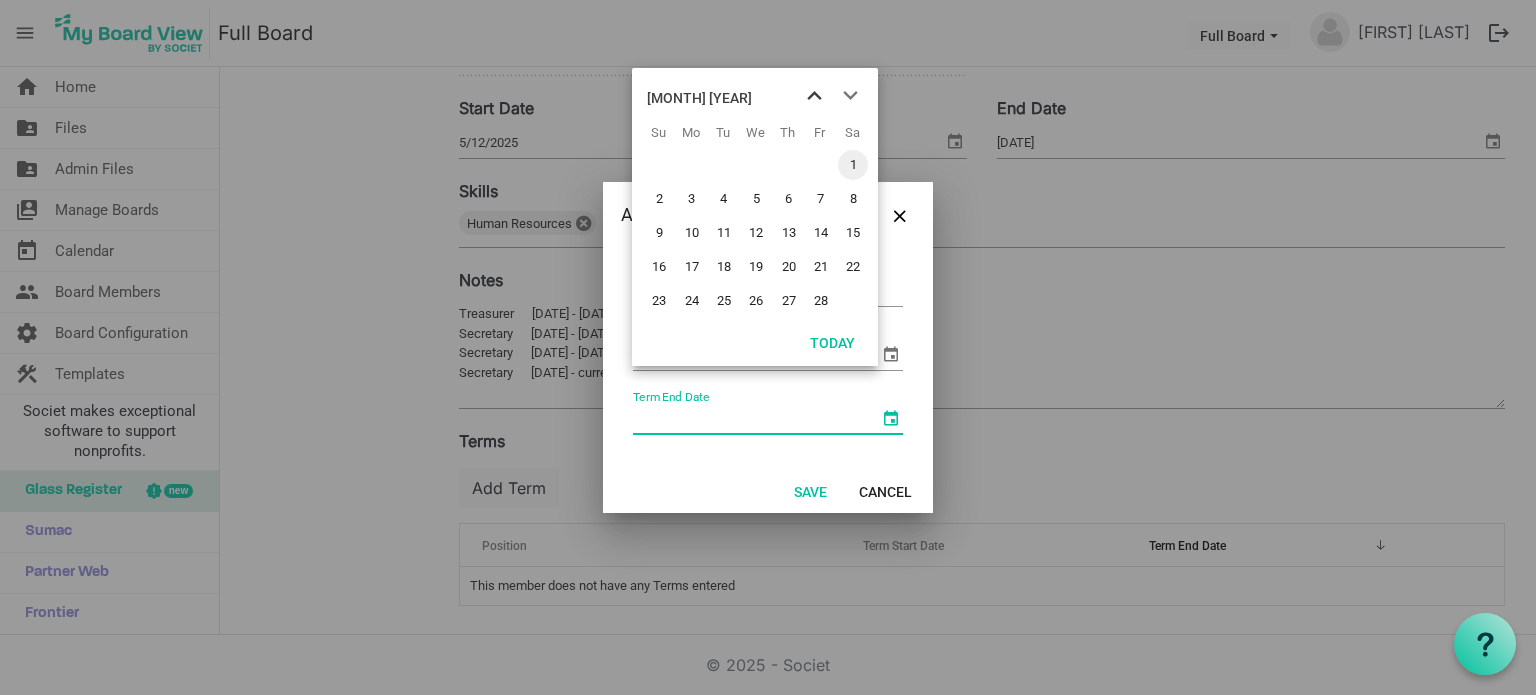 click at bounding box center [814, 96] 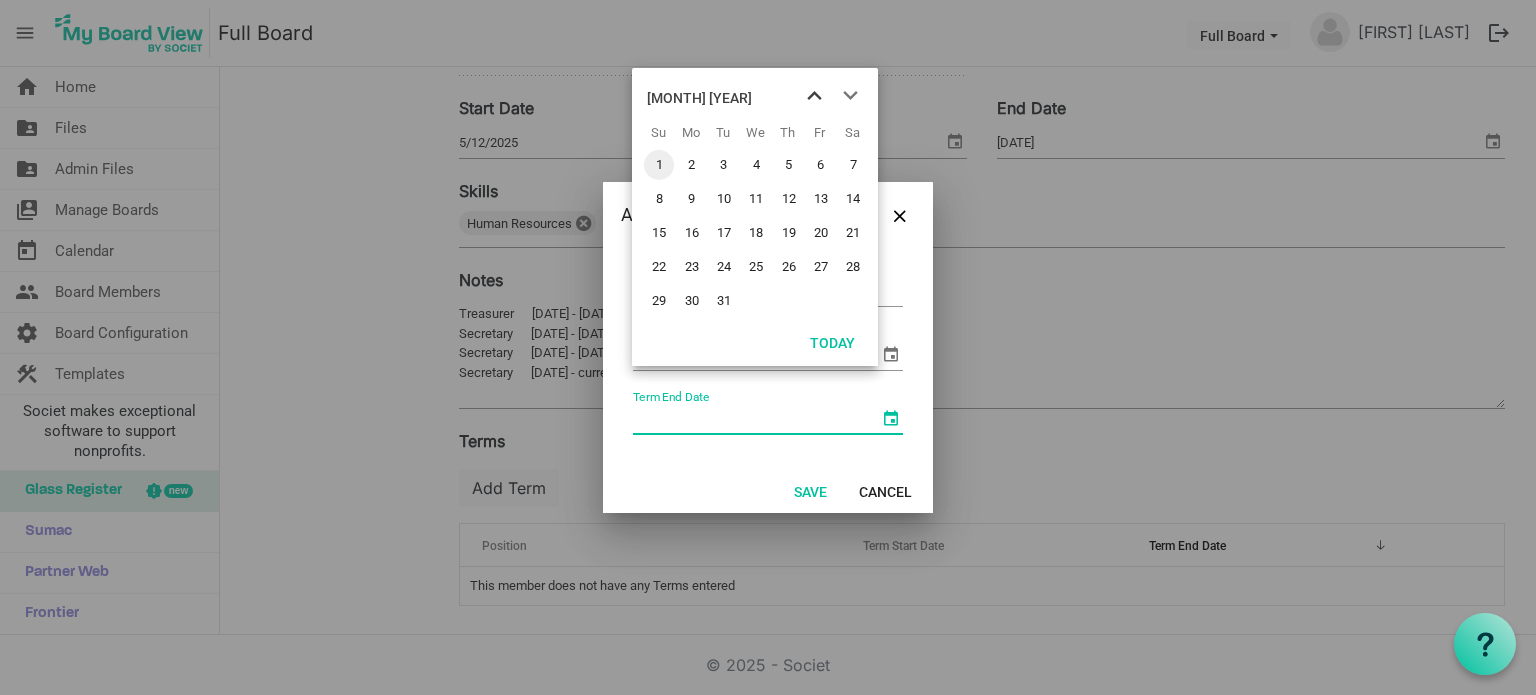 click at bounding box center (814, 96) 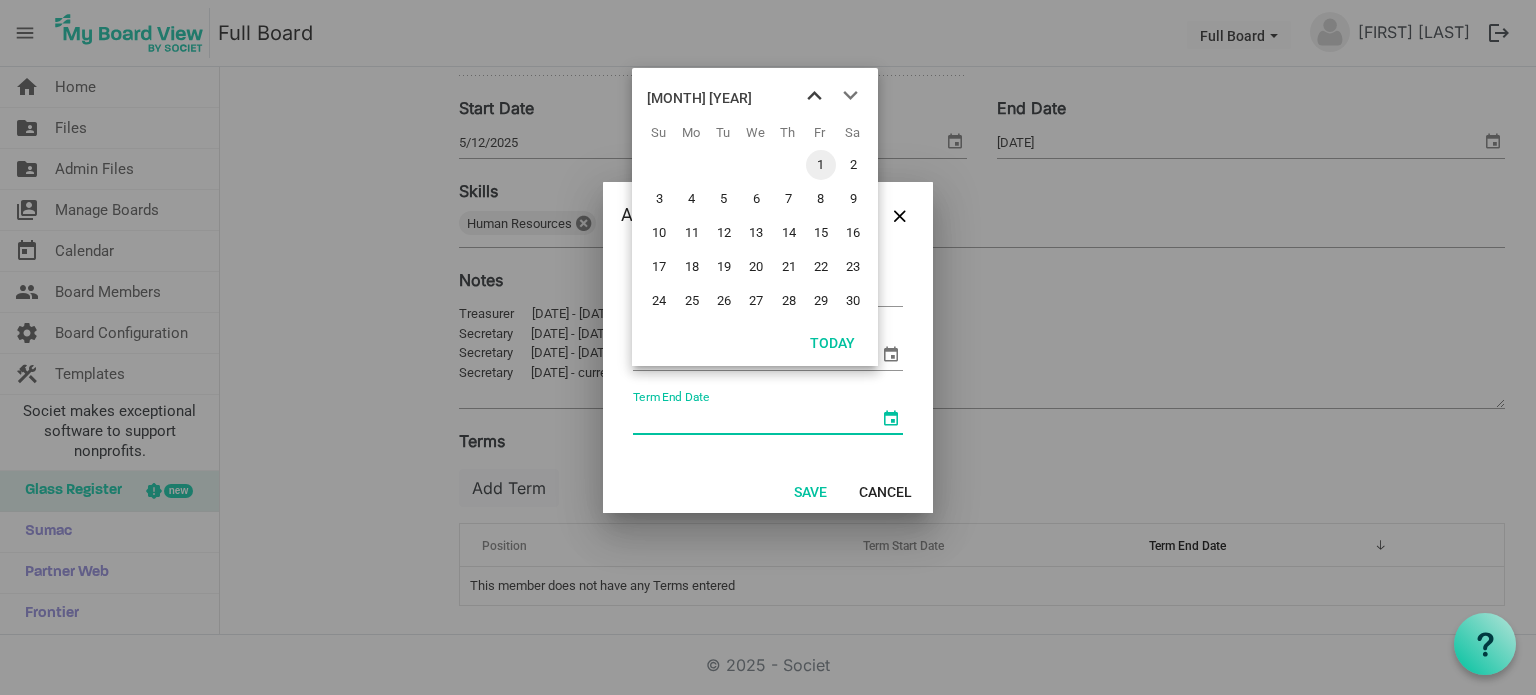 click at bounding box center [814, 96] 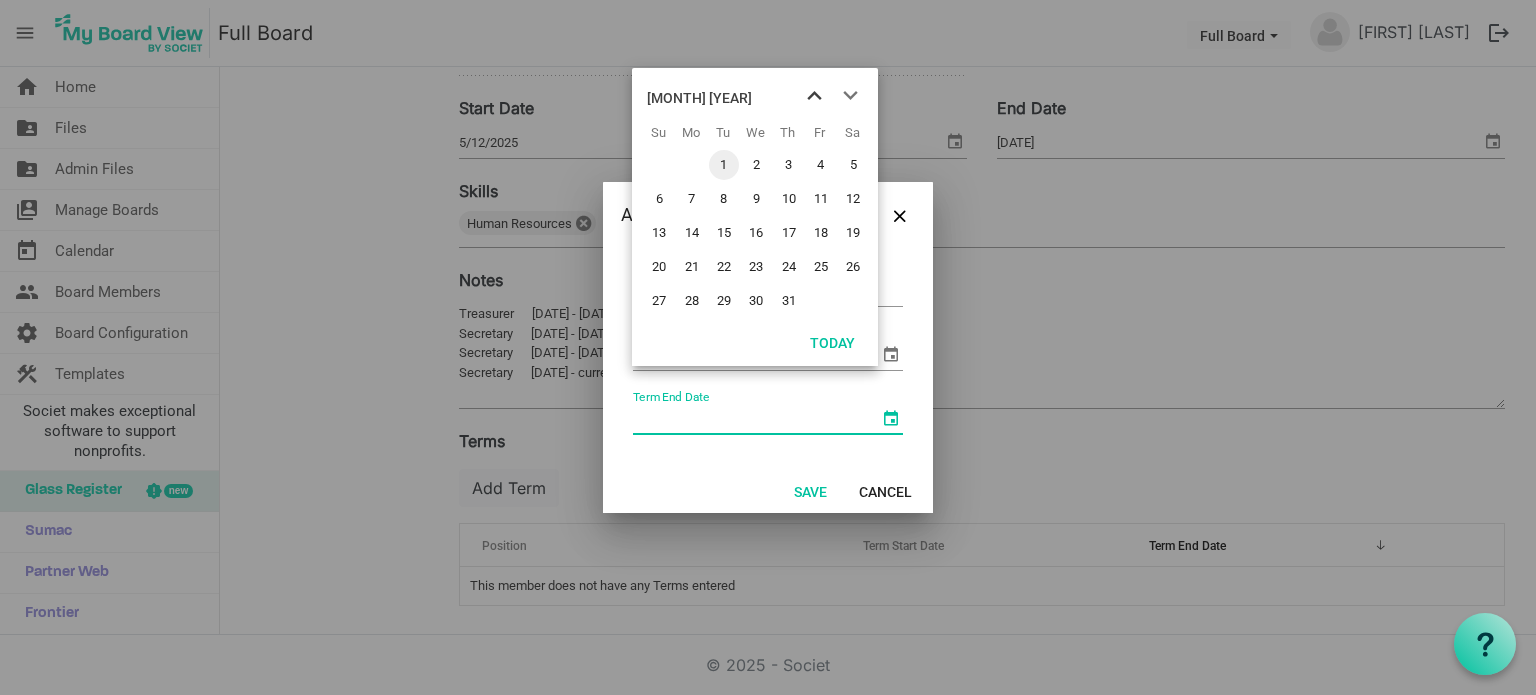 click at bounding box center [814, 96] 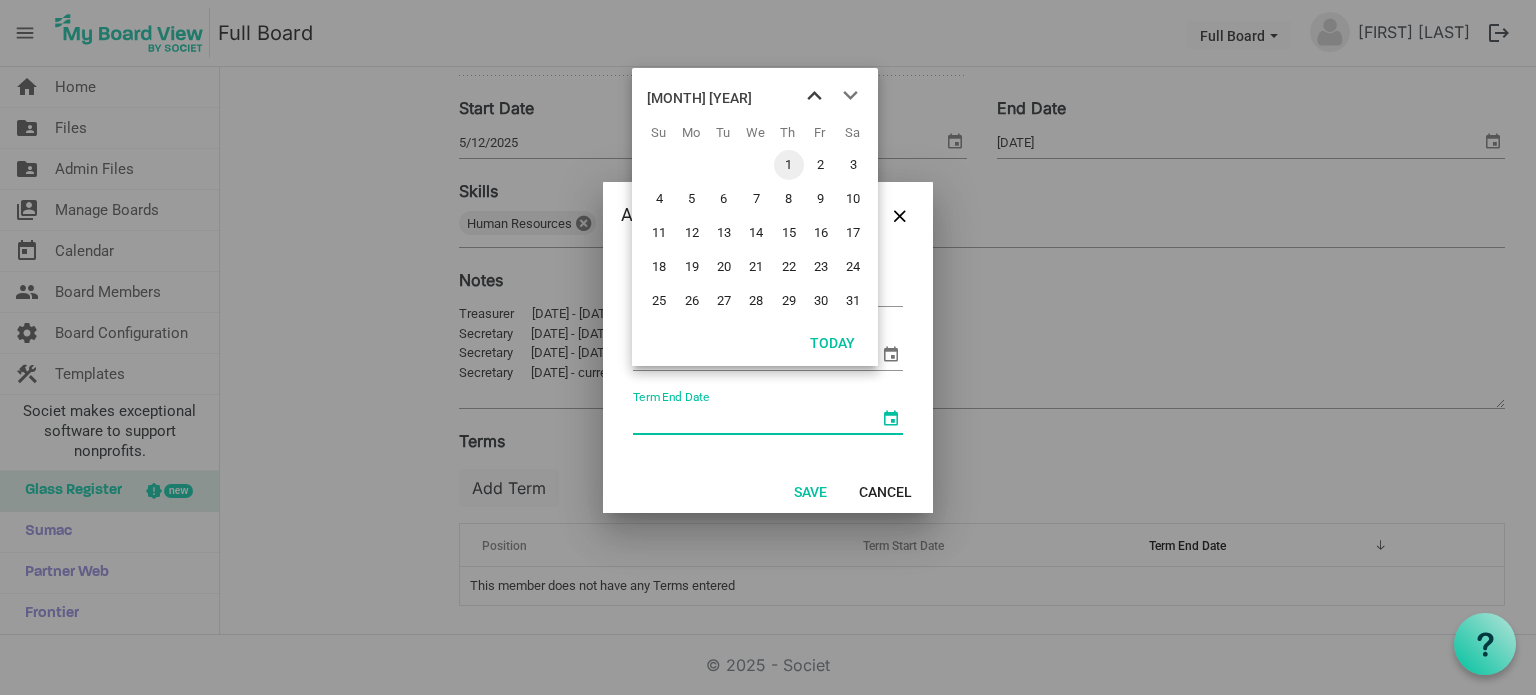 click at bounding box center (814, 96) 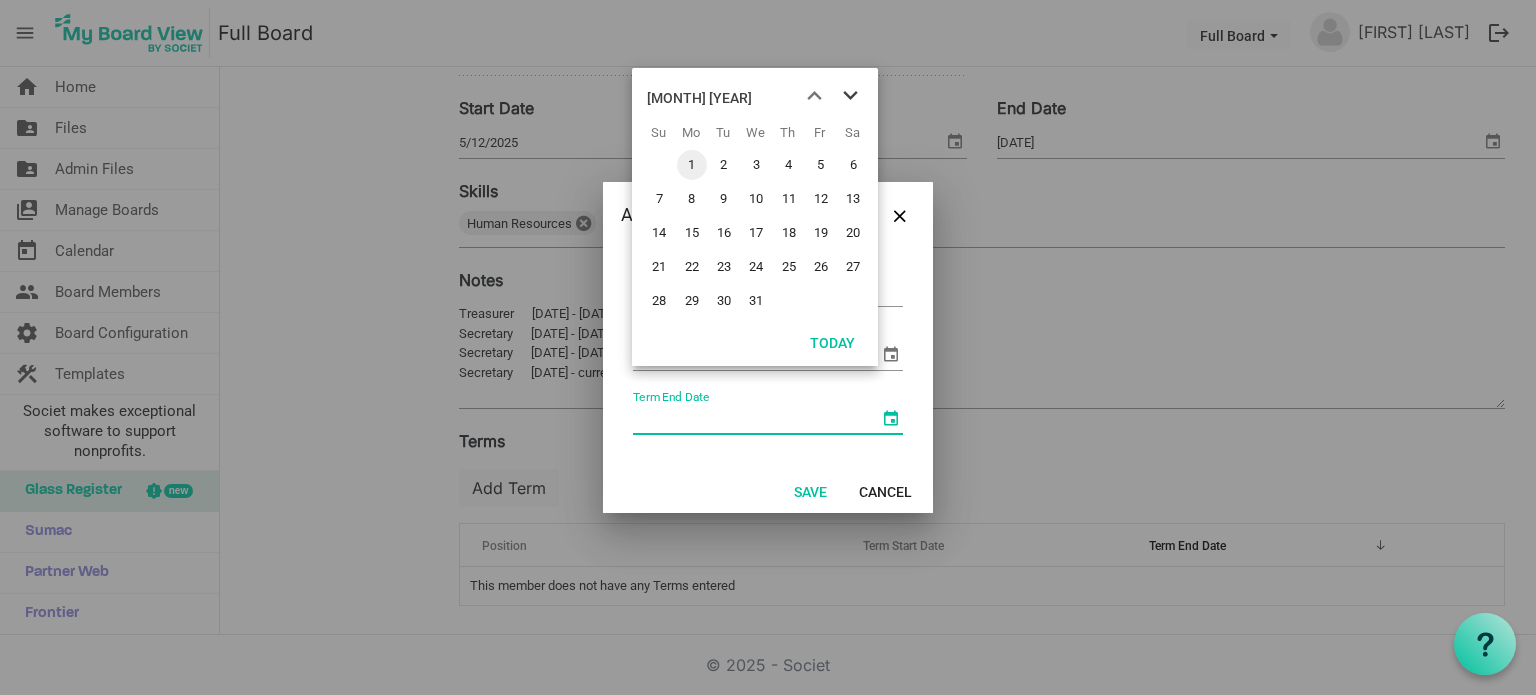 click at bounding box center (850, 96) 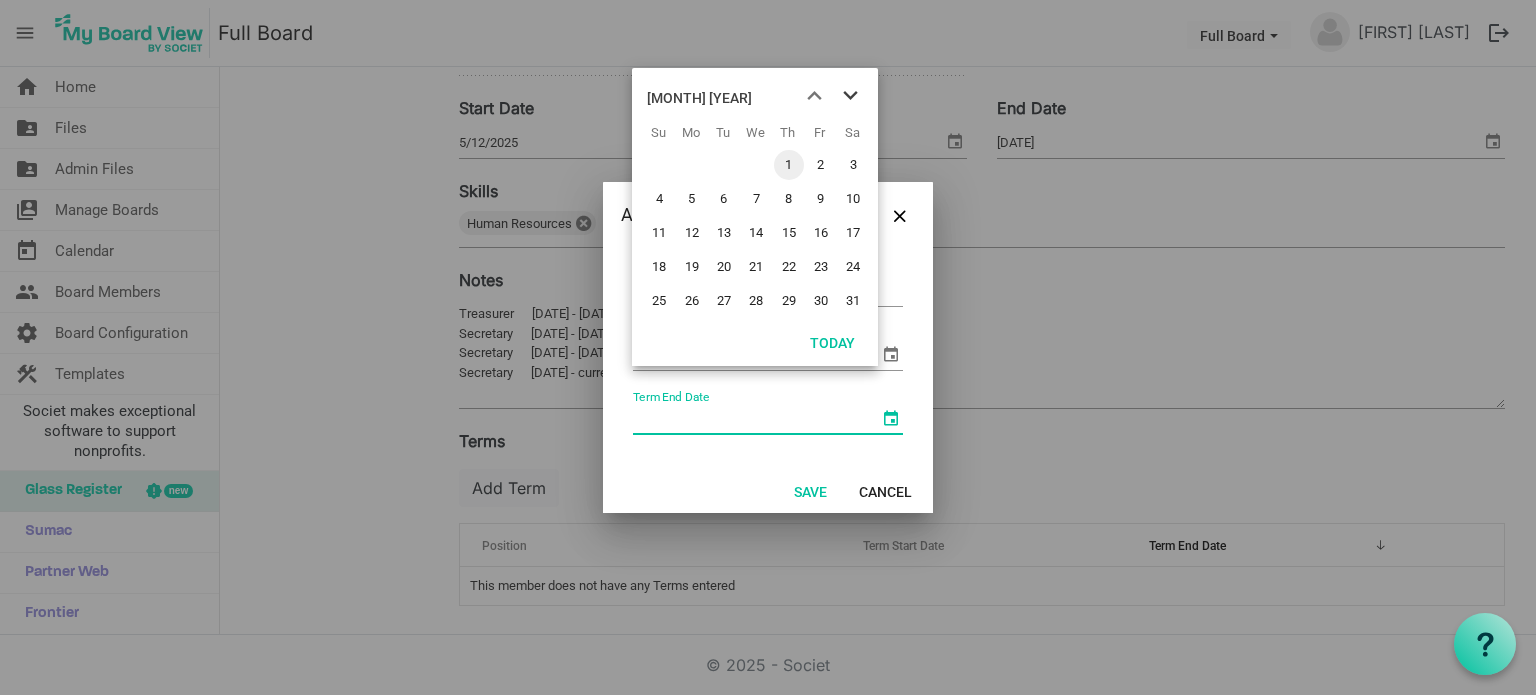 click at bounding box center [850, 96] 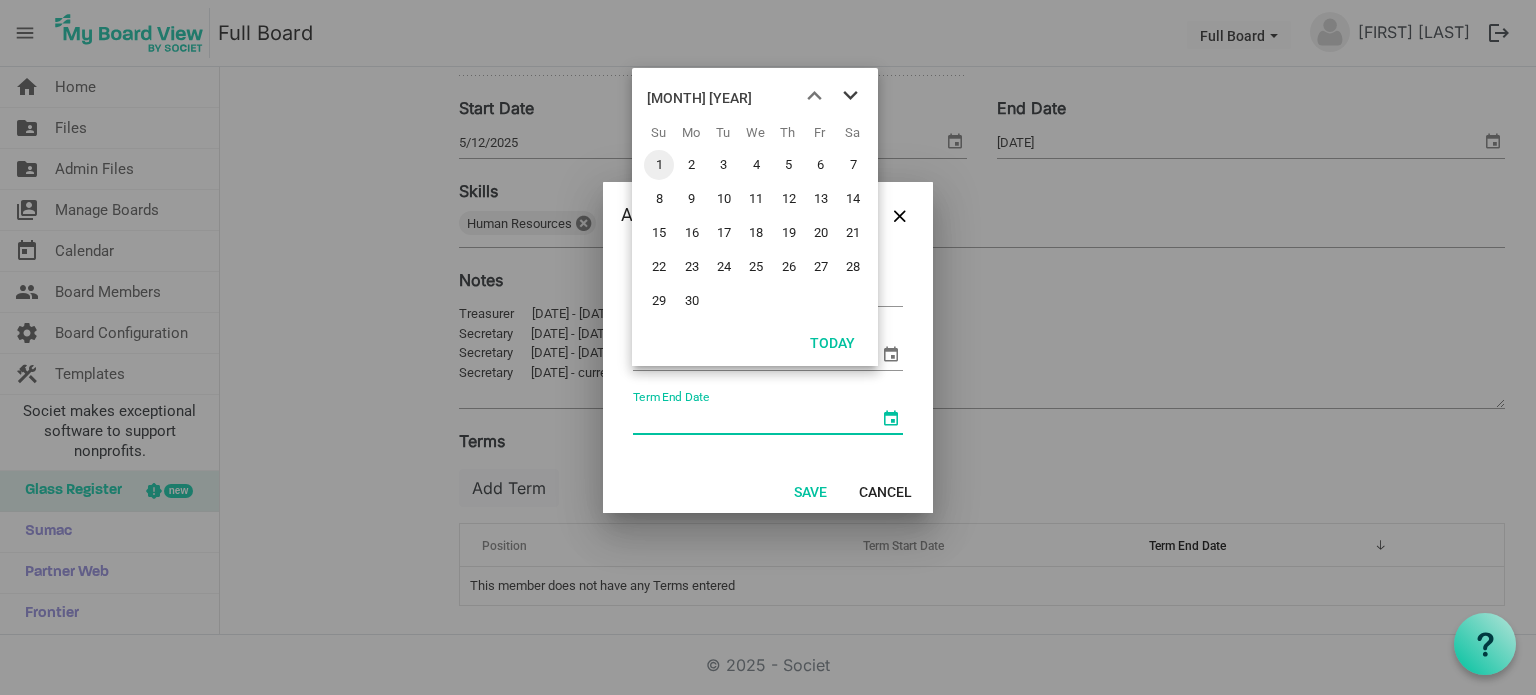 click at bounding box center (850, 96) 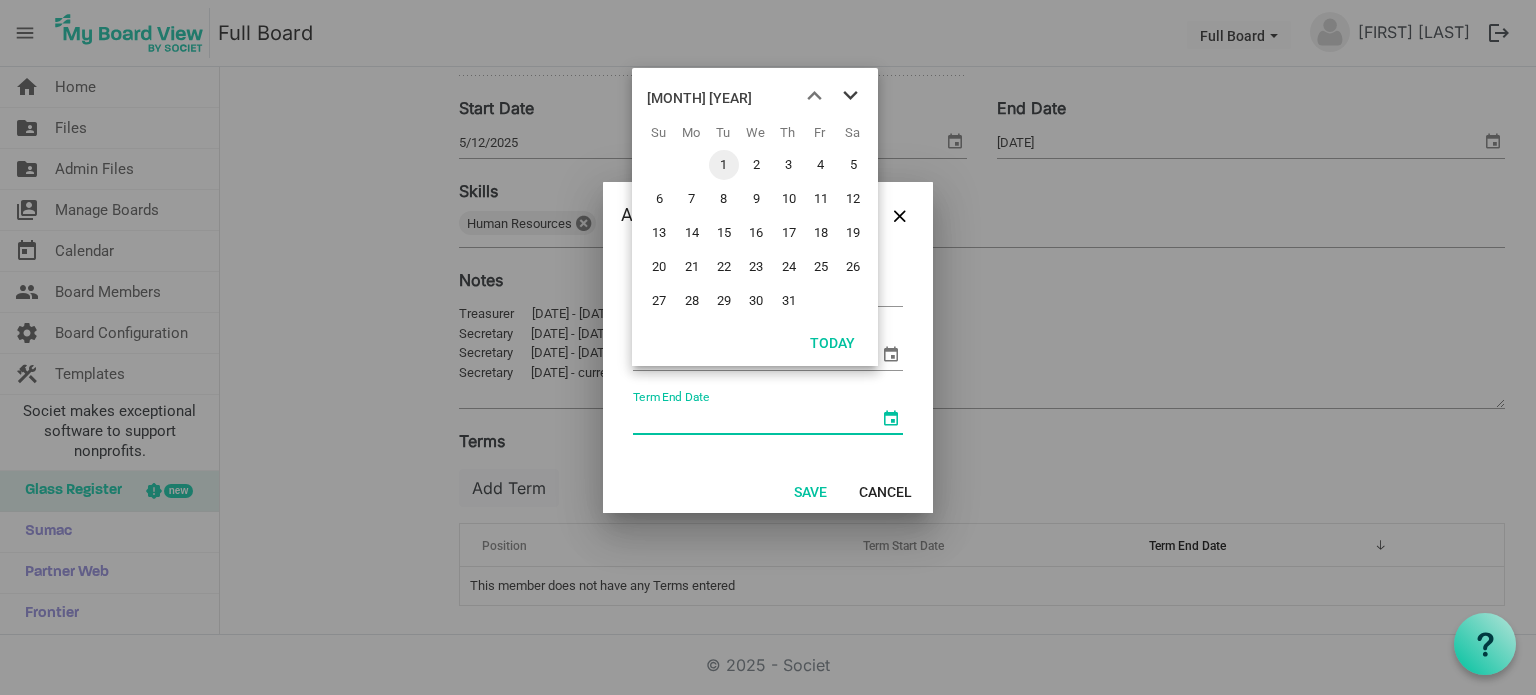 click at bounding box center [850, 96] 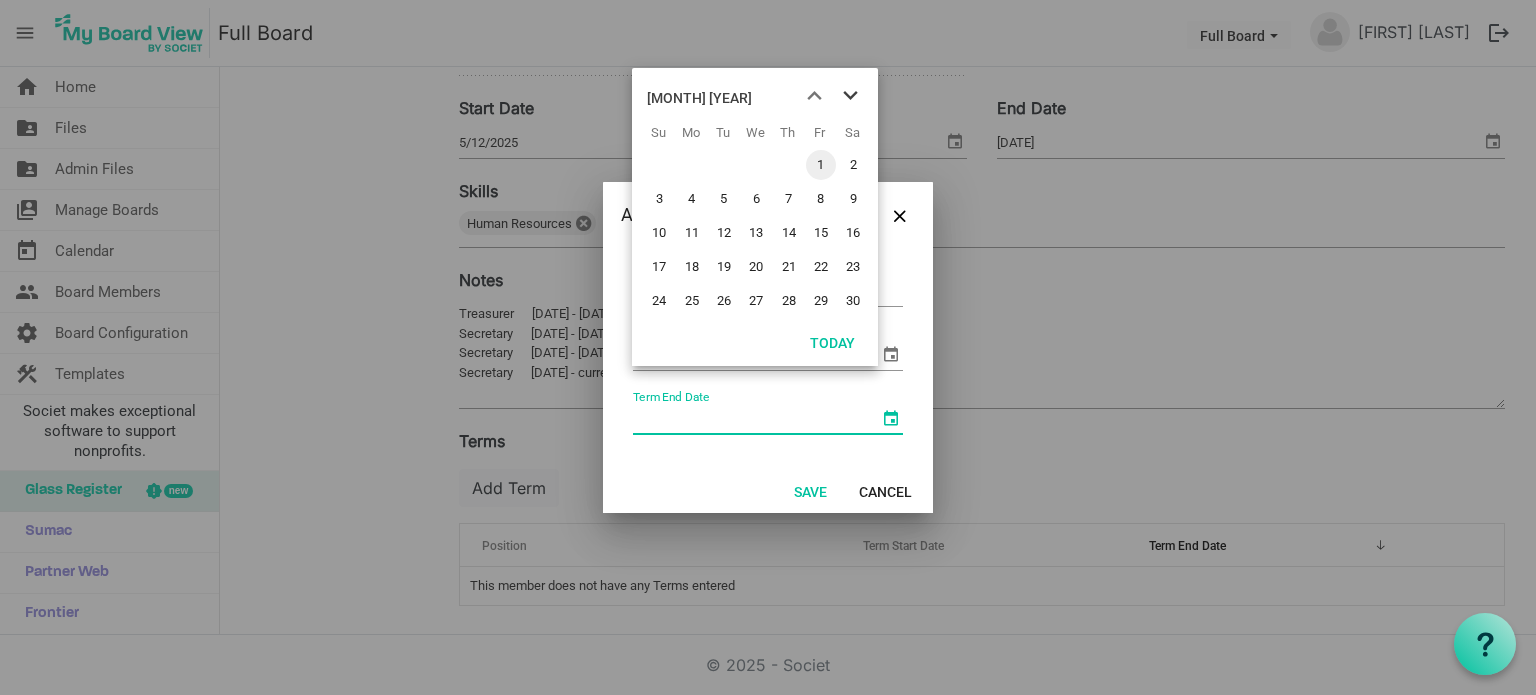 click at bounding box center (850, 96) 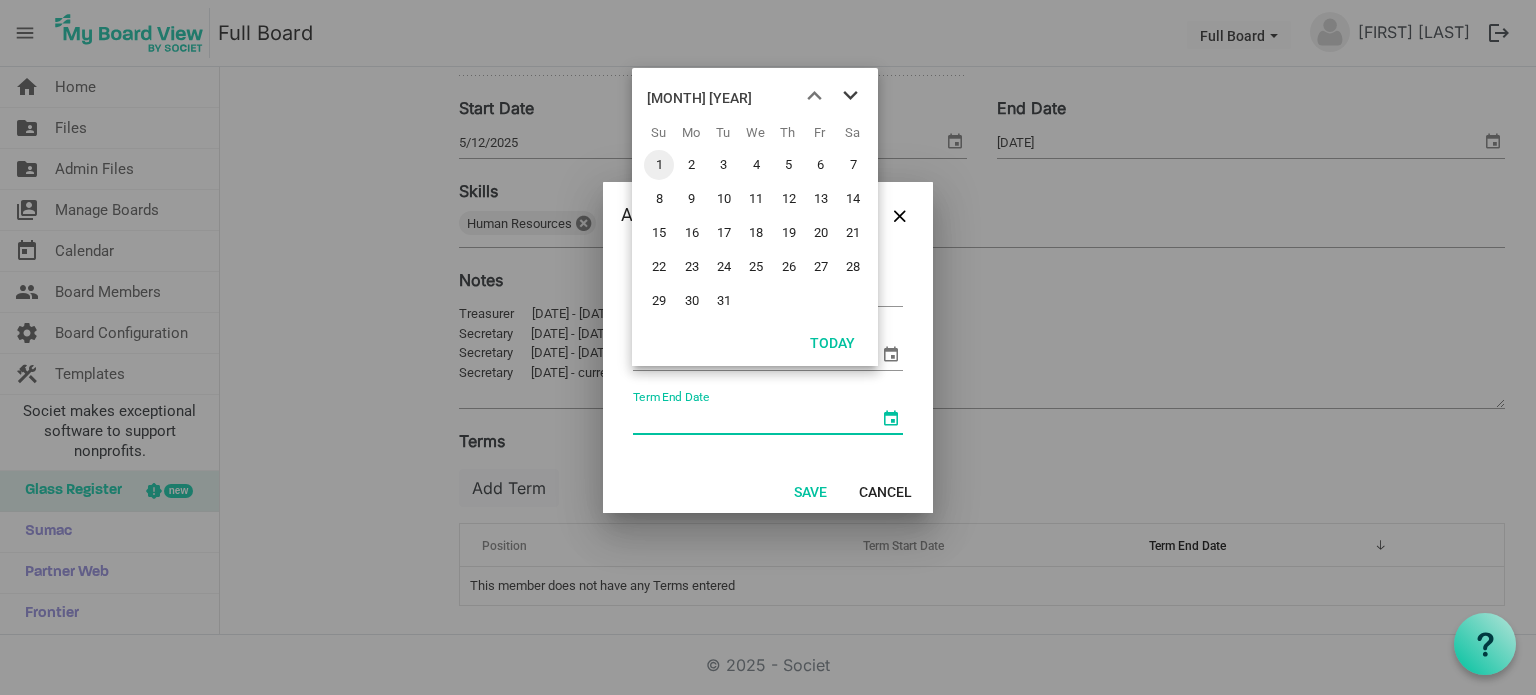 click at bounding box center [850, 96] 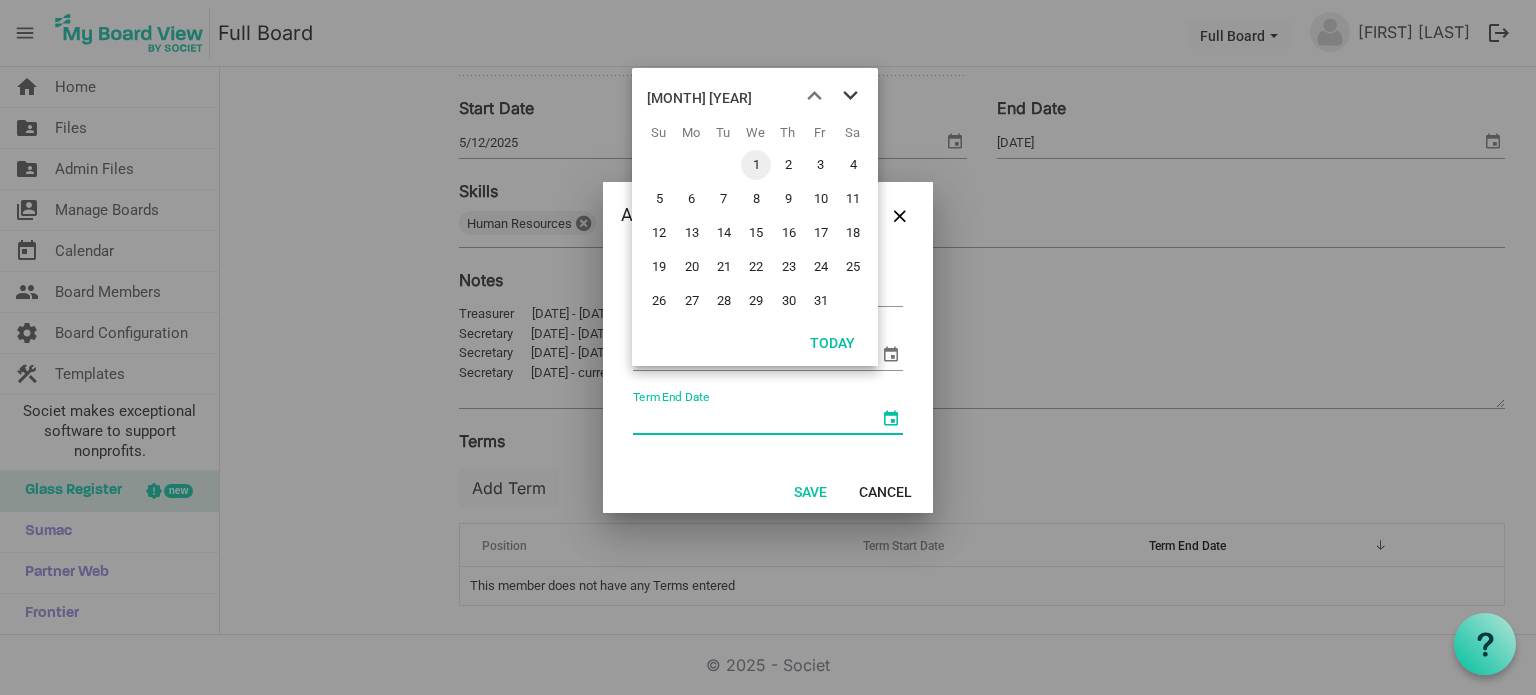click at bounding box center (850, 96) 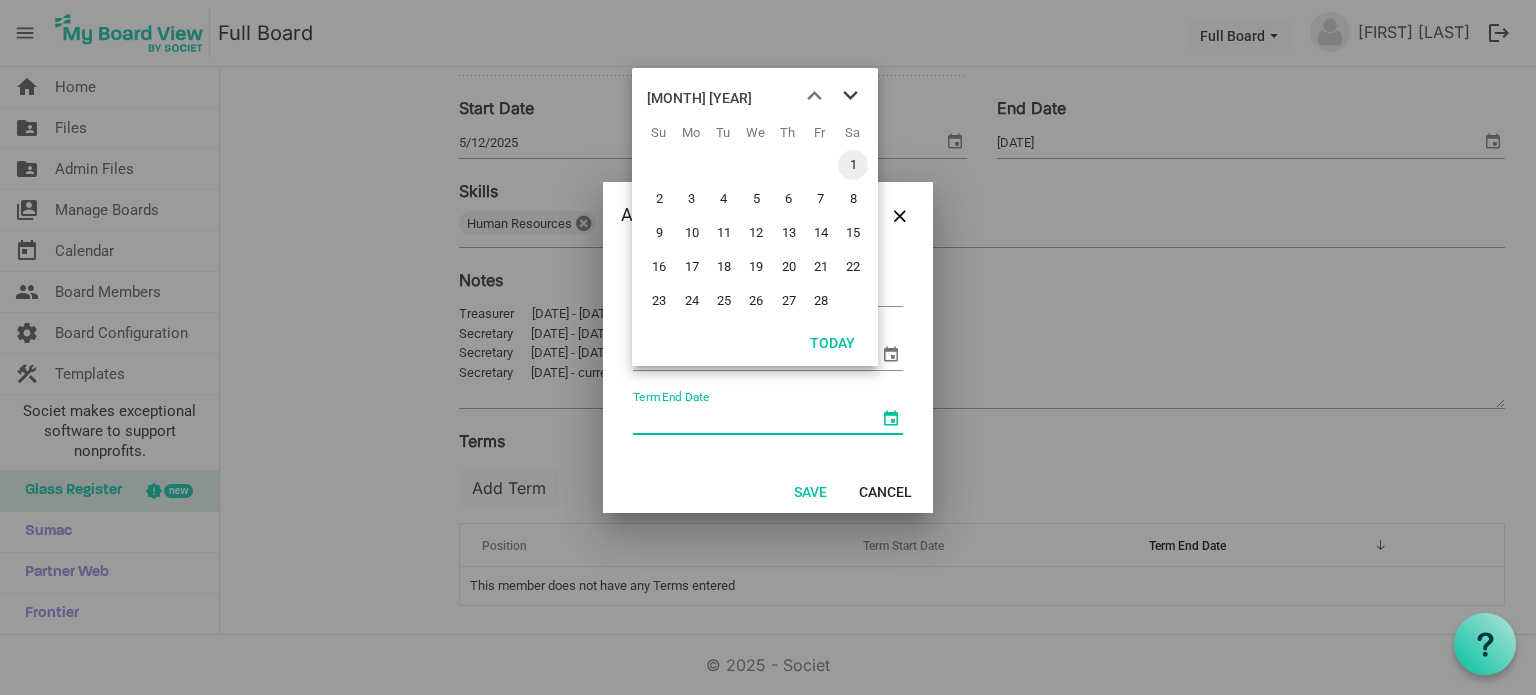 click at bounding box center (850, 96) 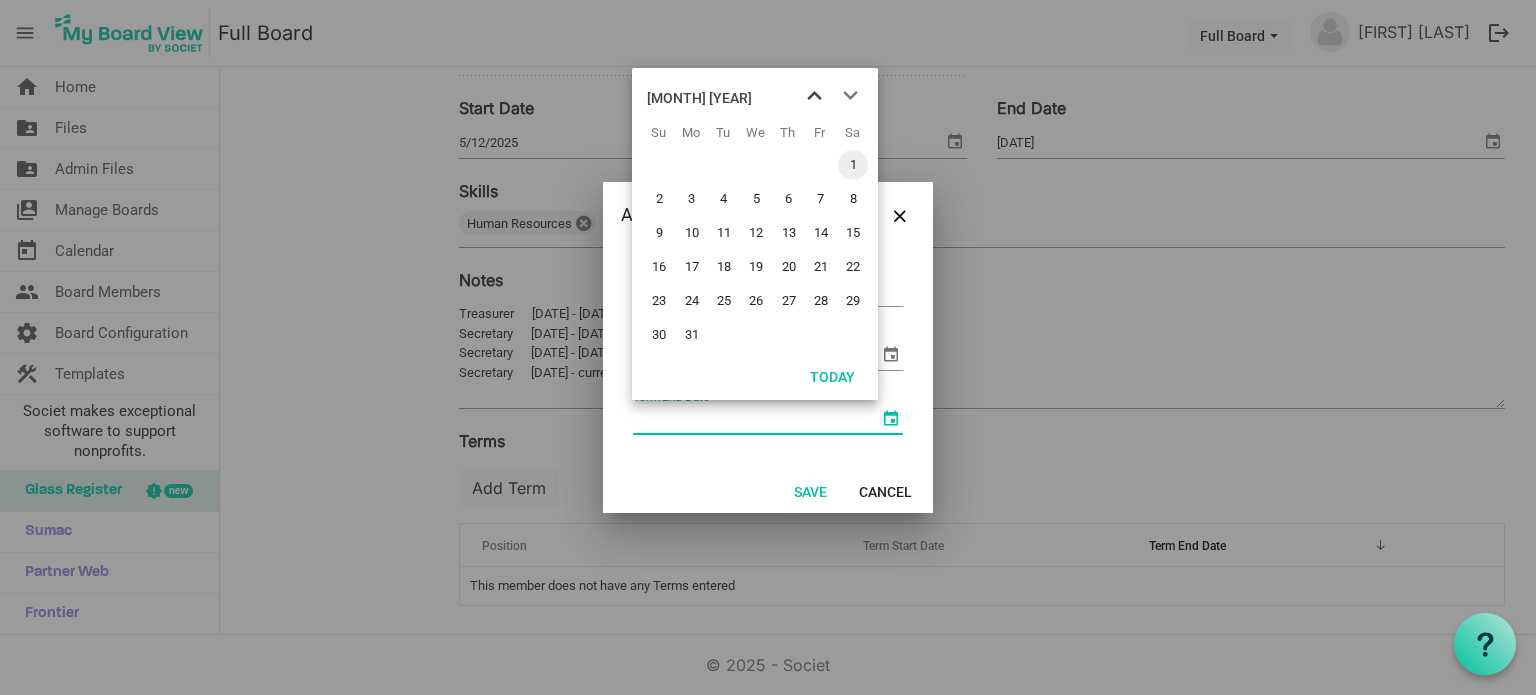 click at bounding box center (814, 96) 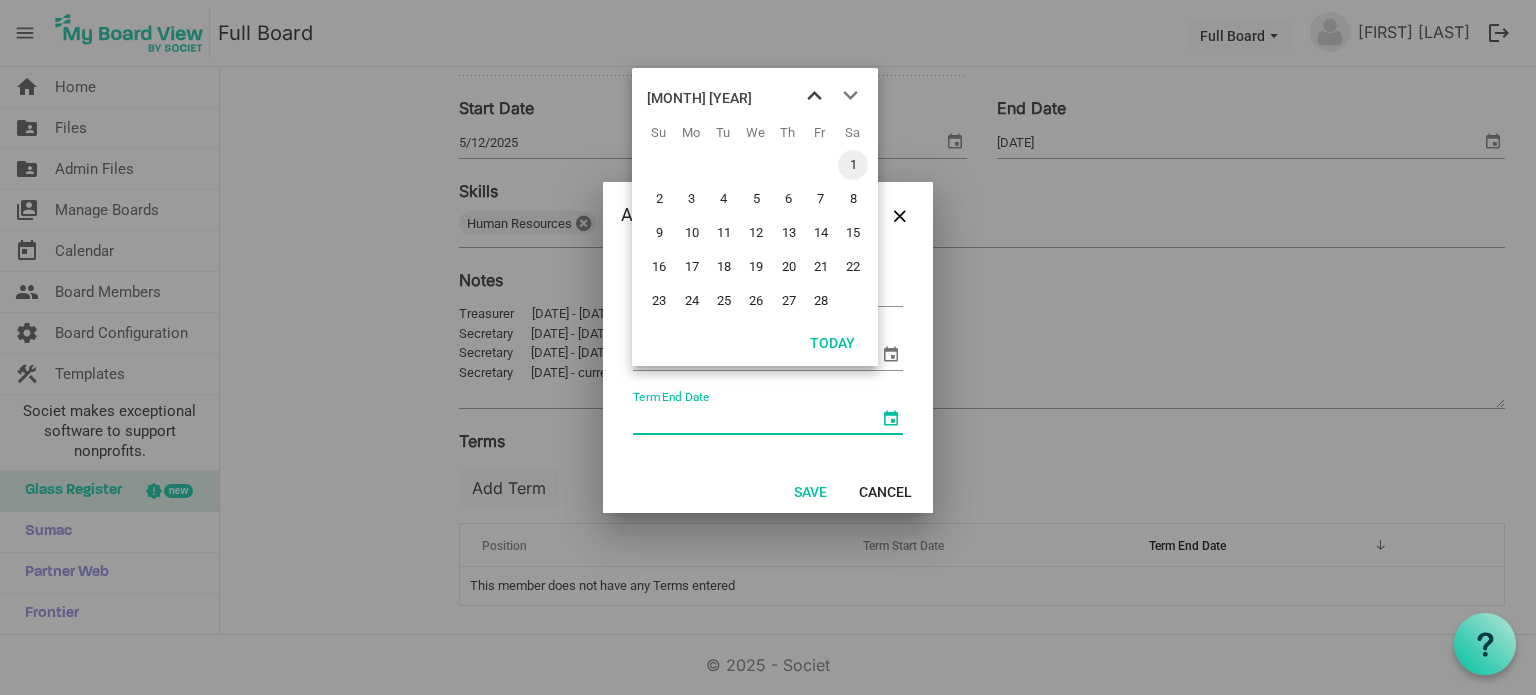 click at bounding box center (814, 96) 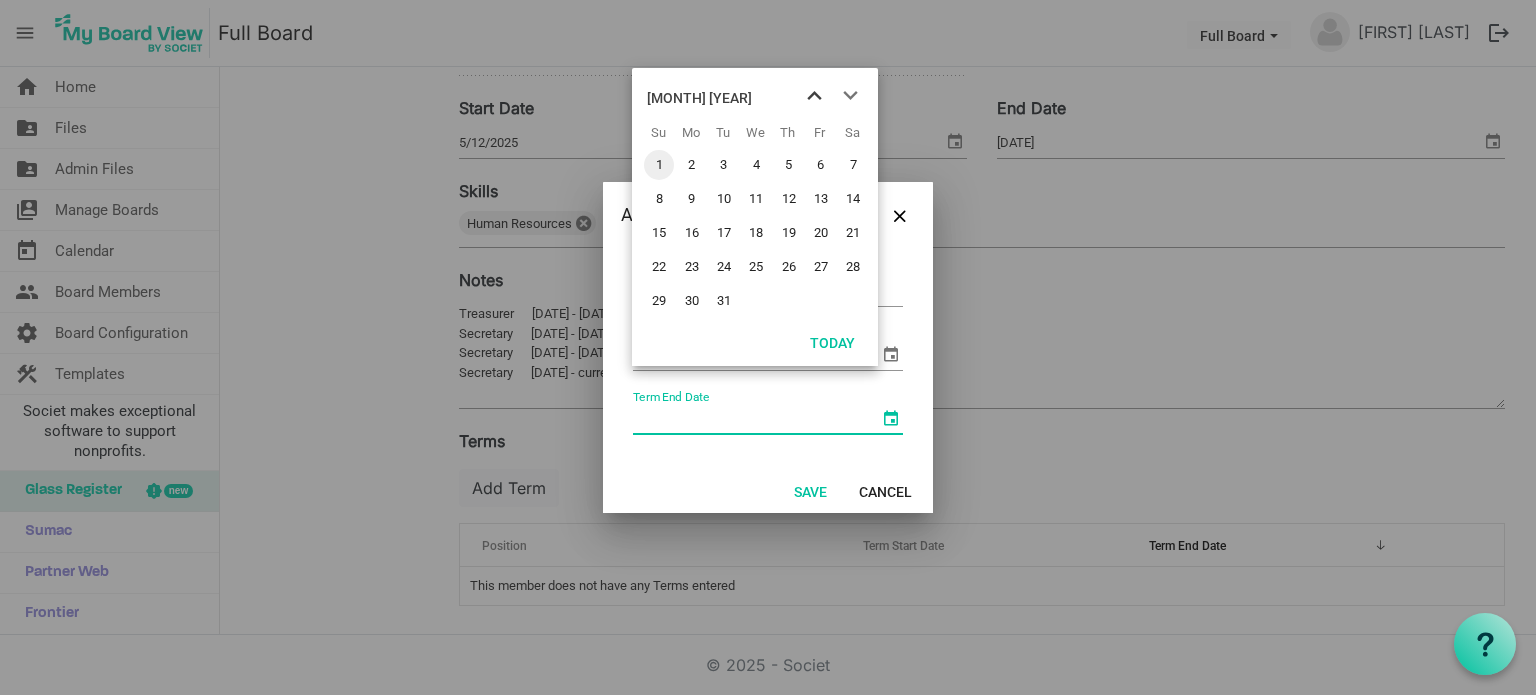 click at bounding box center (814, 96) 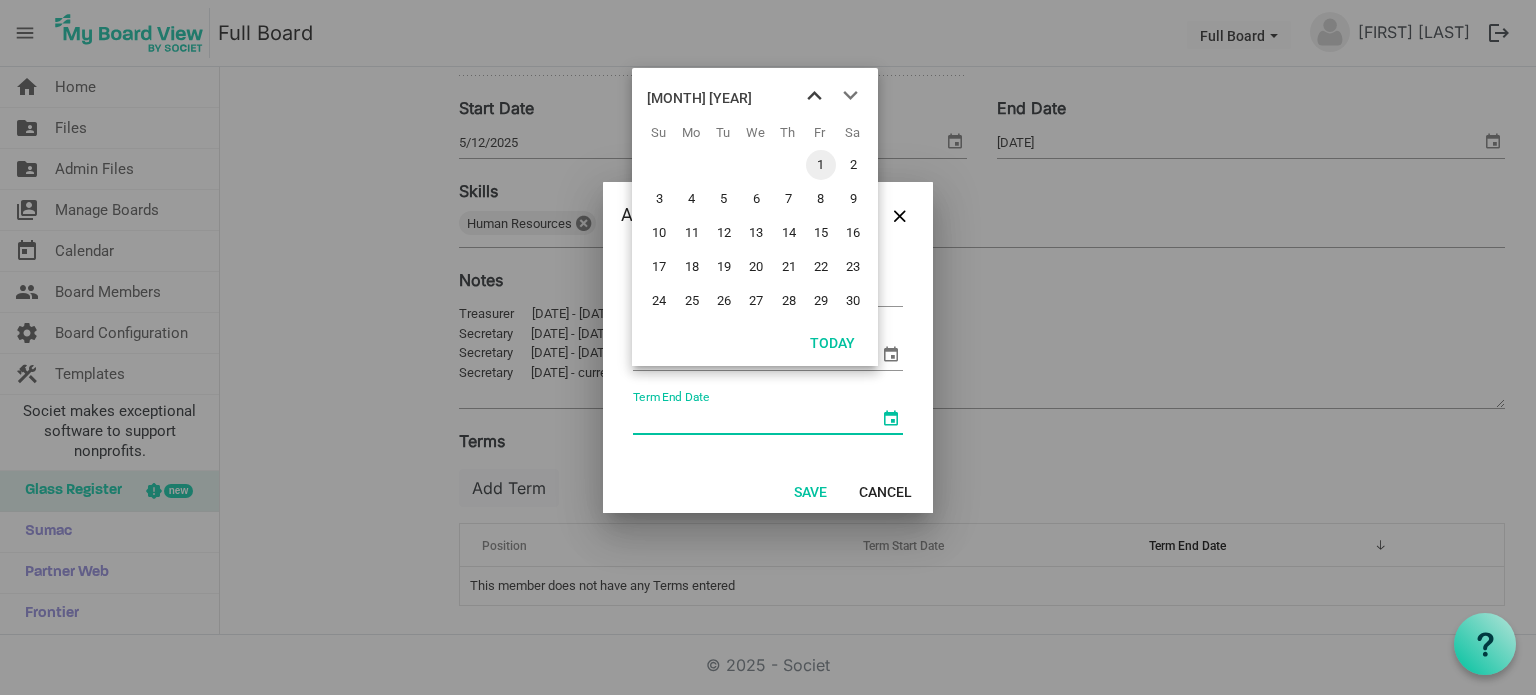 click at bounding box center (814, 96) 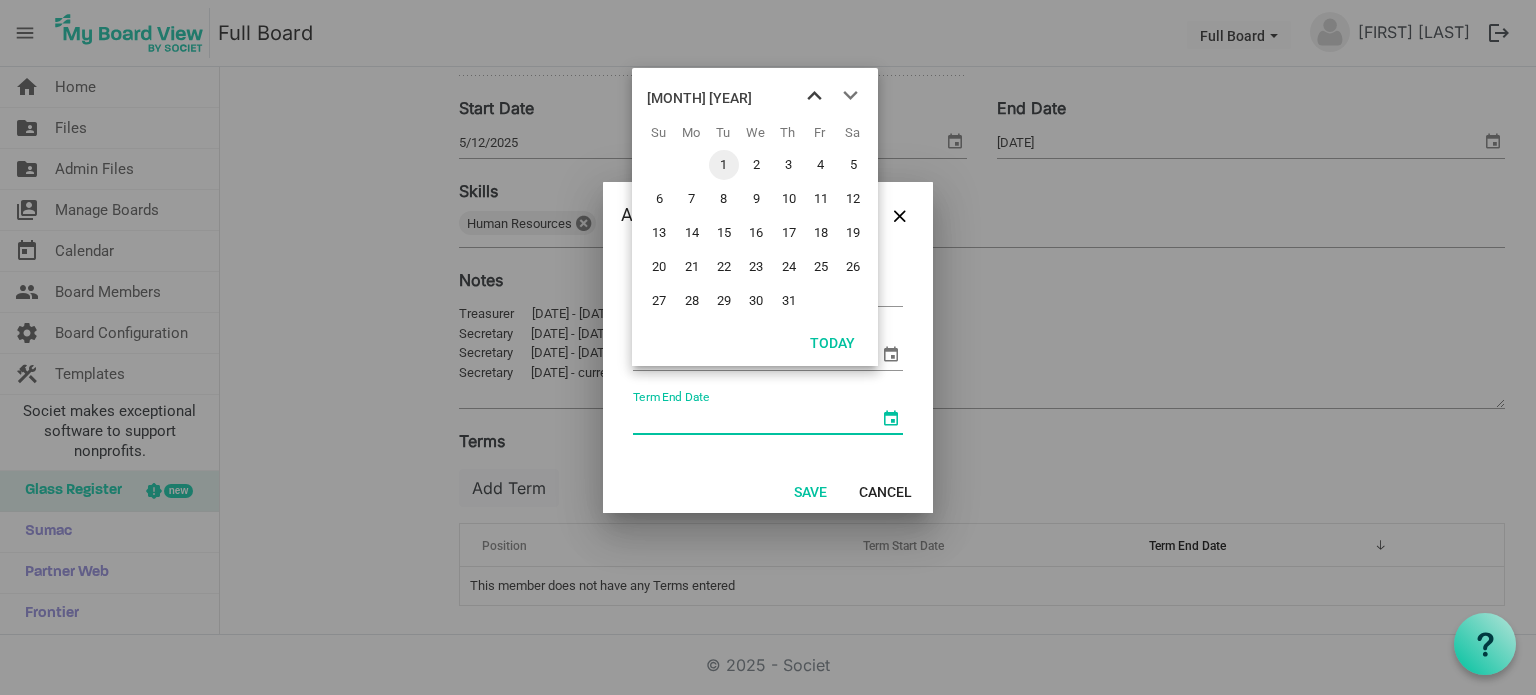 click at bounding box center (814, 96) 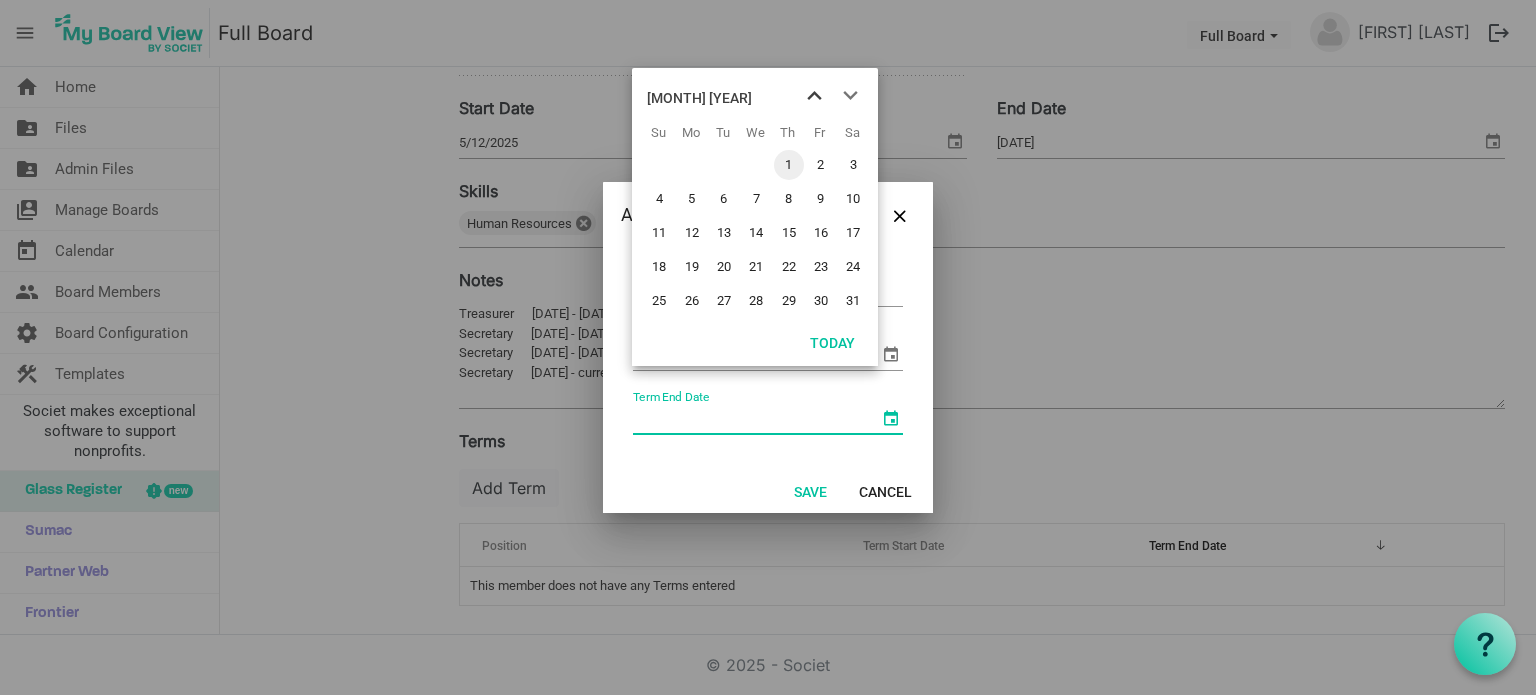 click at bounding box center (814, 96) 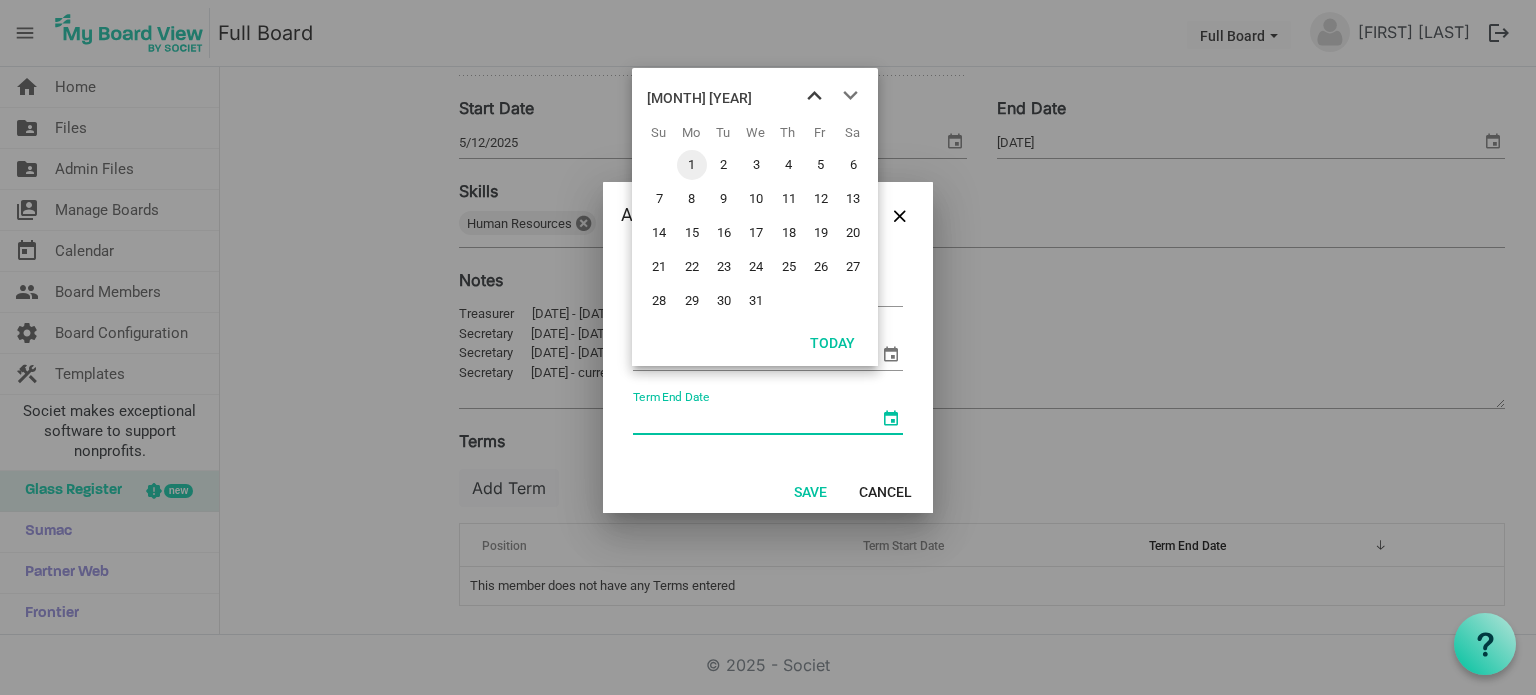 click at bounding box center [814, 96] 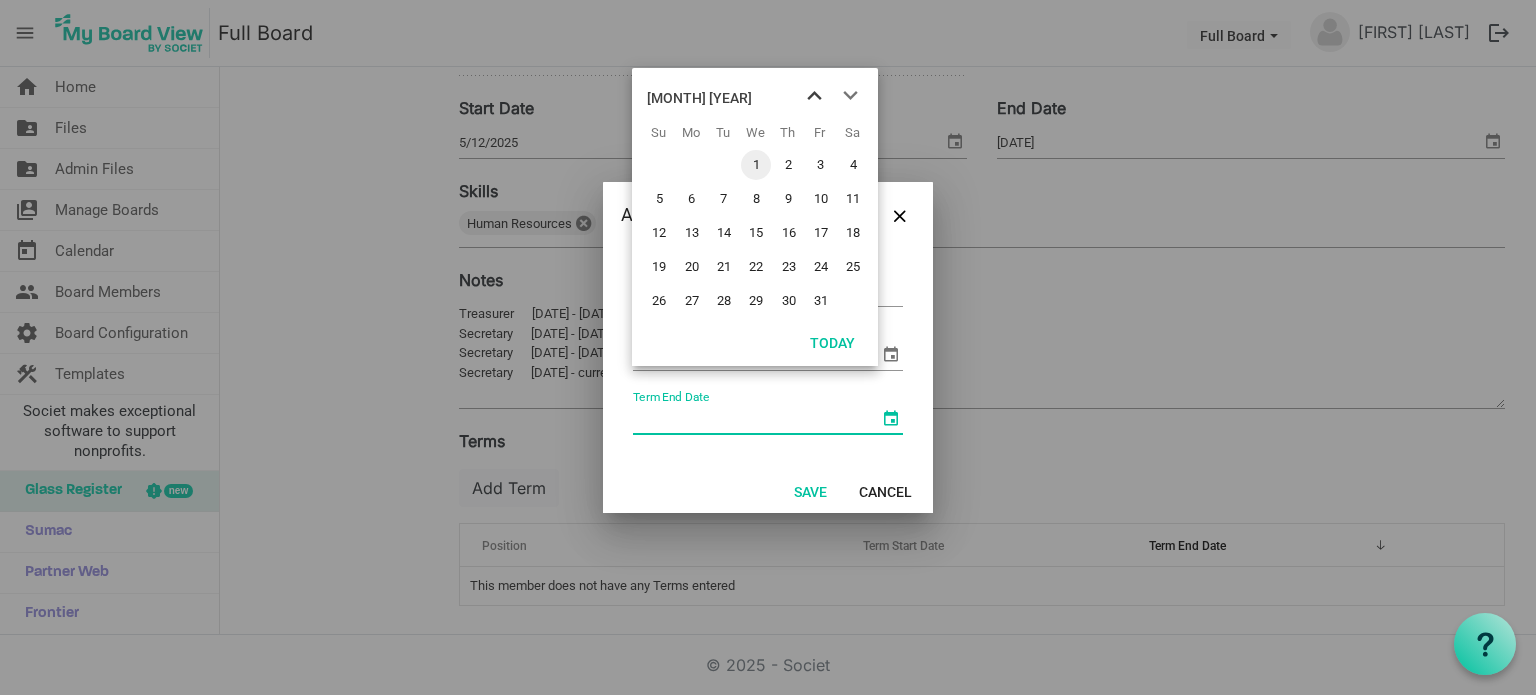 click at bounding box center (814, 96) 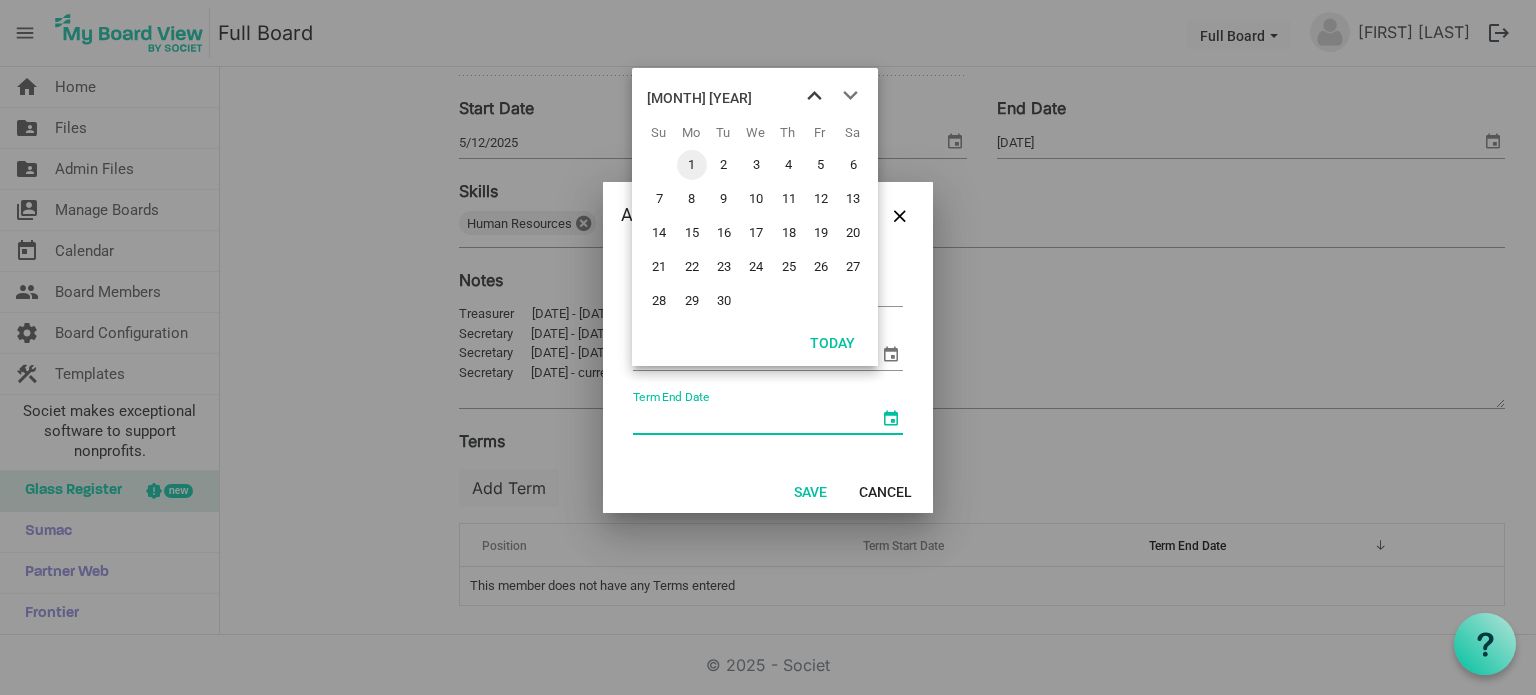 click at bounding box center (814, 96) 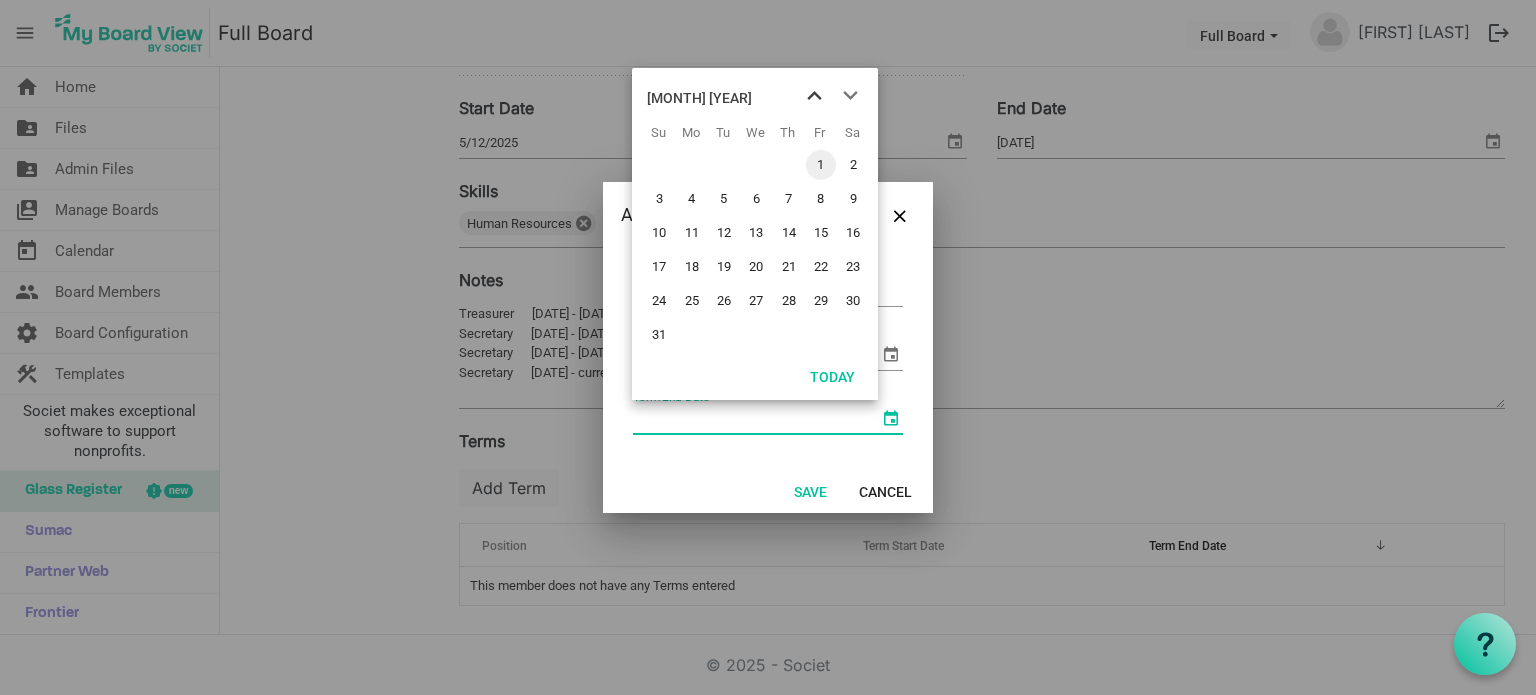 click at bounding box center [814, 96] 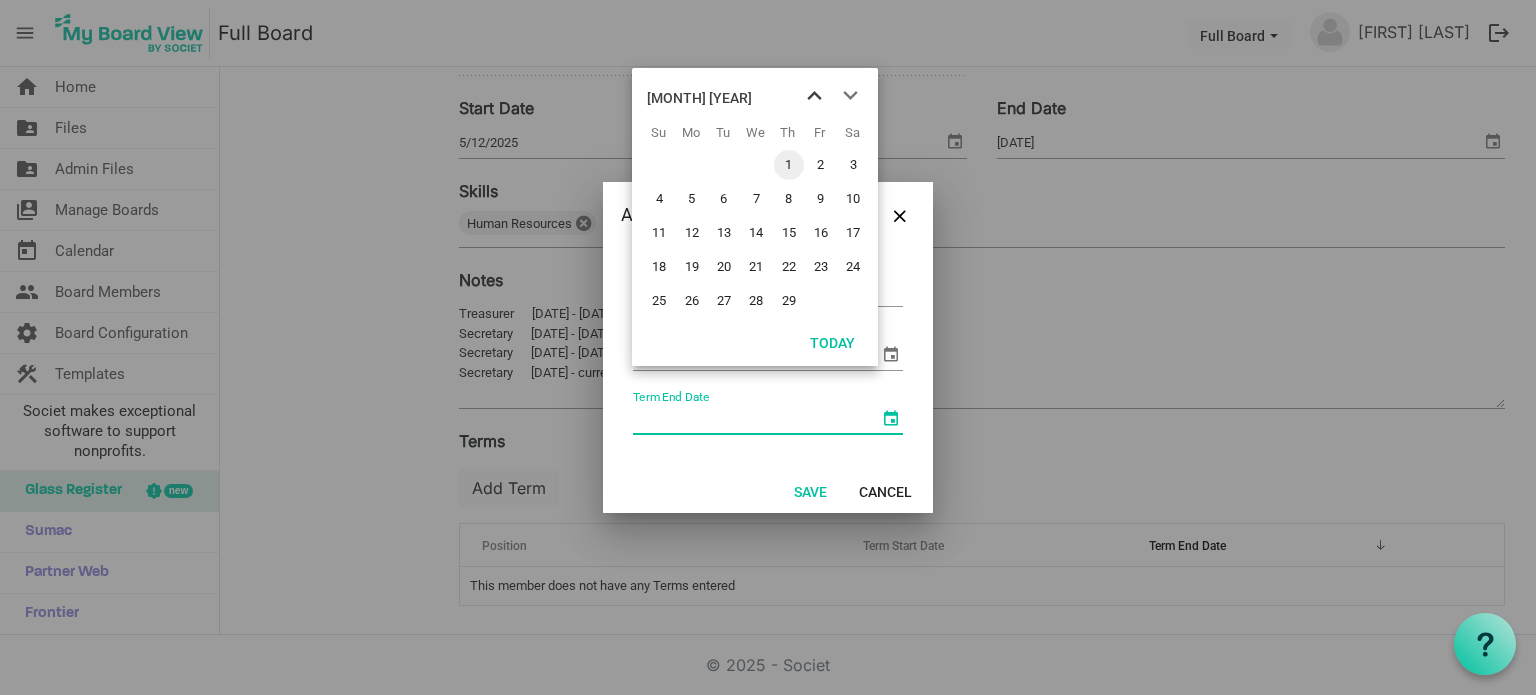 click at bounding box center [814, 96] 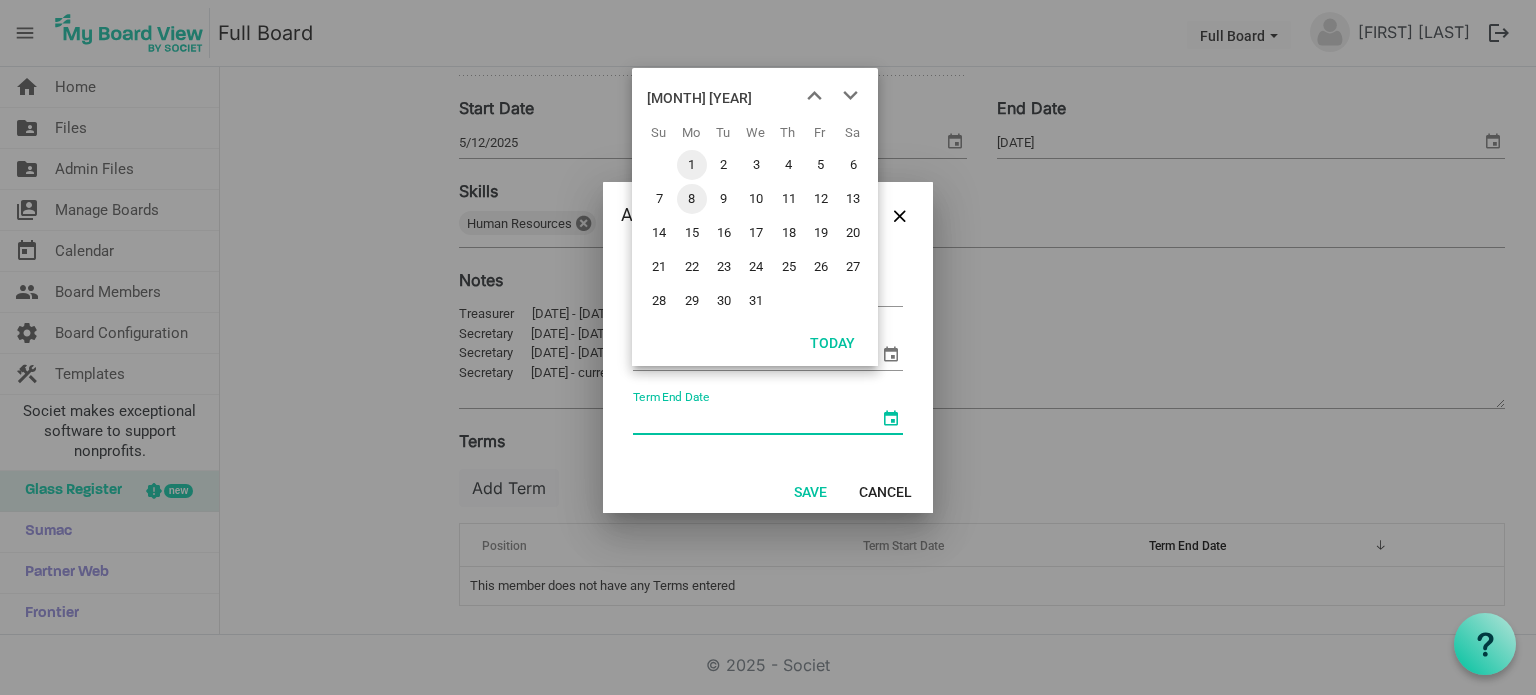 click on "8" at bounding box center (692, 199) 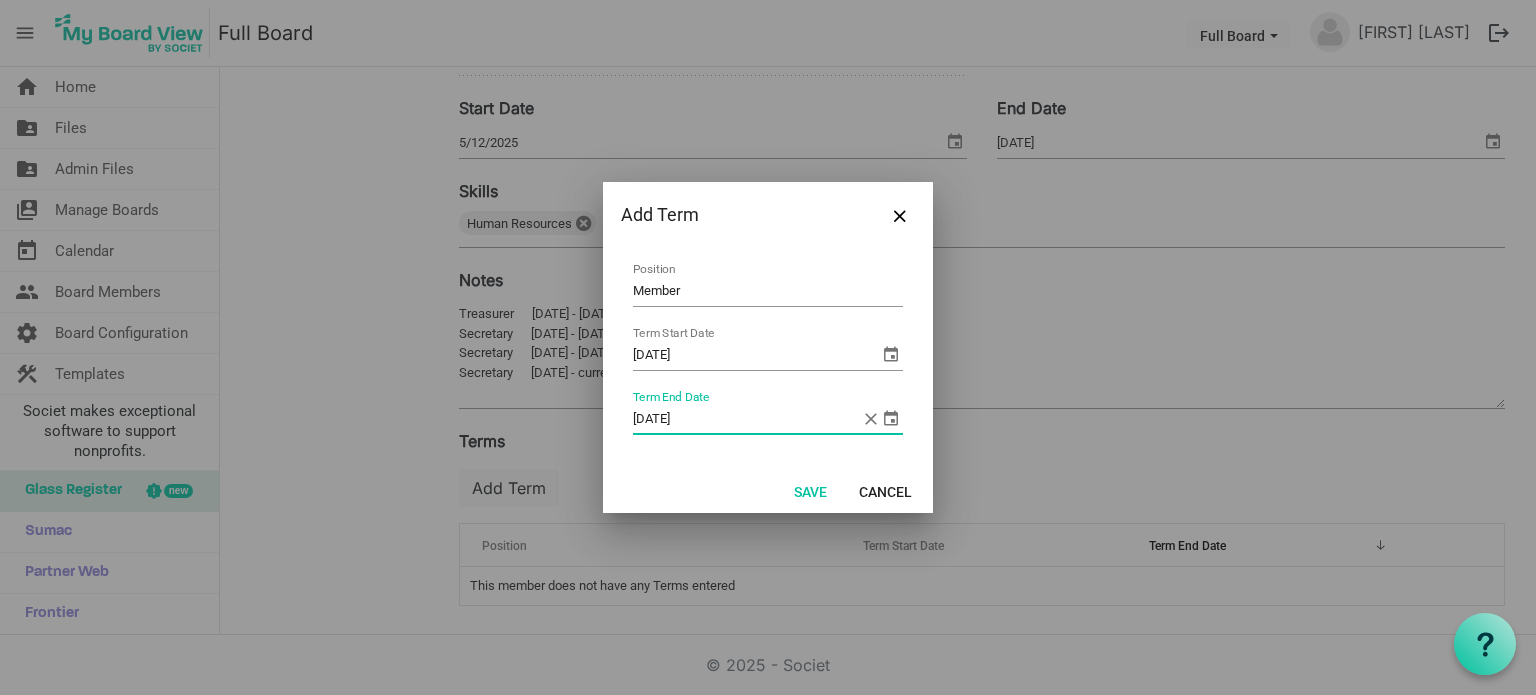 click at bounding box center (891, 418) 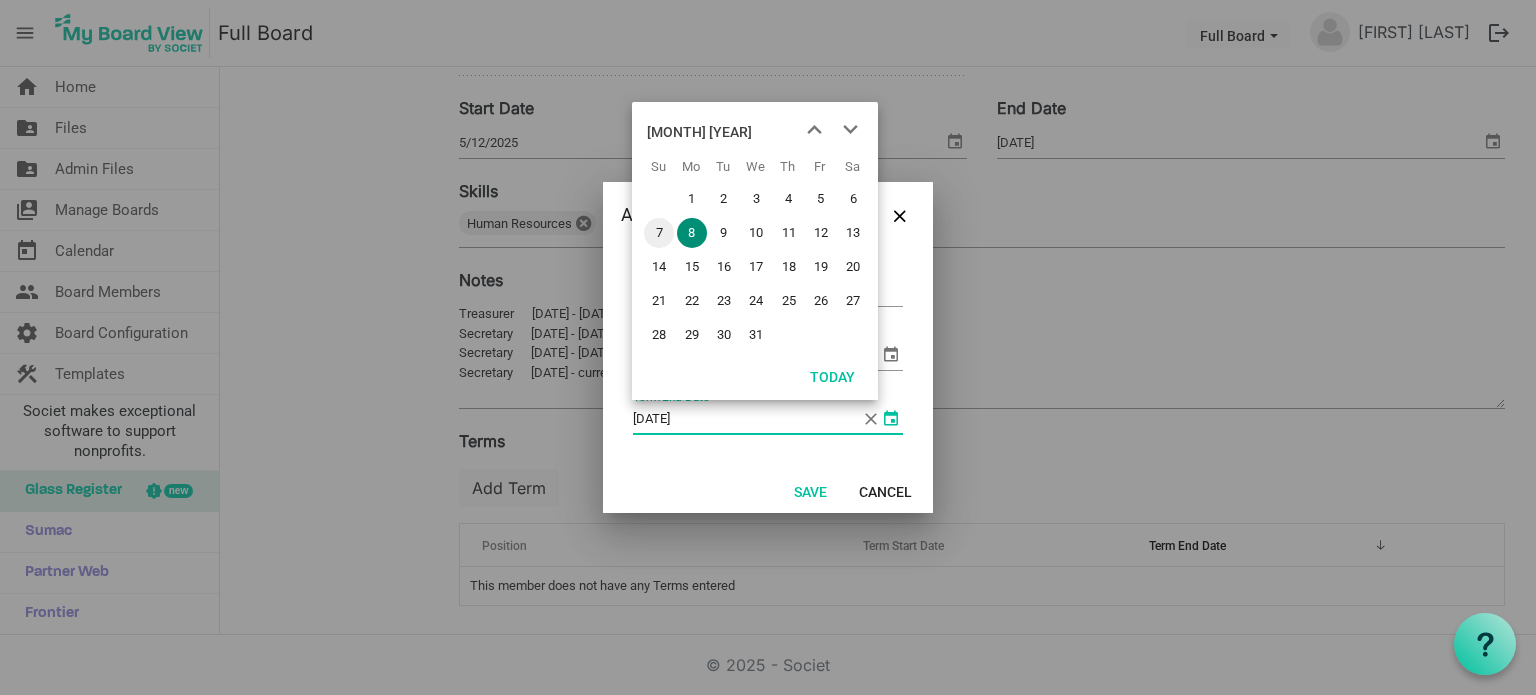 click on "7" at bounding box center (659, 233) 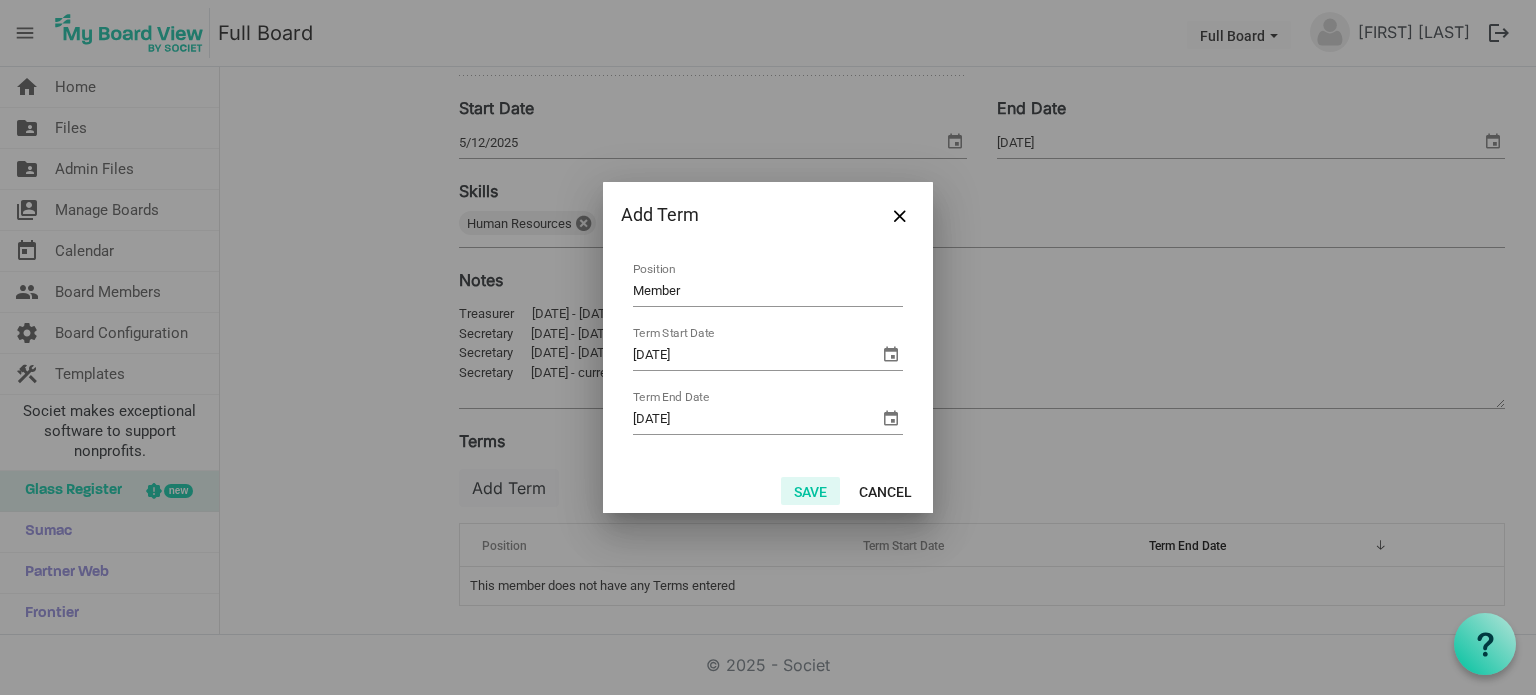 click on "Save" at bounding box center [810, 491] 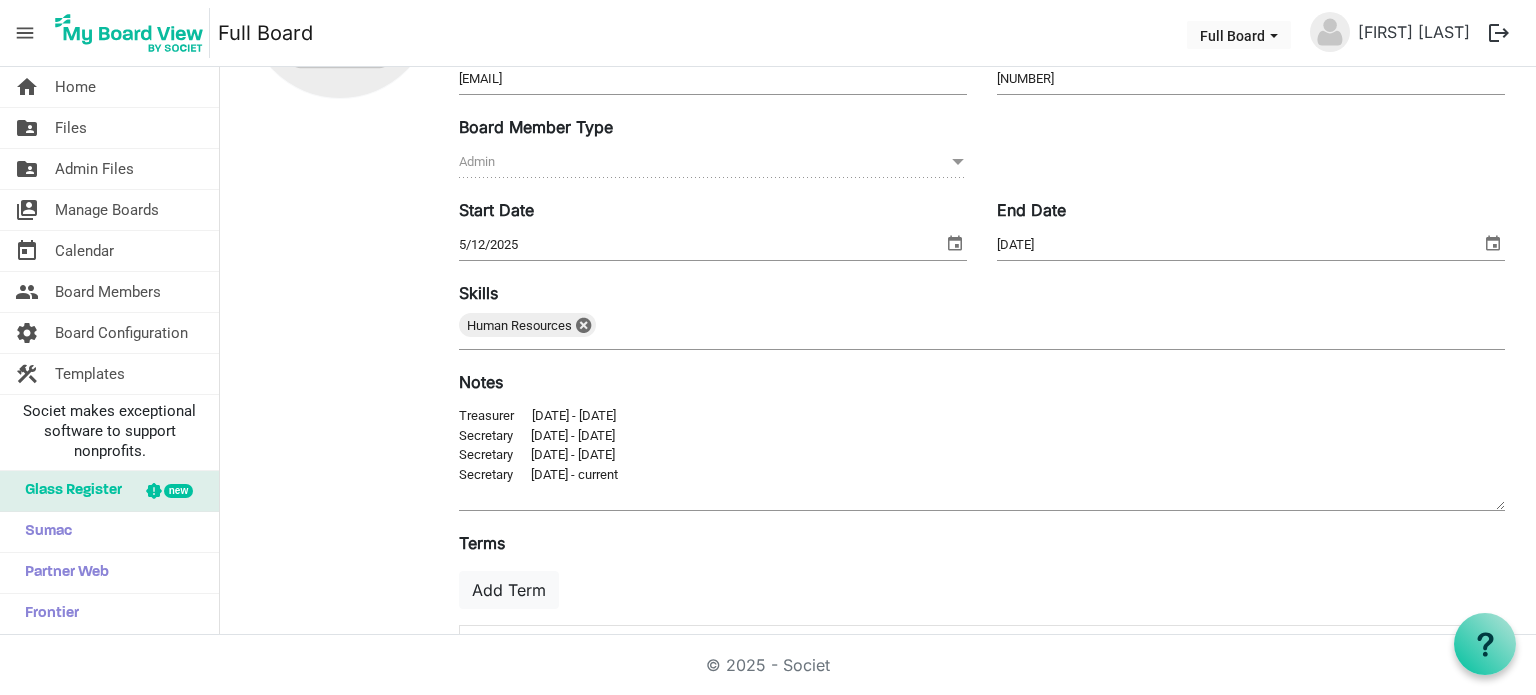 scroll, scrollTop: 336, scrollLeft: 0, axis: vertical 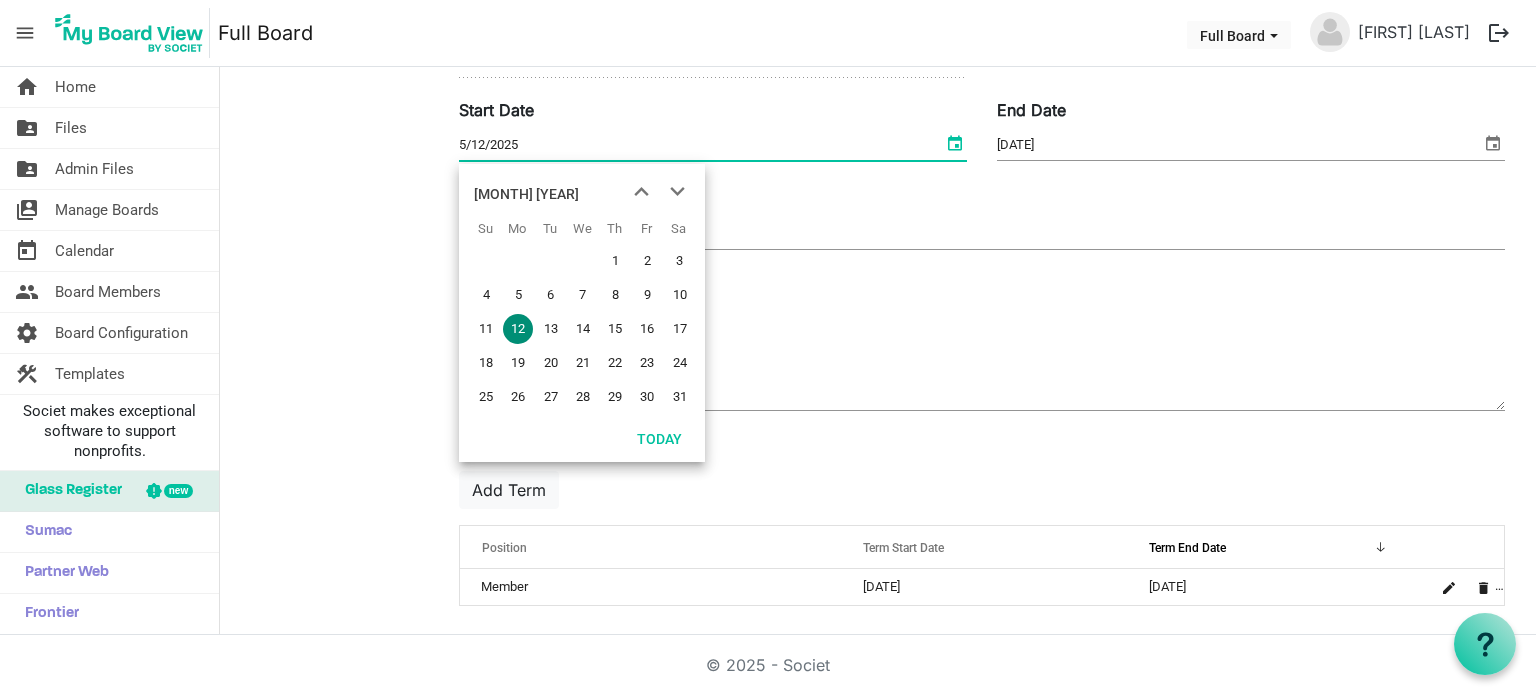 click at bounding box center [955, 143] 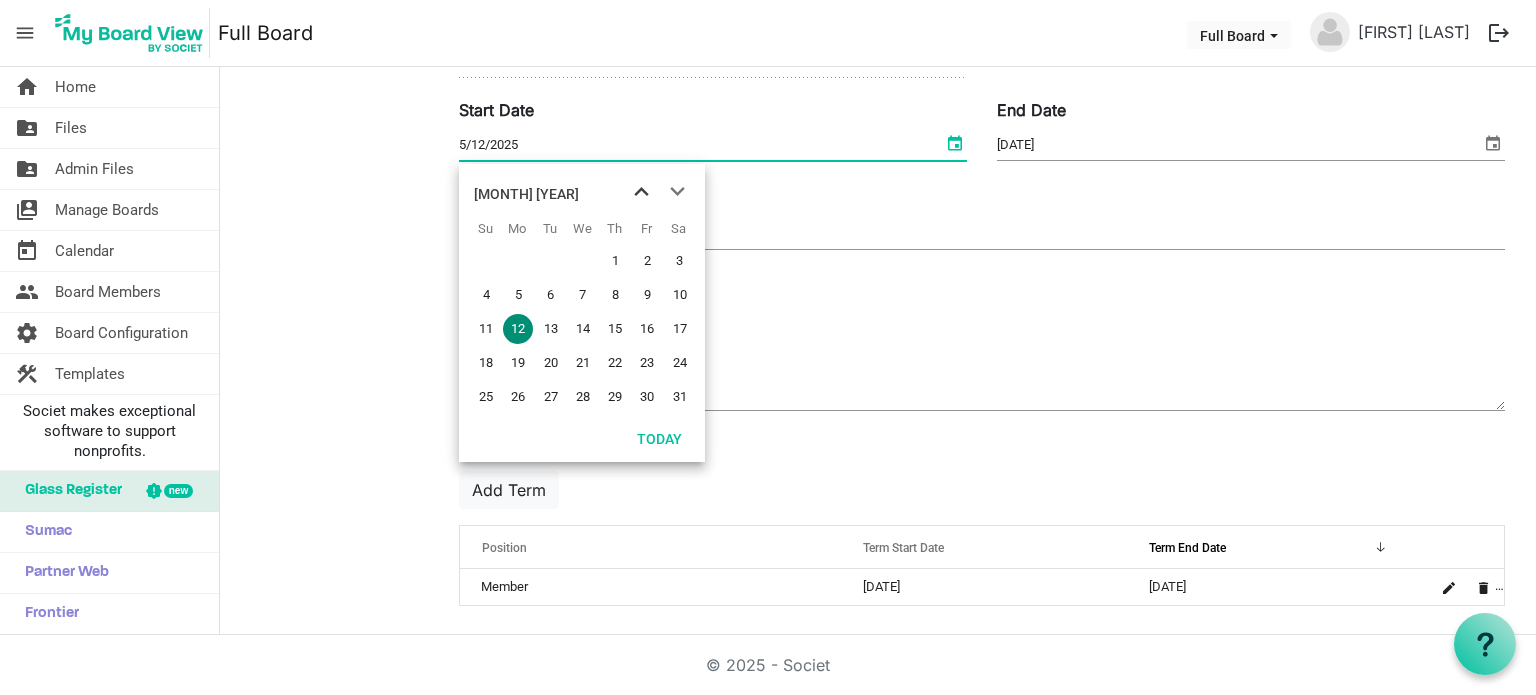 click at bounding box center (641, 192) 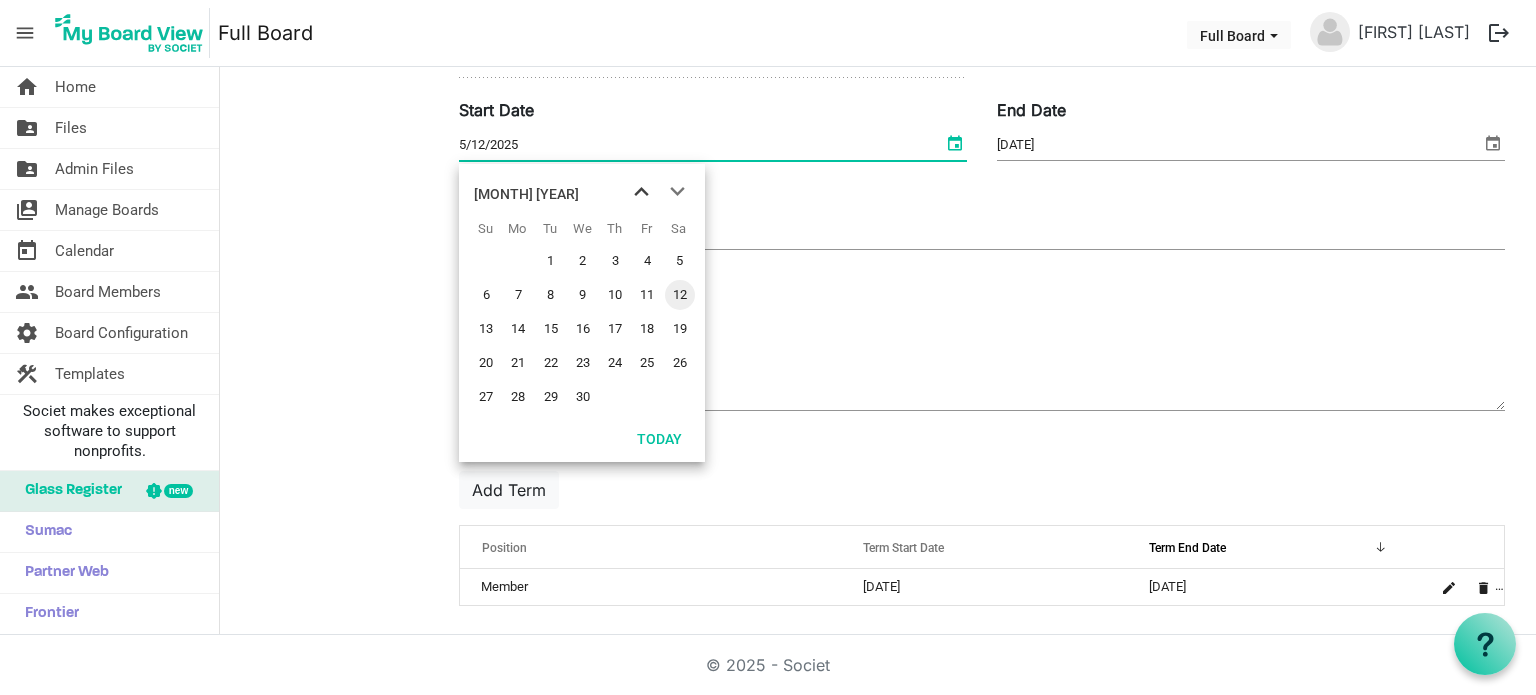 click at bounding box center (641, 192) 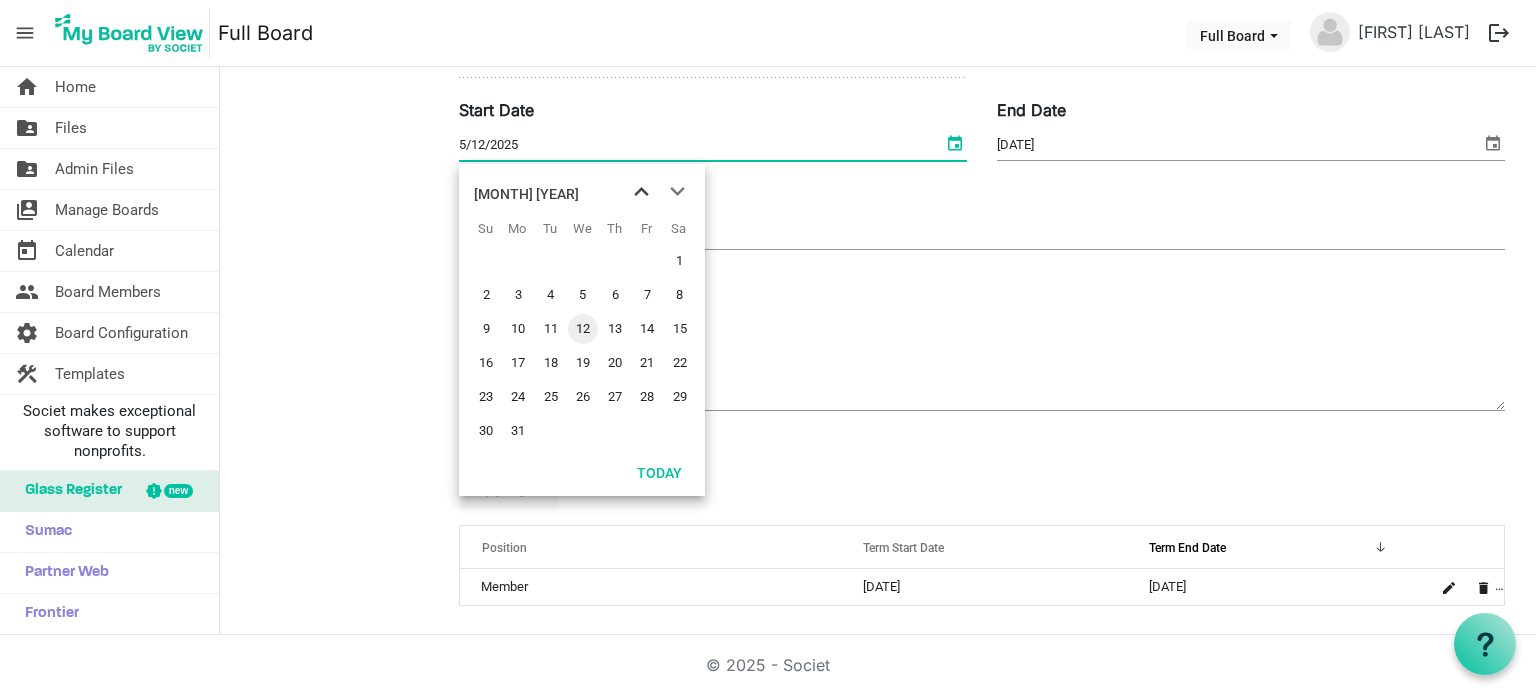 click at bounding box center (641, 192) 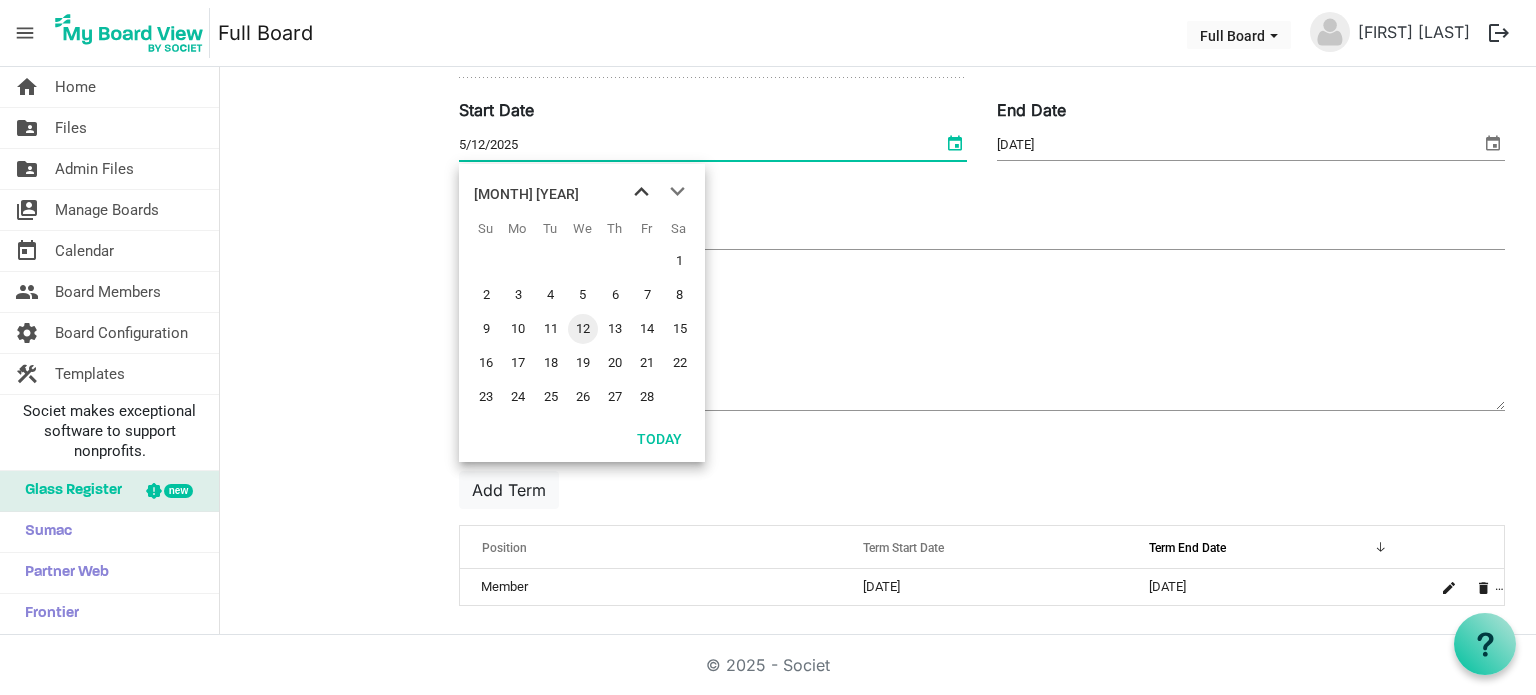 click at bounding box center (641, 192) 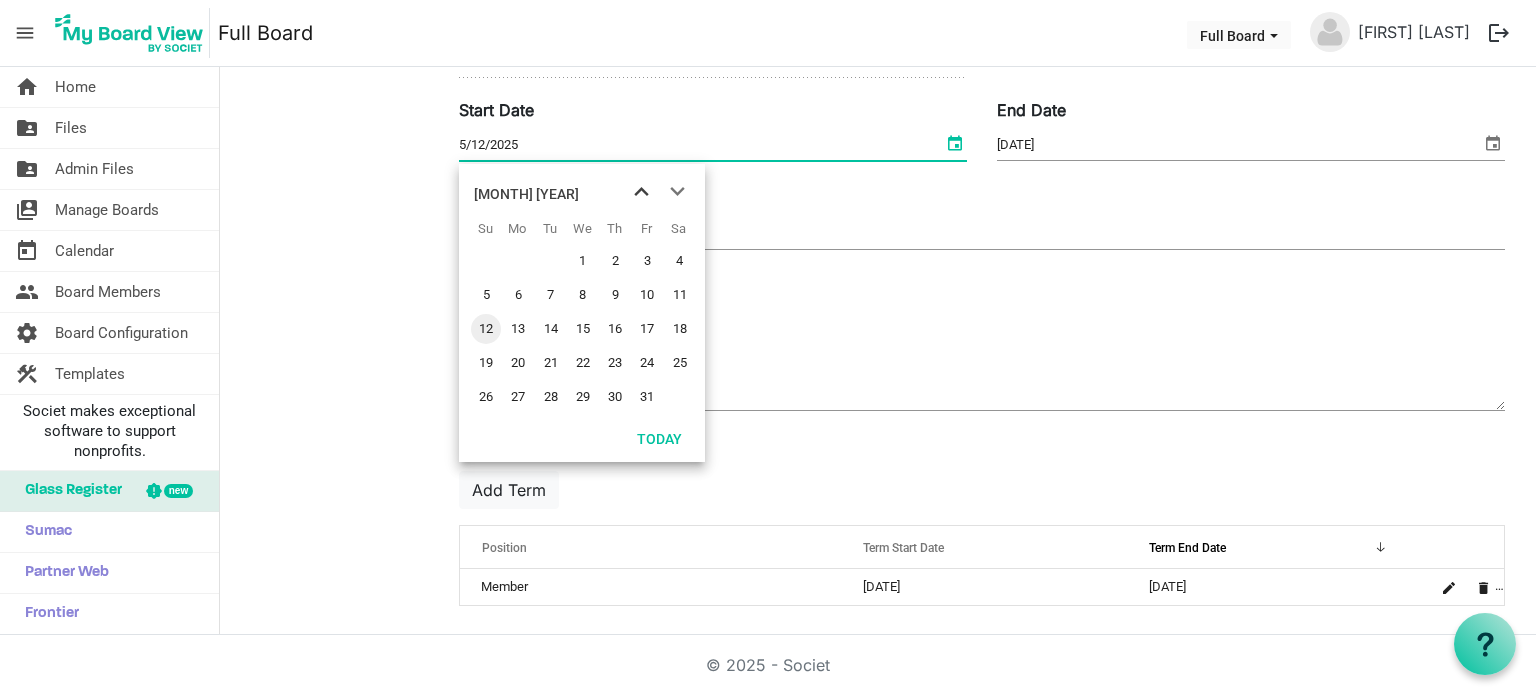 click at bounding box center (641, 192) 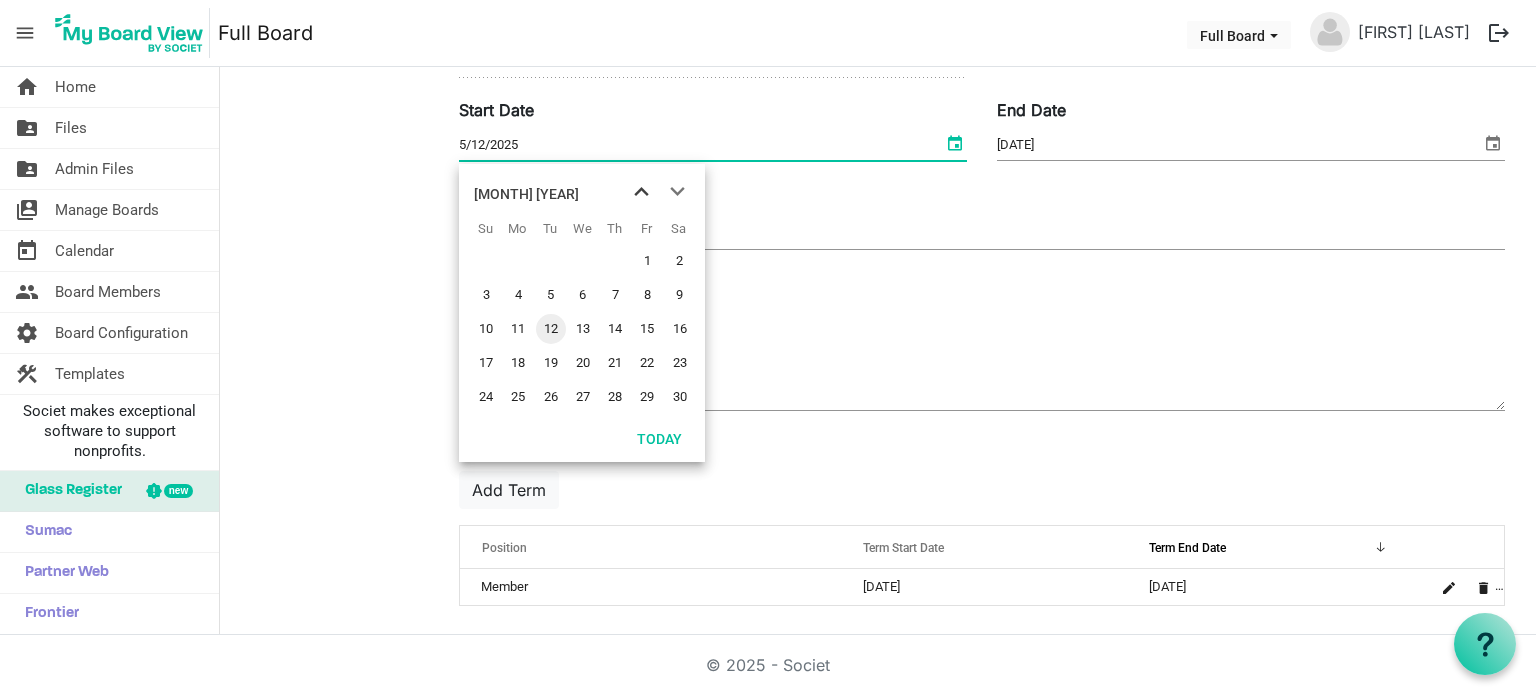 click at bounding box center [641, 192] 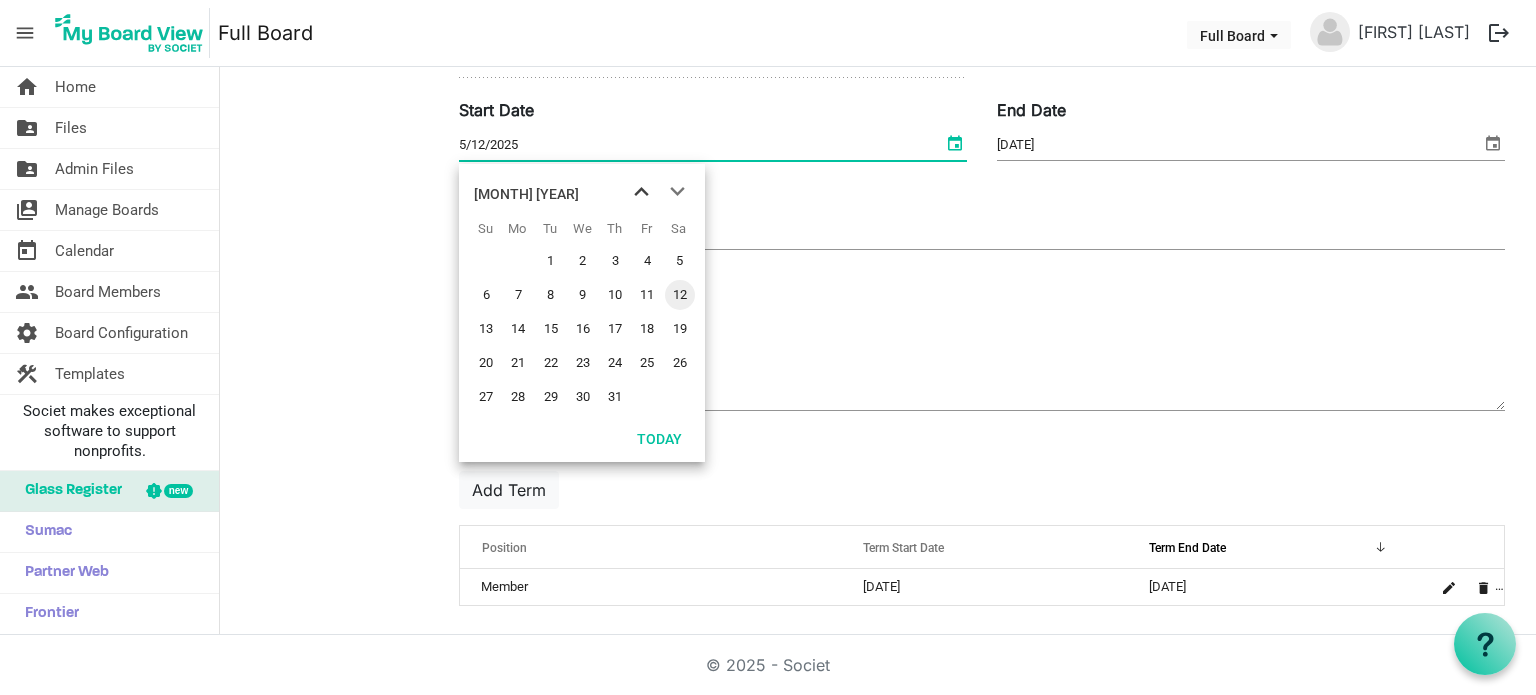 click at bounding box center [641, 192] 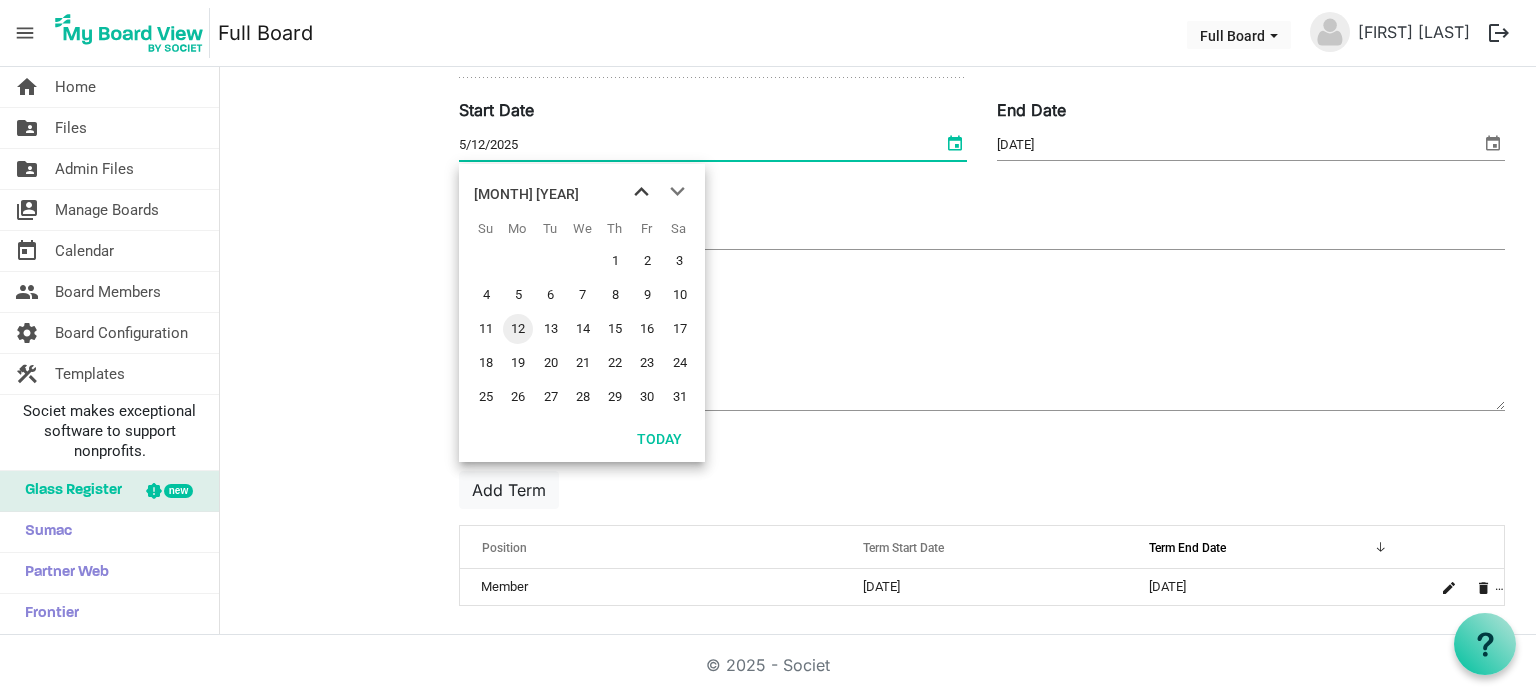click at bounding box center (641, 192) 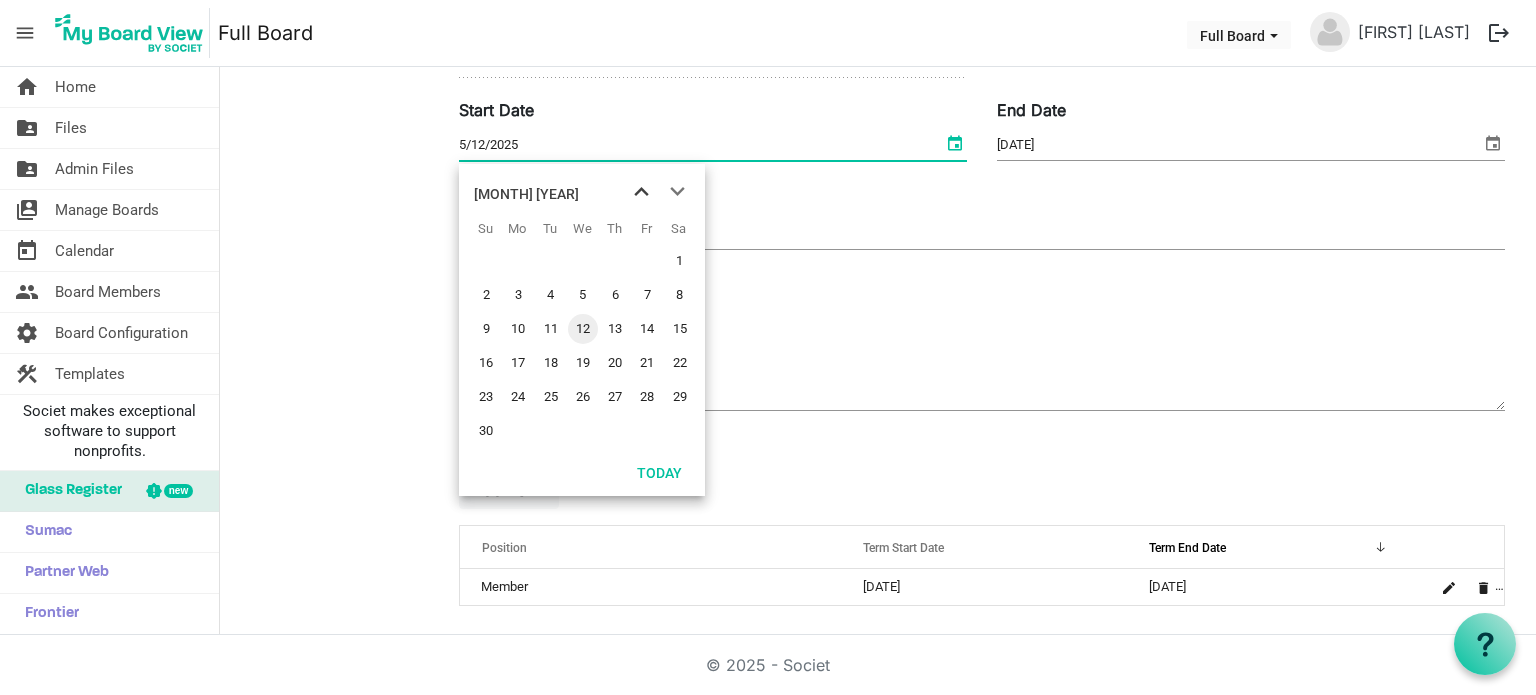 click at bounding box center (641, 192) 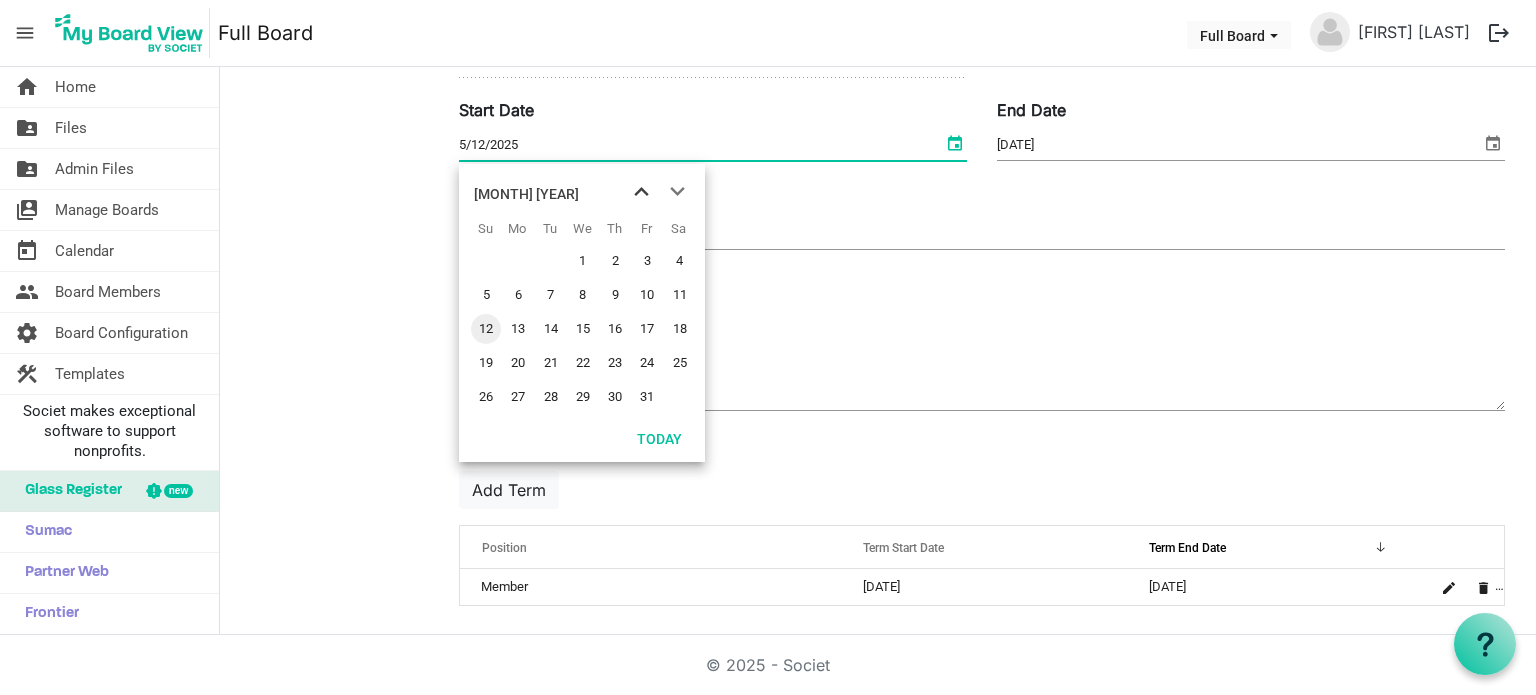 click at bounding box center [641, 192] 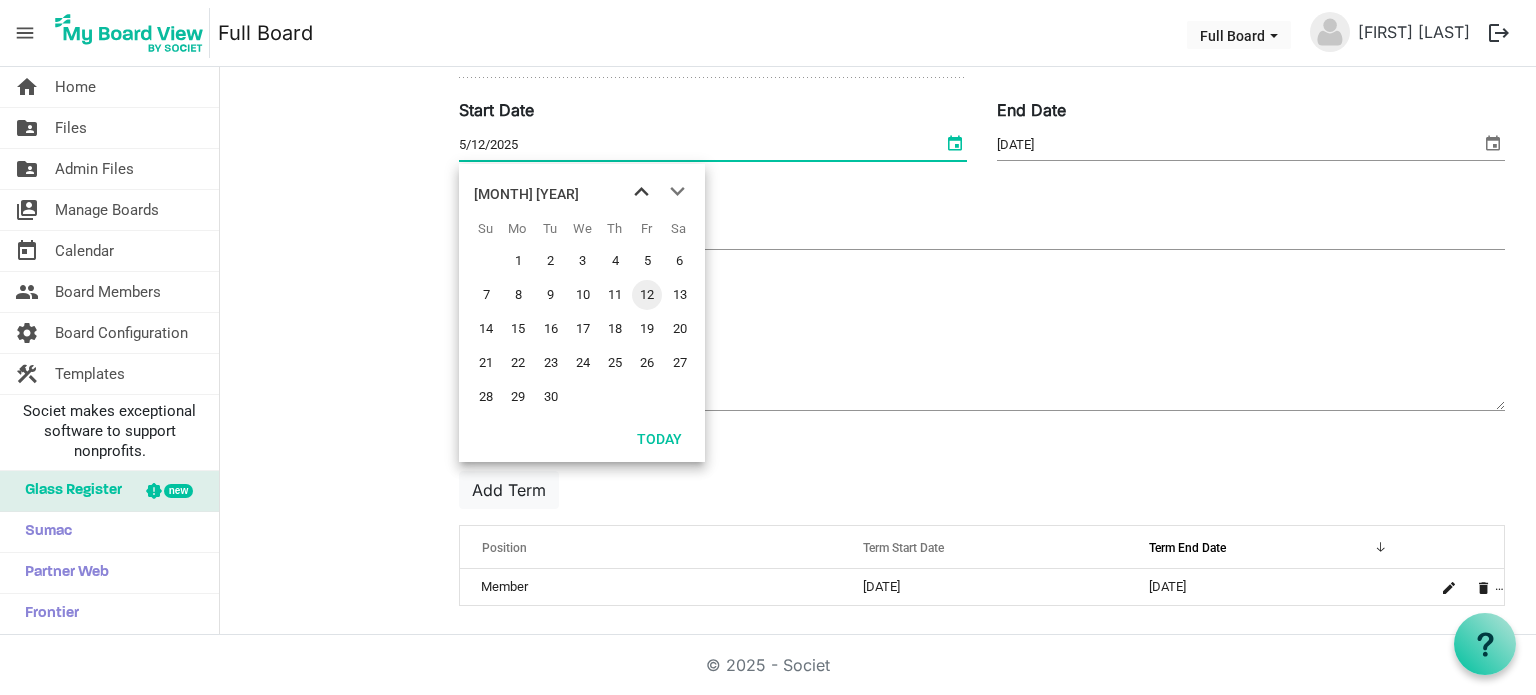 click at bounding box center (641, 192) 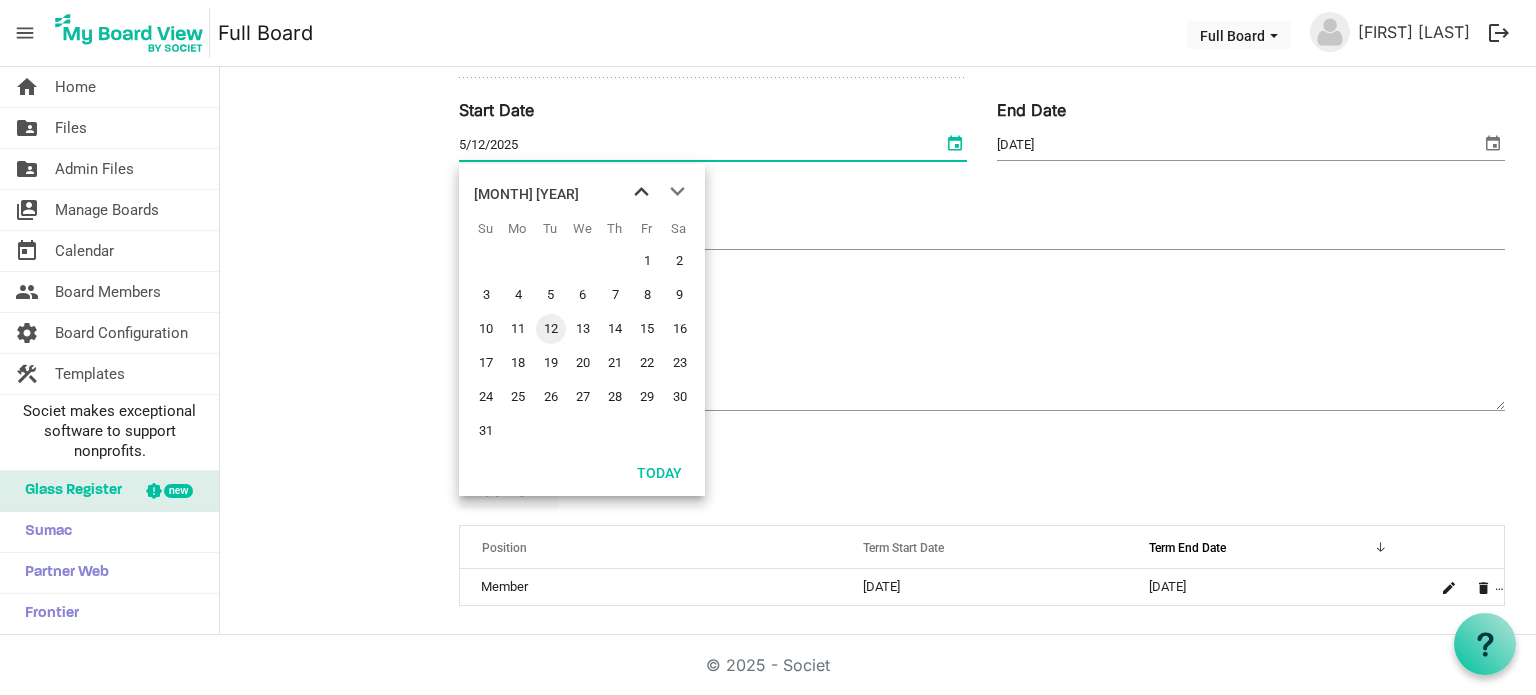 click at bounding box center [641, 192] 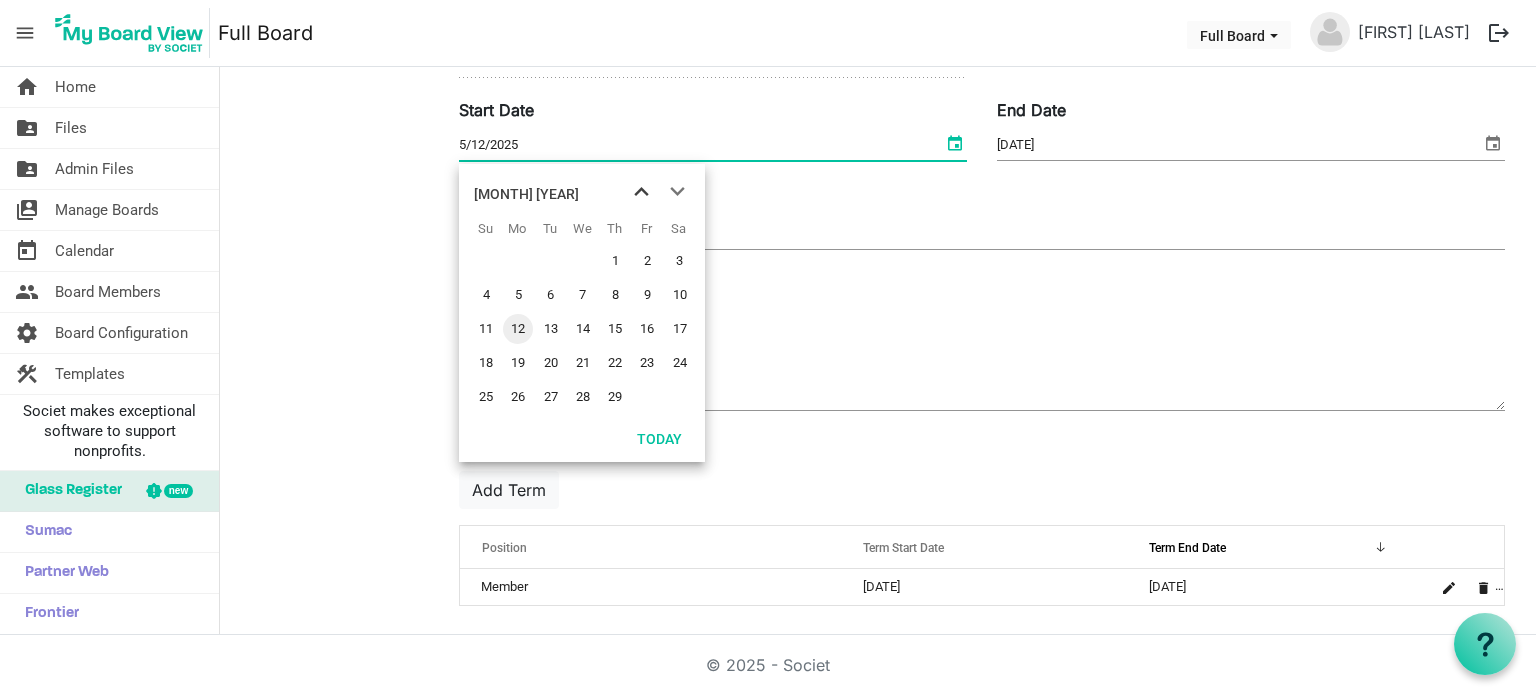 click at bounding box center [641, 192] 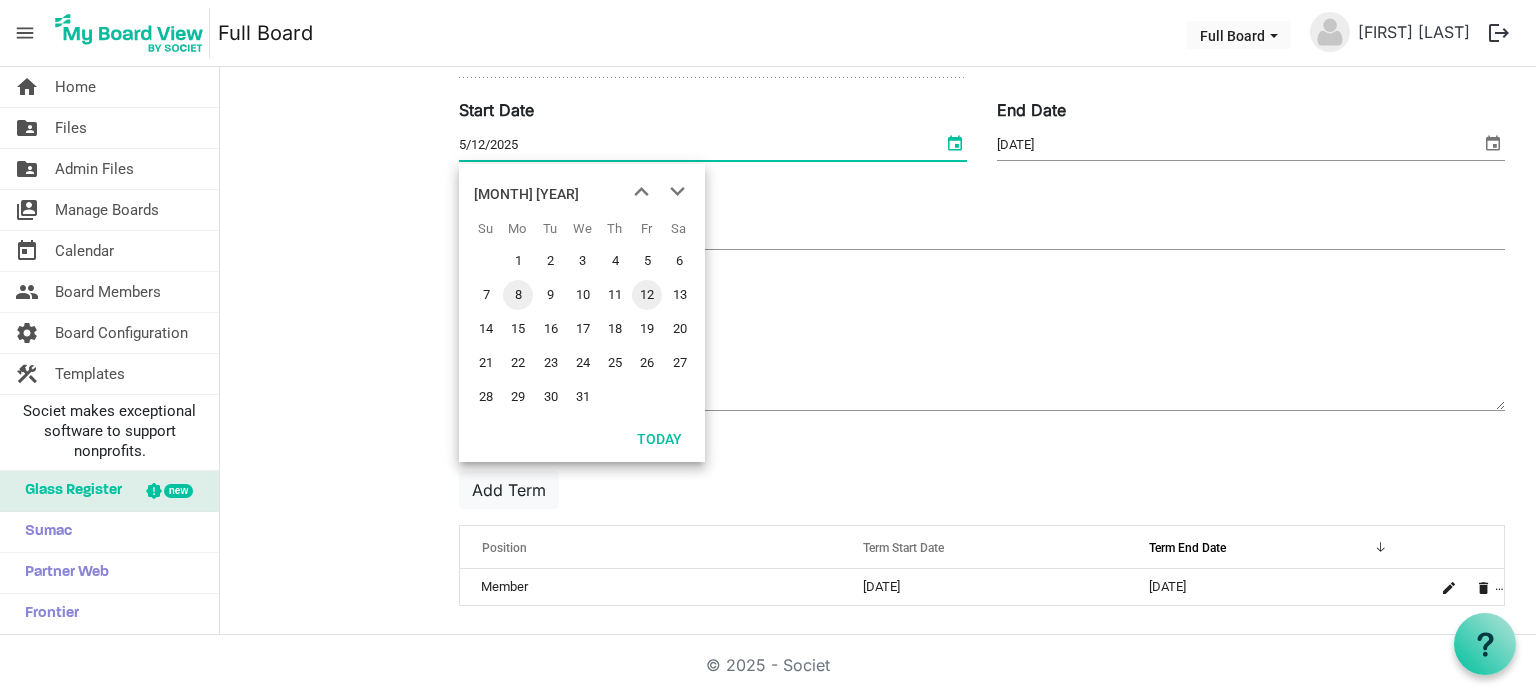 click on "8" at bounding box center [518, 295] 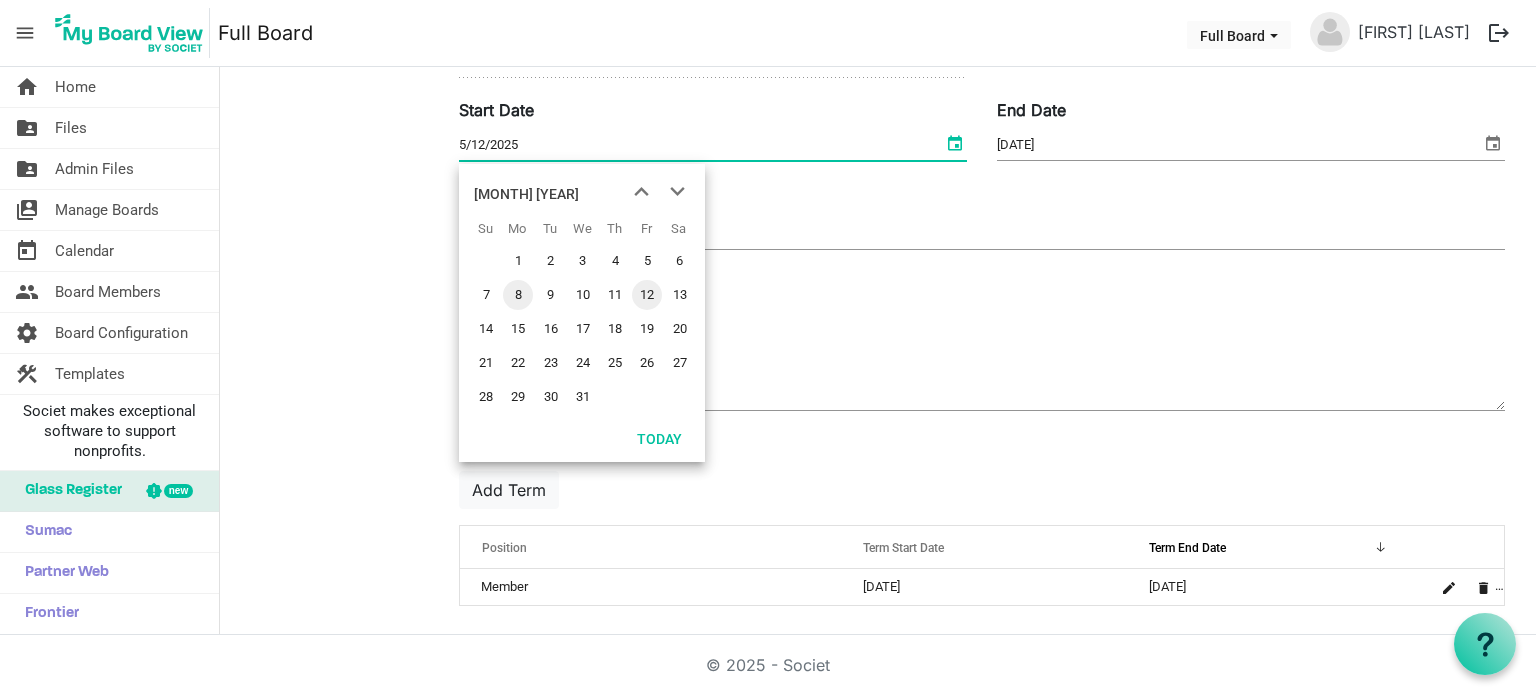 type on "1/8/2024" 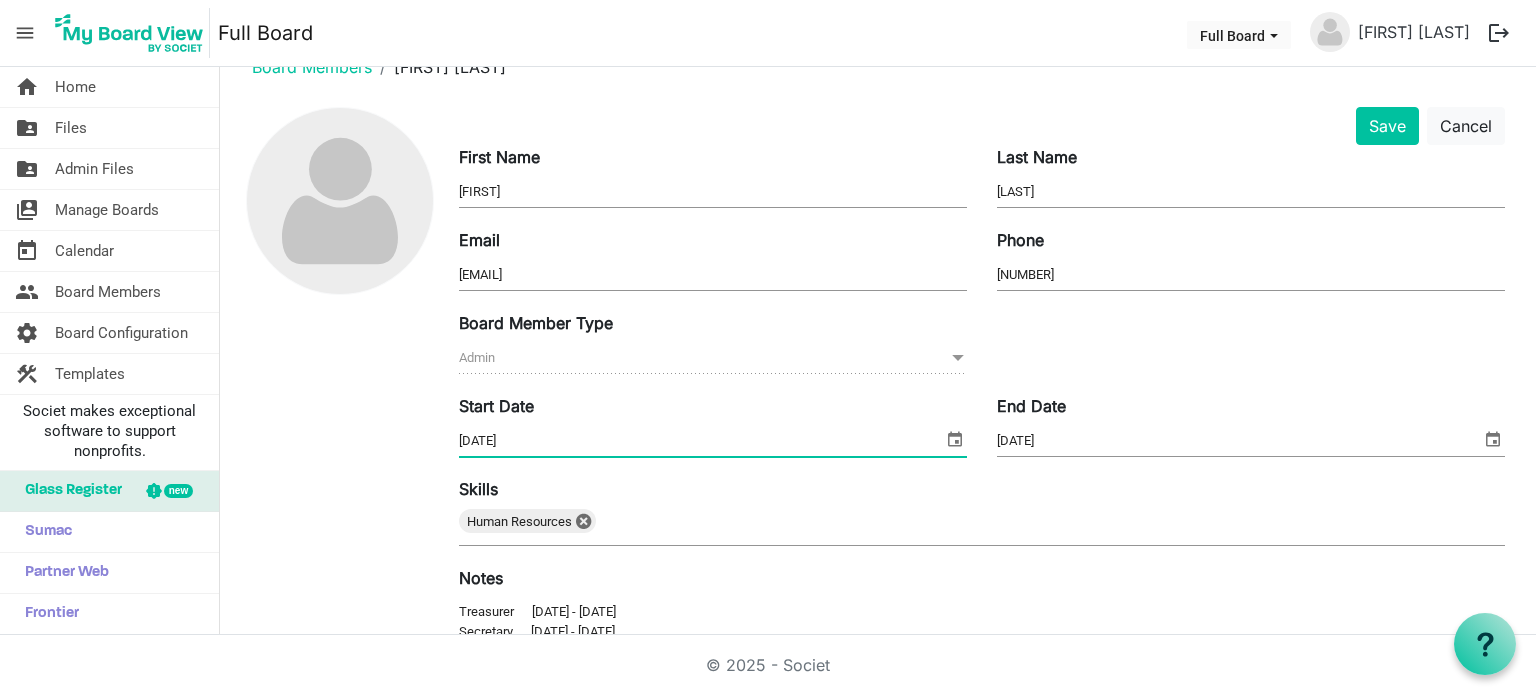 scroll, scrollTop: 36, scrollLeft: 0, axis: vertical 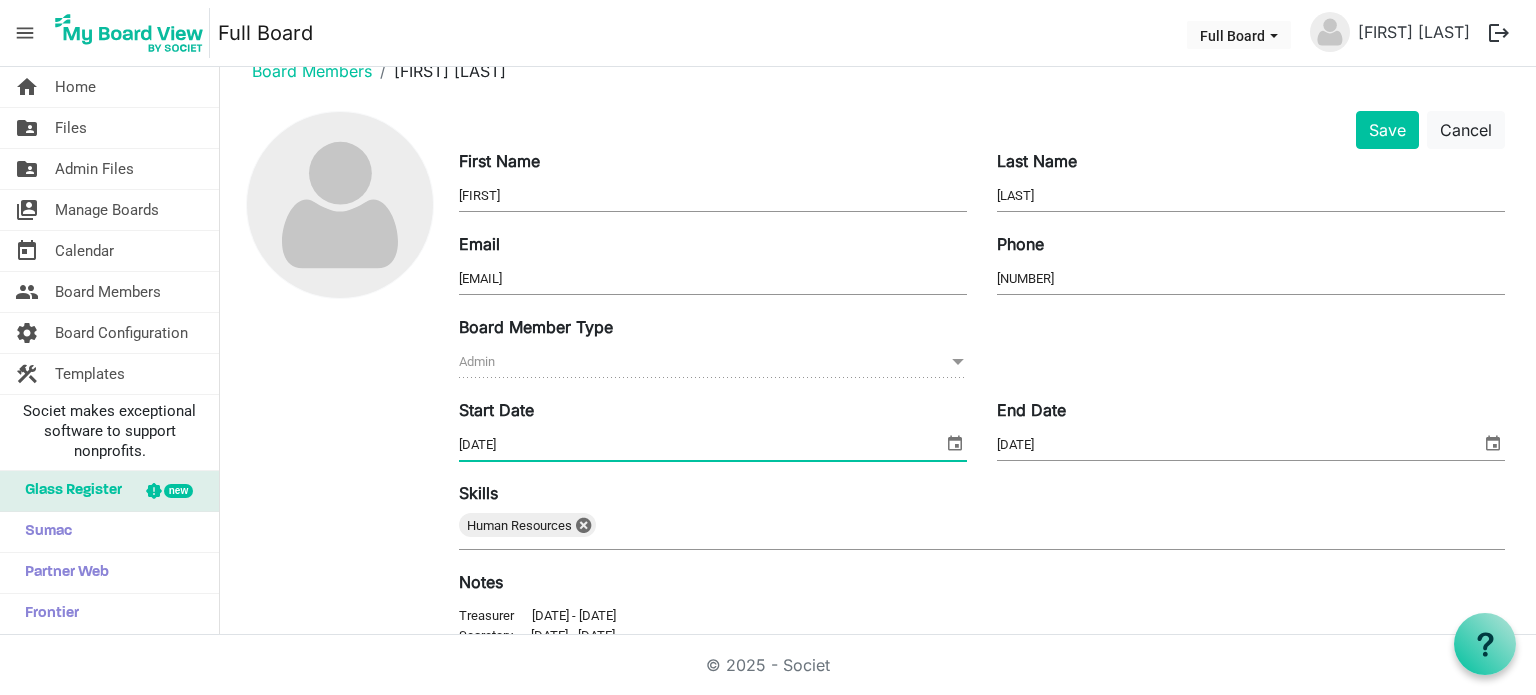 click at bounding box center (1493, 443) 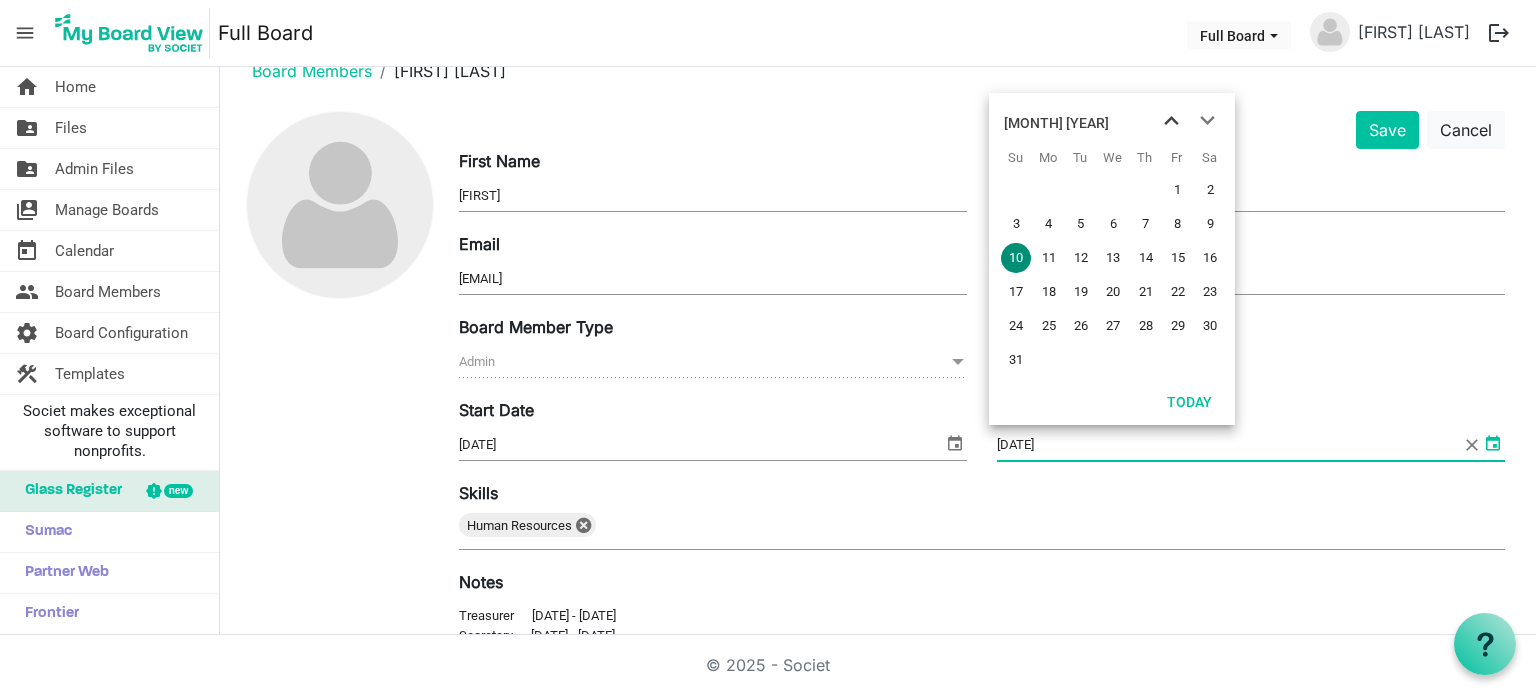 click at bounding box center (1171, 121) 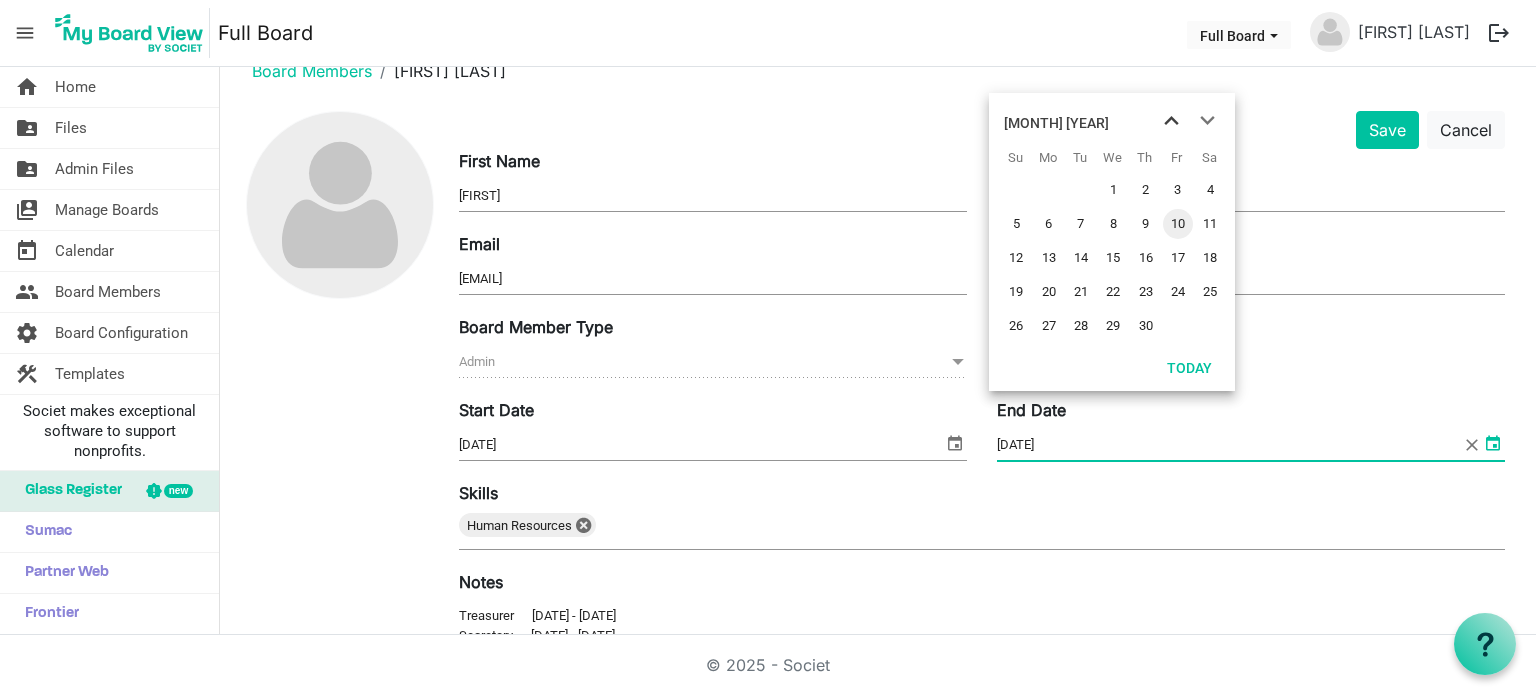 click at bounding box center [1171, 121] 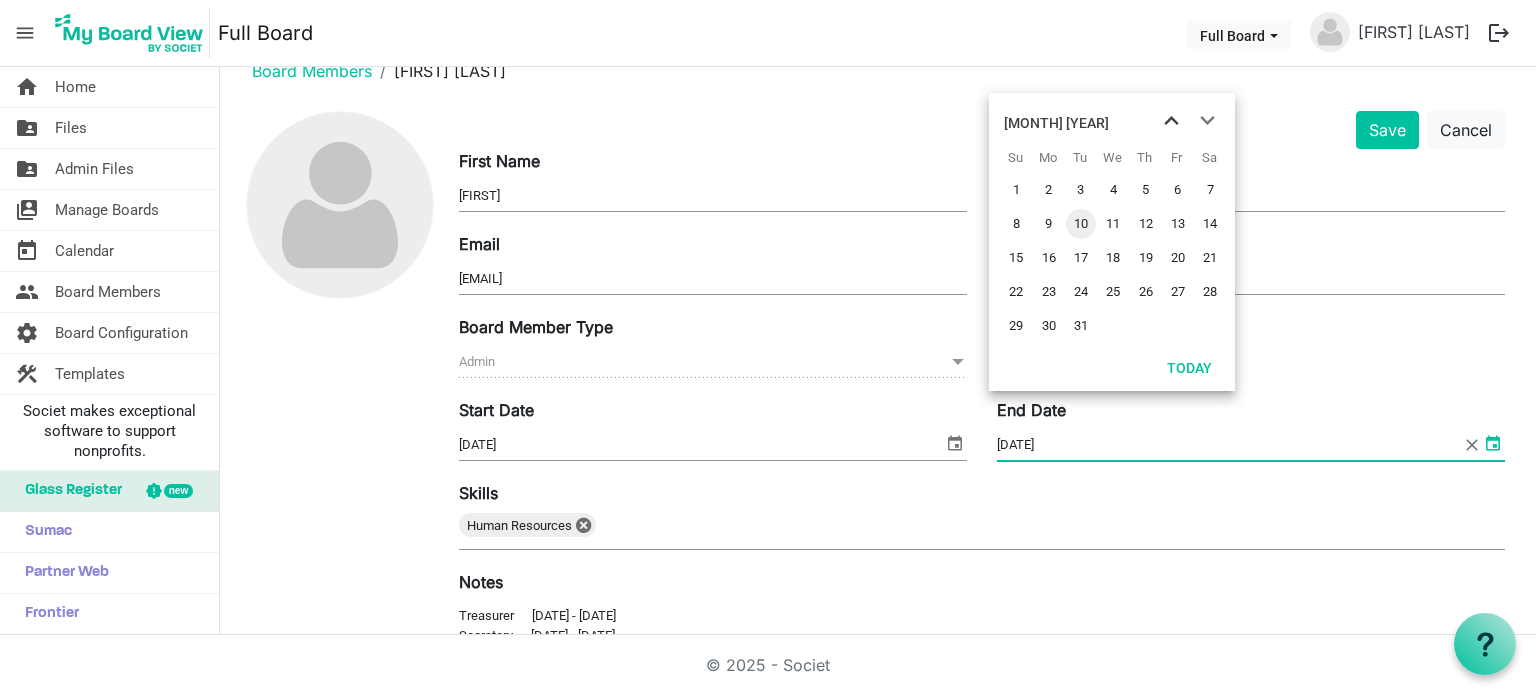 click at bounding box center [1171, 121] 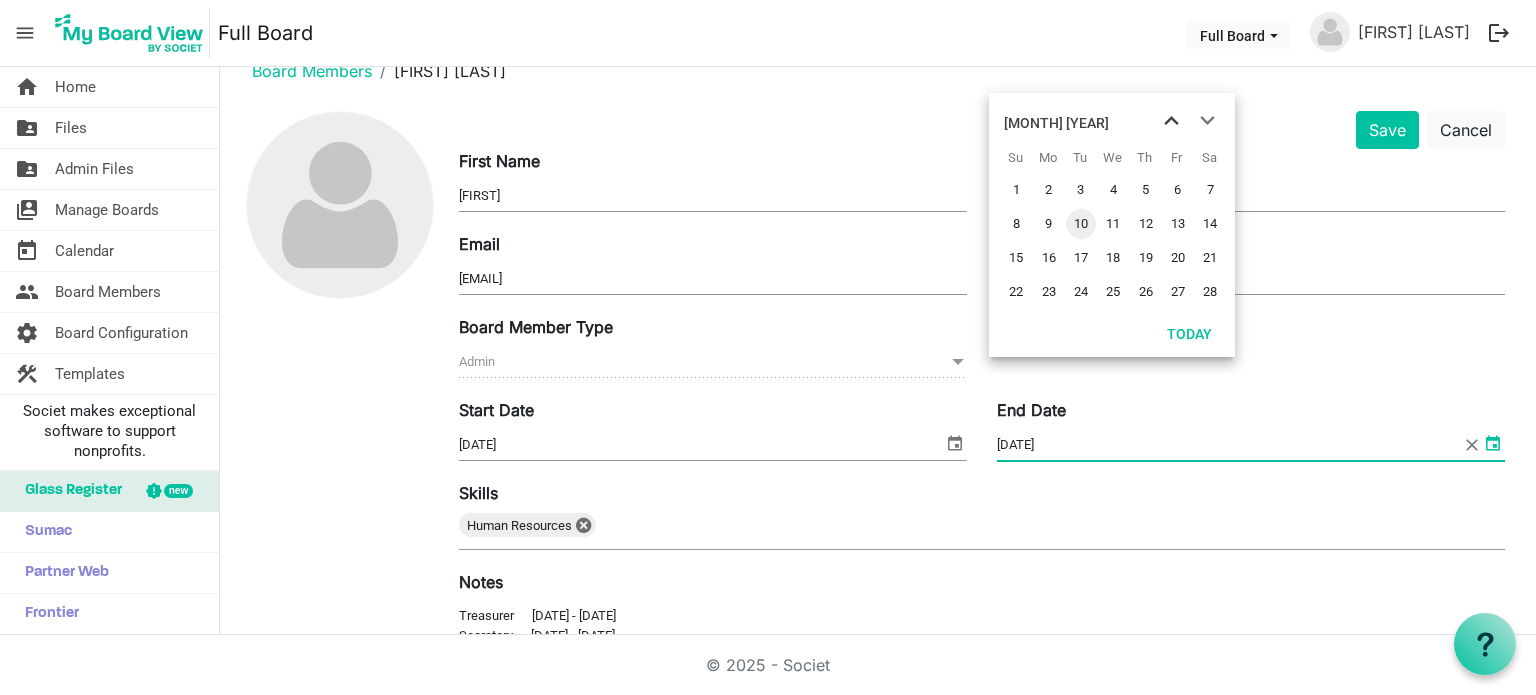 click at bounding box center [1171, 121] 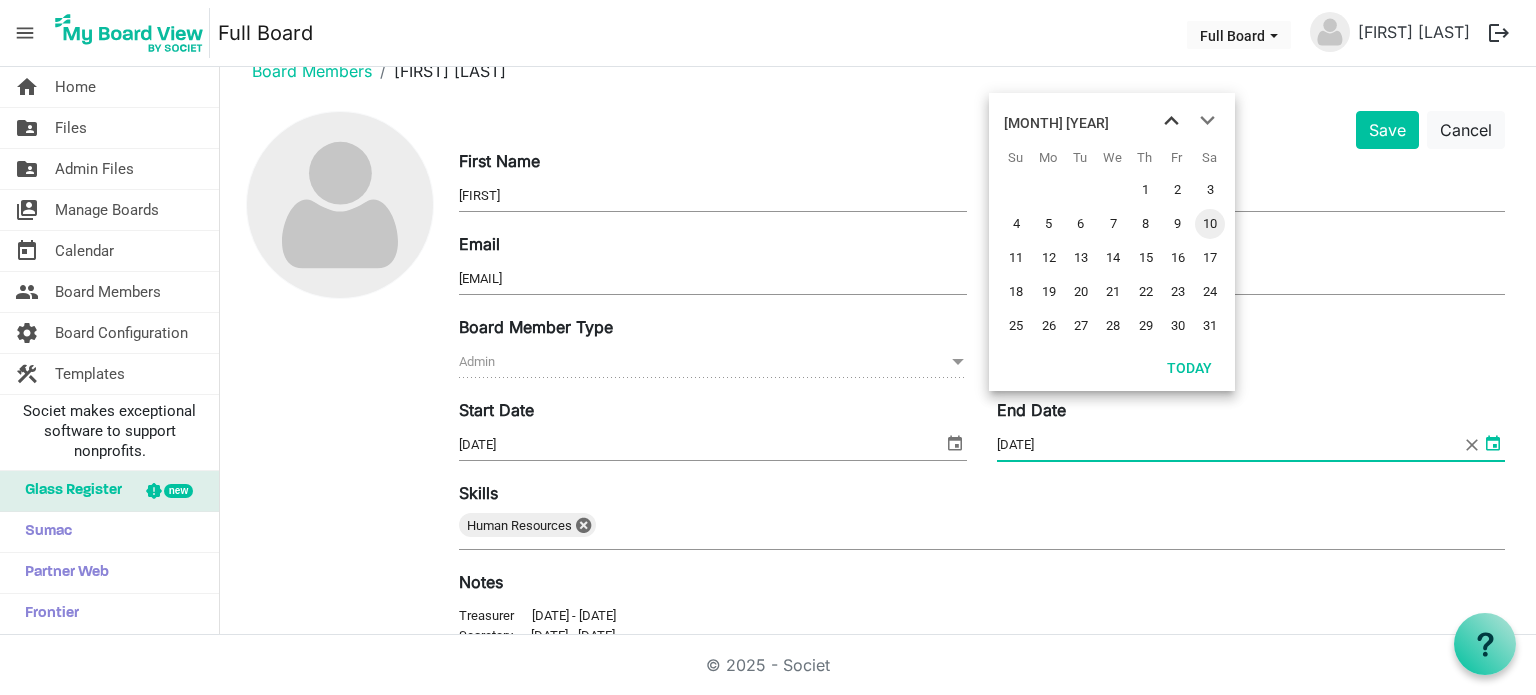 click at bounding box center (1171, 121) 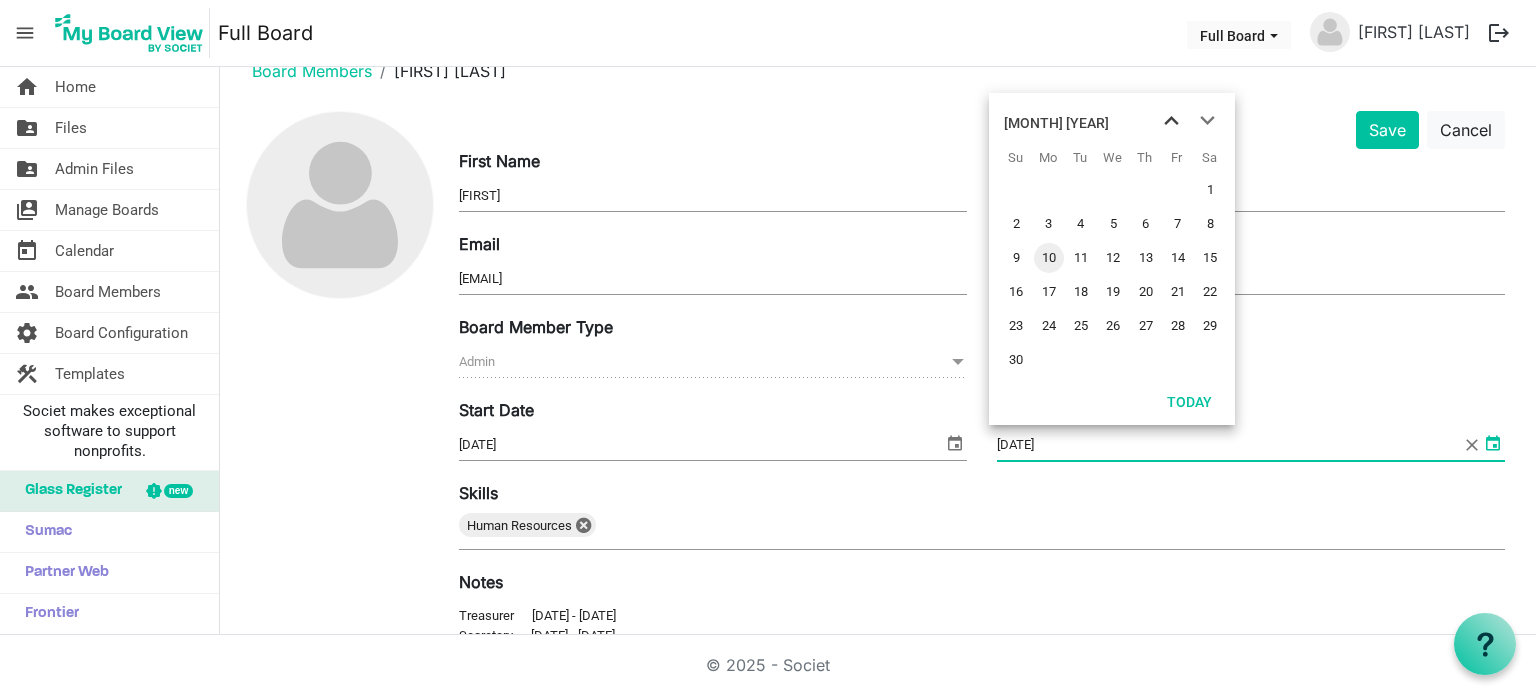 click at bounding box center [1171, 121] 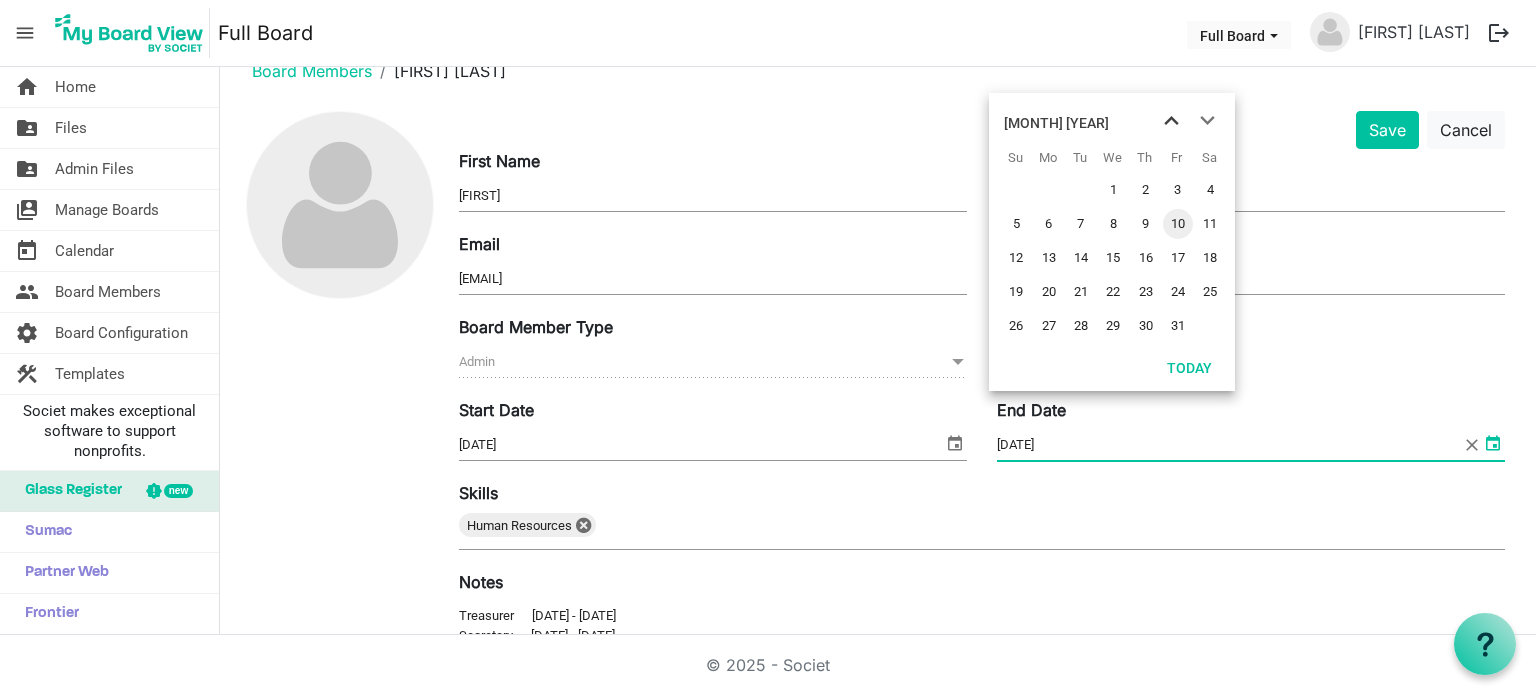 click at bounding box center [1171, 121] 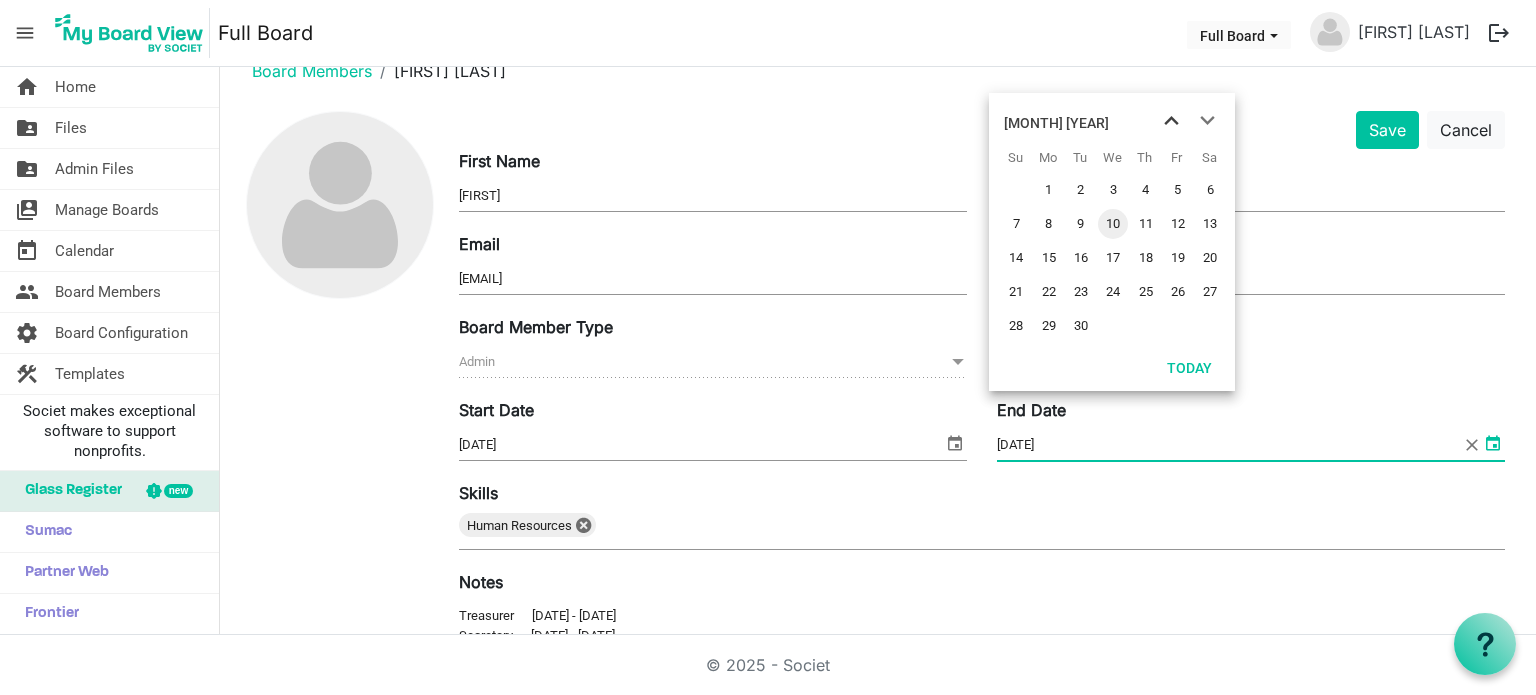 click at bounding box center [1171, 121] 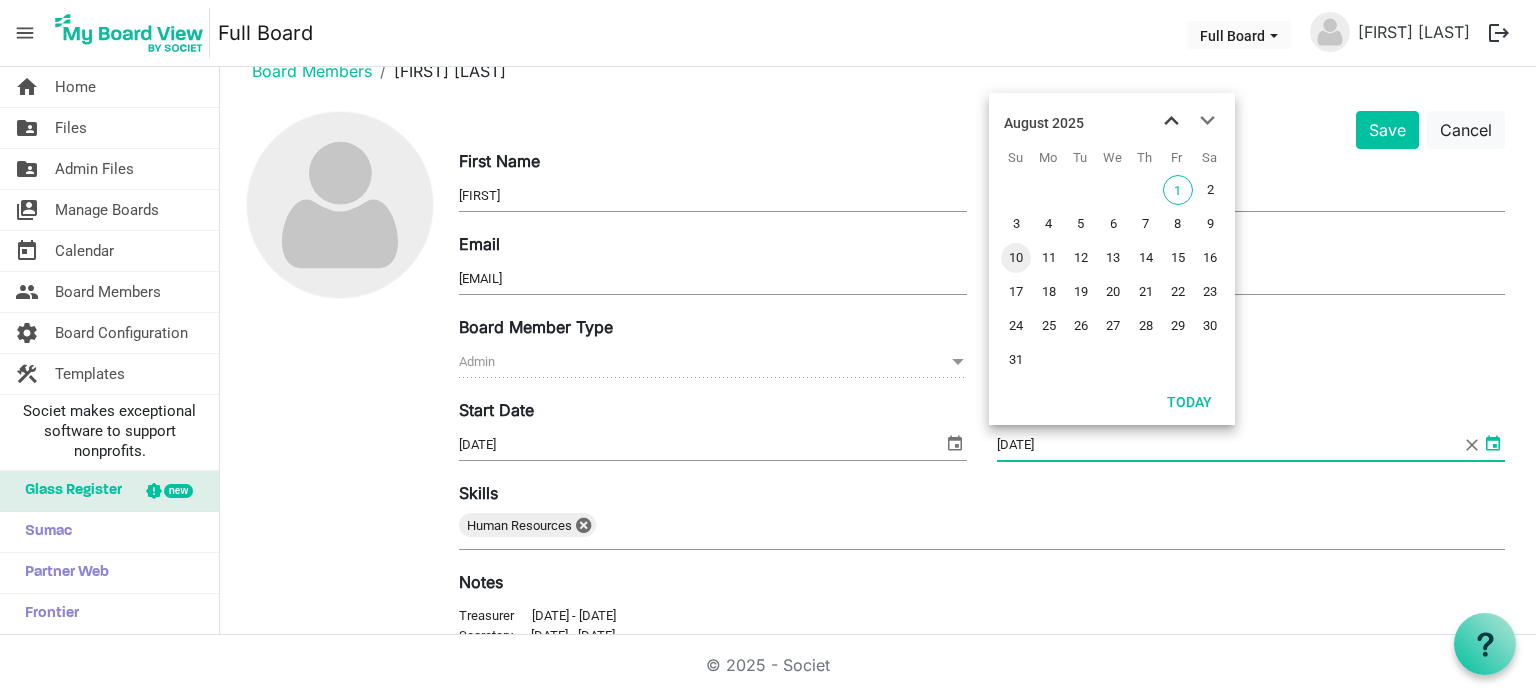 click at bounding box center [1171, 121] 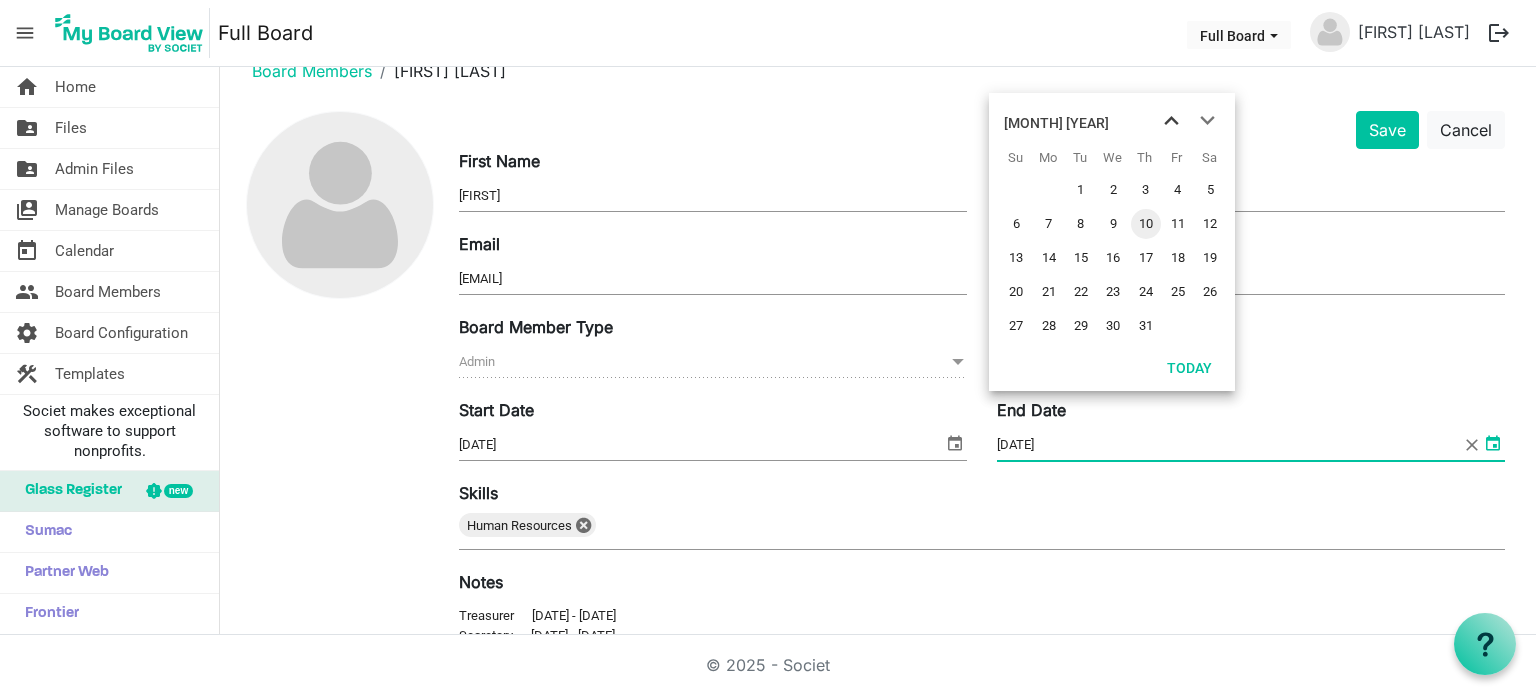 click at bounding box center (1171, 121) 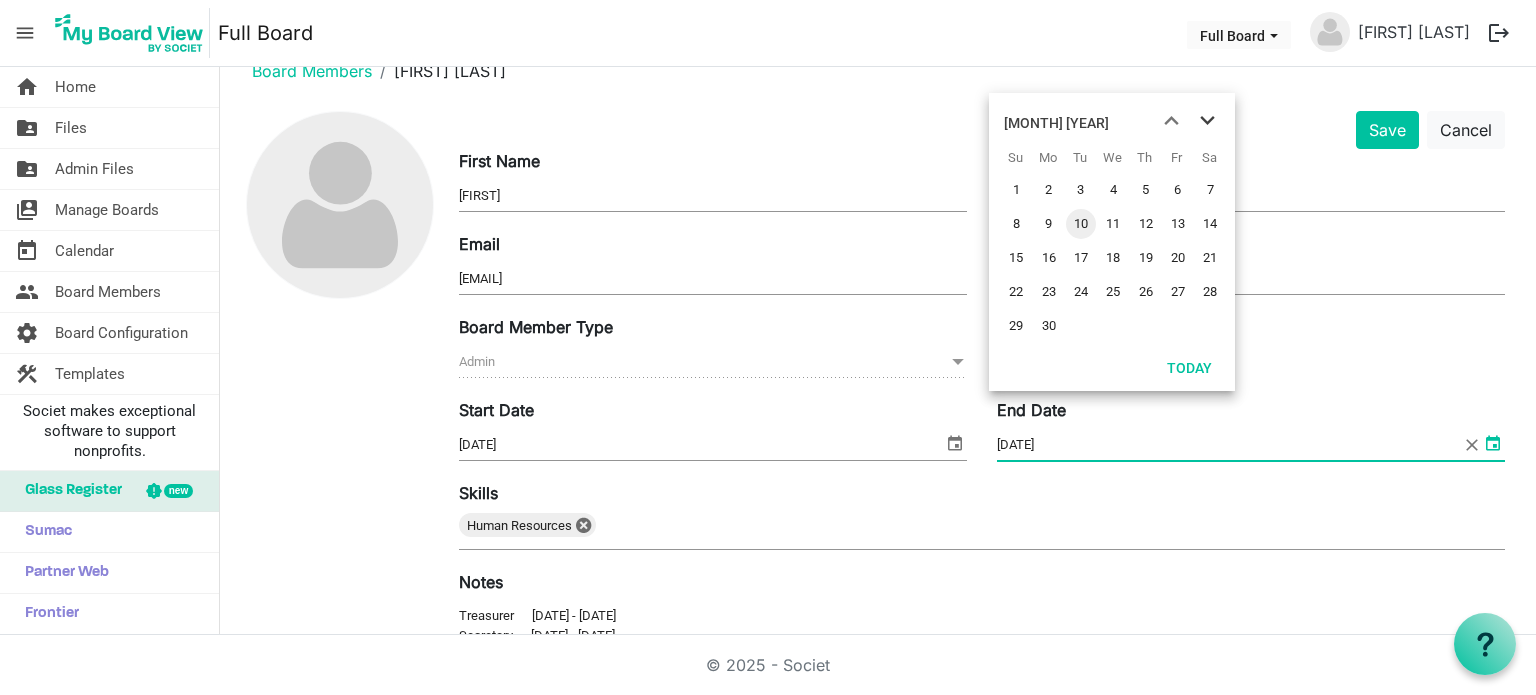 click at bounding box center (1207, 121) 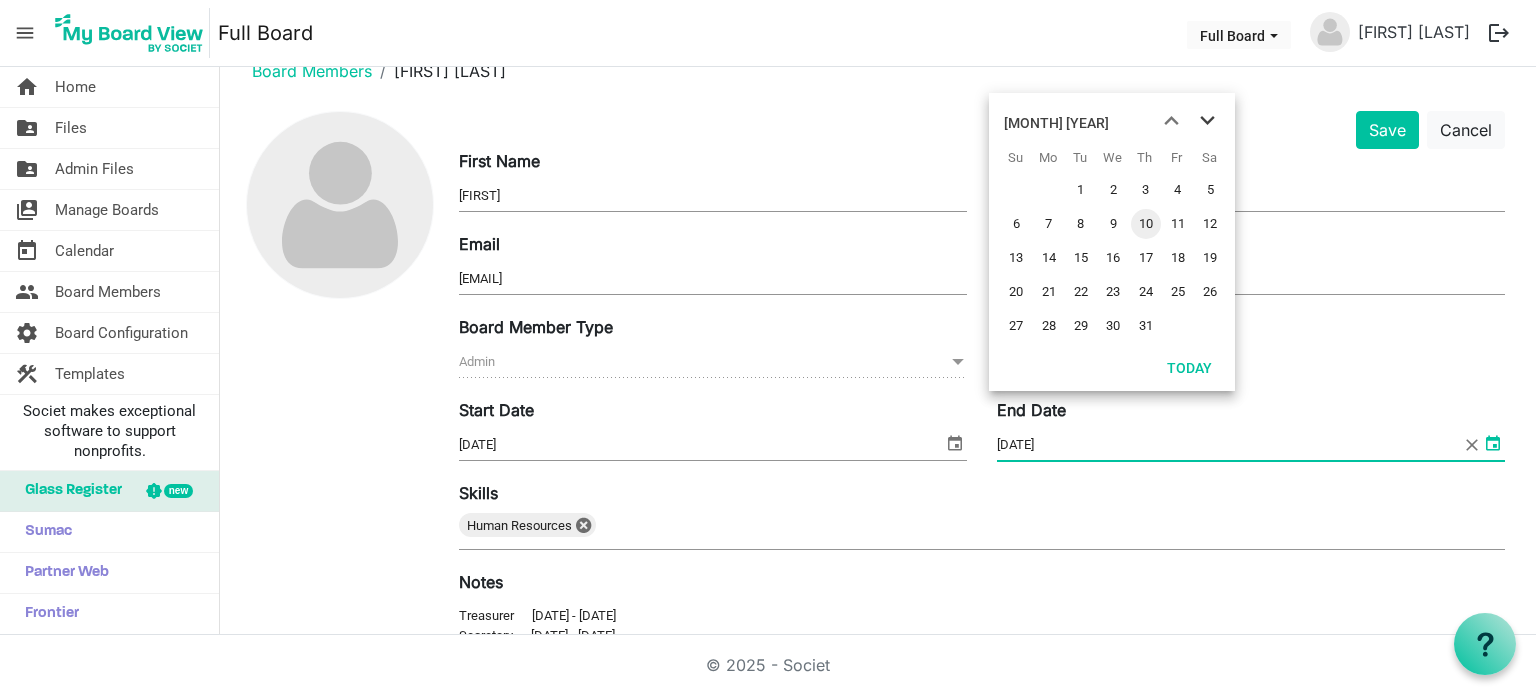 click at bounding box center (1207, 121) 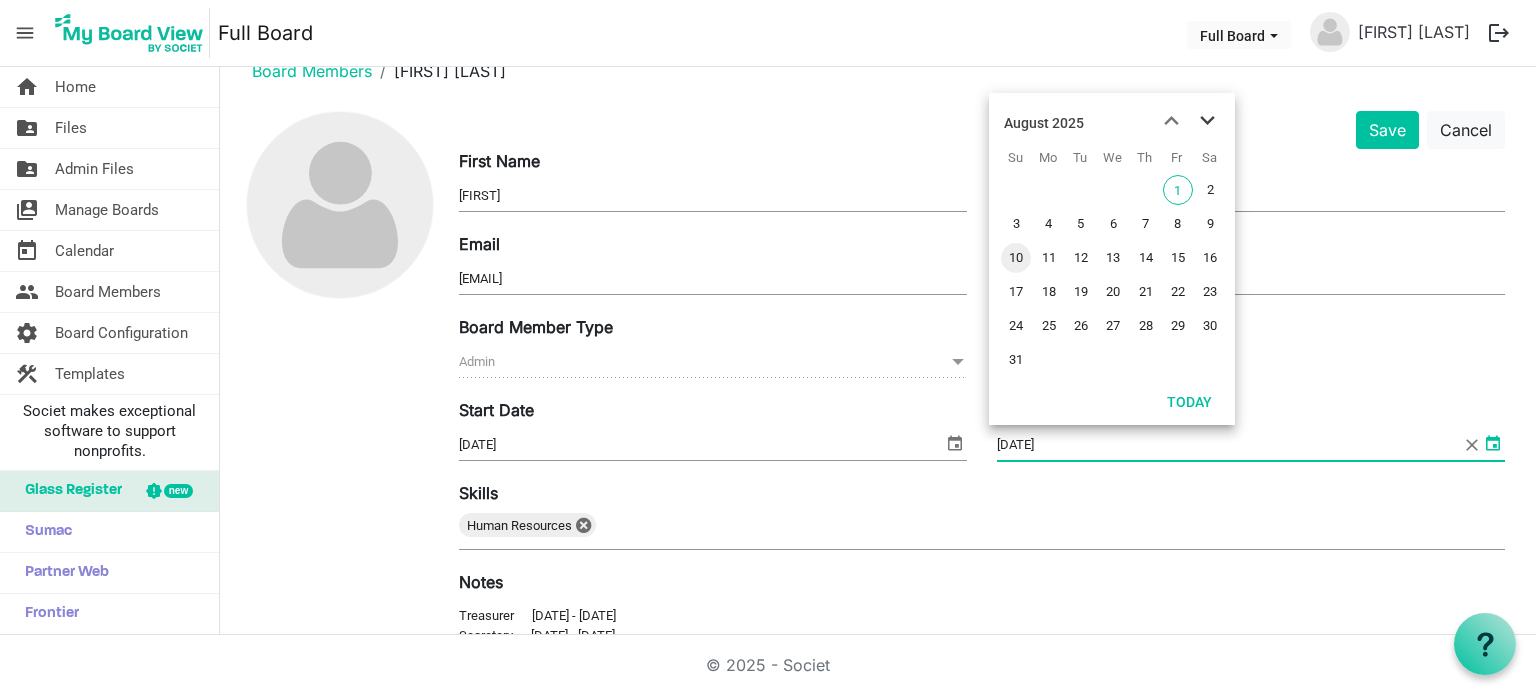 click at bounding box center [1207, 121] 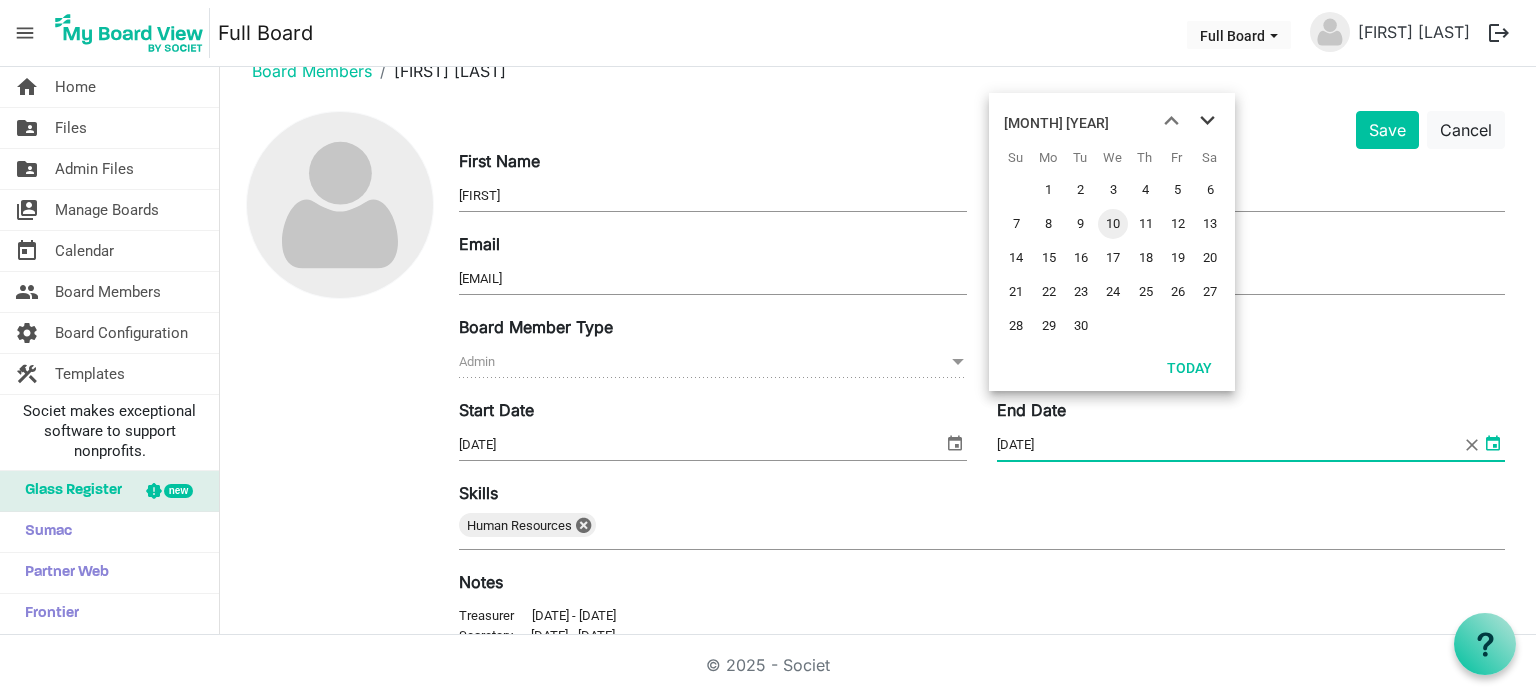 click at bounding box center (1207, 121) 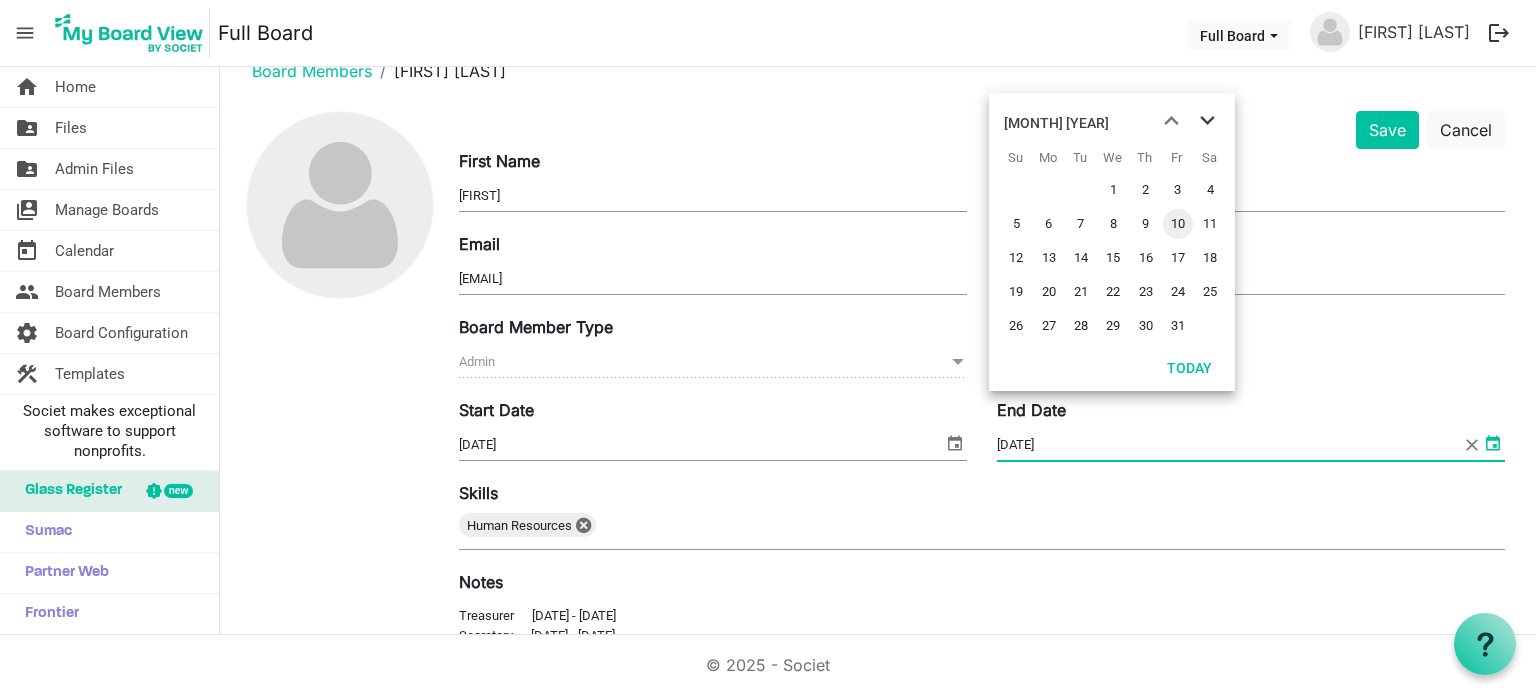 click at bounding box center (1207, 121) 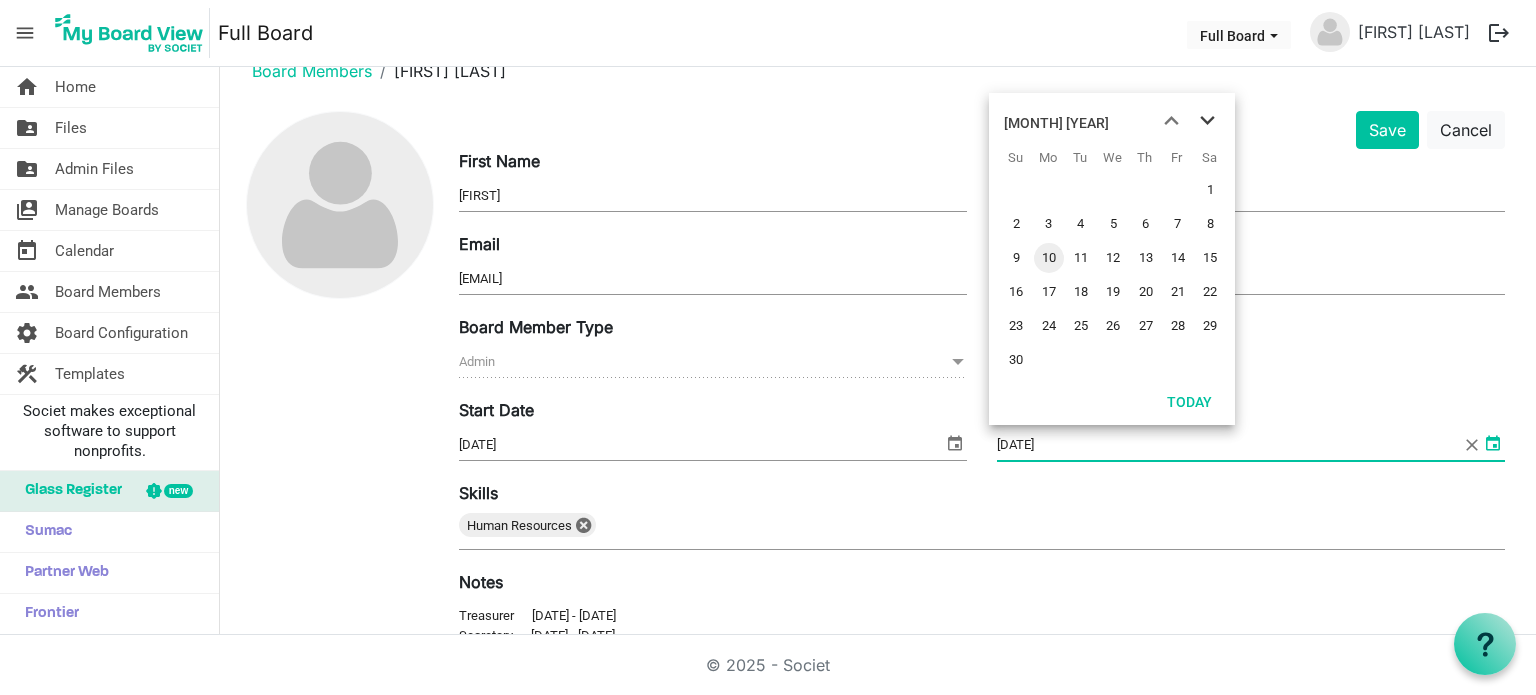 click at bounding box center [1207, 121] 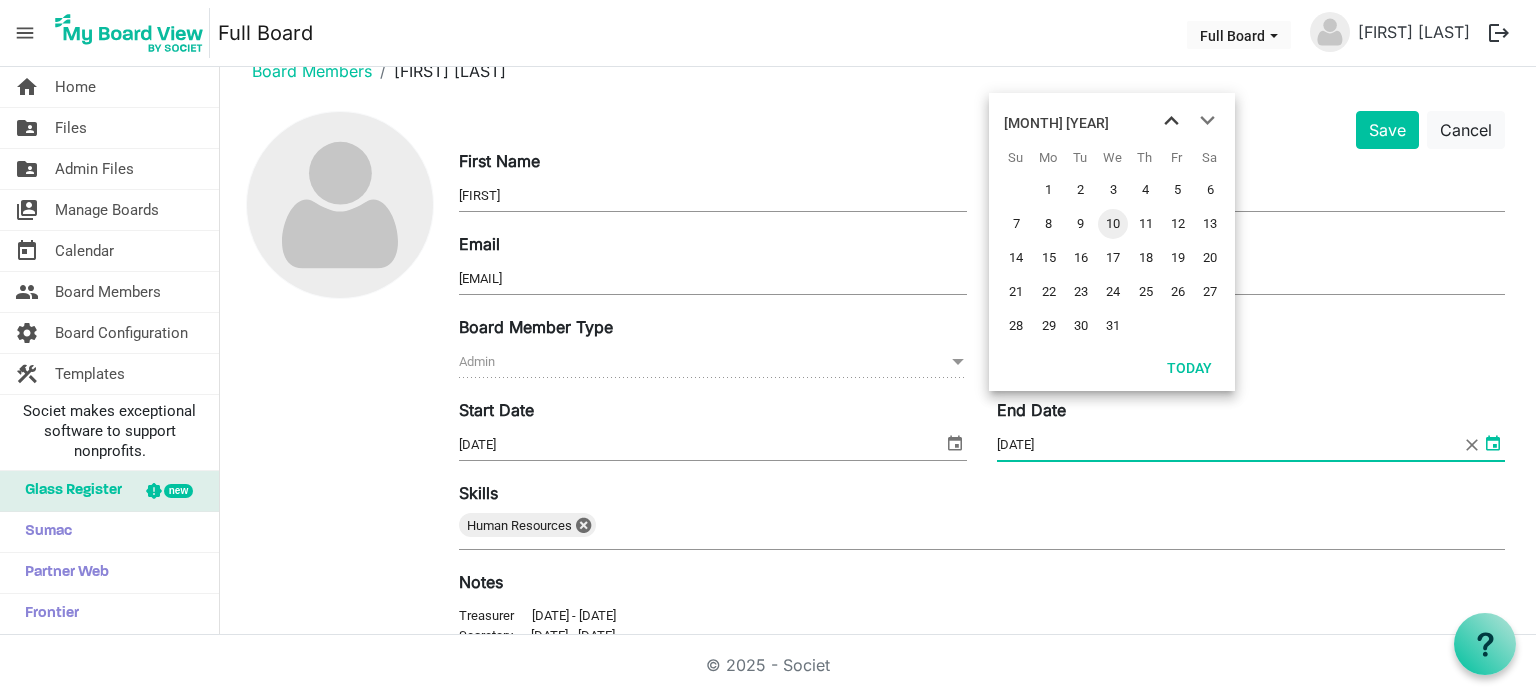 click at bounding box center (1171, 121) 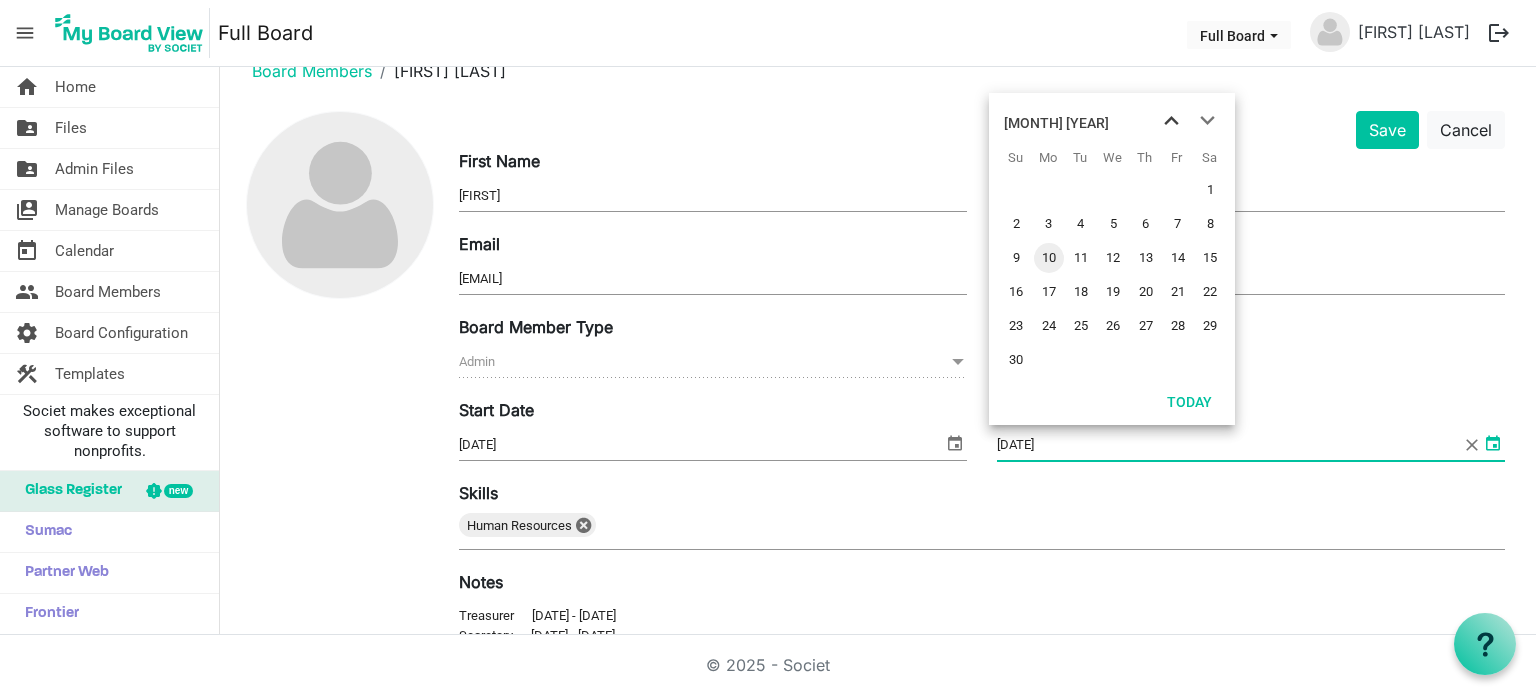 click at bounding box center (1171, 121) 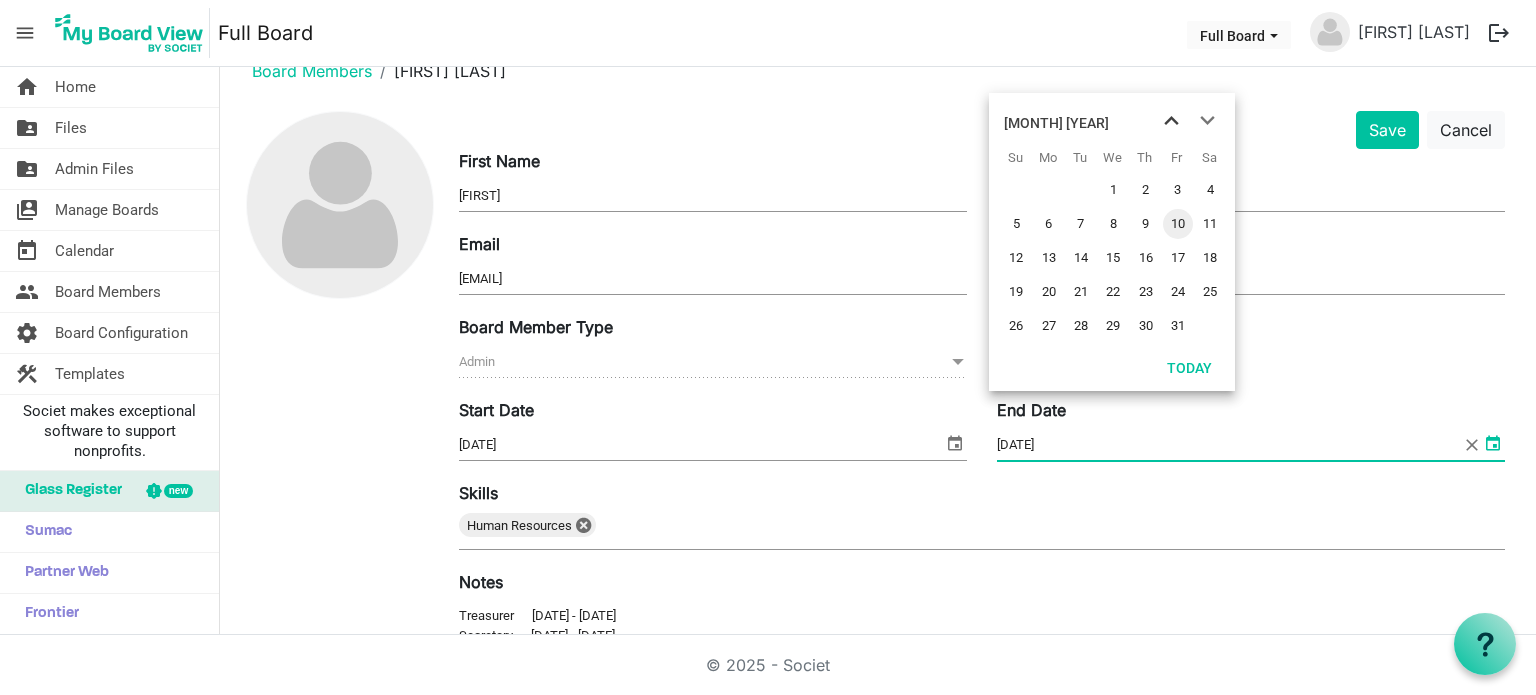 click at bounding box center (1171, 121) 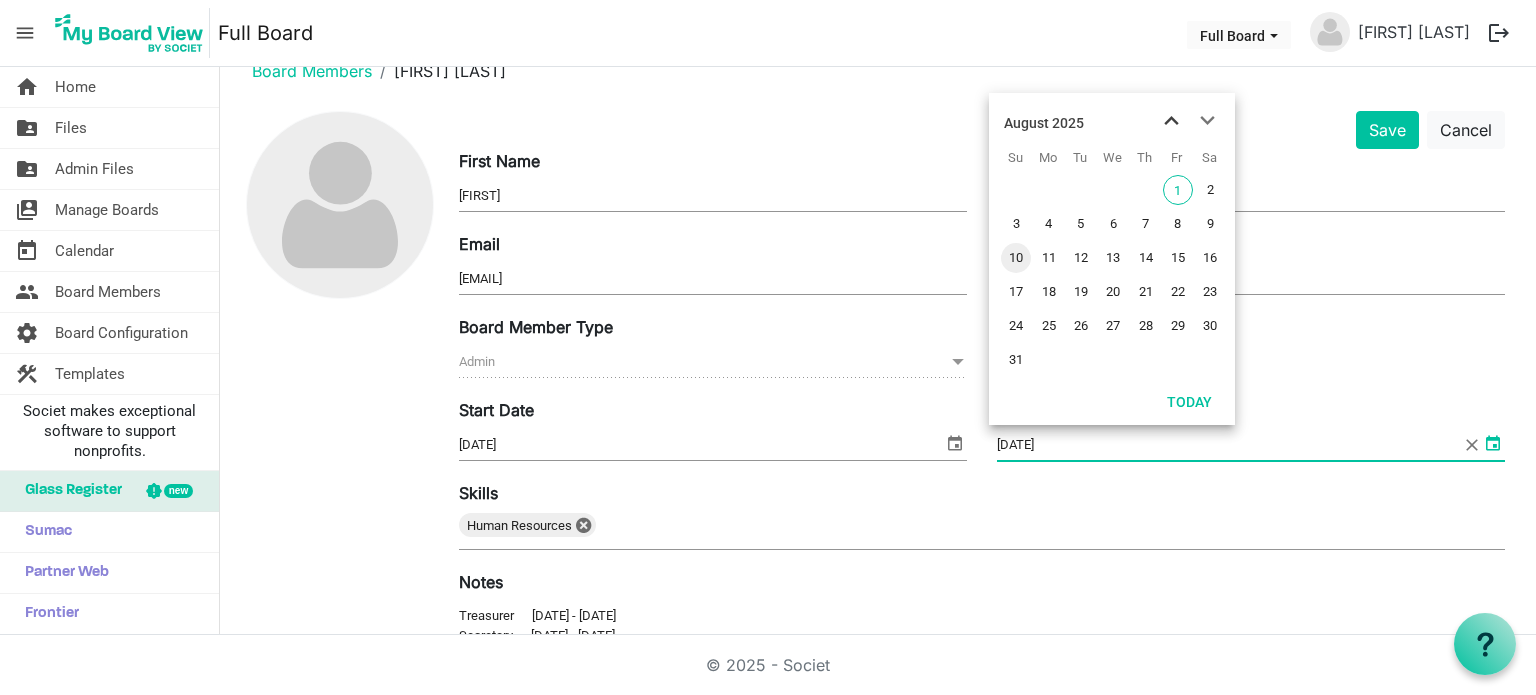 click at bounding box center [1171, 121] 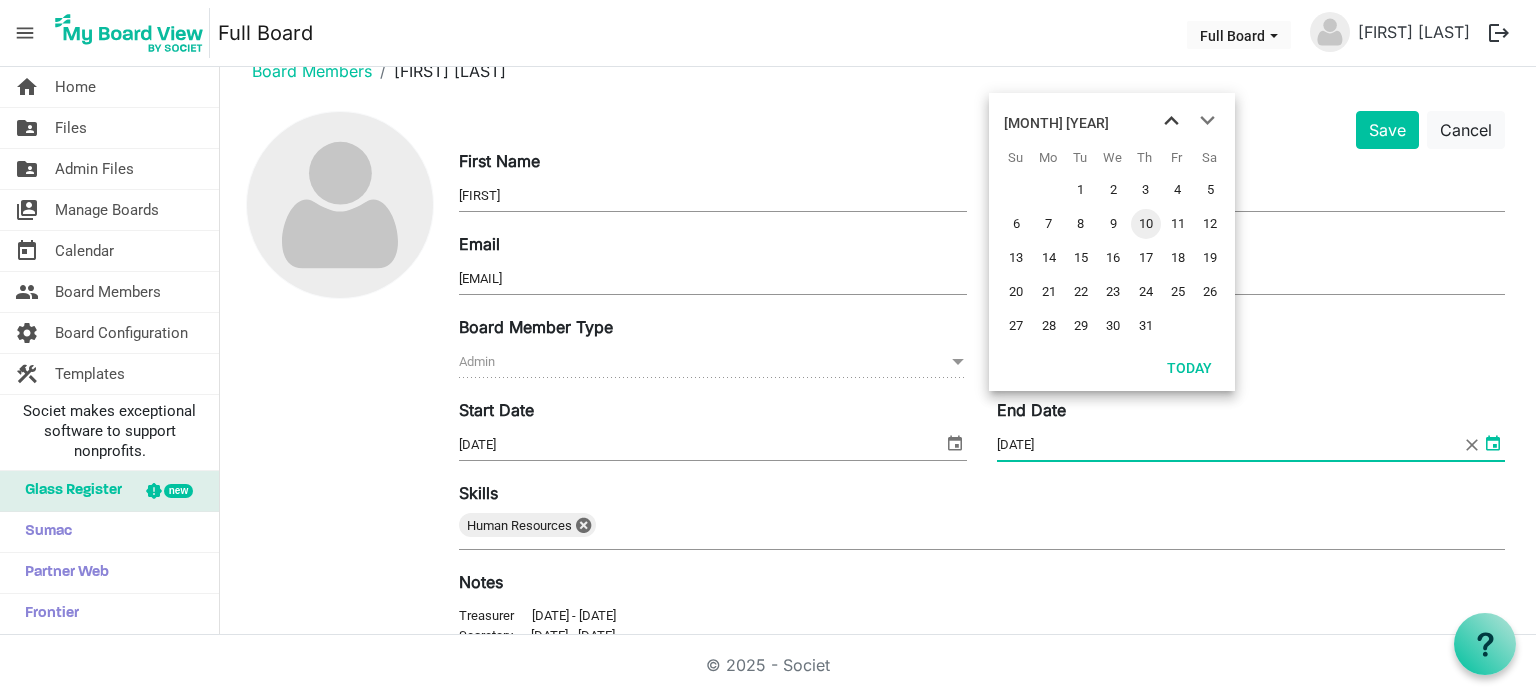 click at bounding box center [1171, 121] 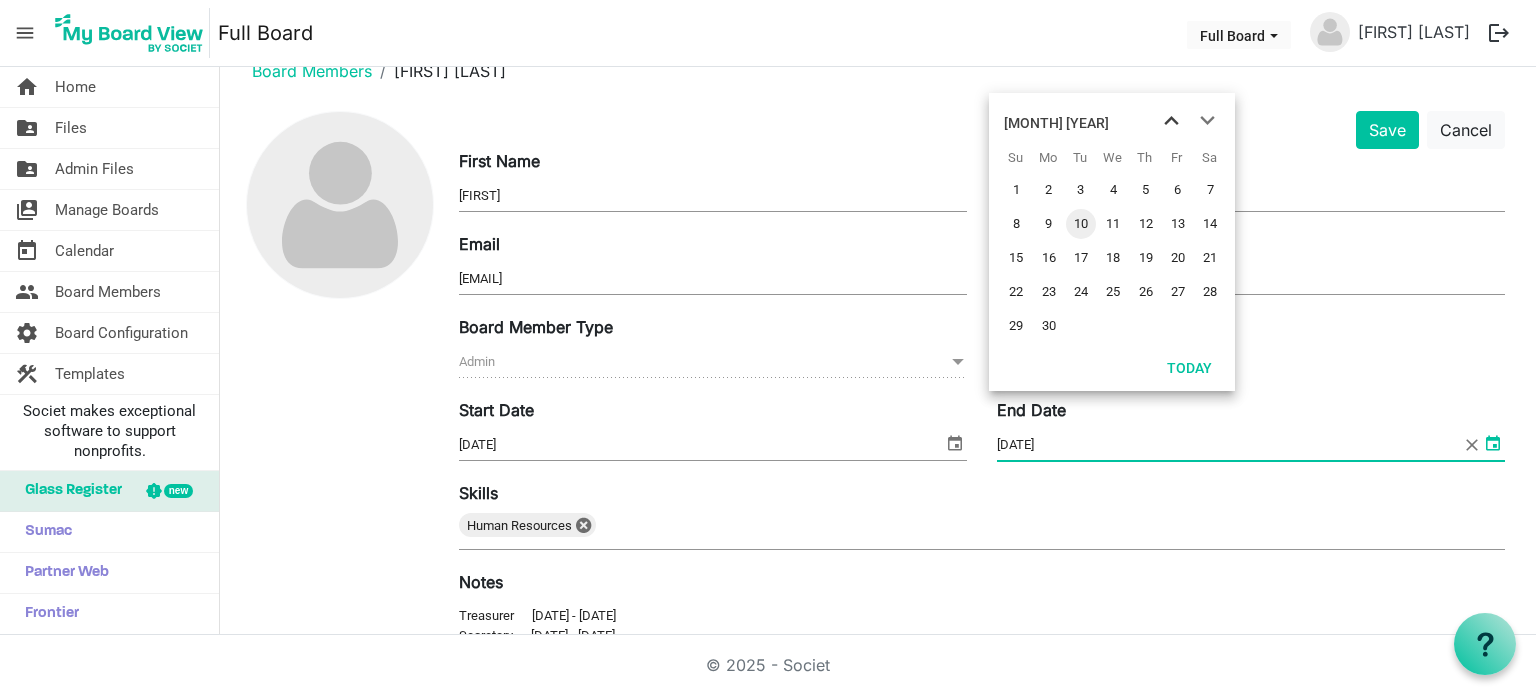click at bounding box center (1171, 121) 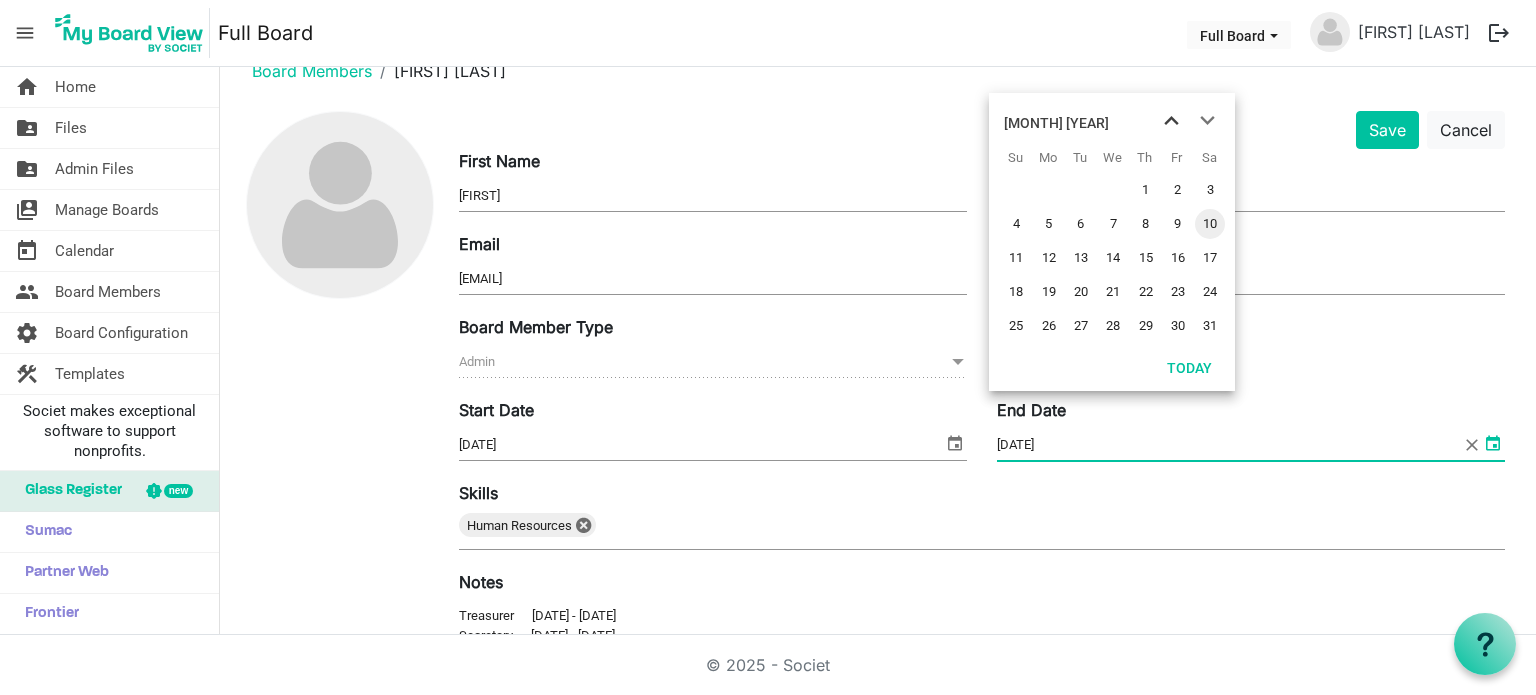 click at bounding box center (1171, 121) 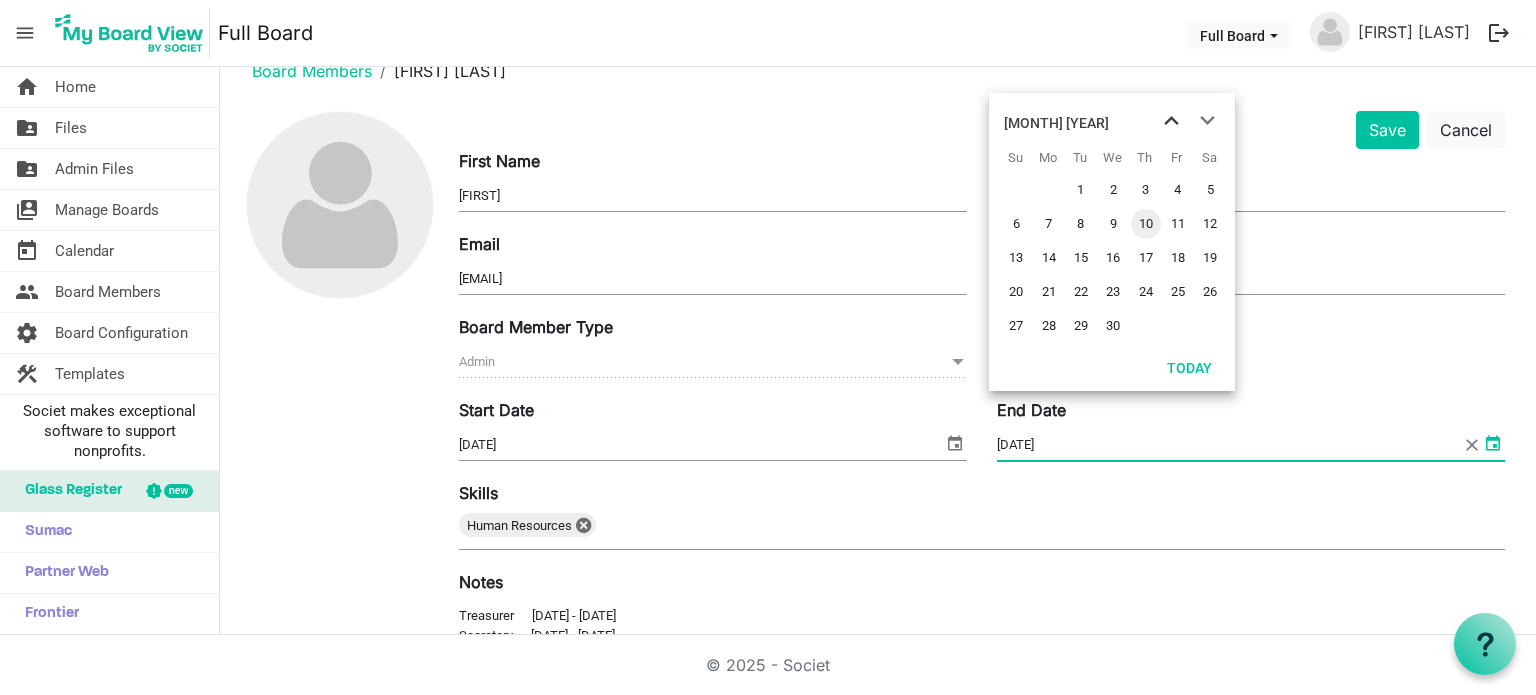 click at bounding box center (1171, 121) 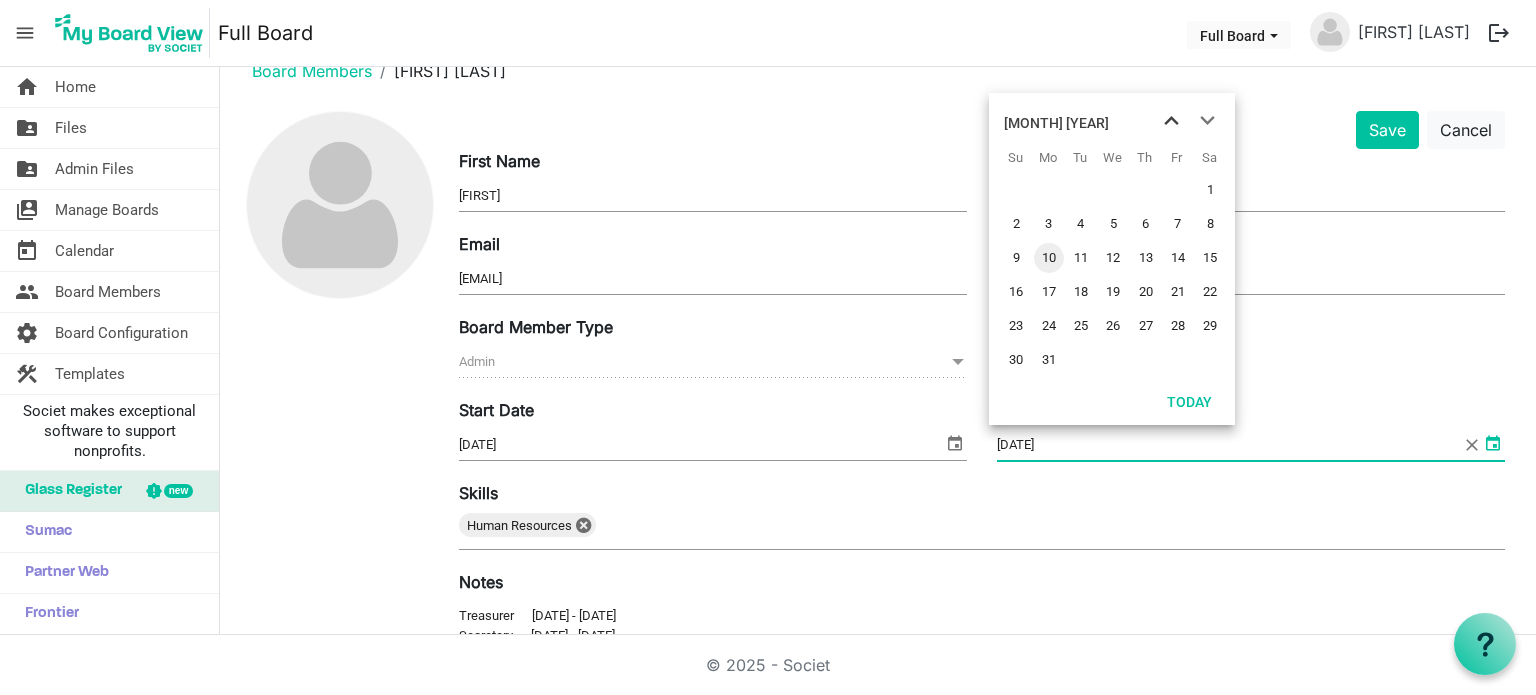 click at bounding box center (1171, 121) 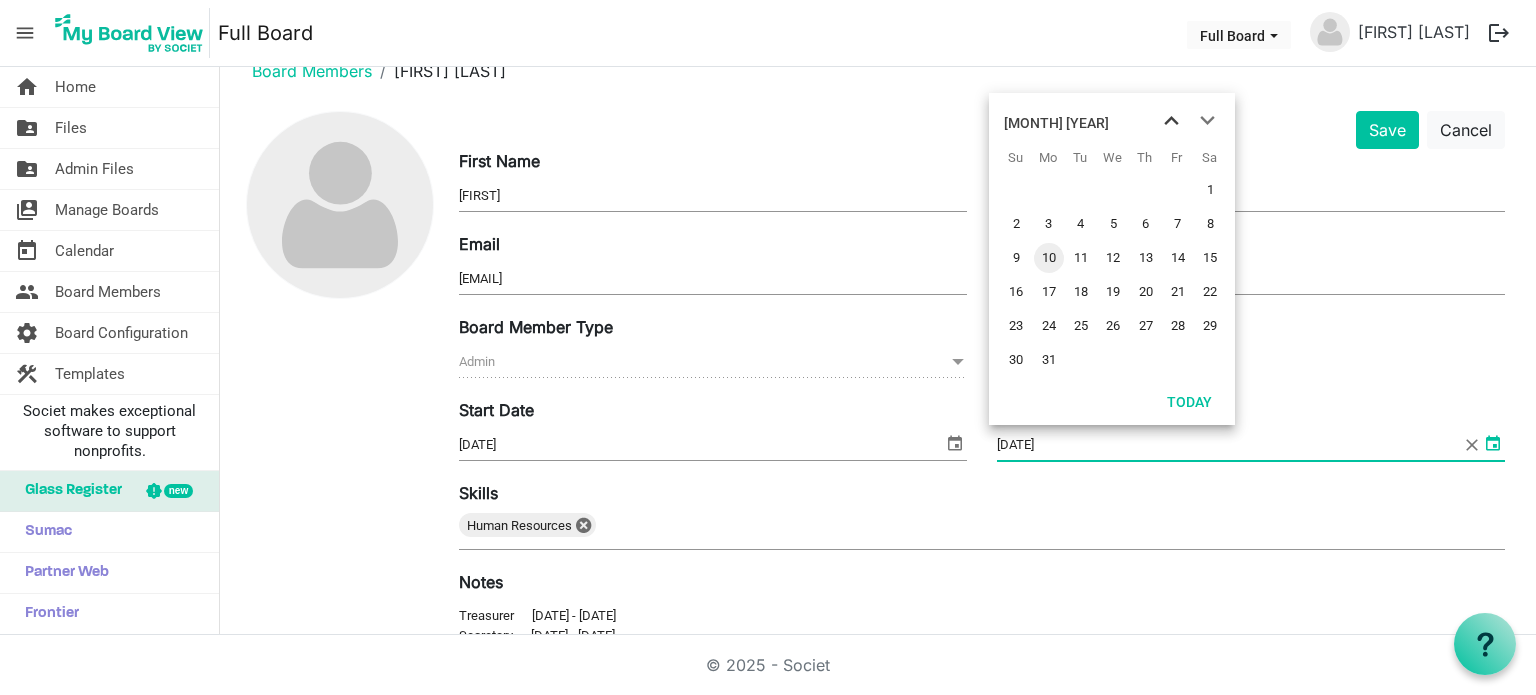 click at bounding box center [1171, 121] 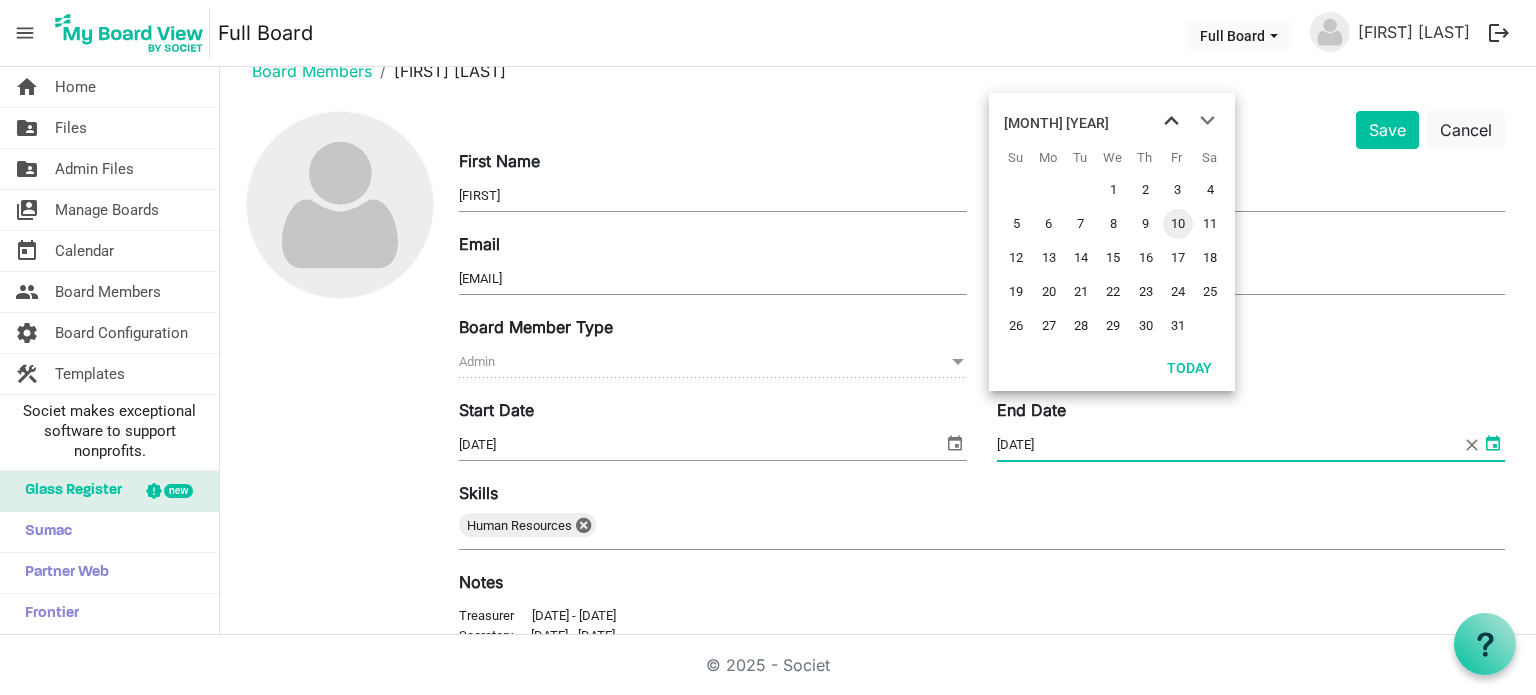 click at bounding box center (1171, 121) 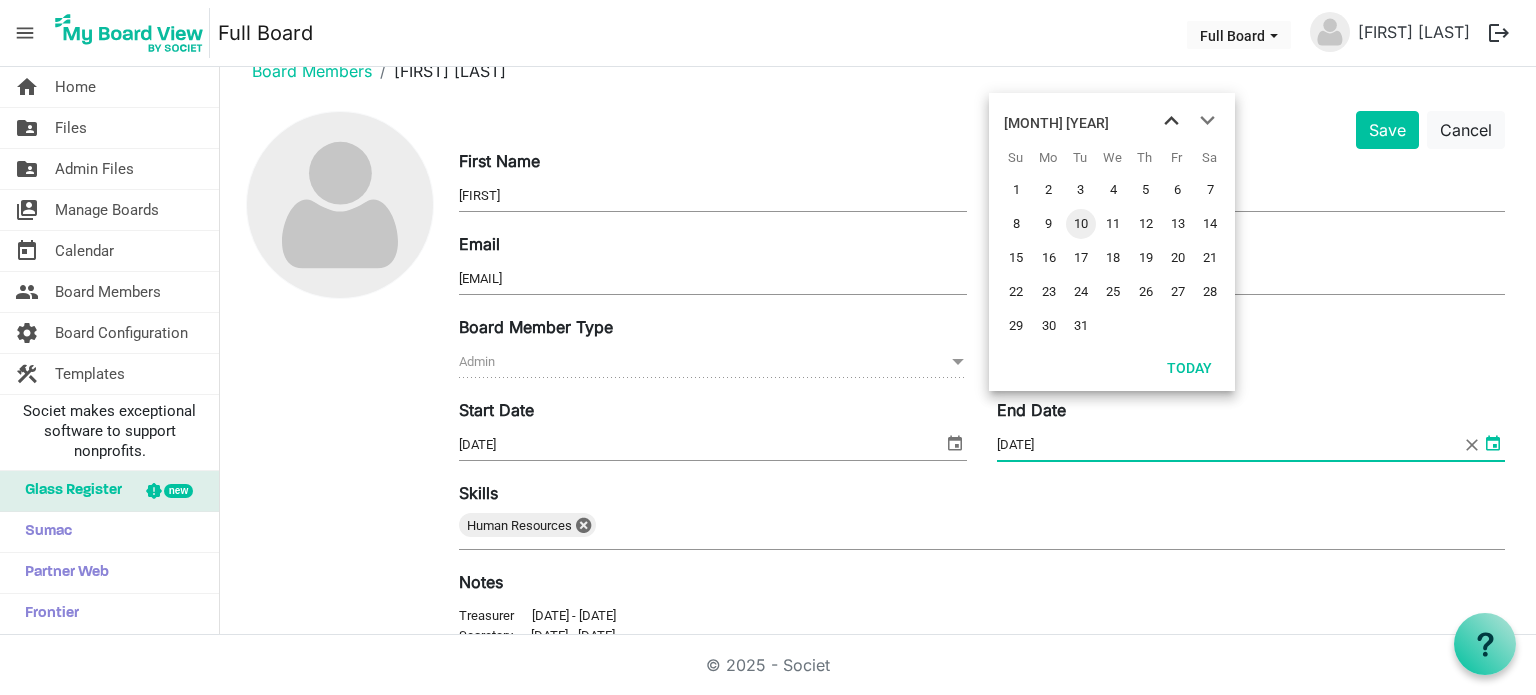 click at bounding box center [1171, 121] 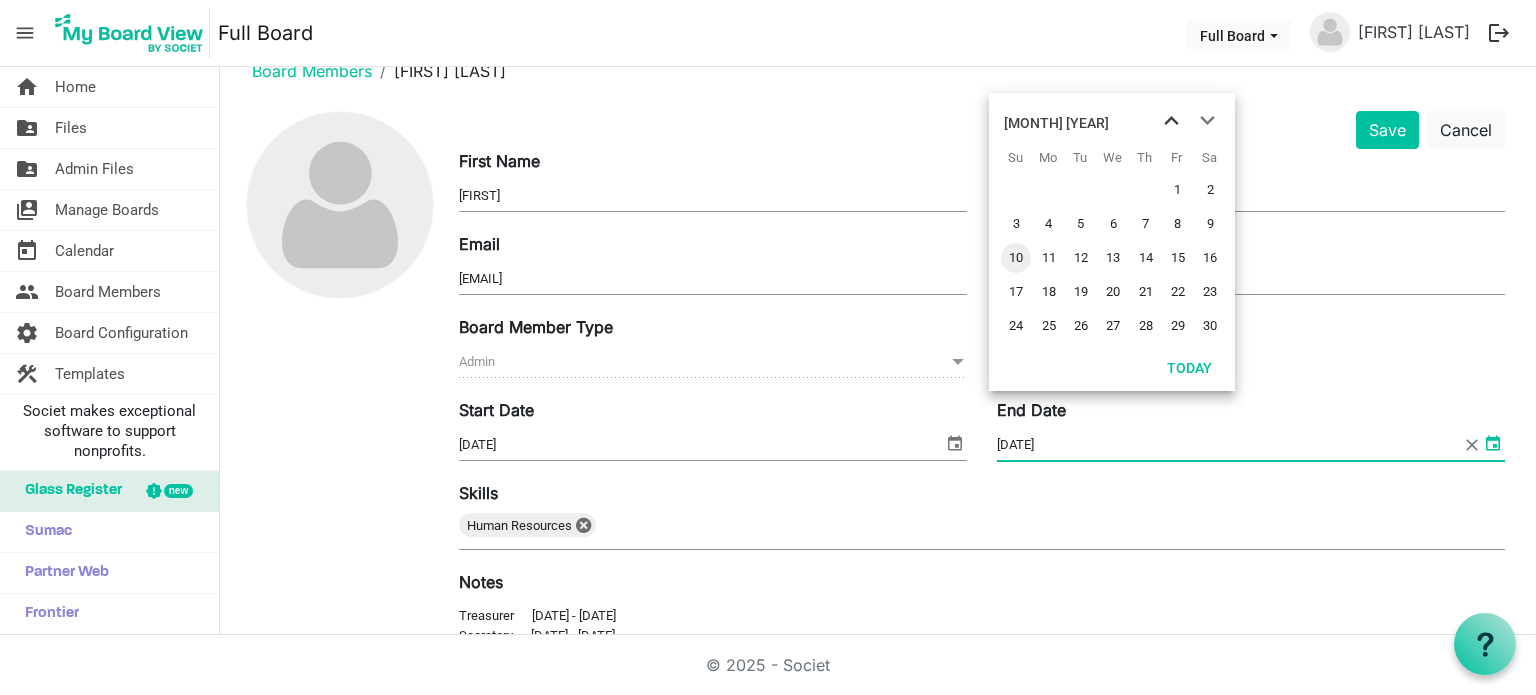 click at bounding box center [1171, 121] 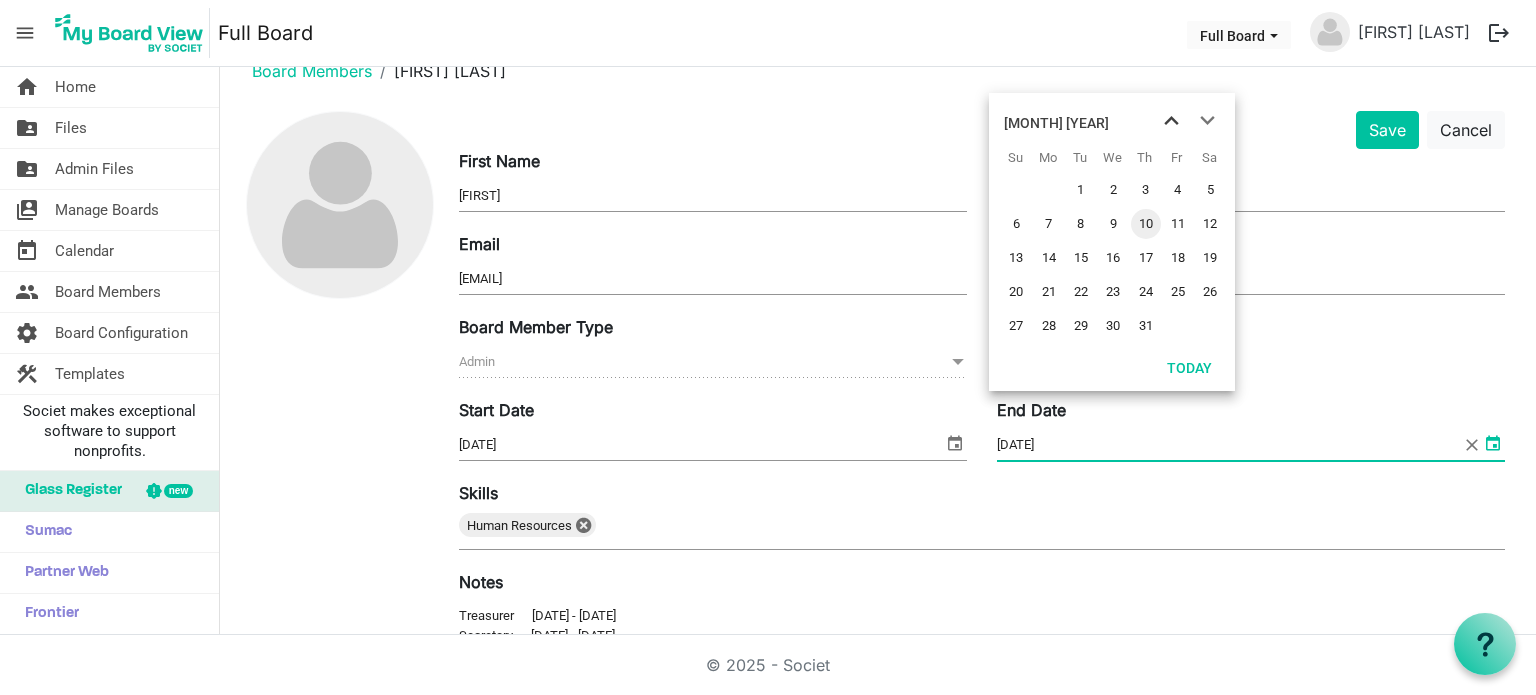 click at bounding box center (1171, 121) 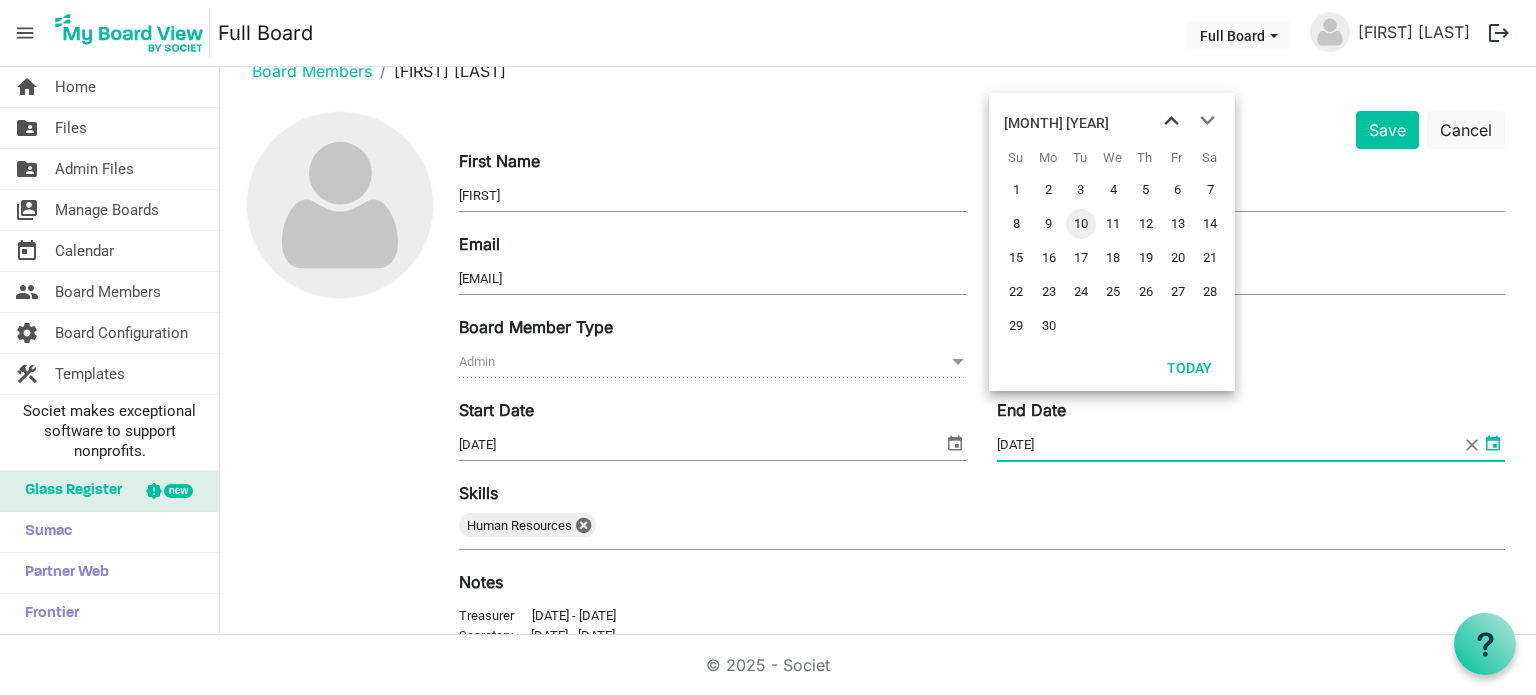 click at bounding box center (1171, 121) 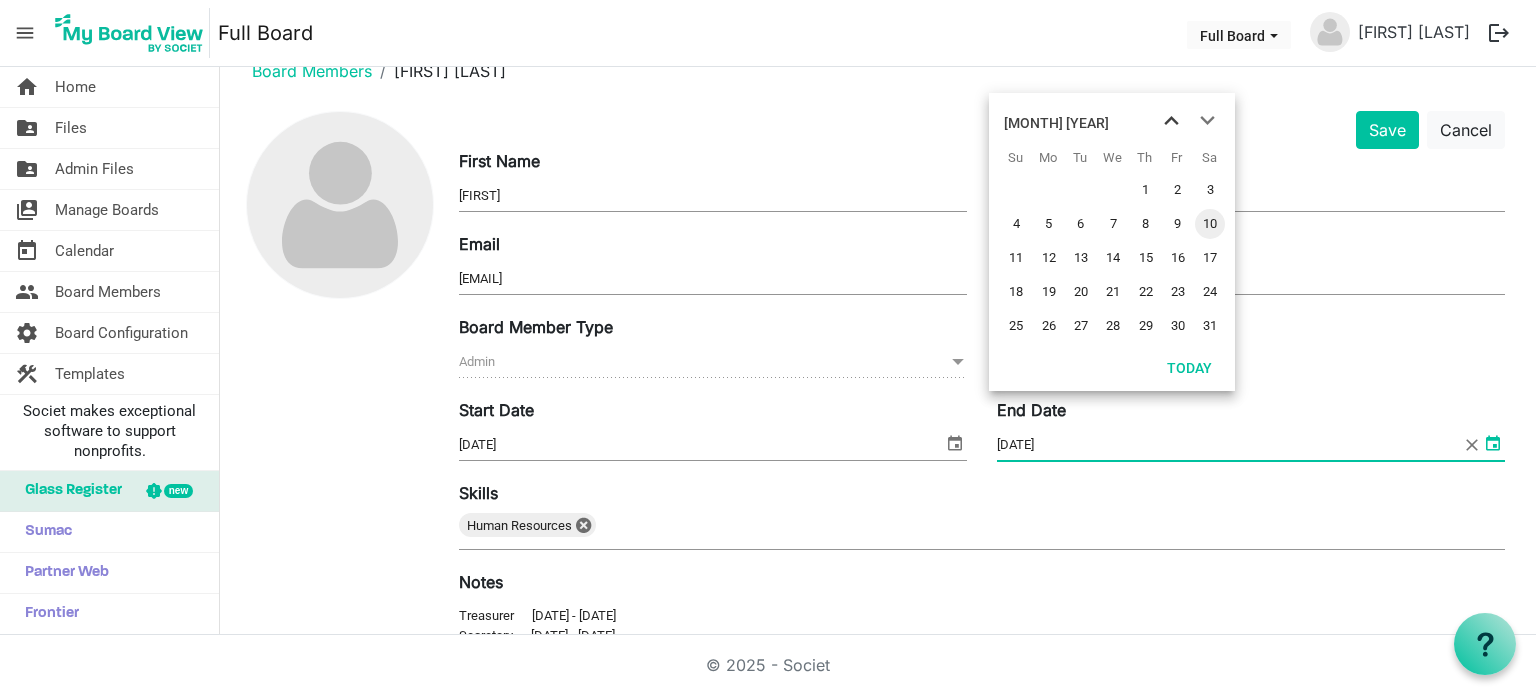 click at bounding box center (1171, 121) 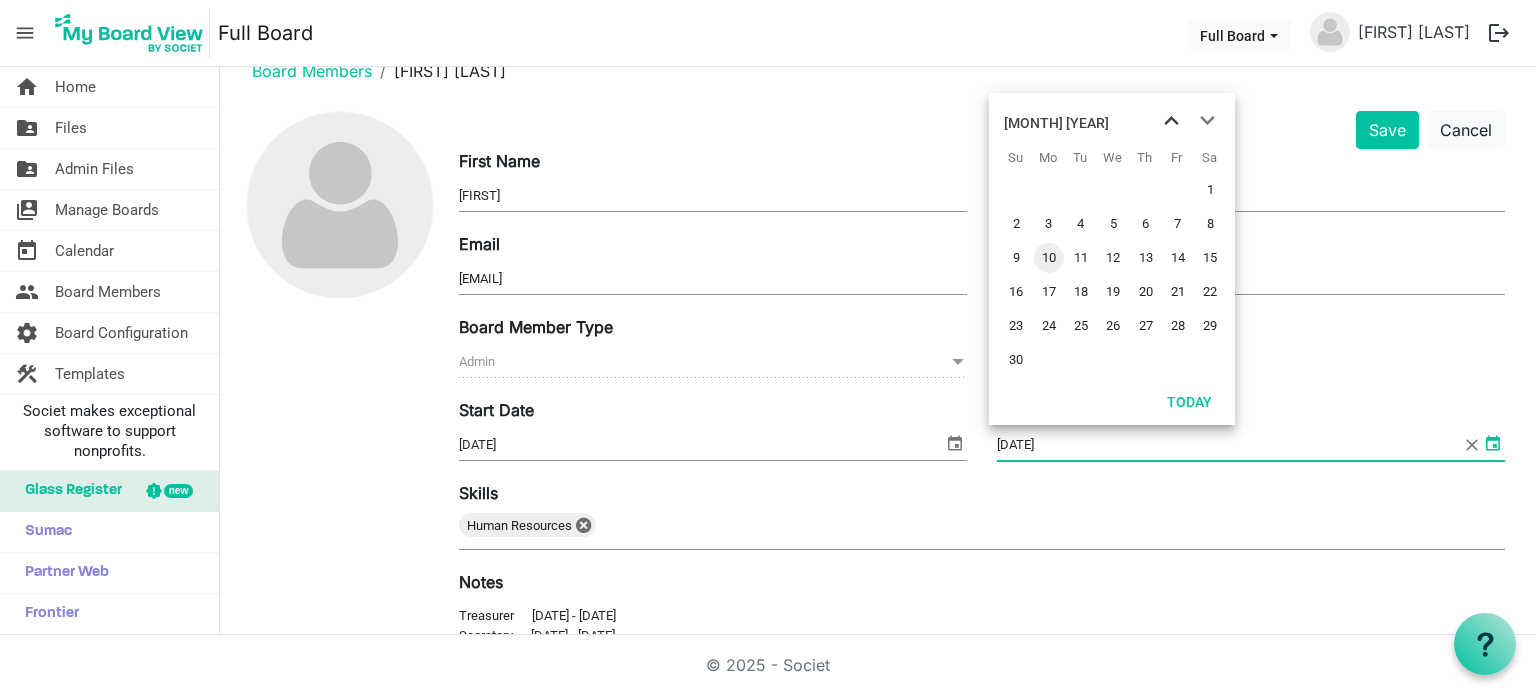 click at bounding box center (1171, 121) 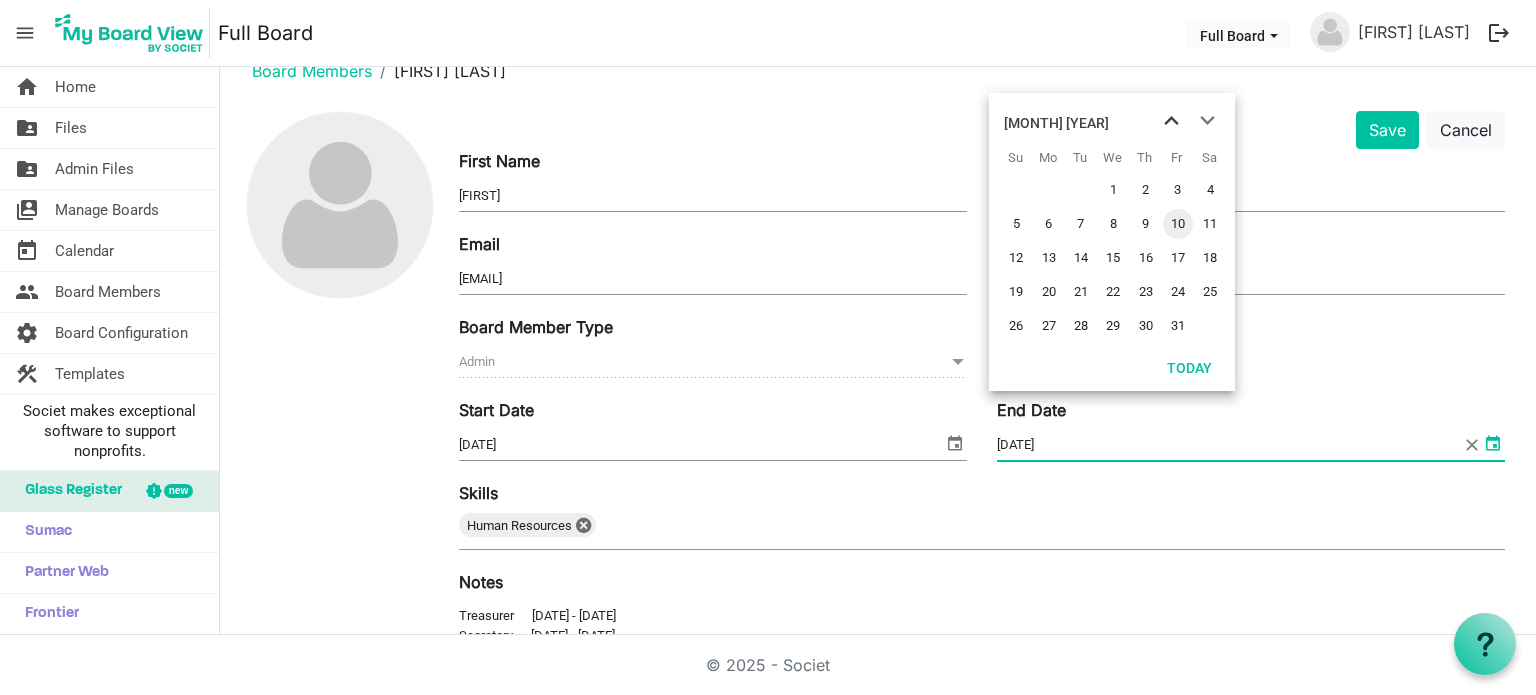 click at bounding box center [1171, 121] 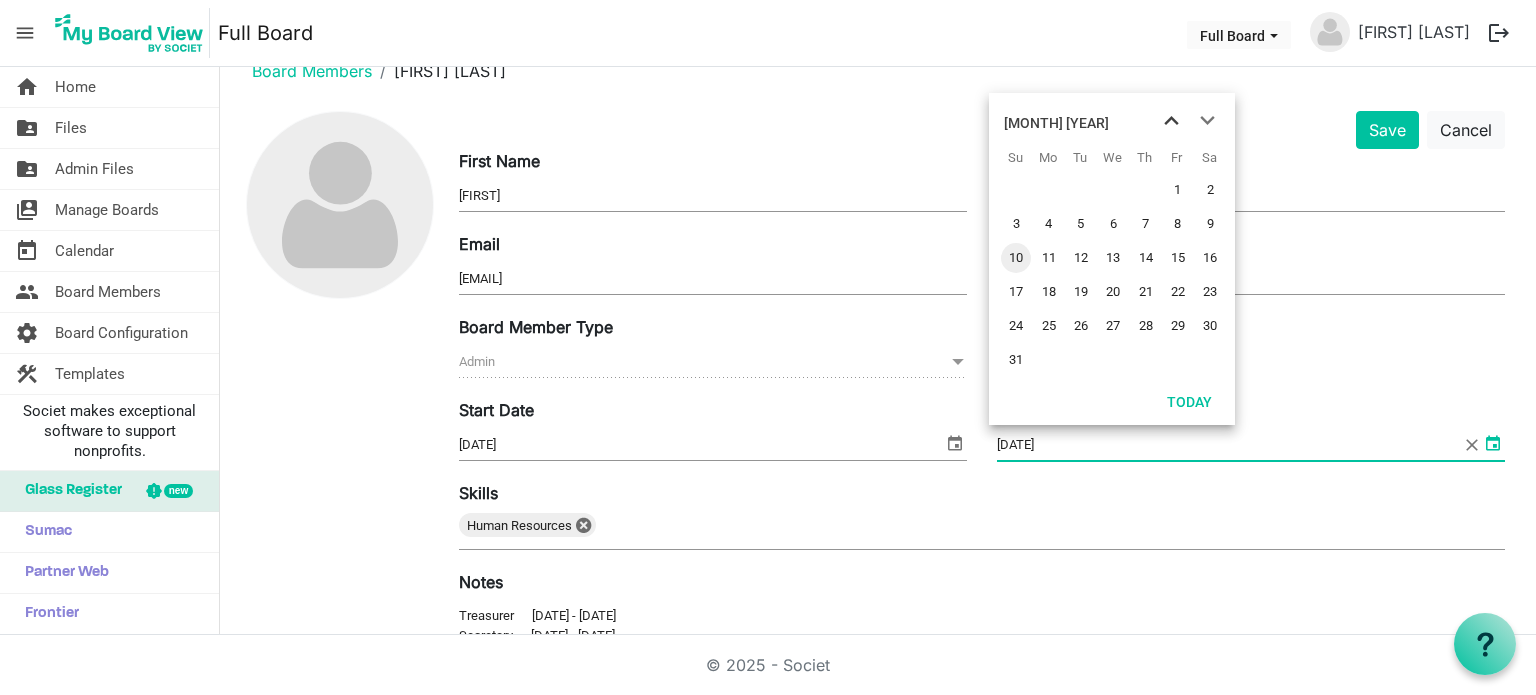click at bounding box center [1171, 121] 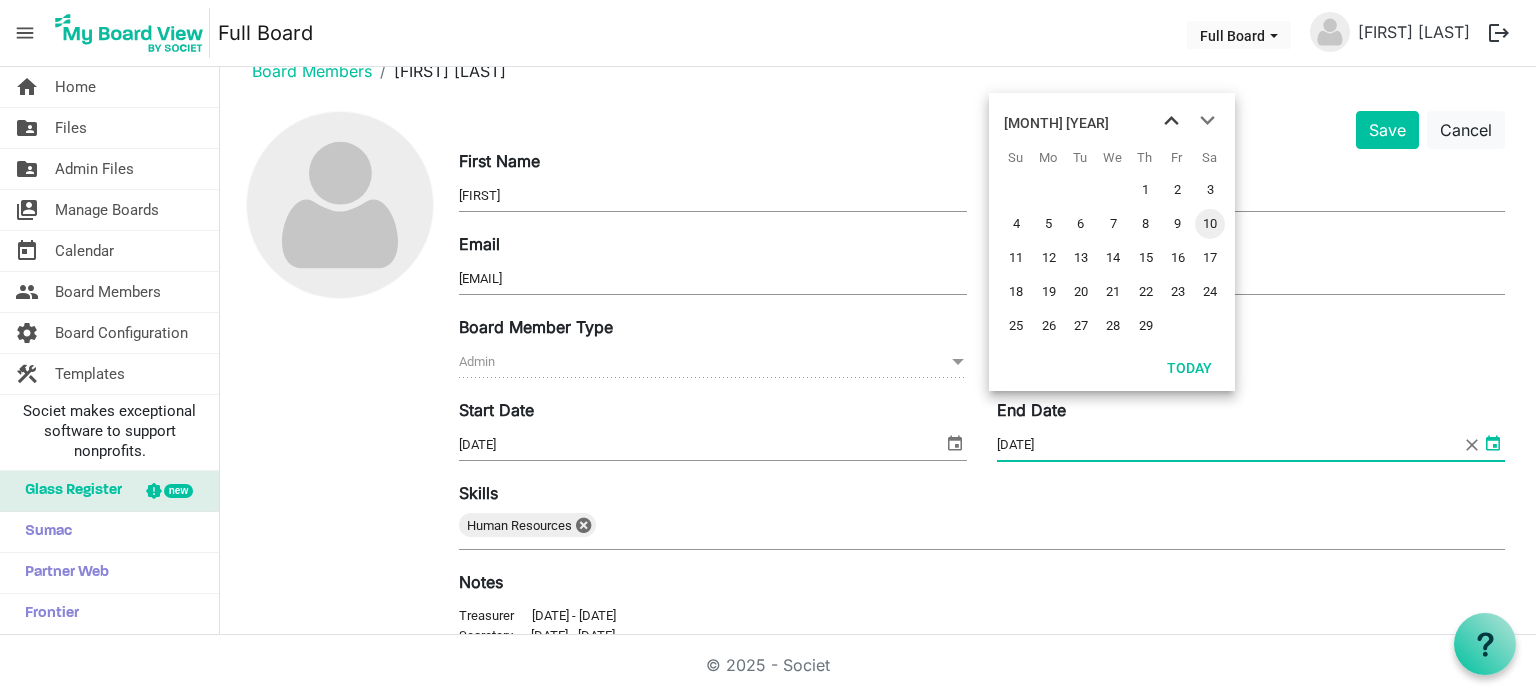 click at bounding box center (1171, 121) 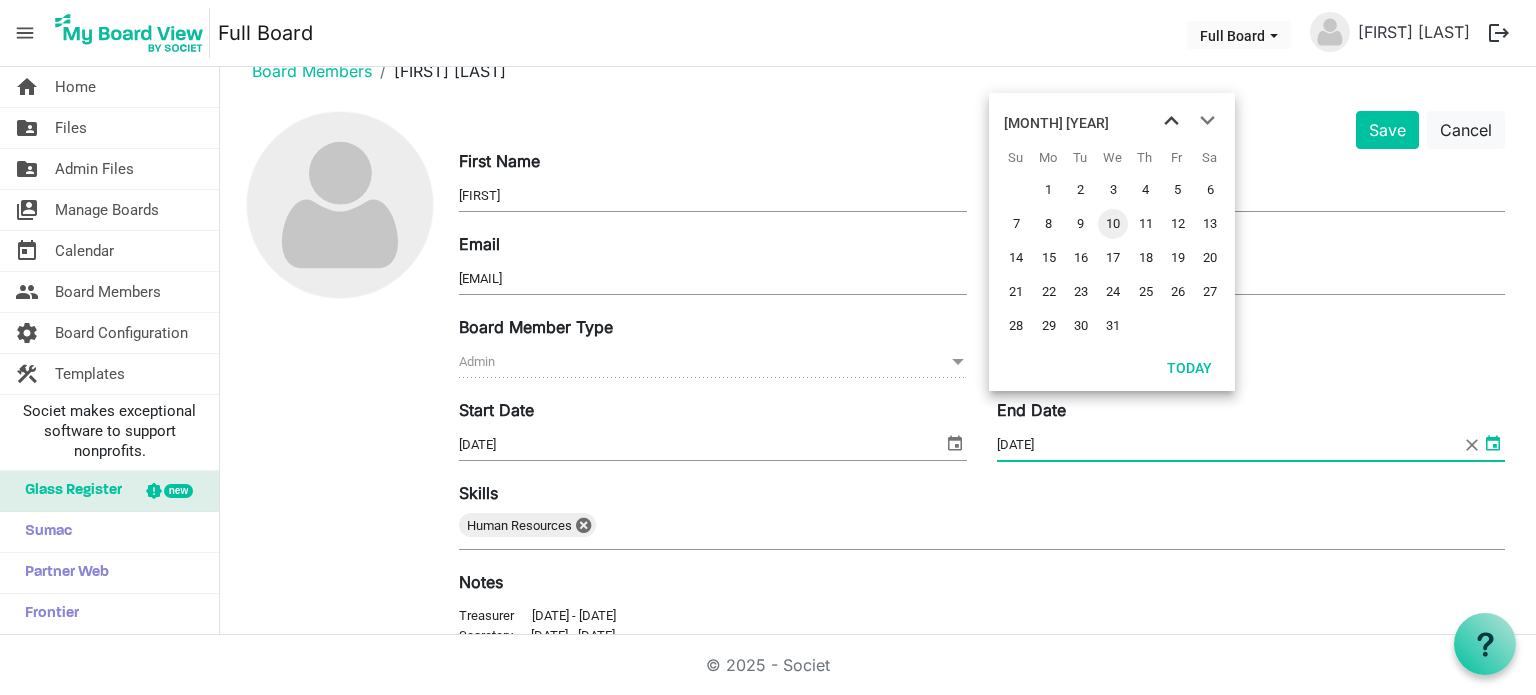 drag, startPoint x: 1184, startPoint y: 110, endPoint x: 1197, endPoint y: 111, distance: 13.038404 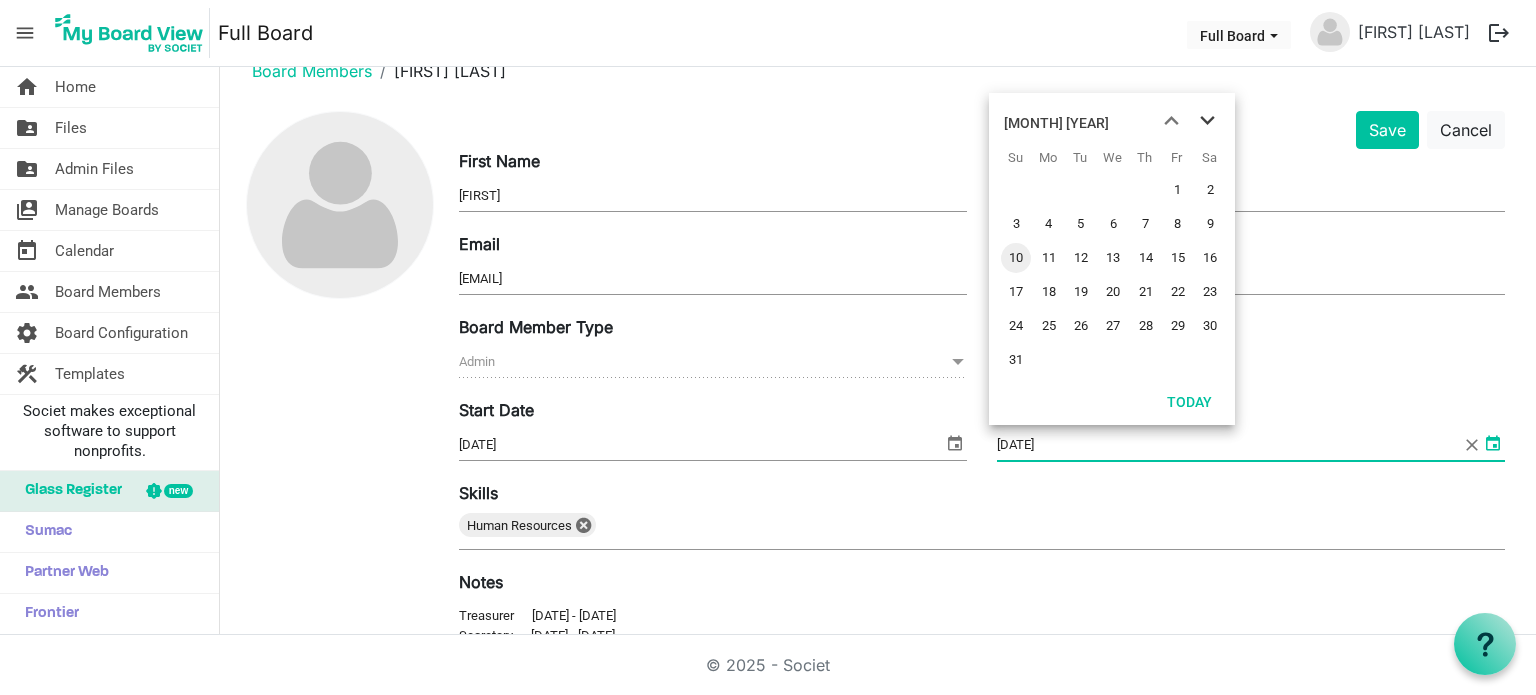 click at bounding box center (1207, 121) 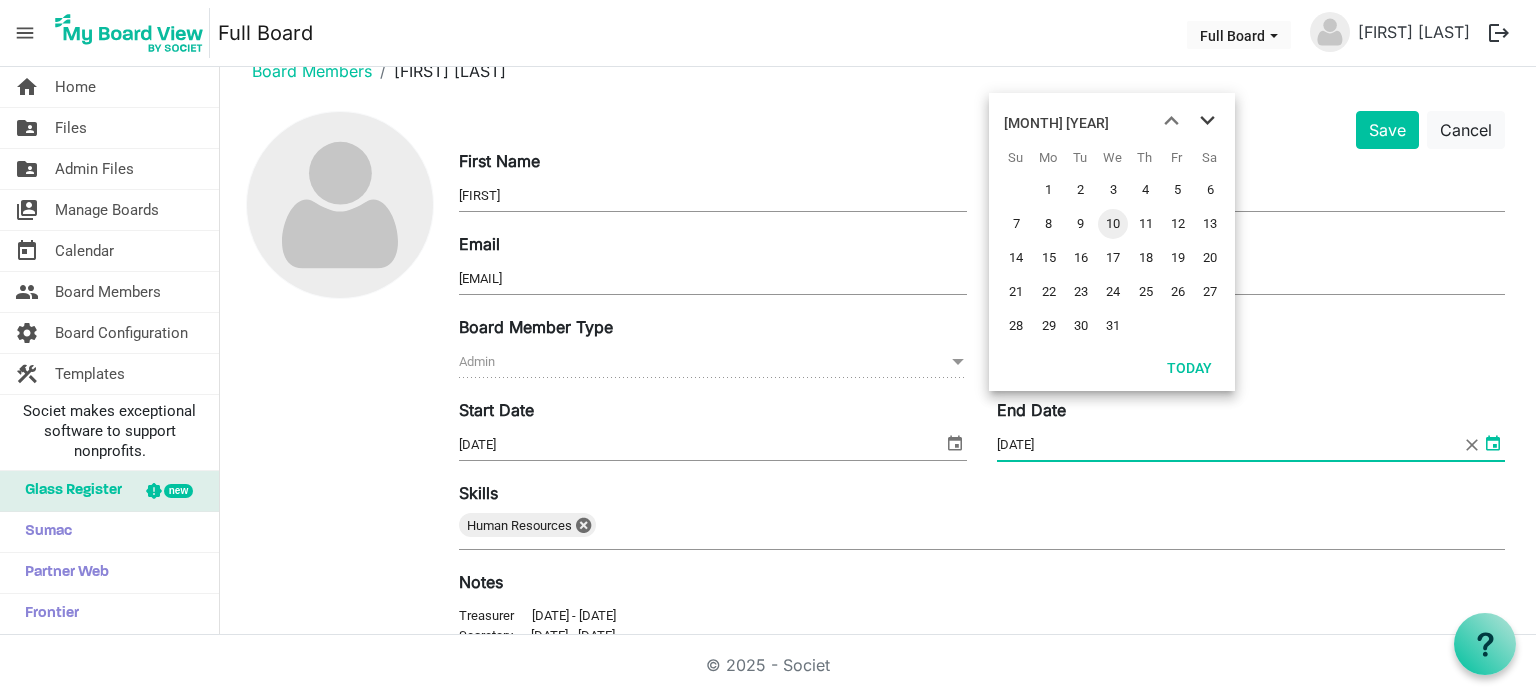 click at bounding box center [1207, 121] 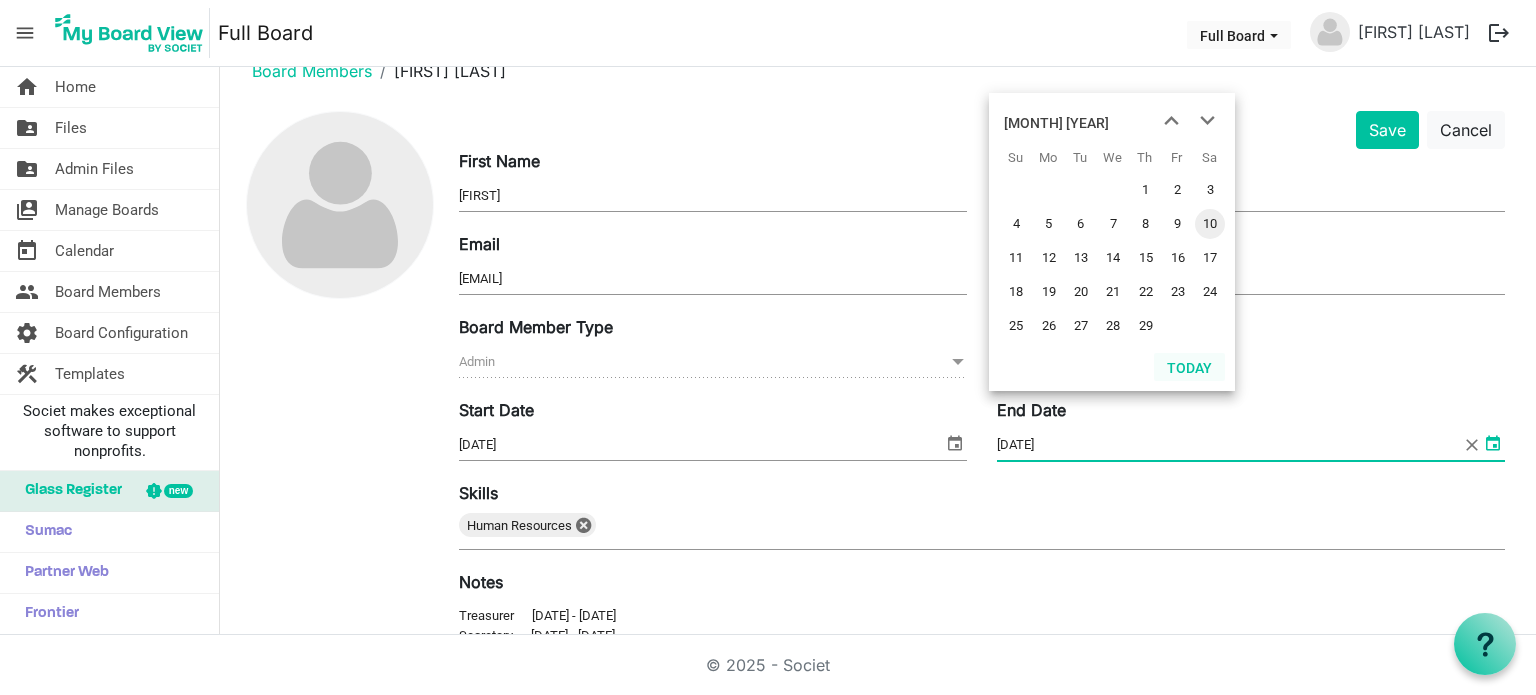 drag, startPoint x: 1210, startPoint y: 365, endPoint x: 1209, endPoint y: 351, distance: 14.035668 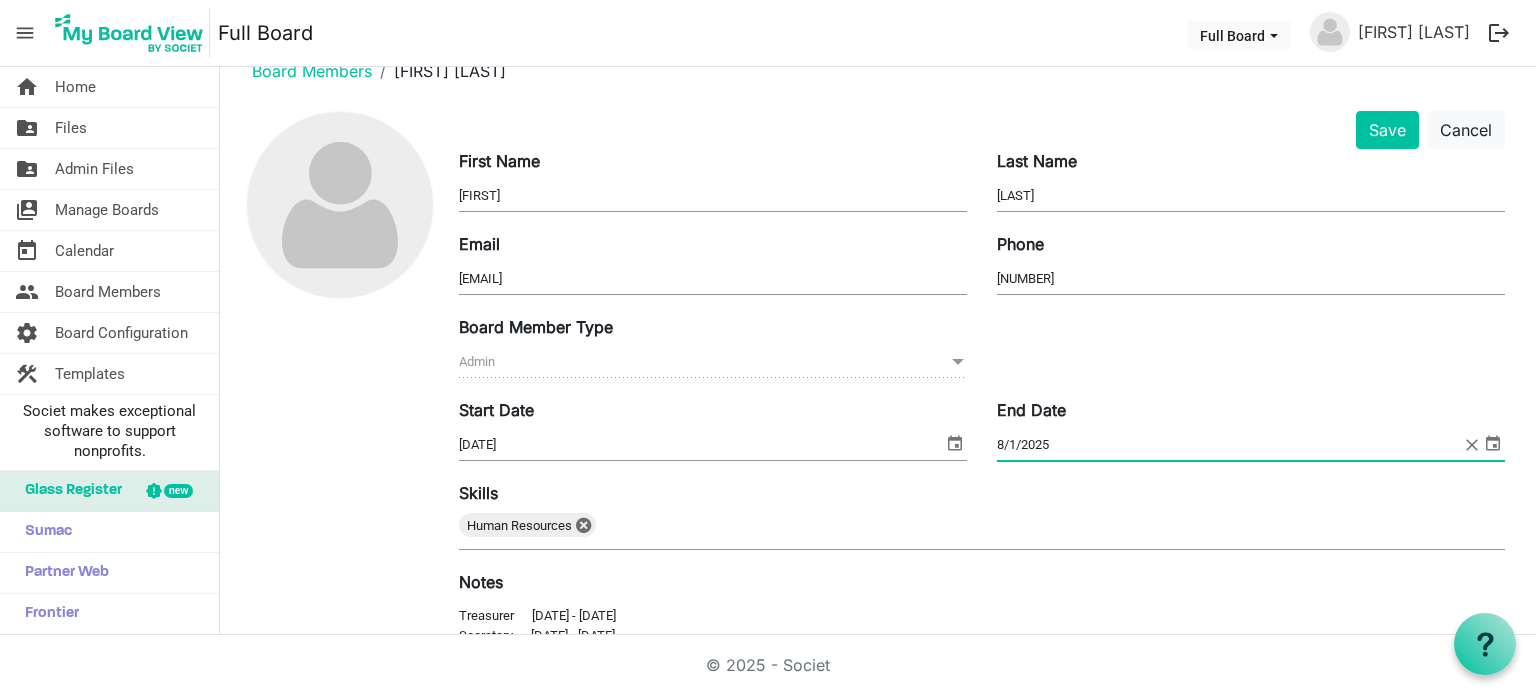 click on "8/1/2025" at bounding box center (1229, 445) 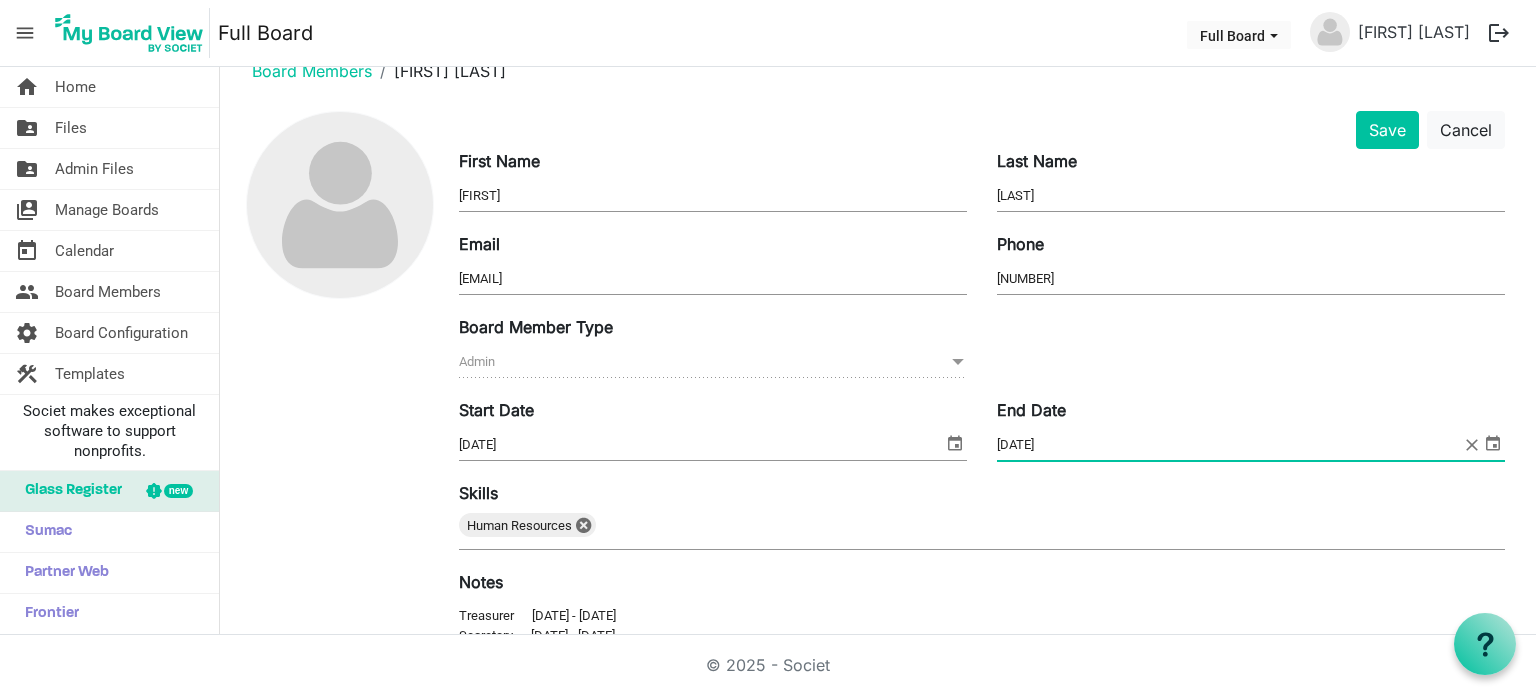 click at bounding box center [1493, 443] 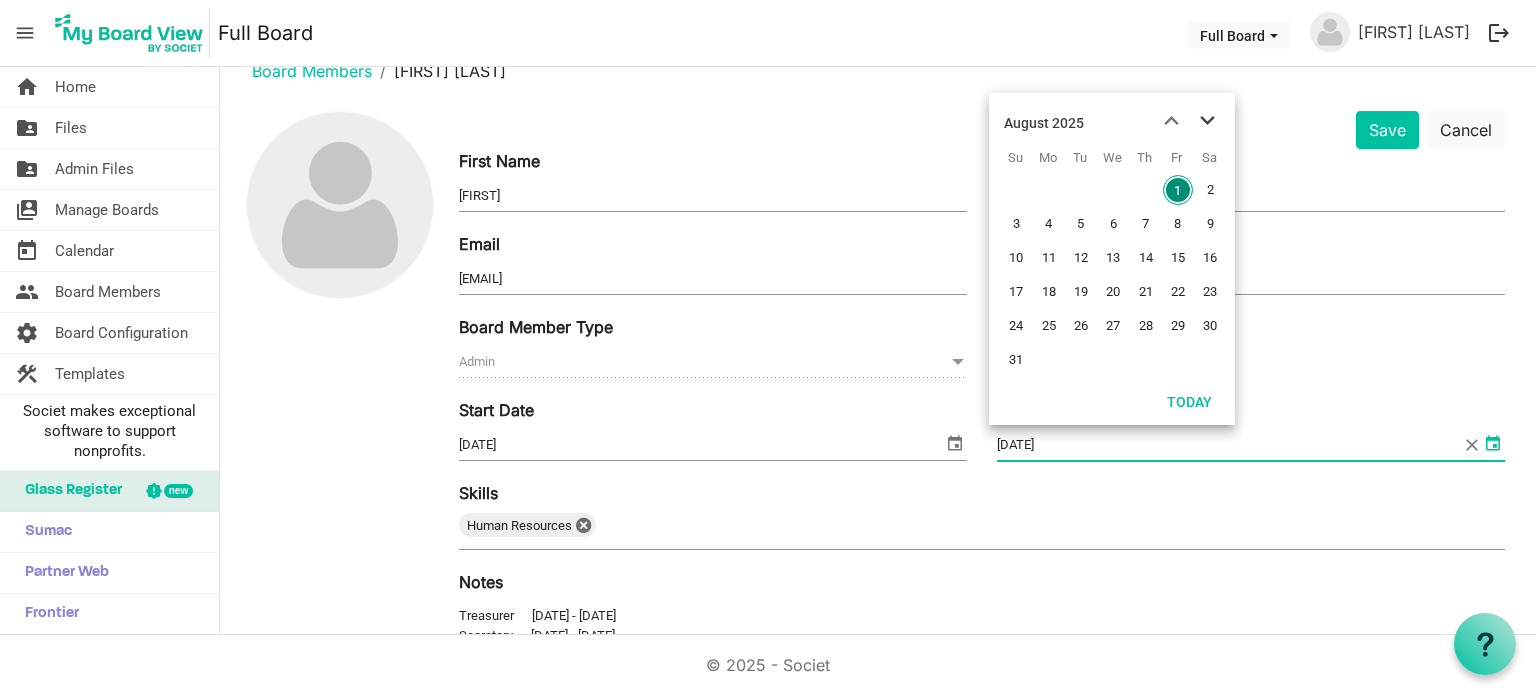 click at bounding box center [1207, 121] 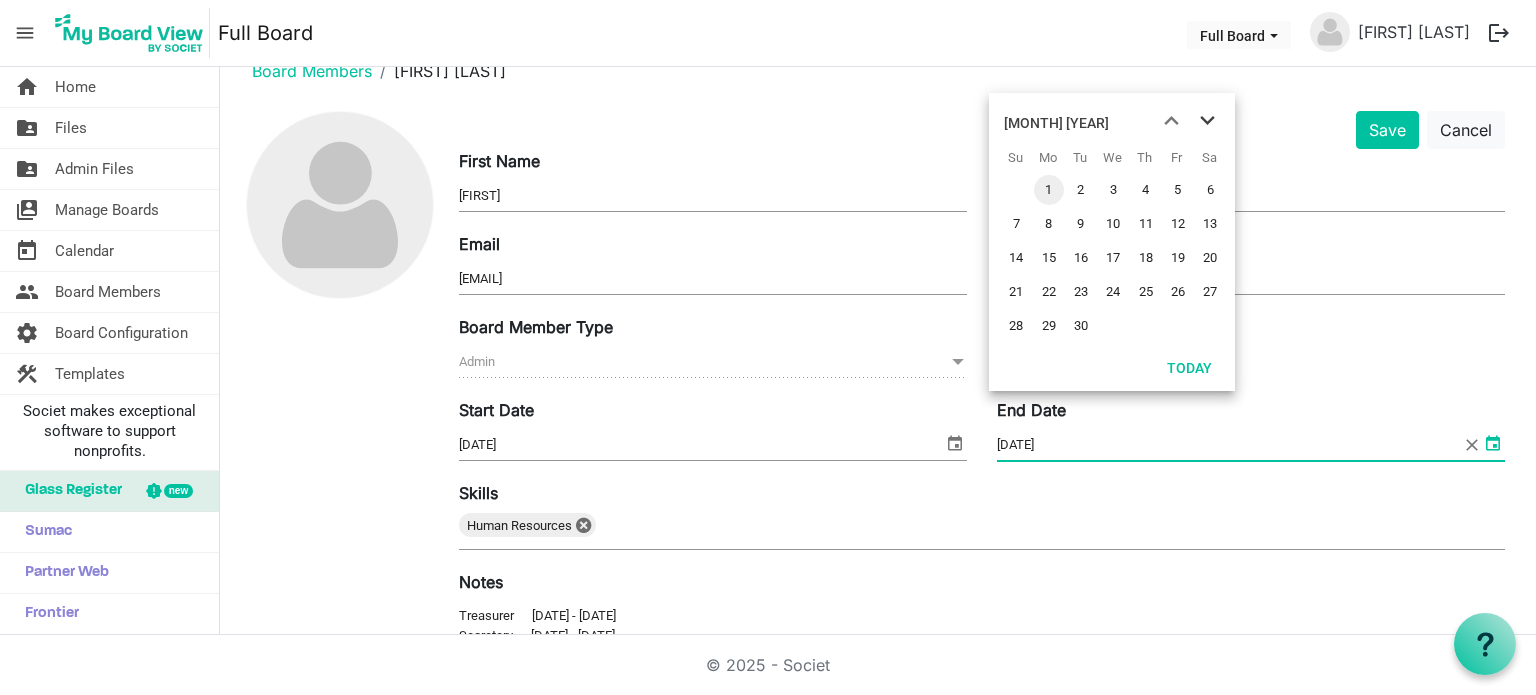 click at bounding box center (1207, 121) 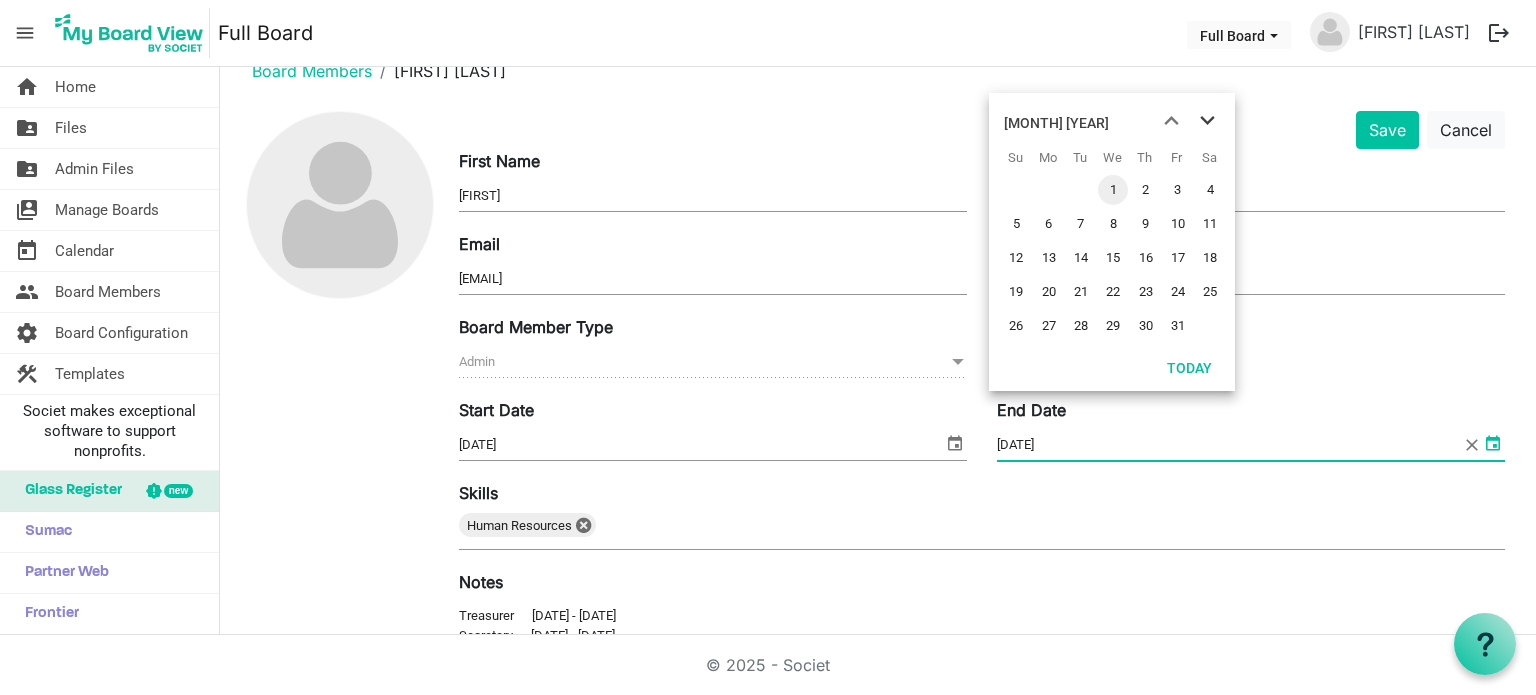 click at bounding box center (1207, 121) 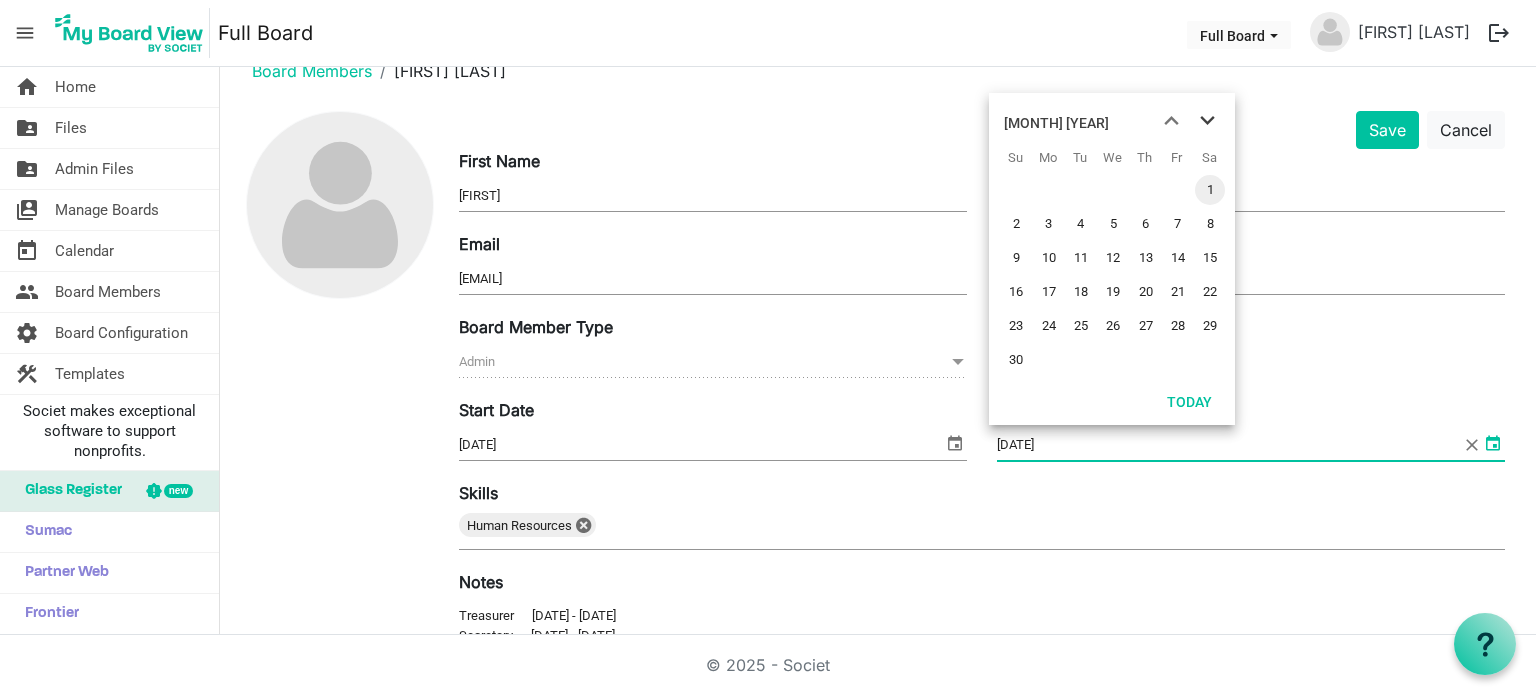 click at bounding box center [1207, 121] 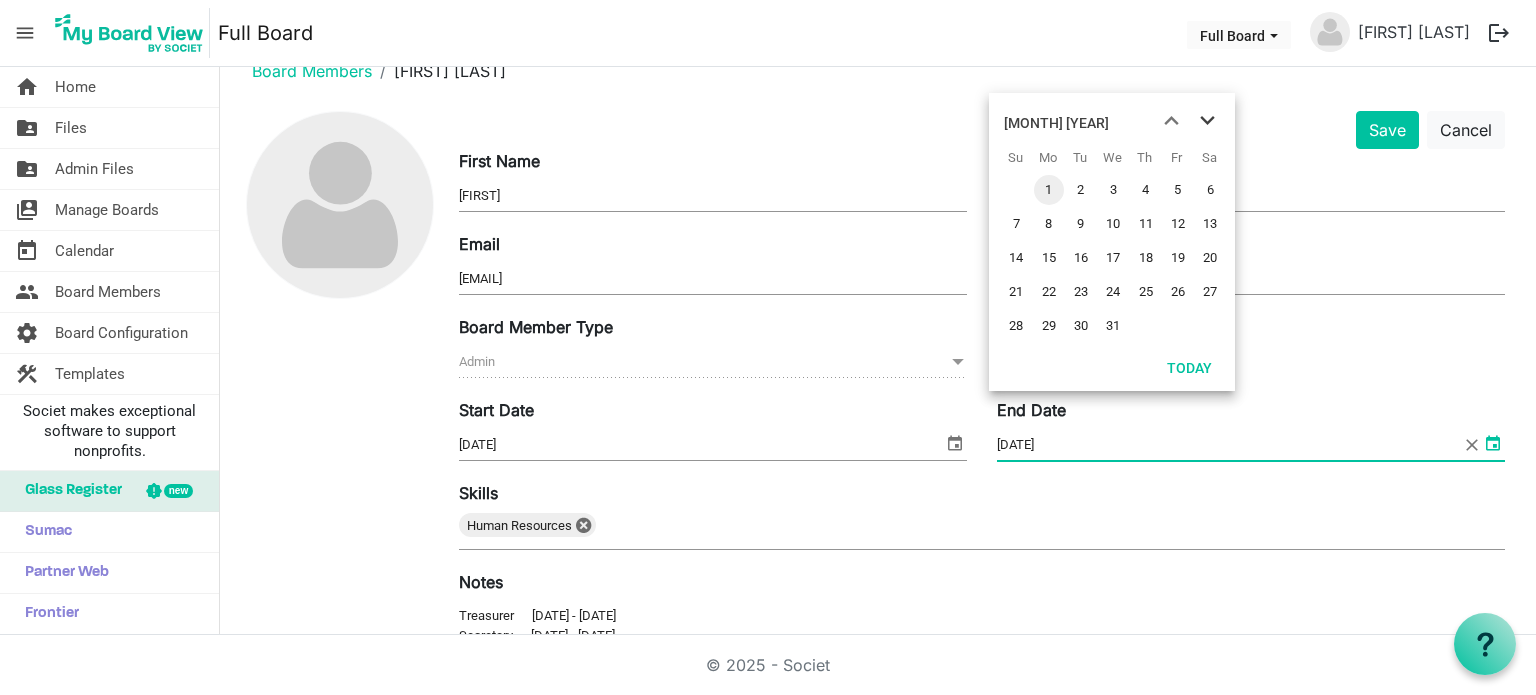 click at bounding box center [1207, 121] 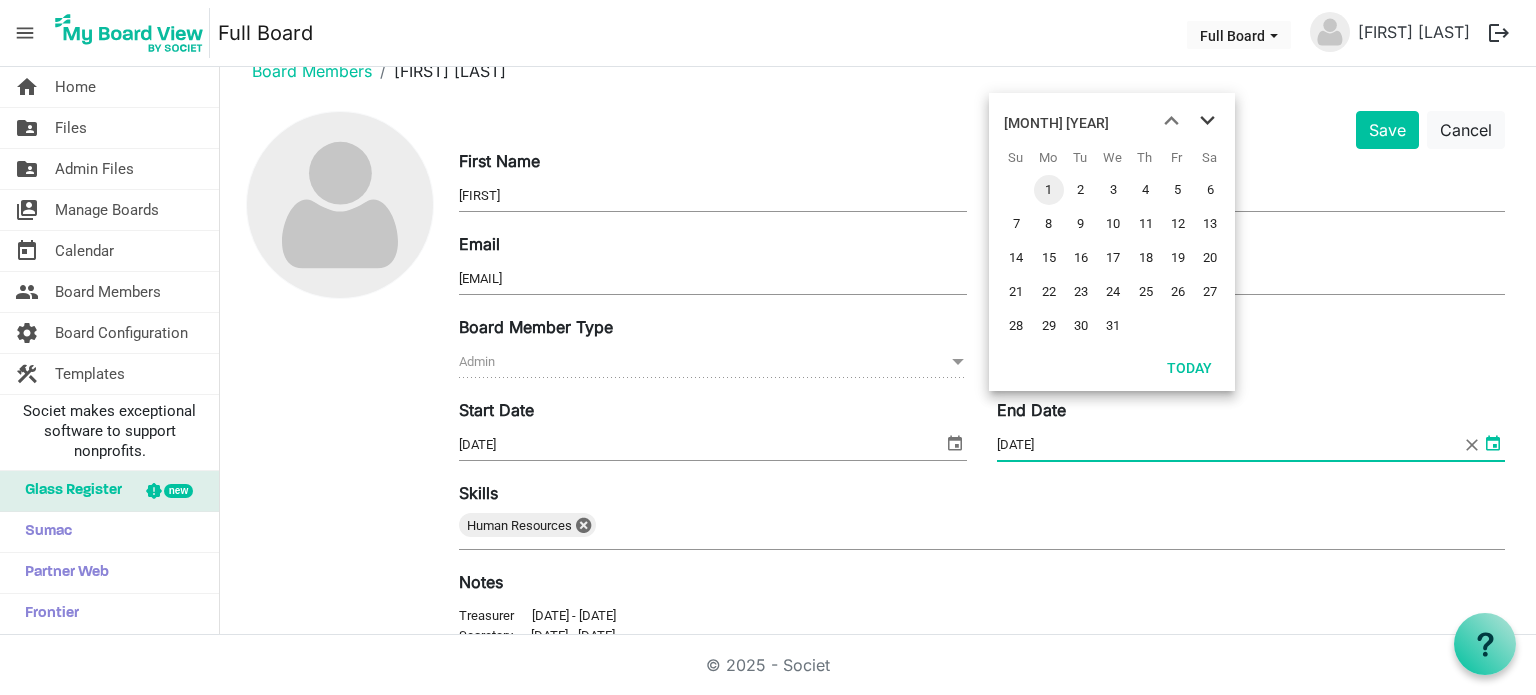 click at bounding box center [1207, 121] 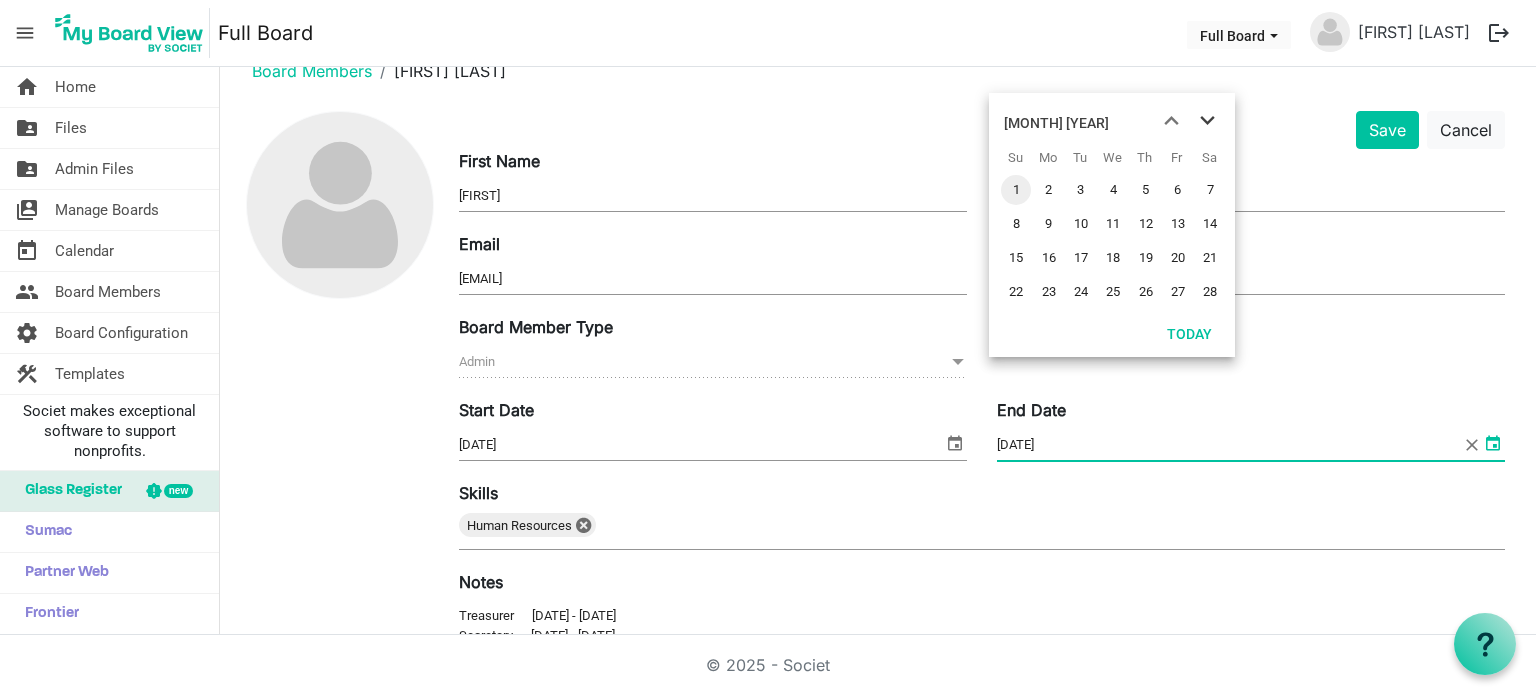 click at bounding box center [1207, 121] 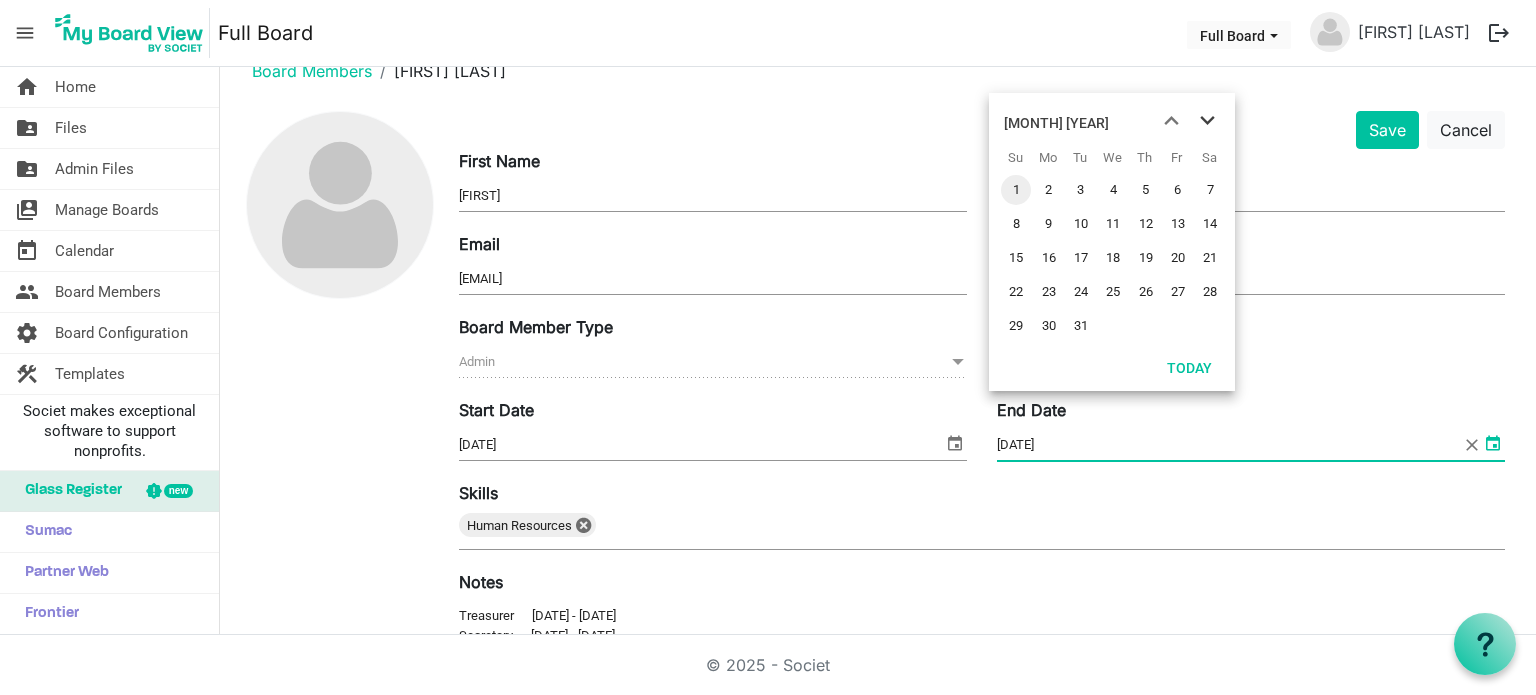 click at bounding box center [1207, 121] 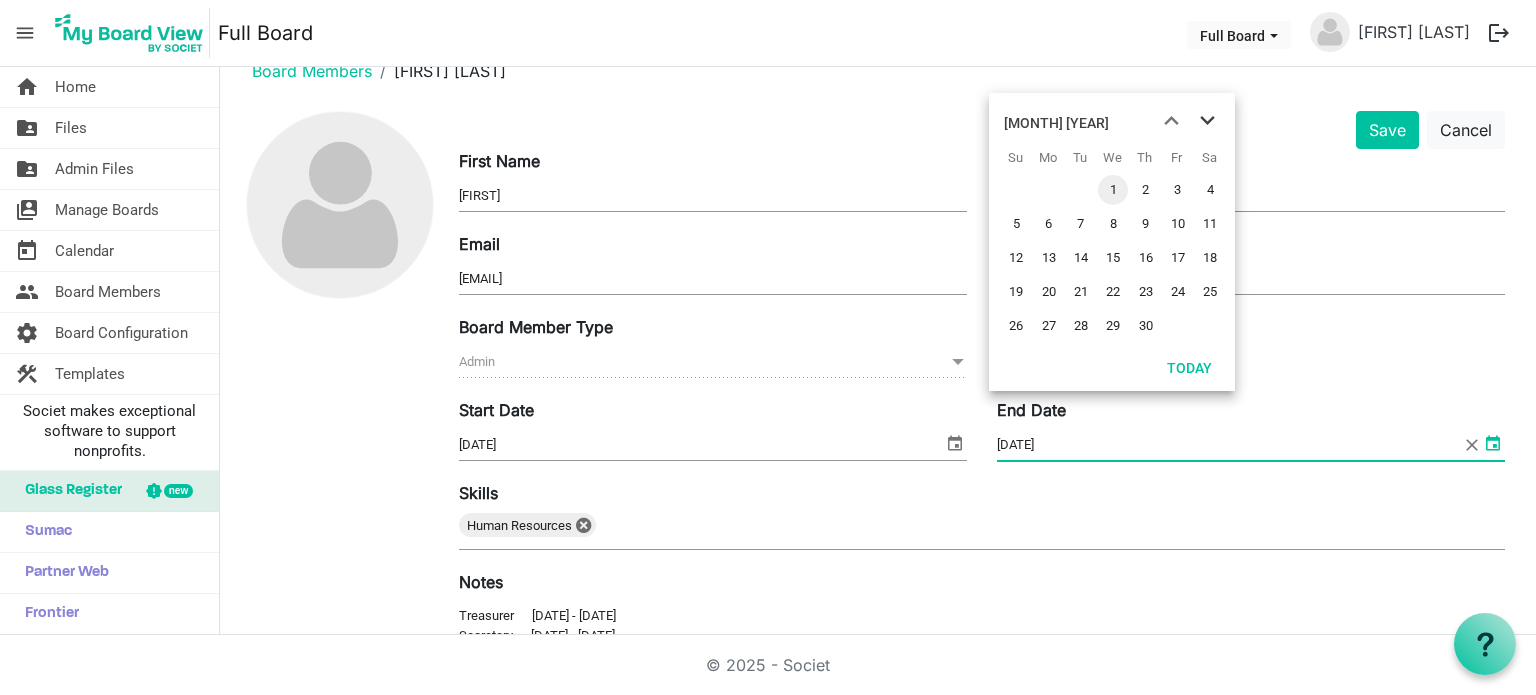 click at bounding box center (1207, 121) 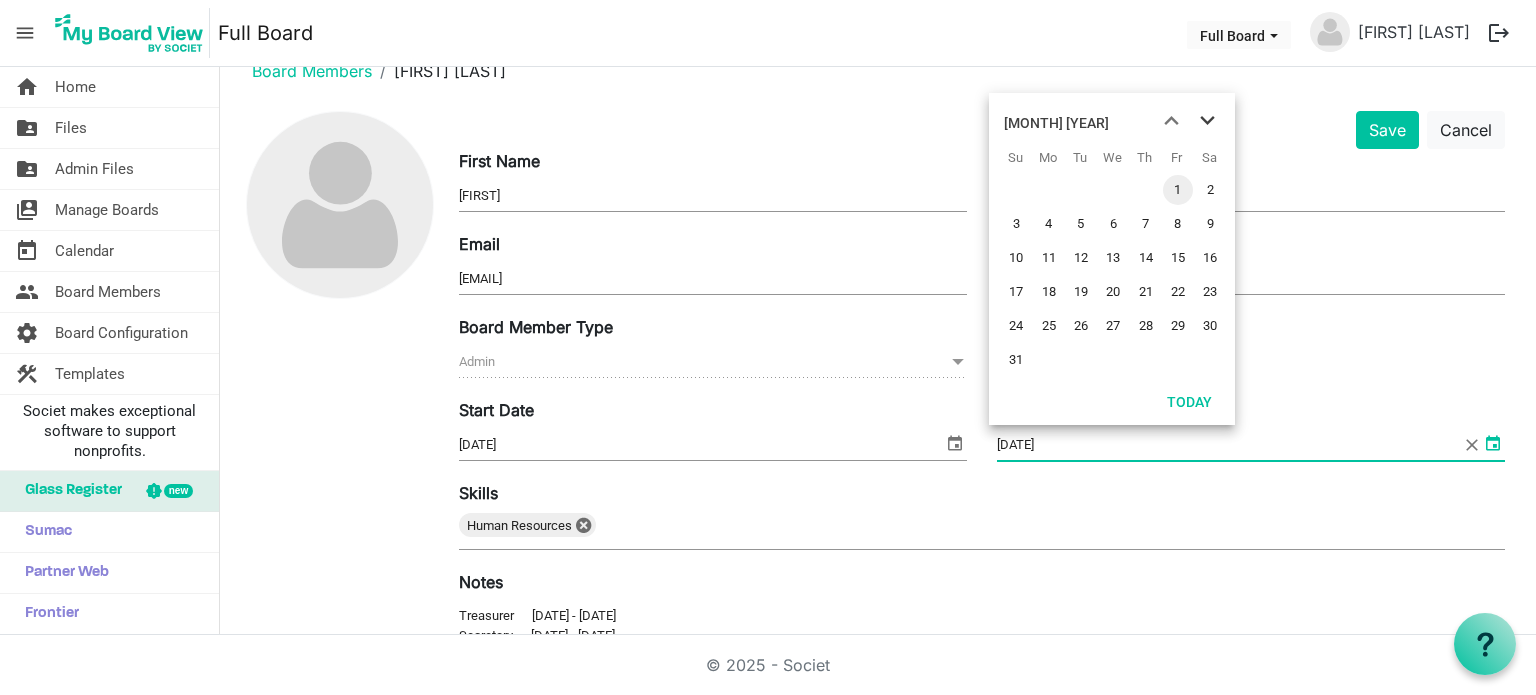 click at bounding box center (1207, 121) 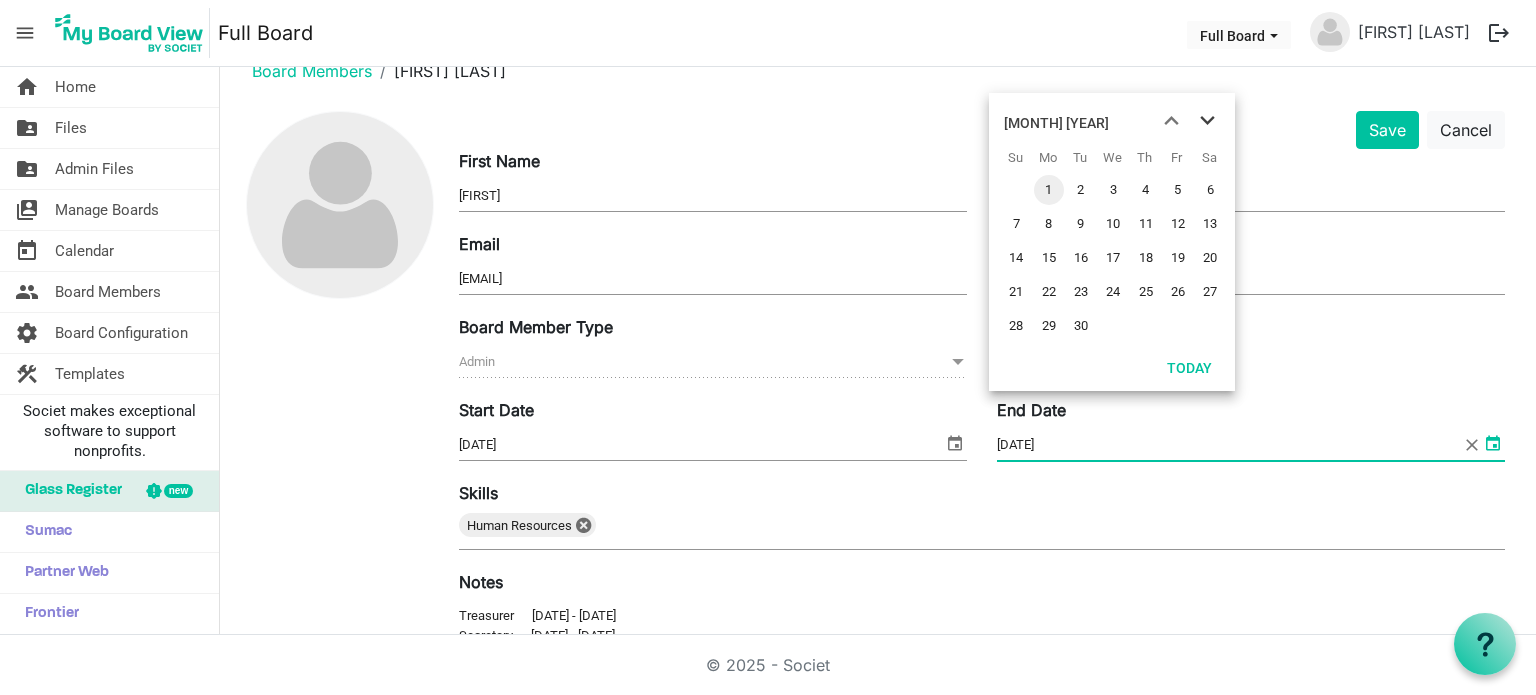 click at bounding box center (1207, 121) 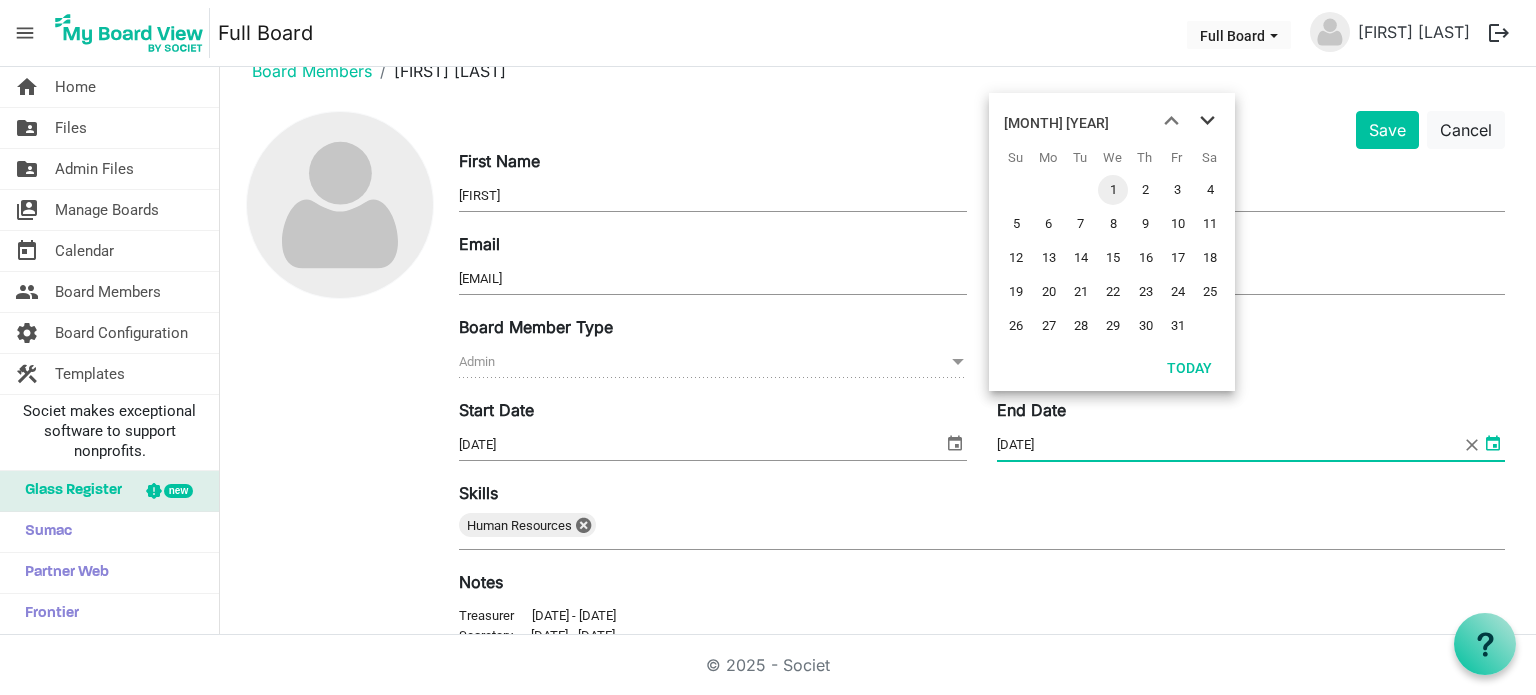 click at bounding box center [1207, 121] 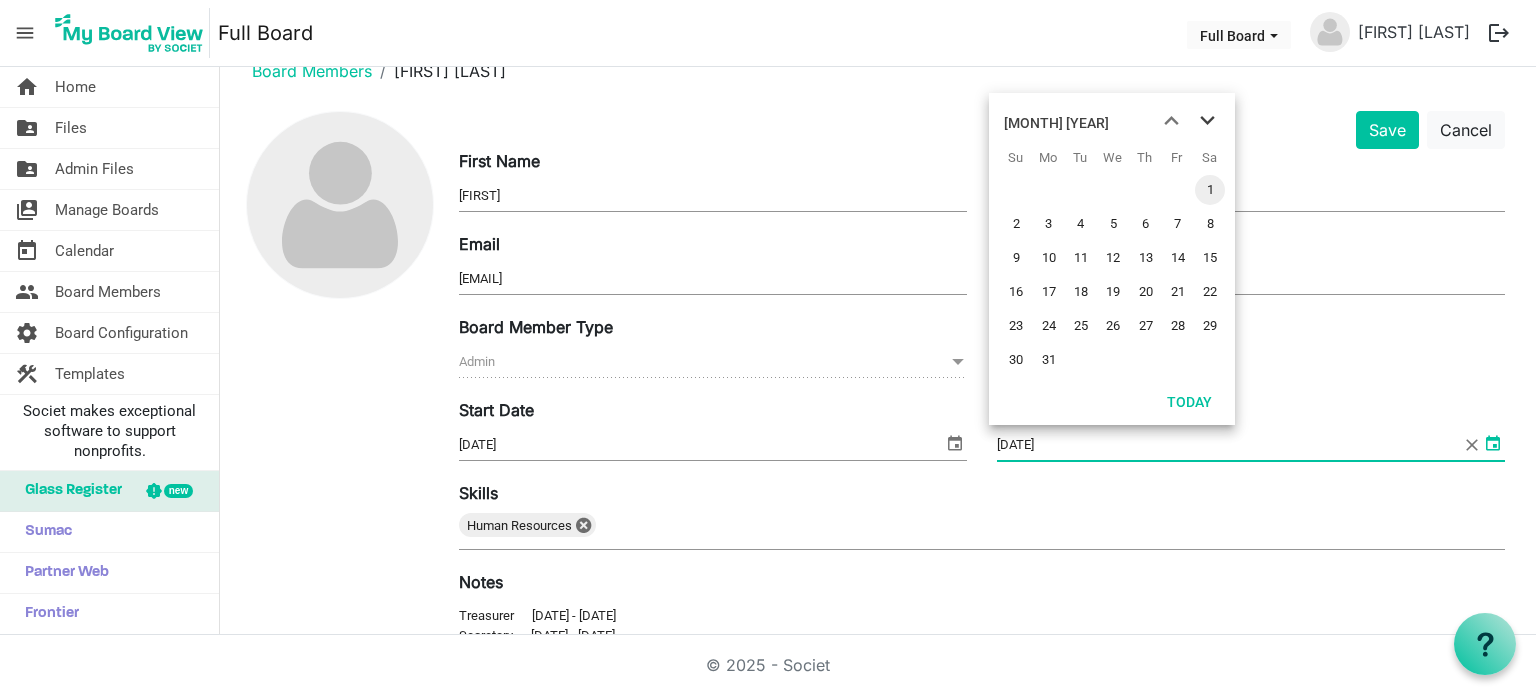 click at bounding box center (1207, 121) 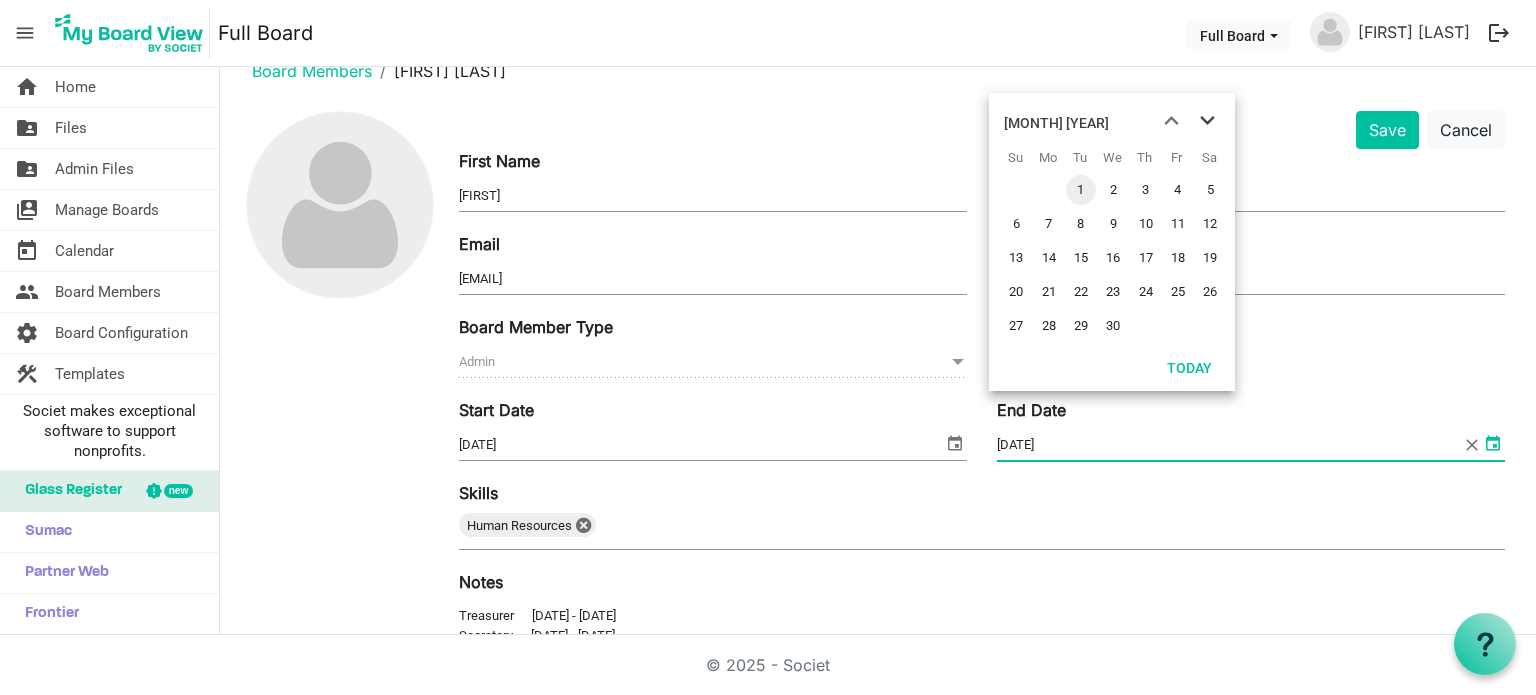 click at bounding box center [1207, 121] 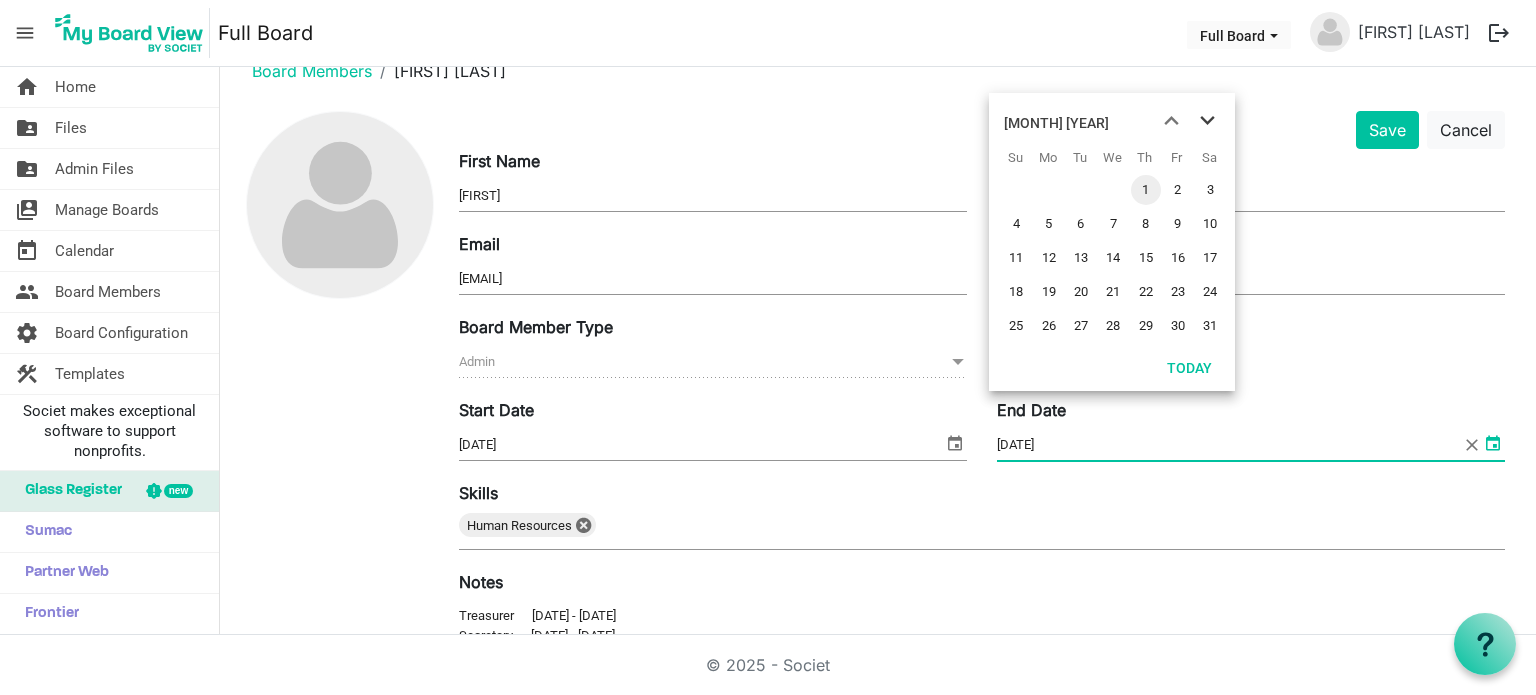 click at bounding box center [1207, 121] 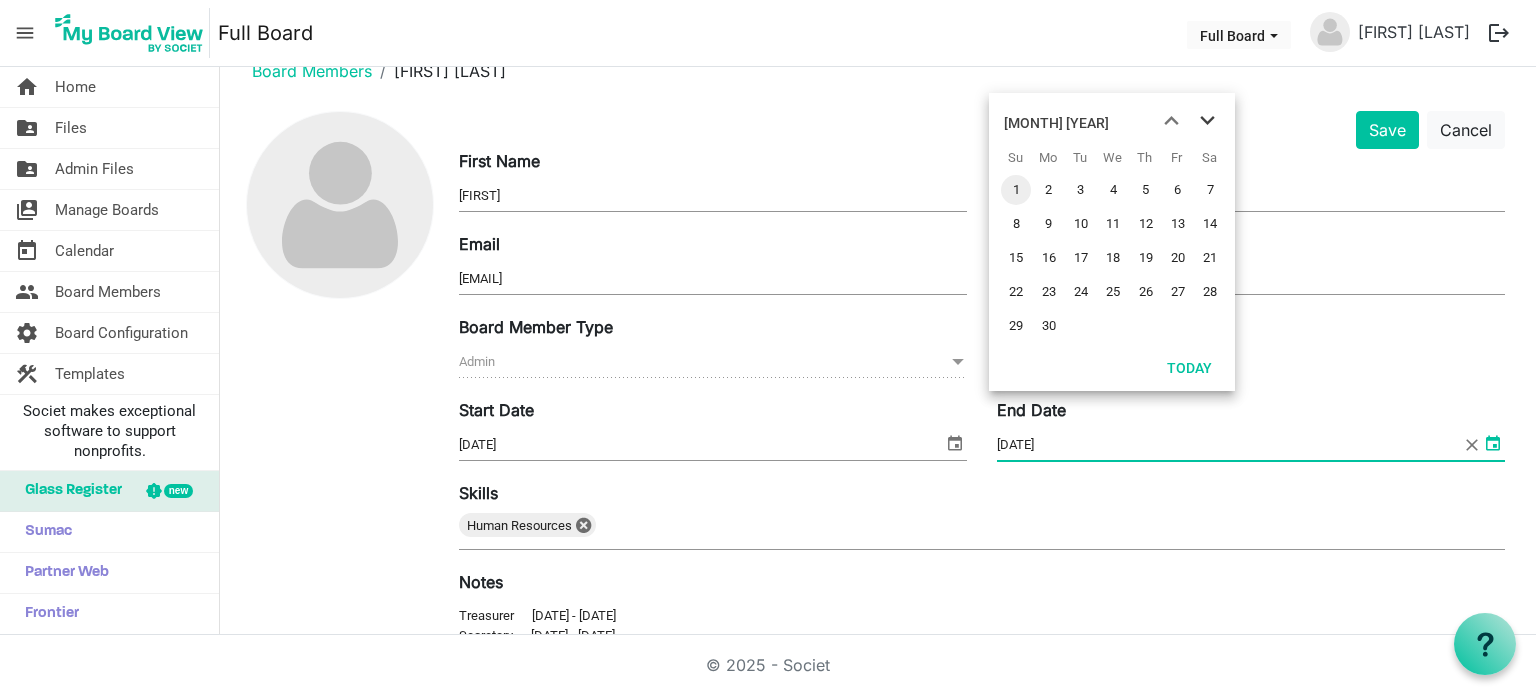 click at bounding box center (1207, 121) 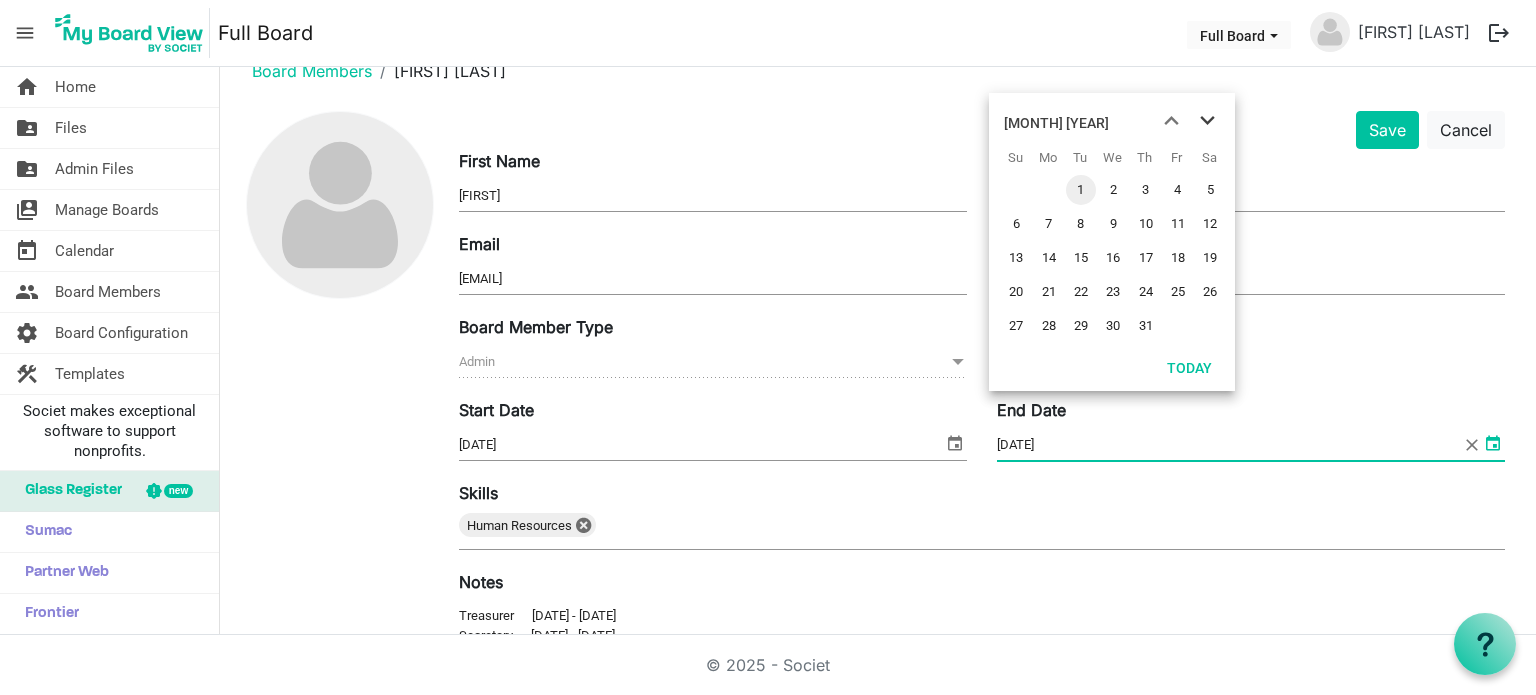 click at bounding box center (1207, 121) 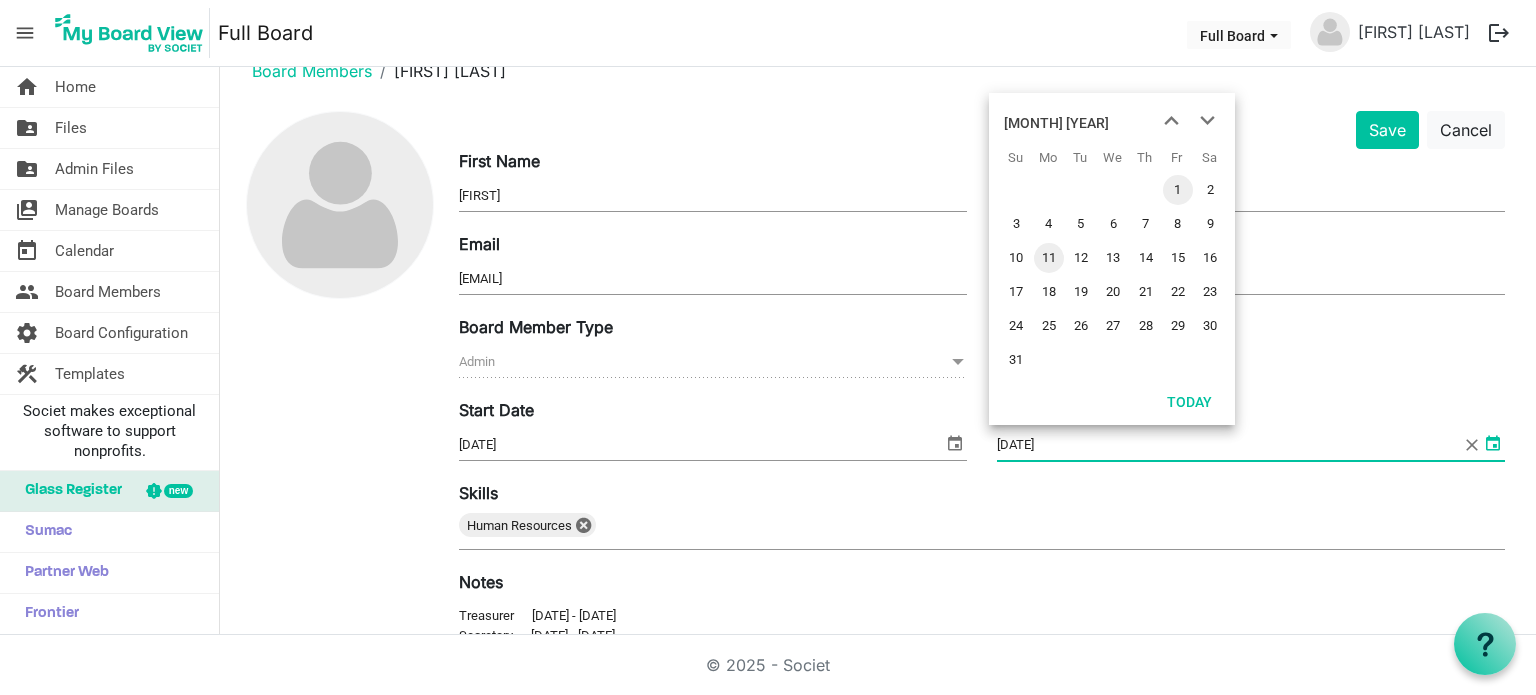 click on "11" at bounding box center [1049, 258] 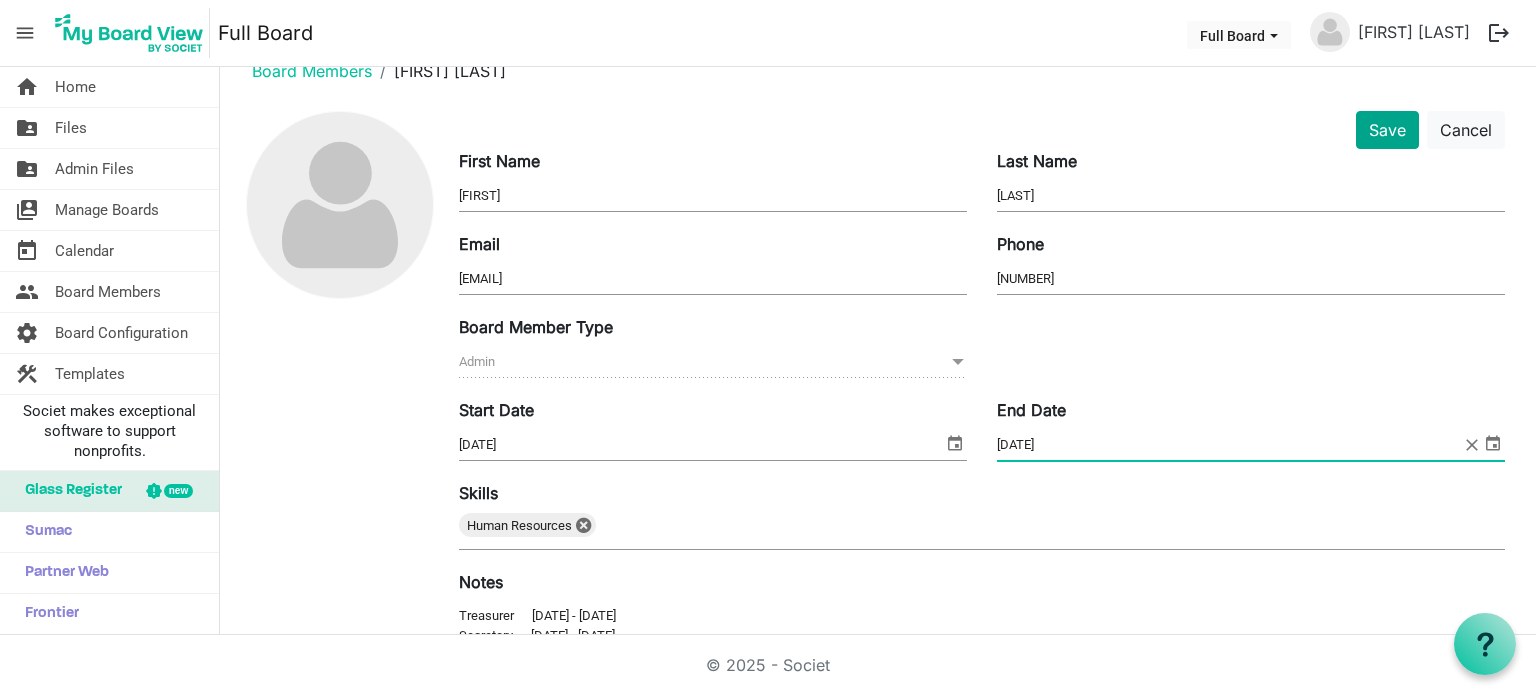 type on "[DATE]" 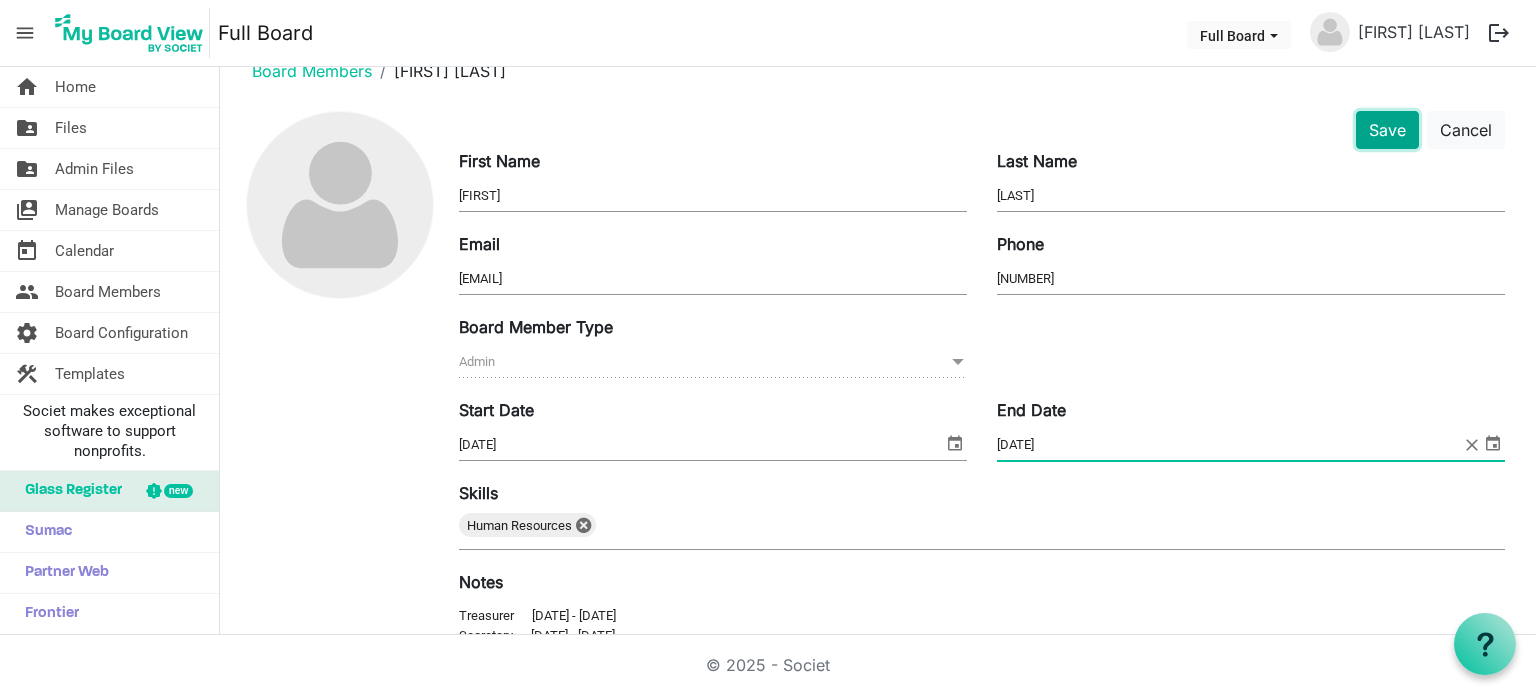 click on "Save" at bounding box center [1387, 130] 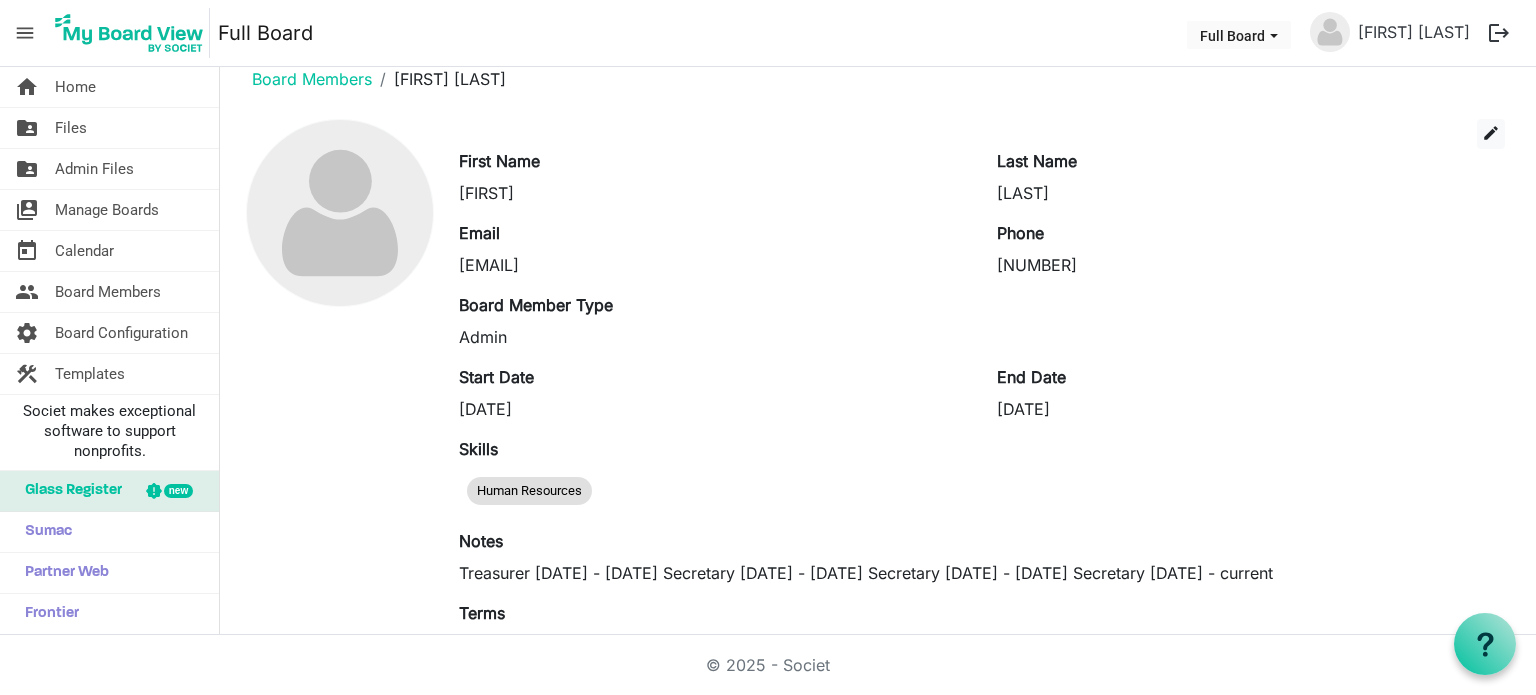 scroll, scrollTop: 0, scrollLeft: 0, axis: both 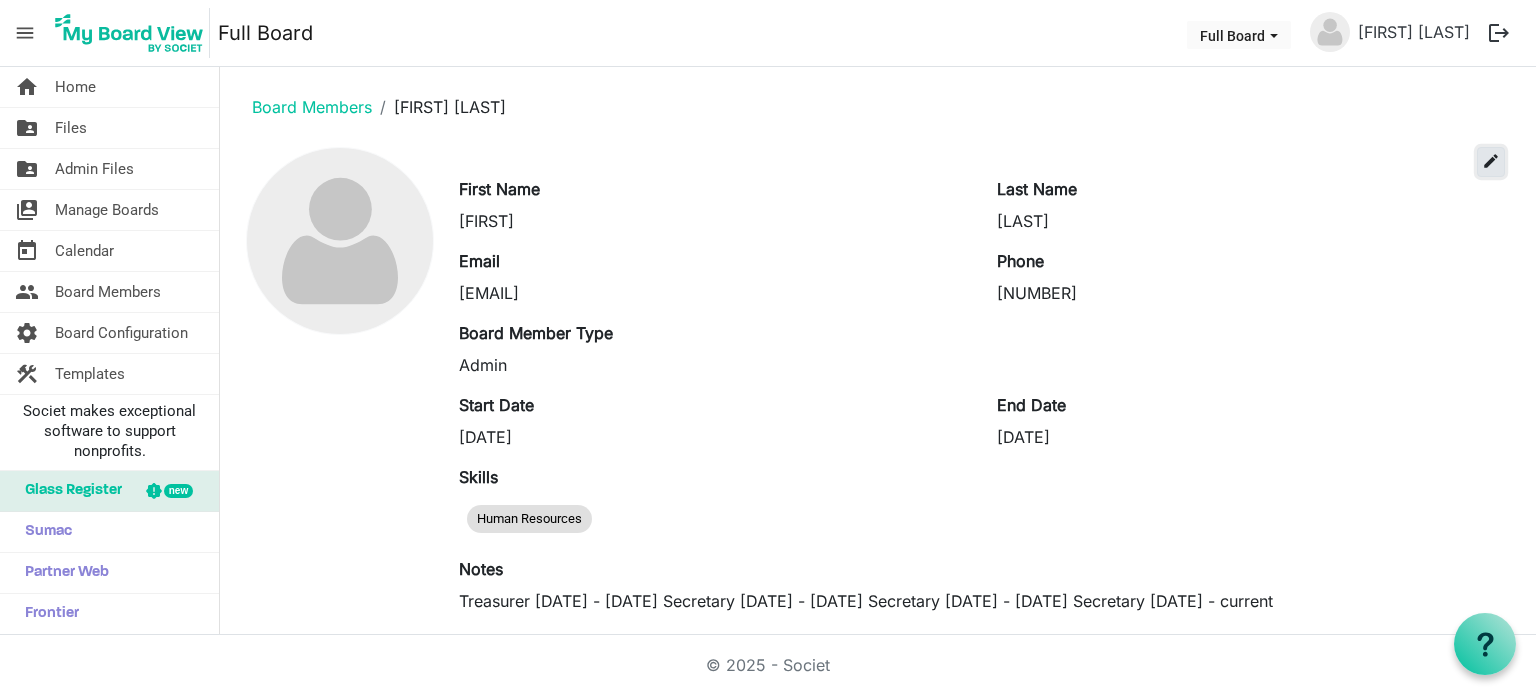 click on "edit" at bounding box center (1491, 161) 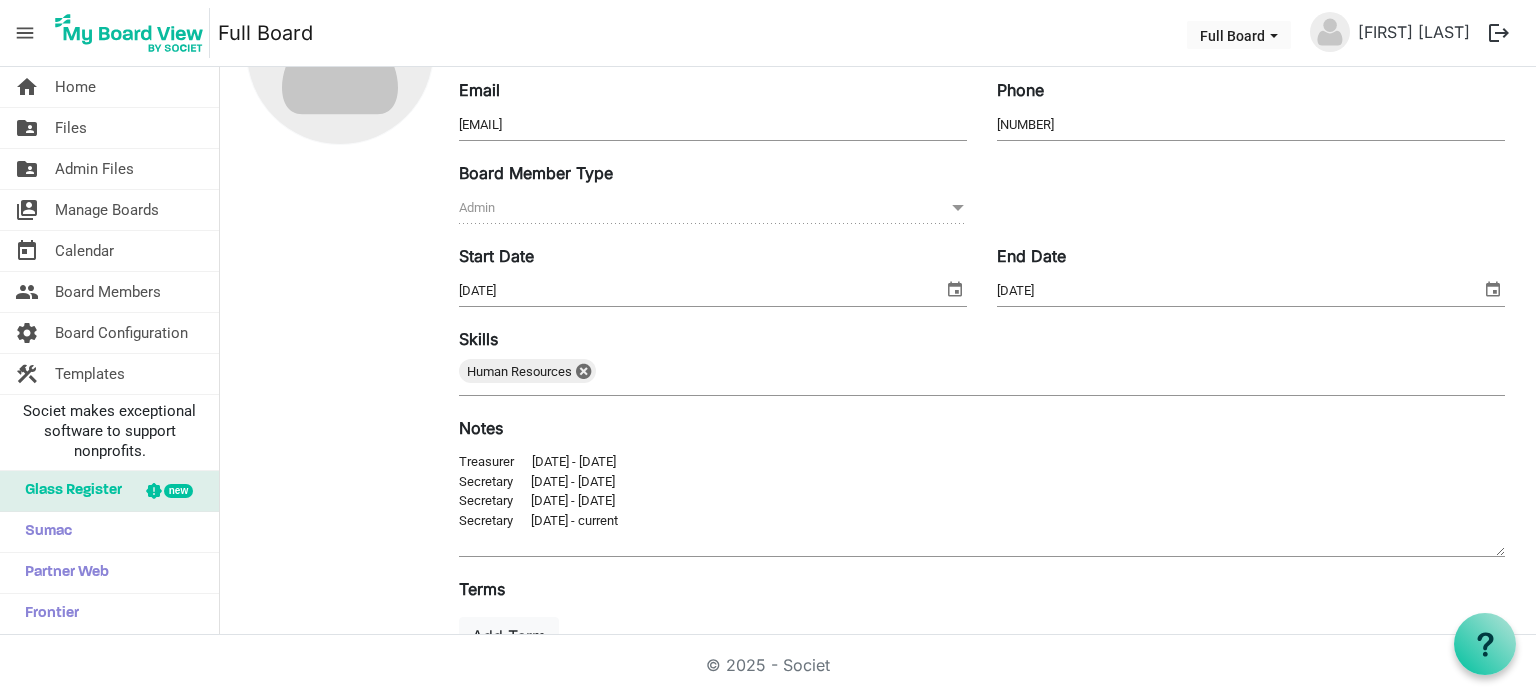 scroll, scrollTop: 200, scrollLeft: 0, axis: vertical 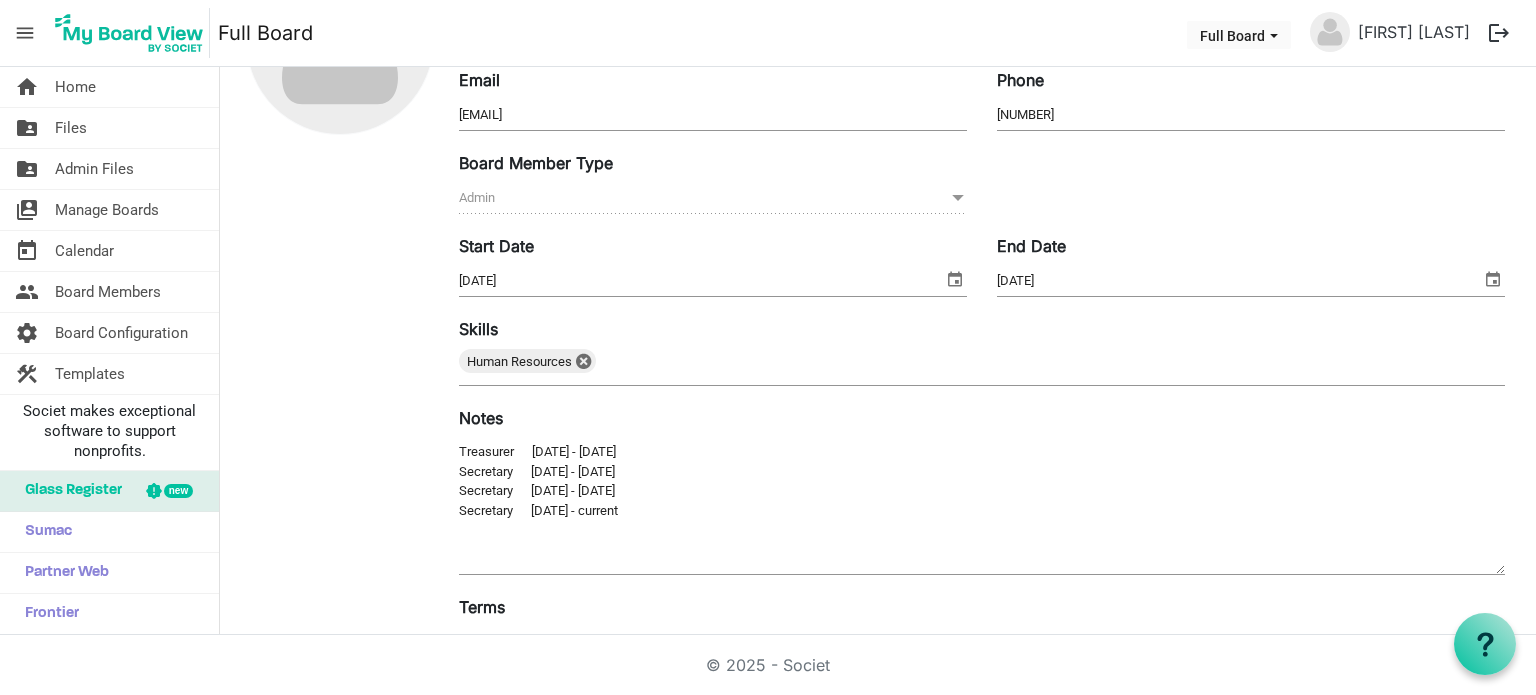 drag, startPoint x: 1485, startPoint y: 537, endPoint x: 1496, endPoint y: 566, distance: 31.016125 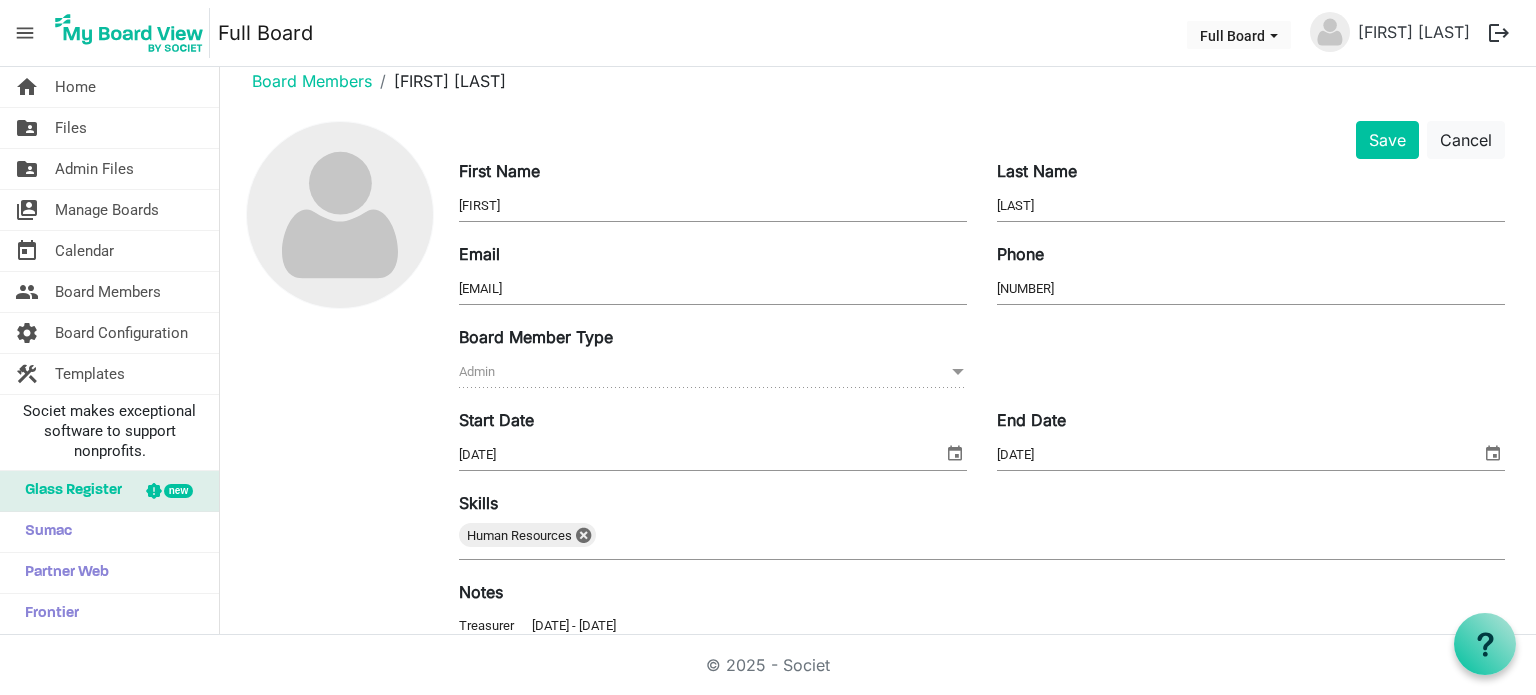 scroll, scrollTop: 0, scrollLeft: 0, axis: both 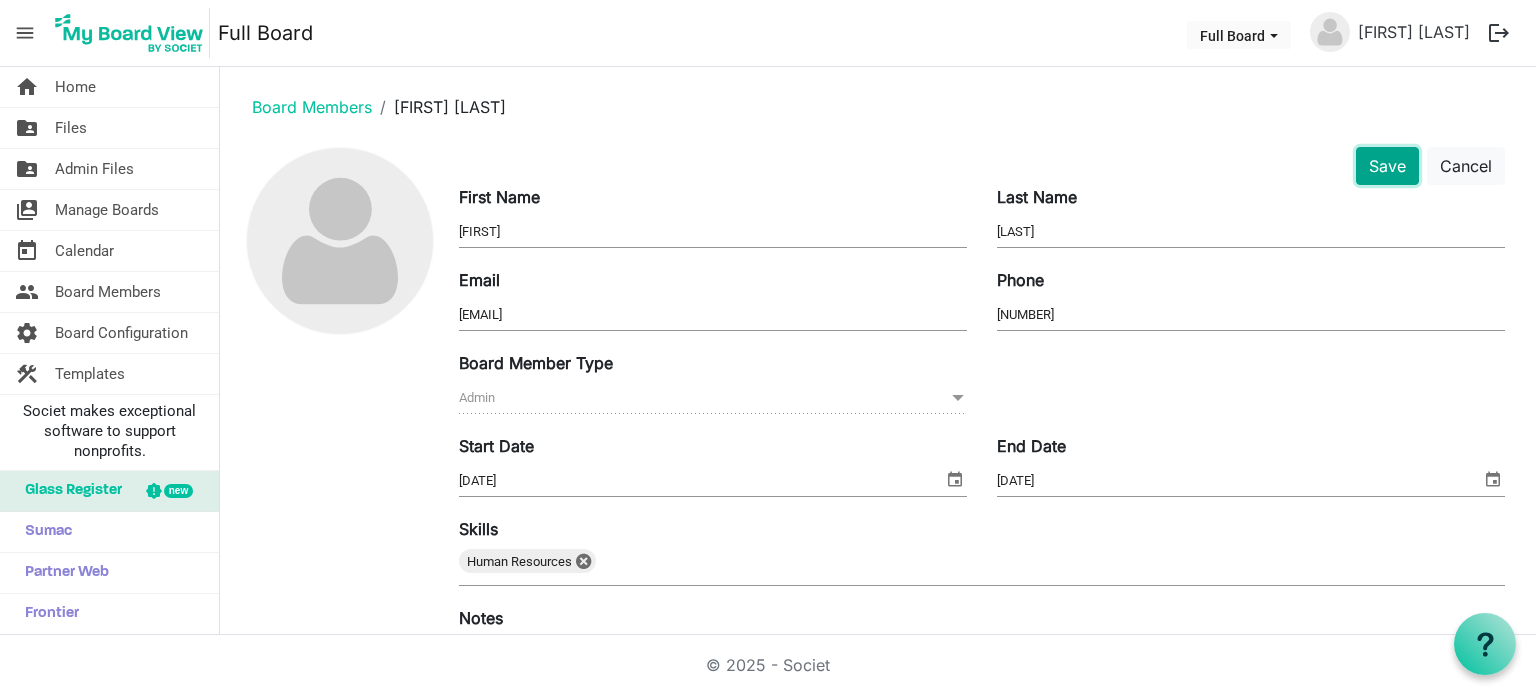 click on "Save" at bounding box center [1387, 166] 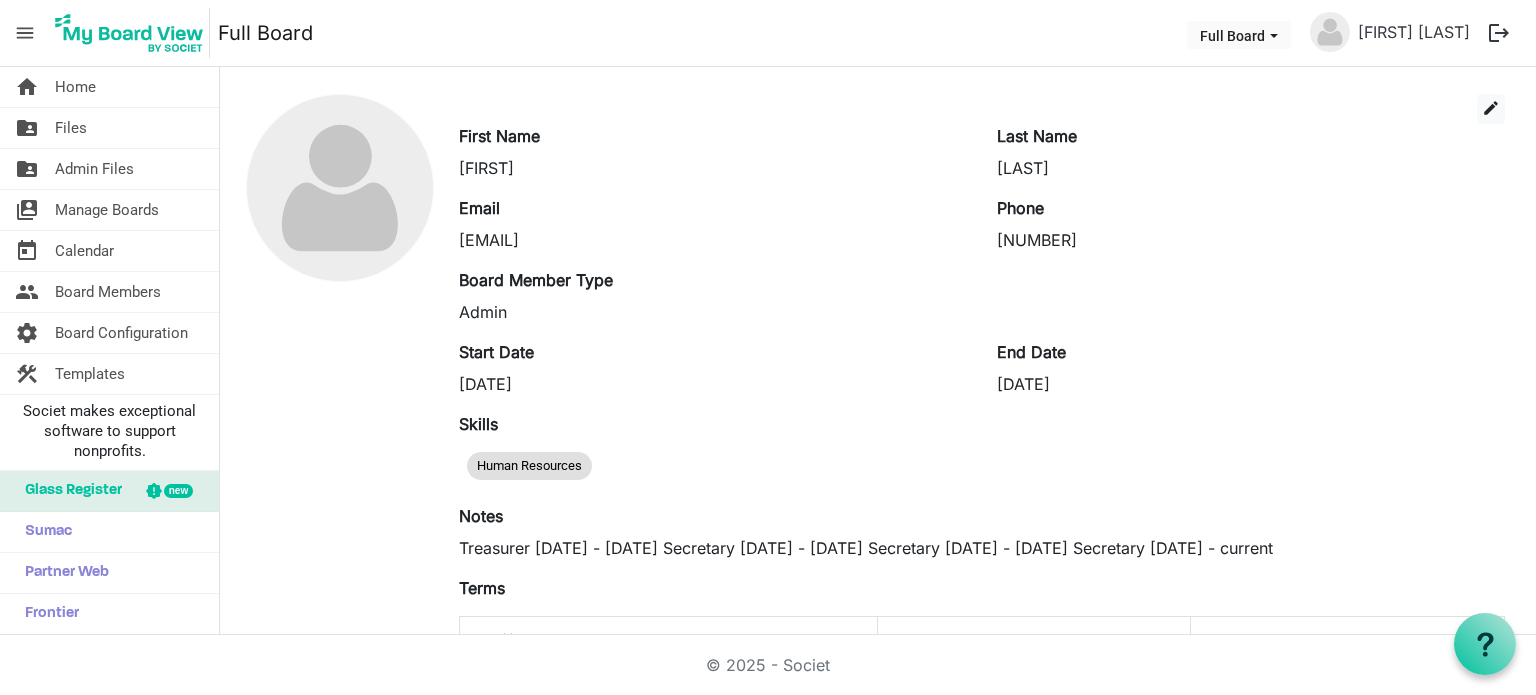 scroll, scrollTop: 100, scrollLeft: 0, axis: vertical 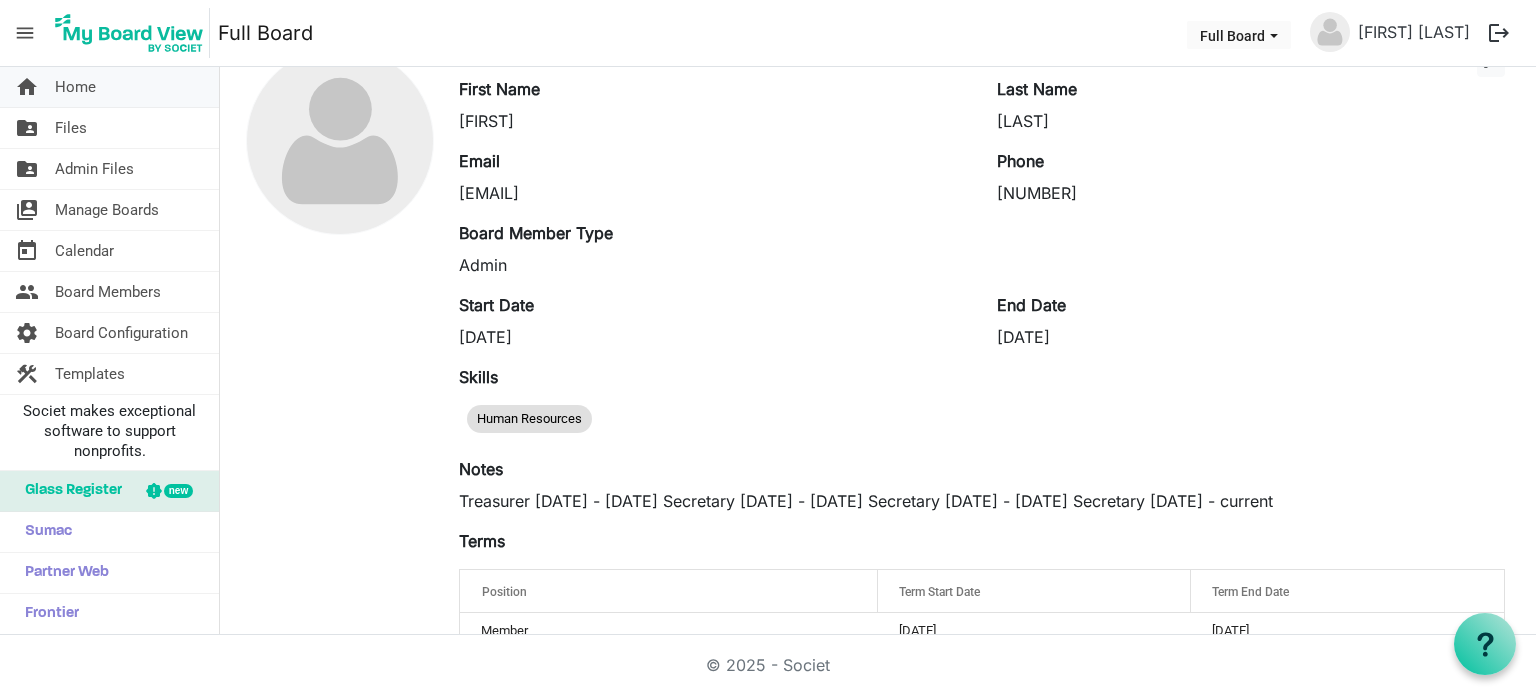 click on "Home" at bounding box center (75, 87) 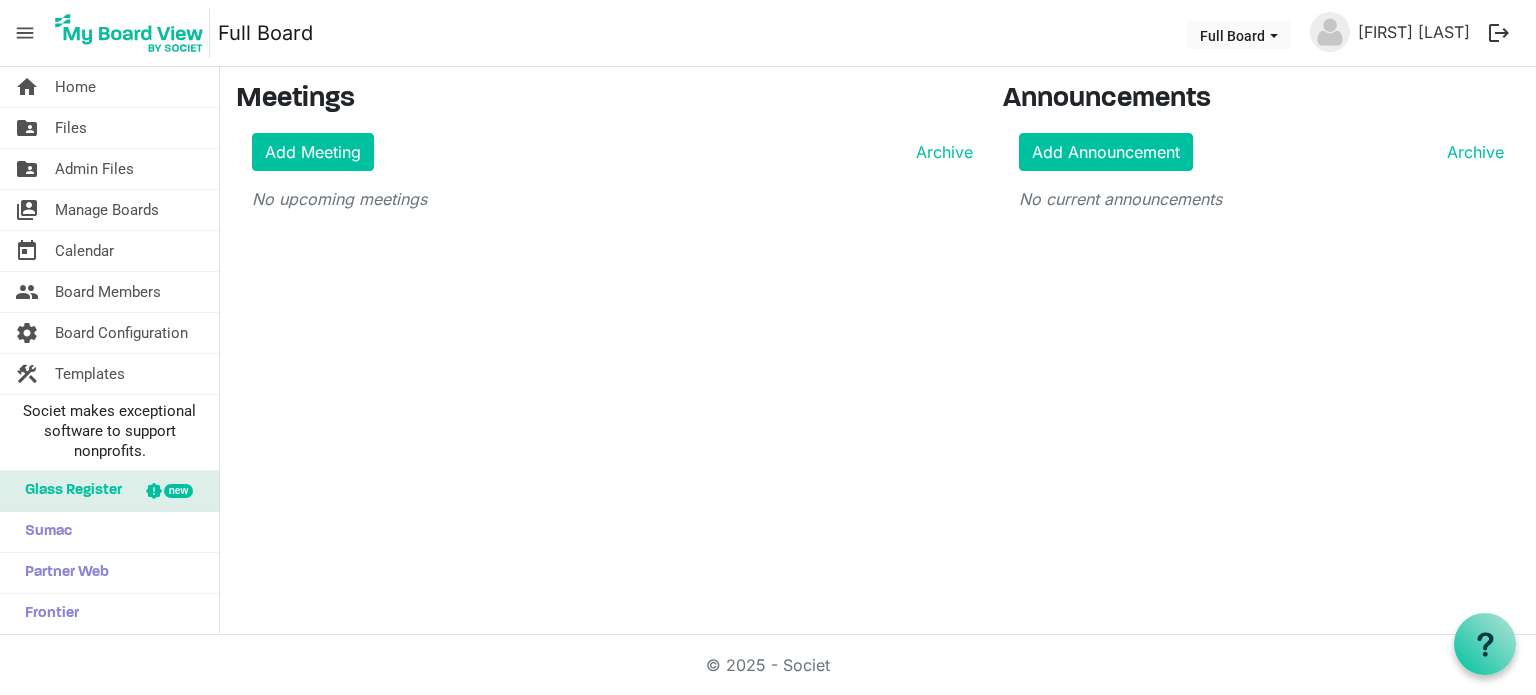 scroll, scrollTop: 0, scrollLeft: 0, axis: both 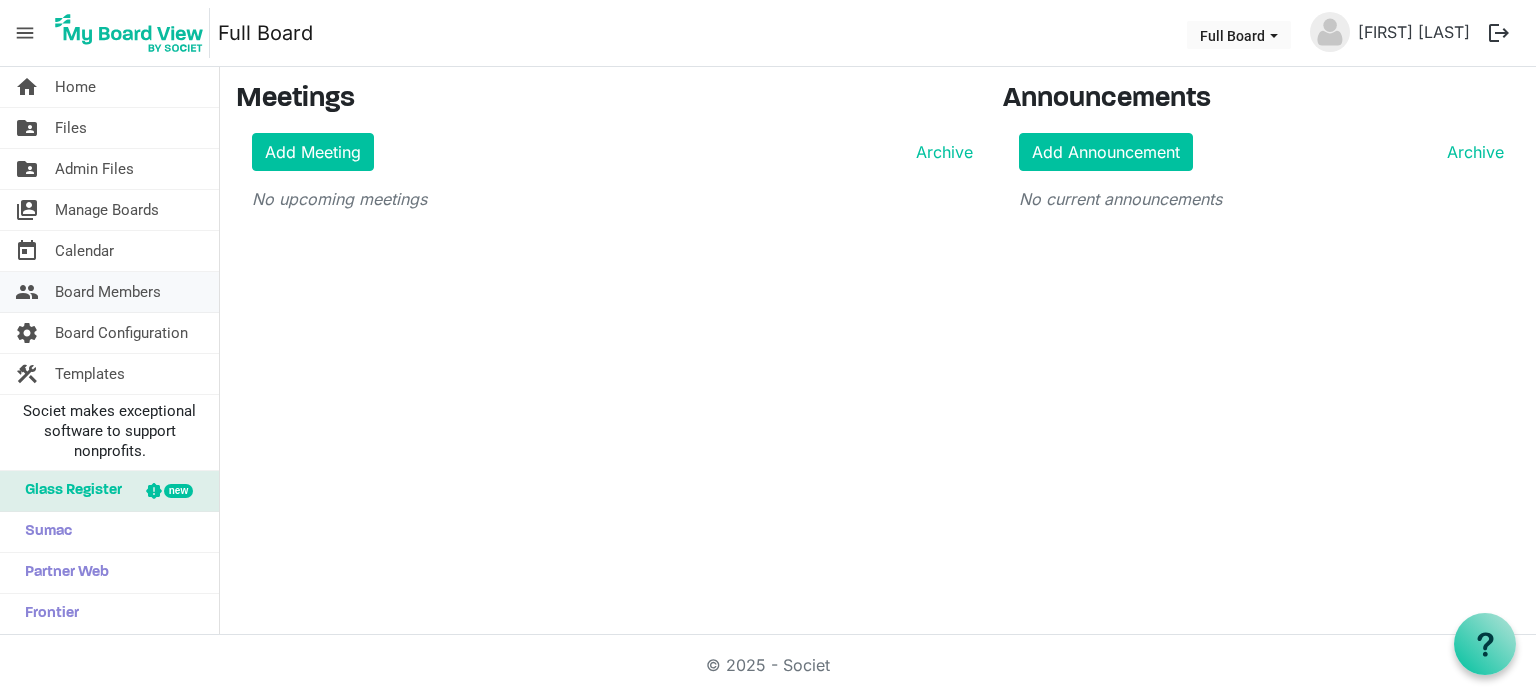 click on "Board Members" at bounding box center (108, 292) 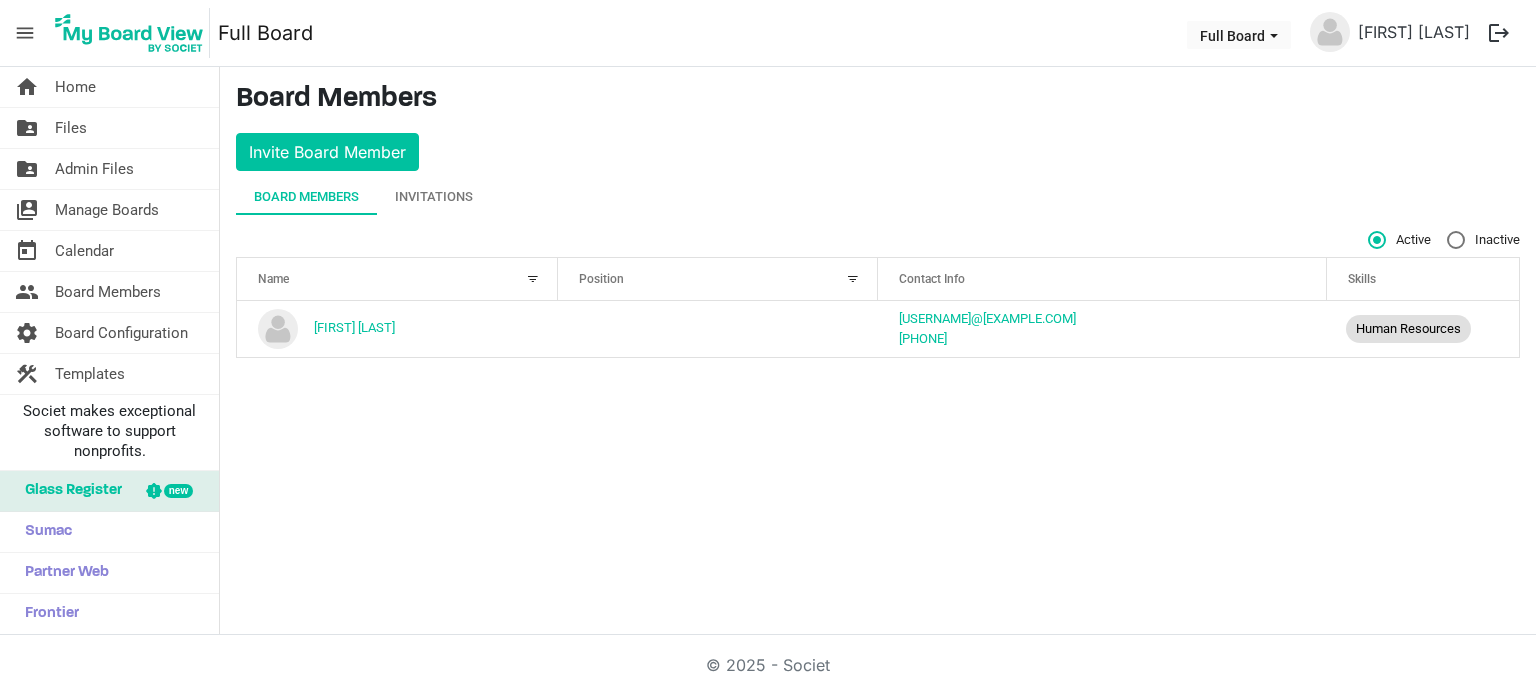 scroll, scrollTop: 0, scrollLeft: 0, axis: both 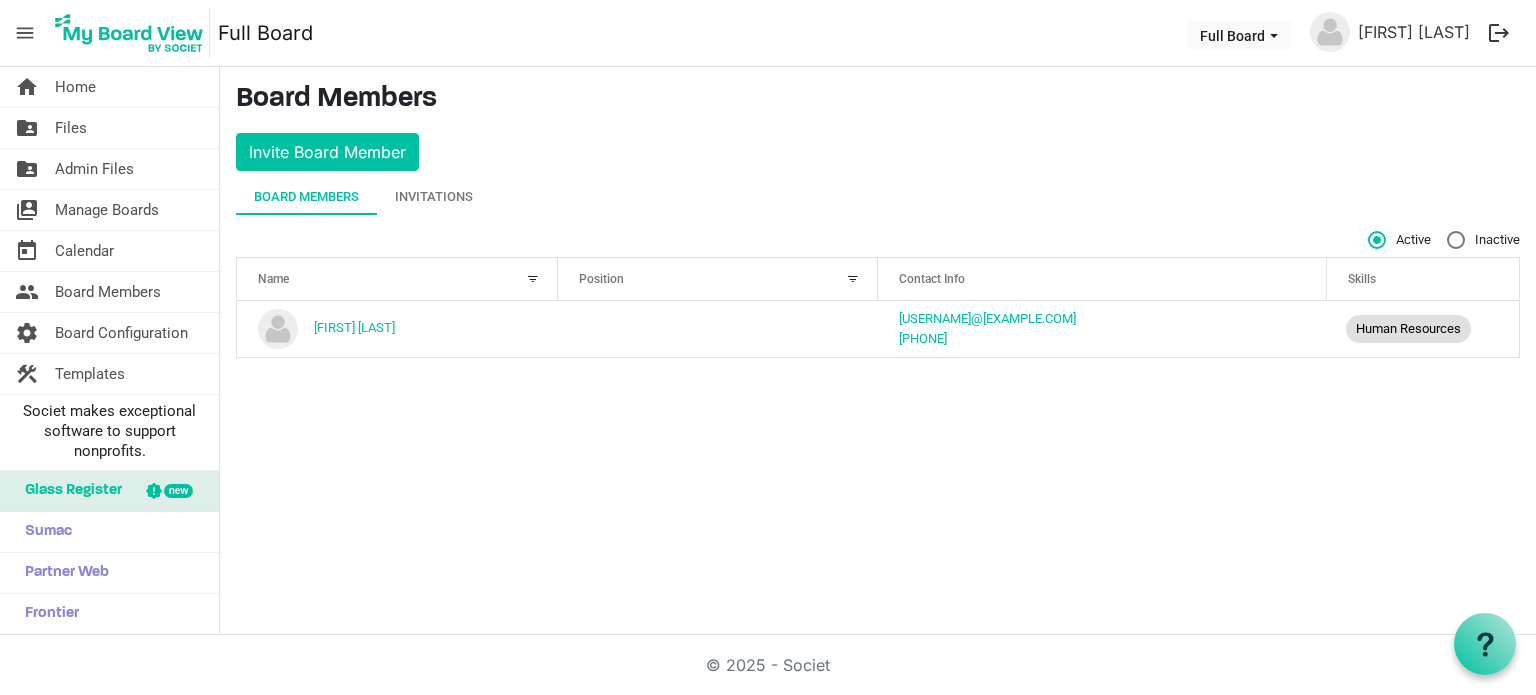 click on "Position" at bounding box center (707, 278) 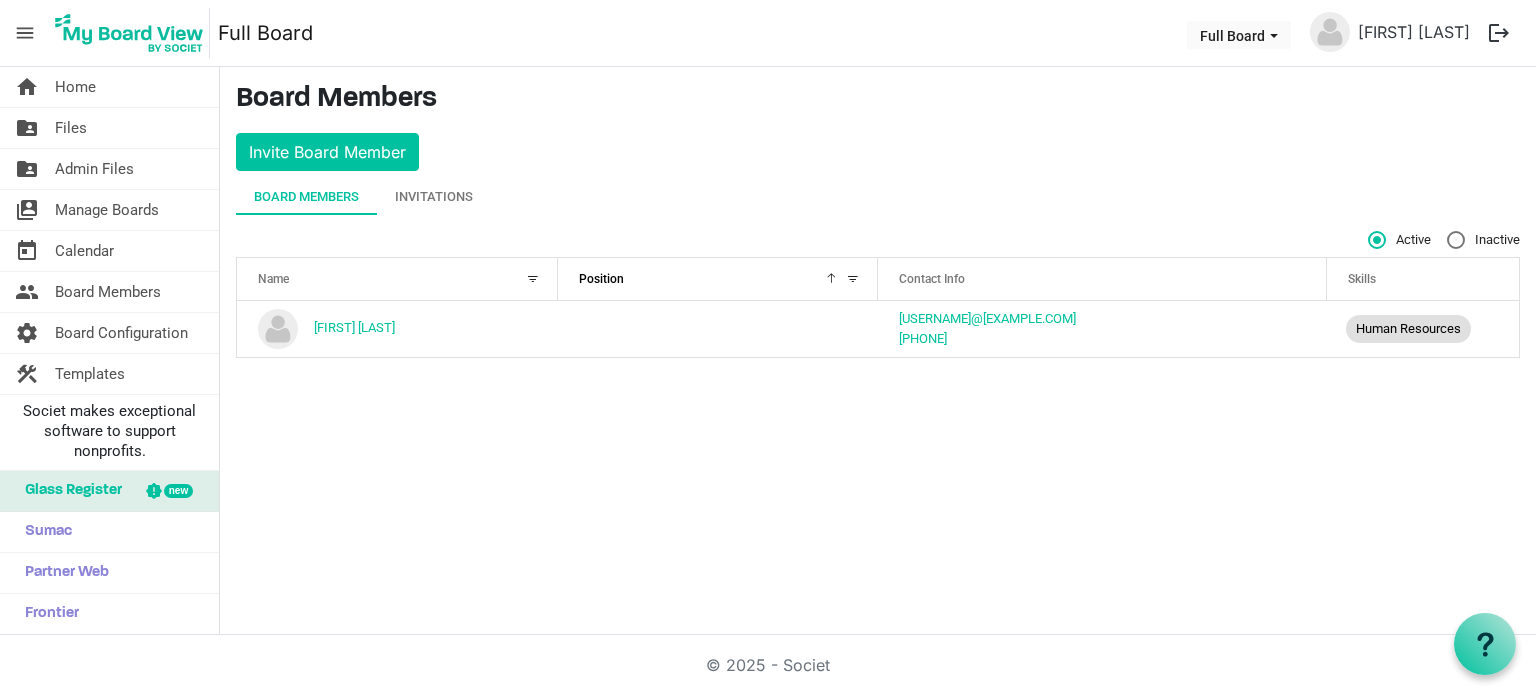 click on "Position" at bounding box center (707, 278) 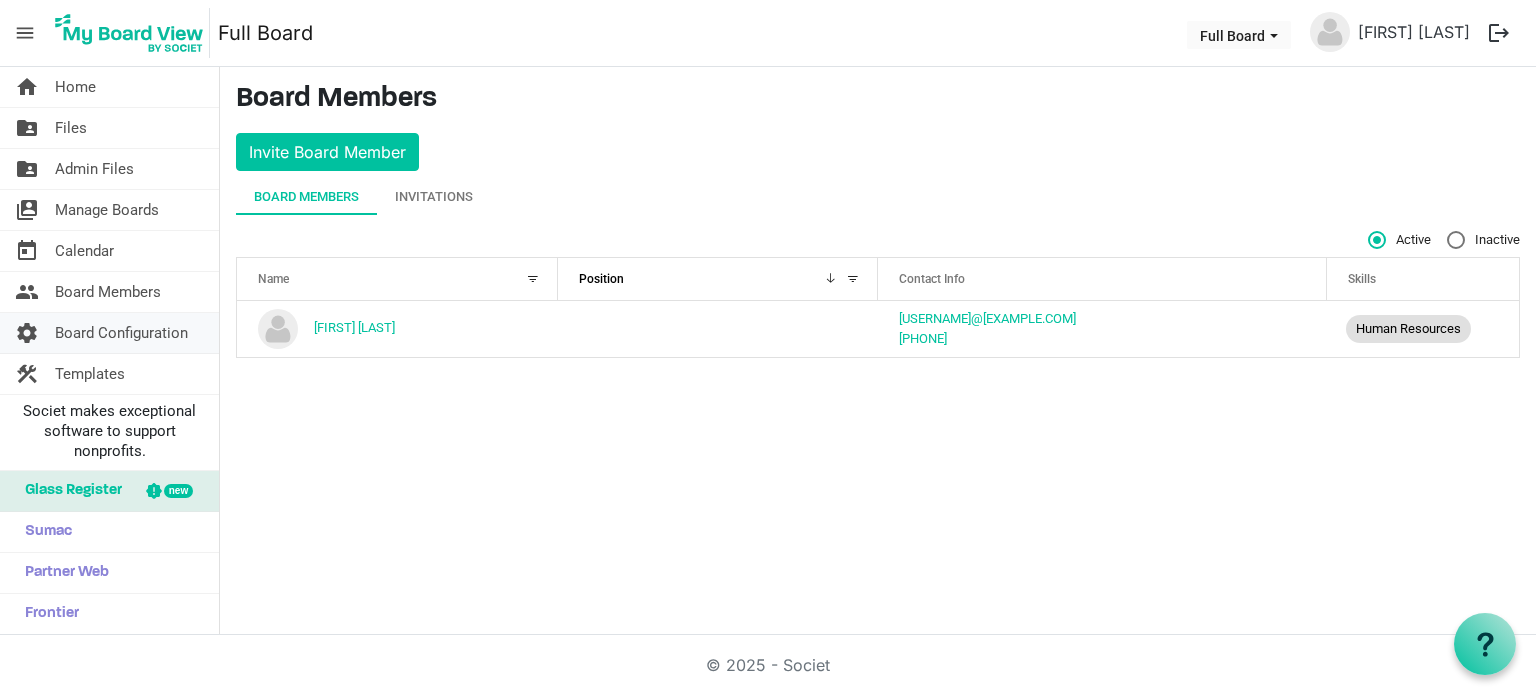 click on "Board Configuration" at bounding box center [121, 333] 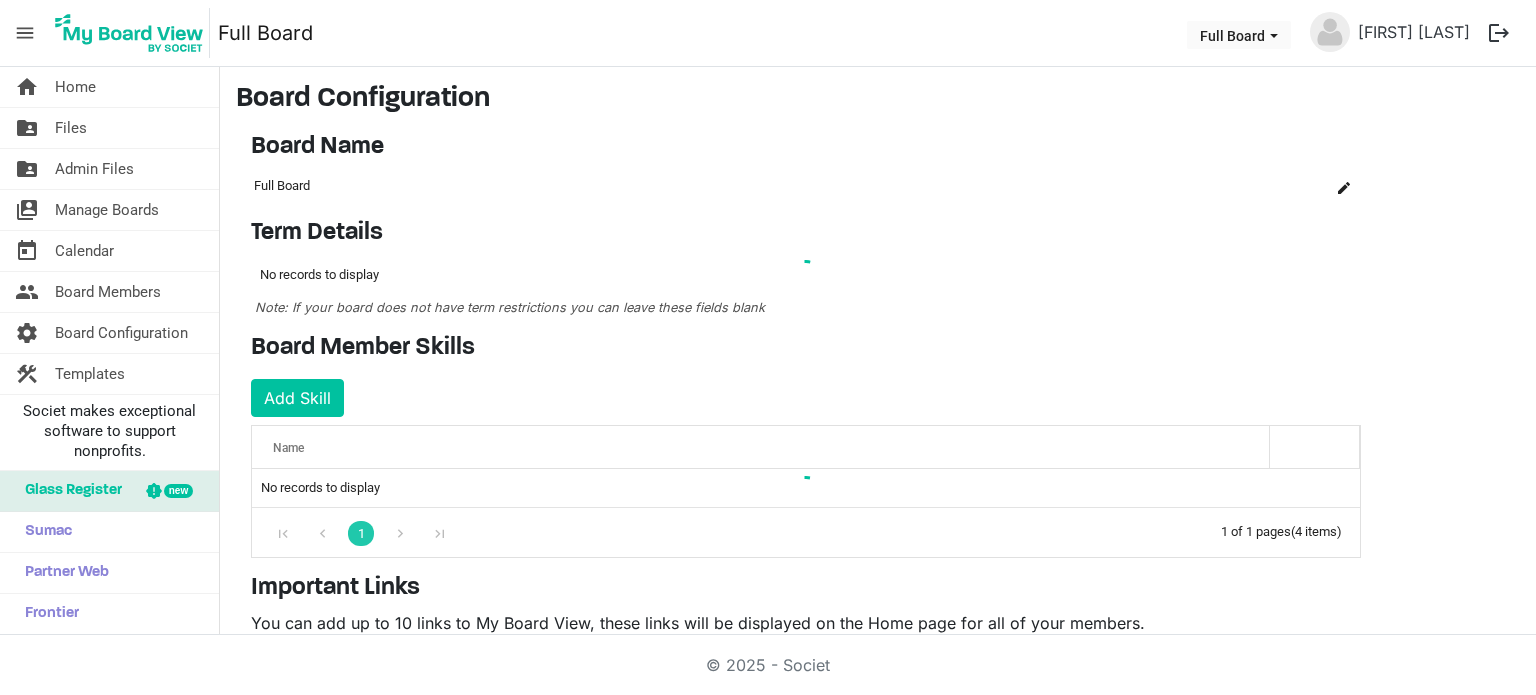 scroll, scrollTop: 0, scrollLeft: 0, axis: both 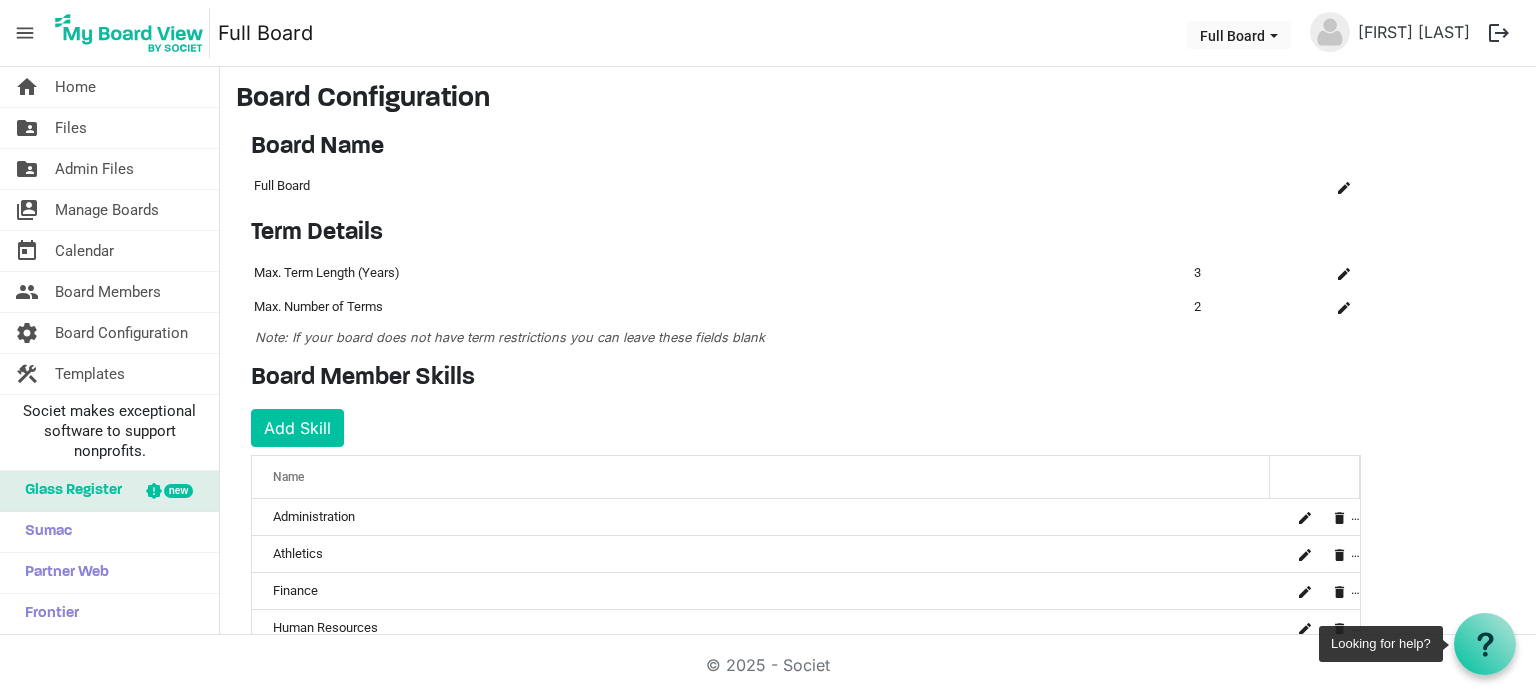 click 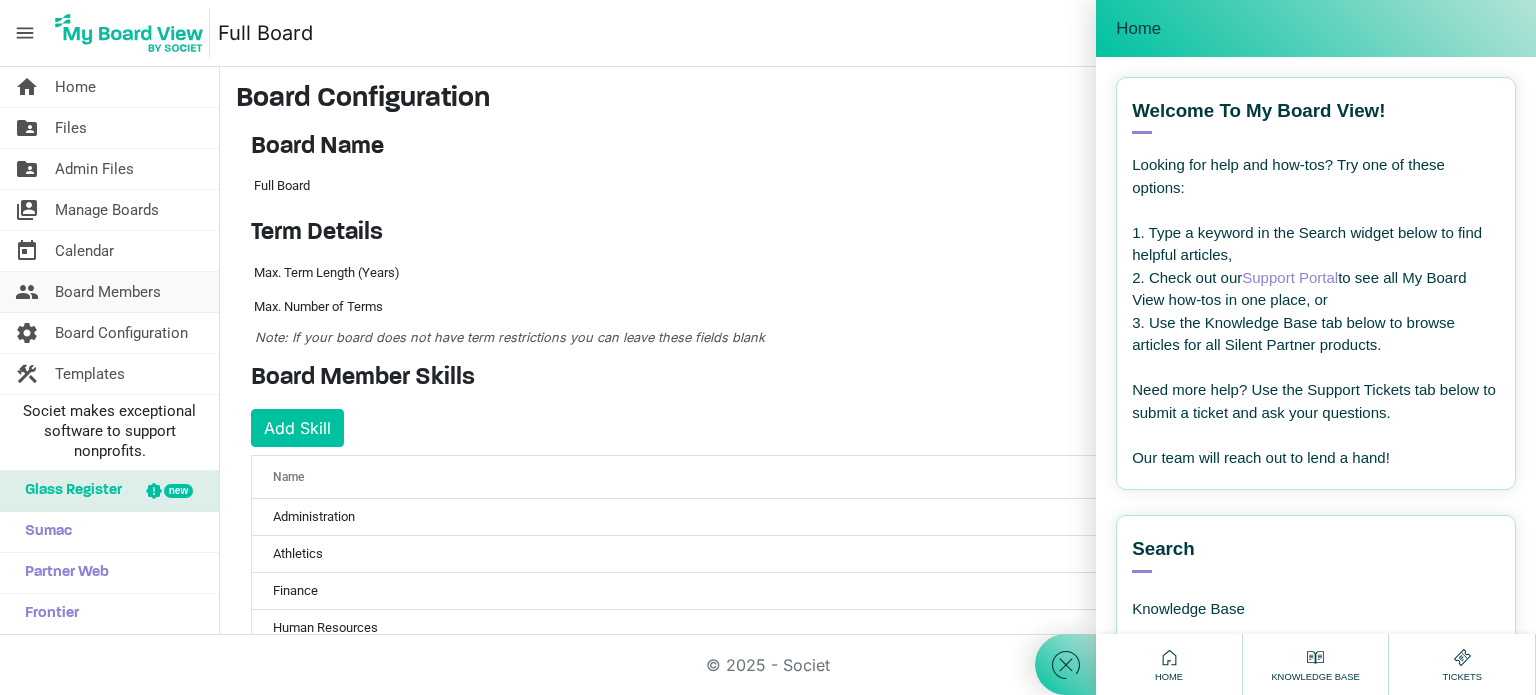 click on "Board Members" at bounding box center (108, 292) 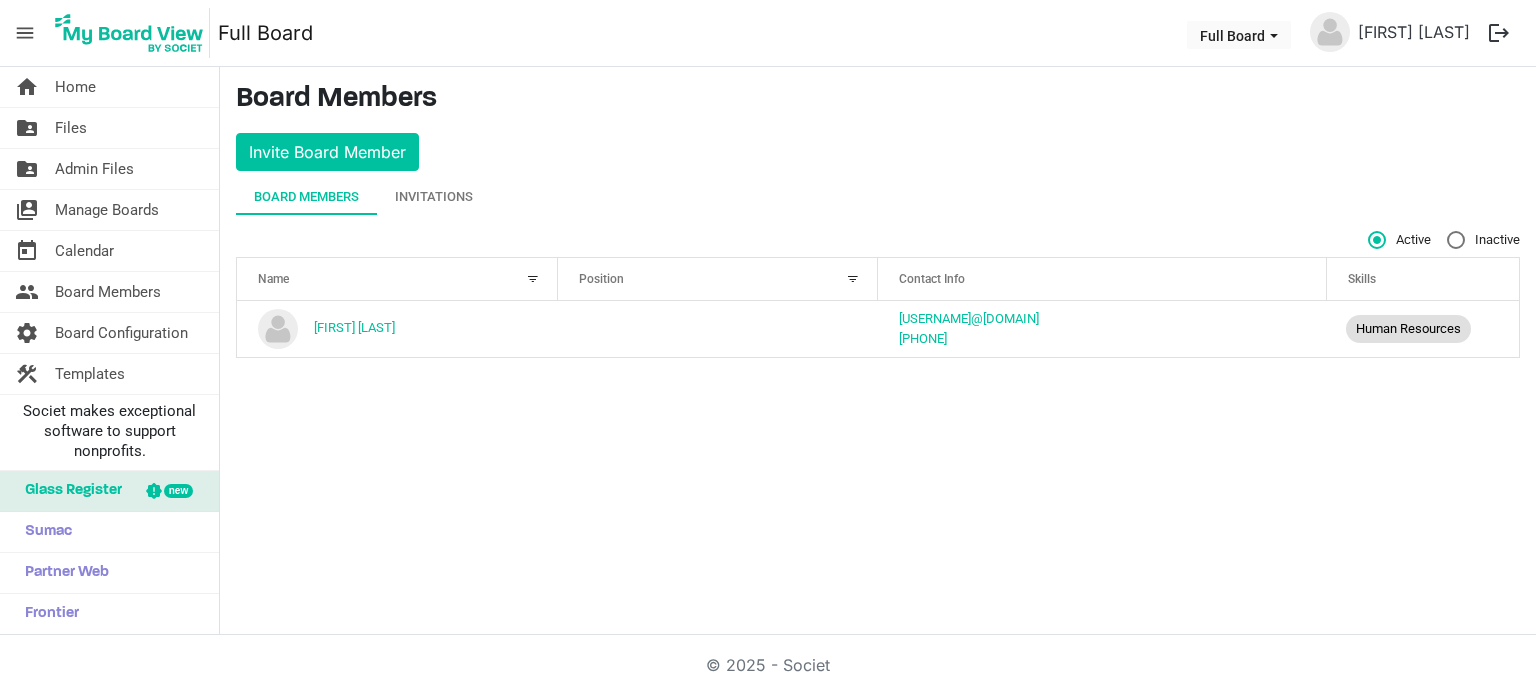 scroll, scrollTop: 0, scrollLeft: 0, axis: both 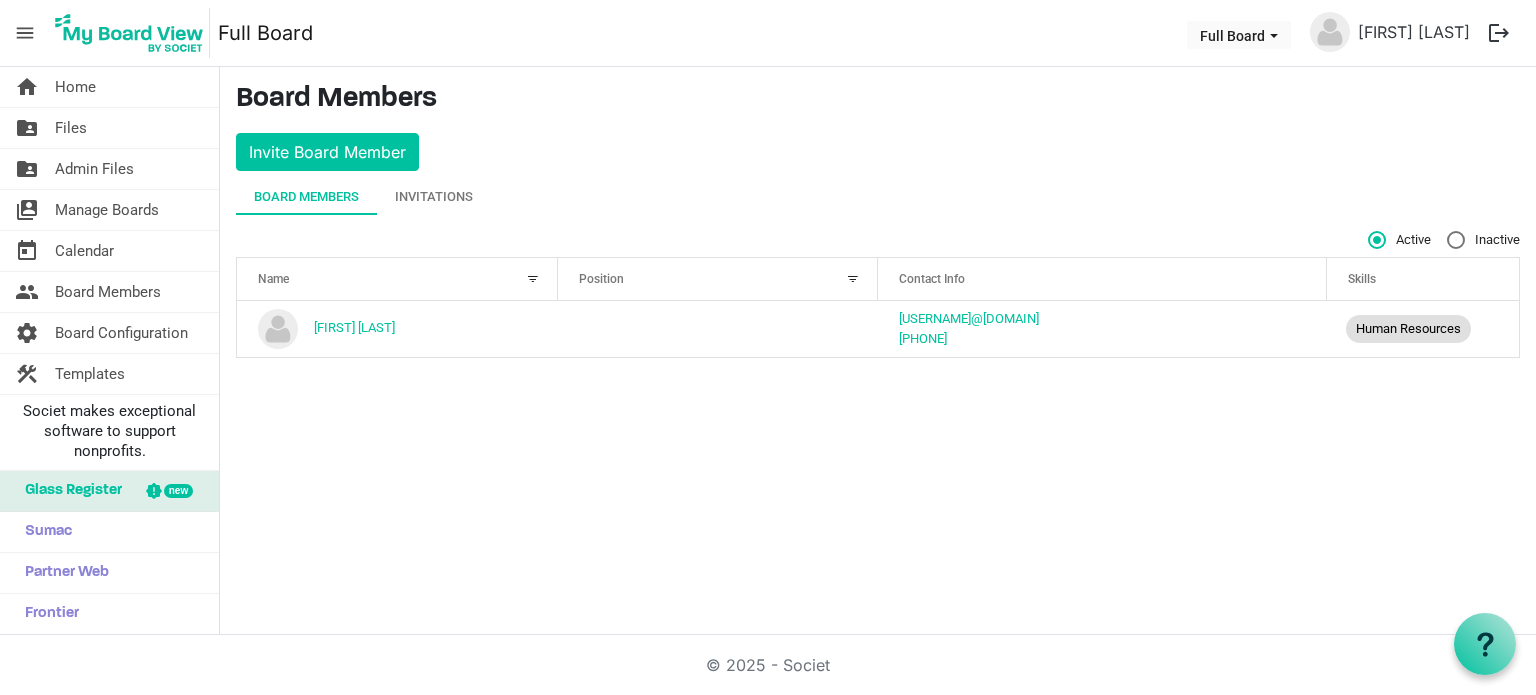click on "Name" at bounding box center (386, 278) 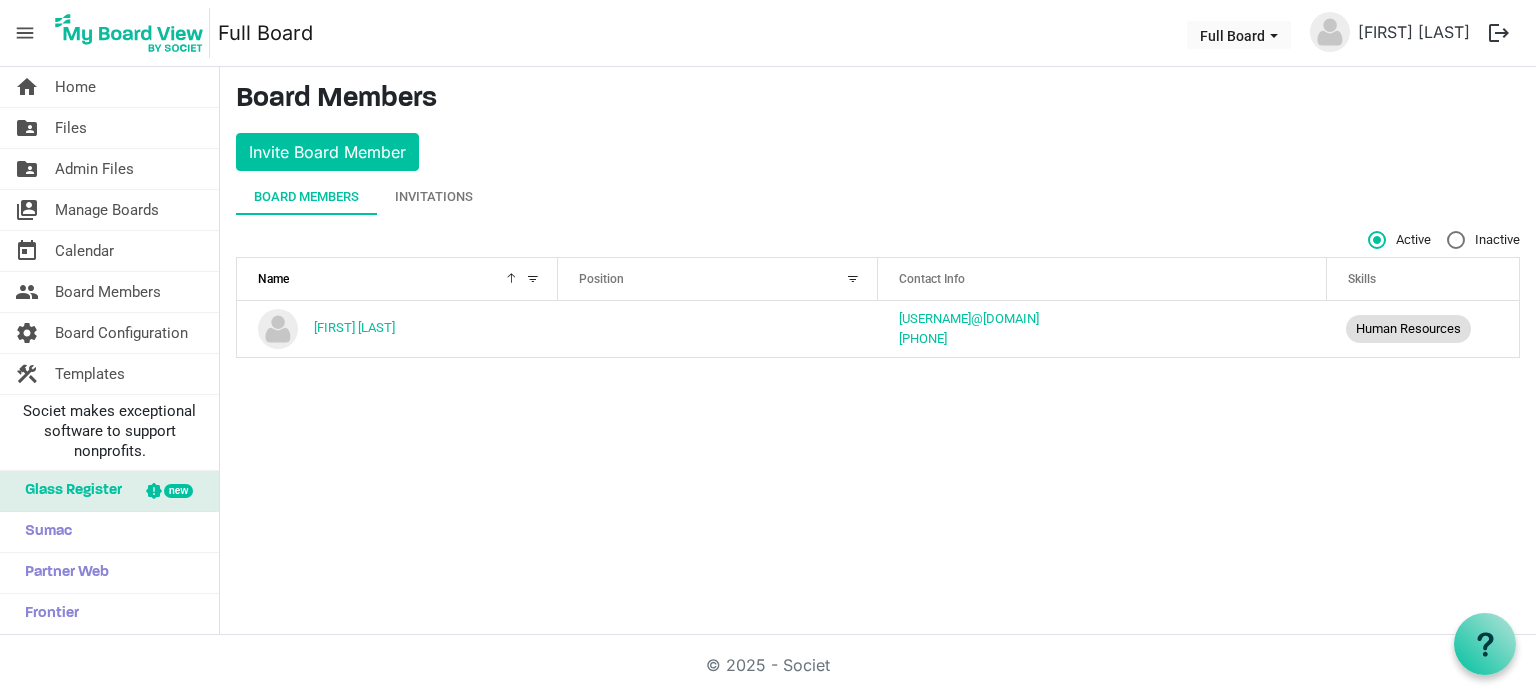 click on "Name" at bounding box center [386, 278] 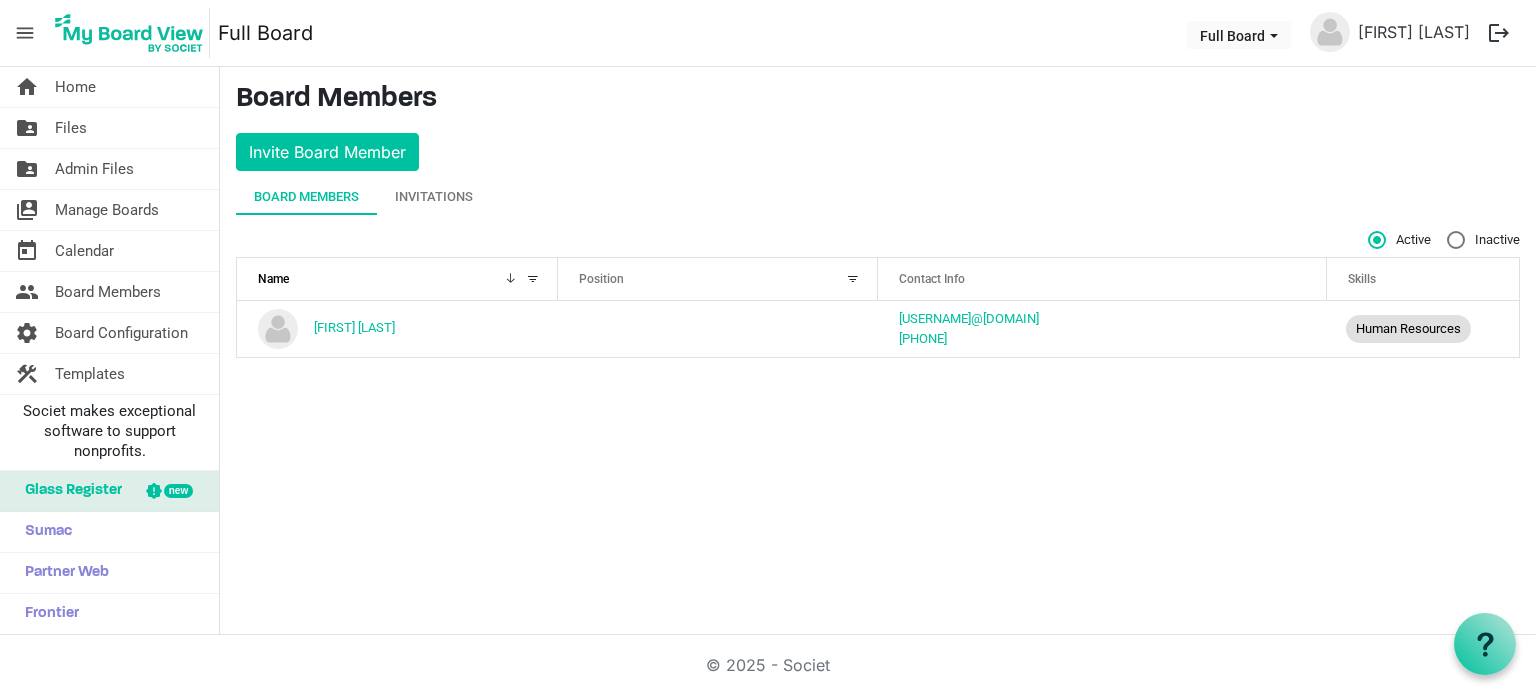 click on "Position" at bounding box center [707, 278] 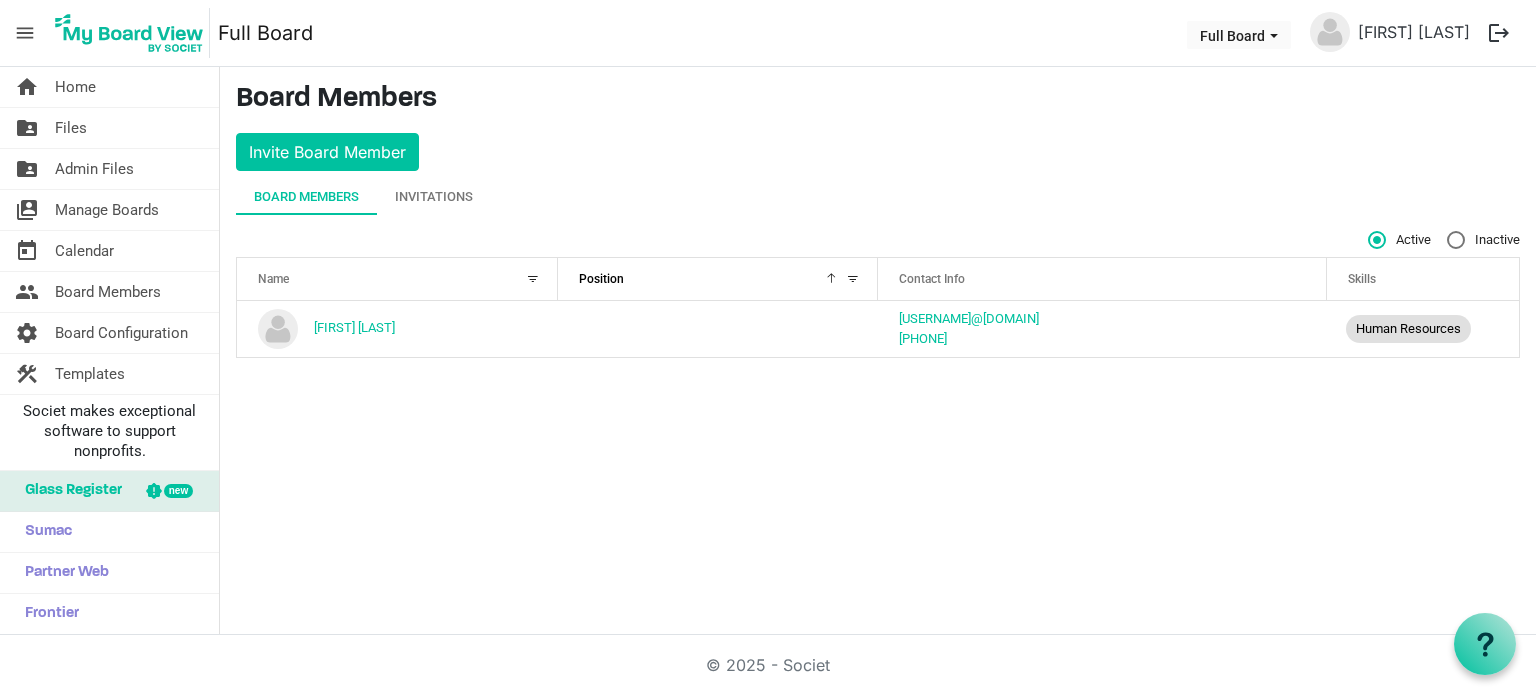drag, startPoint x: 665, startPoint y: 274, endPoint x: 584, endPoint y: 359, distance: 117.413795 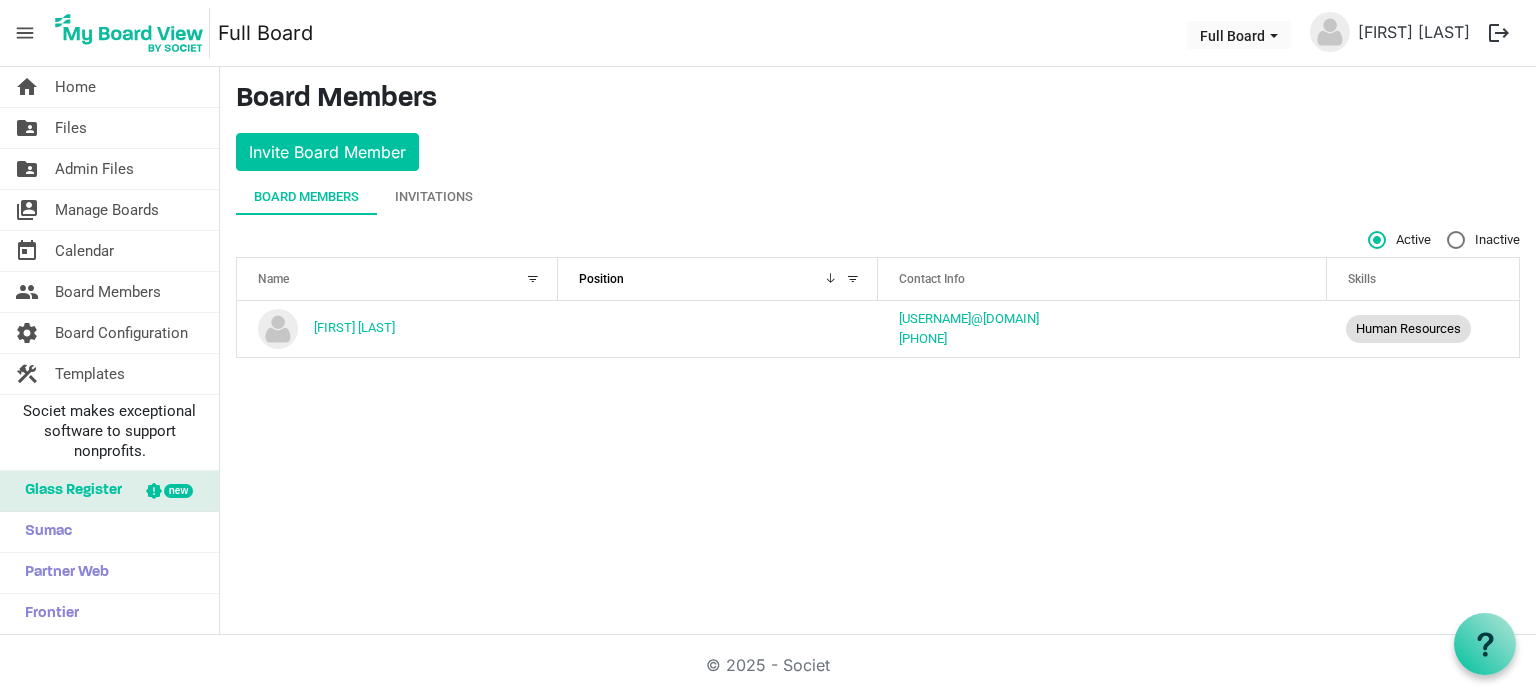 click at bounding box center (853, 279) 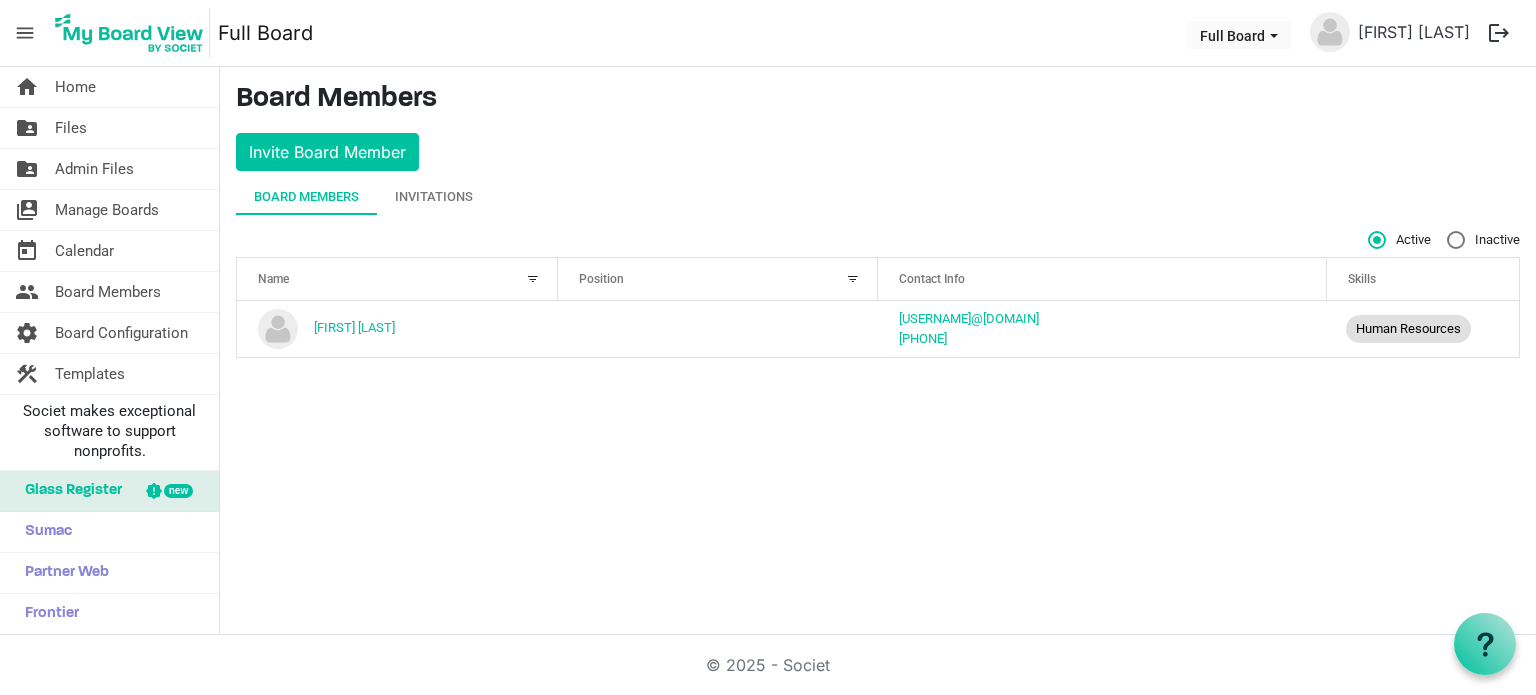 click on "Position" at bounding box center [601, 279] 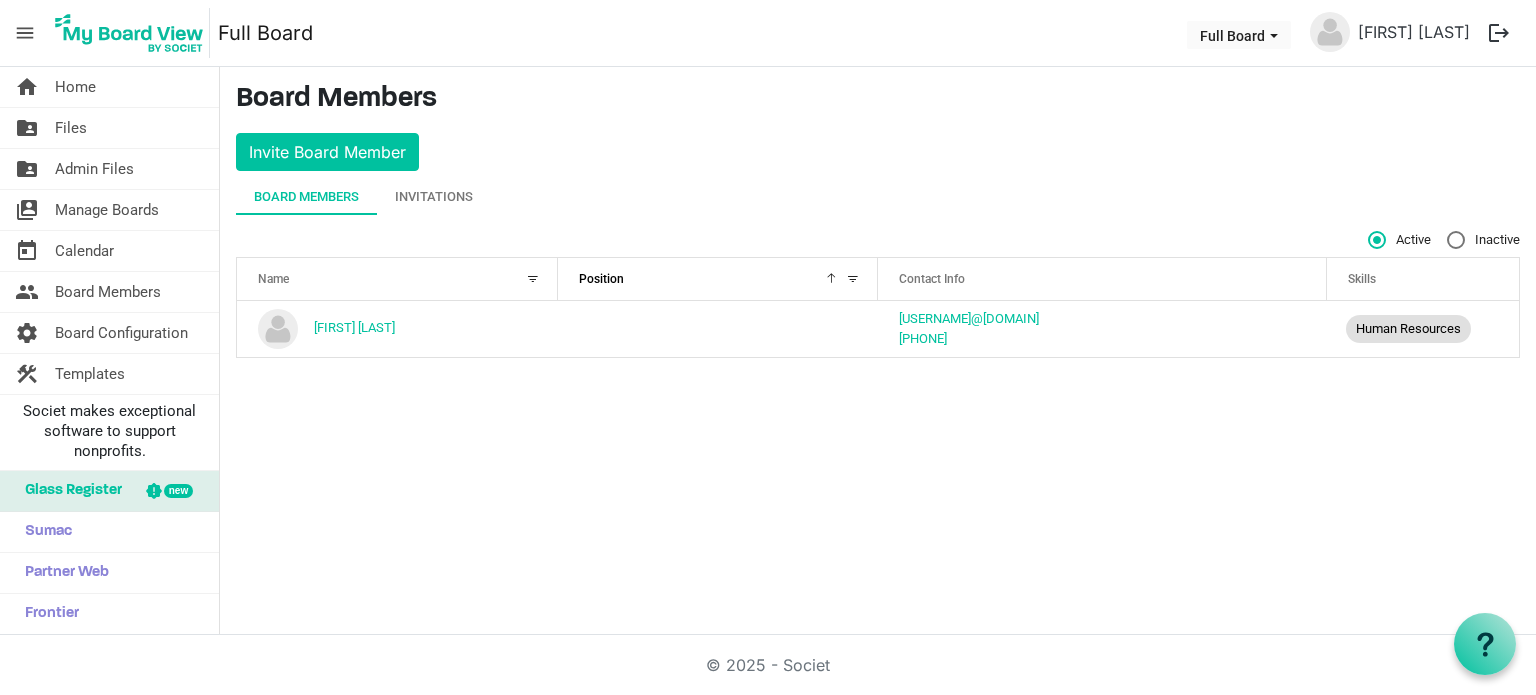 click on "Position" at bounding box center (601, 279) 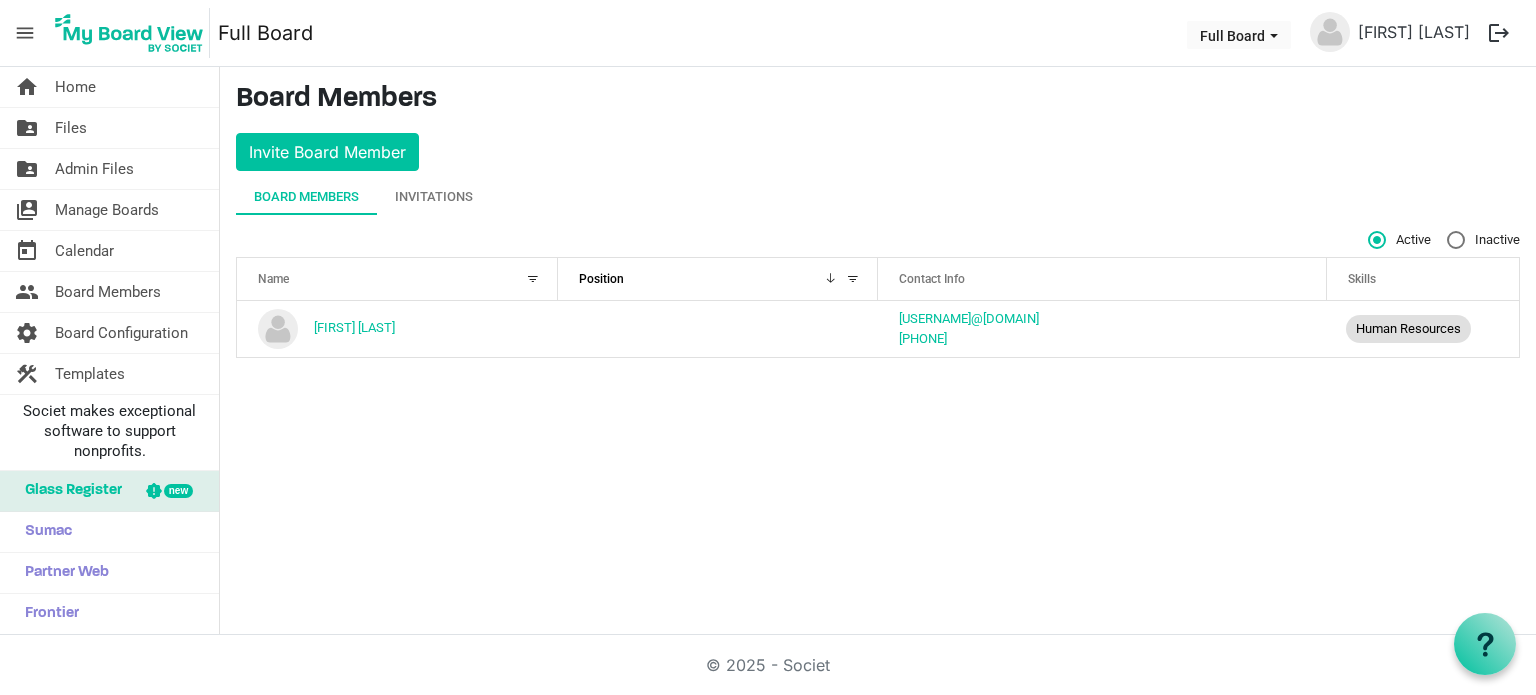click on "Position" at bounding box center [601, 279] 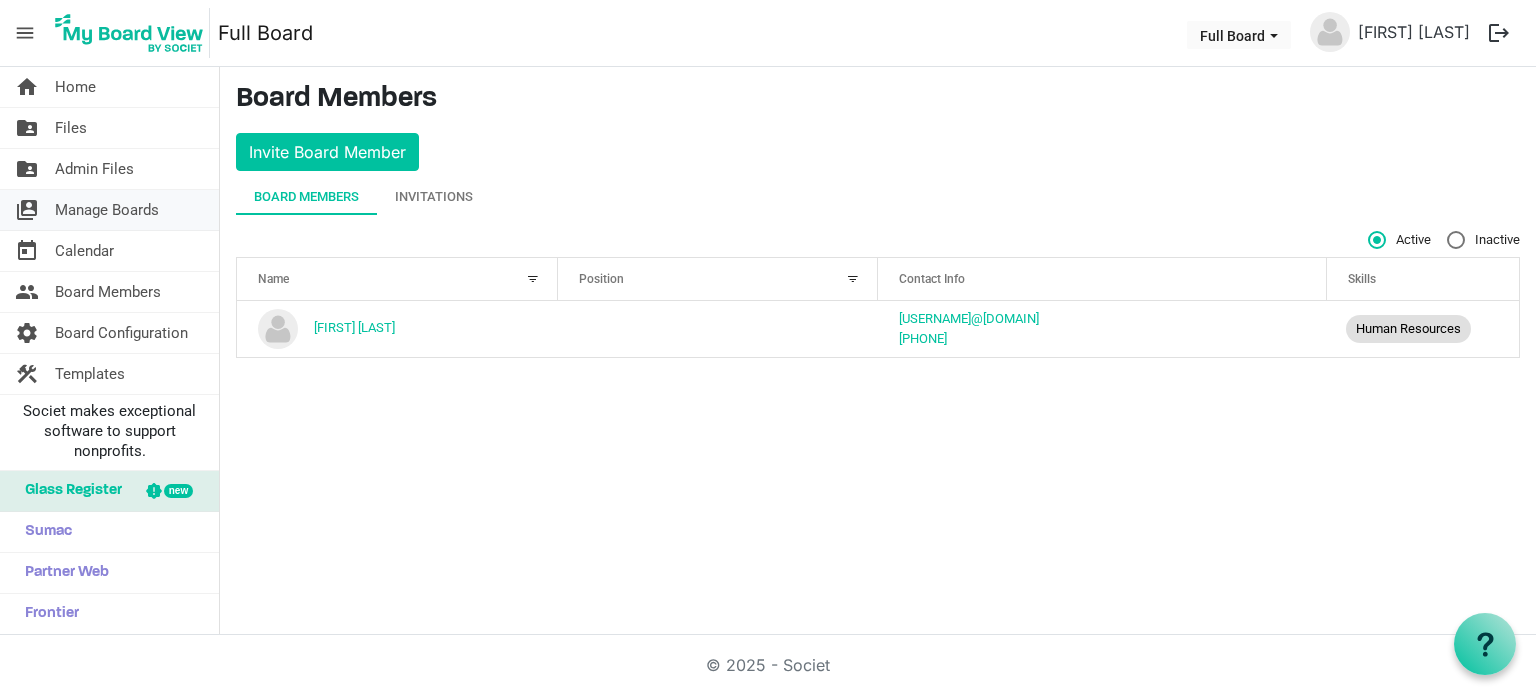 click on "switch_account
Manage Boards" at bounding box center (109, 210) 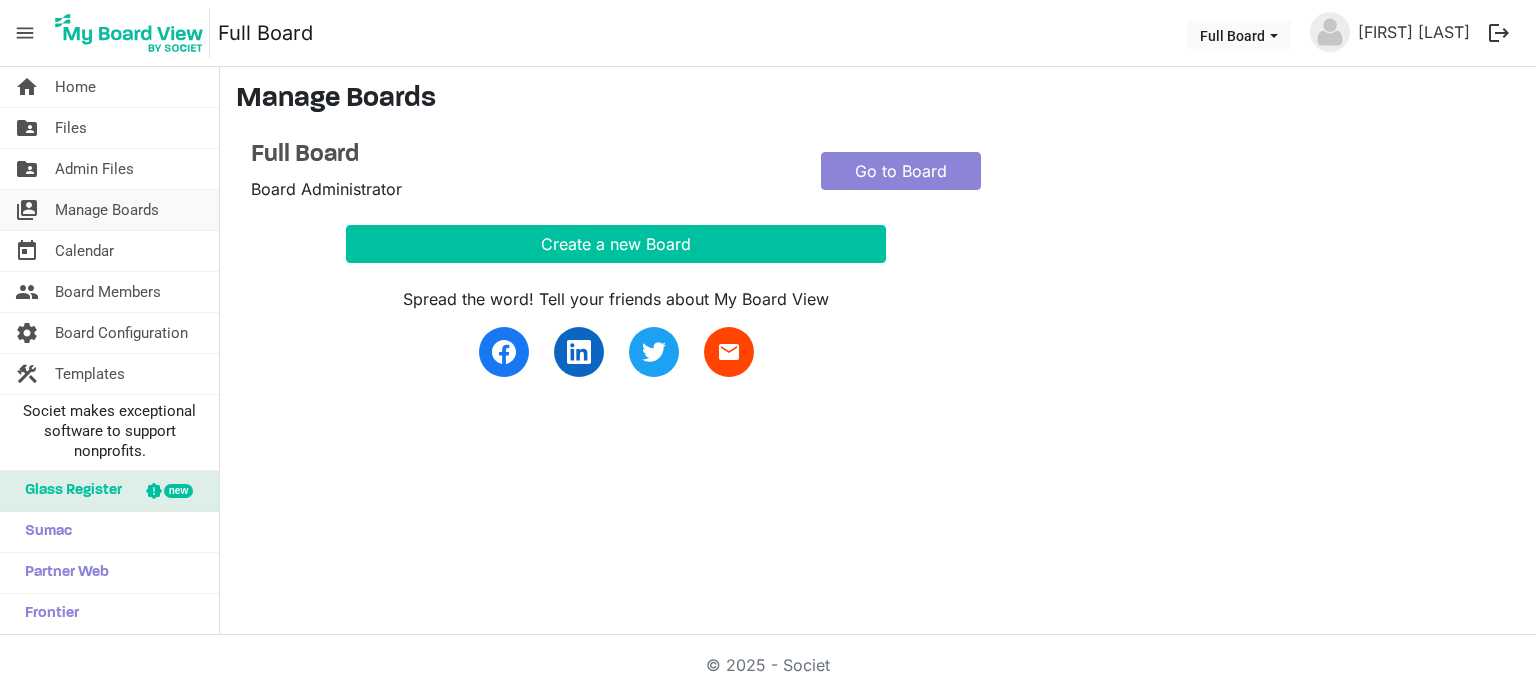 scroll, scrollTop: 0, scrollLeft: 0, axis: both 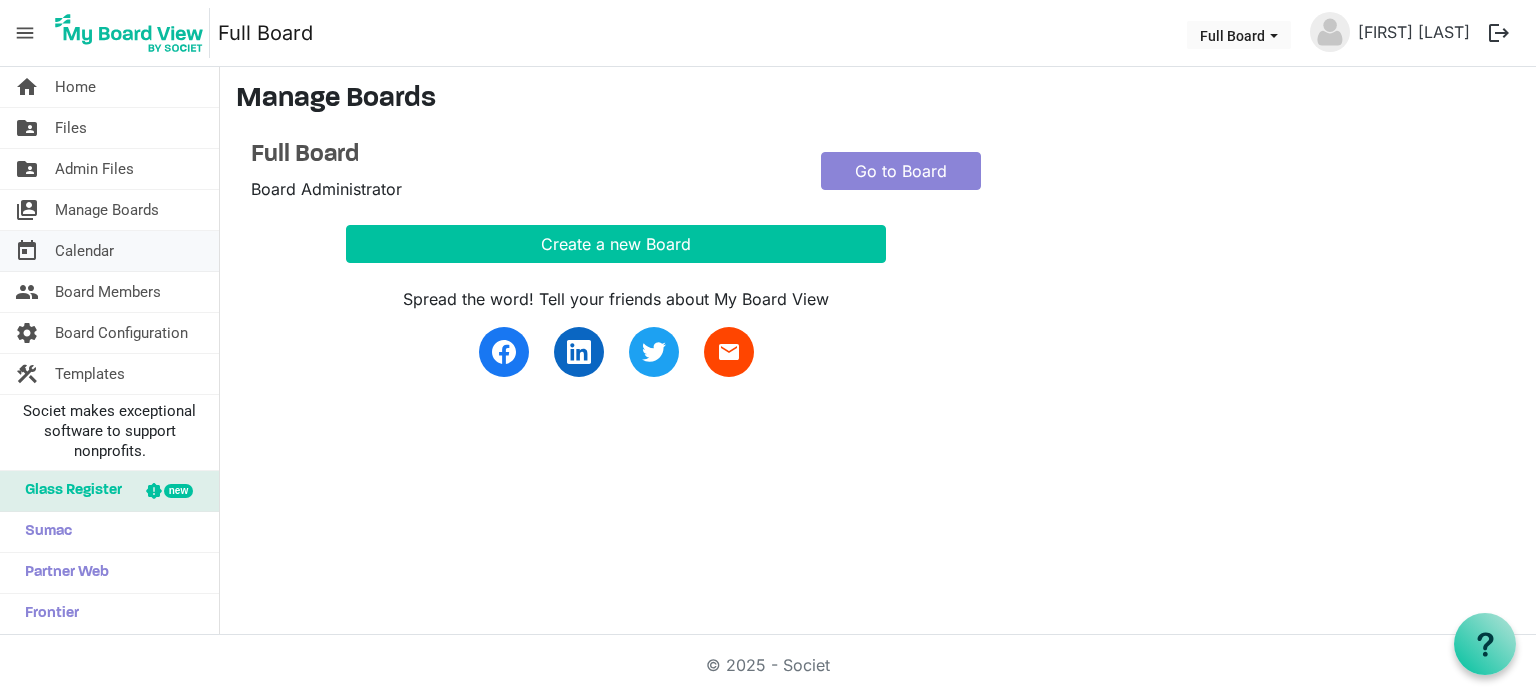 click on "Calendar" at bounding box center [84, 251] 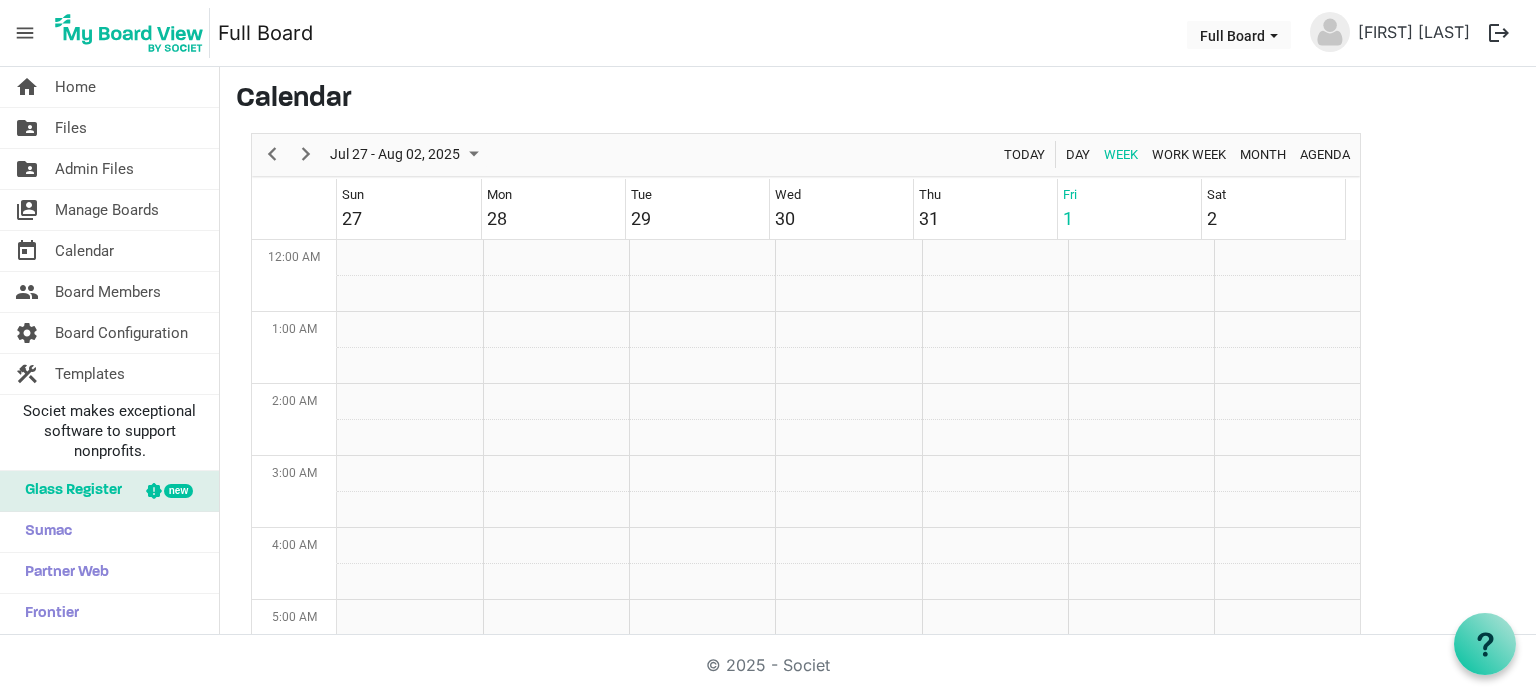 scroll, scrollTop: 0, scrollLeft: 0, axis: both 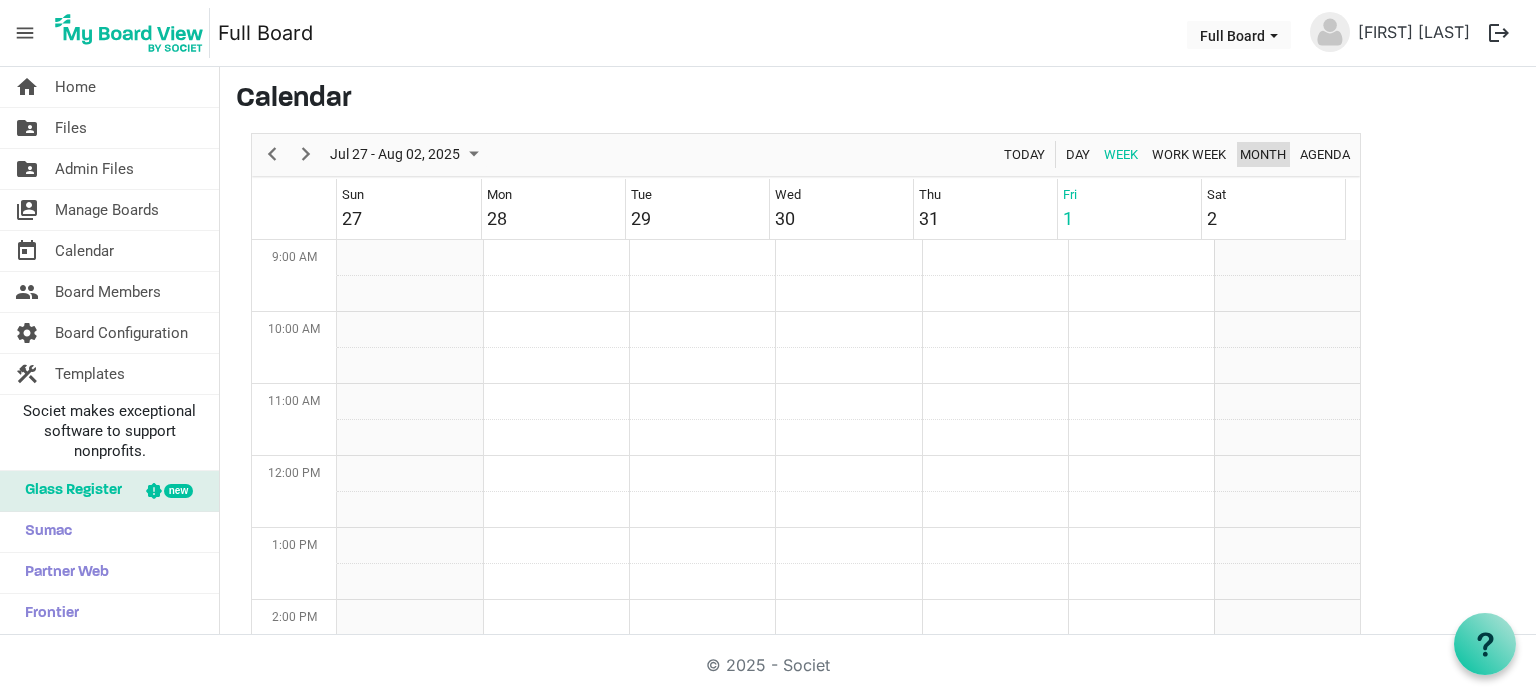 click on "Month" at bounding box center [1263, 154] 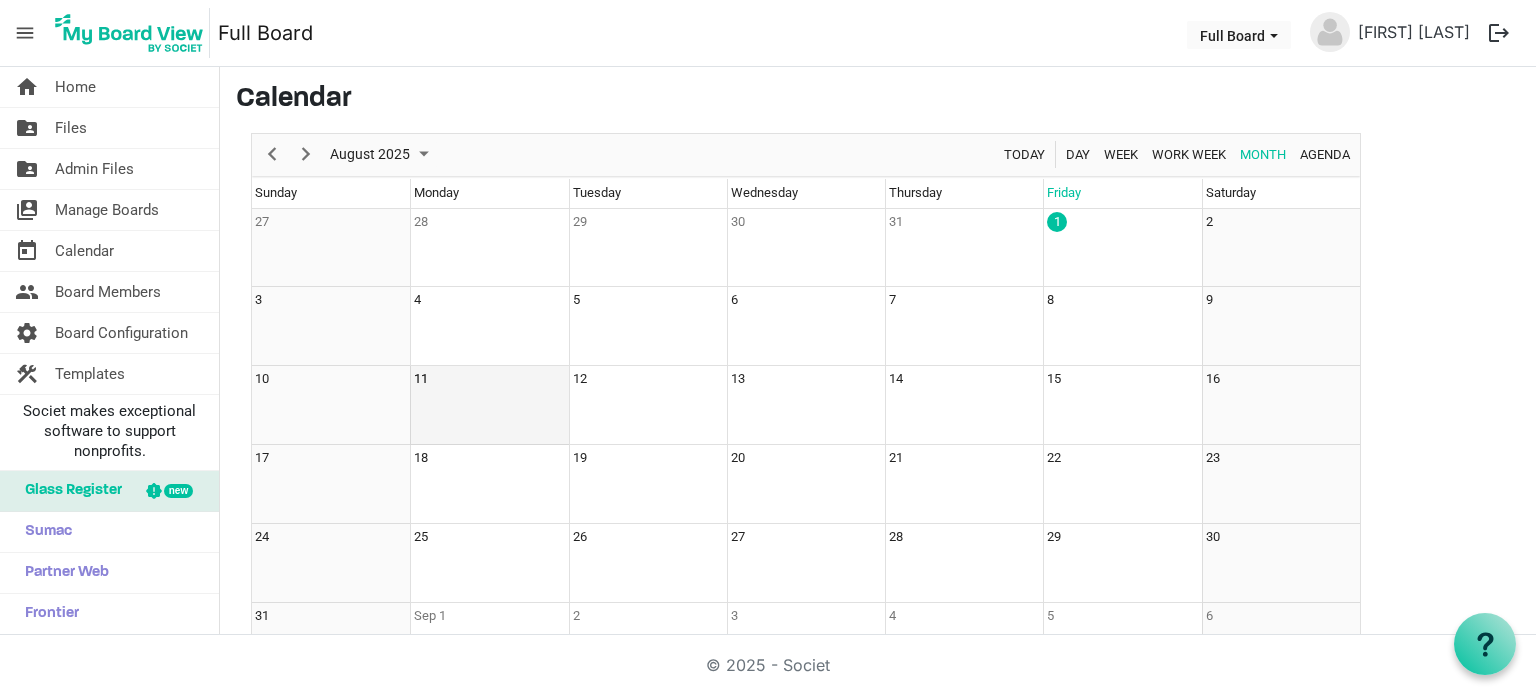 click on "11" at bounding box center (489, 405) 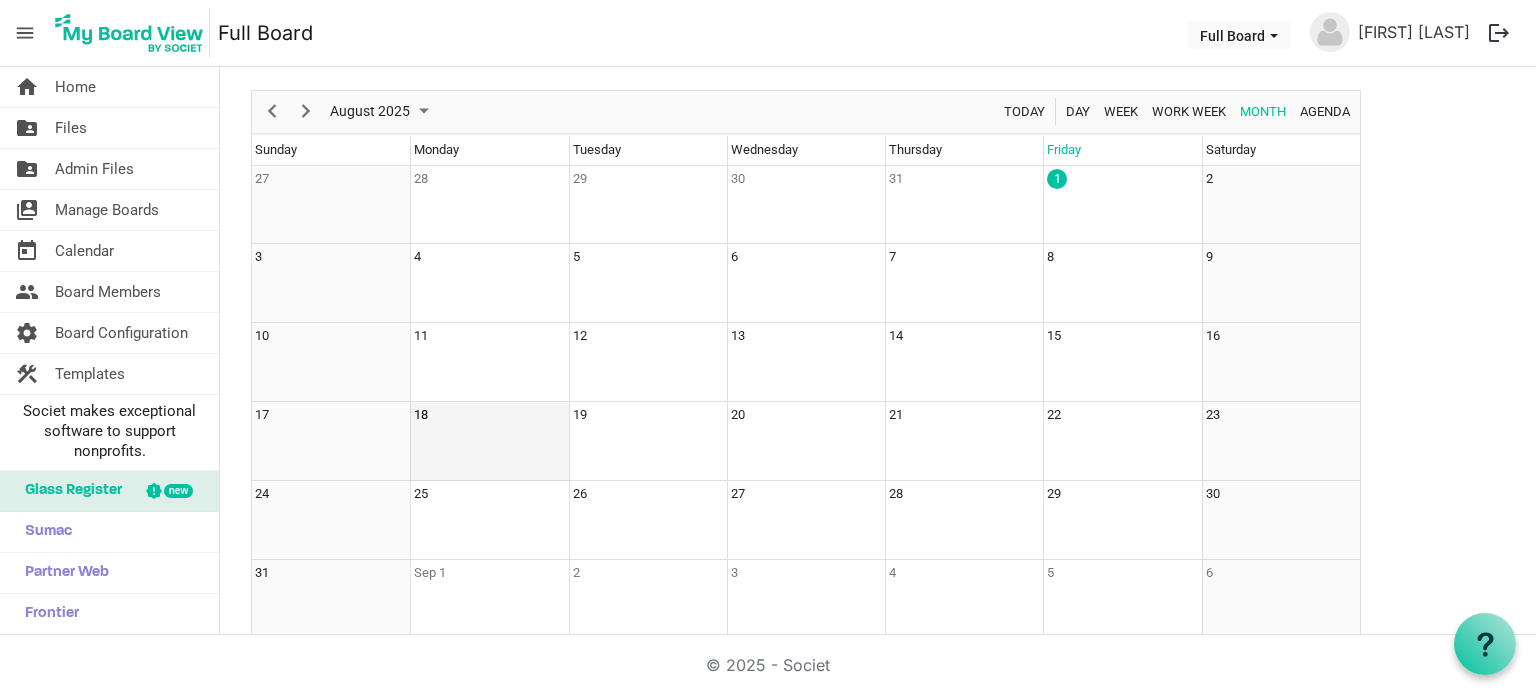 scroll, scrollTop: 63, scrollLeft: 0, axis: vertical 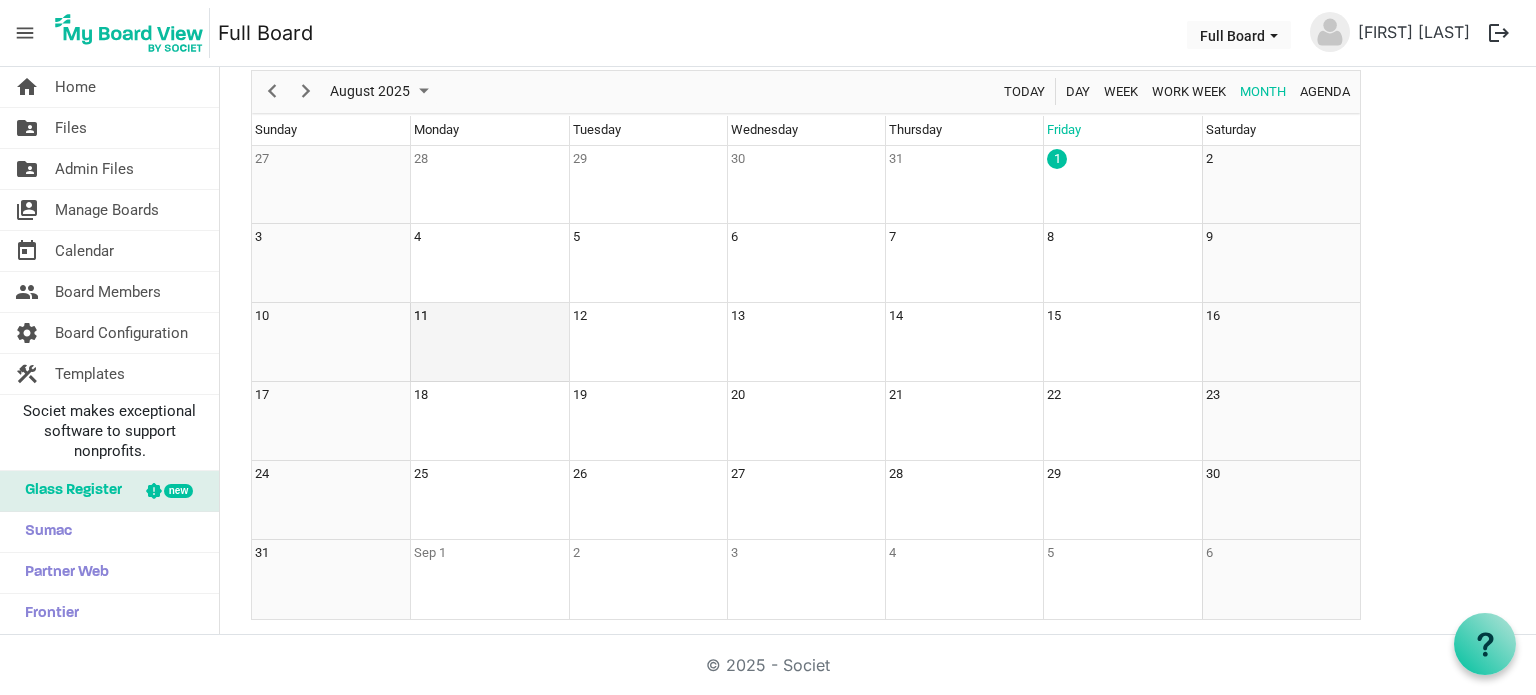 drag, startPoint x: 473, startPoint y: 333, endPoint x: 460, endPoint y: 342, distance: 15.811388 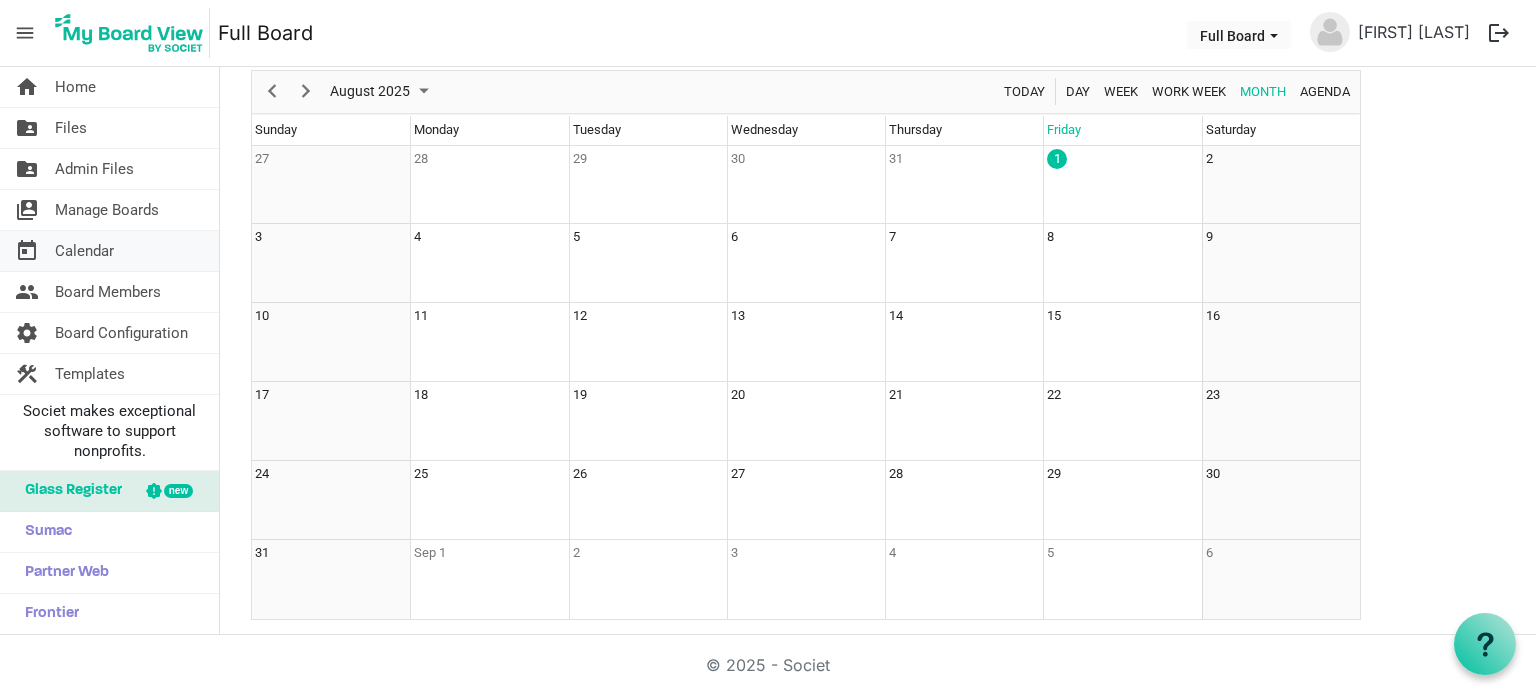 click on "today
Calendar" at bounding box center [109, 251] 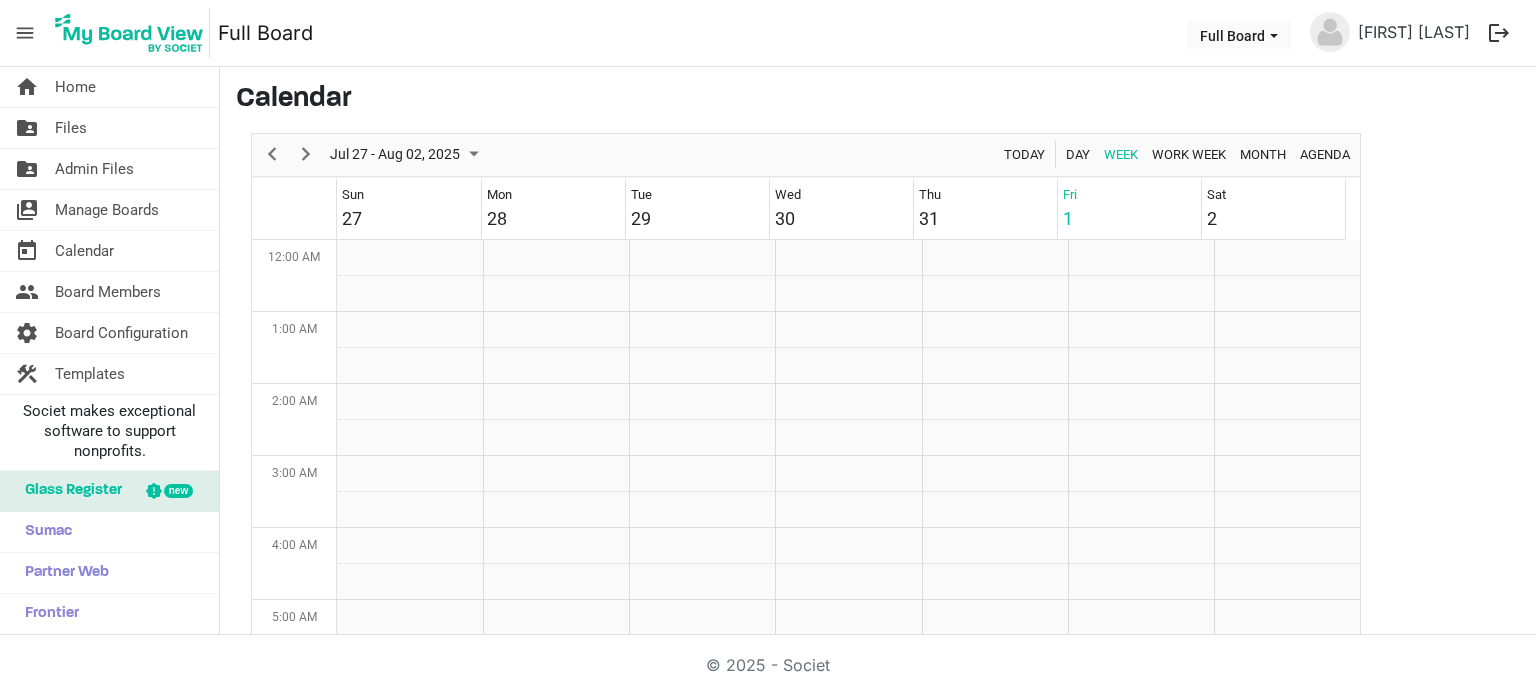 scroll, scrollTop: 0, scrollLeft: 0, axis: both 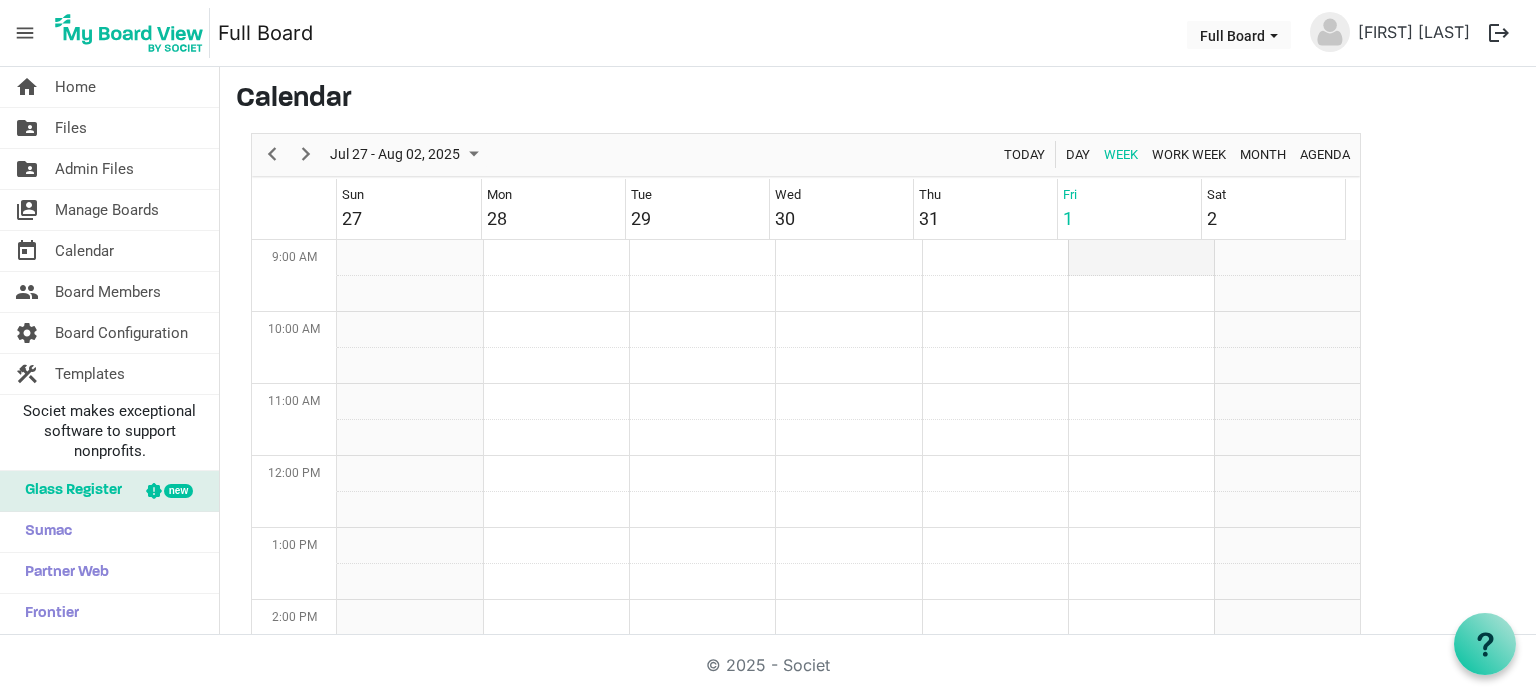 click at bounding box center (1141, 258) 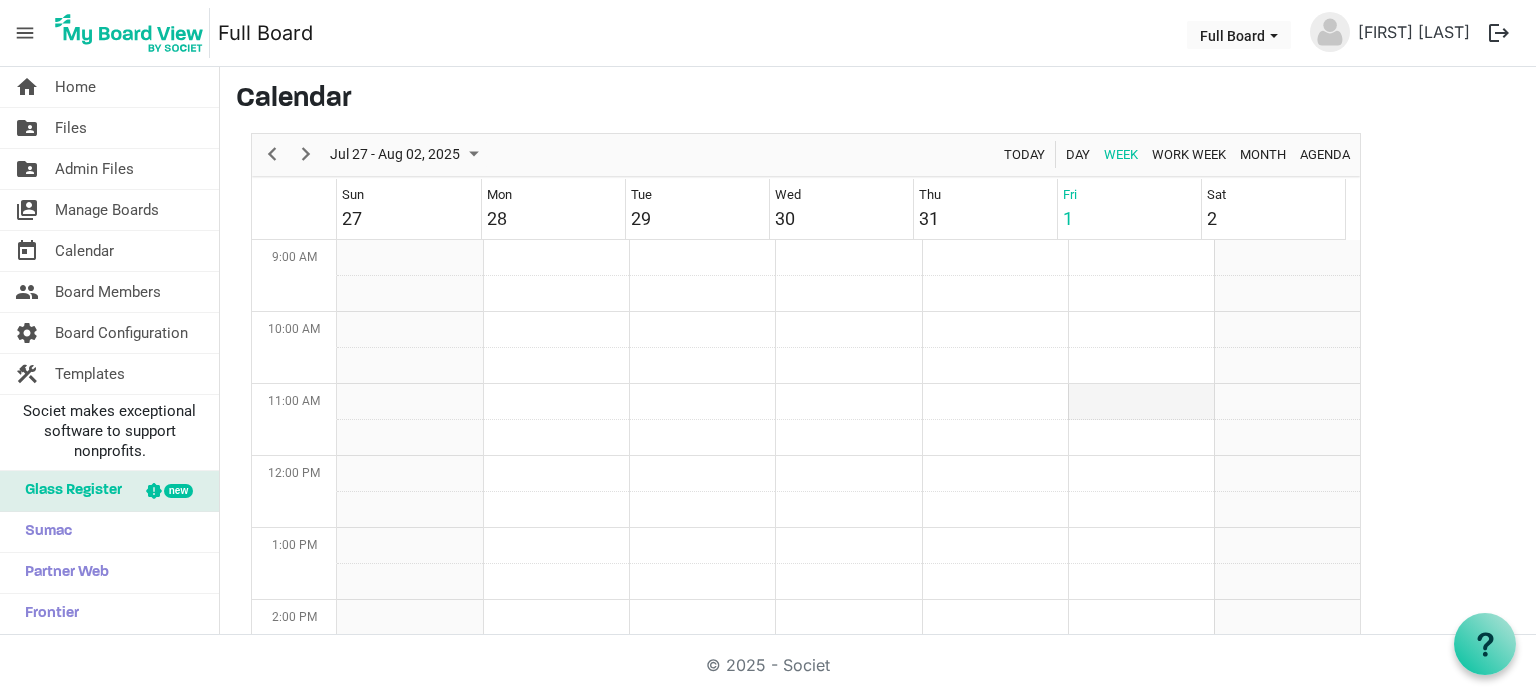 scroll, scrollTop: 774, scrollLeft: 0, axis: vertical 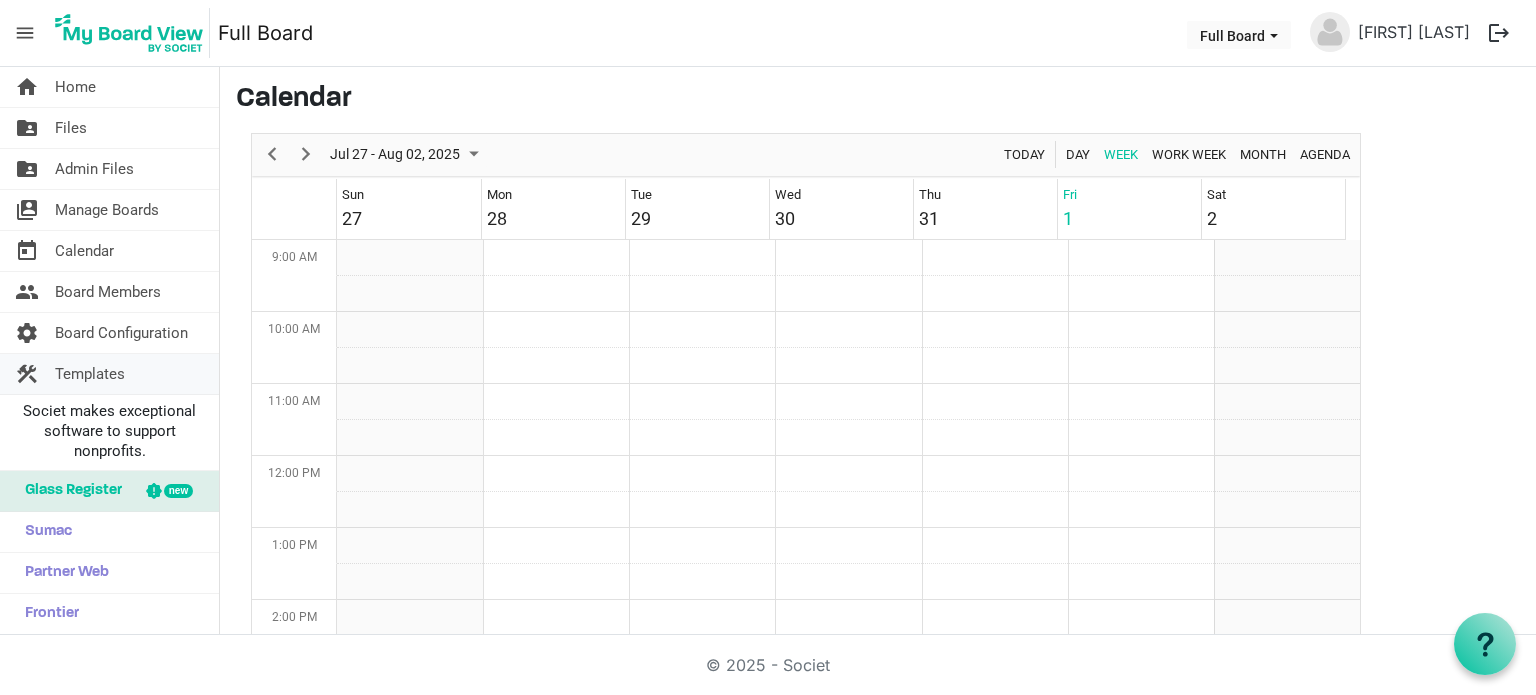 click on "Templates" at bounding box center [90, 374] 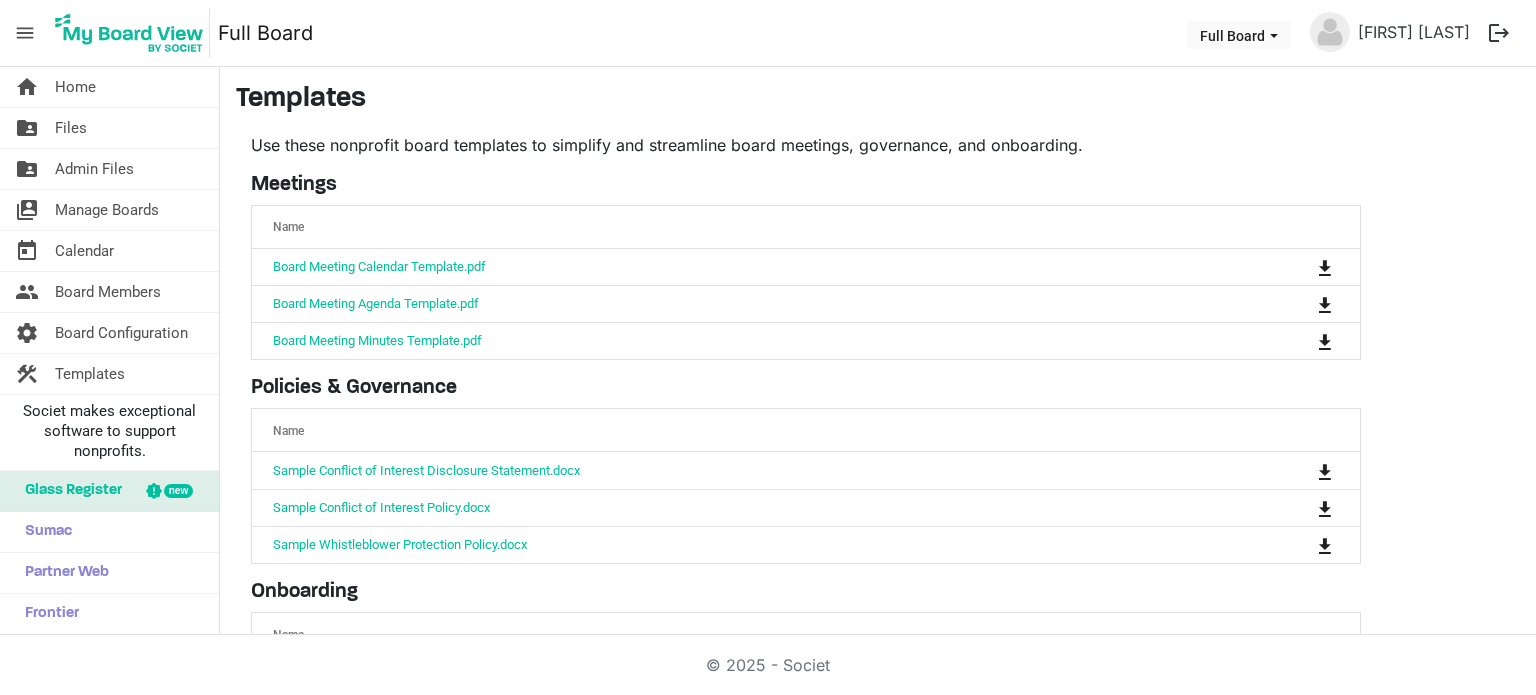 scroll, scrollTop: 0, scrollLeft: 0, axis: both 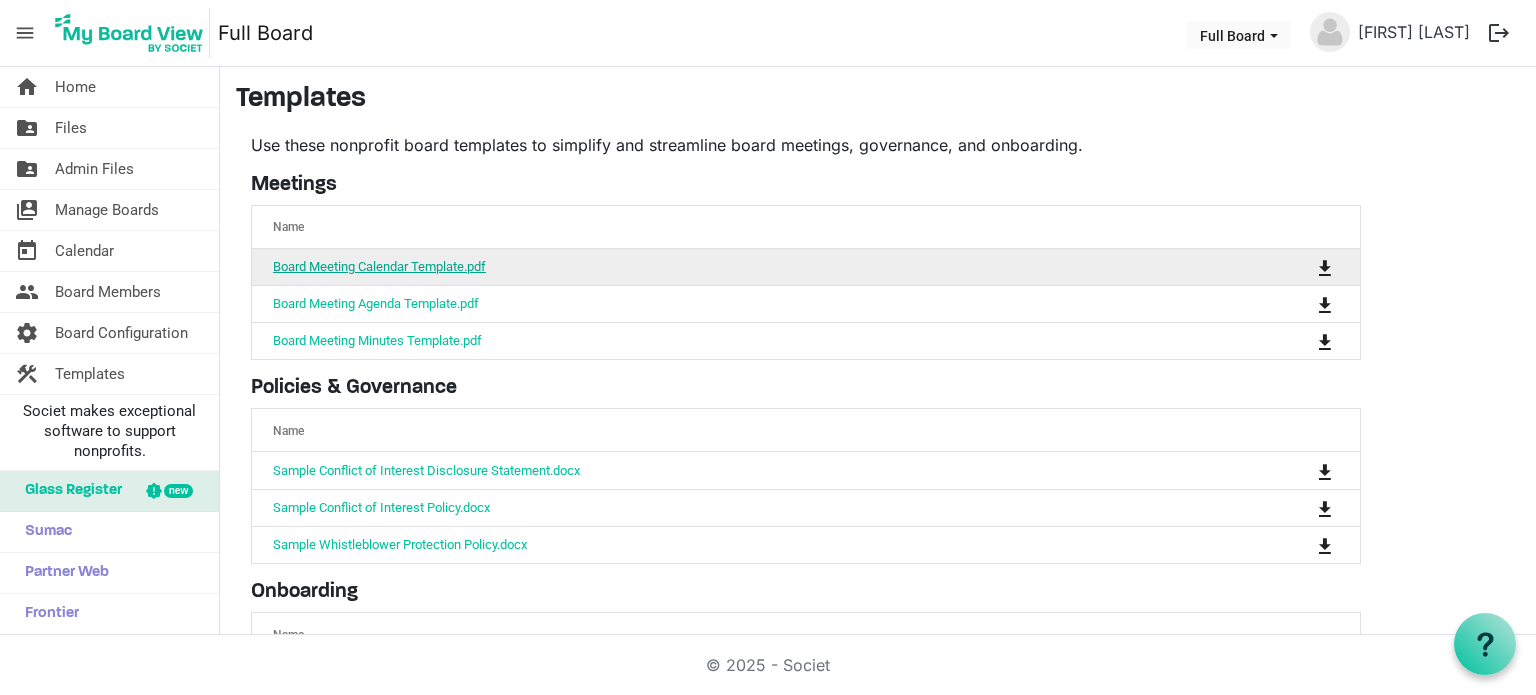 click on "Board Meeting Calendar Template.pdf" at bounding box center [379, 266] 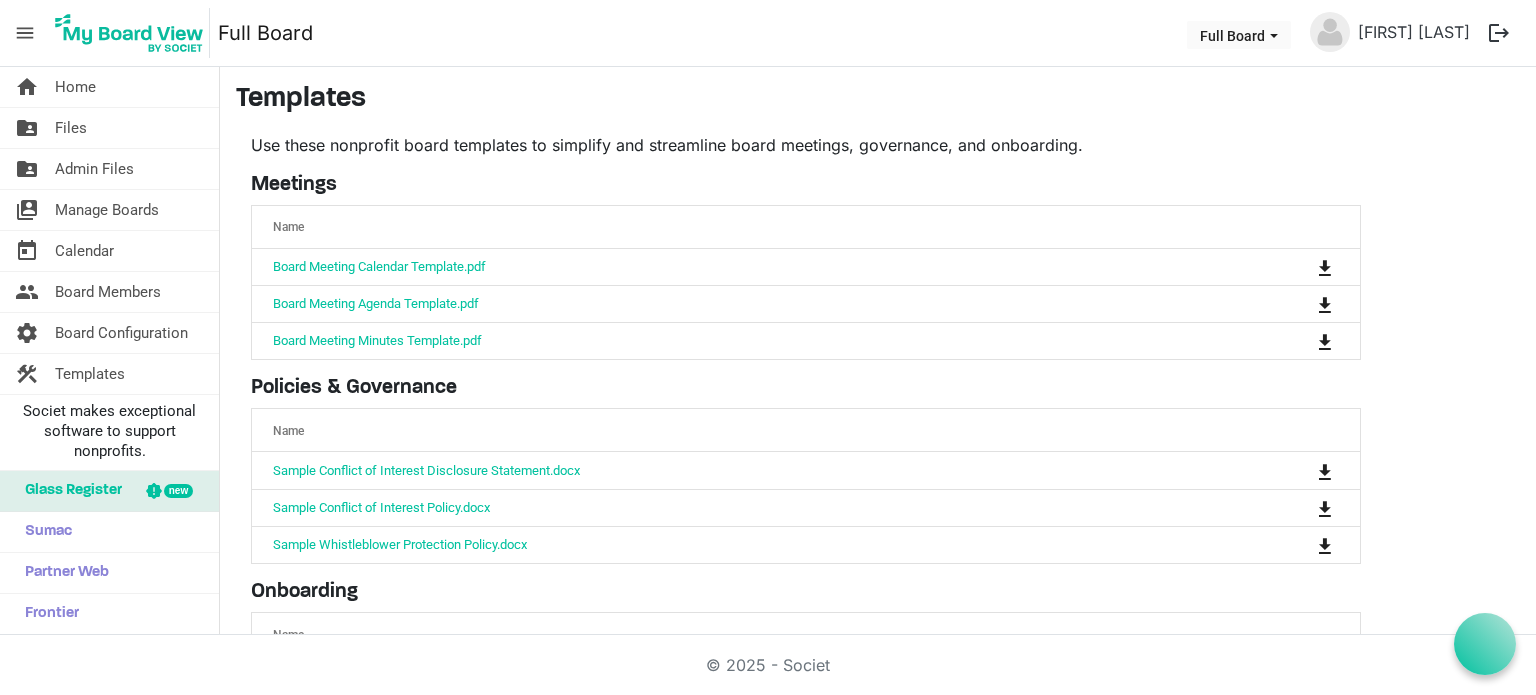 scroll, scrollTop: 0, scrollLeft: 0, axis: both 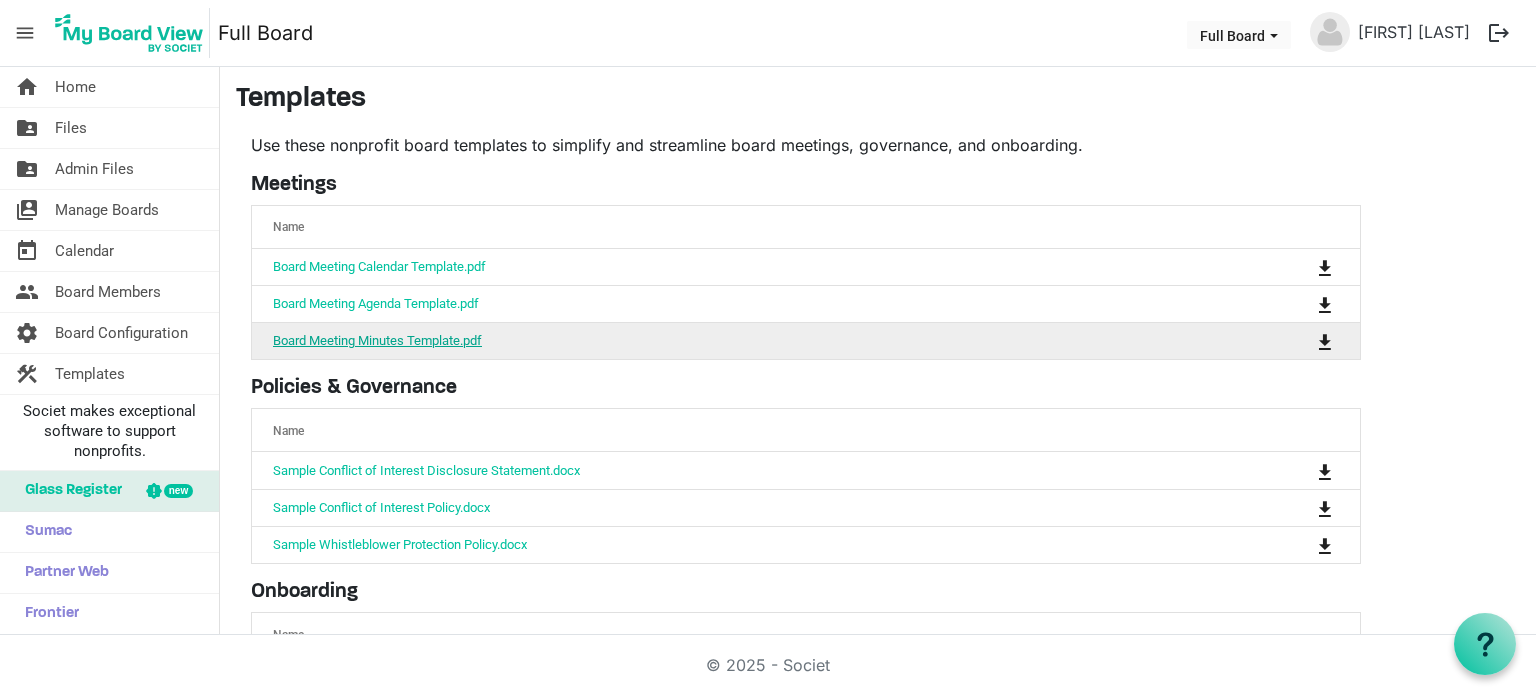 click on "Board Meeting Minutes Template.pdf" at bounding box center [377, 340] 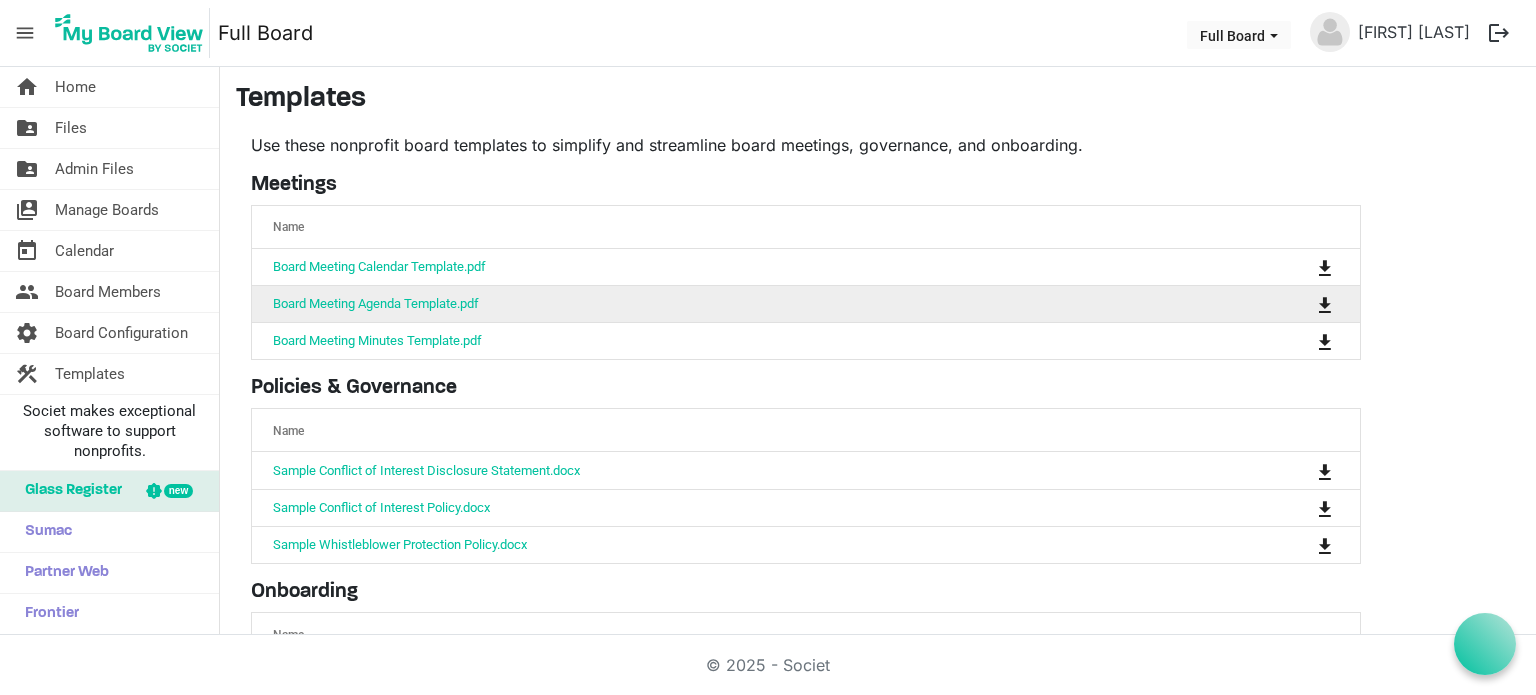 scroll, scrollTop: 0, scrollLeft: 0, axis: both 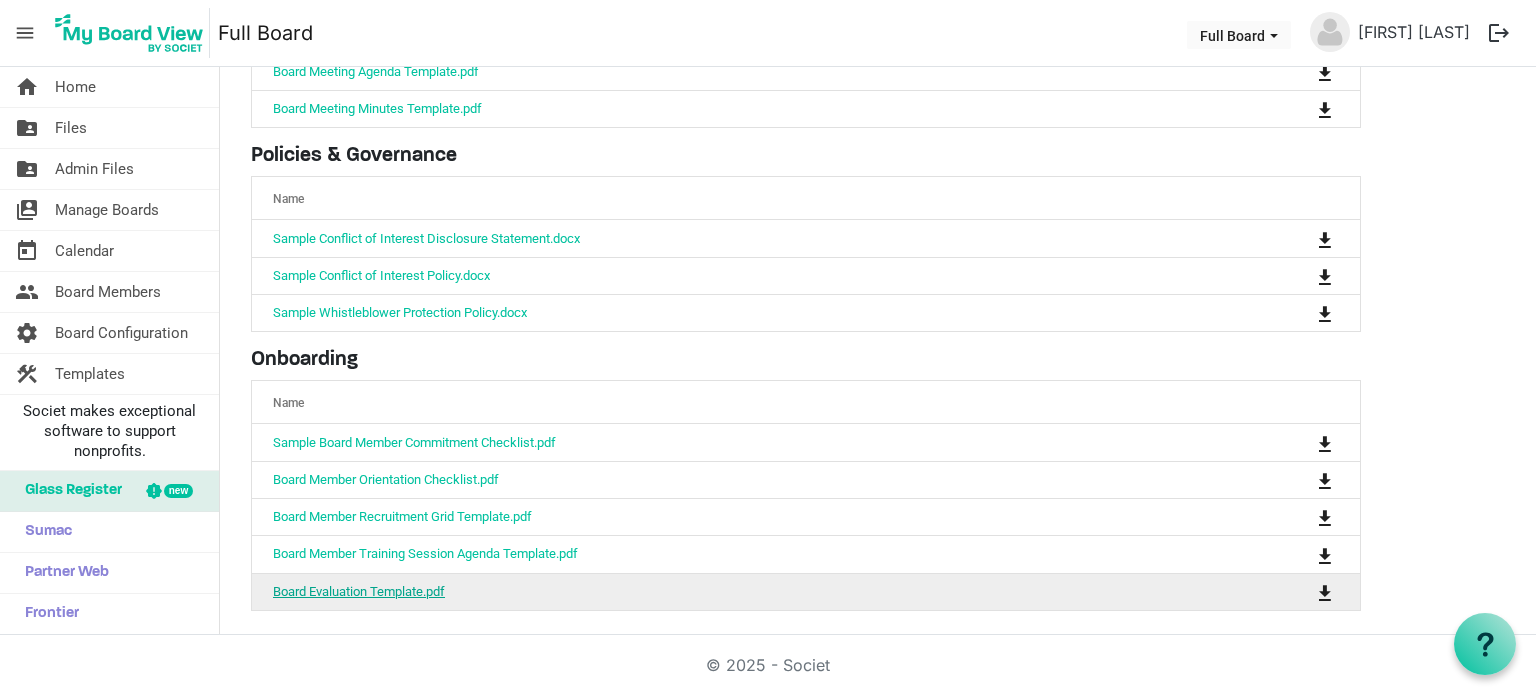 click on "Board Evaluation Template.pdf" at bounding box center (359, 591) 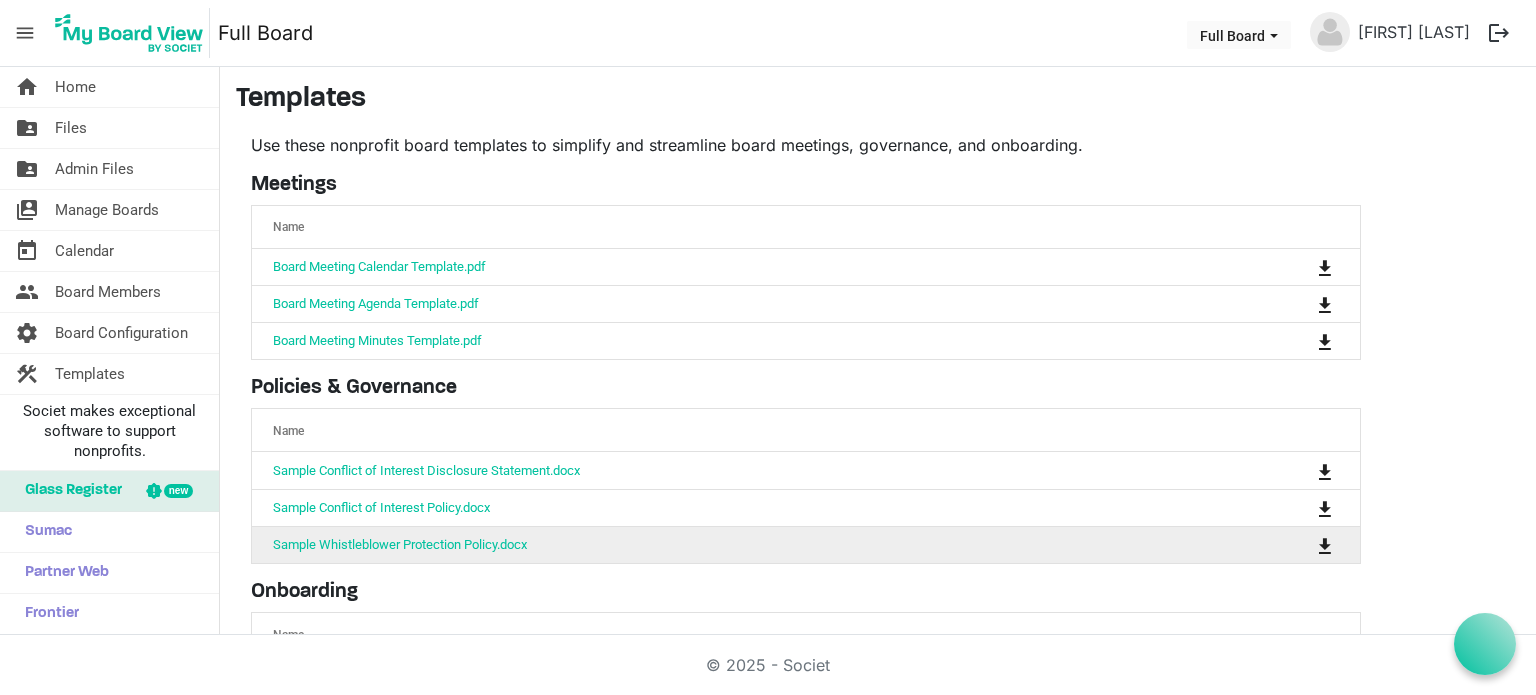 scroll, scrollTop: 0, scrollLeft: 0, axis: both 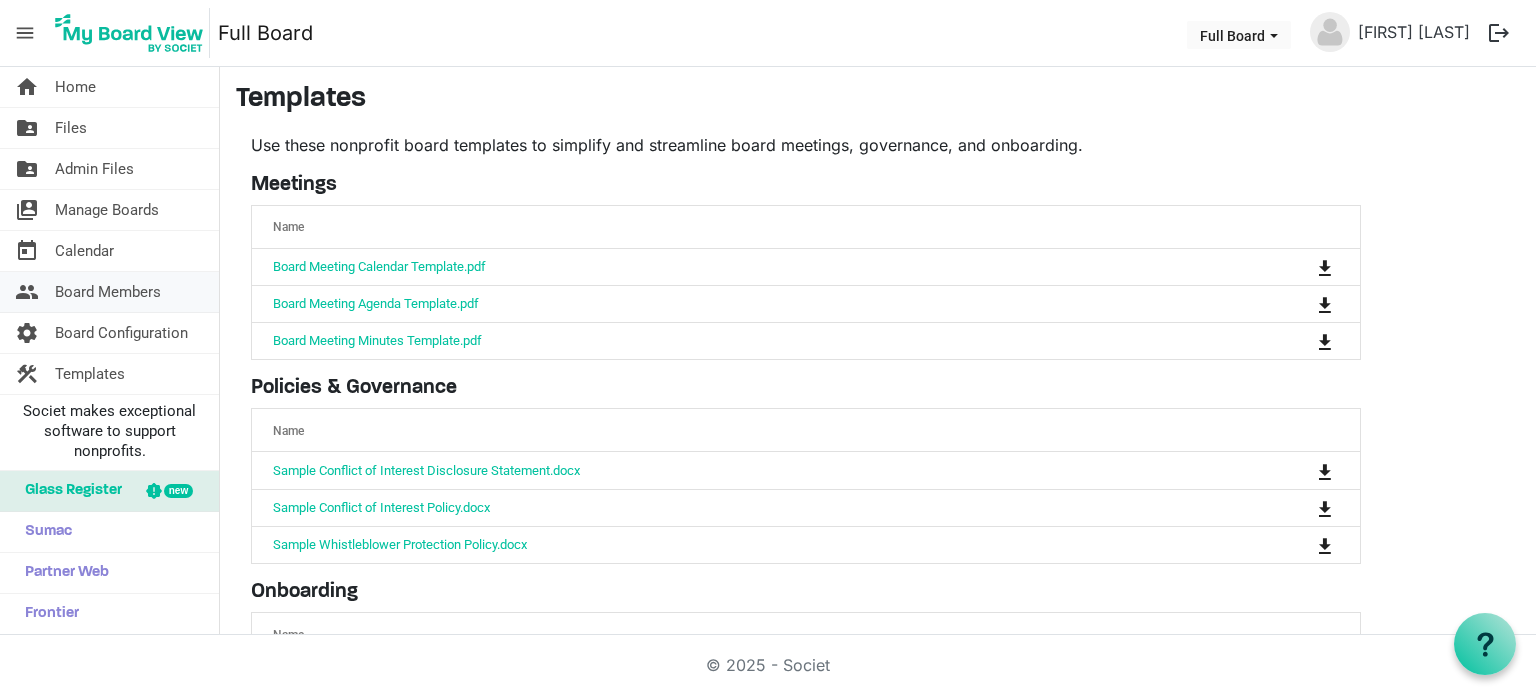 click on "Board Members" at bounding box center [108, 292] 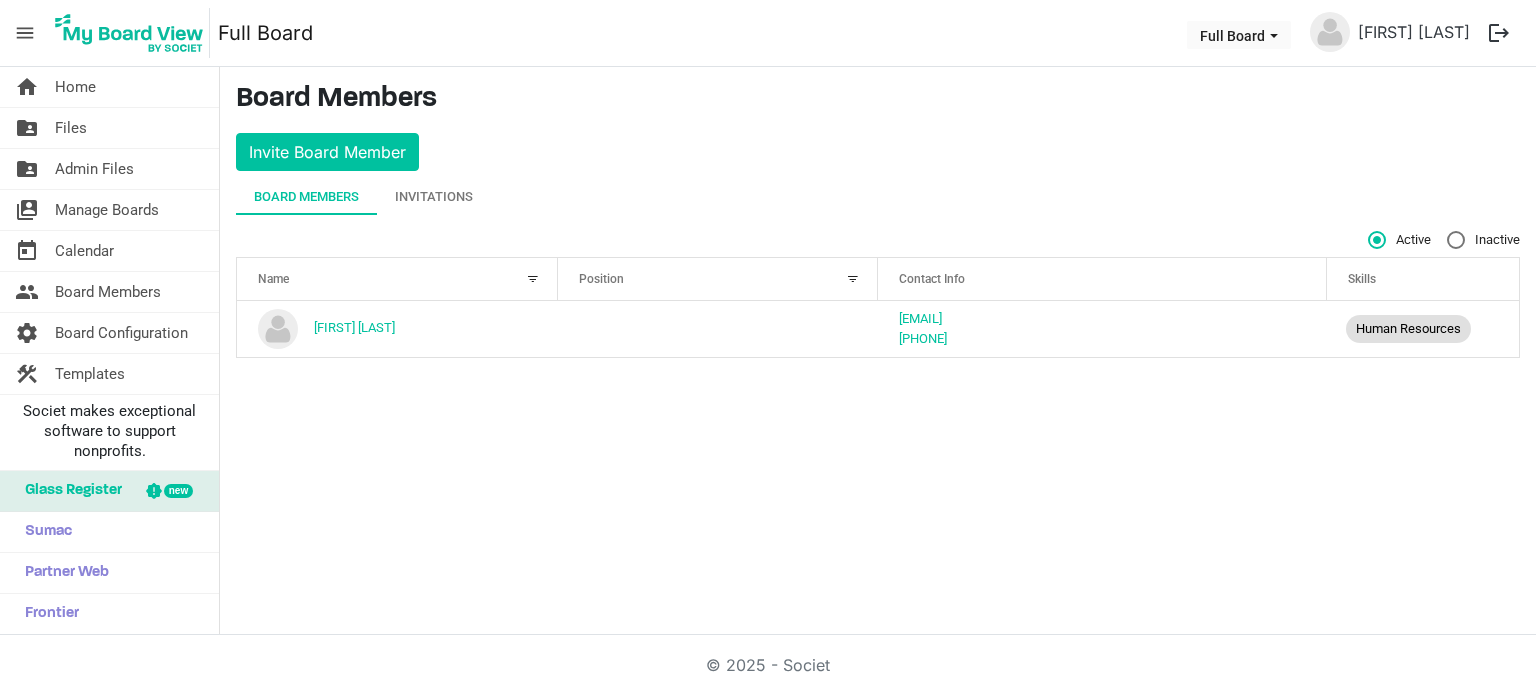 scroll, scrollTop: 0, scrollLeft: 0, axis: both 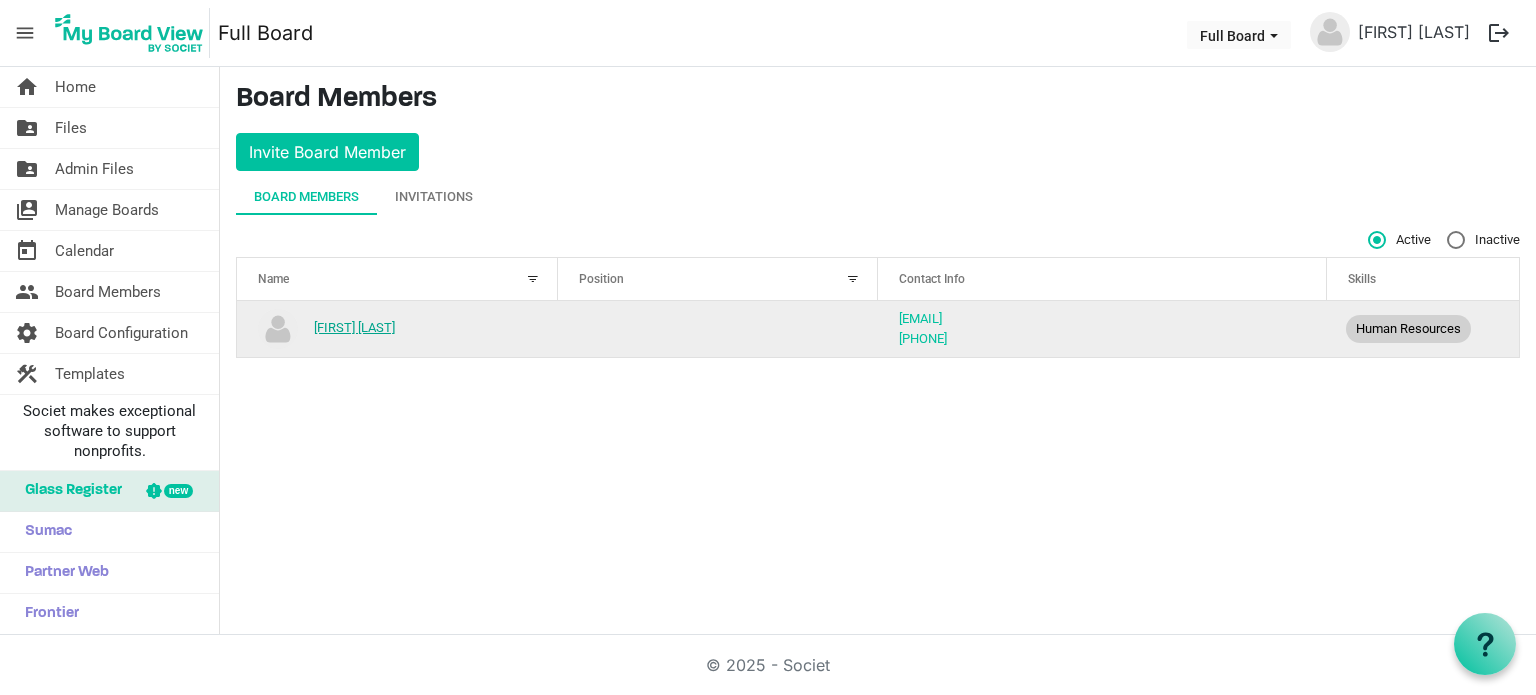 click on "[FIRST] [LAST]" at bounding box center (354, 327) 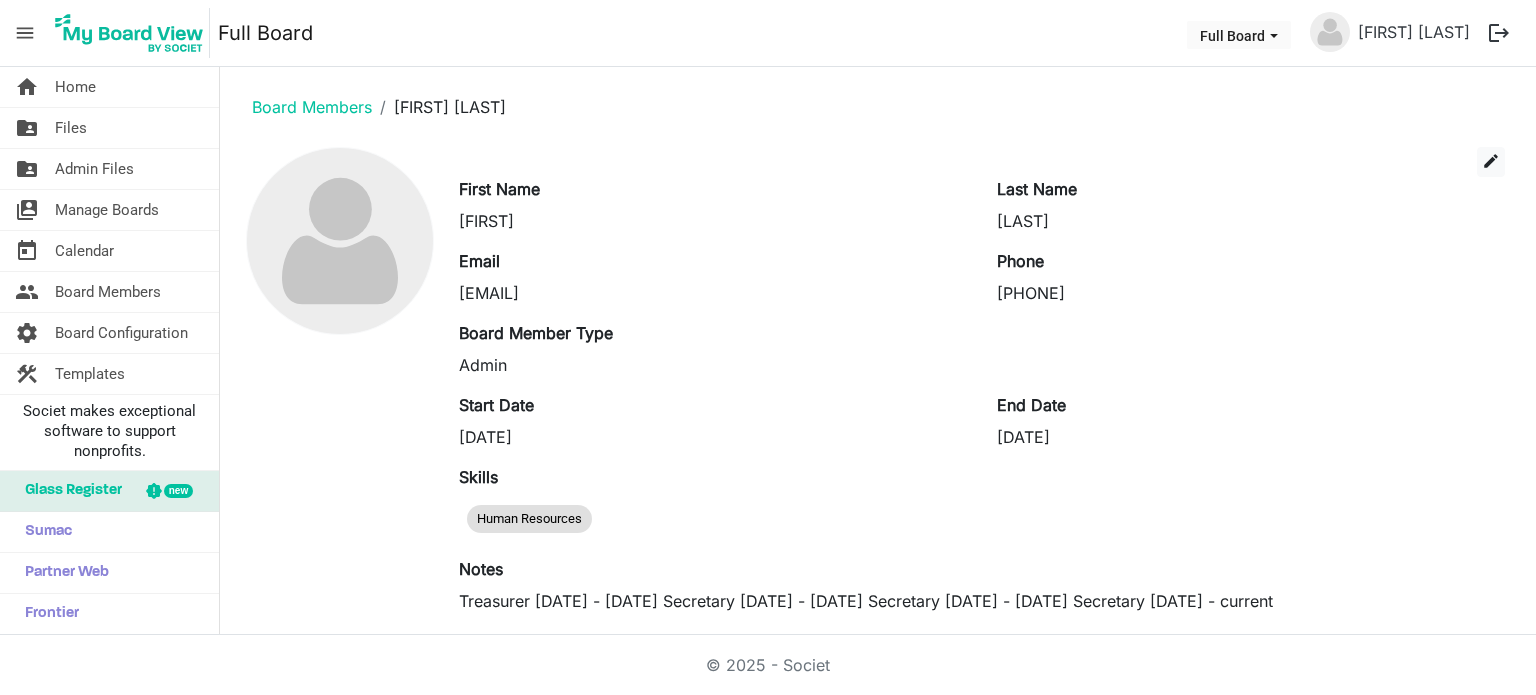 scroll, scrollTop: 0, scrollLeft: 0, axis: both 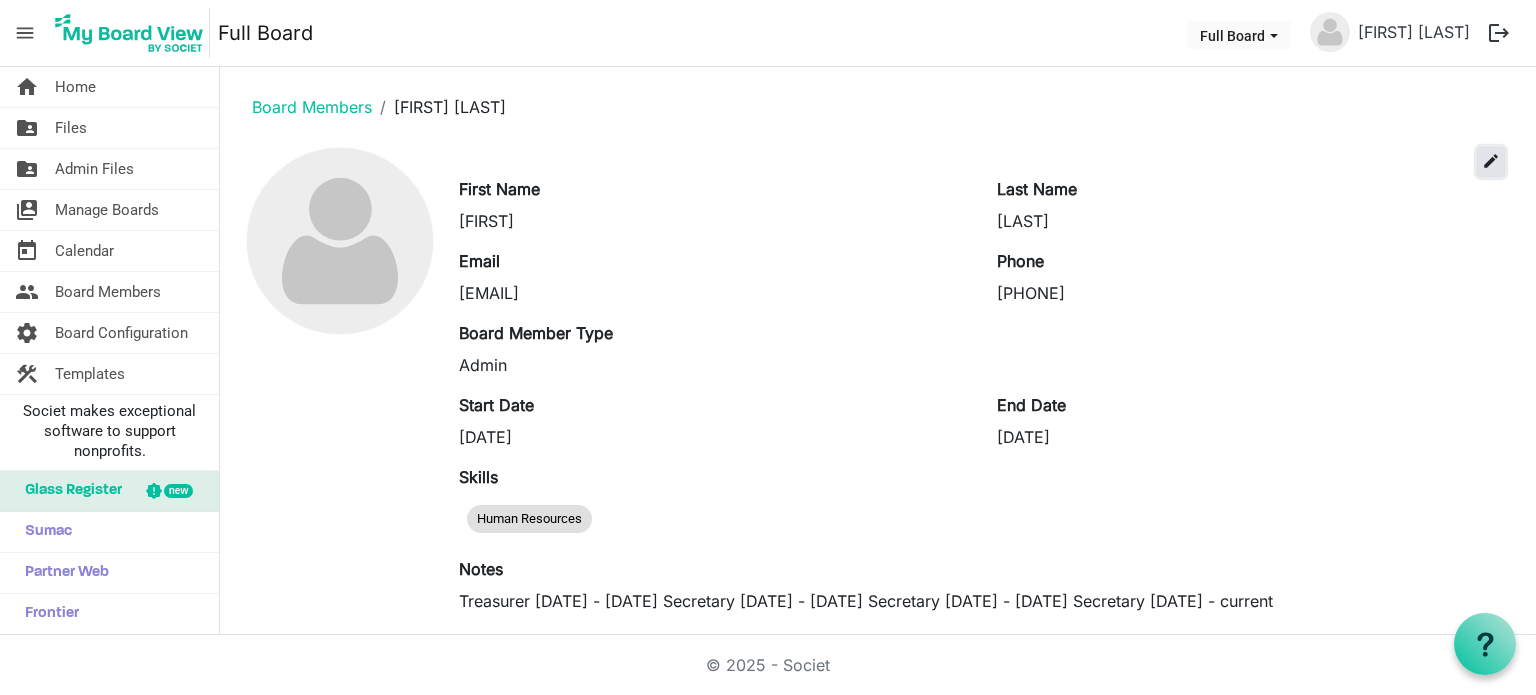 click on "edit" at bounding box center (1491, 161) 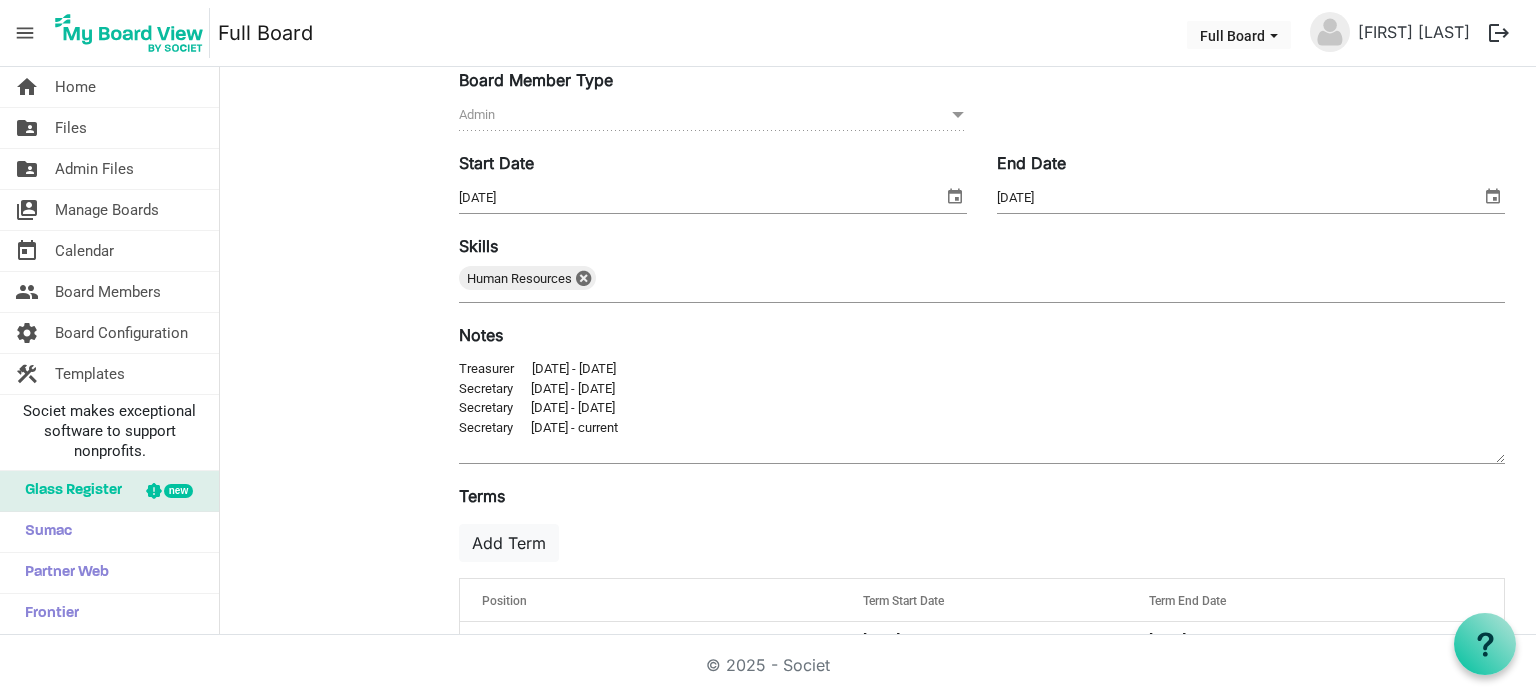 scroll, scrollTop: 336, scrollLeft: 0, axis: vertical 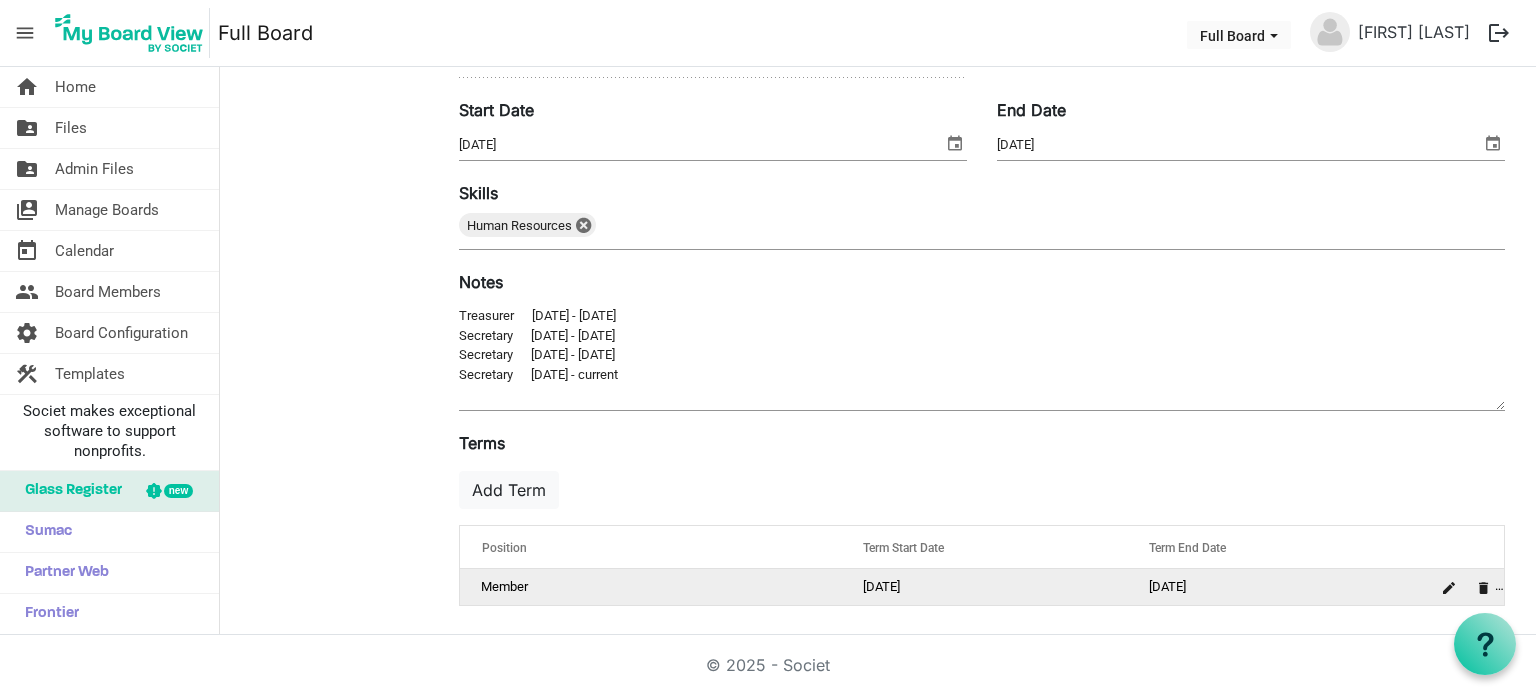 click on "Member" at bounding box center (650, 587) 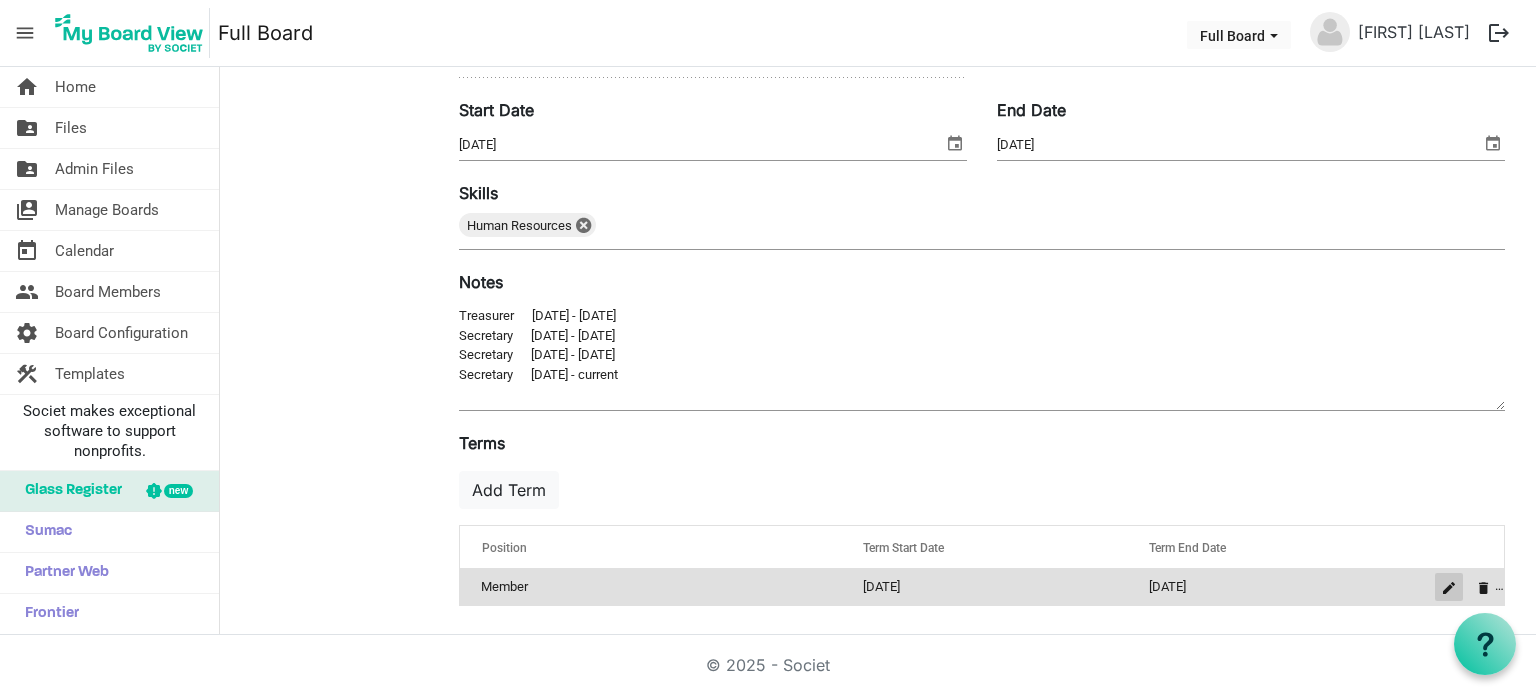 click at bounding box center (1449, 588) 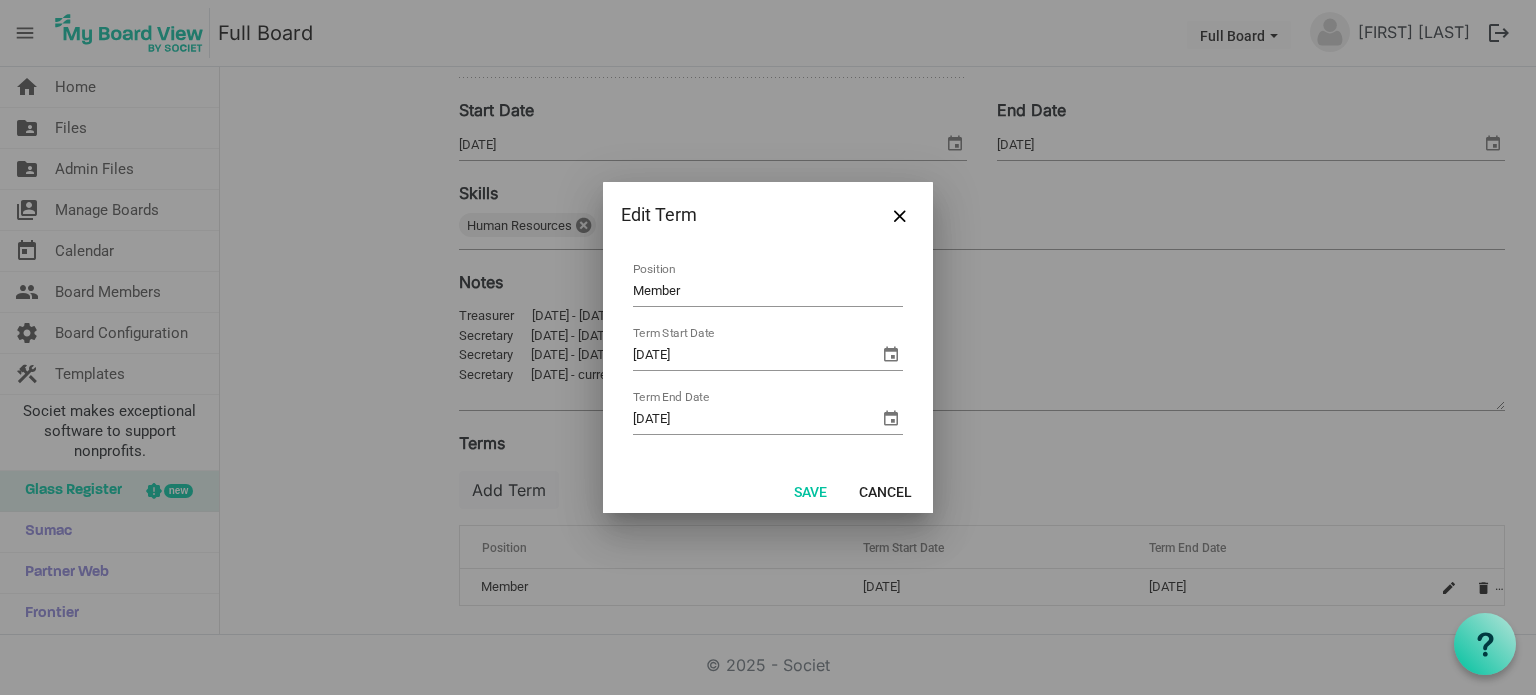 drag, startPoint x: 685, startPoint y: 288, endPoint x: 435, endPoint y: 219, distance: 259.34726 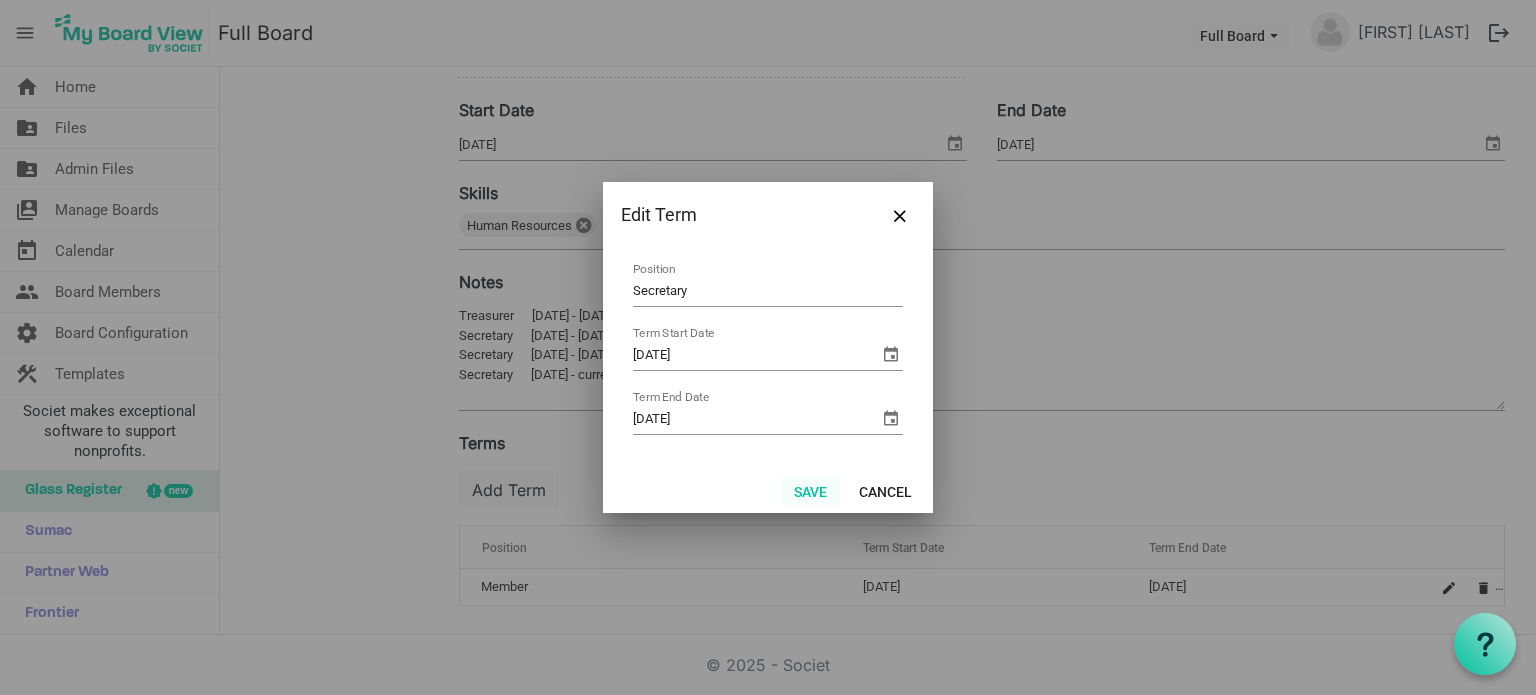 type on "Secretary" 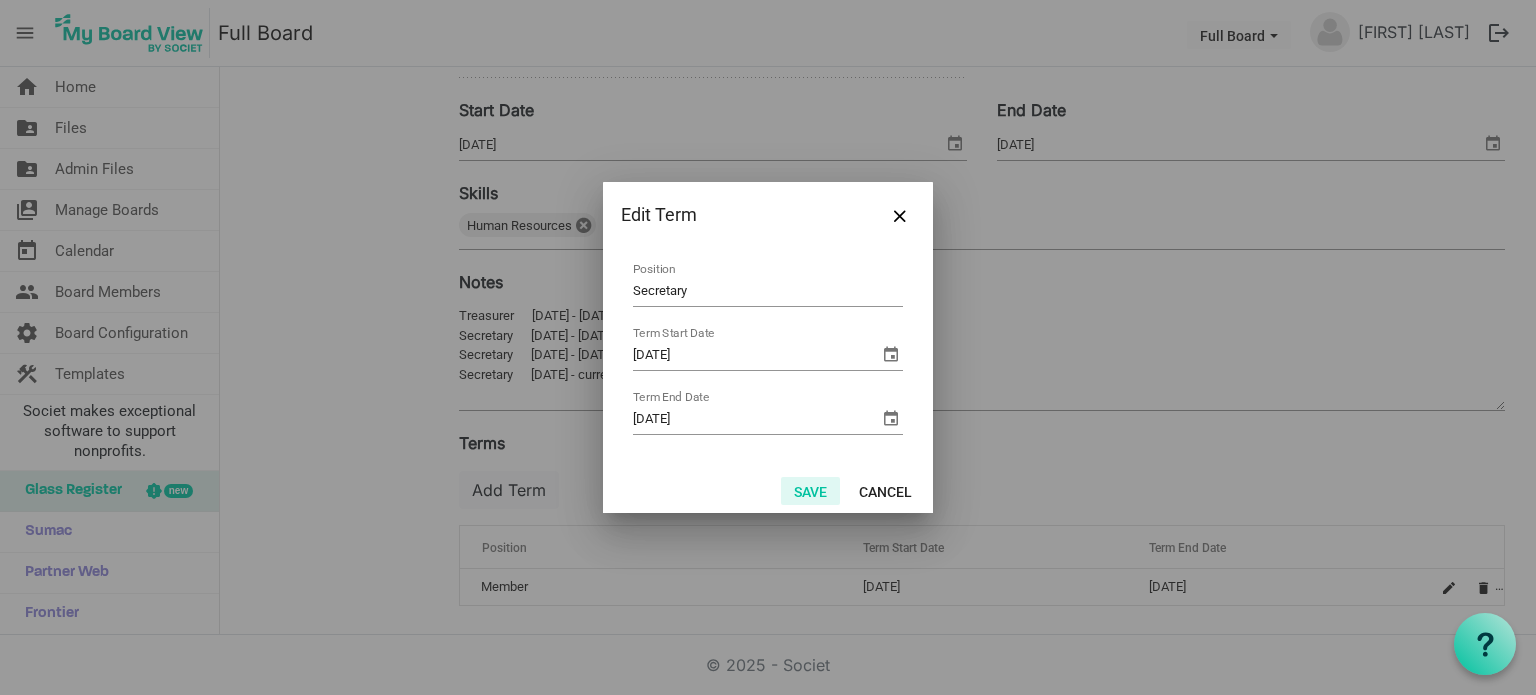 click on "Save" at bounding box center (810, 491) 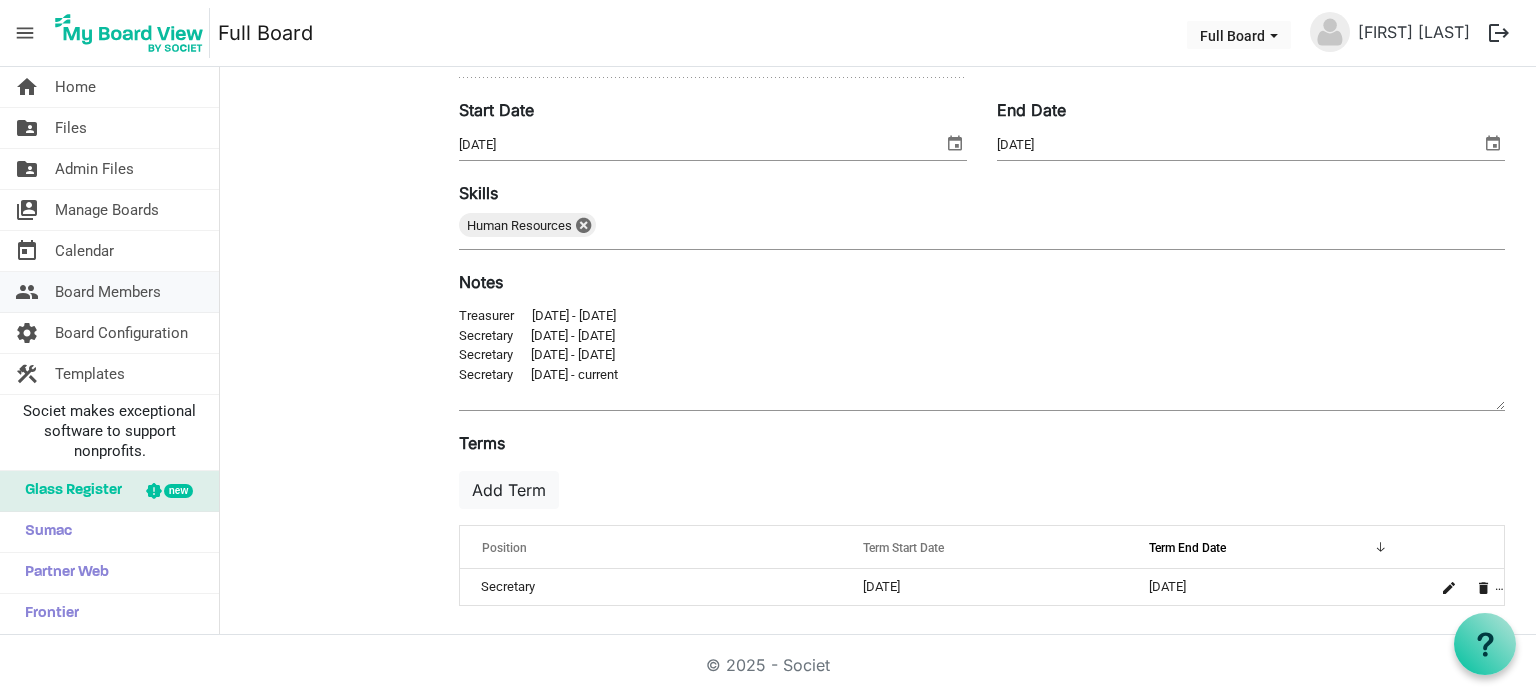 click on "Board Members" at bounding box center (108, 292) 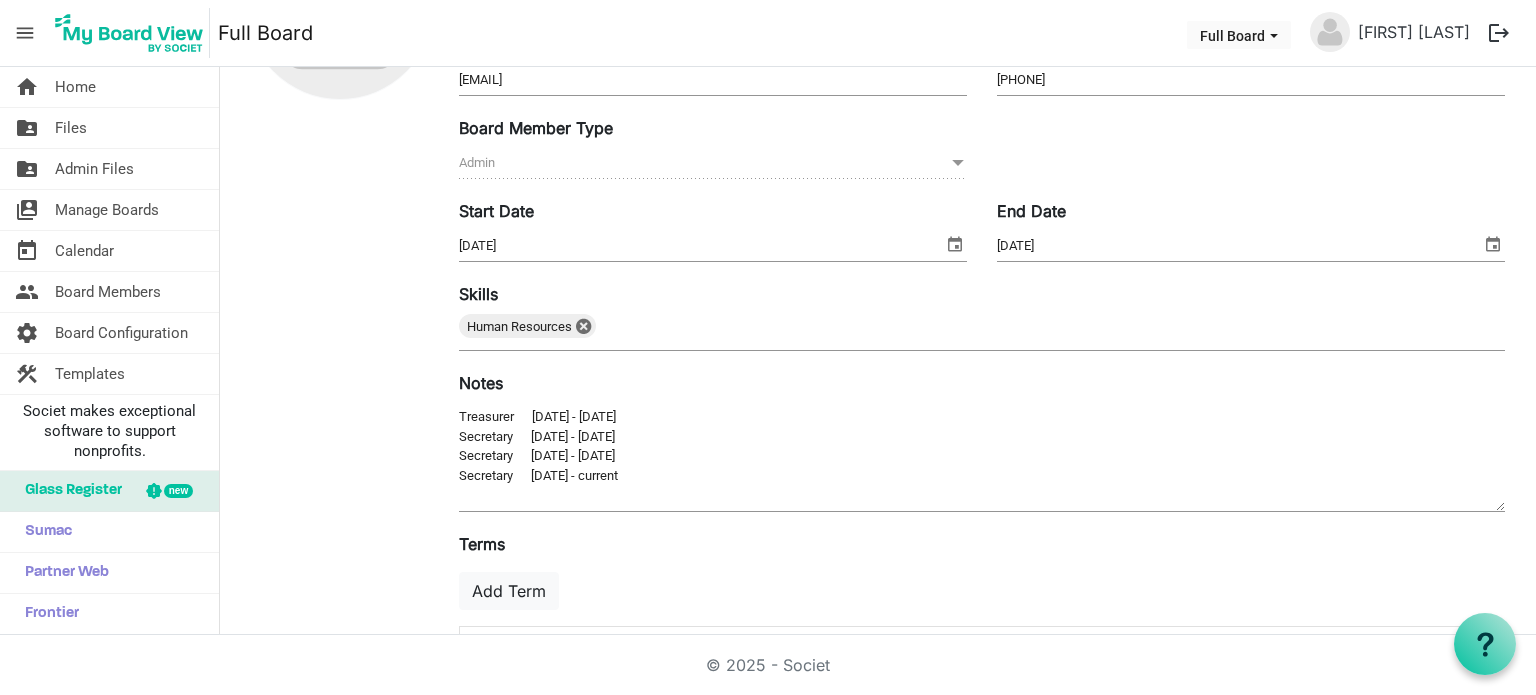 scroll, scrollTop: 0, scrollLeft: 0, axis: both 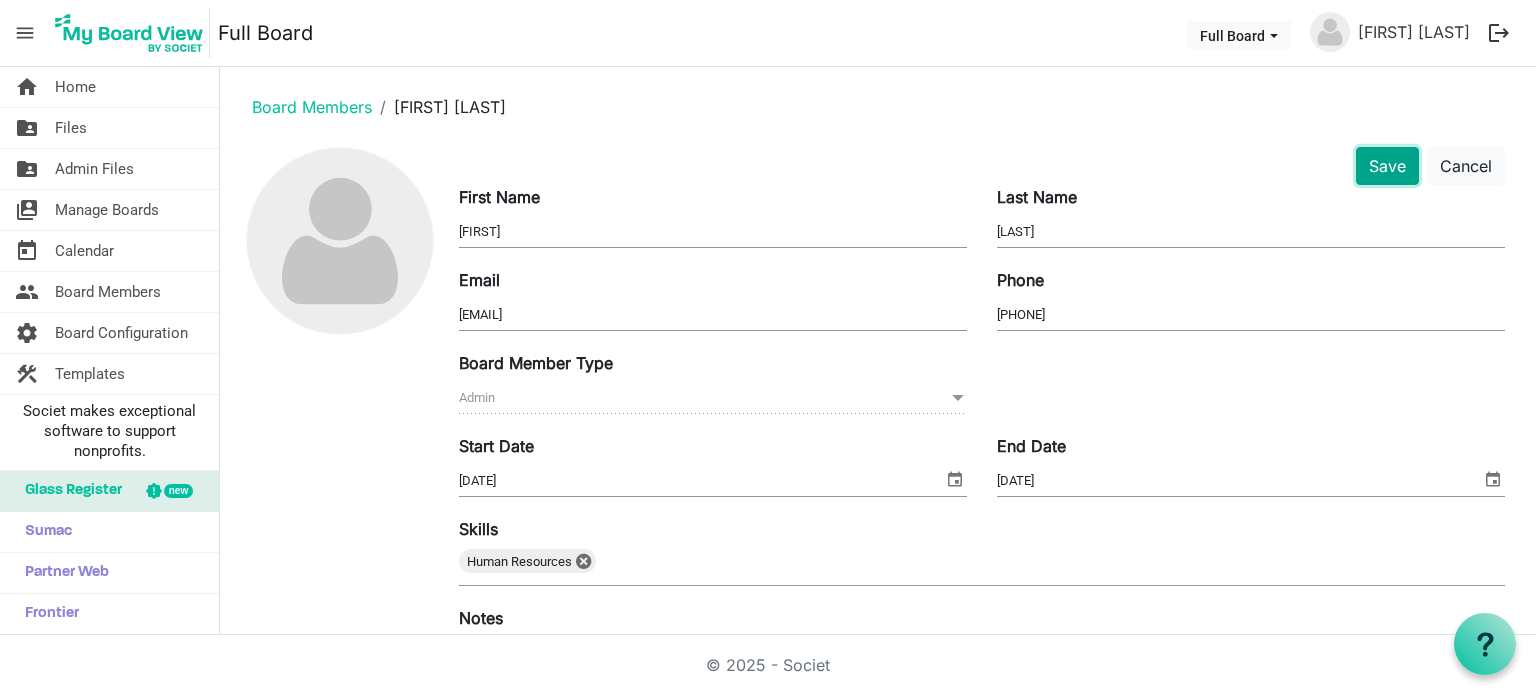 click on "Save" at bounding box center [1387, 166] 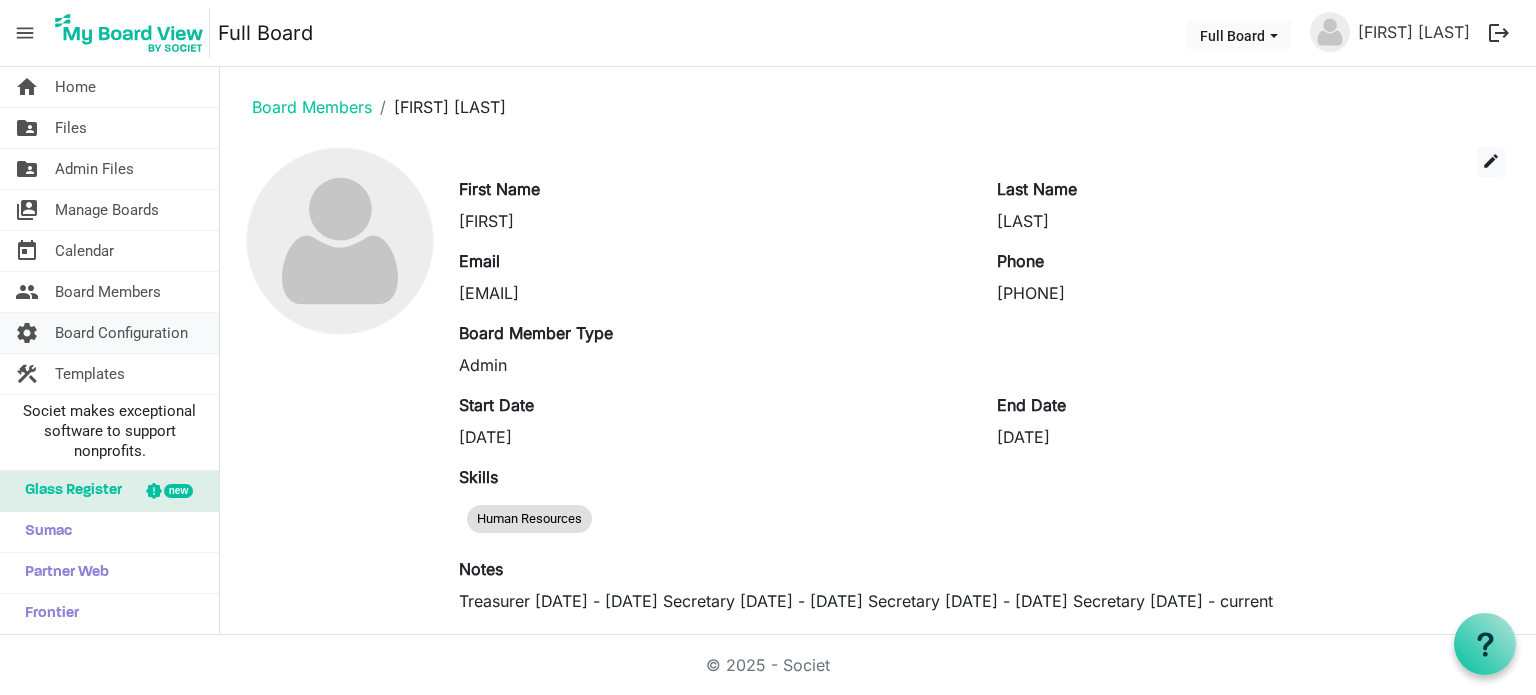 click on "Board Configuration" at bounding box center (121, 333) 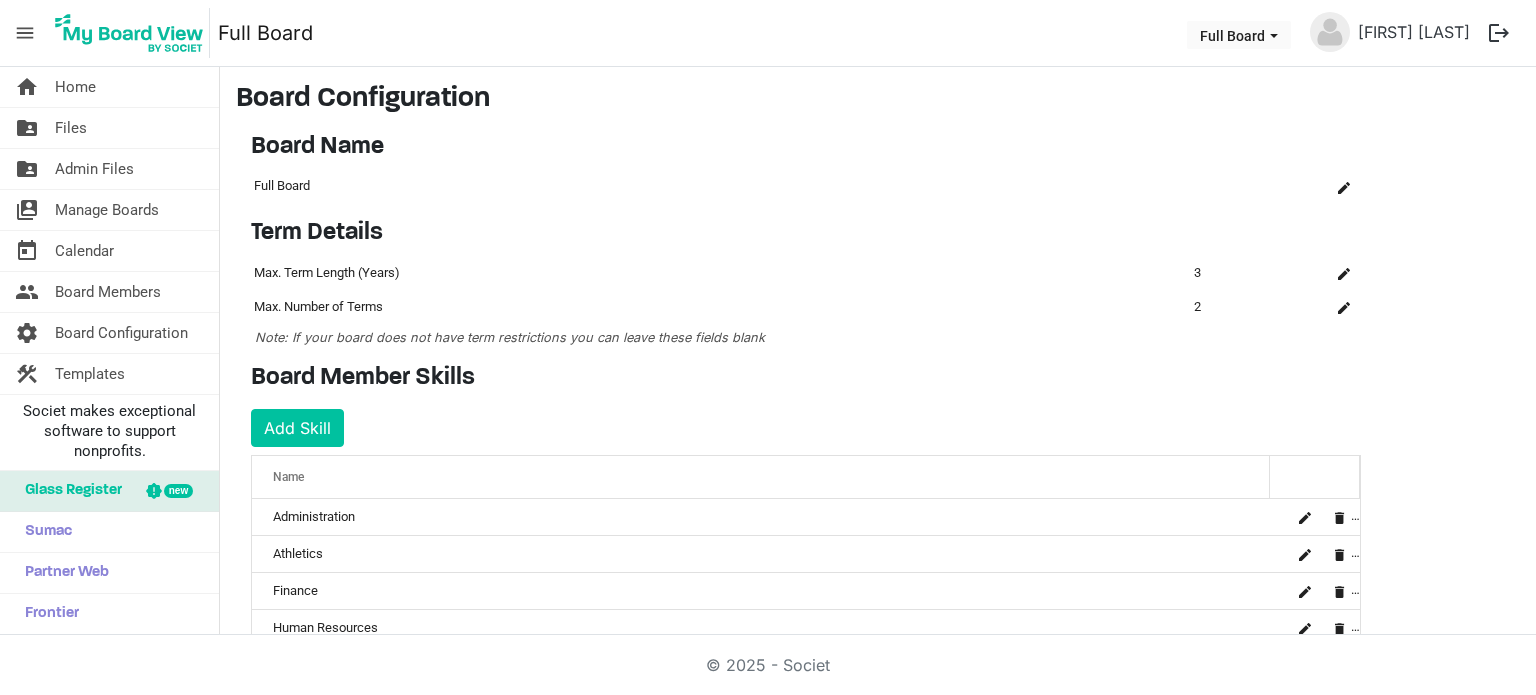 scroll, scrollTop: 0, scrollLeft: 0, axis: both 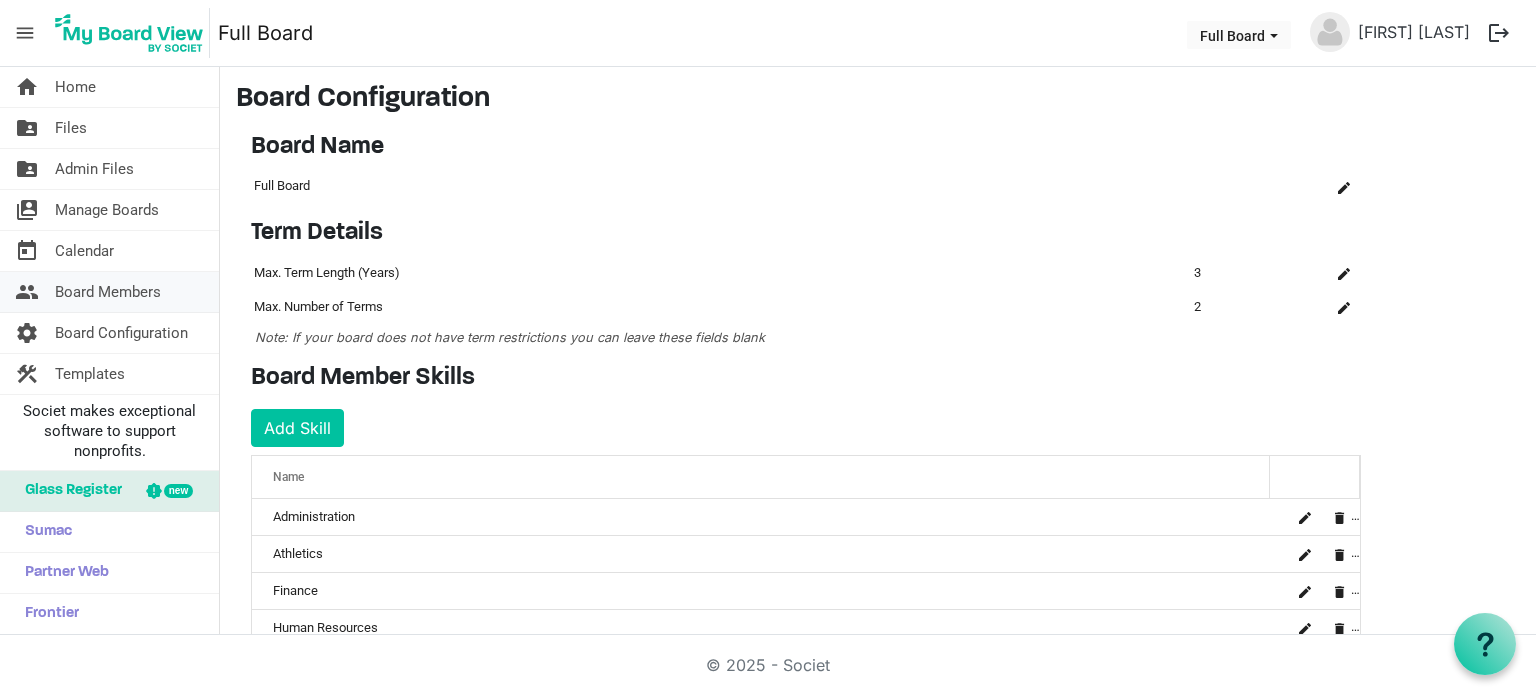 click on "Board Members" at bounding box center [108, 292] 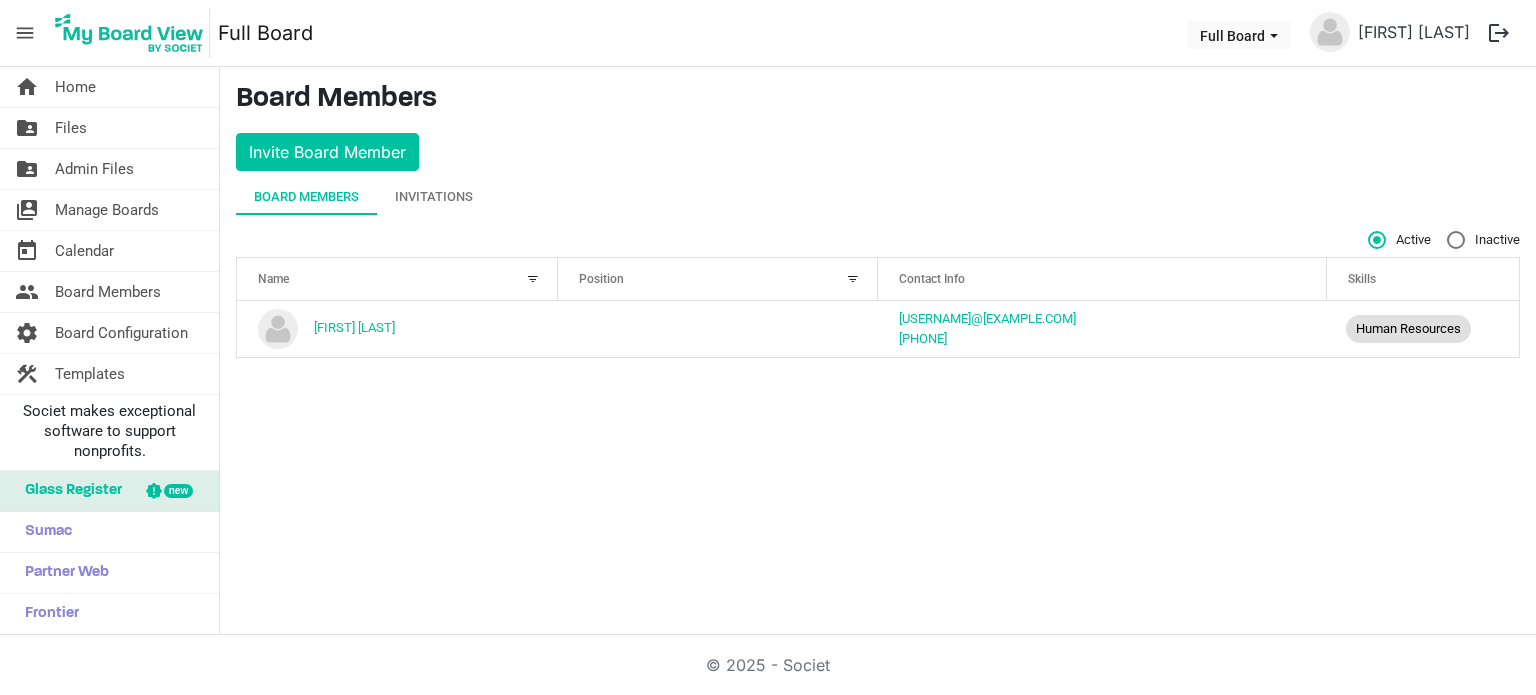 scroll, scrollTop: 0, scrollLeft: 0, axis: both 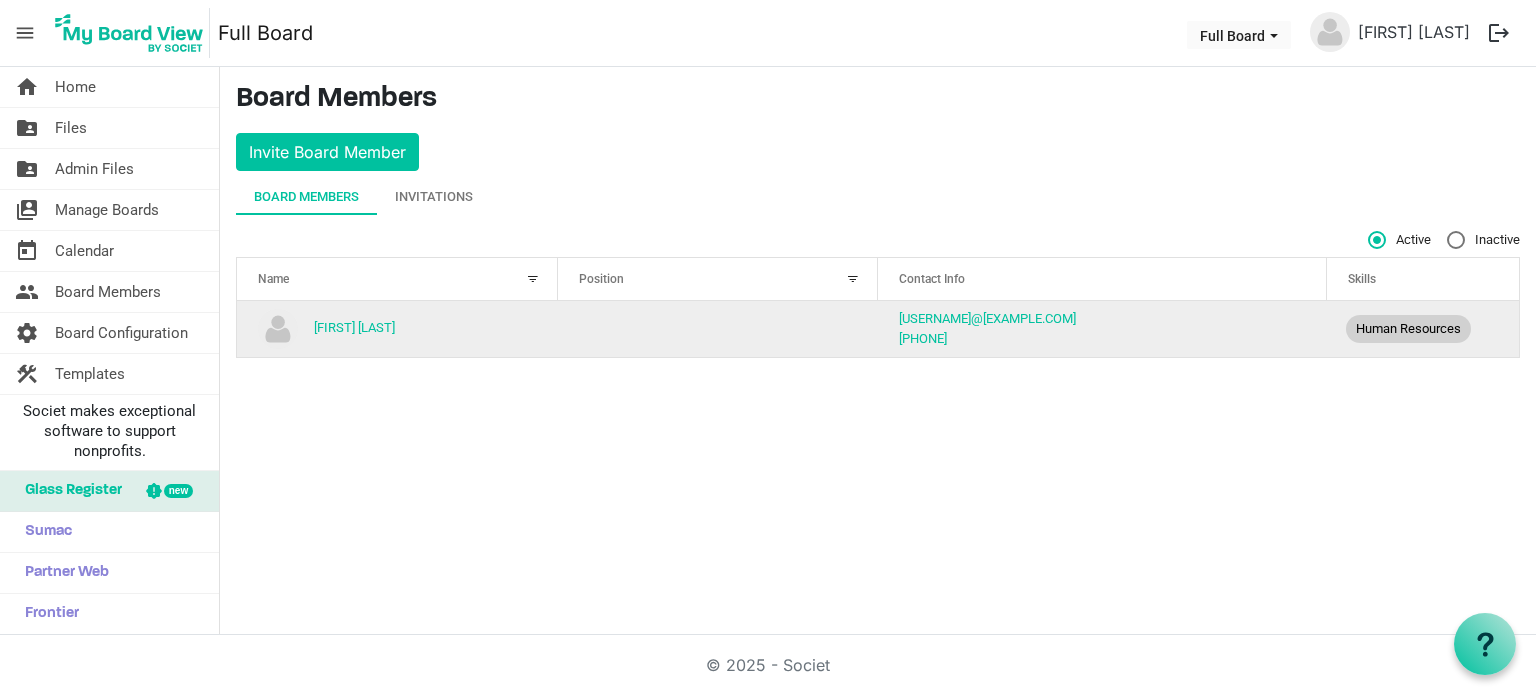 click at bounding box center [718, 329] 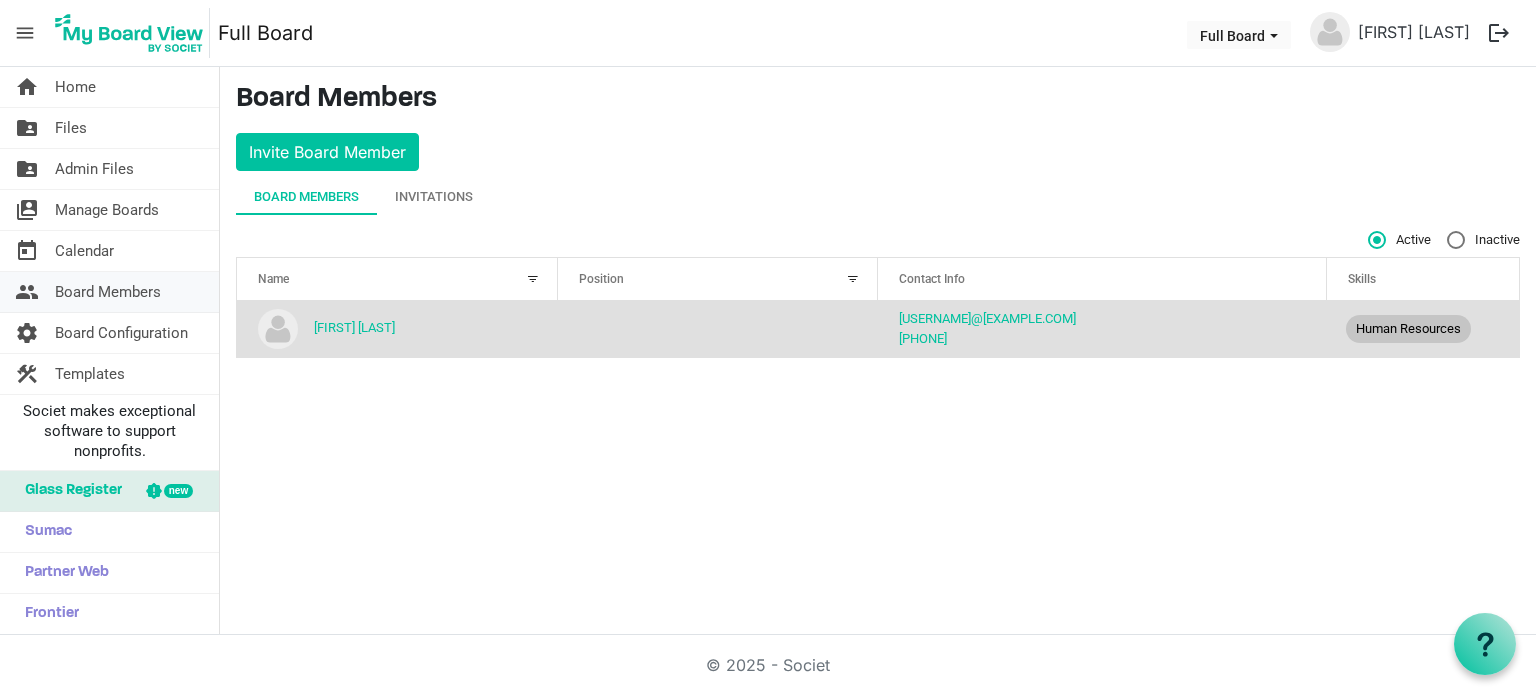 click on "Board Members" at bounding box center [108, 292] 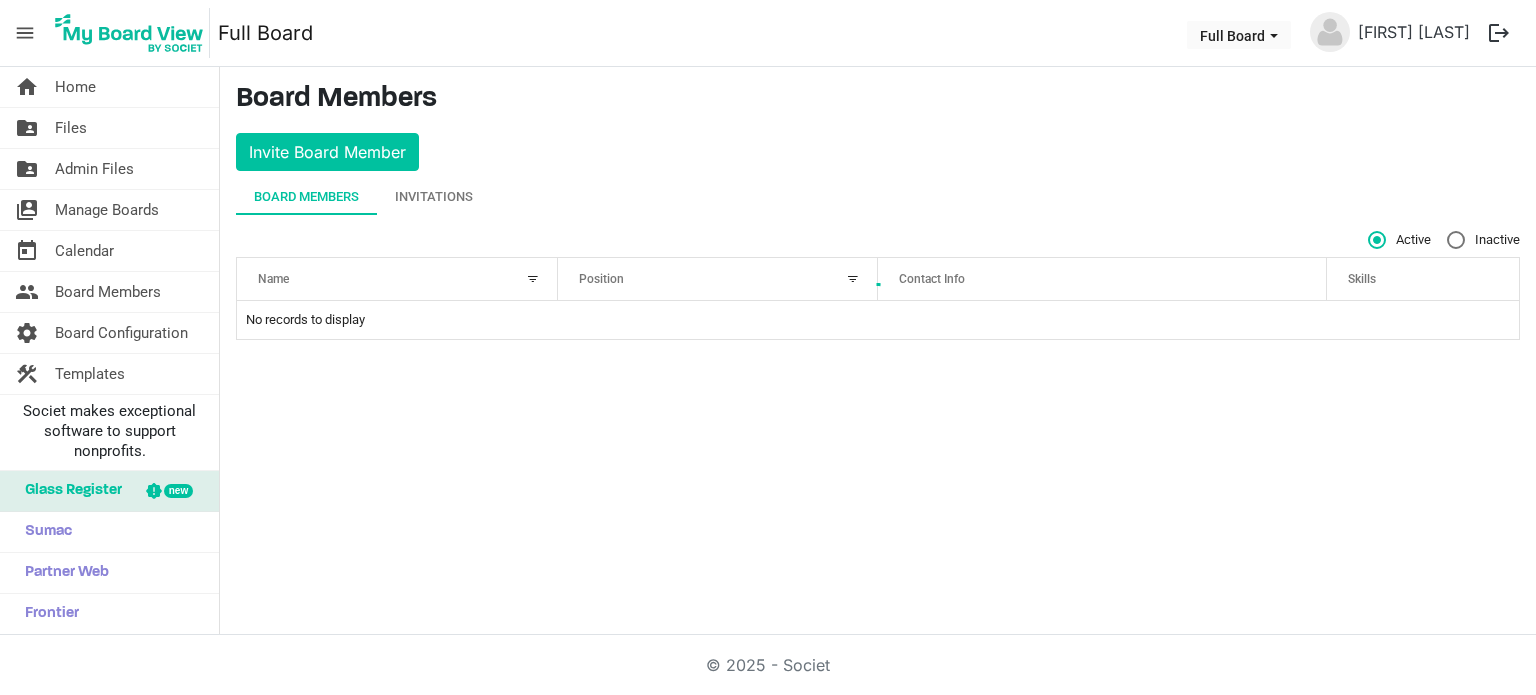 scroll, scrollTop: 0, scrollLeft: 0, axis: both 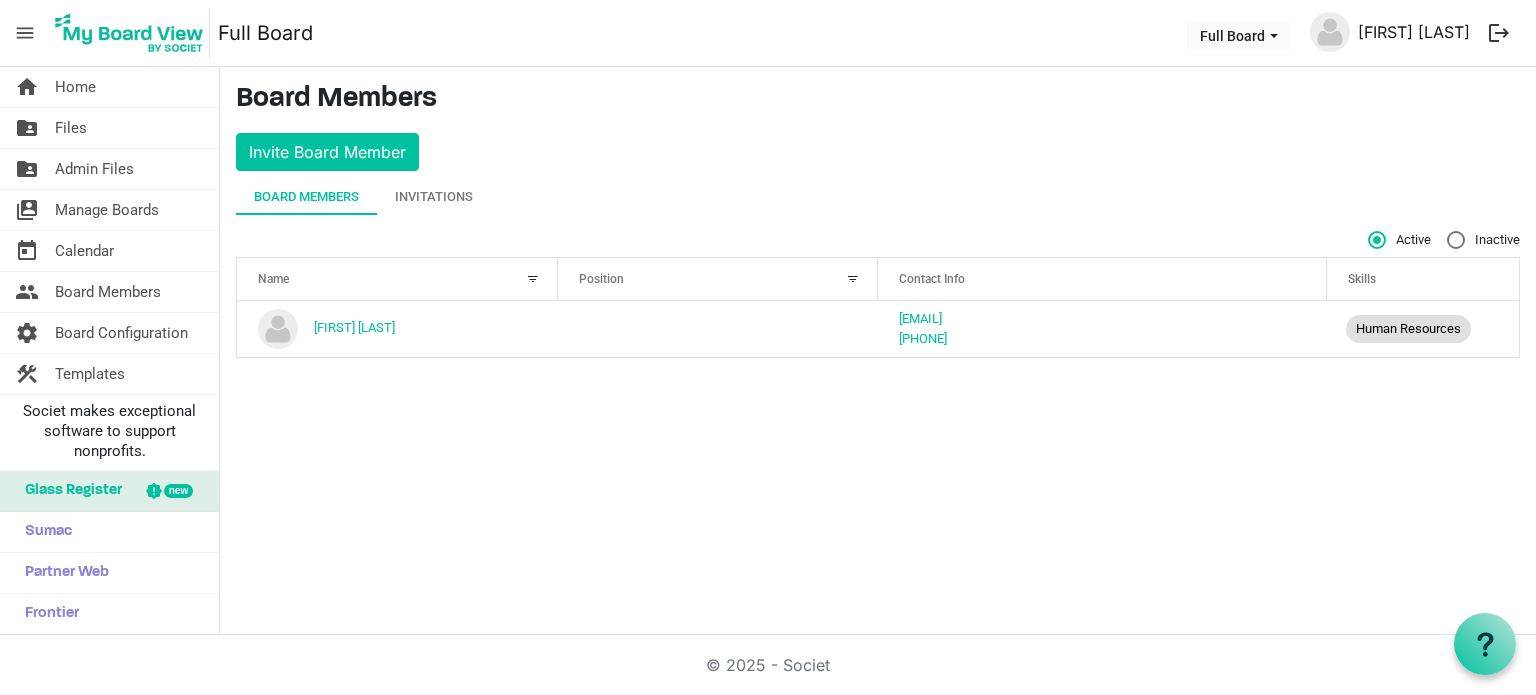click on "[FIRST] [LAST]" at bounding box center (1414, 32) 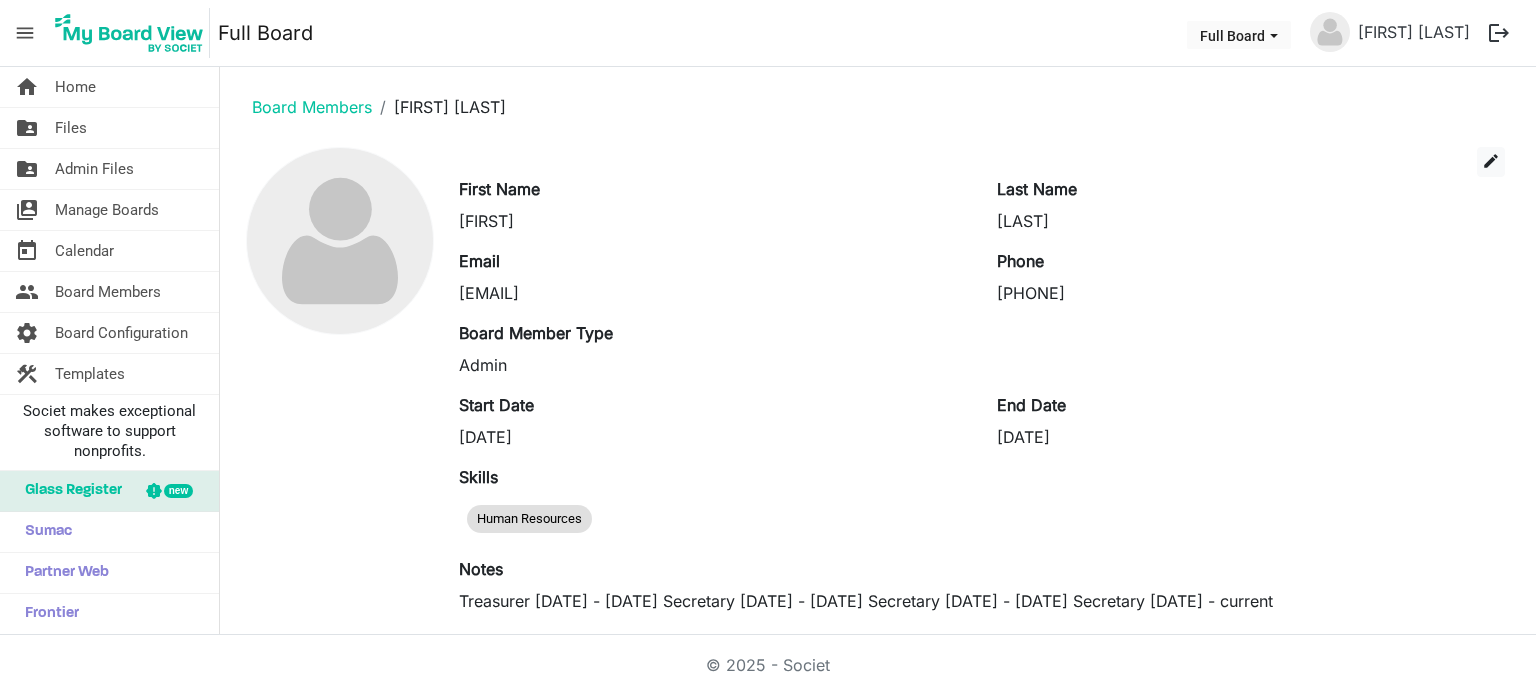 scroll, scrollTop: 0, scrollLeft: 0, axis: both 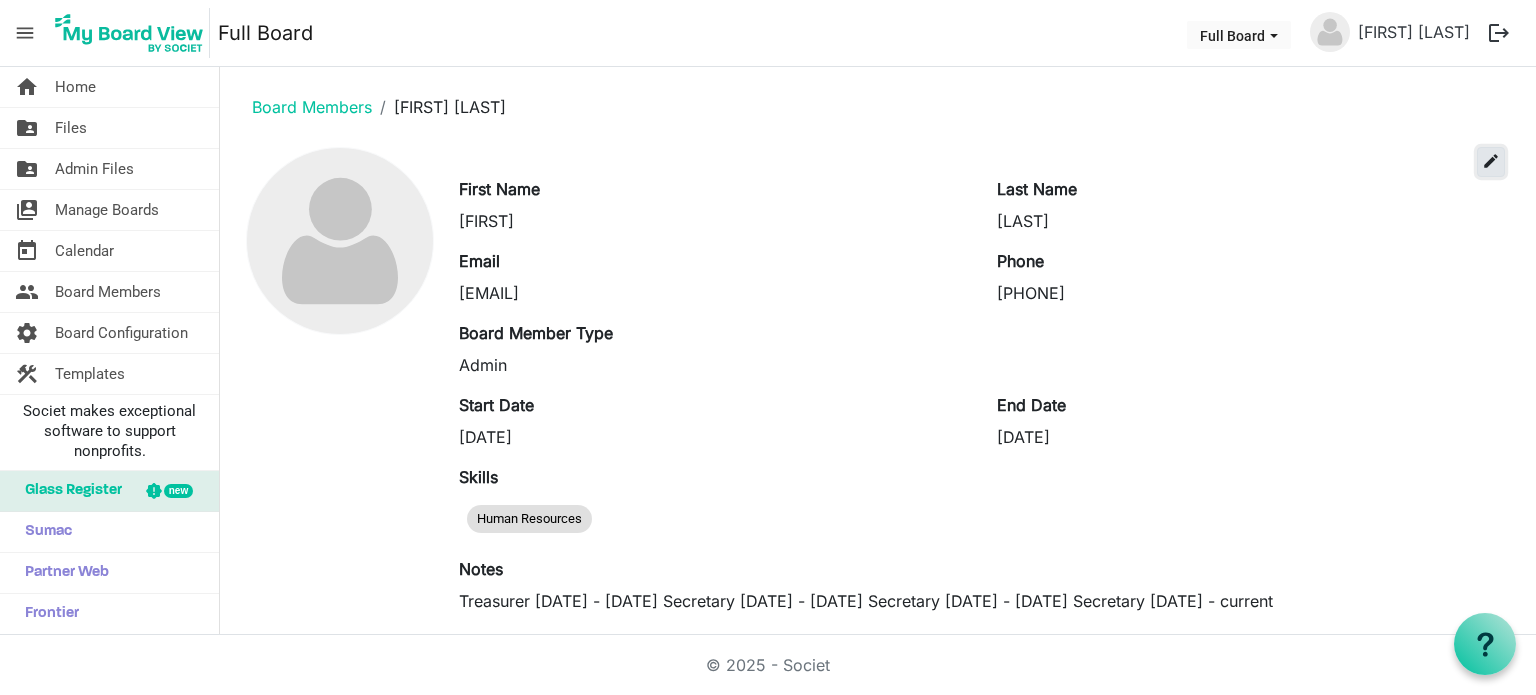 click on "edit" at bounding box center [1491, 161] 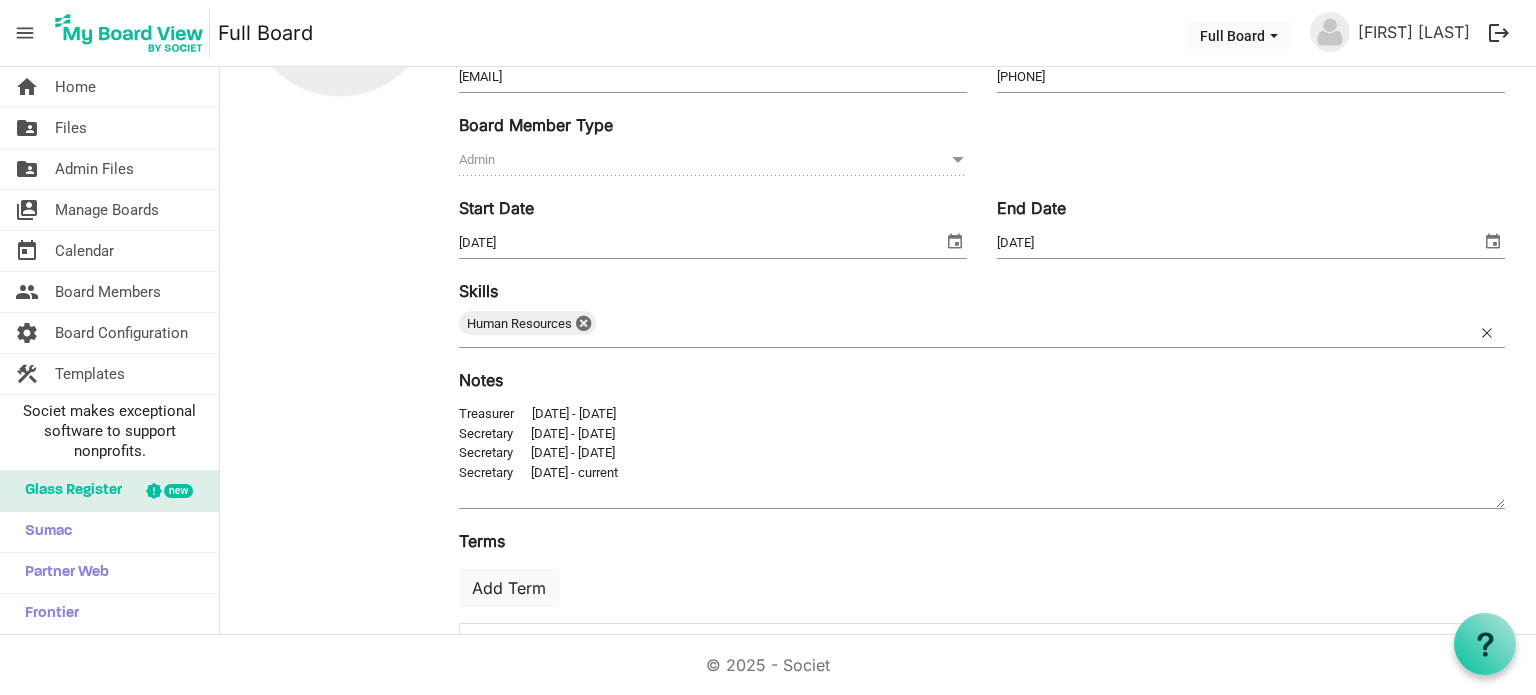 scroll, scrollTop: 336, scrollLeft: 0, axis: vertical 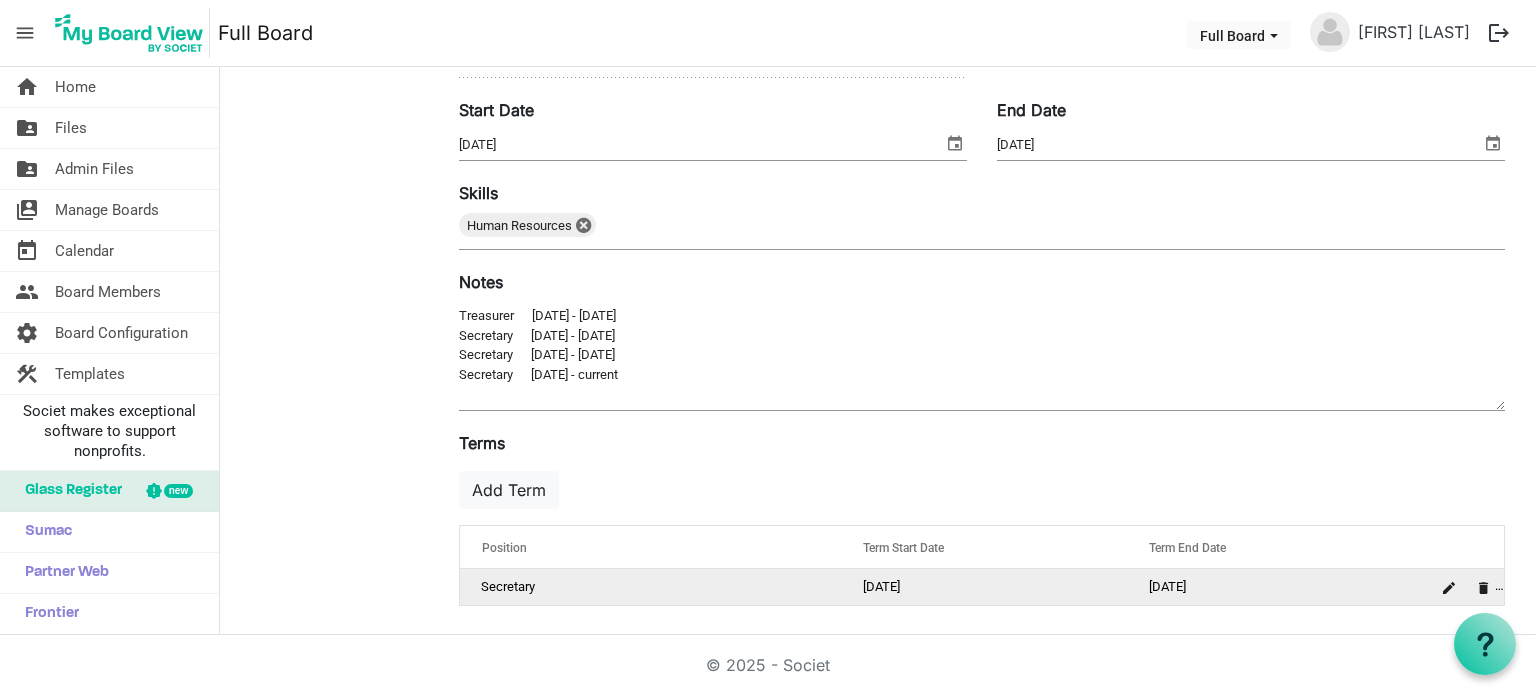 click on "Secretary" at bounding box center [650, 587] 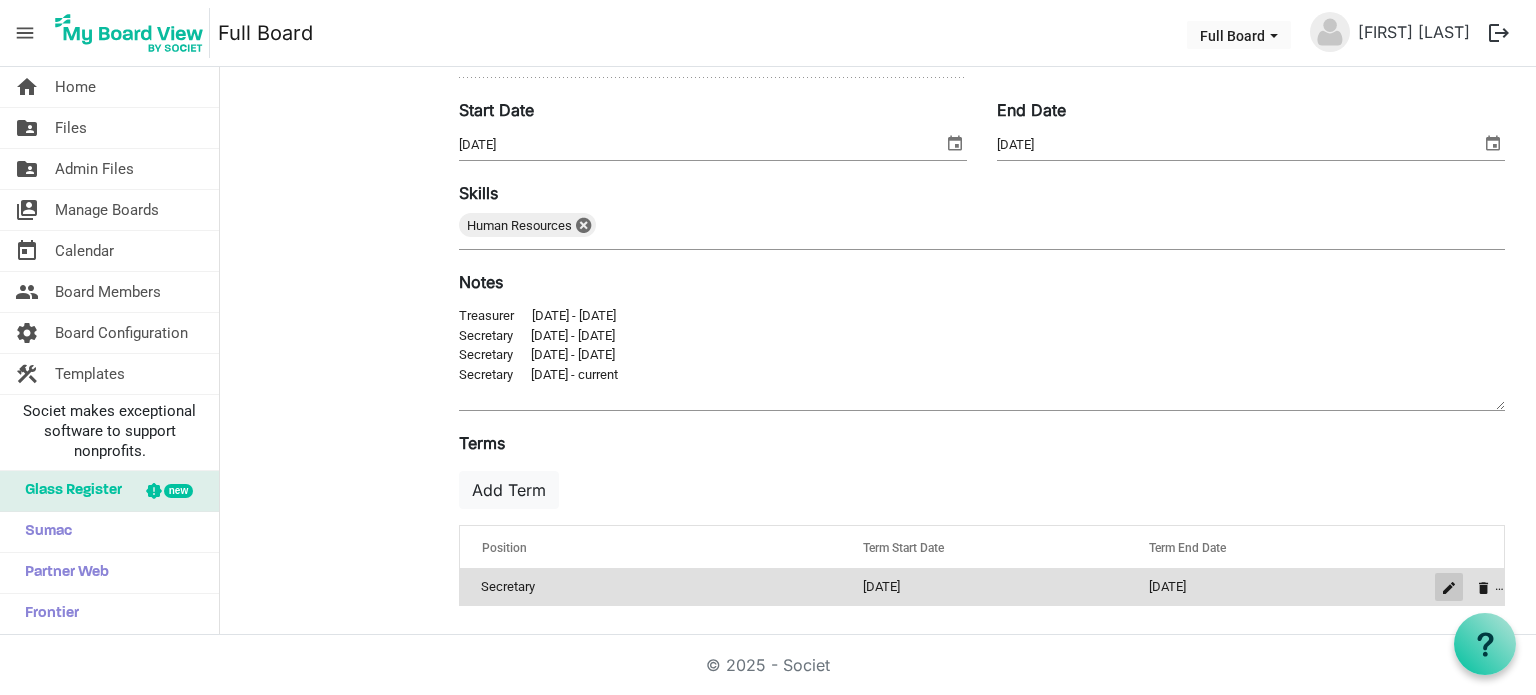 click at bounding box center [1449, 588] 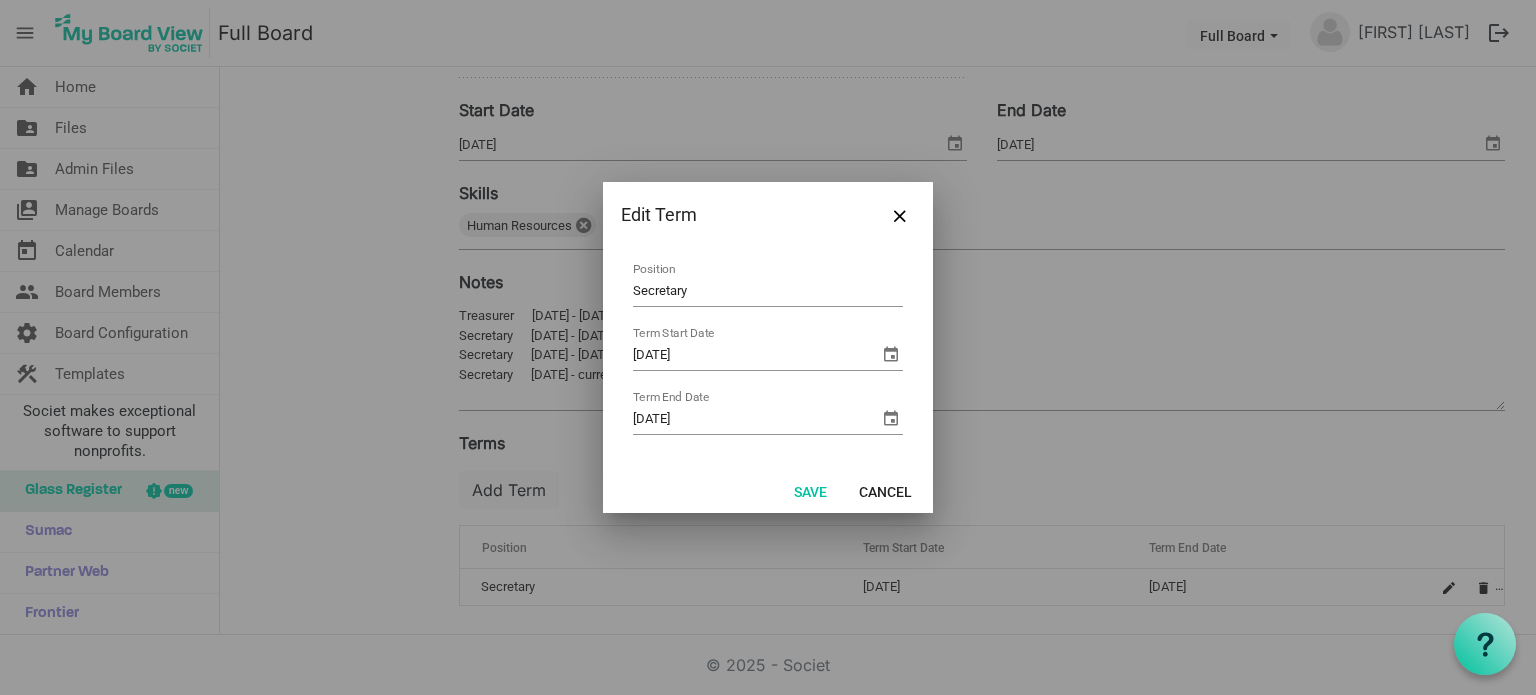 drag, startPoint x: 673, startPoint y: 291, endPoint x: 525, endPoint y: 271, distance: 149.34523 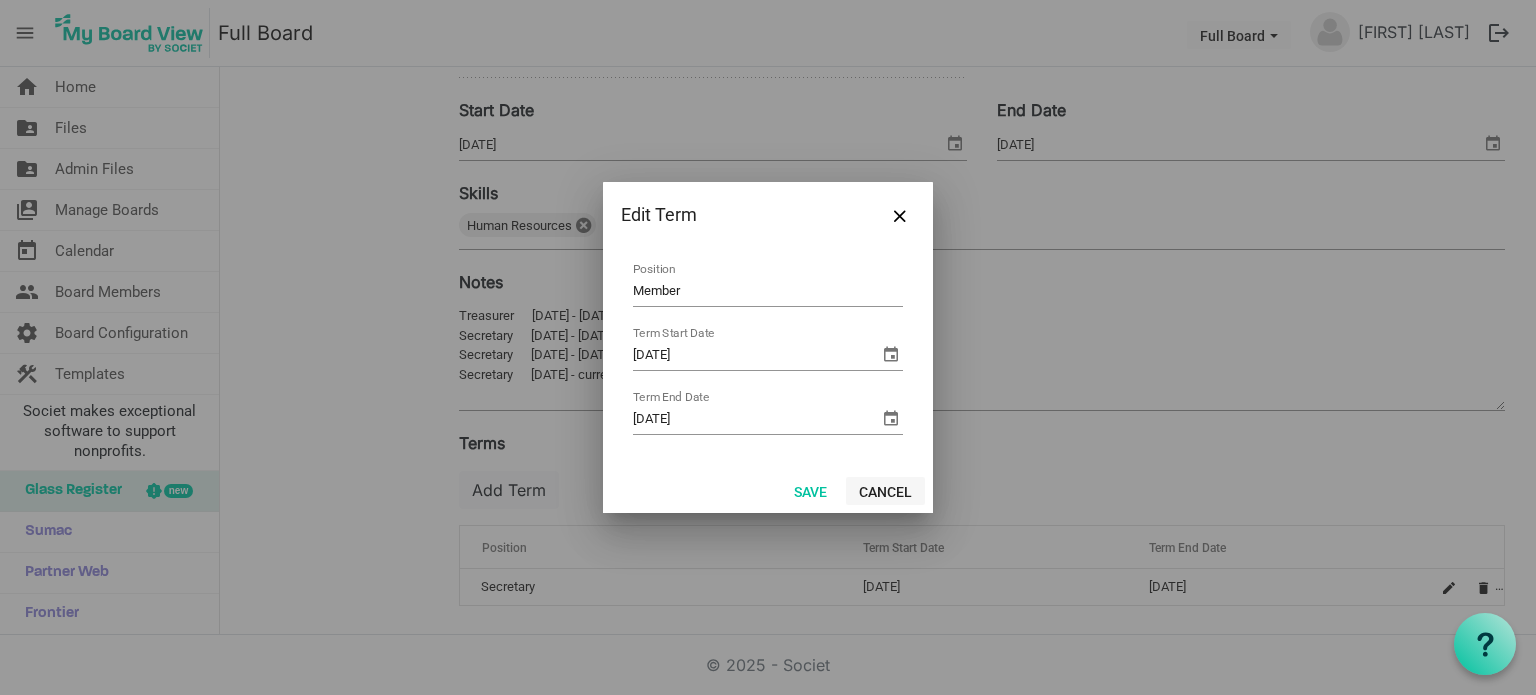 type on "Member" 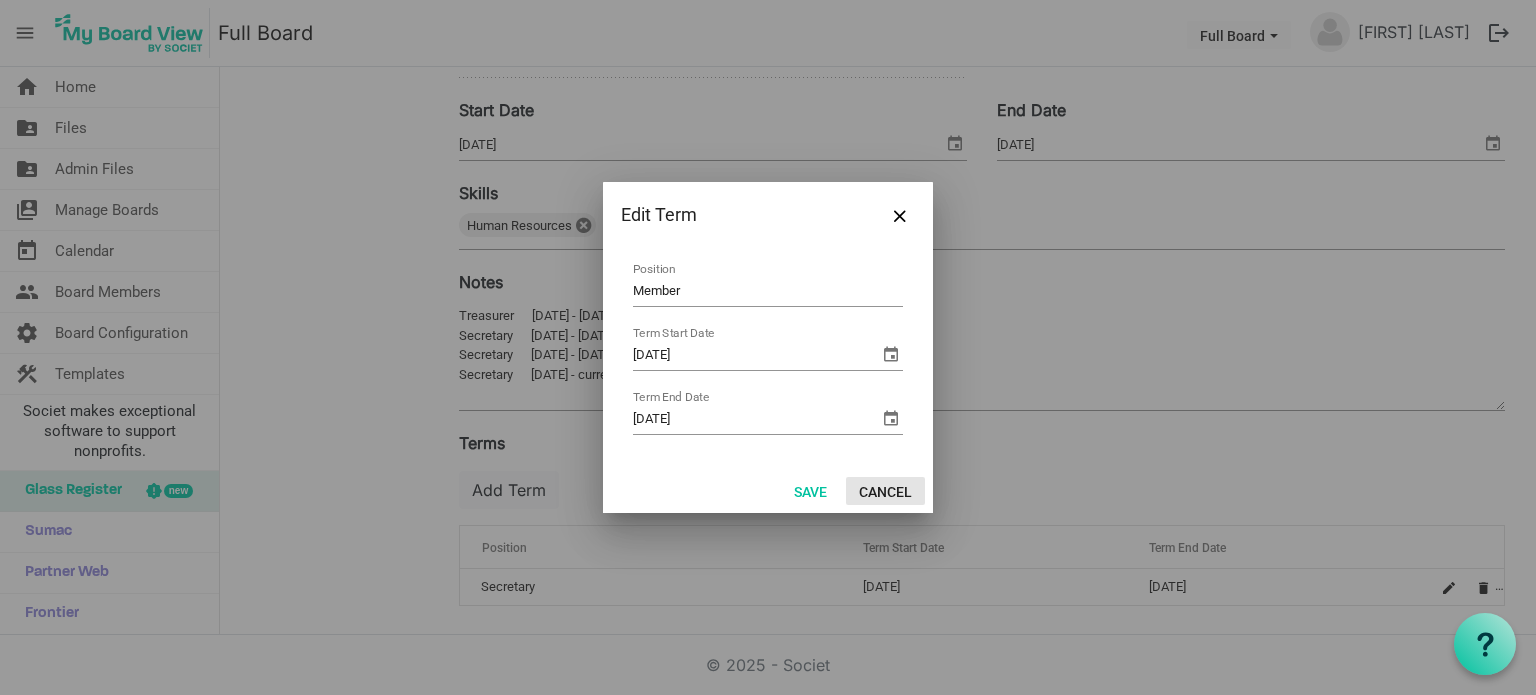 click on "Cancel" at bounding box center (885, 491) 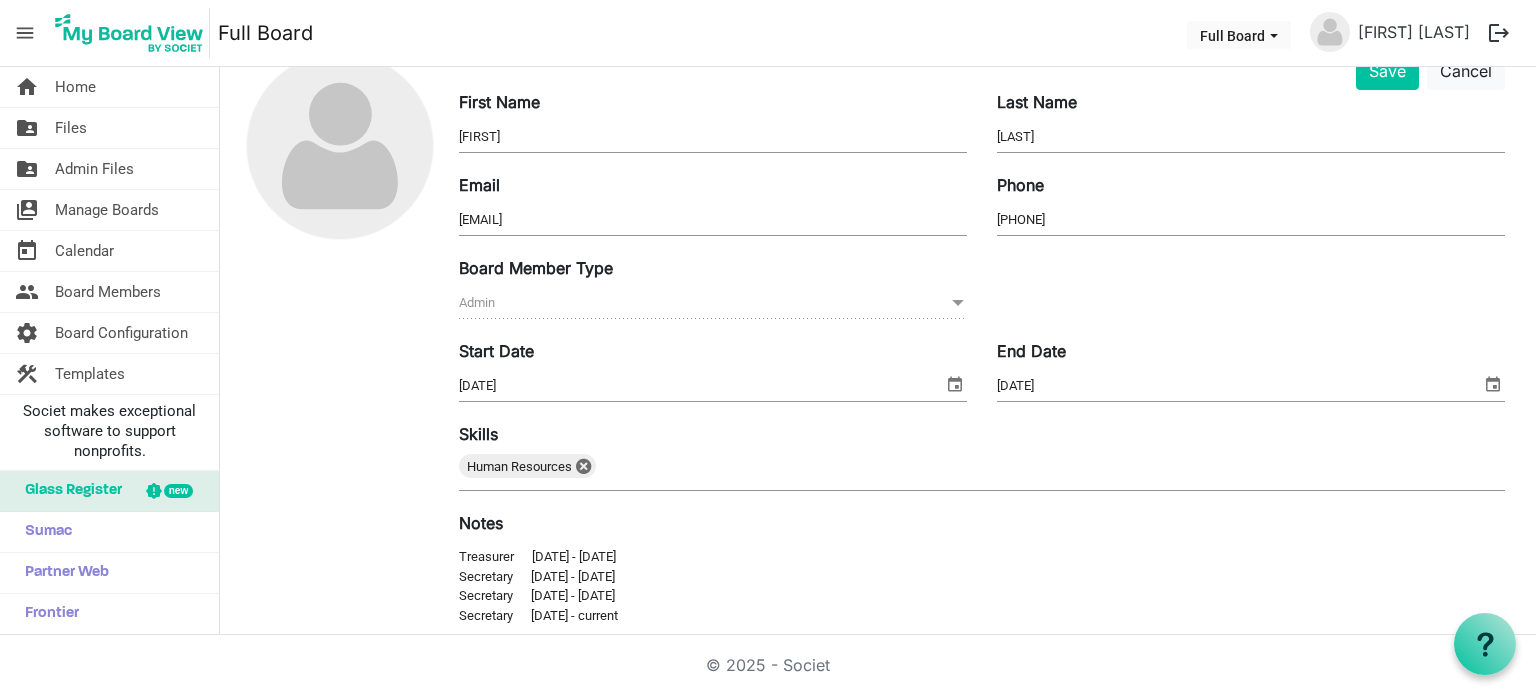 scroll, scrollTop: 36, scrollLeft: 0, axis: vertical 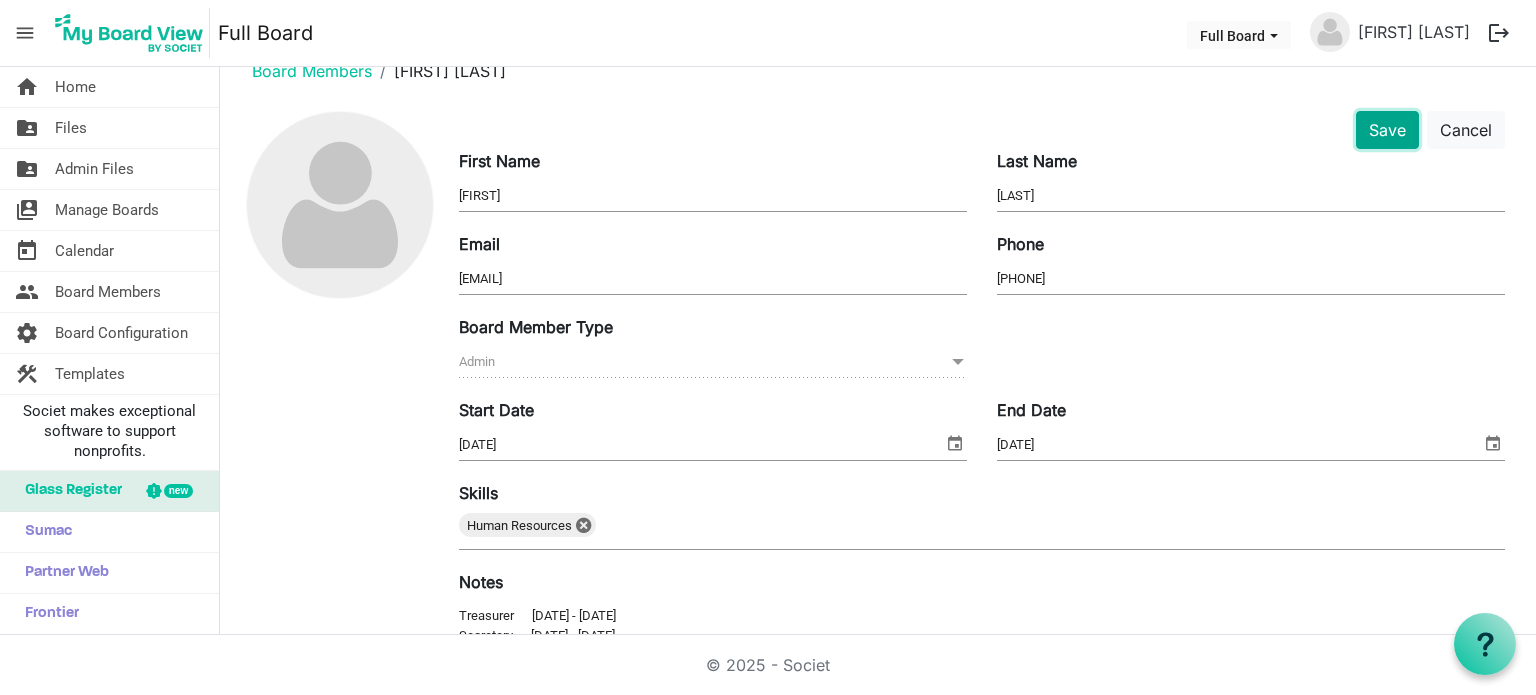click on "Save" at bounding box center (1387, 130) 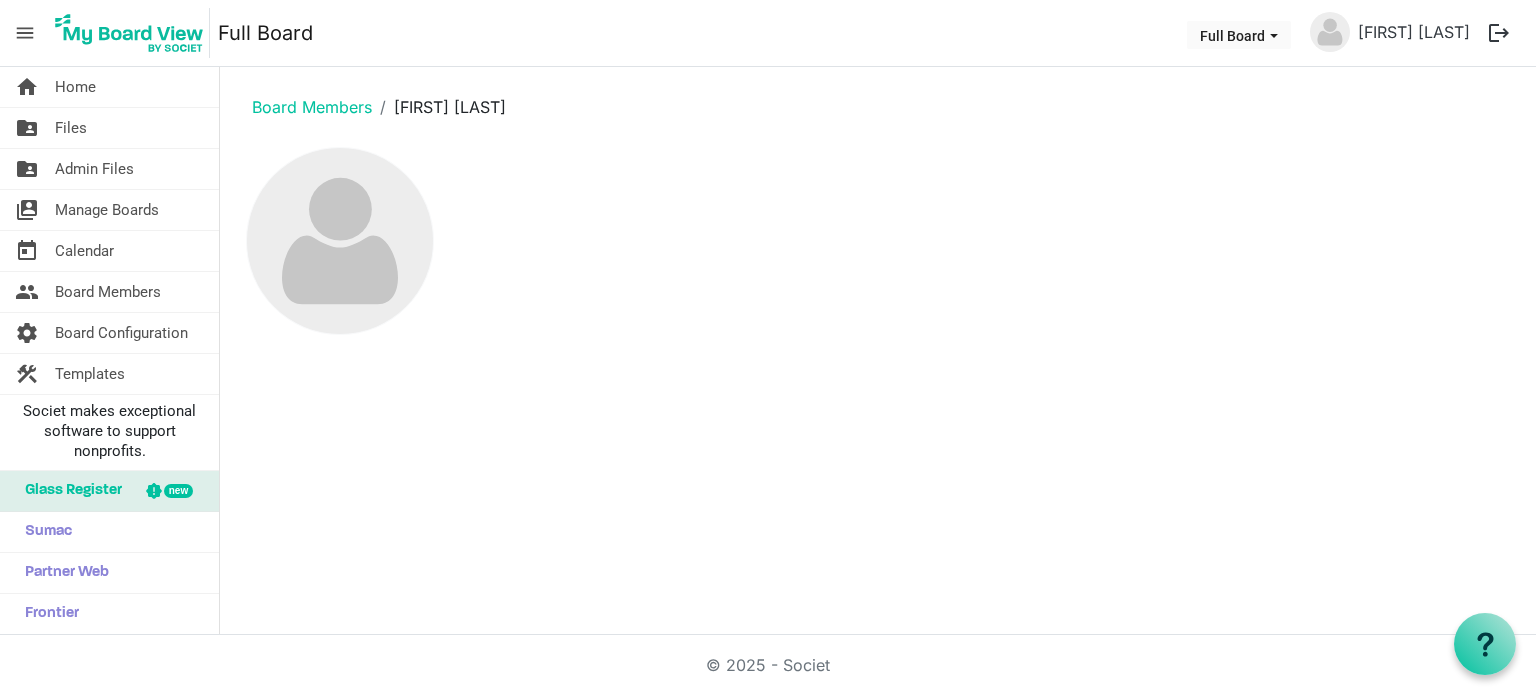 scroll, scrollTop: 0, scrollLeft: 0, axis: both 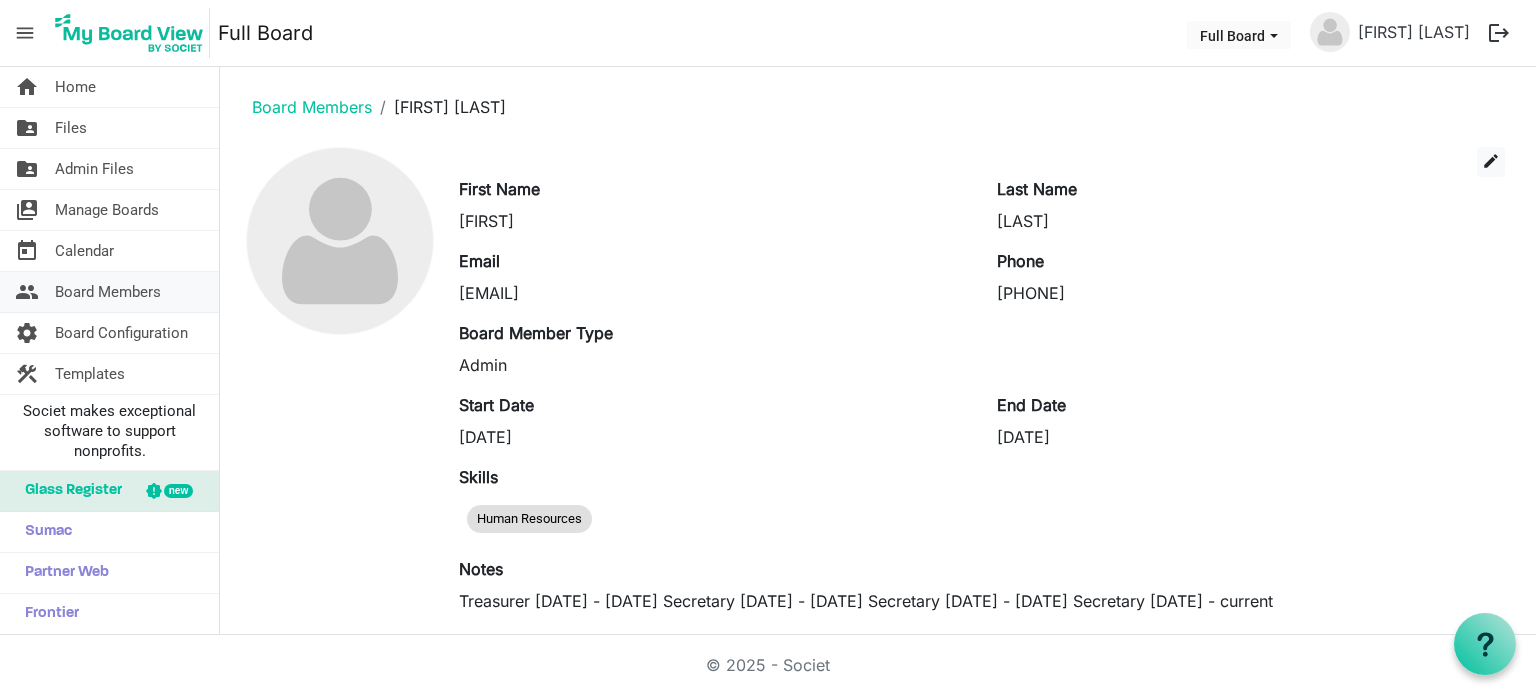 click on "Board Members" at bounding box center [108, 292] 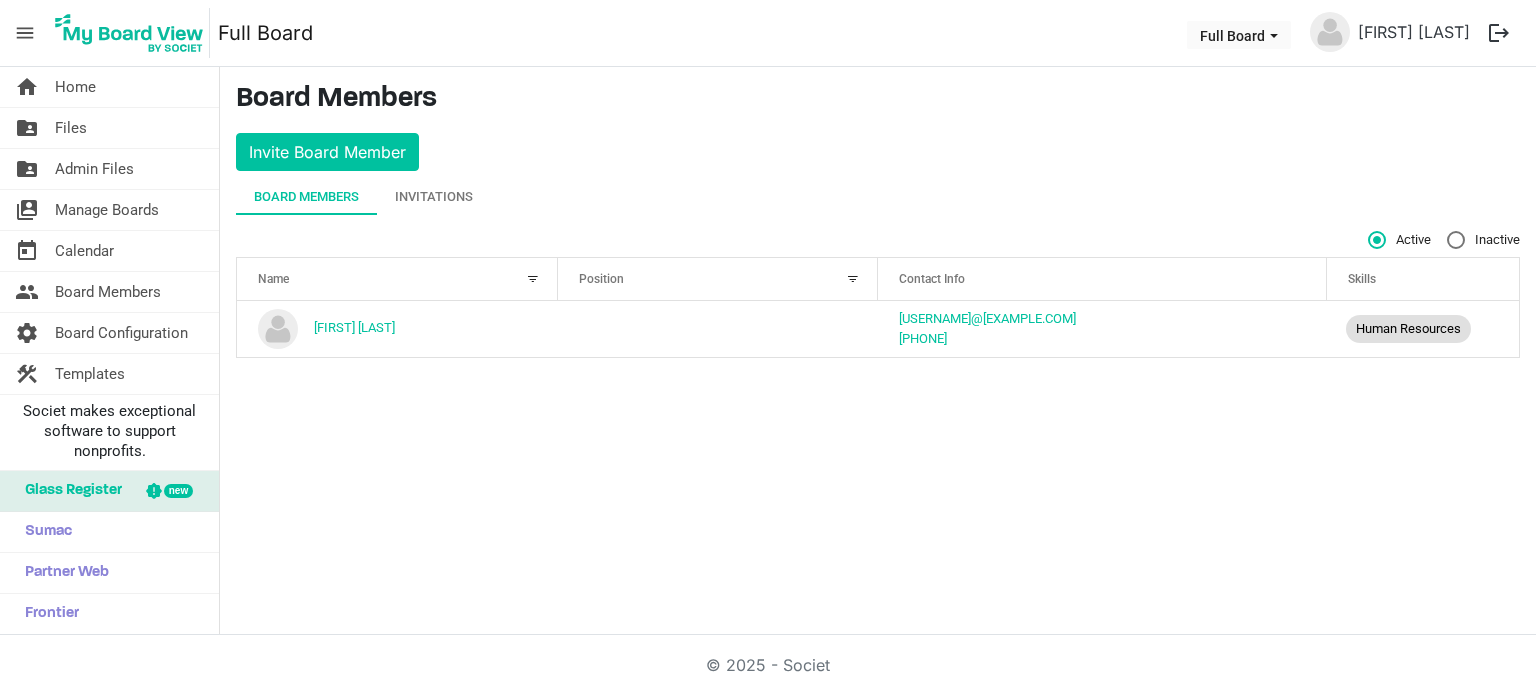 scroll, scrollTop: 0, scrollLeft: 0, axis: both 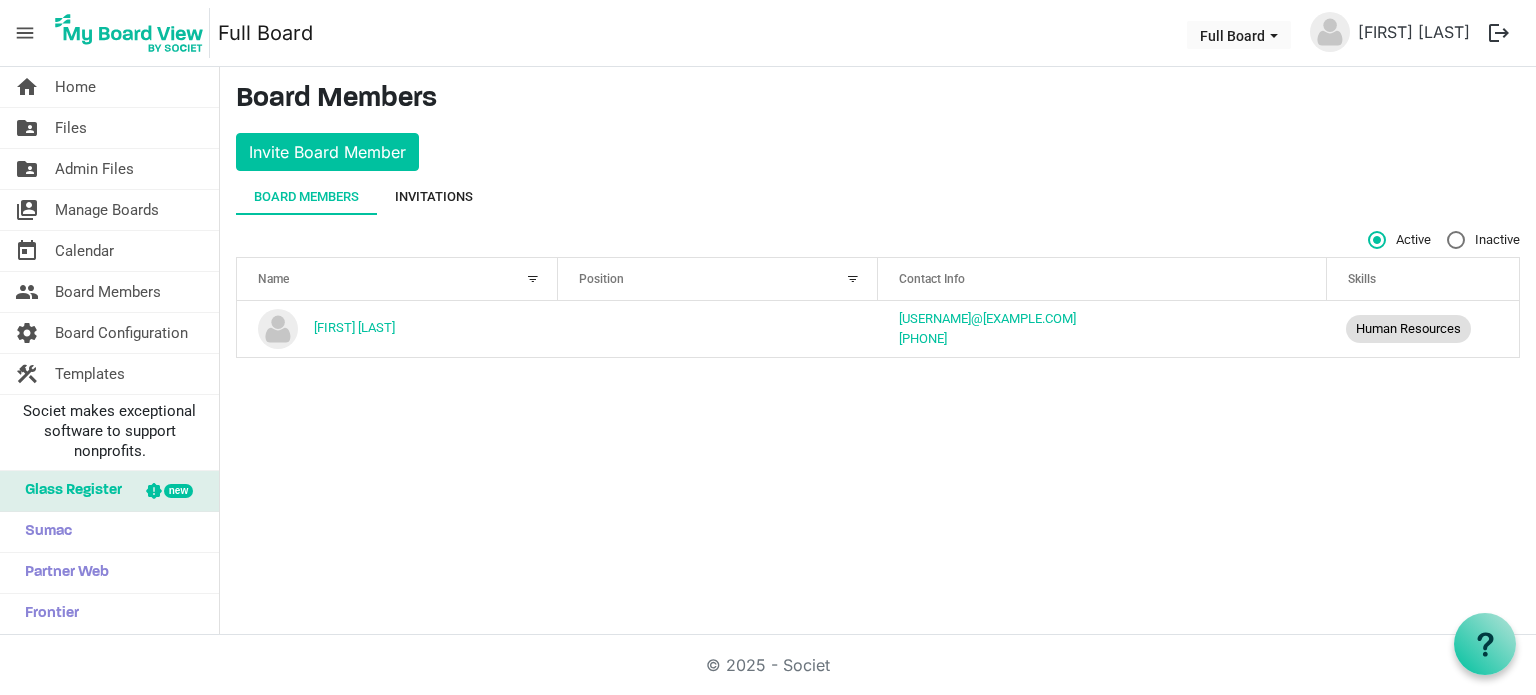 click on "Invitations" at bounding box center [434, 197] 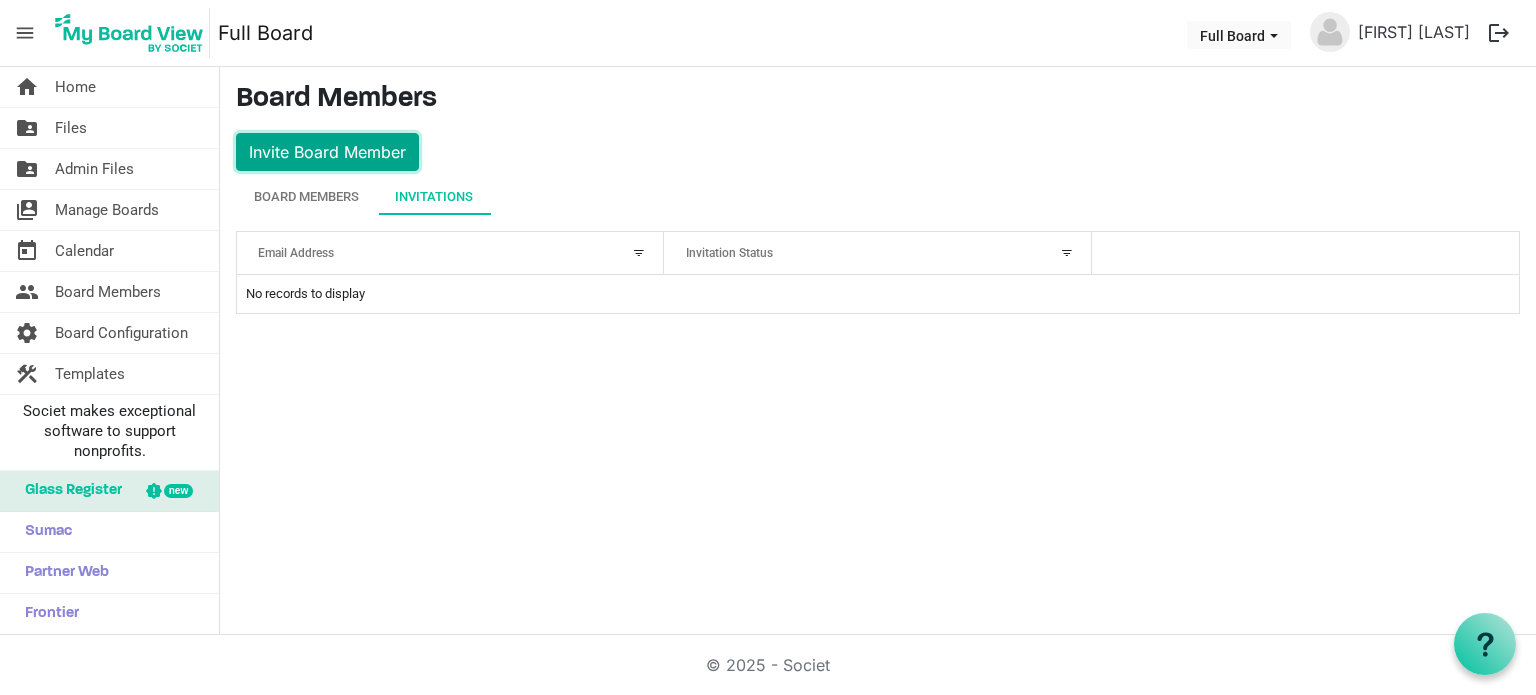 click on "Invite Board Member" at bounding box center [327, 152] 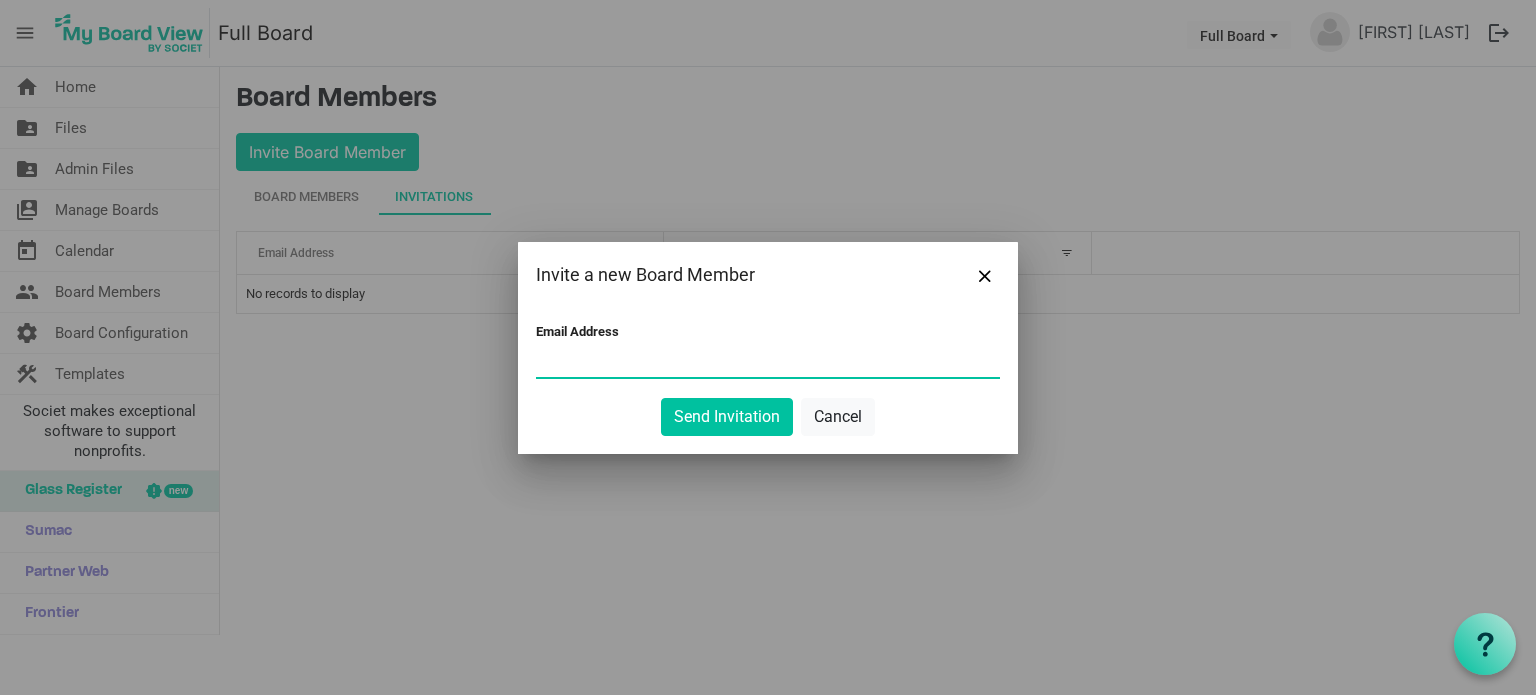paste on "[USERNAME]@[EXAMPLE.COM]" 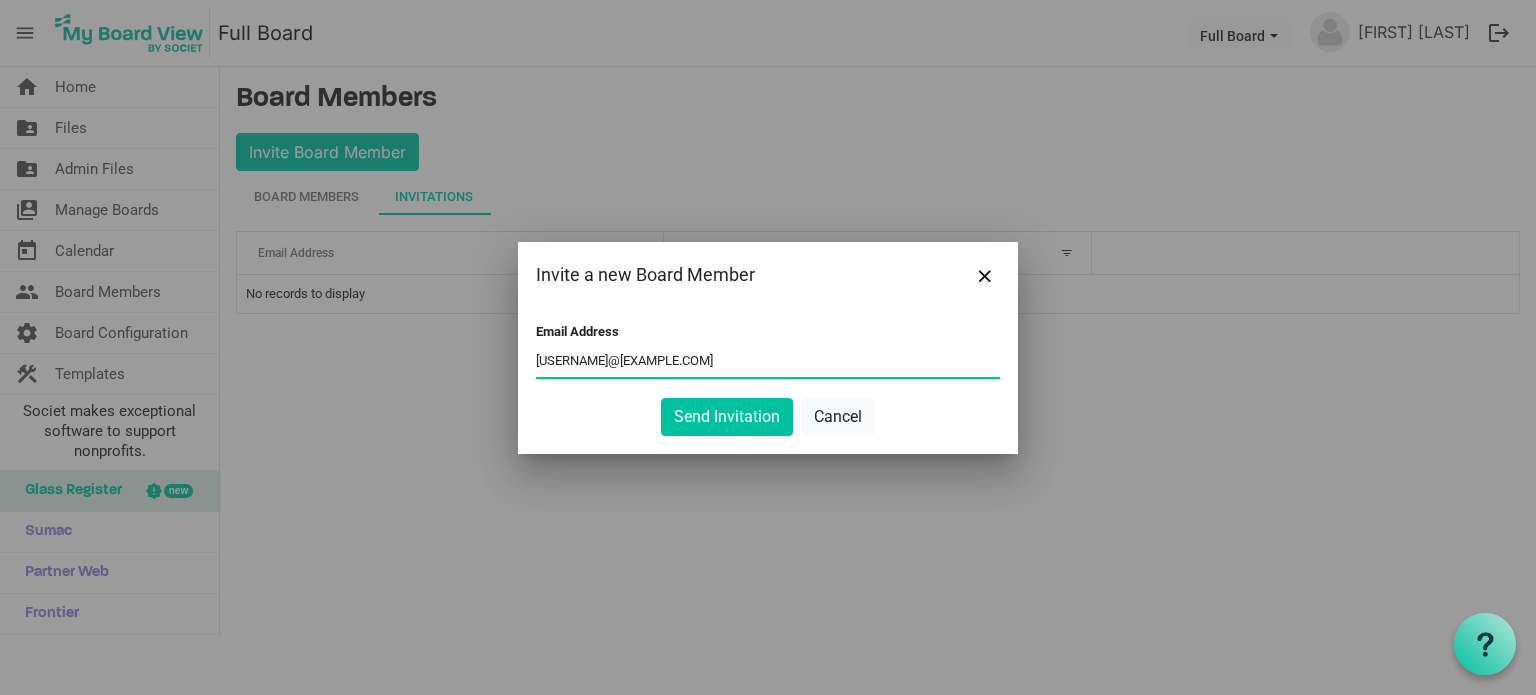 type on "[USERNAME]@[EXAMPLE.COM]" 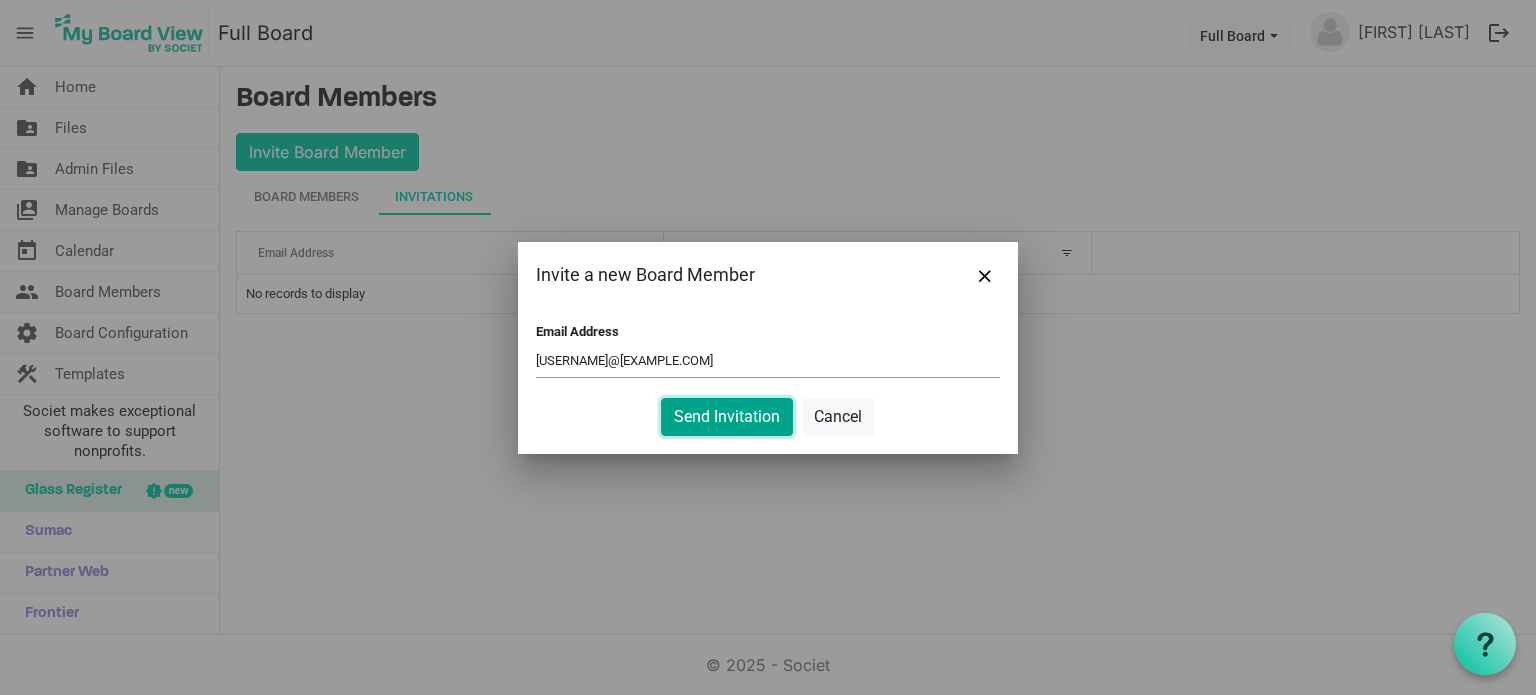 click on "Send Invitation" at bounding box center [727, 417] 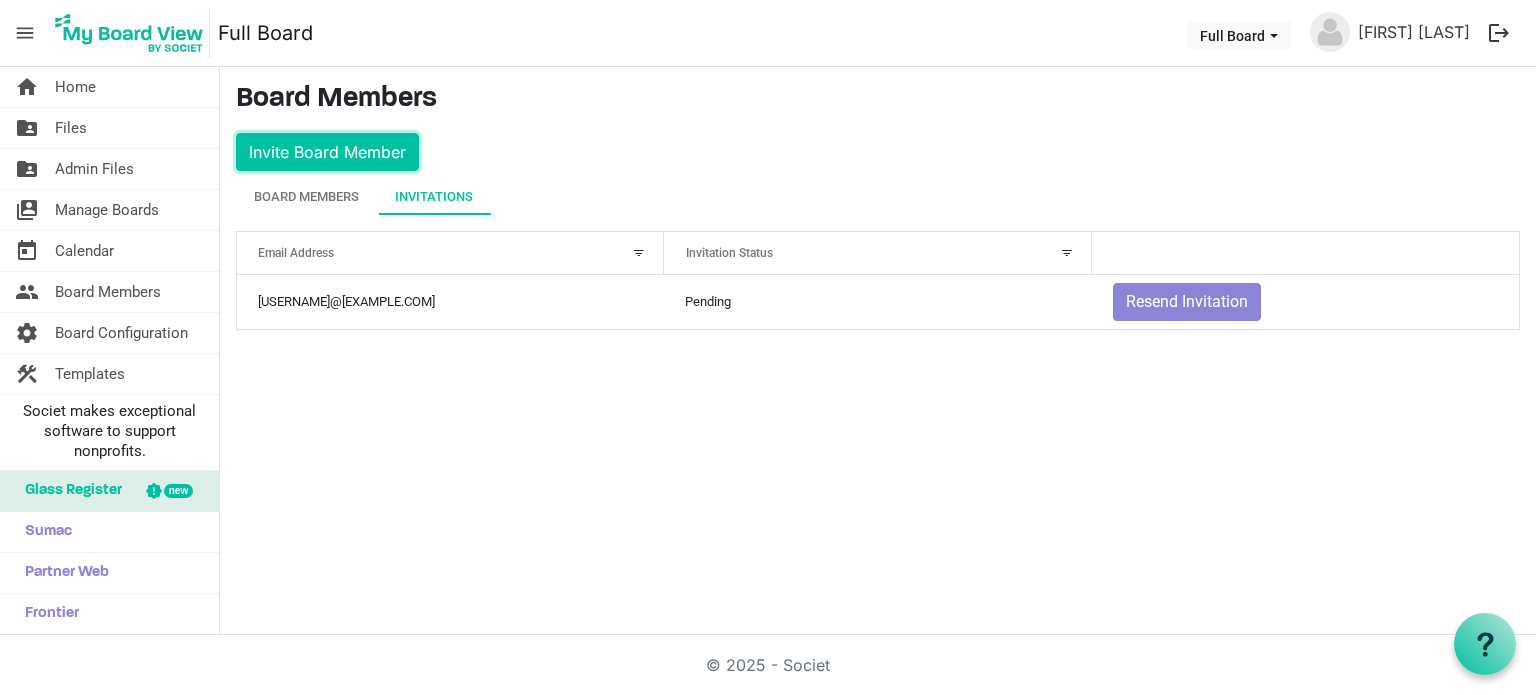 type 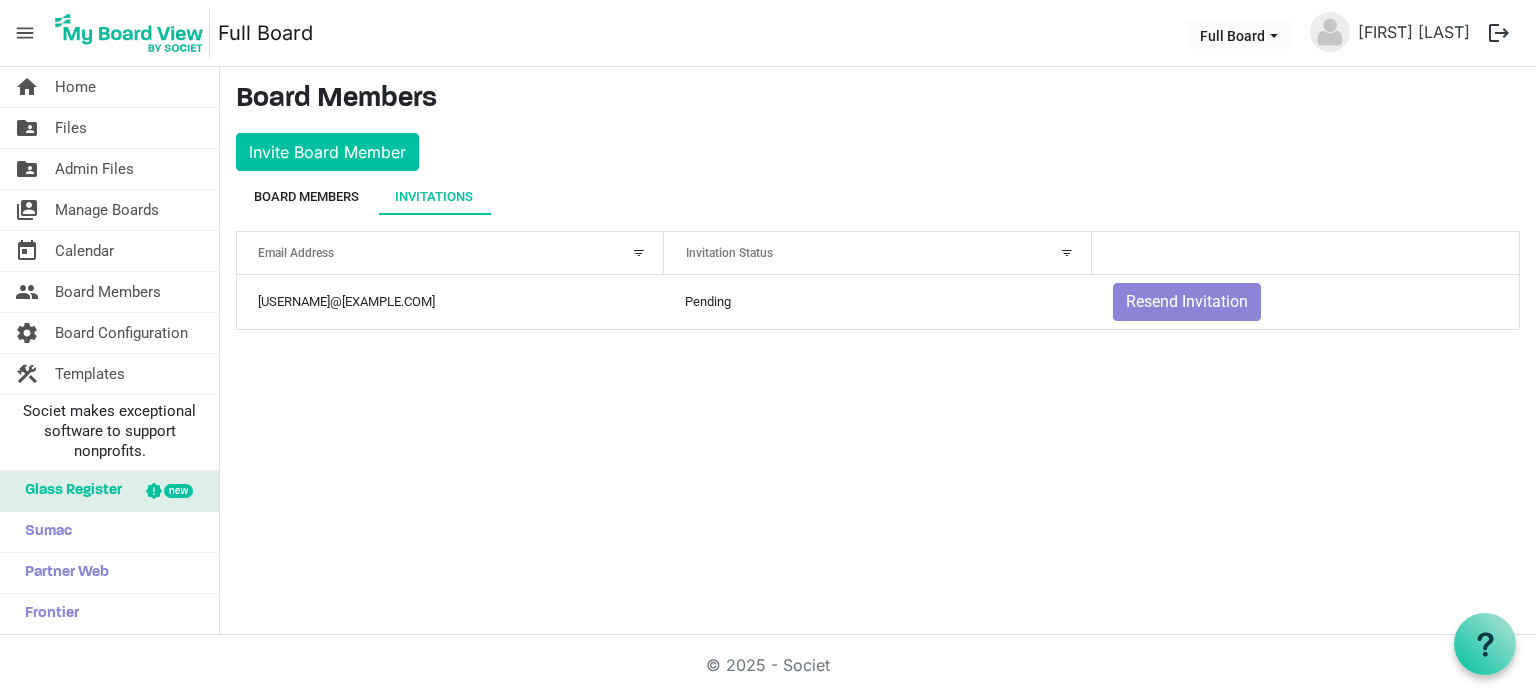 click on "Board Members" at bounding box center [306, 197] 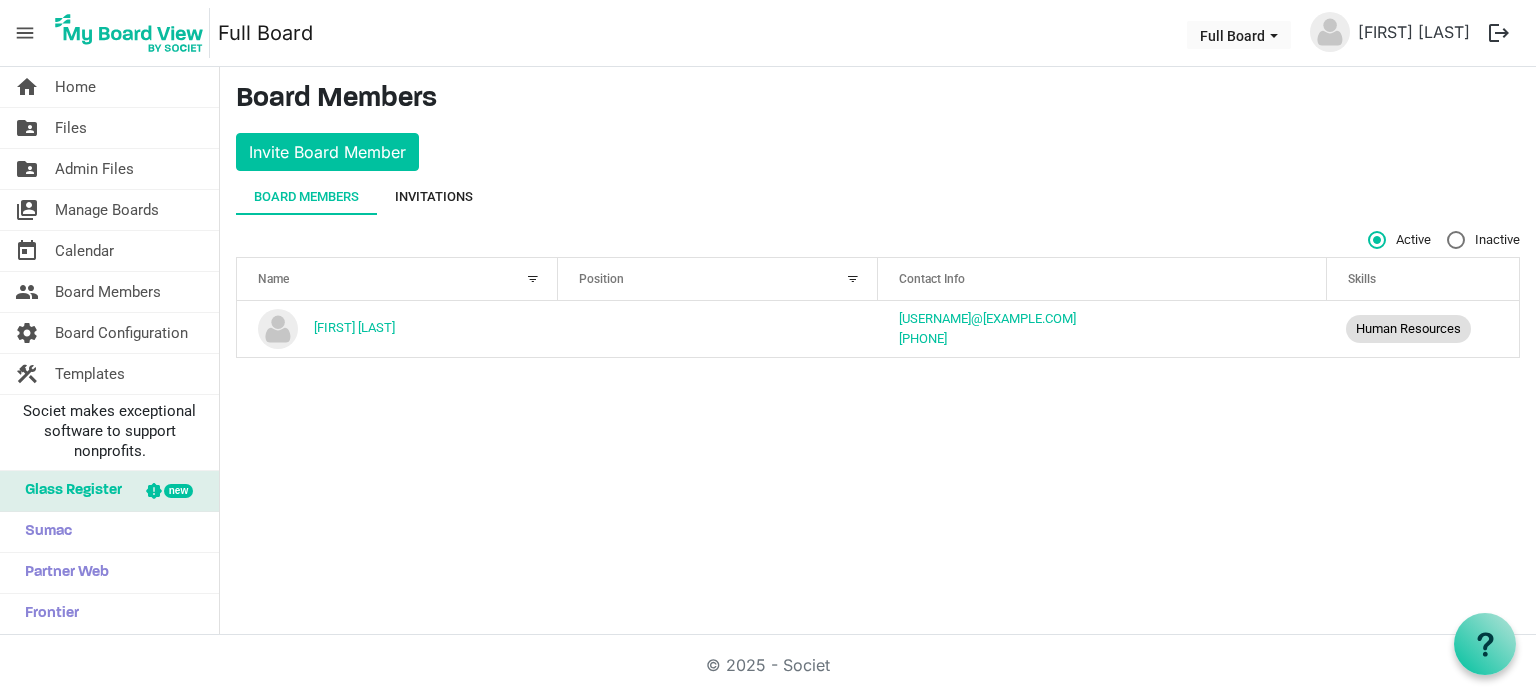 click on "Invitations" at bounding box center [434, 197] 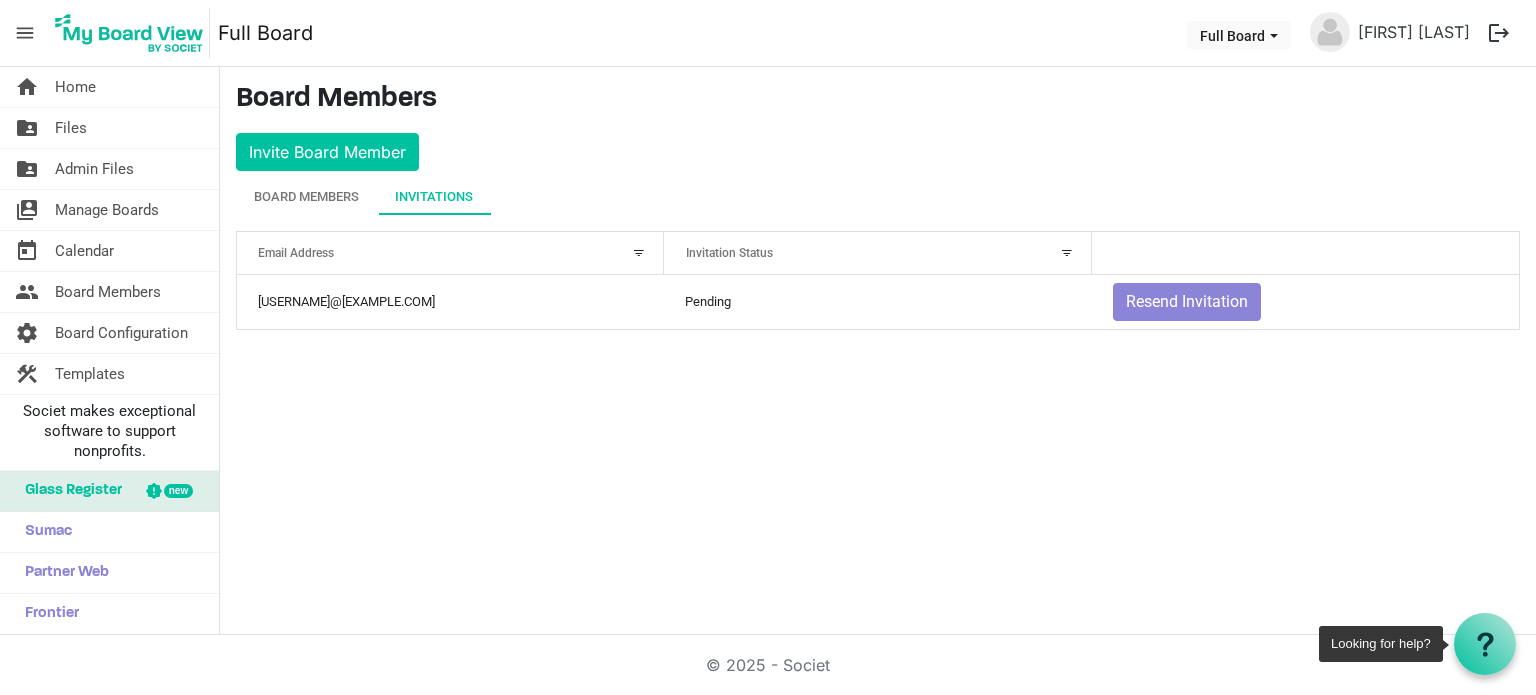 click 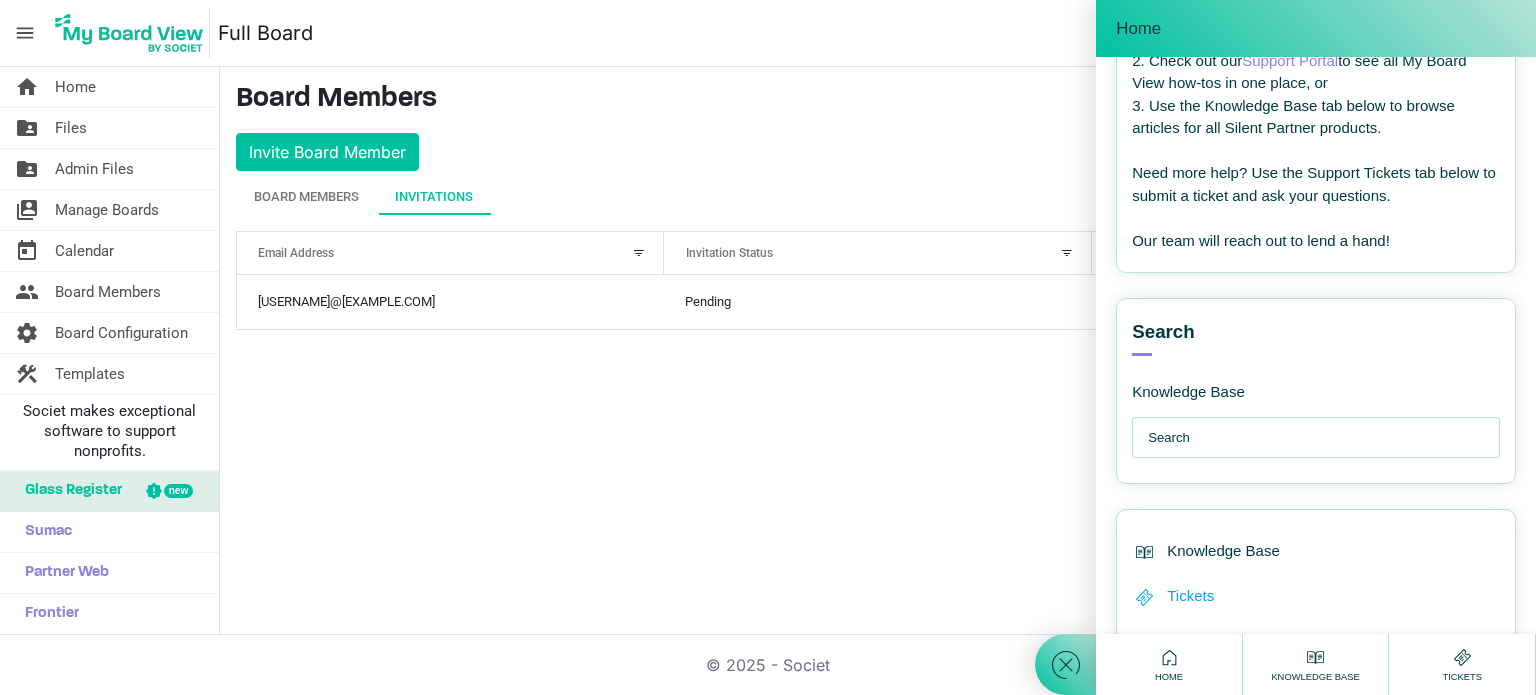 scroll, scrollTop: 267, scrollLeft: 0, axis: vertical 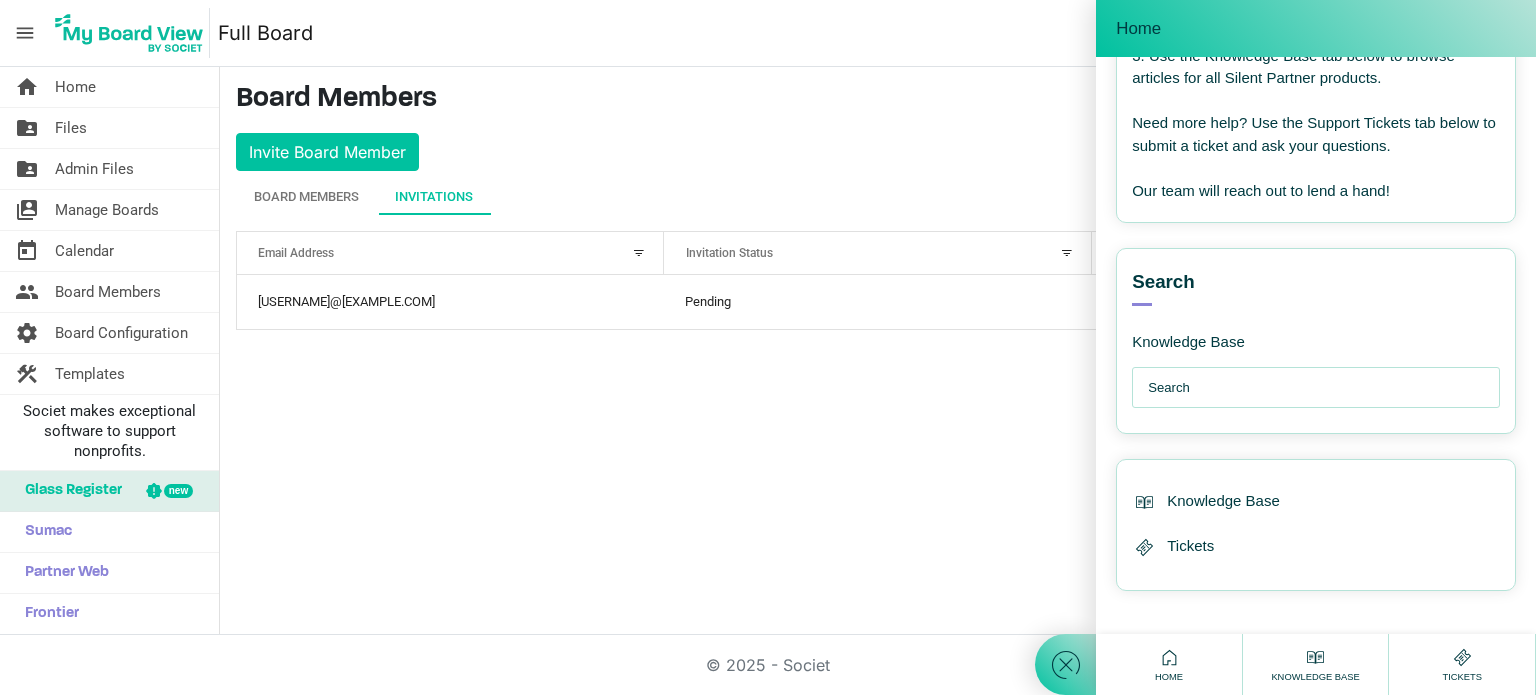 click at bounding box center [1321, 388] 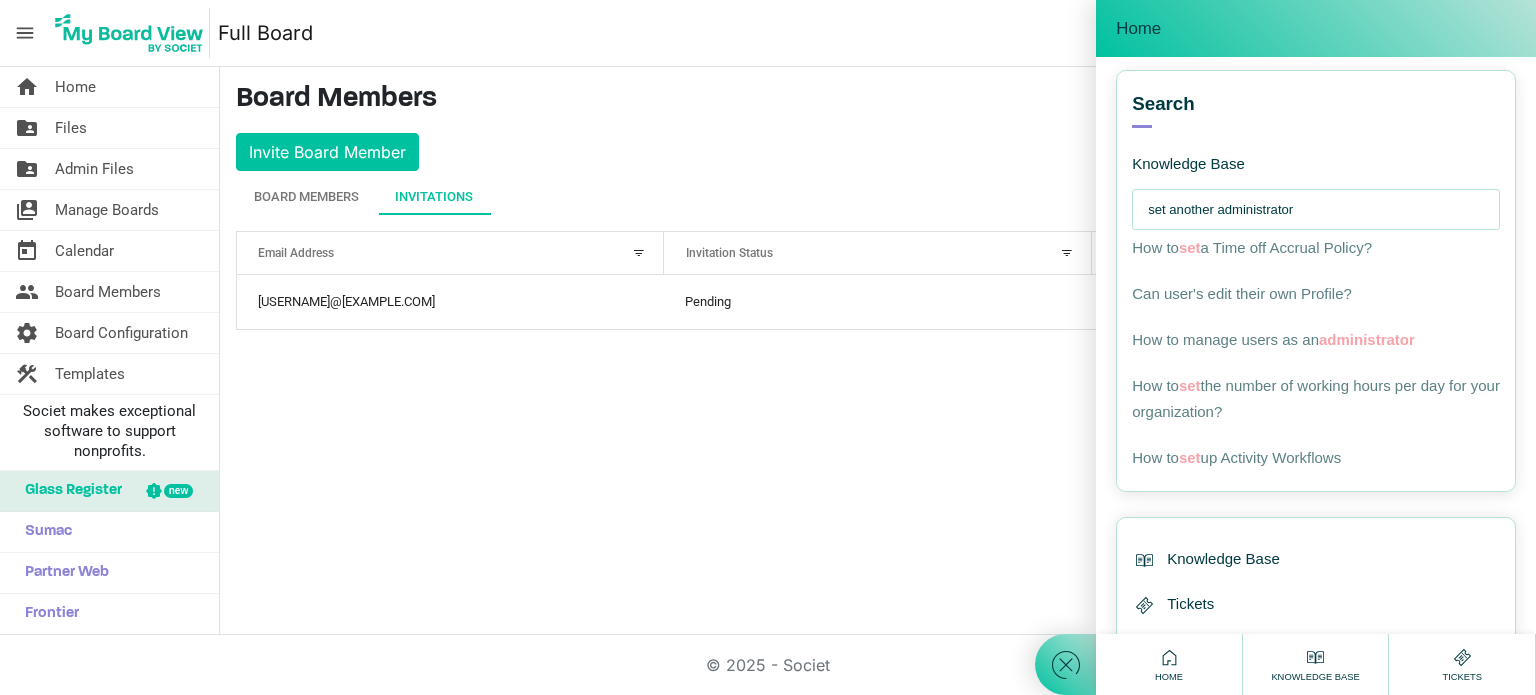 scroll, scrollTop: 467, scrollLeft: 0, axis: vertical 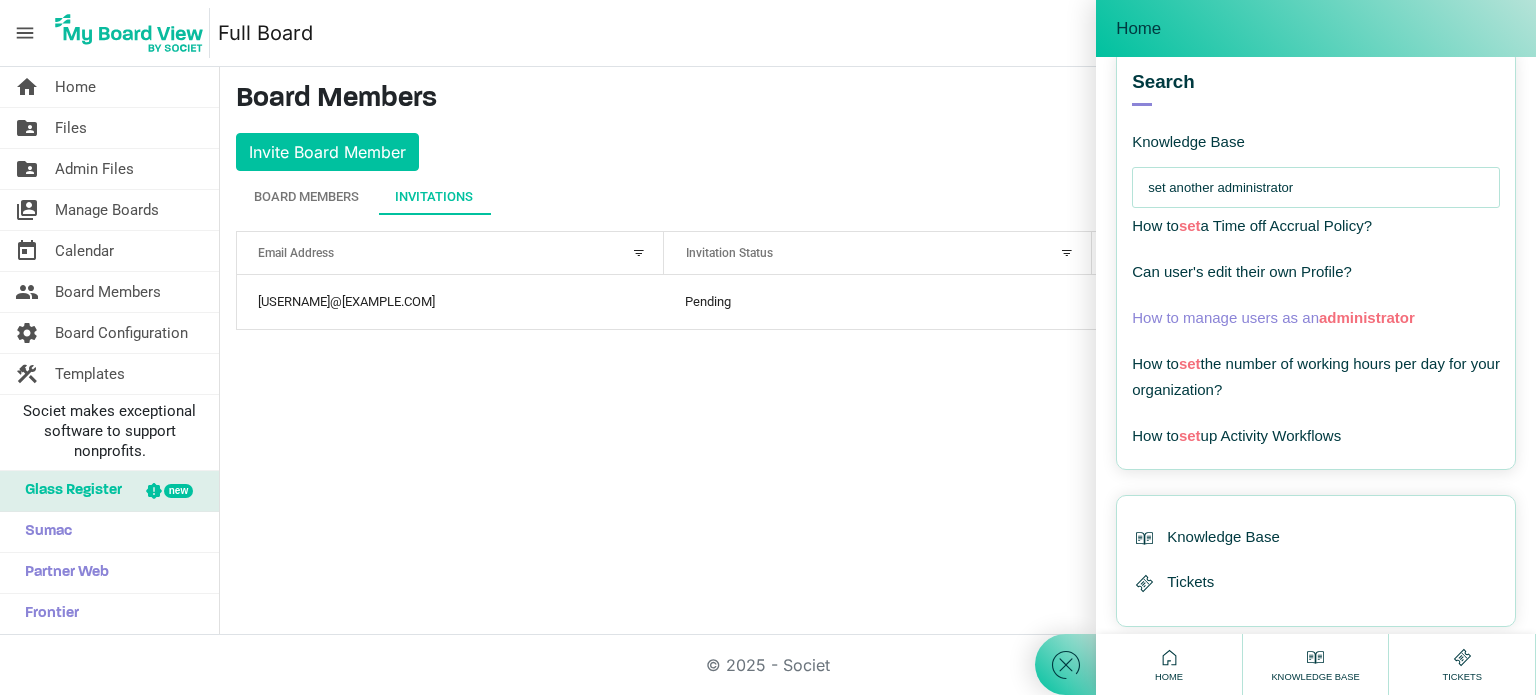 type on "set another administrator" 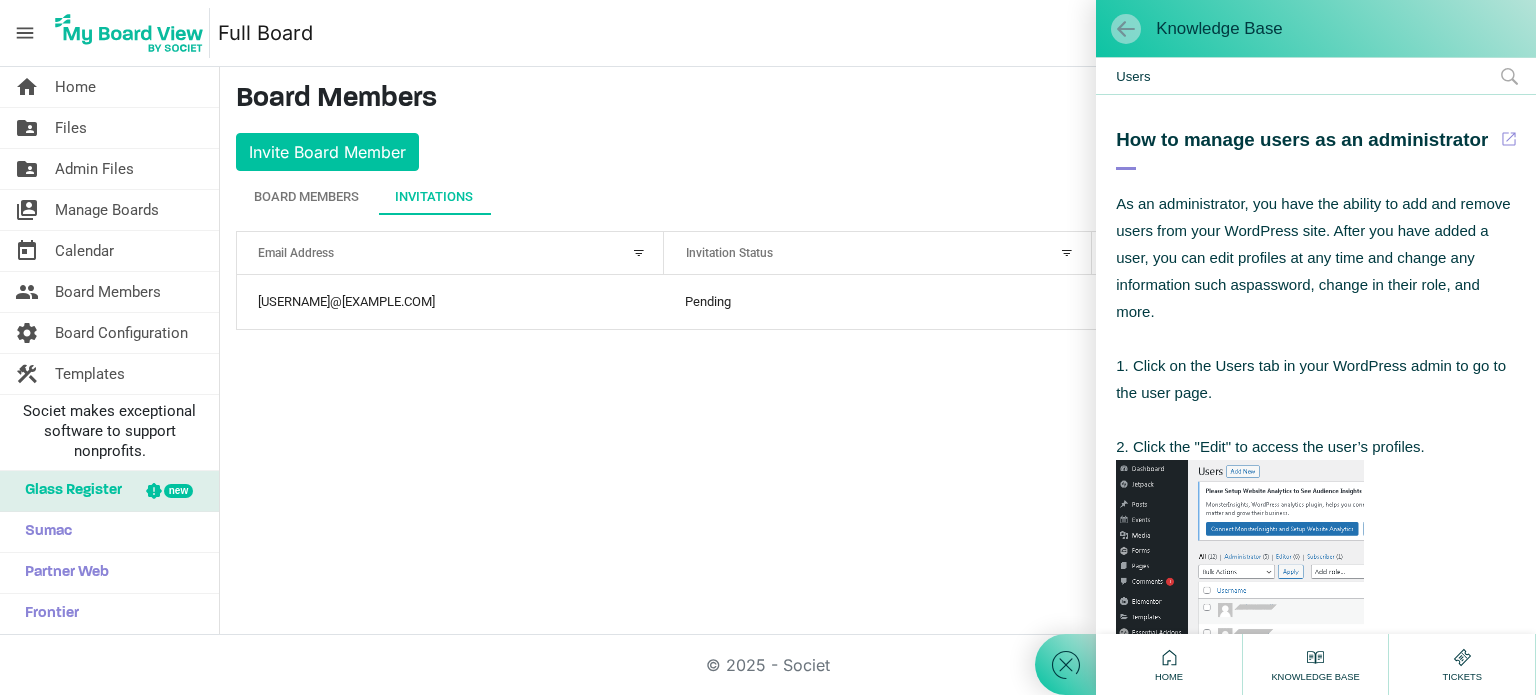 click at bounding box center (1126, 29) 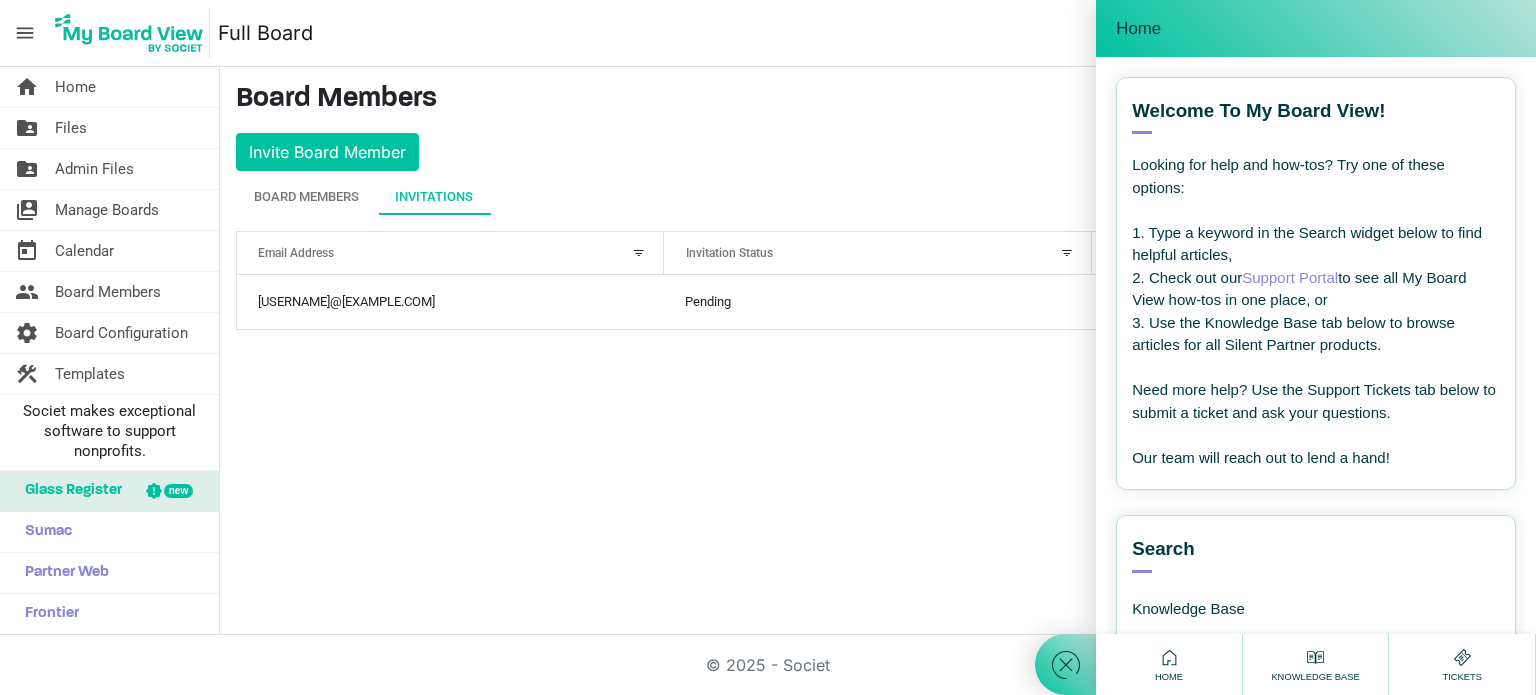 click on "Home" at bounding box center (1138, 29) 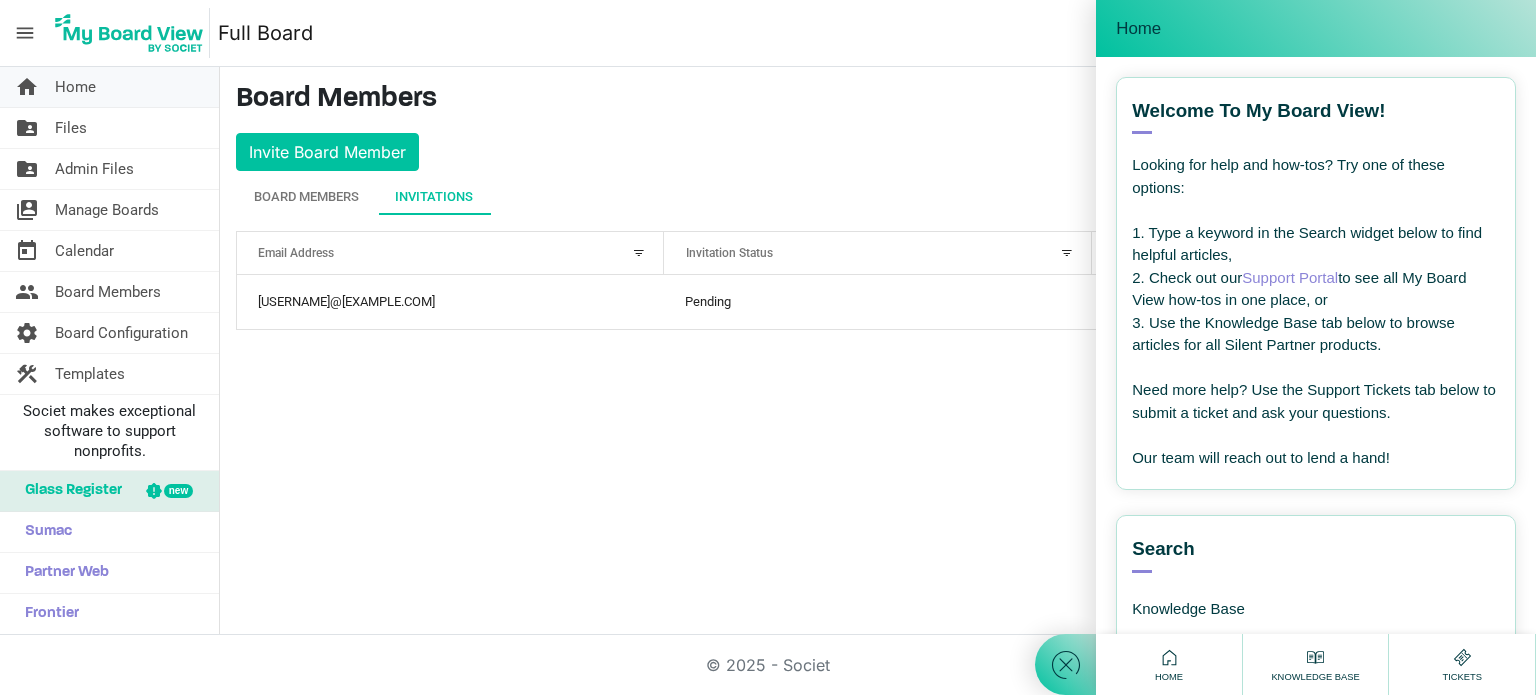 click on "Home" at bounding box center [75, 87] 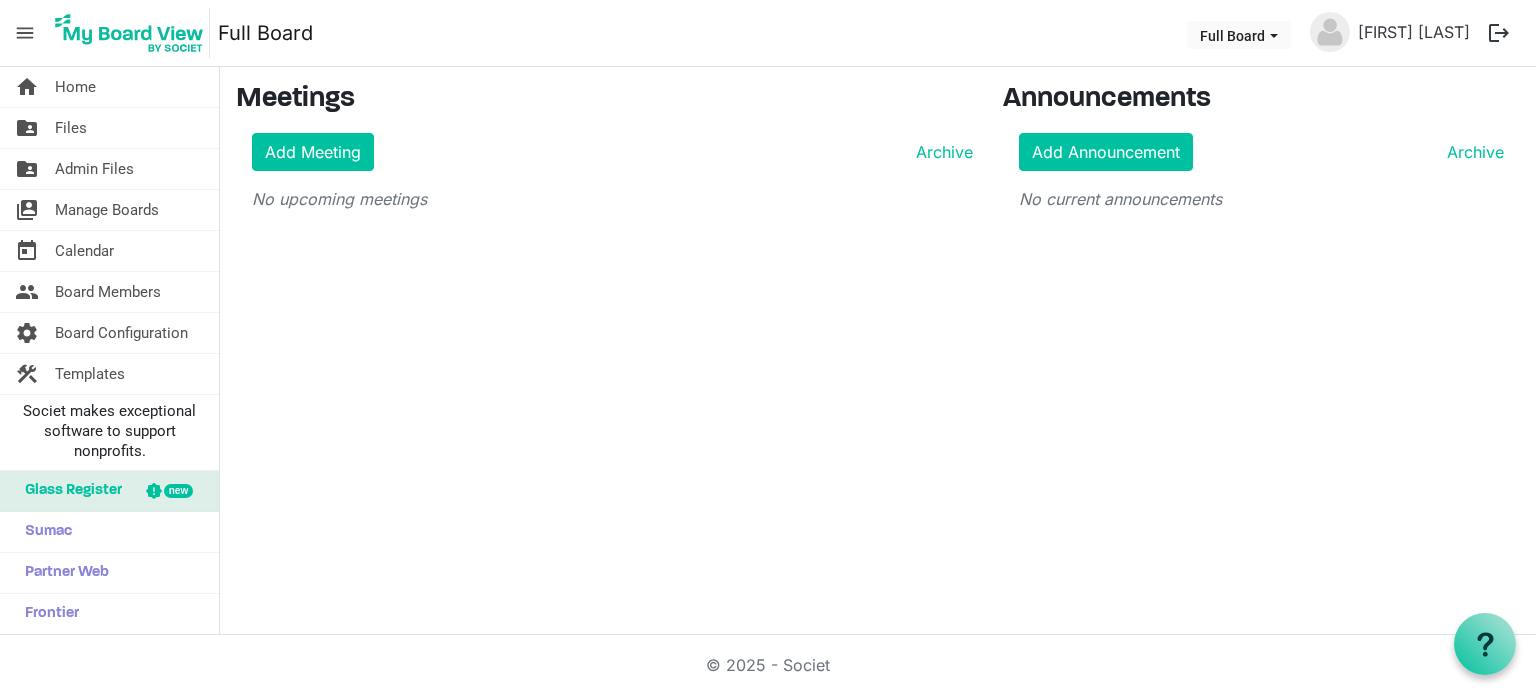 scroll, scrollTop: 0, scrollLeft: 0, axis: both 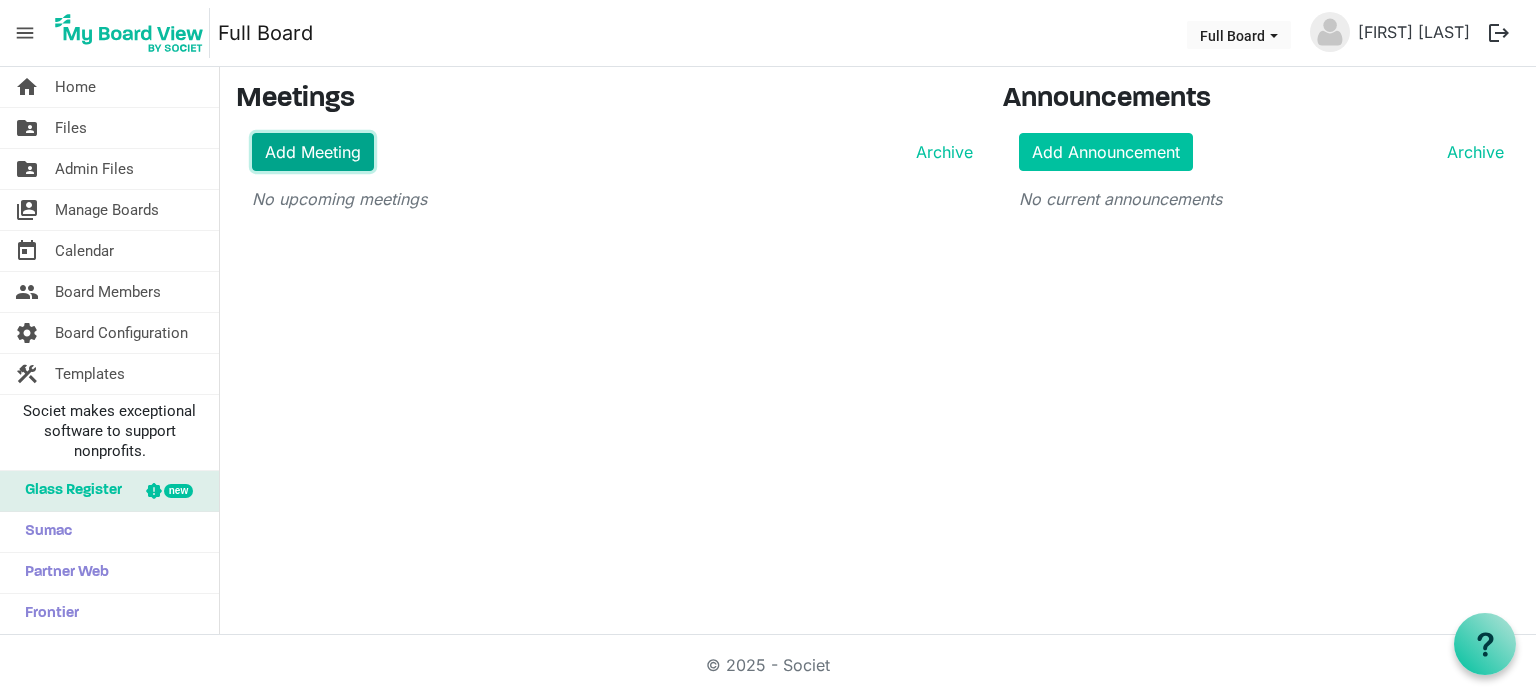 click on "Add Meeting" at bounding box center [313, 152] 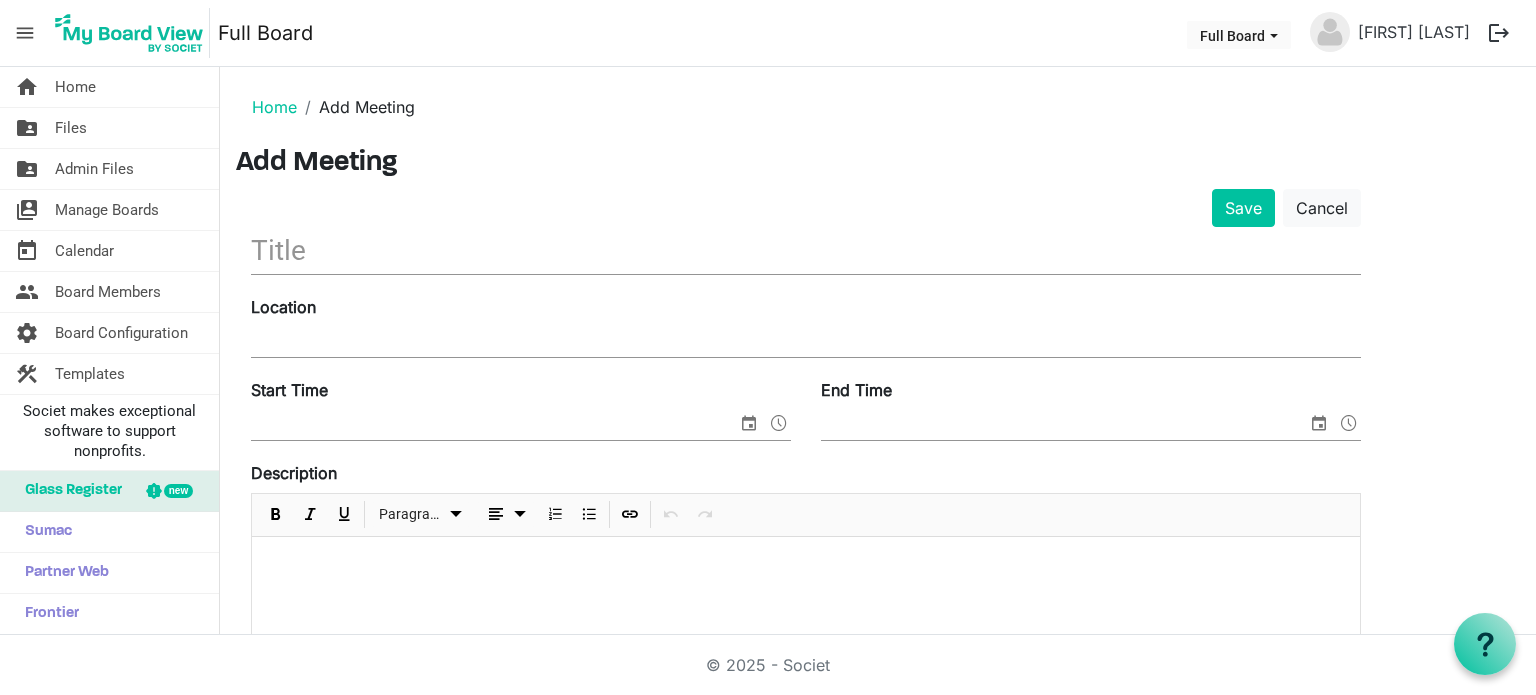 scroll, scrollTop: 0, scrollLeft: 0, axis: both 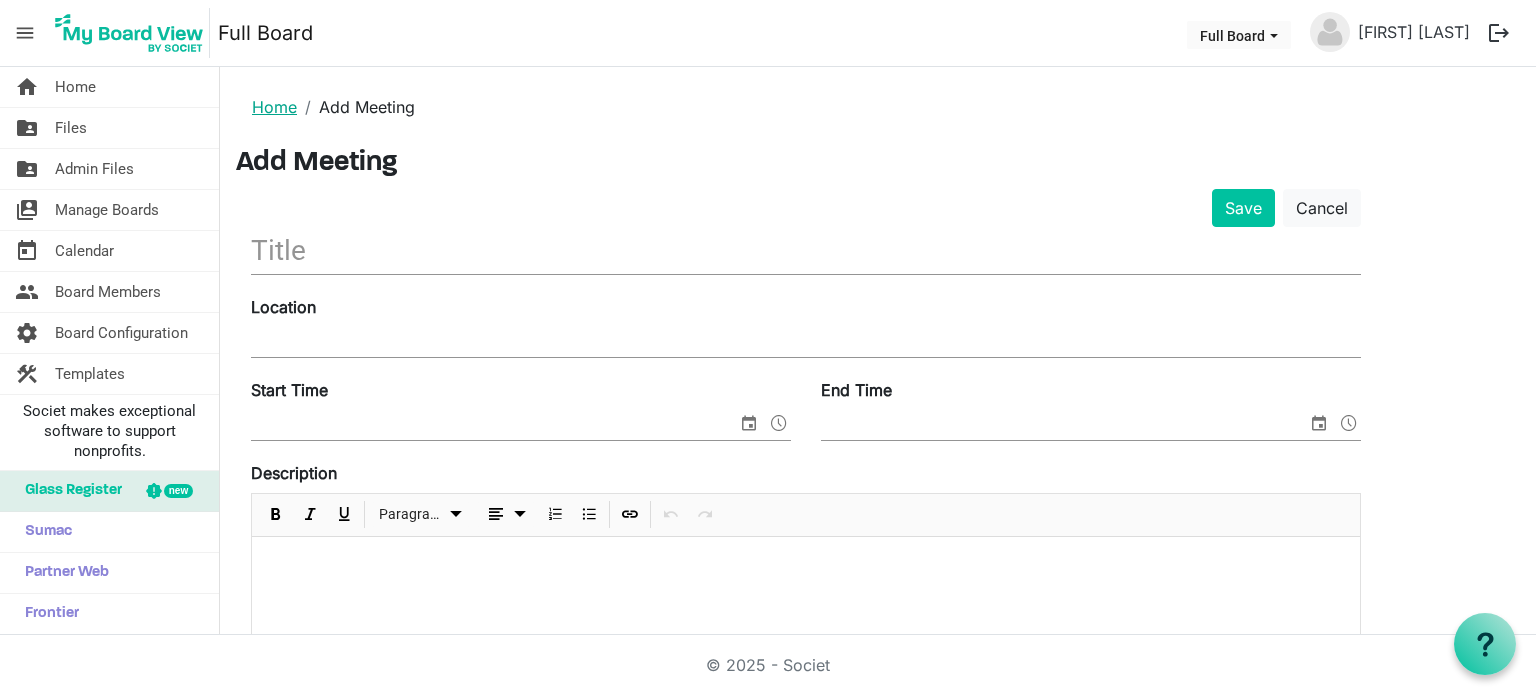 click on "Home" at bounding box center [274, 107] 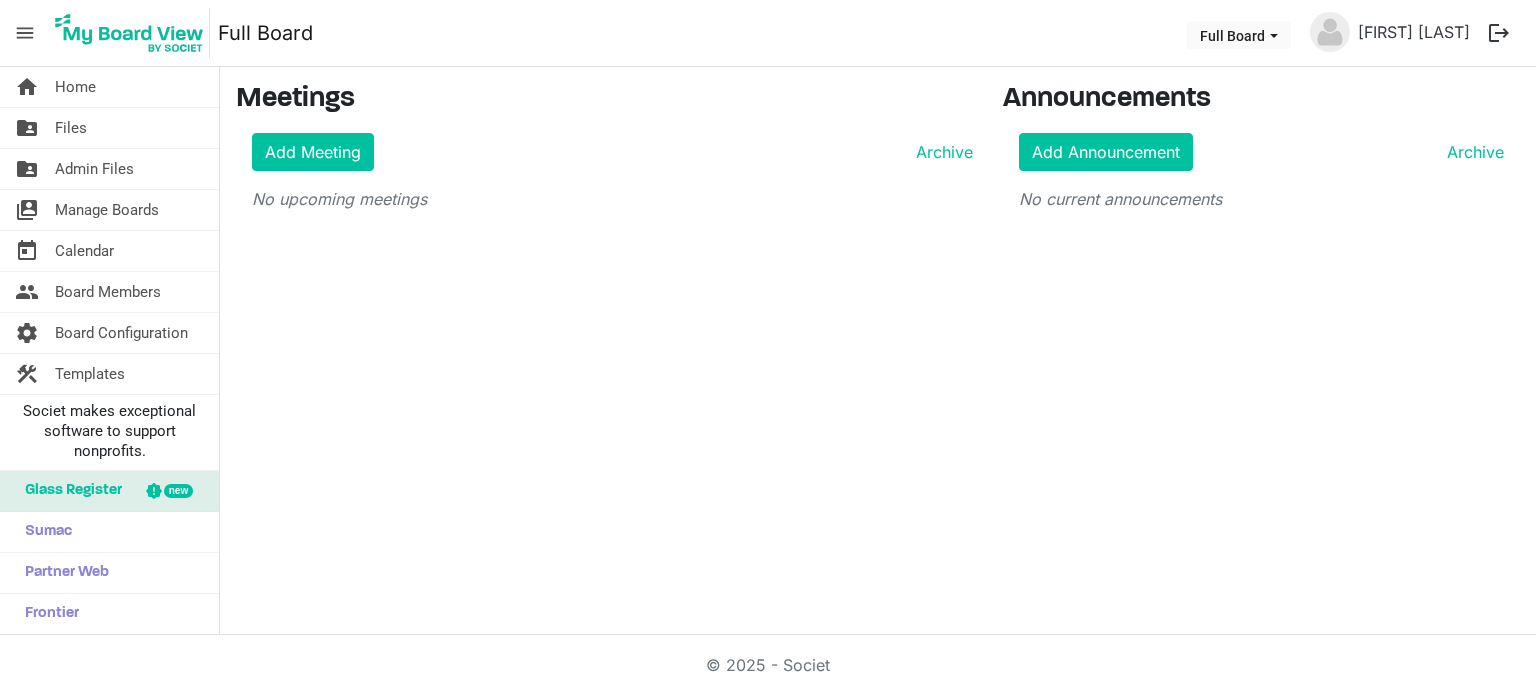 scroll, scrollTop: 0, scrollLeft: 0, axis: both 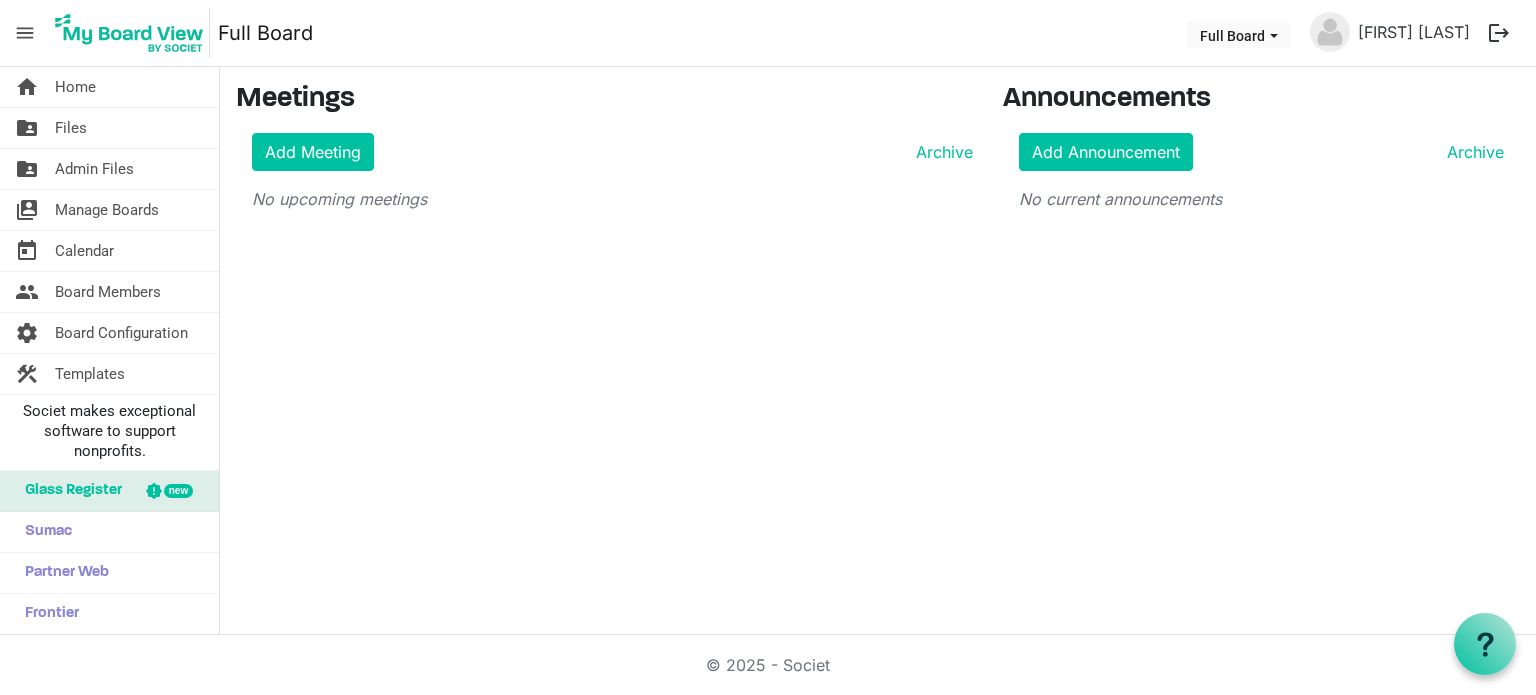 click on "logout" at bounding box center (1499, 33) 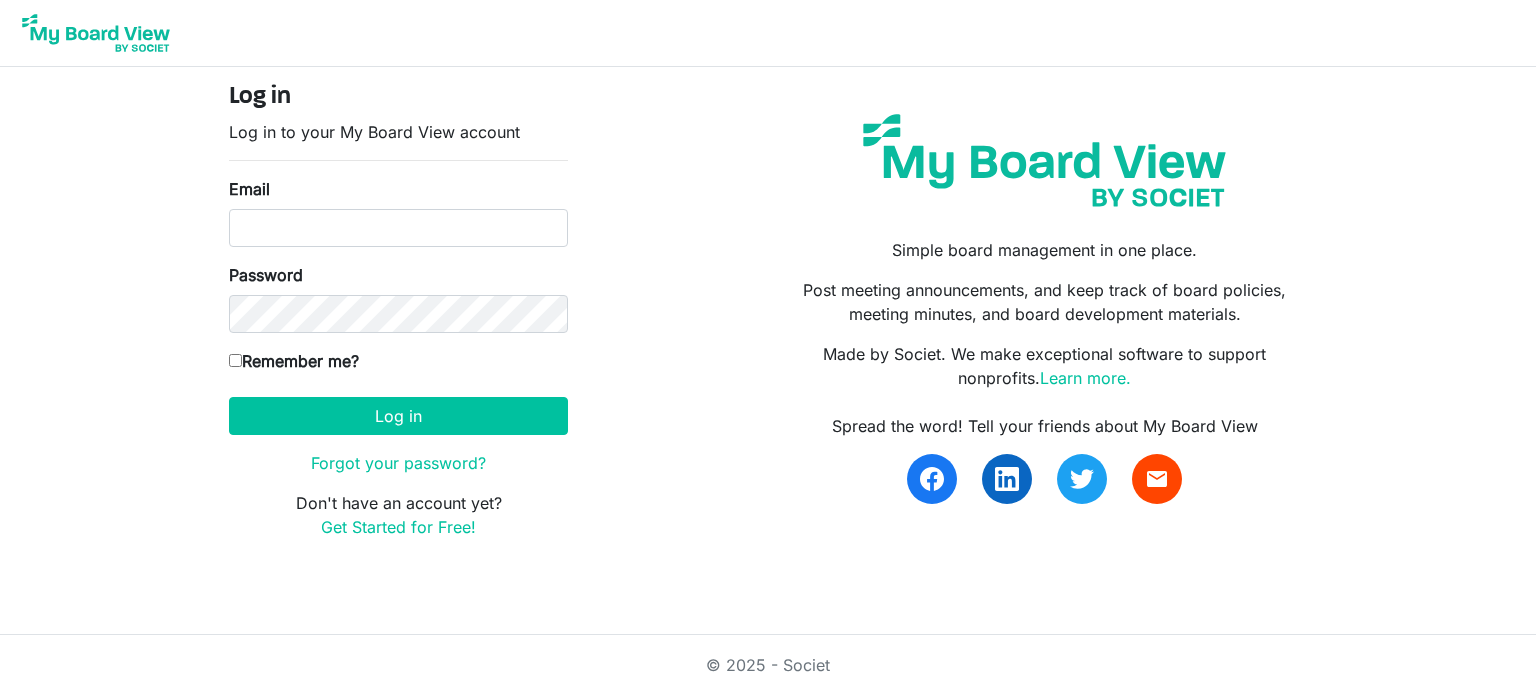 scroll, scrollTop: 0, scrollLeft: 0, axis: both 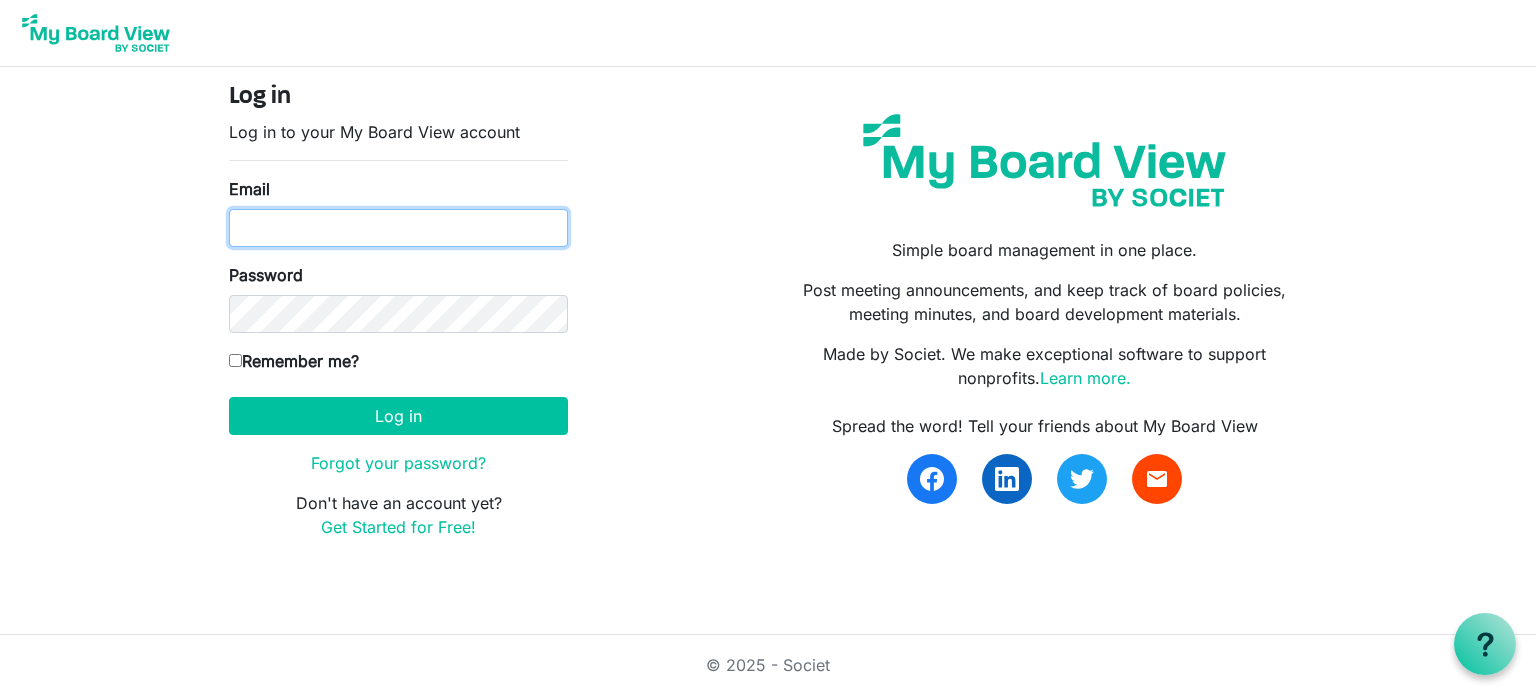 type on "[USERNAME]@[example.com]" 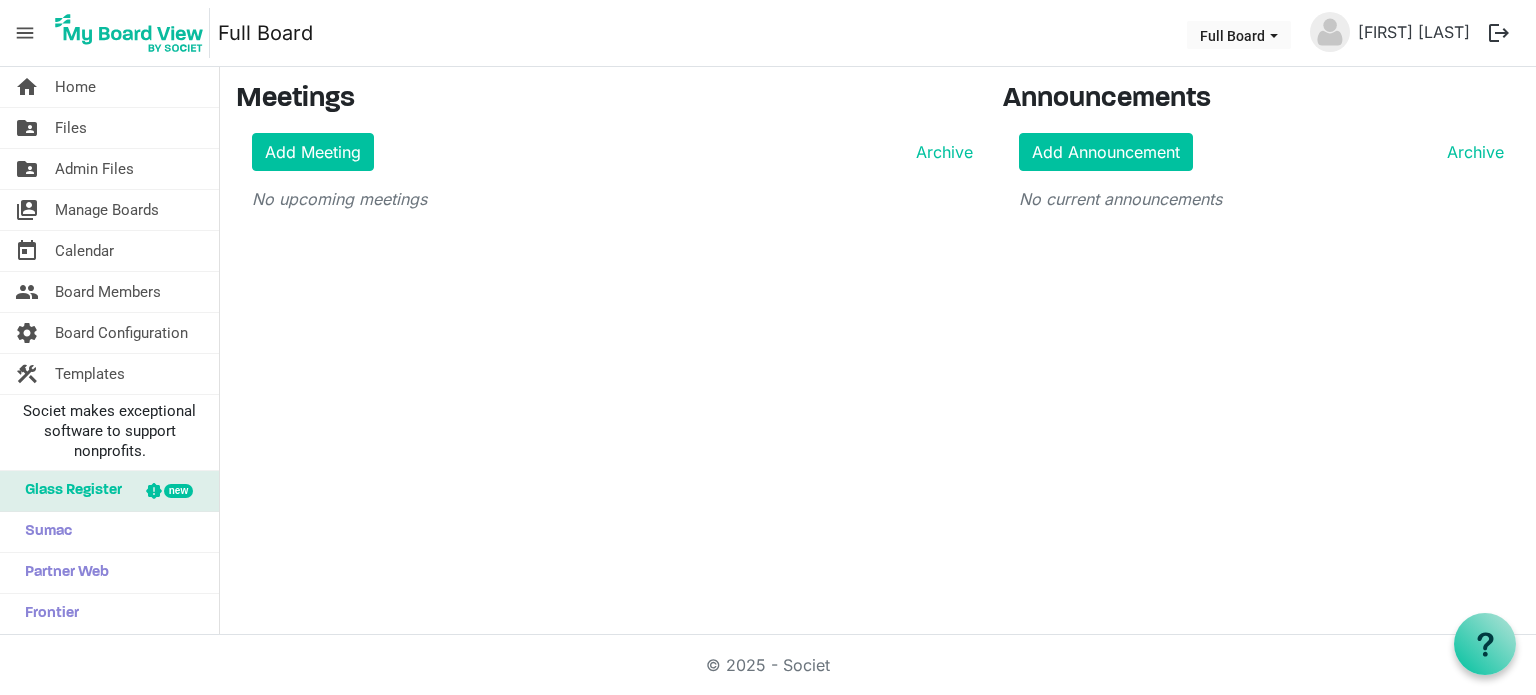 scroll, scrollTop: 0, scrollLeft: 0, axis: both 